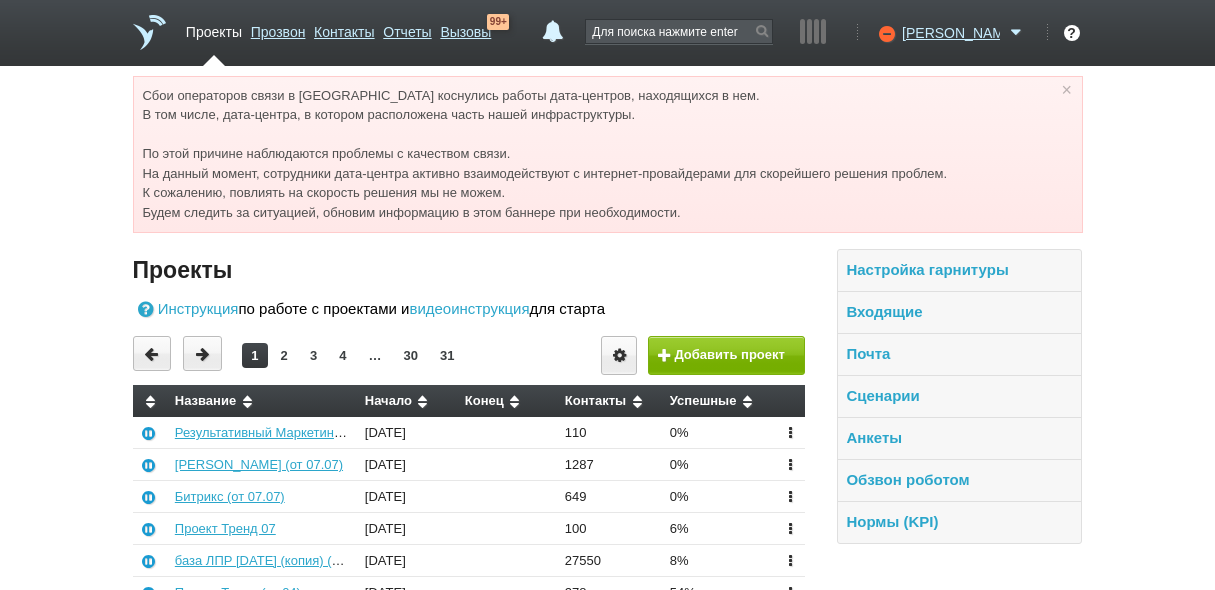 scroll, scrollTop: 0, scrollLeft: 0, axis: both 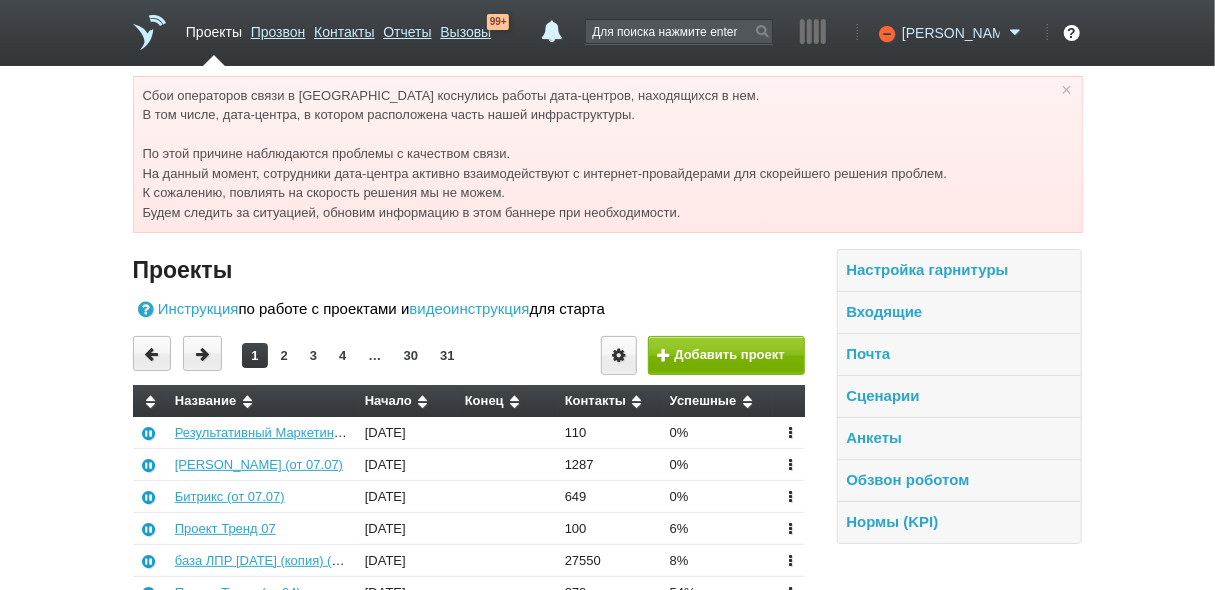 click on "[PERSON_NAME]" at bounding box center (951, 33) 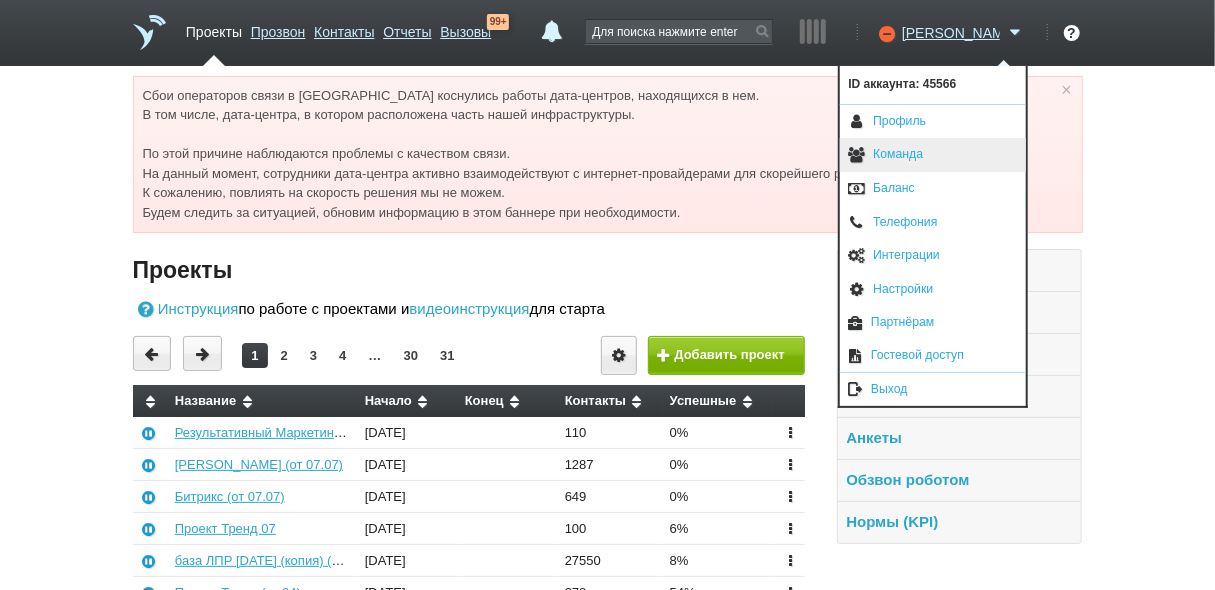 click on "Команда" at bounding box center (933, 155) 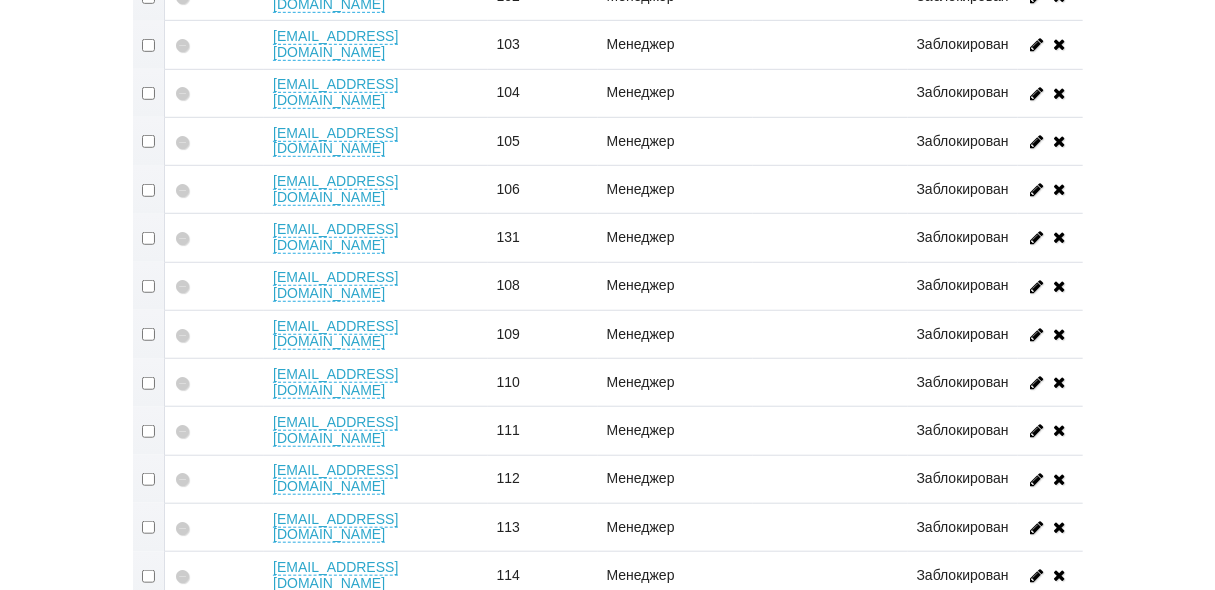 scroll, scrollTop: 560, scrollLeft: 0, axis: vertical 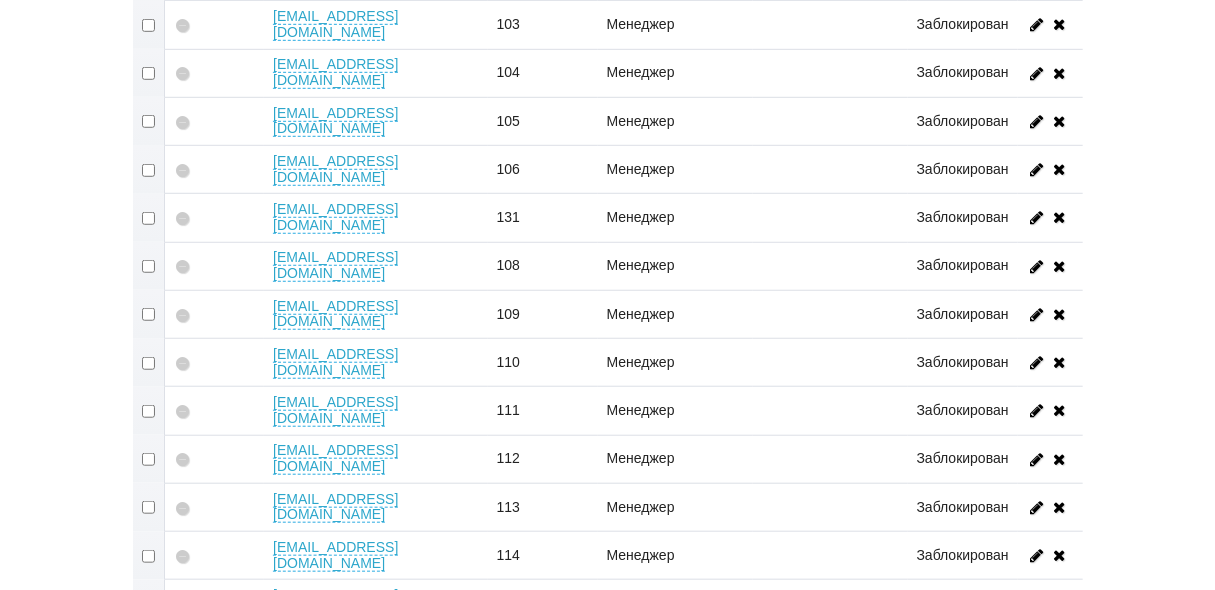 click at bounding box center [149, 266] 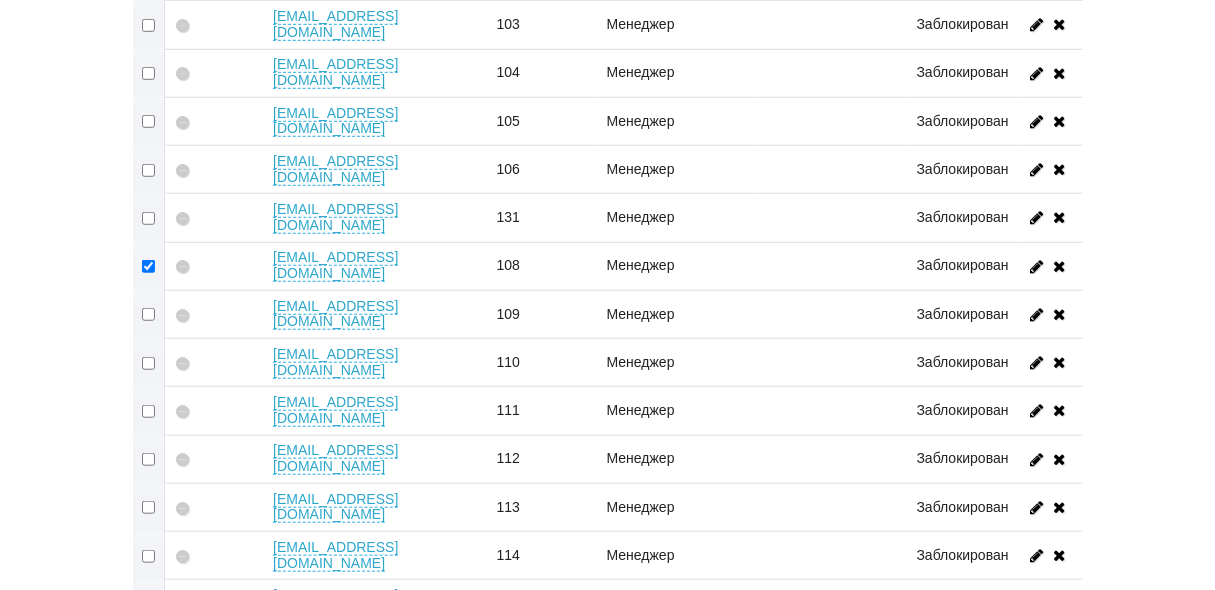 checkbox on "true" 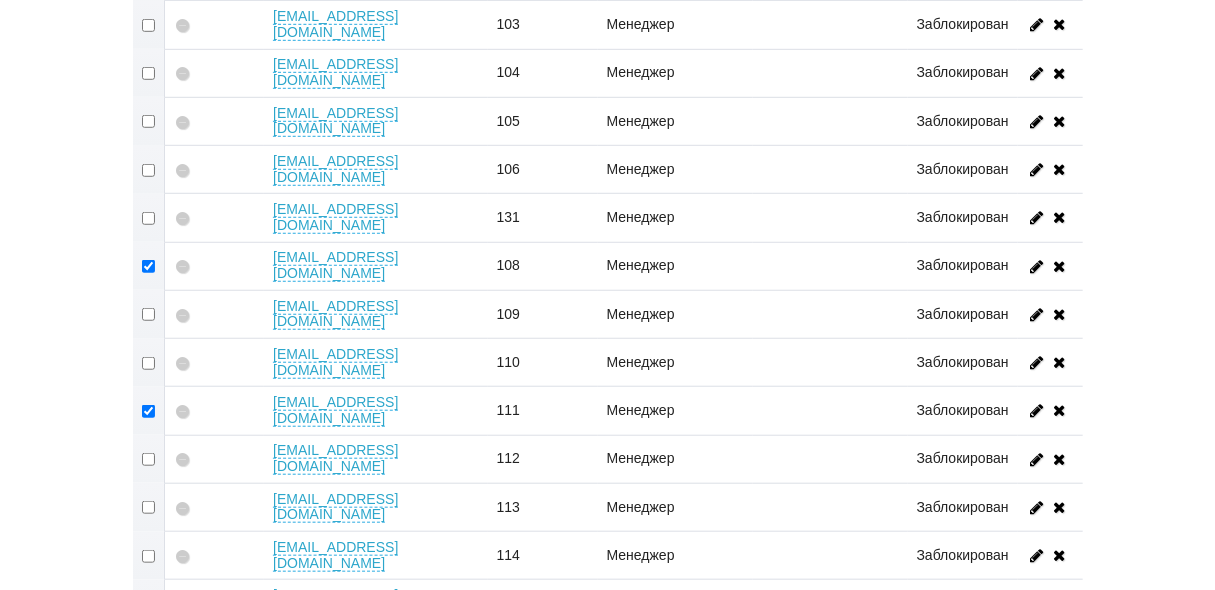 checkbox on "true" 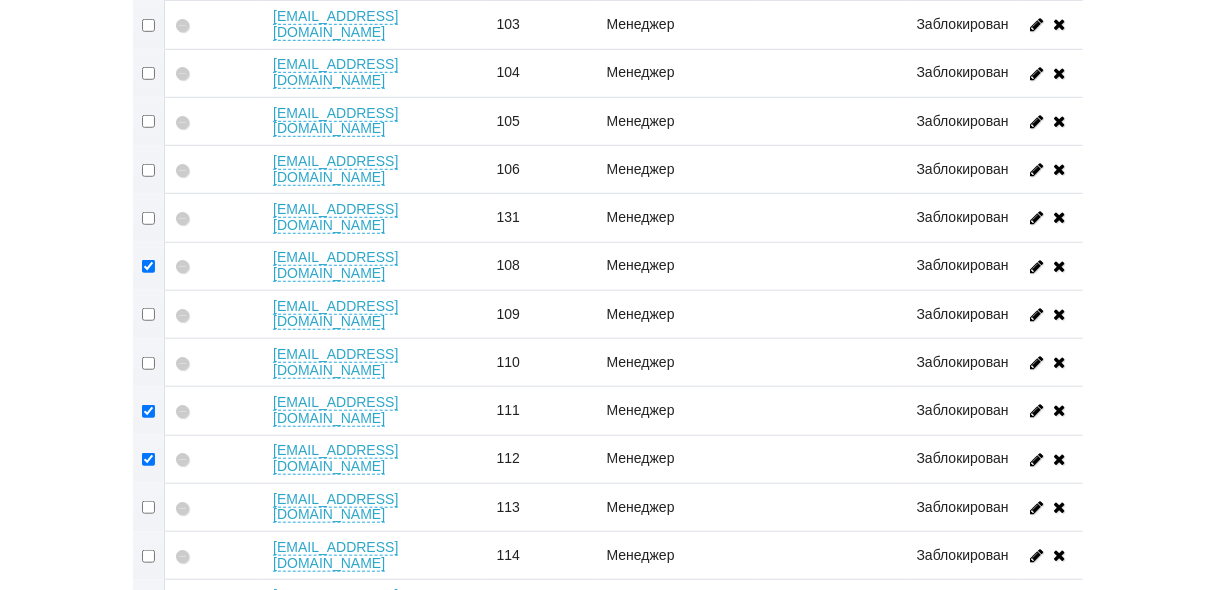 checkbox on "true" 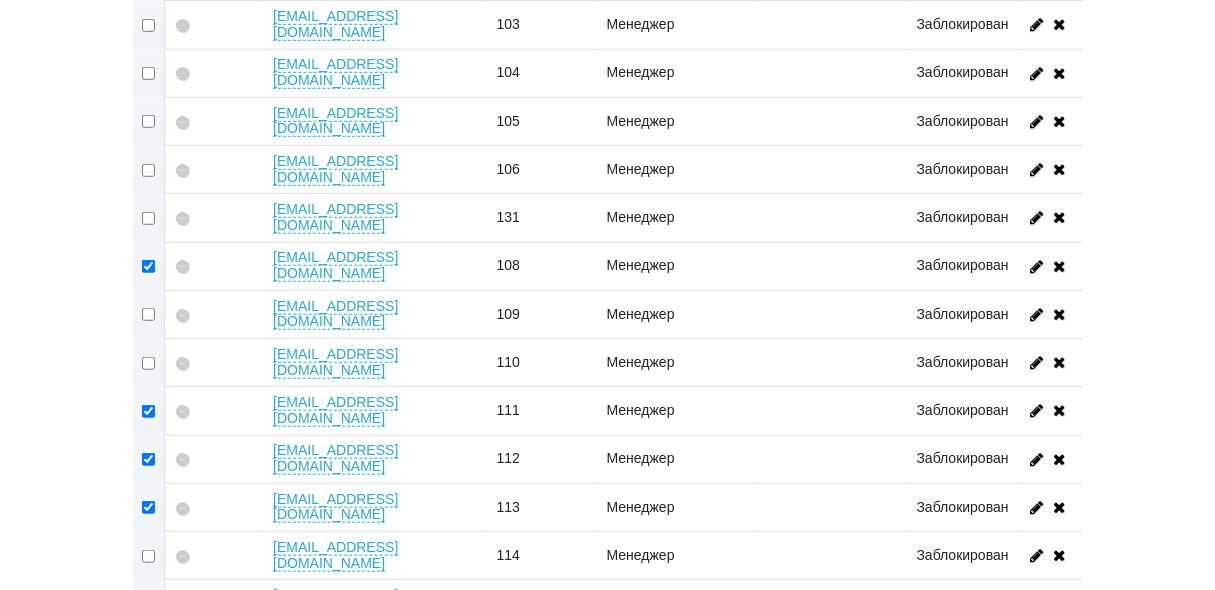 checkbox on "true" 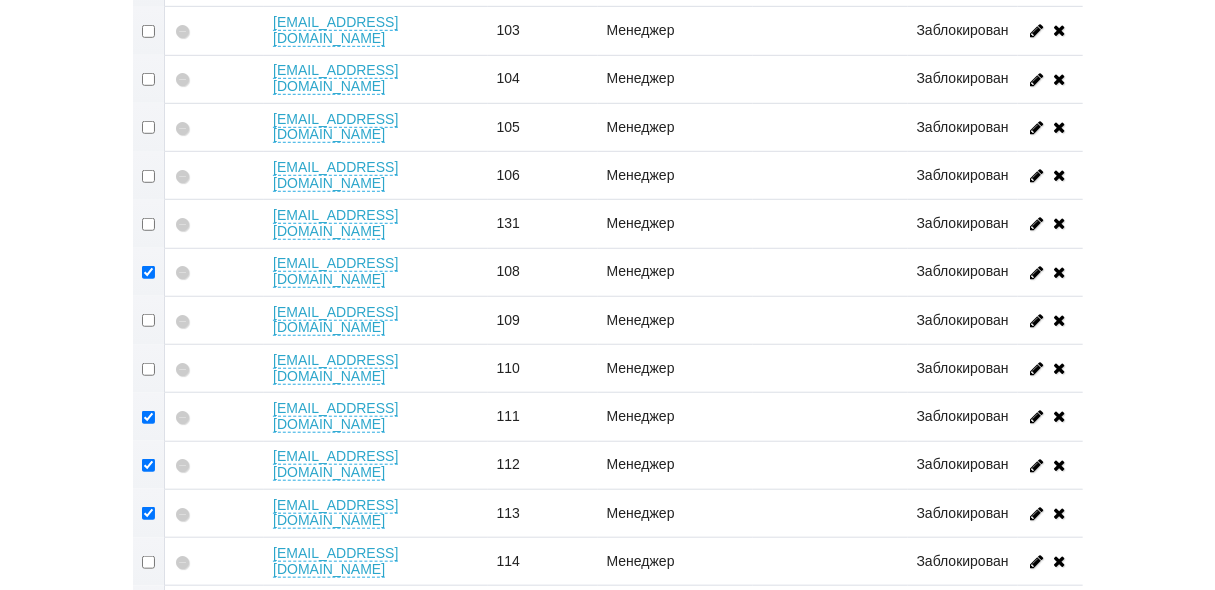 scroll, scrollTop: 240, scrollLeft: 0, axis: vertical 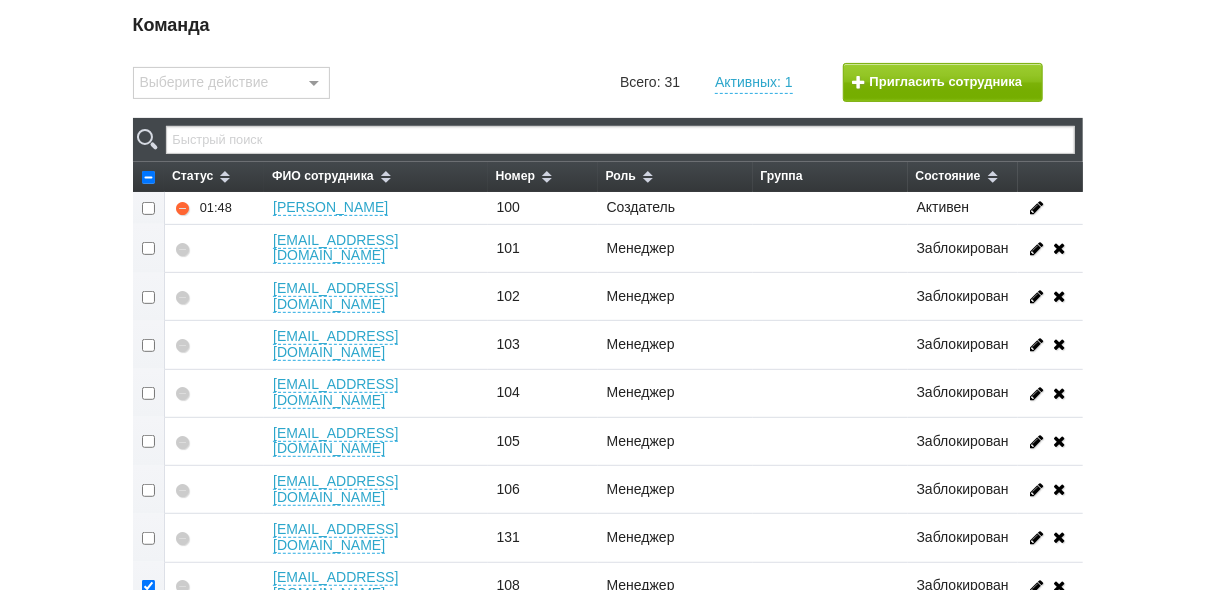 click at bounding box center [149, 297] 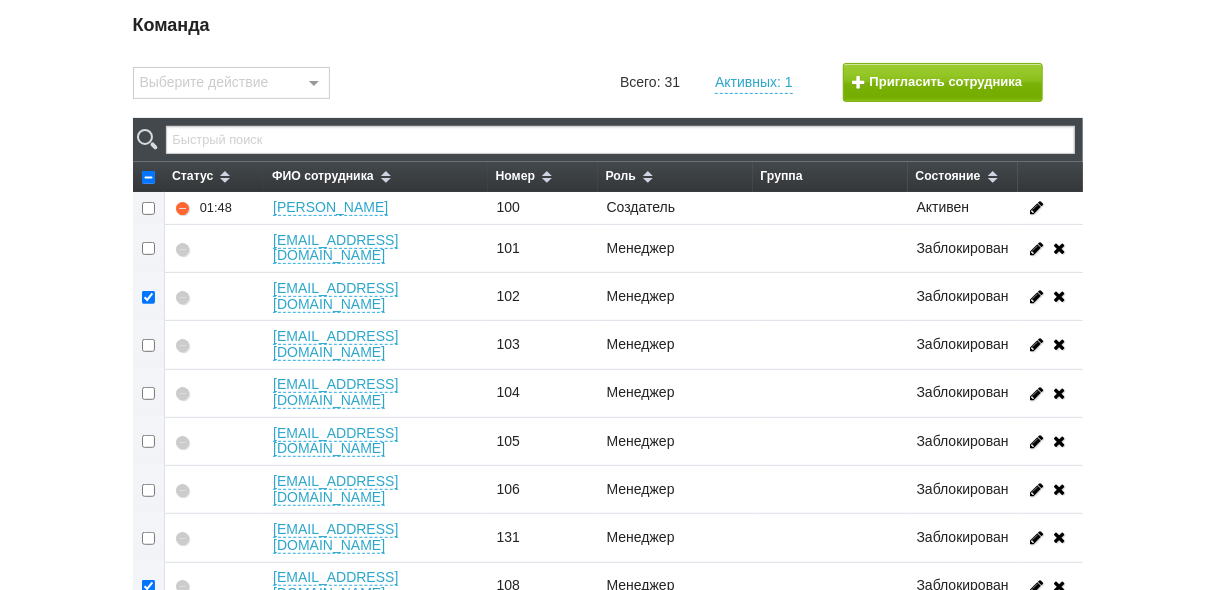 checkbox on "true" 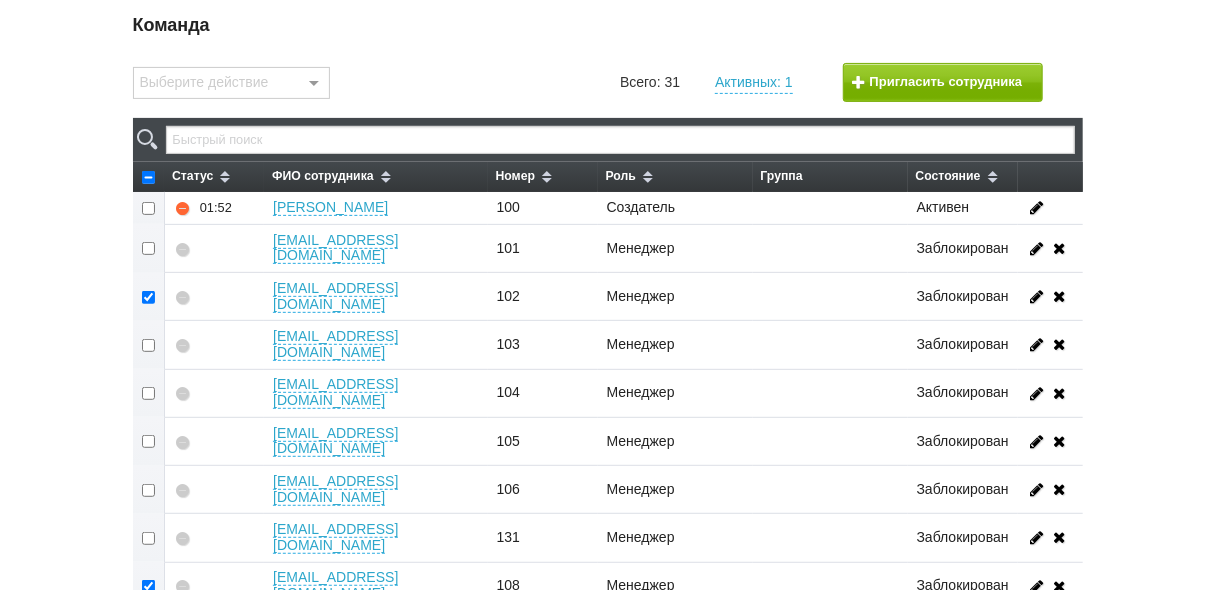 click at bounding box center (149, 441) 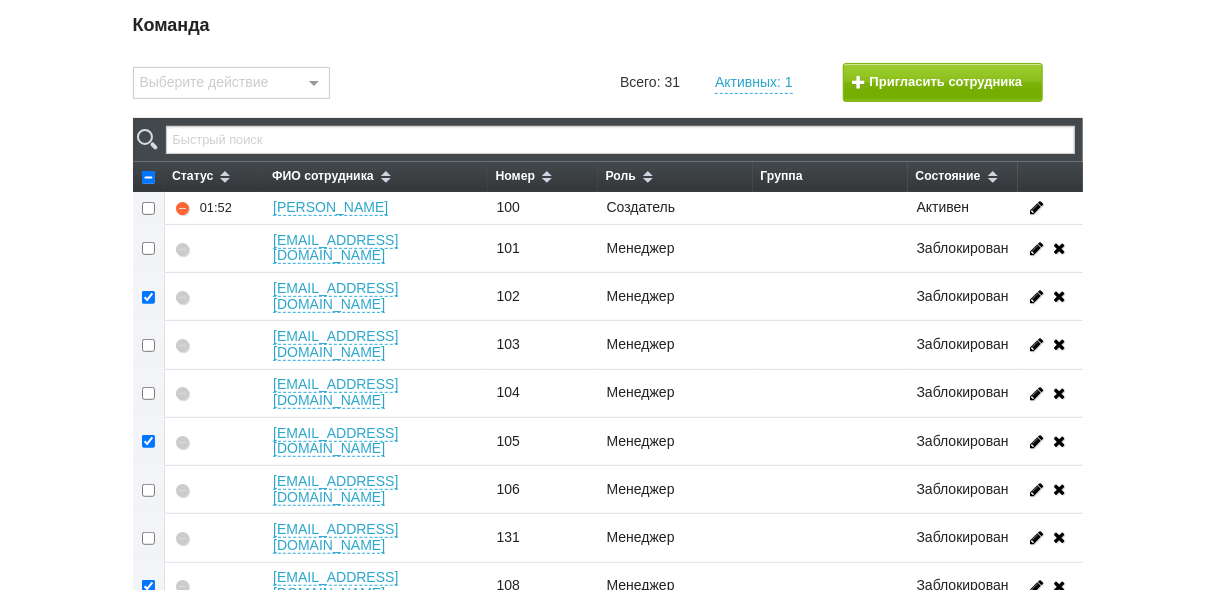 checkbox on "true" 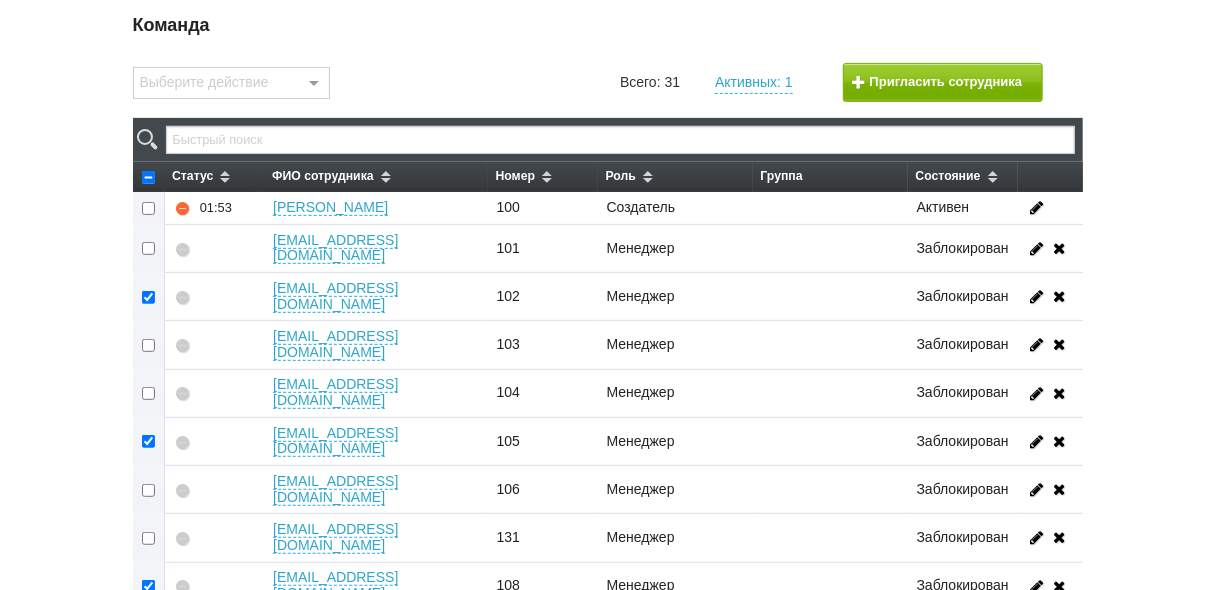 scroll, scrollTop: 320, scrollLeft: 0, axis: vertical 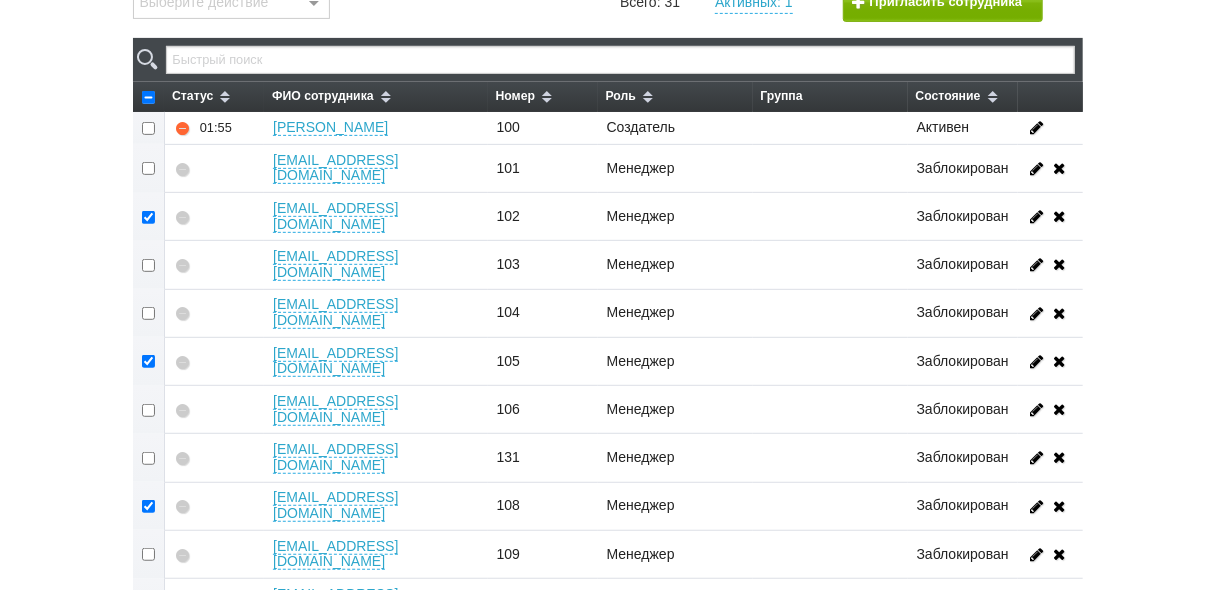 click at bounding box center (149, 554) 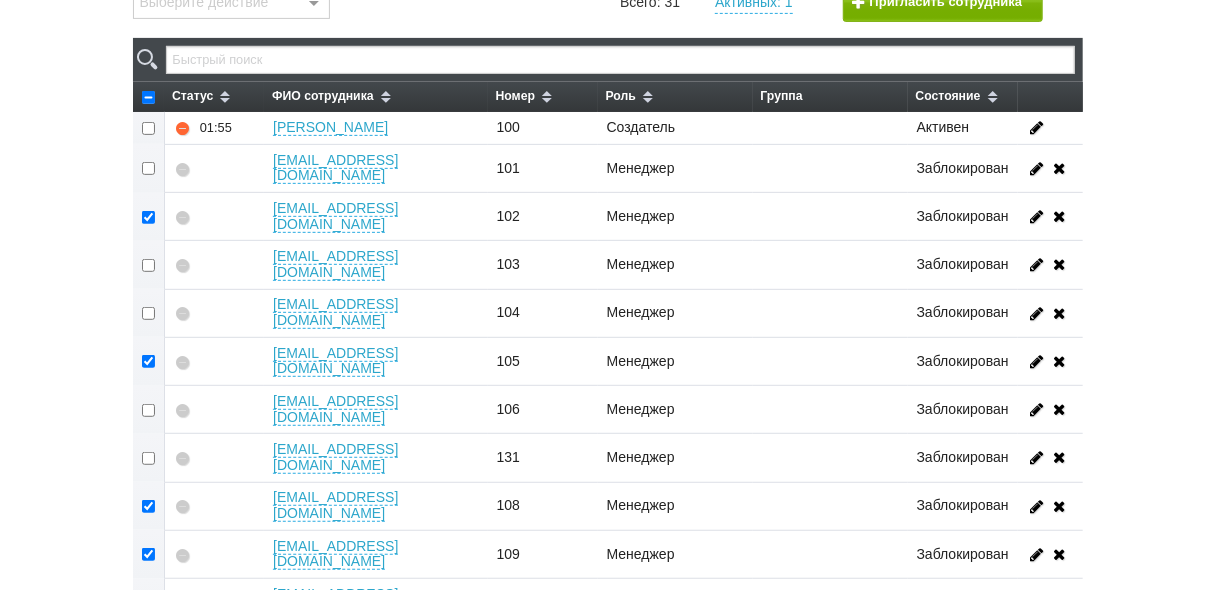 checkbox on "true" 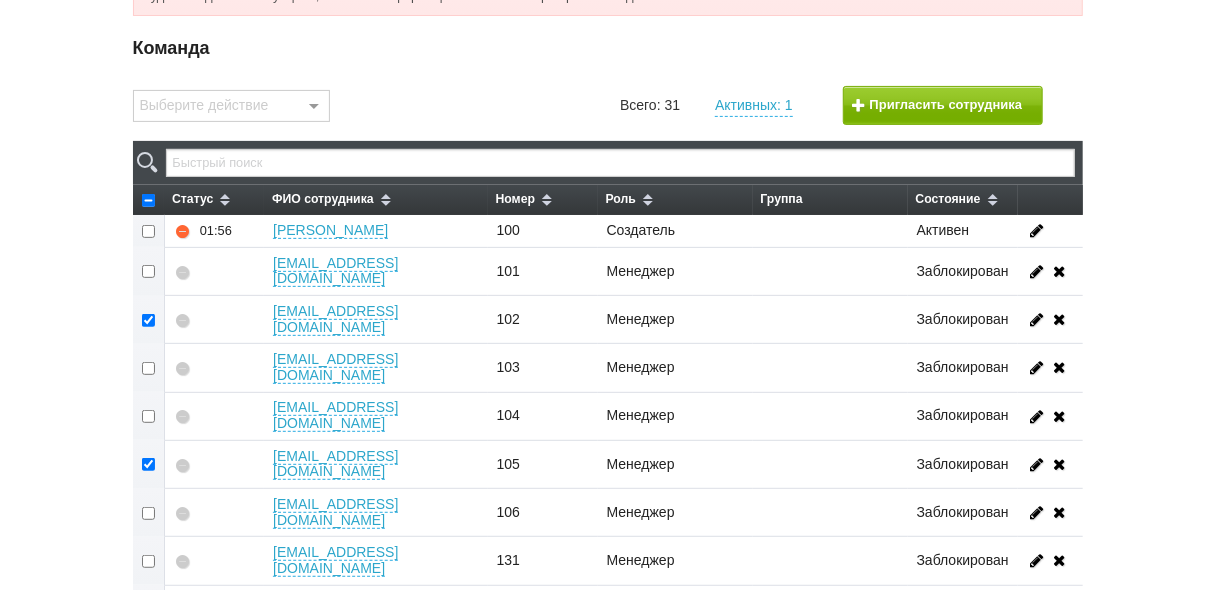 scroll, scrollTop: 0, scrollLeft: 0, axis: both 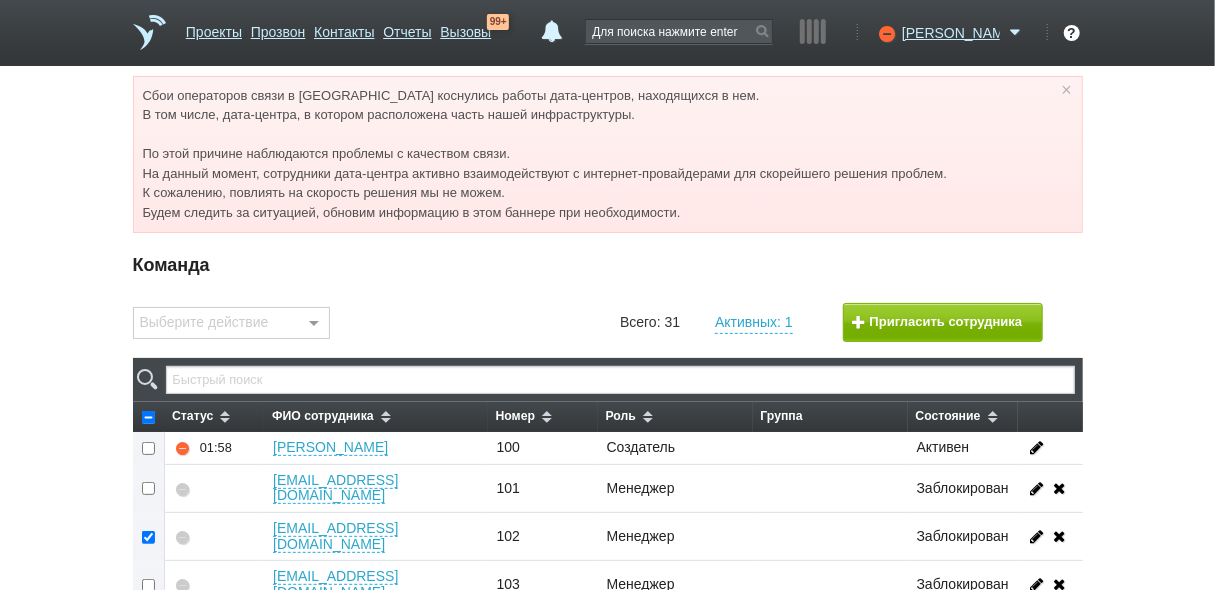 click at bounding box center (314, 324) 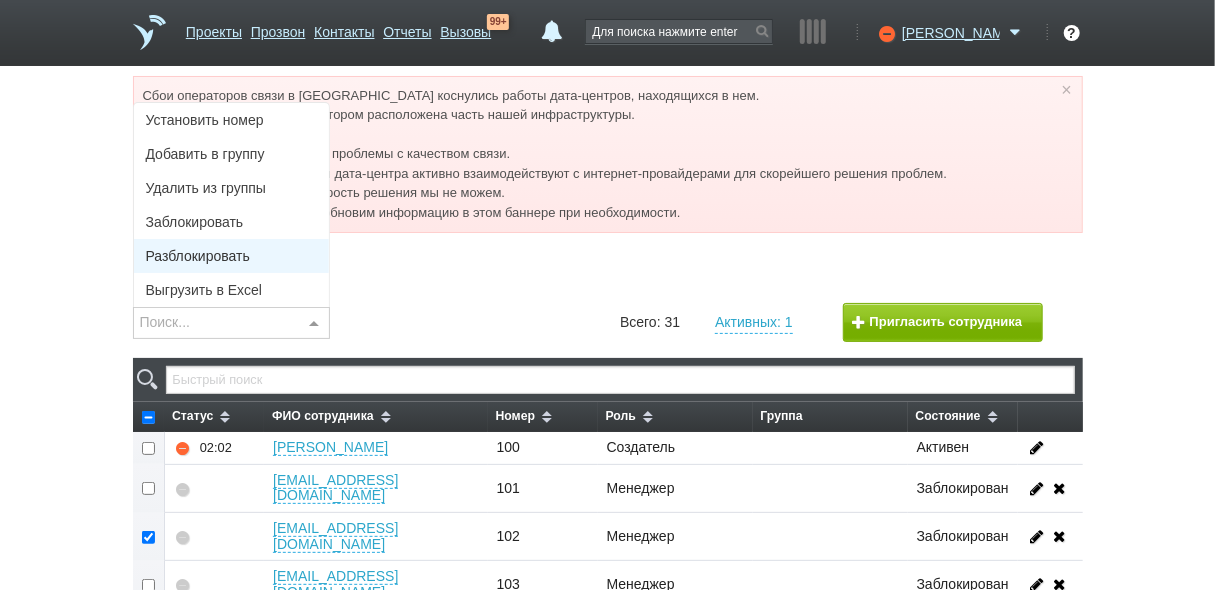 click on "Разблокировать" at bounding box center (232, 256) 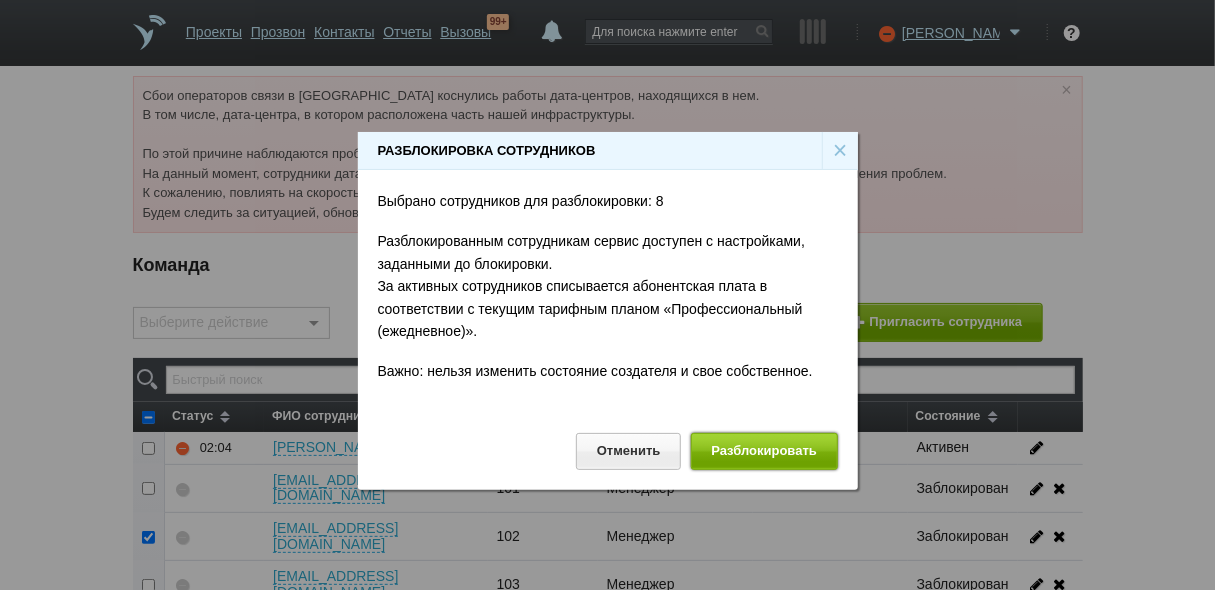 click on "Разблокировать" at bounding box center (764, 451) 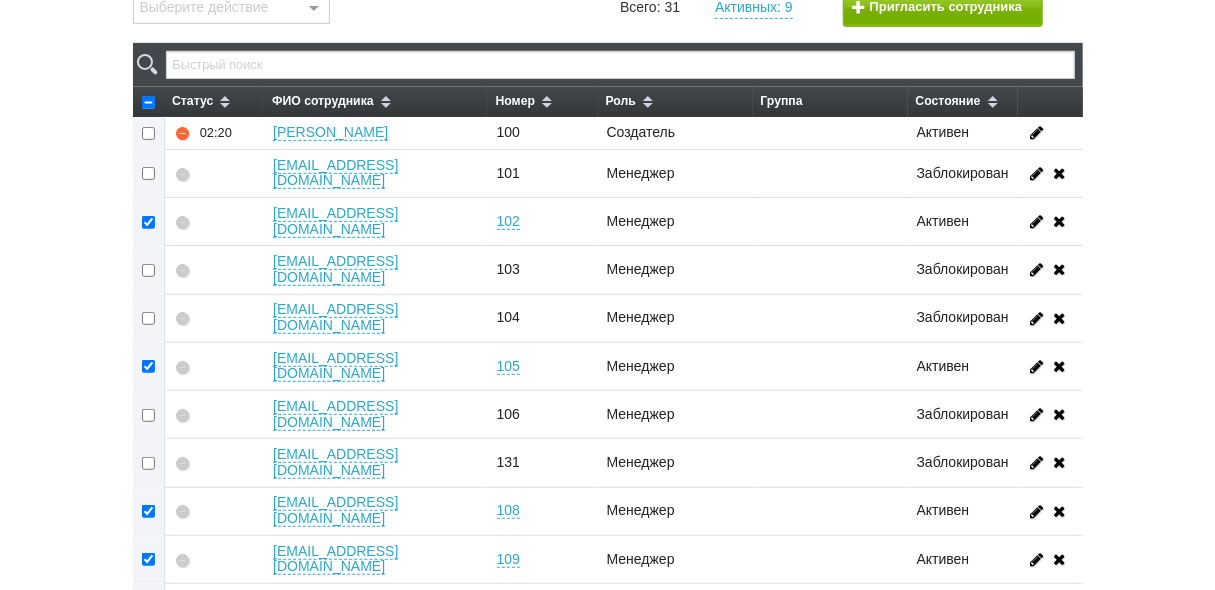 scroll, scrollTop: 0, scrollLeft: 0, axis: both 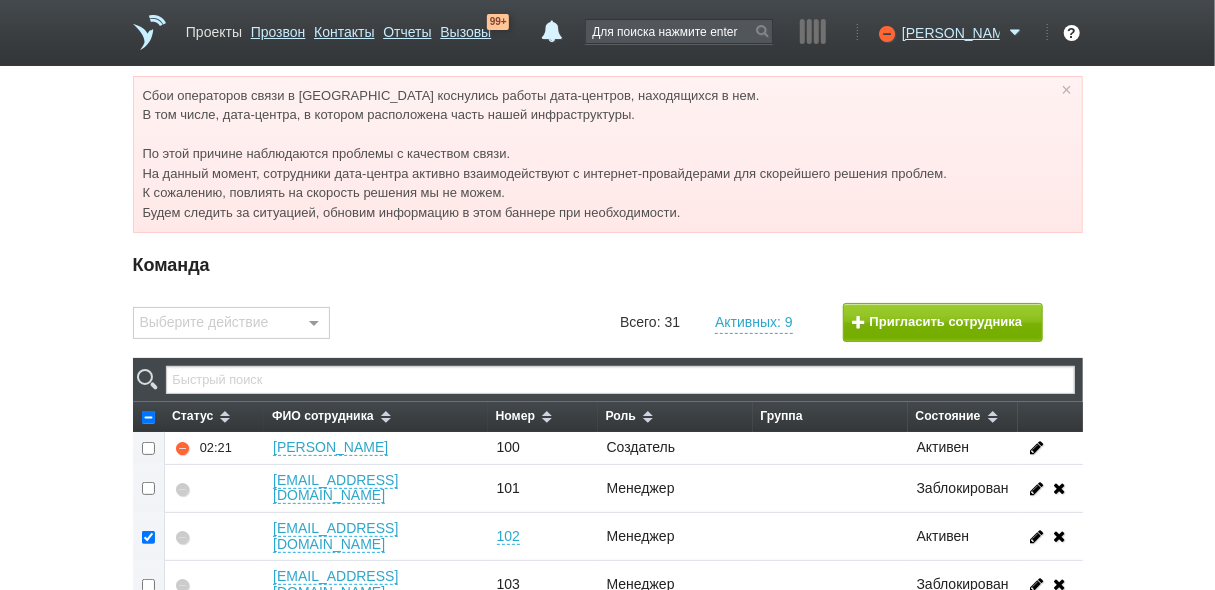 click on "Проекты" at bounding box center [214, 28] 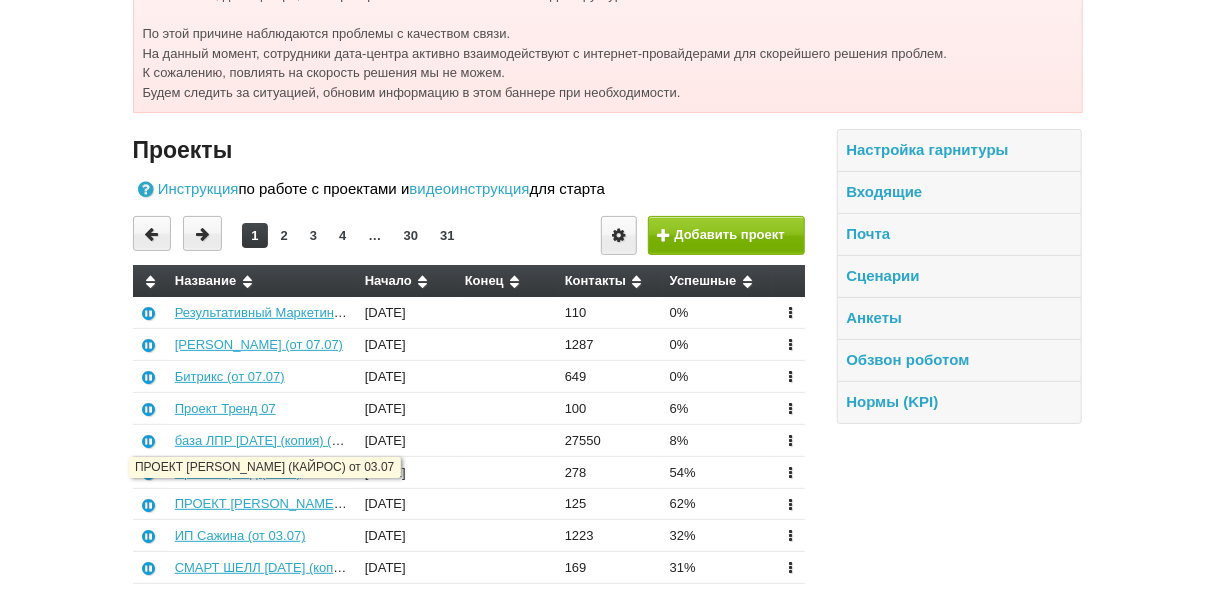 scroll, scrollTop: 160, scrollLeft: 0, axis: vertical 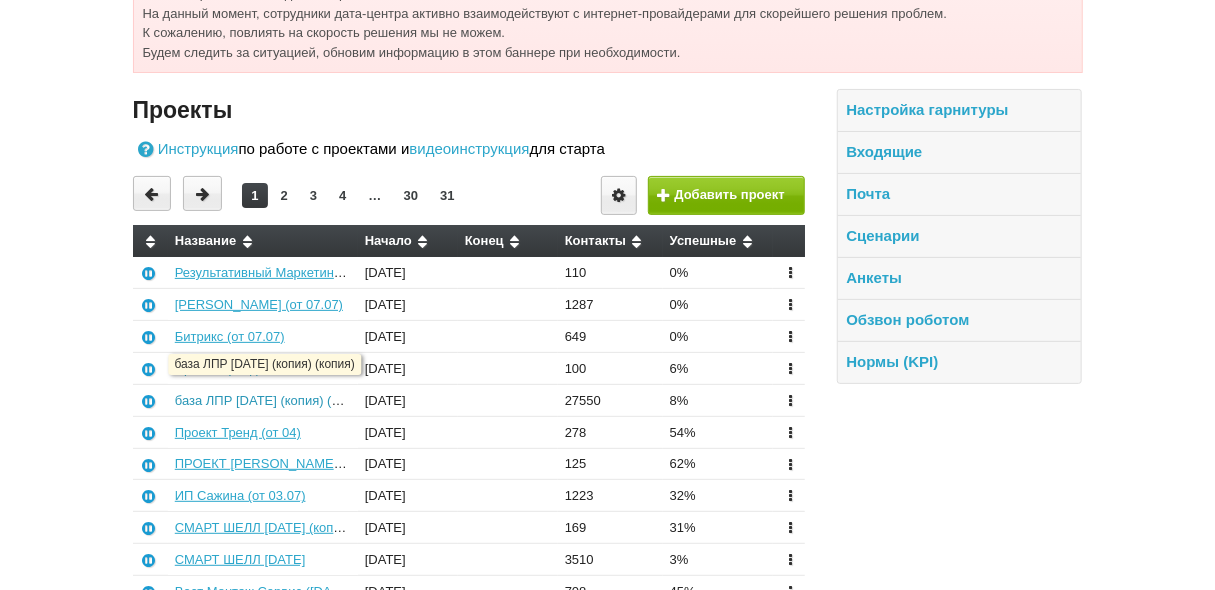 click on "база ЛПР  [DATE] (копия) (копия)" at bounding box center [272, 400] 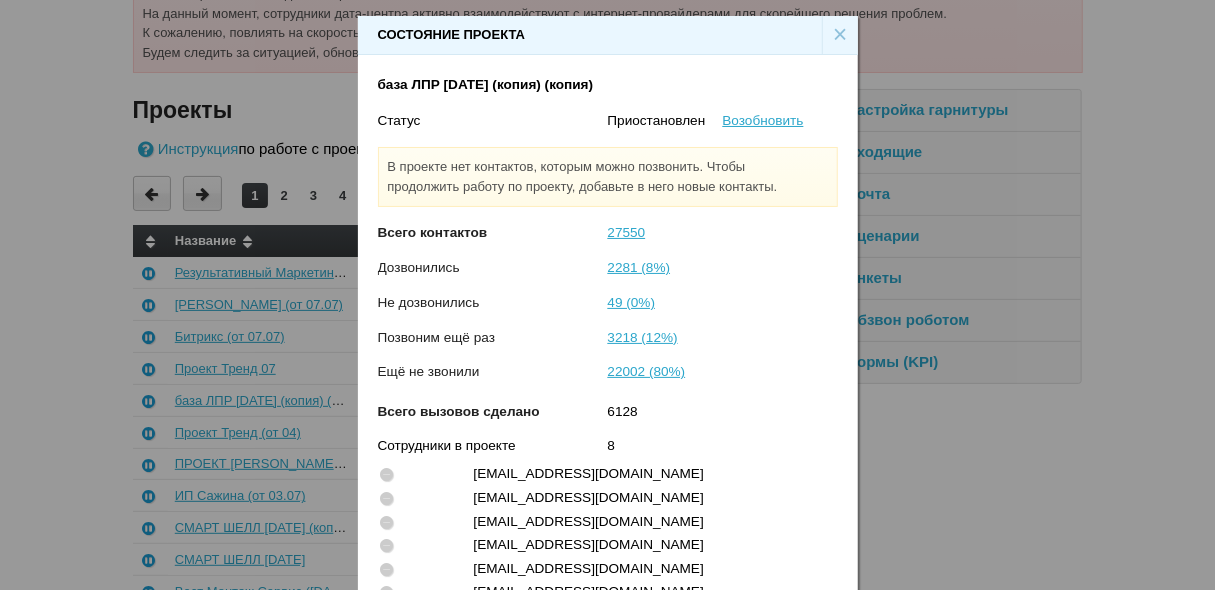 scroll, scrollTop: 124, scrollLeft: 0, axis: vertical 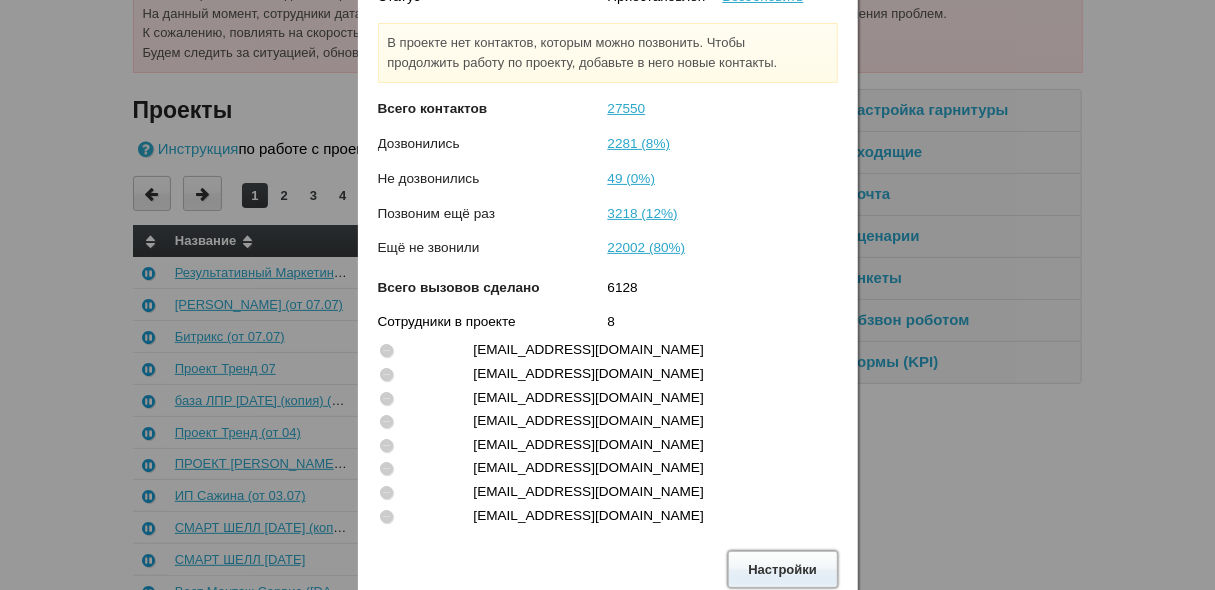 click on "Настройки" at bounding box center [783, 569] 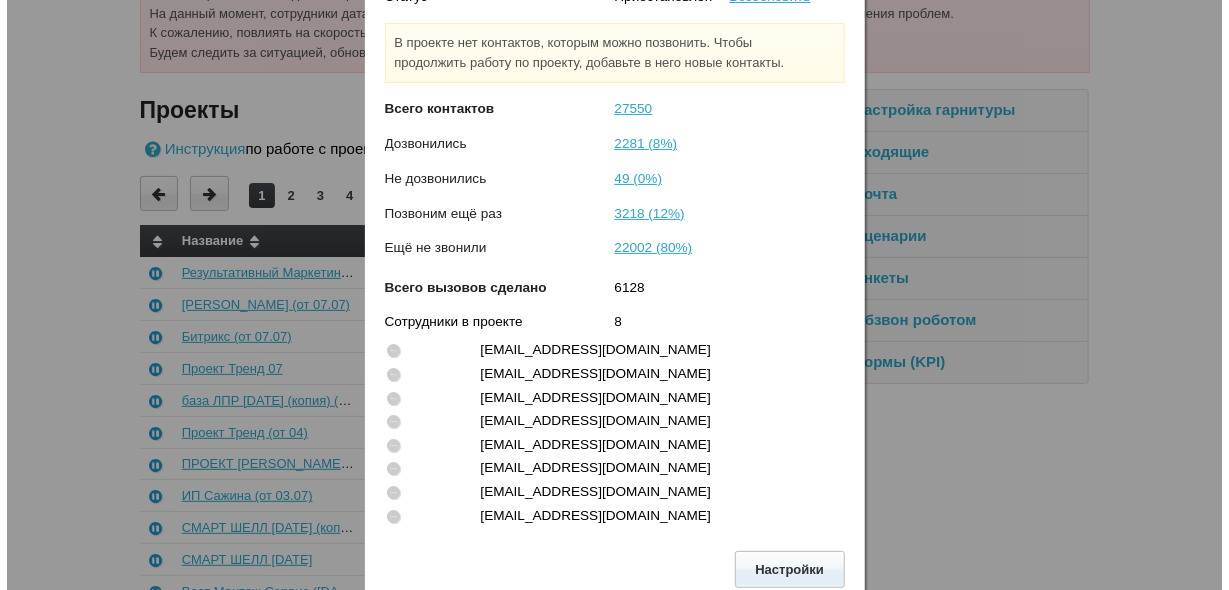 scroll, scrollTop: 0, scrollLeft: 0, axis: both 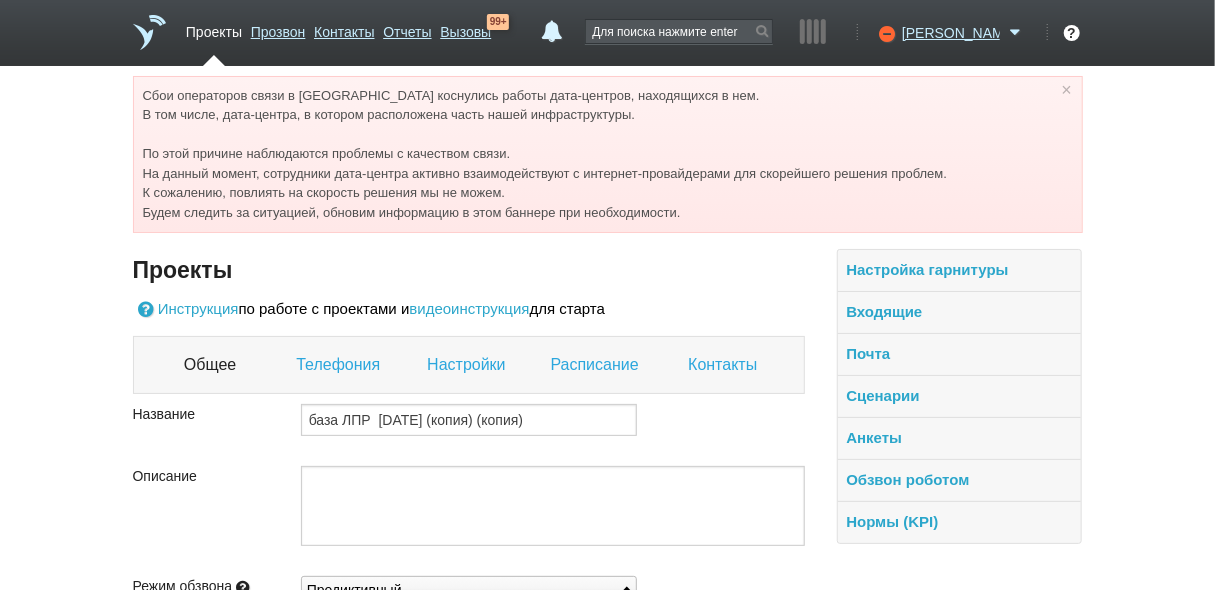 click on "Телефония" at bounding box center (340, 365) 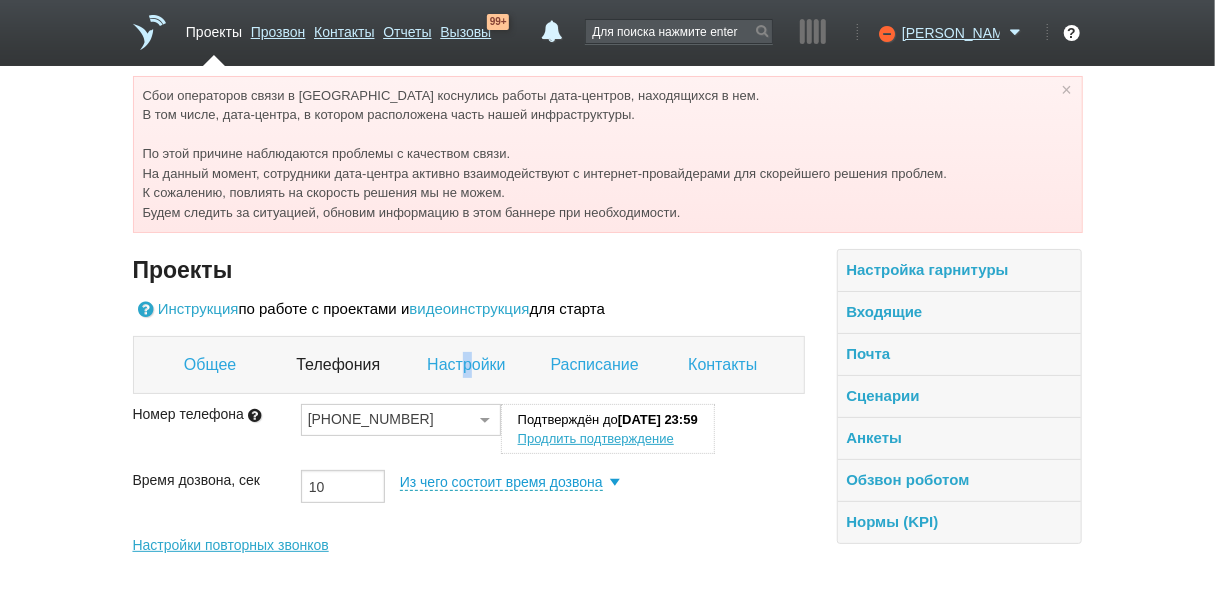 click on "Настройки" at bounding box center (468, 365) 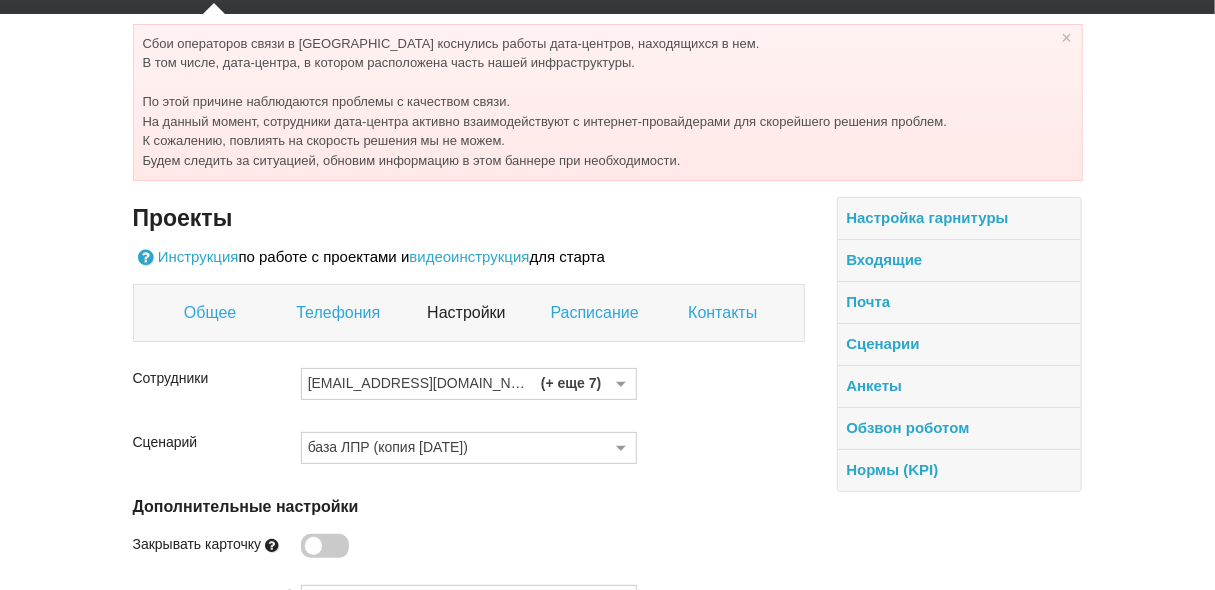 scroll, scrollTop: 80, scrollLeft: 0, axis: vertical 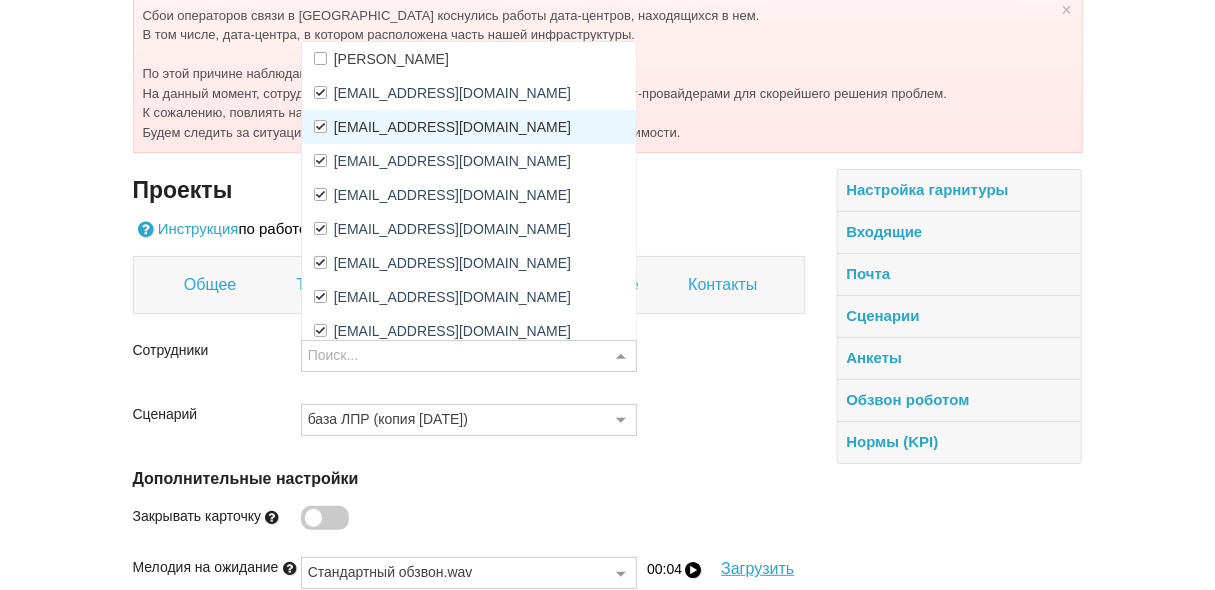 click on "[EMAIL_ADDRESS][DOMAIN_NAME]" at bounding box center (452, 127) 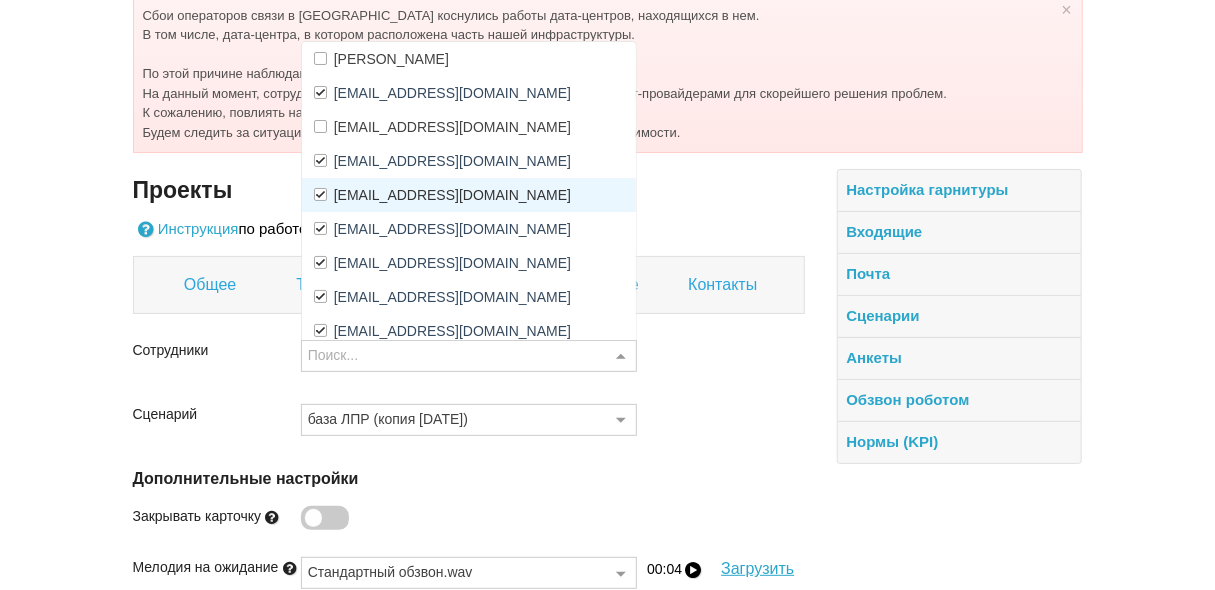 click on "[EMAIL_ADDRESS][DOMAIN_NAME]" at bounding box center [452, 195] 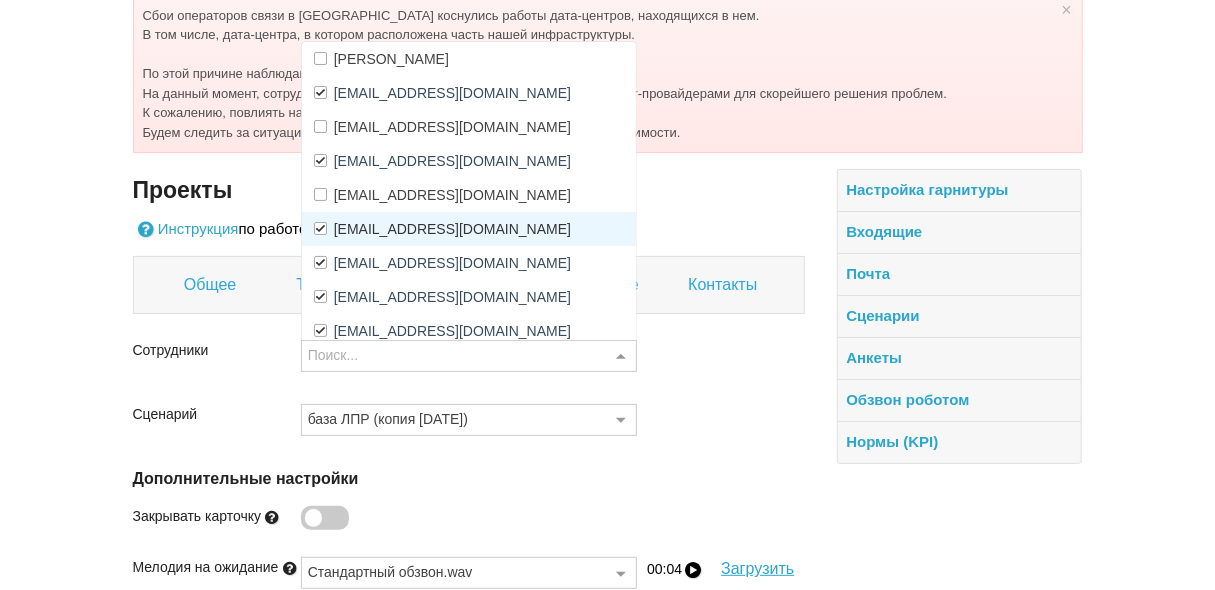 click on "[EMAIL_ADDRESS][DOMAIN_NAME]" at bounding box center [452, 229] 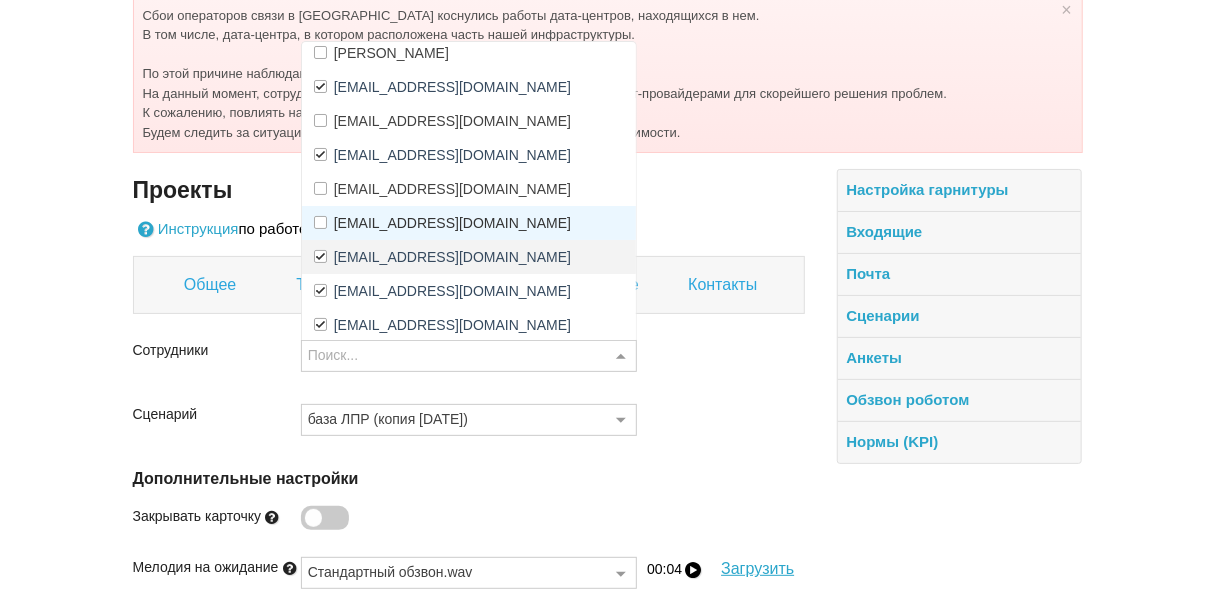 scroll, scrollTop: 8, scrollLeft: 0, axis: vertical 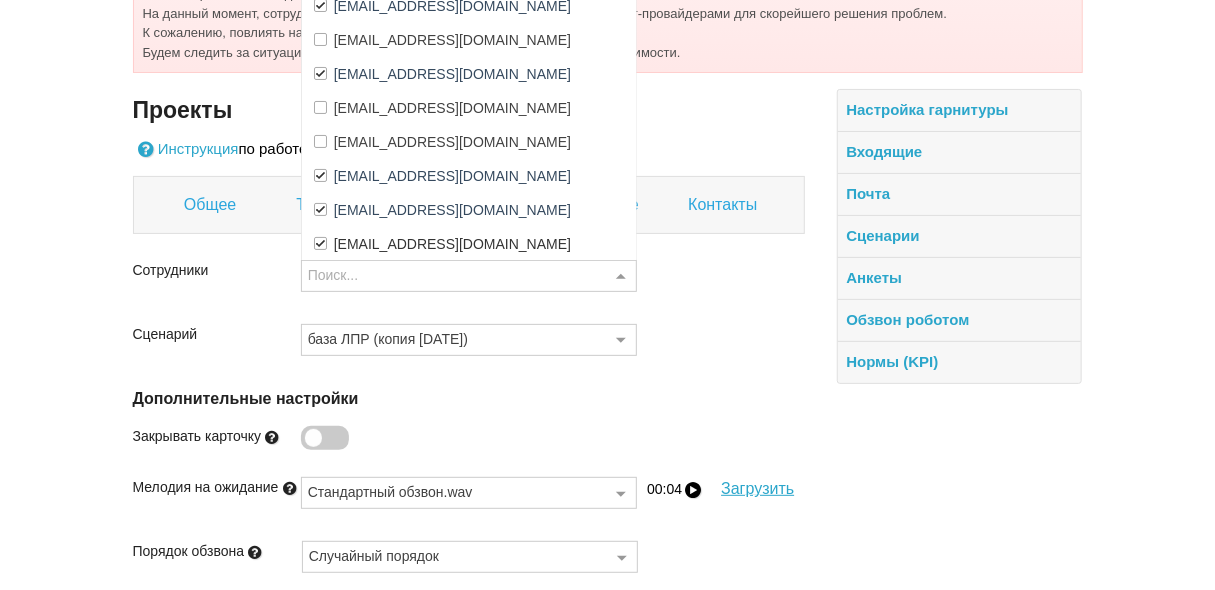 click on "Сценарий база ЛПР (копия 24.06.25) Выберите сценарий Стандартный обзвон (лидогенерация) Обзвон роботом Терра Нью ООО Бухгалтерия Маркшейдер Сконжин (Вайлдберриз) Школа Музыки Диджитал Риф Траст Солюшенз Урбан Мастер ИмпериПро (SEO) Левел Тревел Диджитал Риф 3 Для левого проекта Statura Биаса Земельный вопрос ИКЦ "ШАР ИТ" Dev-com Типография Аркада SK-Tanos Icowork.co  Стеклянные перегородки Физомед Биаса Прозвон Арфа Реклама Сценарий-говносценарий Студия Шоколада Стократ Презентик Promo Group Автомойки Мета Sugreff Tea 3 D фотостудия Diva Швейное Производство Идея Софт Электрометрия STIK" at bounding box center [469, 348] 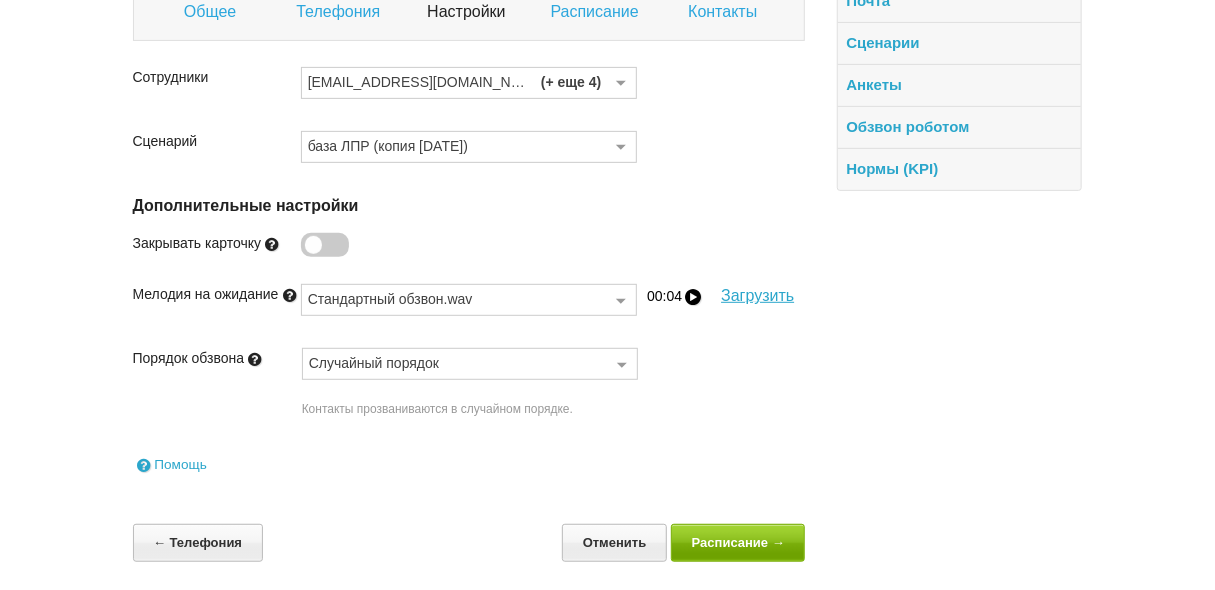 scroll, scrollTop: 353, scrollLeft: 0, axis: vertical 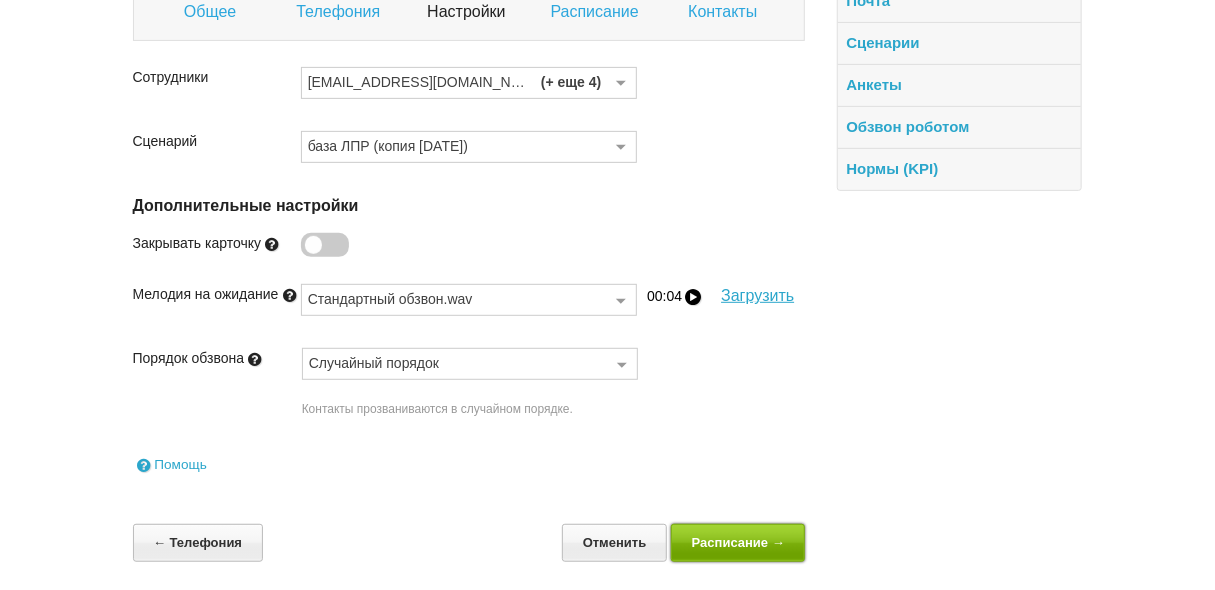 click on "Расписание →" at bounding box center (738, 542) 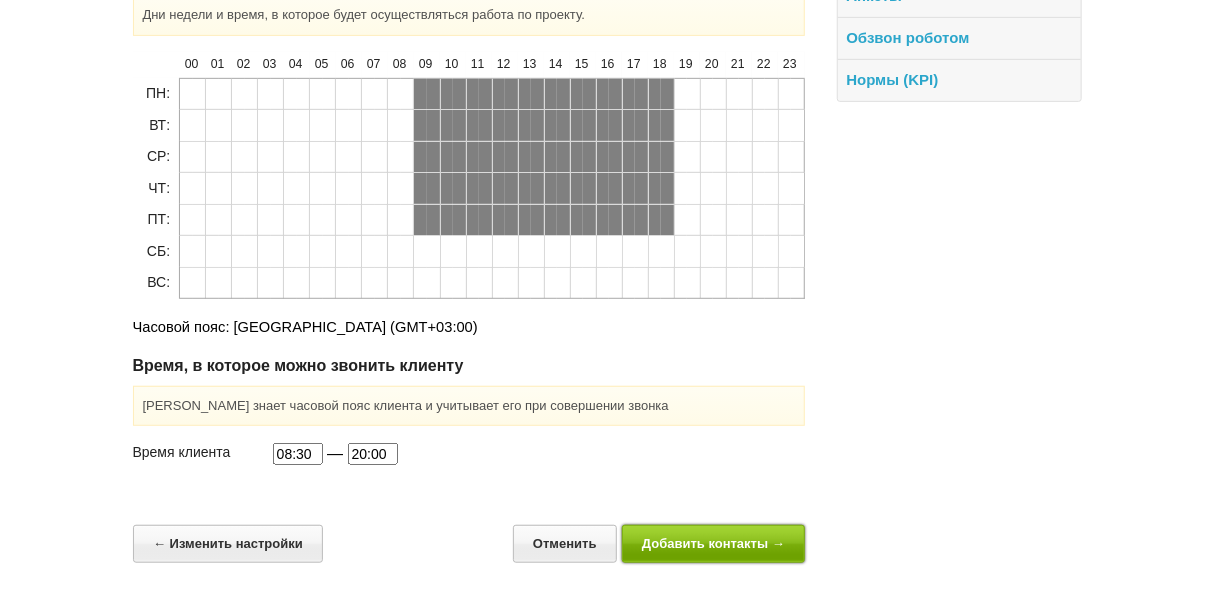 click on "Добавить контакты →" at bounding box center [714, 543] 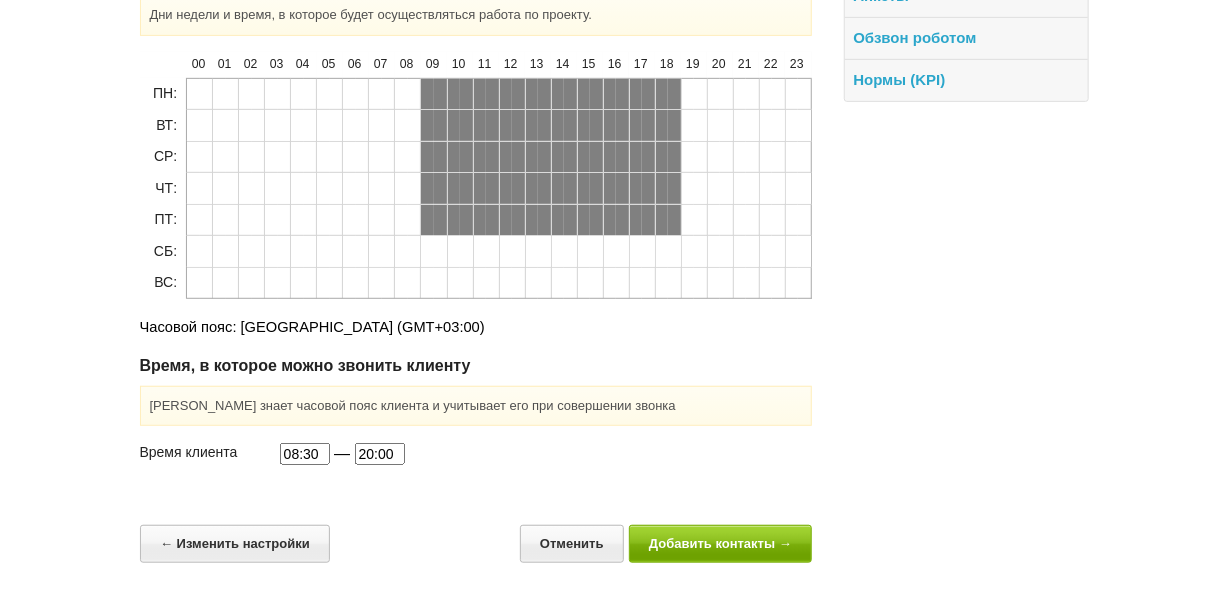 scroll, scrollTop: 47, scrollLeft: 0, axis: vertical 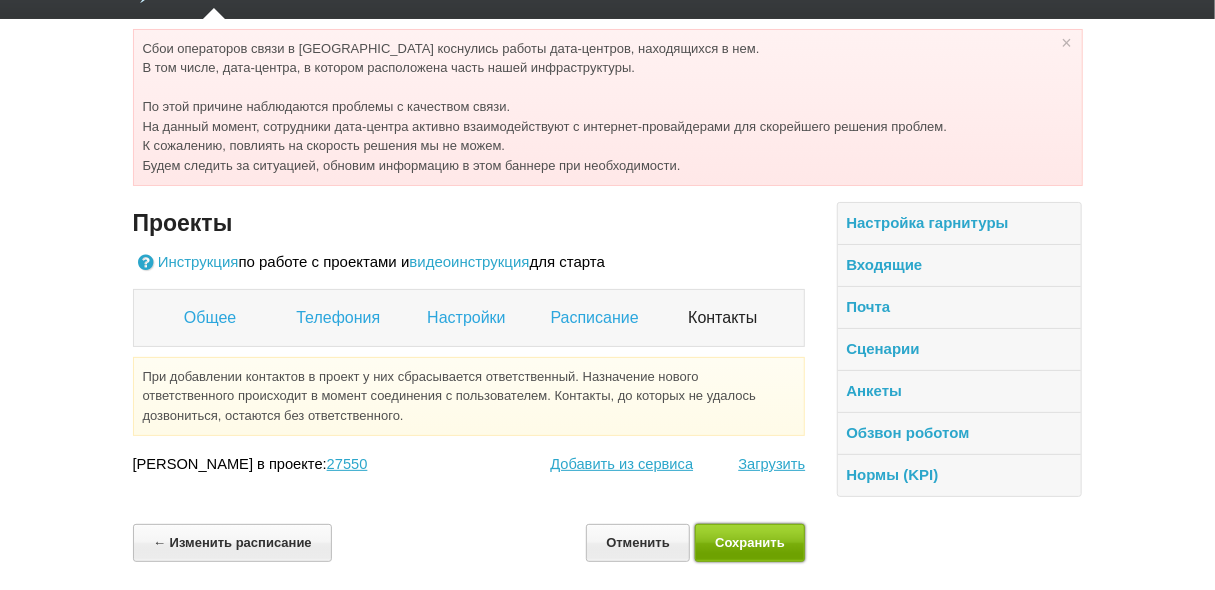 click on "Сохранить" at bounding box center (750, 542) 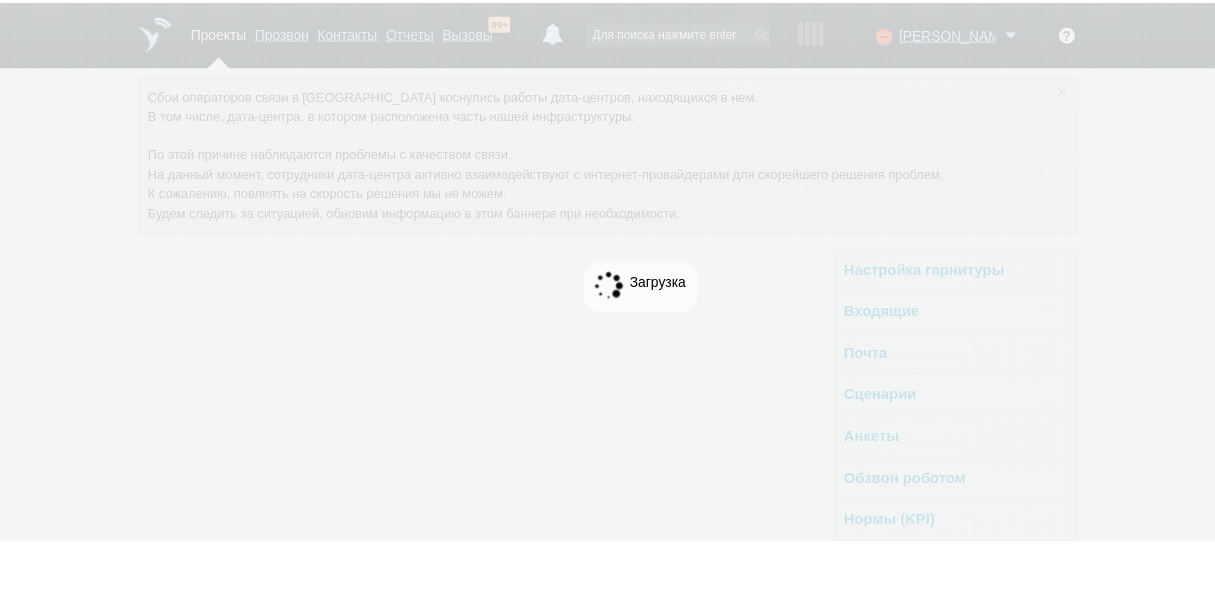 scroll, scrollTop: 0, scrollLeft: 0, axis: both 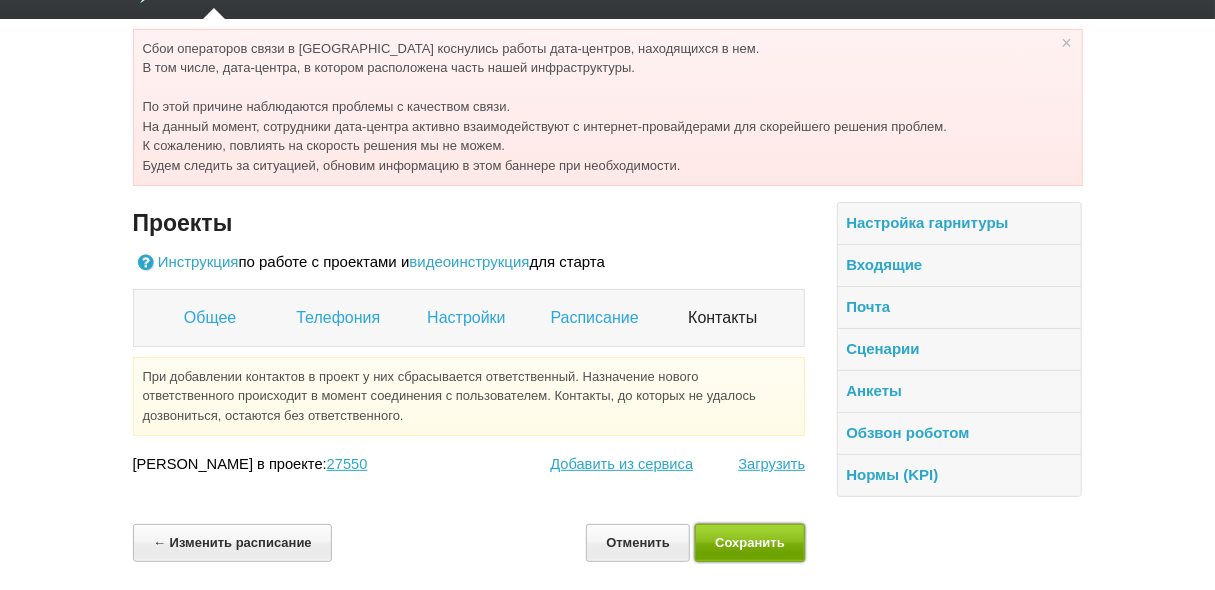 click on "Сохранить" at bounding box center [750, 542] 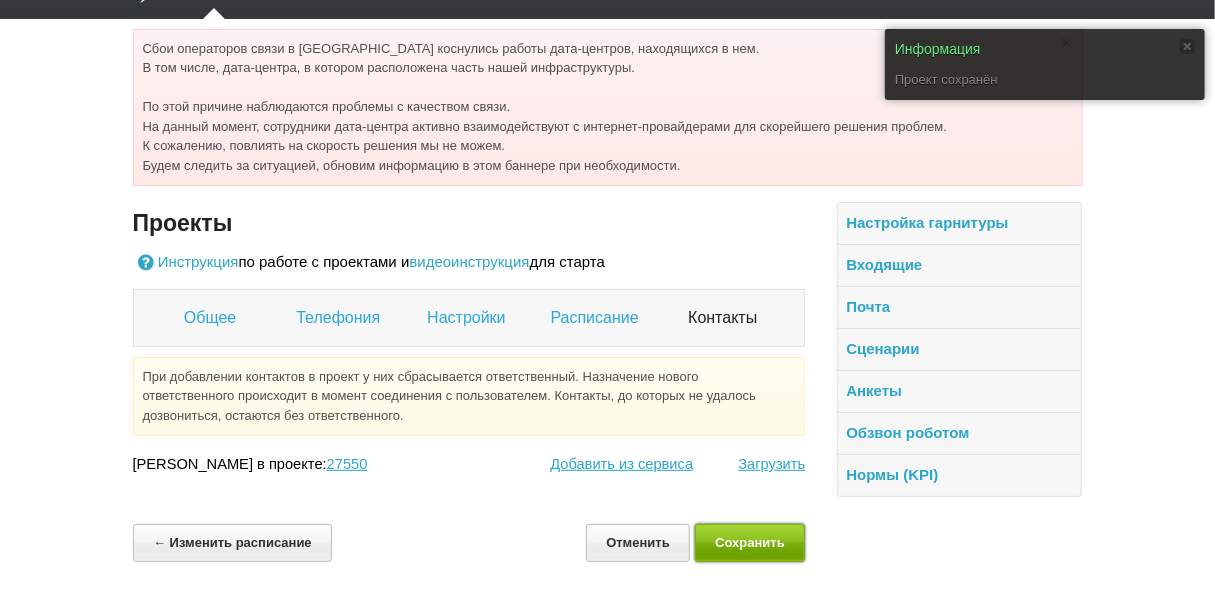 click on "Сохранить" at bounding box center (750, 542) 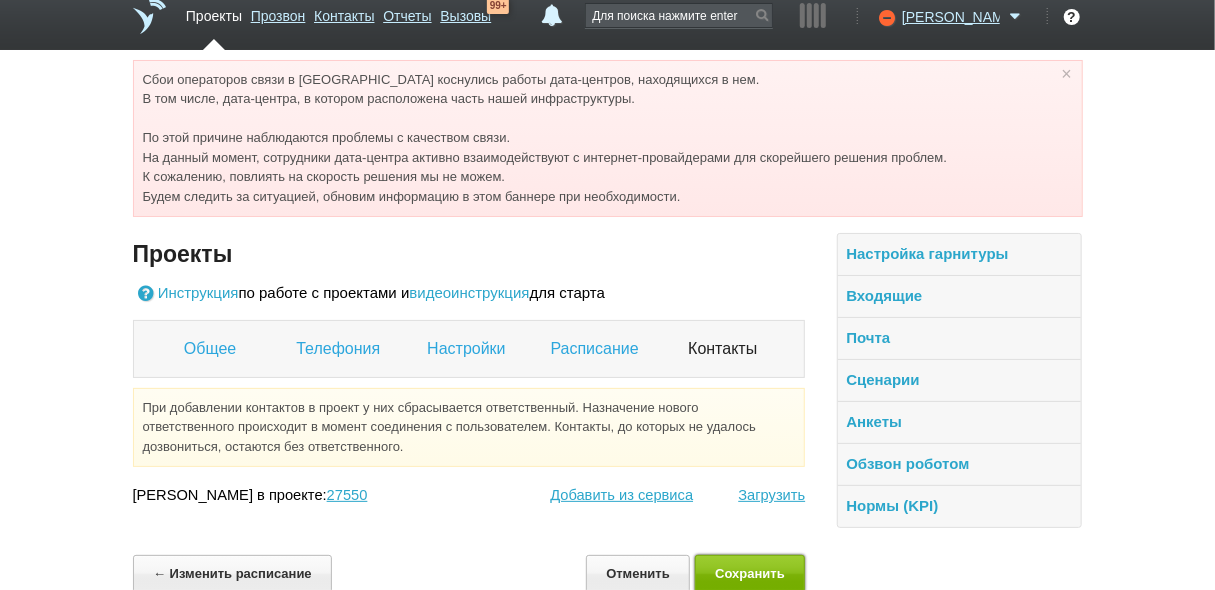 scroll, scrollTop: 0, scrollLeft: 0, axis: both 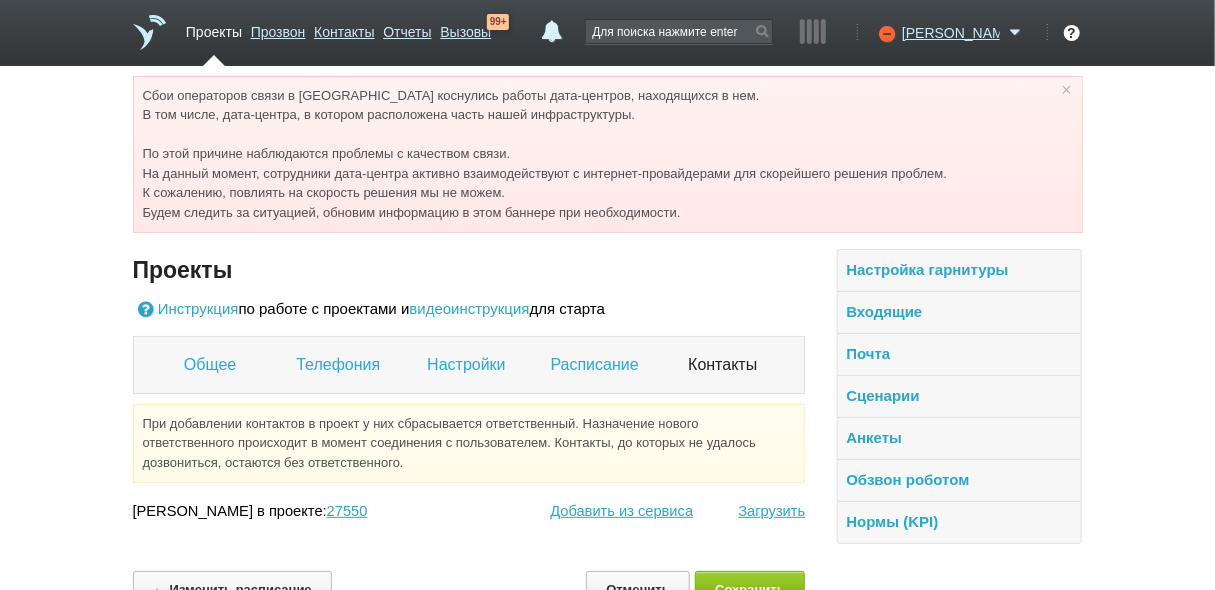 click on "Проекты" at bounding box center [214, 28] 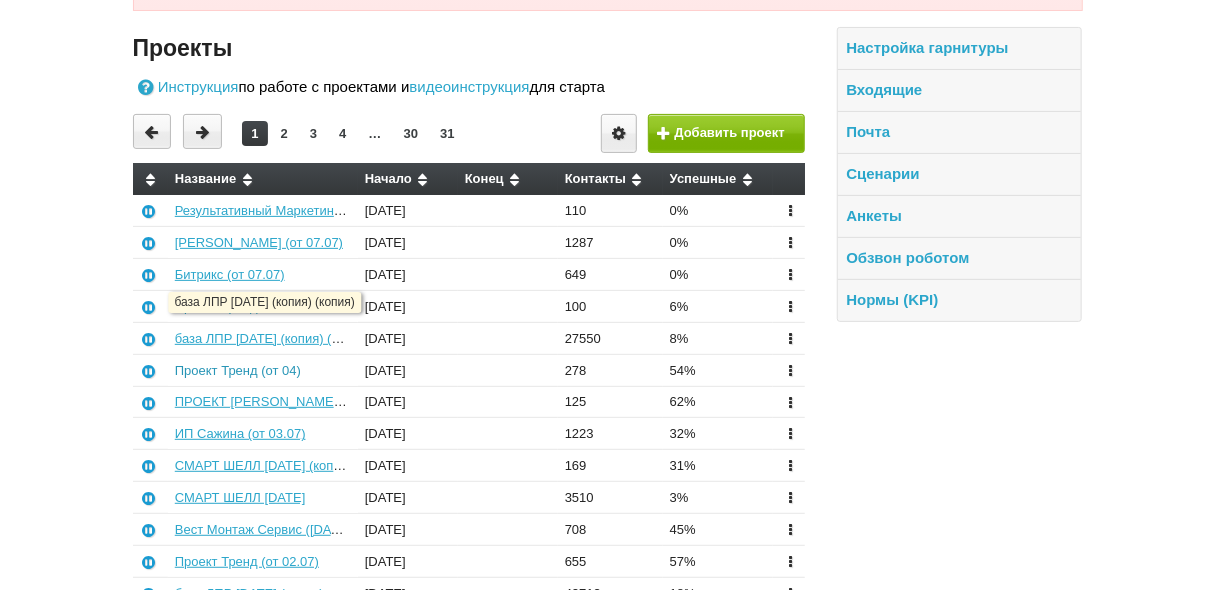 scroll, scrollTop: 240, scrollLeft: 0, axis: vertical 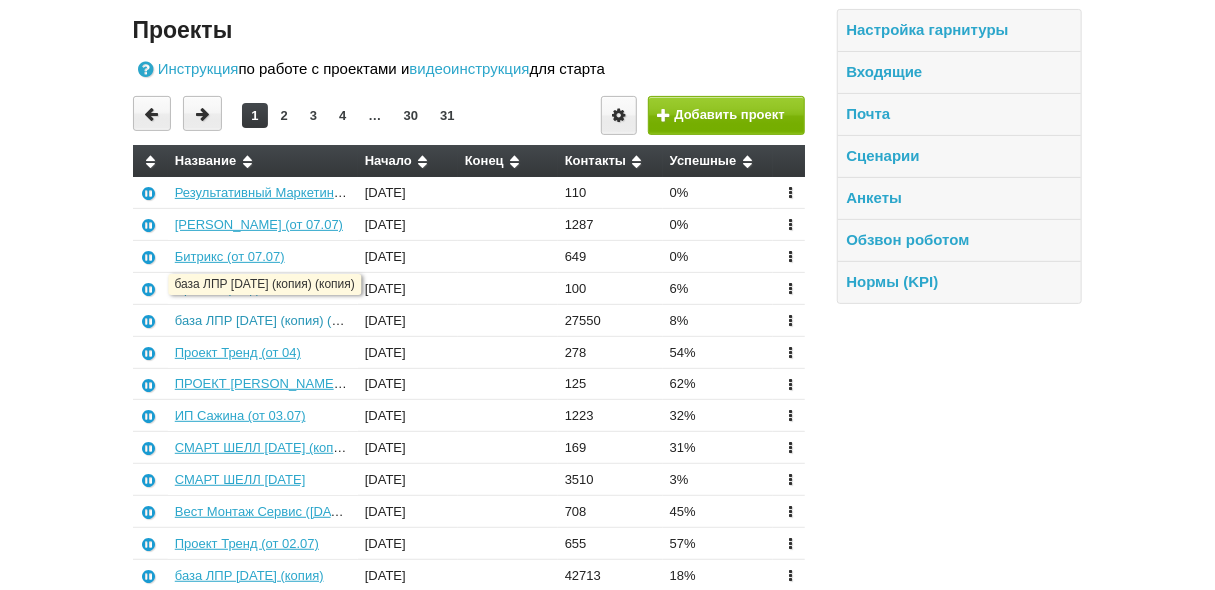 click on "база ЛПР  [DATE] (копия) (копия)" at bounding box center [272, 320] 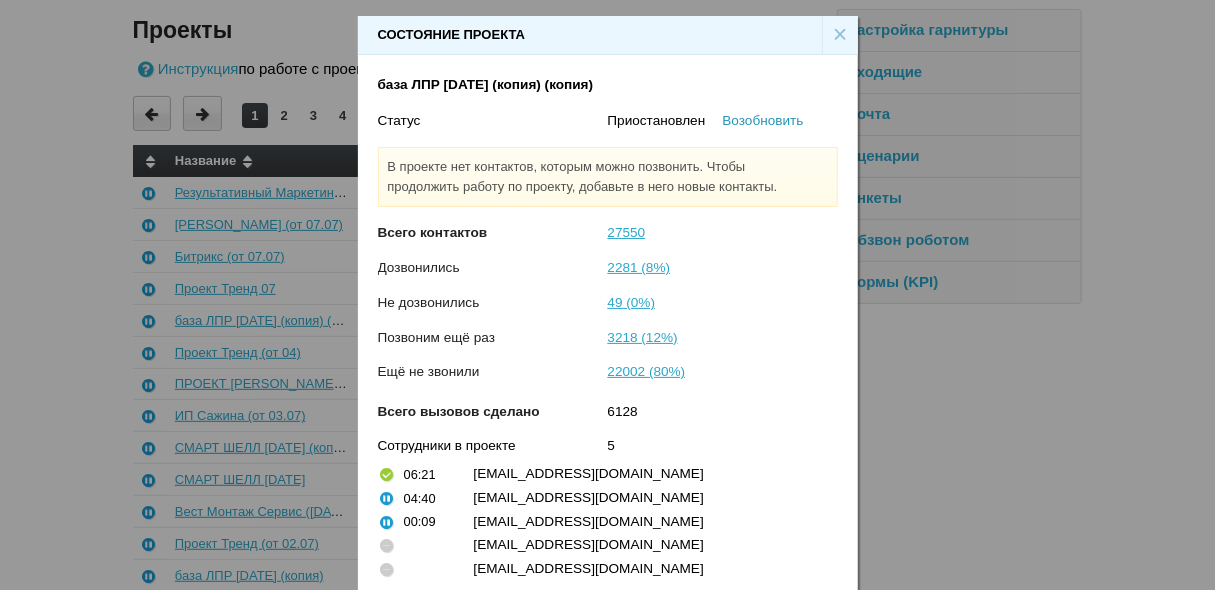 click on "Возобновить" at bounding box center (763, 120) 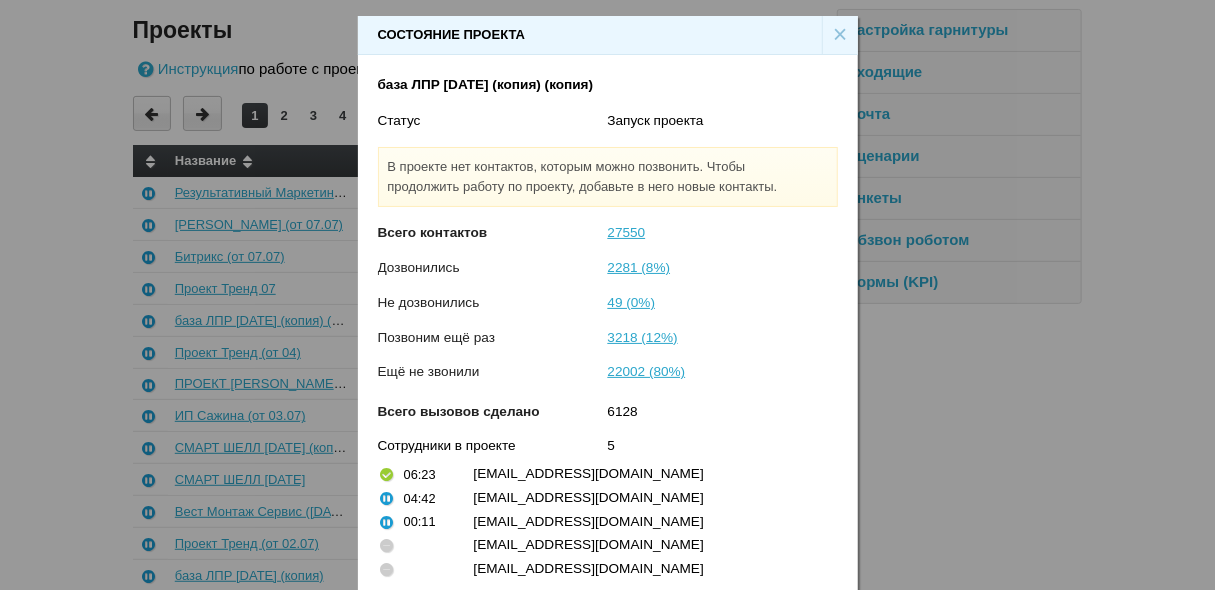 click on "×" at bounding box center (840, 35) 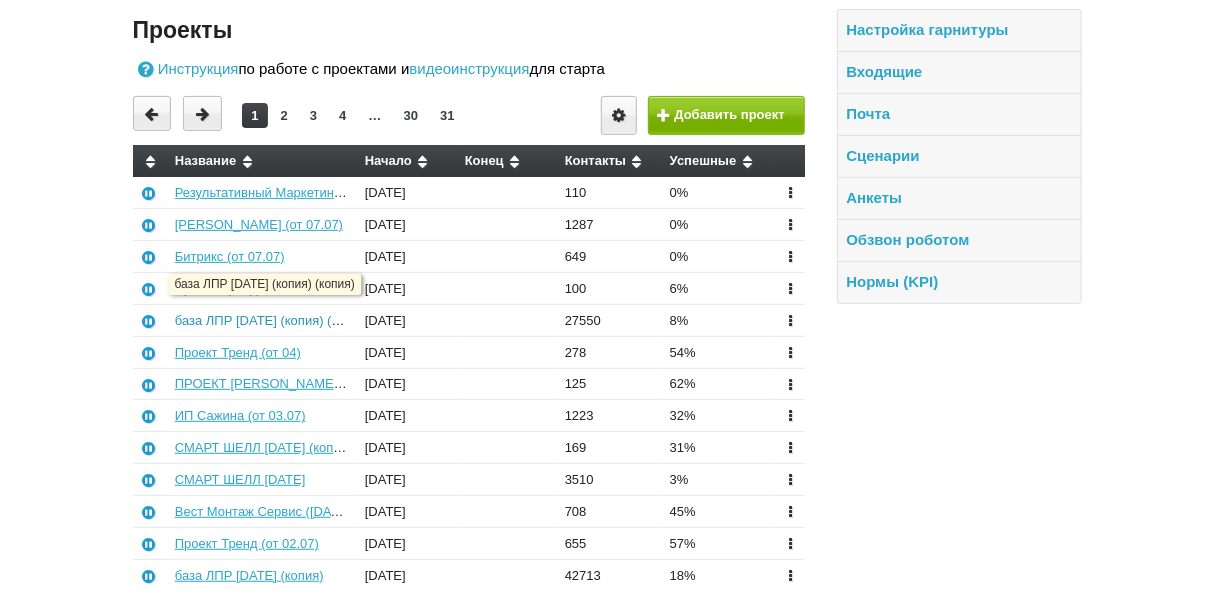 click on "база ЛПР  [DATE] (копия) (копия)" at bounding box center [272, 320] 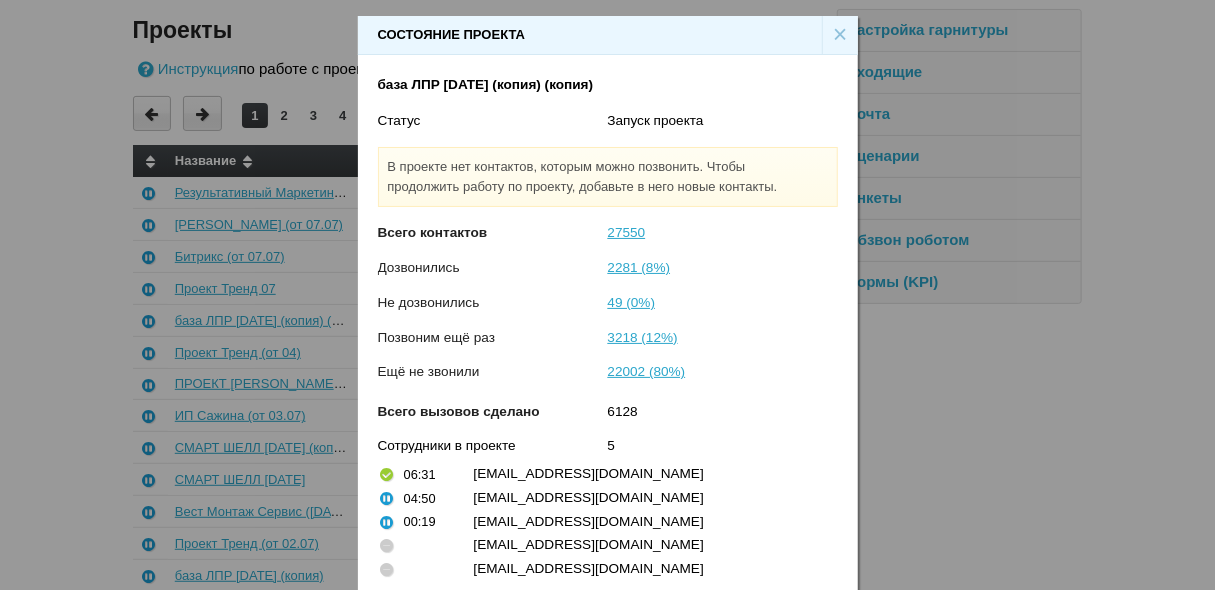 click on "×" at bounding box center [840, 35] 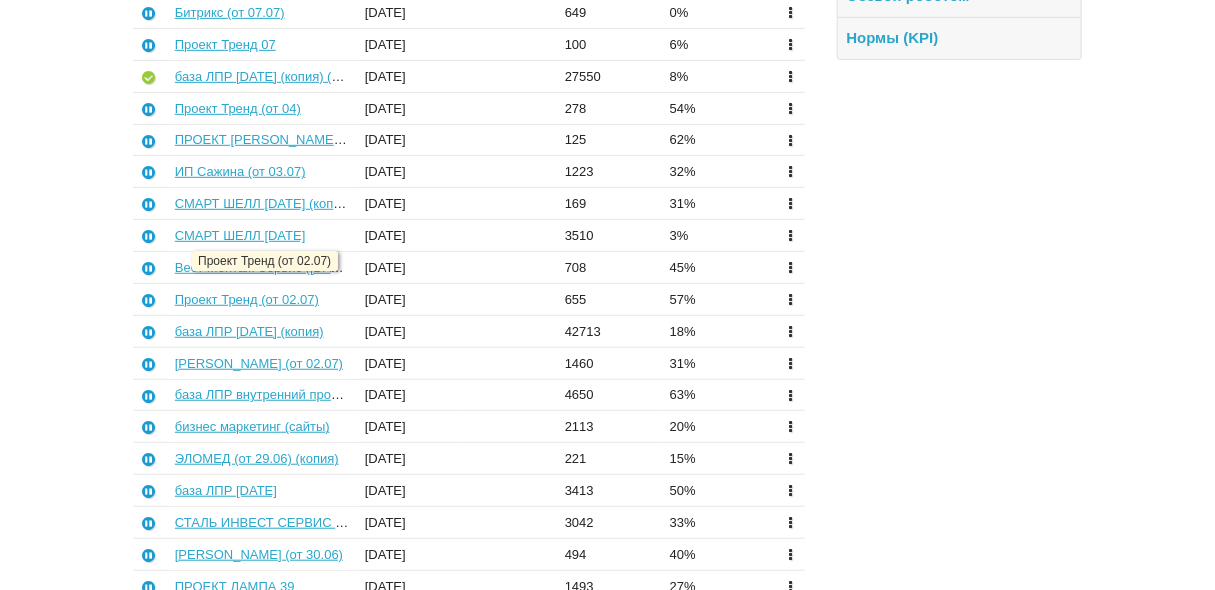 scroll, scrollTop: 560, scrollLeft: 0, axis: vertical 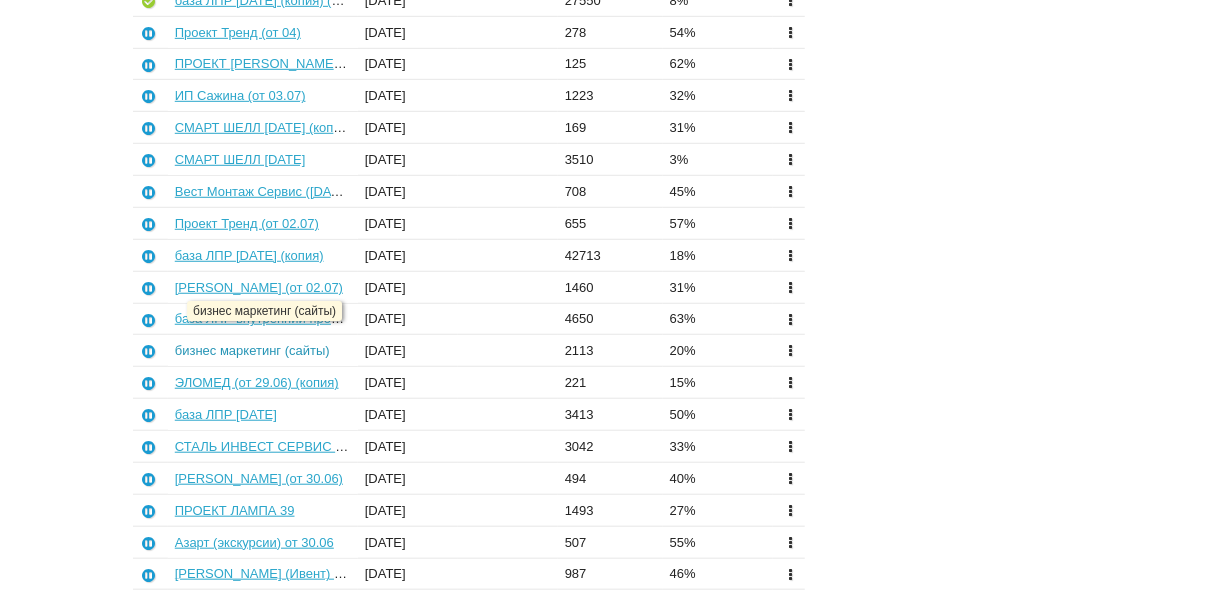 click on "бизнес маркетинг (сайты)" at bounding box center (252, 350) 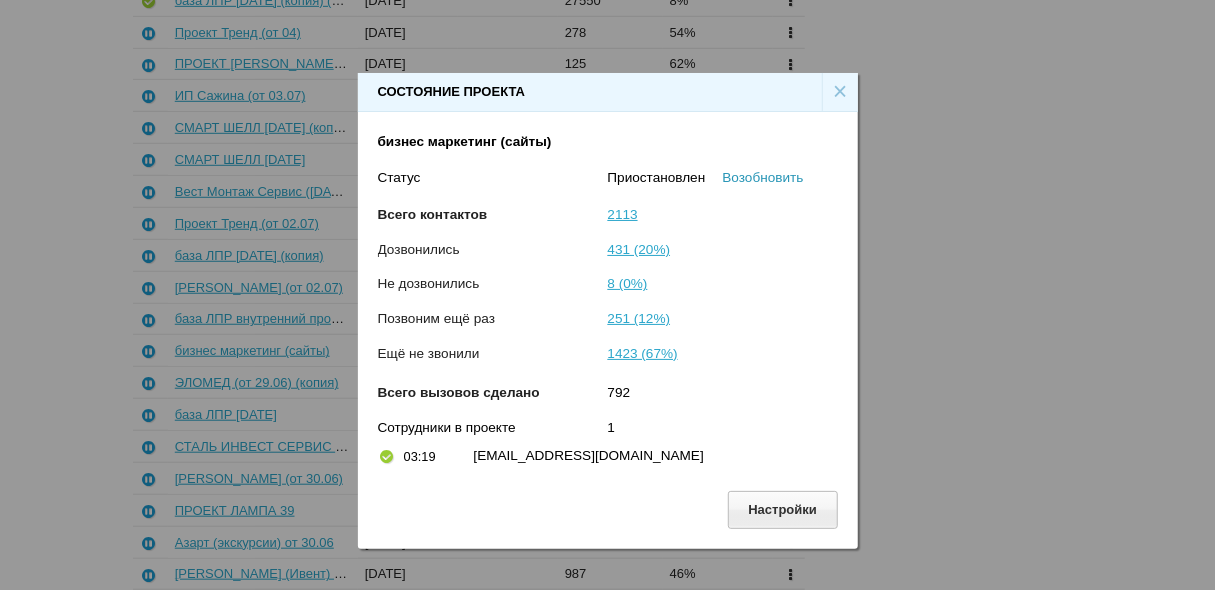 click on "Возобновить" at bounding box center (763, 177) 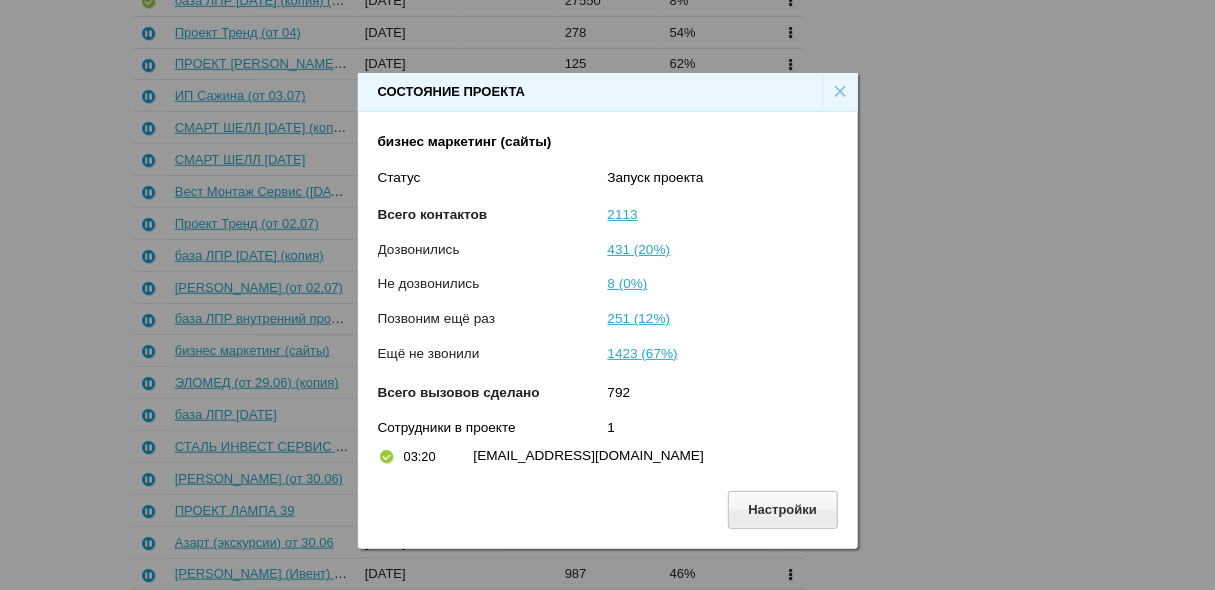 click on "×" at bounding box center (840, 92) 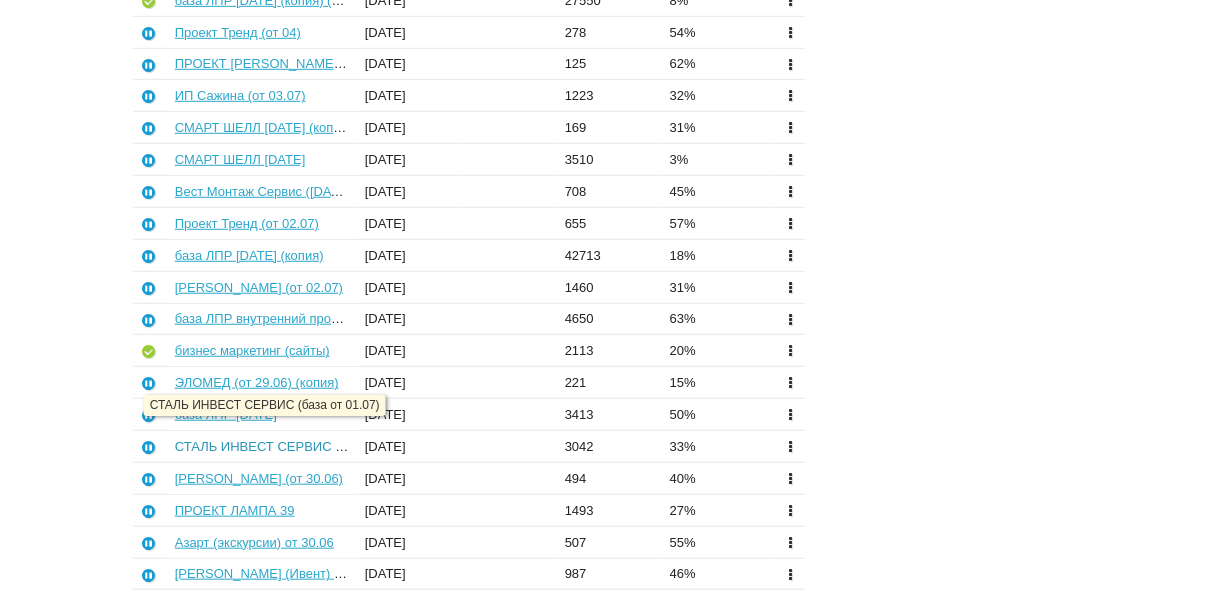click on "СТАЛЬ ИНВЕСТ СЕРВИС (база от 01.07)" at bounding box center (299, 446) 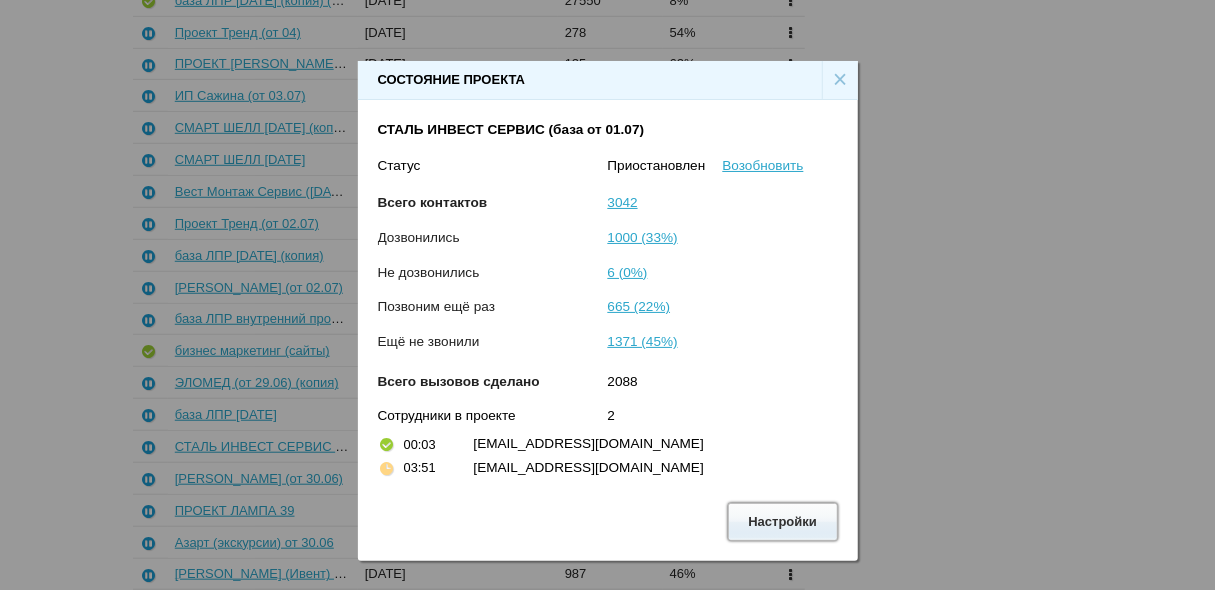 click on "Настройки" at bounding box center [783, 521] 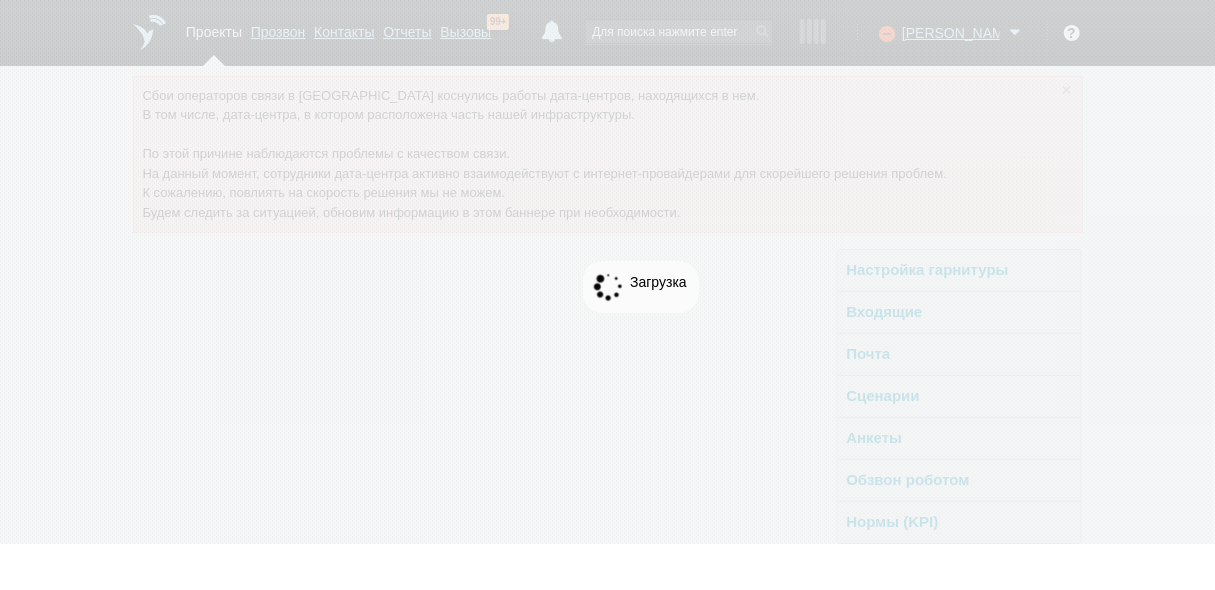 scroll, scrollTop: 0, scrollLeft: 0, axis: both 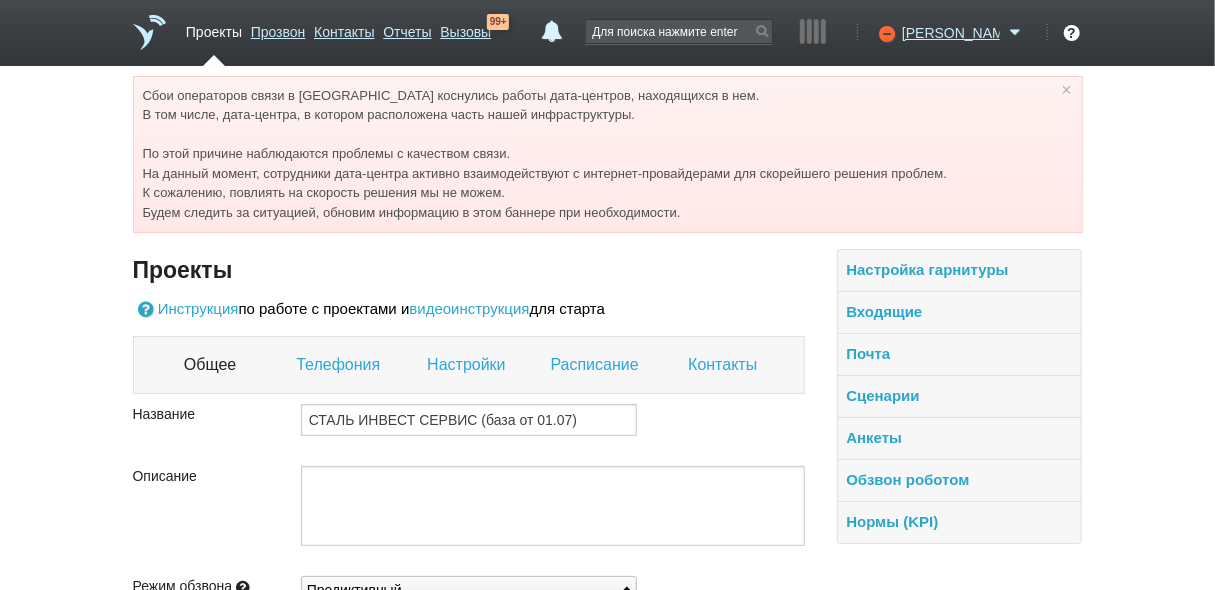 click on "Настройки" at bounding box center (468, 365) 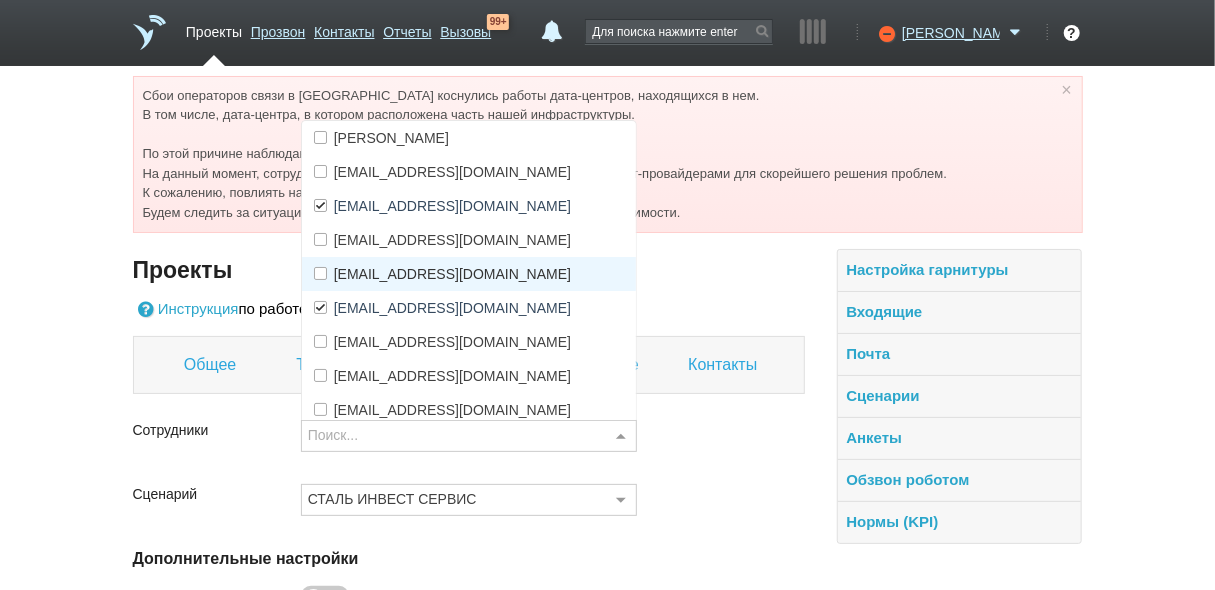 click on "[EMAIL_ADDRESS][DOMAIN_NAME]" at bounding box center [452, 274] 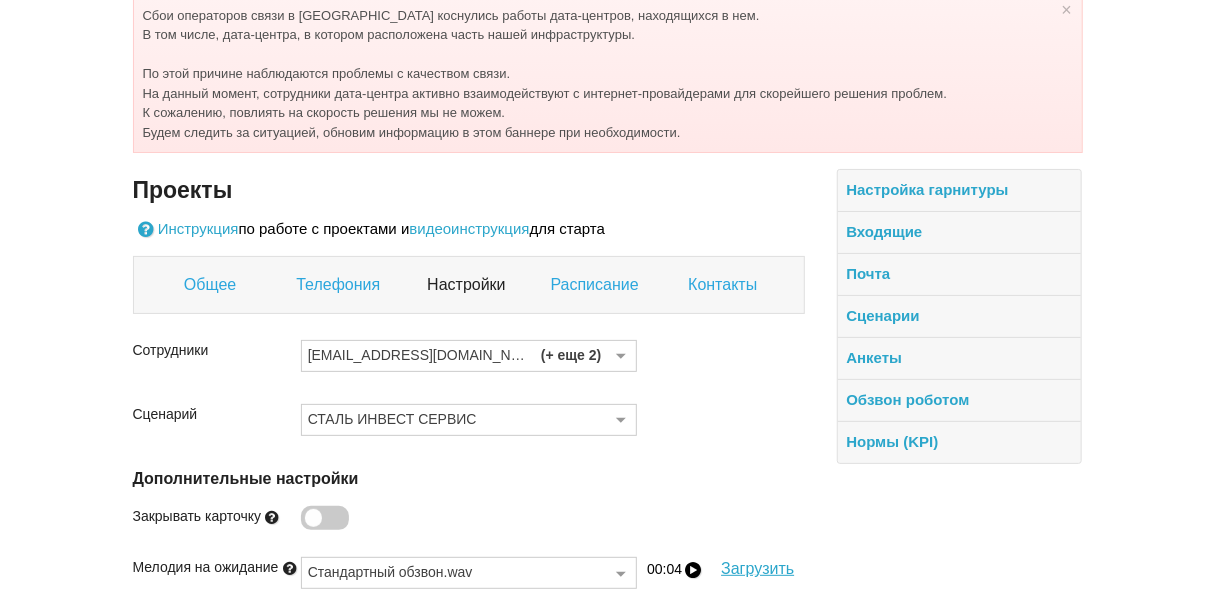 click on "Инструкция  по работе с проектами и  видеоинструкция  для старта" at bounding box center [469, 229] 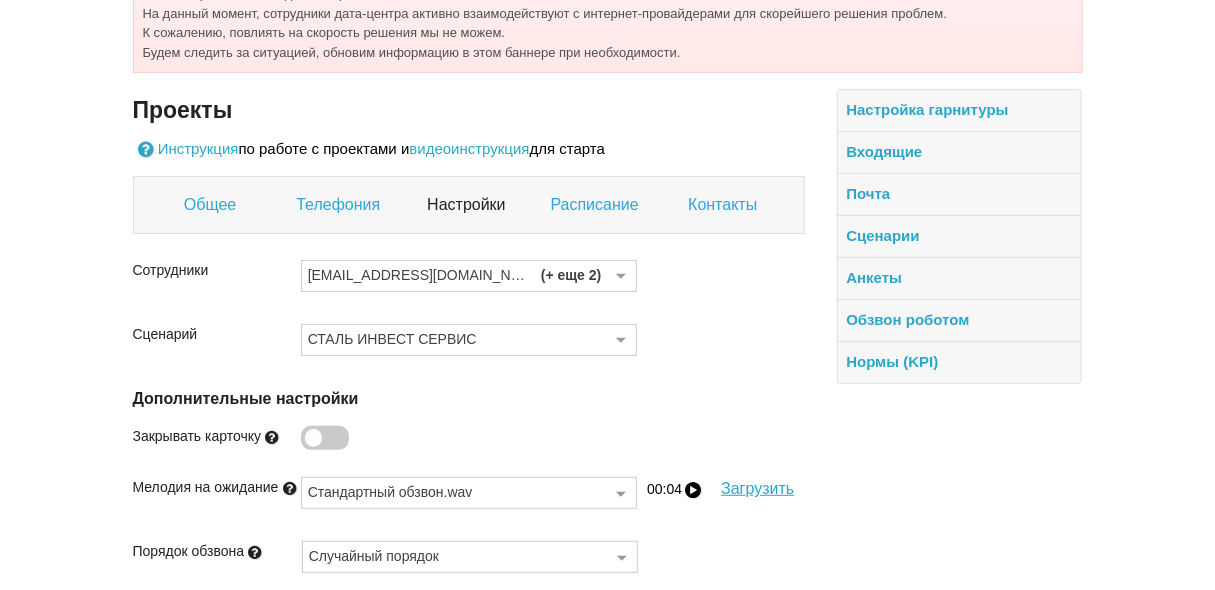 scroll, scrollTop: 353, scrollLeft: 0, axis: vertical 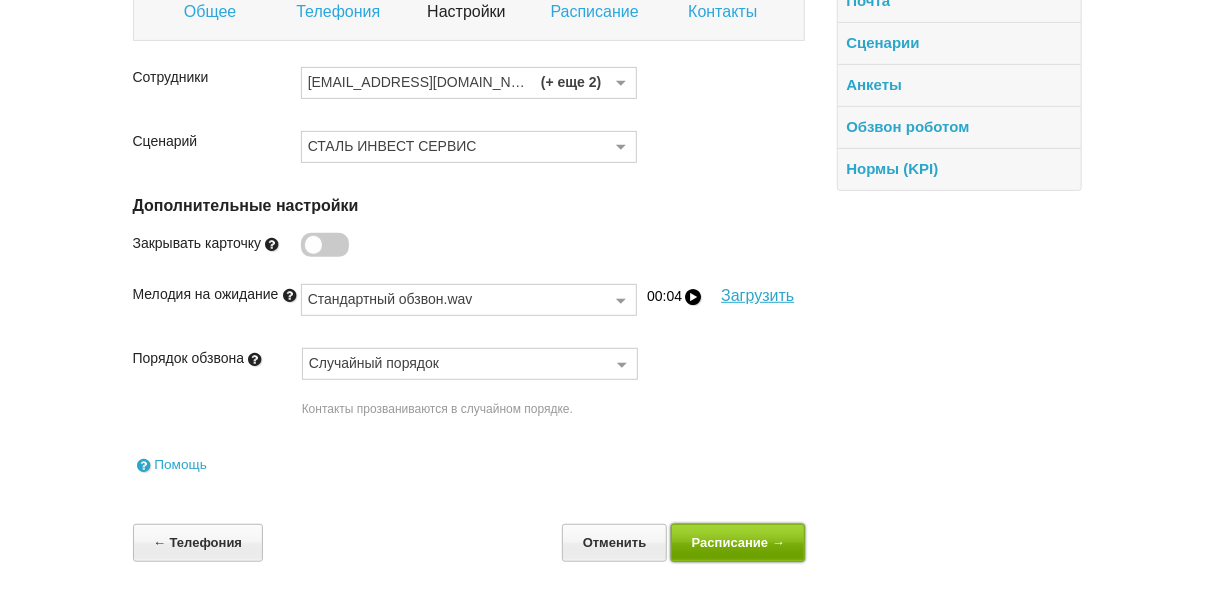 click on "Расписание →" at bounding box center (738, 542) 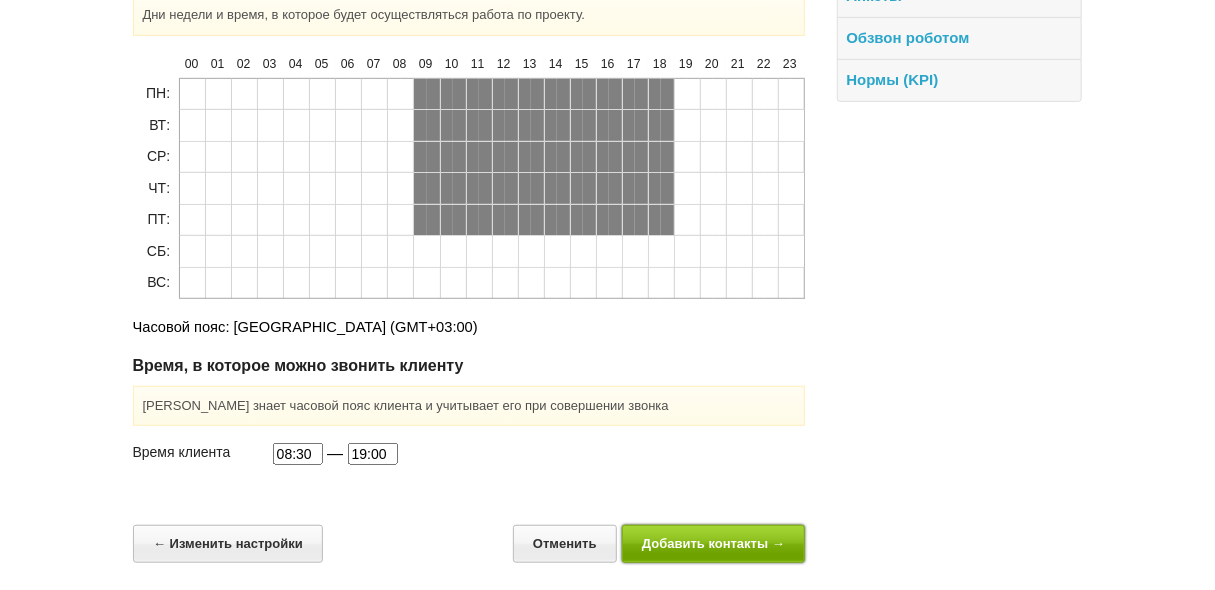 click on "Добавить контакты →" at bounding box center (714, 543) 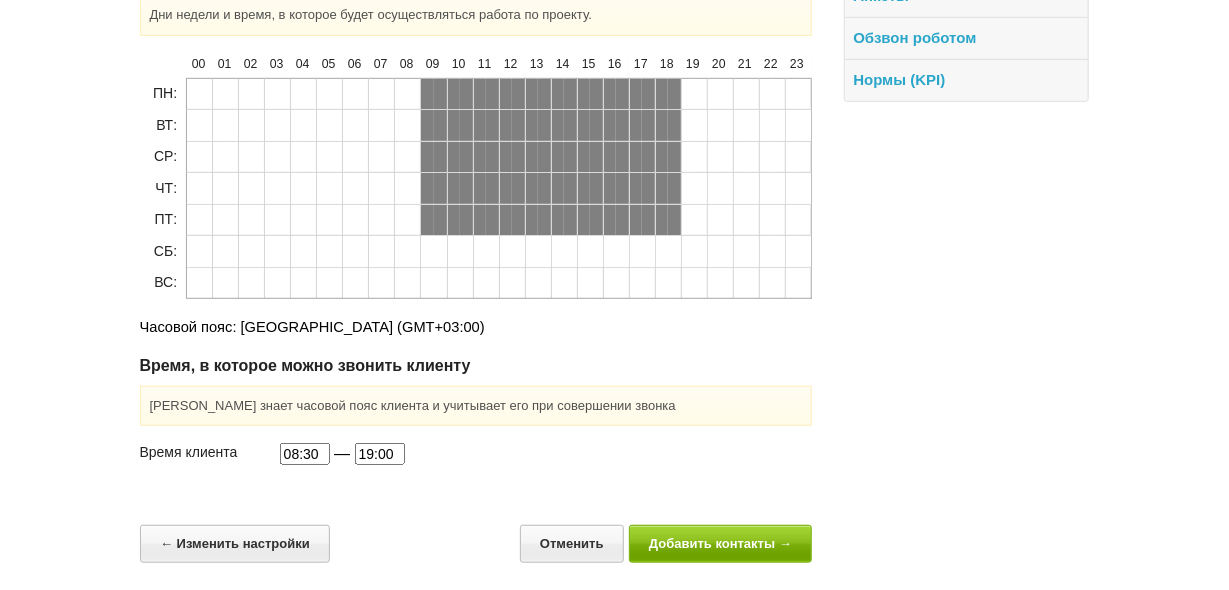 scroll, scrollTop: 47, scrollLeft: 0, axis: vertical 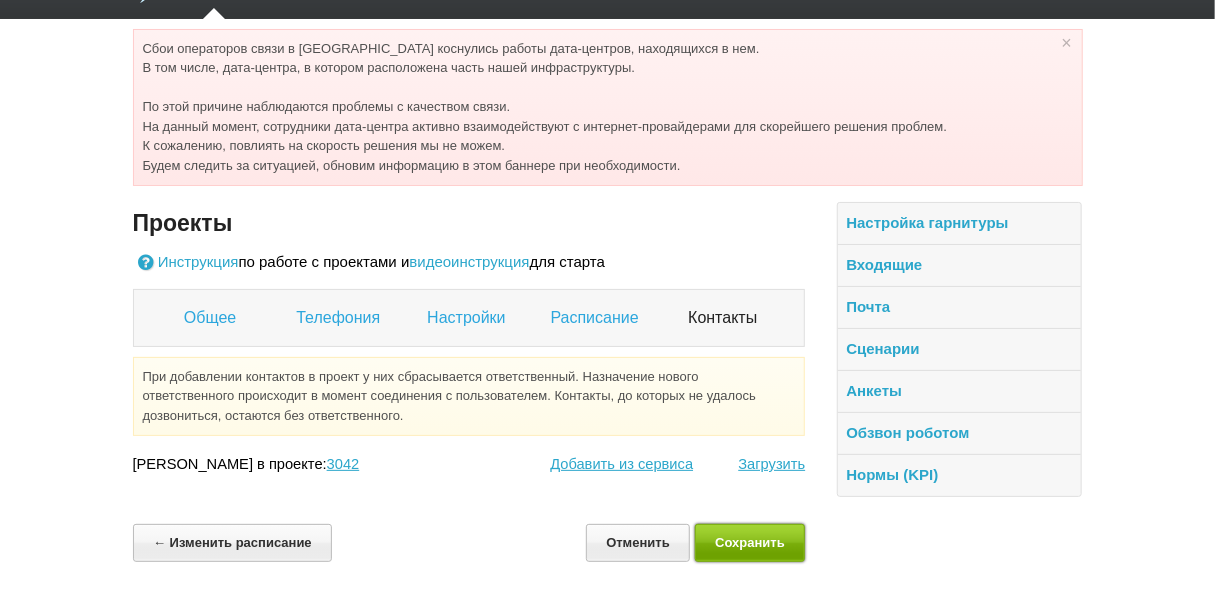 click on "Сохранить" at bounding box center [750, 542] 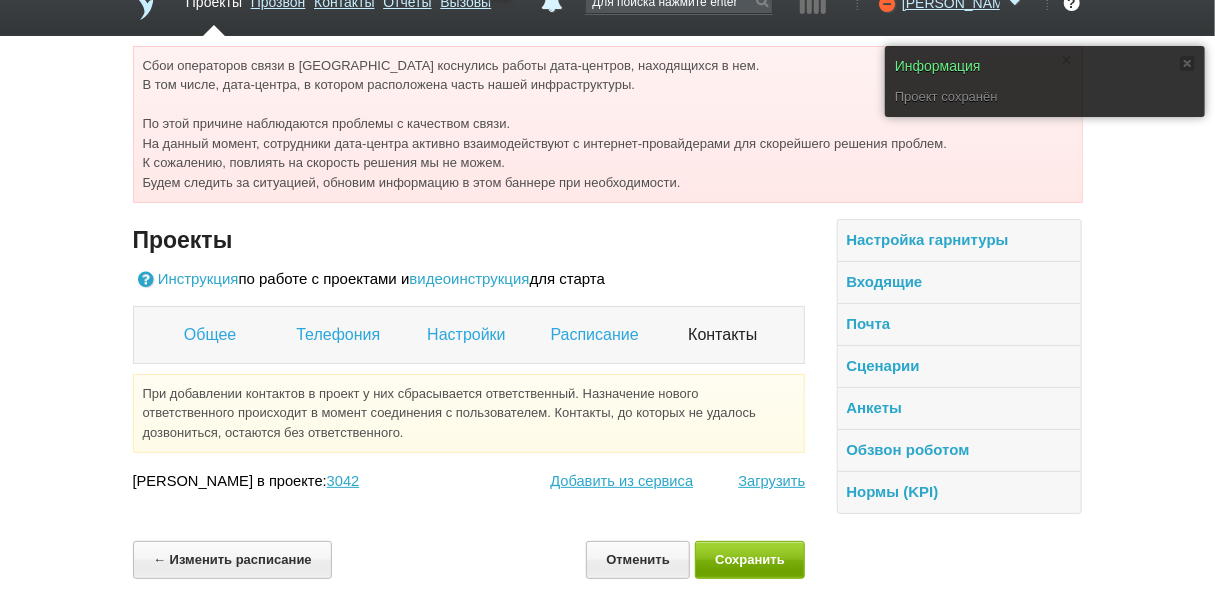 scroll, scrollTop: 47, scrollLeft: 0, axis: vertical 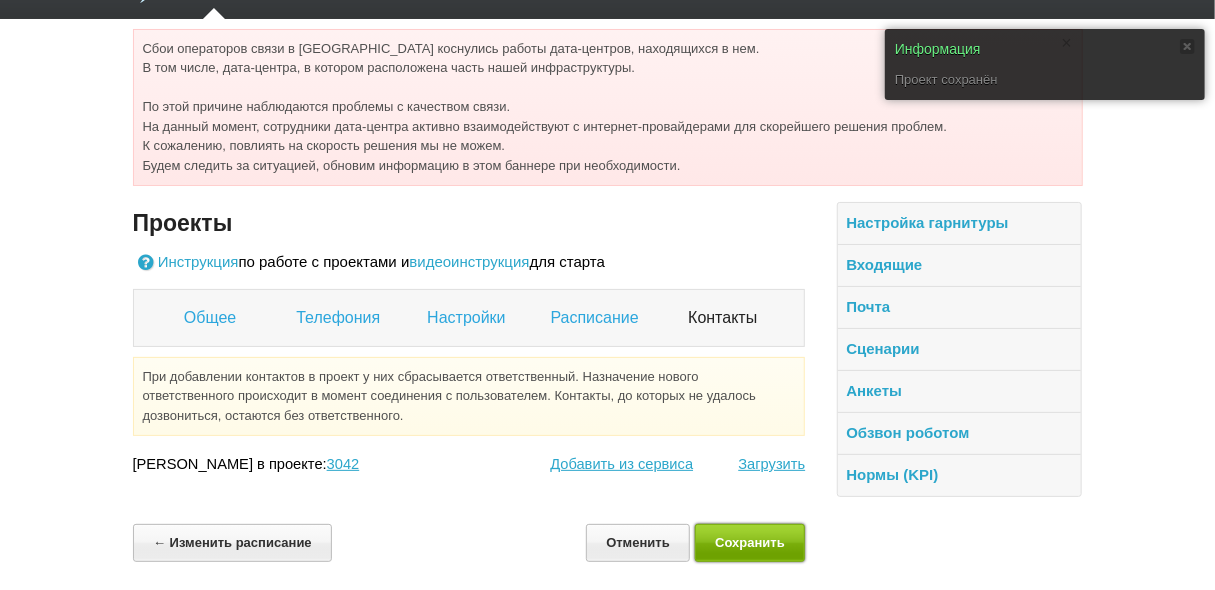 click on "Сохранить" at bounding box center [750, 542] 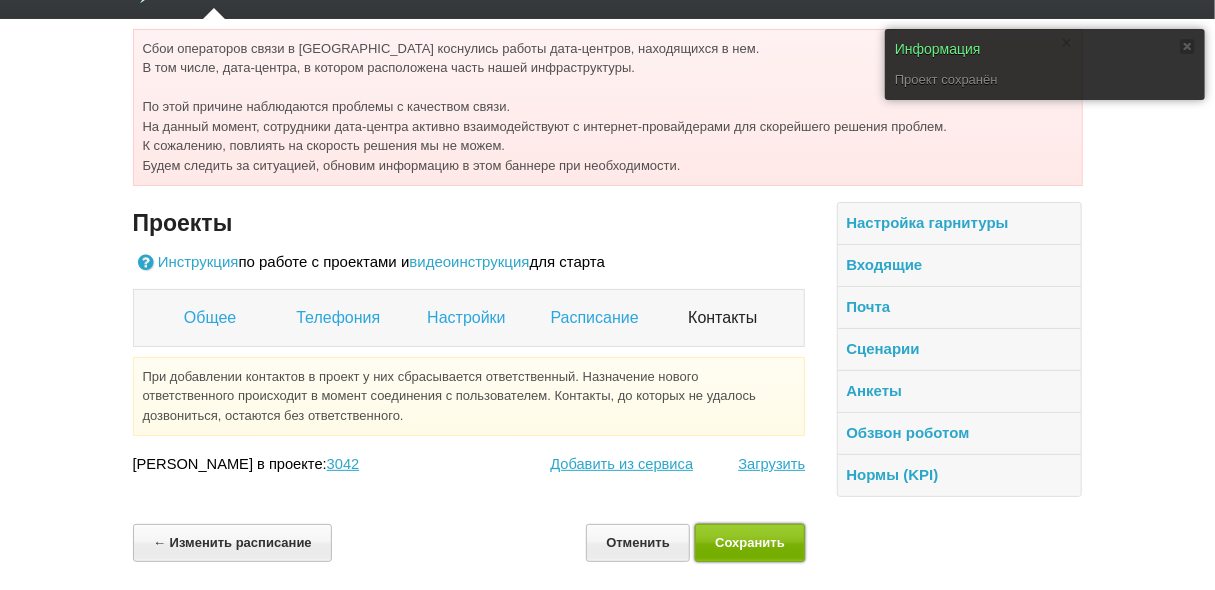 scroll, scrollTop: 0, scrollLeft: 0, axis: both 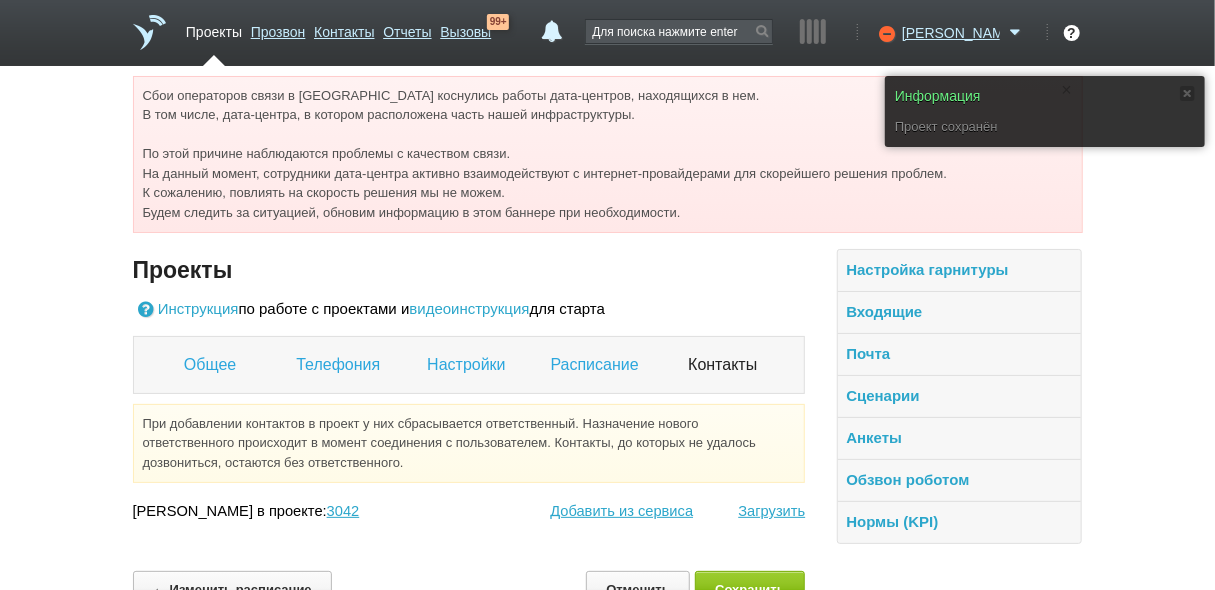 click on "Проекты" at bounding box center [214, 28] 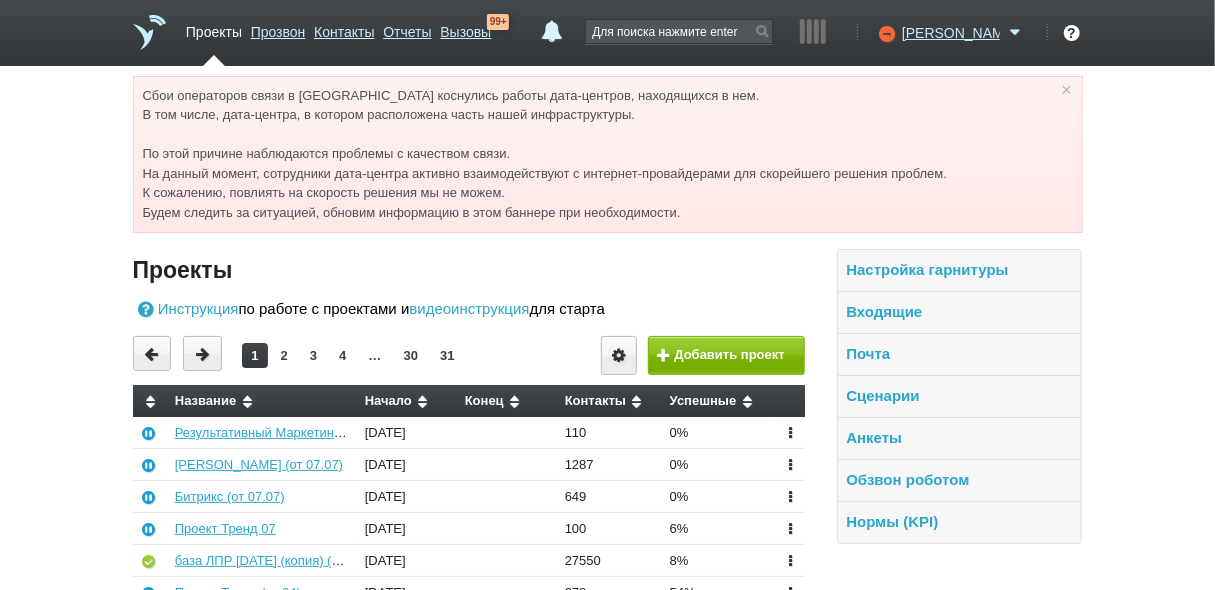 click on "Проекты" at bounding box center (214, 28) 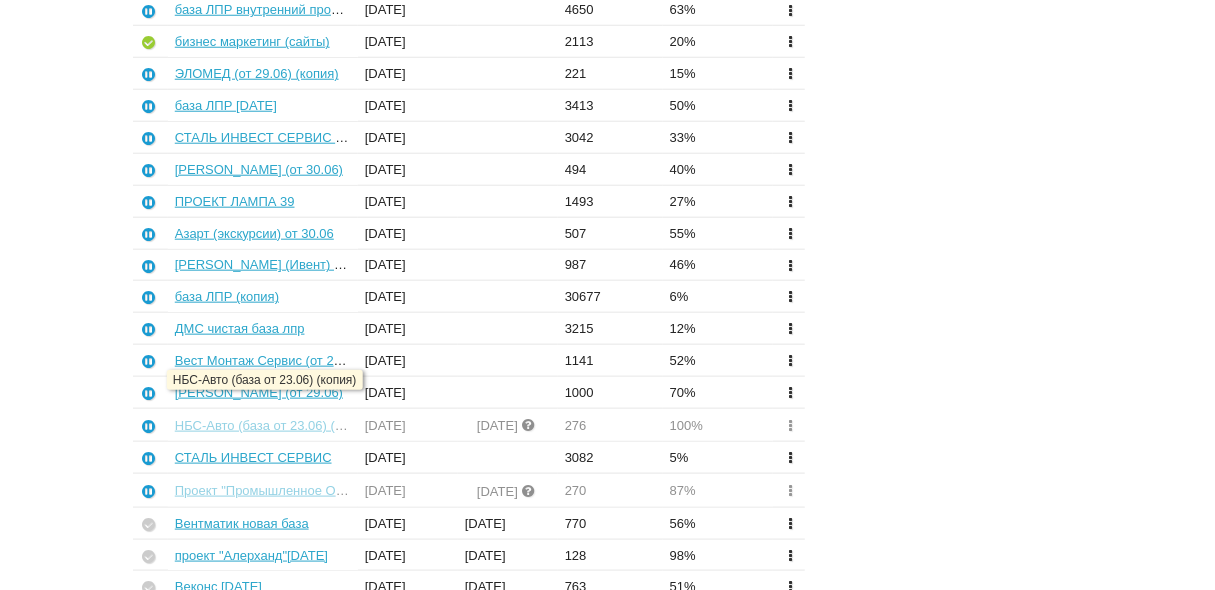 scroll, scrollTop: 1012, scrollLeft: 0, axis: vertical 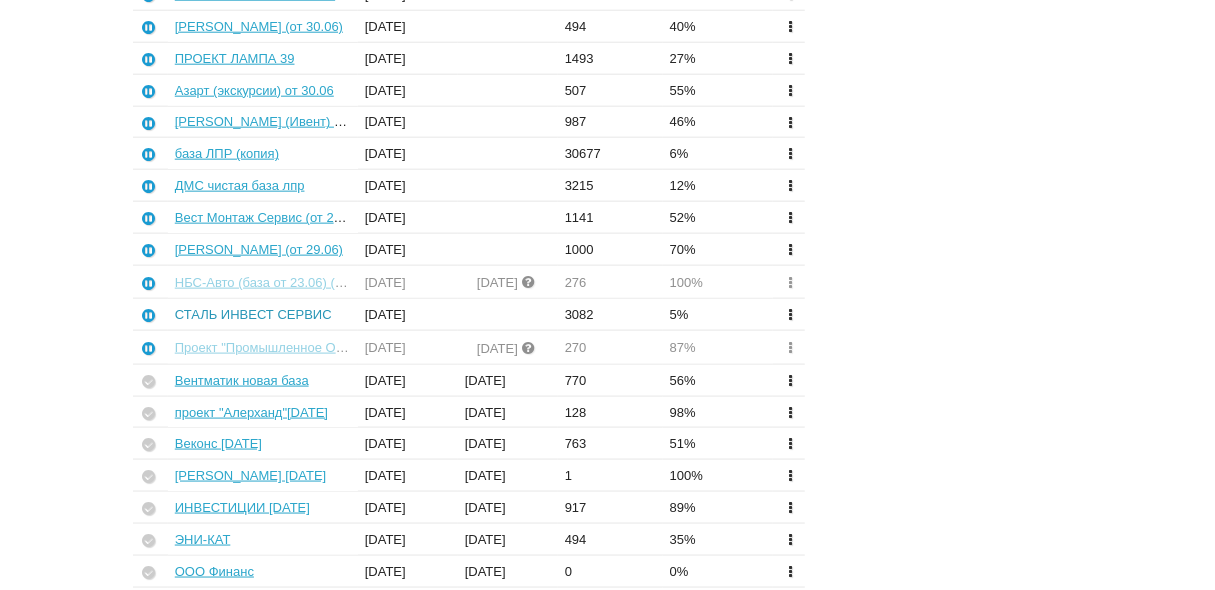 click on "СТАЛЬ ИНВЕСТ СЕРВИС" at bounding box center [253, 314] 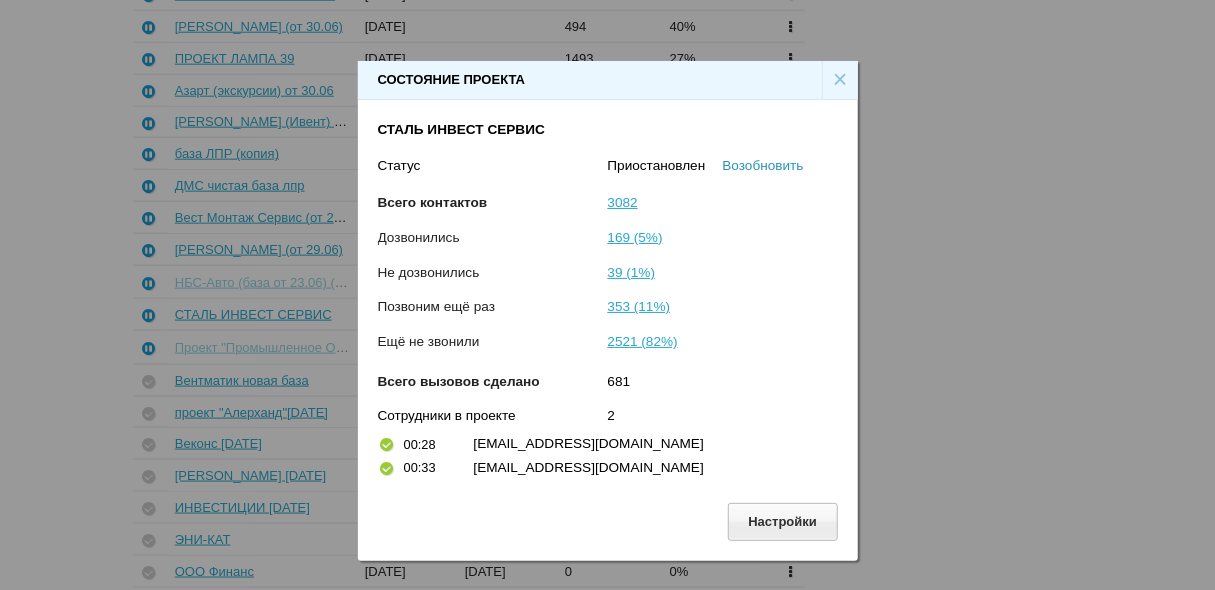 click on "Возобновить" at bounding box center (763, 165) 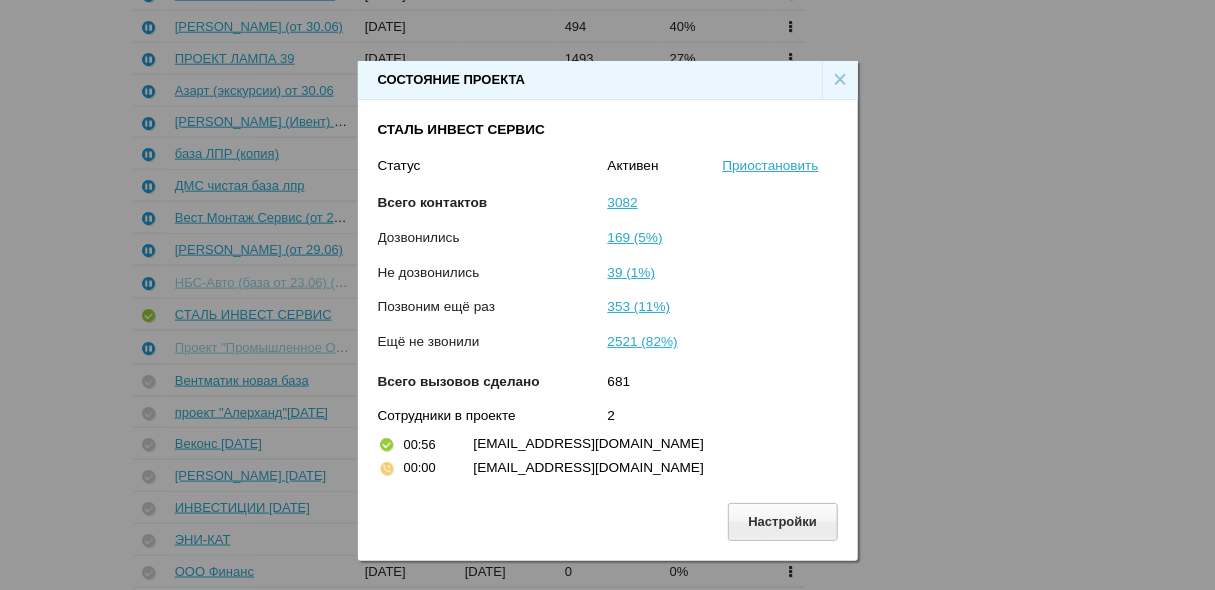 click on "×" at bounding box center (840, 80) 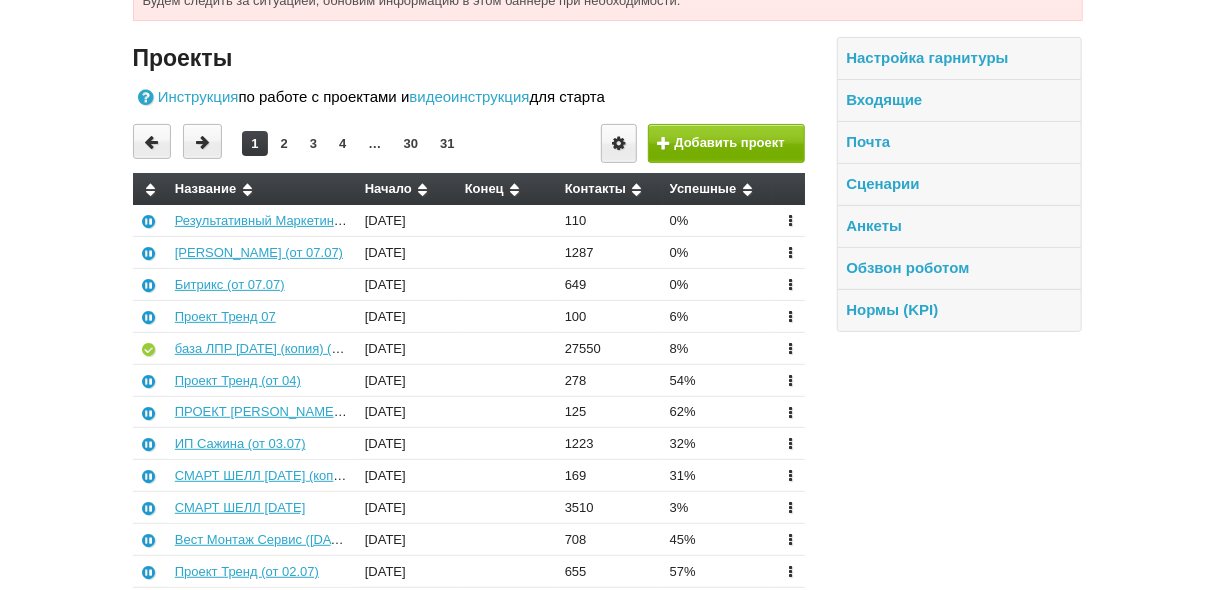 scroll, scrollTop: 292, scrollLeft: 0, axis: vertical 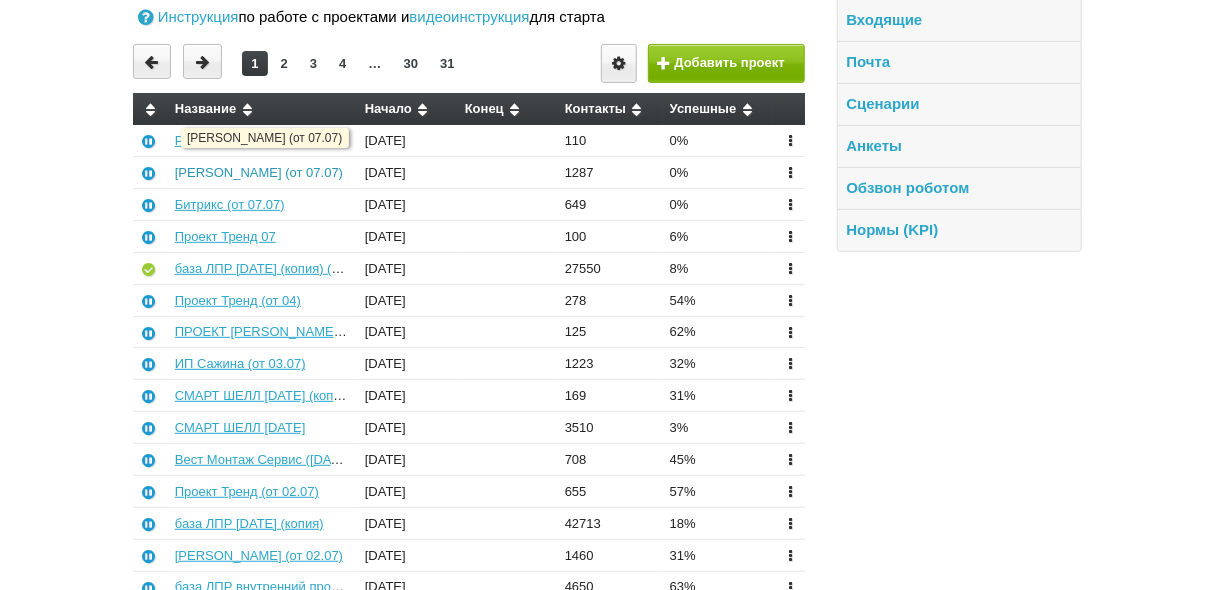 click on "[PERSON_NAME] (от 07.07)" at bounding box center [259, 172] 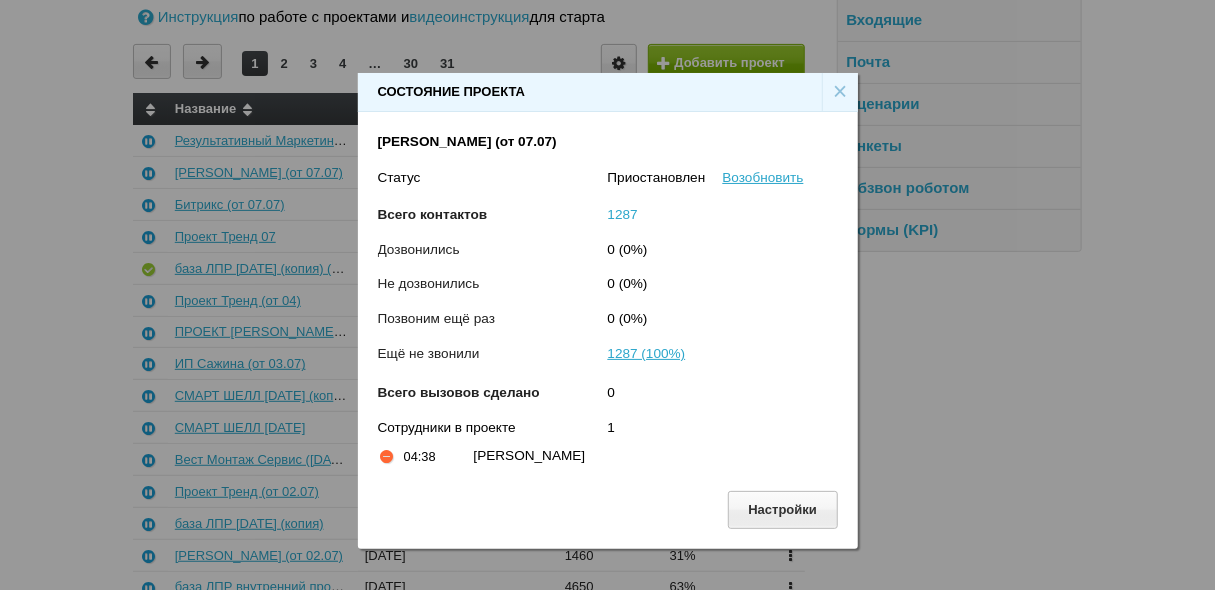 click on "1287" at bounding box center (623, 214) 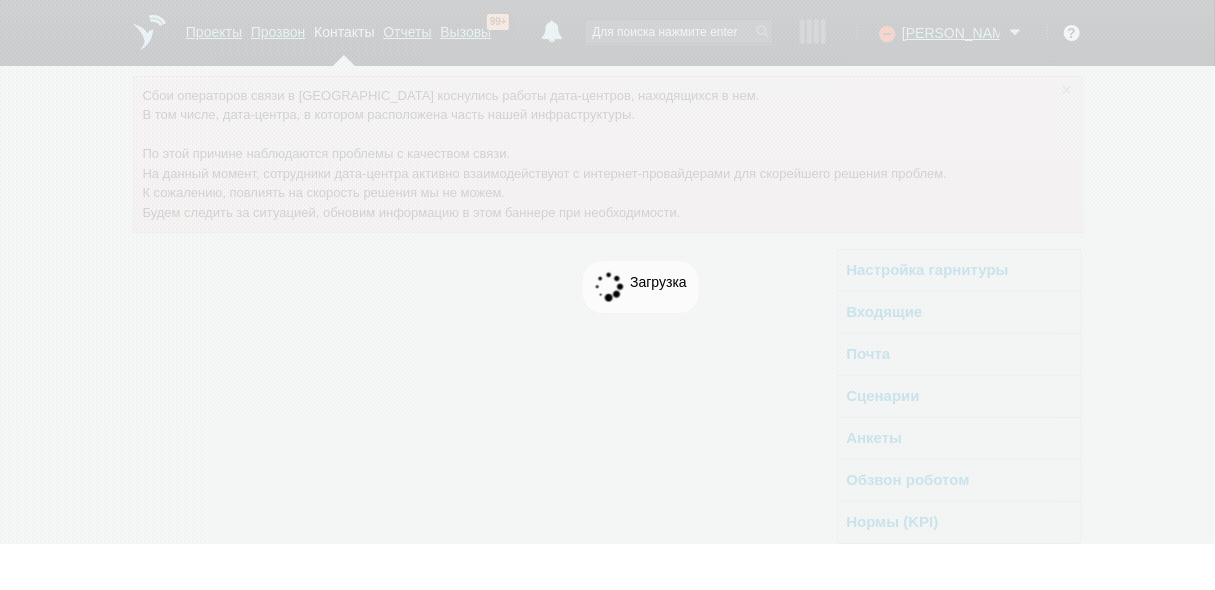 scroll, scrollTop: 0, scrollLeft: 0, axis: both 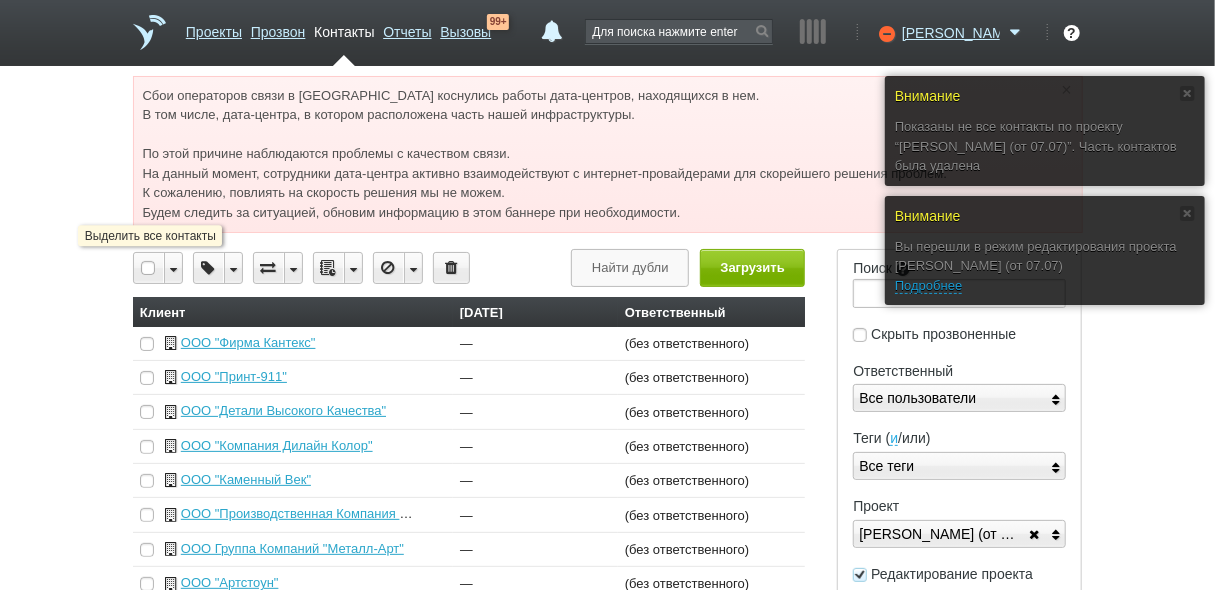 click at bounding box center (149, 268) 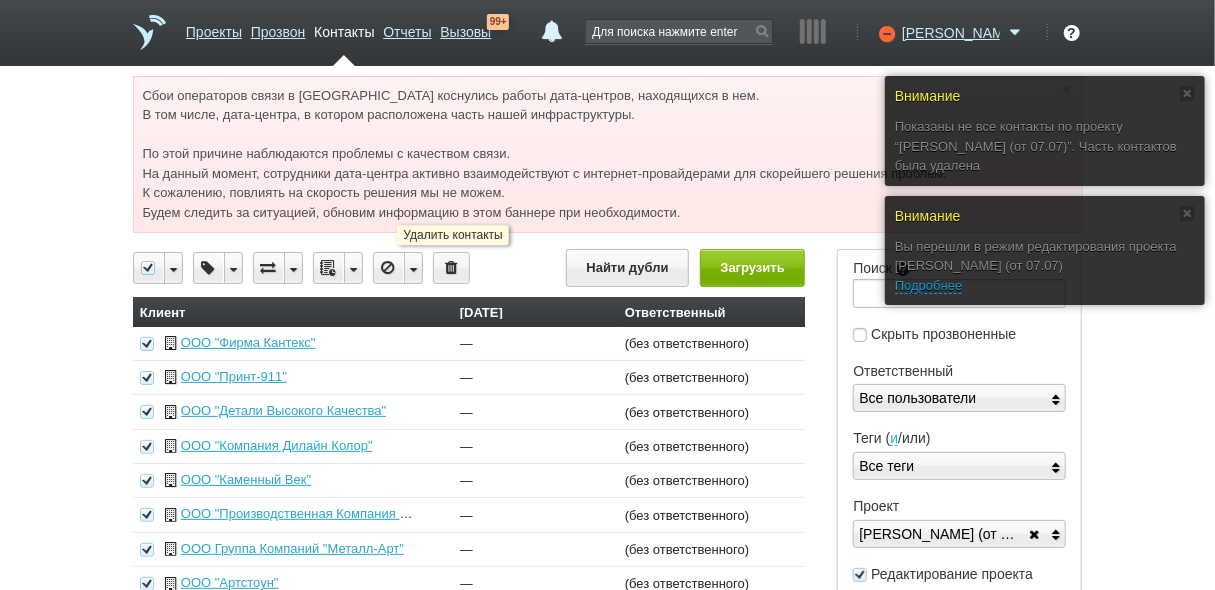click at bounding box center (451, 268) 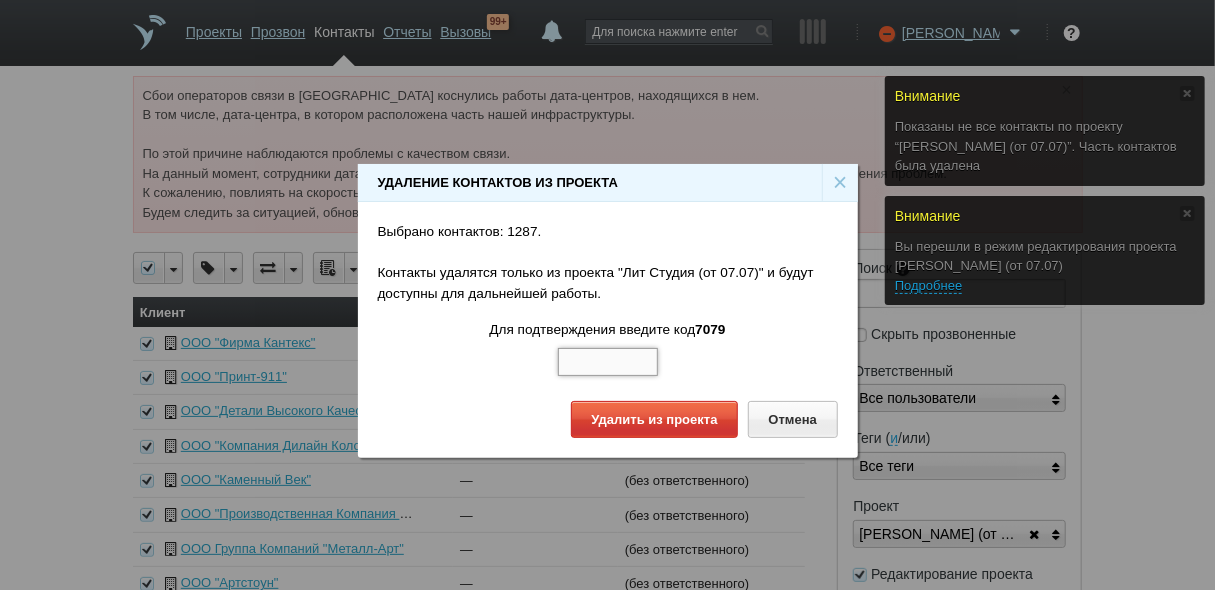 click at bounding box center (608, 362) 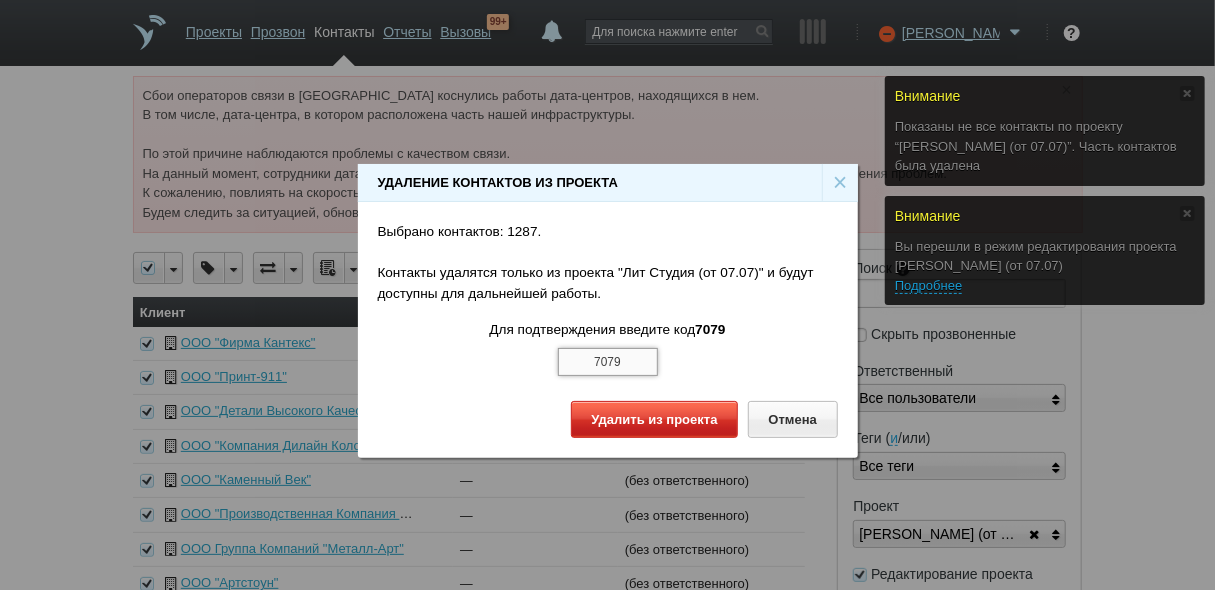 type on "7079" 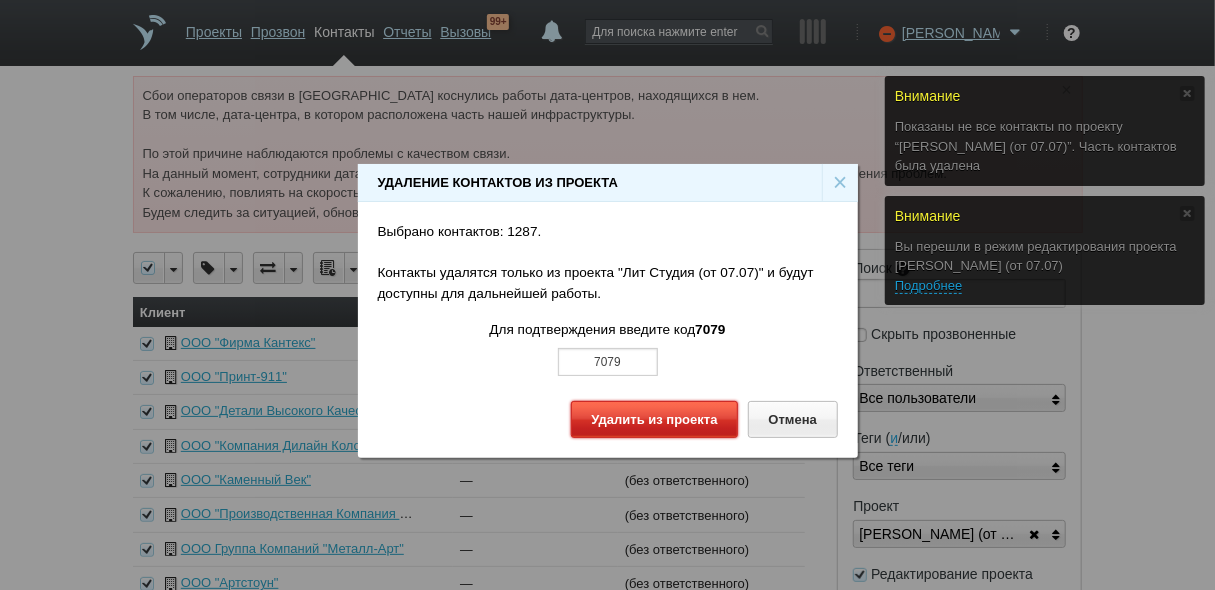 click on "Удалить из проекта" at bounding box center [654, 419] 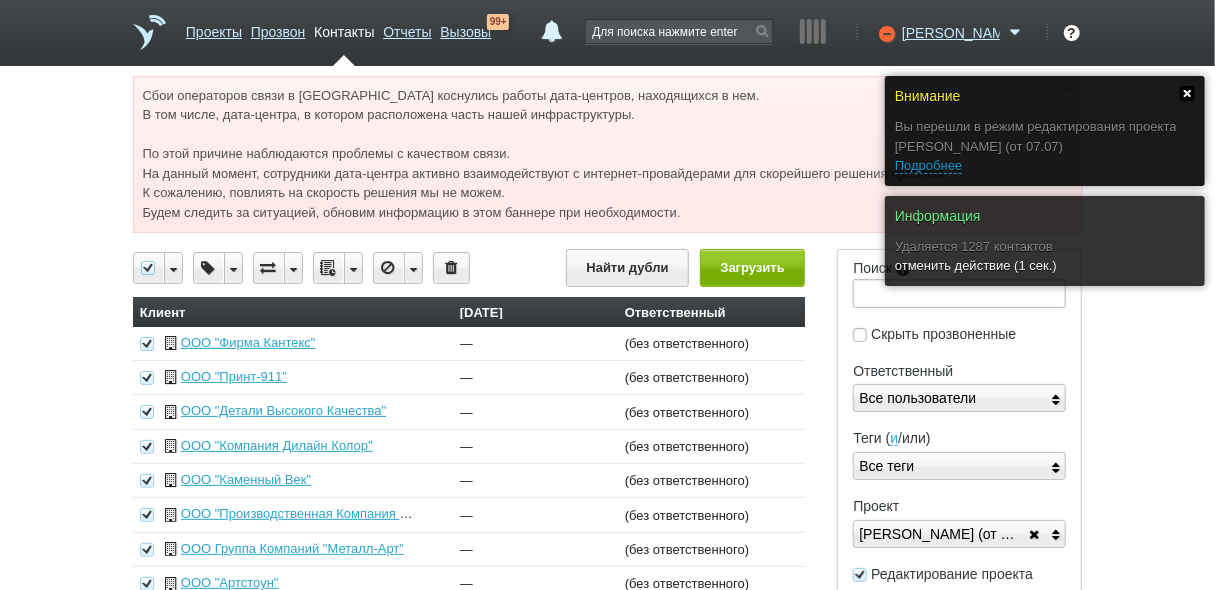 click at bounding box center [1187, 93] 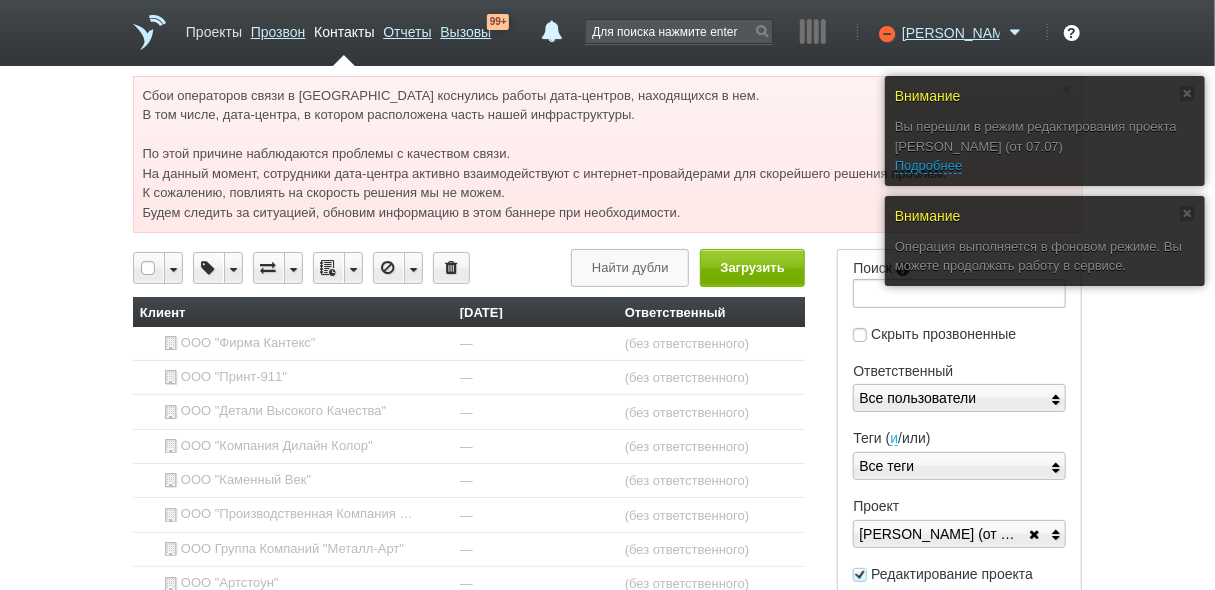 click on "Проекты" at bounding box center [214, 28] 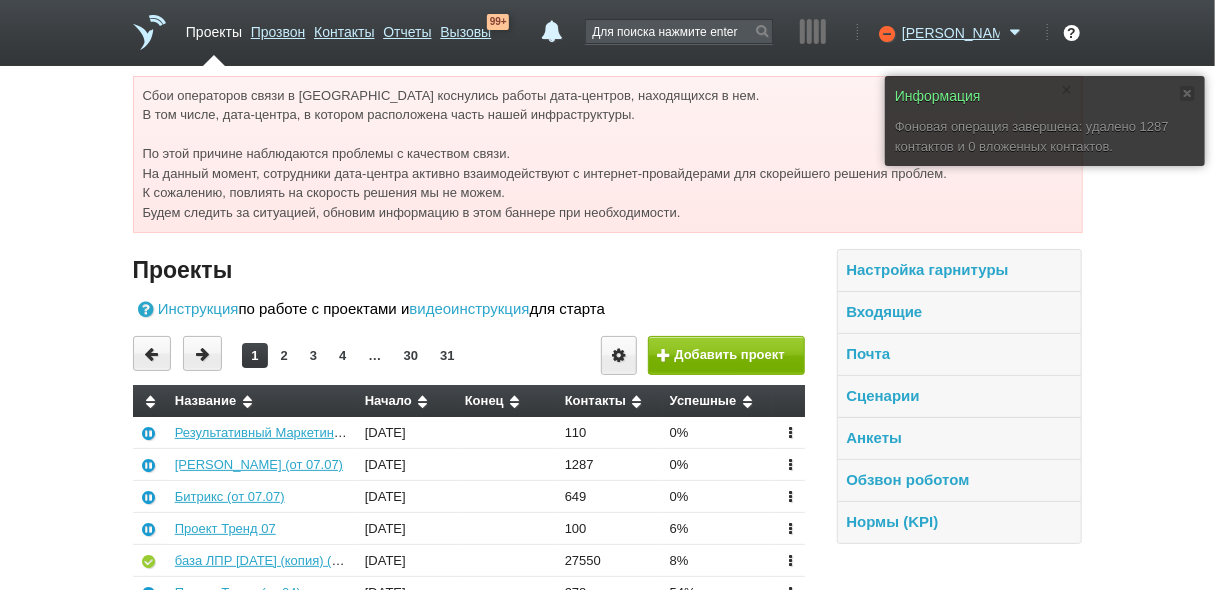 click on "Проекты" at bounding box center [214, 28] 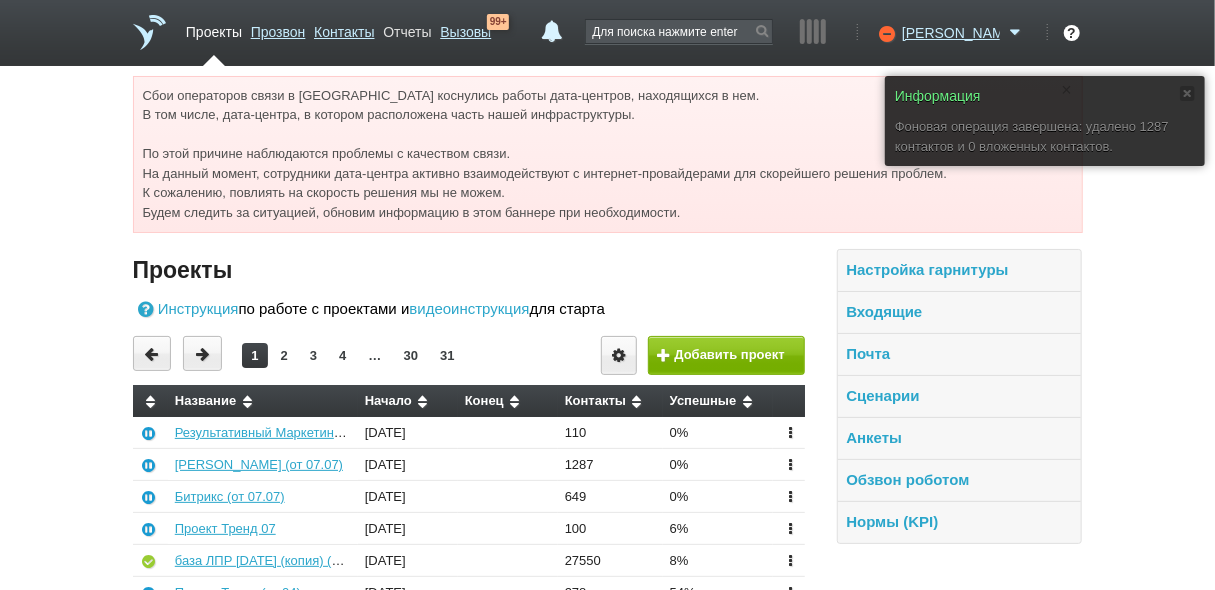 click on "Отчеты" at bounding box center [407, 28] 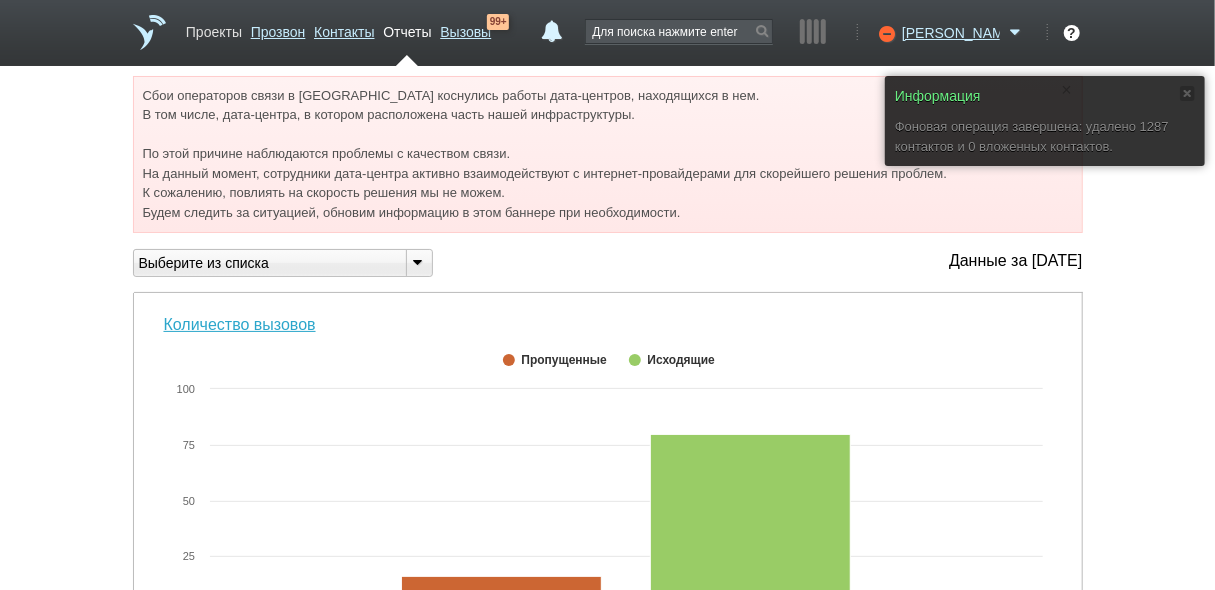 click on "Проекты" at bounding box center [214, 28] 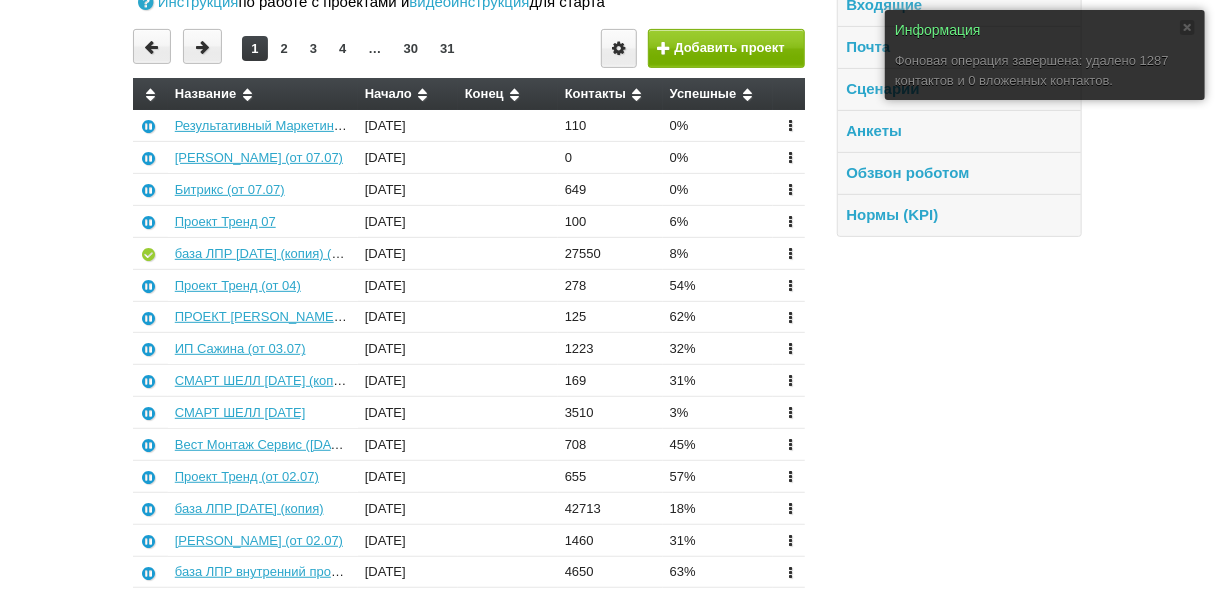 scroll, scrollTop: 0, scrollLeft: 0, axis: both 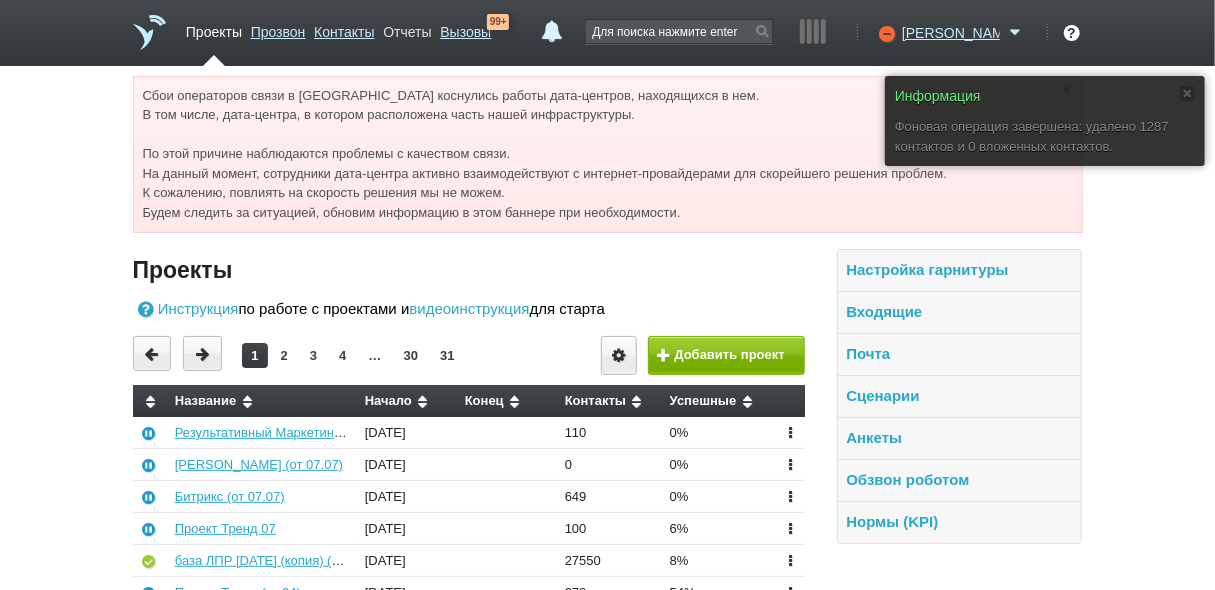 click on "Отчеты" at bounding box center [407, 28] 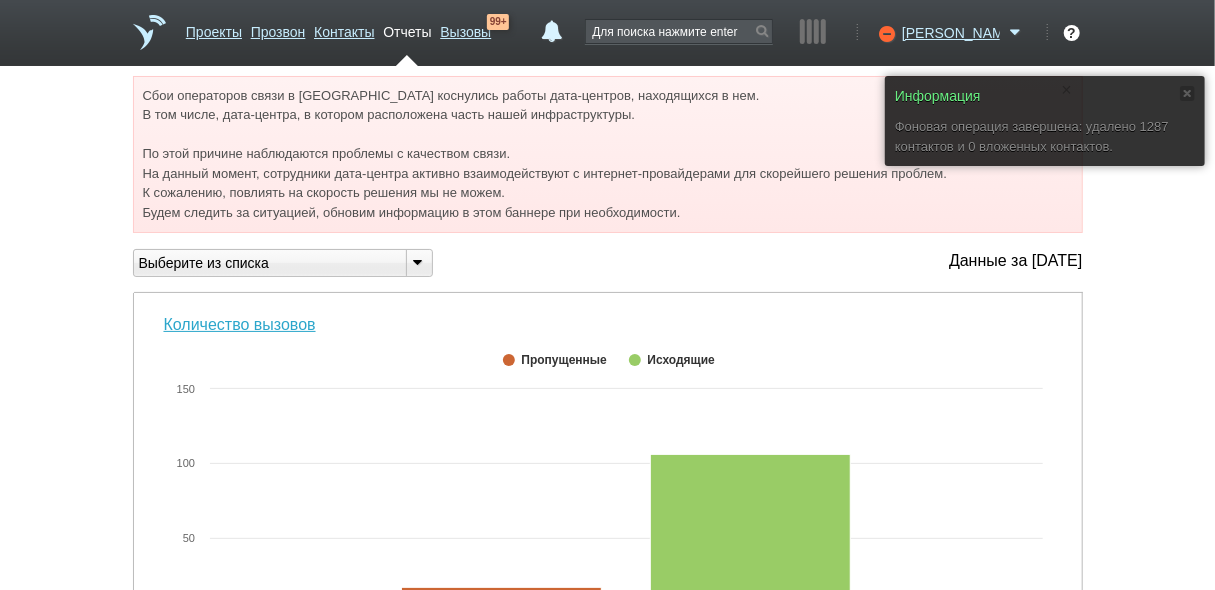 click at bounding box center [418, 261] 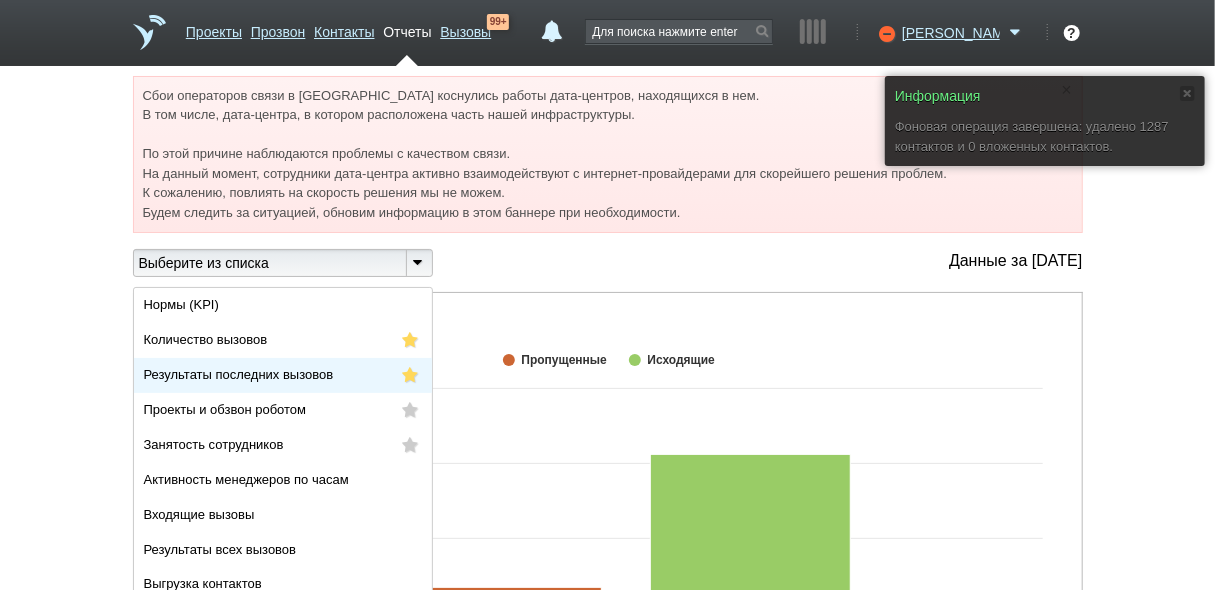 click on "Результаты последних вызовов" at bounding box center [239, 374] 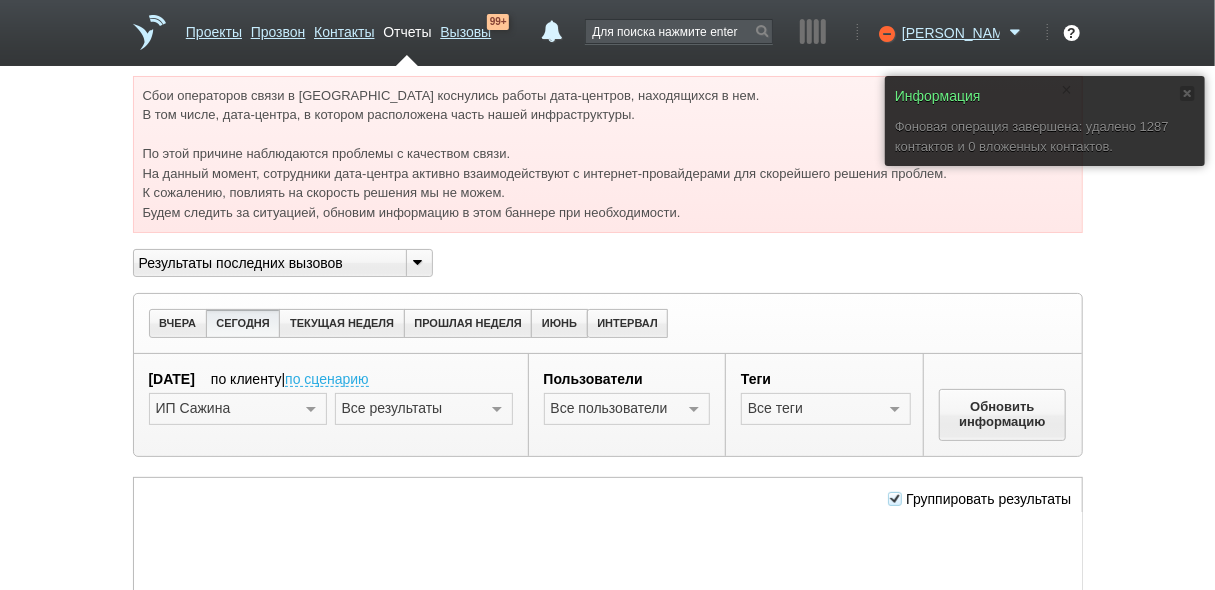 click at bounding box center (311, 410) 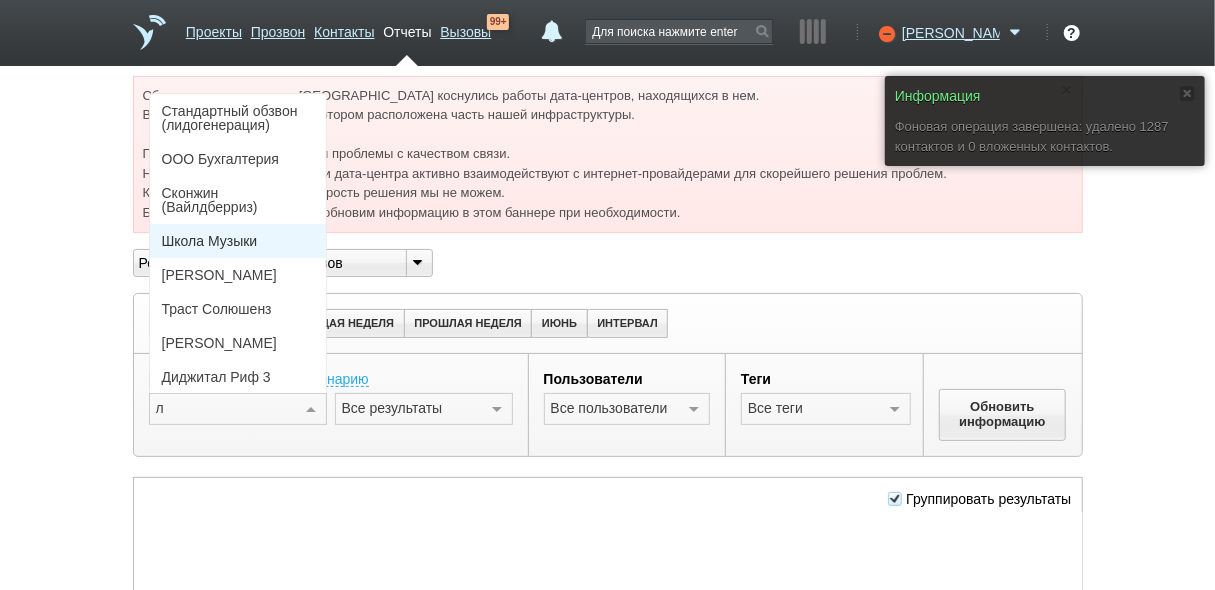 type on "лп" 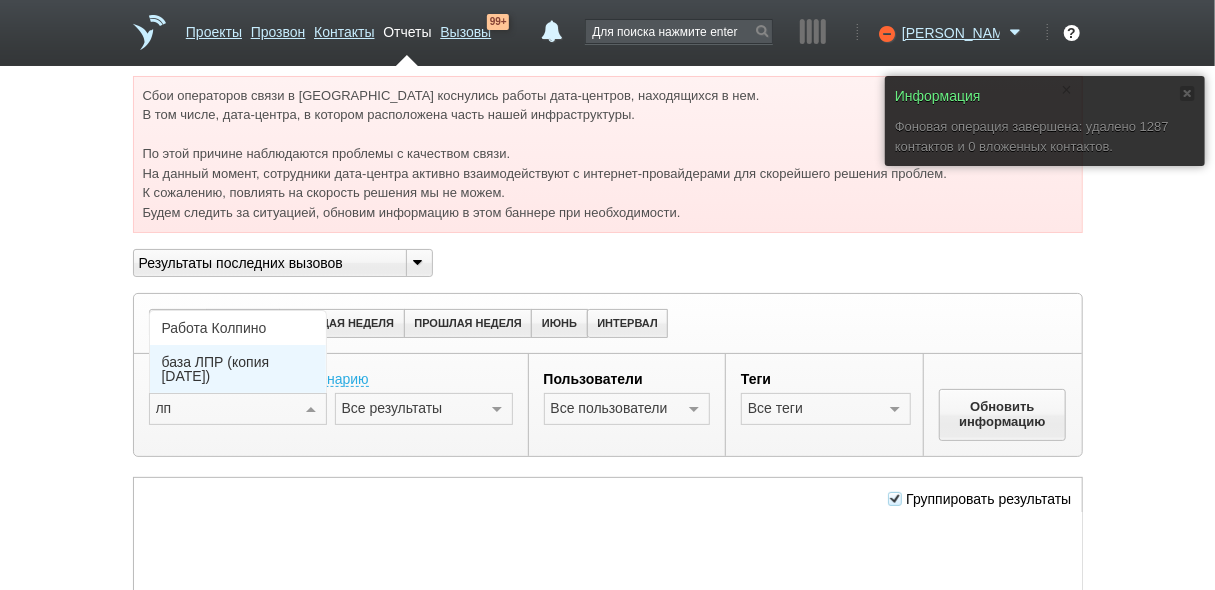 click on "база ЛПР (копия [DATE])" at bounding box center [238, 369] 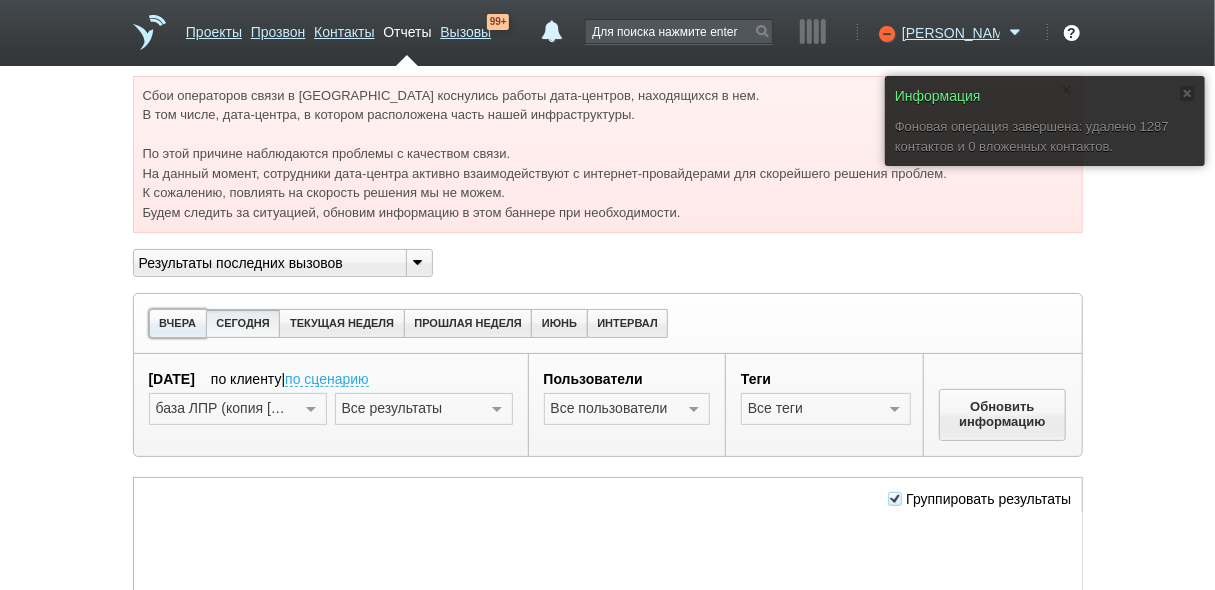 click on "ВЧЕРА" at bounding box center [178, 323] 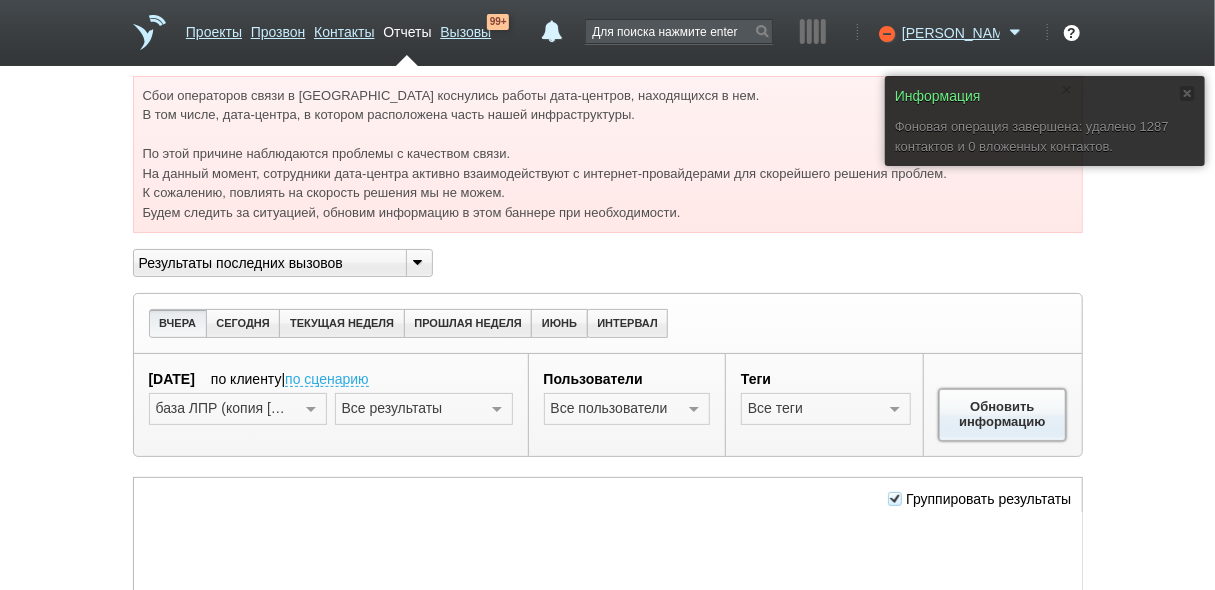 click on "Обновить информацию" at bounding box center [1003, 415] 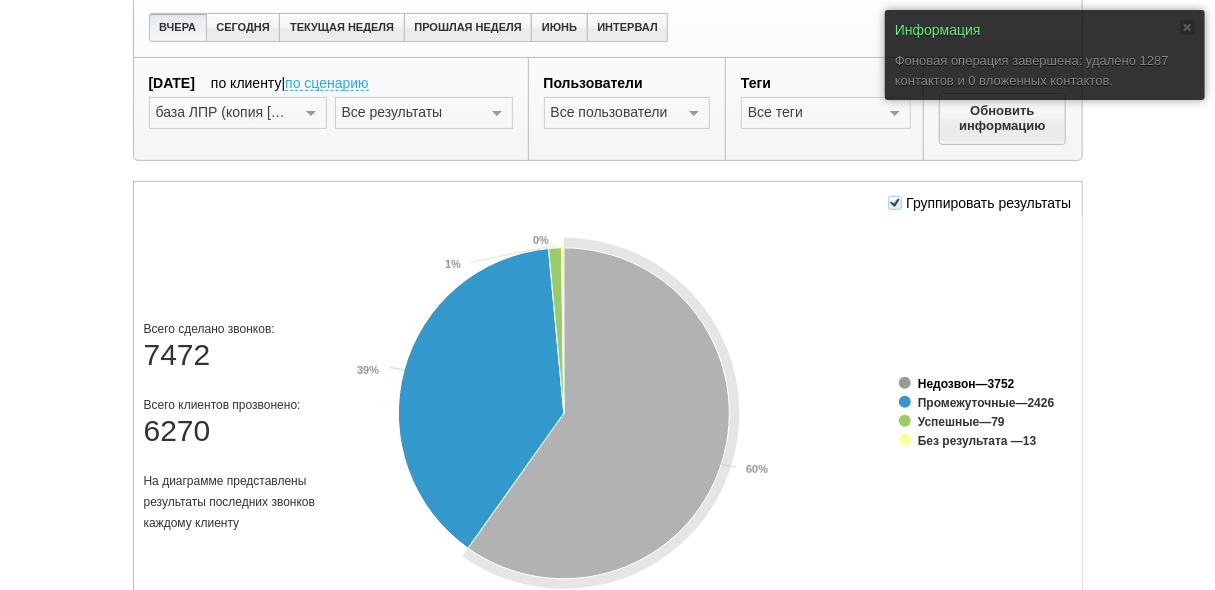 scroll, scrollTop: 320, scrollLeft: 0, axis: vertical 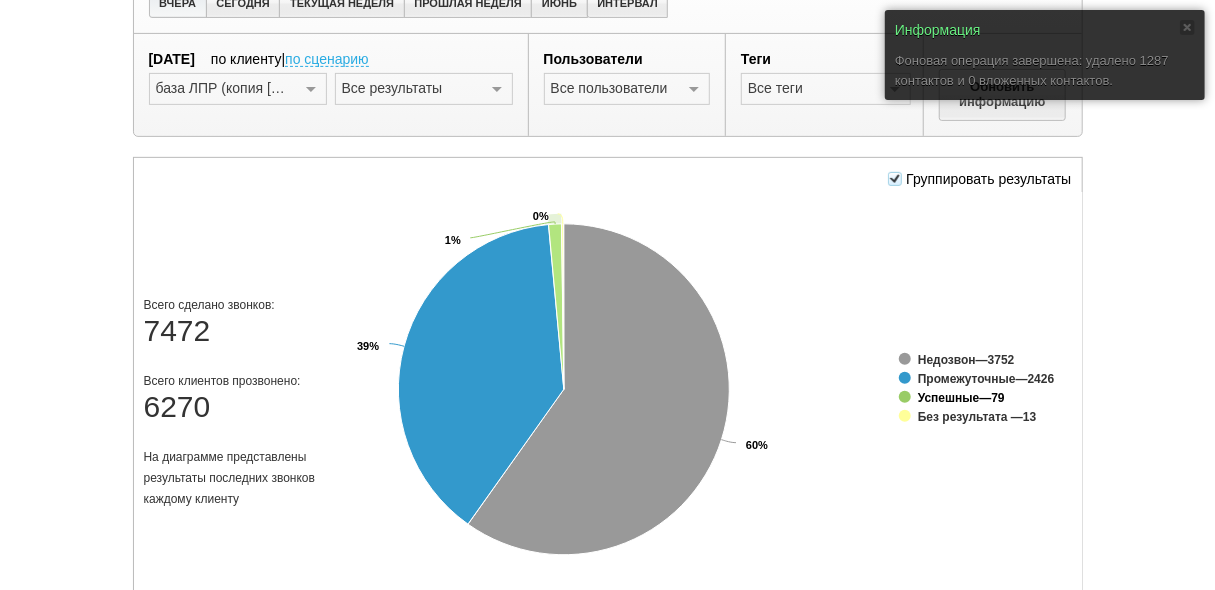click on "Успешные" 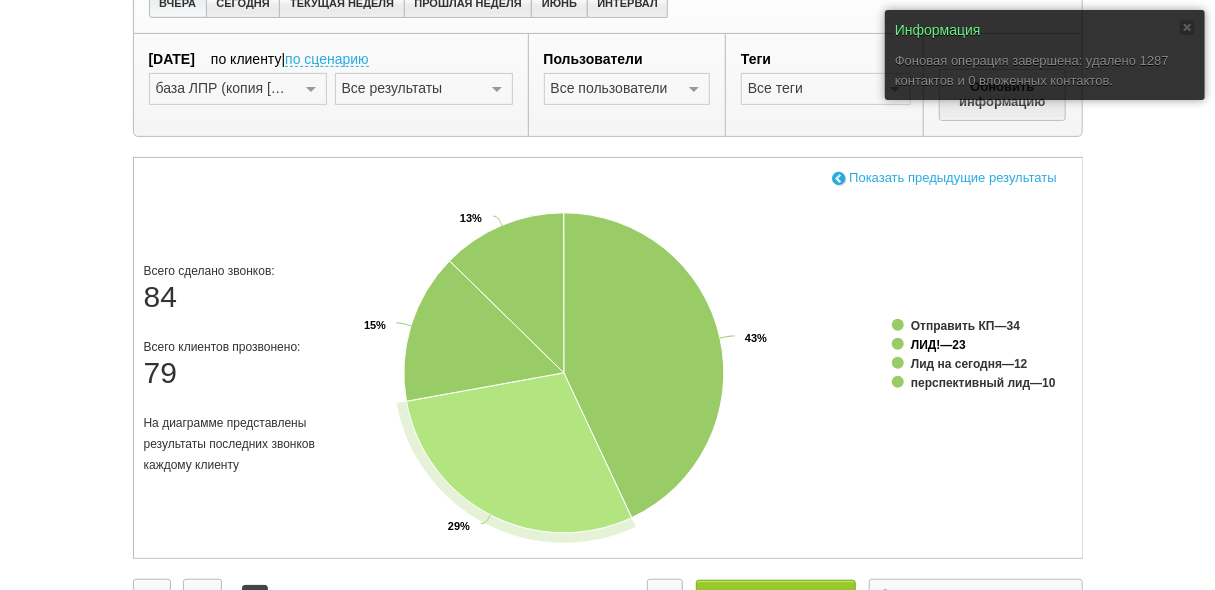 click on "ЛИД!" 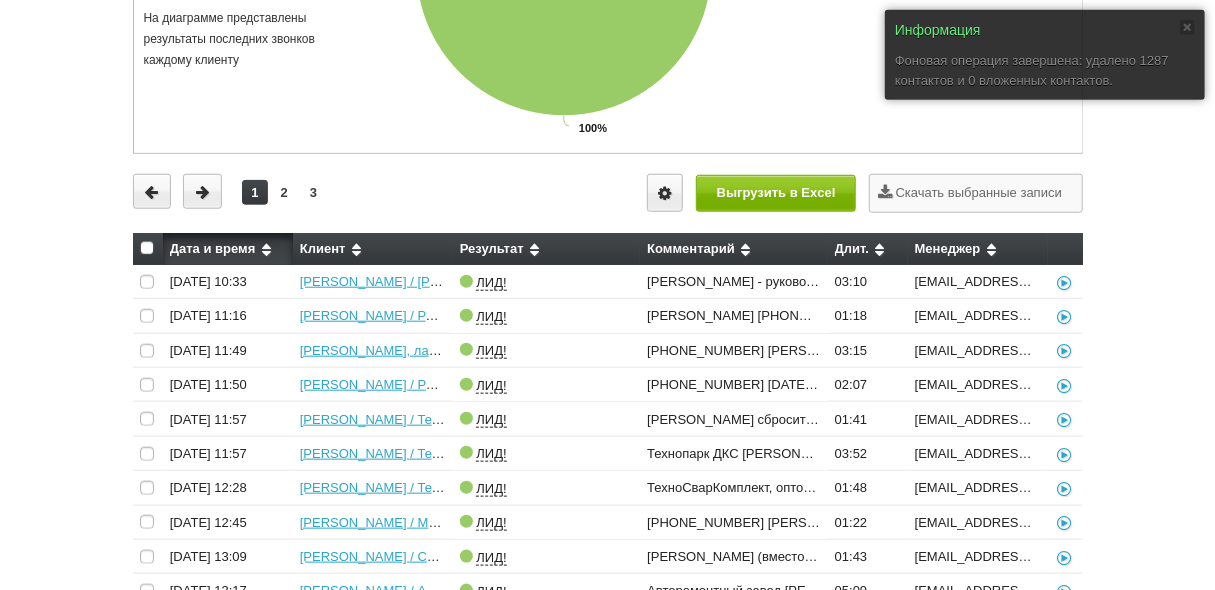 scroll, scrollTop: 816, scrollLeft: 0, axis: vertical 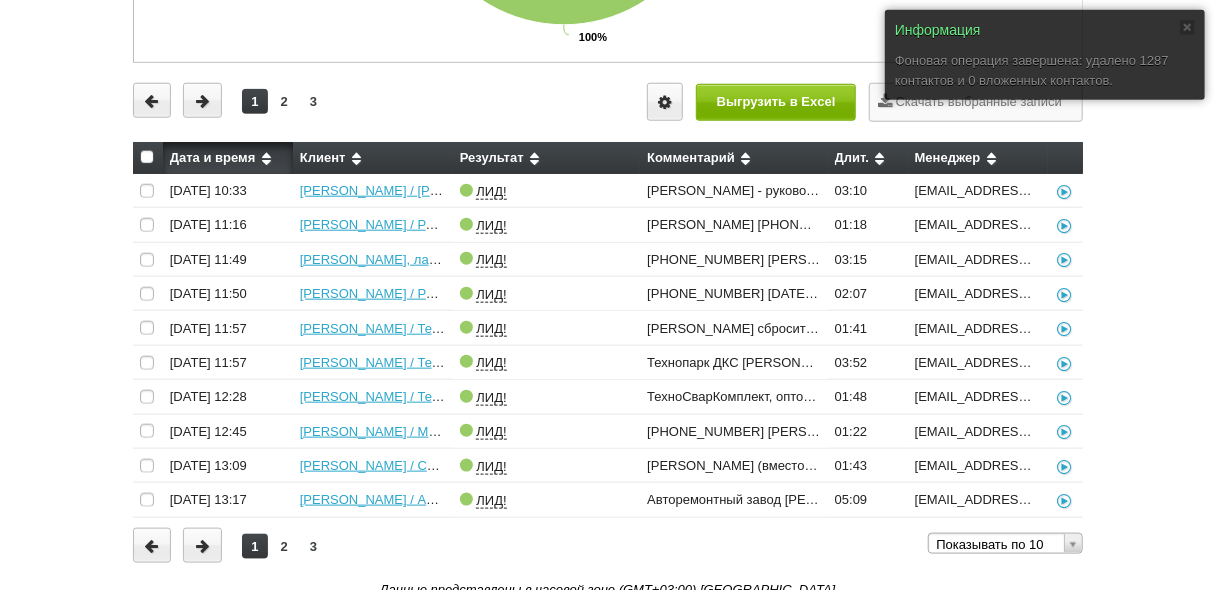 click at bounding box center [147, 157] 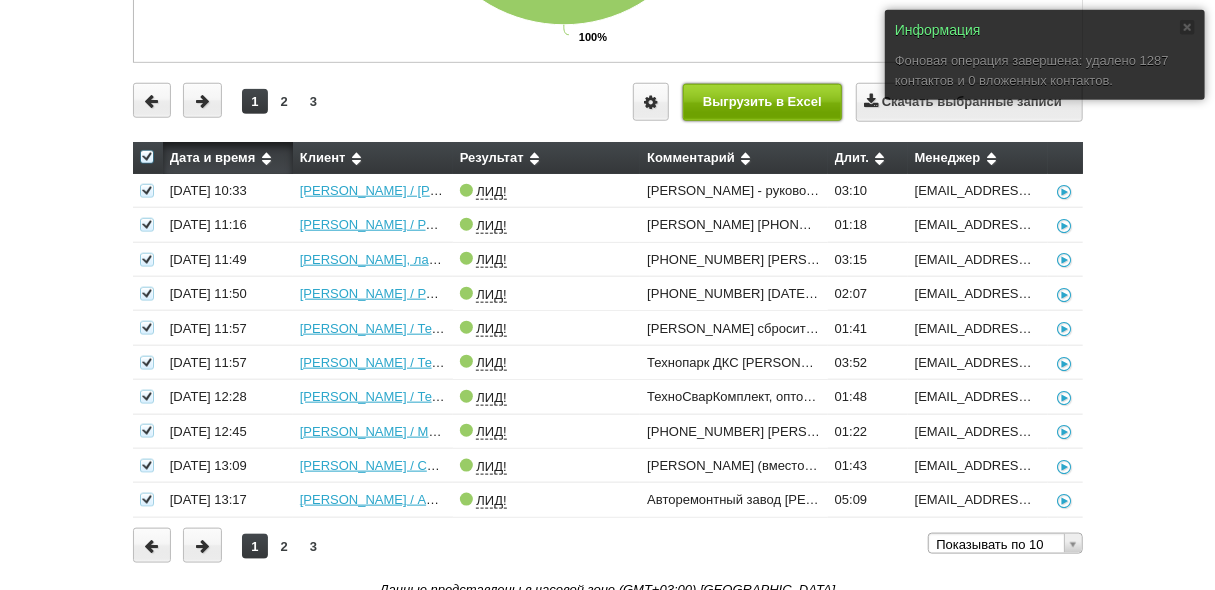 click on "Выгрузить в Excel" at bounding box center (763, 102) 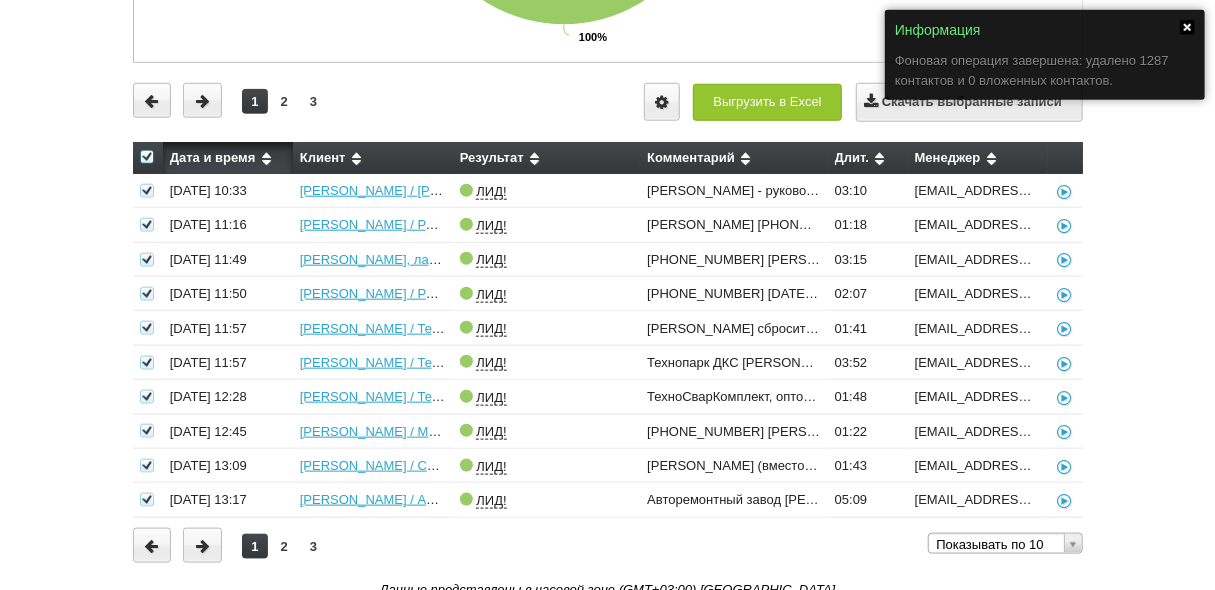 click at bounding box center [1187, 27] 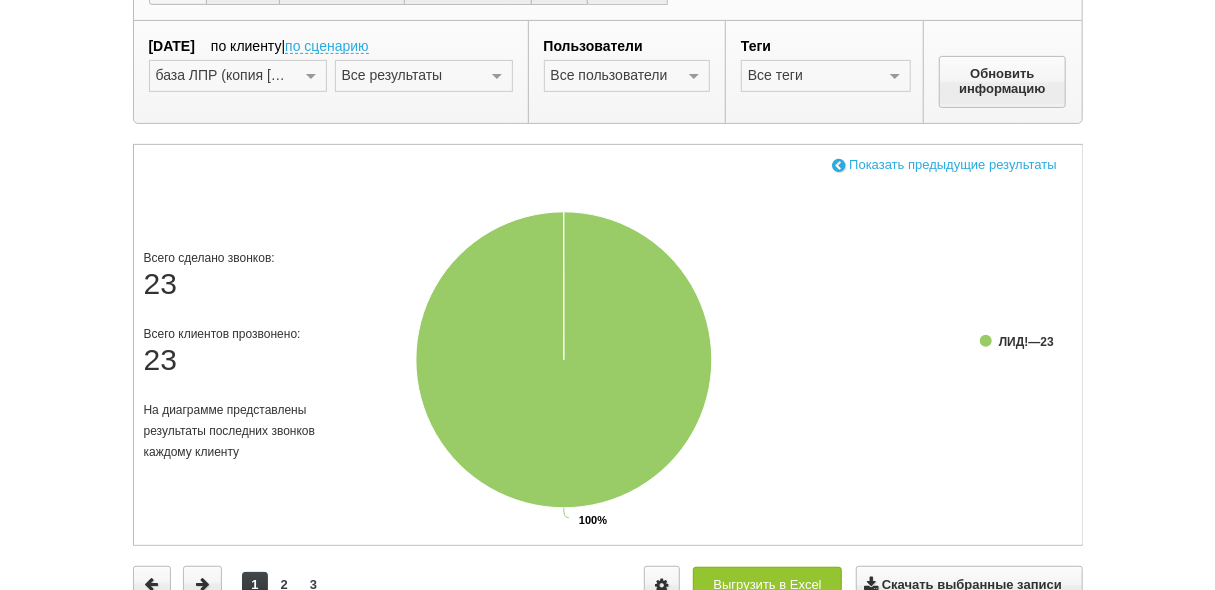 scroll, scrollTop: 336, scrollLeft: 0, axis: vertical 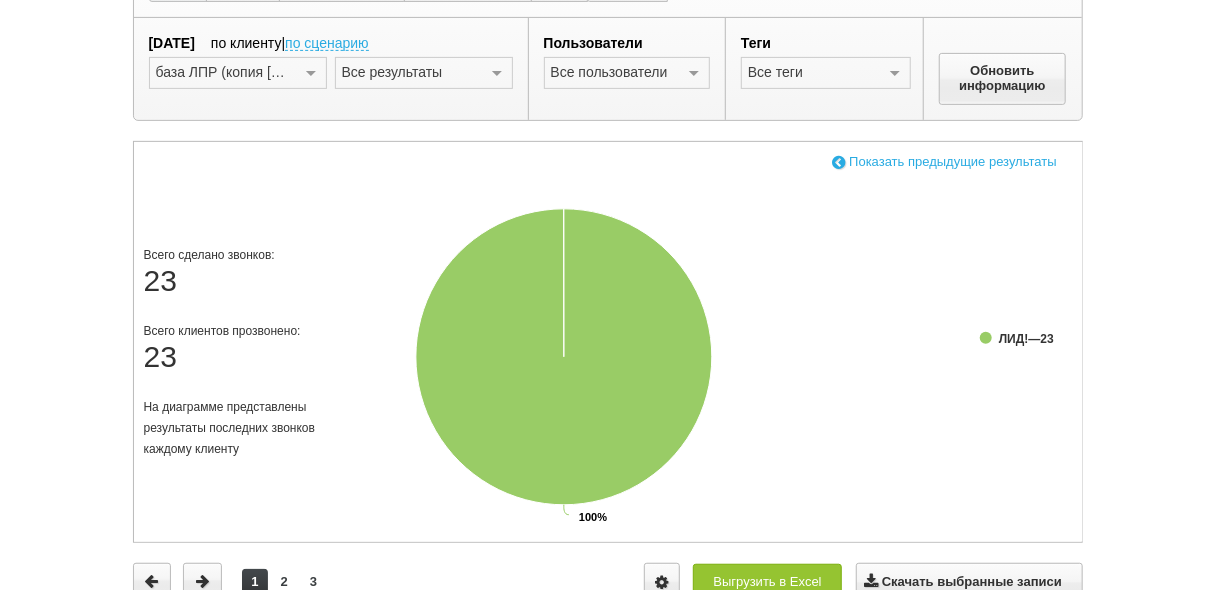 click at bounding box center [839, 161] 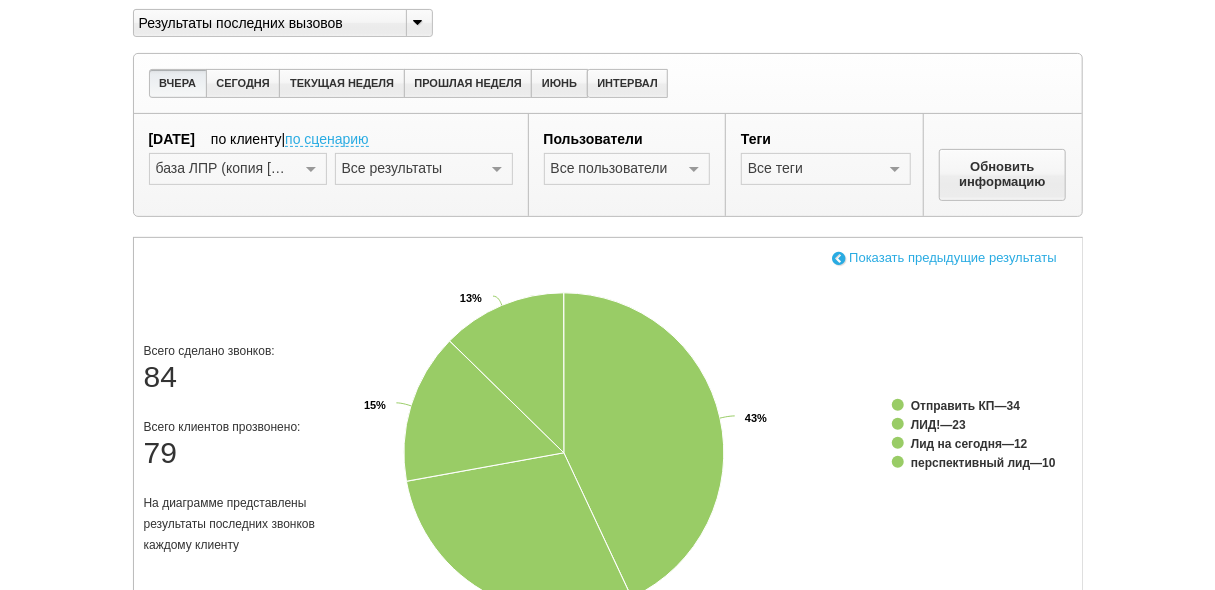 scroll, scrollTop: 96, scrollLeft: 0, axis: vertical 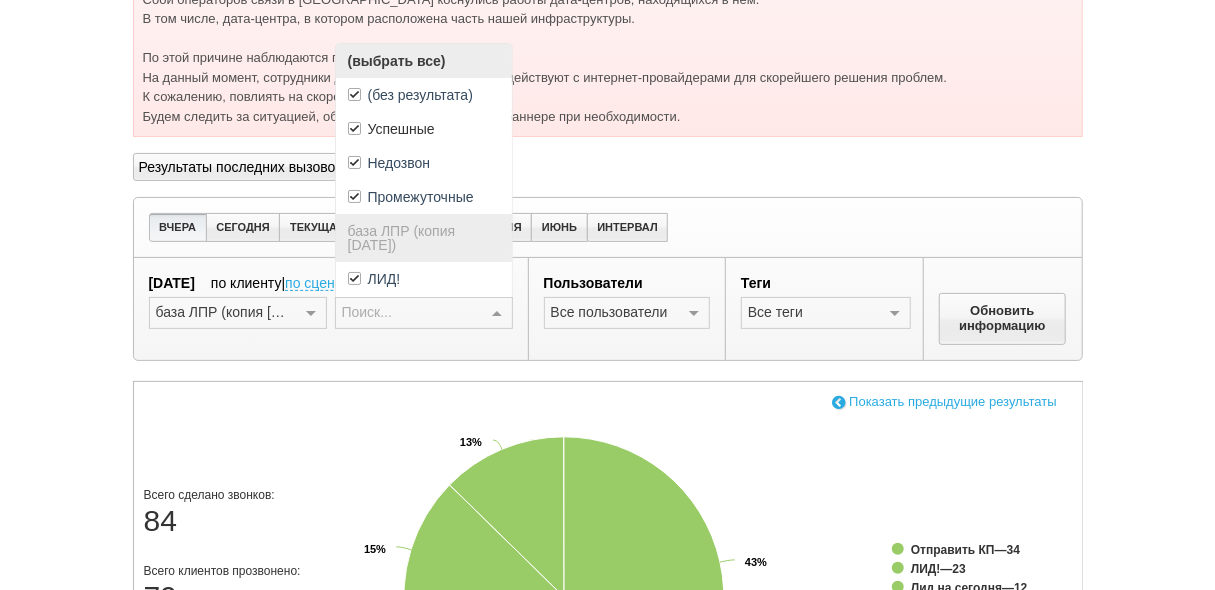 click at bounding box center [497, 314] 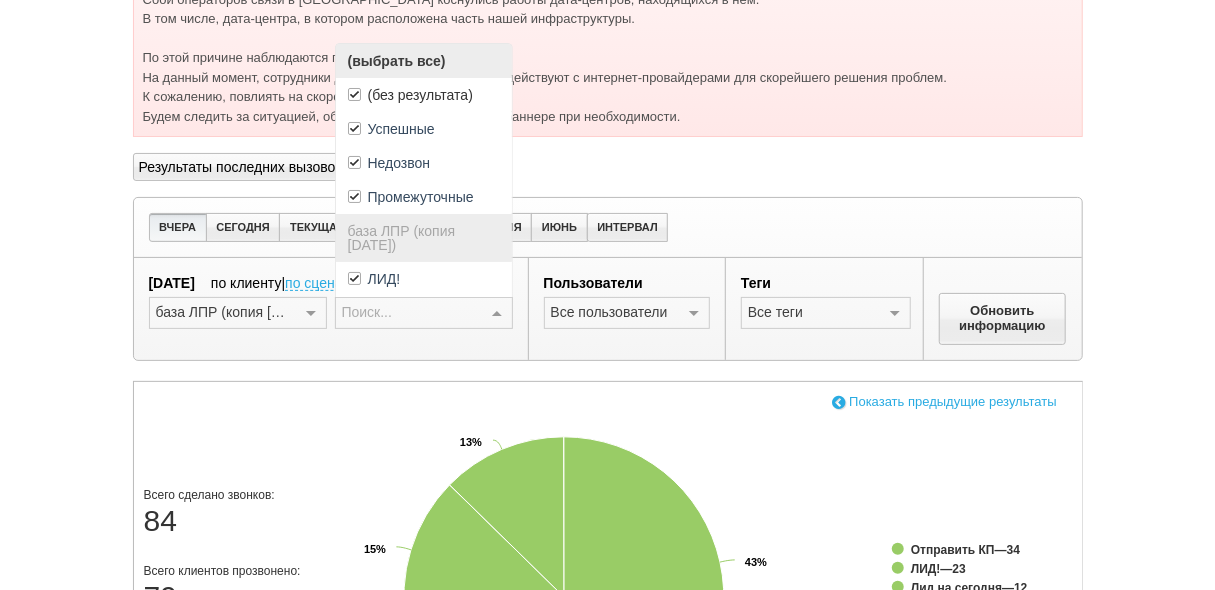 click on "(выбрать все)" at bounding box center [424, 61] 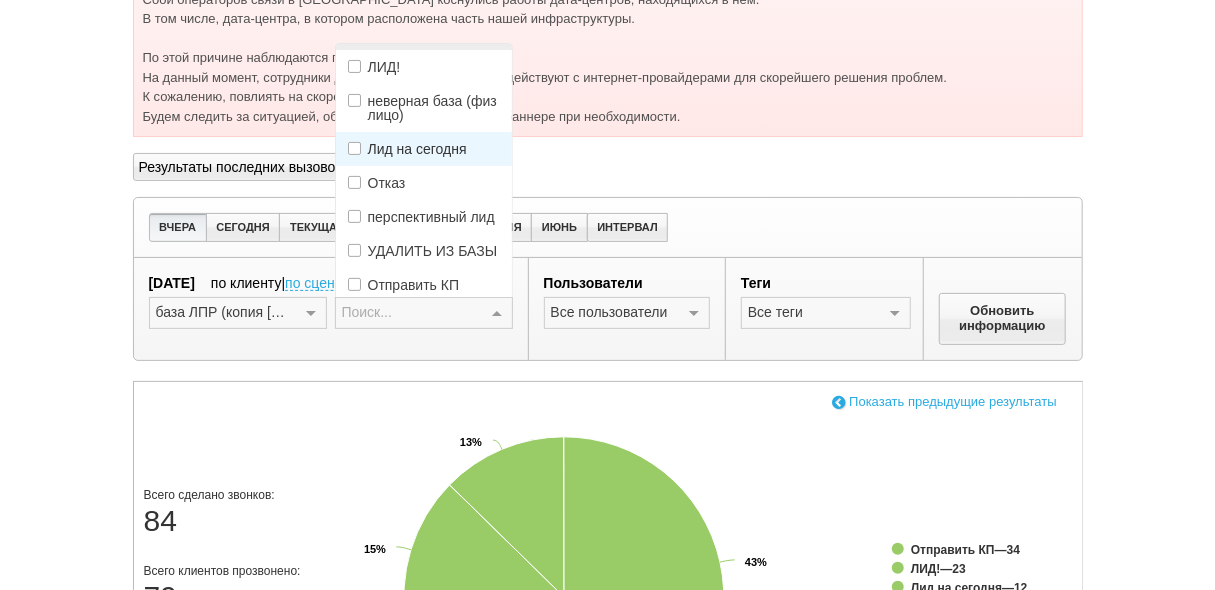 scroll, scrollTop: 240, scrollLeft: 0, axis: vertical 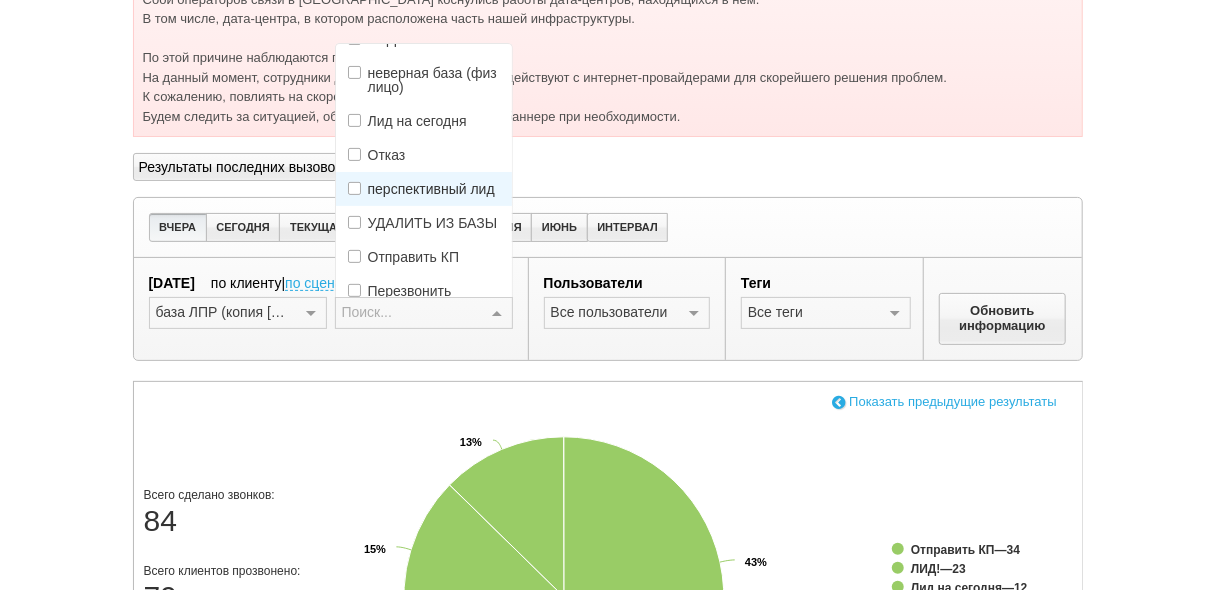 click on "перспективный лид" at bounding box center [431, 189] 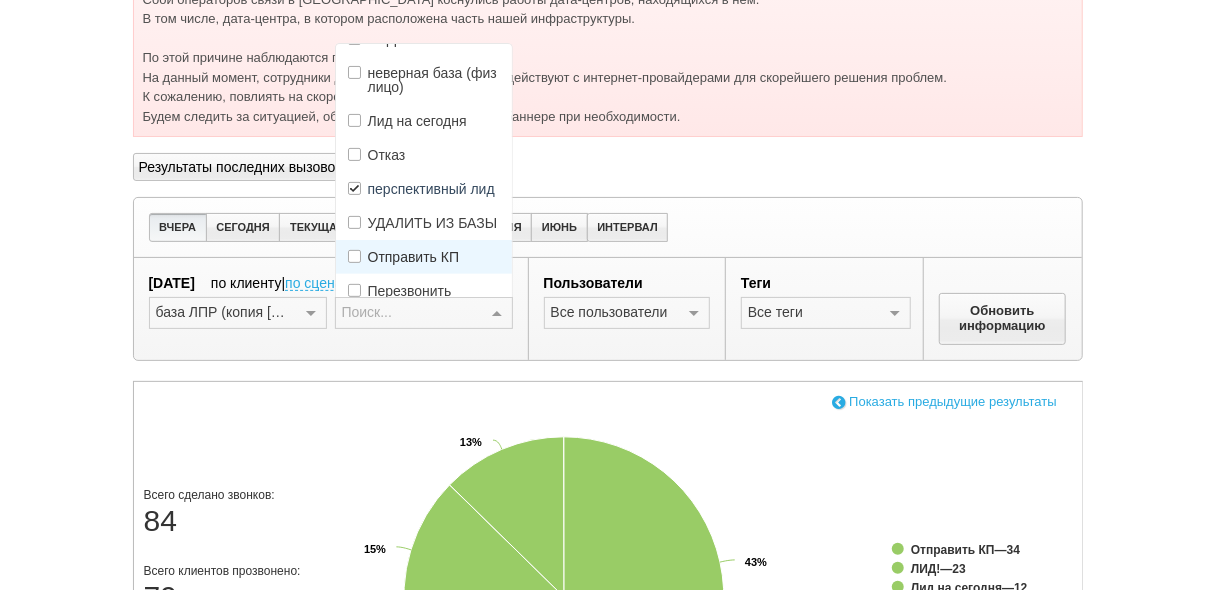 click on "Отправить КП" at bounding box center (424, 257) 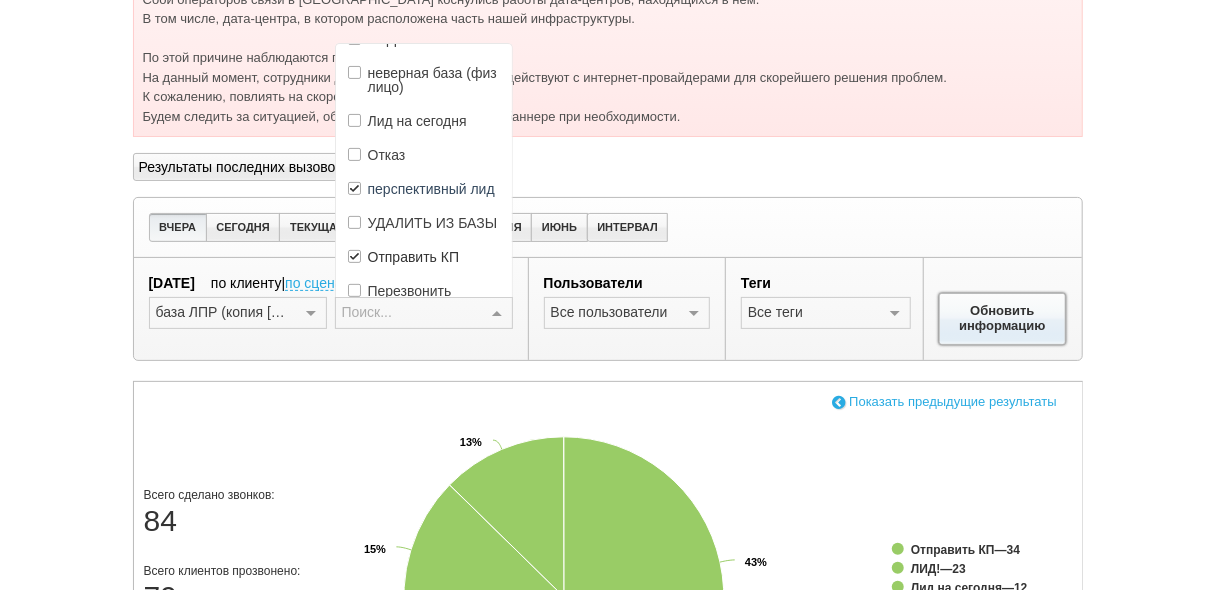 click on "Обновить информацию" at bounding box center (1003, 319) 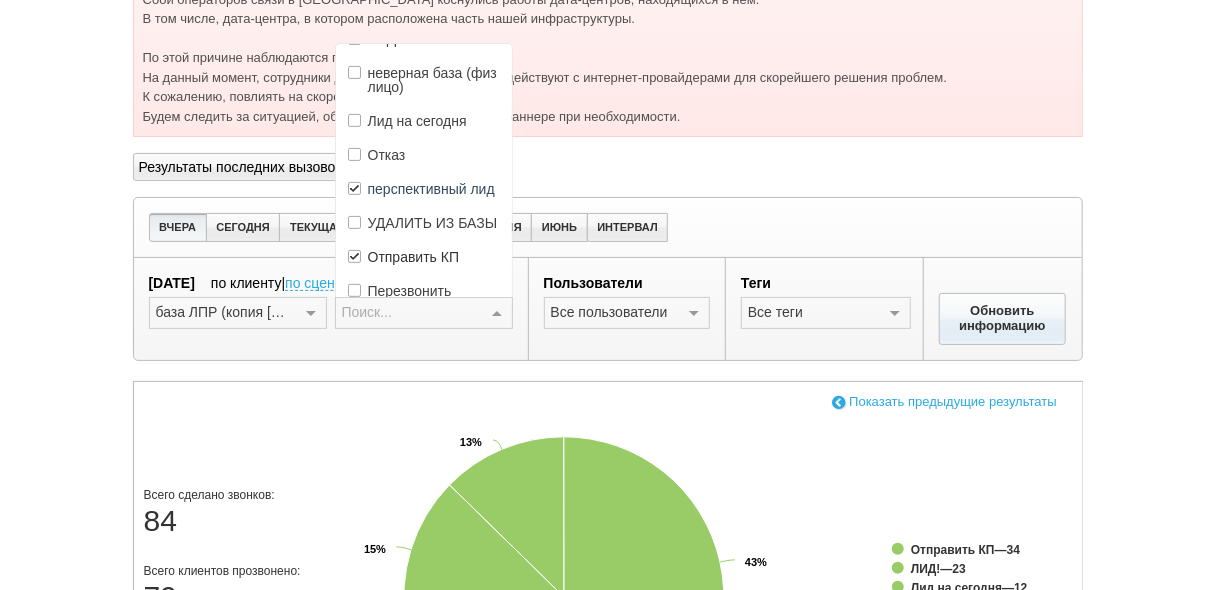 scroll, scrollTop: 239, scrollLeft: 0, axis: vertical 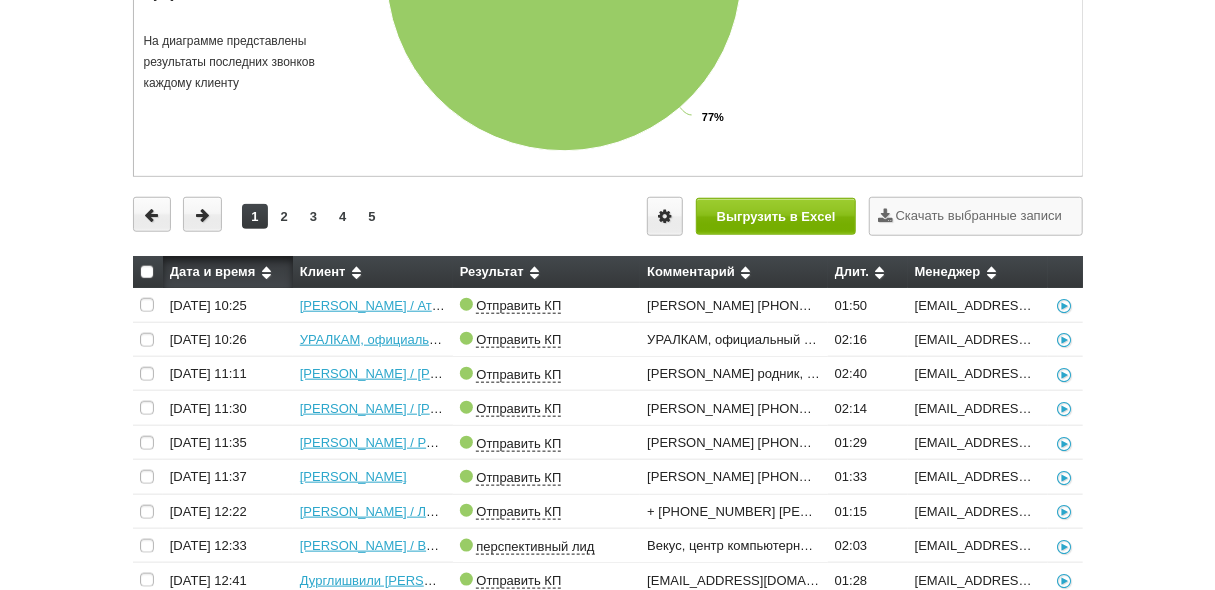 click at bounding box center [147, 272] 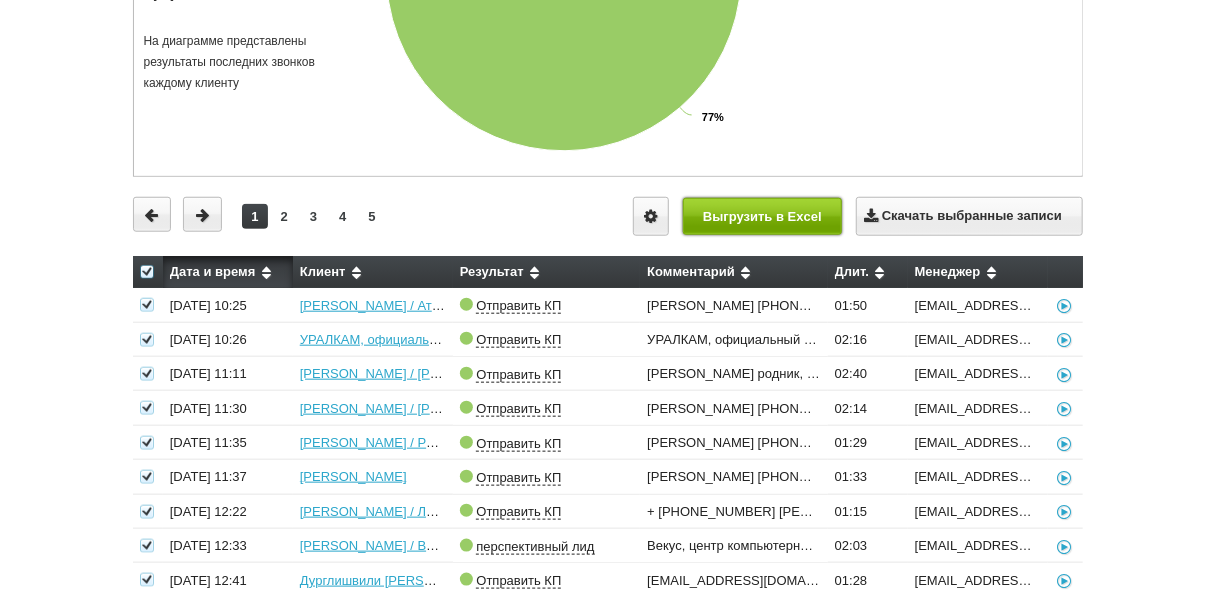click on "Выгрузить в Excel" at bounding box center (763, 216) 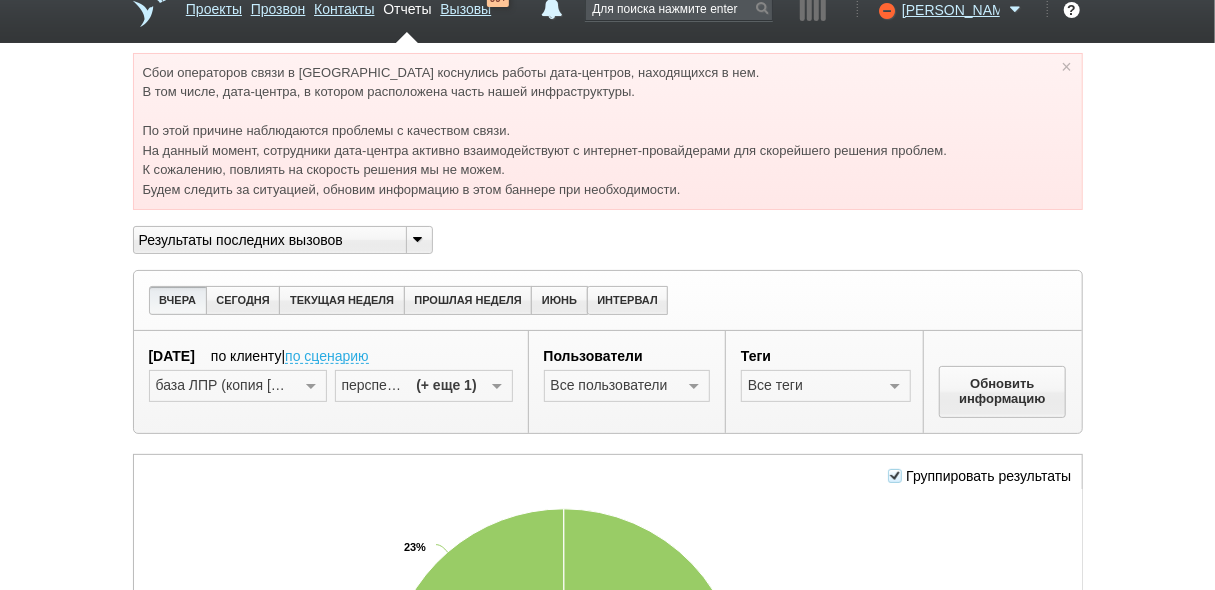 scroll, scrollTop: 0, scrollLeft: 0, axis: both 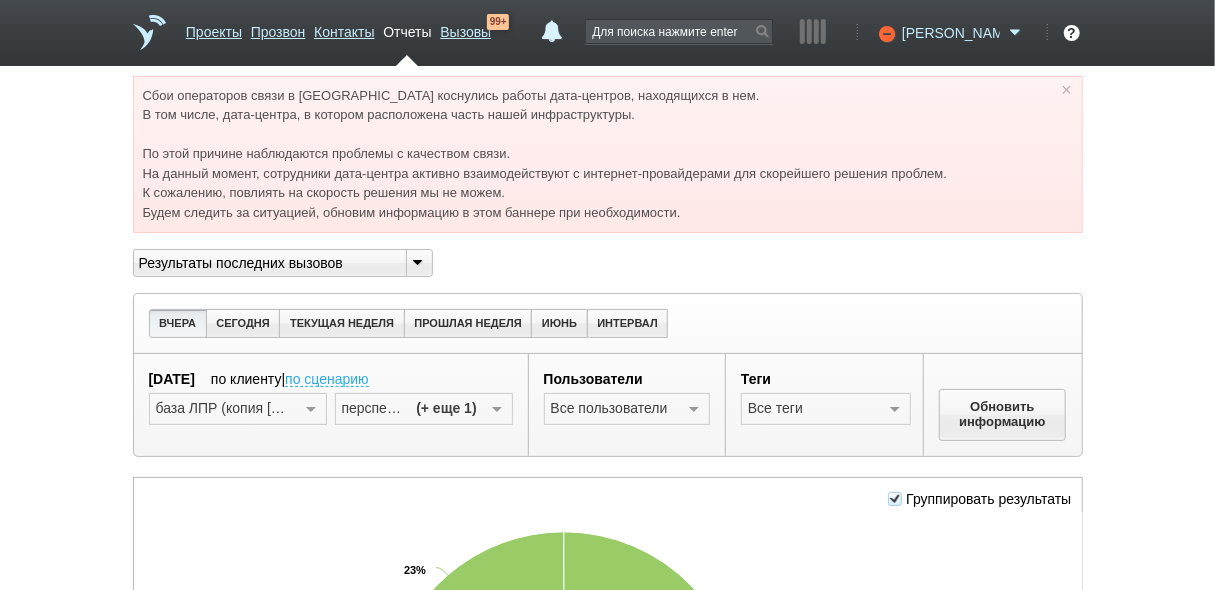 click on "[PERSON_NAME]" at bounding box center (951, 33) 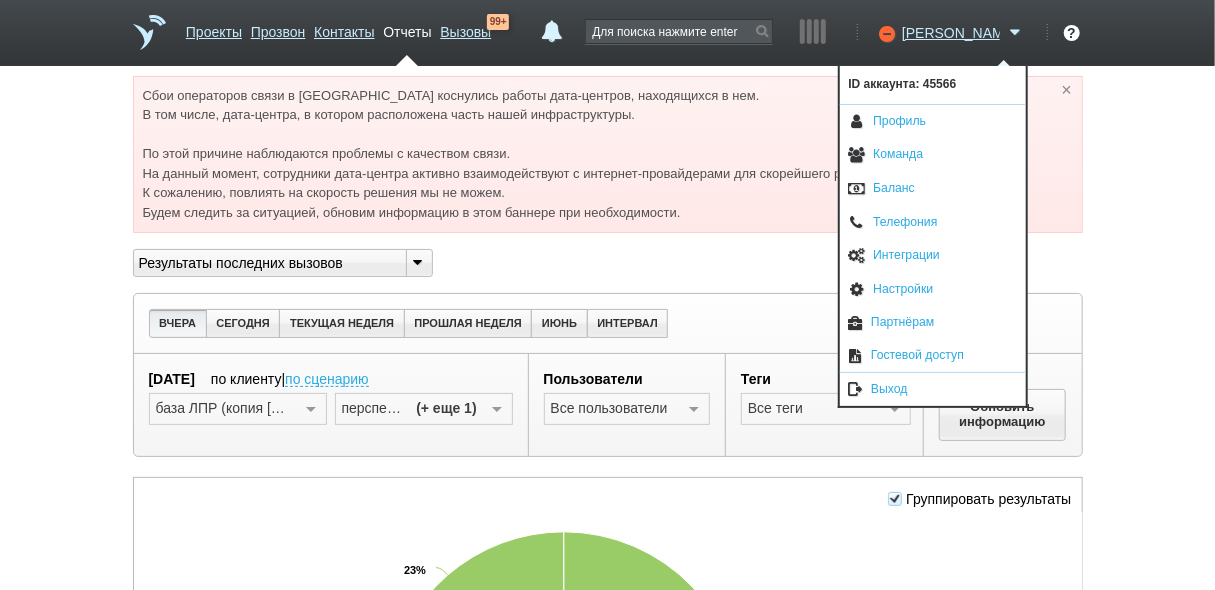 click on "×" at bounding box center (1066, 89) 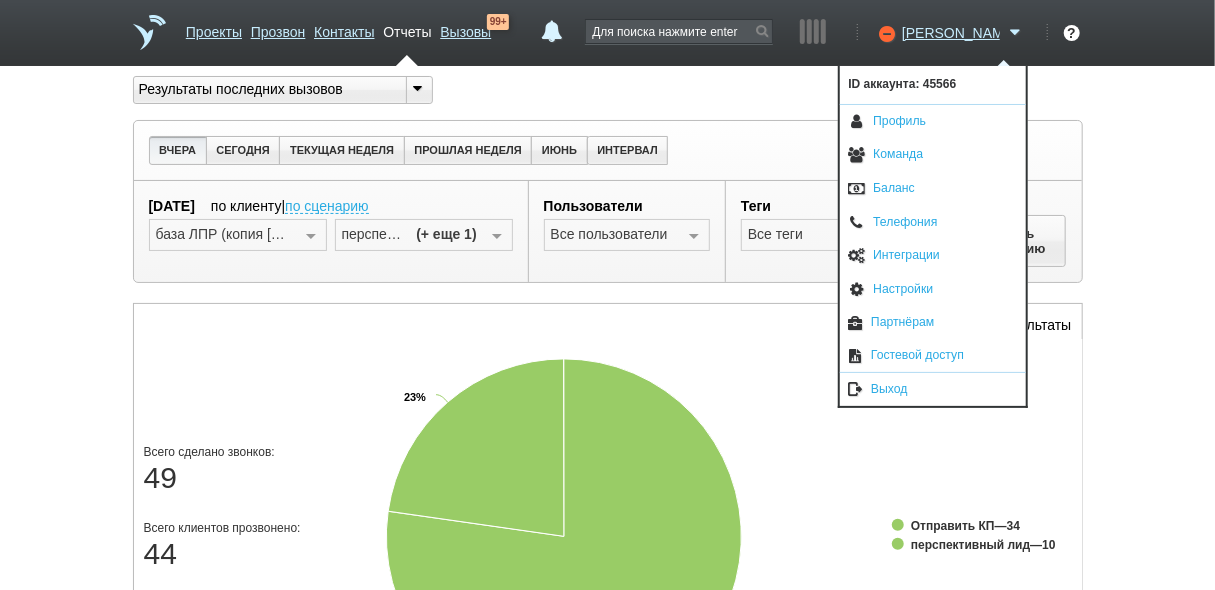 click on "Вы можете звонить напрямую из строки поиска - введите номер и нажмите "Позвонить"
Результаты последних вызовов
Нормы (KPI)
Количество вызовов
Результаты последних вызовов
Проекты и обзвон роботом
Занятость сотрудников
Активность менеджеров по часам
Входящие вызовы
Результаты всех вызовов" at bounding box center [607, 676] 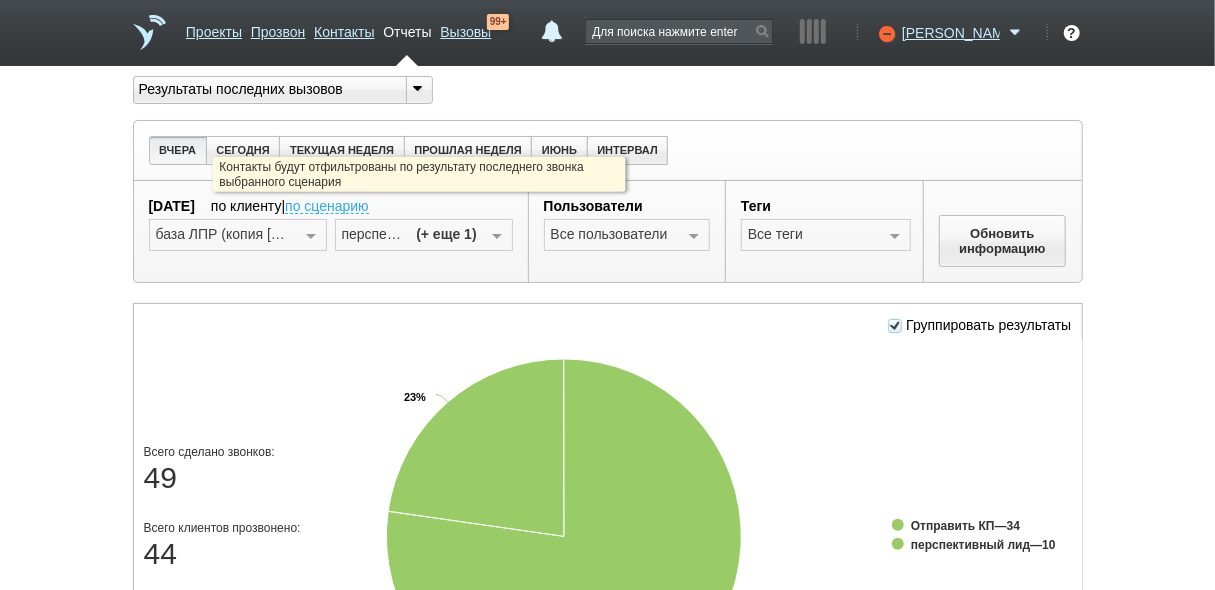 click on "по сценарию" at bounding box center [327, 207] 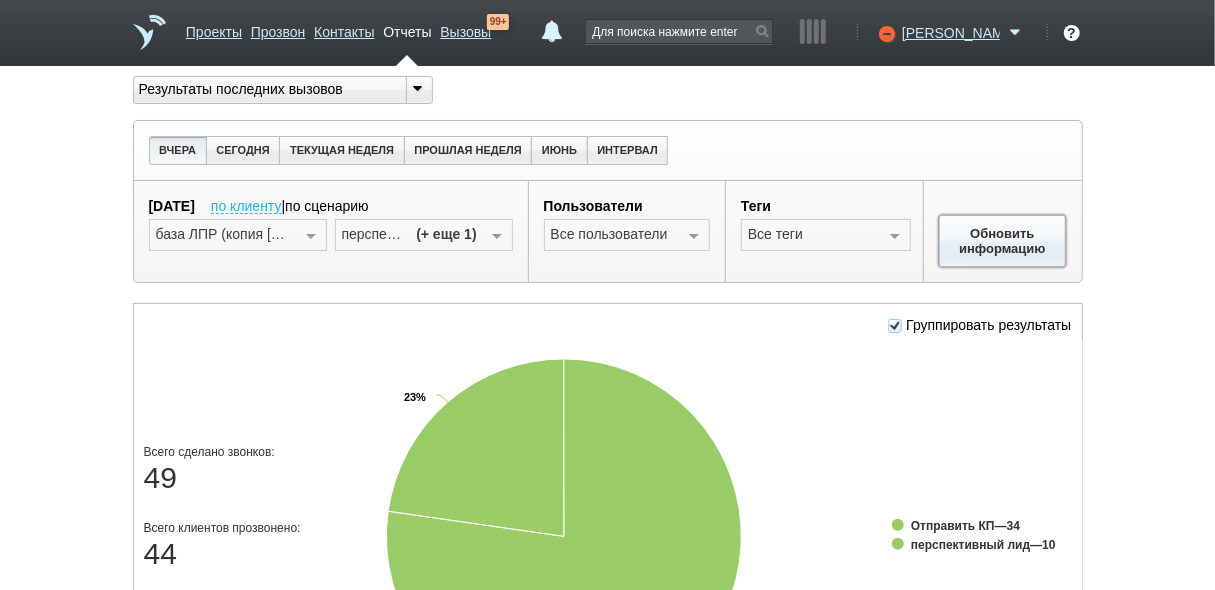 click on "Обновить информацию" at bounding box center (1003, 241) 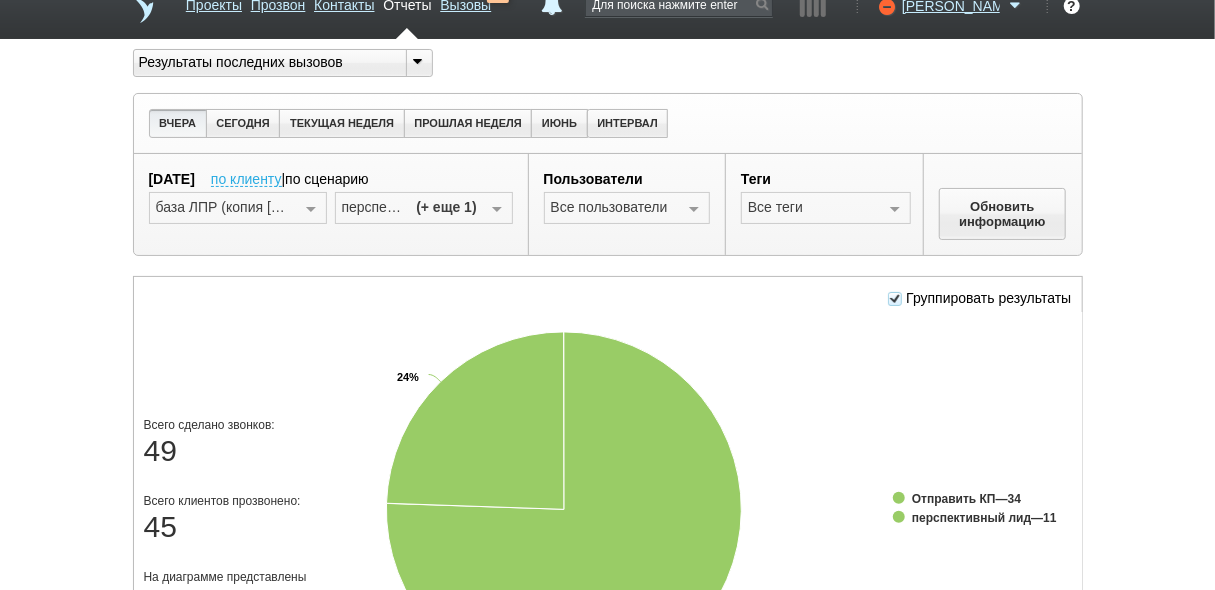scroll, scrollTop: 0, scrollLeft: 0, axis: both 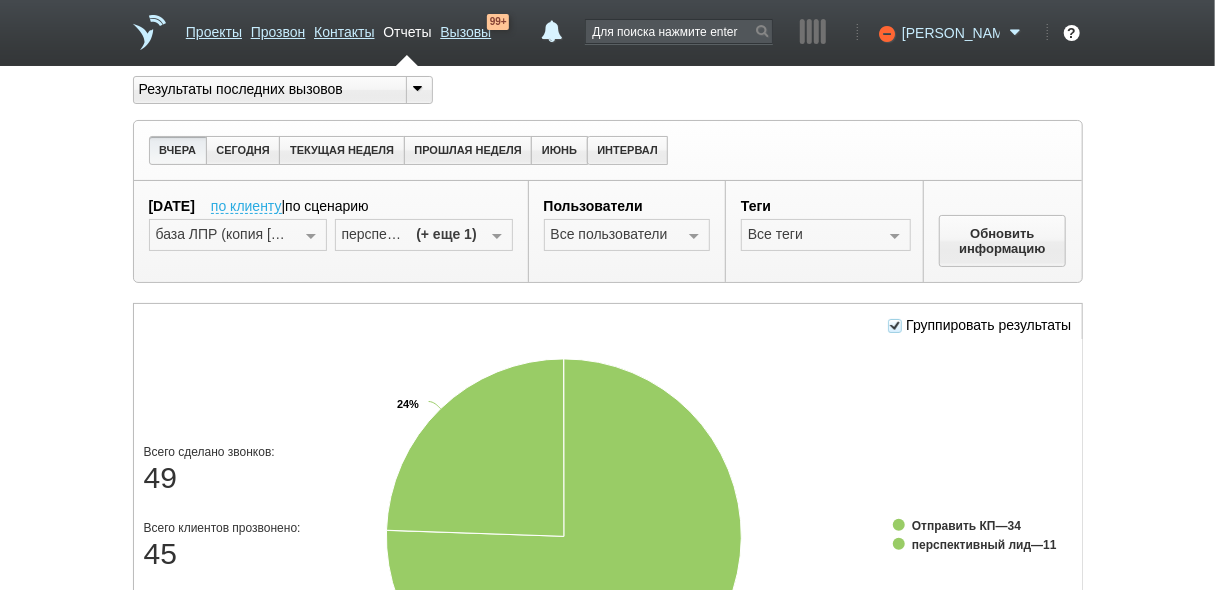 click on "[PERSON_NAME]" at bounding box center (951, 33) 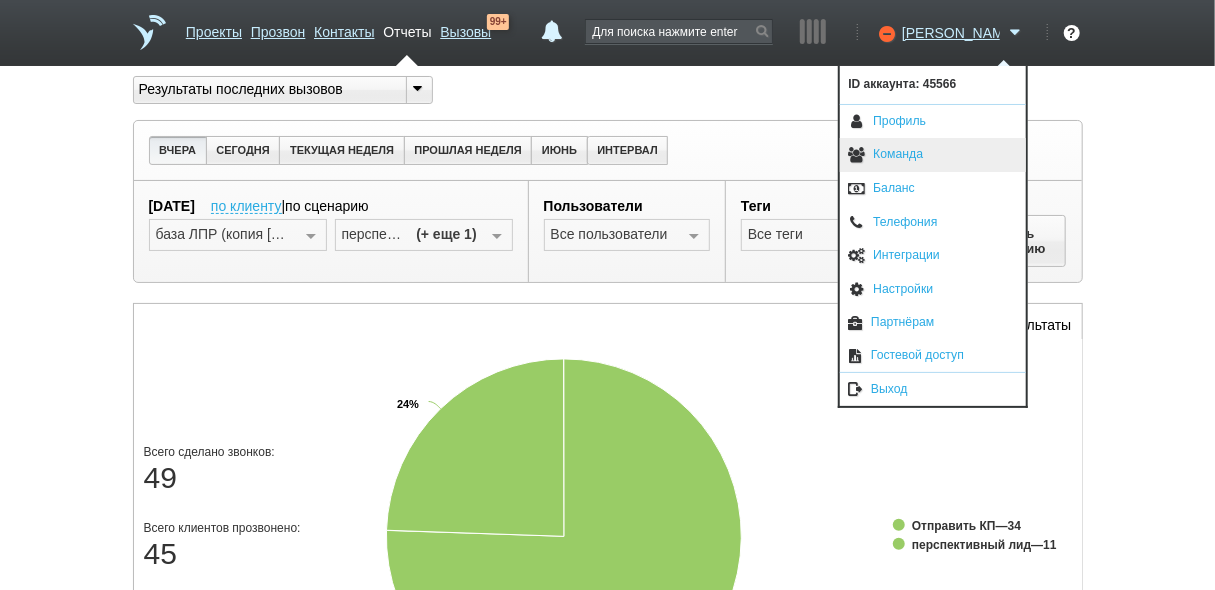 click on "Команда" at bounding box center (933, 155) 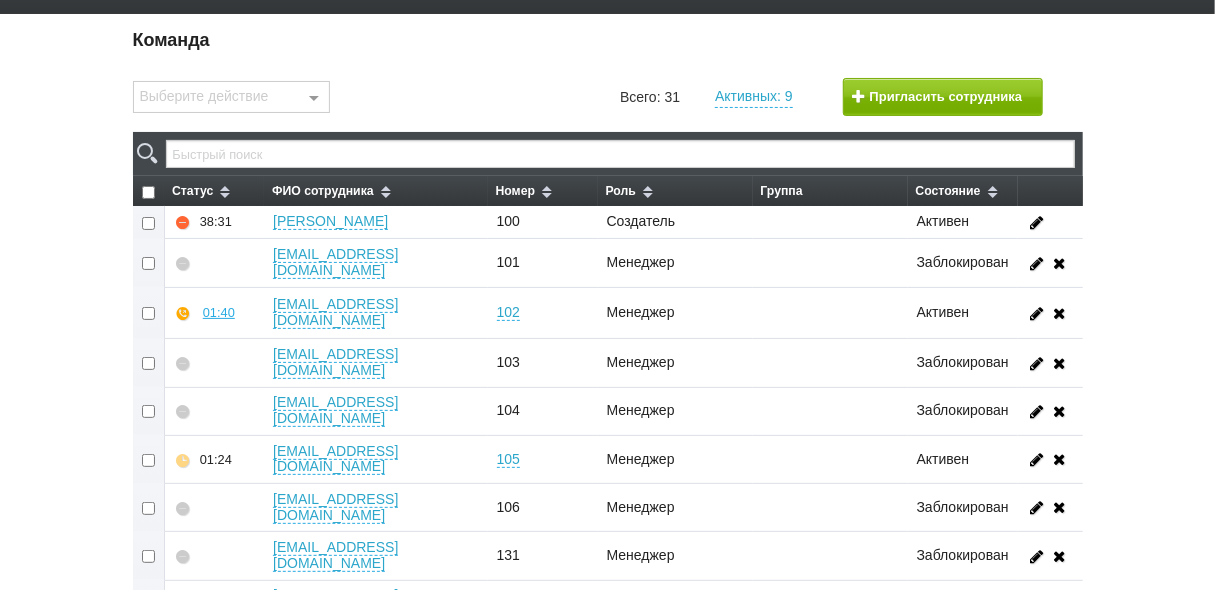 scroll, scrollTop: 80, scrollLeft: 0, axis: vertical 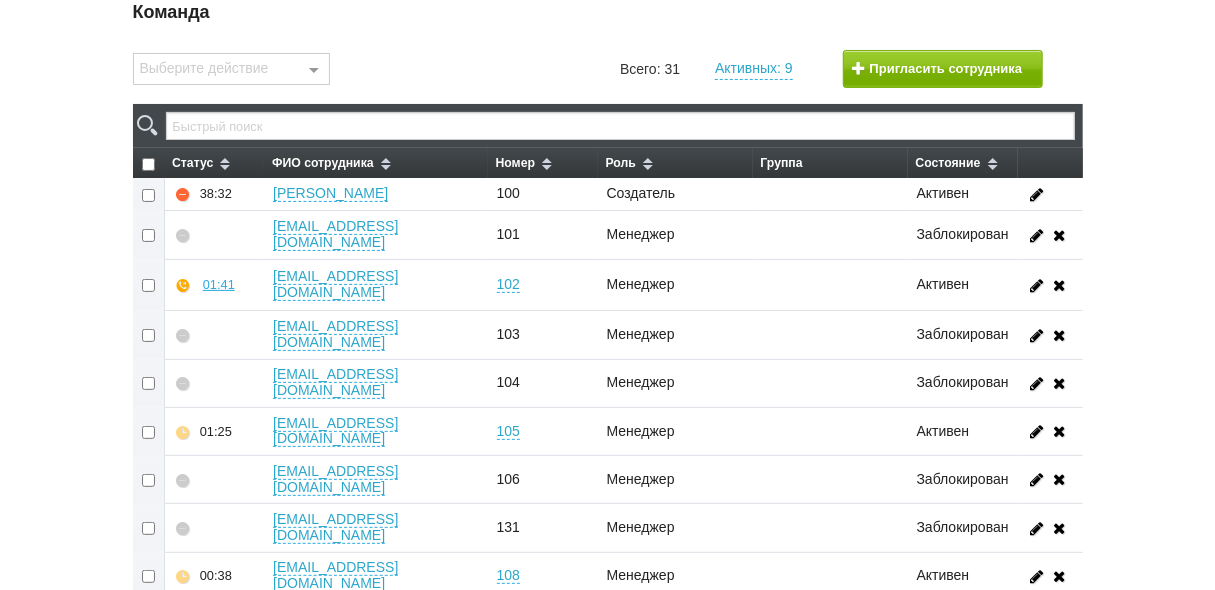 click at bounding box center (149, 235) 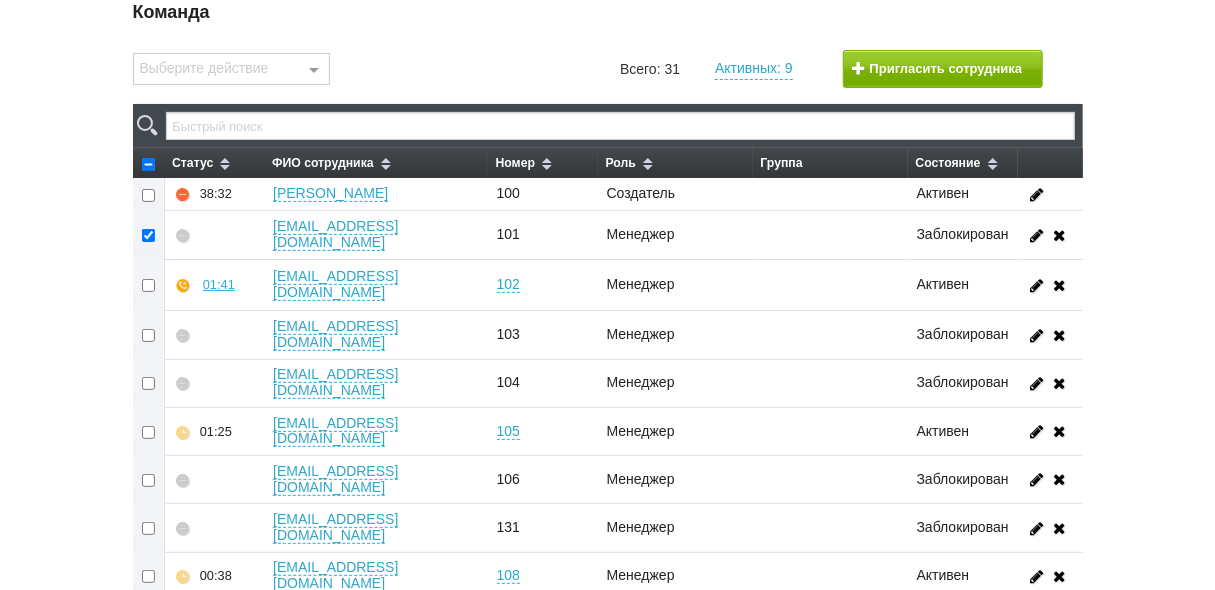 checkbox on "true" 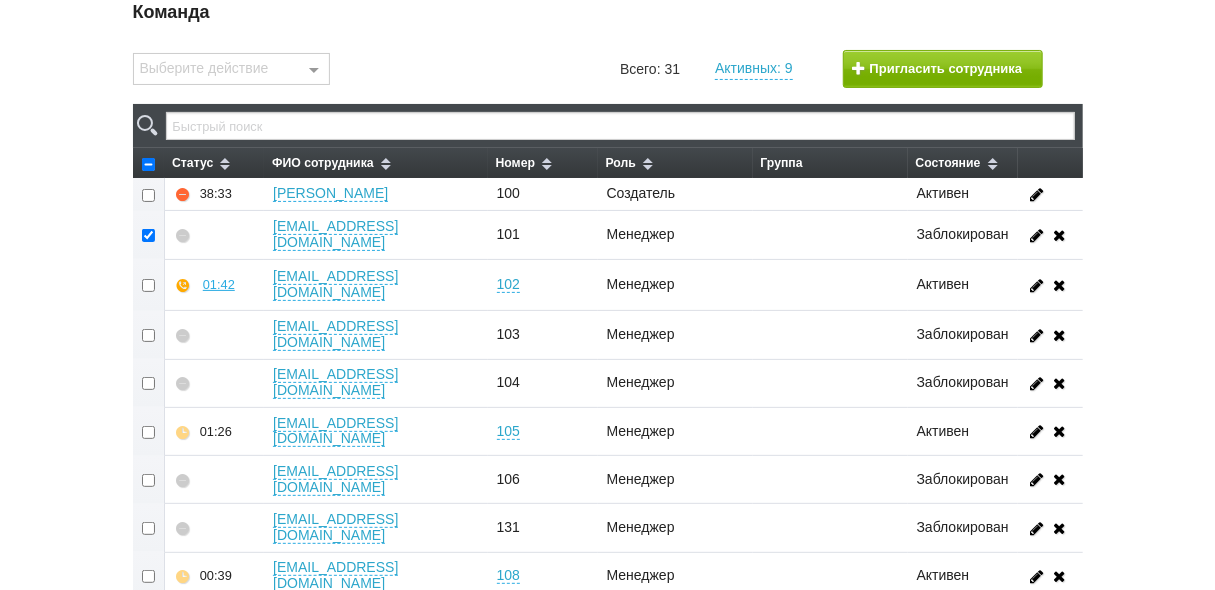 click at bounding box center [149, 335] 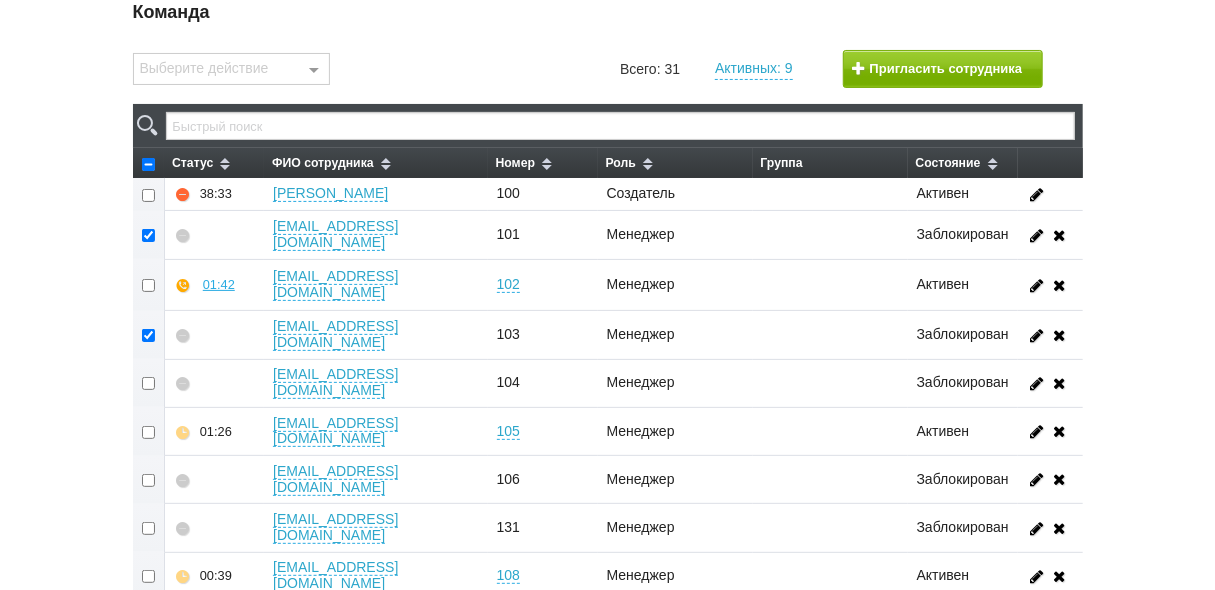 checkbox on "true" 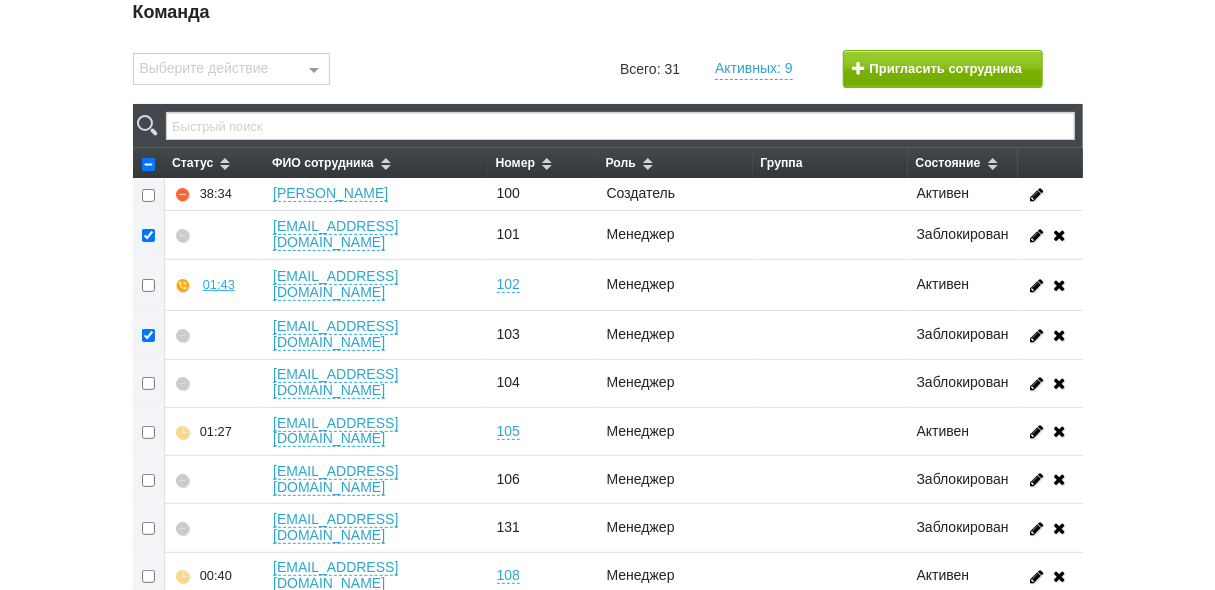 click at bounding box center (149, 383) 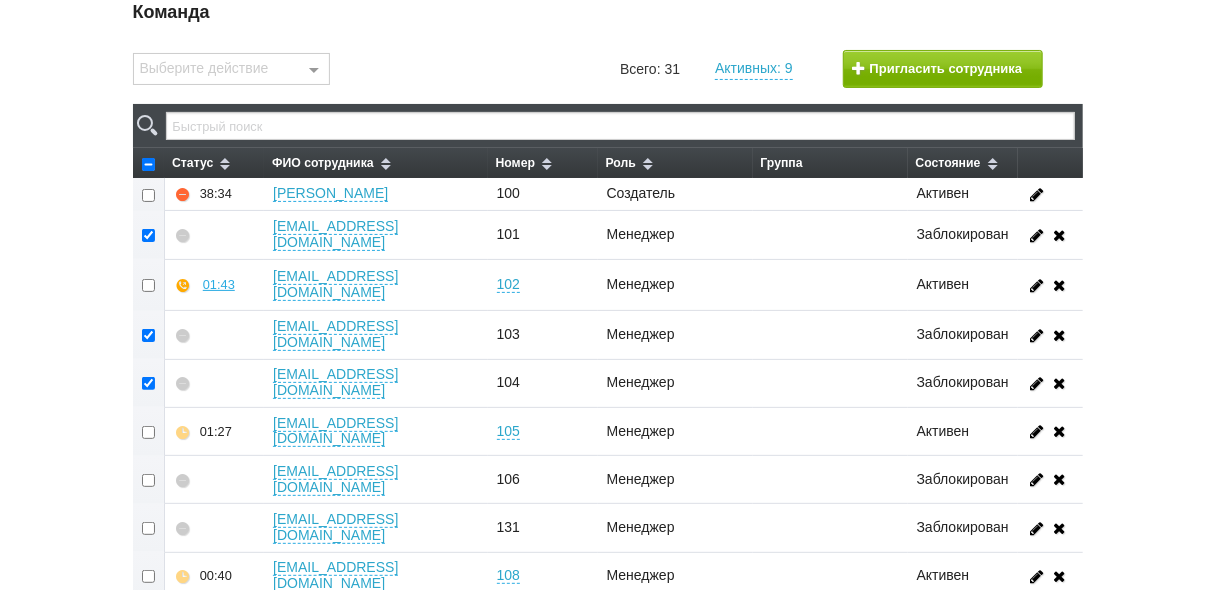 checkbox on "true" 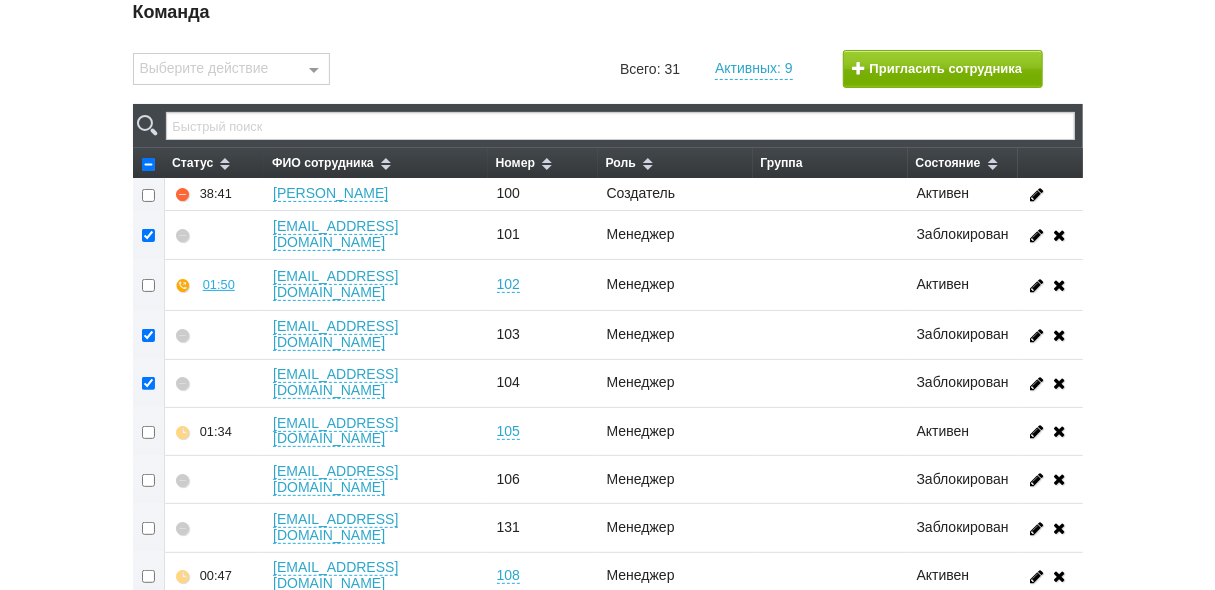 click at bounding box center [149, 480] 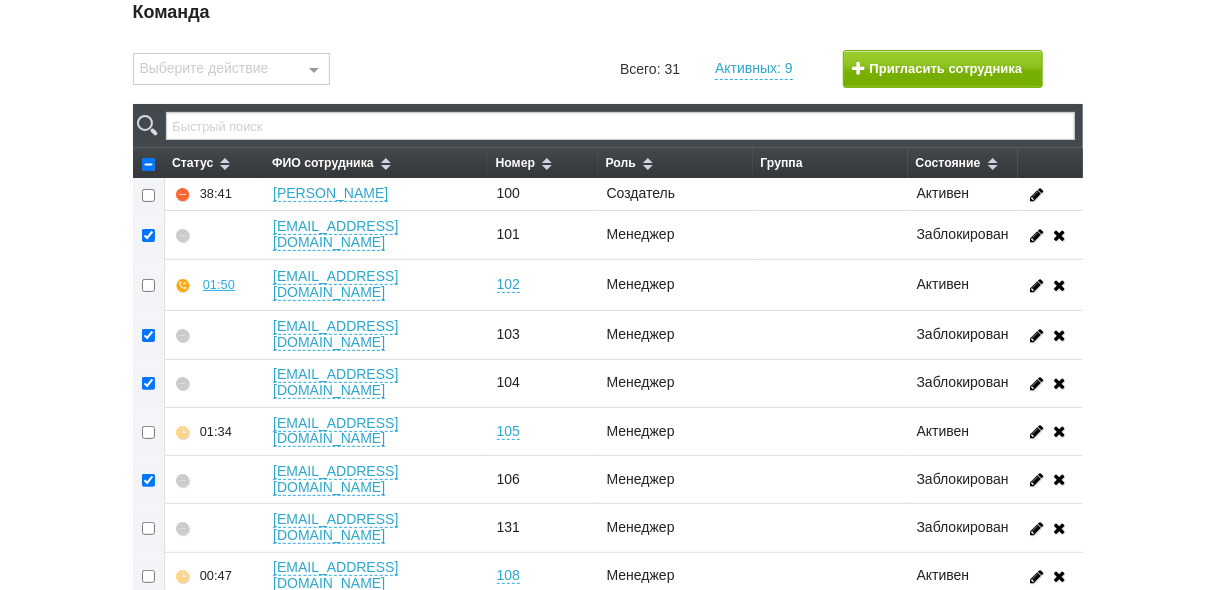 checkbox on "true" 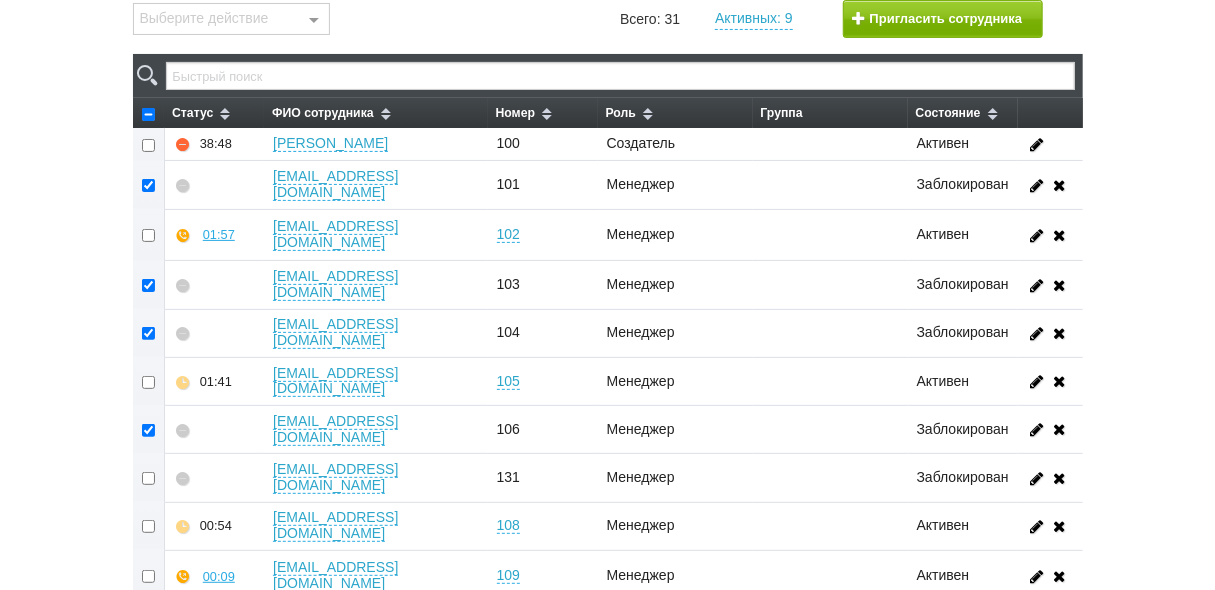 scroll, scrollTop: 0, scrollLeft: 0, axis: both 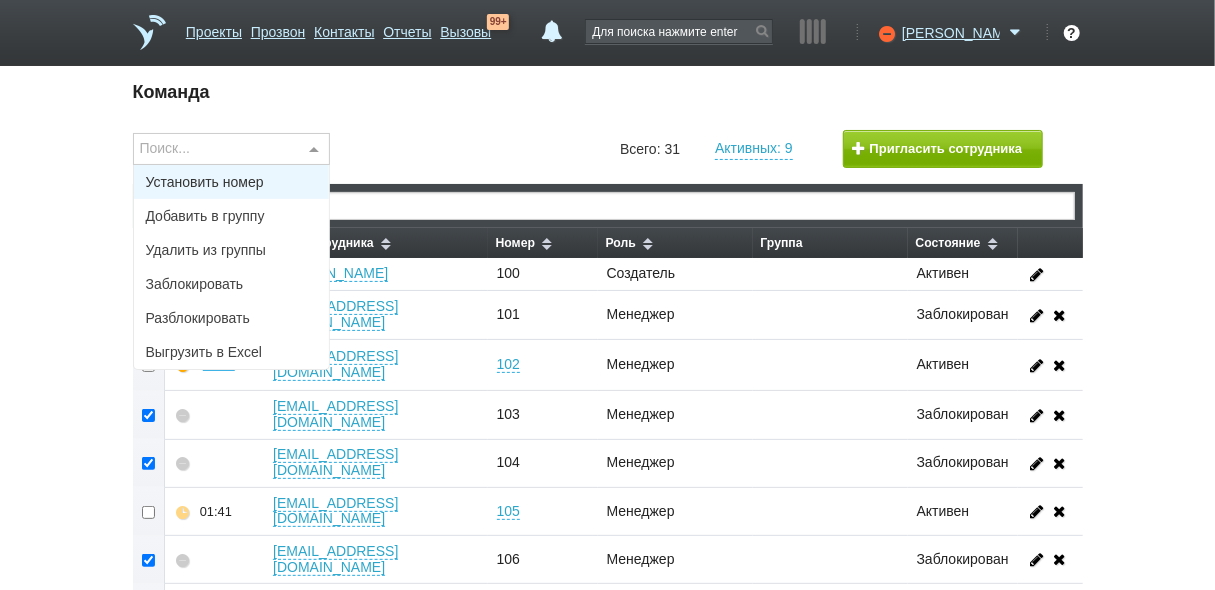 click at bounding box center (314, 150) 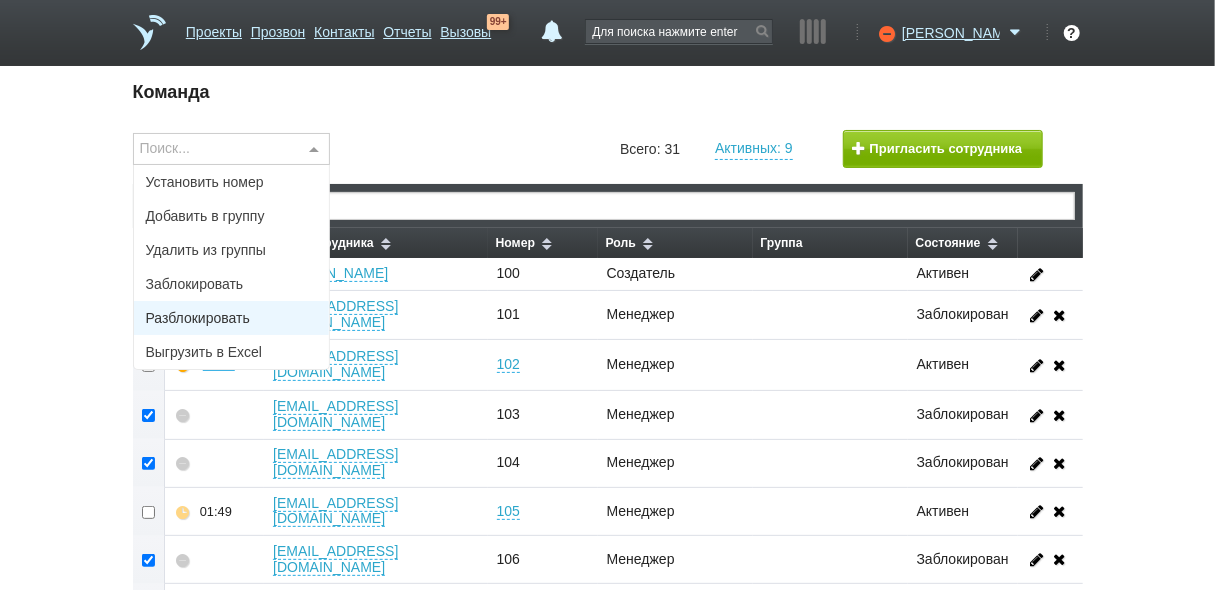 click on "Разблокировать" at bounding box center (232, 318) 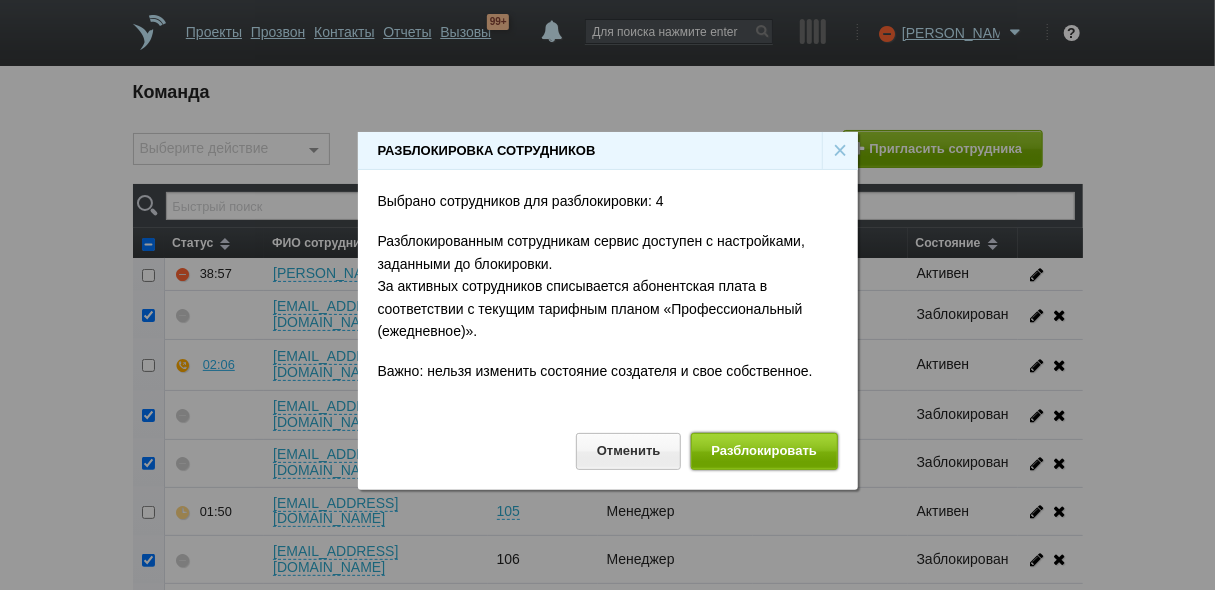 click on "Разблокировать" at bounding box center (764, 451) 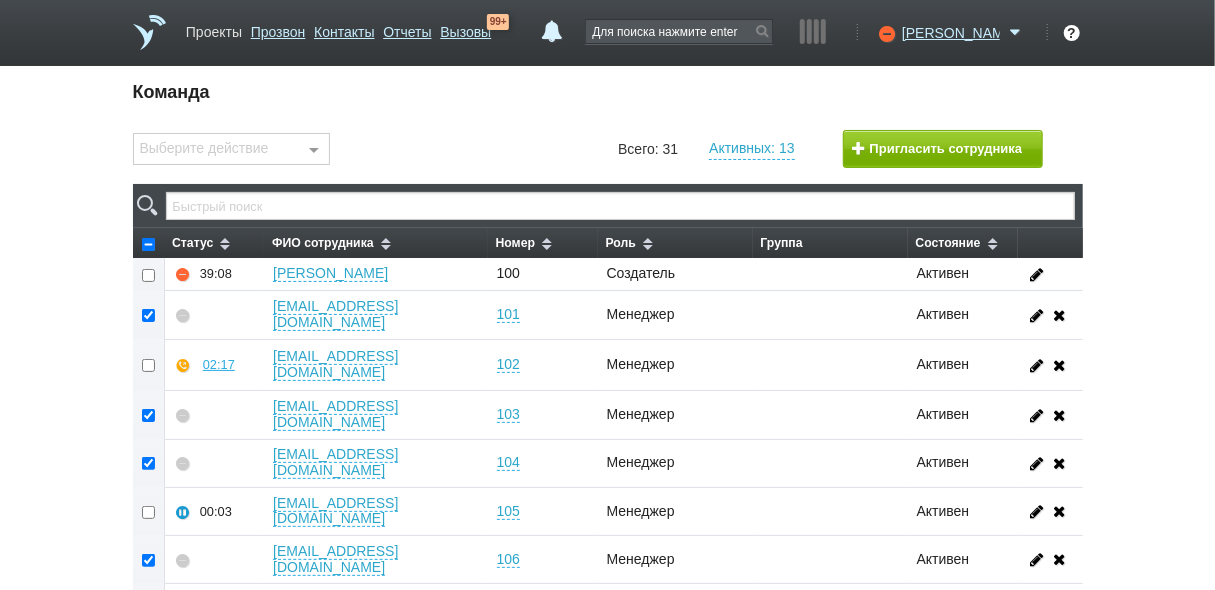 click on "Проекты" at bounding box center [214, 28] 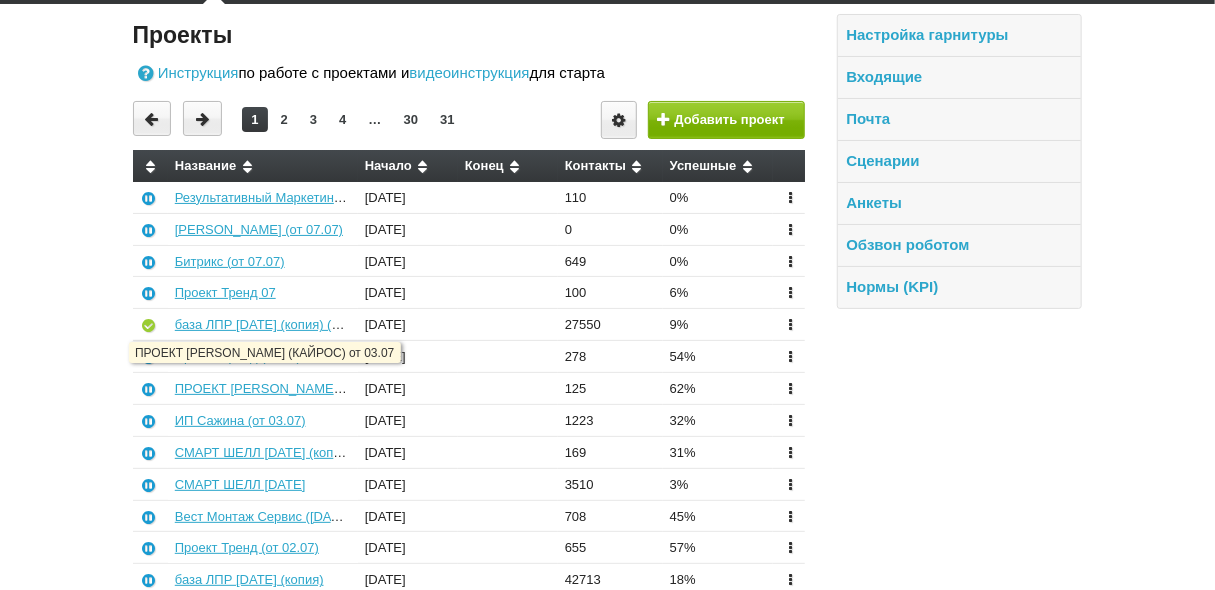 scroll, scrollTop: 80, scrollLeft: 0, axis: vertical 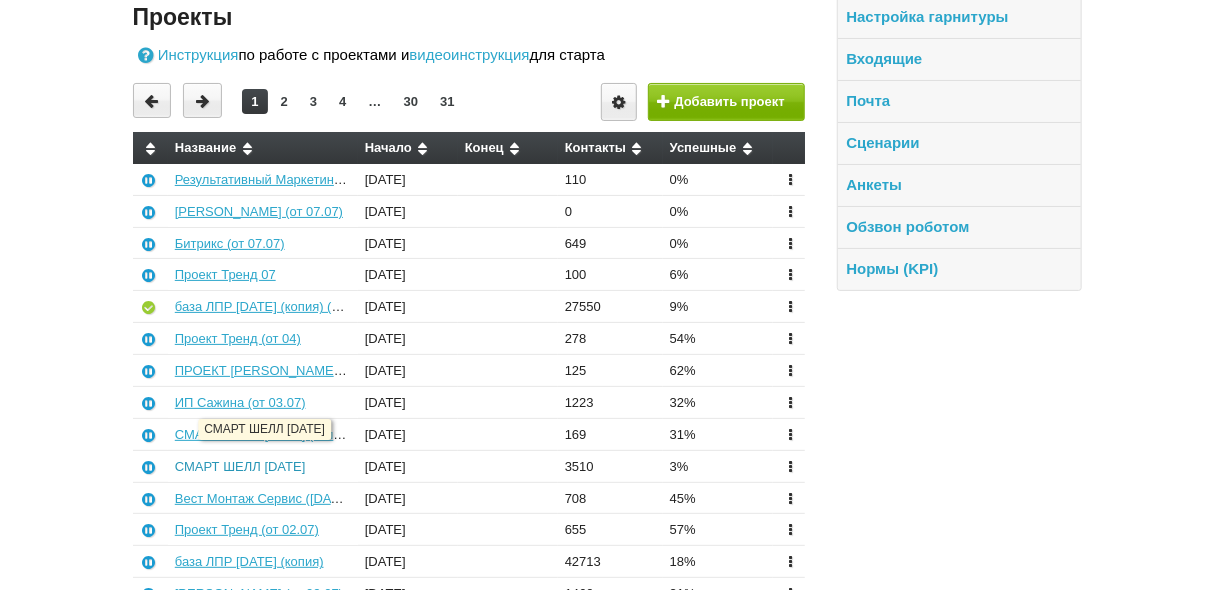 click on "СМАРТ ШЕЛЛ [DATE]" at bounding box center (240, 466) 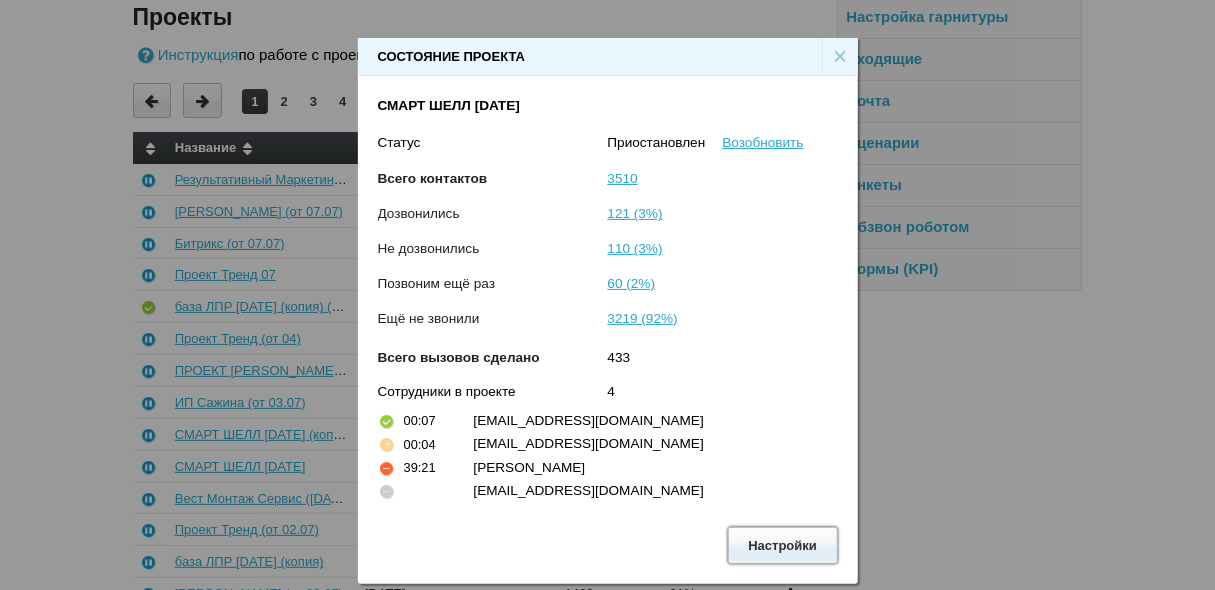 click on "Настройки" at bounding box center [783, 545] 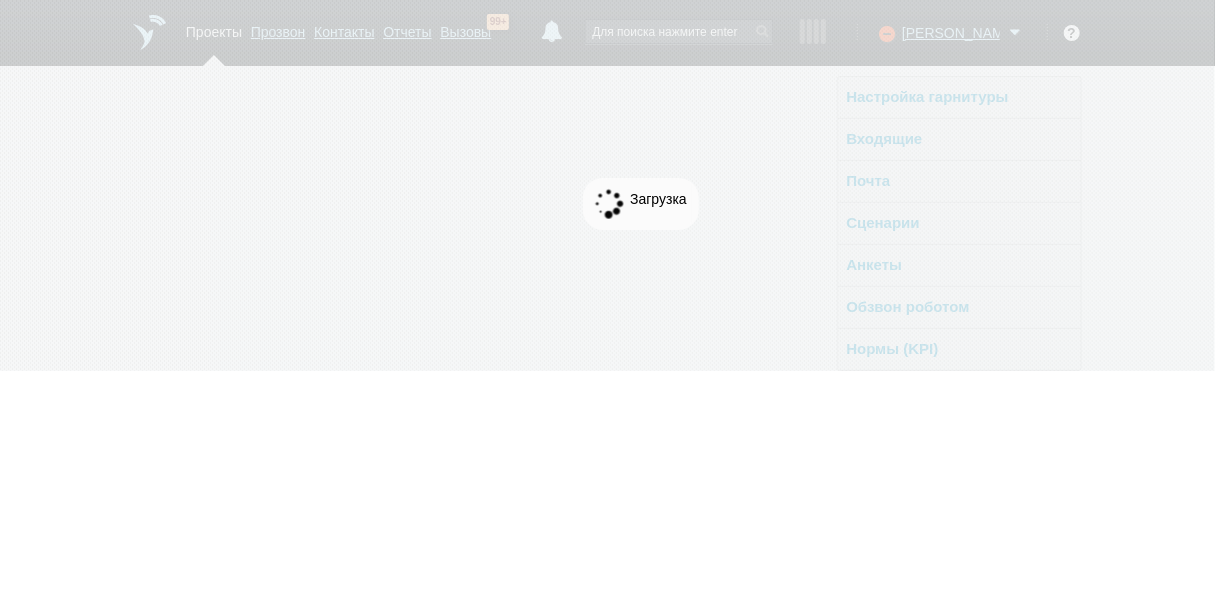 scroll, scrollTop: 0, scrollLeft: 0, axis: both 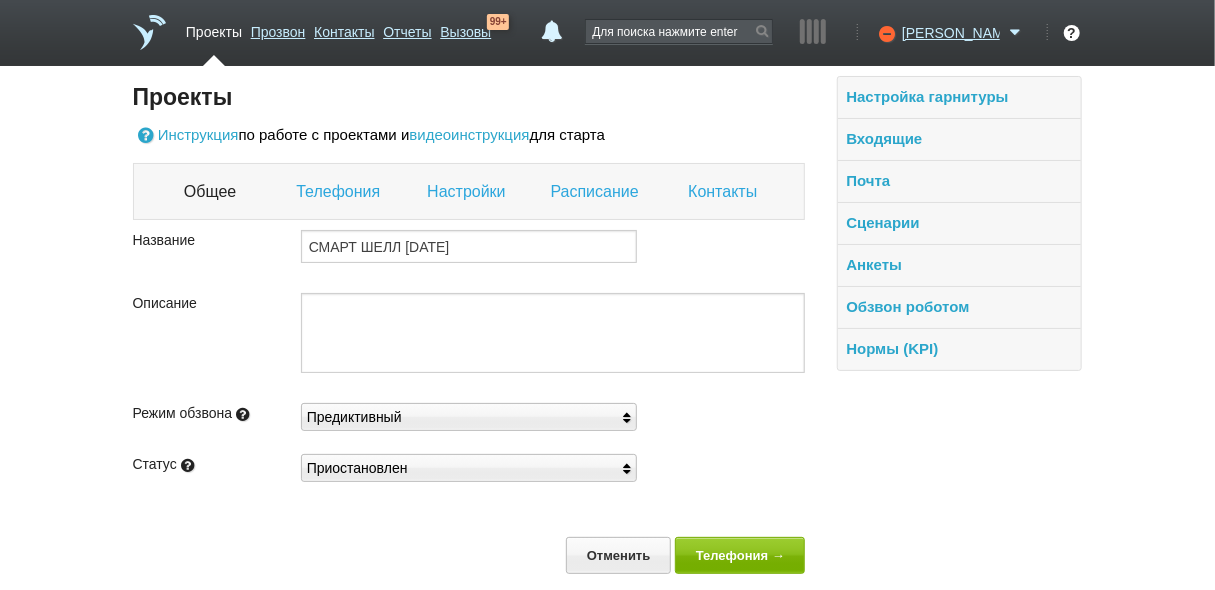 click on "Телефония" at bounding box center [340, 192] 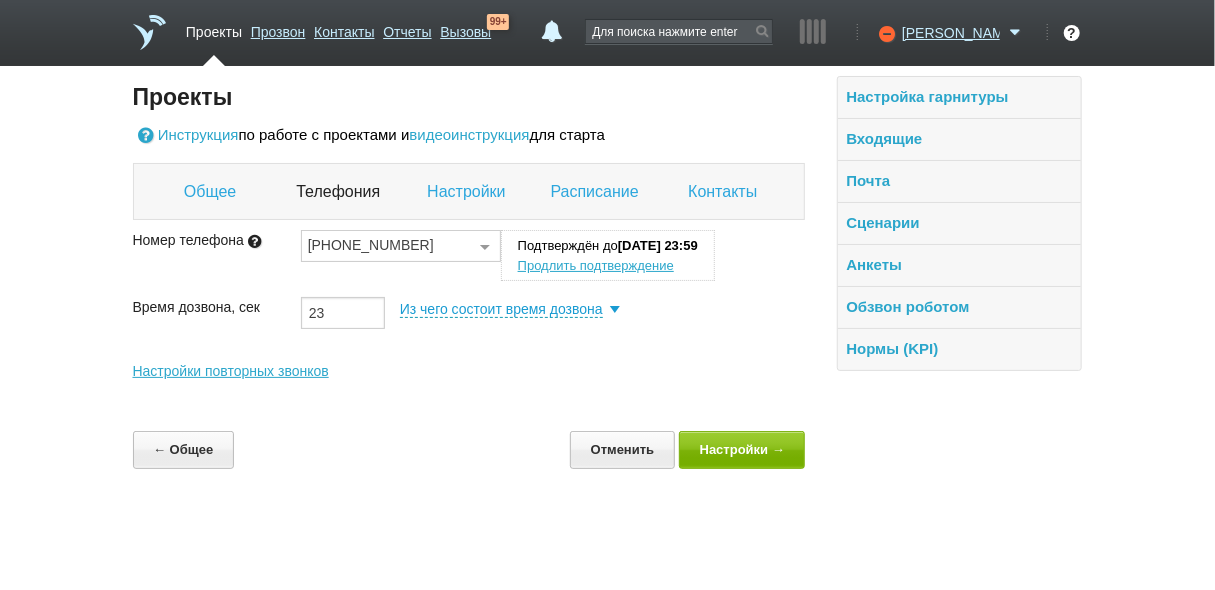 click on "Настройки" at bounding box center [468, 192] 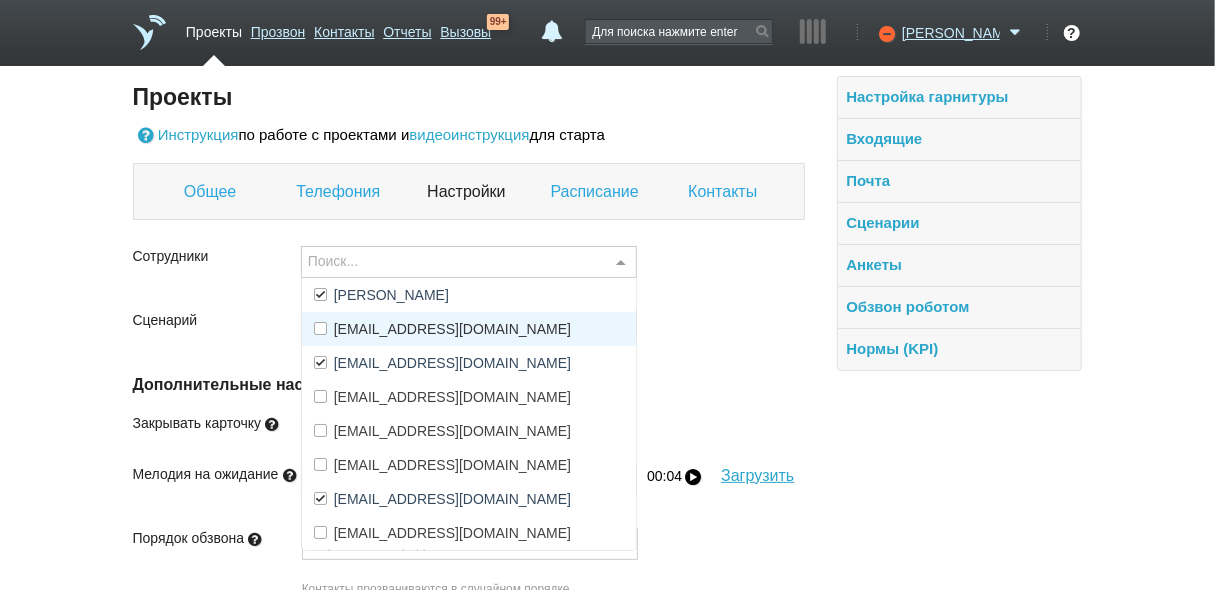 click on "[EMAIL_ADDRESS][DOMAIN_NAME]" at bounding box center [452, 329] 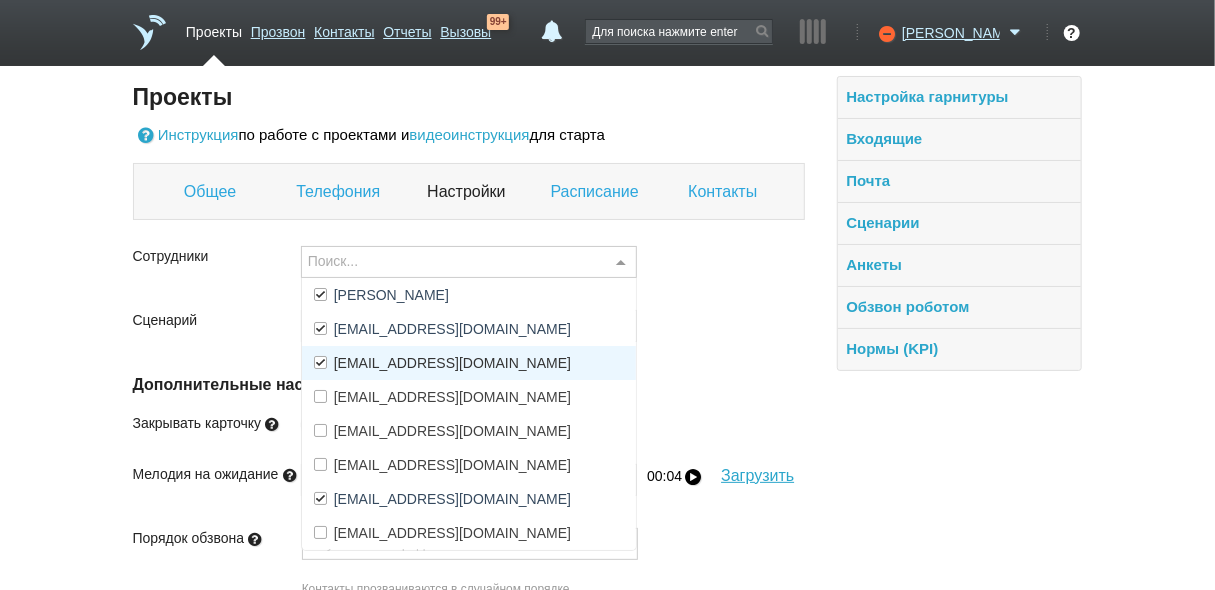 click on "[EMAIL_ADDRESS][DOMAIN_NAME]" at bounding box center [452, 363] 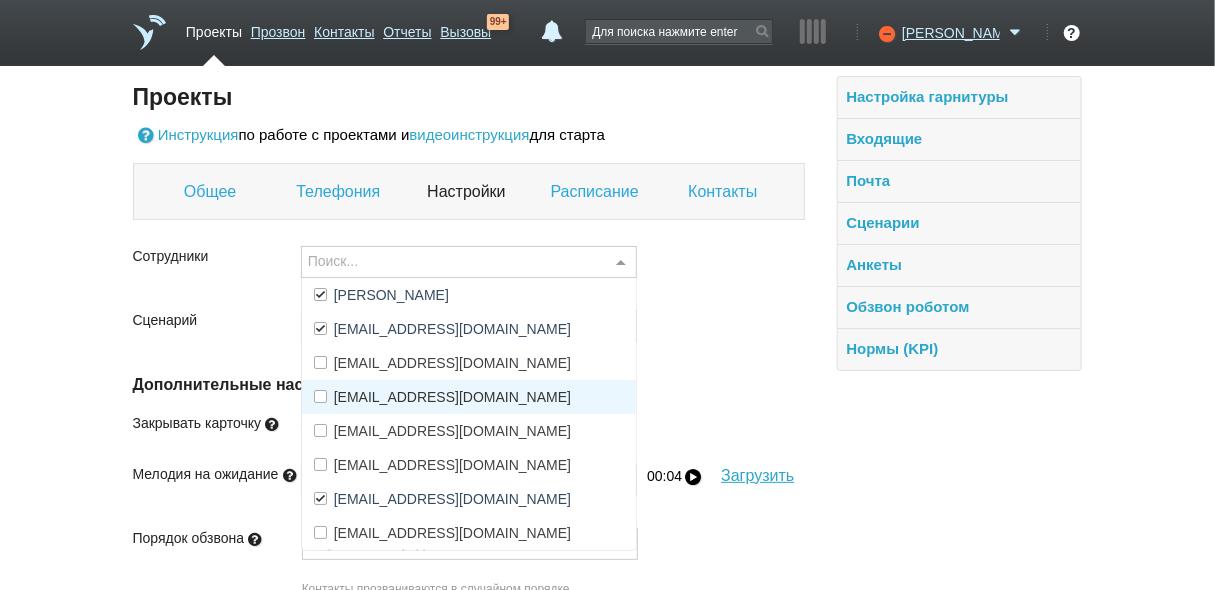 drag, startPoint x: 366, startPoint y: 397, endPoint x: 366, endPoint y: 409, distance: 12 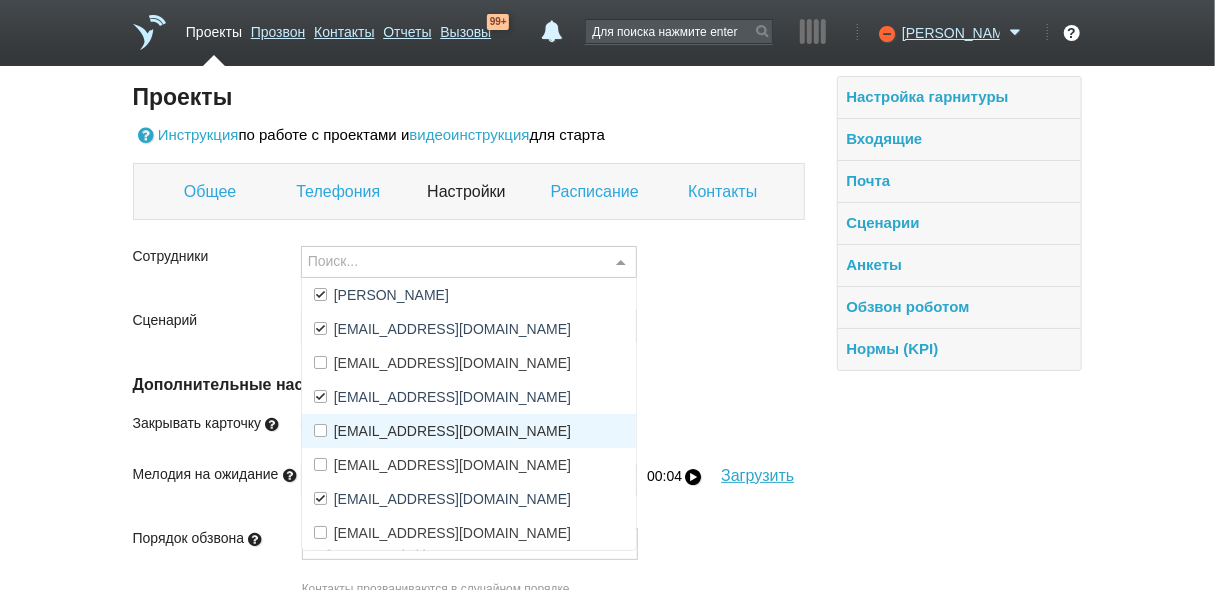 click on "[EMAIL_ADDRESS][DOMAIN_NAME]" at bounding box center (452, 431) 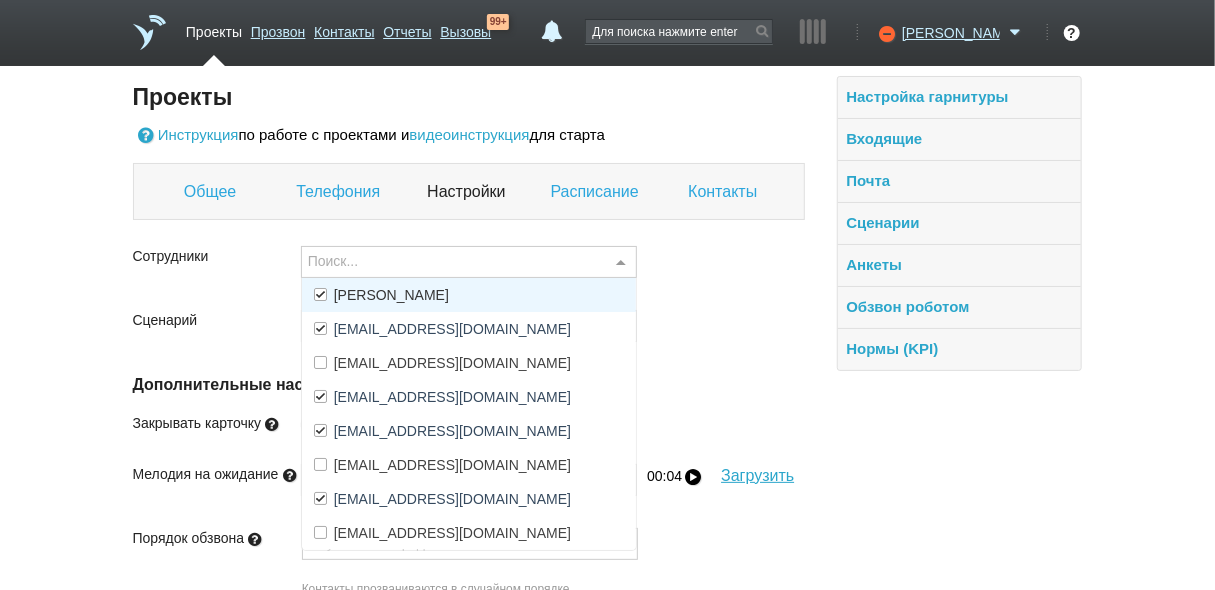 click on "[PERSON_NAME]" at bounding box center (391, 295) 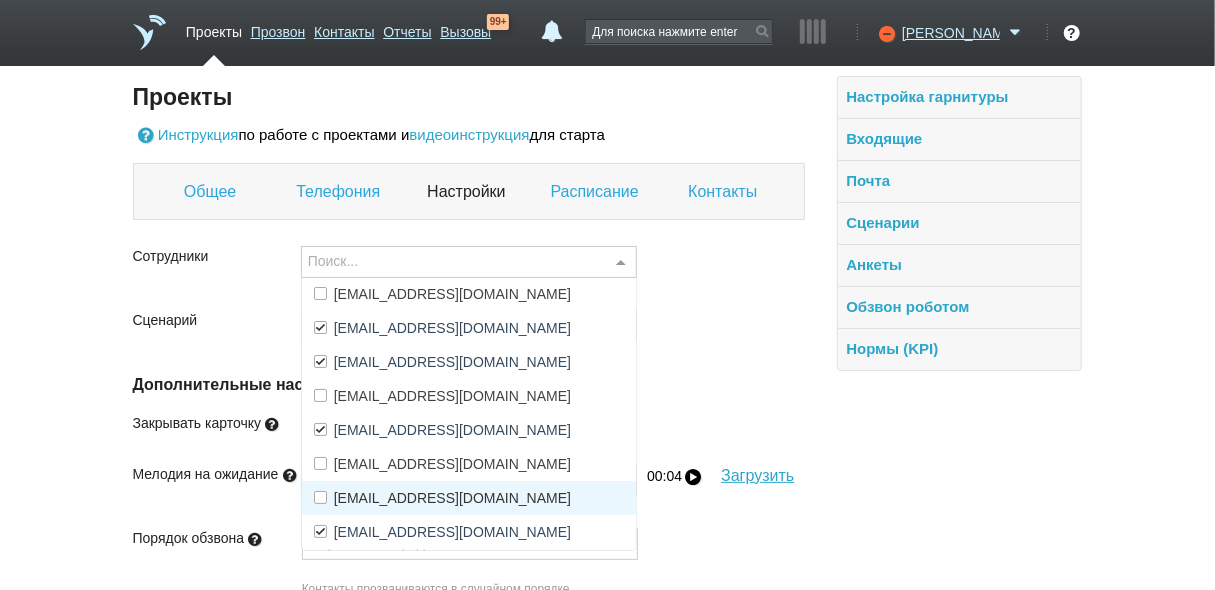 scroll, scrollTop: 170, scrollLeft: 0, axis: vertical 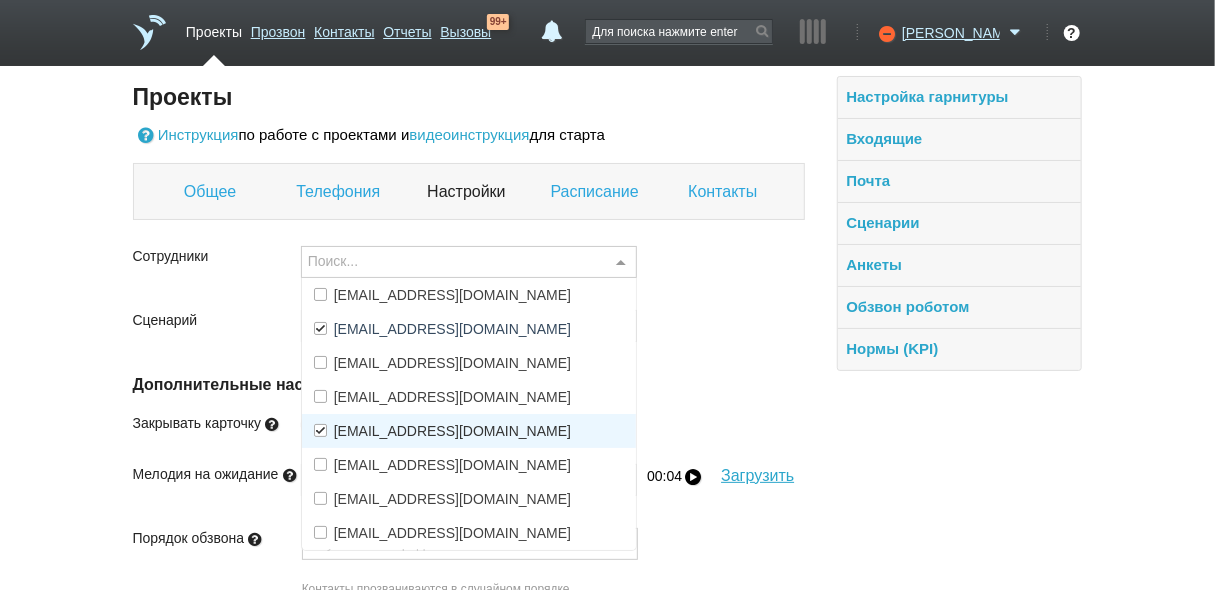 click on "[EMAIL_ADDRESS][DOMAIN_NAME]" at bounding box center [452, 431] 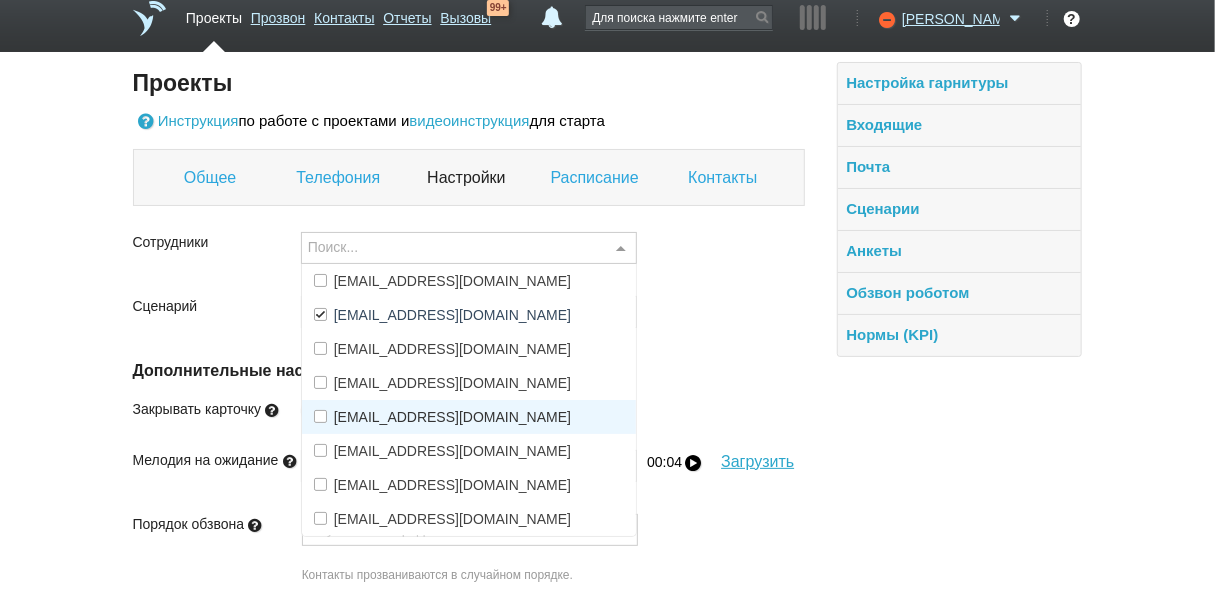 scroll, scrollTop: 160, scrollLeft: 0, axis: vertical 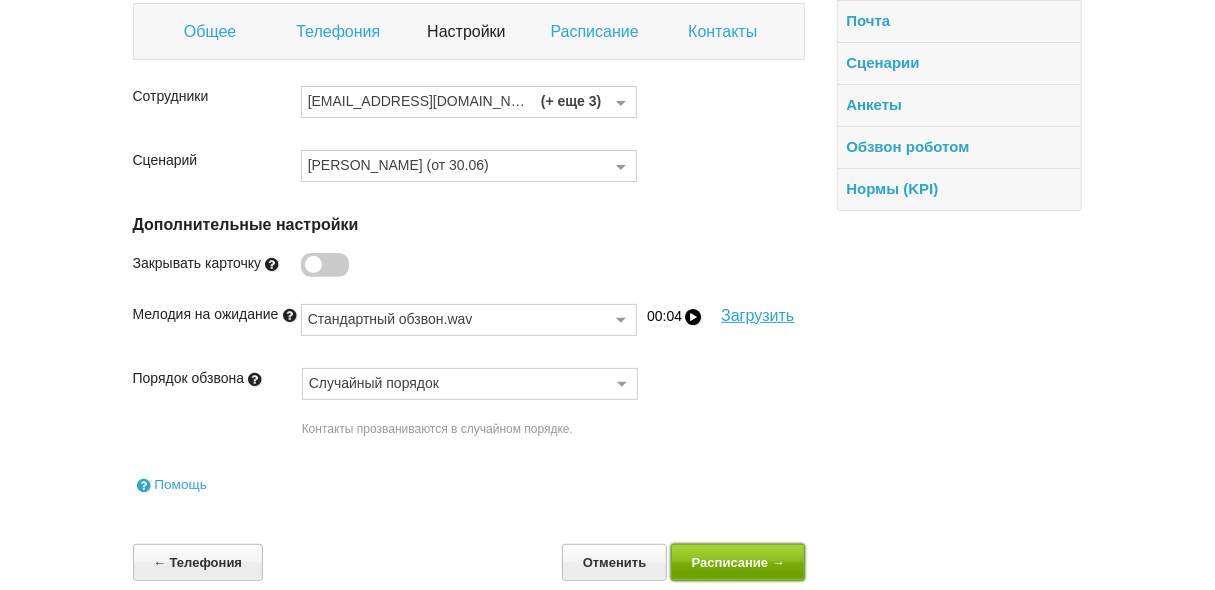 click on "Расписание →" at bounding box center [738, 562] 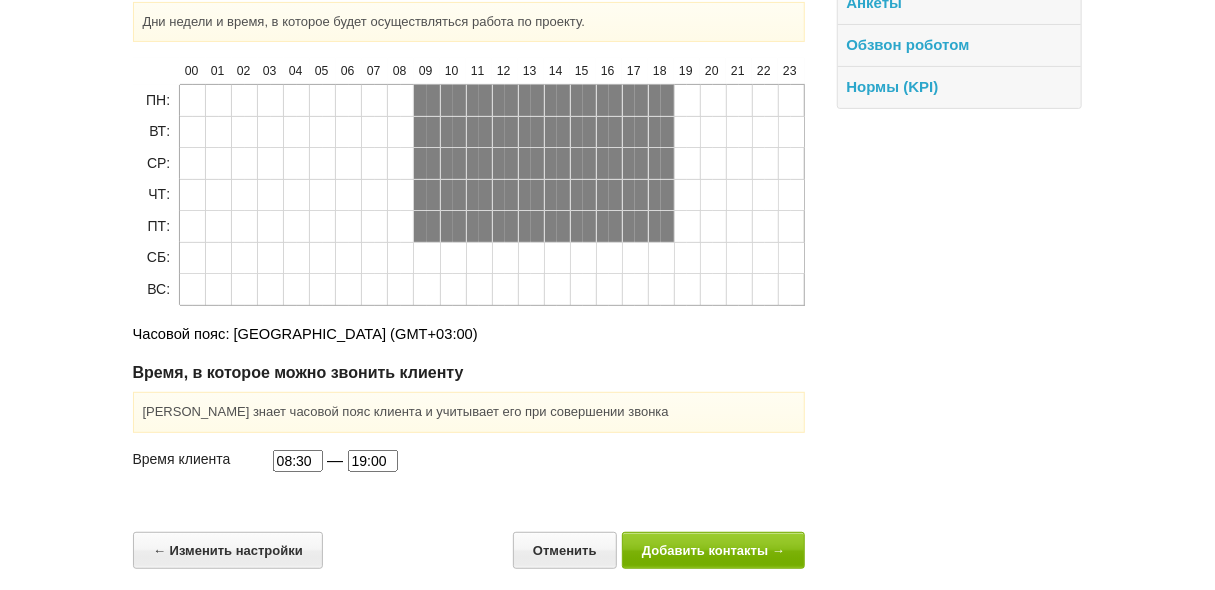 scroll, scrollTop: 269, scrollLeft: 0, axis: vertical 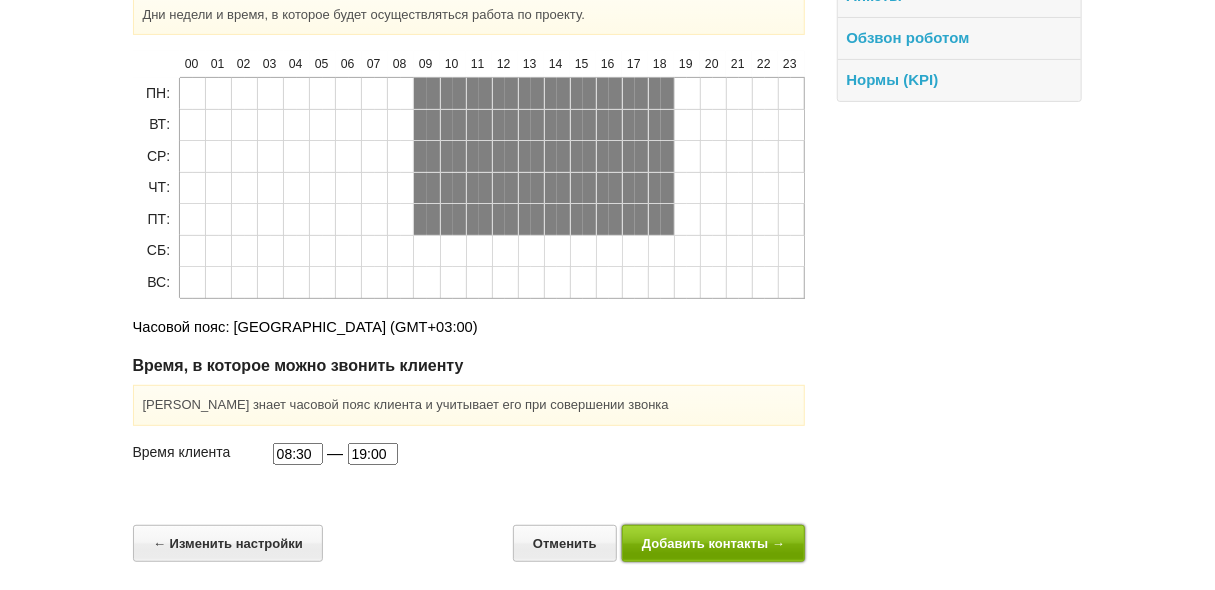 click on "Добавить контакты →" at bounding box center [714, 543] 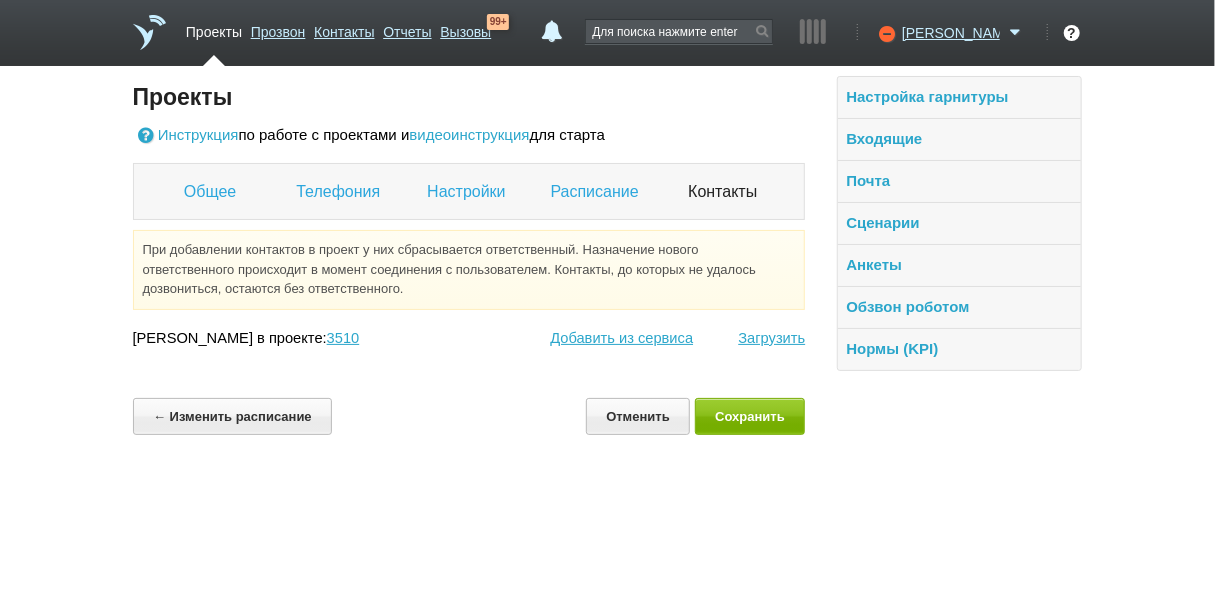 scroll, scrollTop: 0, scrollLeft: 0, axis: both 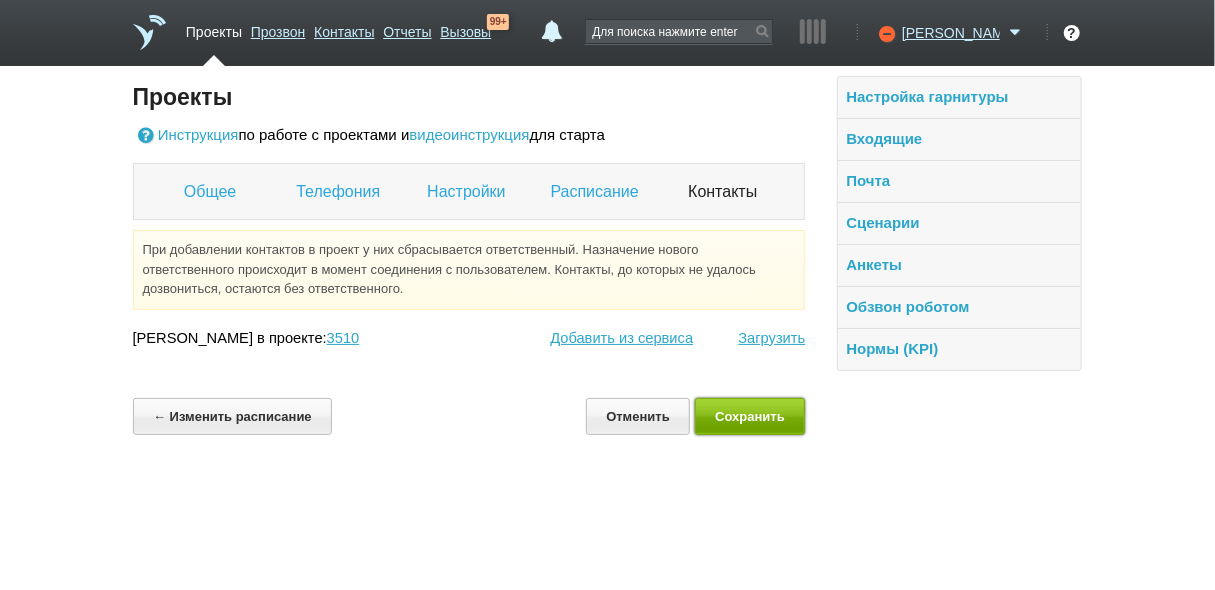click on "Сохранить" at bounding box center [750, 416] 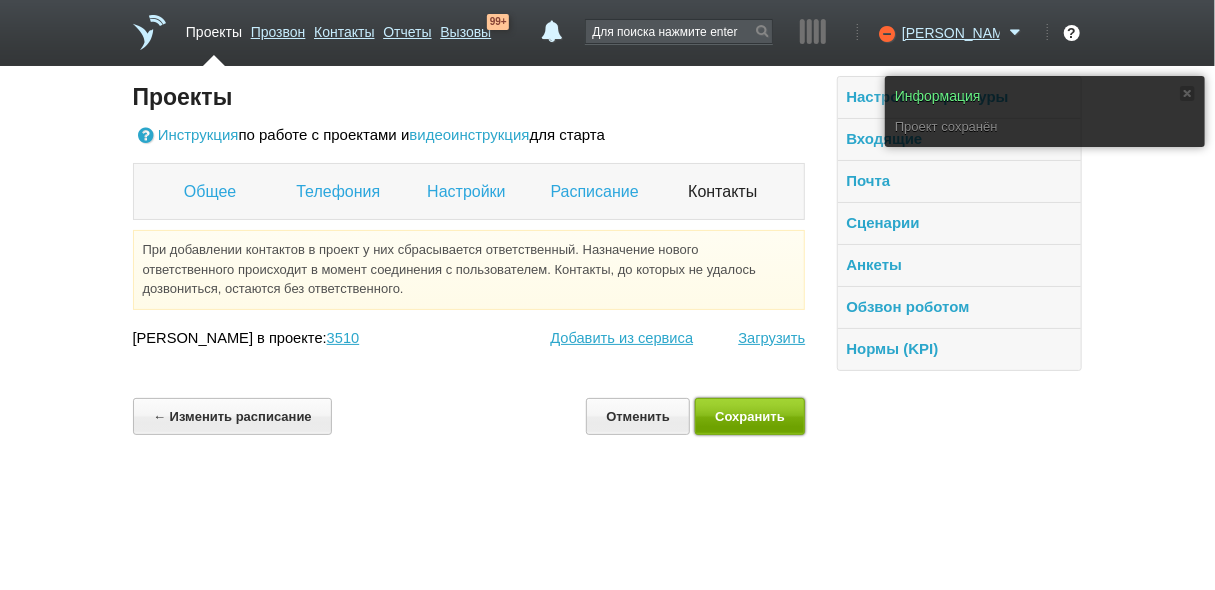 click on "Сохранить" at bounding box center [750, 416] 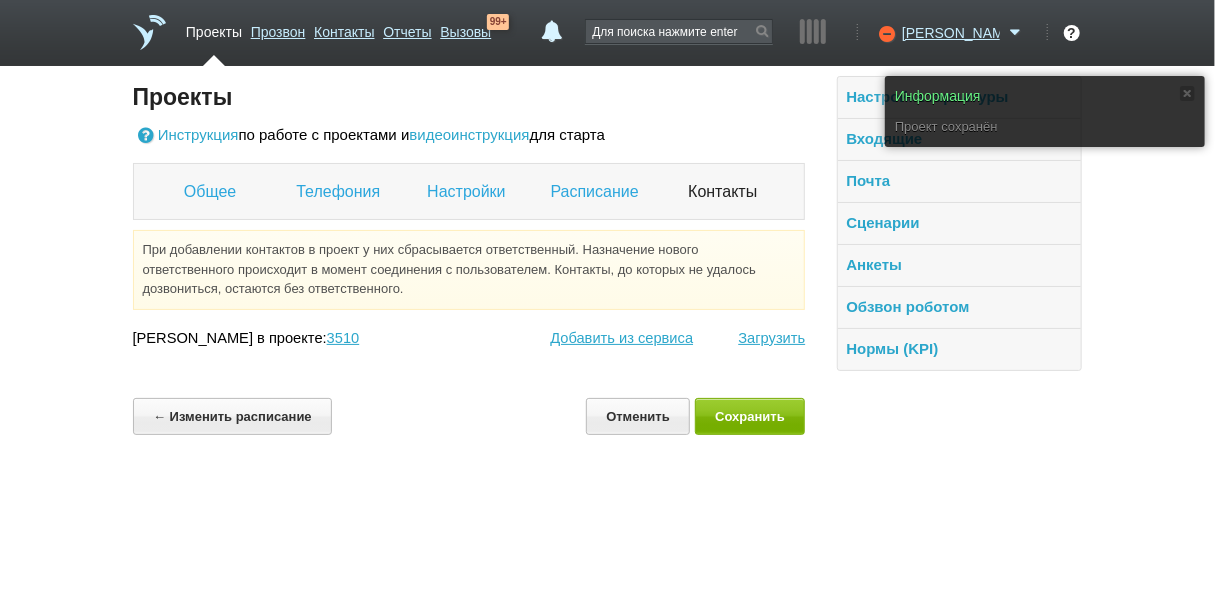 click on "Проекты" at bounding box center (214, 28) 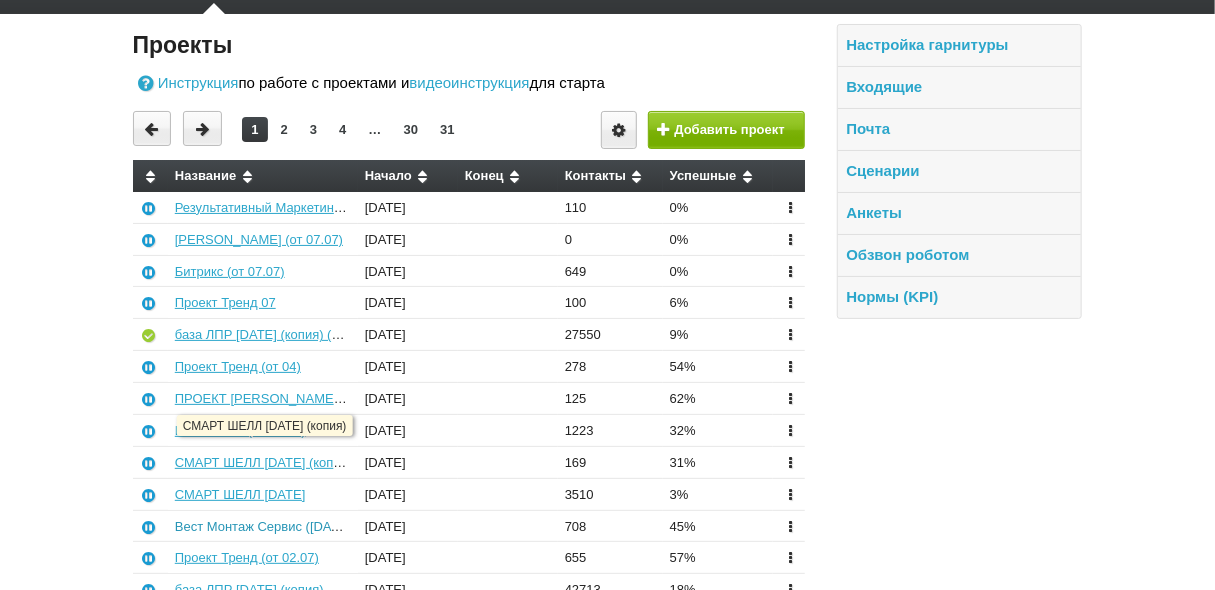 scroll, scrollTop: 80, scrollLeft: 0, axis: vertical 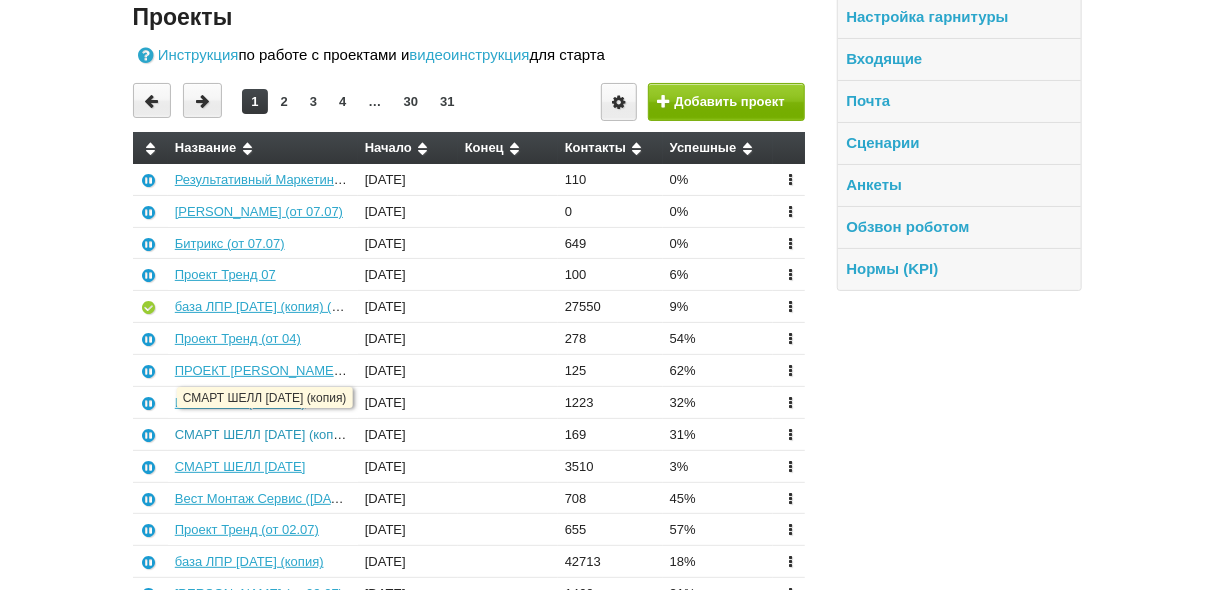 click on "СМАРТ ШЕЛЛ [DATE] (копия)" at bounding box center [263, 434] 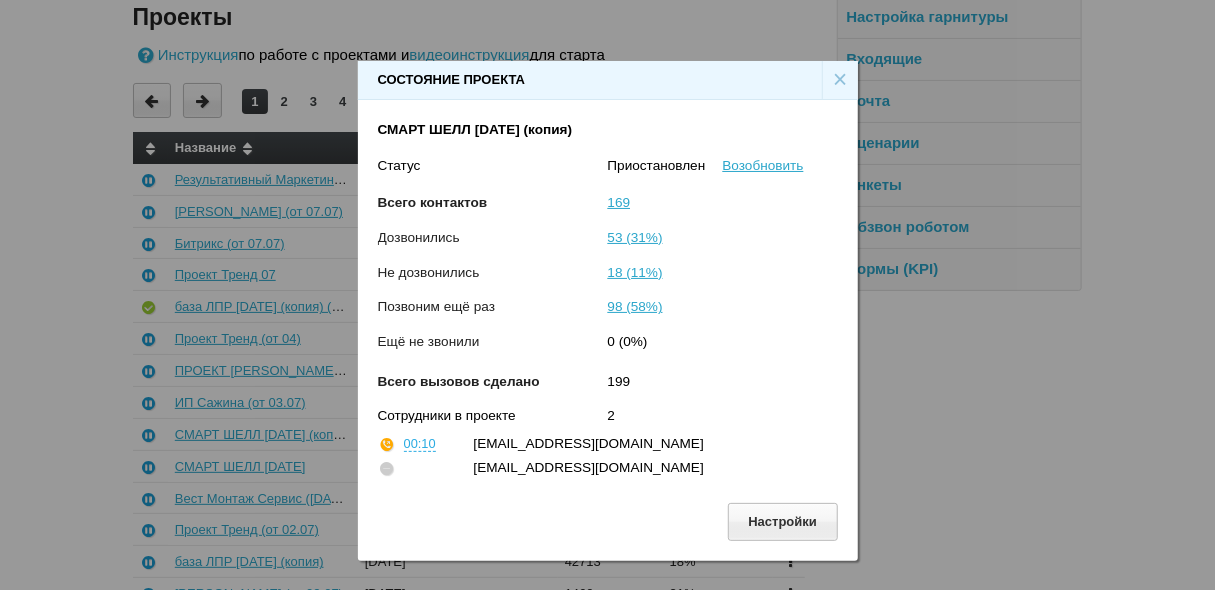 click on "×" at bounding box center [840, 80] 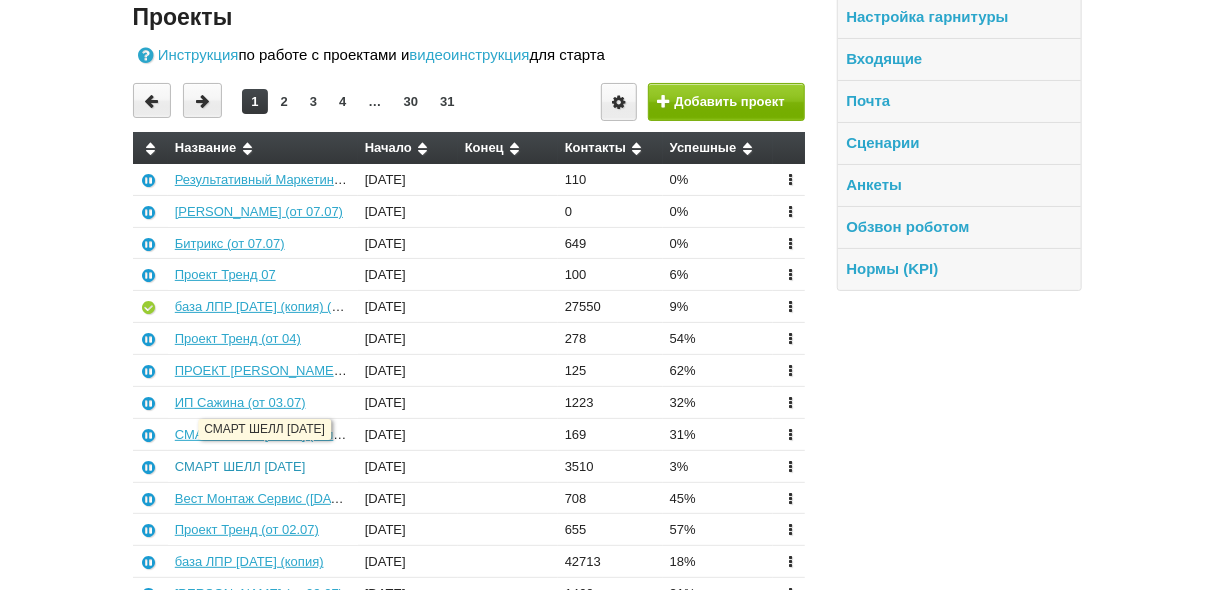 click on "СМАРТ ШЕЛЛ [DATE]" at bounding box center (240, 466) 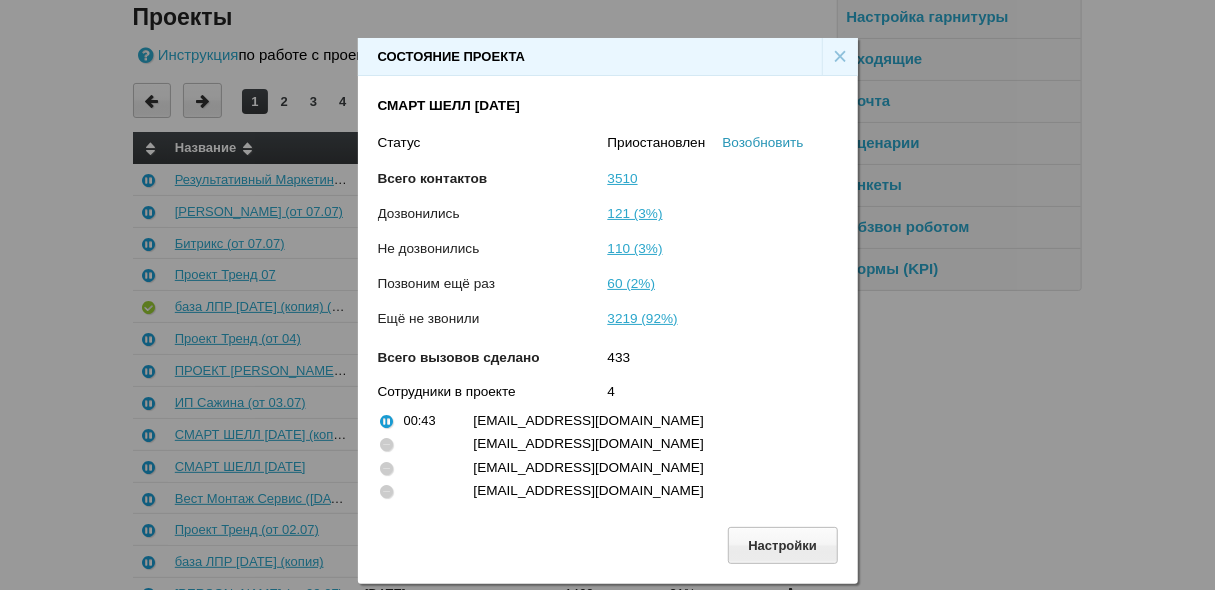 click on "Возобновить" at bounding box center [763, 142] 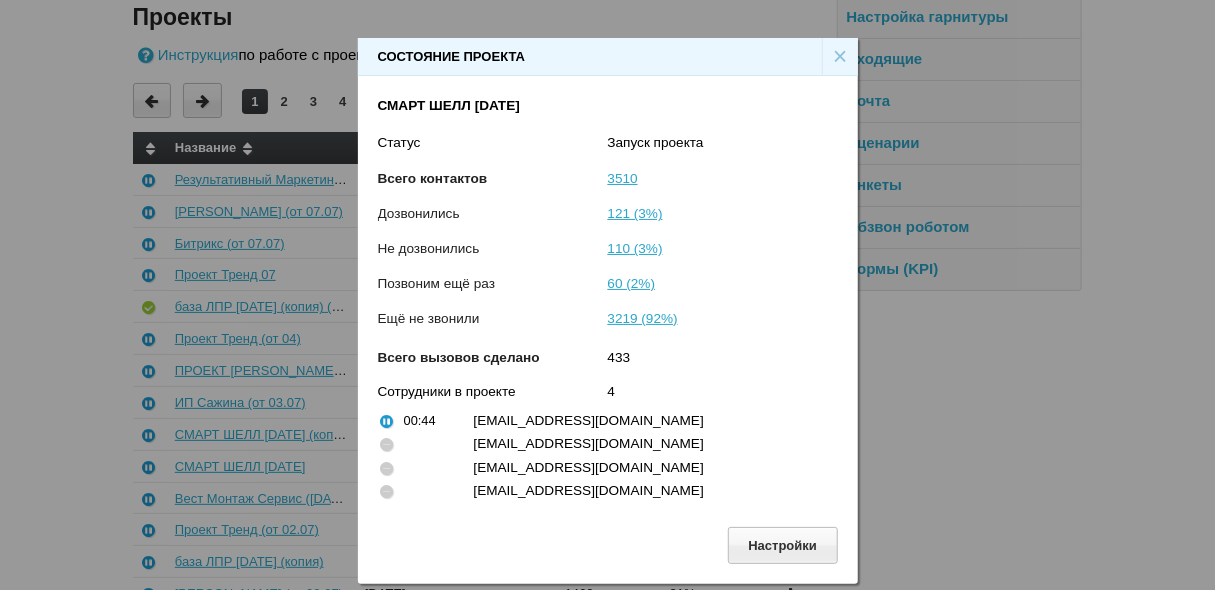 click on "×" at bounding box center [840, 57] 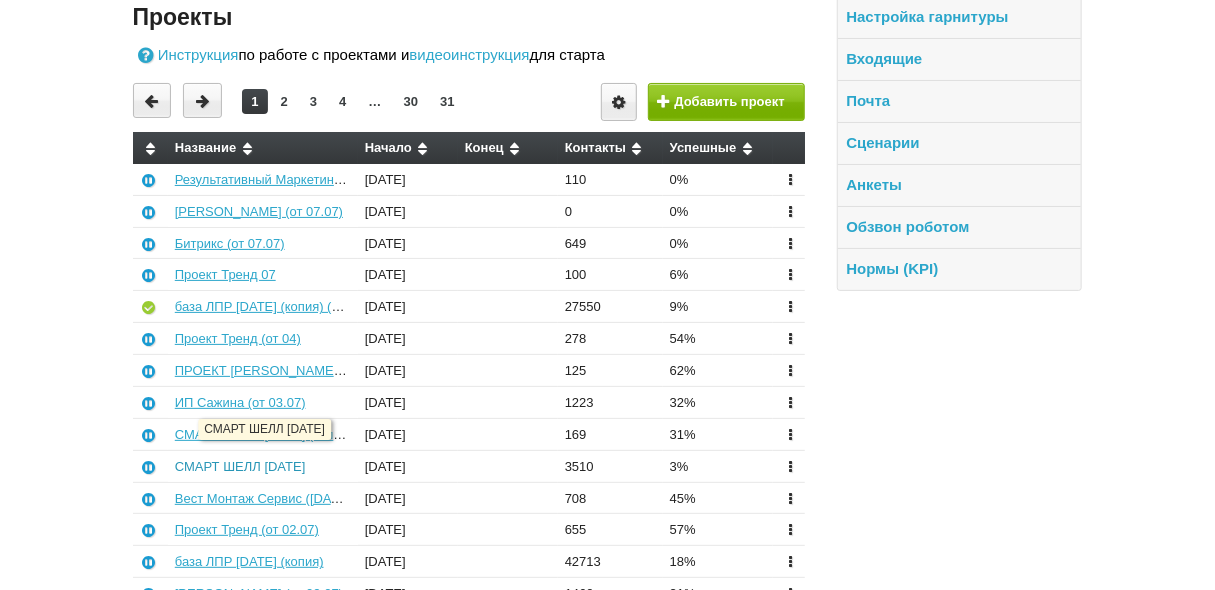 click on "СМАРТ ШЕЛЛ [DATE]" at bounding box center (240, 466) 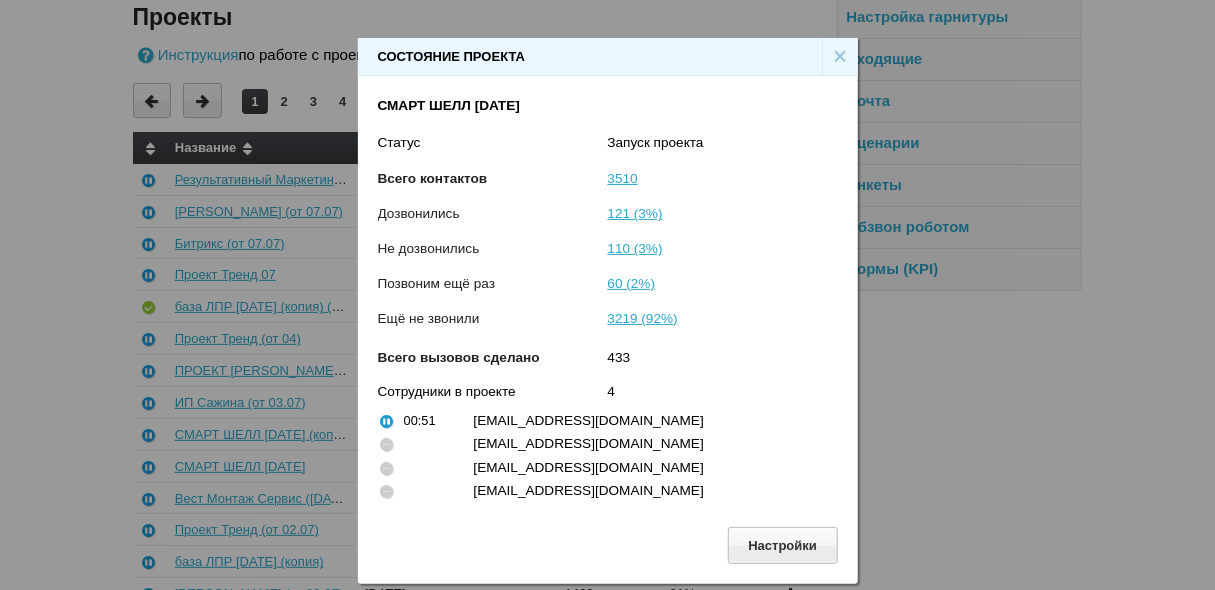 click on "×" at bounding box center [840, 57] 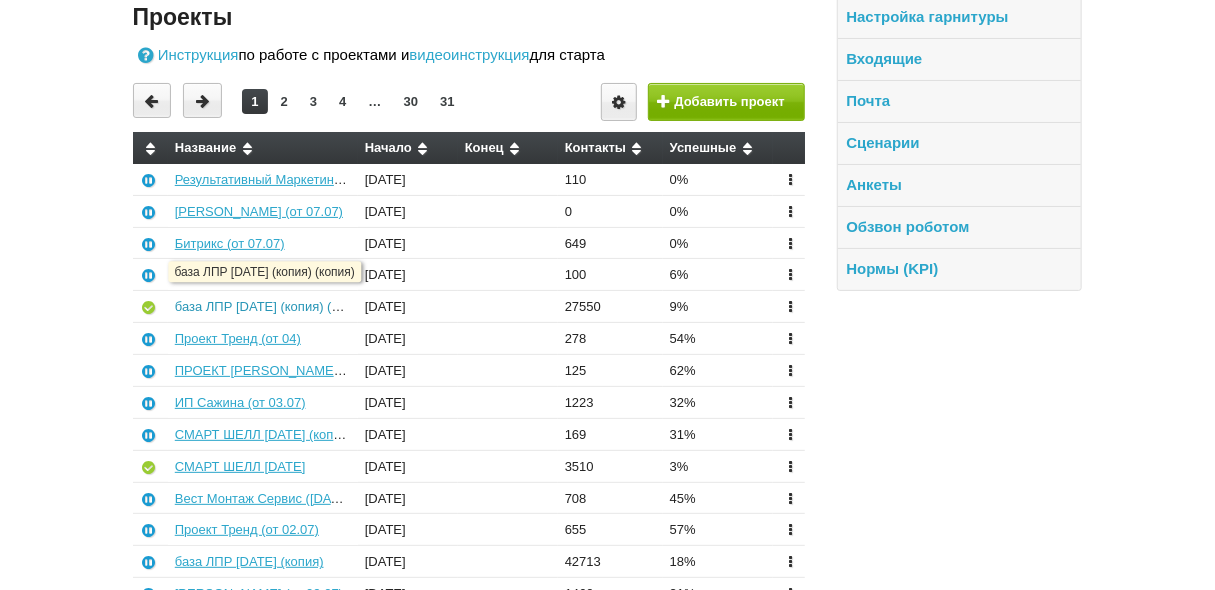 click on "база ЛПР  [DATE] (копия) (копия)" at bounding box center (272, 306) 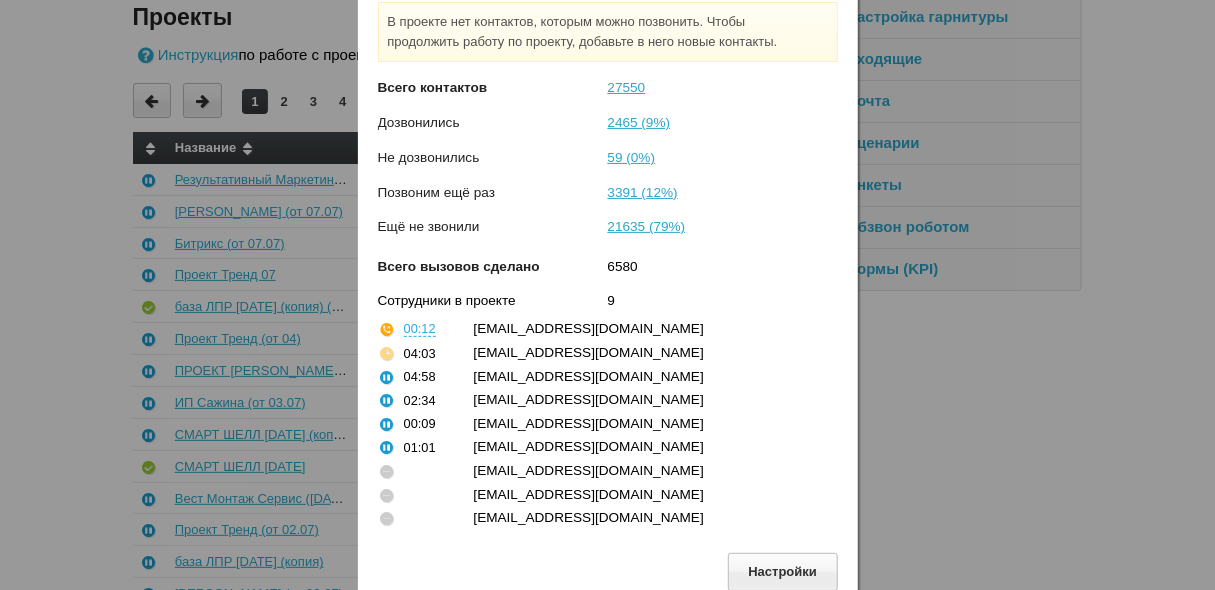 scroll, scrollTop: 148, scrollLeft: 0, axis: vertical 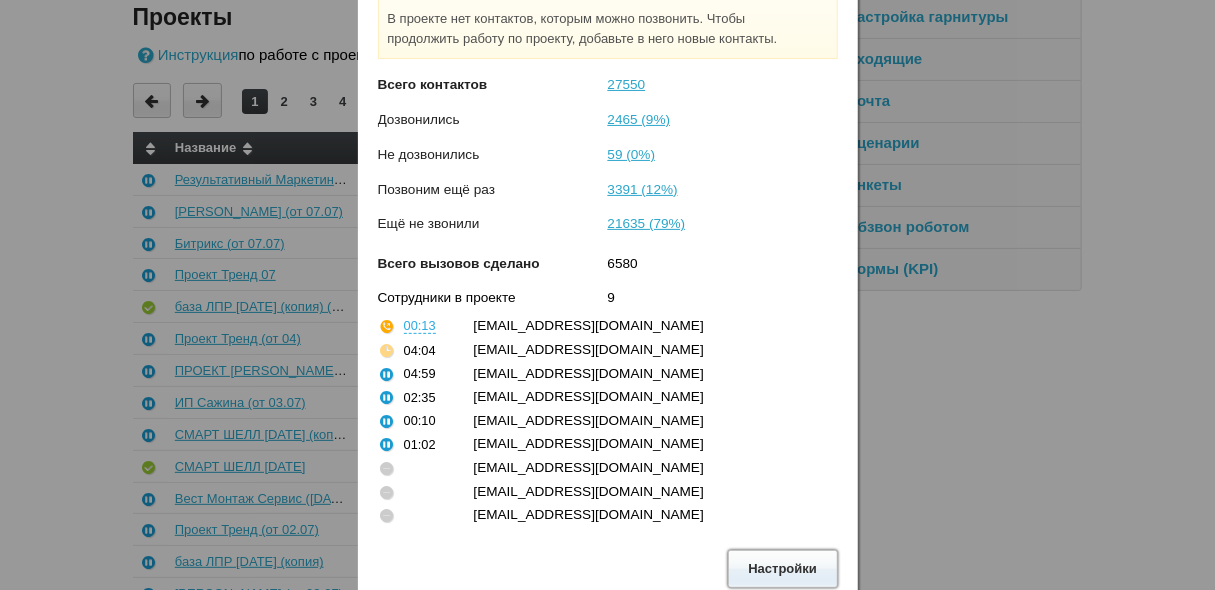 click on "Настройки" at bounding box center [783, 568] 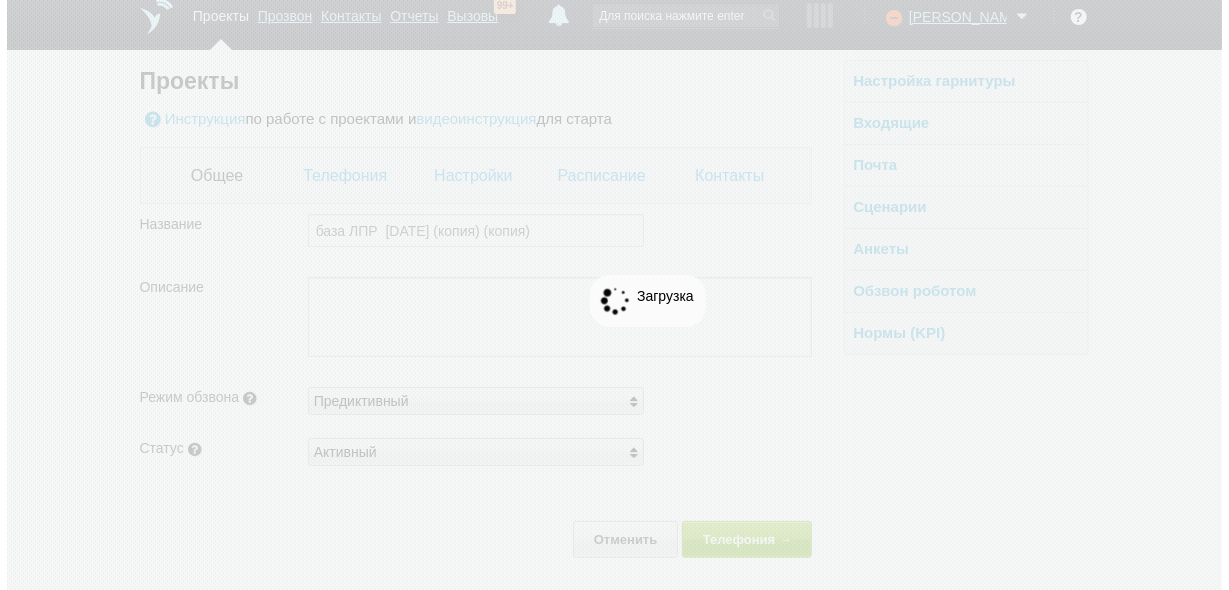 scroll, scrollTop: 0, scrollLeft: 0, axis: both 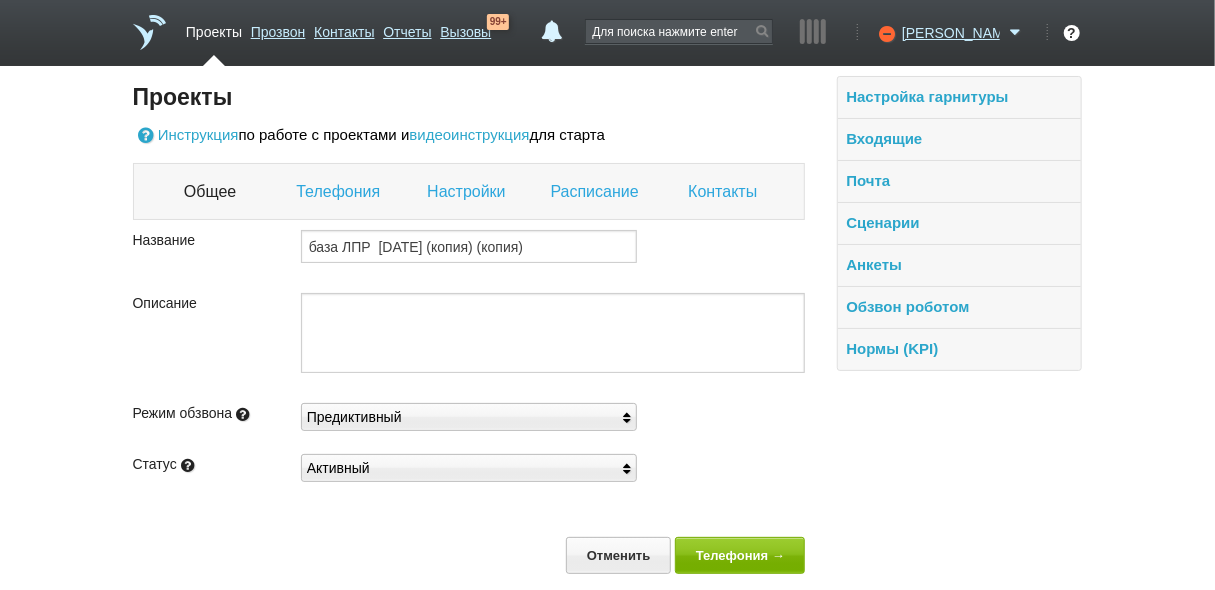 click on "Настройки" at bounding box center (468, 192) 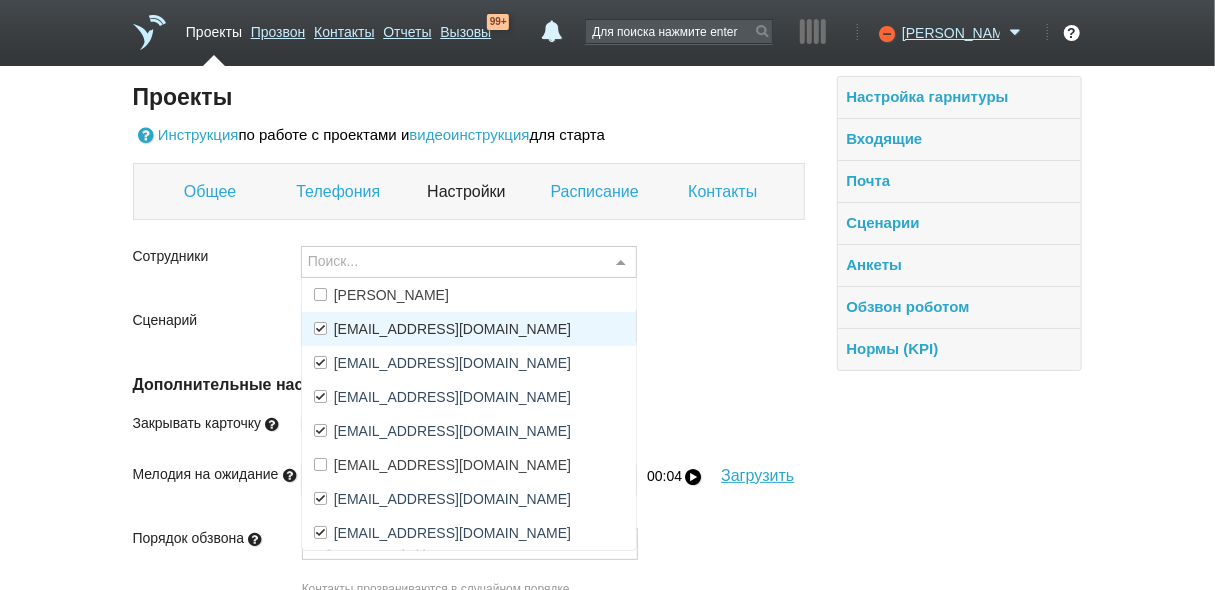 click on "[EMAIL_ADDRESS][DOMAIN_NAME]" at bounding box center (452, 329) 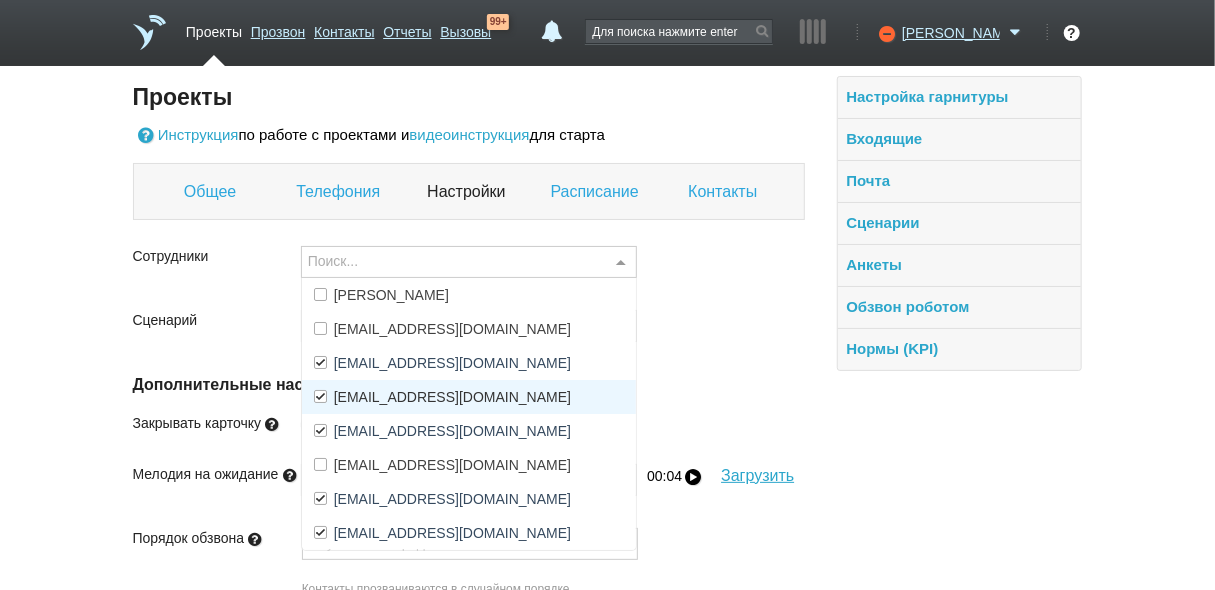 click on "[EMAIL_ADDRESS][DOMAIN_NAME]" at bounding box center [452, 397] 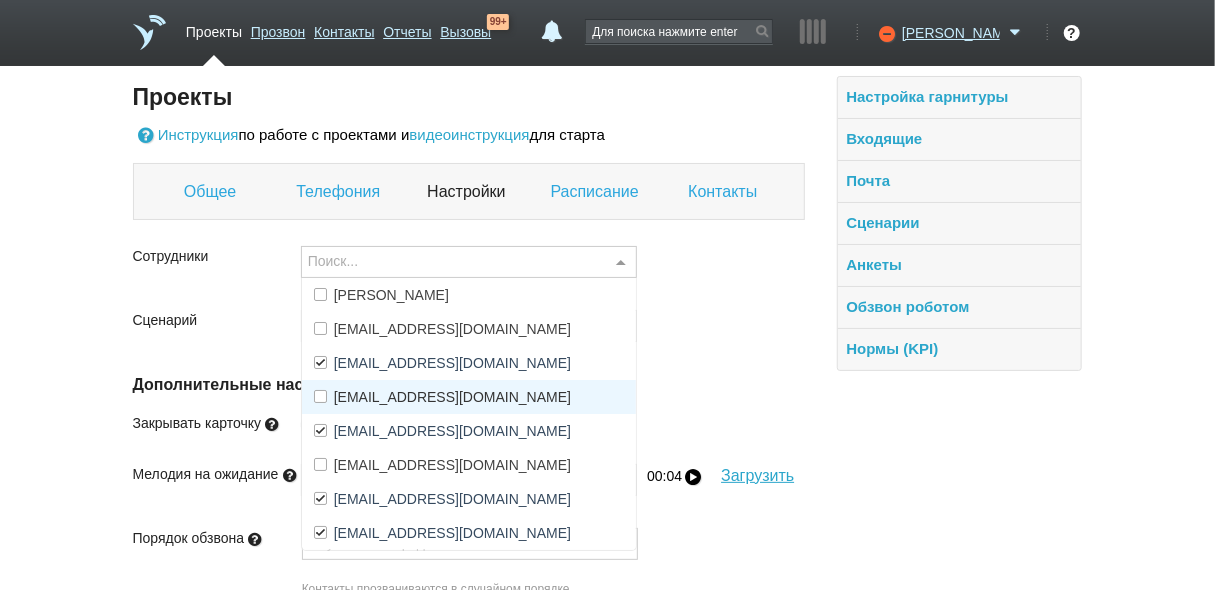 click on "[EMAIL_ADDRESS][DOMAIN_NAME]" at bounding box center [469, 397] 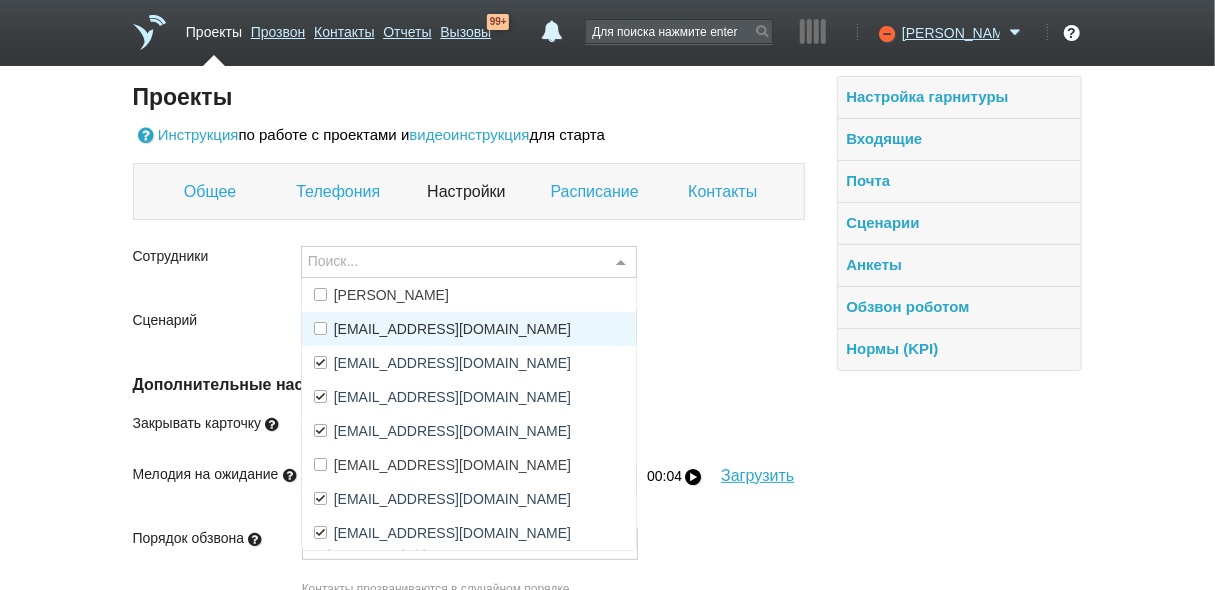 click on "[EMAIL_ADDRESS][DOMAIN_NAME]" at bounding box center (452, 329) 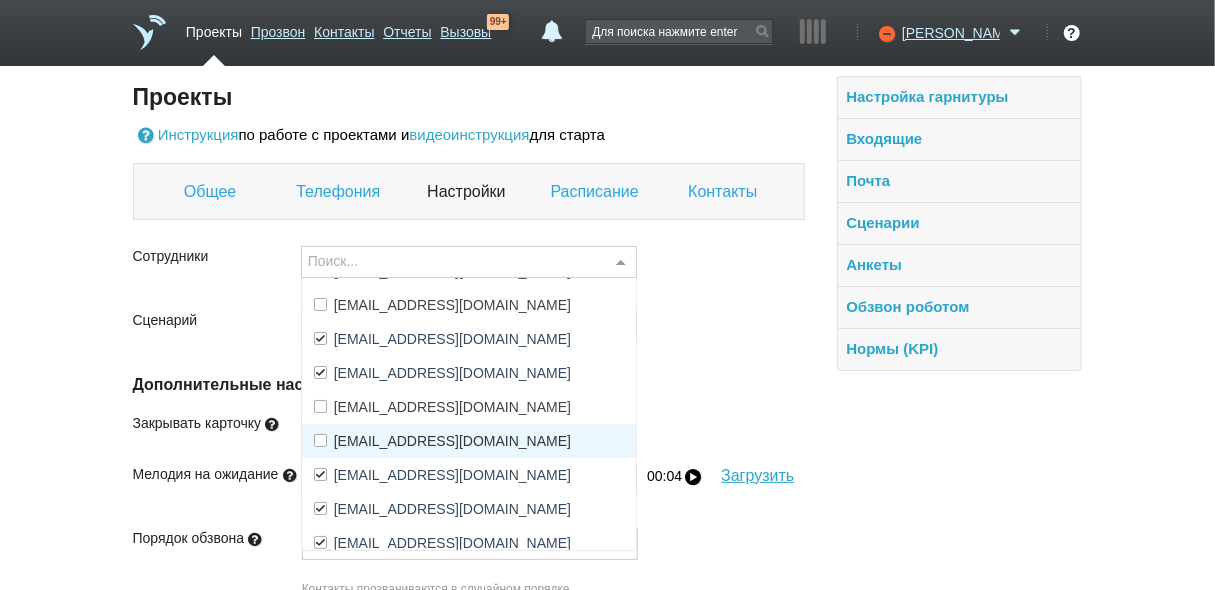 scroll, scrollTop: 170, scrollLeft: 0, axis: vertical 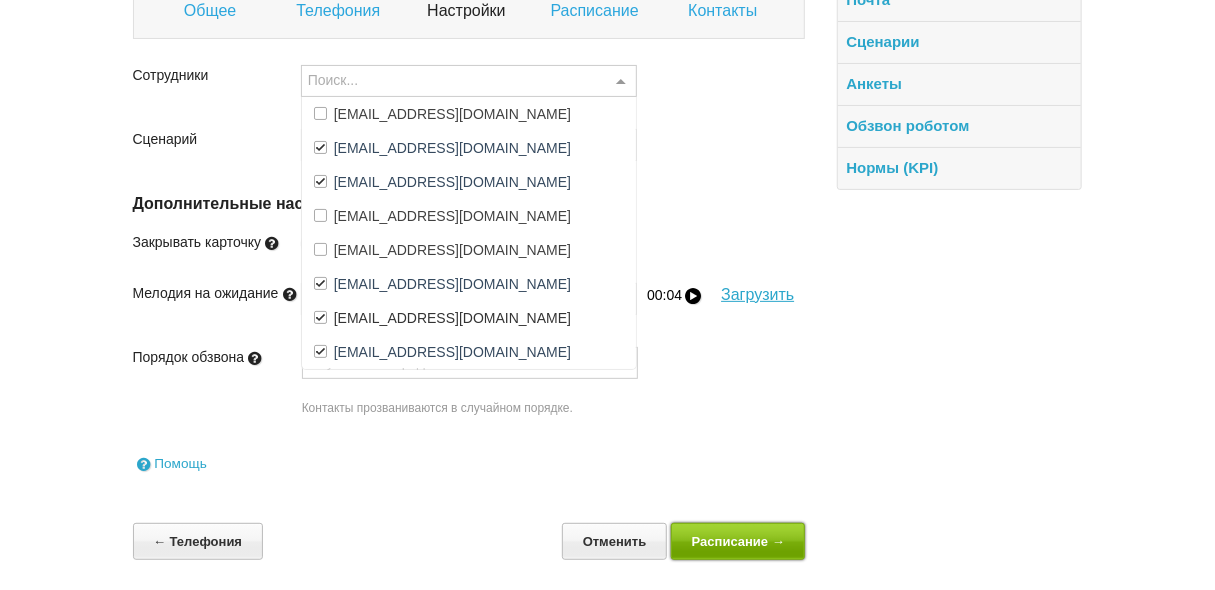 click on "Расписание →" at bounding box center (738, 541) 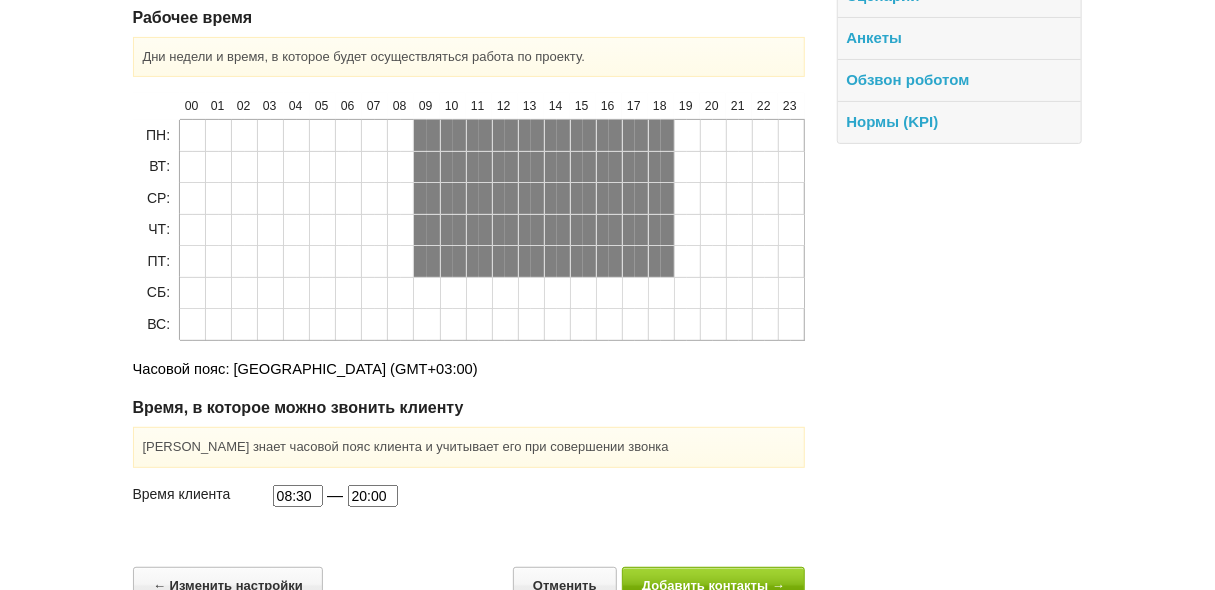 scroll, scrollTop: 269, scrollLeft: 0, axis: vertical 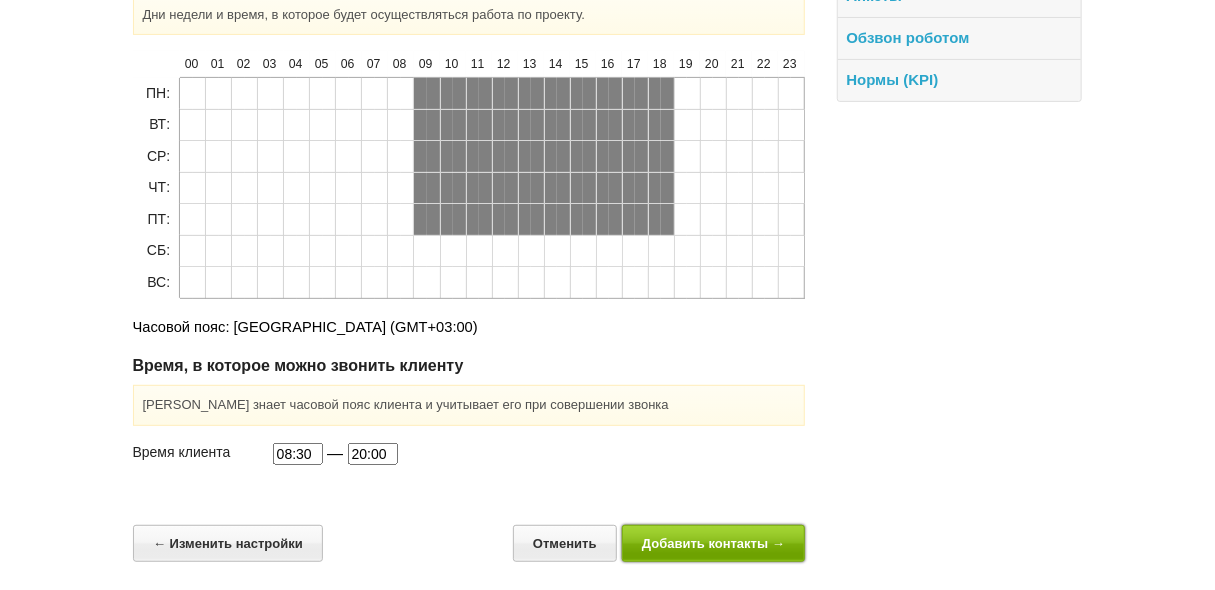 click on "Добавить контакты →" at bounding box center (714, 543) 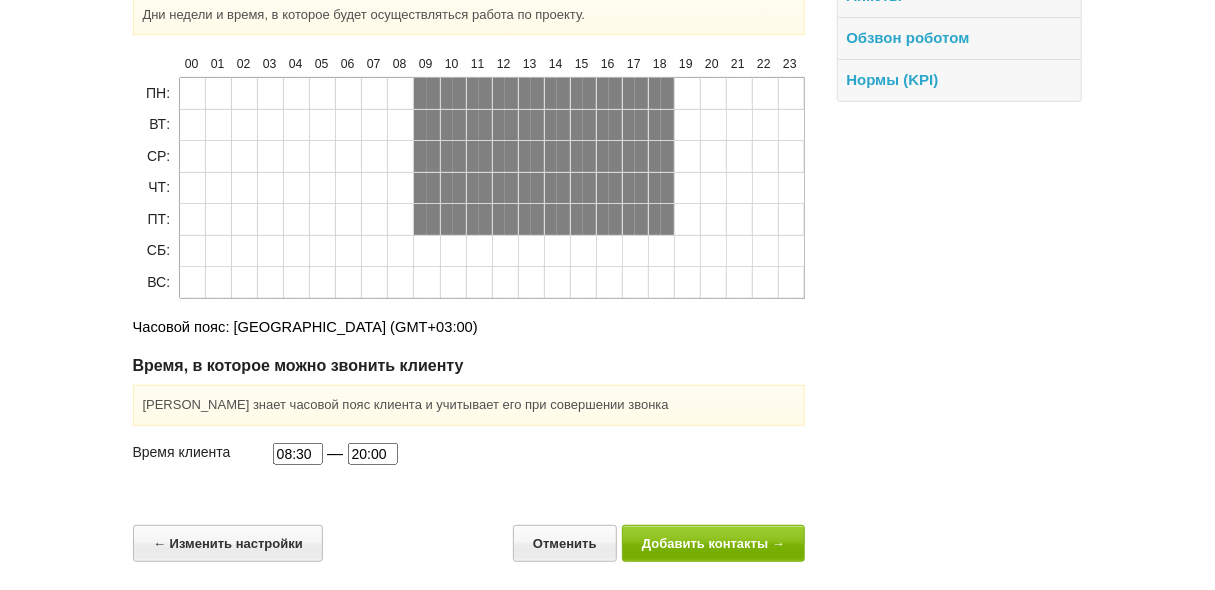 scroll, scrollTop: 0, scrollLeft: 0, axis: both 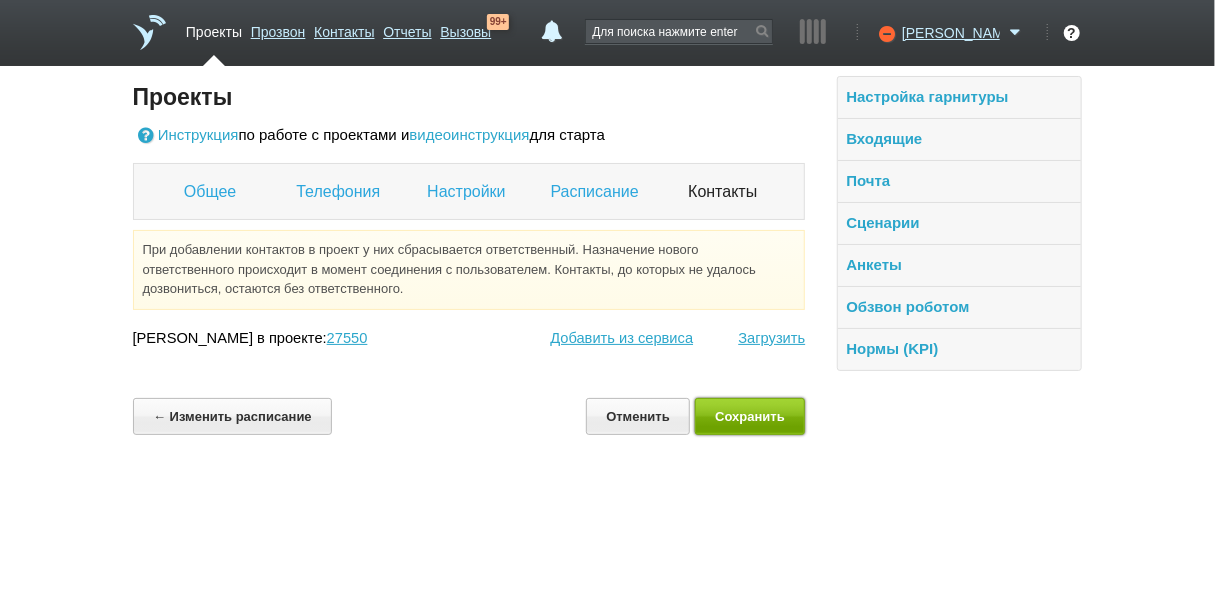 click on "Сохранить" at bounding box center [750, 416] 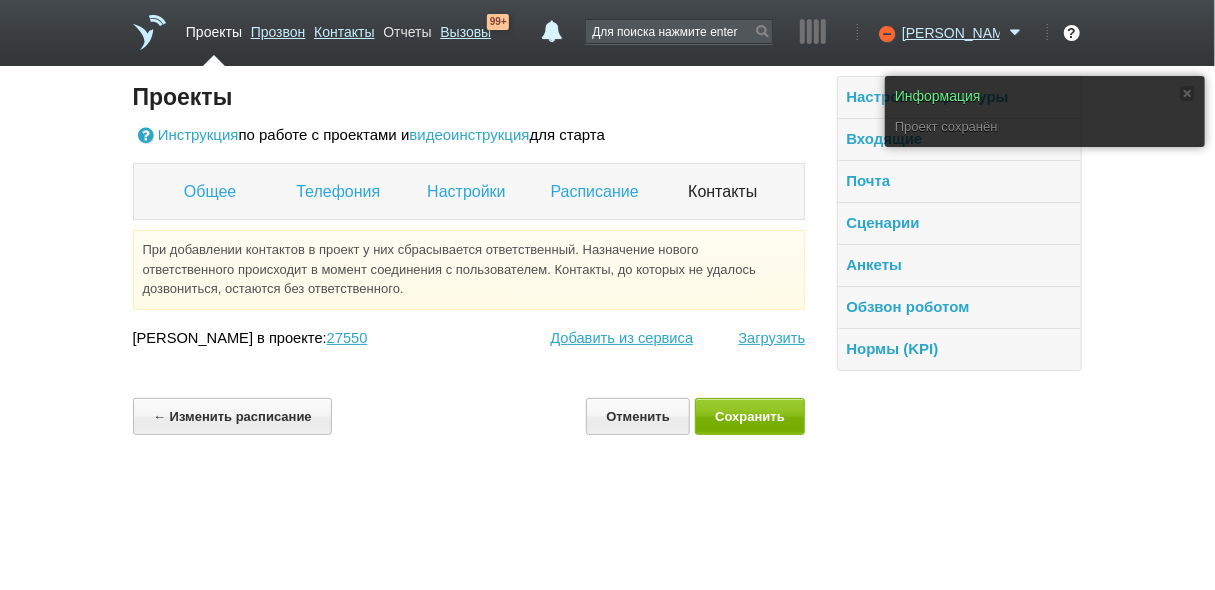 click on "Отчеты" at bounding box center [407, 28] 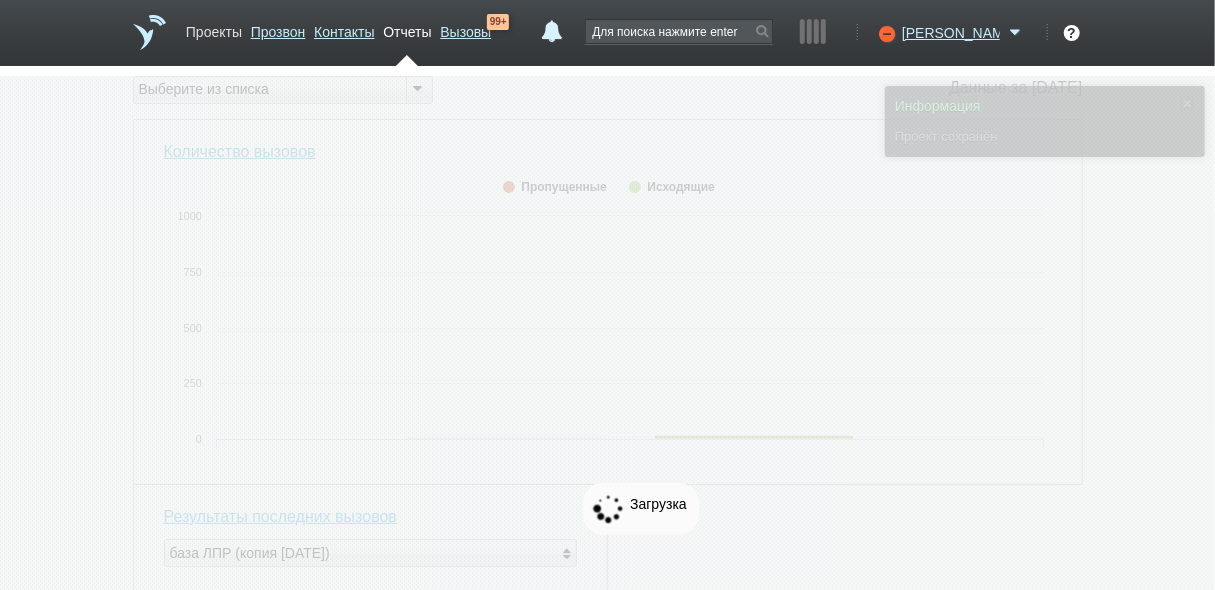 click on "Проекты" at bounding box center (214, 28) 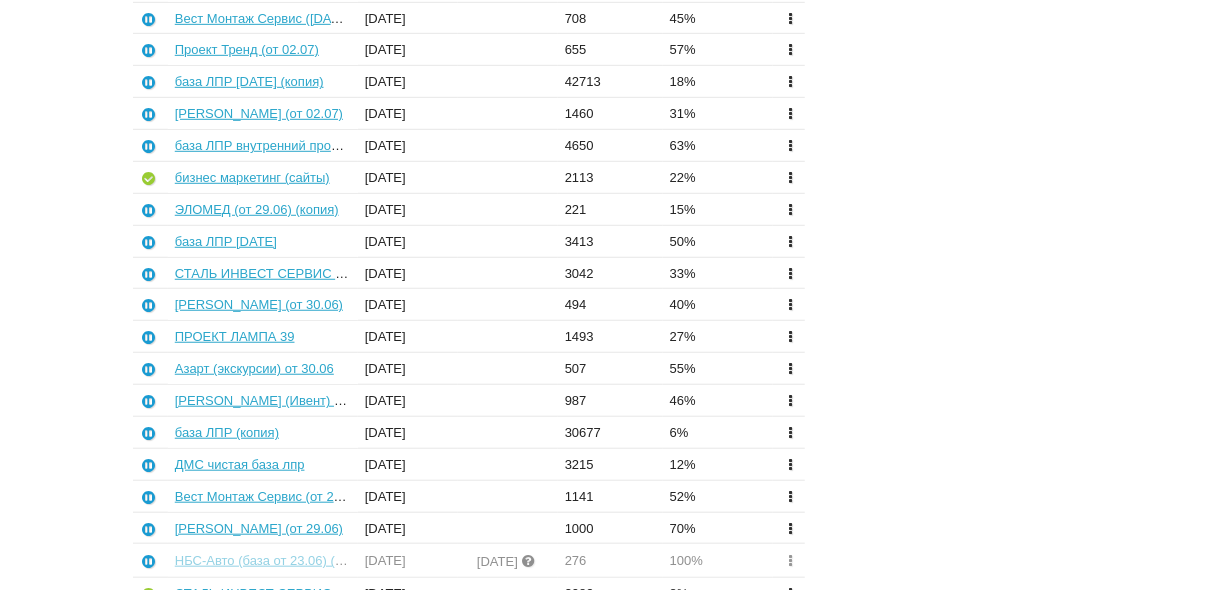 scroll, scrollTop: 720, scrollLeft: 0, axis: vertical 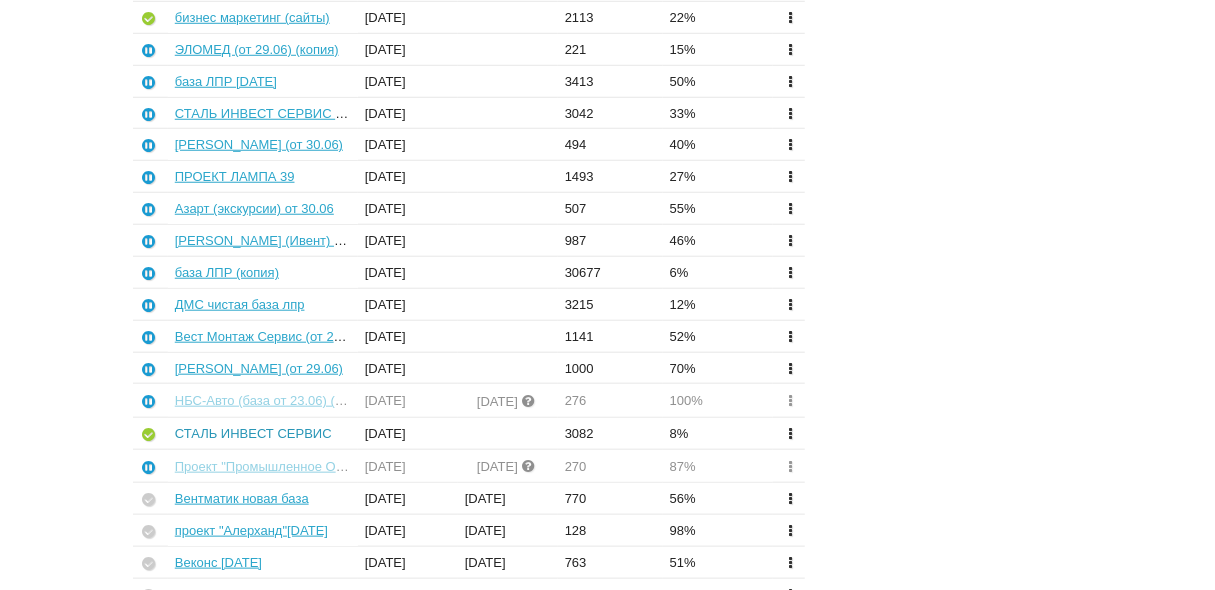 click on "СТАЛЬ ИНВЕСТ СЕРВИС" at bounding box center [253, 433] 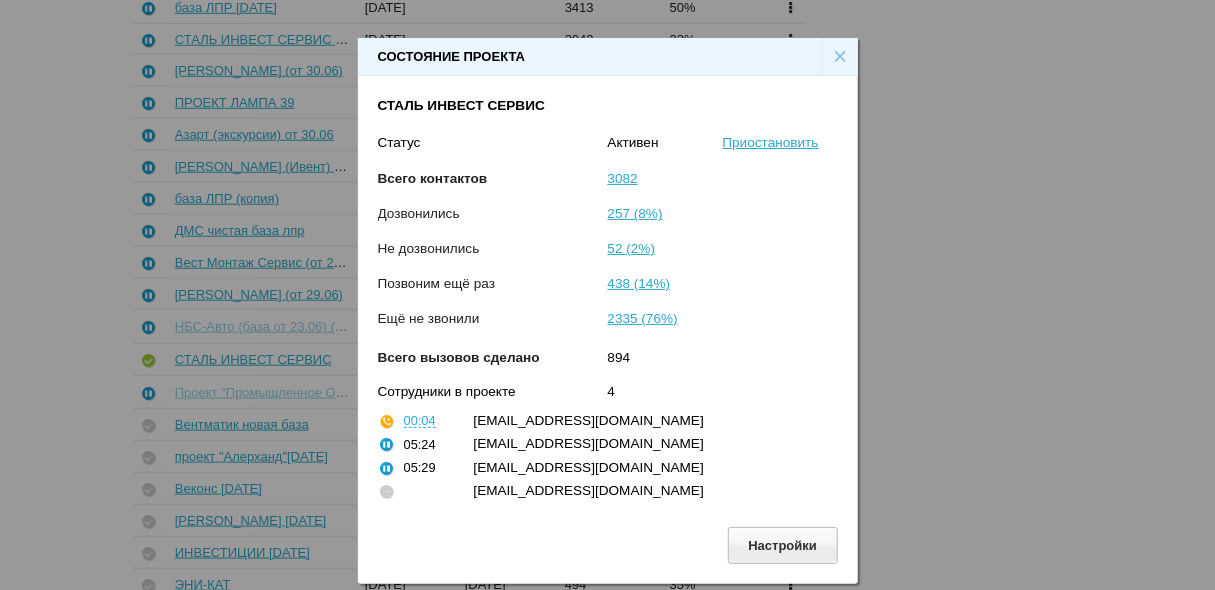 scroll, scrollTop: 880, scrollLeft: 0, axis: vertical 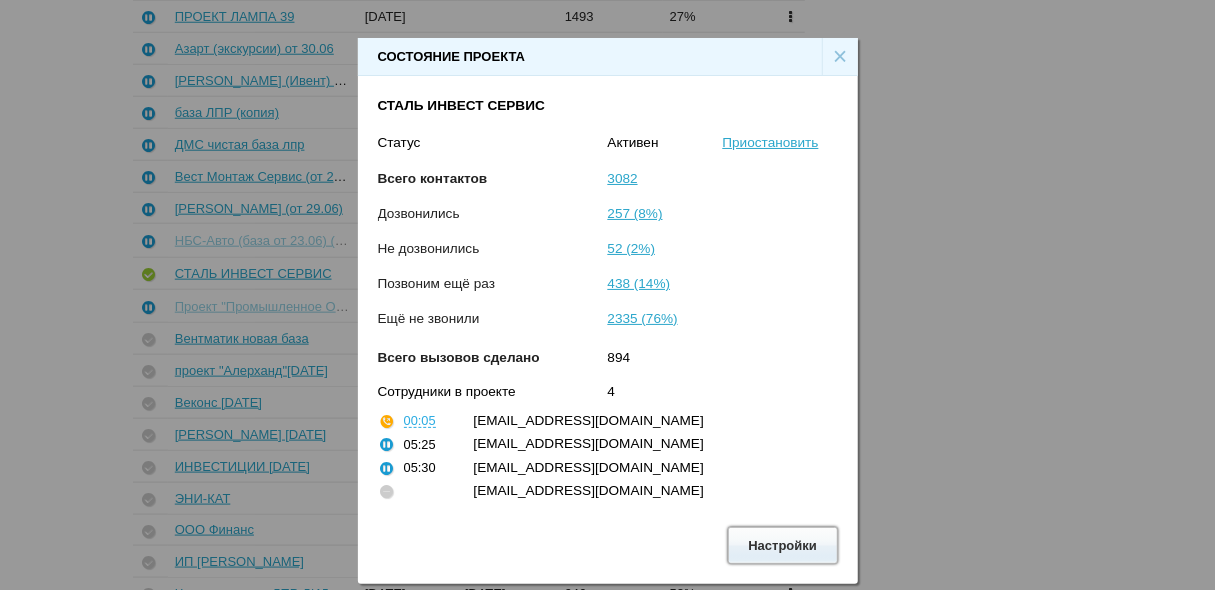 click on "Настройки" at bounding box center (783, 545) 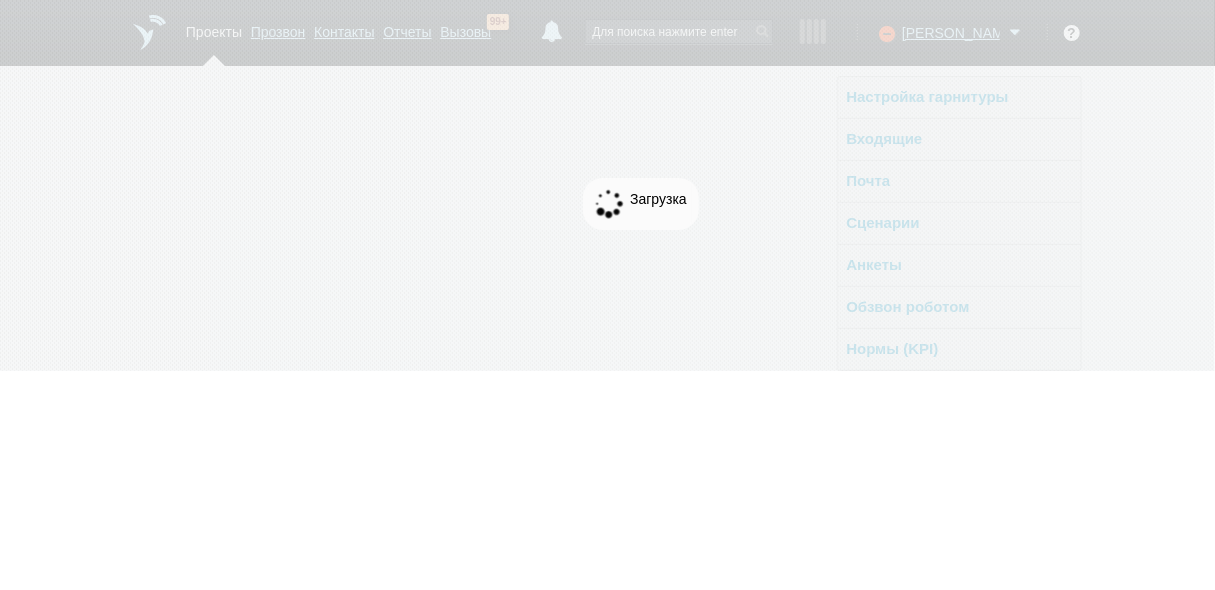 scroll, scrollTop: 0, scrollLeft: 0, axis: both 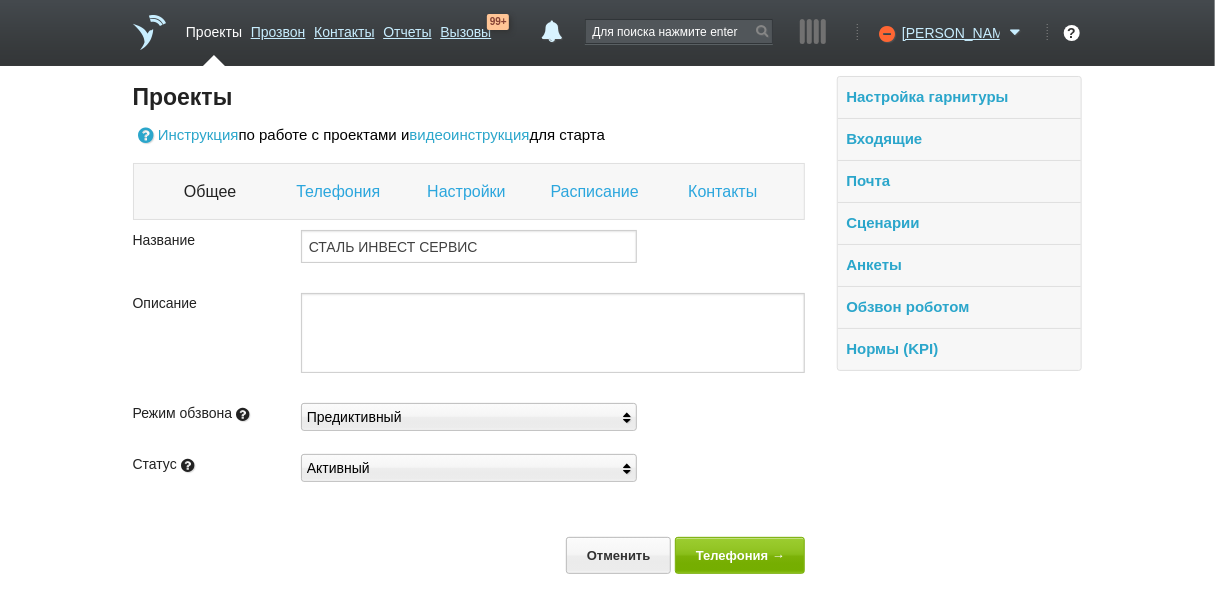 click on "Настройки" at bounding box center [468, 192] 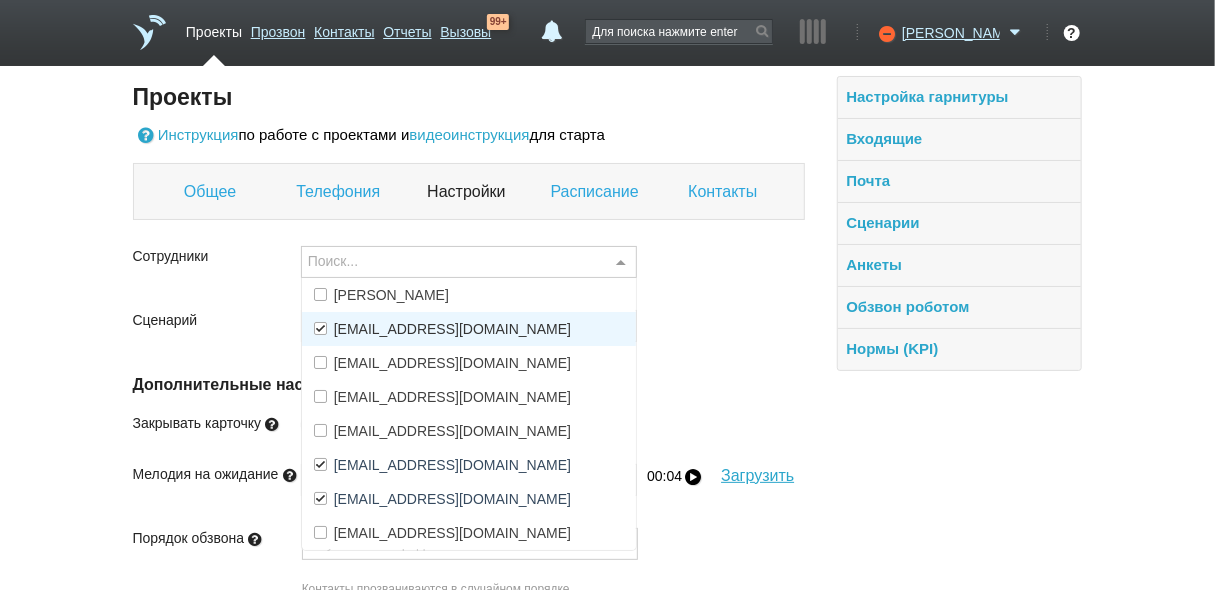 click on "[EMAIL_ADDRESS][DOMAIN_NAME]" at bounding box center [452, 329] 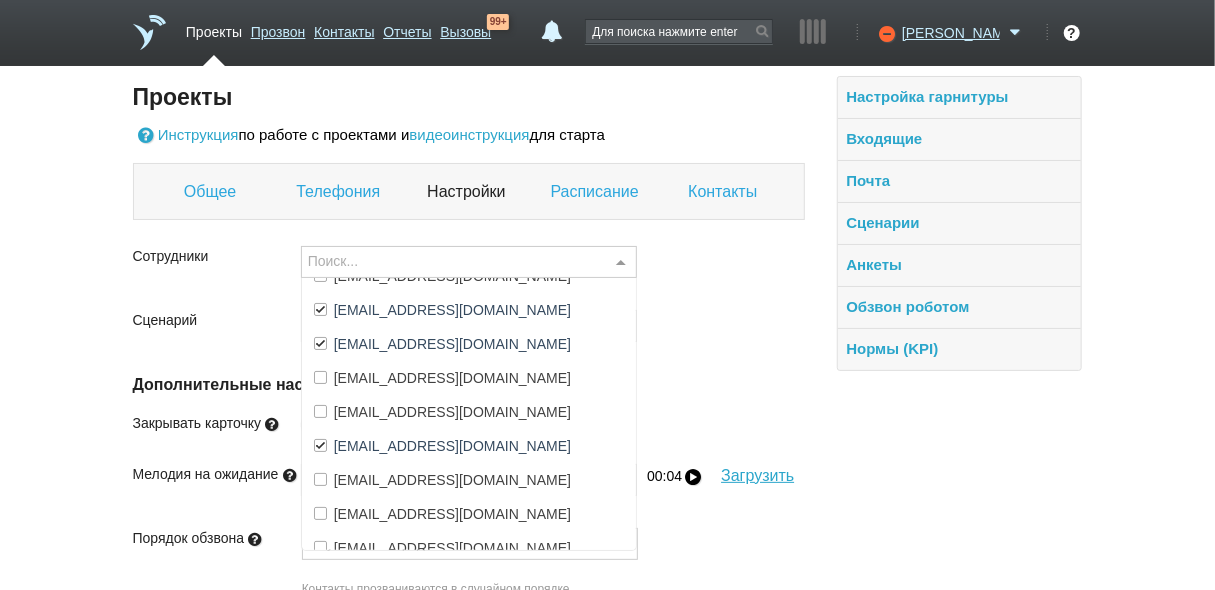 scroll, scrollTop: 170, scrollLeft: 0, axis: vertical 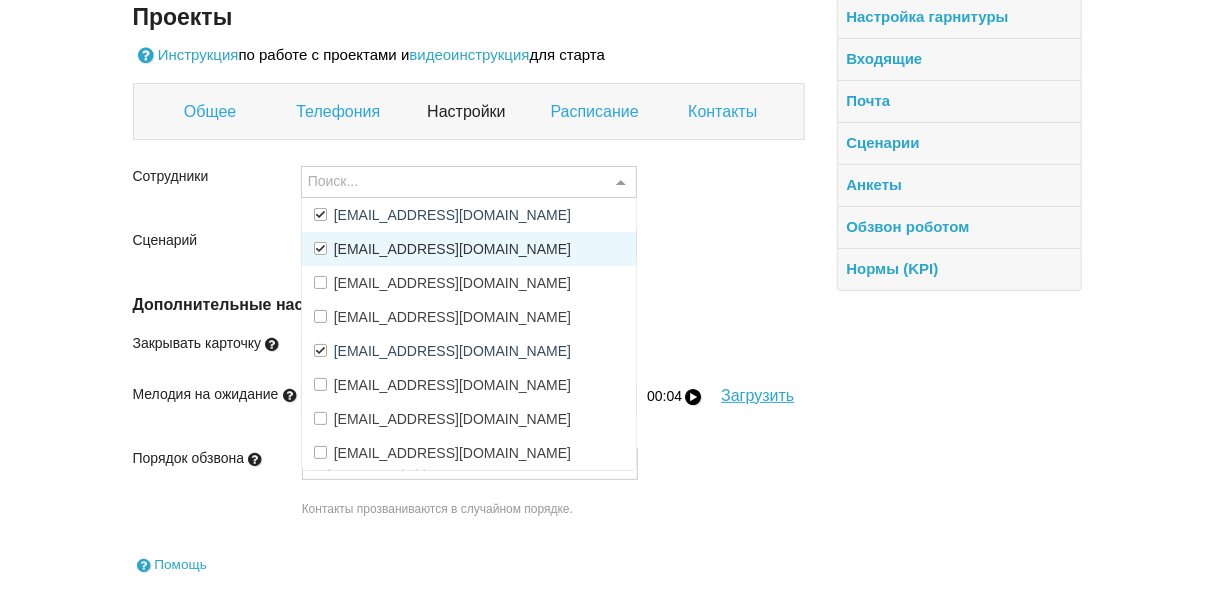 click on "[EMAIL_ADDRESS][DOMAIN_NAME]" at bounding box center (452, 249) 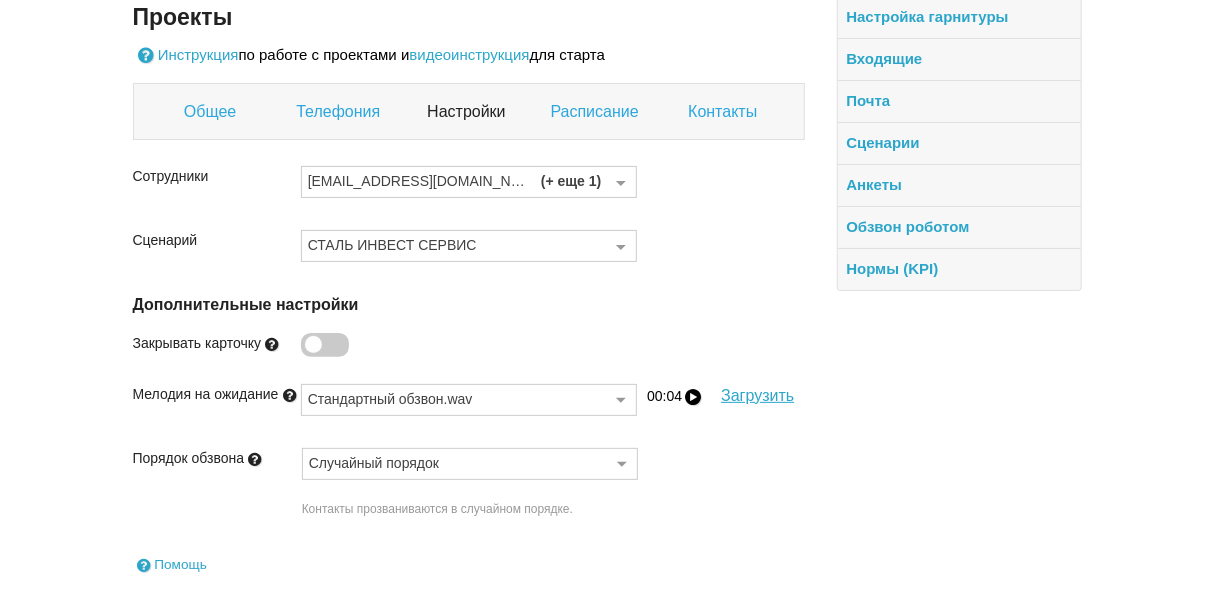 click on "Порядок обзвона Случайный порядок Случайный порядок По дате добавления По количеству попыток По часовому поясу По приоритету в карточке Ничего не найдено Список пуст Контакты прозваниваются в случайном порядке." at bounding box center (469, 500) 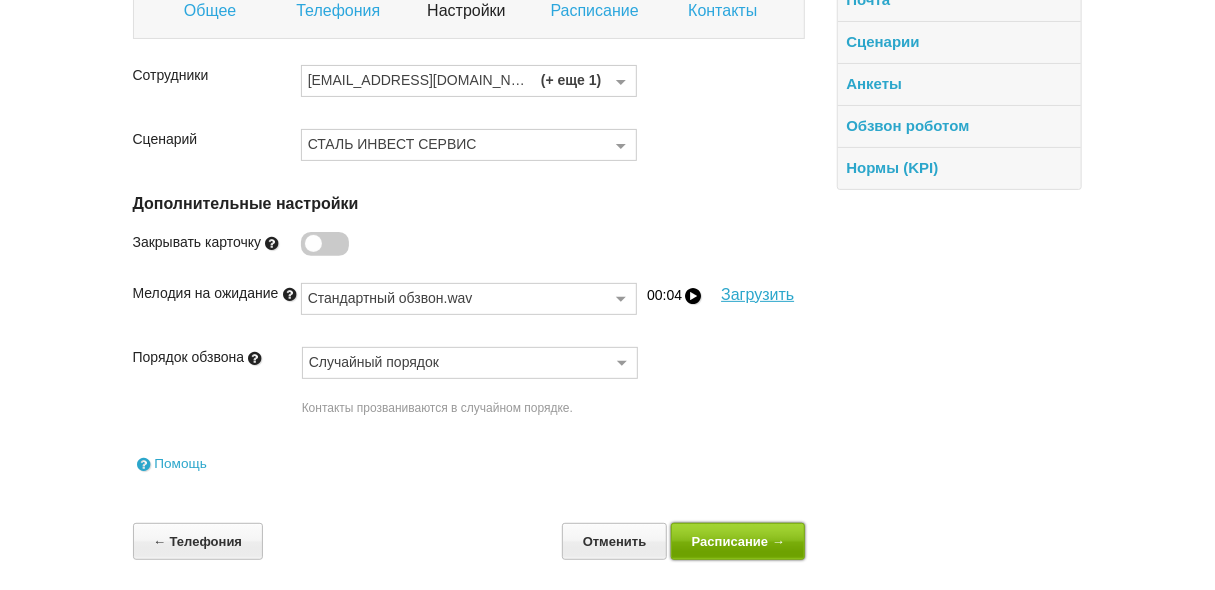 click on "Расписание →" at bounding box center (738, 541) 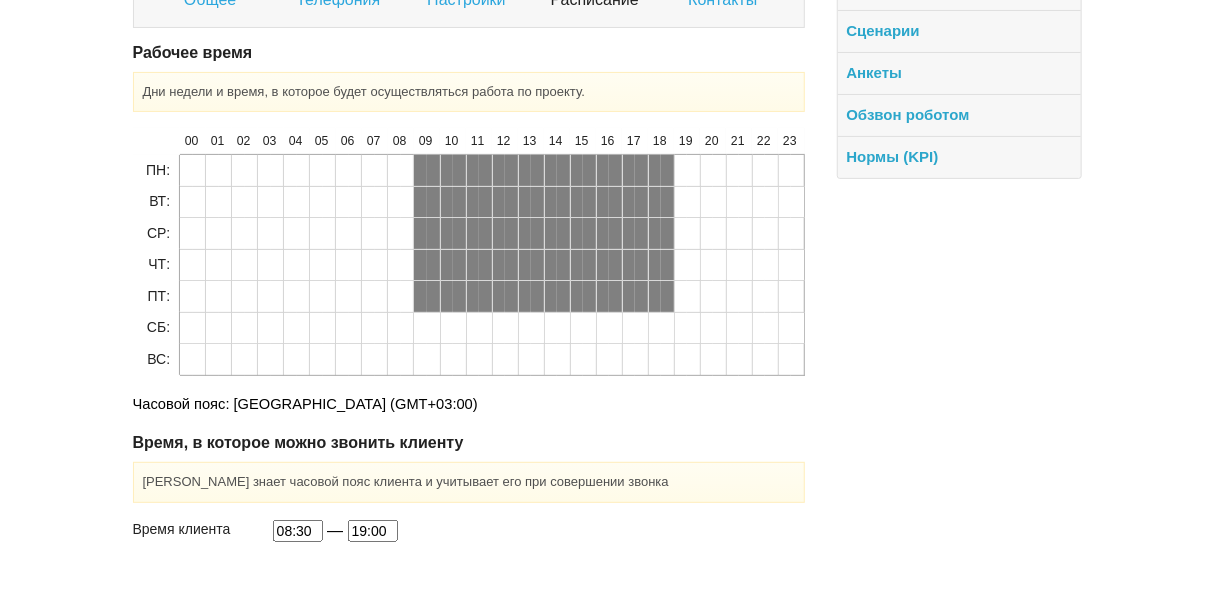 scroll, scrollTop: 269, scrollLeft: 0, axis: vertical 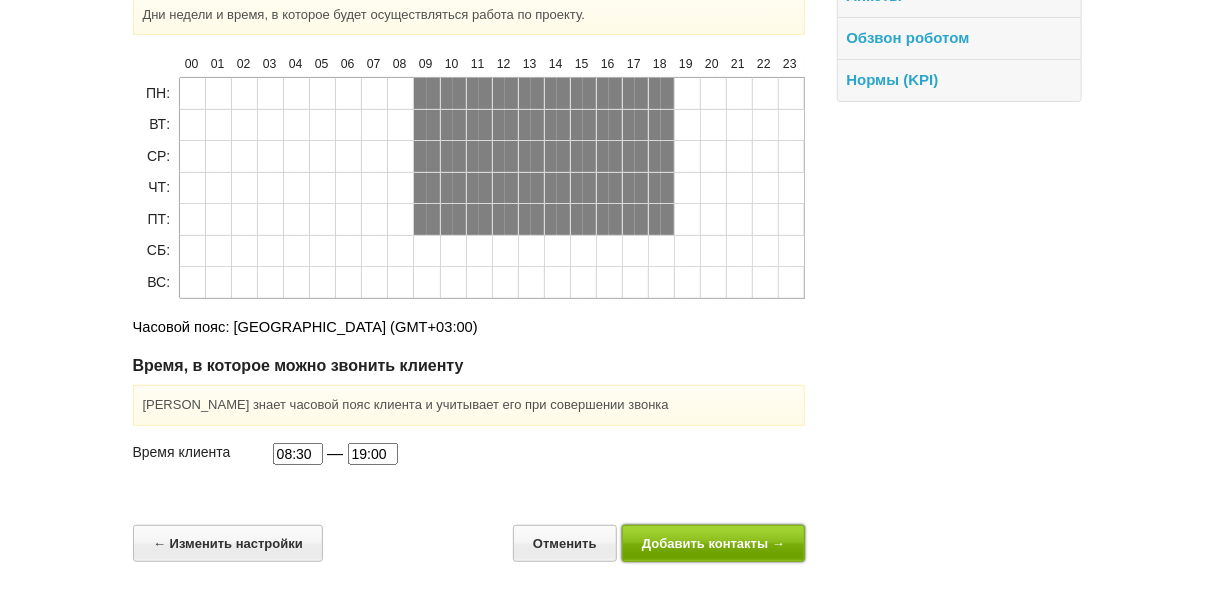 click on "Добавить контакты →" at bounding box center [714, 543] 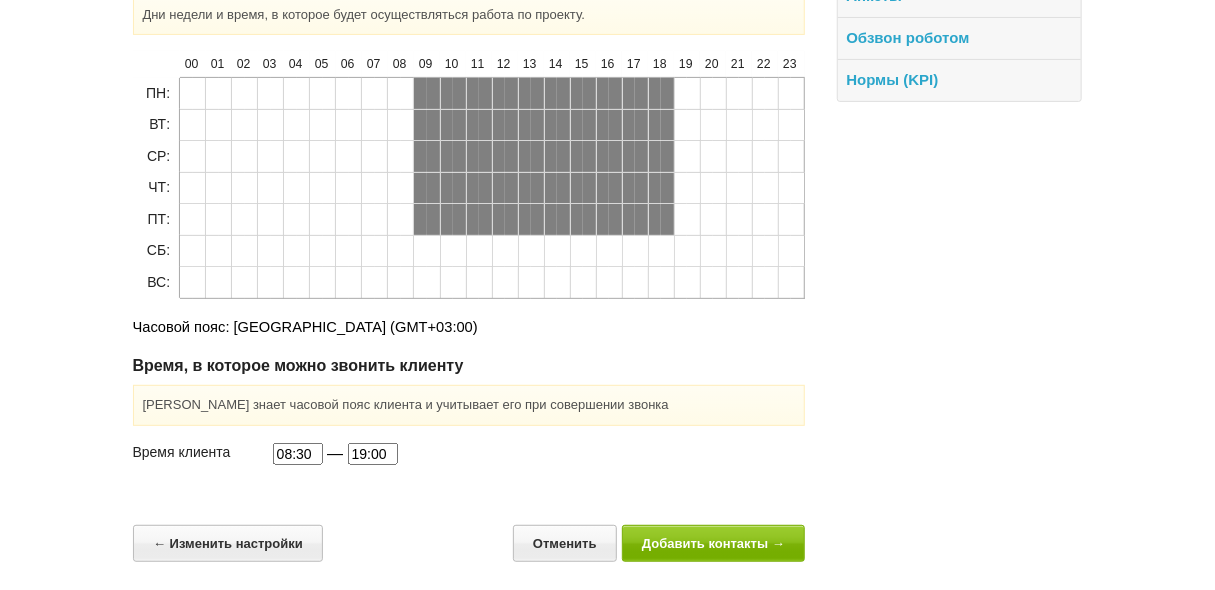scroll, scrollTop: 0, scrollLeft: 0, axis: both 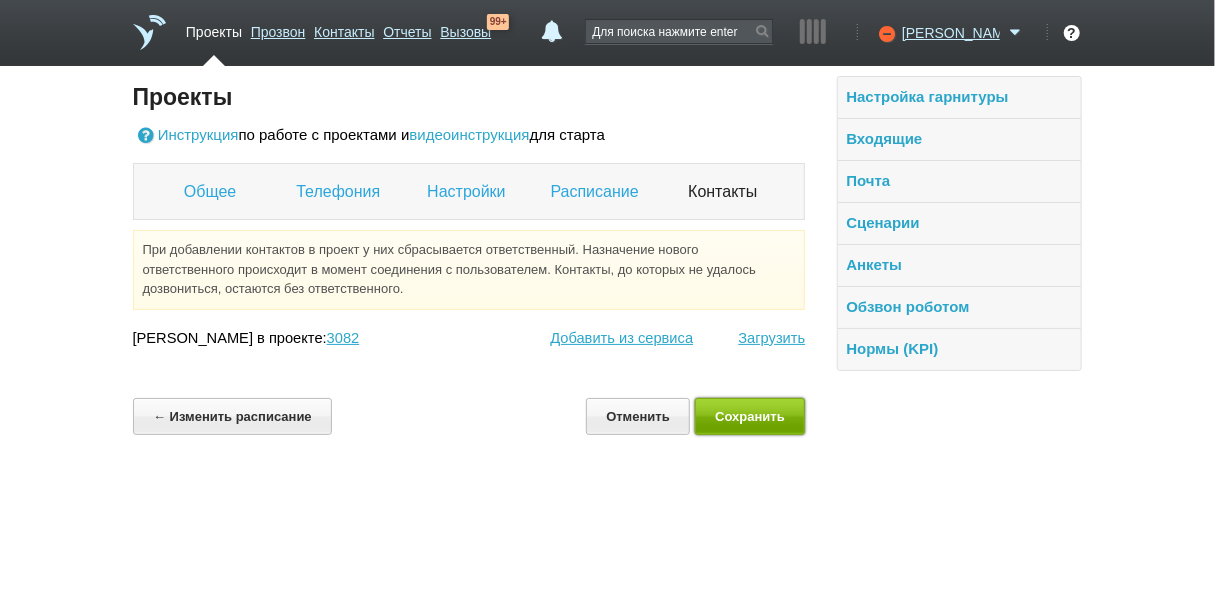 click on "Сохранить" at bounding box center (750, 416) 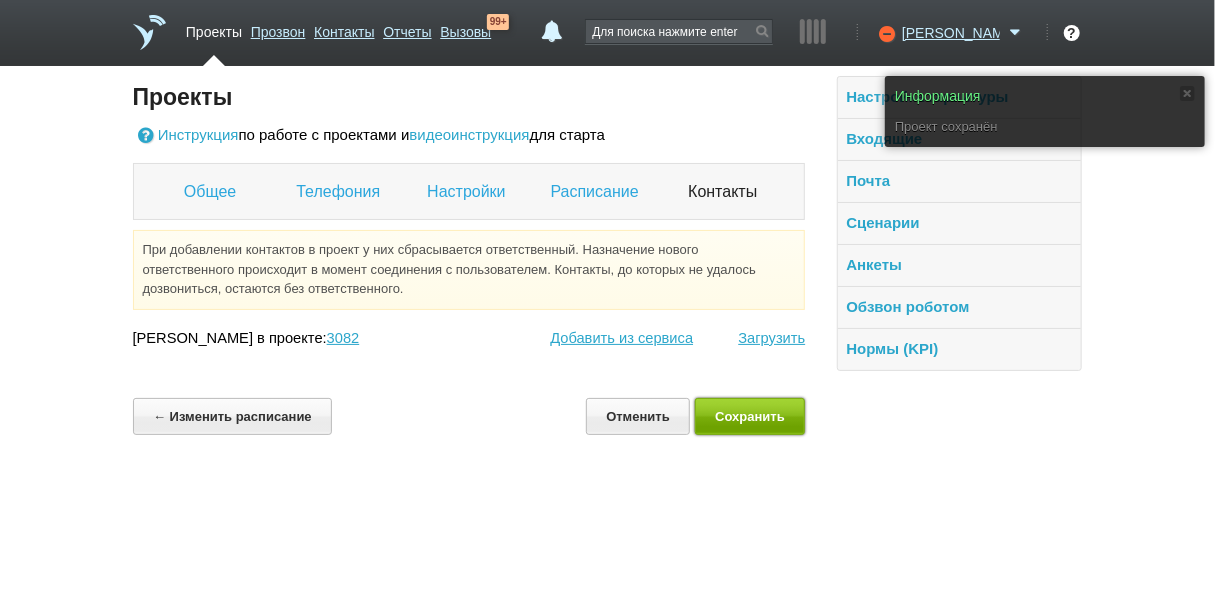 click on "Сохранить" at bounding box center [750, 416] 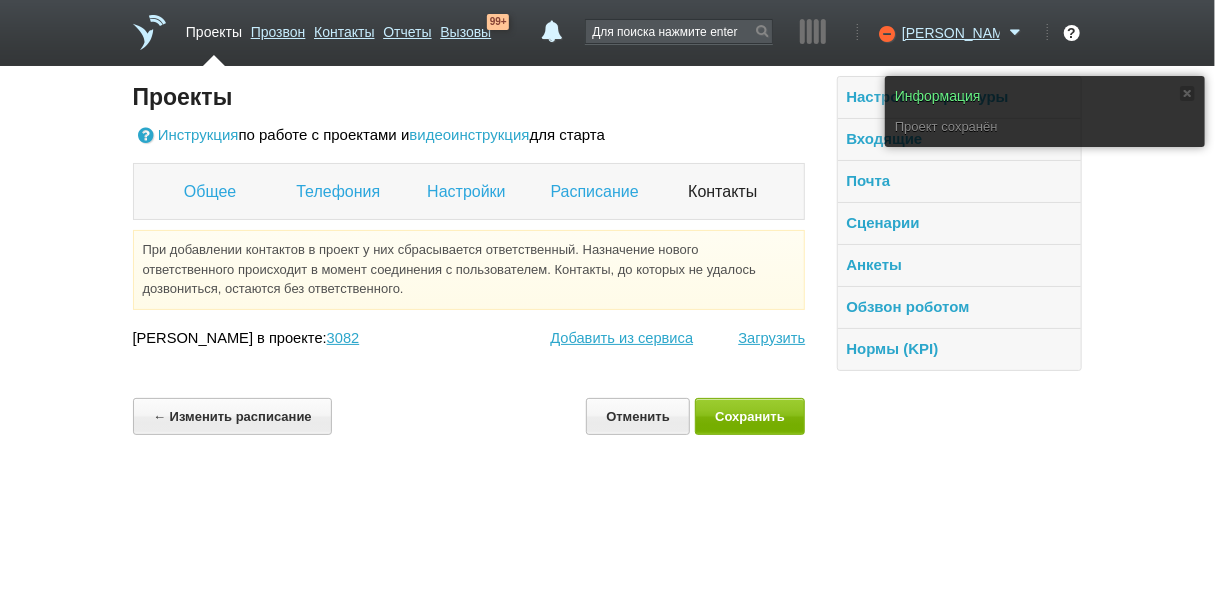 click on "Проекты" at bounding box center (214, 28) 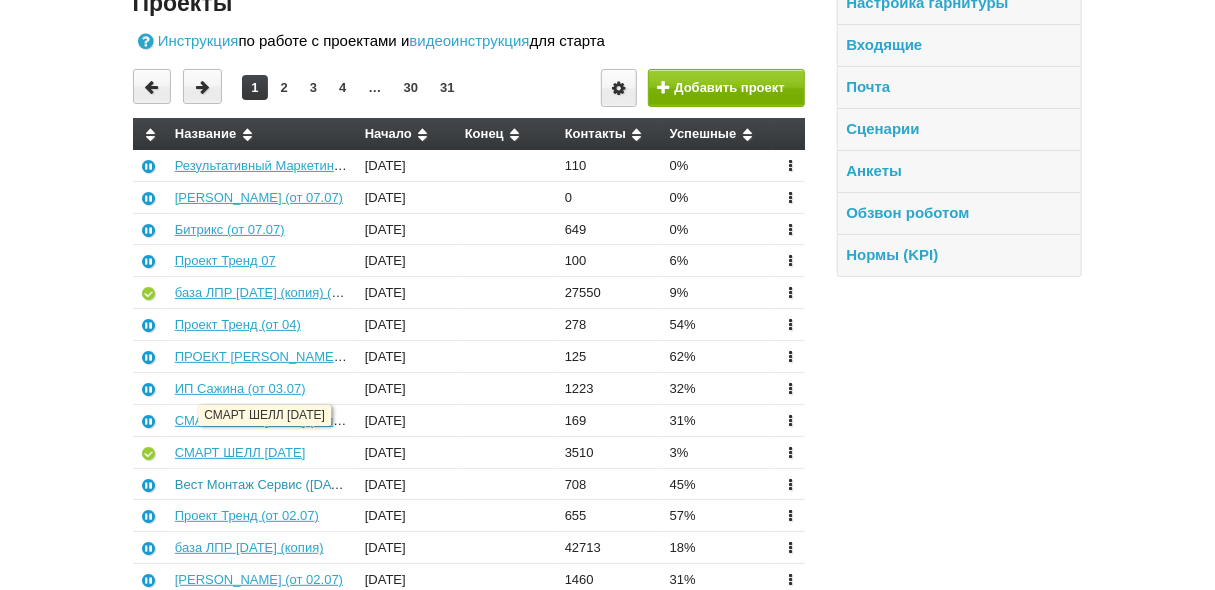 scroll, scrollTop: 160, scrollLeft: 0, axis: vertical 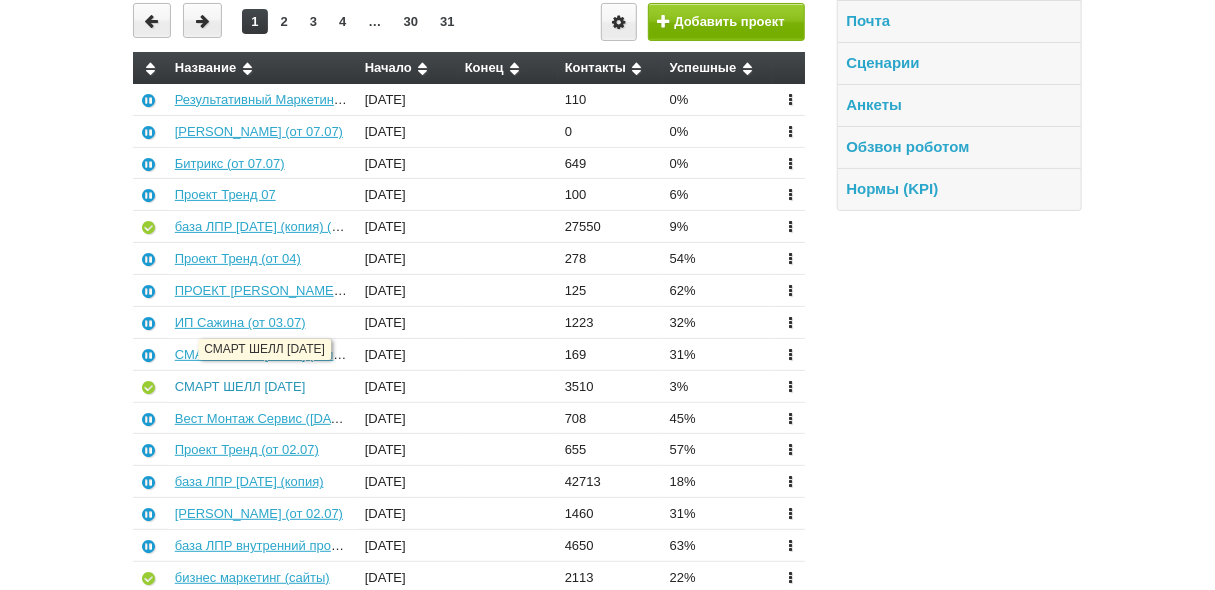 click on "СМАРТ ШЕЛЛ [DATE]" at bounding box center [240, 386] 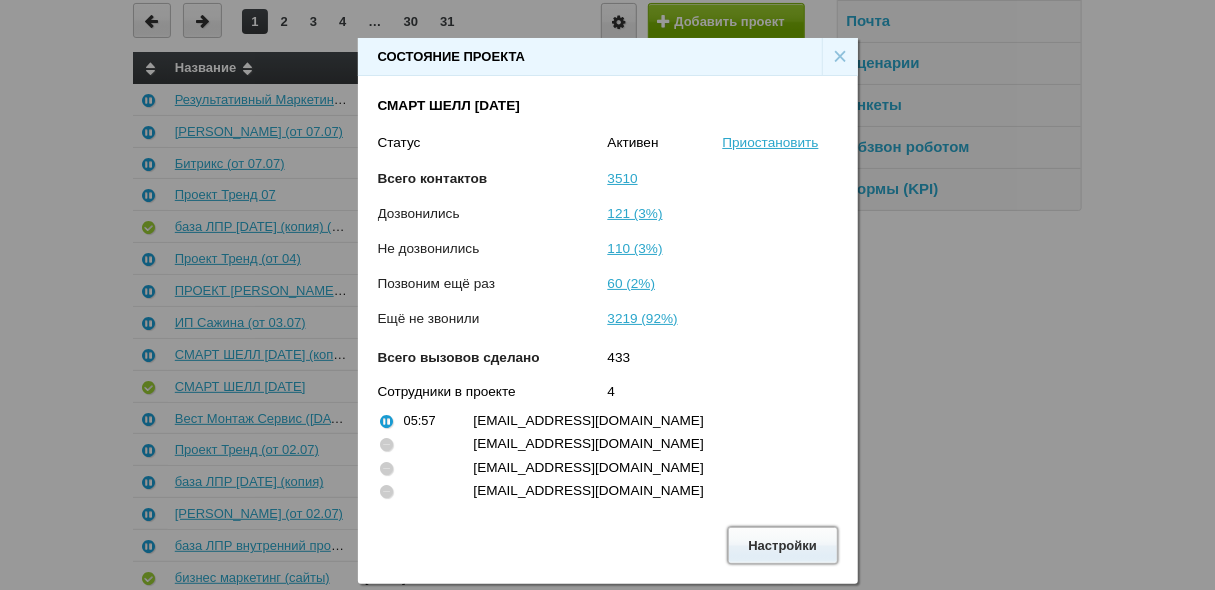 click on "Настройки" at bounding box center (783, 545) 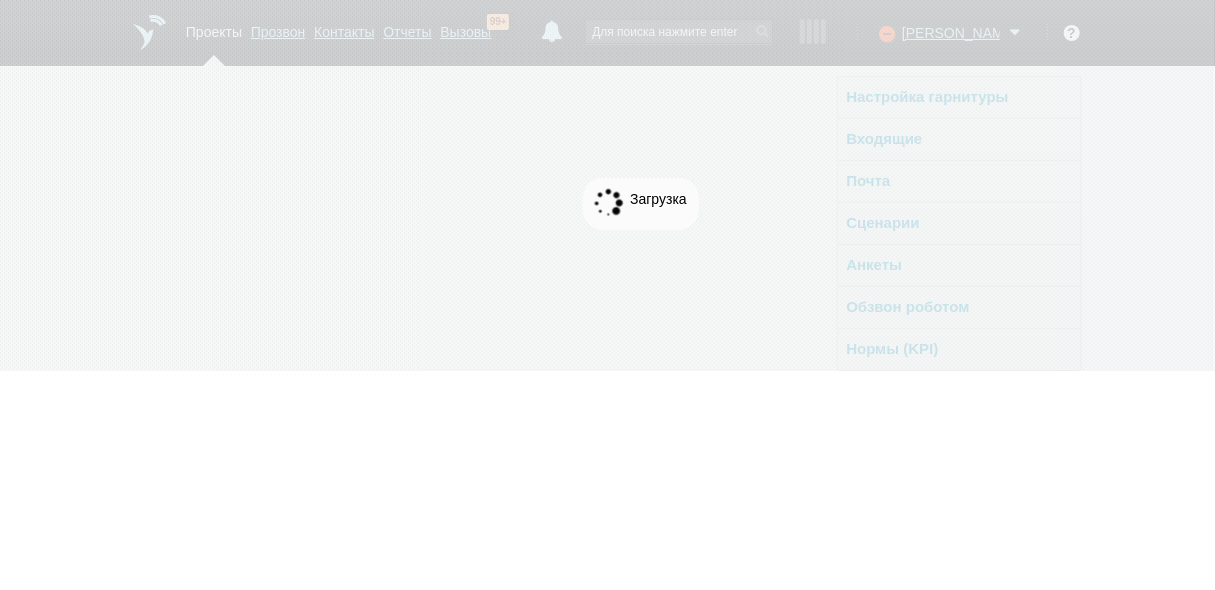 scroll, scrollTop: 0, scrollLeft: 0, axis: both 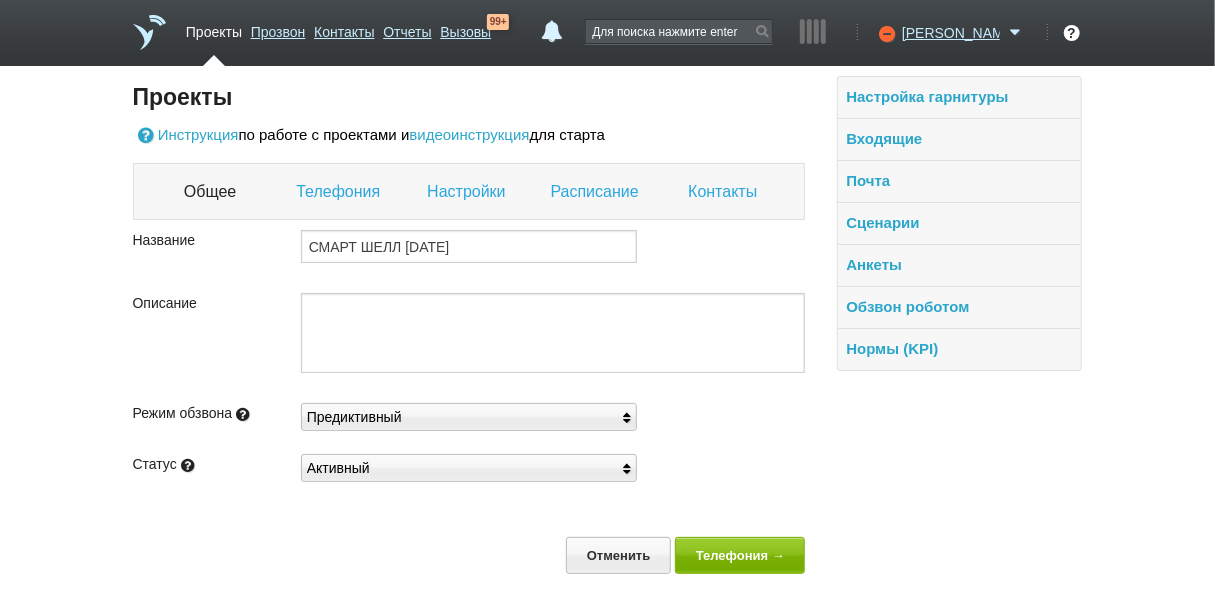 click on "Настройки" at bounding box center [468, 192] 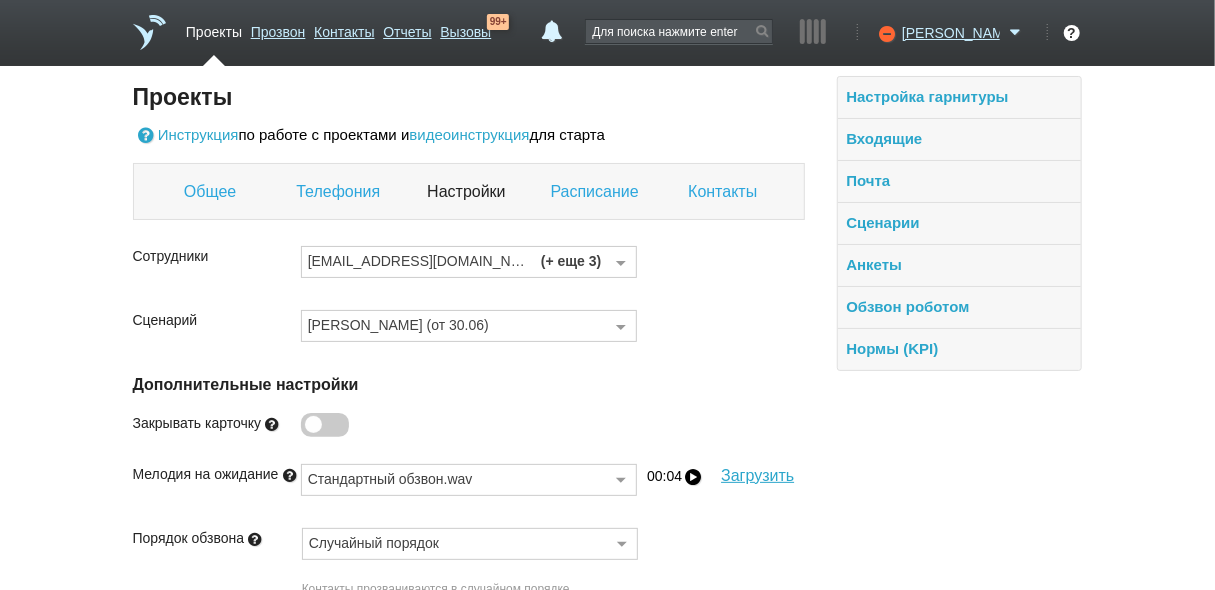 click on "Сотрудники о1@salesmonster.ru (+ еще 3) Выберите сотрудников Константин Георгиевич Белоусов о1@salesmonster.ru o2@salesmonster.ru o3@salesmonster.ru о4@salesmonster.ru o5@salesmonster.ru о6@salesmonster.ru o8@salesmonster.ru o9@salesmonster.ru o10@salesmonster.ru о11@salesmonster.ru o12@salesmonster.ru o13@salesmonster.ru Ничего не найдено Список пуст Сценарий СМАРТ ШЕЛЛ (от 30.06) Выберите сценарий Стандартный обзвон (лидогенерация) Обзвон роботом Терра Нью ООО Бухгалтерия Маркшейдер Сконжин (Вайлдберриз) Школа Музыки Диджитал Риф Траст Солюшенз Урбан Мастер ИмпериПро (SEO) Левел Тревел Диджитал Риф 3 Для левого проекта Statura Биаса Земельный вопрос ИКЦ "ШАР ИТ" Dev-com STIK" at bounding box center (469, 450) 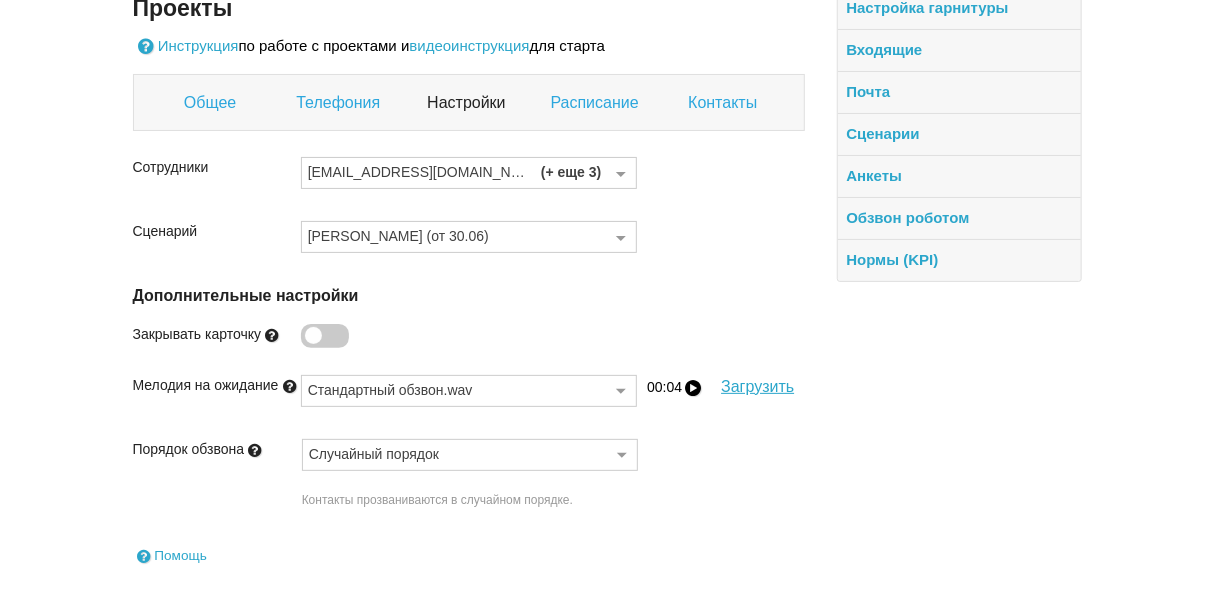 scroll, scrollTop: 181, scrollLeft: 0, axis: vertical 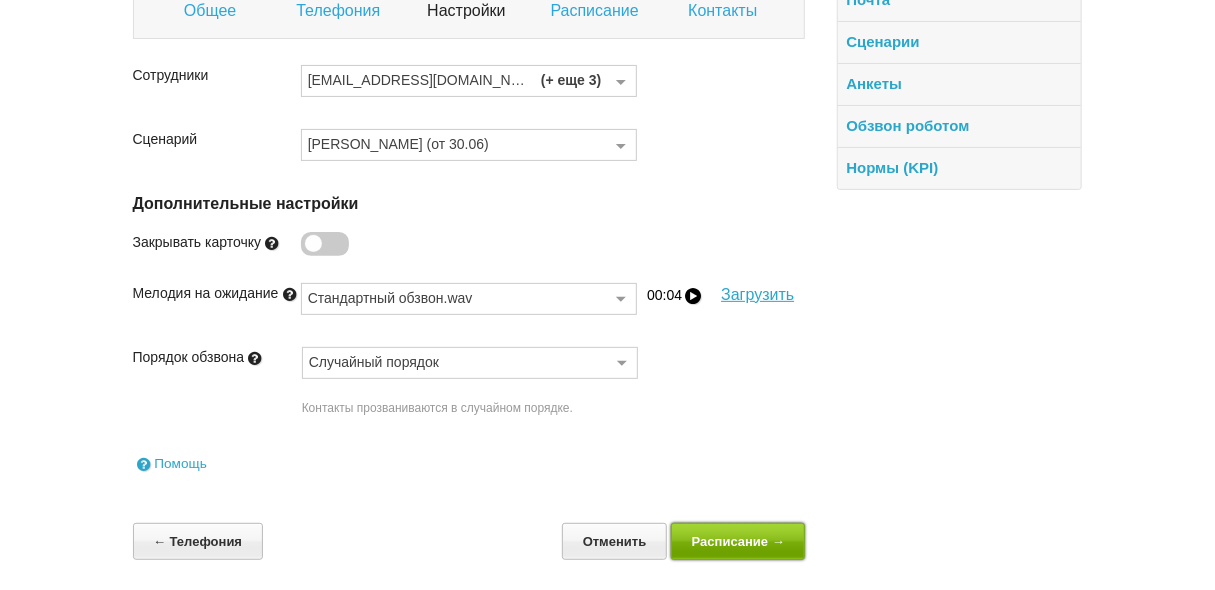 click on "Расписание →" at bounding box center (738, 541) 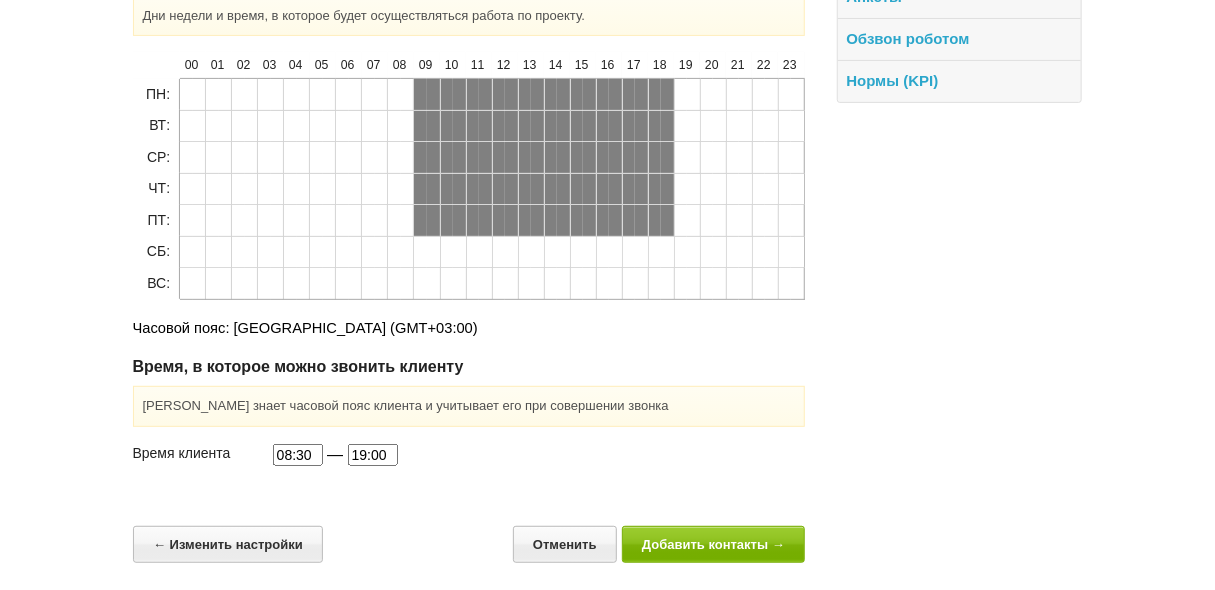 scroll, scrollTop: 269, scrollLeft: 0, axis: vertical 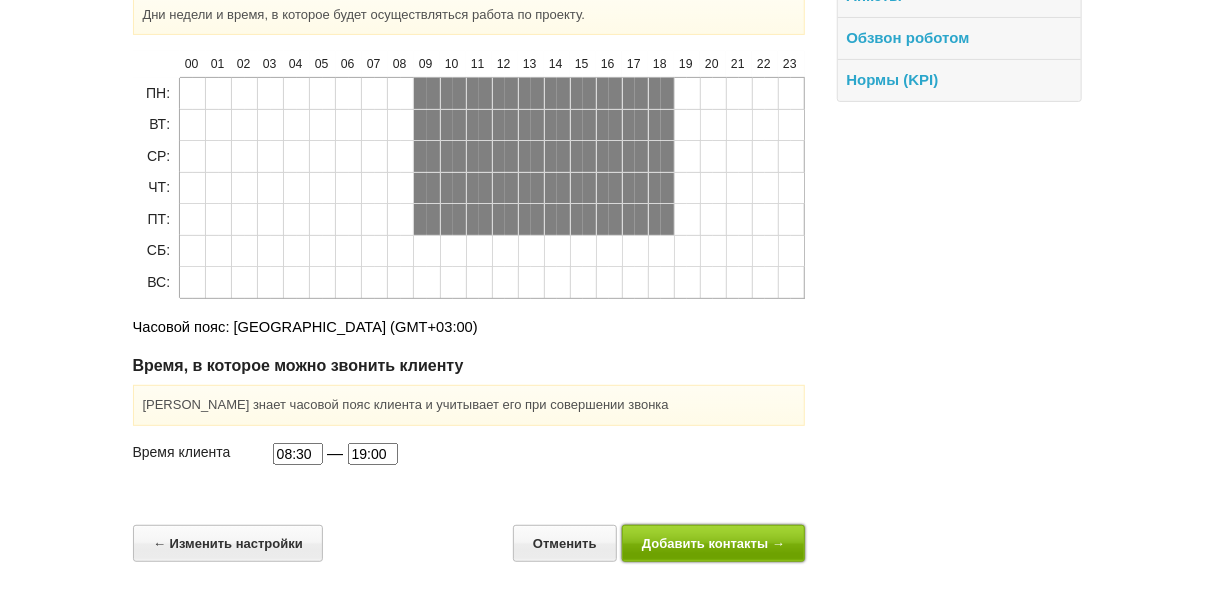 click on "Добавить контакты →" at bounding box center (714, 543) 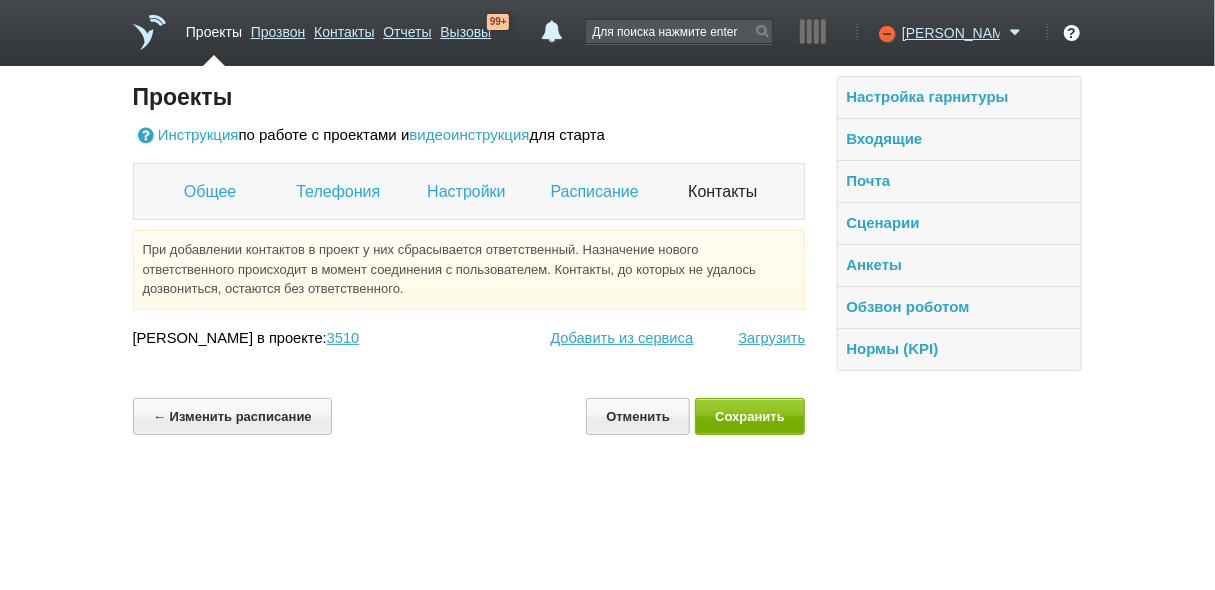 scroll, scrollTop: 0, scrollLeft: 0, axis: both 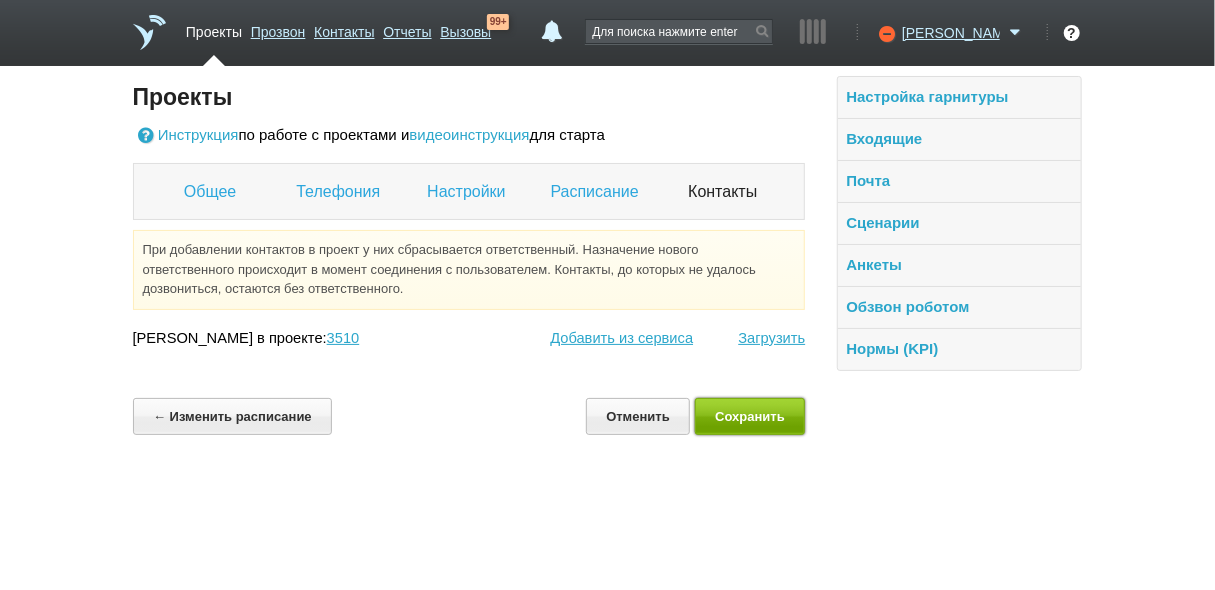 click on "Сохранить" at bounding box center (750, 416) 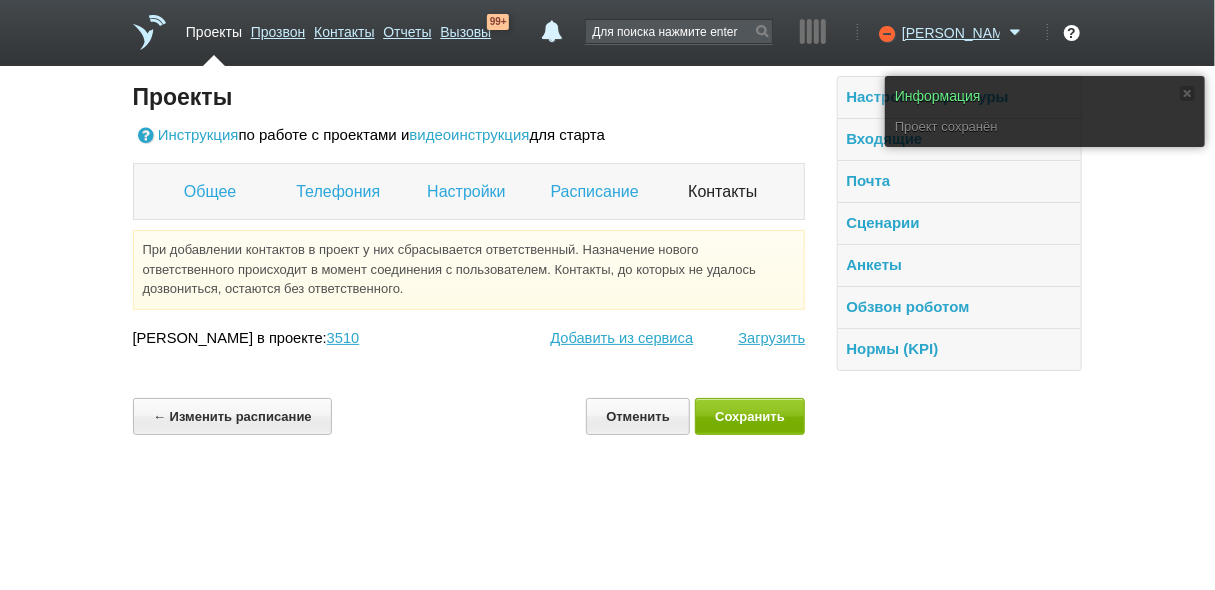 click on "Проекты" at bounding box center (214, 28) 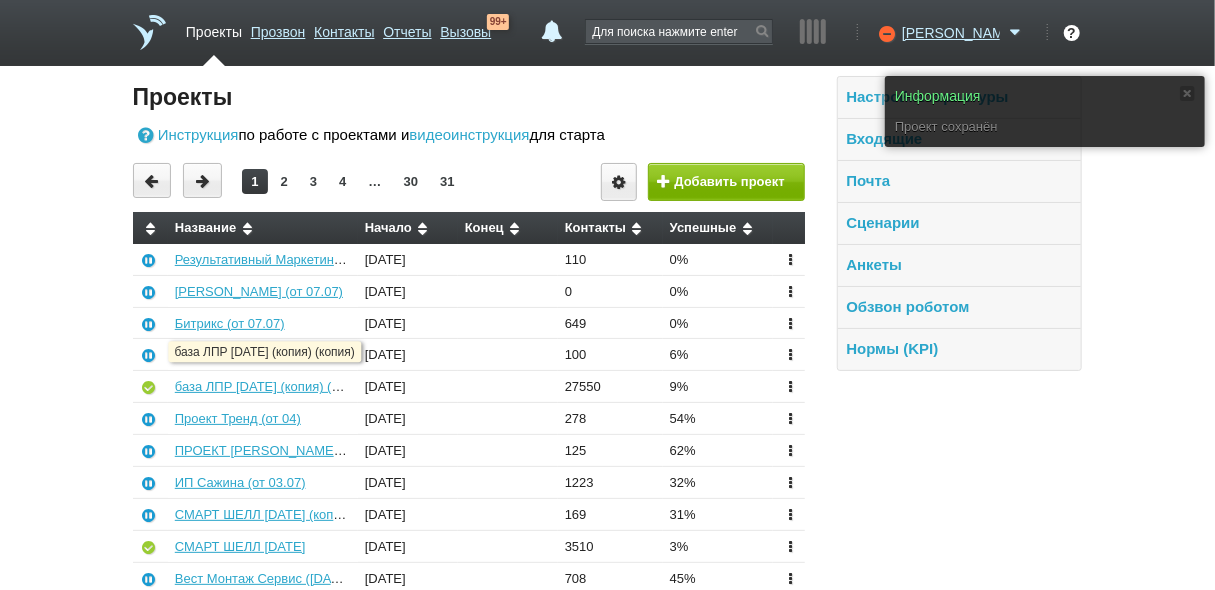 click on "база ЛПР  [DATE] (копия) (копия)" at bounding box center (263, 387) 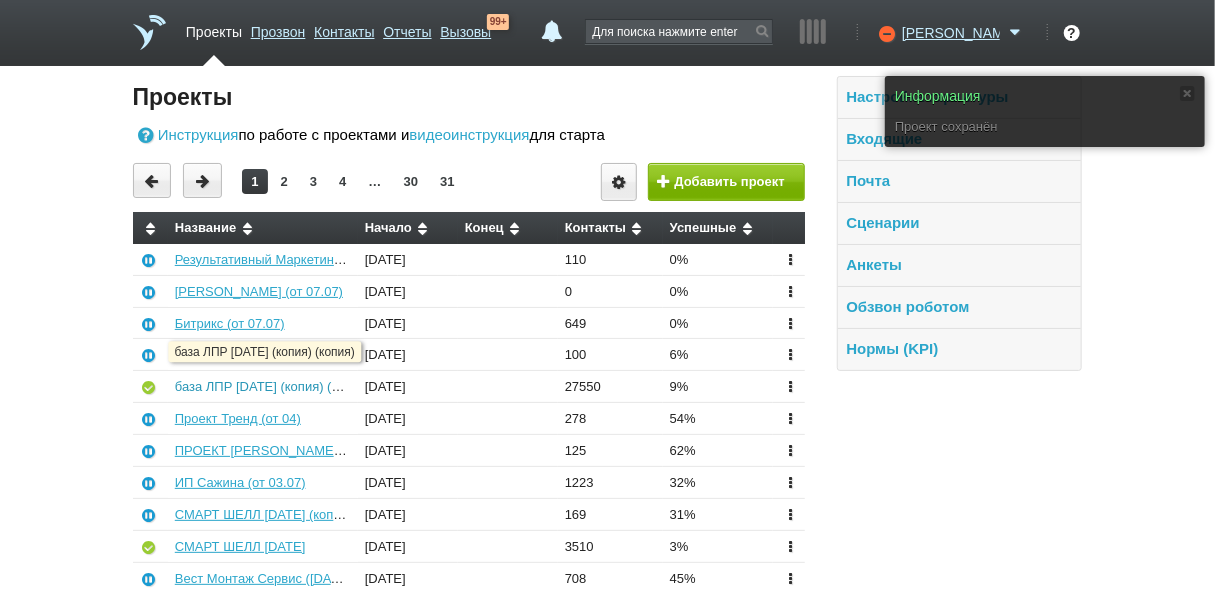 click on "база ЛПР  [DATE] (копия) (копия)" at bounding box center [272, 386] 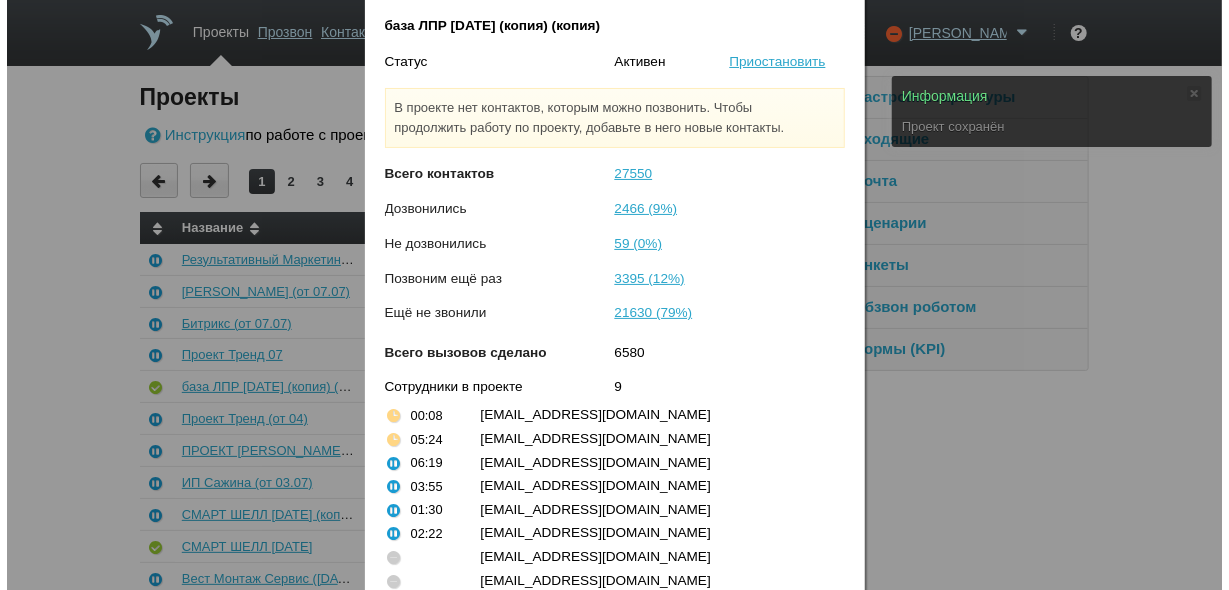 scroll, scrollTop: 148, scrollLeft: 0, axis: vertical 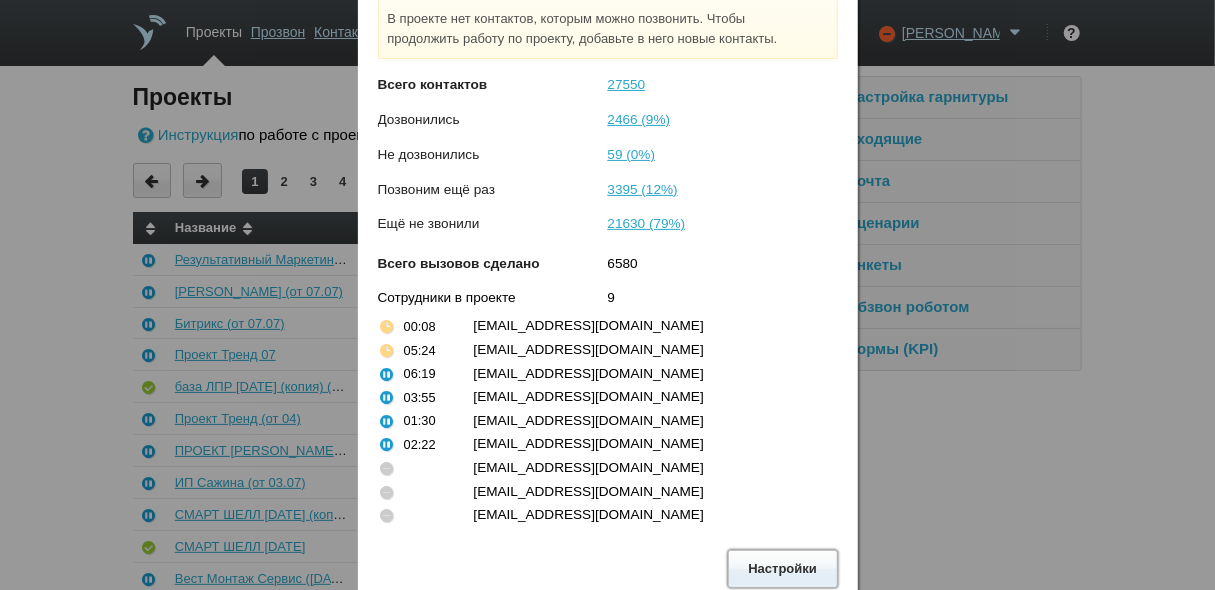 click on "Настройки" at bounding box center [783, 568] 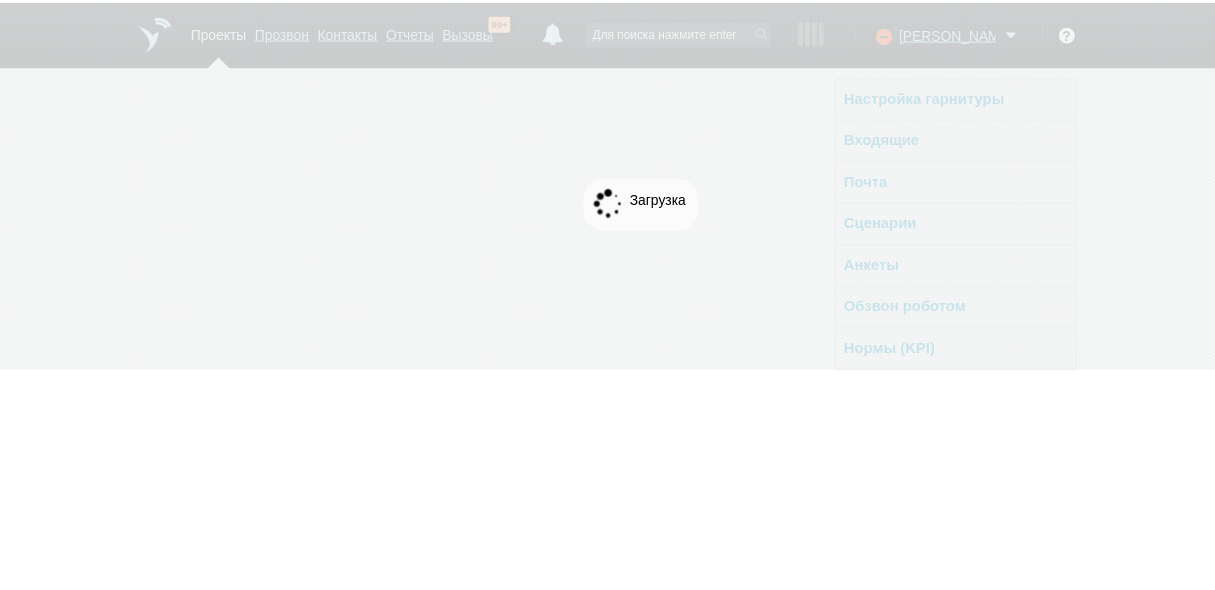 scroll, scrollTop: 0, scrollLeft: 0, axis: both 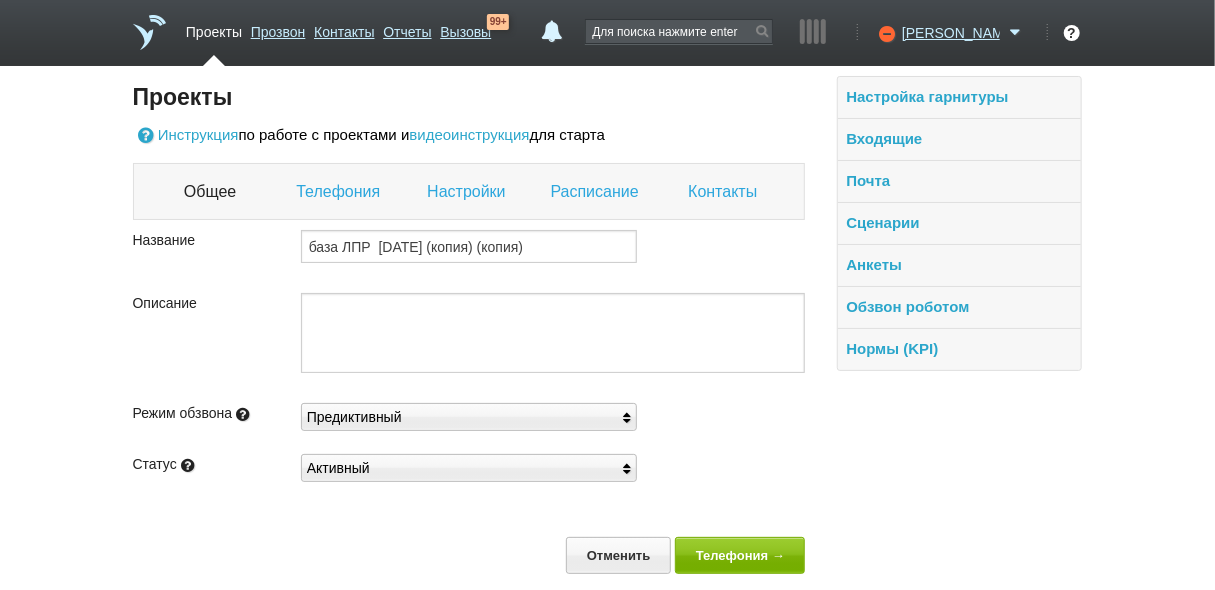 click on "Телефония" at bounding box center (340, 192) 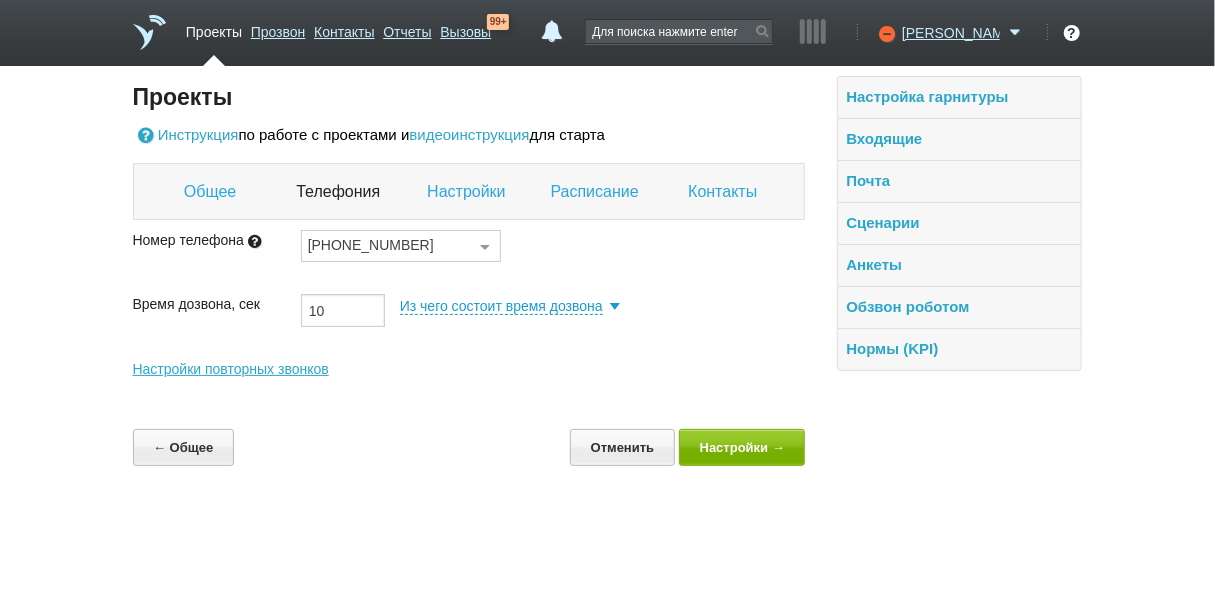 click on "Настройки" at bounding box center (468, 192) 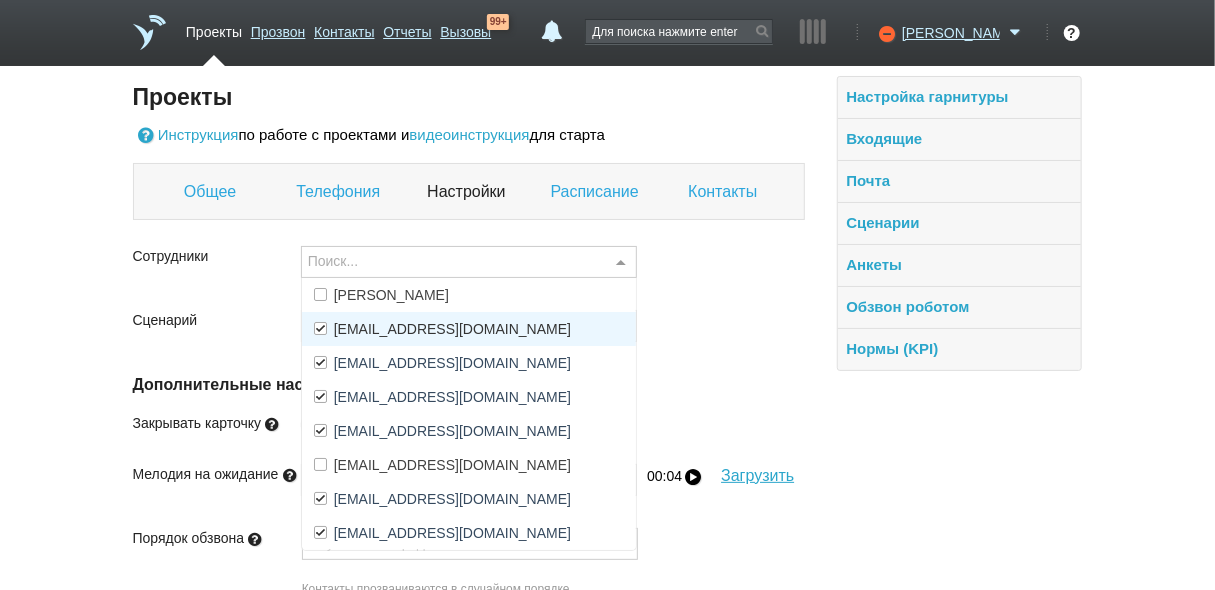 click at bounding box center (320, 328) 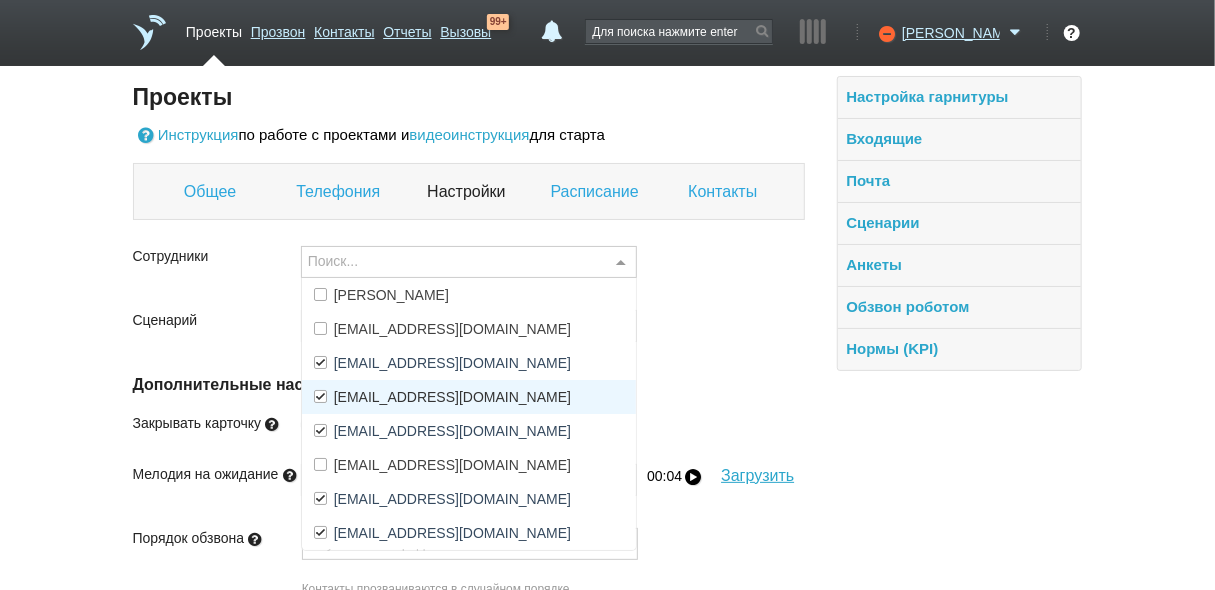 click at bounding box center (320, 396) 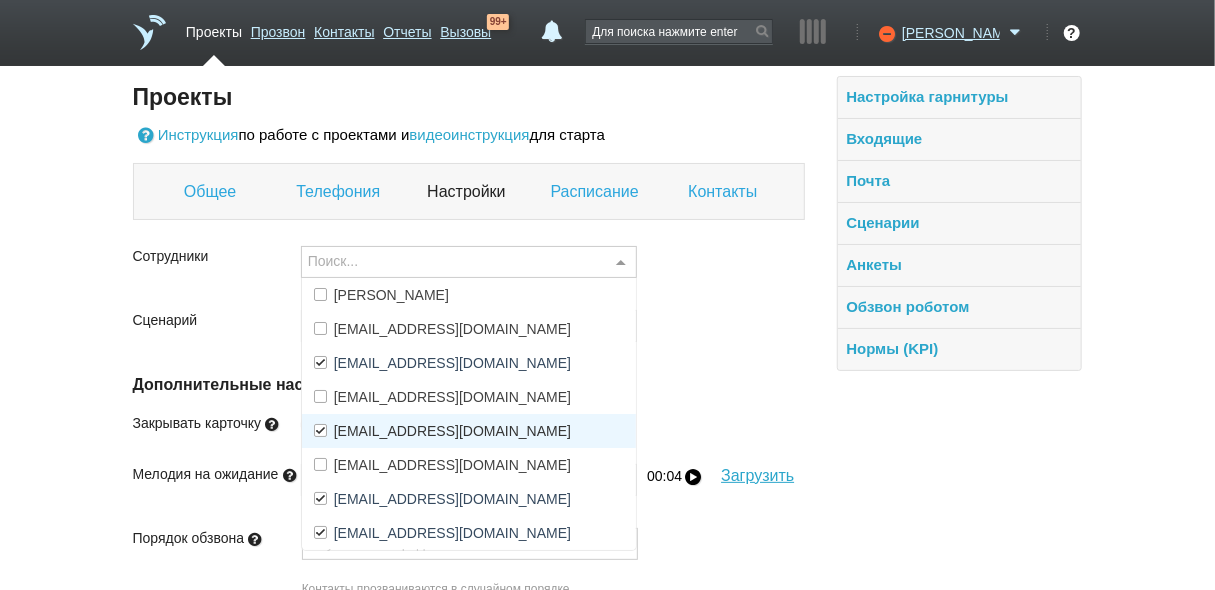 click at bounding box center (320, 430) 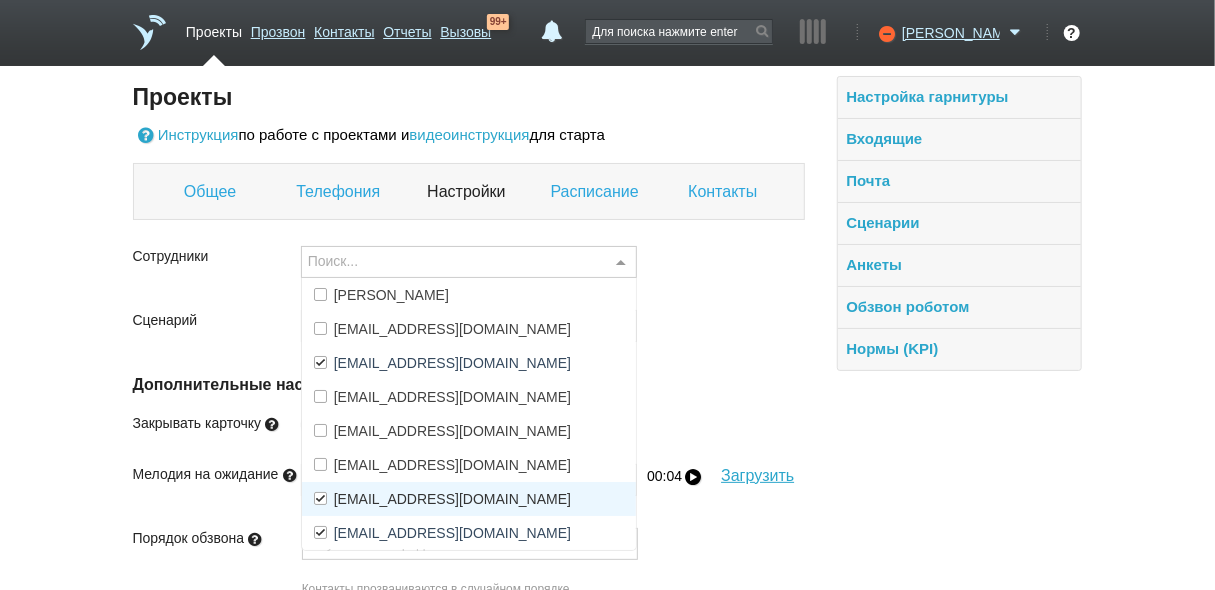 click at bounding box center [320, 498] 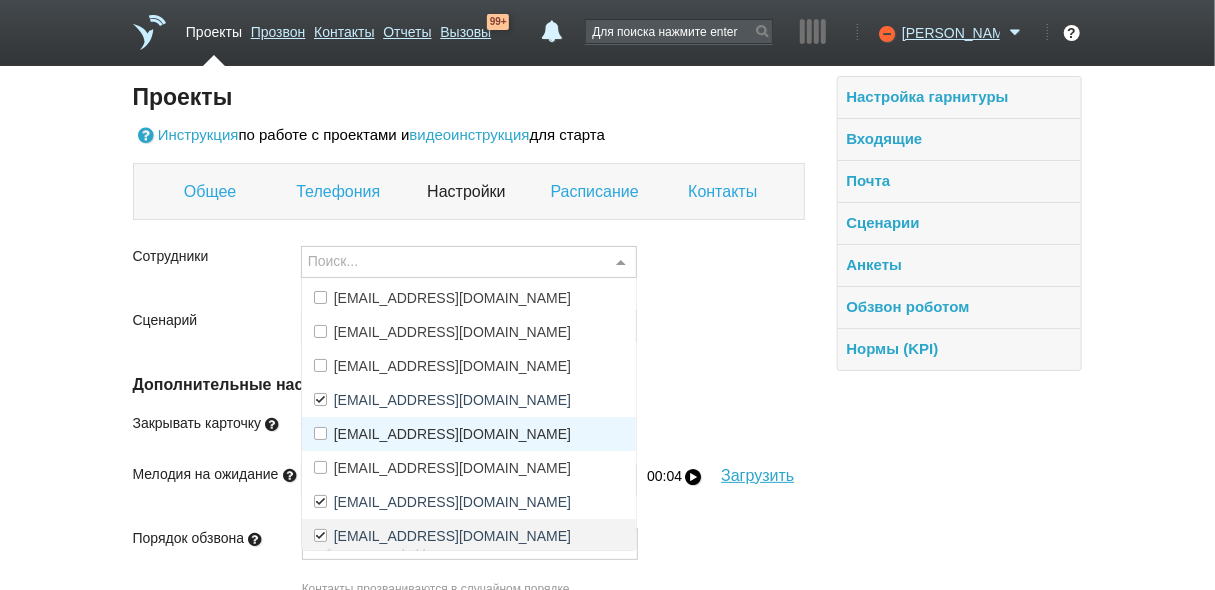 scroll, scrollTop: 170, scrollLeft: 0, axis: vertical 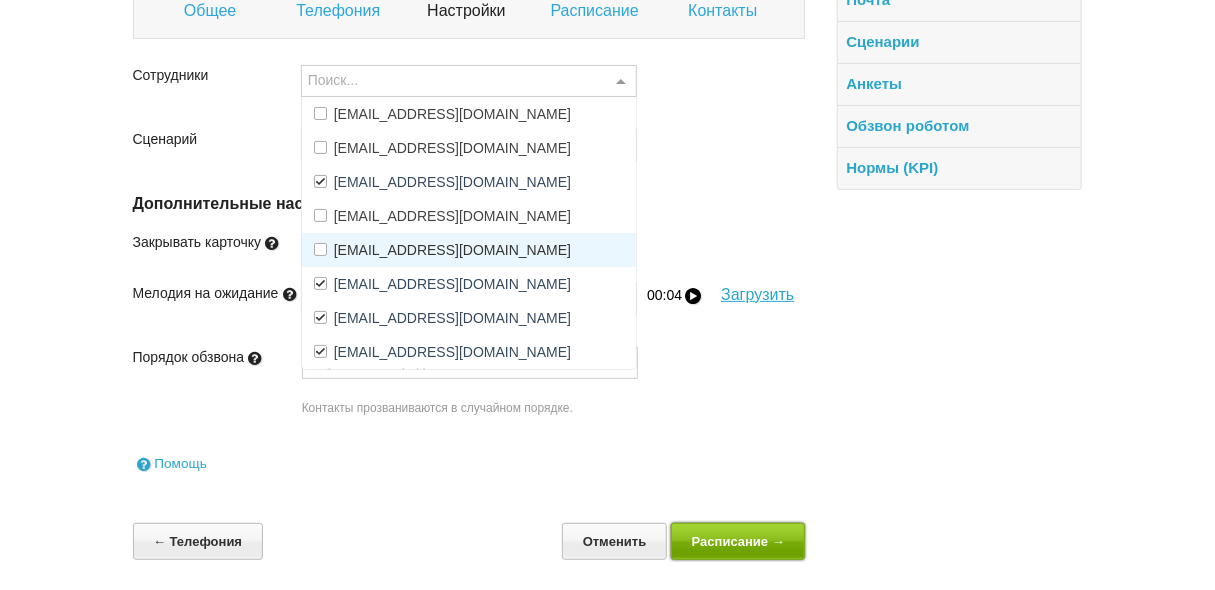 click on "Расписание →" at bounding box center [738, 541] 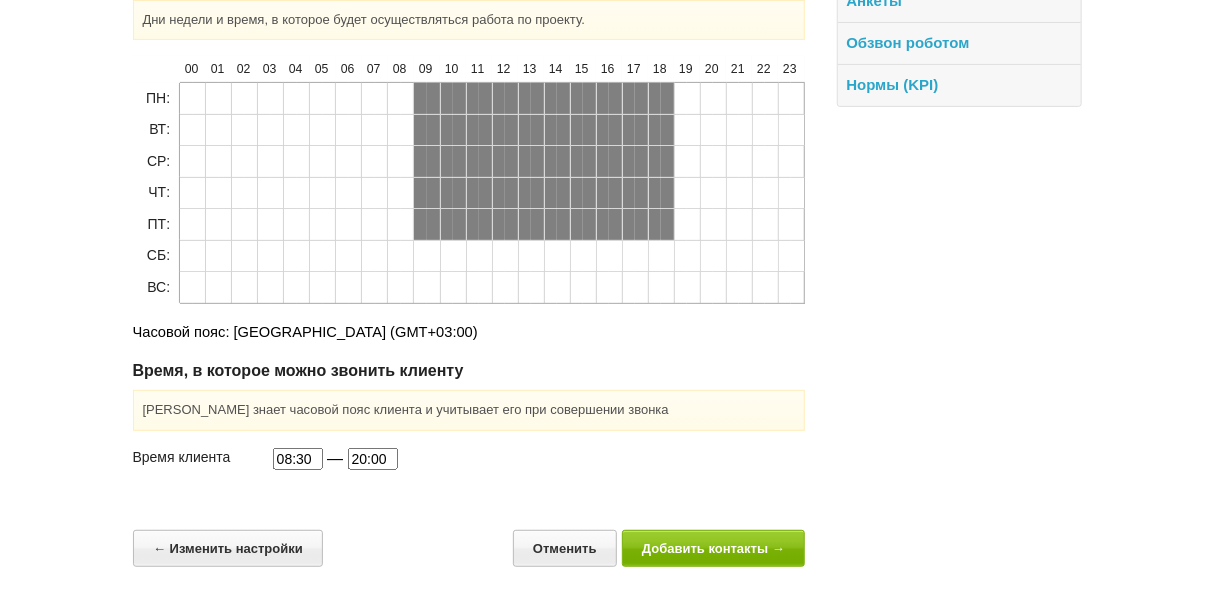scroll, scrollTop: 269, scrollLeft: 0, axis: vertical 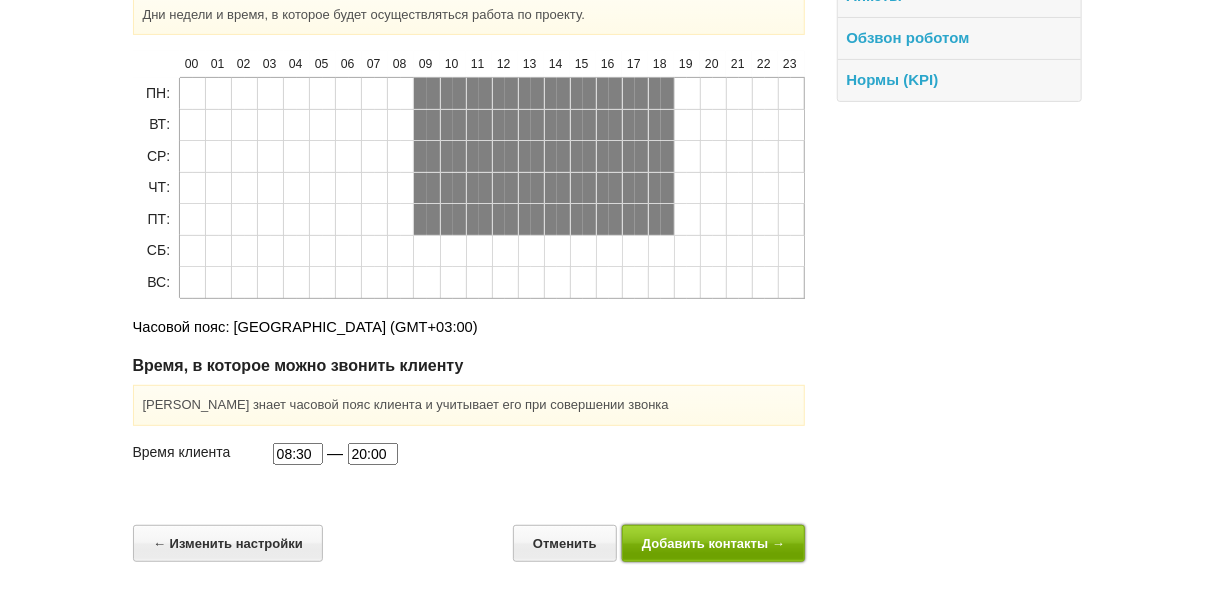 click on "Добавить контакты →" at bounding box center [714, 543] 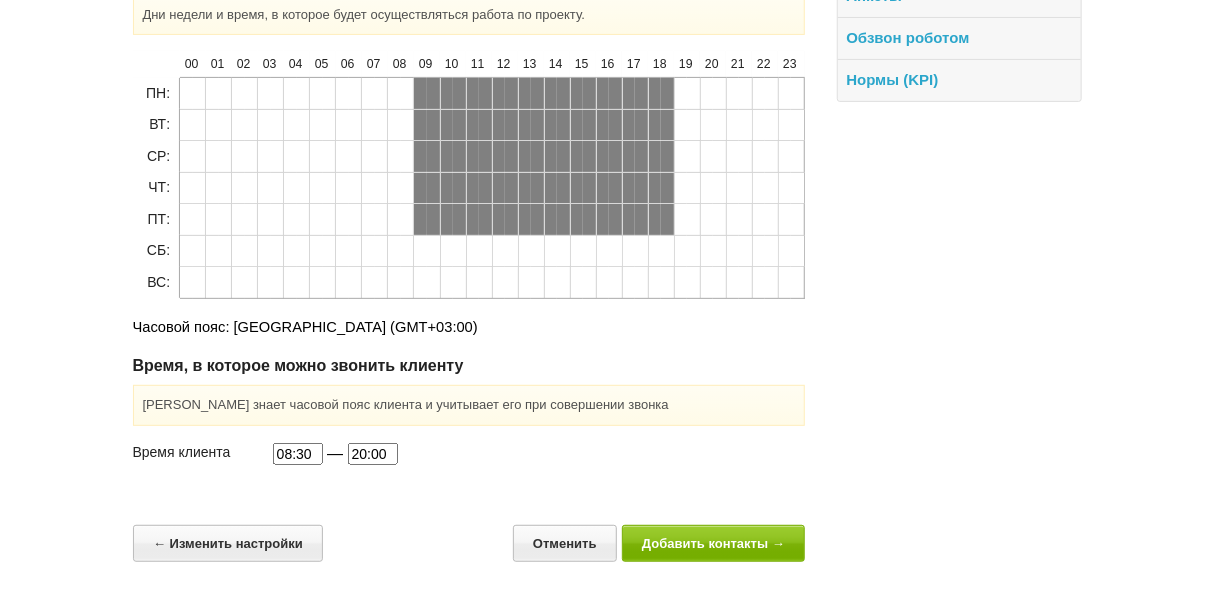 scroll, scrollTop: 0, scrollLeft: 0, axis: both 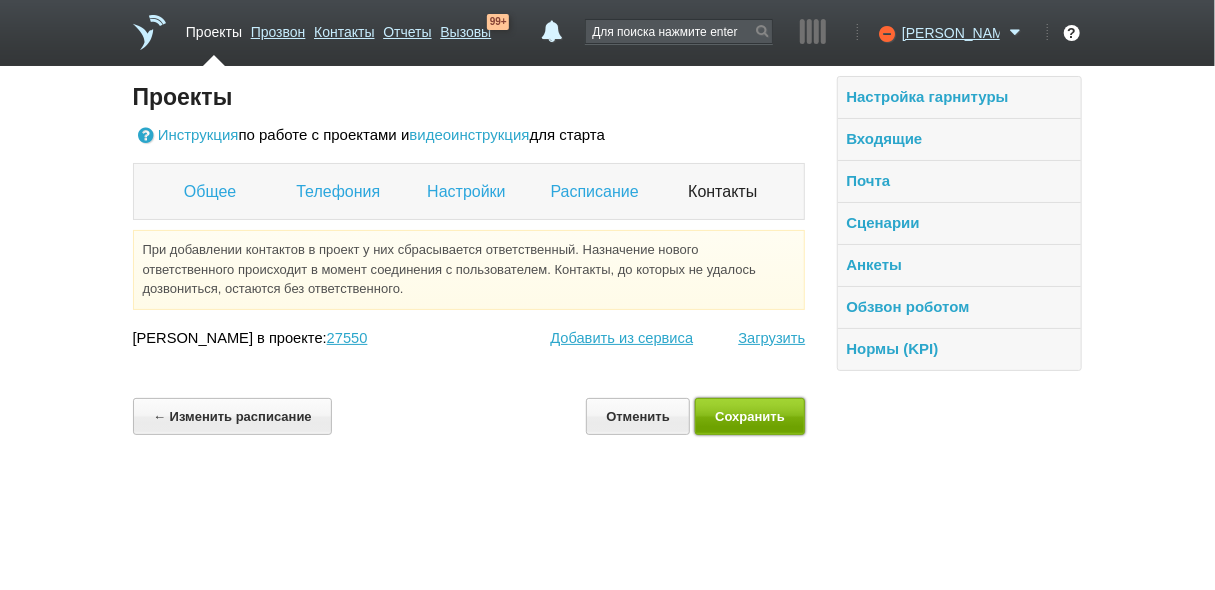 click on "Сохранить" at bounding box center [750, 416] 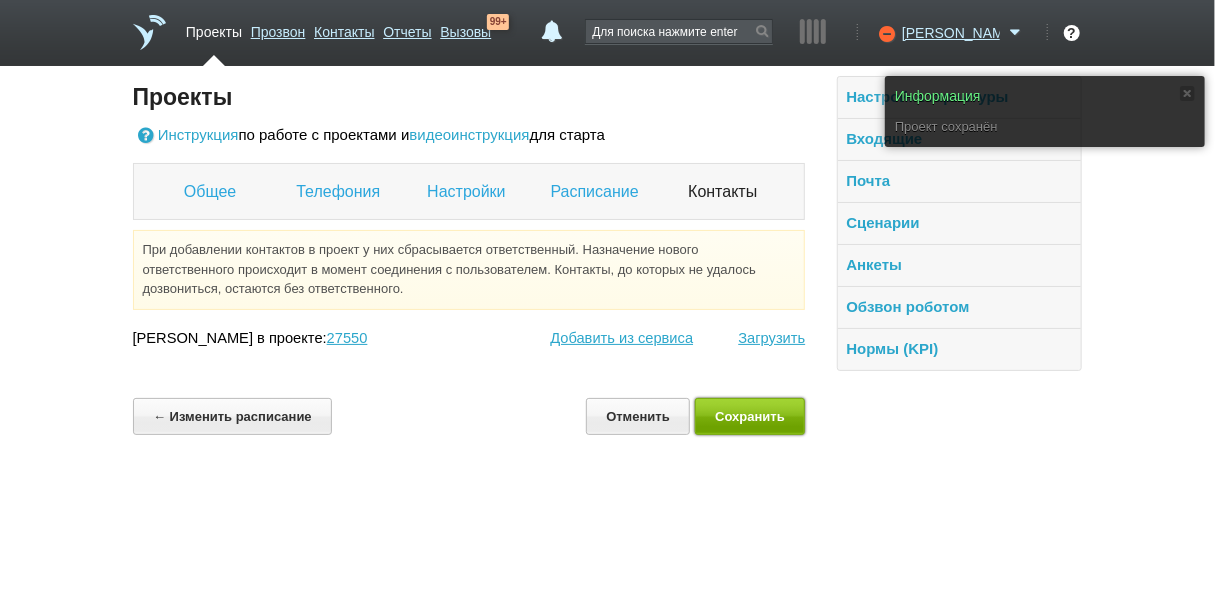 click on "Сохранить" at bounding box center [750, 416] 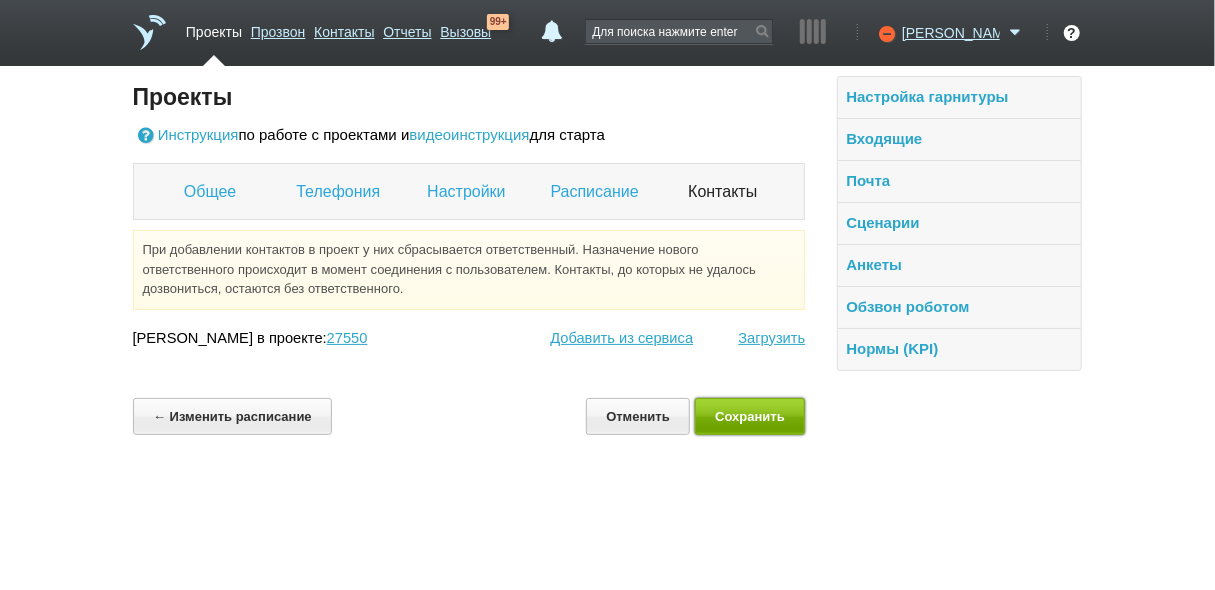 click on "Сохранить" at bounding box center (750, 416) 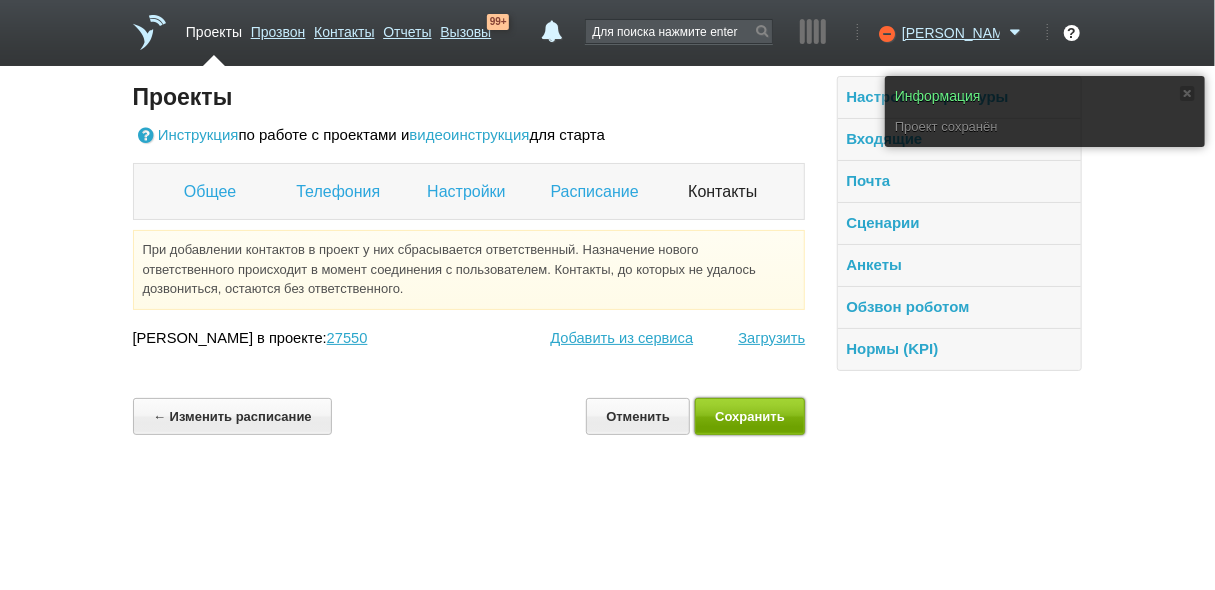 click on "Сохранить" at bounding box center [750, 416] 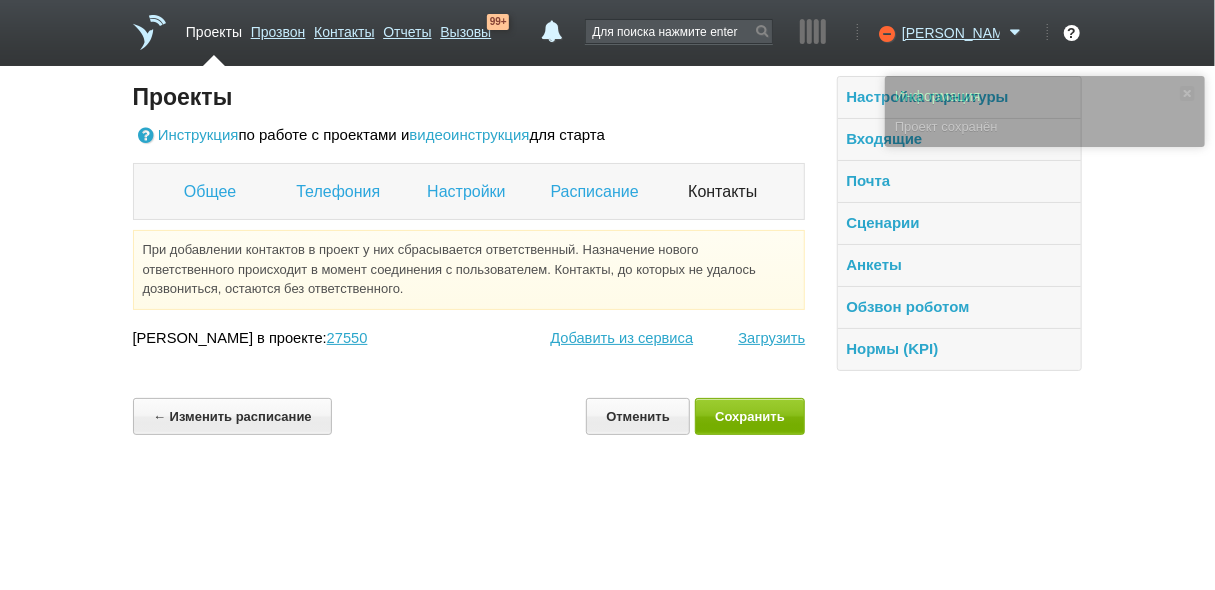 click on "Проекты" at bounding box center [214, 28] 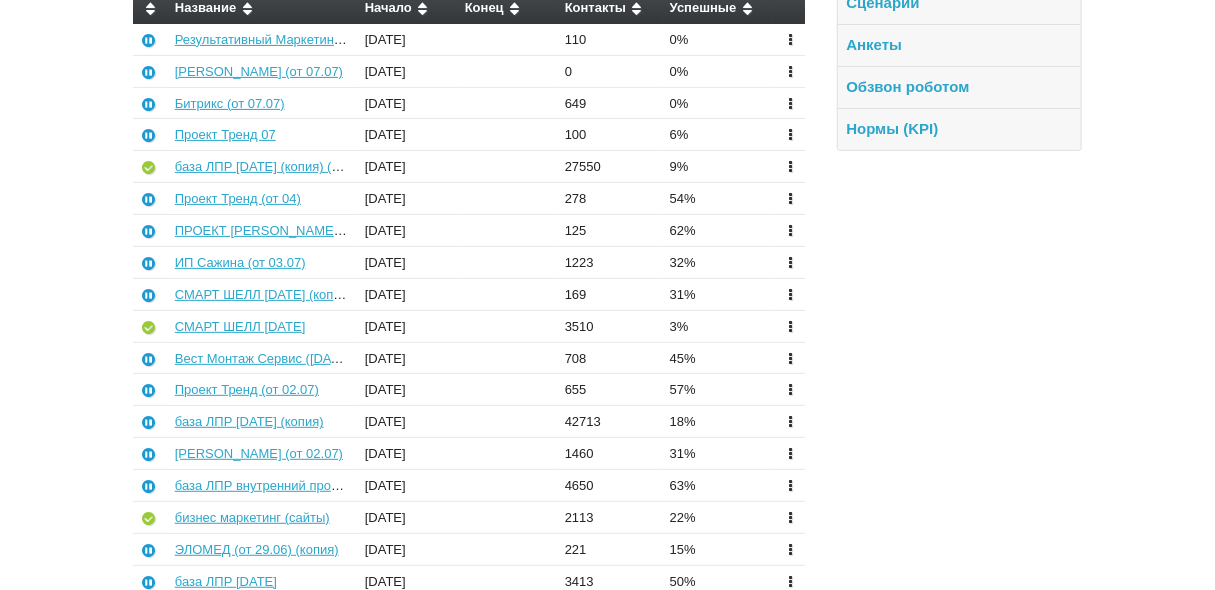 scroll, scrollTop: 240, scrollLeft: 0, axis: vertical 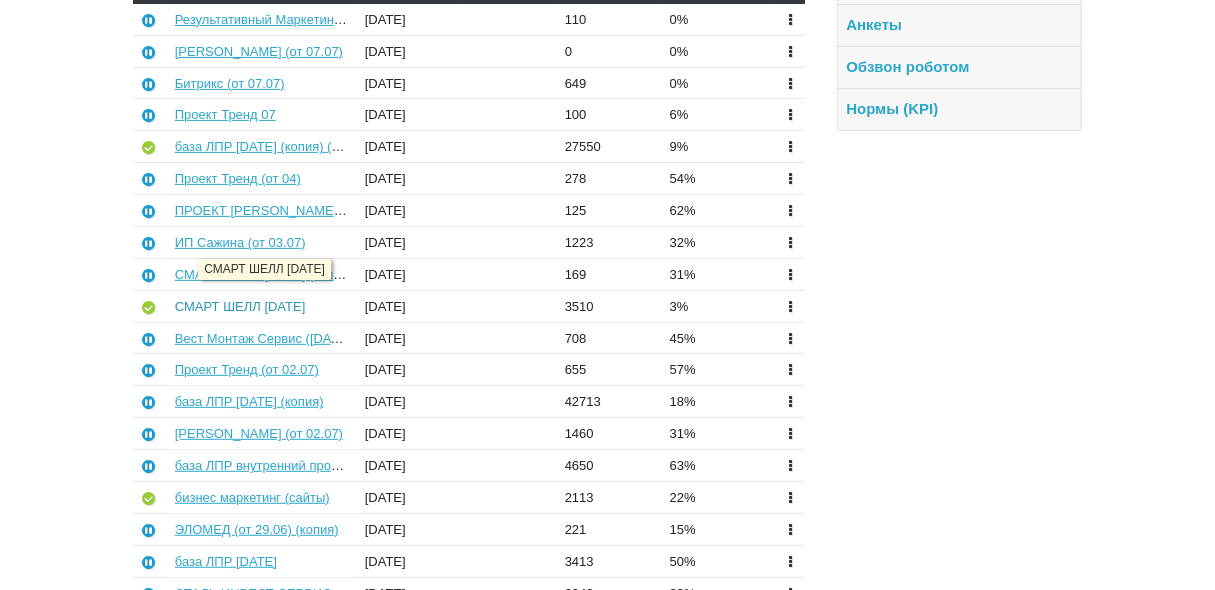 click on "СМАРТ ШЕЛЛ [DATE]" at bounding box center [240, 306] 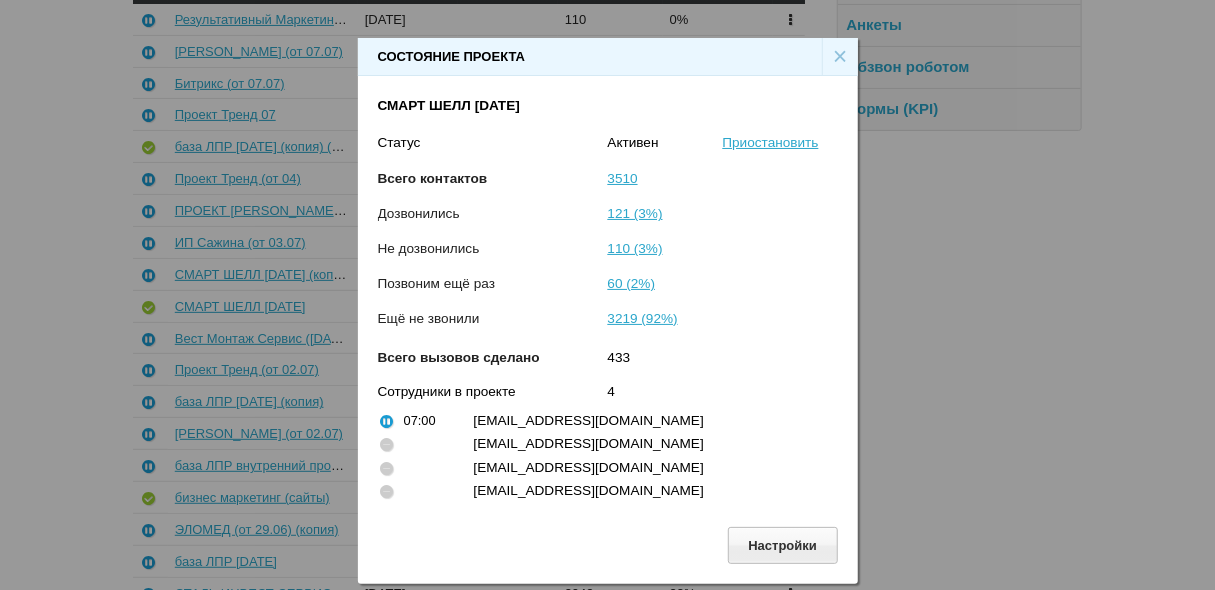 click on "×" at bounding box center [840, 57] 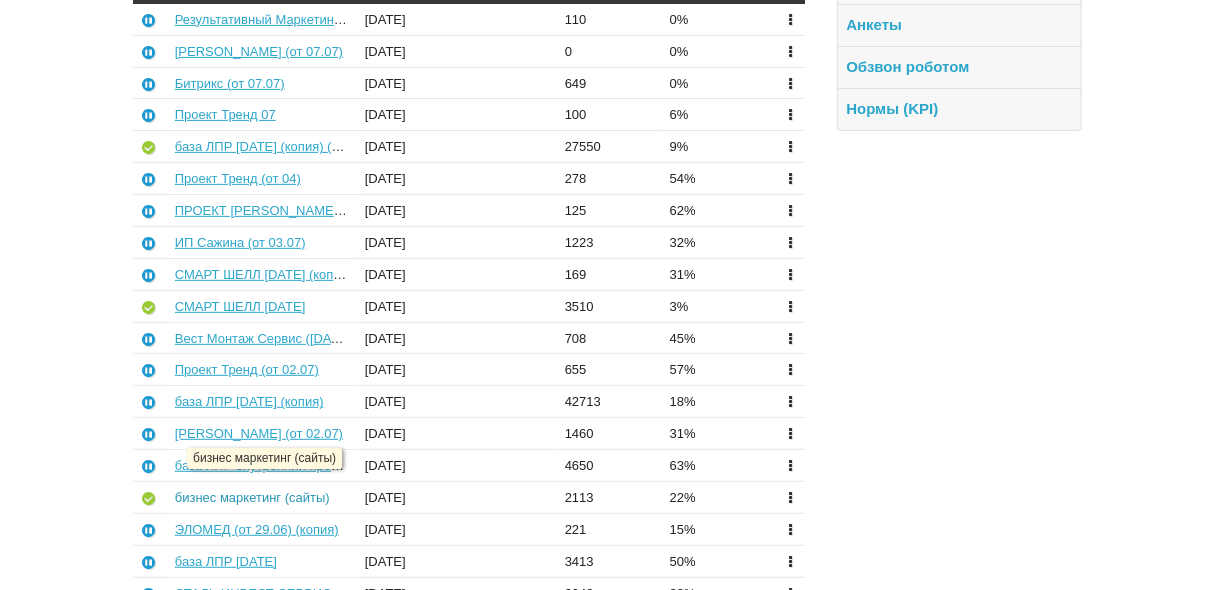 click on "бизнес маркетинг (сайты)" at bounding box center [252, 497] 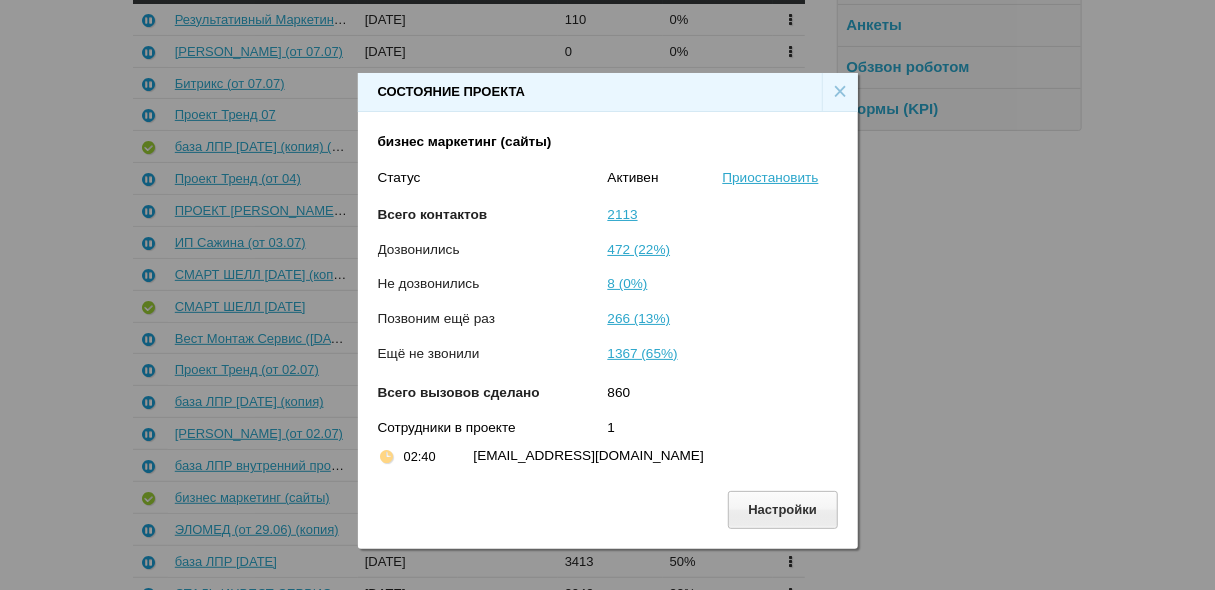 click on "×" at bounding box center [840, 92] 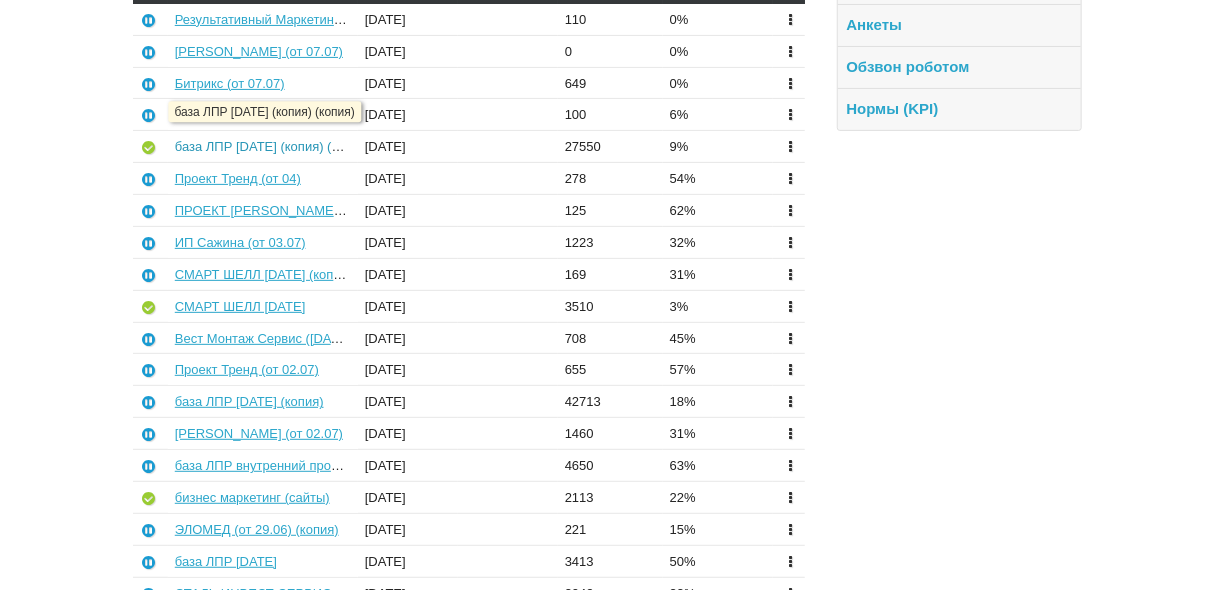 click on "база ЛПР  [DATE] (копия) (копия)" at bounding box center [272, 146] 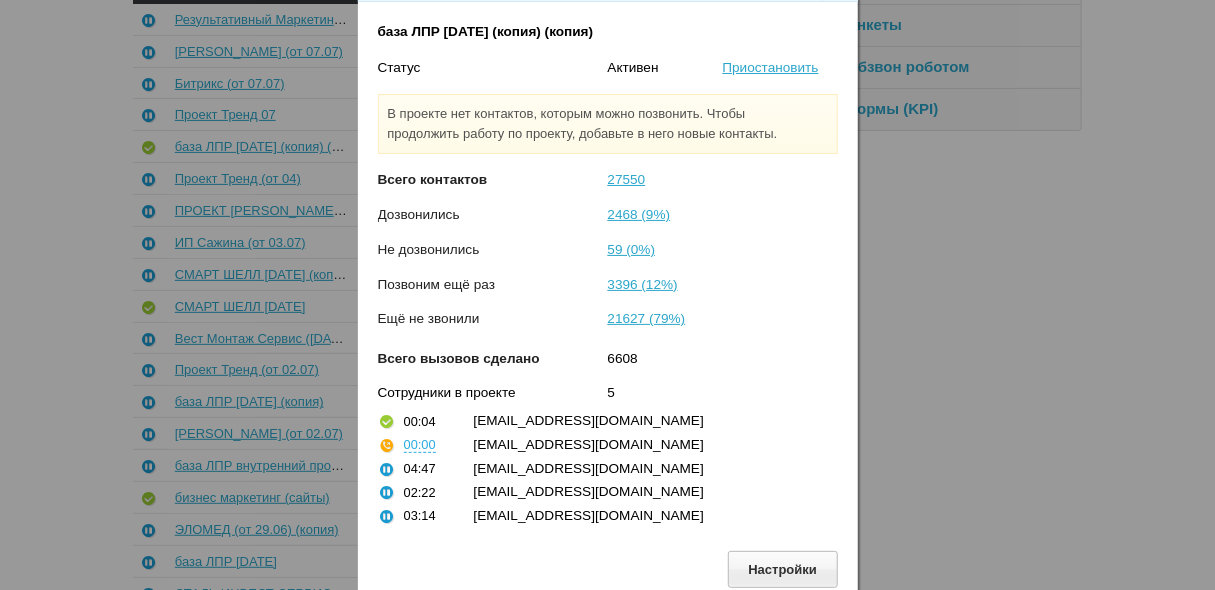 scroll, scrollTop: 0, scrollLeft: 0, axis: both 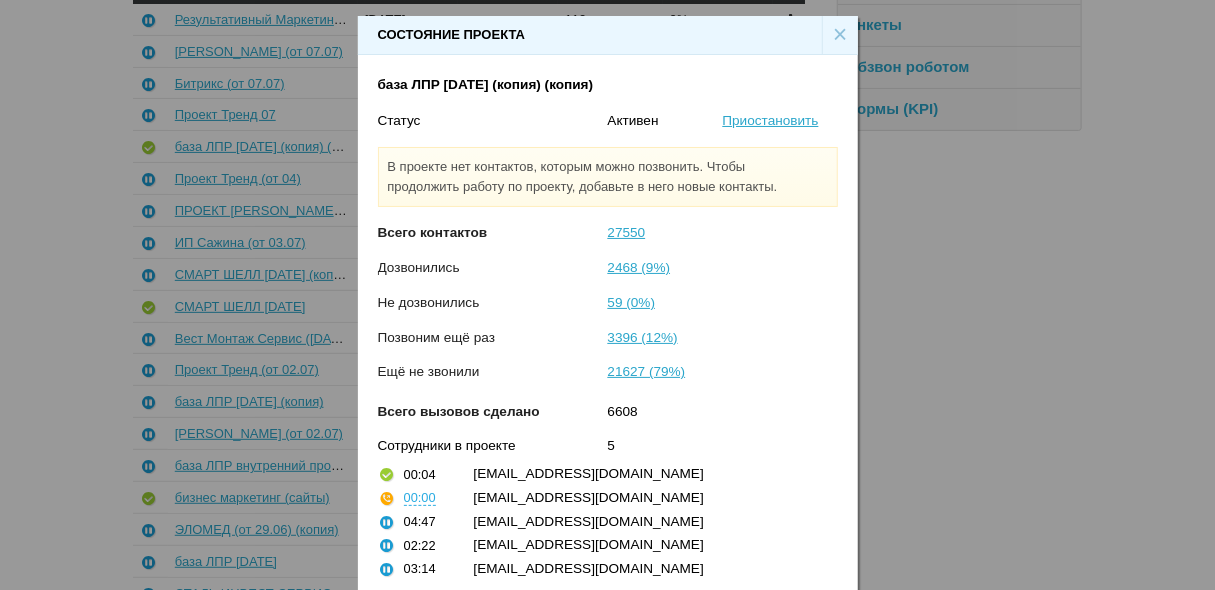 click on "×" at bounding box center [840, 35] 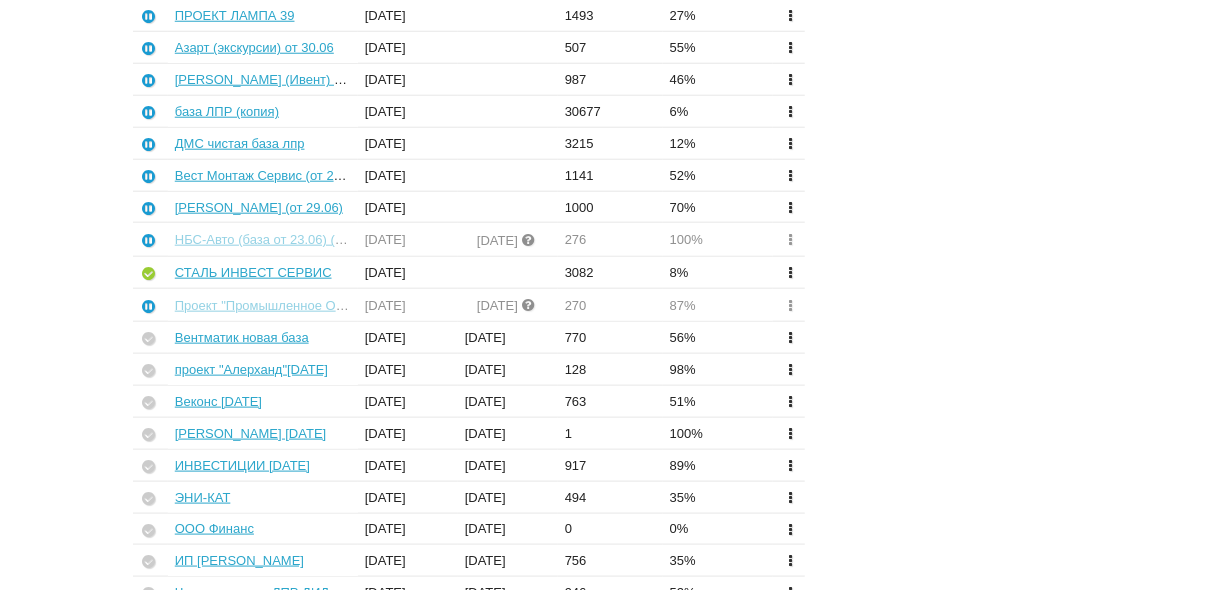 scroll, scrollTop: 839, scrollLeft: 0, axis: vertical 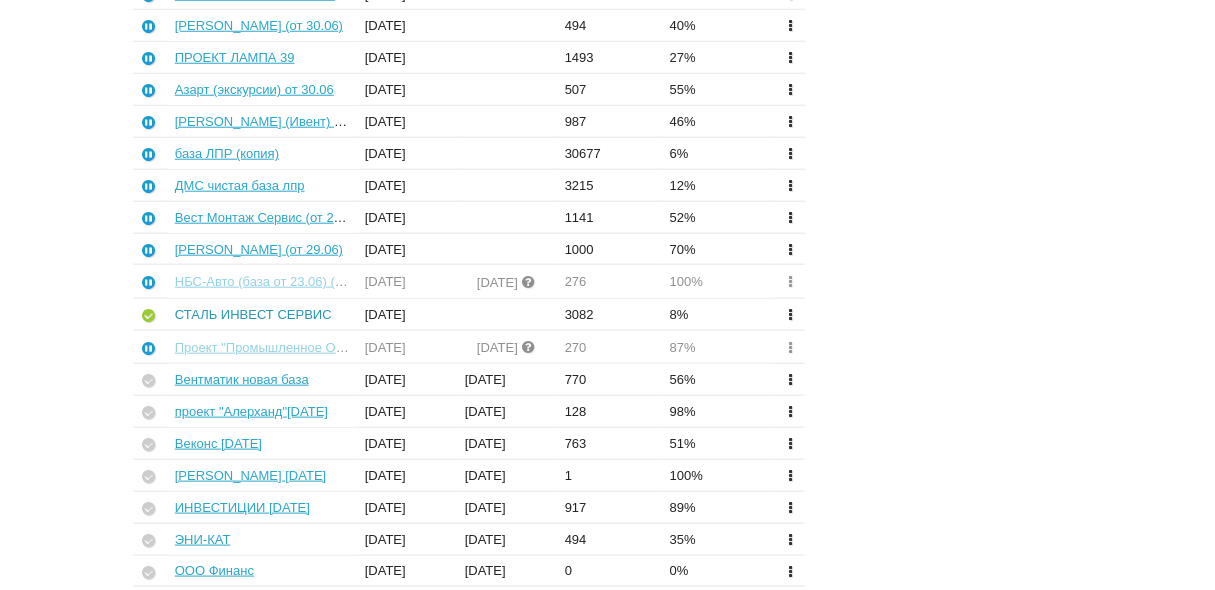 click on "СТАЛЬ ИНВЕСТ СЕРВИС" at bounding box center (253, 314) 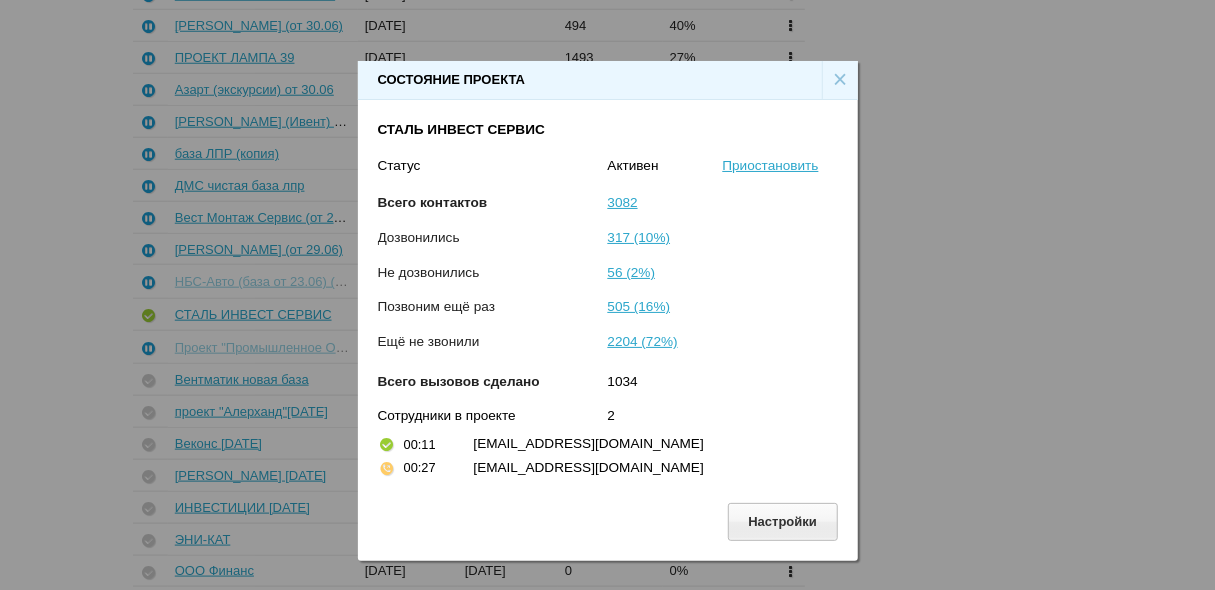 click on "×" at bounding box center (840, 80) 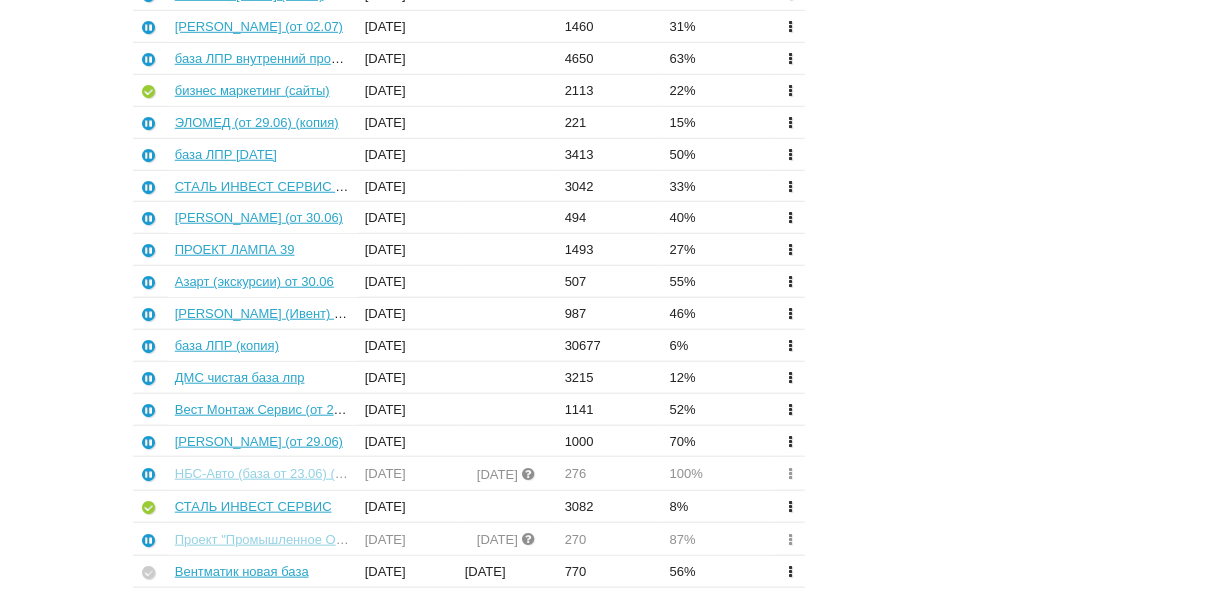 scroll, scrollTop: 599, scrollLeft: 0, axis: vertical 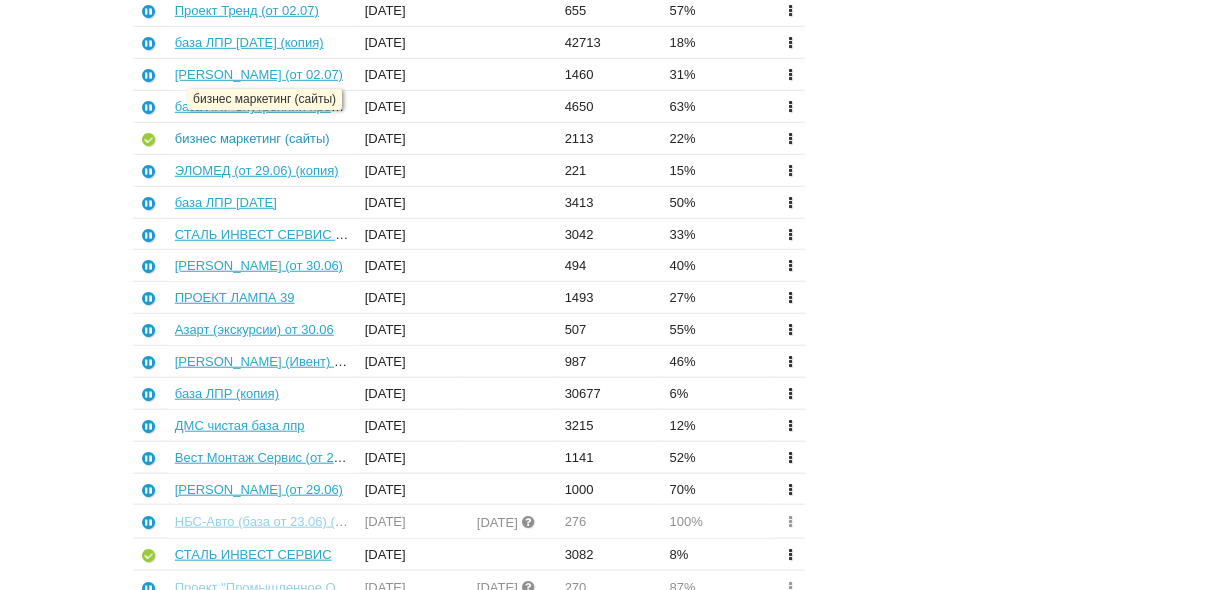 click on "бизнес маркетинг (сайты)" at bounding box center (252, 138) 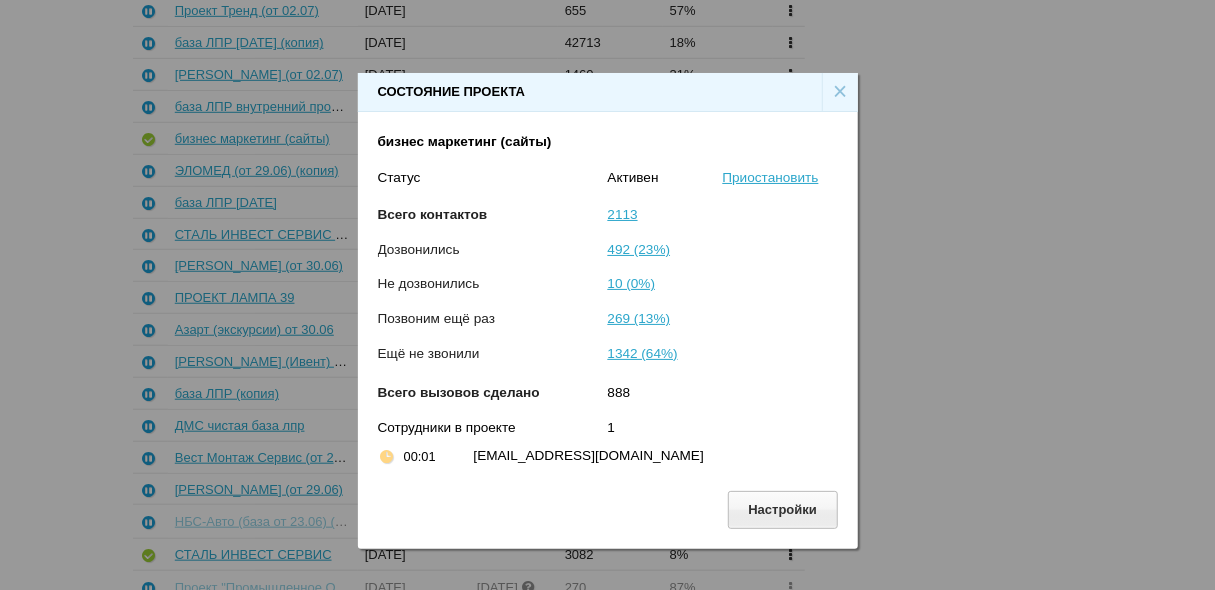 click on "×" at bounding box center (840, 92) 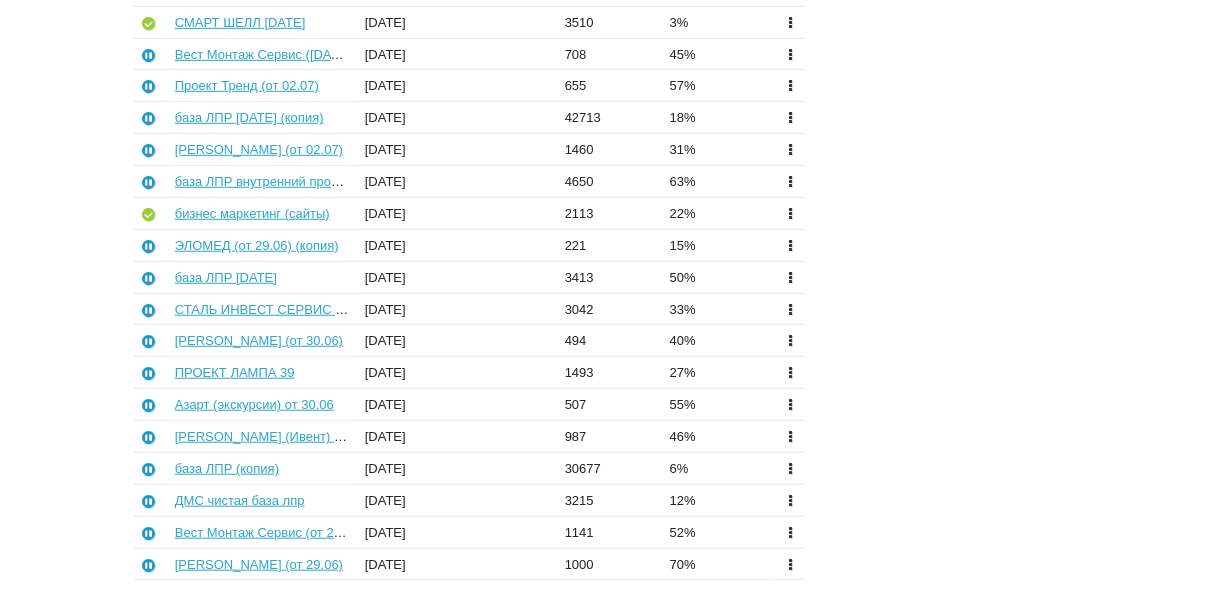 scroll, scrollTop: 279, scrollLeft: 0, axis: vertical 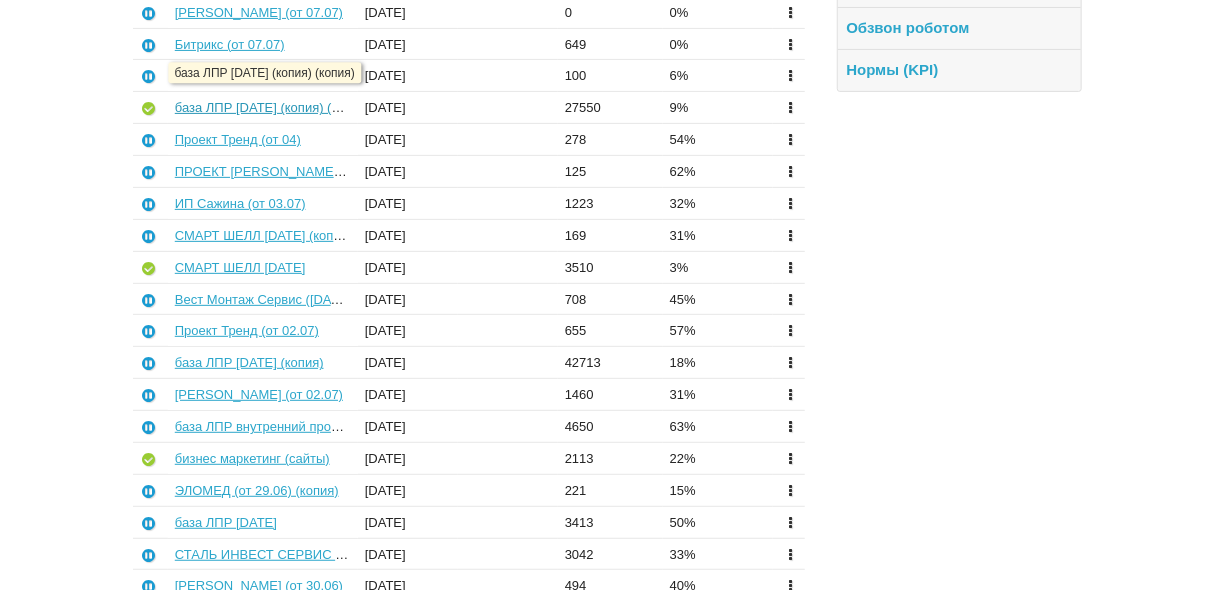 click on "база ЛПР  [DATE] (копия) (копия)" at bounding box center (272, 107) 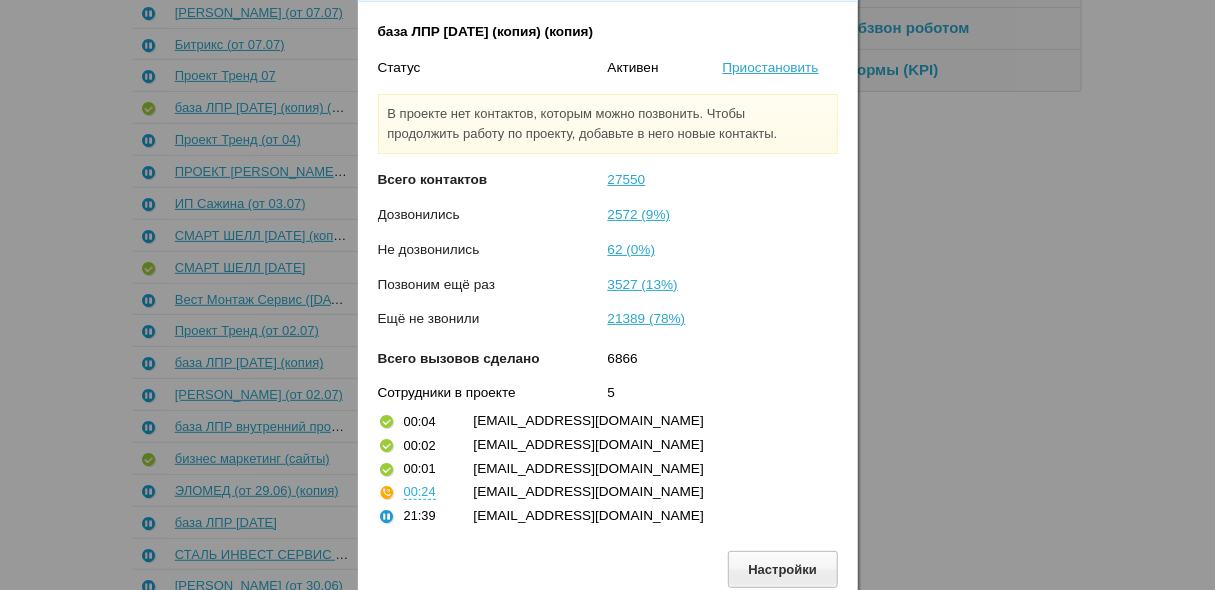 scroll, scrollTop: 0, scrollLeft: 0, axis: both 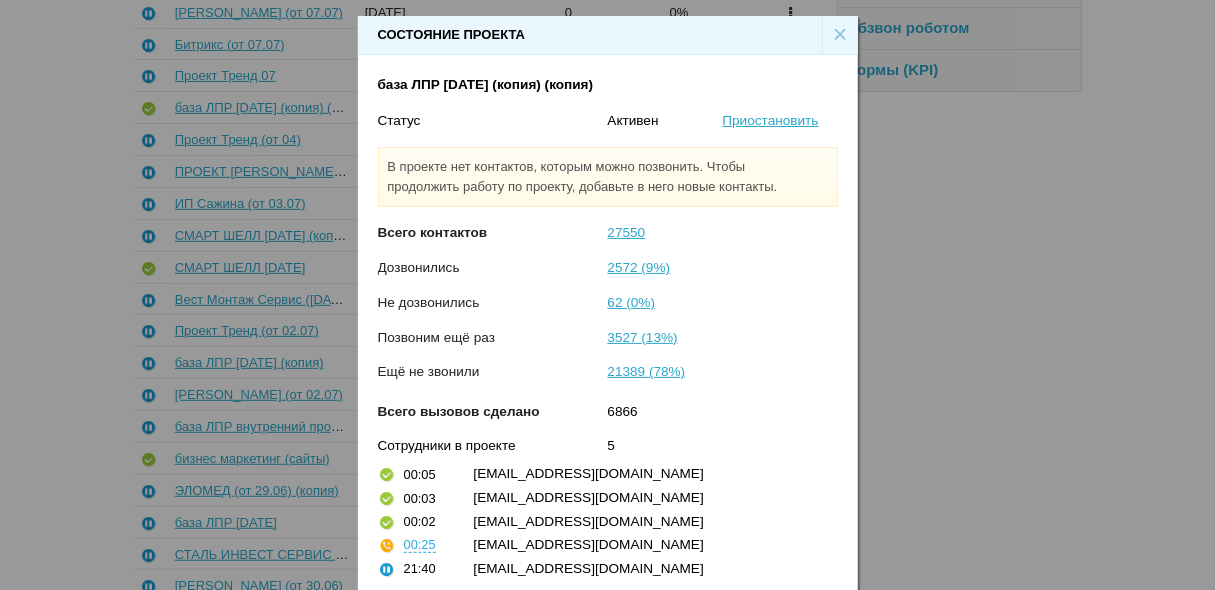 click on "×" at bounding box center (840, 35) 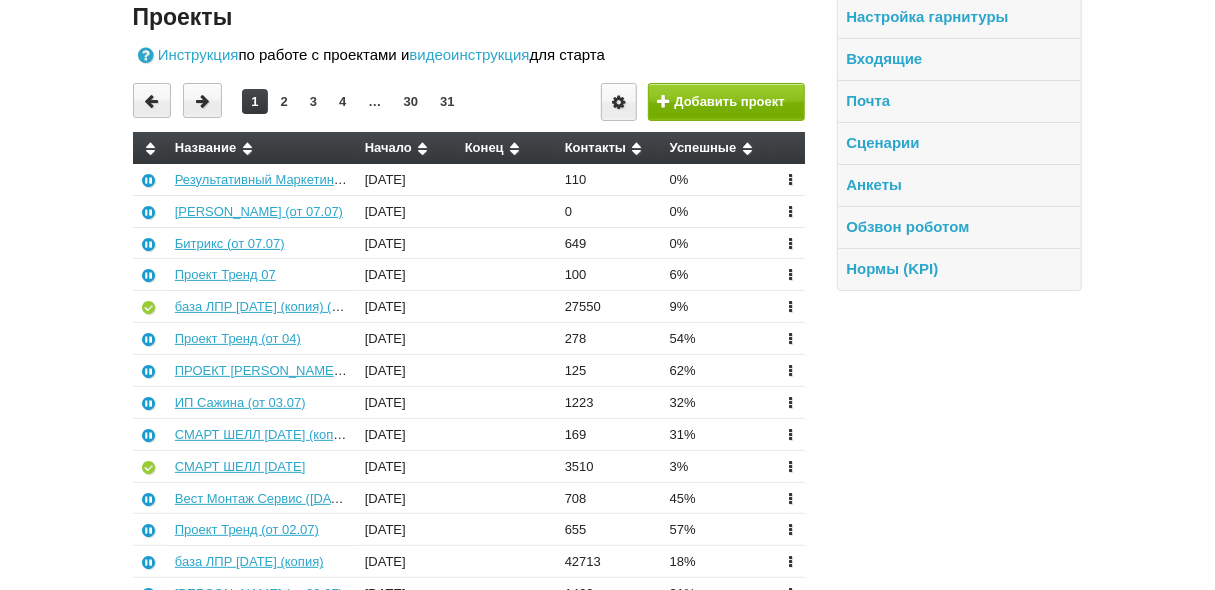 scroll, scrollTop: 39, scrollLeft: 0, axis: vertical 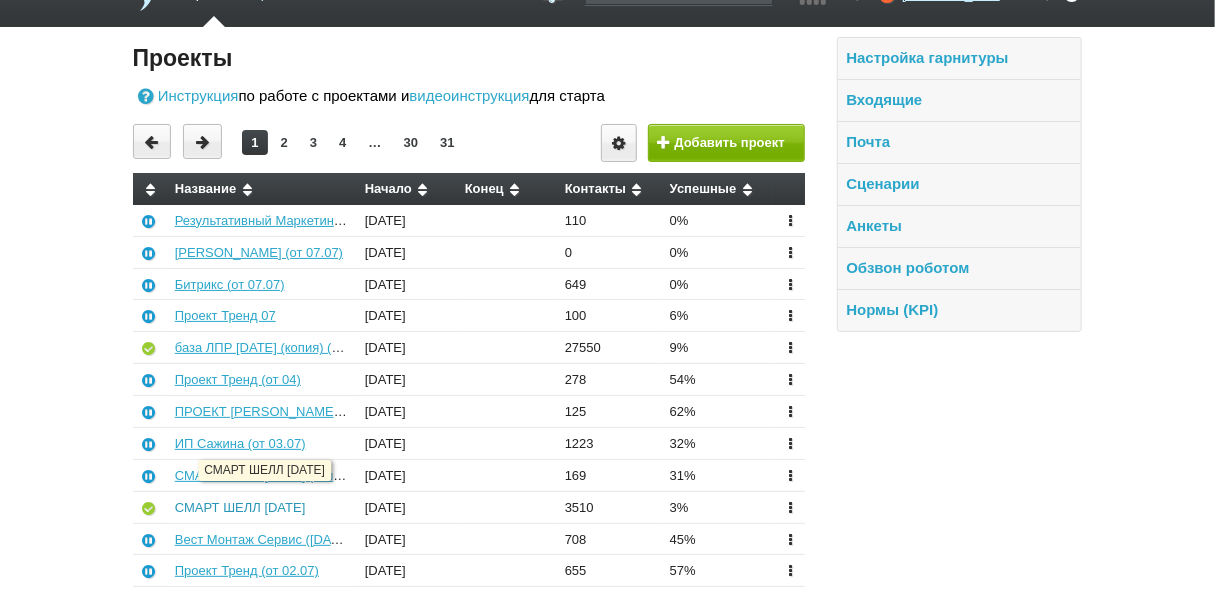 click on "СМАРТ ШЕЛЛ [DATE]" at bounding box center [240, 507] 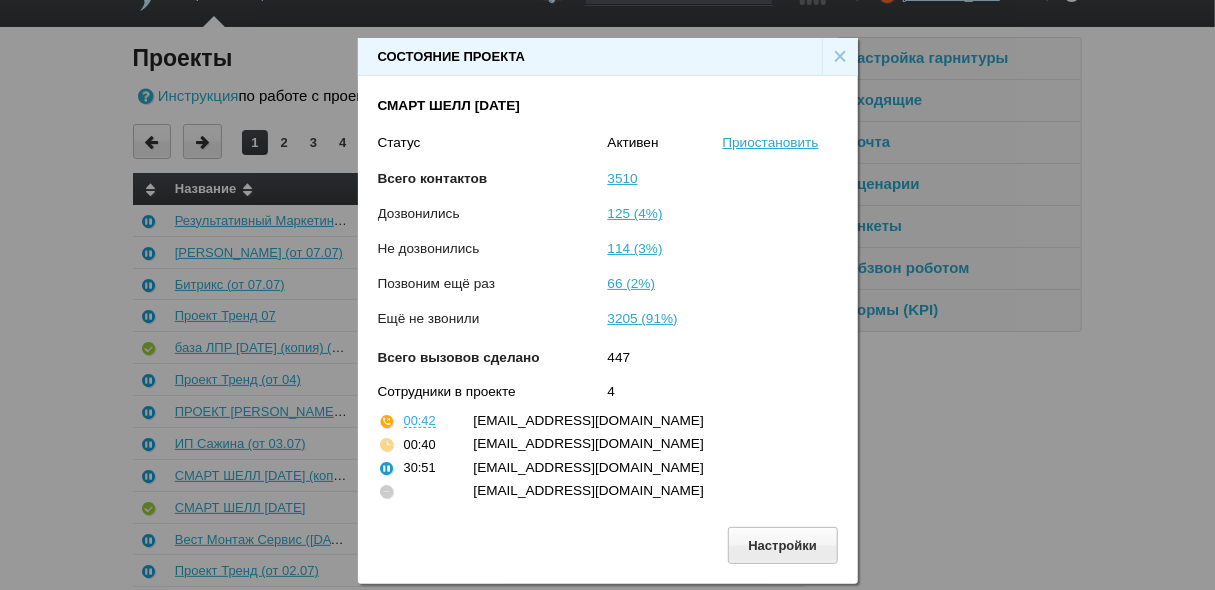 click on "×" at bounding box center (840, 57) 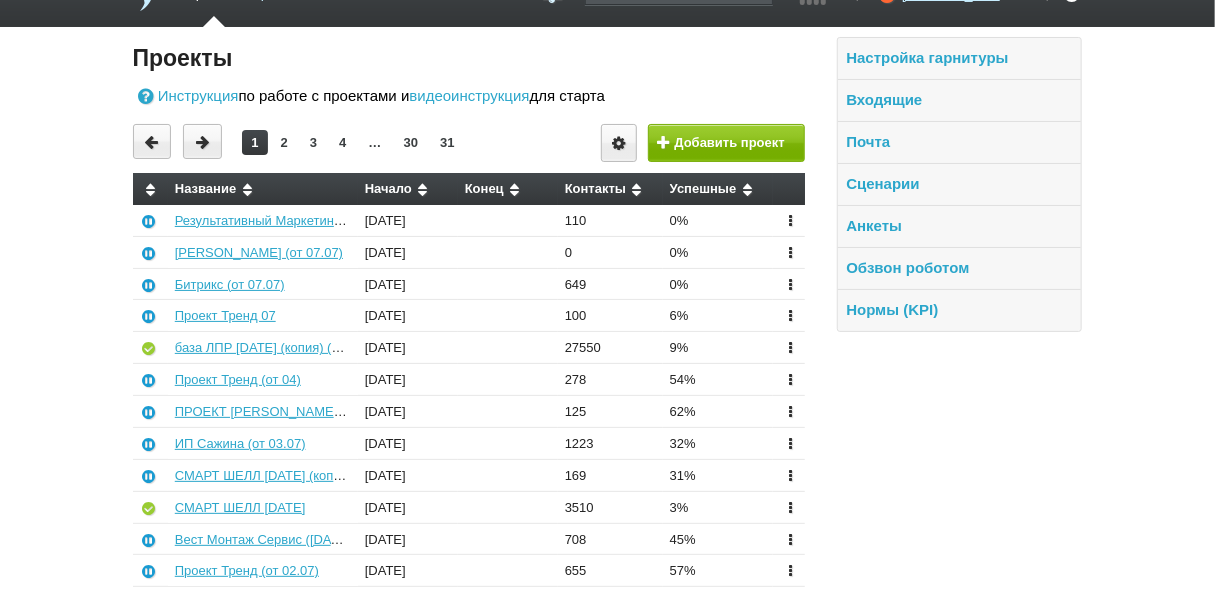 scroll, scrollTop: 0, scrollLeft: 0, axis: both 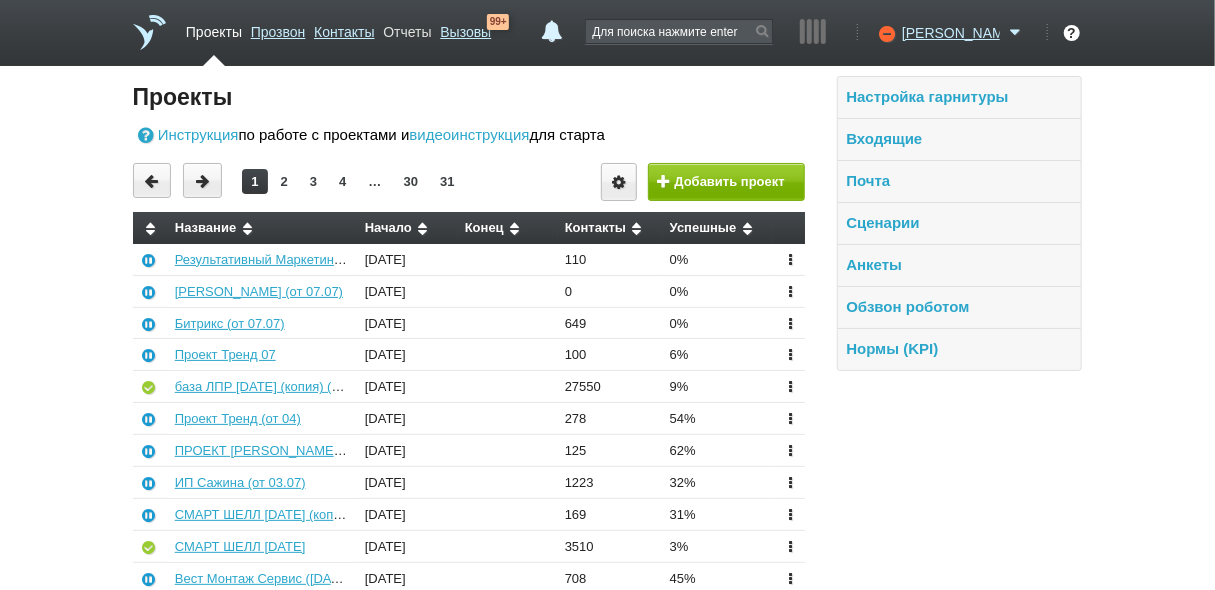 click on "Отчеты" at bounding box center (407, 28) 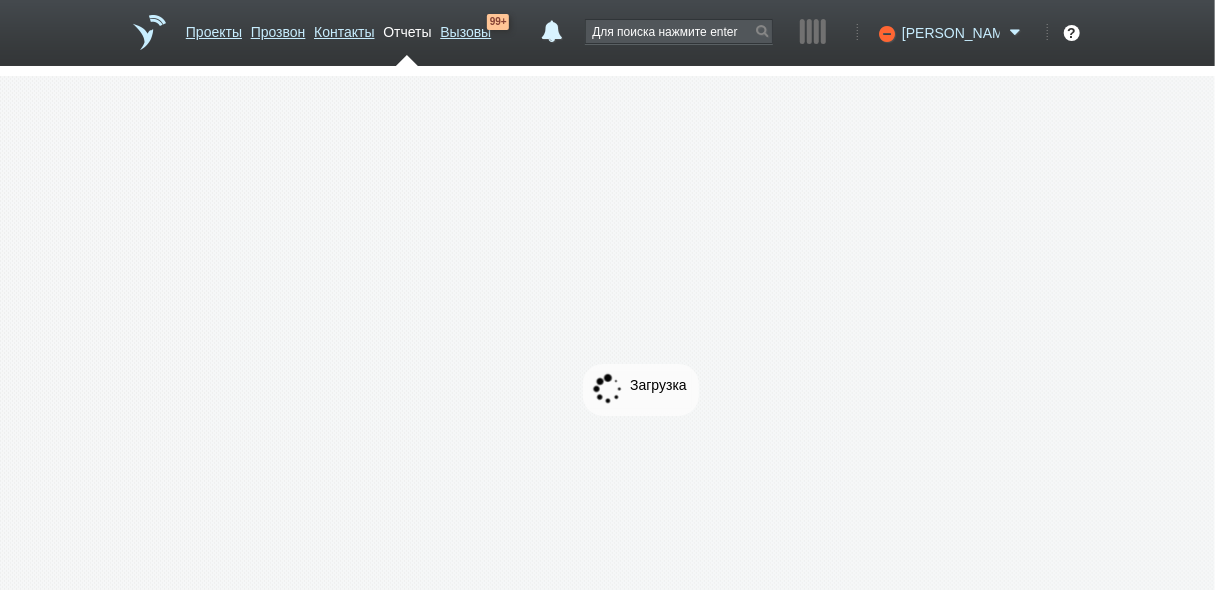 click on "[PERSON_NAME]" at bounding box center [951, 33] 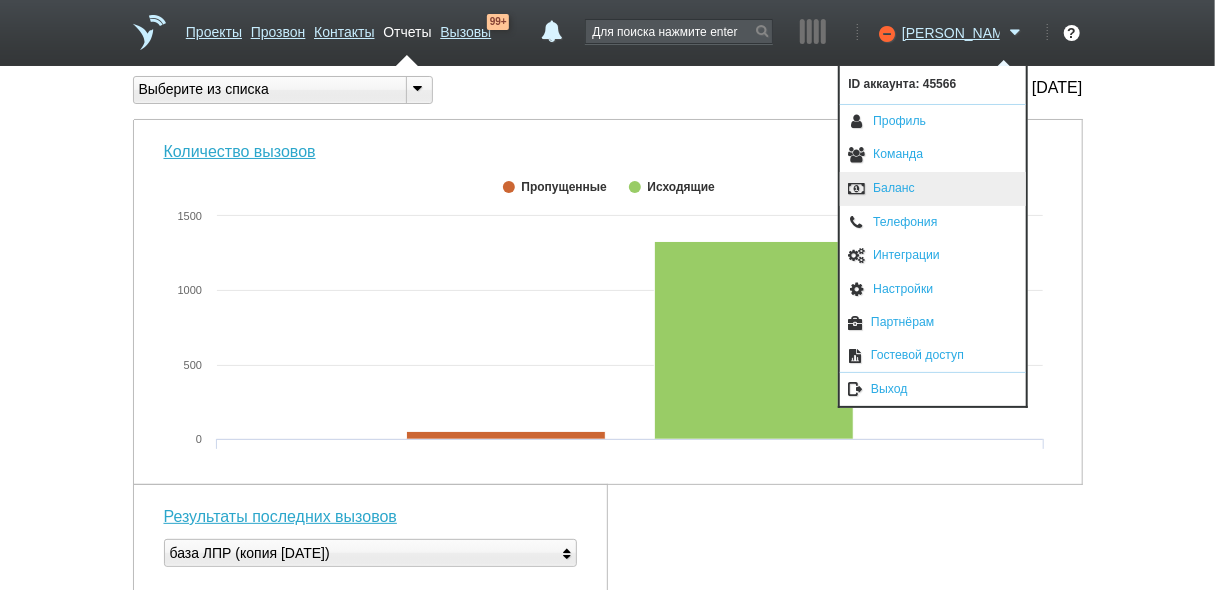 click on "Баланс" at bounding box center (933, 189) 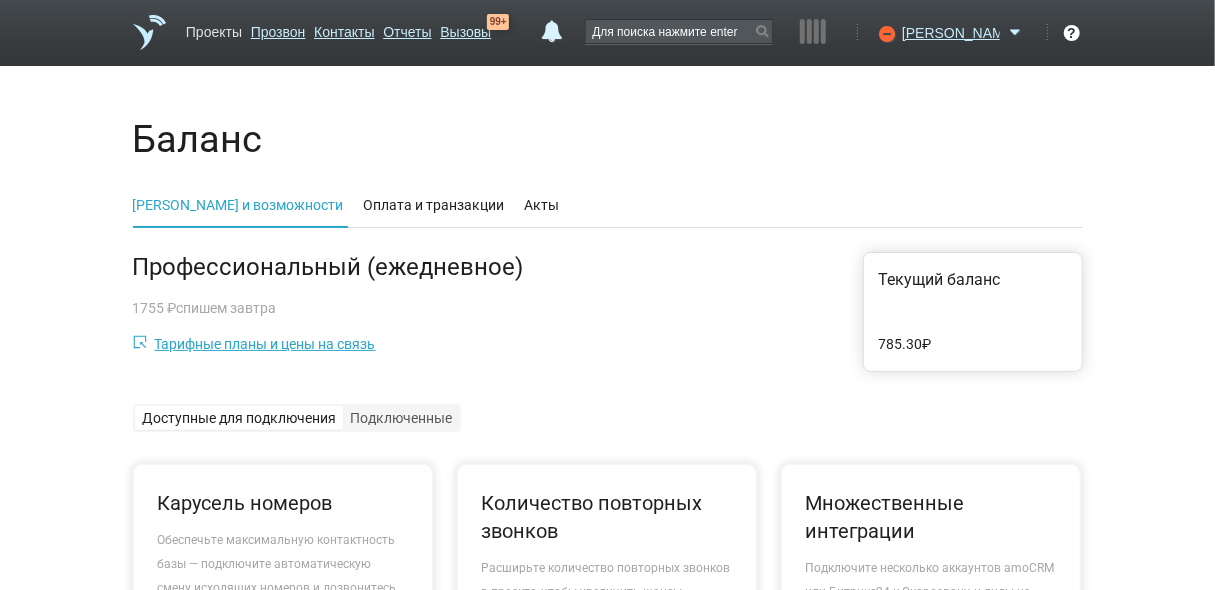 click on "Проекты" at bounding box center [214, 28] 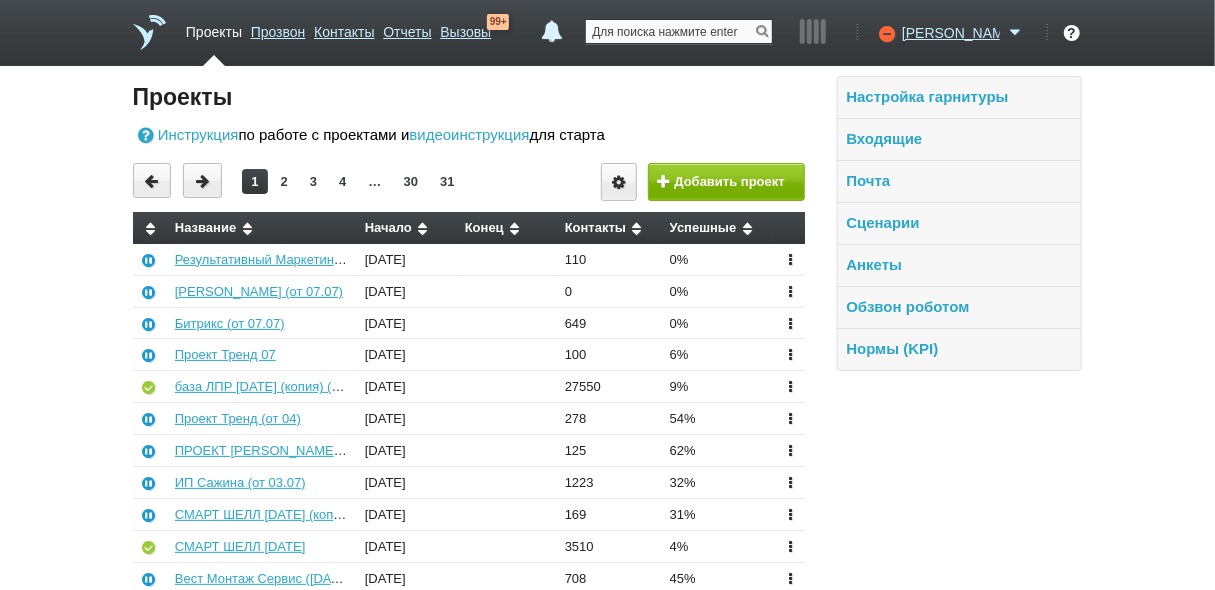click at bounding box center (679, 31) 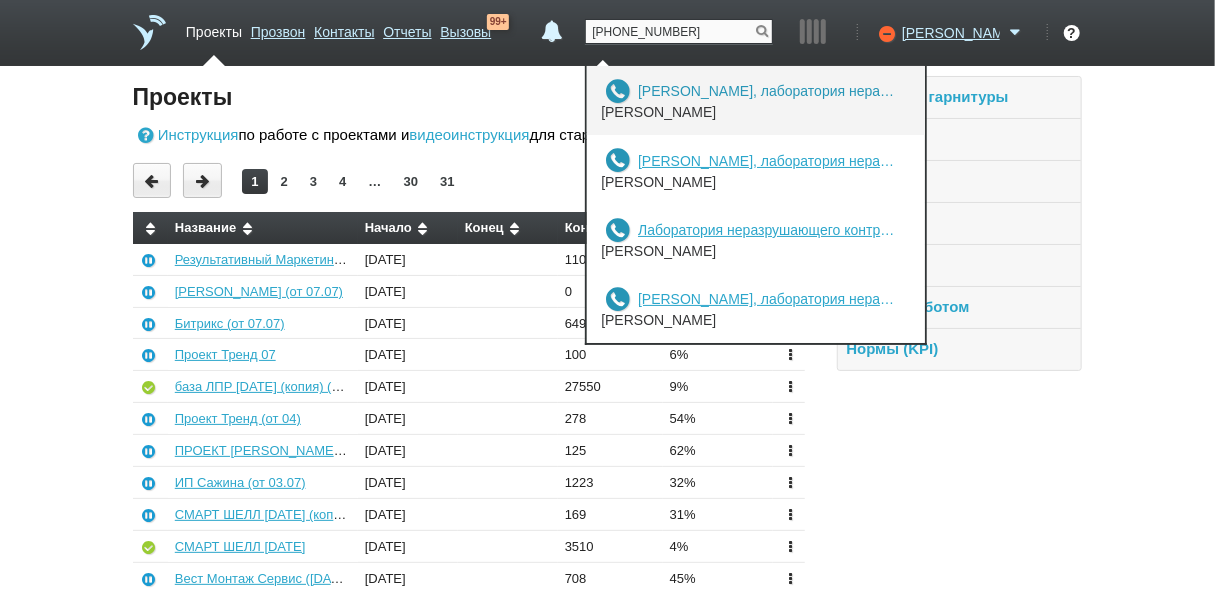 type on "+73517009007" 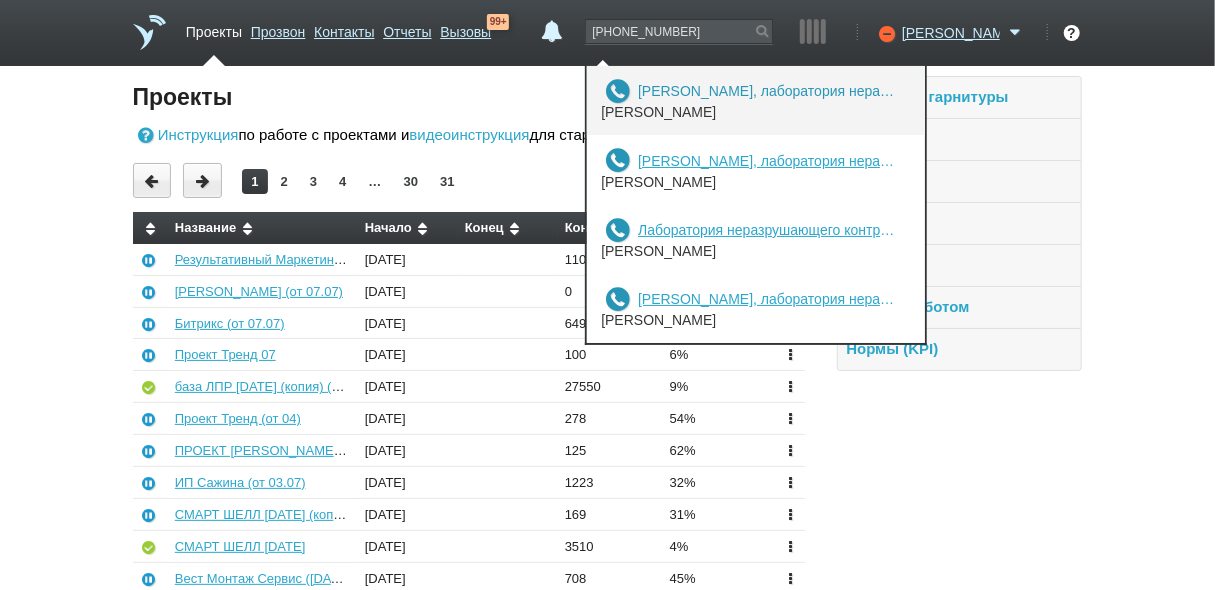 click on "Филдинс, лаборатория неразрушающего контроля" at bounding box center [768, 91] 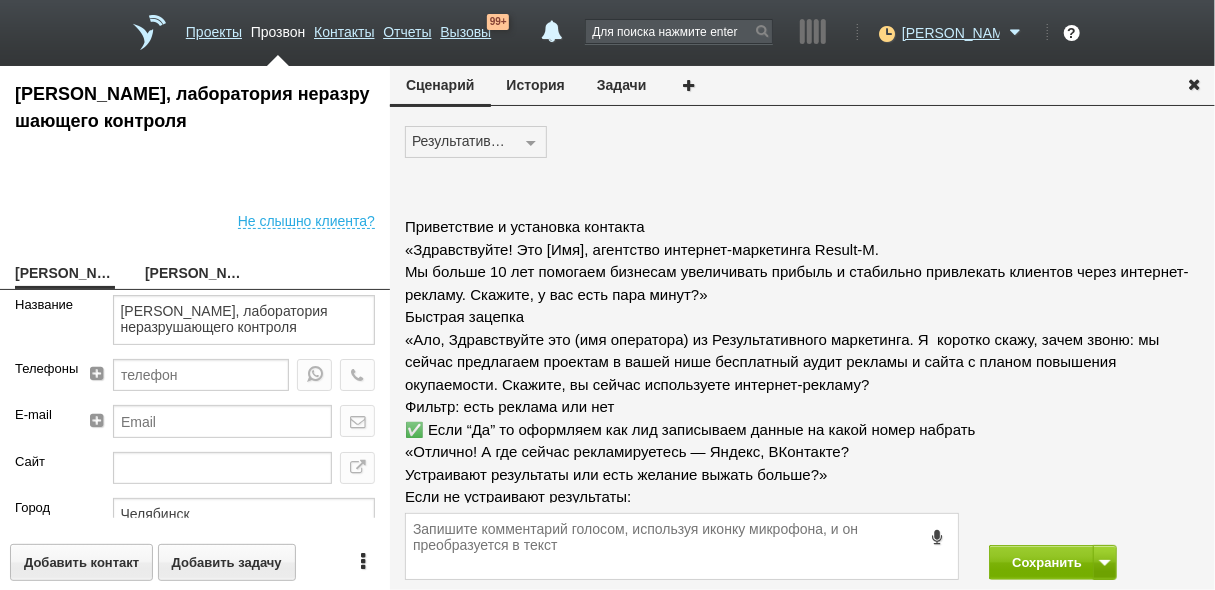 click on "История" at bounding box center [536, 85] 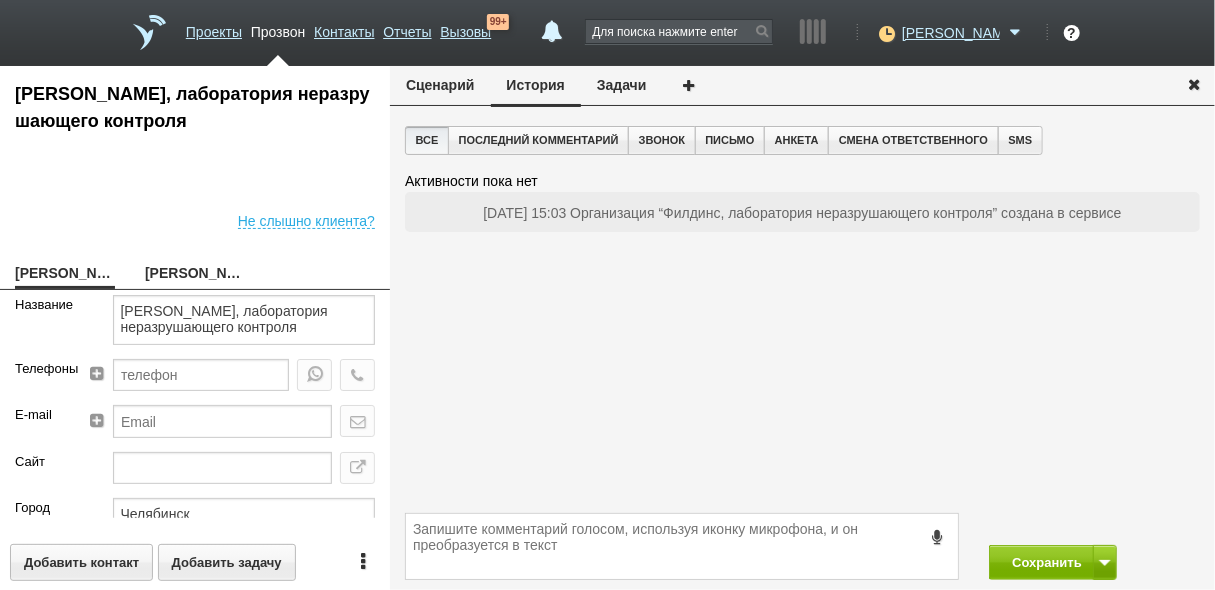 scroll, scrollTop: 0, scrollLeft: 0, axis: both 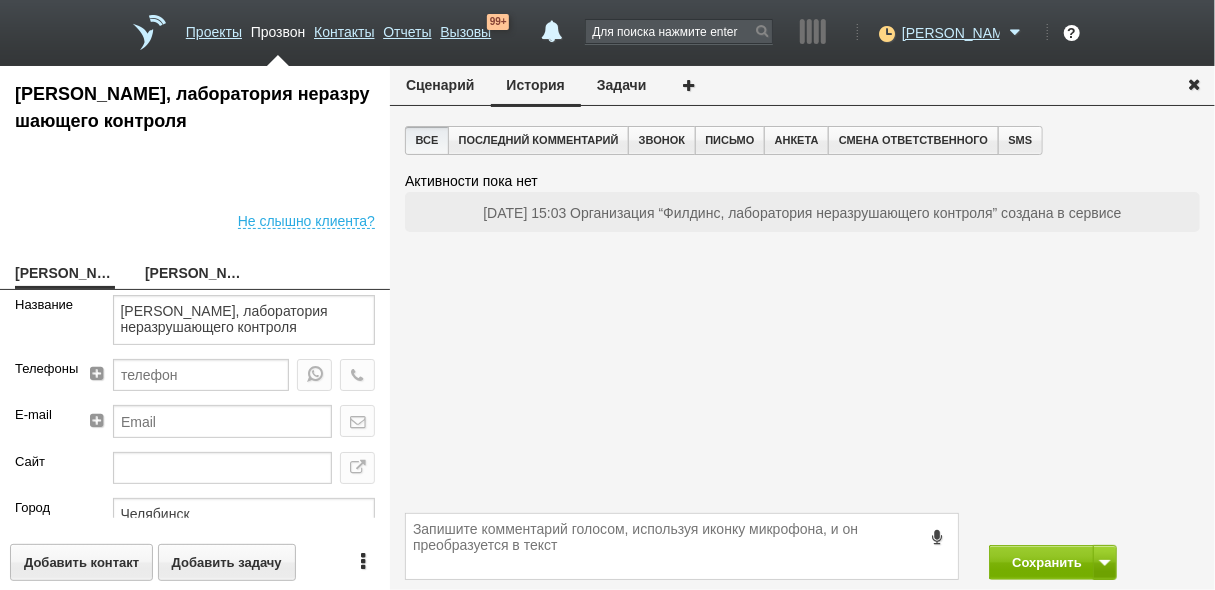 click on "Полевой Иван Евгеньевич" at bounding box center (195, 275) 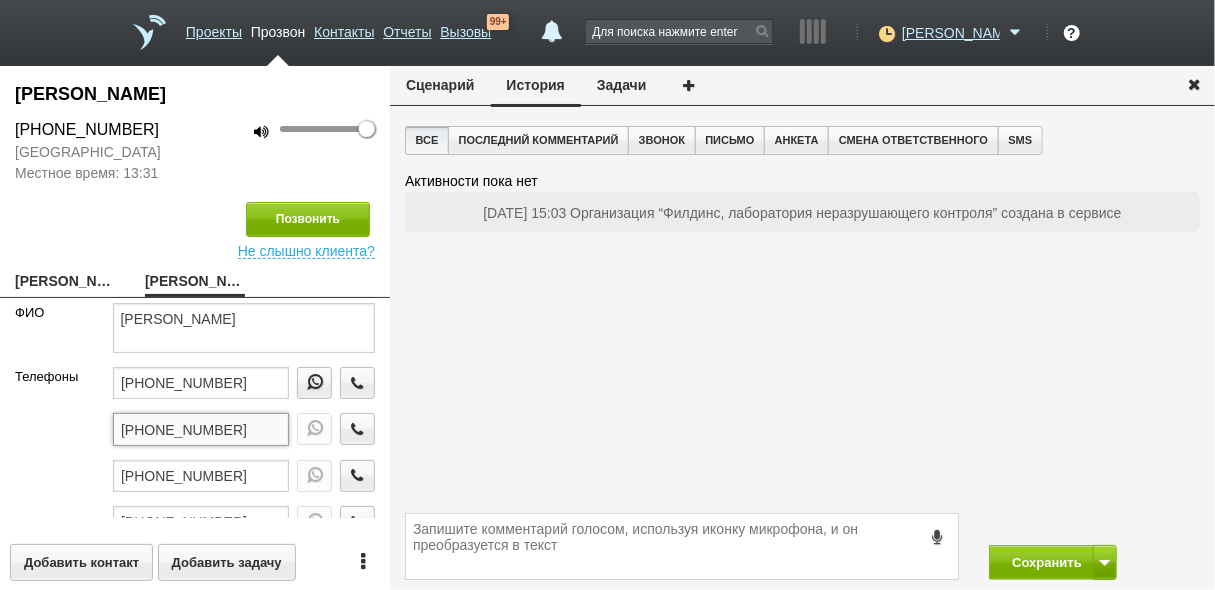 drag, startPoint x: 252, startPoint y: 427, endPoint x: 117, endPoint y: 428, distance: 135.00371 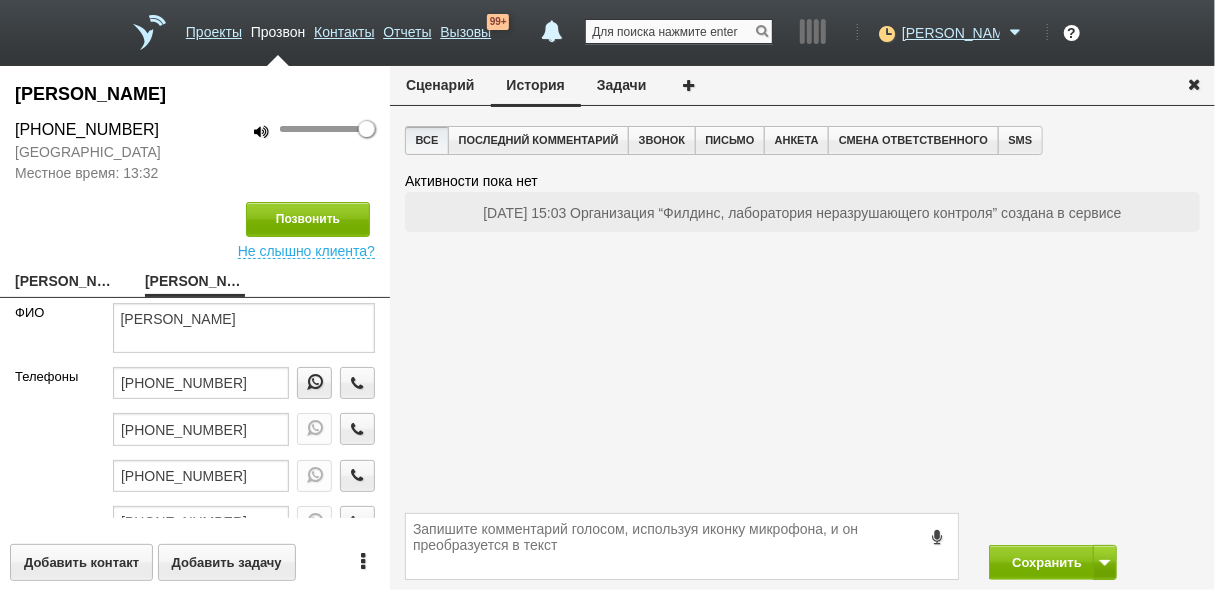 click at bounding box center [679, 31] 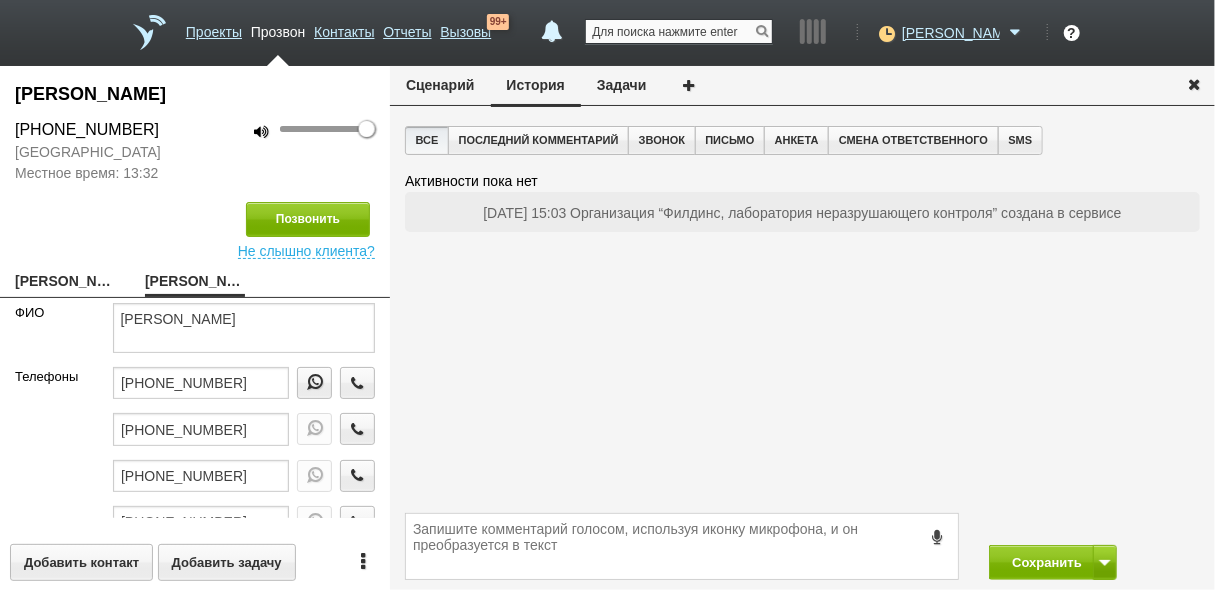 paste on "+7 (351) 700-90-07" 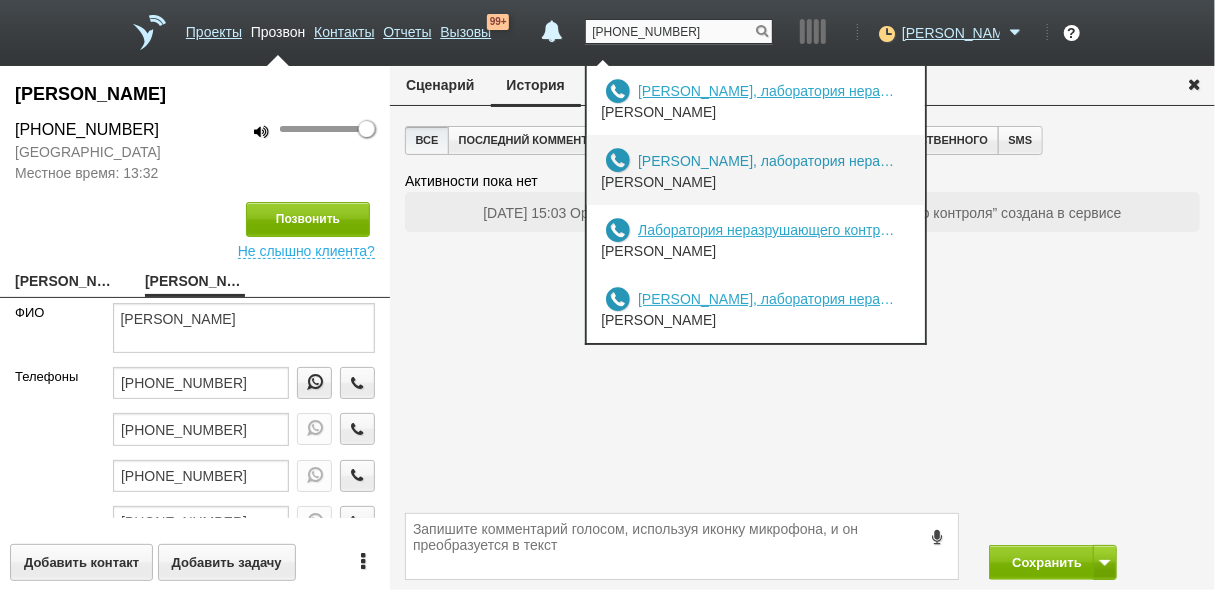 type on "+73517009007" 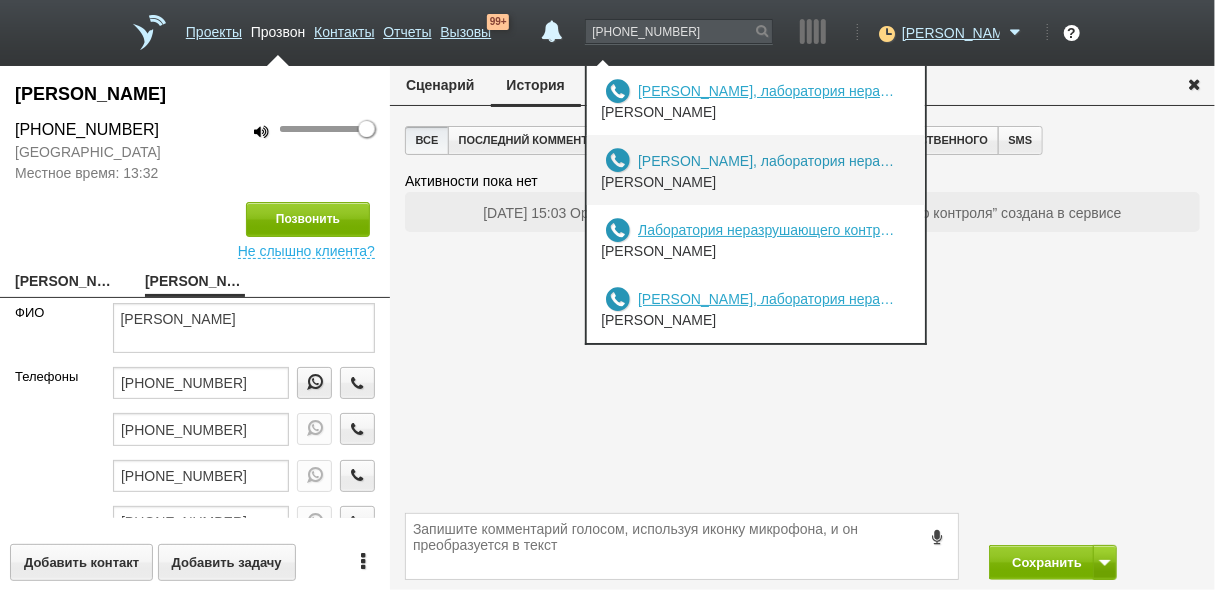 click on "Филдинс, лаборатория неразрушающего контроля" at bounding box center (768, 161) 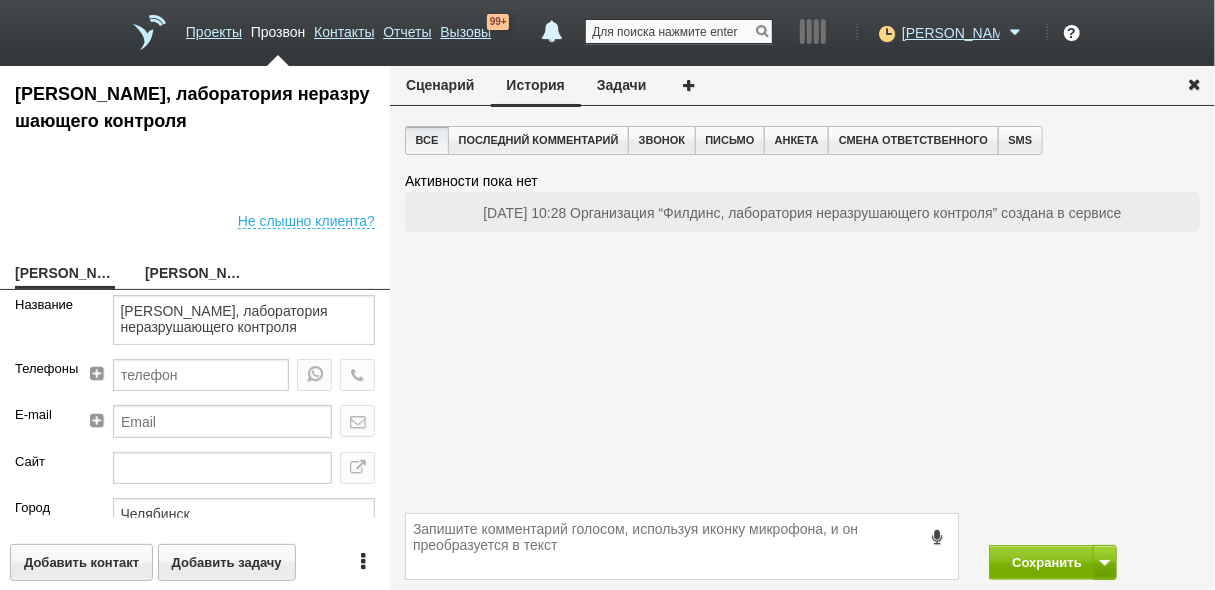click at bounding box center [679, 31] 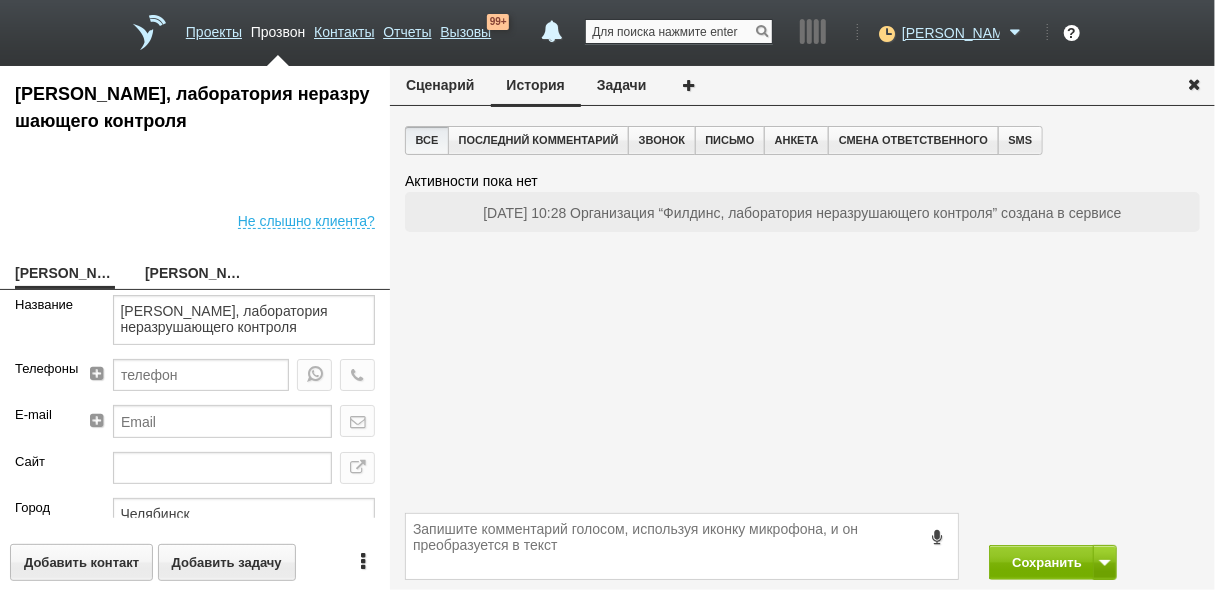 paste on "+7 (351) 700-90-07" 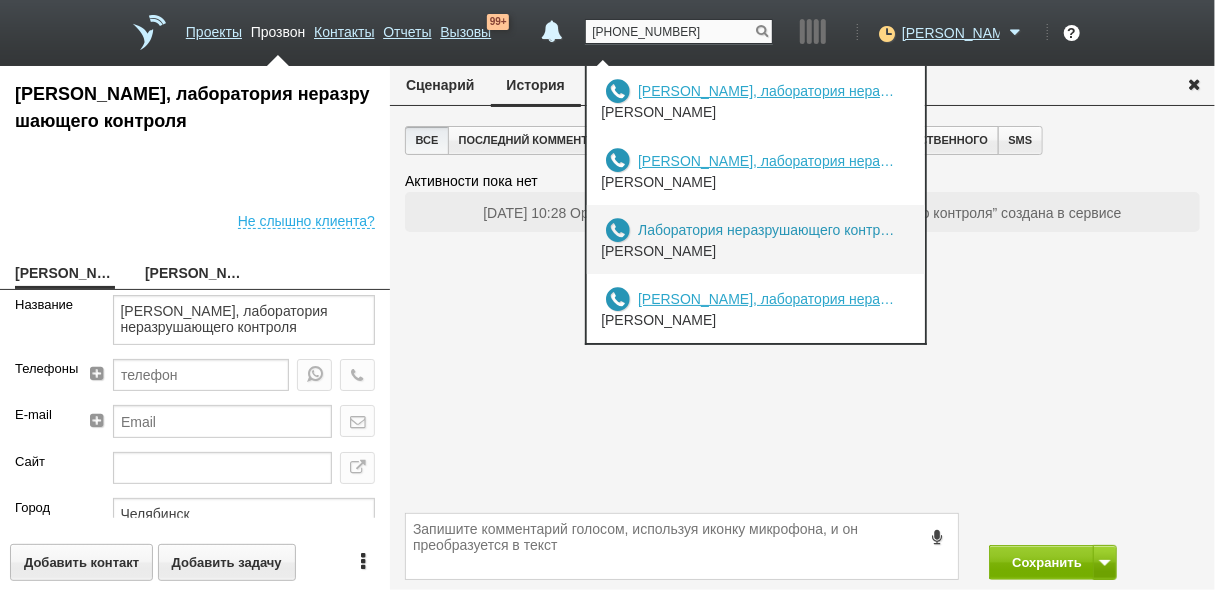 type on "+73517009007" 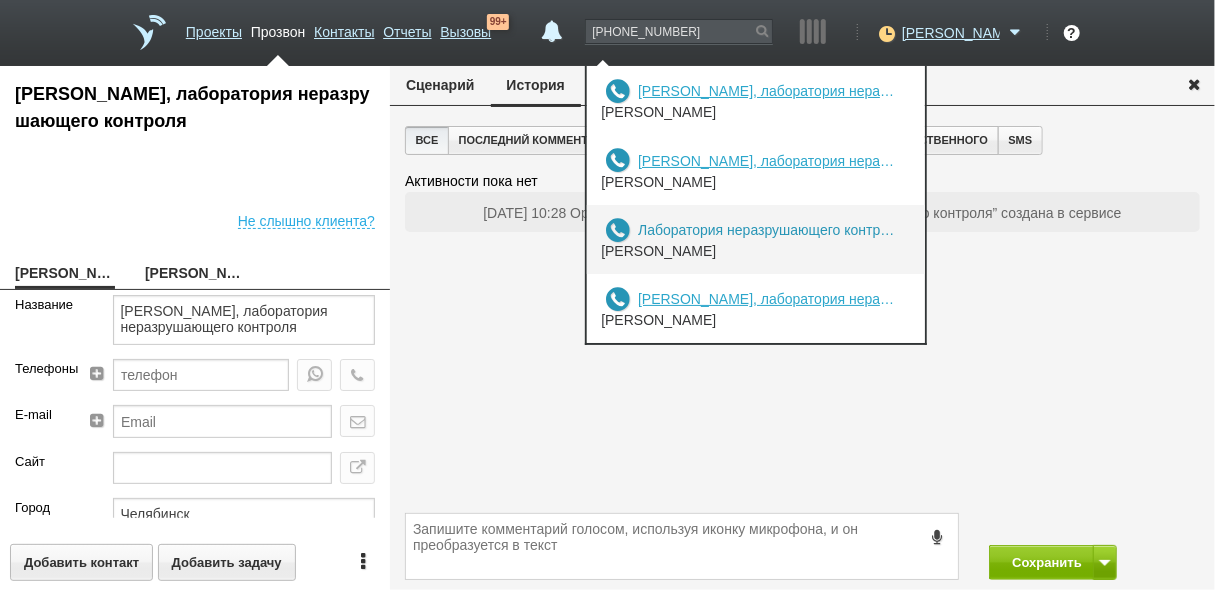 click on "Лаборатория неразрушающего контроля ООО "Филдинс"" at bounding box center [768, 230] 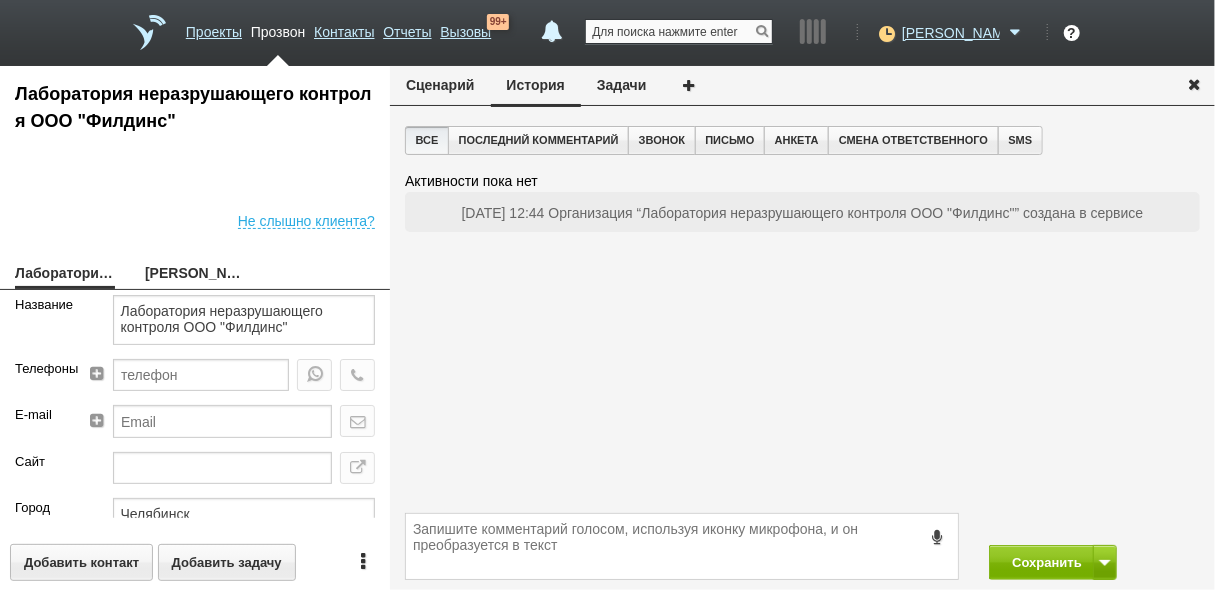 click at bounding box center [679, 31] 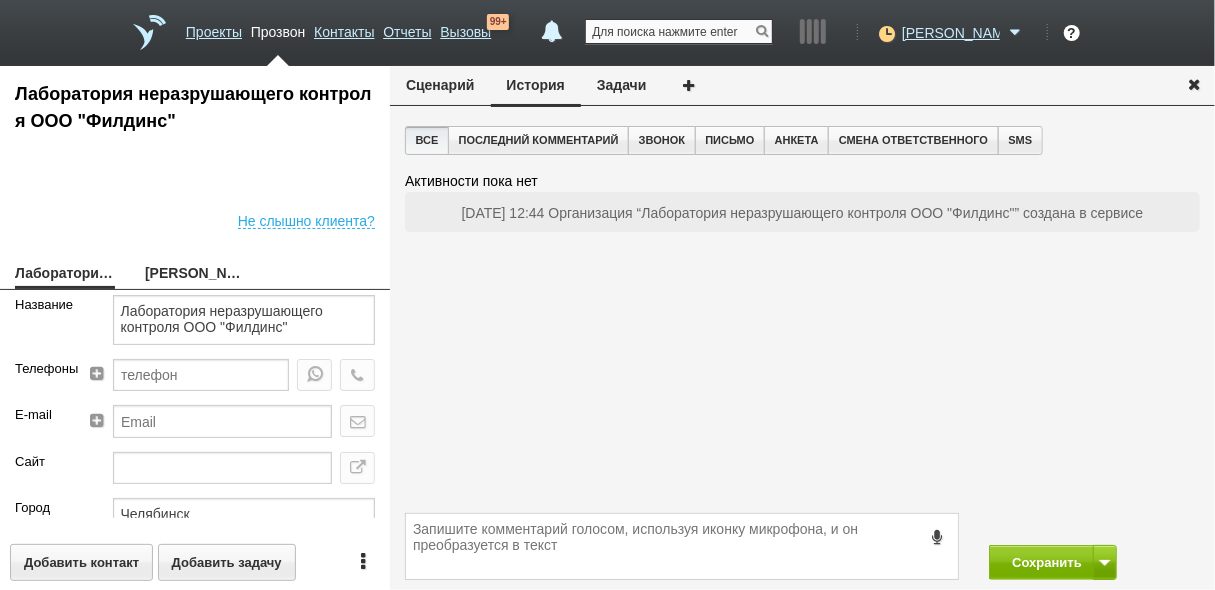 paste on "+7 (351) 700-90-07" 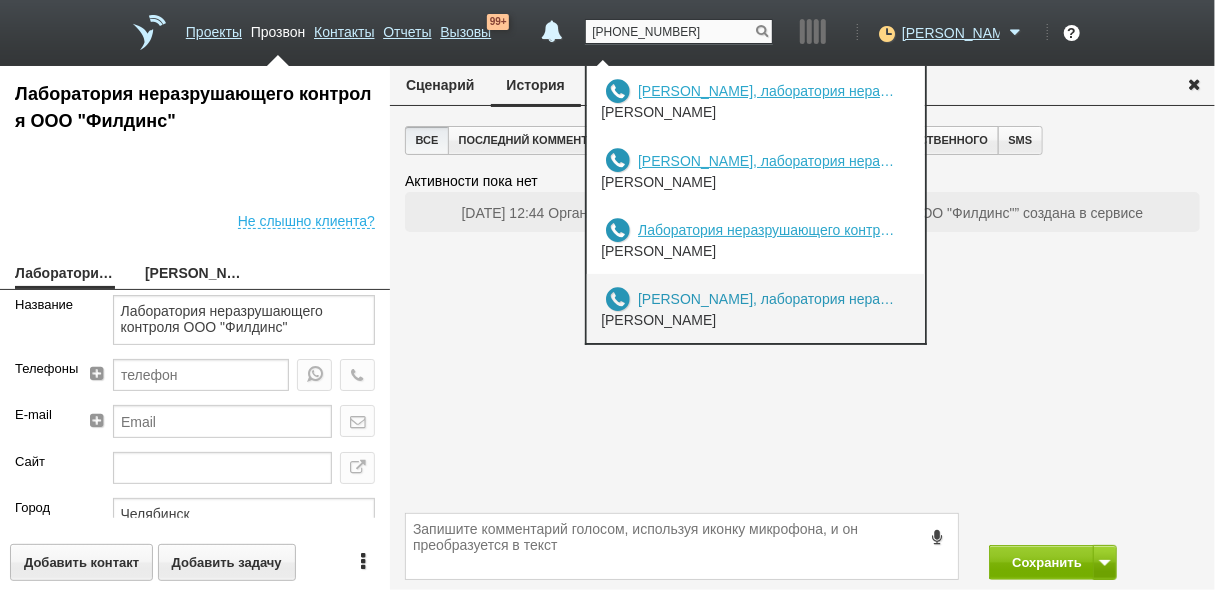 type on "+73517009007" 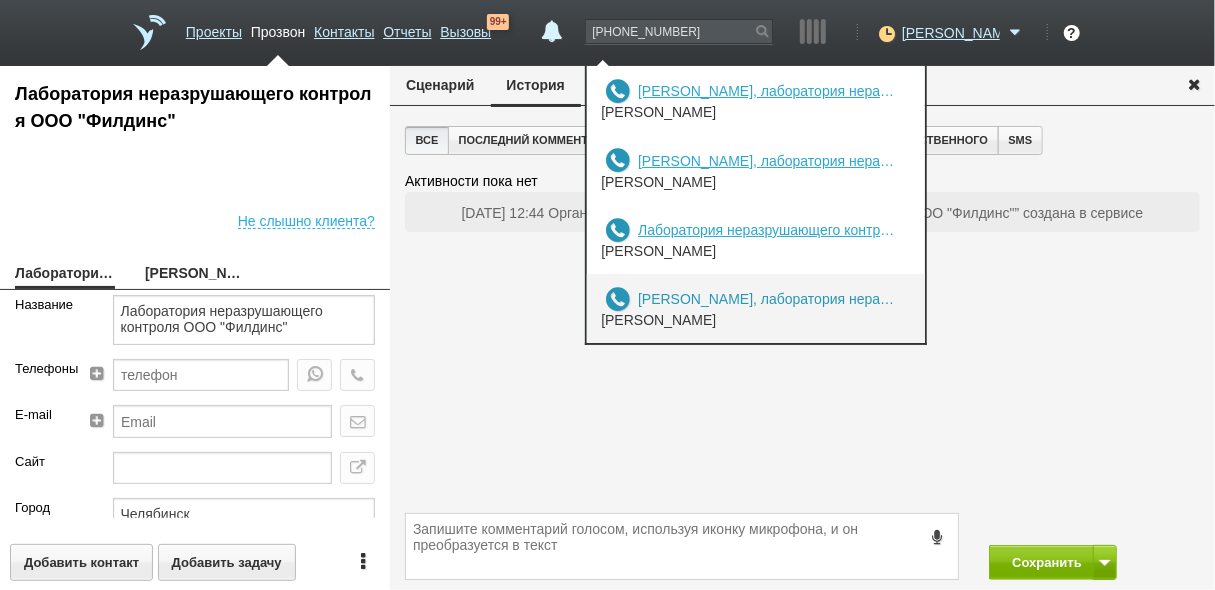 click on "Филдинс, лаборатория неразрушающего контроля" at bounding box center [768, 299] 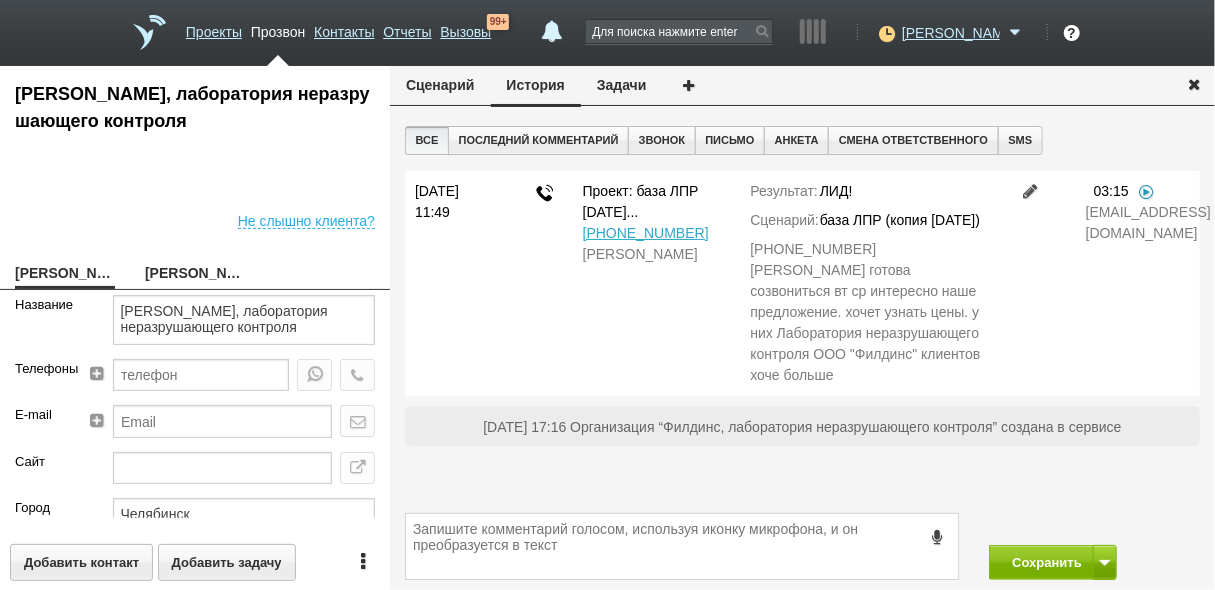 click at bounding box center [1147, 191] 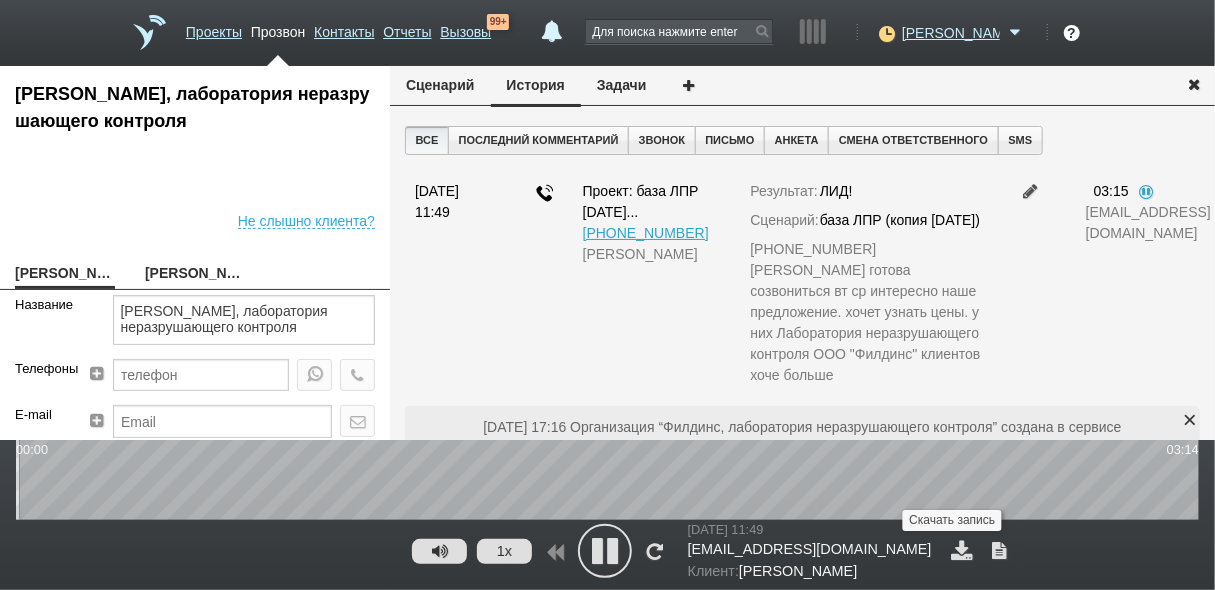 click at bounding box center [962, 550] 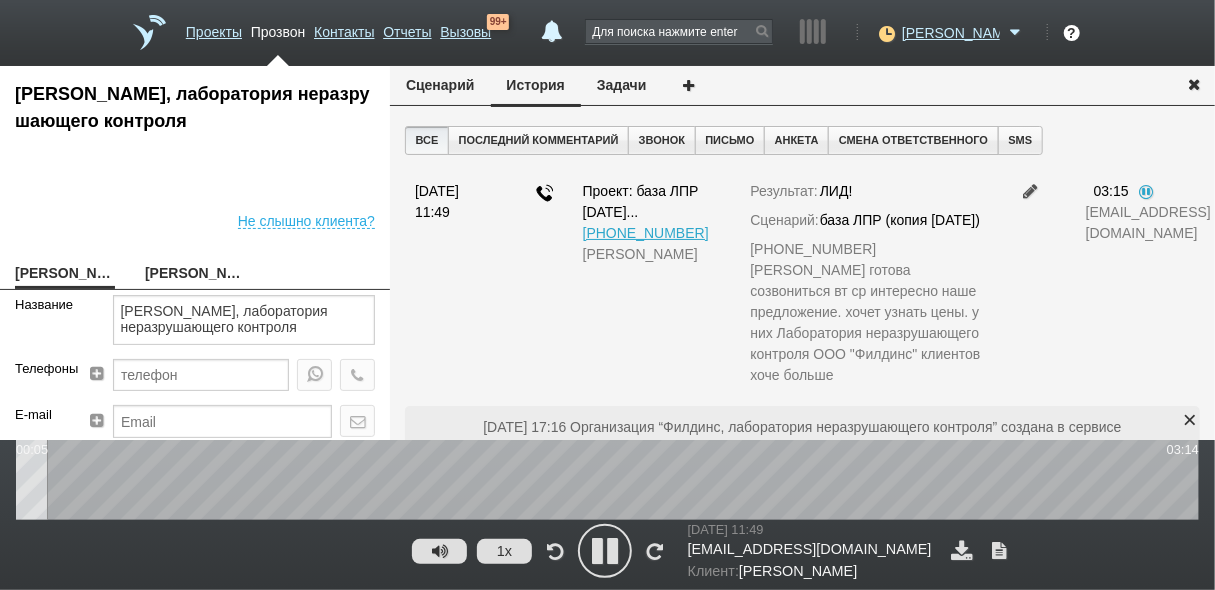 click at bounding box center [605, 551] 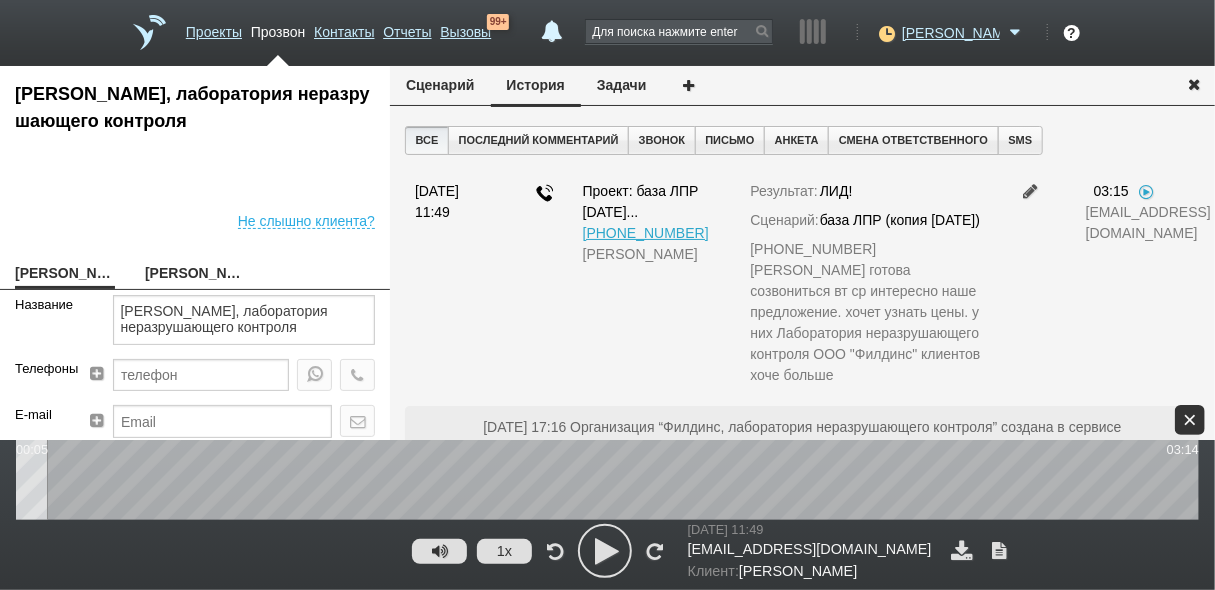 click on "×" at bounding box center [1190, 420] 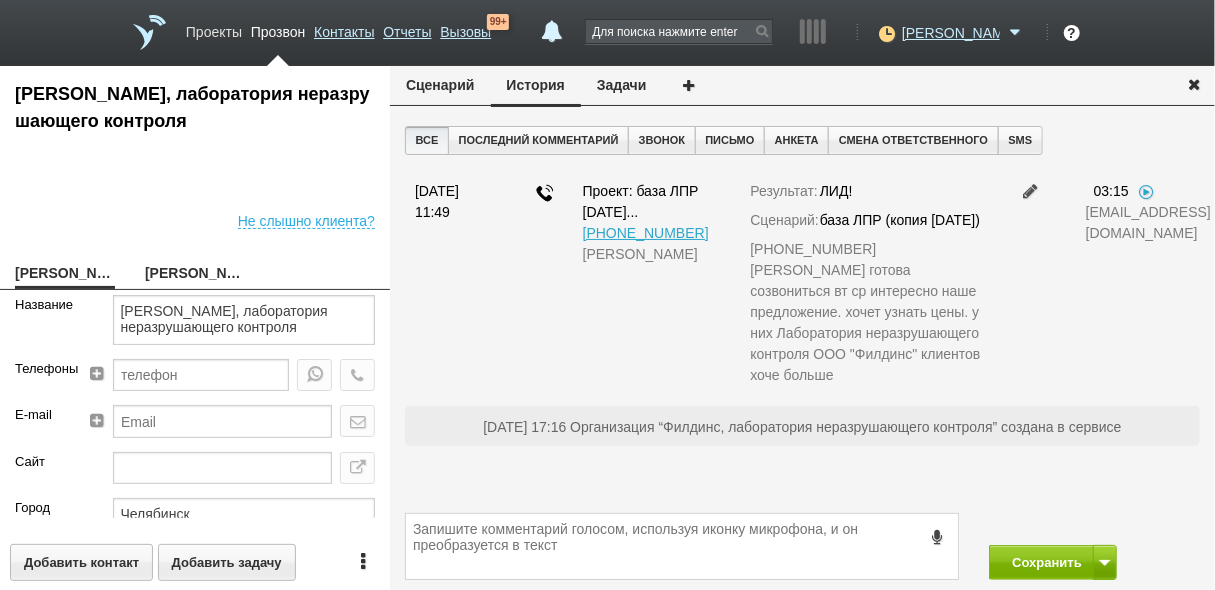 click on "Проекты" at bounding box center [214, 28] 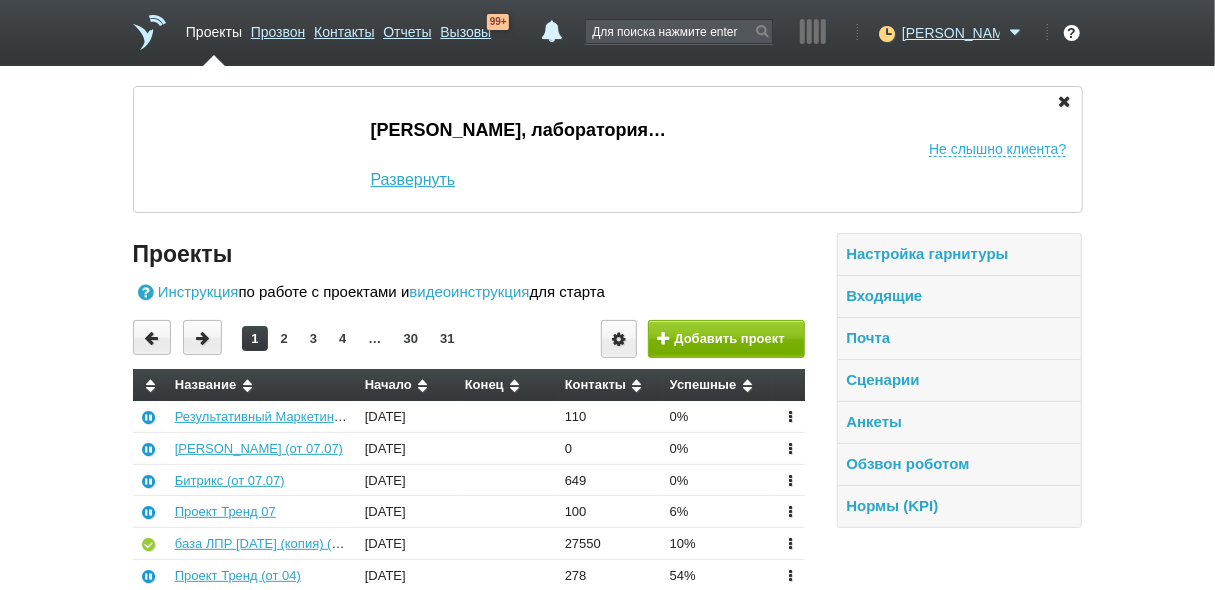 click at bounding box center [790, 479] 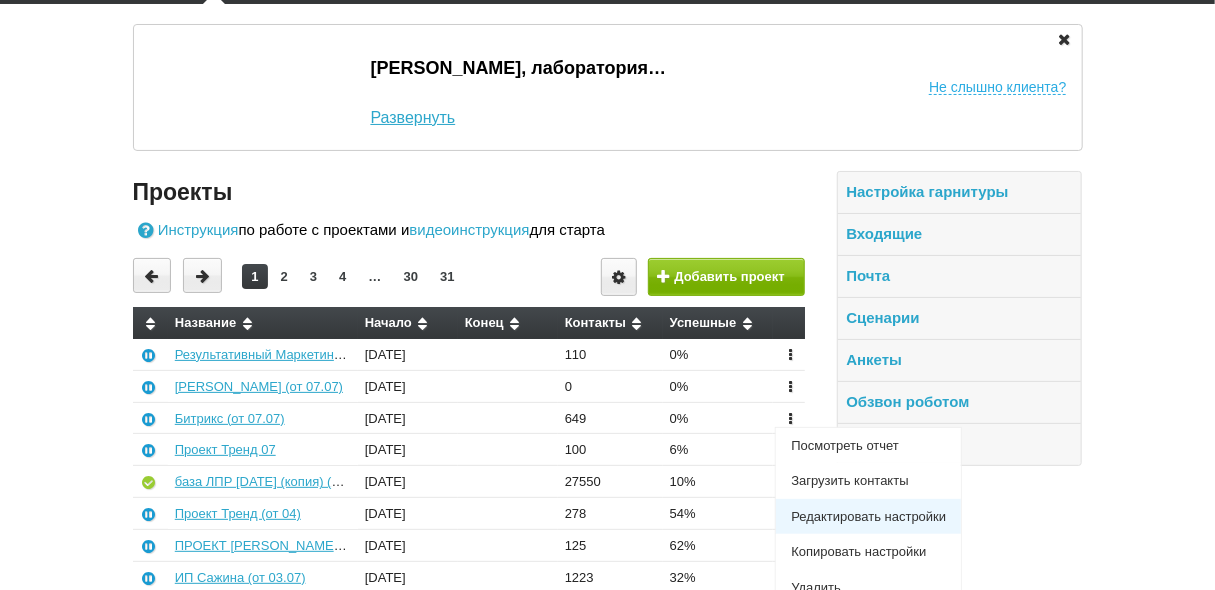 scroll, scrollTop: 80, scrollLeft: 0, axis: vertical 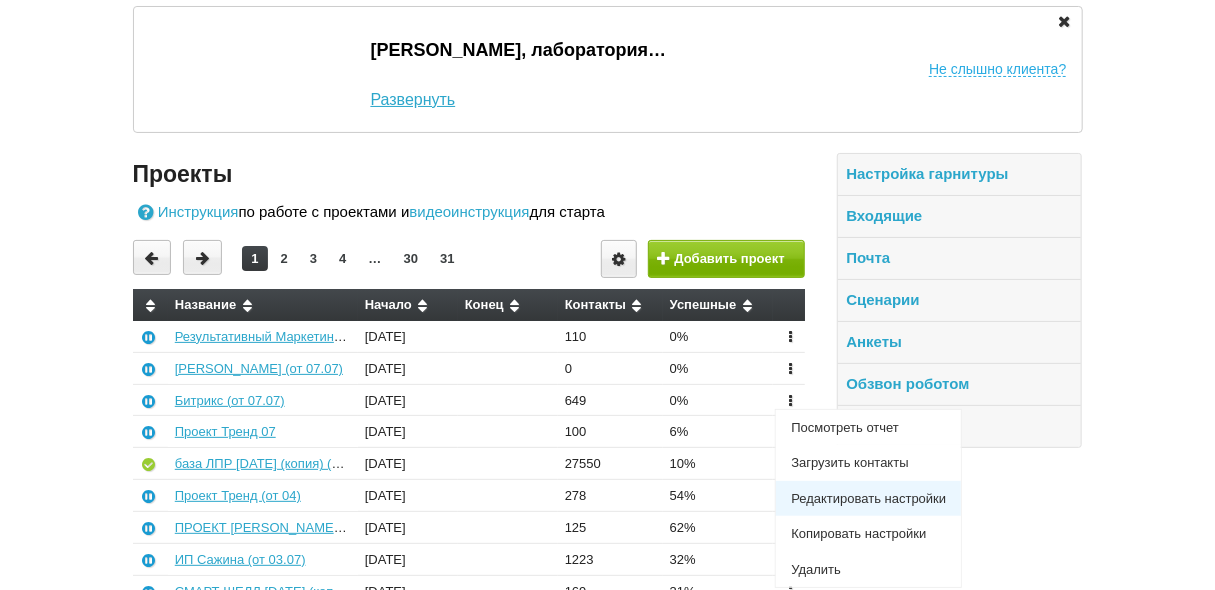 click on "Редактировать настройки" at bounding box center (868, 499) 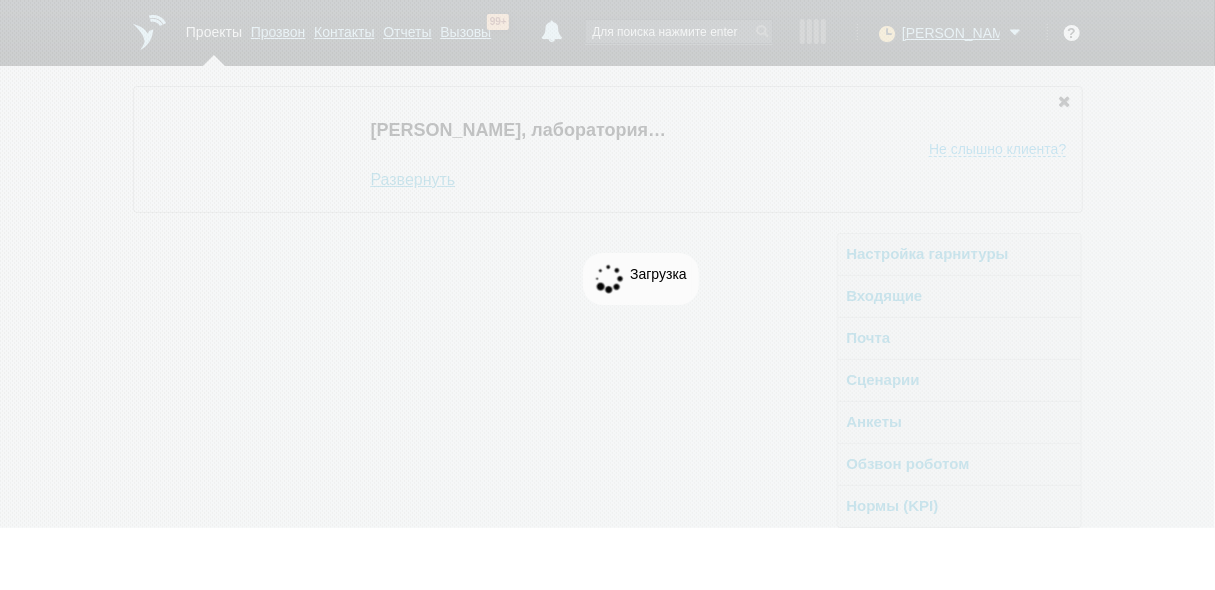 scroll, scrollTop: 0, scrollLeft: 0, axis: both 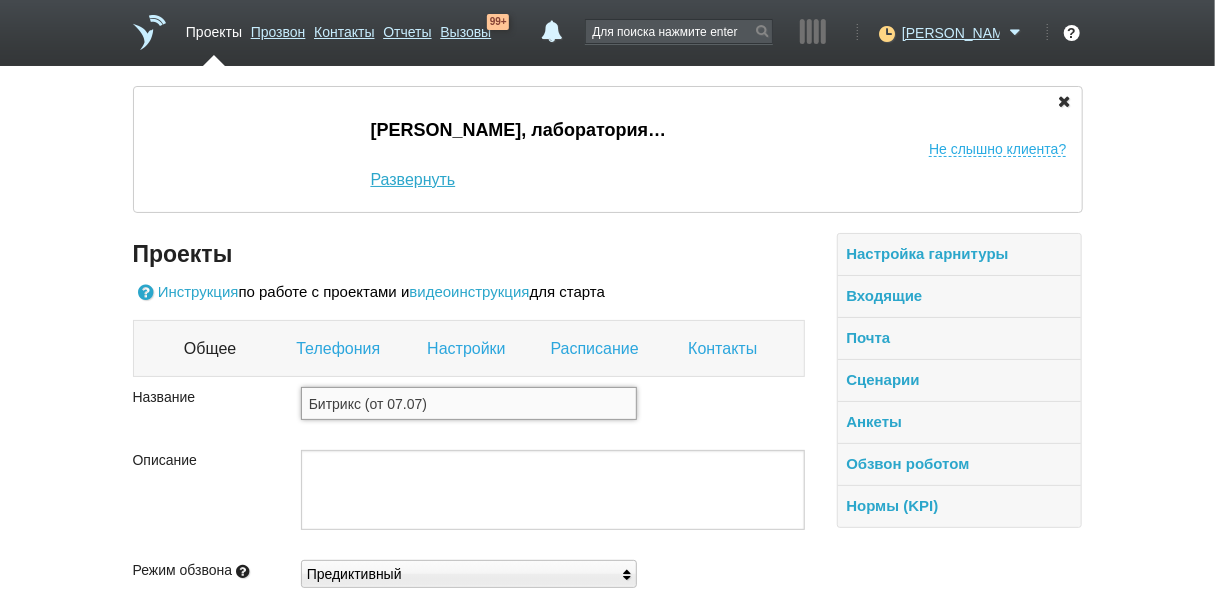 click on "Битрикс (от 07.07)" at bounding box center [469, 403] 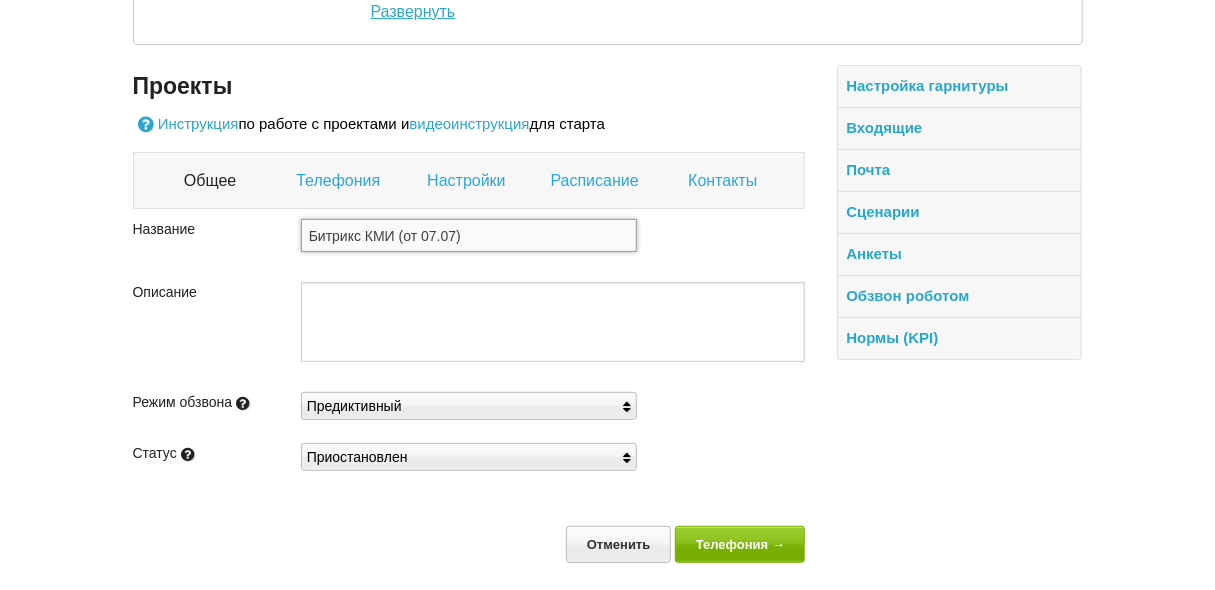 scroll, scrollTop: 172, scrollLeft: 0, axis: vertical 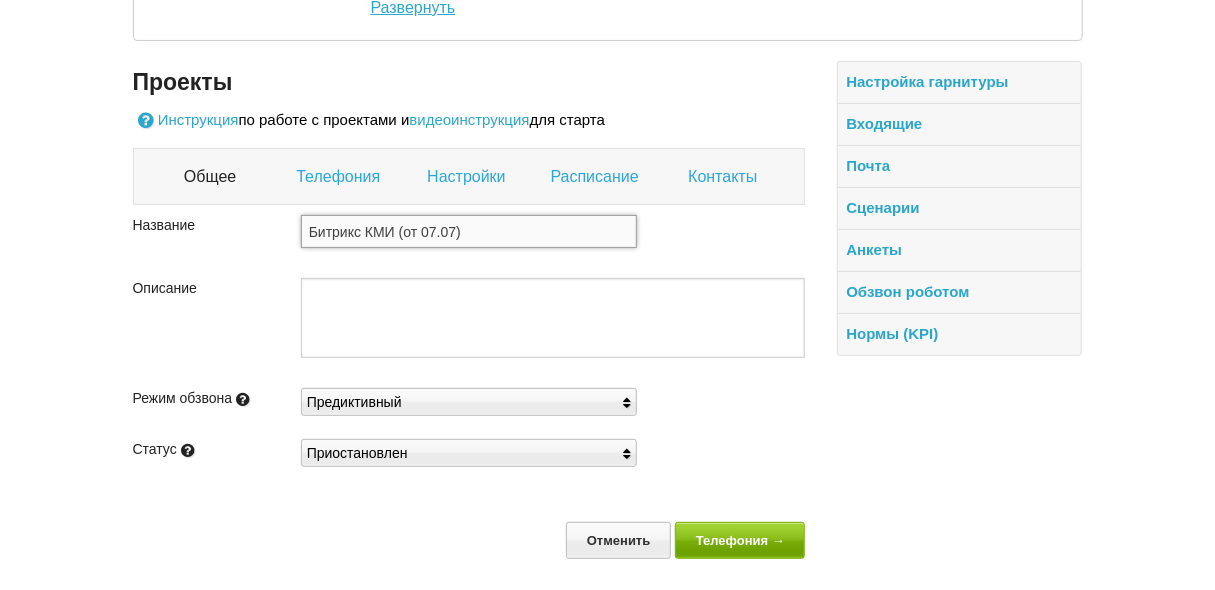 type on "Битрикс КМИ (от 07.07)" 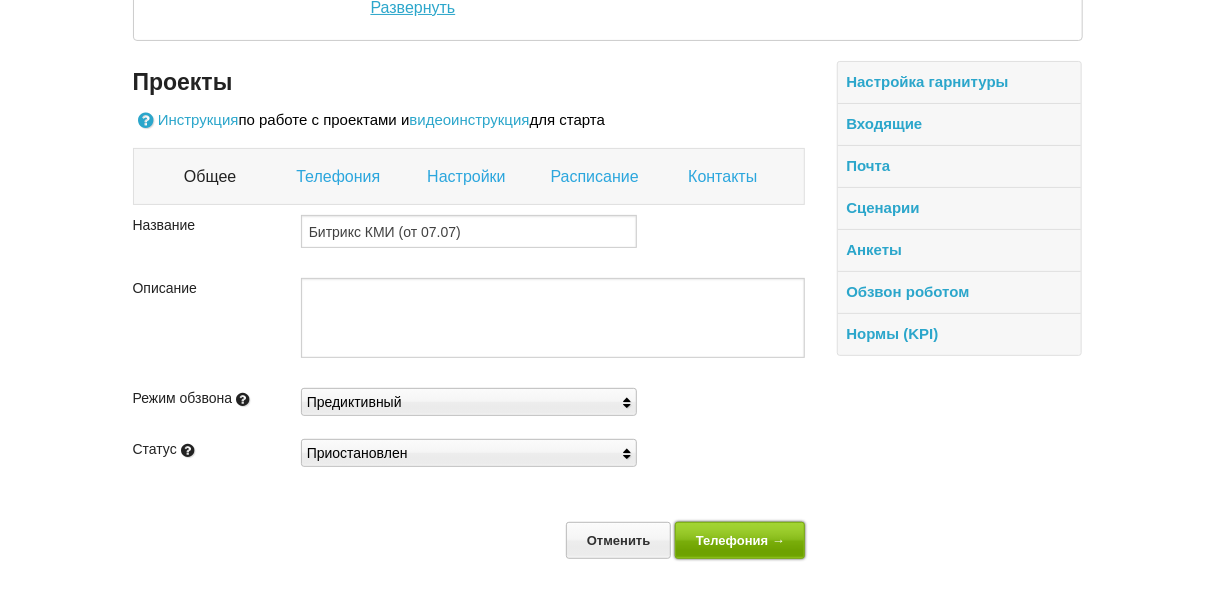 click on "Телефония →" at bounding box center [740, 540] 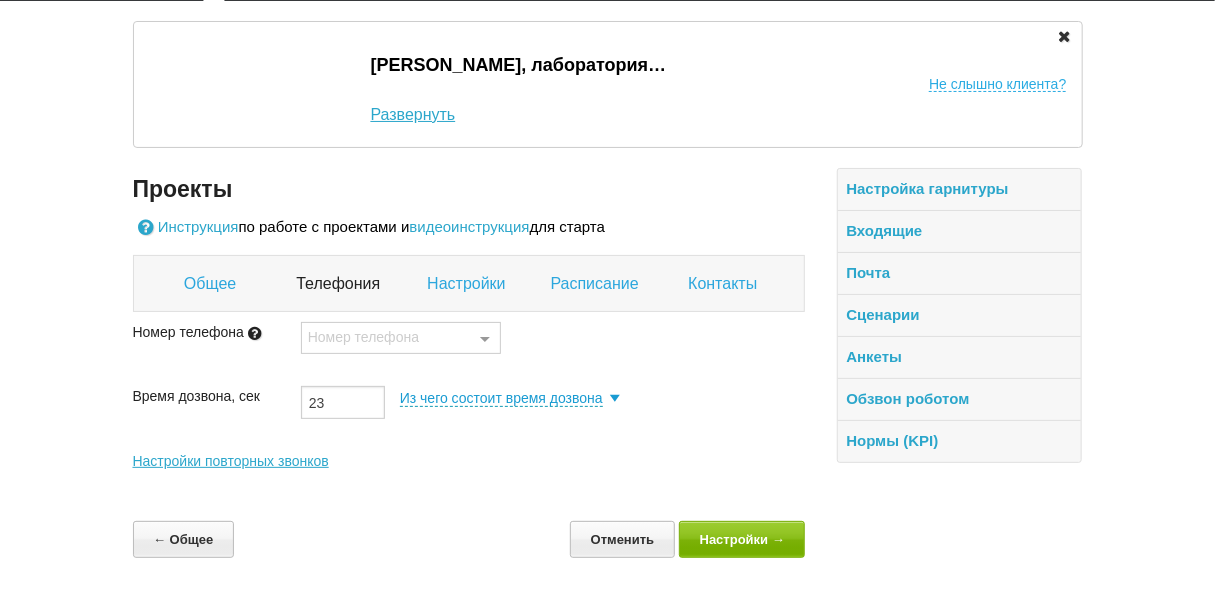 scroll, scrollTop: 62, scrollLeft: 0, axis: vertical 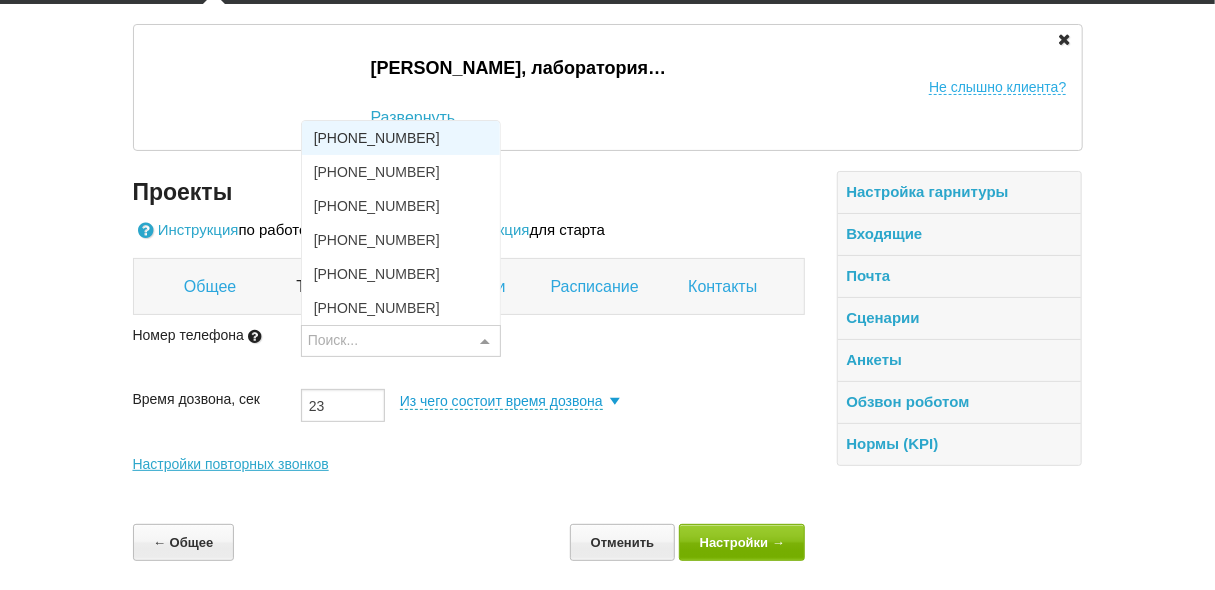 click at bounding box center [485, 342] 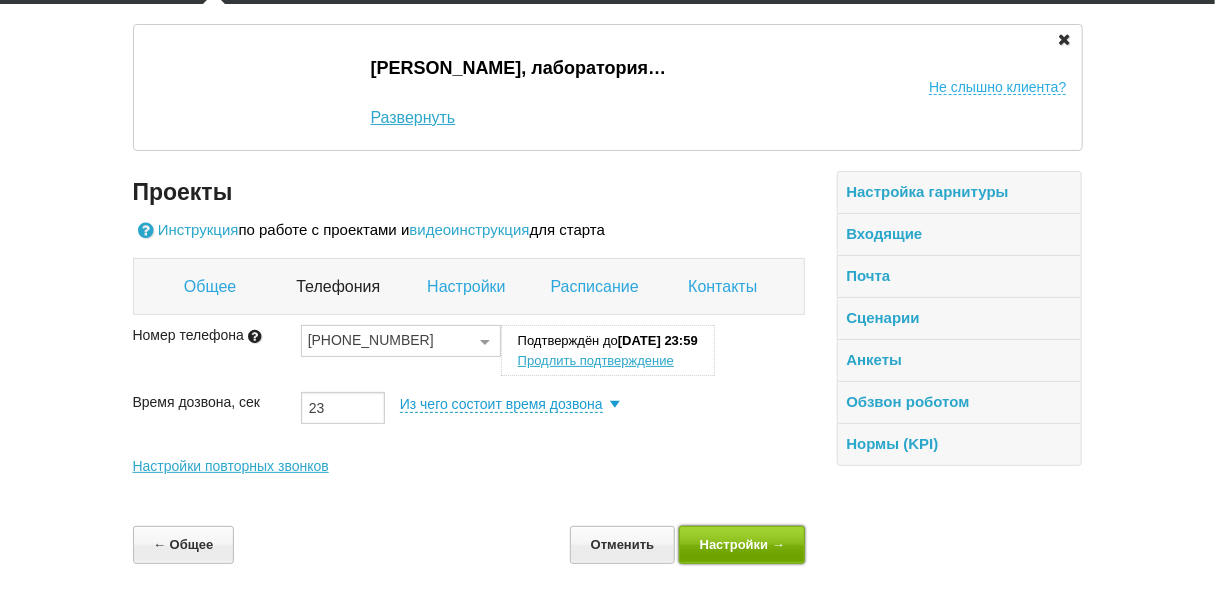 click on "Настройки →" at bounding box center (742, 544) 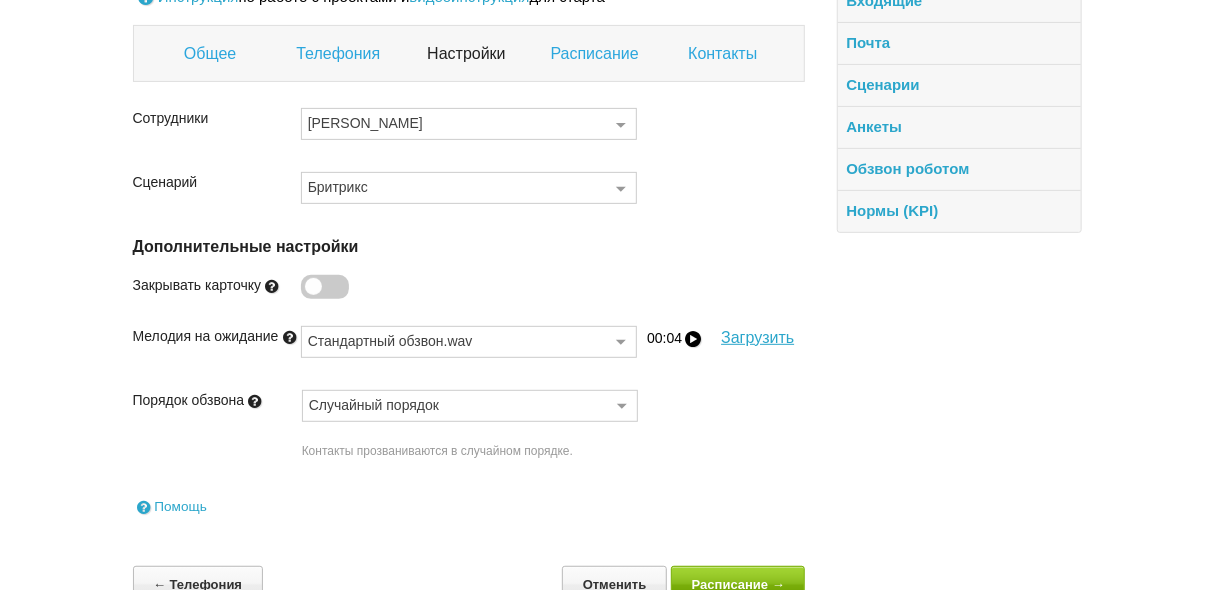 scroll, scrollTop: 302, scrollLeft: 0, axis: vertical 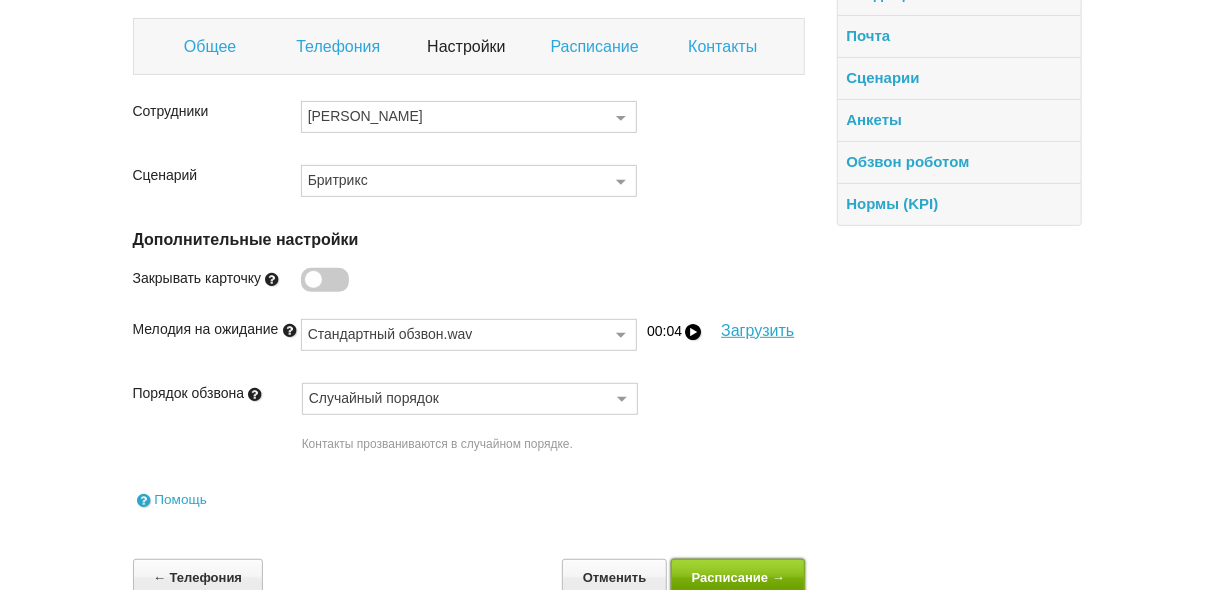 click on "Расписание →" at bounding box center (738, 577) 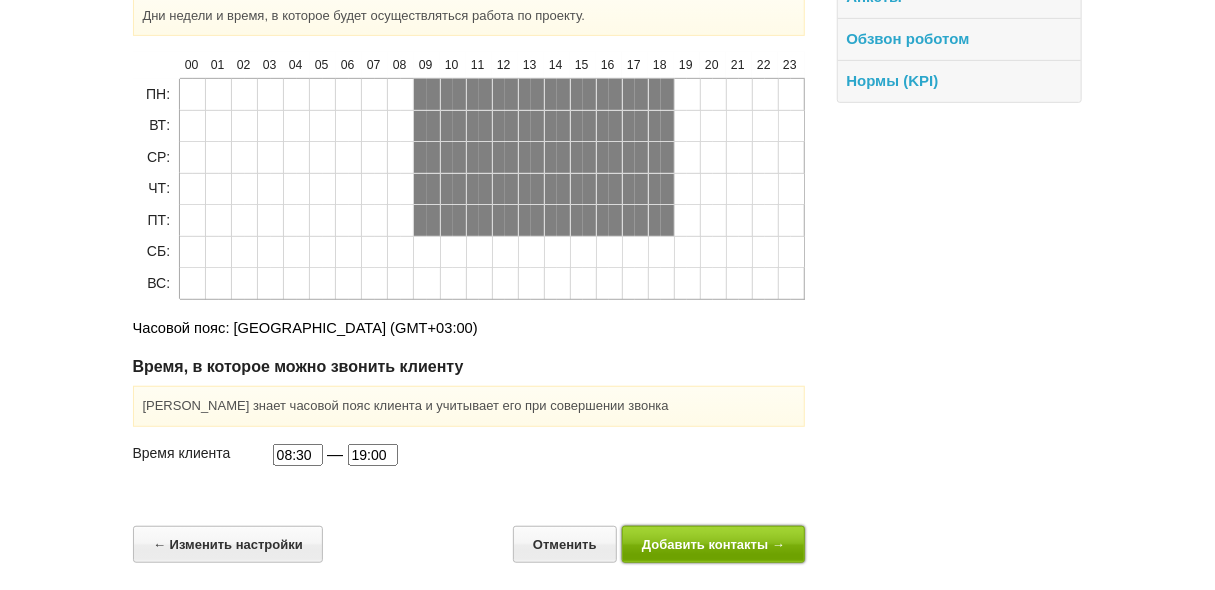 click on "Добавить контакты →" at bounding box center [714, 544] 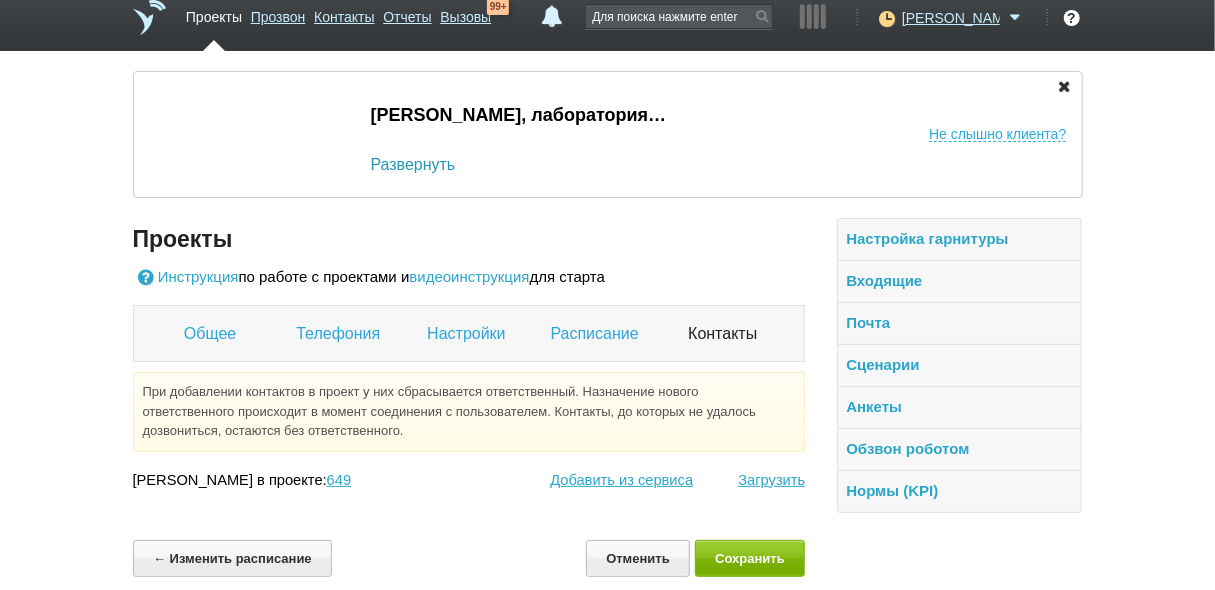 scroll, scrollTop: 0, scrollLeft: 0, axis: both 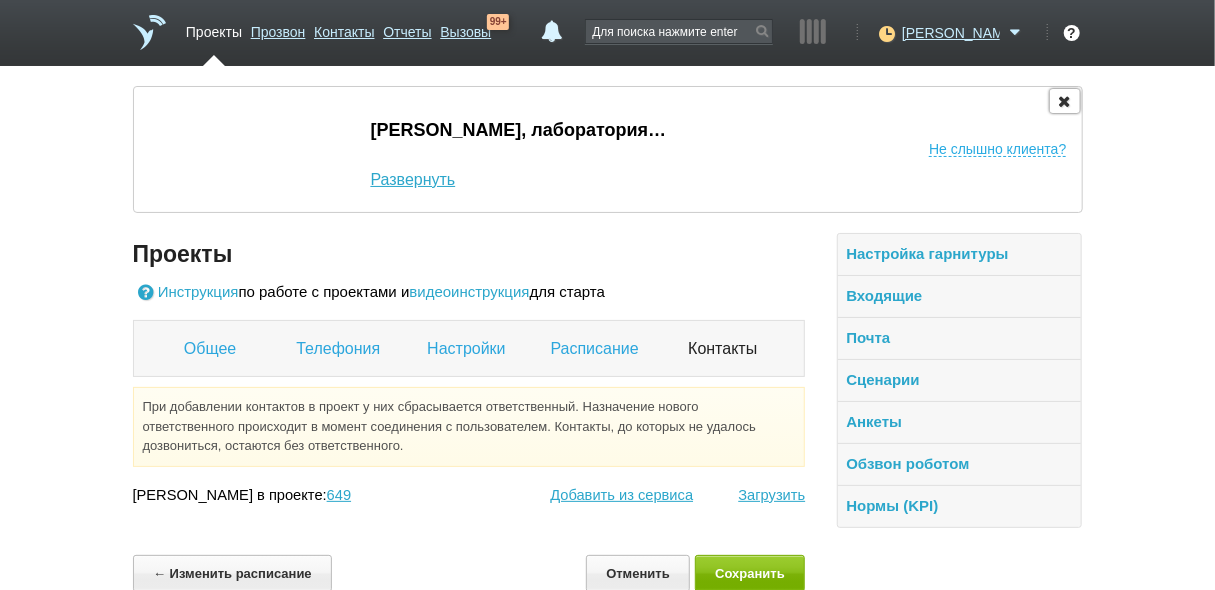 click at bounding box center (1065, 100) 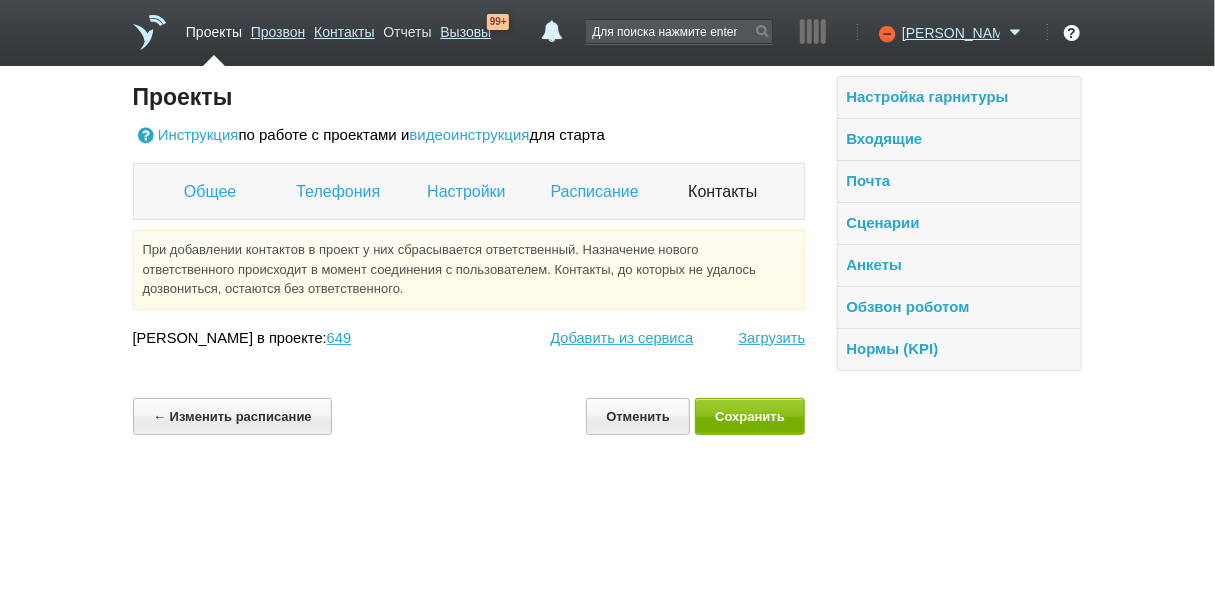 click on "Отчеты" at bounding box center (407, 28) 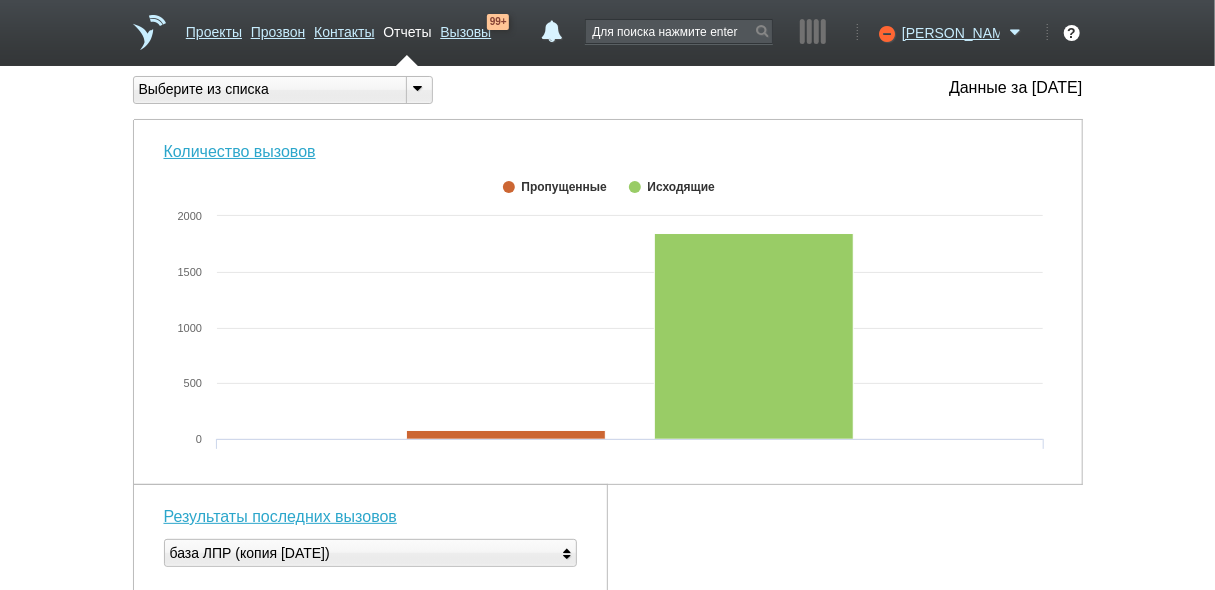 click at bounding box center (418, 88) 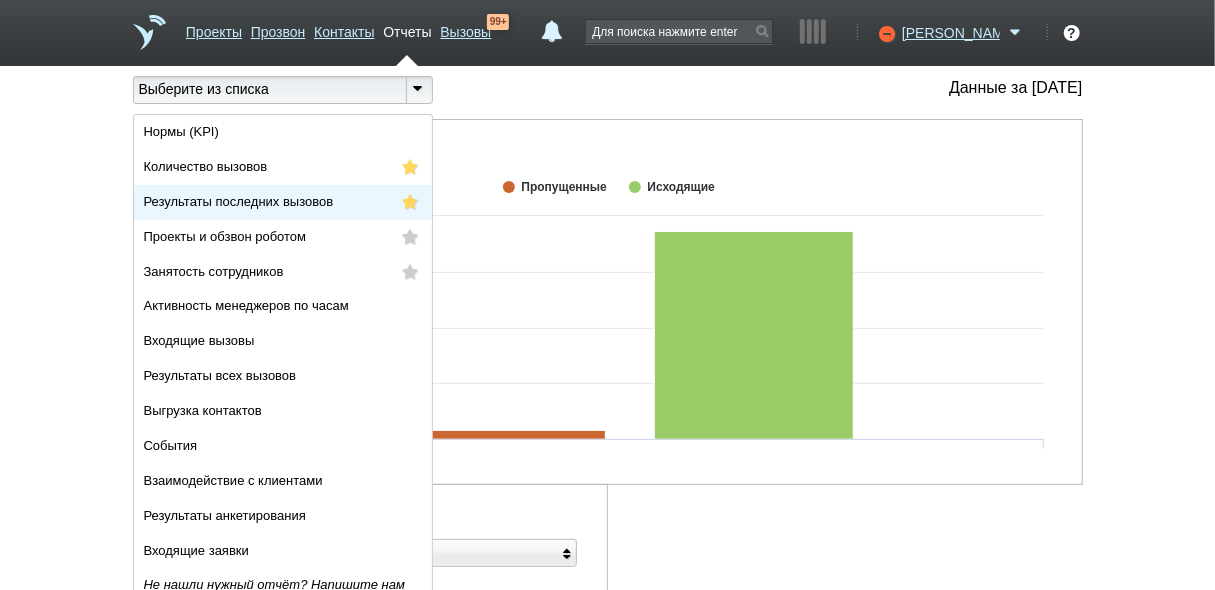 click on "Результаты последних вызовов" at bounding box center (283, 202) 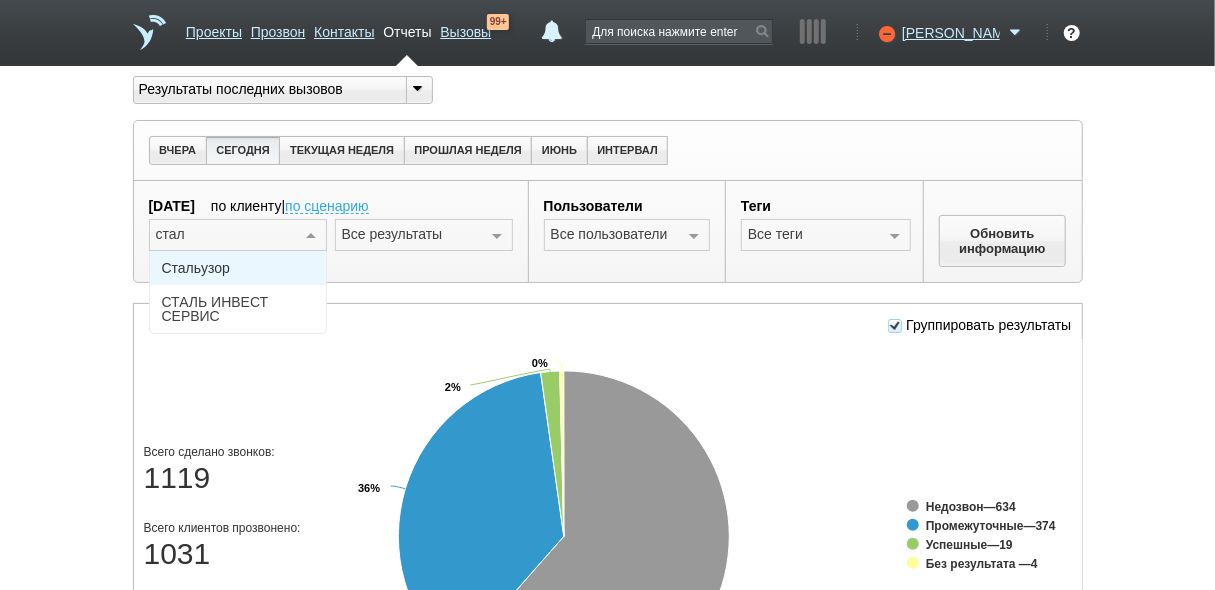 type on "сталь" 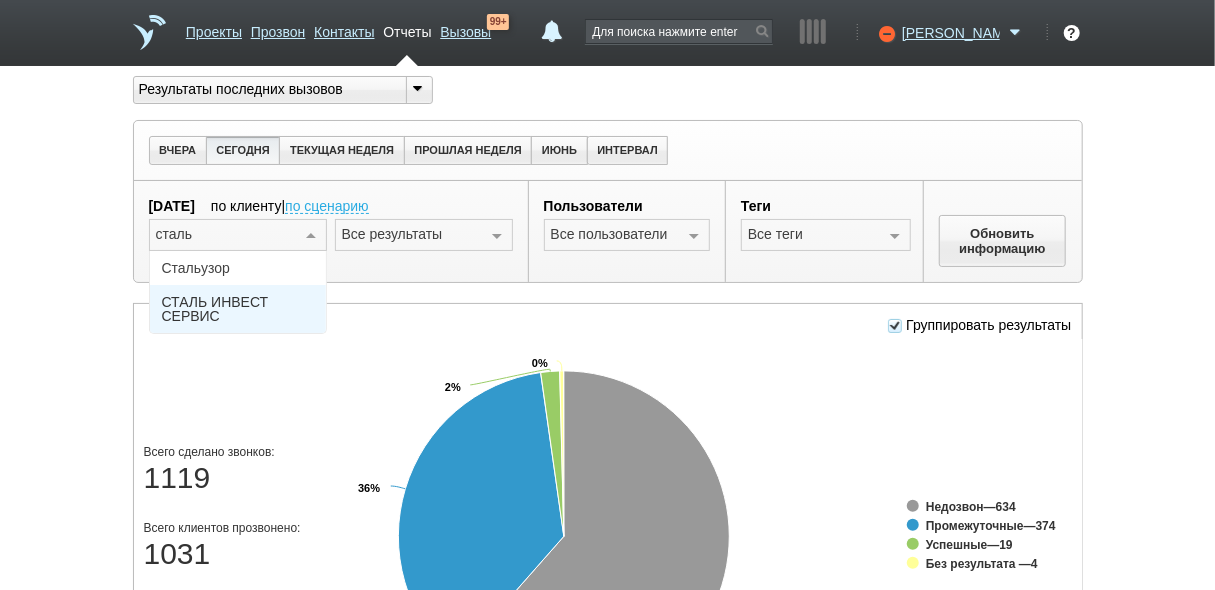 click on "СТАЛЬ ИНВЕСТ СЕРВИС" at bounding box center (238, 309) 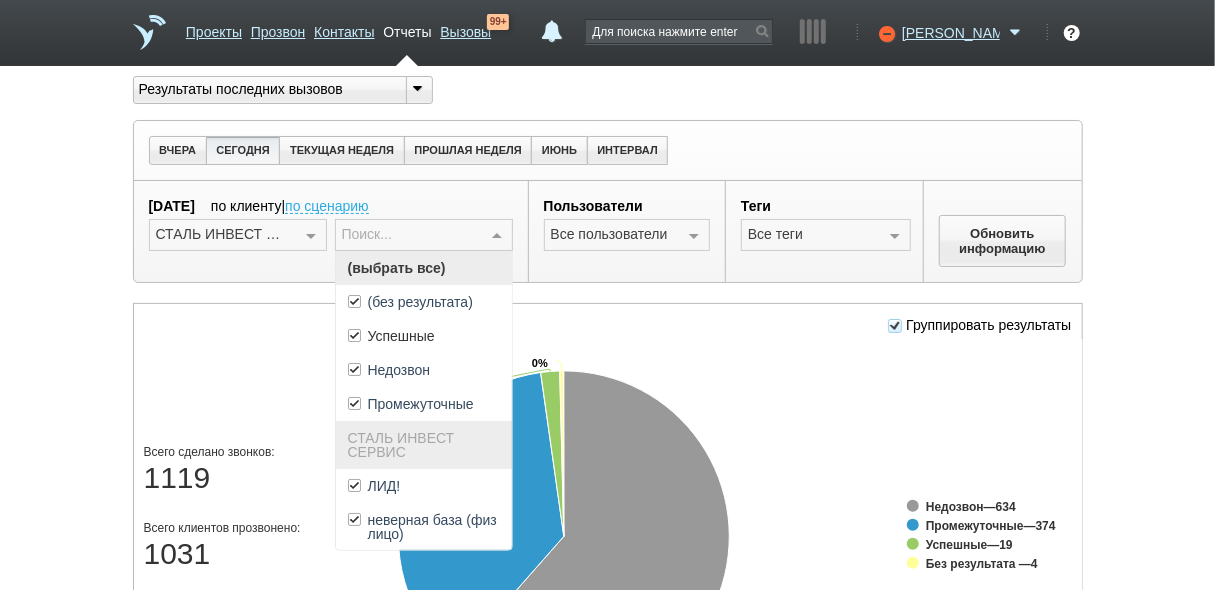 click at bounding box center [497, 236] 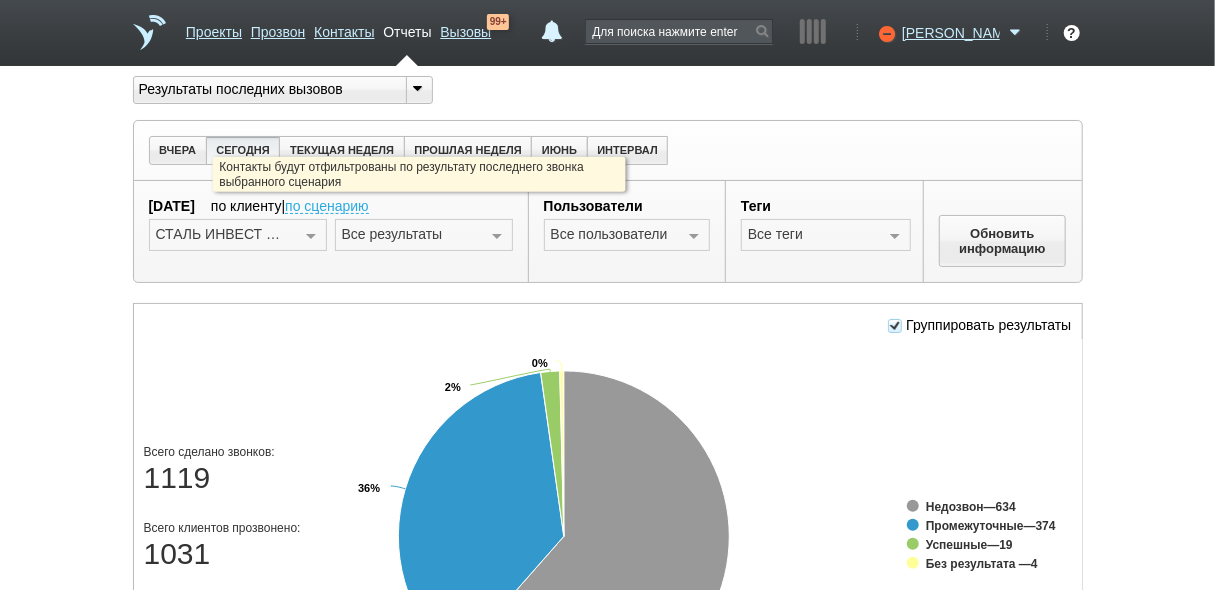 click on "по сценарию" at bounding box center (327, 207) 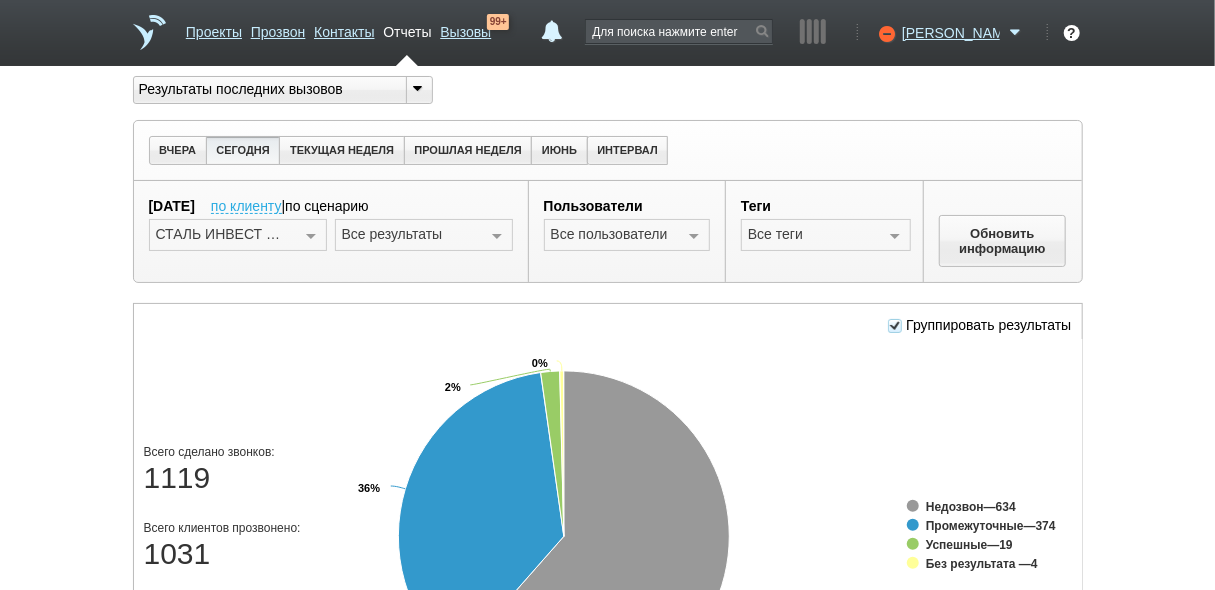 click at bounding box center (497, 236) 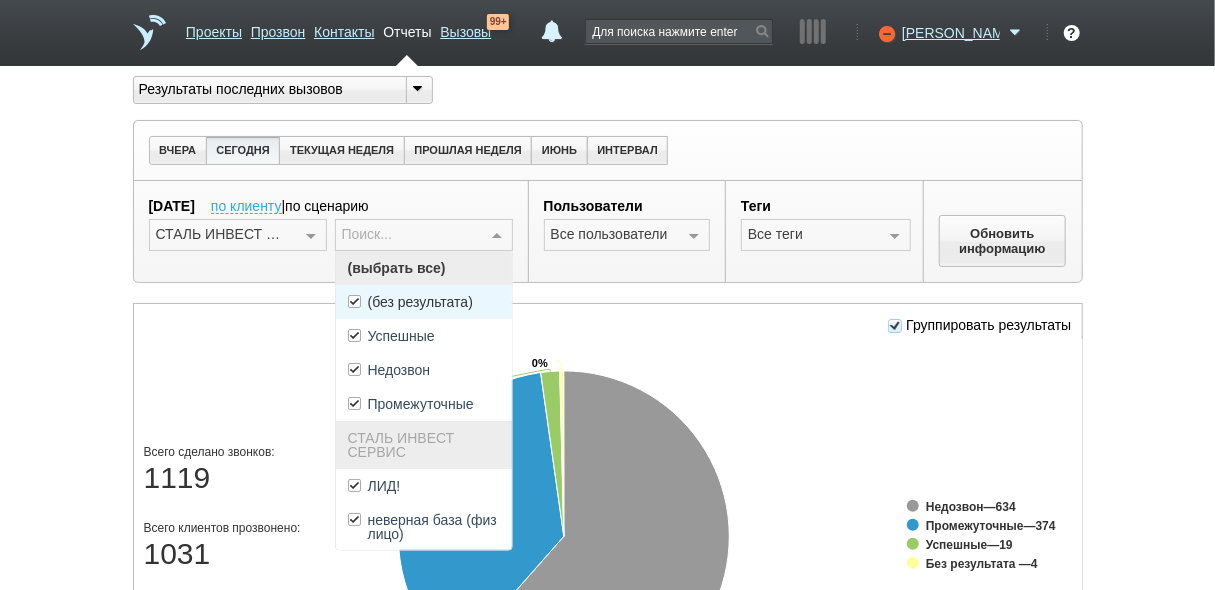 drag, startPoint x: 457, startPoint y: 293, endPoint x: 455, endPoint y: 356, distance: 63.03174 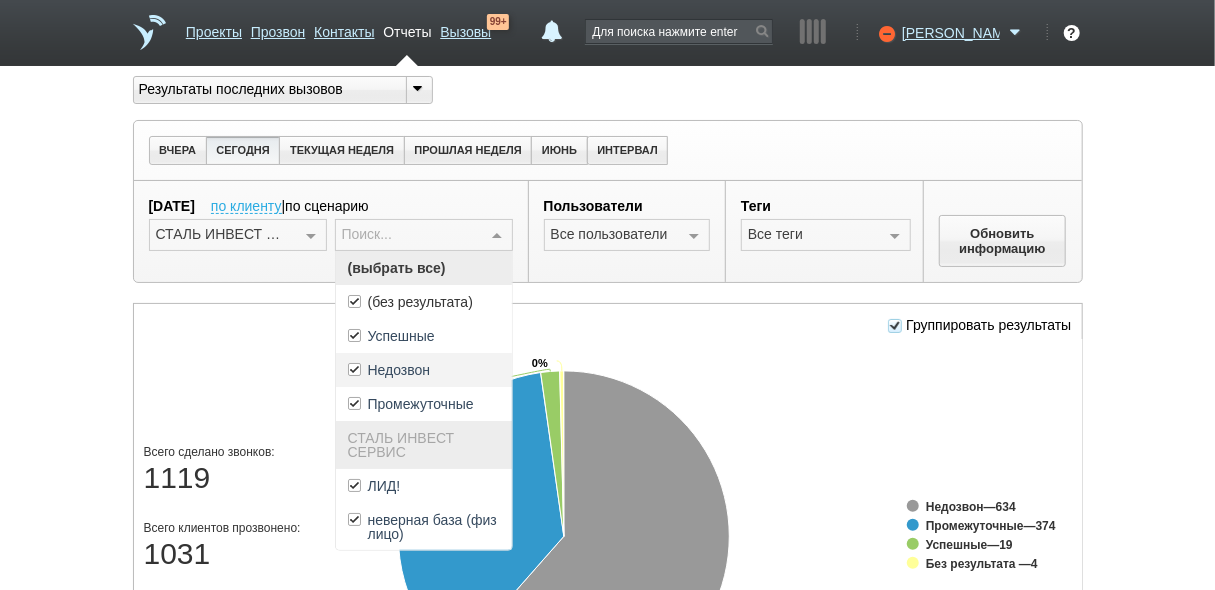 click on "(без результата)" at bounding box center (420, 302) 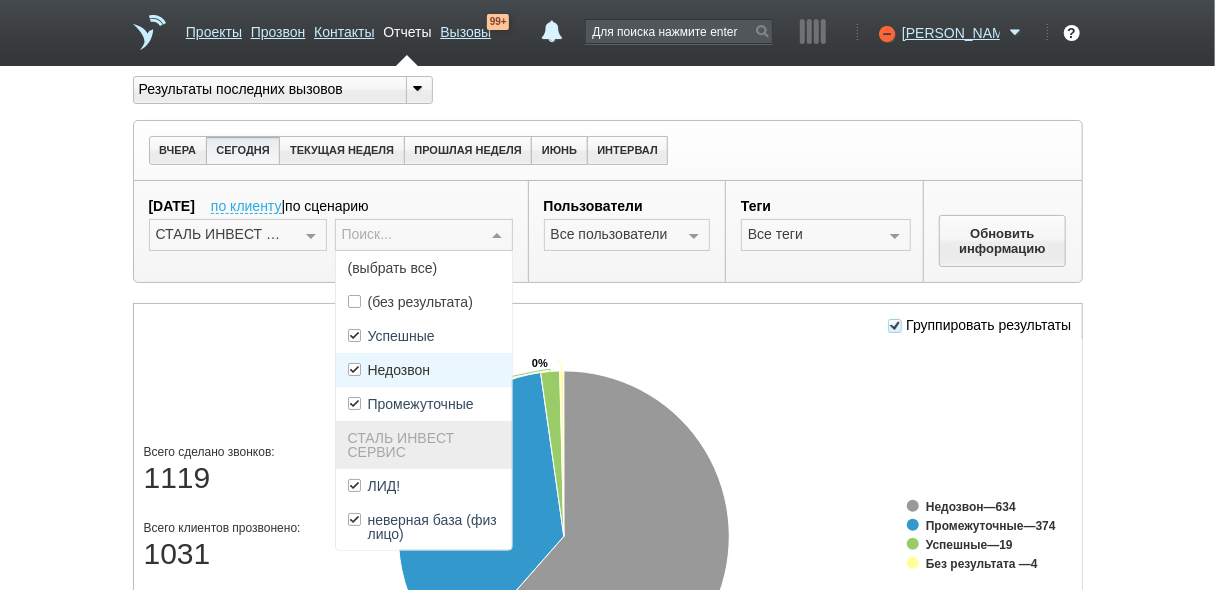 click on "Недозвон" at bounding box center (424, 370) 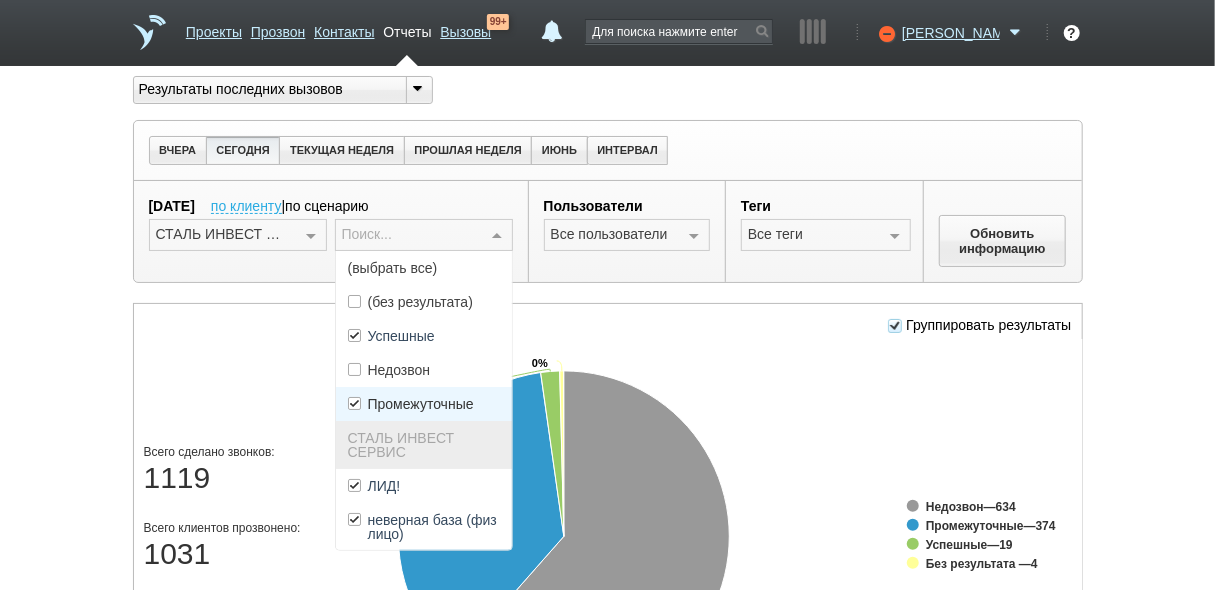 click on "Промежуточные" at bounding box center (421, 404) 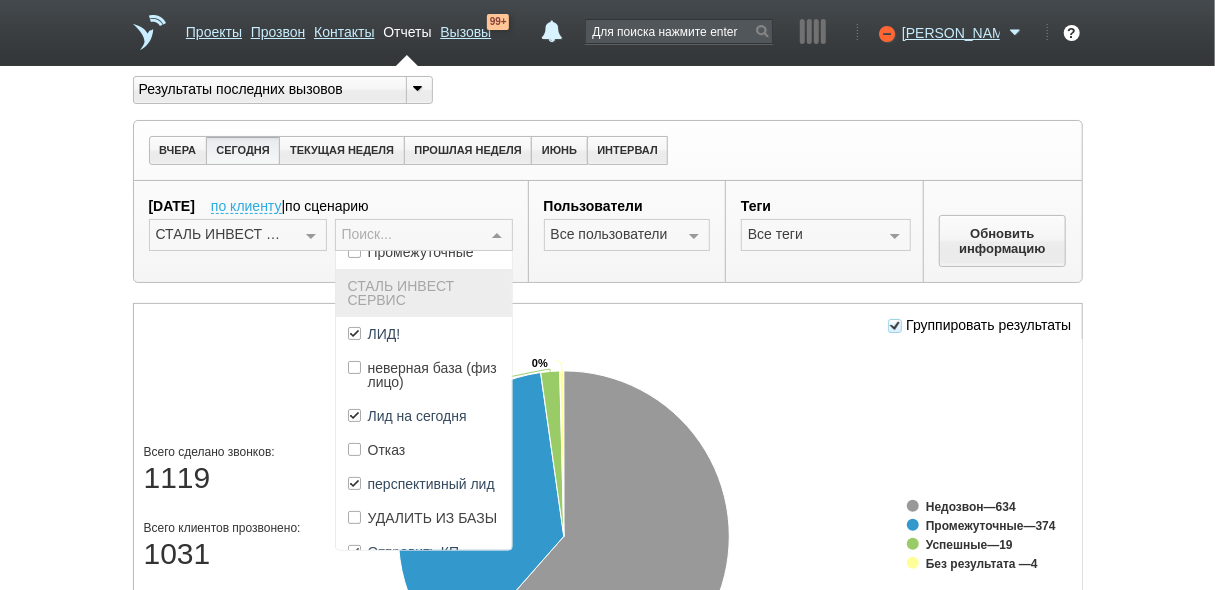 scroll, scrollTop: 400, scrollLeft: 0, axis: vertical 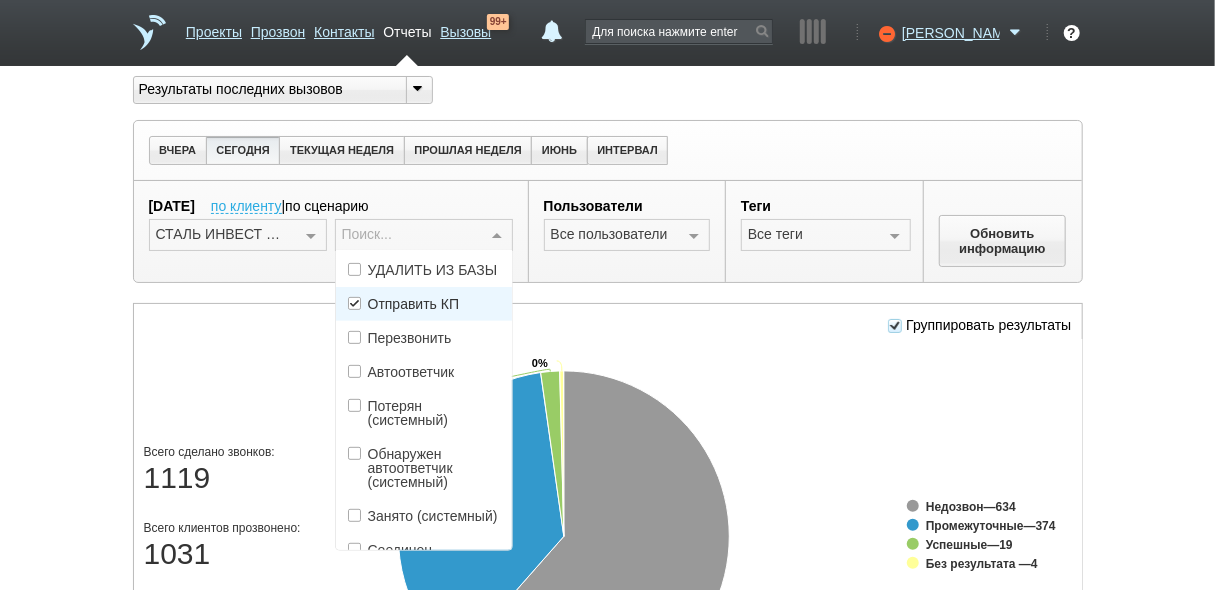 click on "Отправить КП" at bounding box center (414, 304) 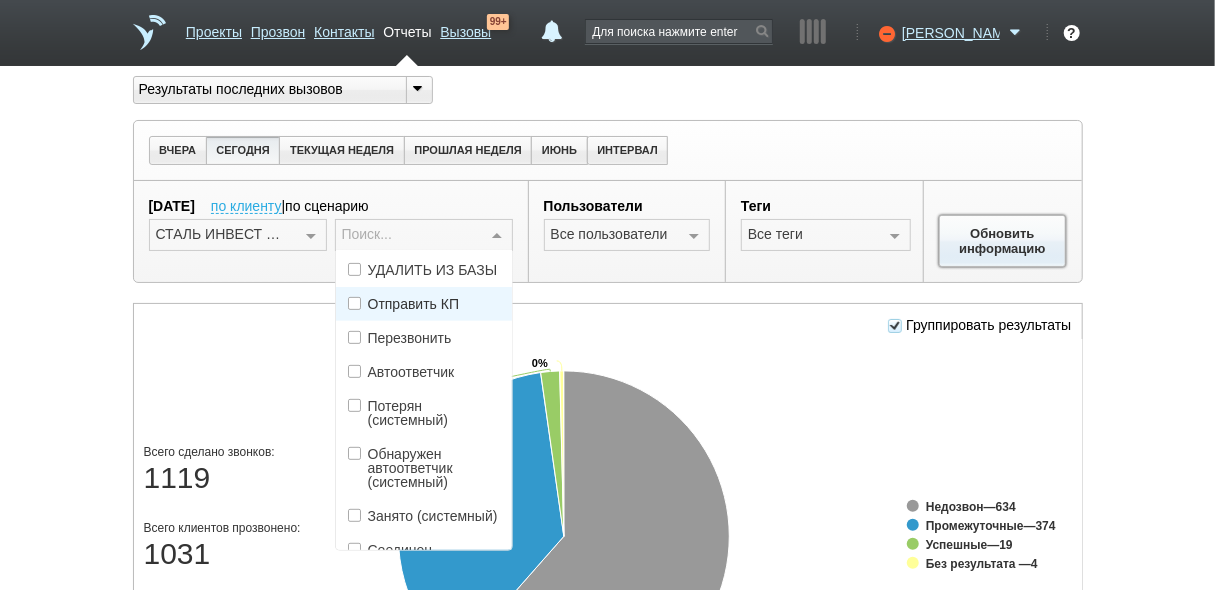 click on "Обновить информацию" at bounding box center (1003, 241) 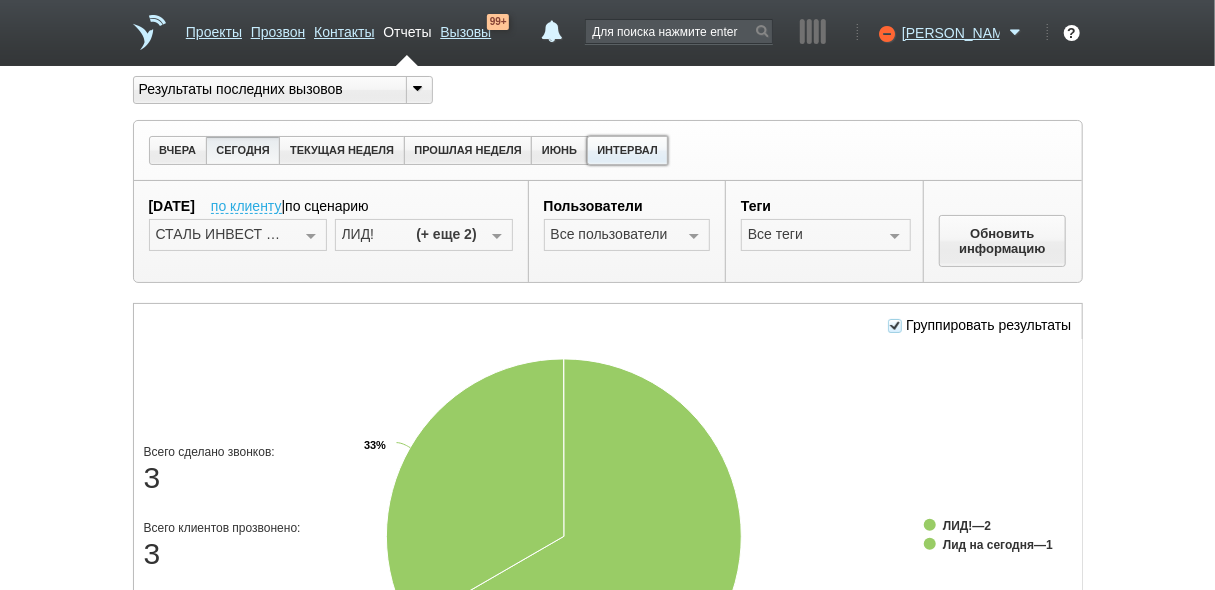 click on "ИНТЕРВАЛ" at bounding box center (628, 150) 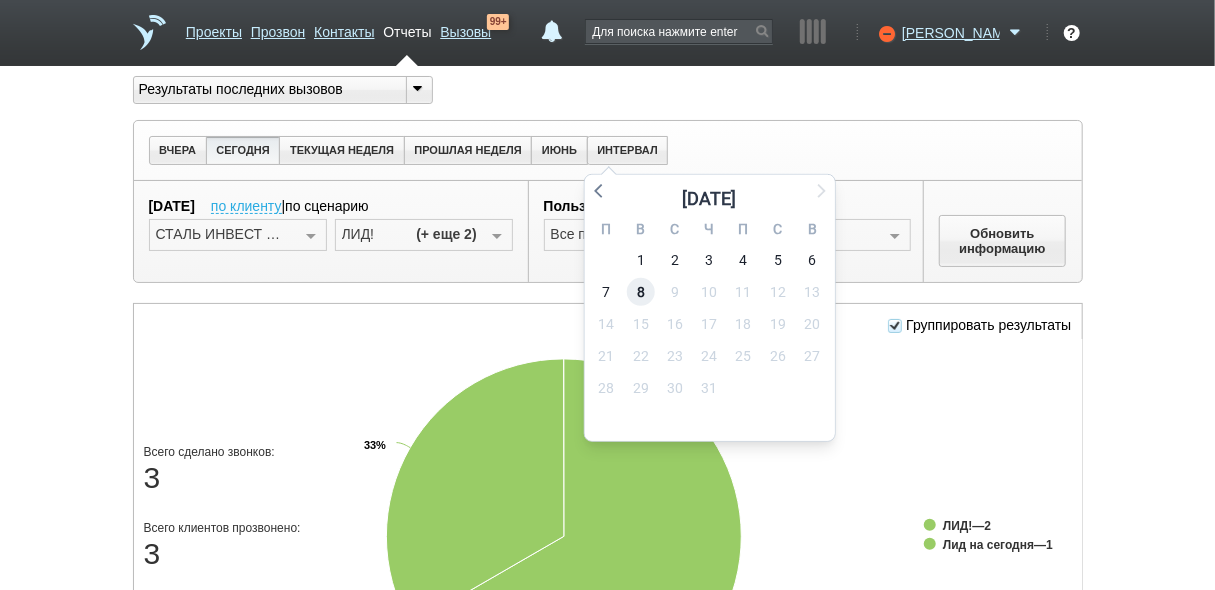 click on "8" at bounding box center (641, 292) 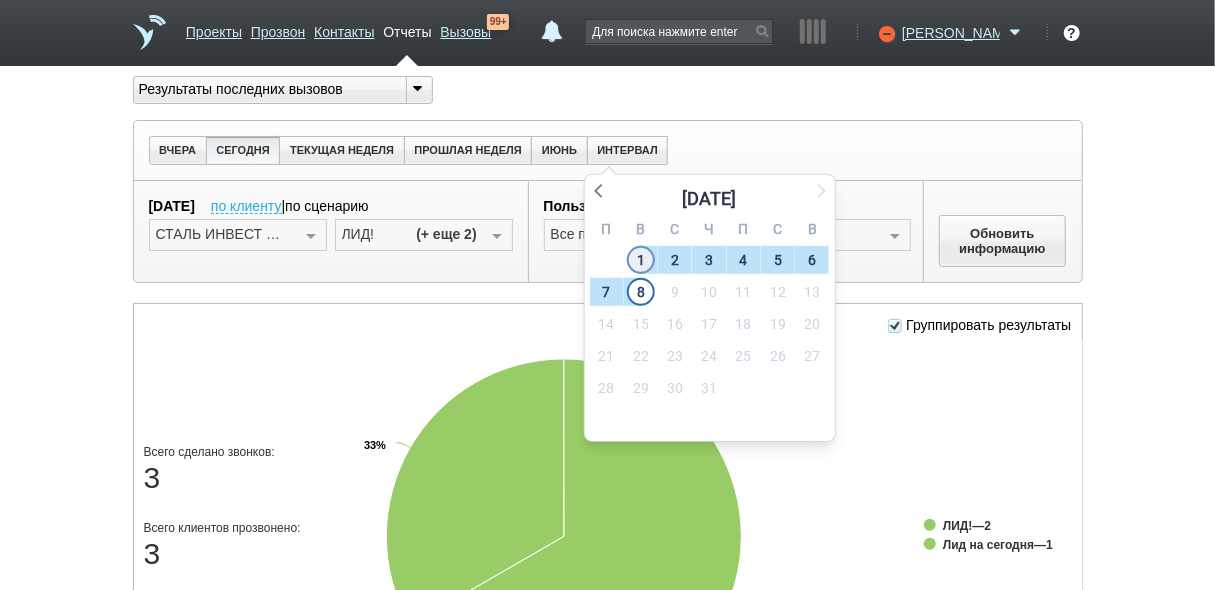 click on "1" at bounding box center [641, 260] 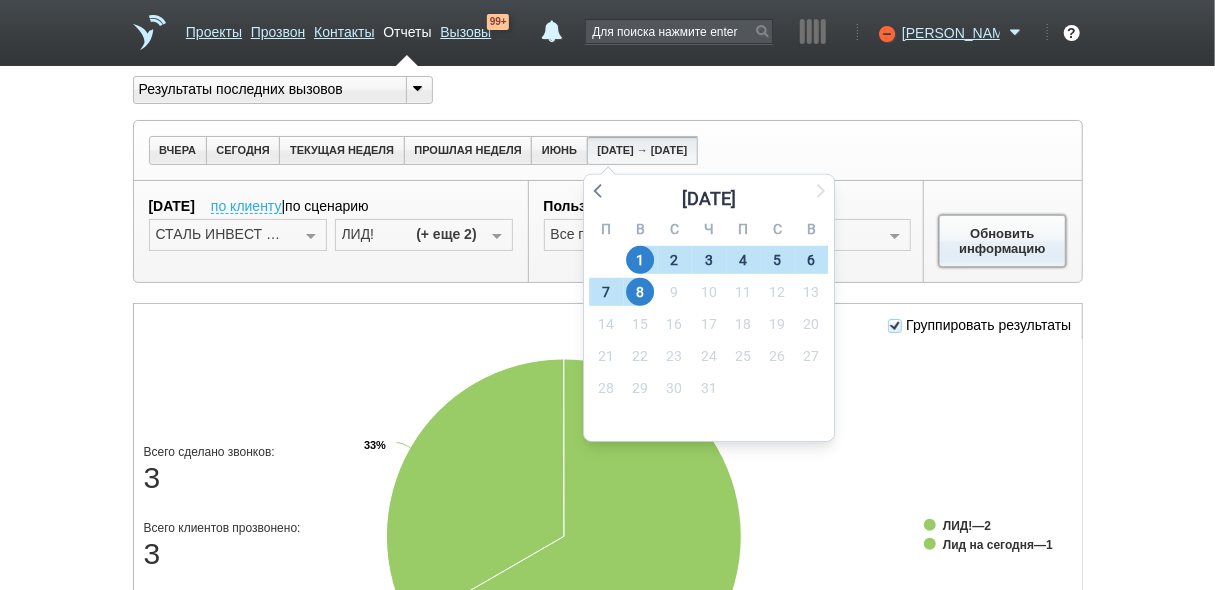 click on "Обновить информацию" at bounding box center [1003, 241] 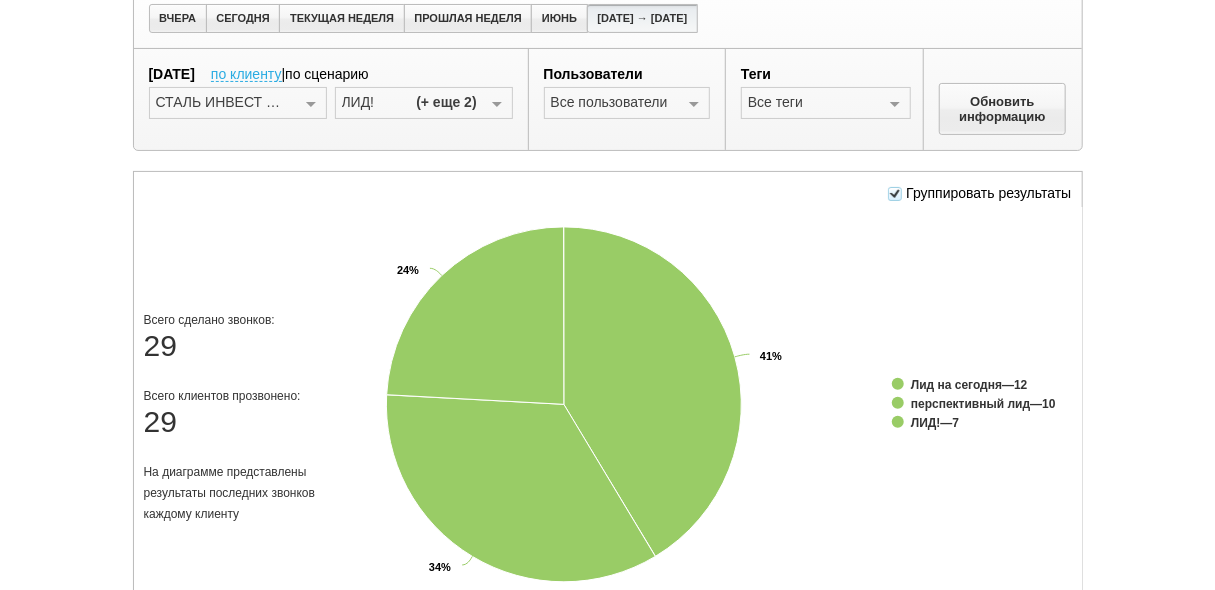 scroll, scrollTop: 160, scrollLeft: 0, axis: vertical 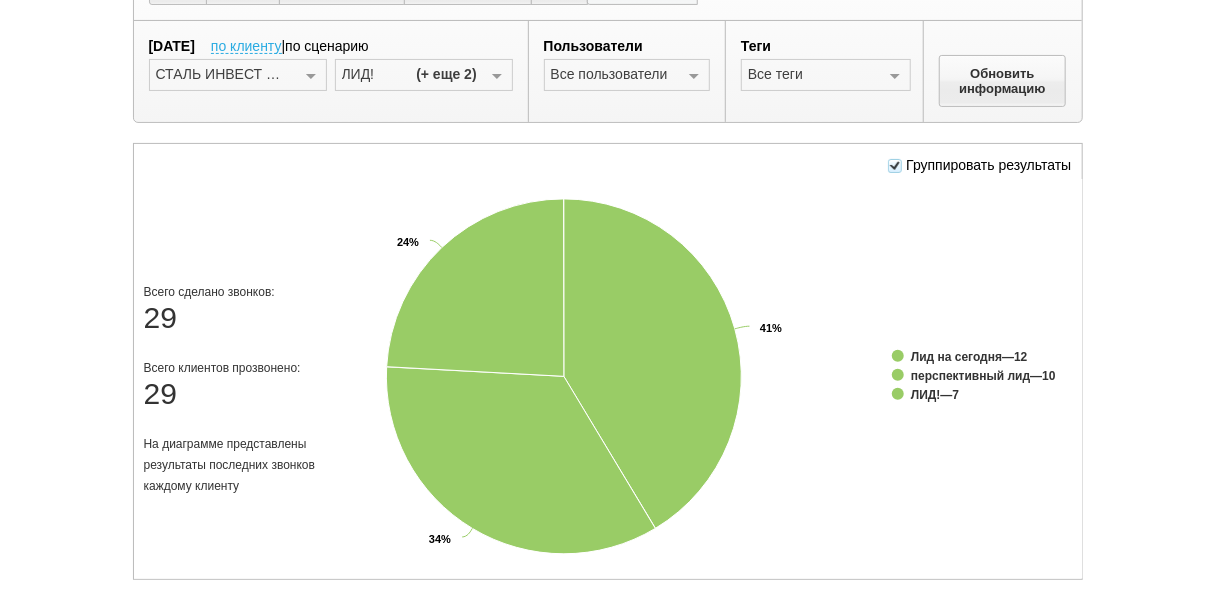 click on "Created with Highcharts 5.0.11 41% 41% 34% 34% 24% 24% Лид на сегодня  —  12 перспективный лид  —  10 ЛИД!  —  7" 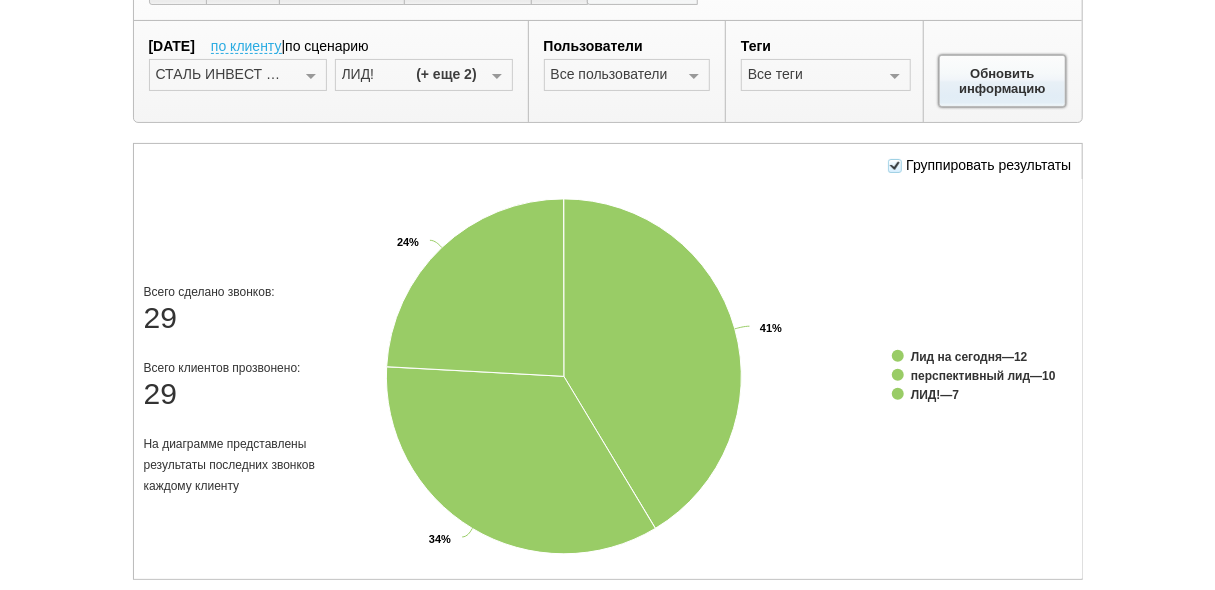 click on "Обновить информацию" at bounding box center (1003, 81) 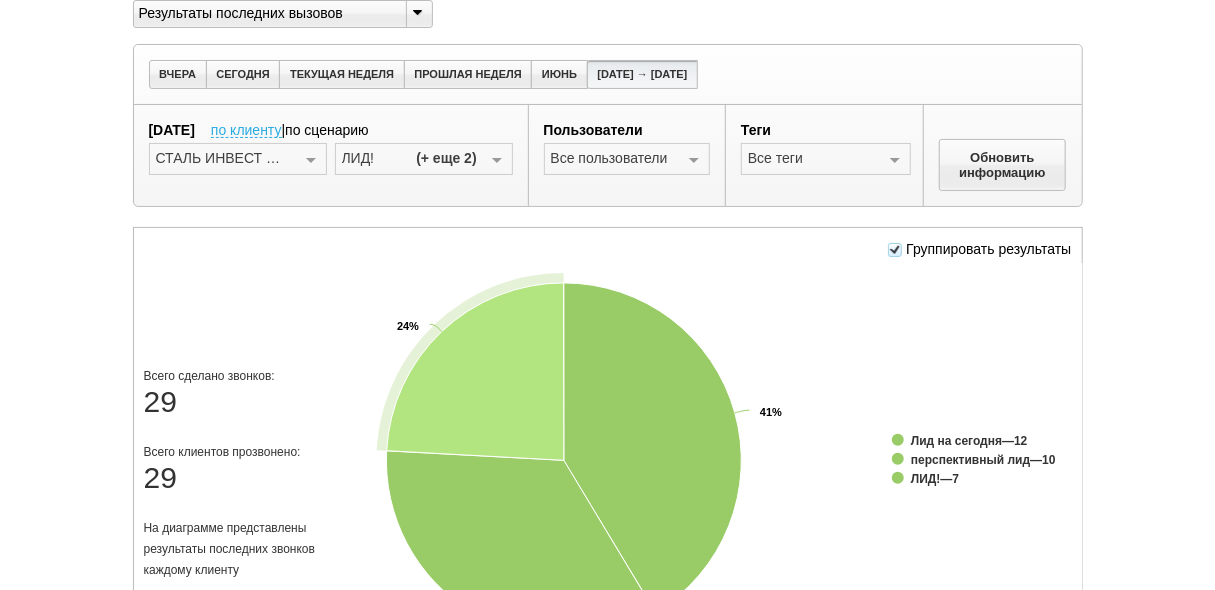 scroll, scrollTop: 0, scrollLeft: 0, axis: both 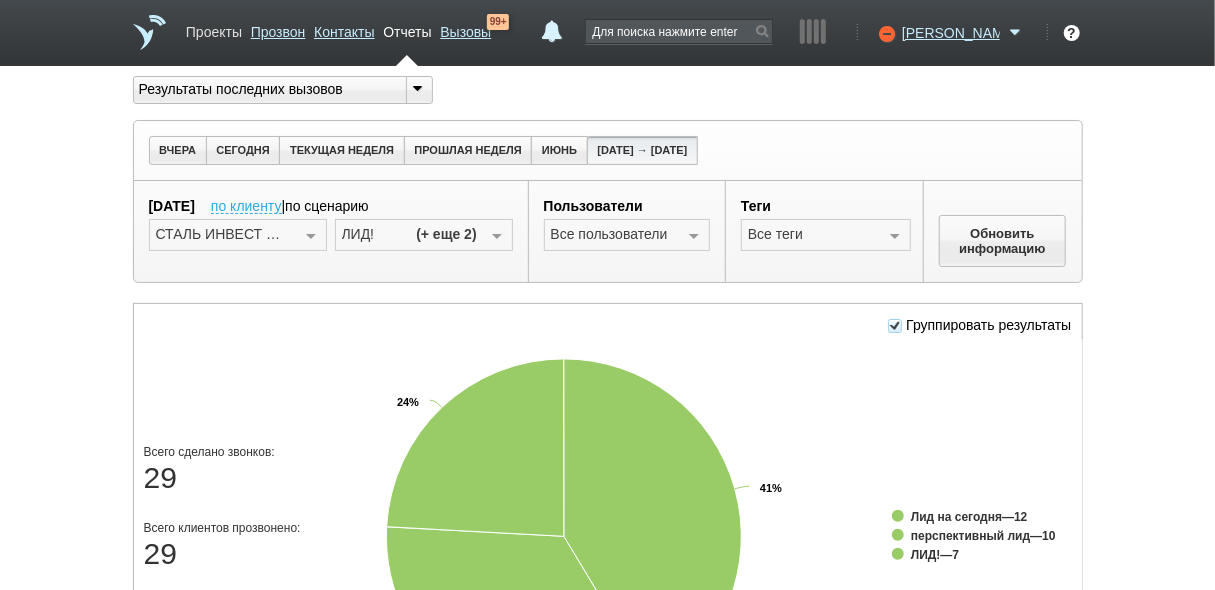 click on "Проекты" at bounding box center (214, 28) 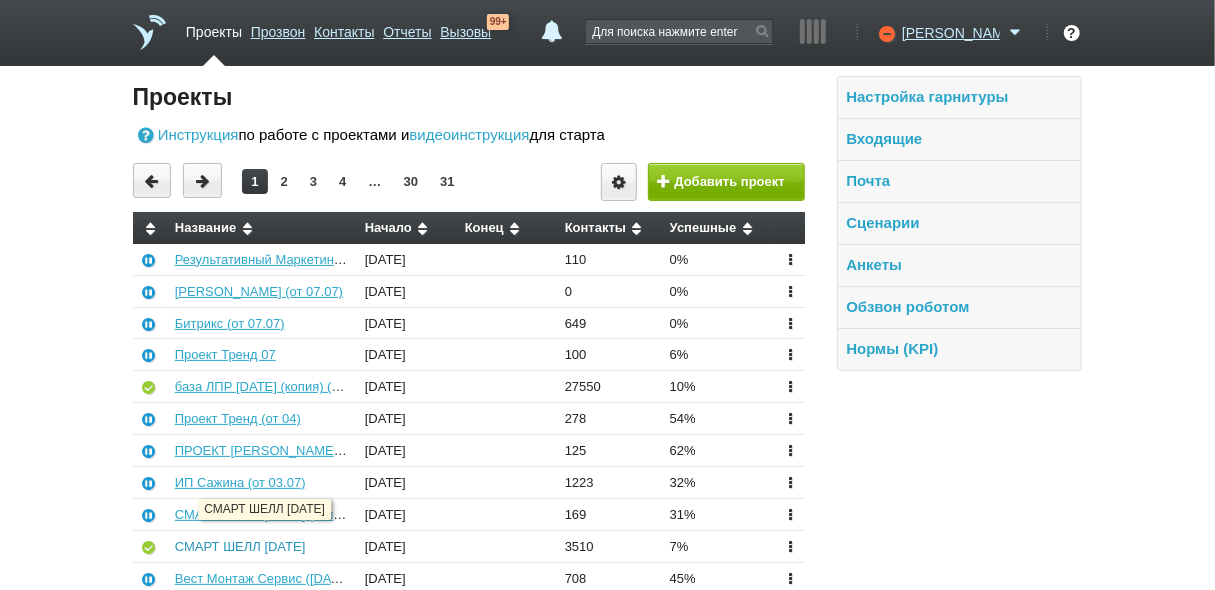 click on "СМАРТ ШЕЛЛ [DATE]" at bounding box center [240, 546] 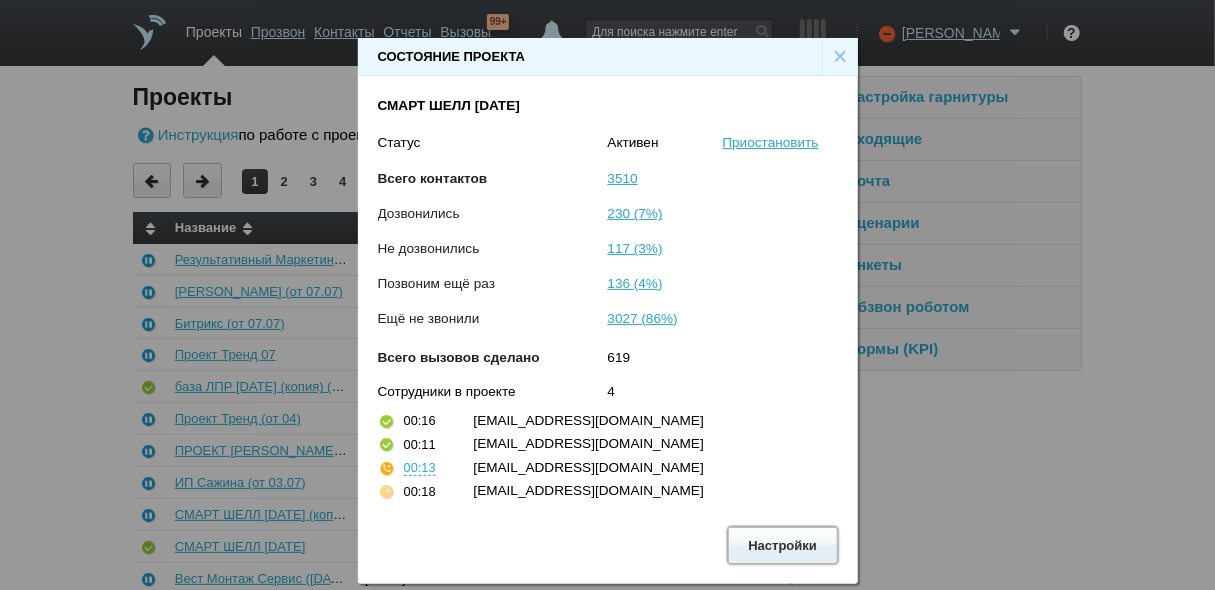 click on "Настройки" at bounding box center (783, 545) 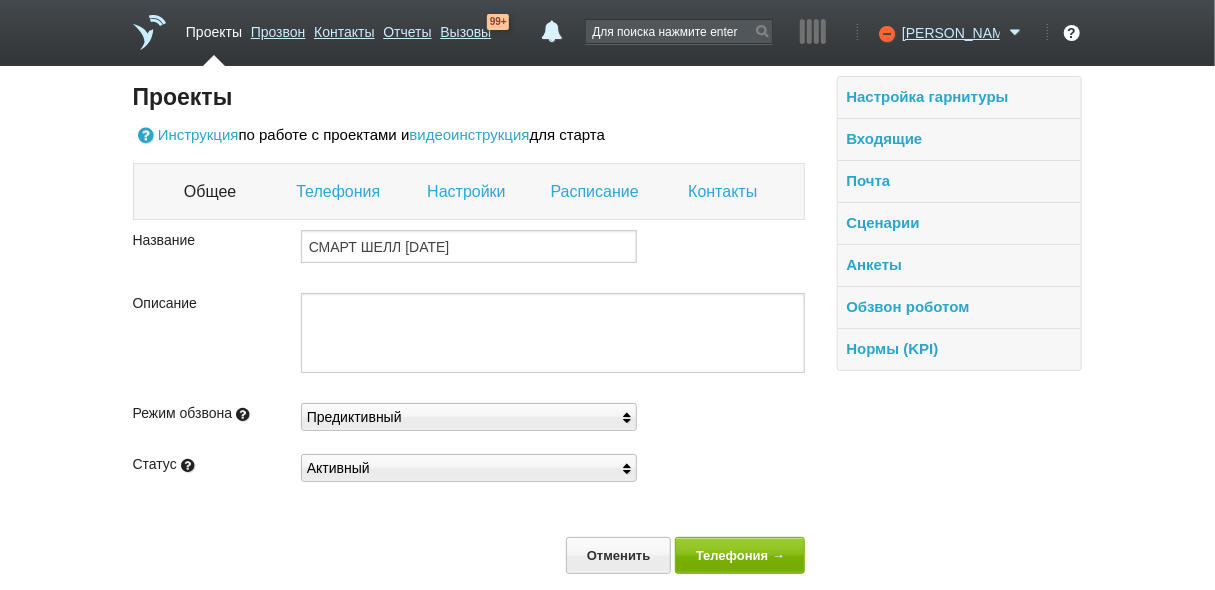 click on "Телефония" at bounding box center (340, 192) 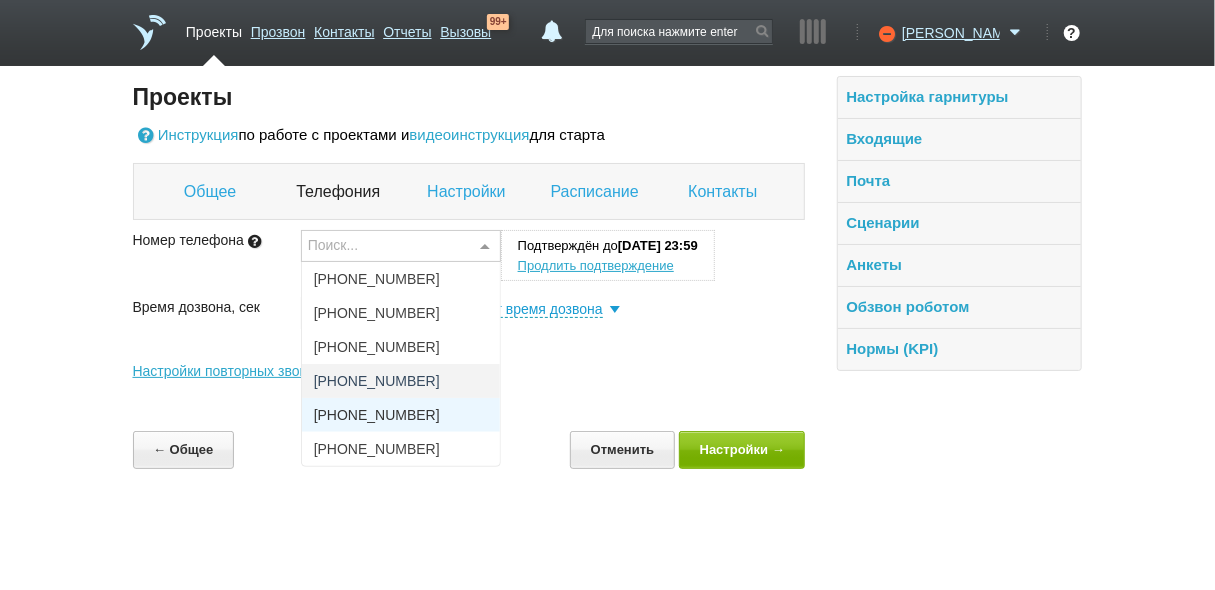 click on "+7 (925) 156-18-99" at bounding box center (401, 415) 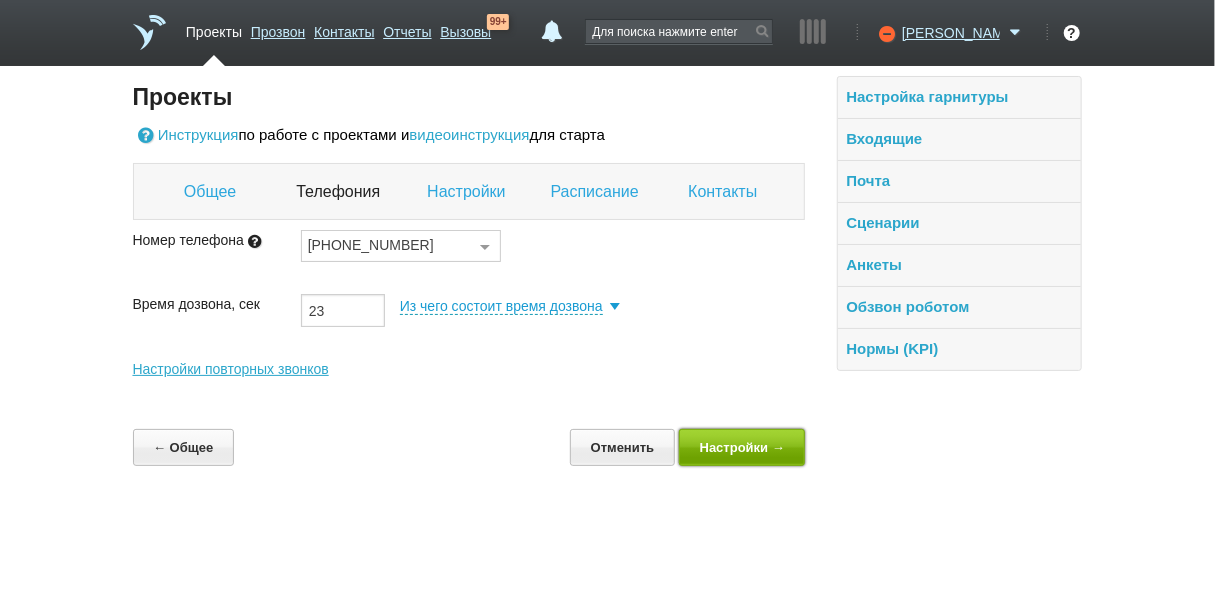 click on "Настройки →" at bounding box center (742, 447) 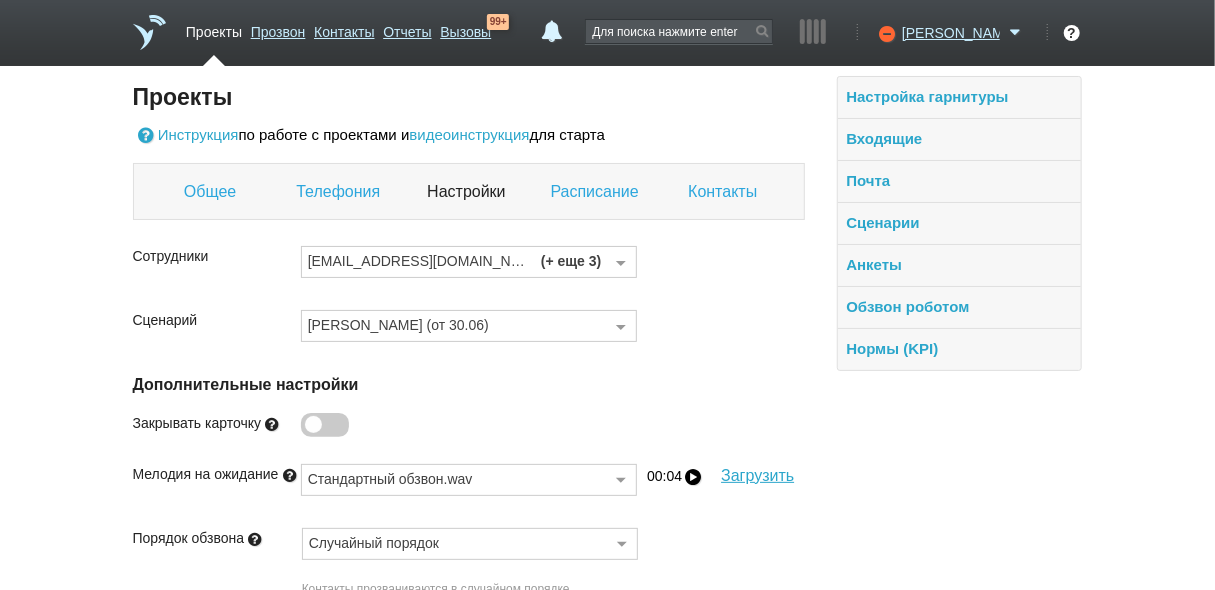 scroll, scrollTop: 181, scrollLeft: 0, axis: vertical 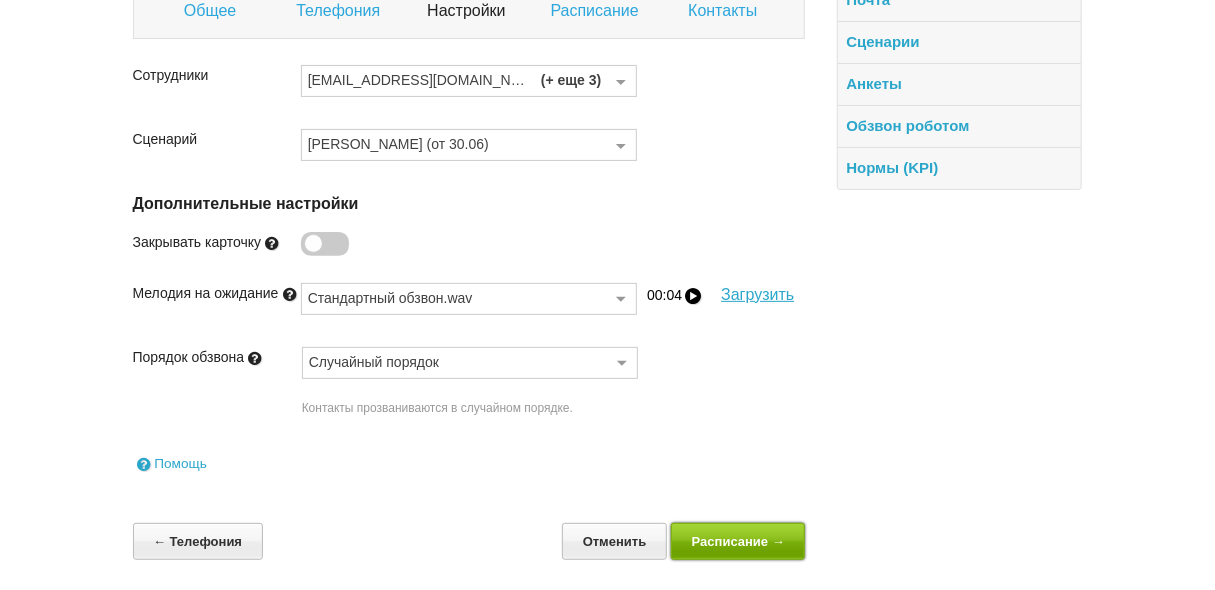 click on "Расписание →" at bounding box center [738, 541] 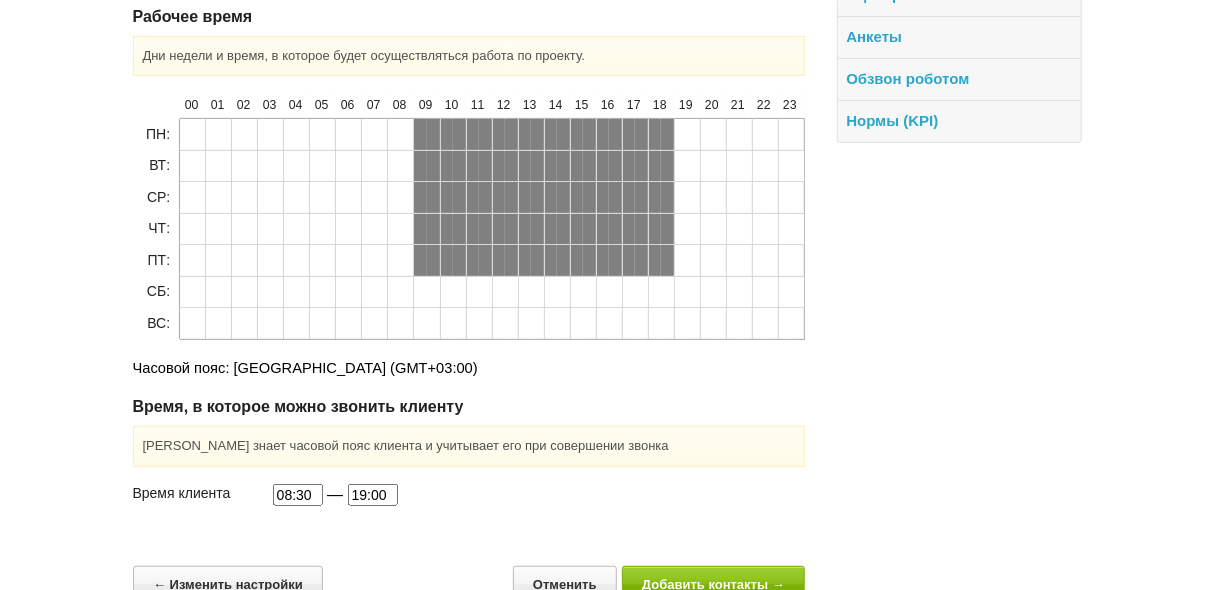 scroll, scrollTop: 269, scrollLeft: 0, axis: vertical 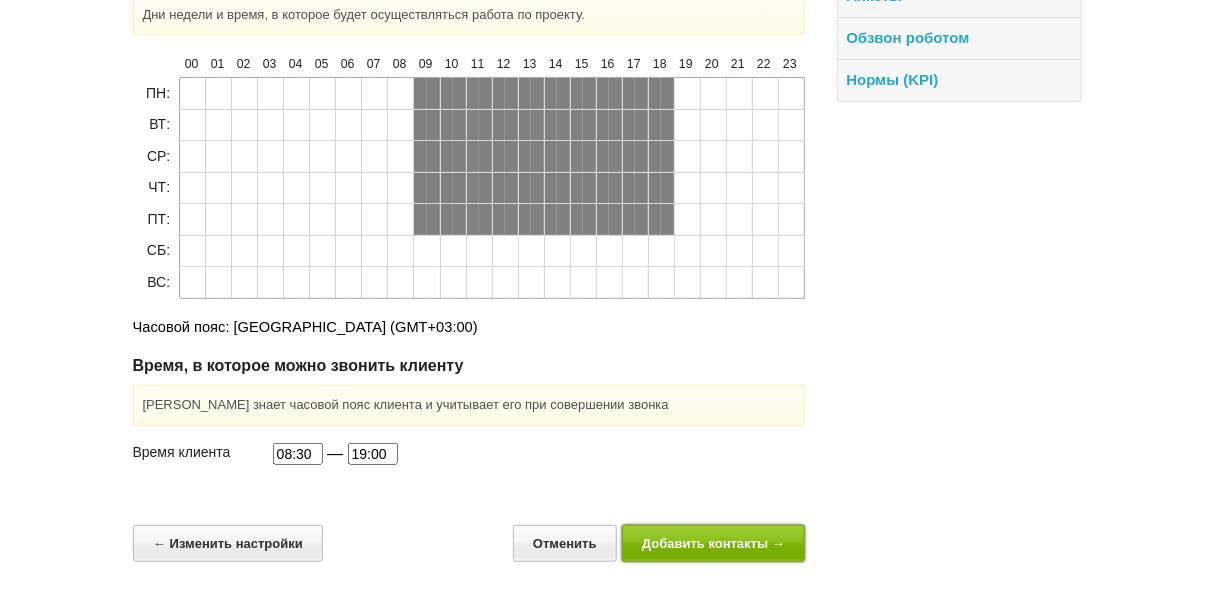 click on "Добавить контакты →" at bounding box center [714, 543] 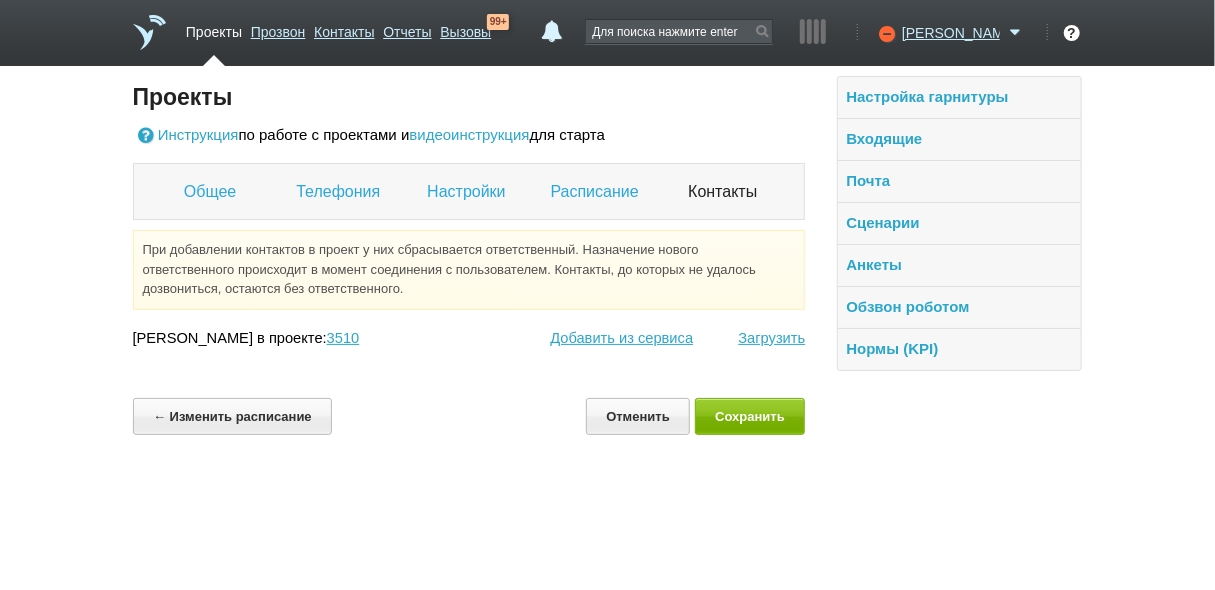 scroll, scrollTop: 0, scrollLeft: 0, axis: both 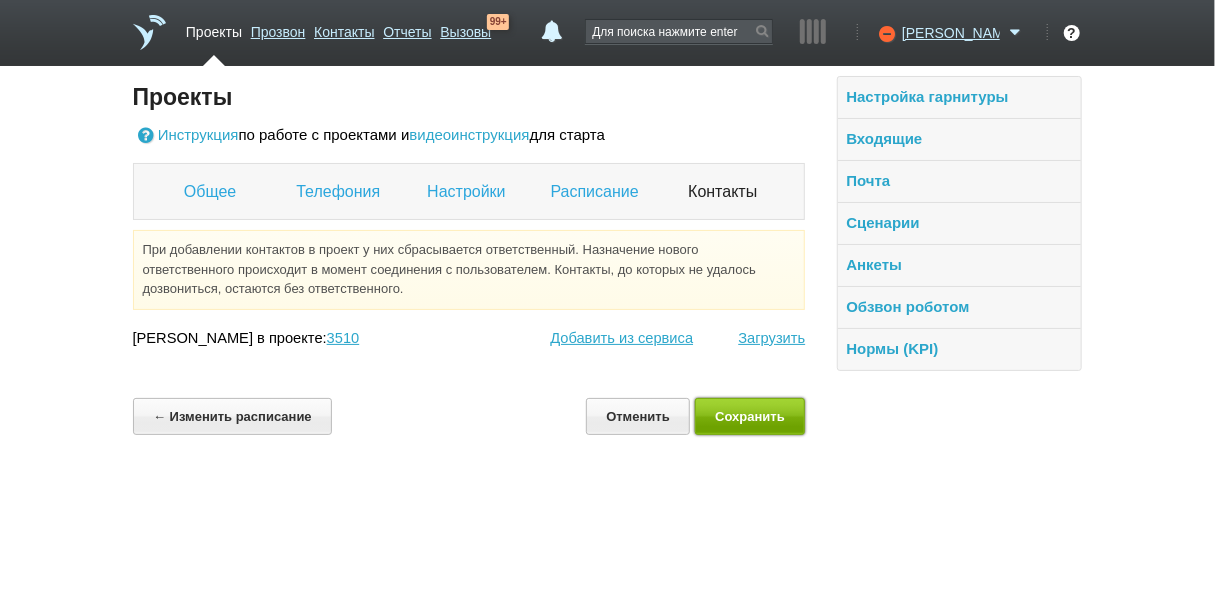 click on "Сохранить" at bounding box center [750, 416] 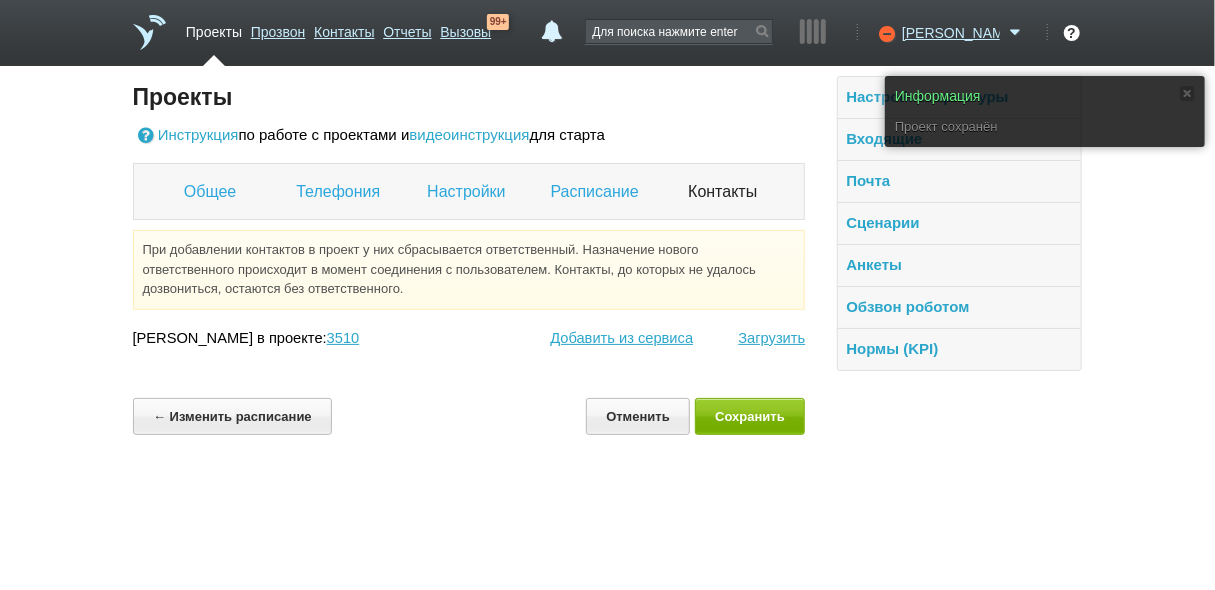 click on "Проекты" at bounding box center [214, 28] 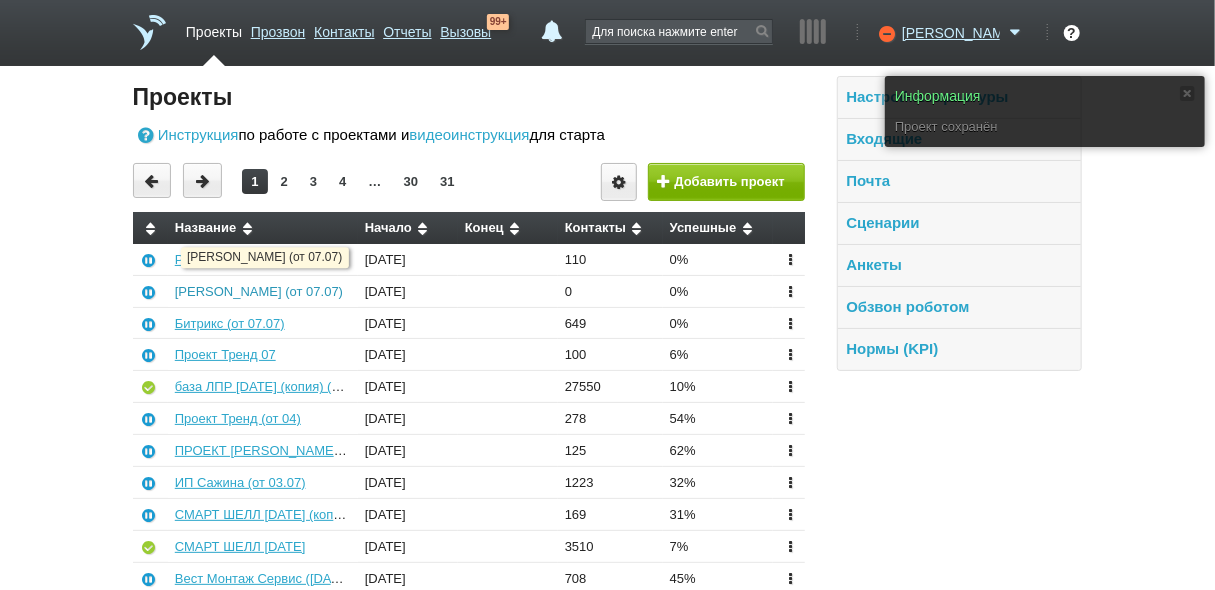 click on "[PERSON_NAME] (от 07.07)" at bounding box center [259, 291] 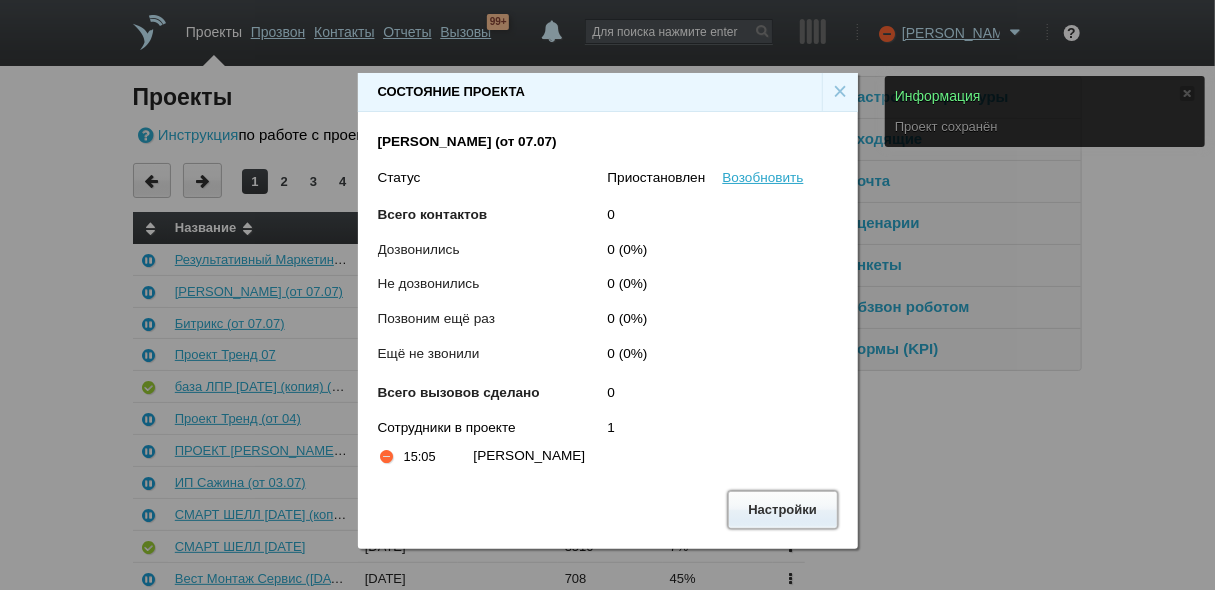 click on "Настройки" at bounding box center (783, 509) 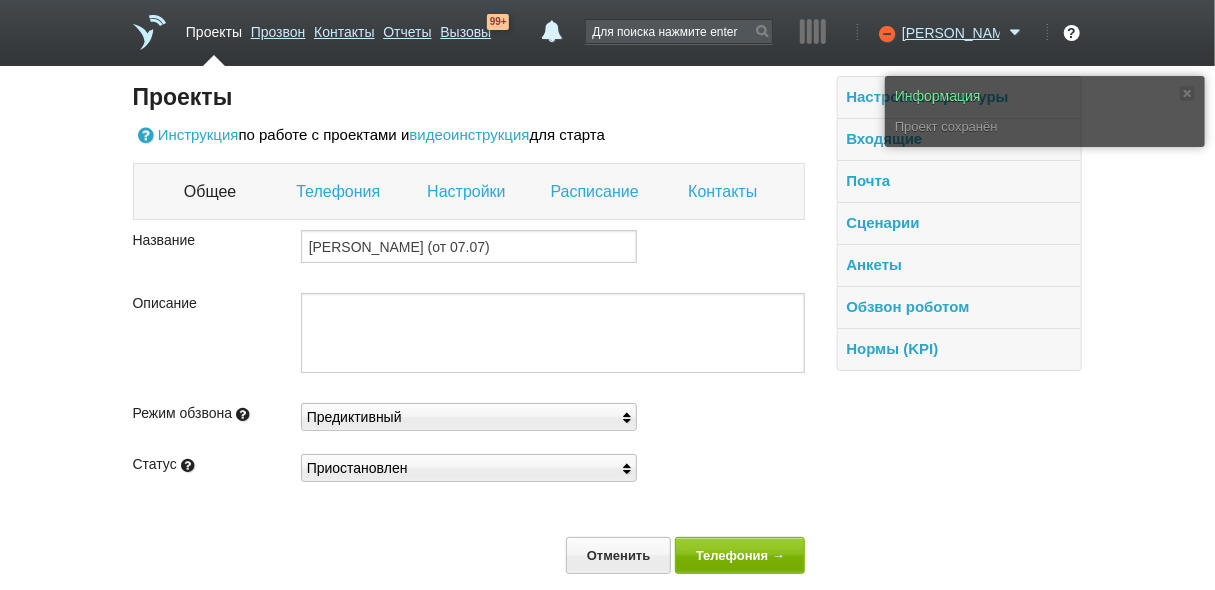 click on "Контакты" at bounding box center [725, 192] 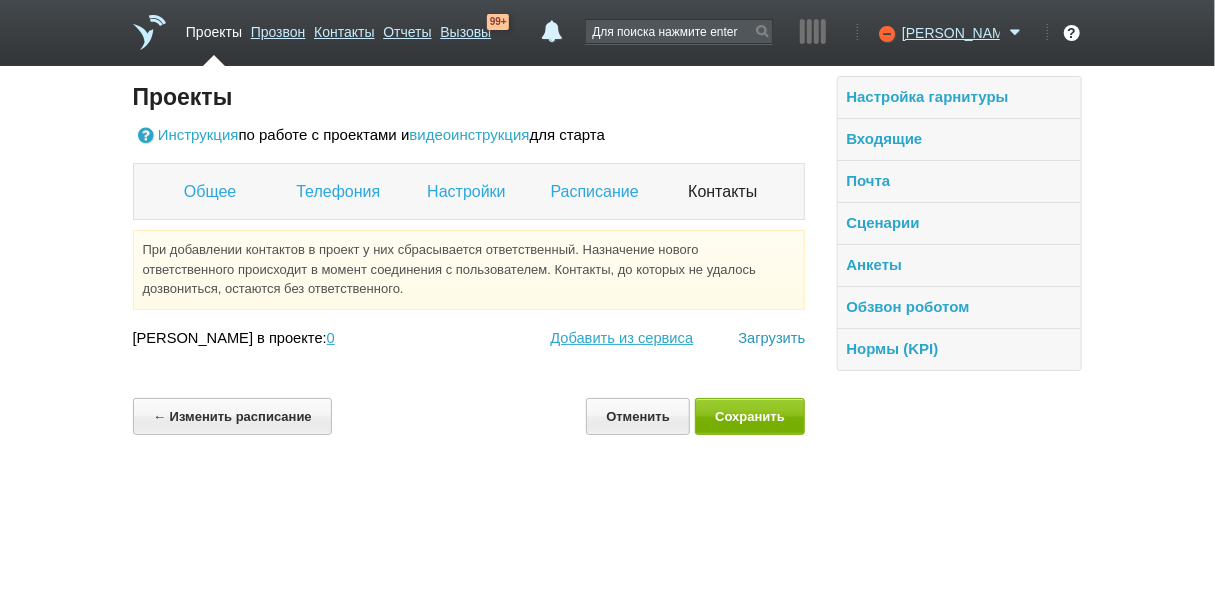 click on "Загрузить" at bounding box center (771, 338) 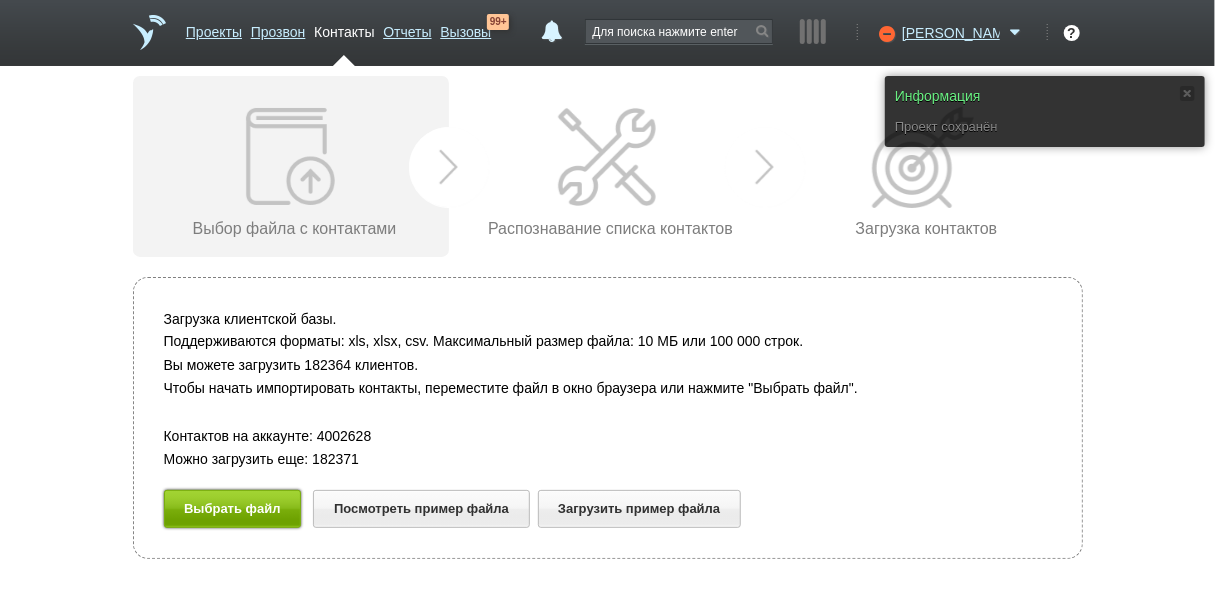 click on "Выбрать файл" at bounding box center (233, 508) 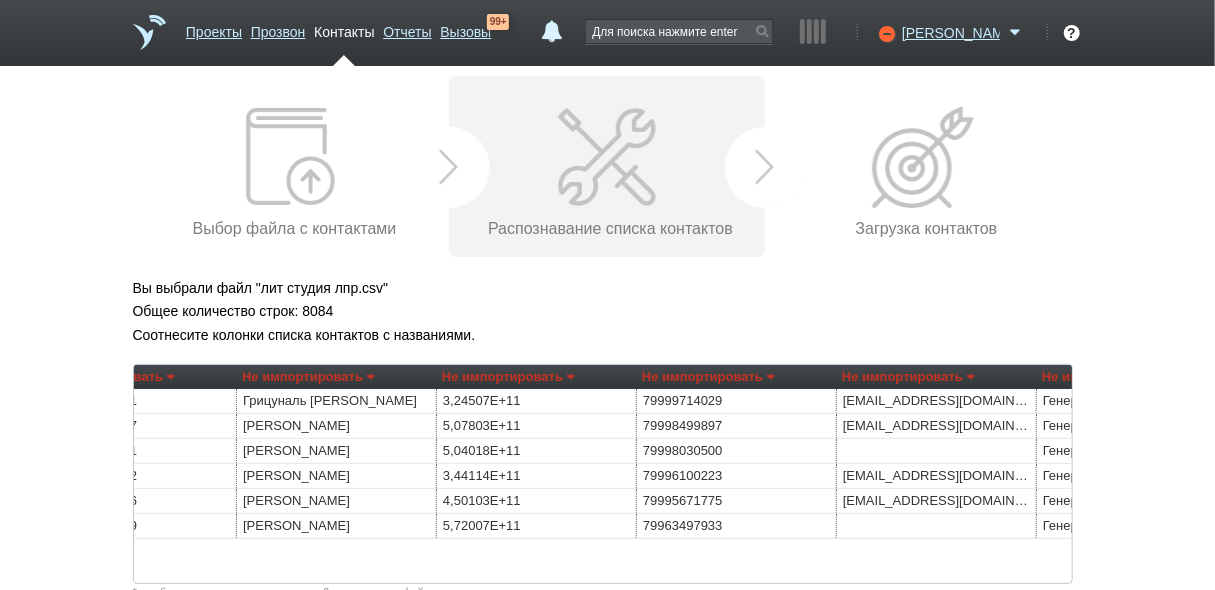 scroll, scrollTop: 0, scrollLeft: 704, axis: horizontal 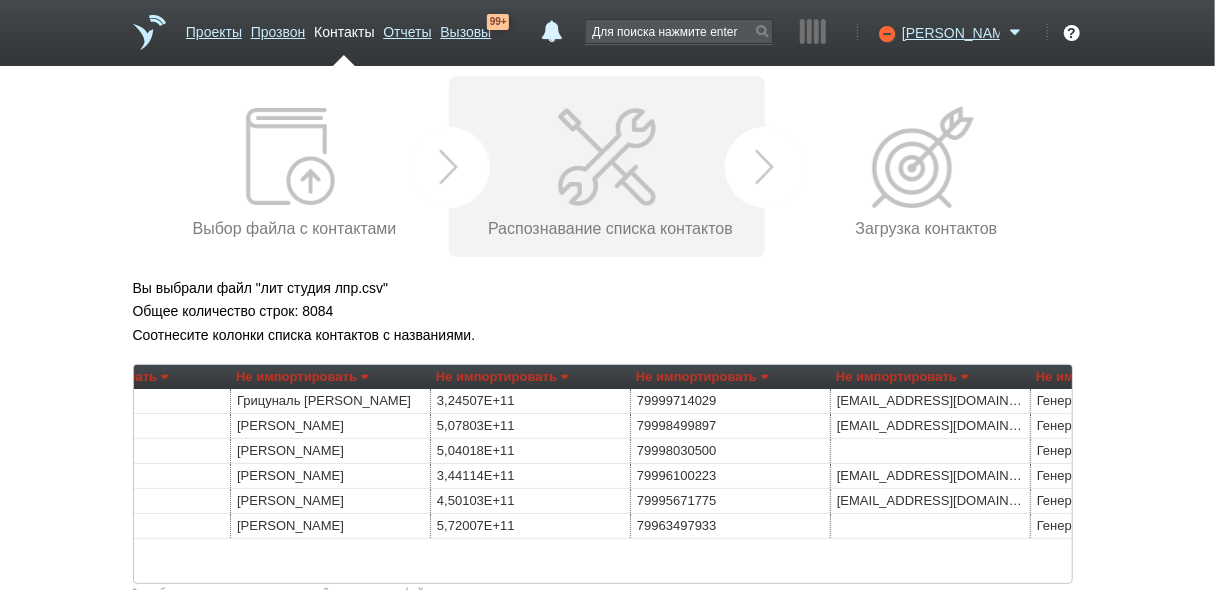 click on "Не импортировать" at bounding box center [702, 377] 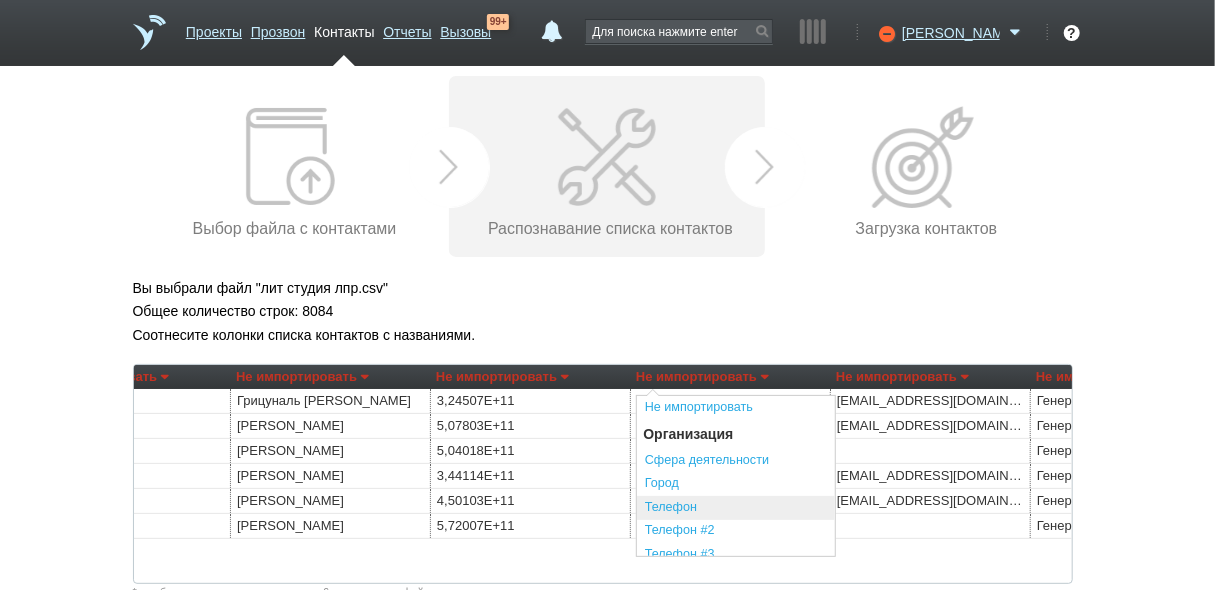 click on "Телефон" at bounding box center (736, 508) 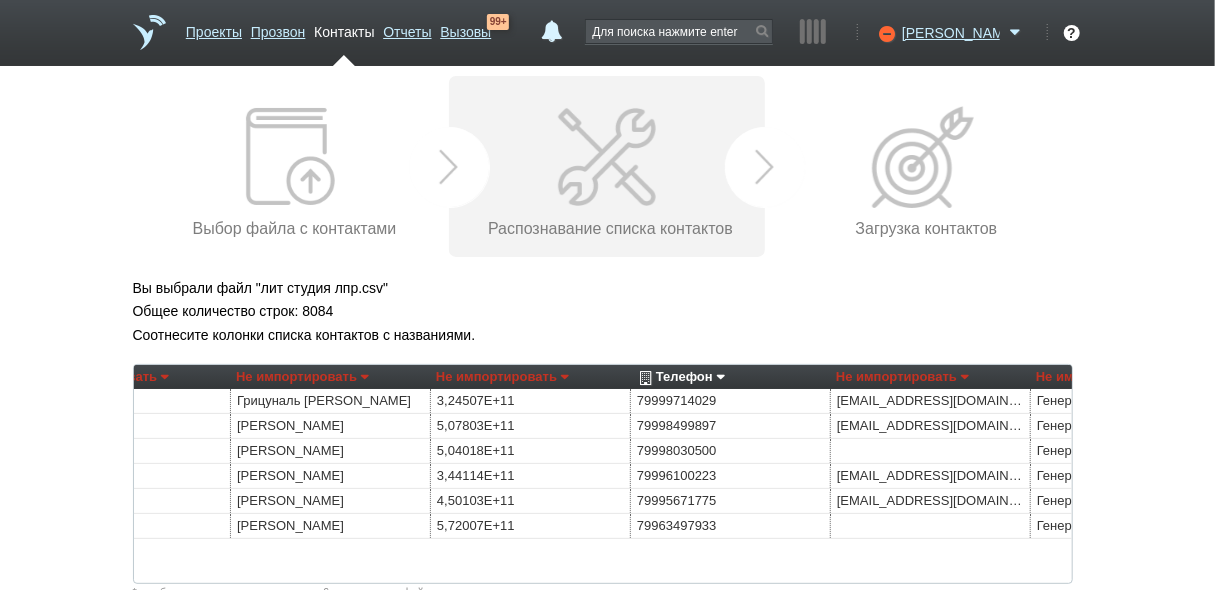 click on "Не импортировать" at bounding box center (902, 377) 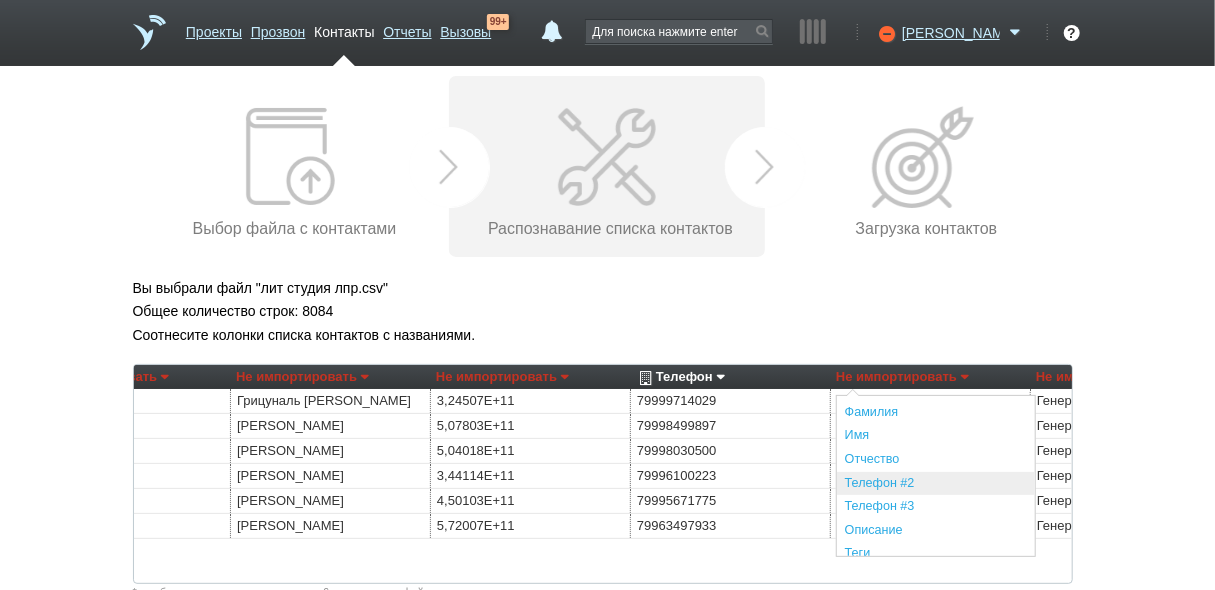 scroll, scrollTop: 369, scrollLeft: 0, axis: vertical 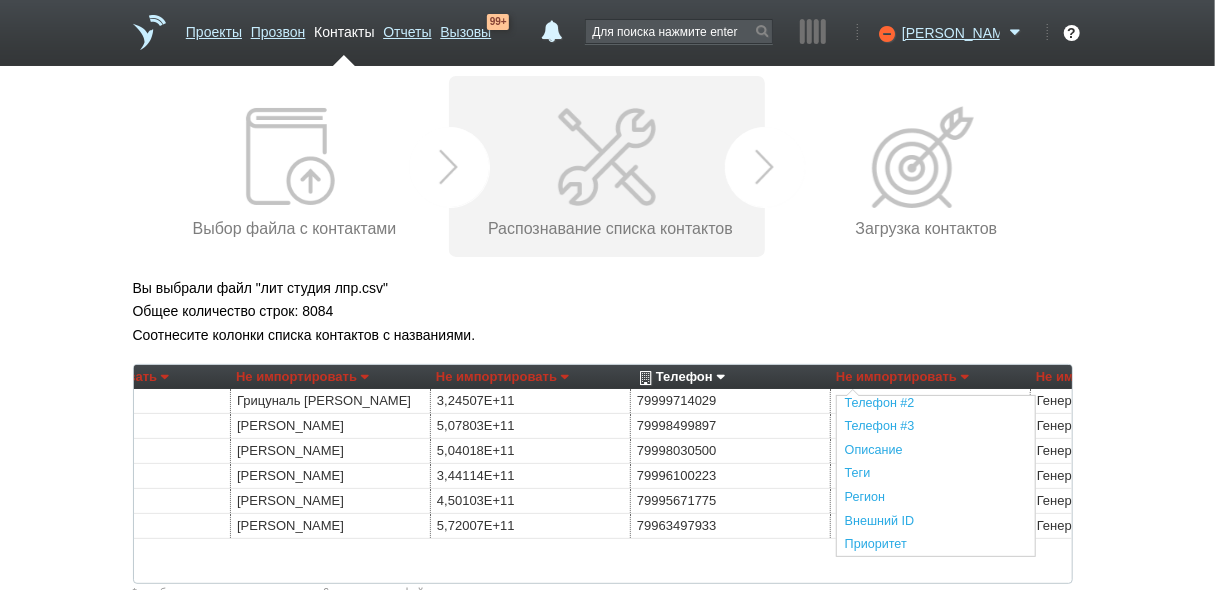 click on "Не импортировать" at bounding box center [302, 377] 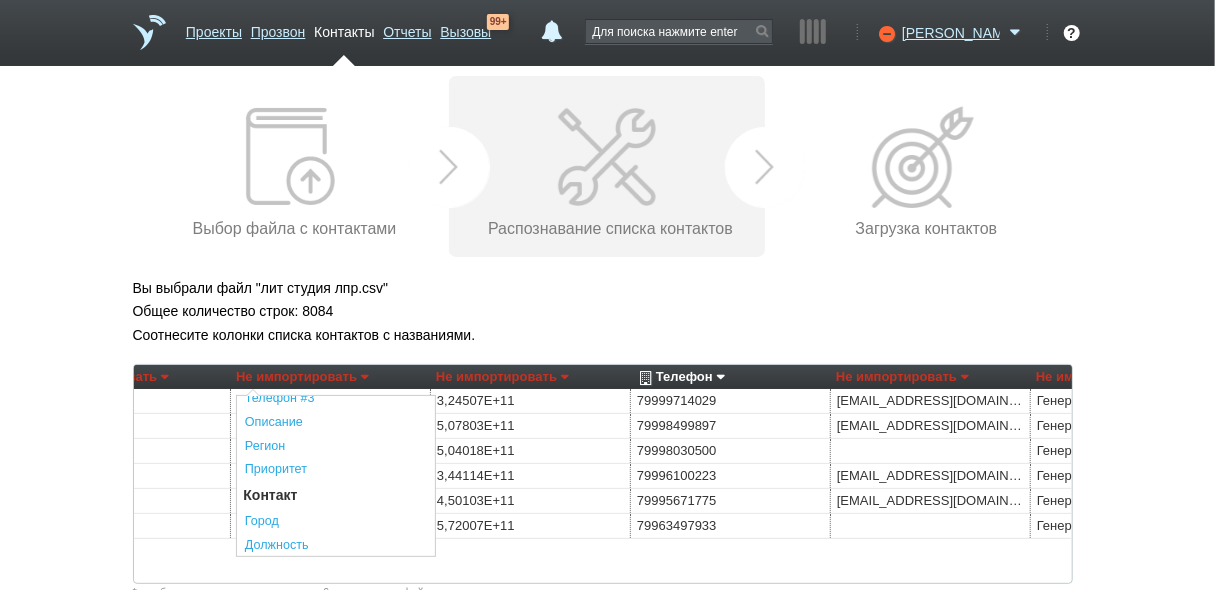 scroll, scrollTop: 160, scrollLeft: 0, axis: vertical 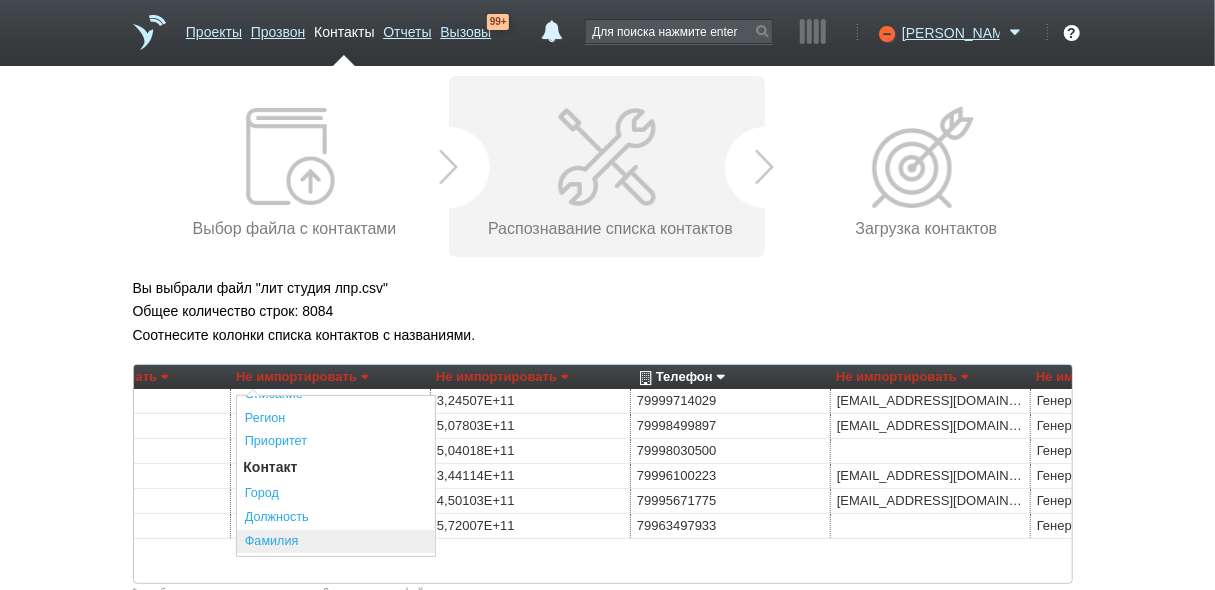 click on "Фамилия" at bounding box center [336, 542] 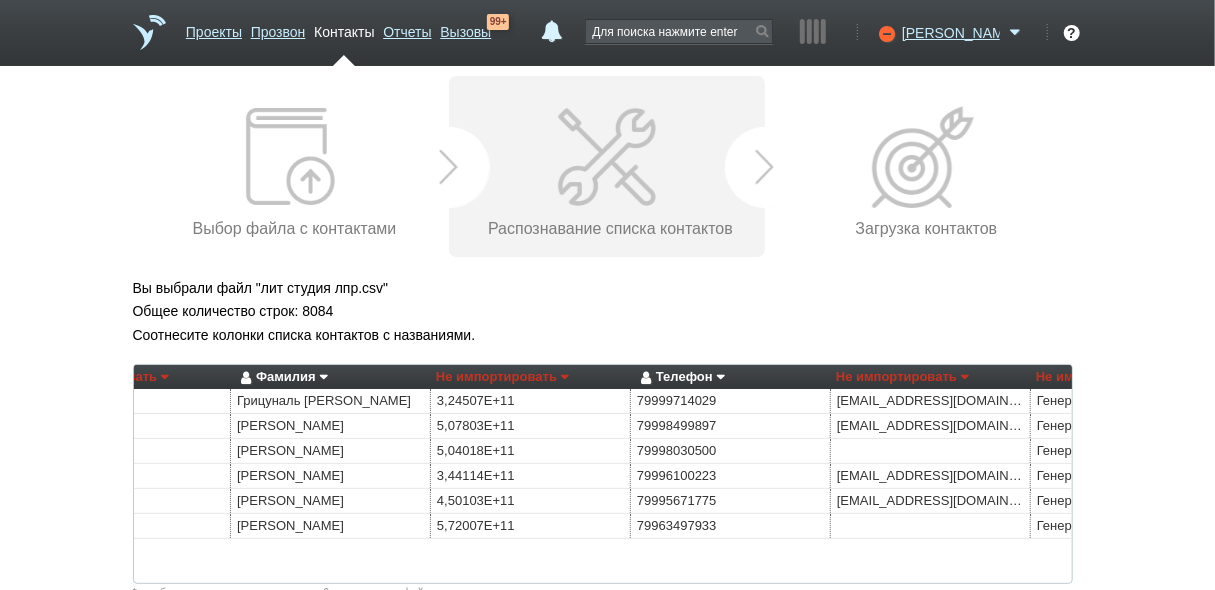 click on "Не импортировать" at bounding box center [1102, 377] 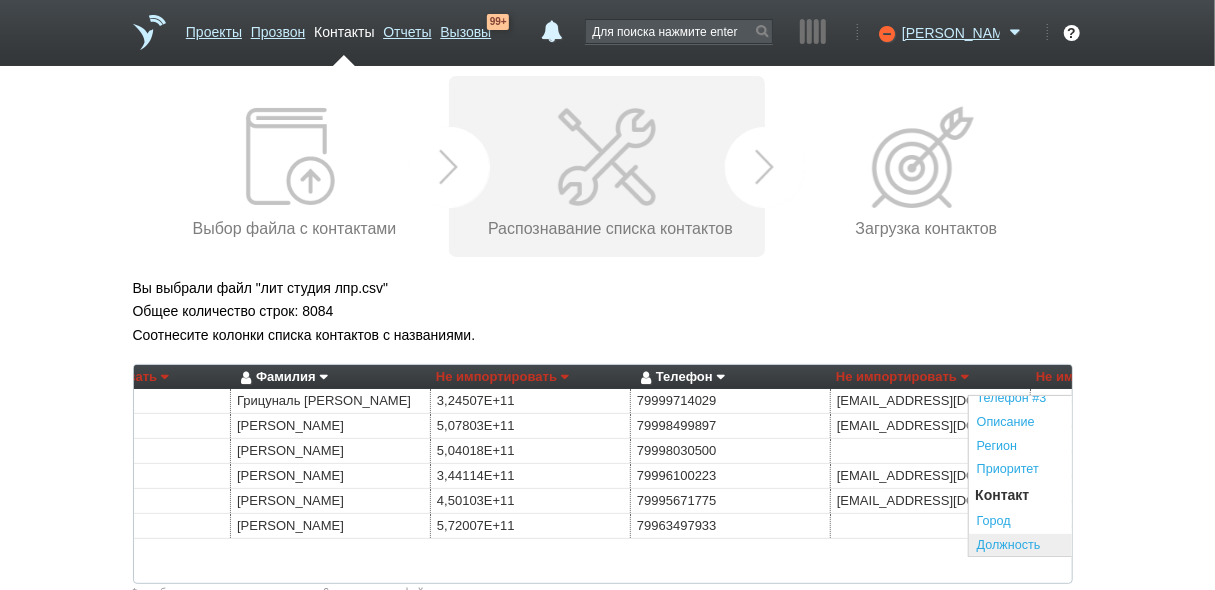 scroll, scrollTop: 160, scrollLeft: 0, axis: vertical 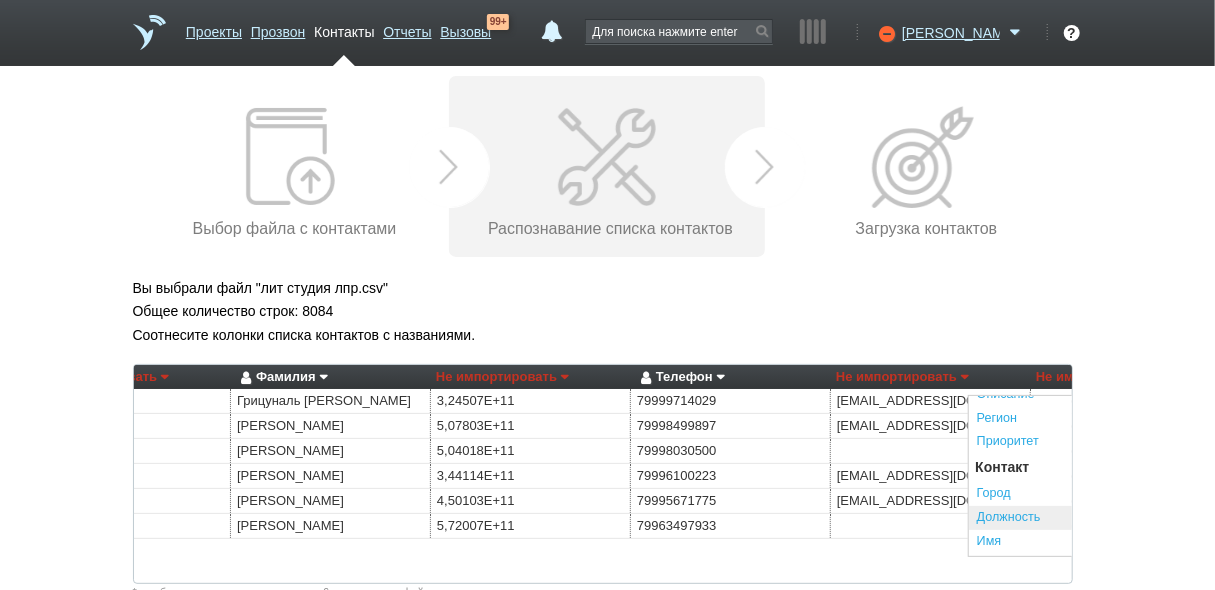 click on "Должность" at bounding box center [1068, 518] 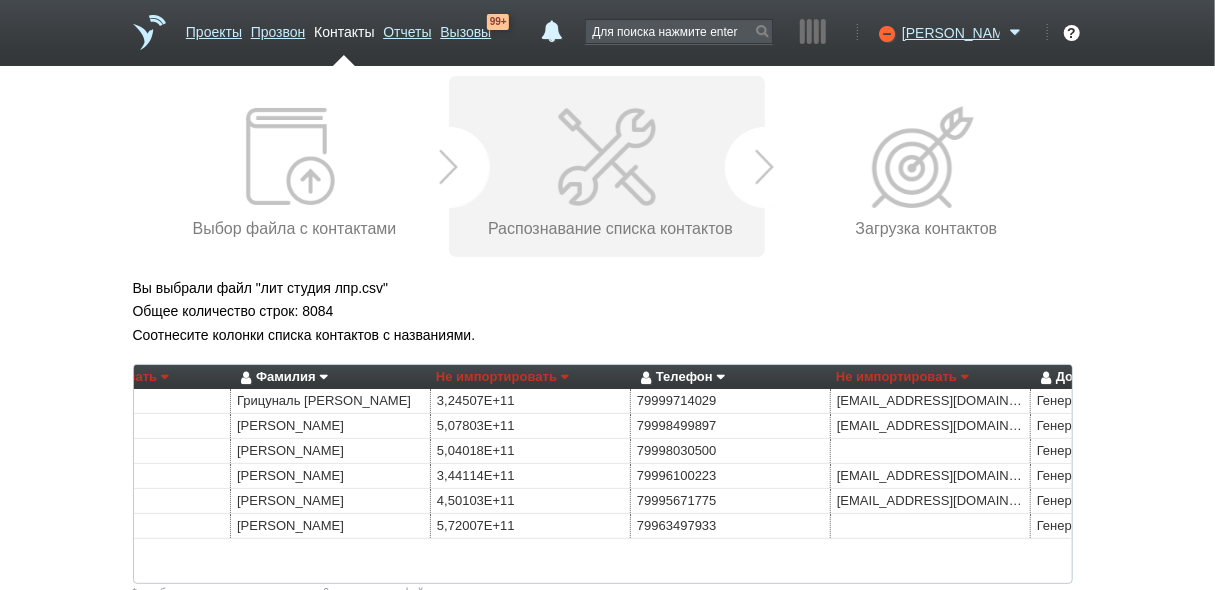 click on "Не импортировать" at bounding box center [902, 377] 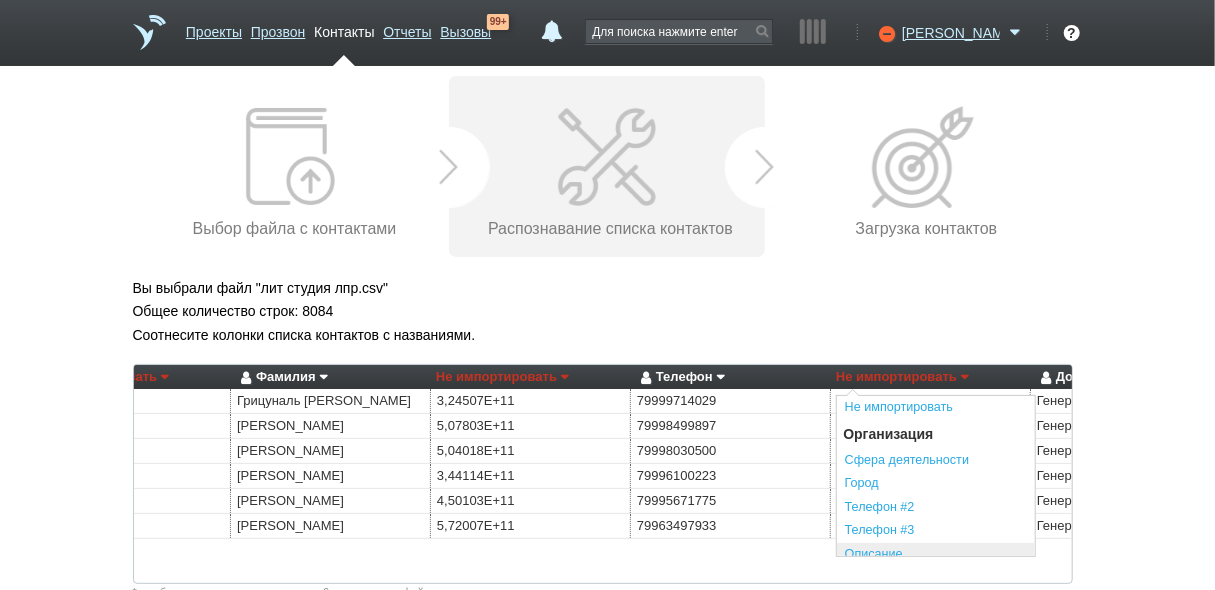 scroll, scrollTop: 0, scrollLeft: 0, axis: both 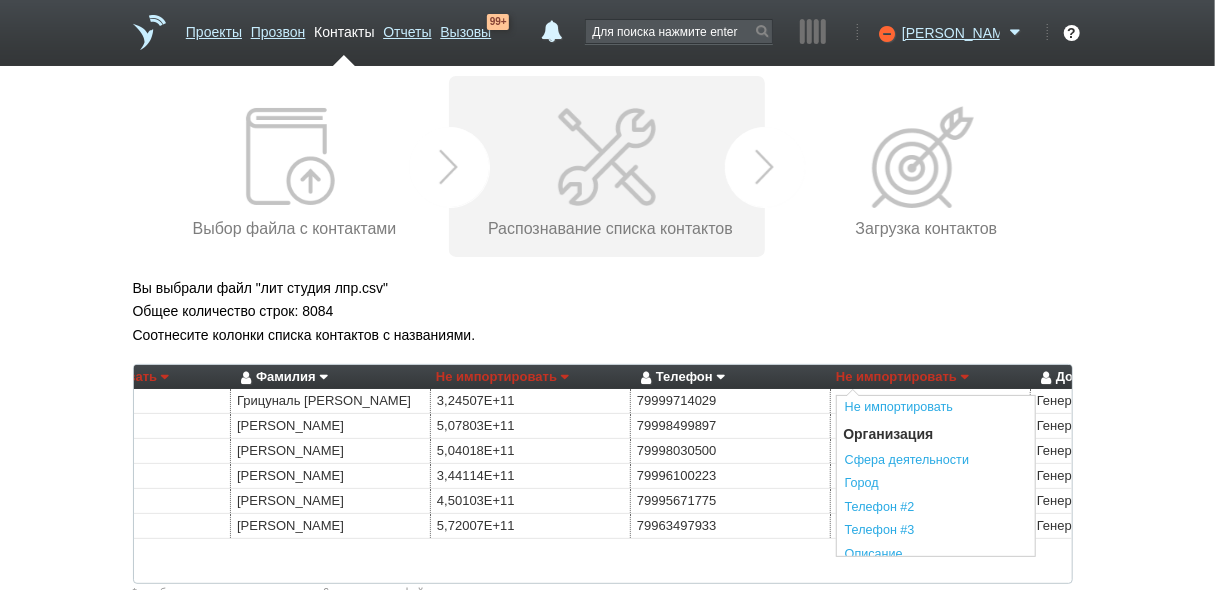 click on "Соотнесите колонки списка контактов с названиями." at bounding box center (608, 335) 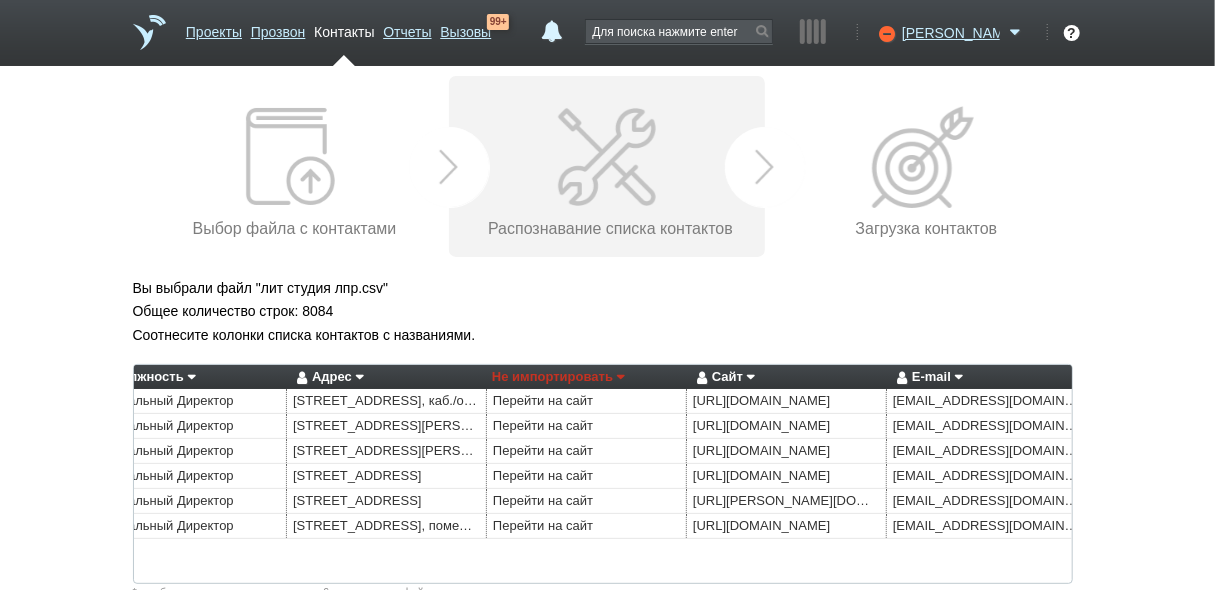 scroll, scrollTop: 0, scrollLeft: 1653, axis: horizontal 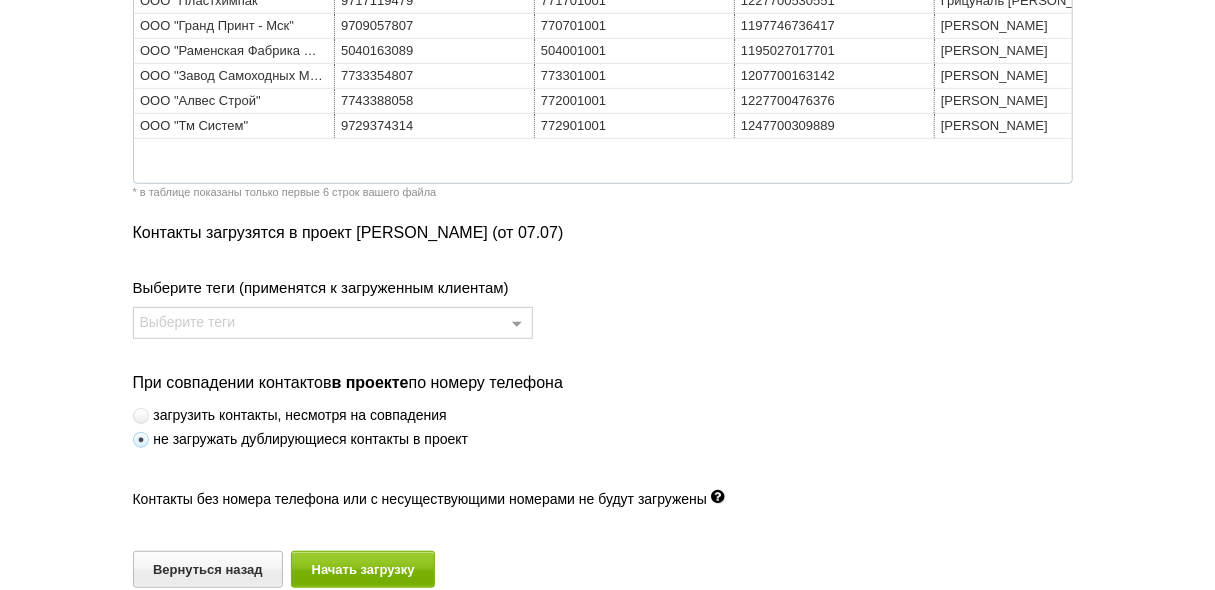 click on "Выберите теги" at bounding box center (333, 323) 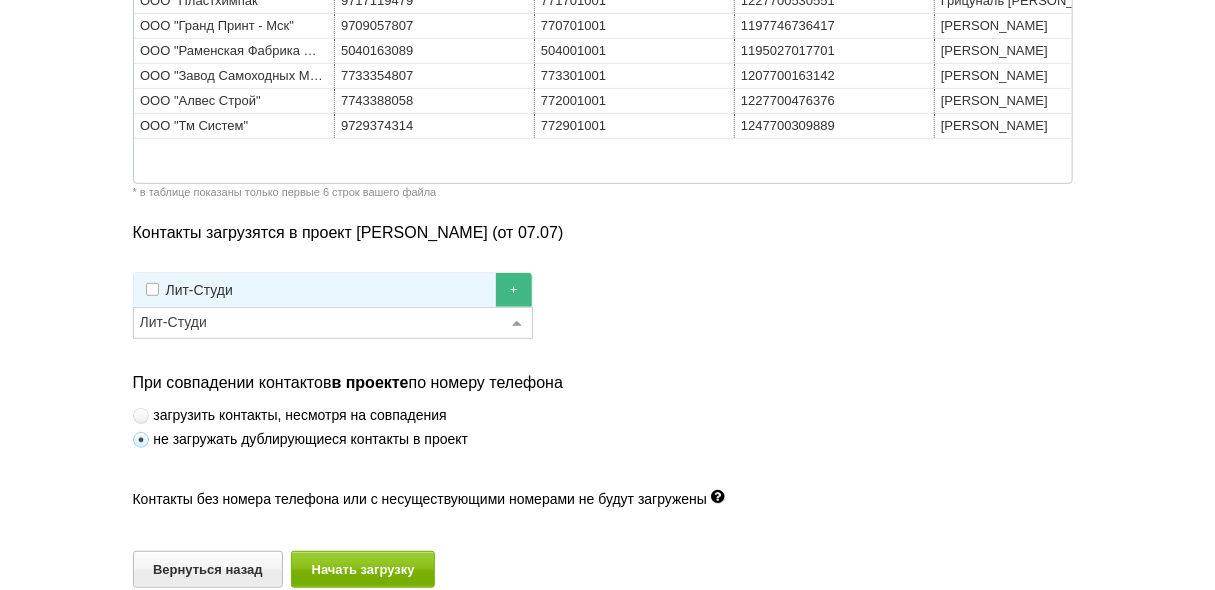 type on "Лит-Студия" 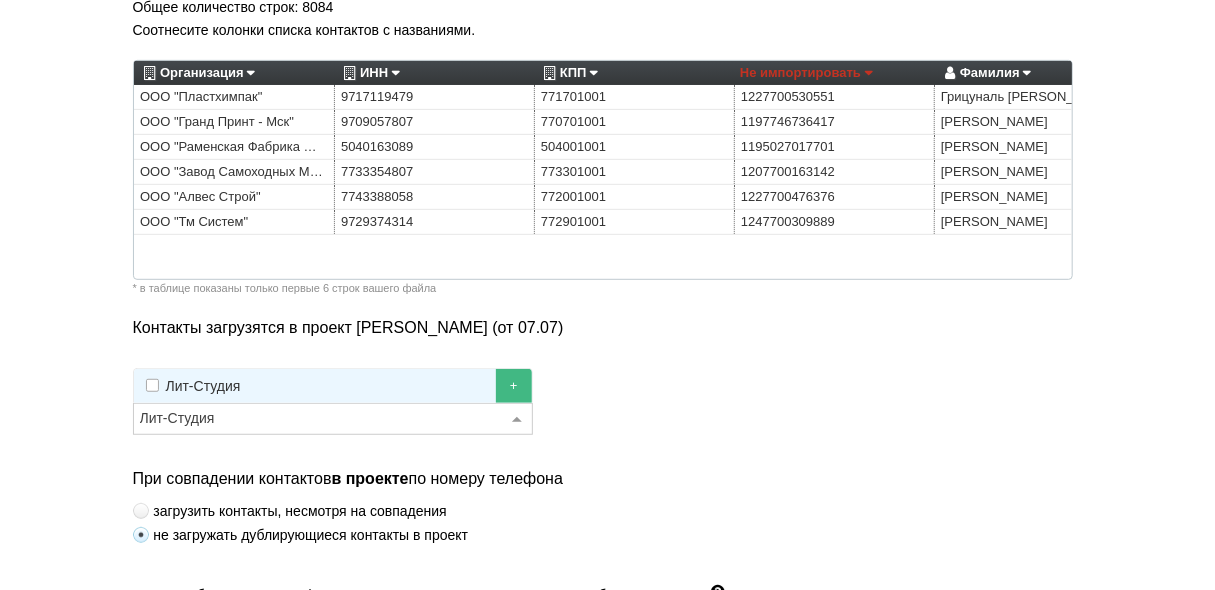 click at bounding box center (152, 385) 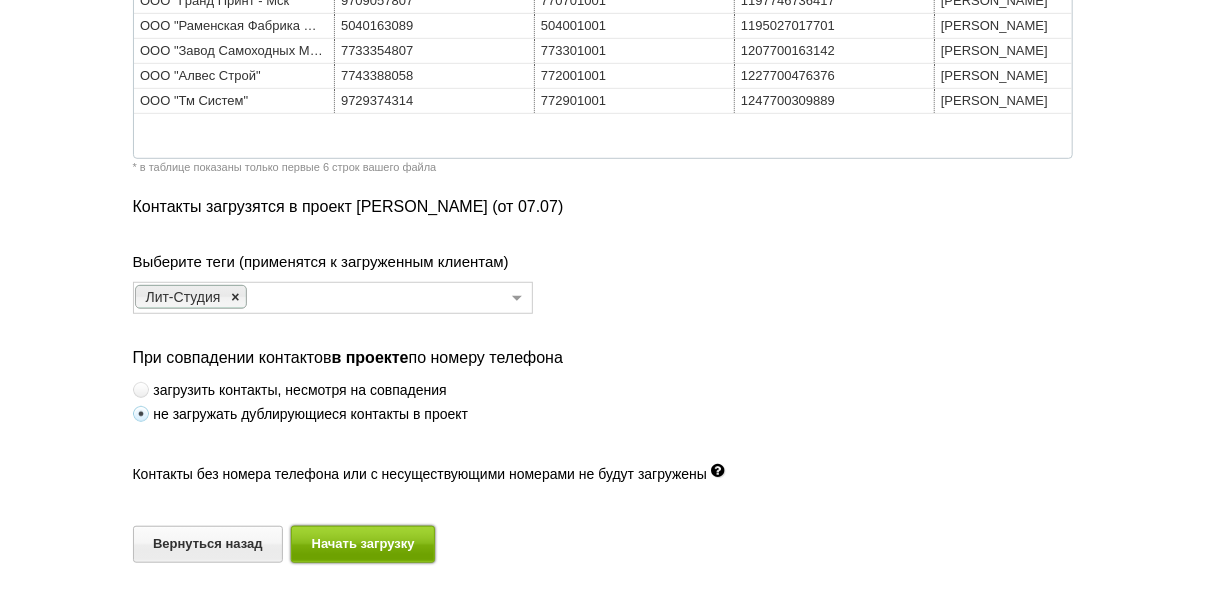 drag, startPoint x: 377, startPoint y: 543, endPoint x: 388, endPoint y: 548, distance: 12.083046 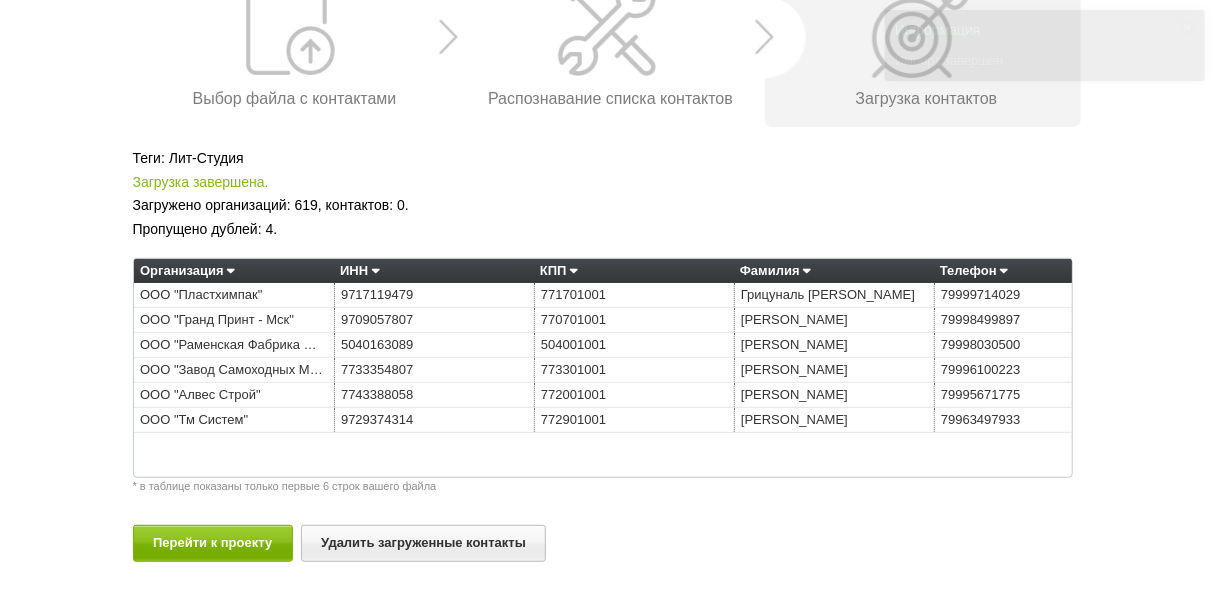 scroll, scrollTop: 320, scrollLeft: 0, axis: vertical 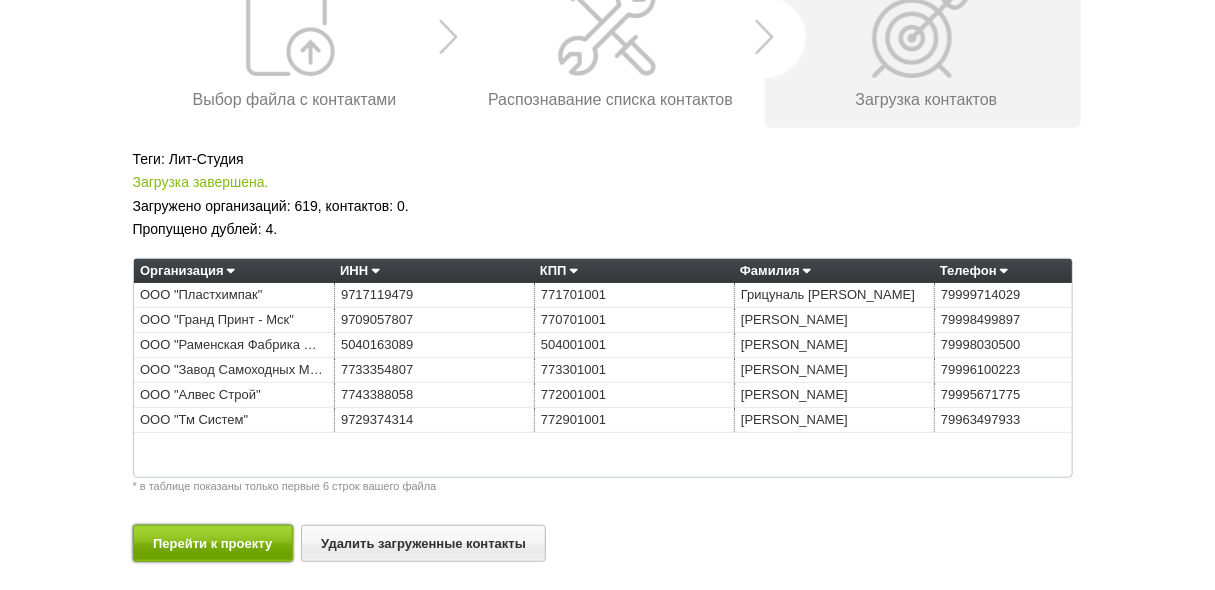 click on "Перейти к проекту" at bounding box center (213, 543) 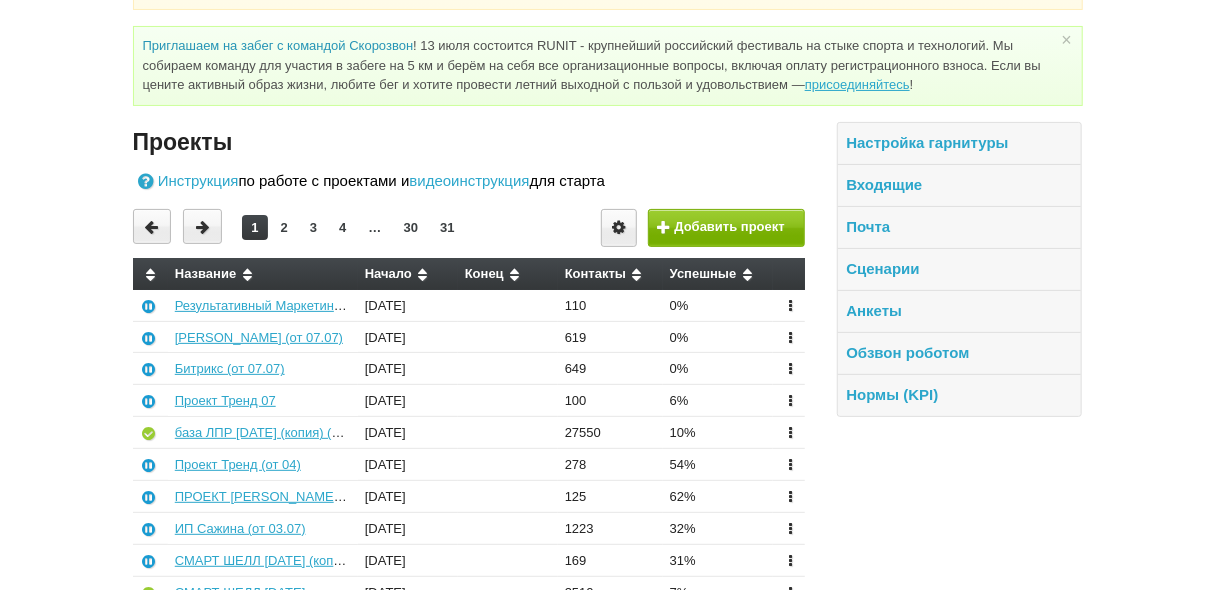 scroll, scrollTop: 0, scrollLeft: 0, axis: both 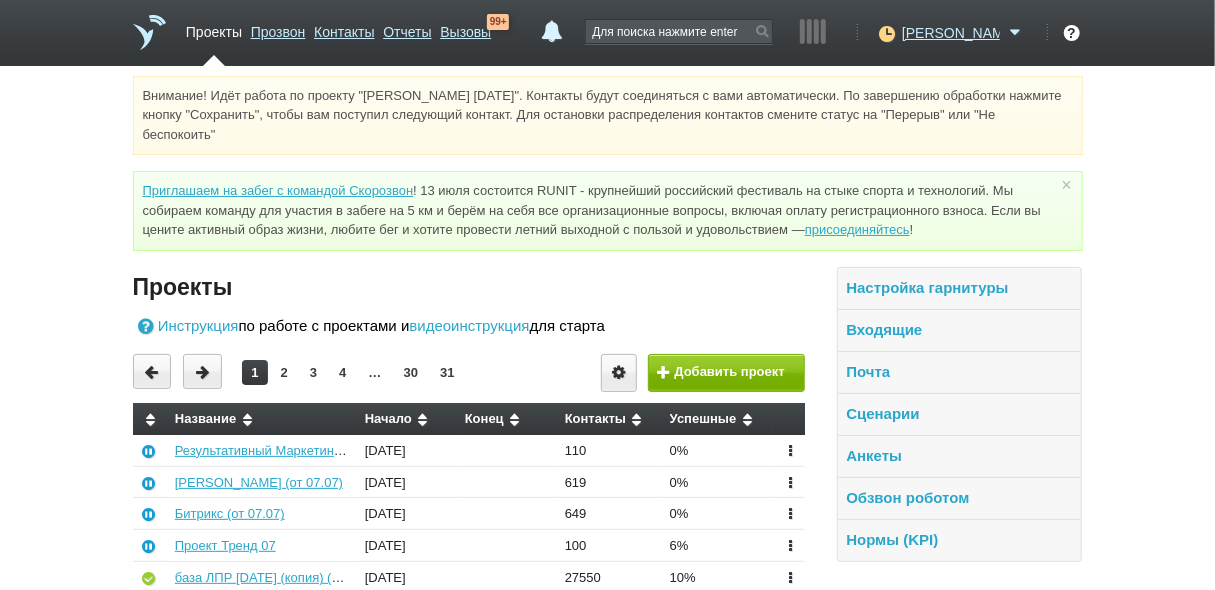 click on "Проекты" at bounding box center (214, 28) 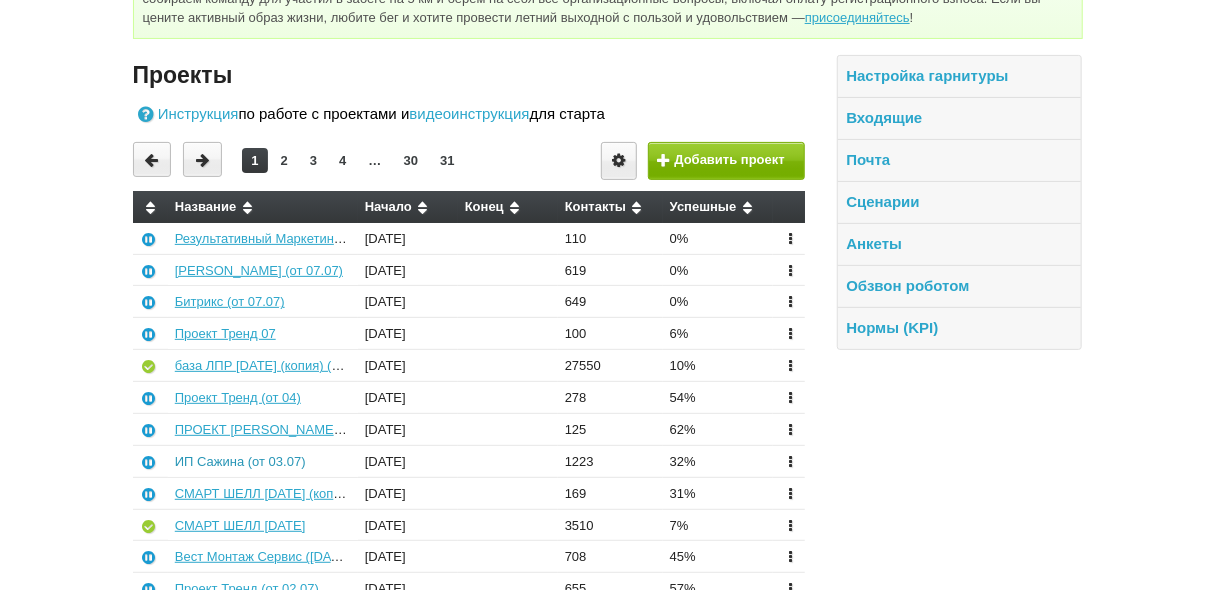 scroll, scrollTop: 240, scrollLeft: 0, axis: vertical 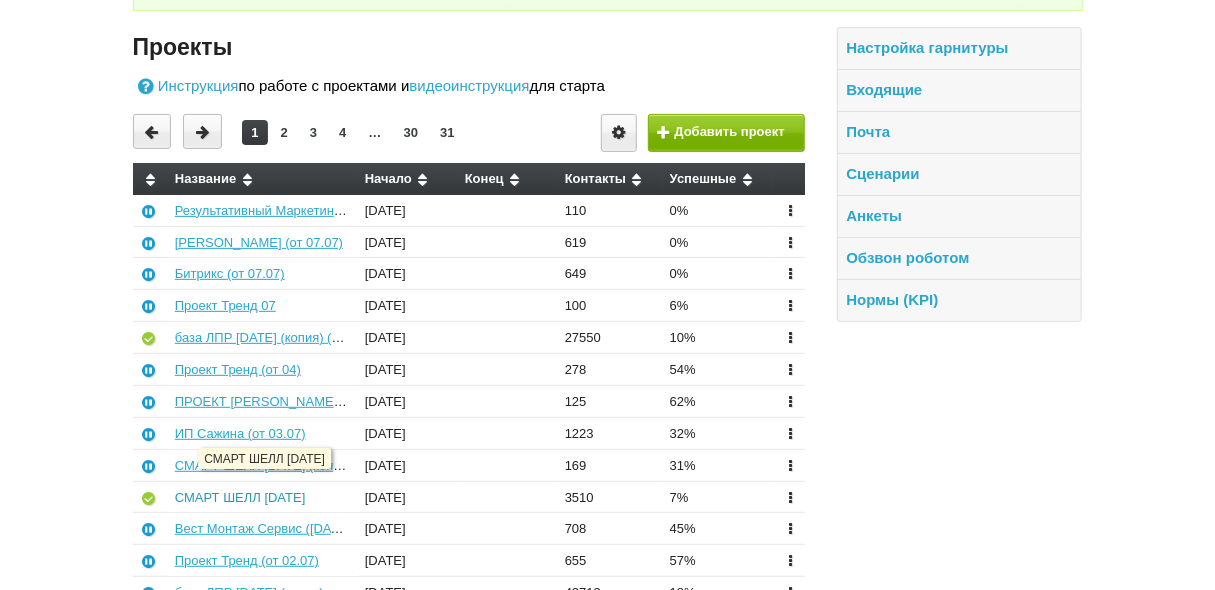 click on "СМАРТ ШЕЛЛ [DATE]" at bounding box center (240, 497) 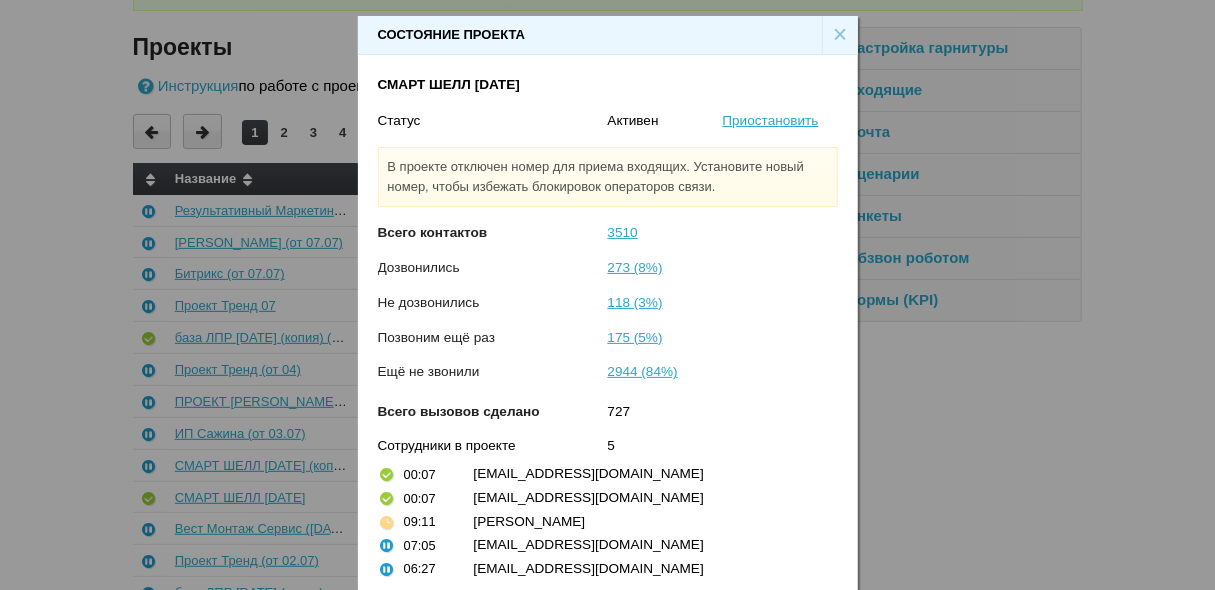 click on "×" at bounding box center [840, 35] 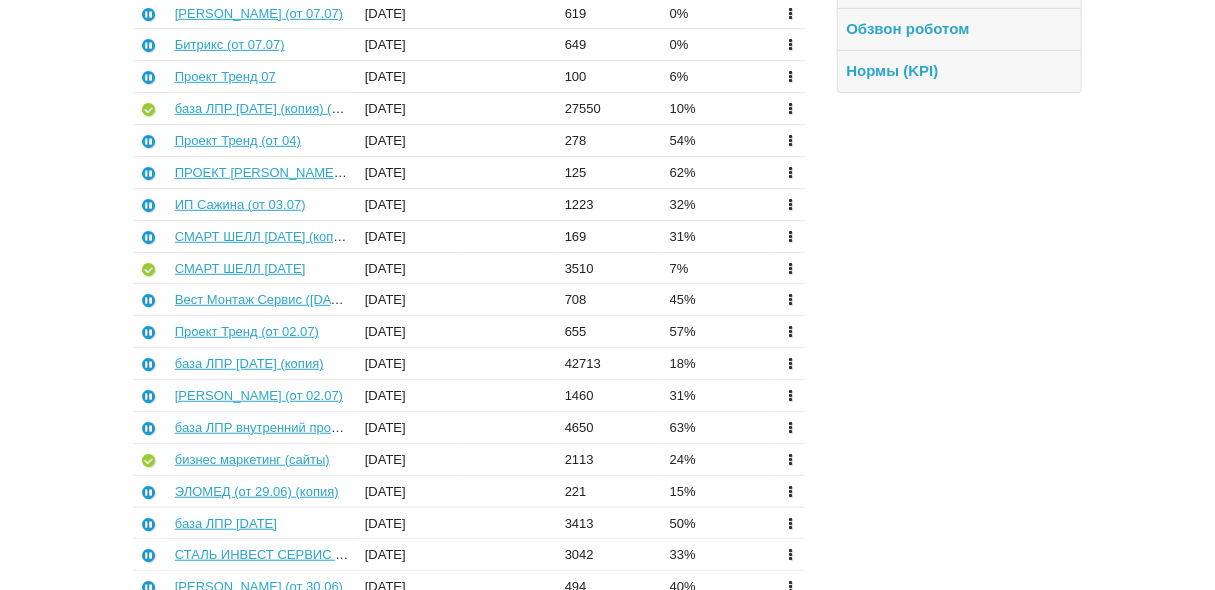 scroll, scrollTop: 480, scrollLeft: 0, axis: vertical 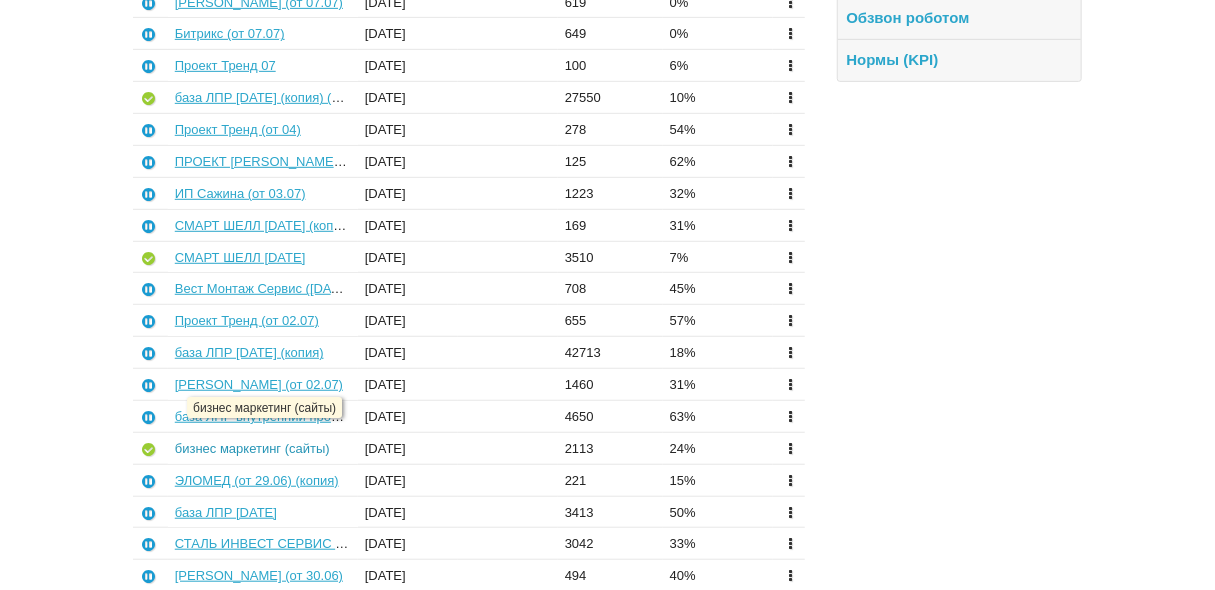 click on "бизнес маркетинг (сайты)" at bounding box center [252, 448] 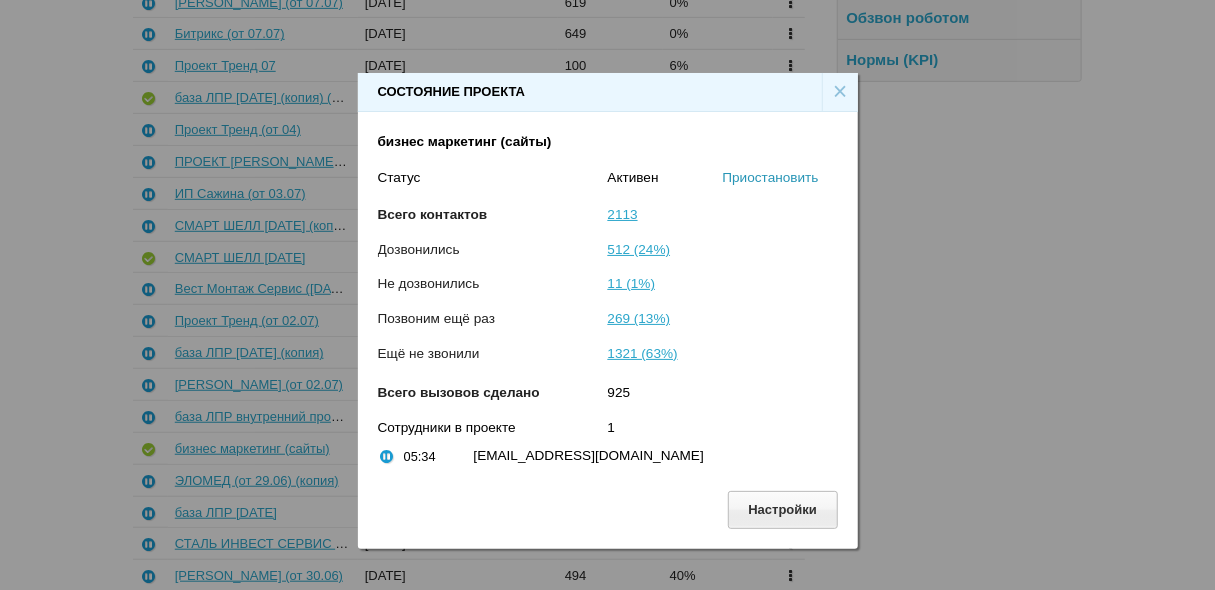 click on "Приостановить" at bounding box center [771, 177] 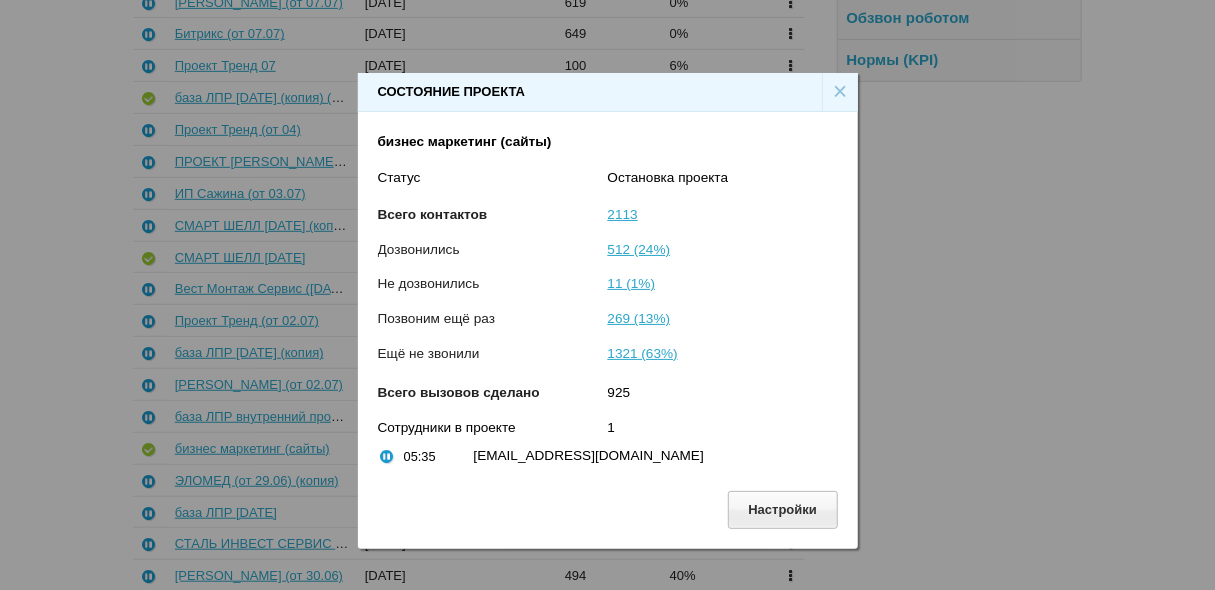 click on "×" at bounding box center (840, 92) 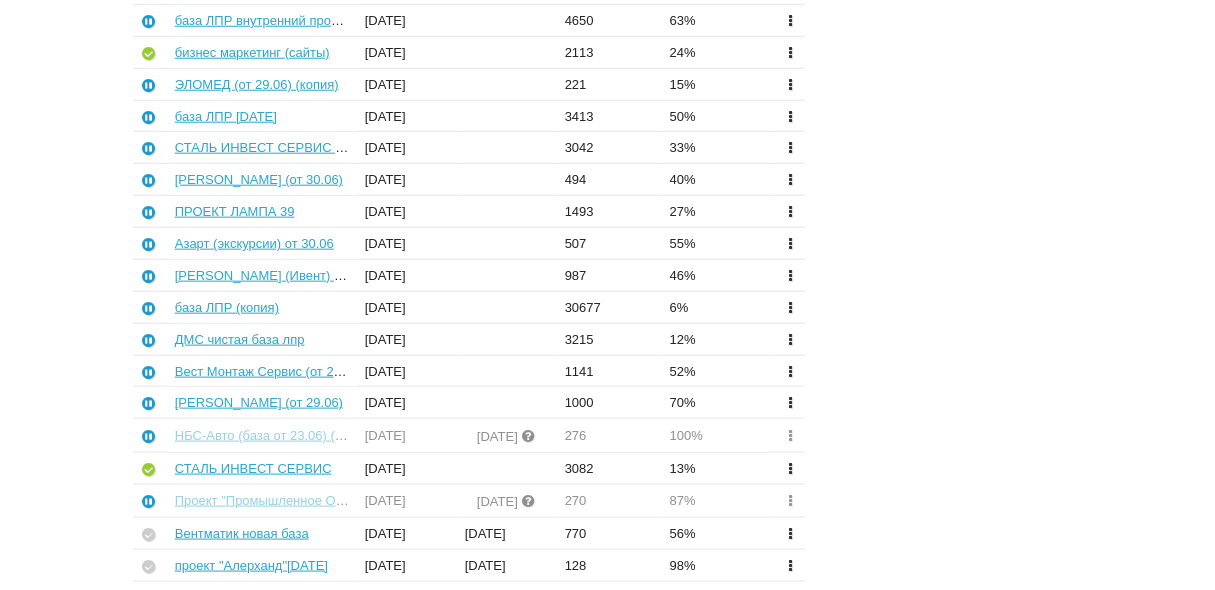 scroll, scrollTop: 880, scrollLeft: 0, axis: vertical 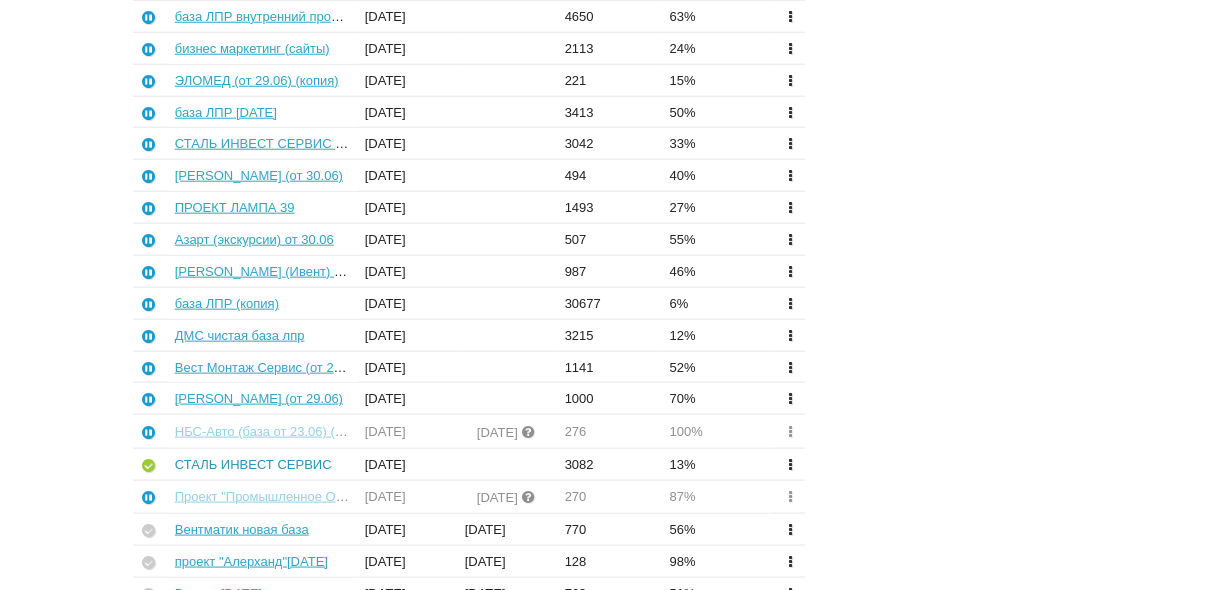 click on "СТАЛЬ ИНВЕСТ СЕРВИС" at bounding box center [253, 464] 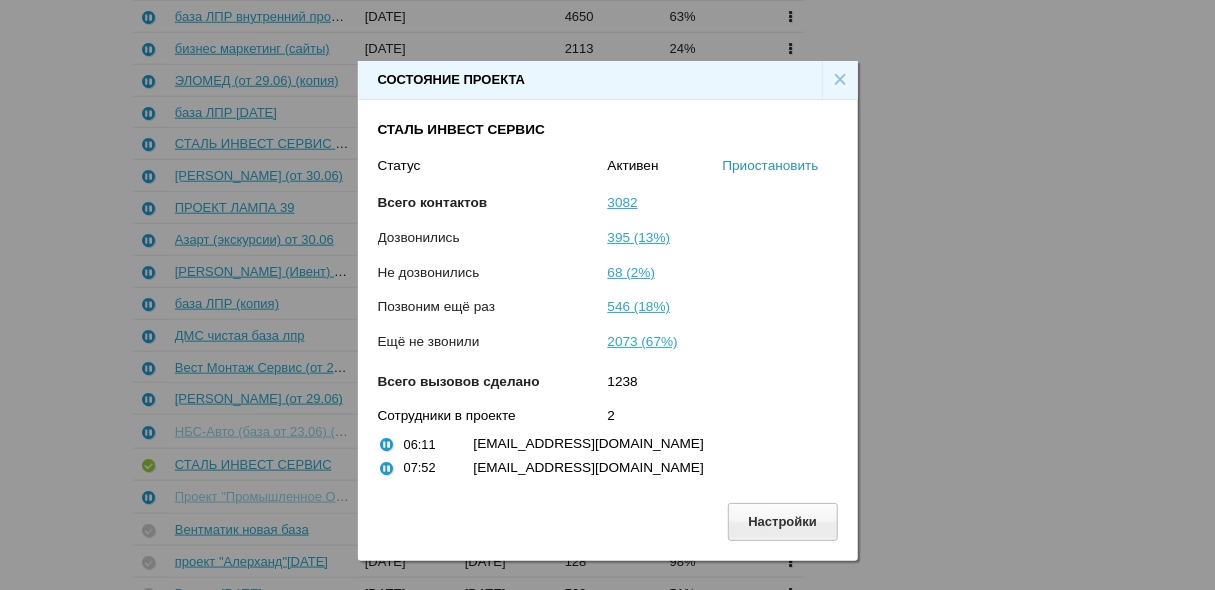 click on "Приостановить" at bounding box center [771, 165] 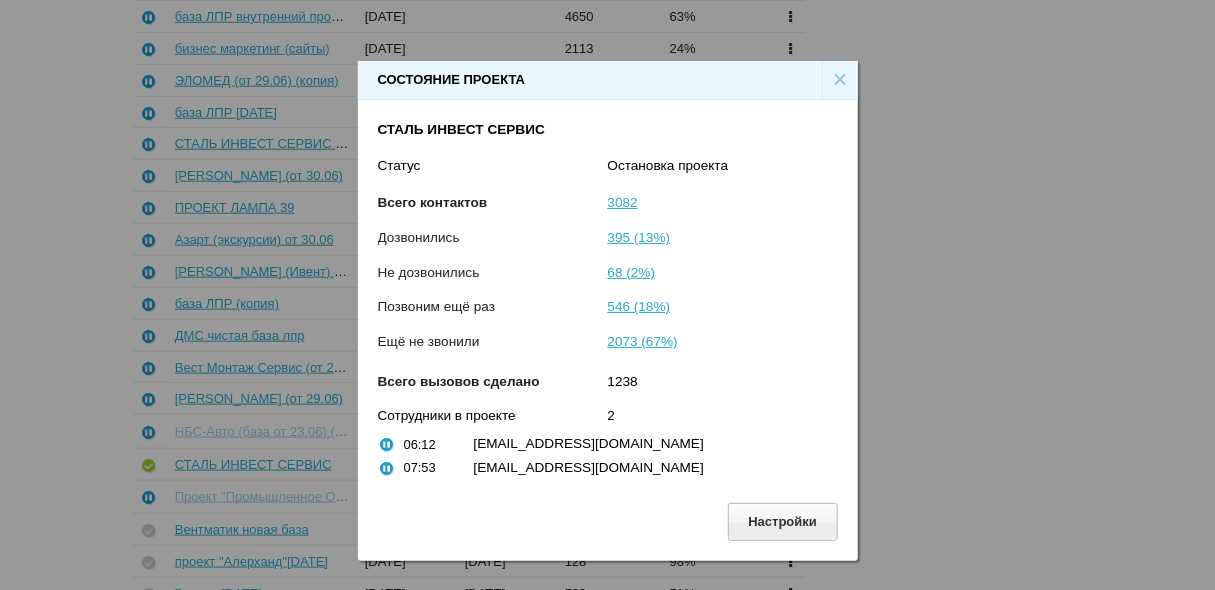 click on "×" at bounding box center [840, 80] 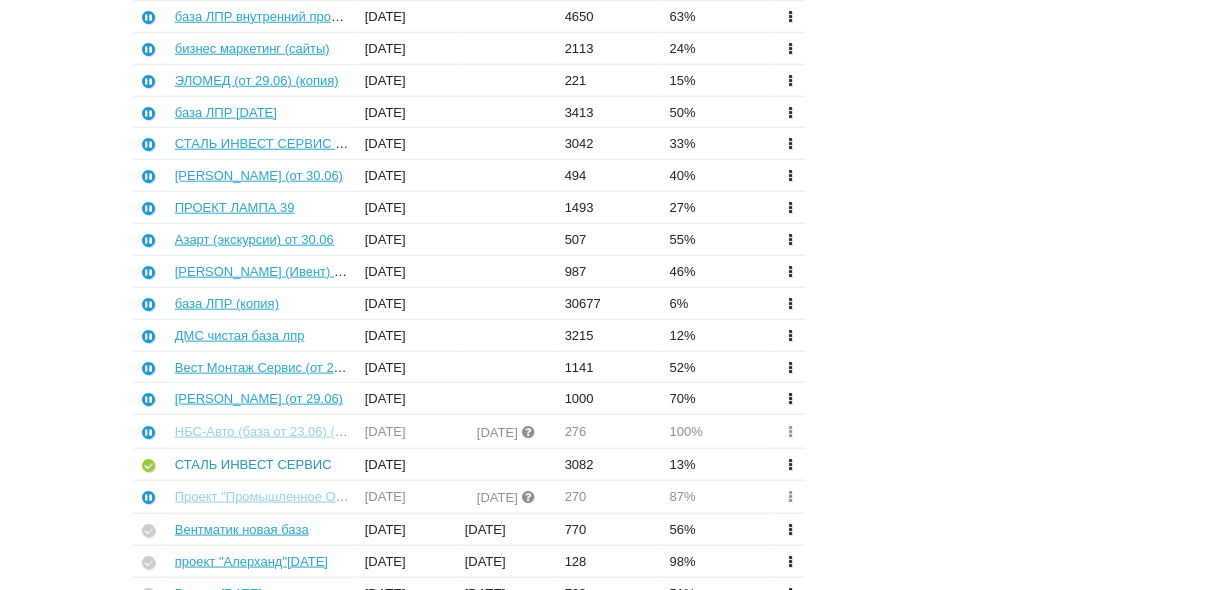 click on "СТАЛЬ ИНВЕСТ СЕРВИС" at bounding box center [253, 464] 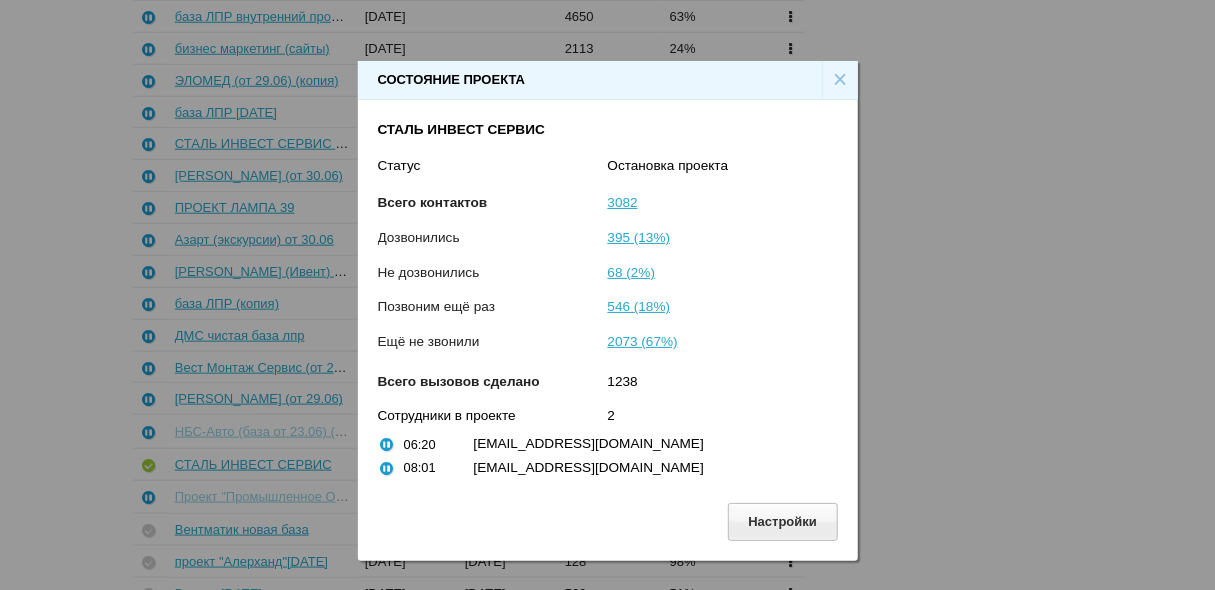 click on "×" at bounding box center [840, 80] 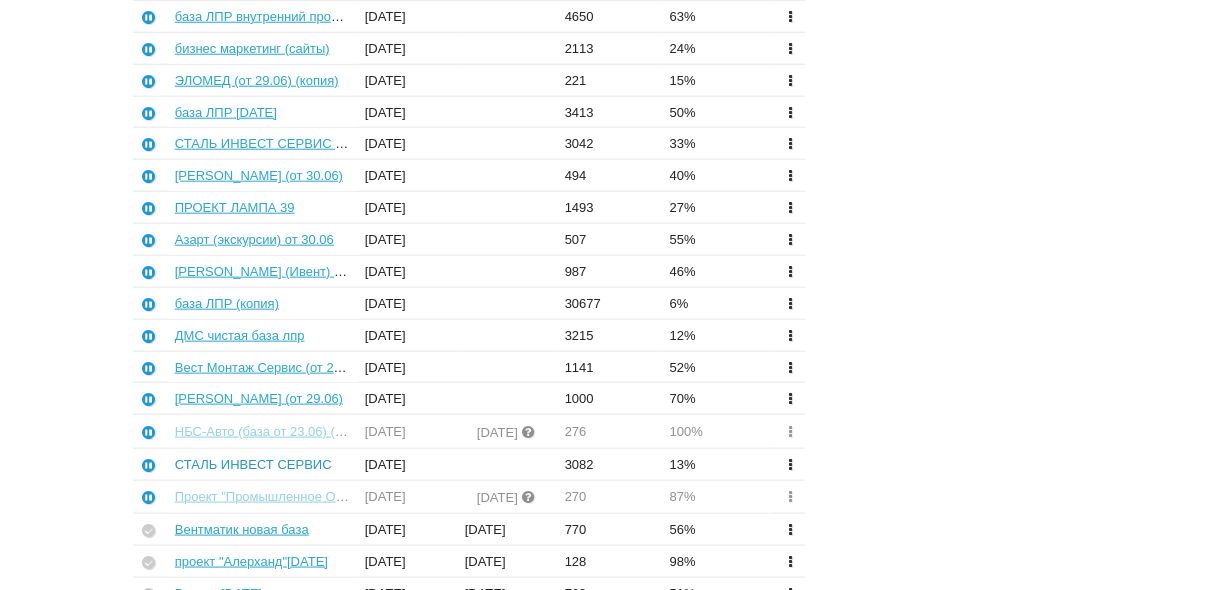 click on "СТАЛЬ ИНВЕСТ СЕРВИС" at bounding box center (253, 464) 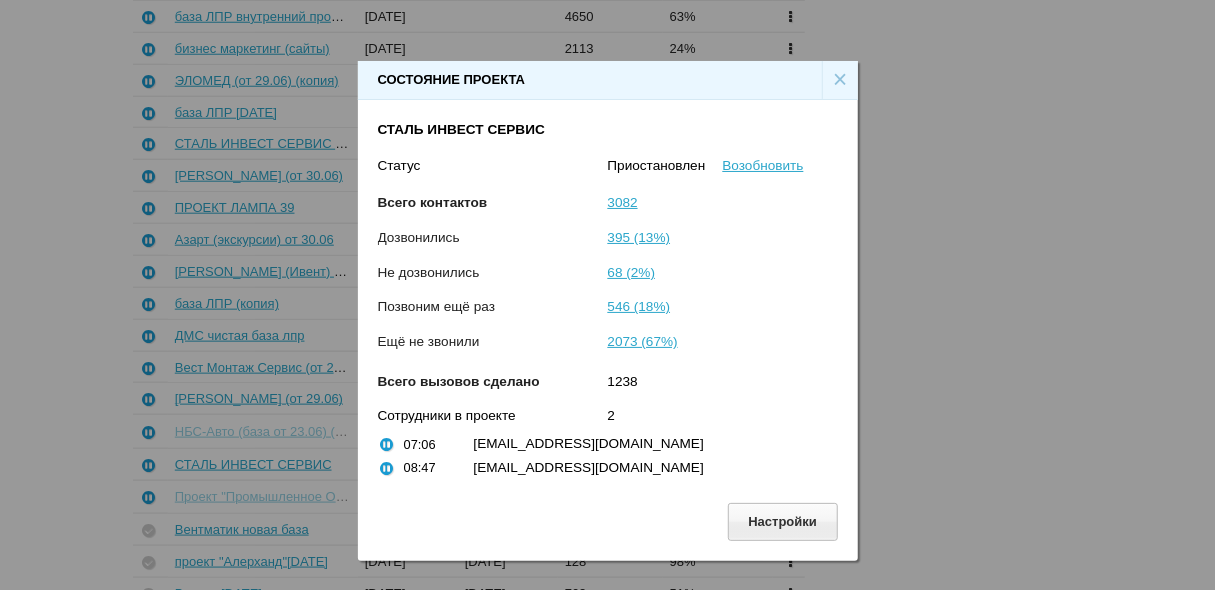 click on "×" at bounding box center [840, 80] 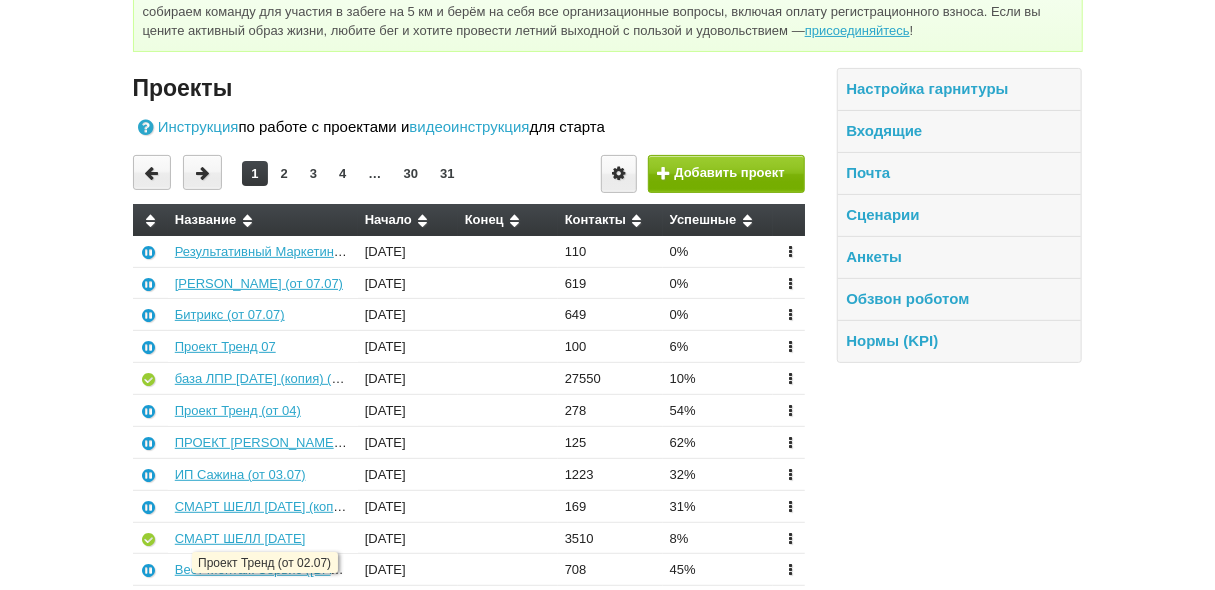 scroll, scrollTop: 160, scrollLeft: 0, axis: vertical 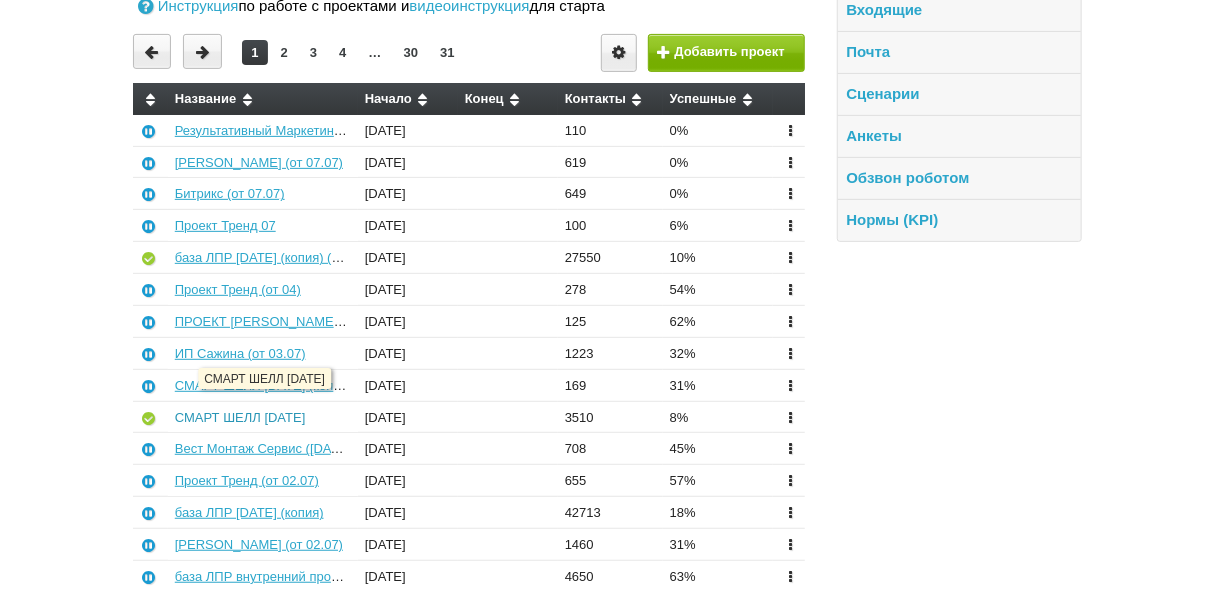 click on "СМАРТ ШЕЛЛ [DATE]" at bounding box center [240, 417] 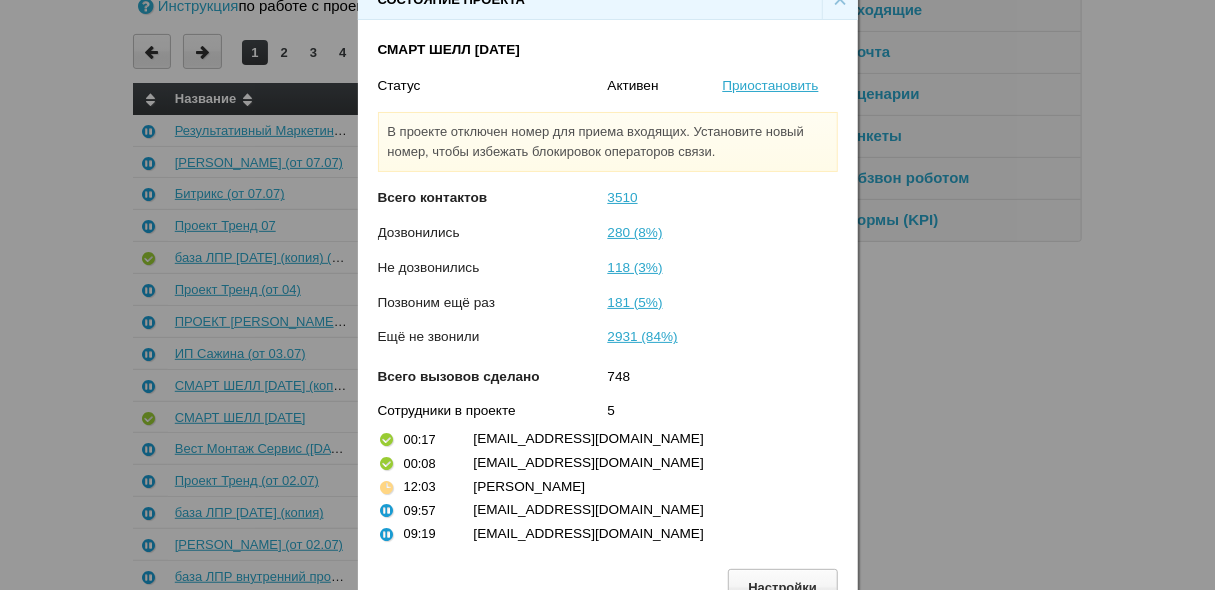 scroll, scrollTop: 53, scrollLeft: 0, axis: vertical 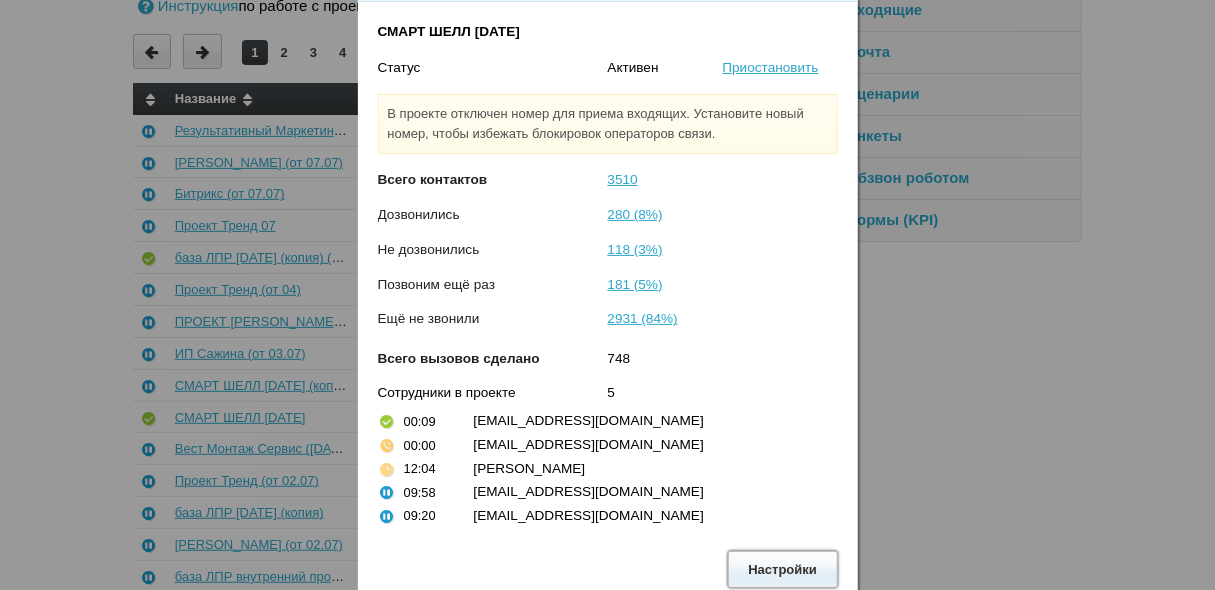 click on "Настройки" at bounding box center (783, 569) 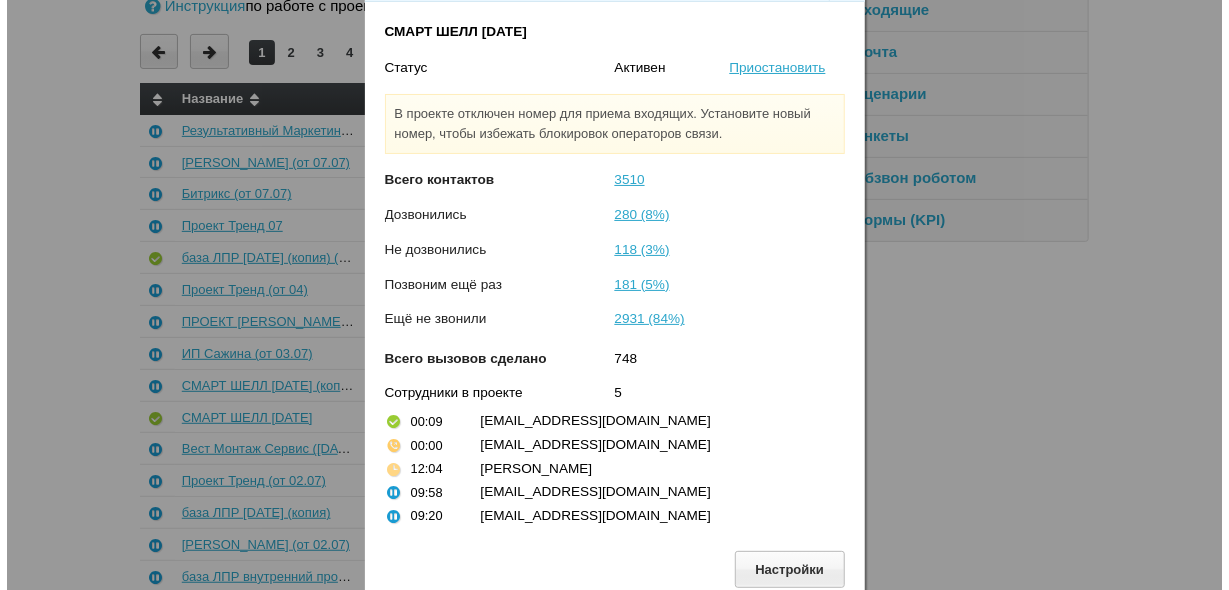 scroll, scrollTop: 0, scrollLeft: 0, axis: both 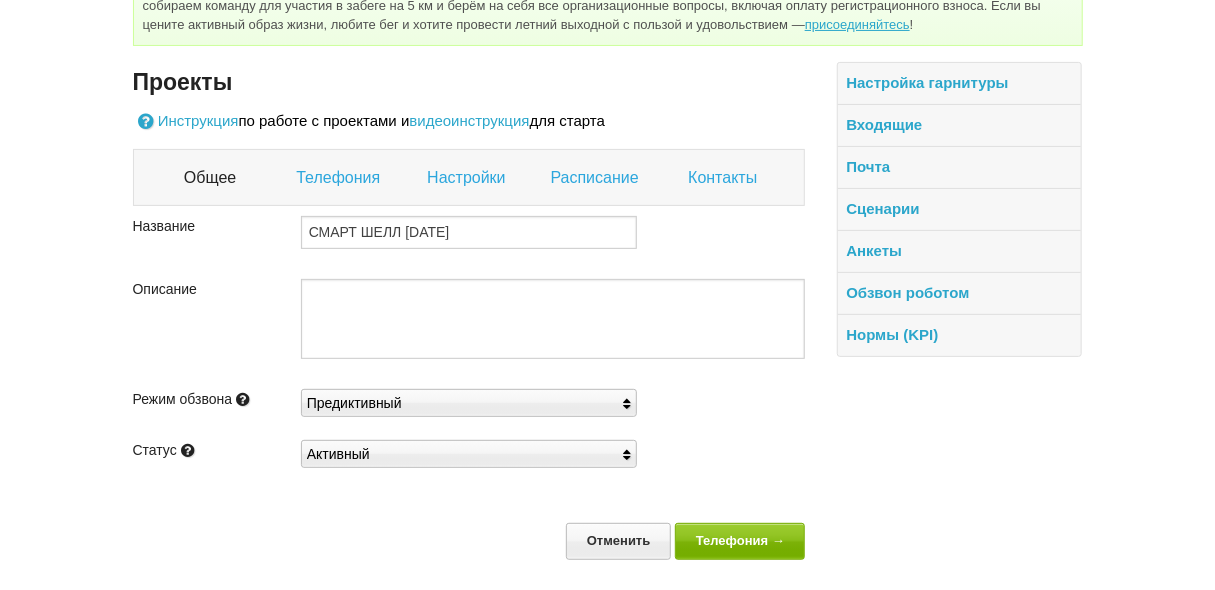 click on "Настройки" at bounding box center [468, 178] 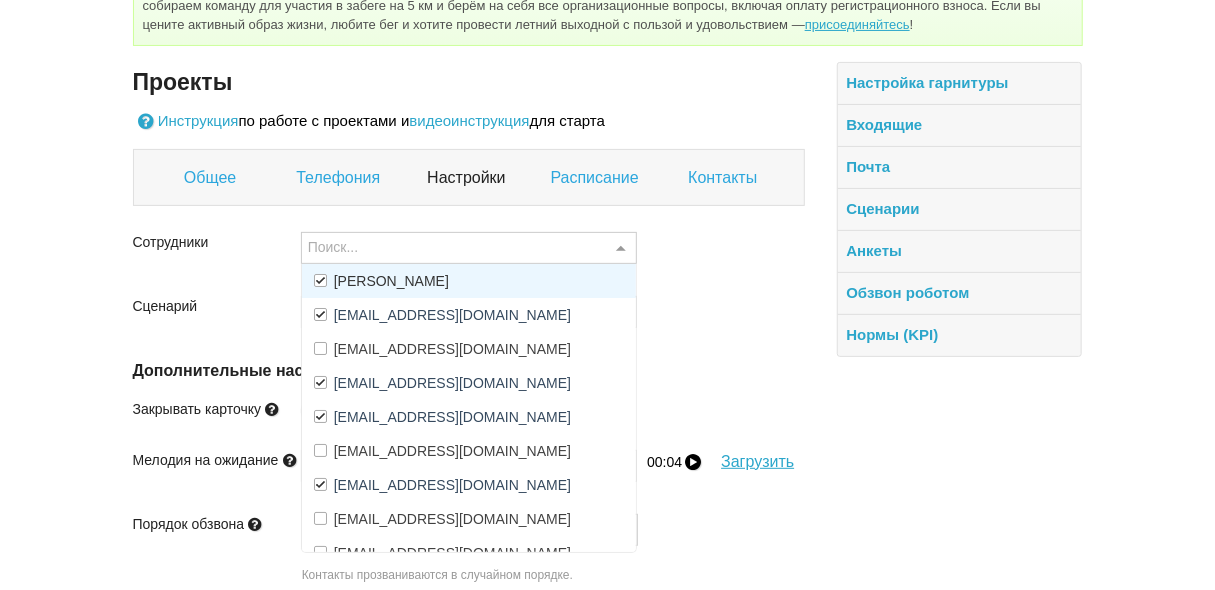 click on "[PERSON_NAME]" at bounding box center [391, 281] 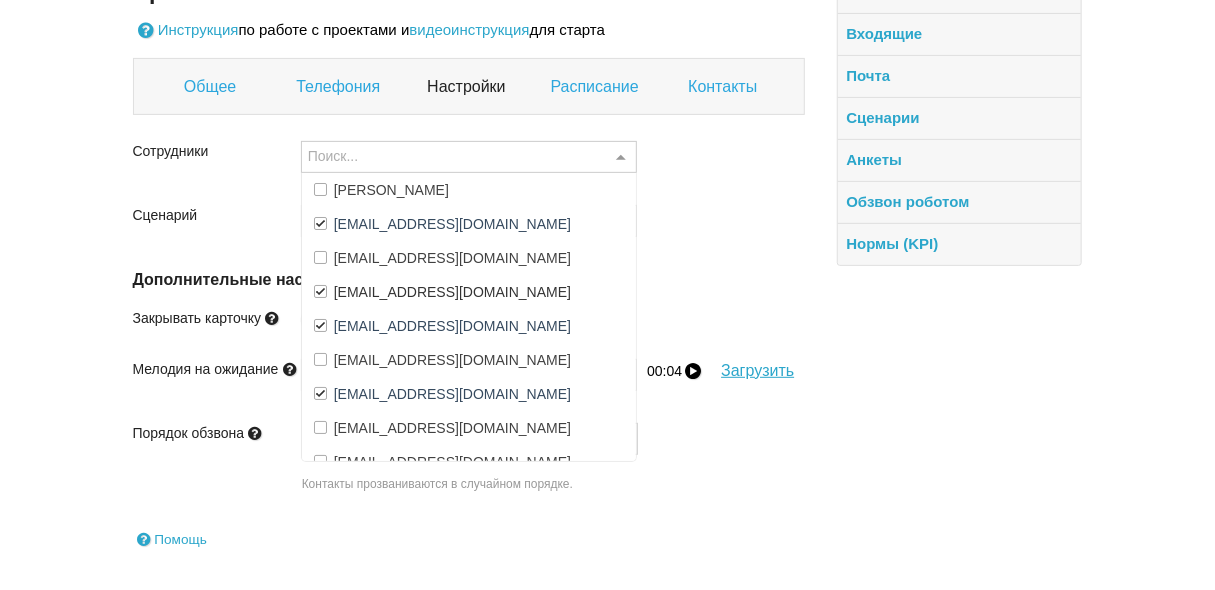 scroll, scrollTop: 370, scrollLeft: 0, axis: vertical 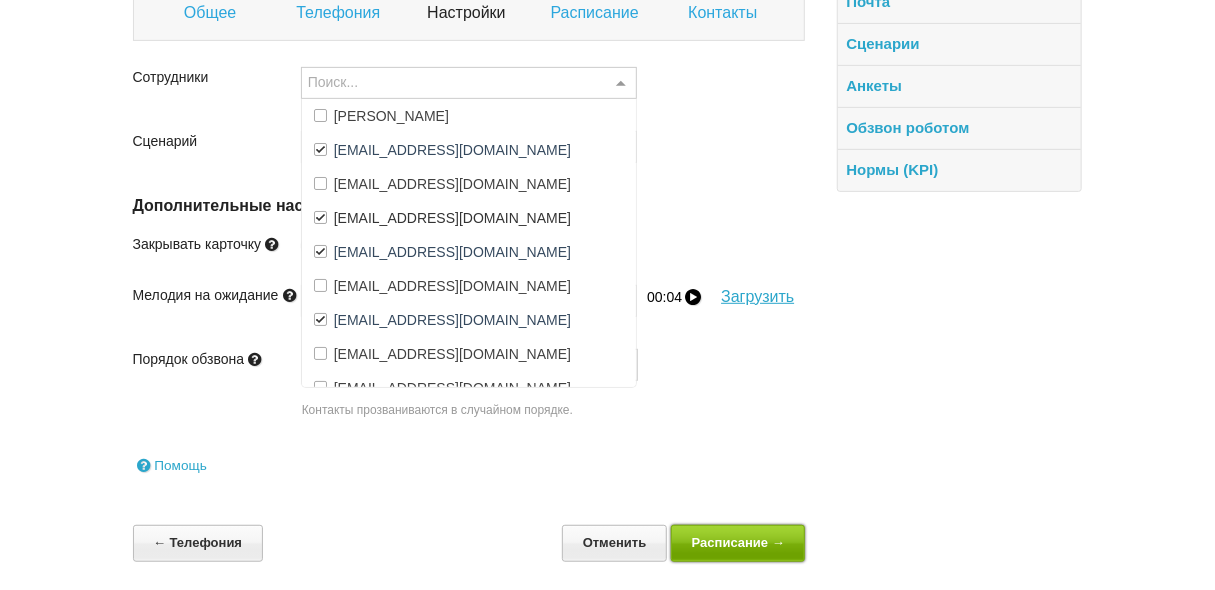 click on "Расписание →" at bounding box center [738, 543] 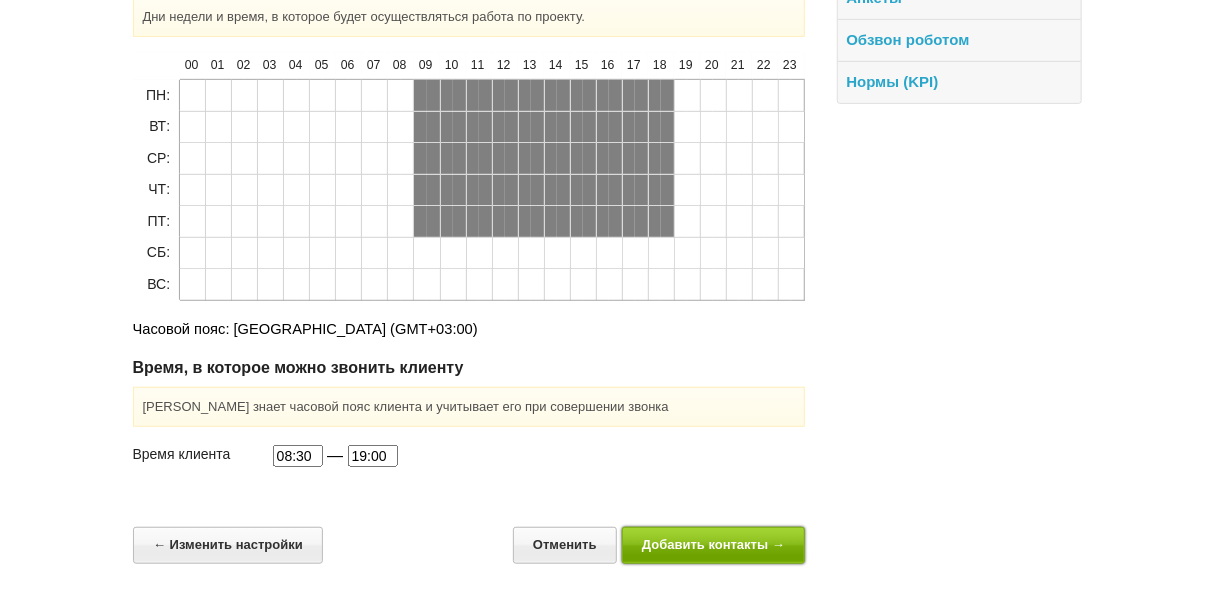 click on "Добавить контакты →" at bounding box center [714, 545] 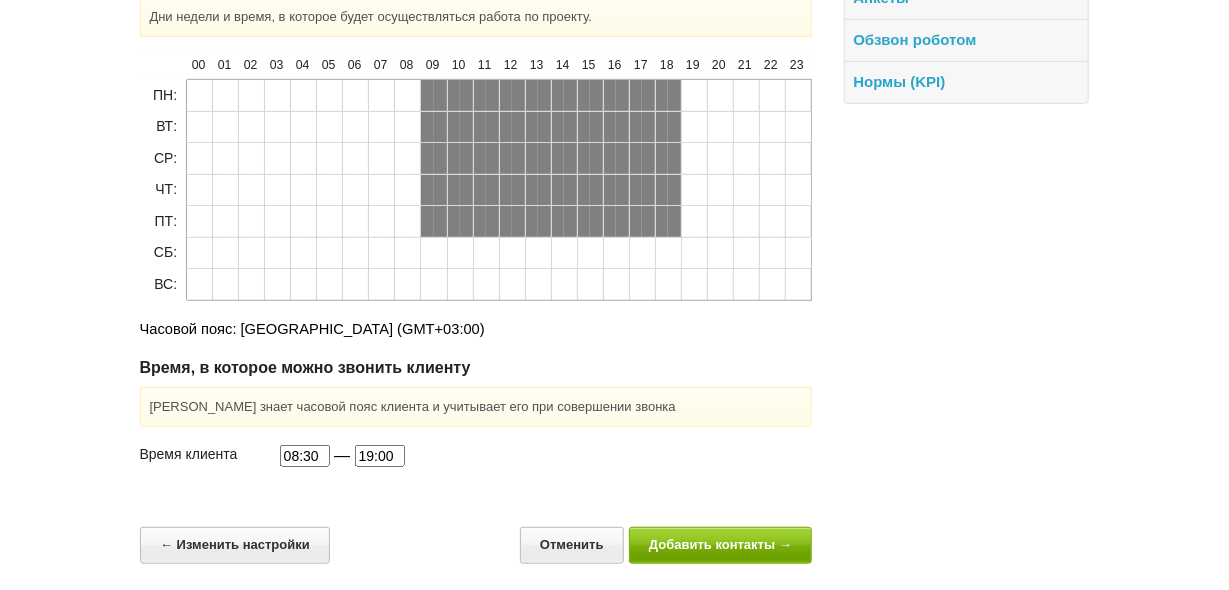 scroll, scrollTop: 64, scrollLeft: 0, axis: vertical 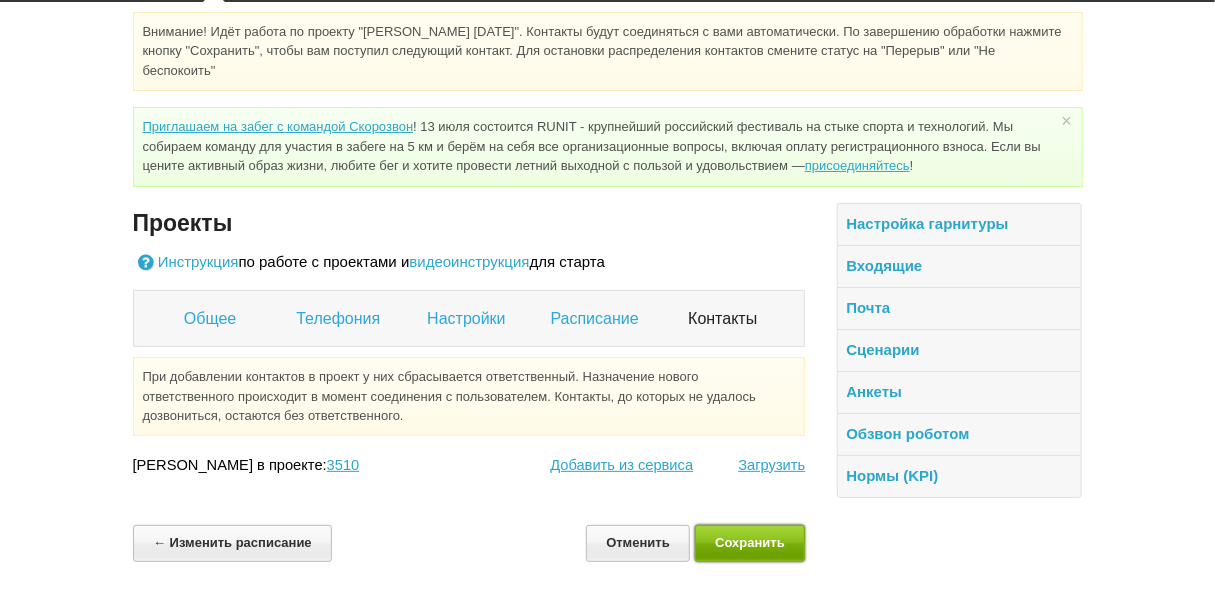 click on "Сохранить" at bounding box center [750, 543] 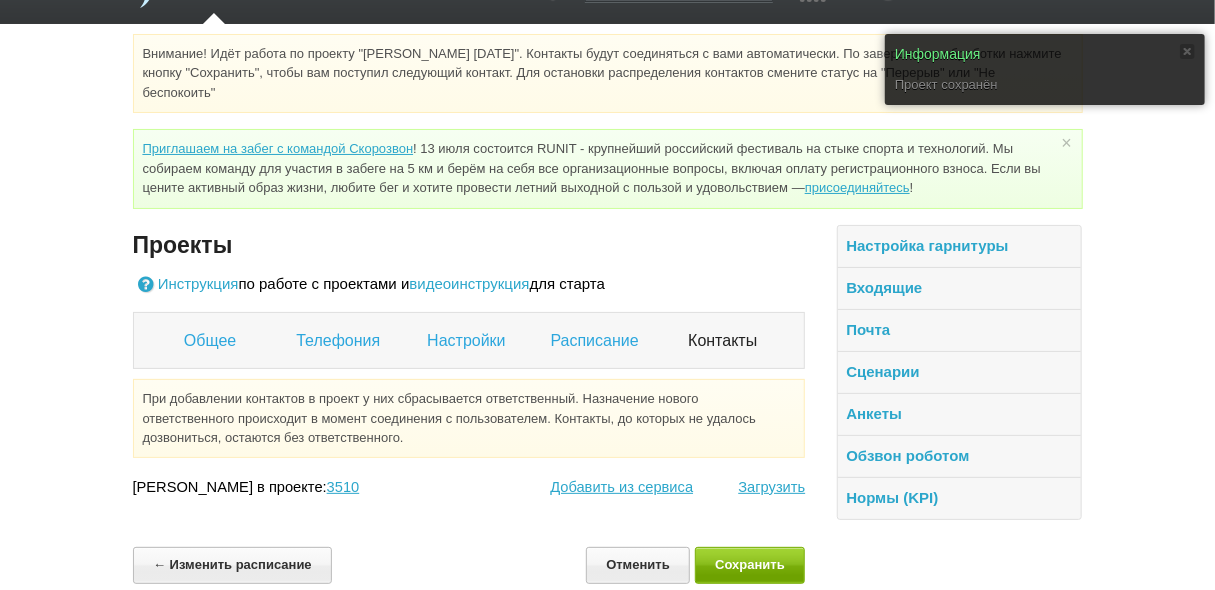 scroll, scrollTop: 64, scrollLeft: 0, axis: vertical 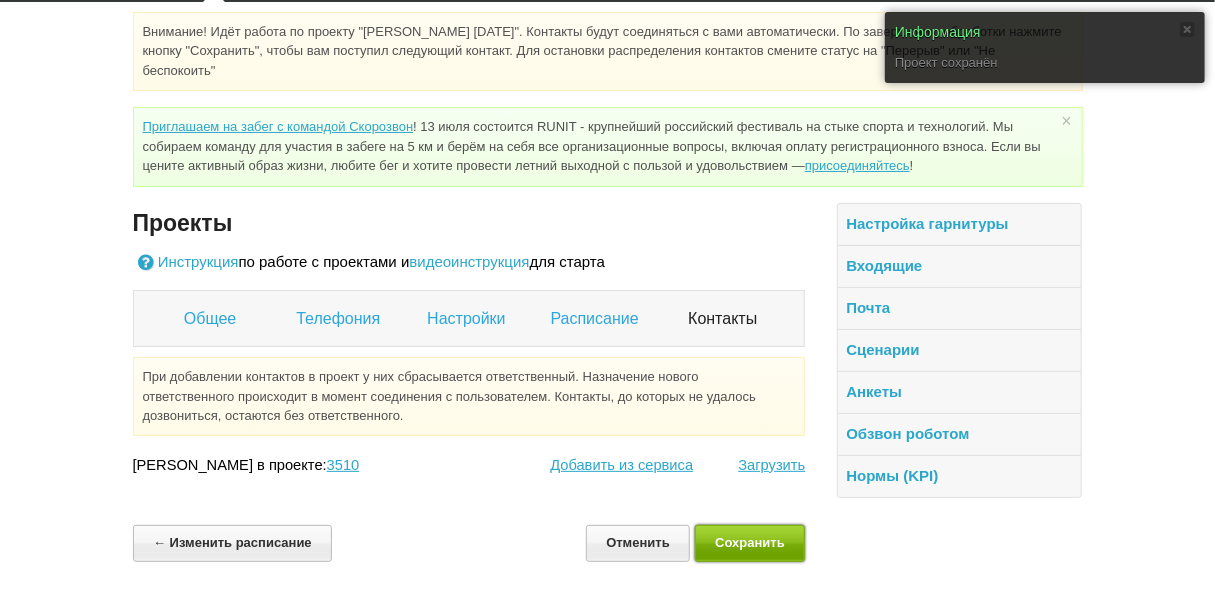click on "Сохранить" at bounding box center (750, 543) 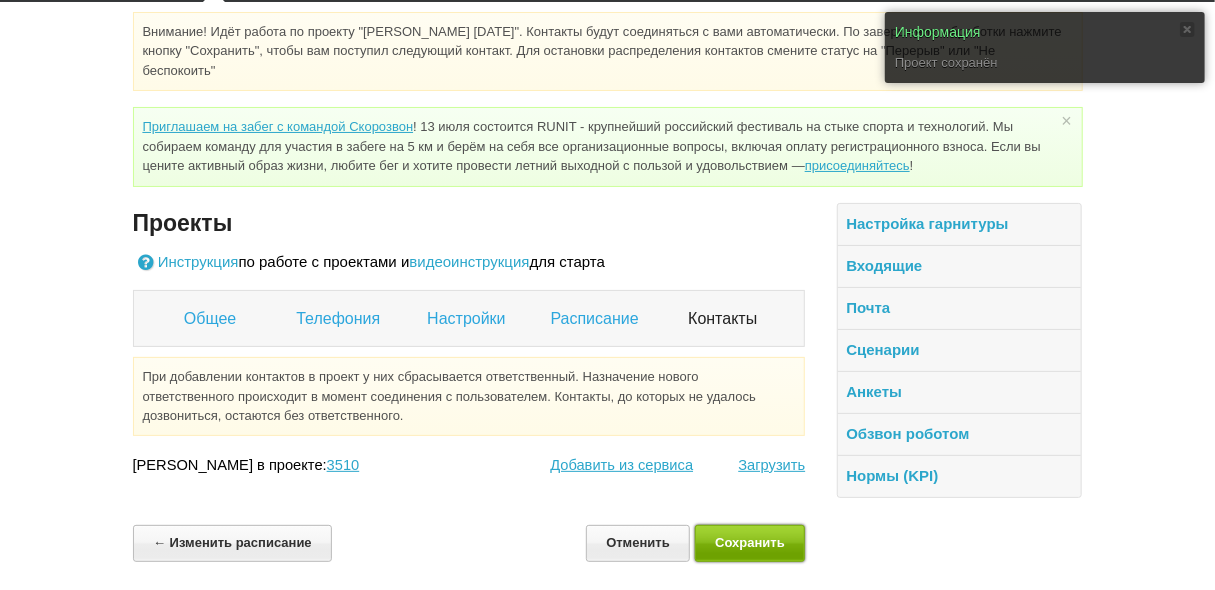 click on "Сохранить" at bounding box center [750, 543] 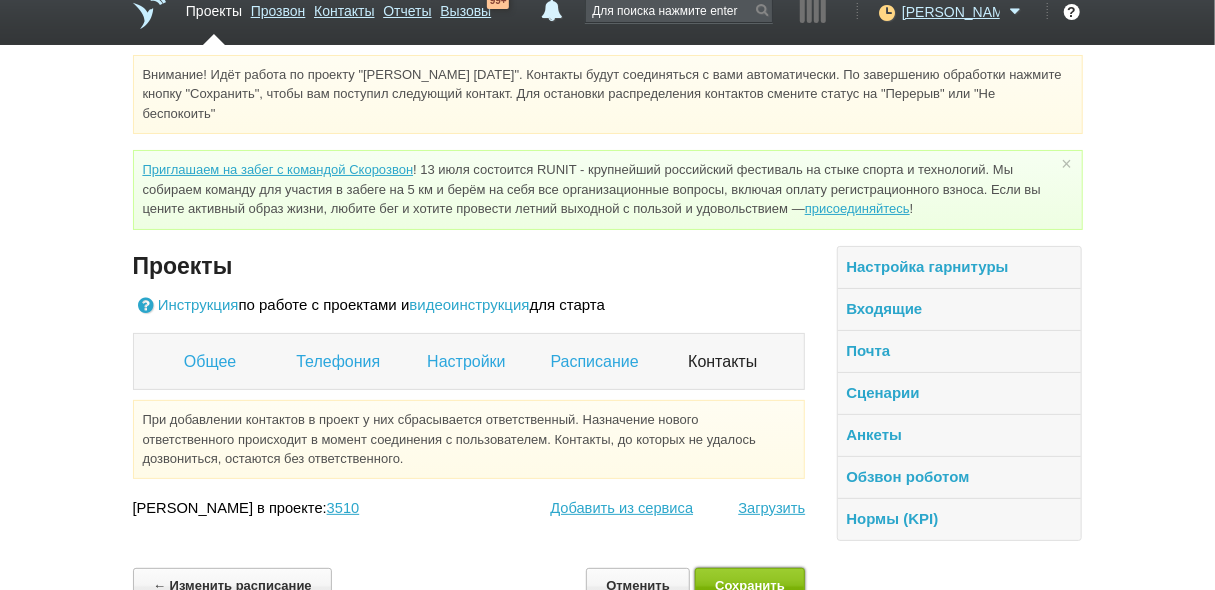 scroll, scrollTop: 0, scrollLeft: 0, axis: both 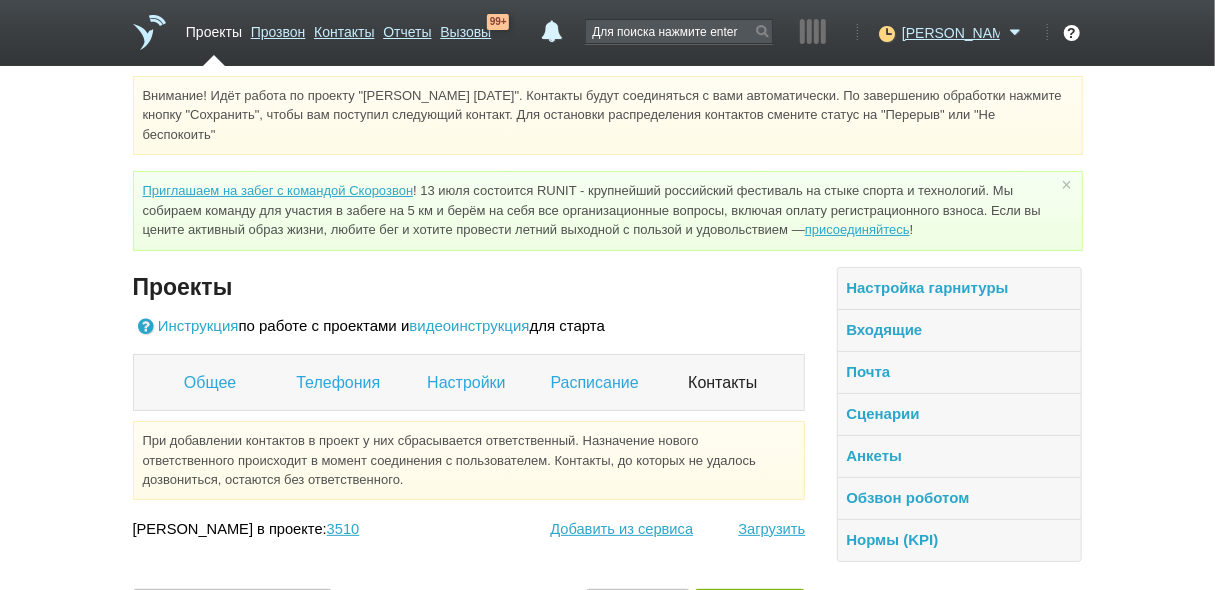 click on "Проекты" at bounding box center (214, 28) 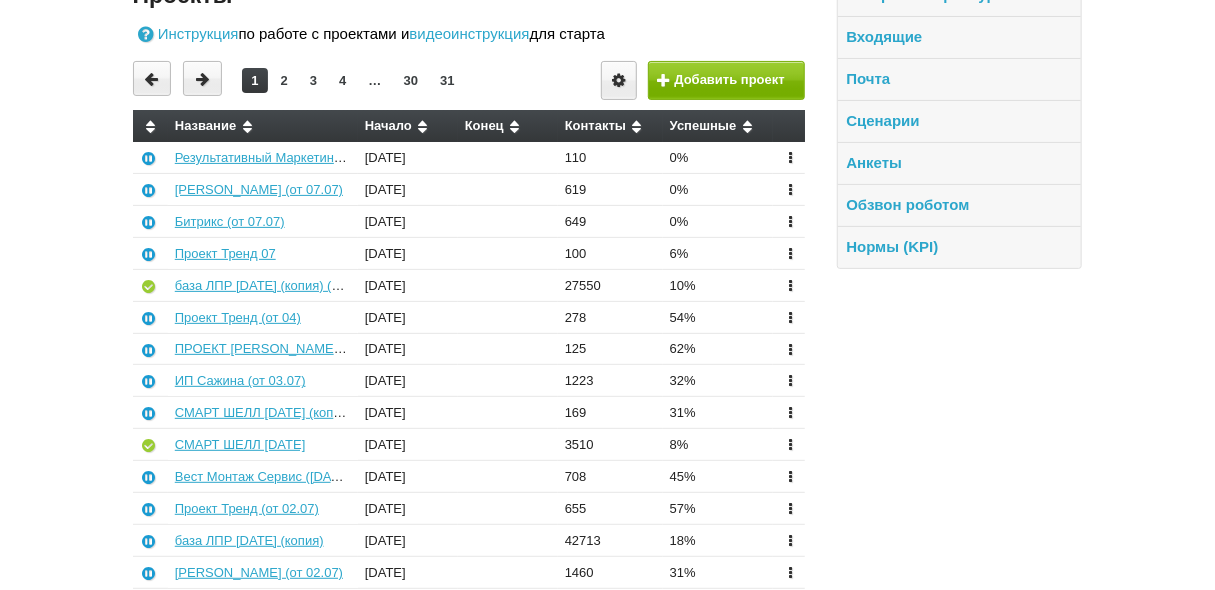 scroll, scrollTop: 240, scrollLeft: 0, axis: vertical 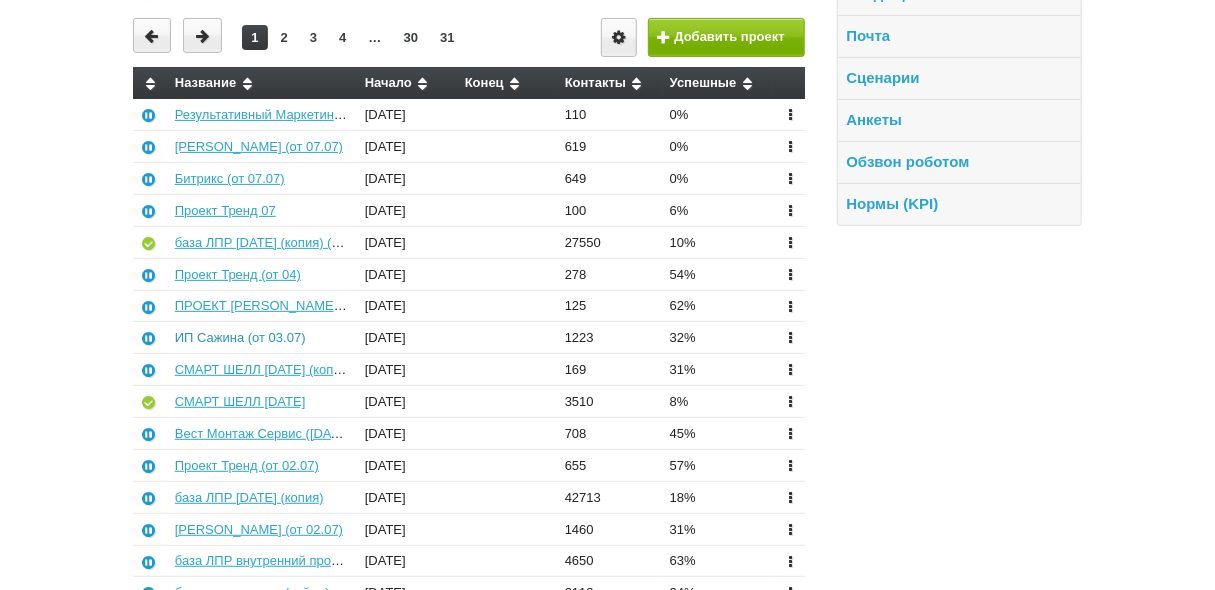 click on "ИП Сажина (от 03.07)" at bounding box center (240, 337) 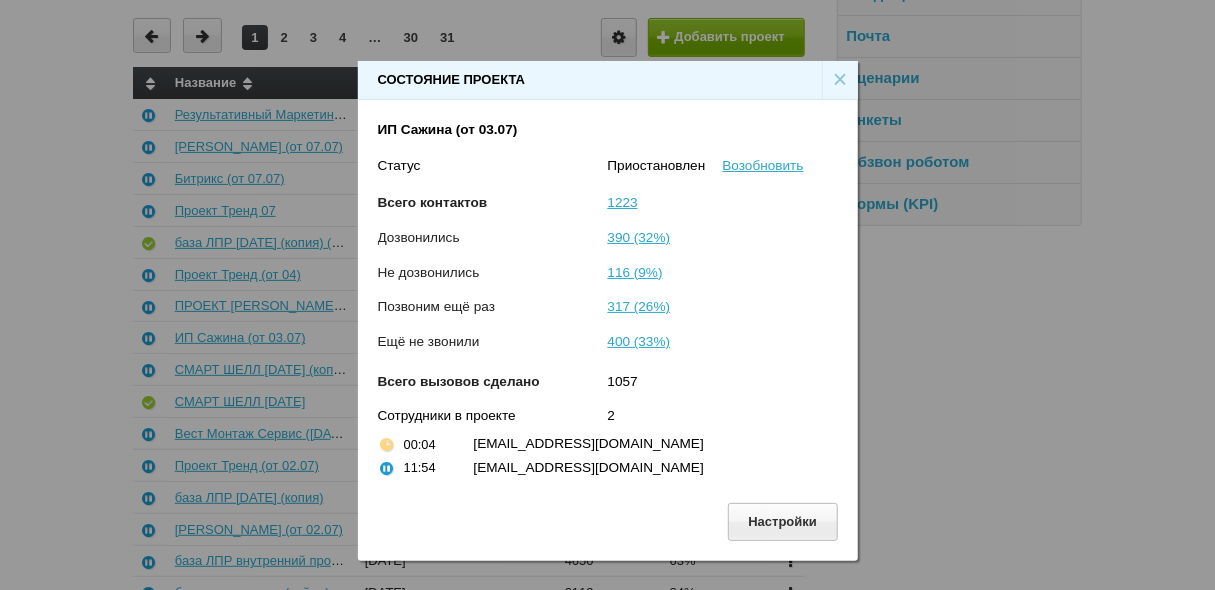 click on "×" at bounding box center [840, 80] 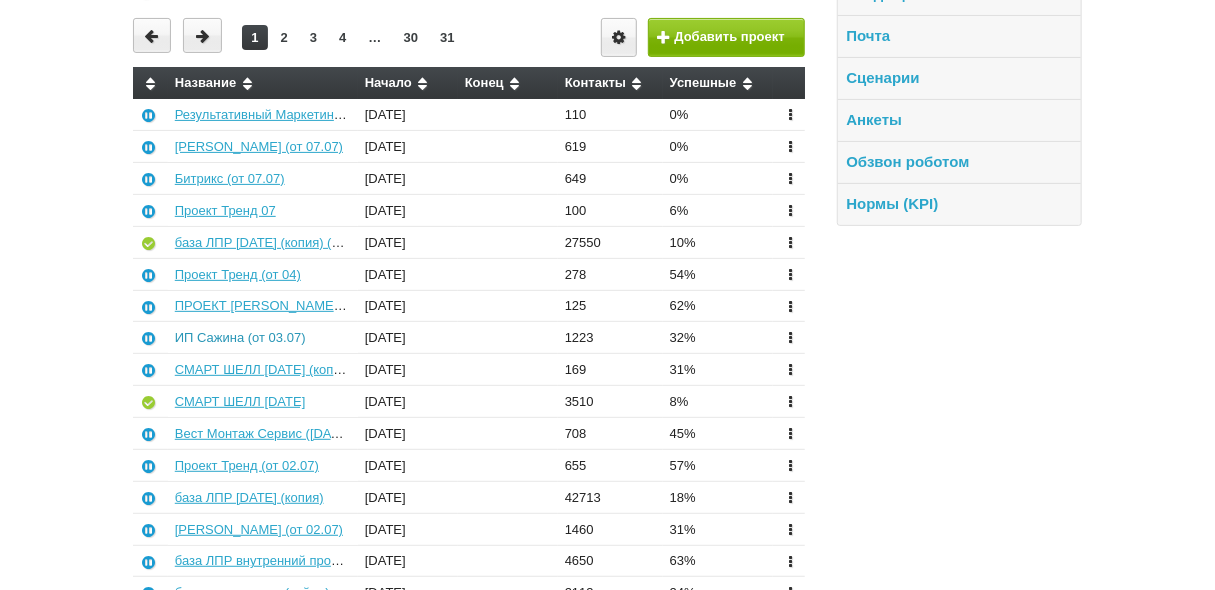 click on "ИП Сажина (от 03.07)" at bounding box center [240, 337] 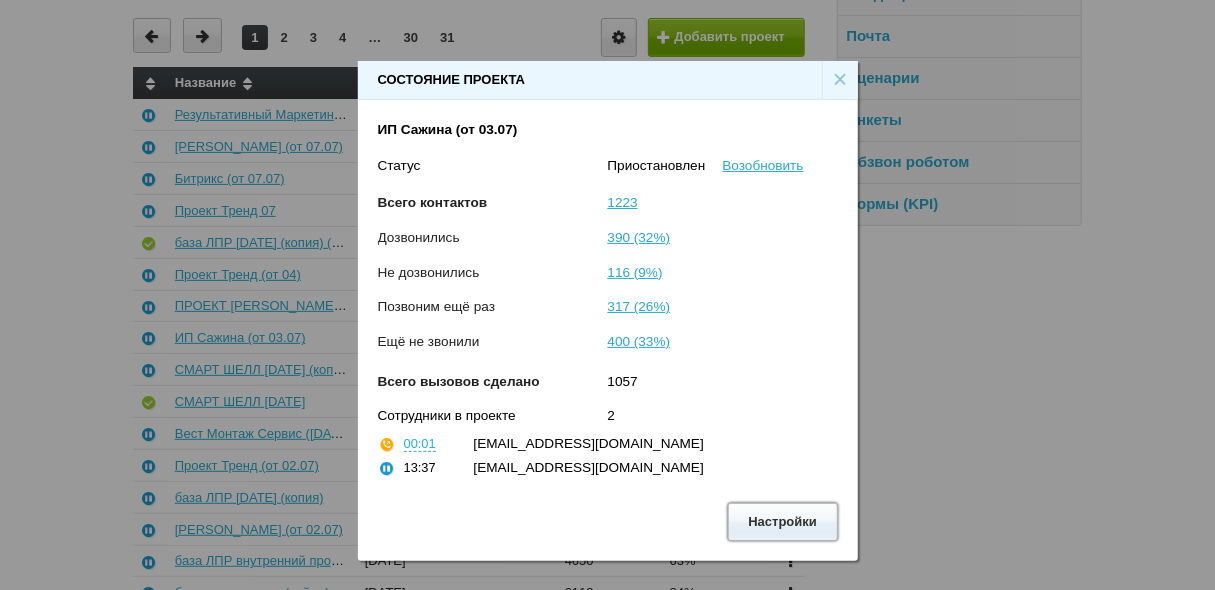 click on "Настройки" at bounding box center [783, 521] 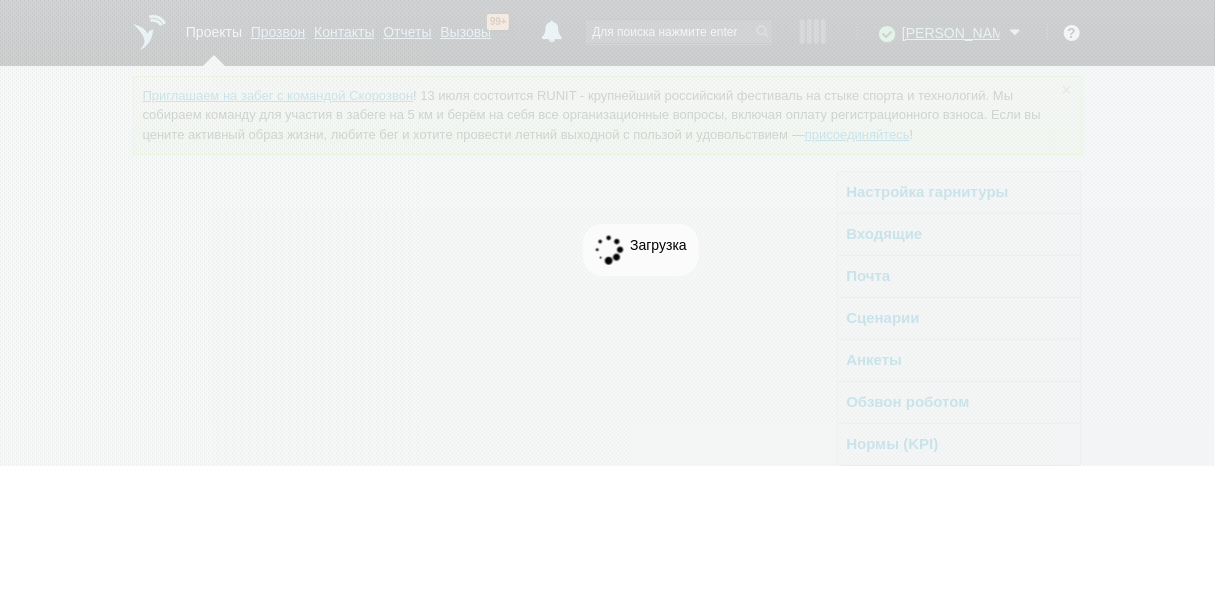 scroll, scrollTop: 0, scrollLeft: 0, axis: both 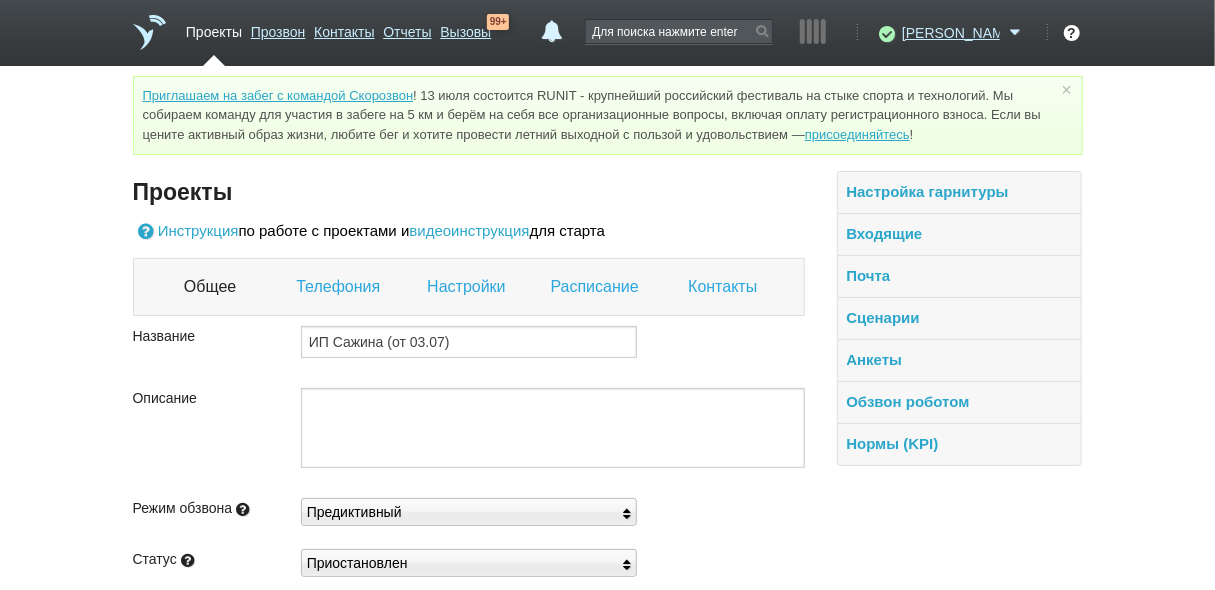click on "Телефония" at bounding box center (340, 287) 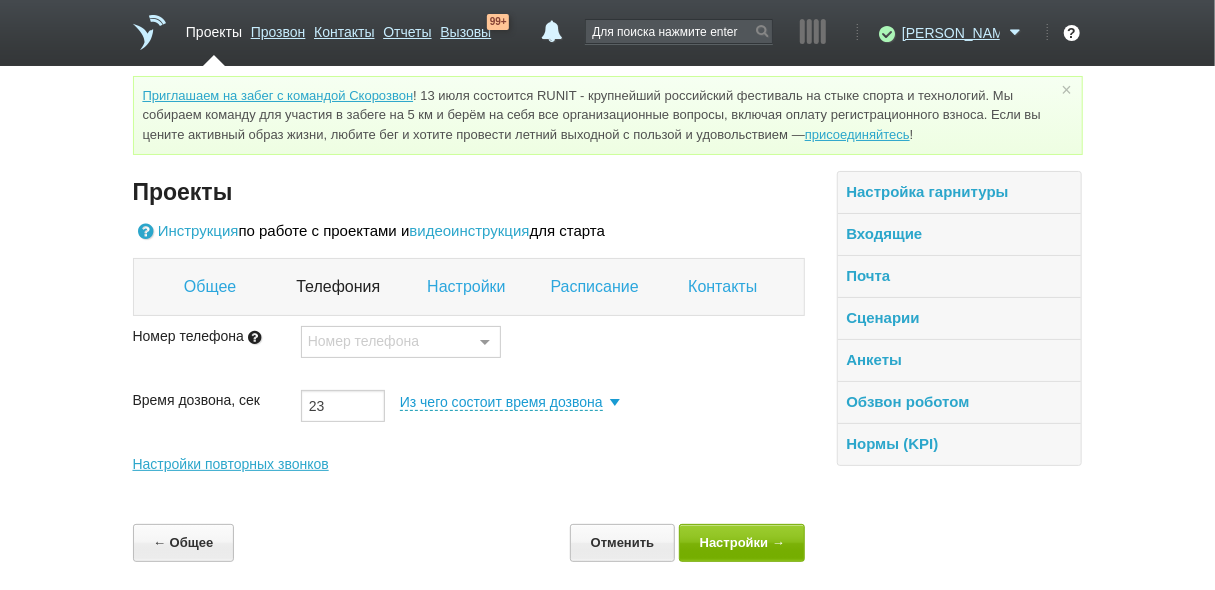 click on "Настройки" at bounding box center (468, 287) 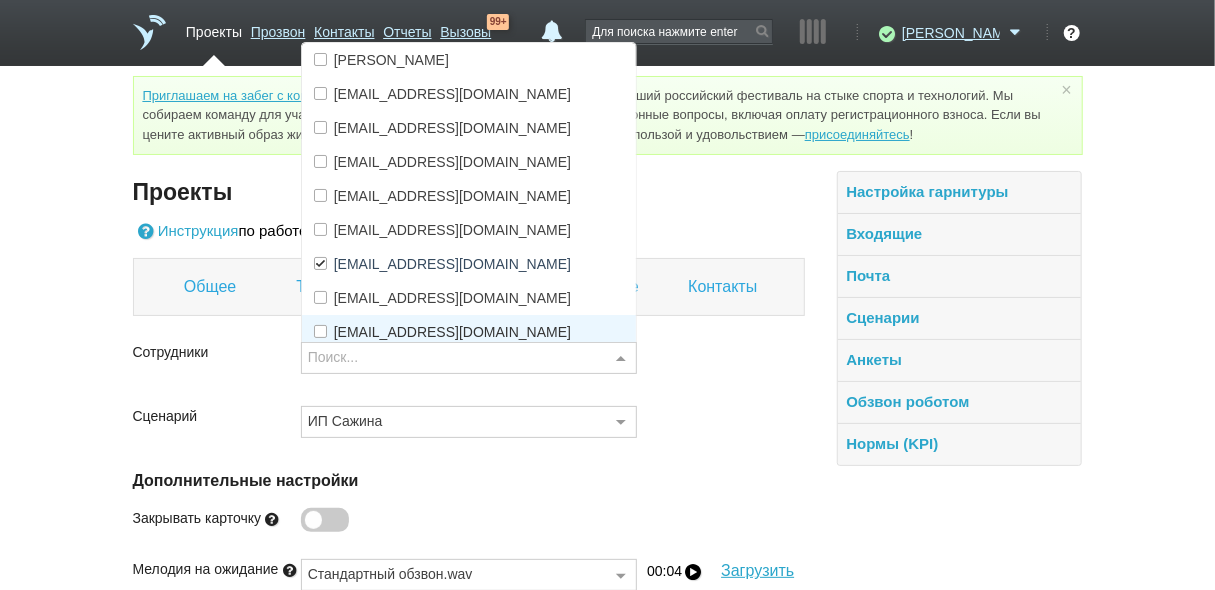 click on "[EMAIL_ADDRESS][DOMAIN_NAME]" at bounding box center (452, 332) 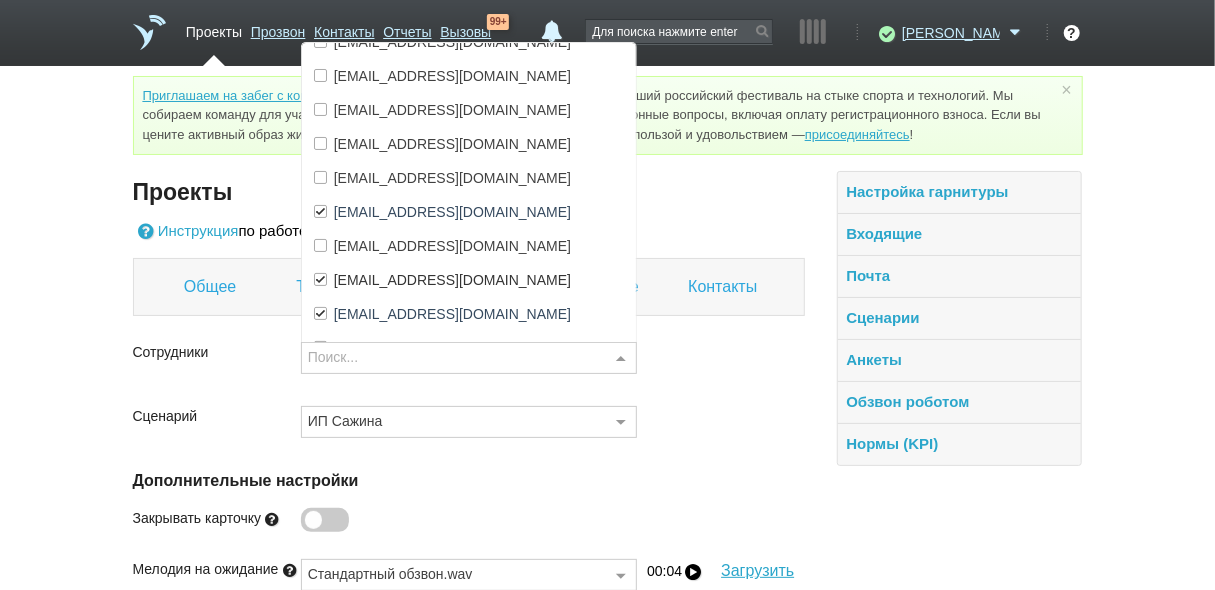 scroll, scrollTop: 80, scrollLeft: 0, axis: vertical 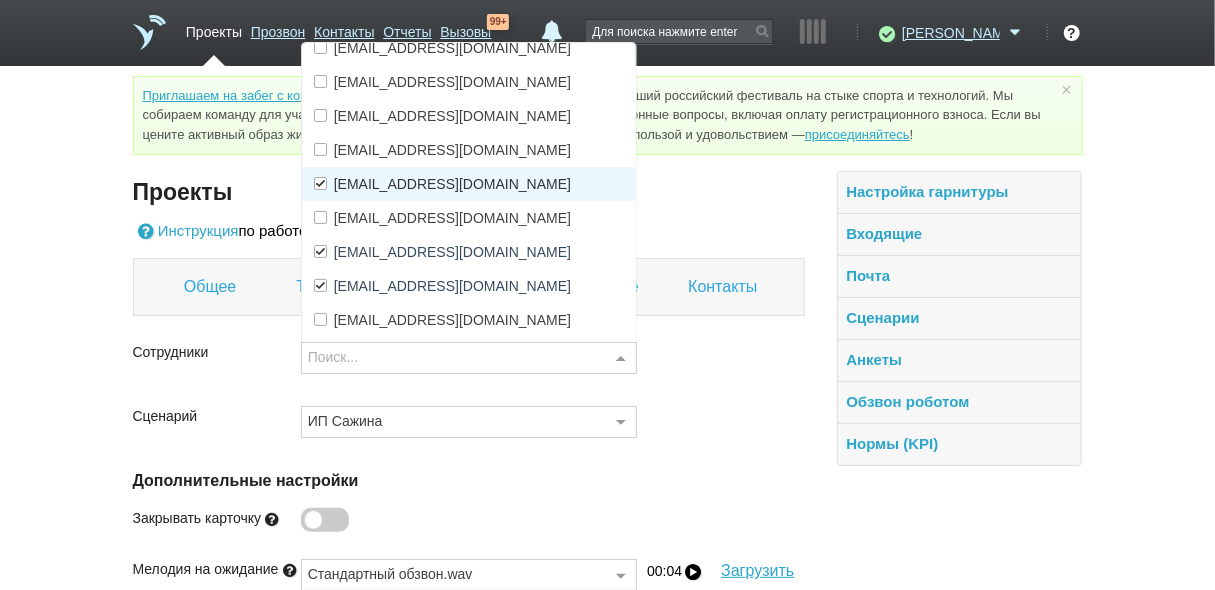 click on "[EMAIL_ADDRESS][DOMAIN_NAME]" at bounding box center (452, 184) 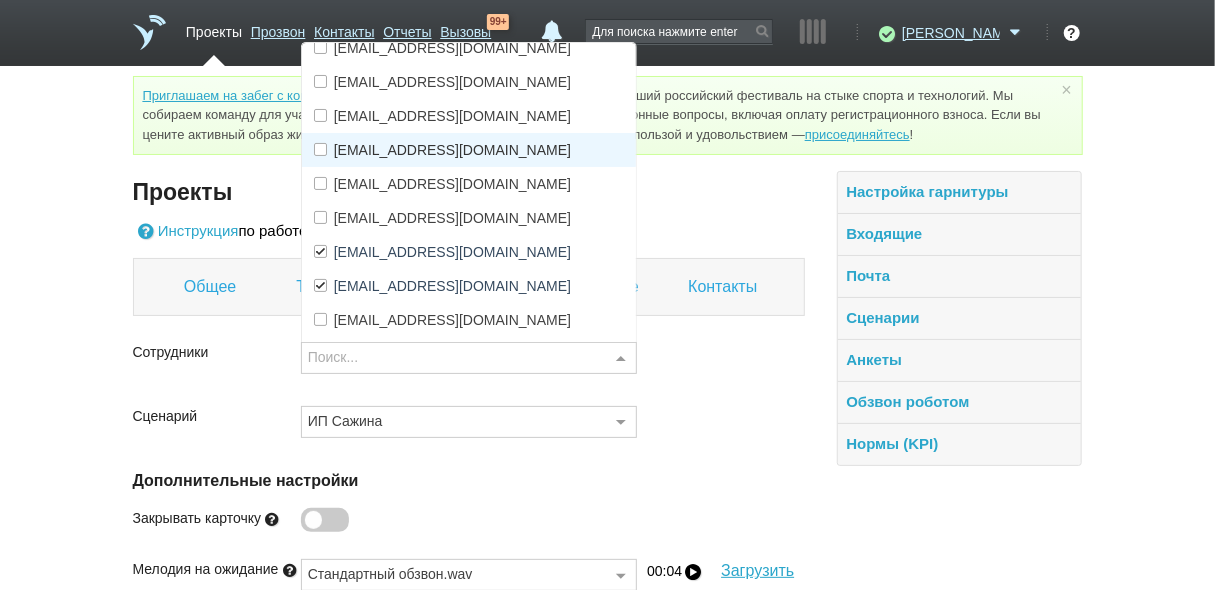 click on "[EMAIL_ADDRESS][DOMAIN_NAME]" at bounding box center [452, 150] 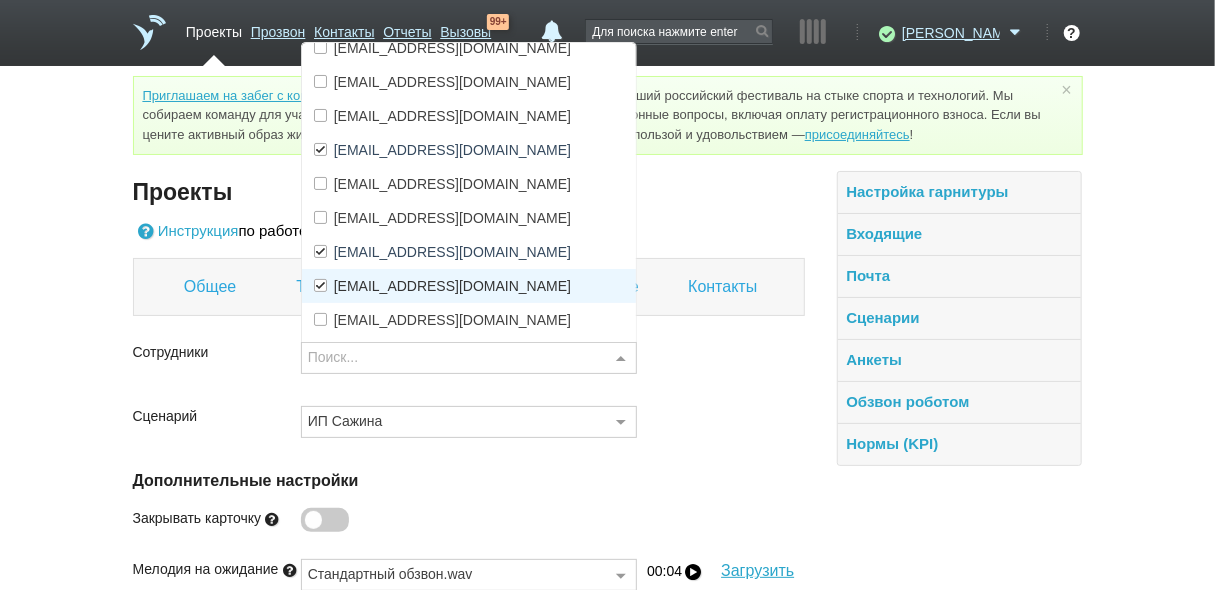 scroll, scrollTop: 142, scrollLeft: 0, axis: vertical 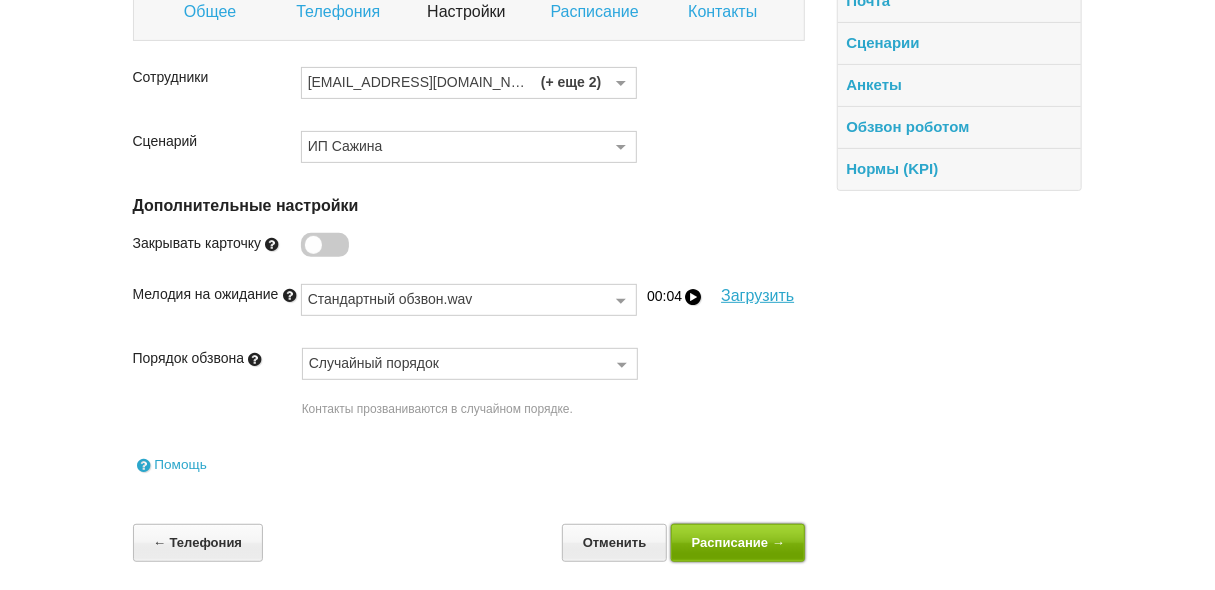 click on "Расписание →" at bounding box center [738, 542] 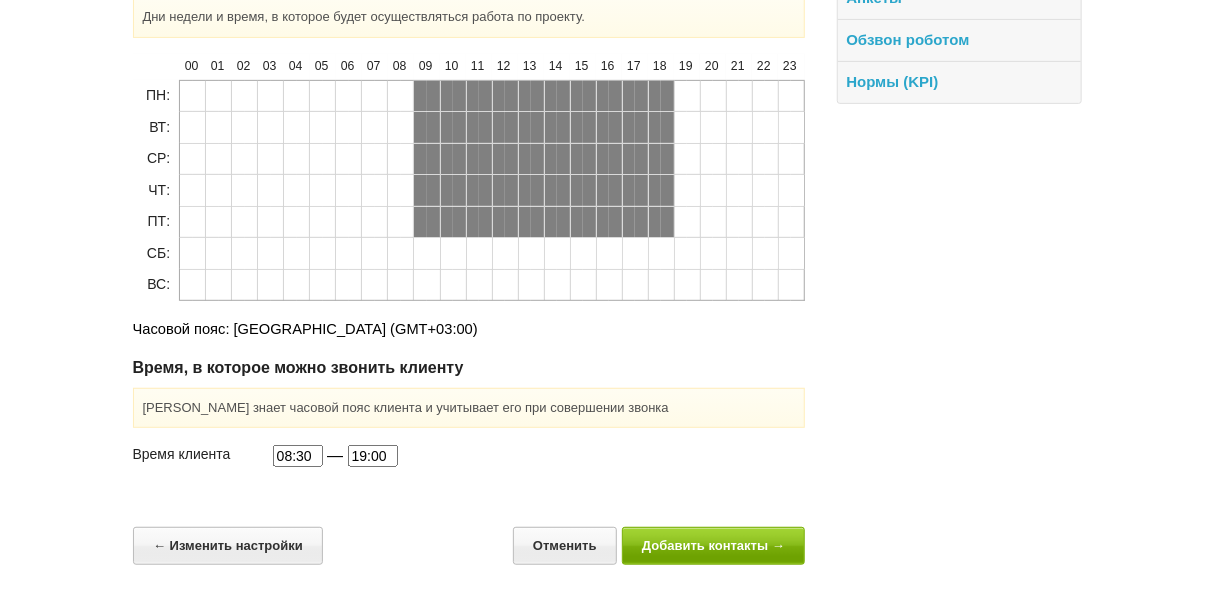scroll, scrollTop: 364, scrollLeft: 0, axis: vertical 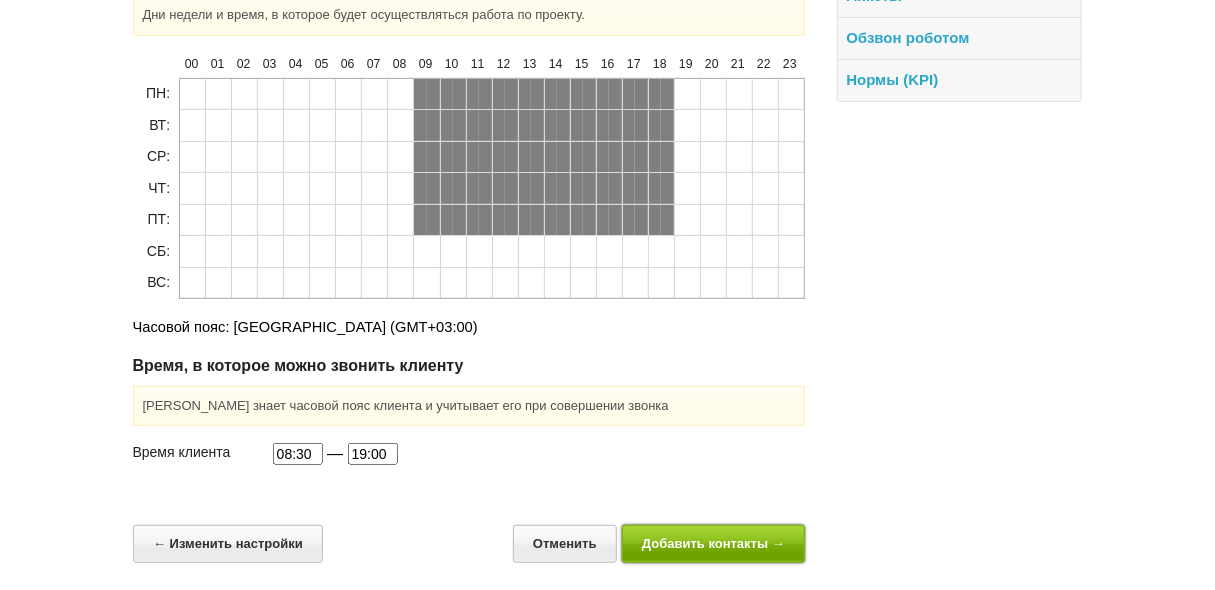 click on "Добавить контакты →" at bounding box center (714, 543) 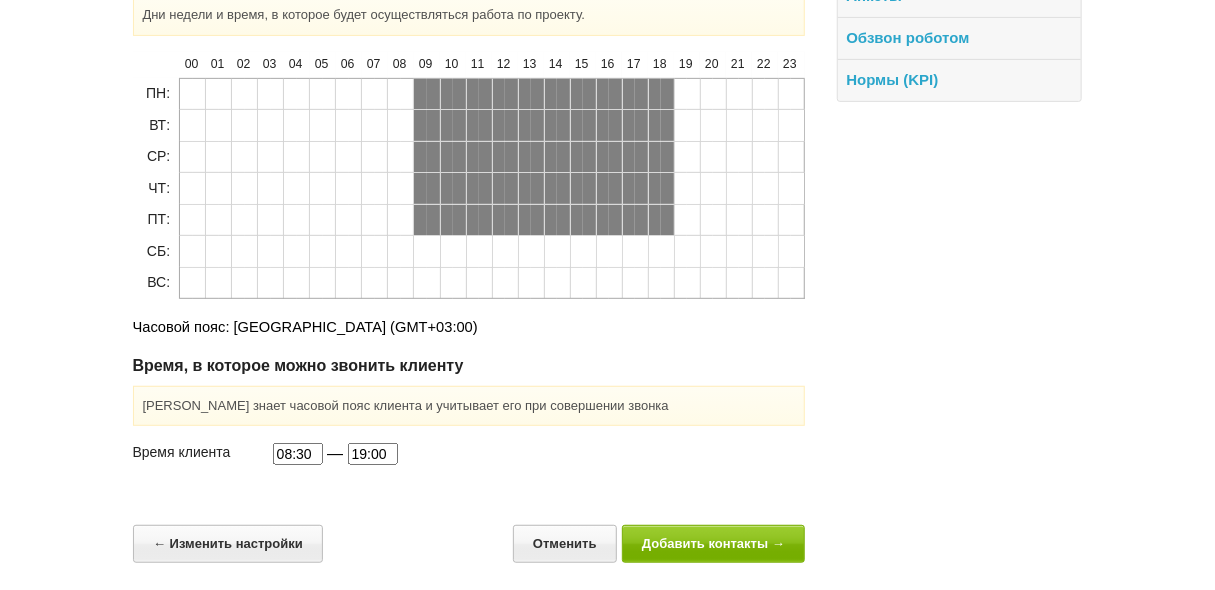 scroll, scrollTop: 0, scrollLeft: 0, axis: both 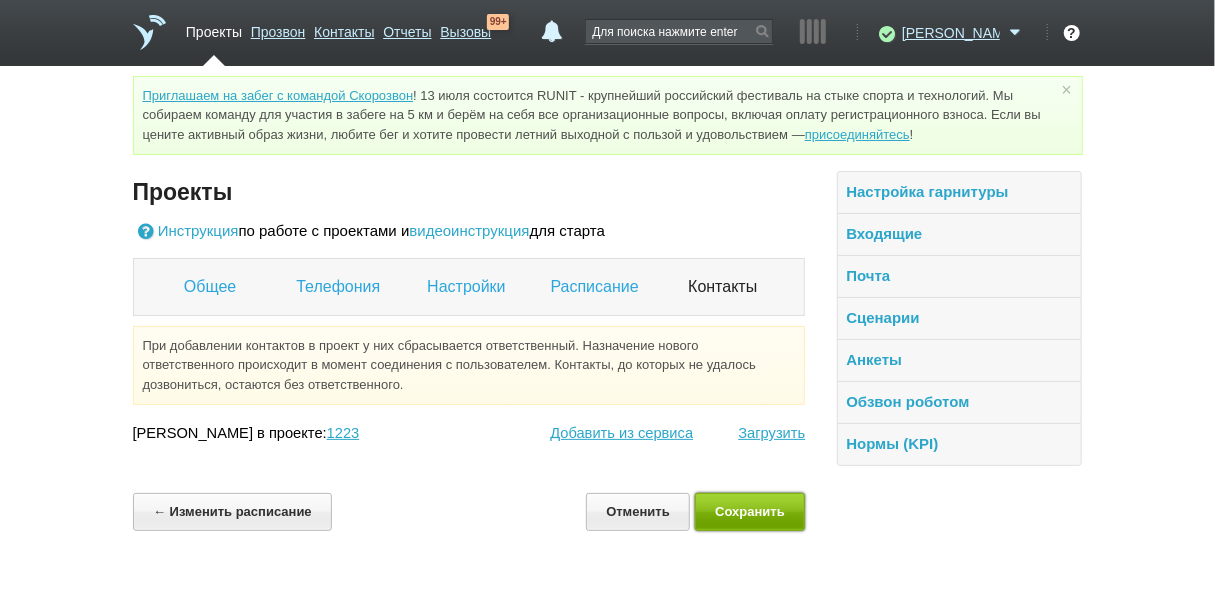 click on "Сохранить" at bounding box center (750, 511) 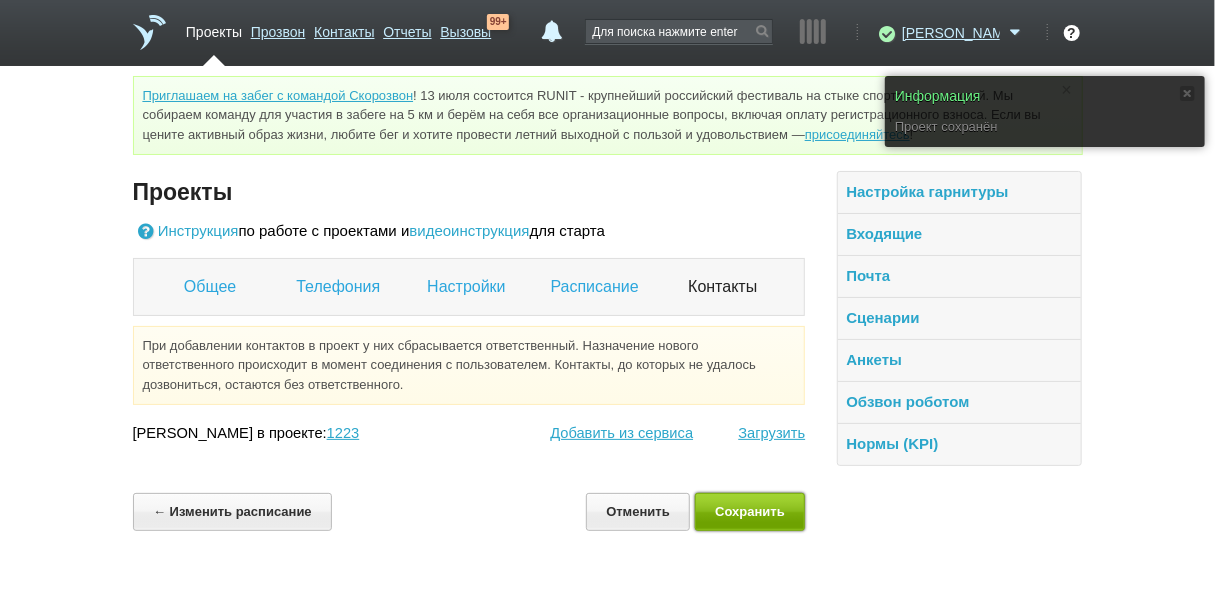 click on "Сохранить" at bounding box center [750, 511] 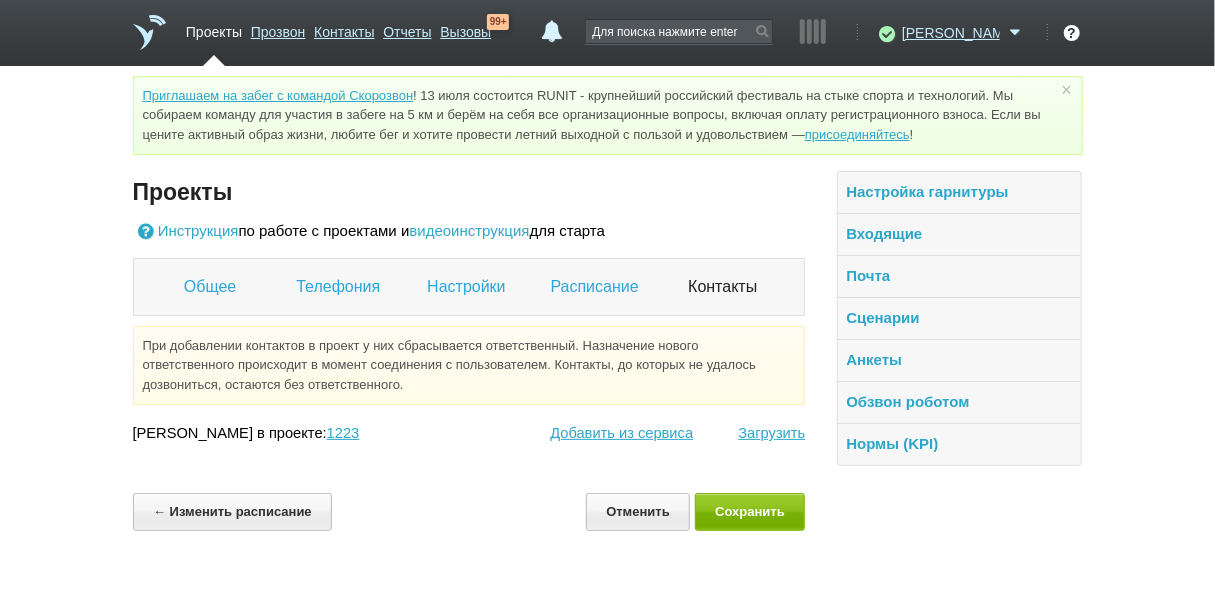click on "Проекты" at bounding box center (214, 28) 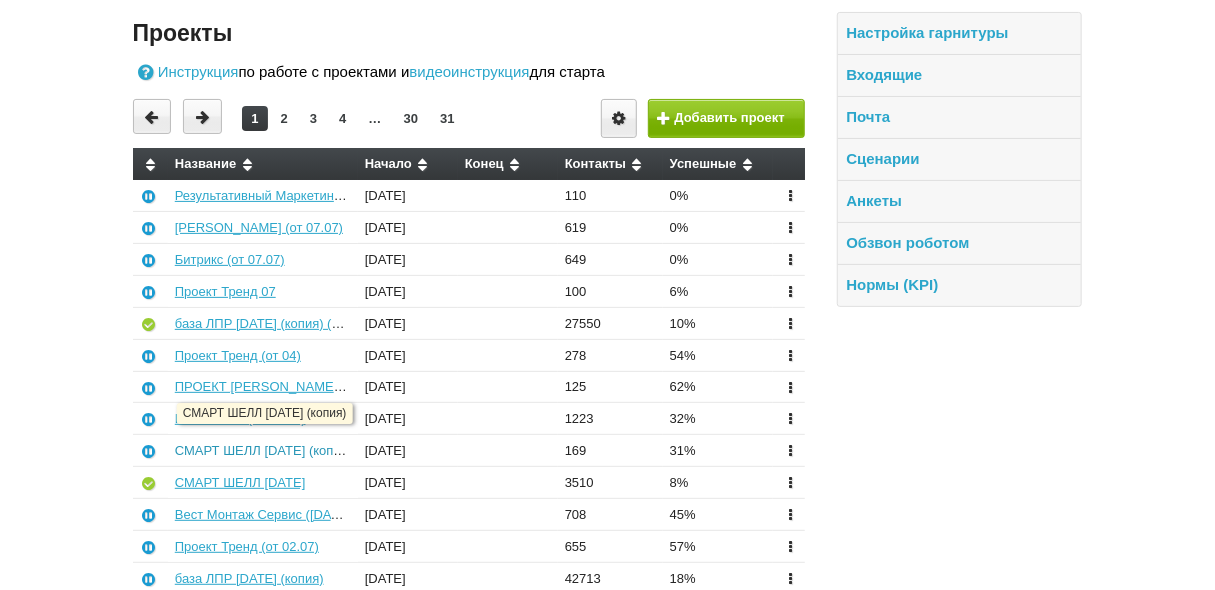 scroll, scrollTop: 160, scrollLeft: 0, axis: vertical 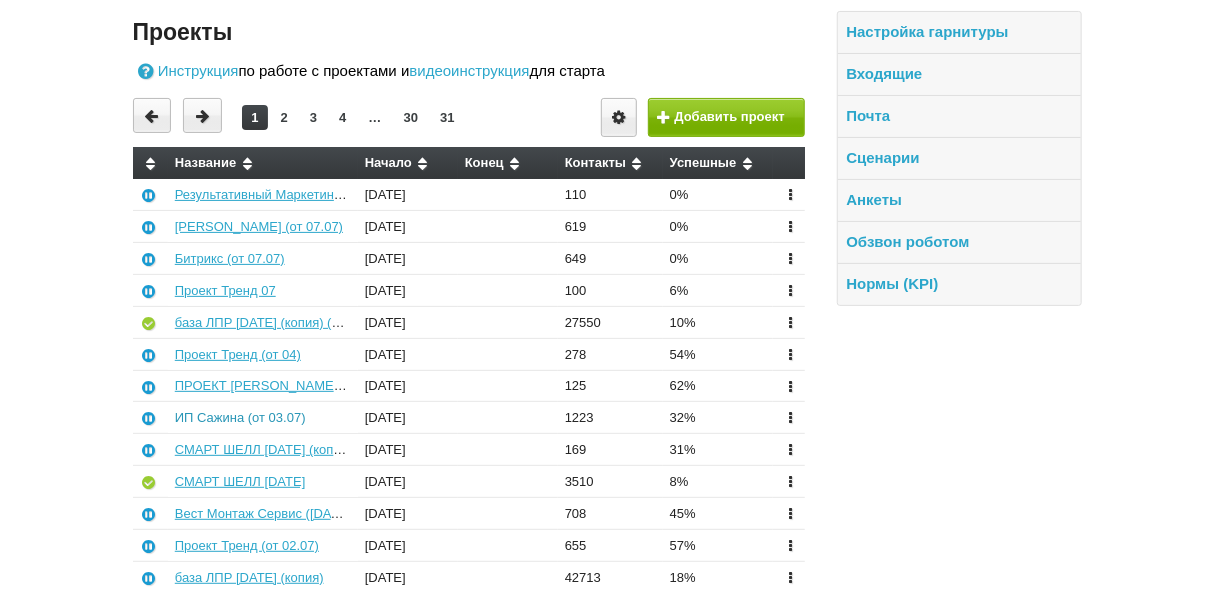 click on "ИП Сажина (от 03.07)" at bounding box center [240, 417] 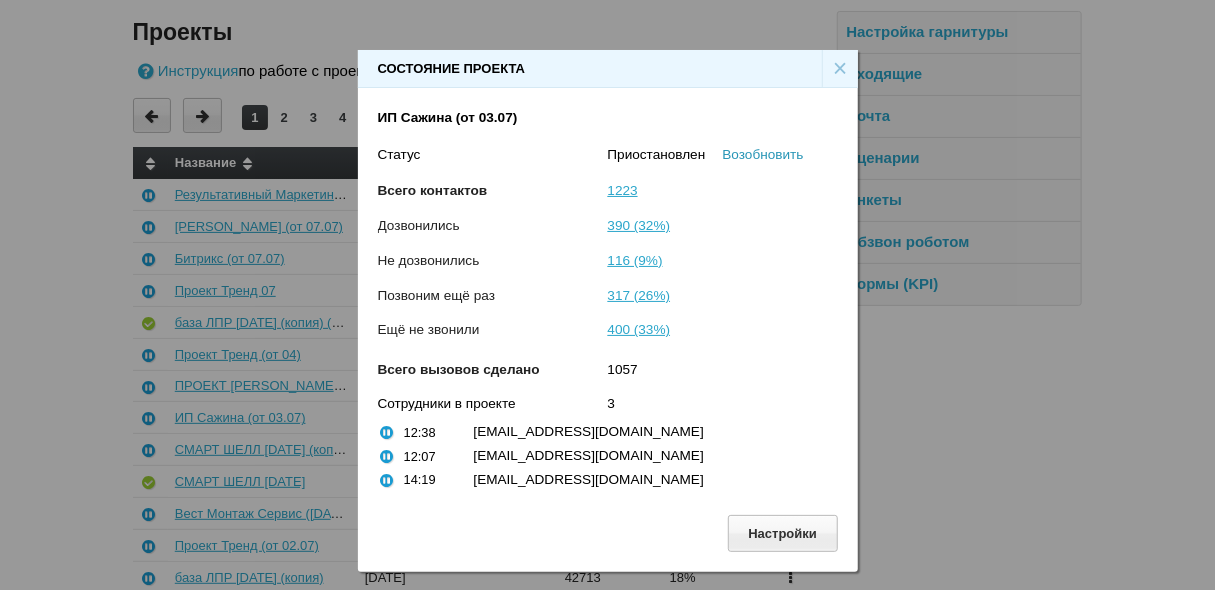 click on "Возобновить" at bounding box center (763, 154) 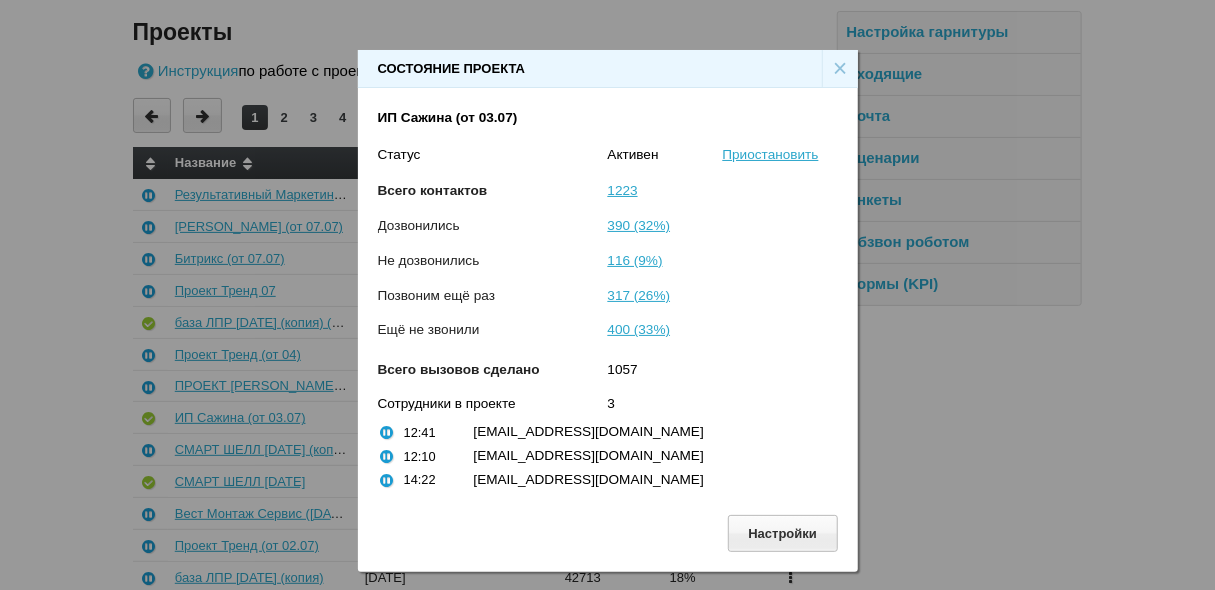 click on "×" at bounding box center (840, 69) 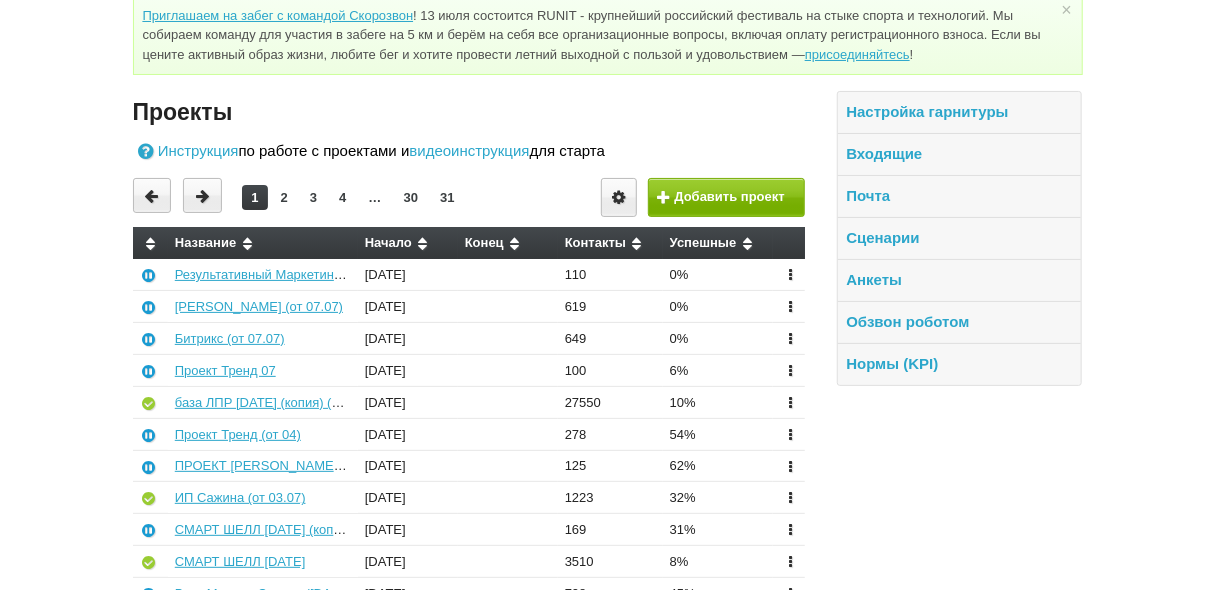 scroll, scrollTop: 0, scrollLeft: 0, axis: both 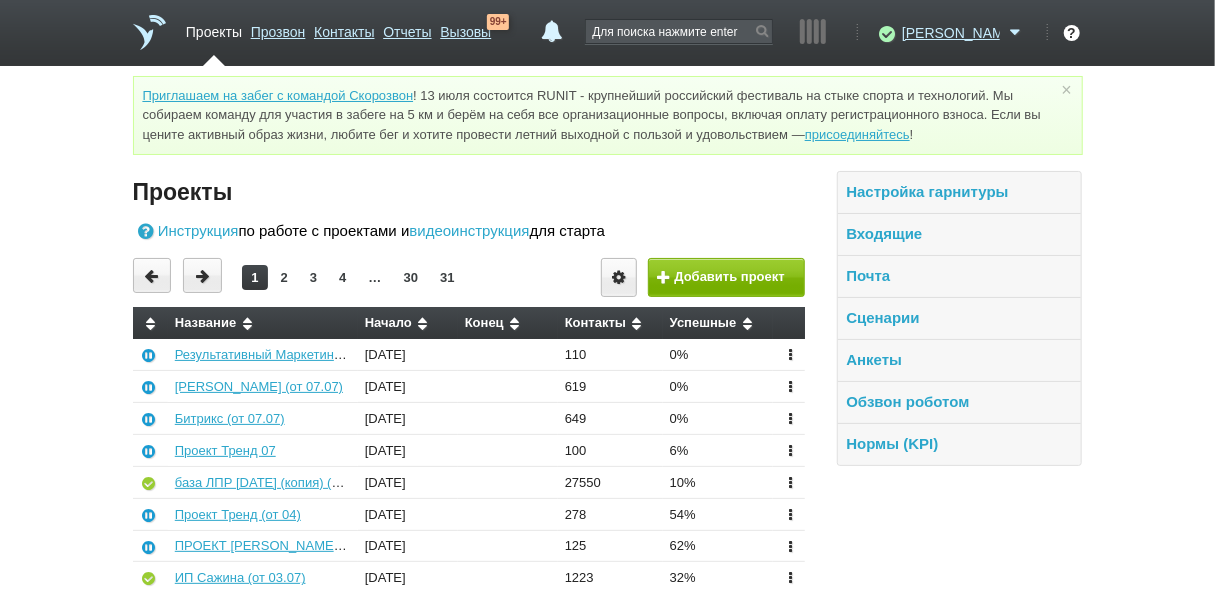 click on "Проекты" at bounding box center (214, 28) 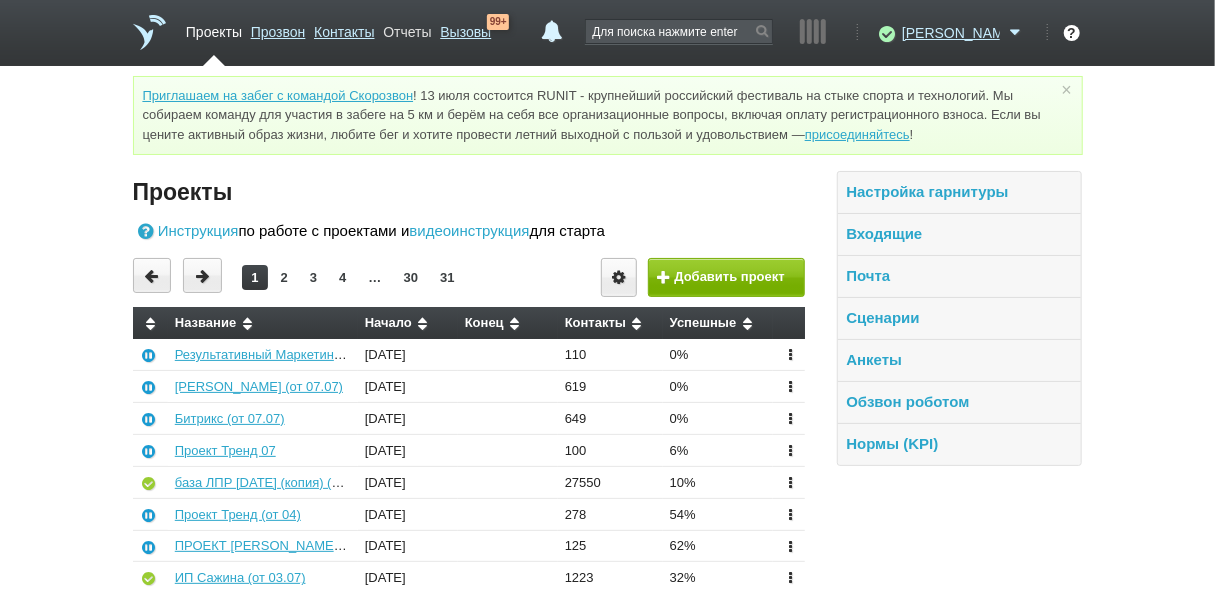 click on "Отчеты" at bounding box center [407, 28] 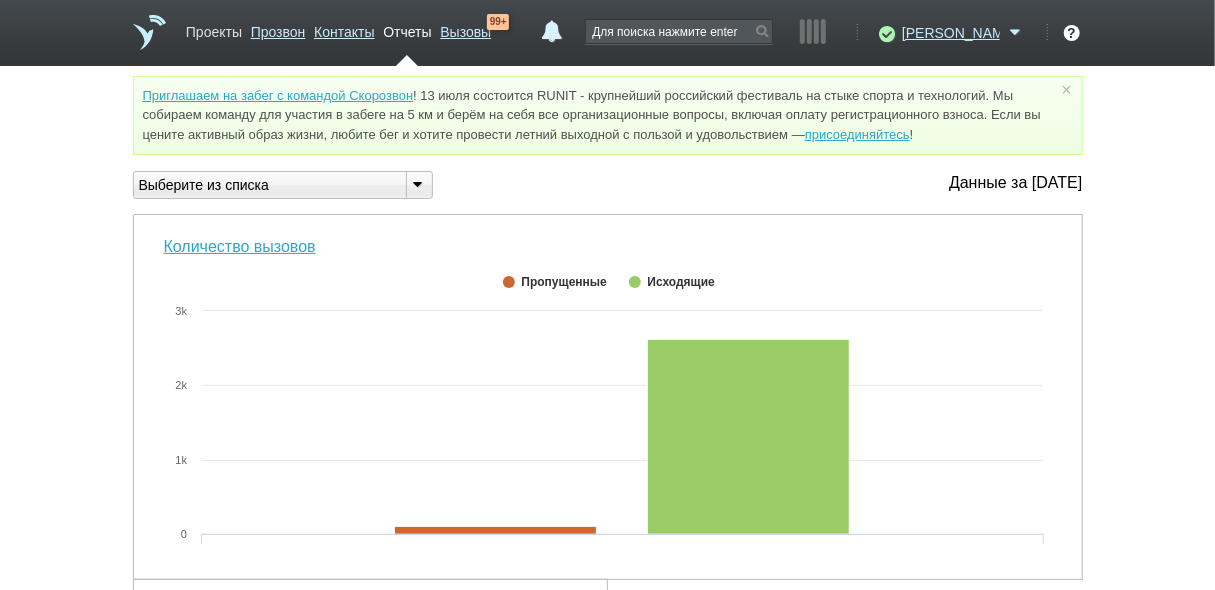 click on "Проекты" at bounding box center [214, 28] 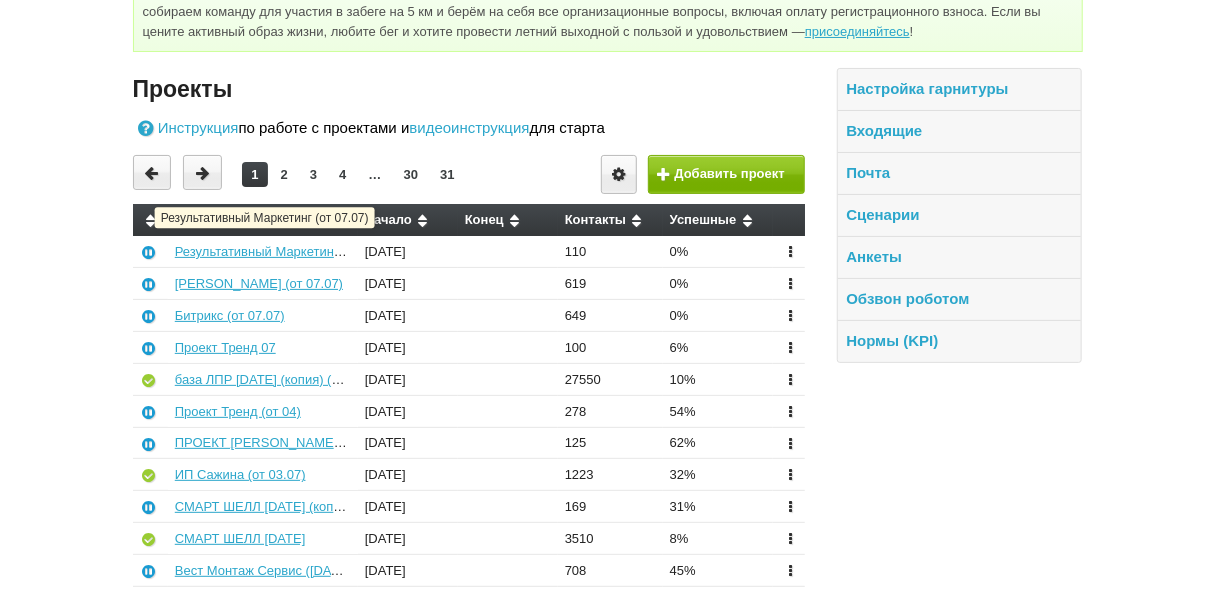 scroll, scrollTop: 0, scrollLeft: 0, axis: both 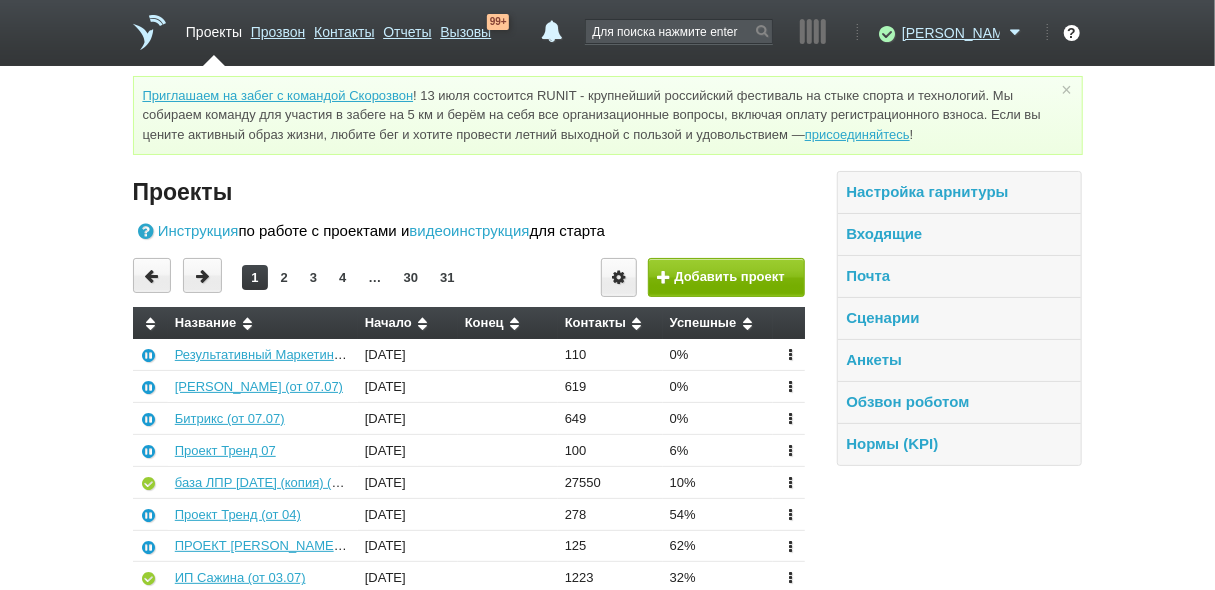 click on "Проекты" at bounding box center [214, 28] 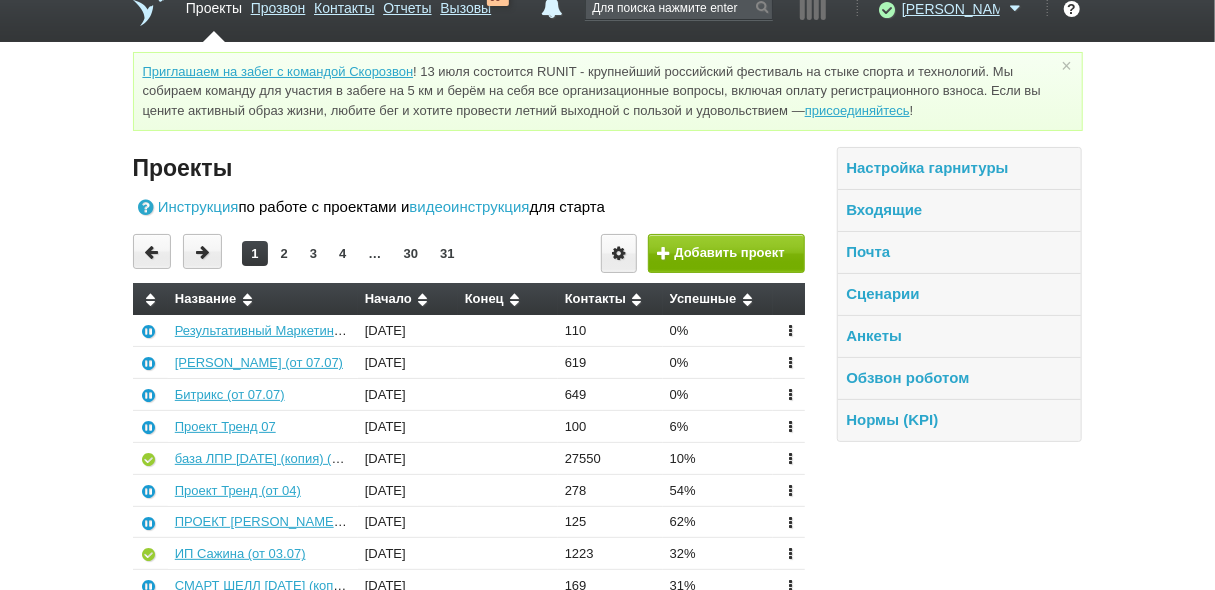 scroll, scrollTop: 0, scrollLeft: 0, axis: both 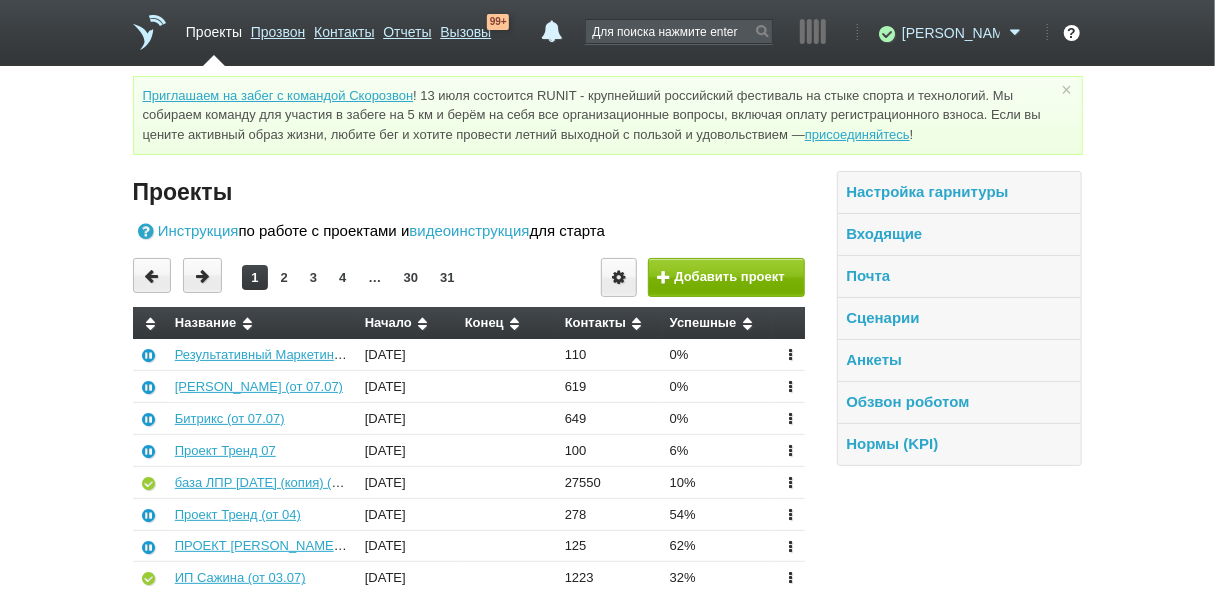 click on "[PERSON_NAME]" at bounding box center [951, 33] 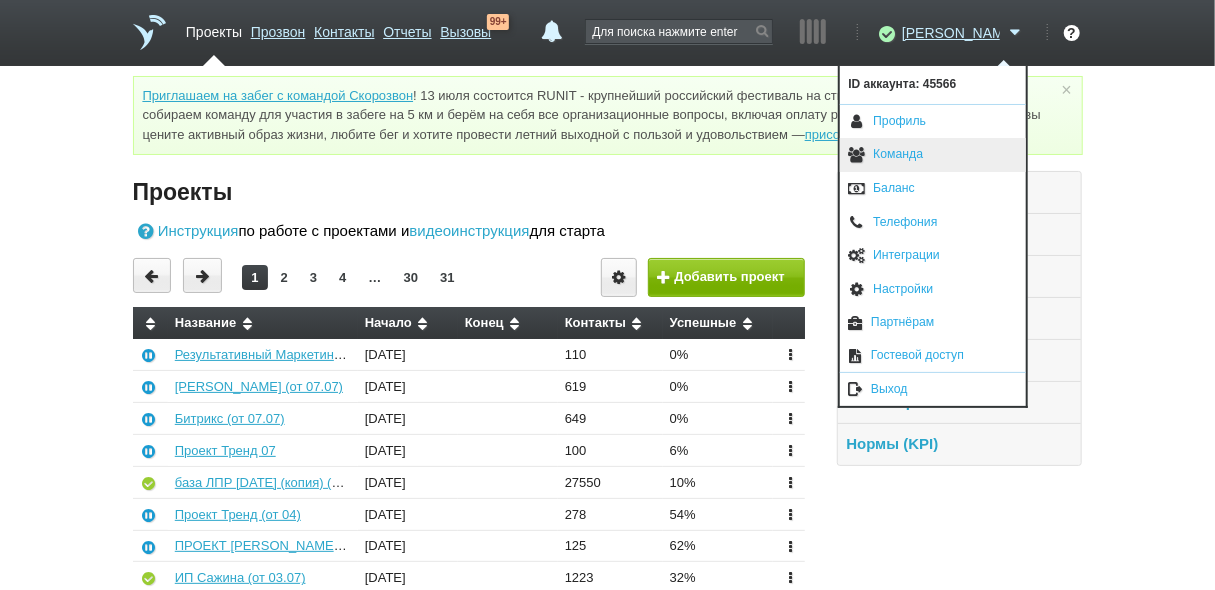 click on "Команда" at bounding box center [933, 155] 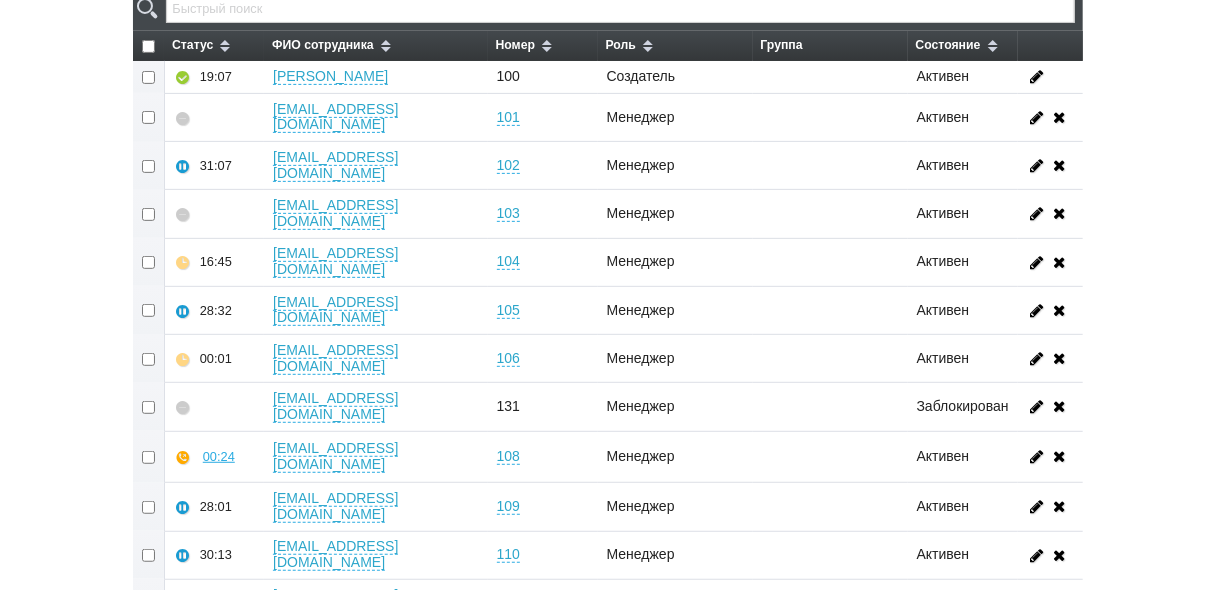 scroll, scrollTop: 320, scrollLeft: 0, axis: vertical 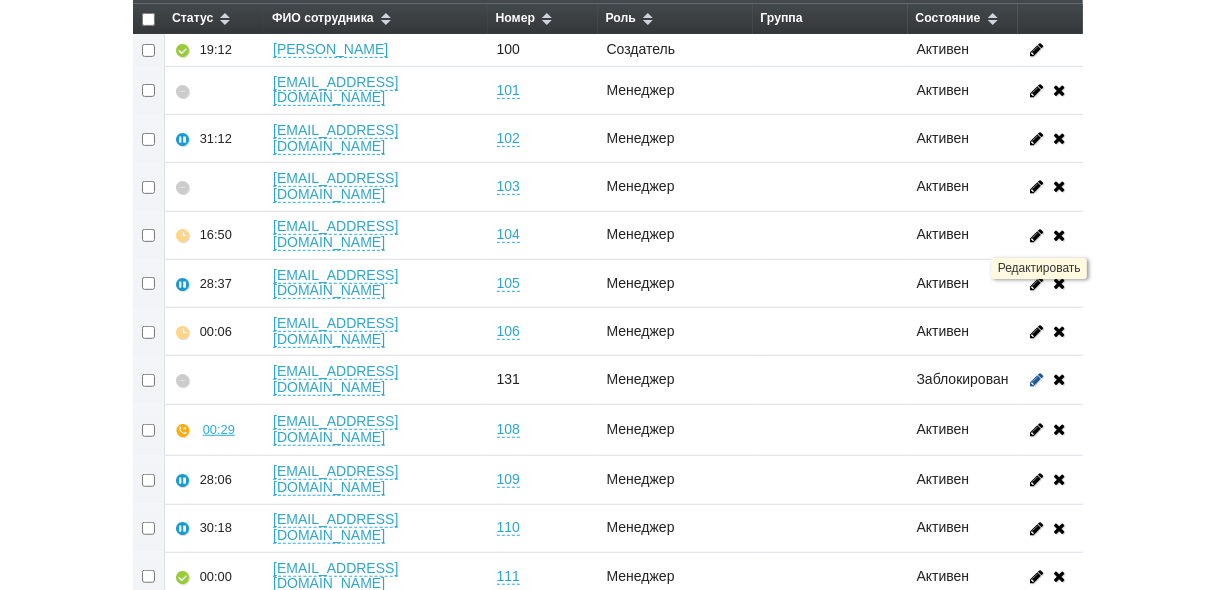 click at bounding box center [1037, 379] 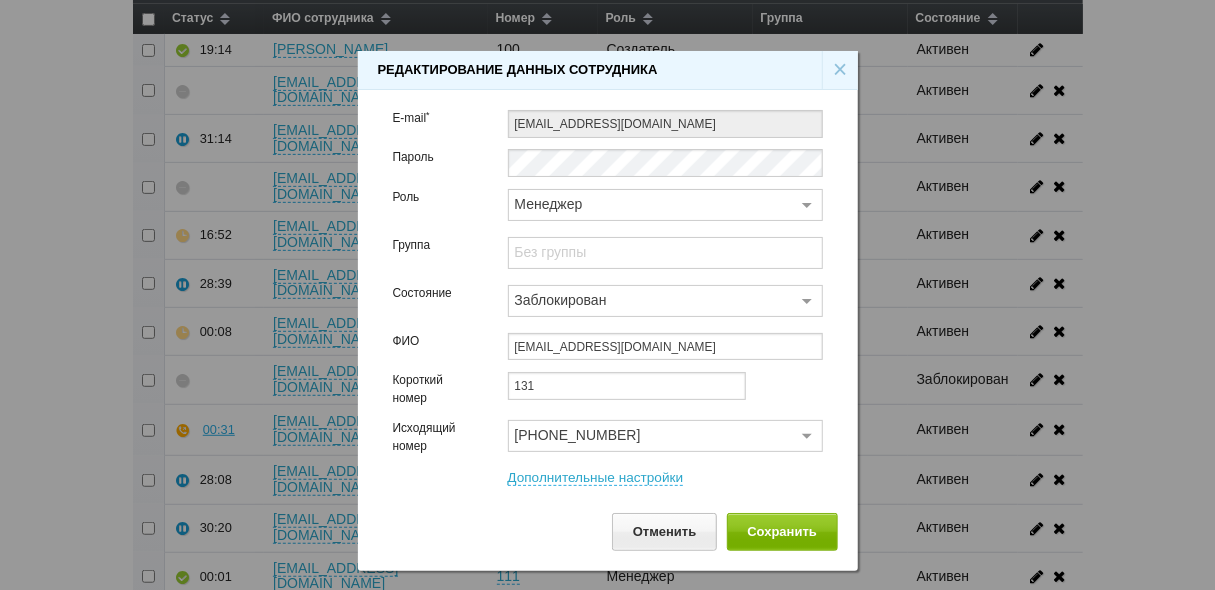 click on "Заблокирован" at bounding box center (653, 300) 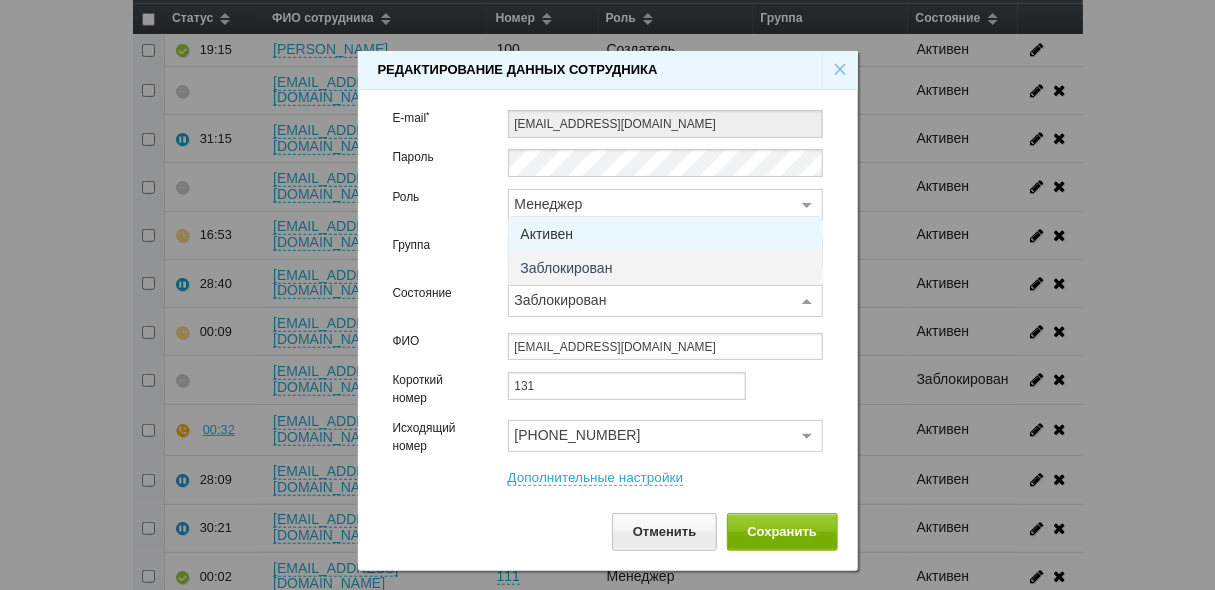 click on "Активен" at bounding box center [665, 234] 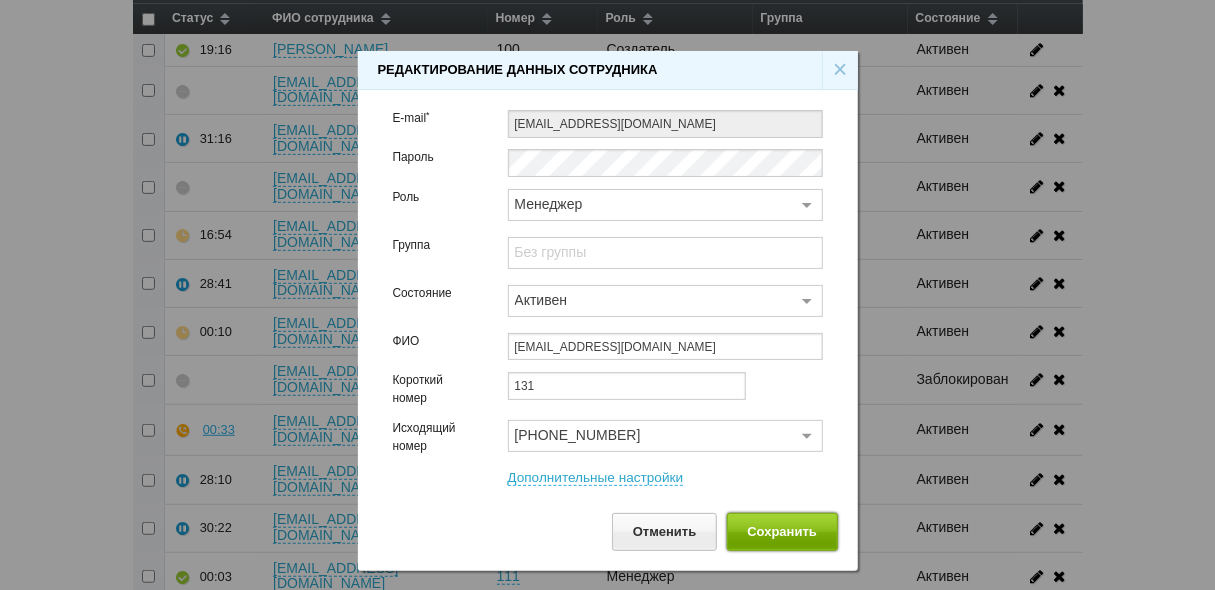 click on "Сохранить" at bounding box center [782, 531] 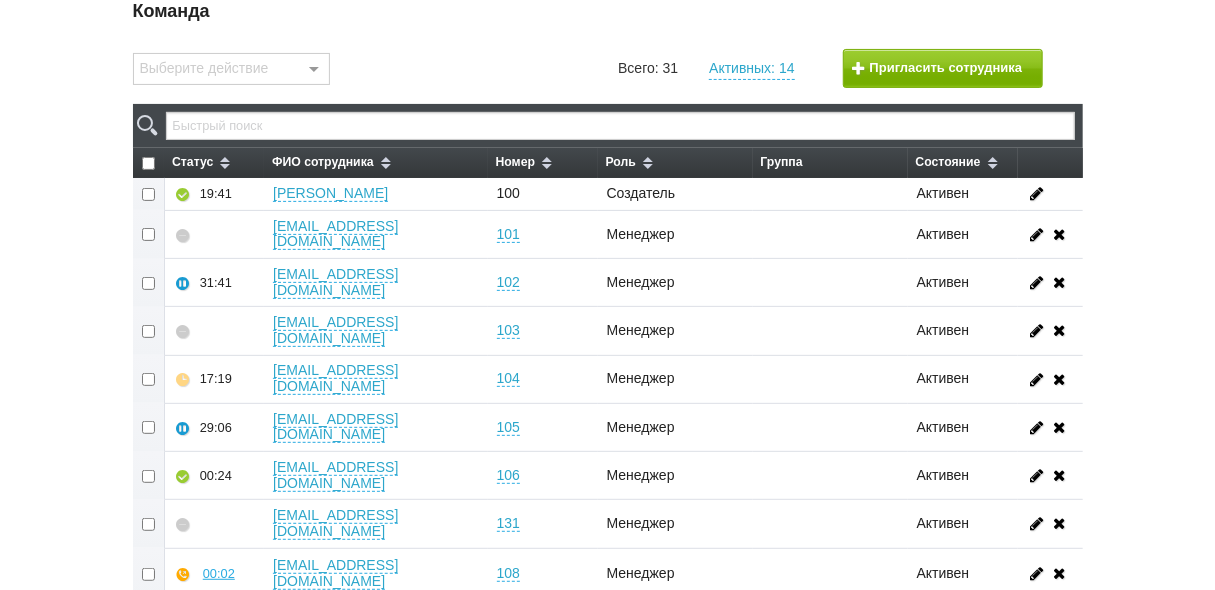 scroll, scrollTop: 0, scrollLeft: 0, axis: both 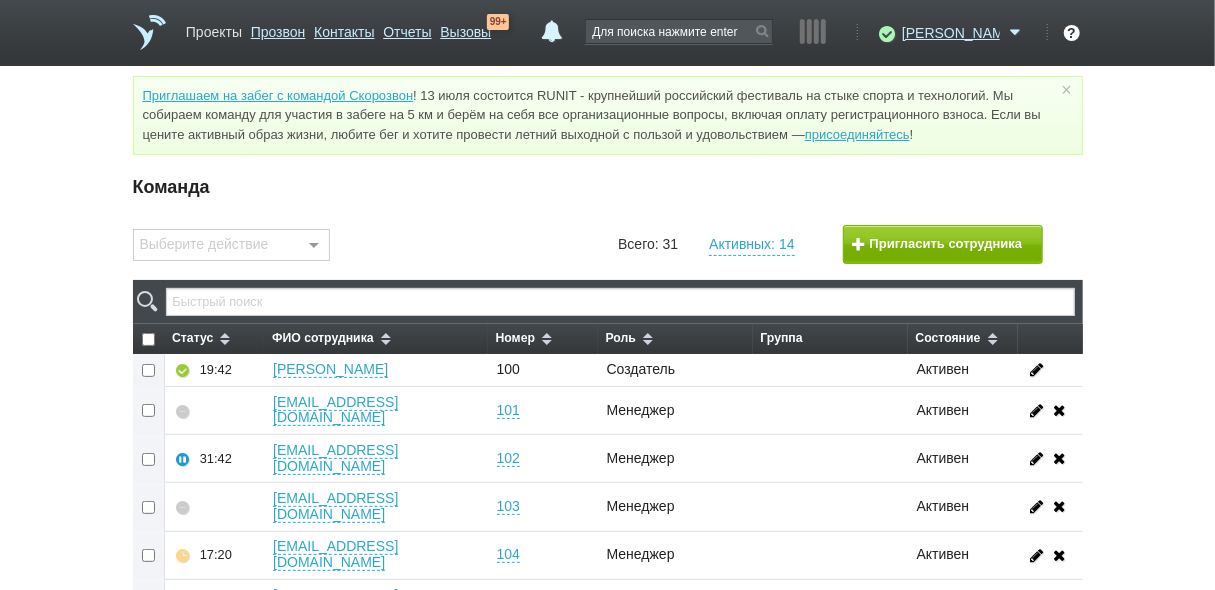 click on "Проекты" at bounding box center [214, 28] 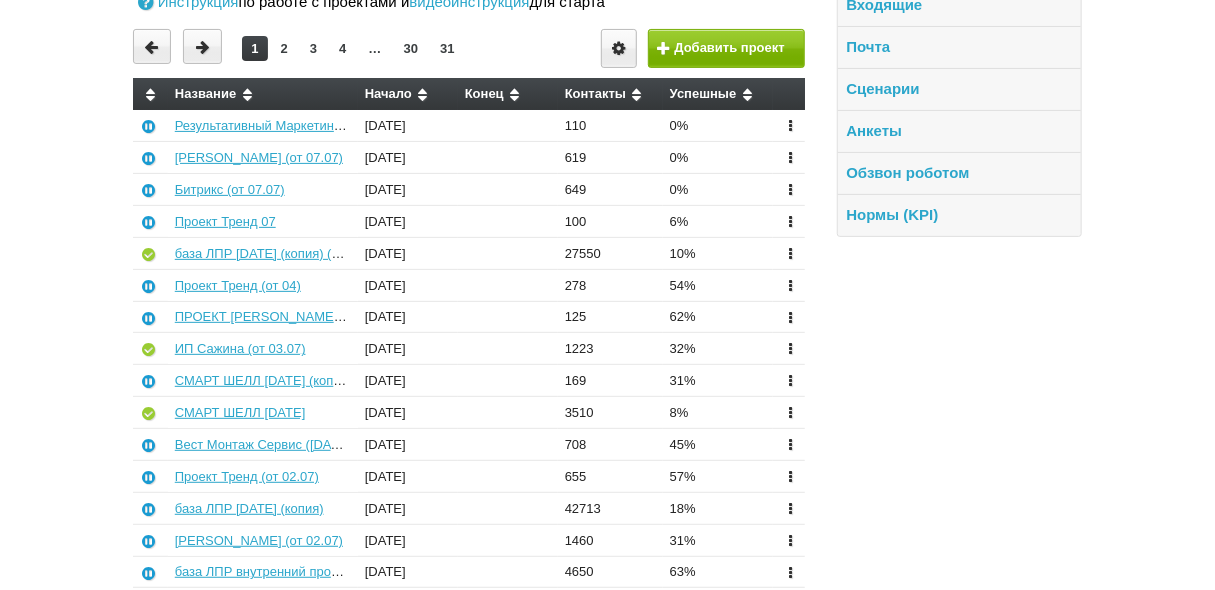 scroll, scrollTop: 240, scrollLeft: 0, axis: vertical 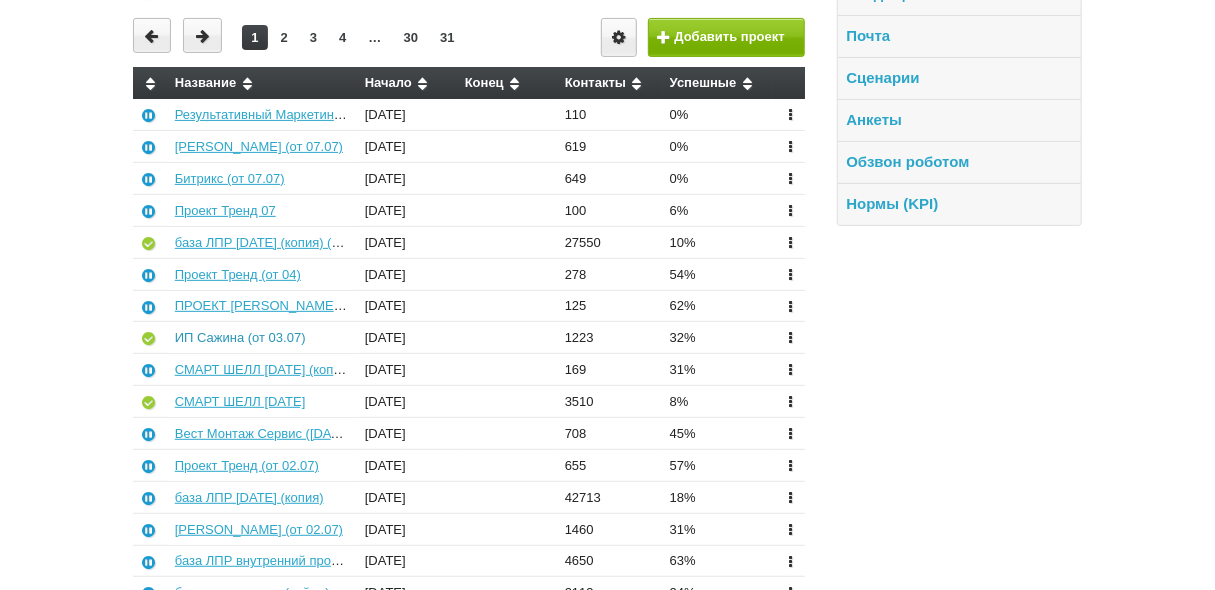click on "ИП Сажина (от 03.07)" at bounding box center (240, 337) 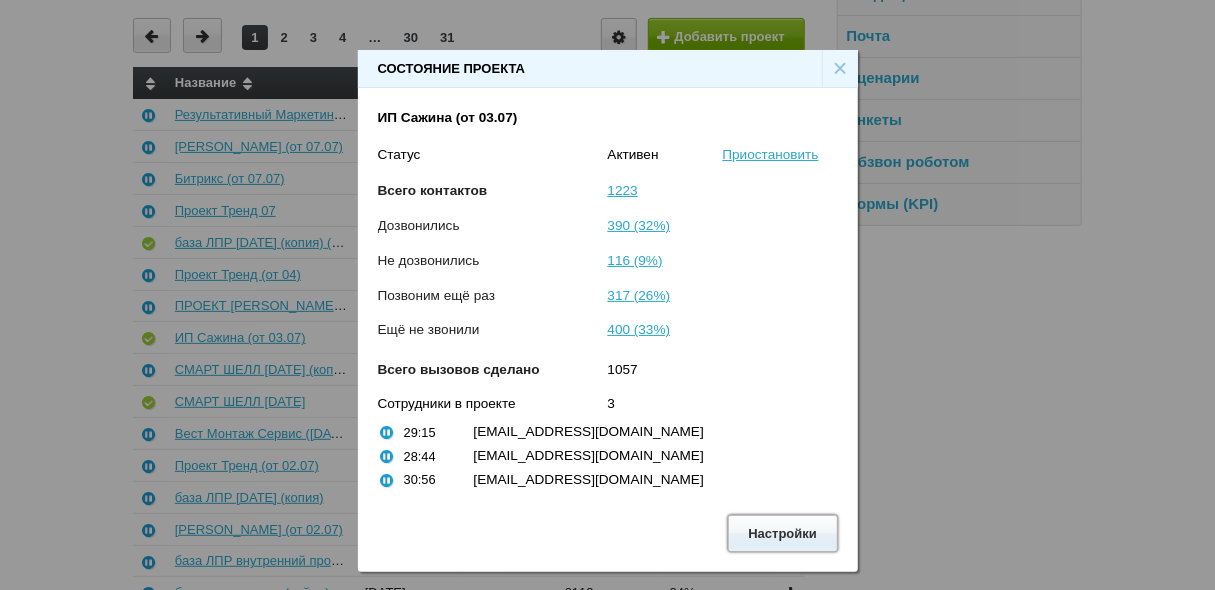 click on "Настройки" at bounding box center (783, 533) 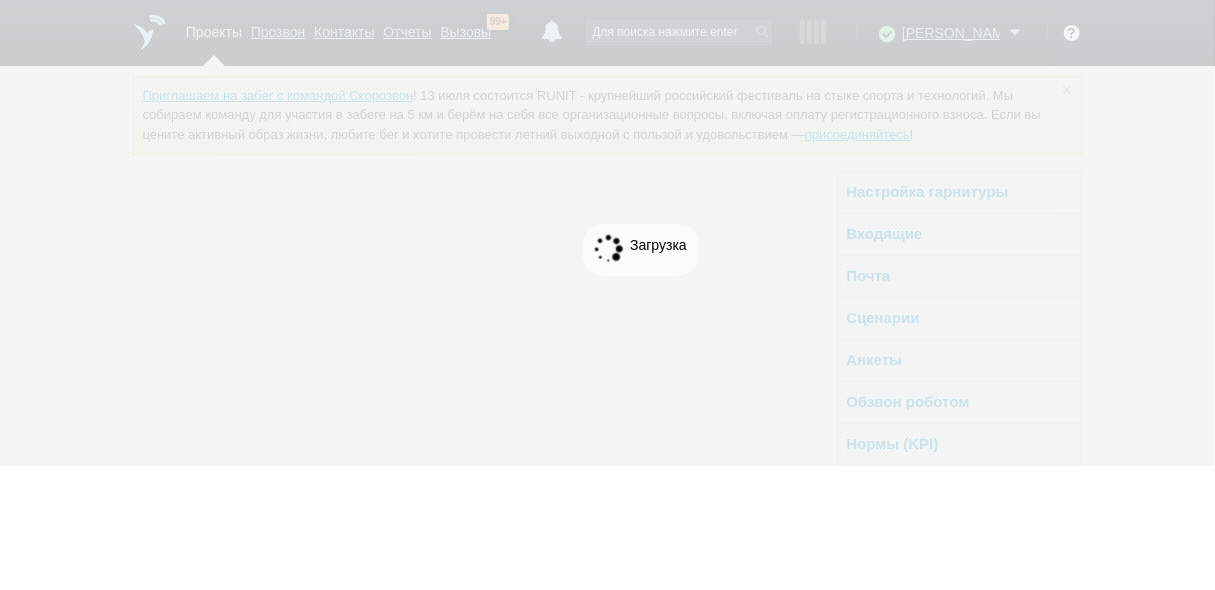 scroll, scrollTop: 0, scrollLeft: 0, axis: both 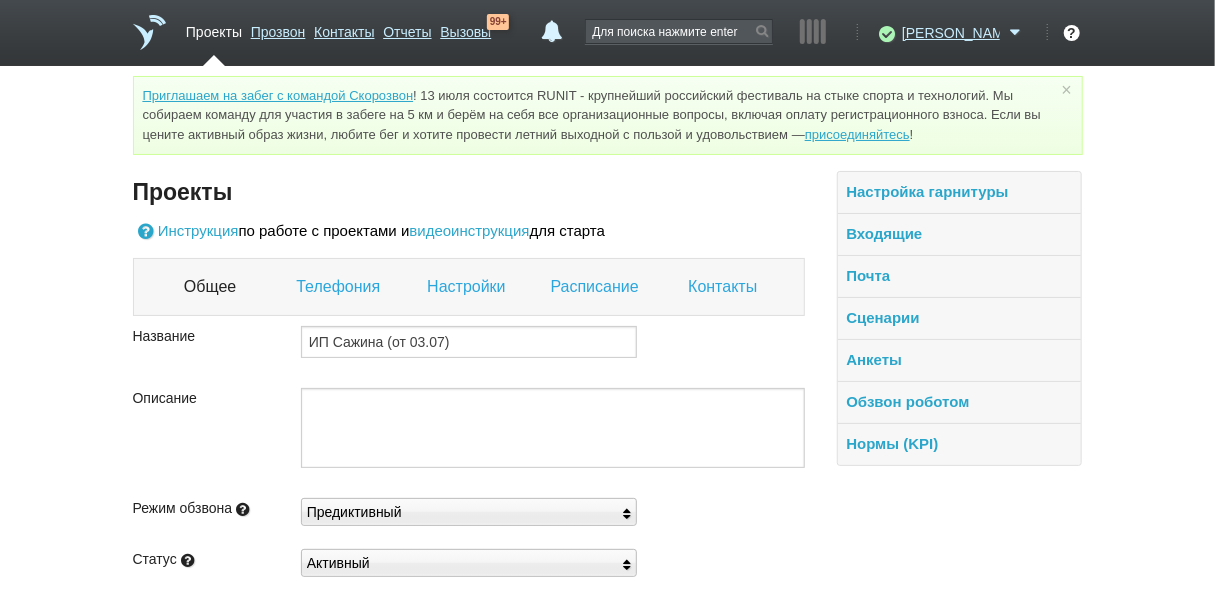 click on "Настройки" at bounding box center (468, 287) 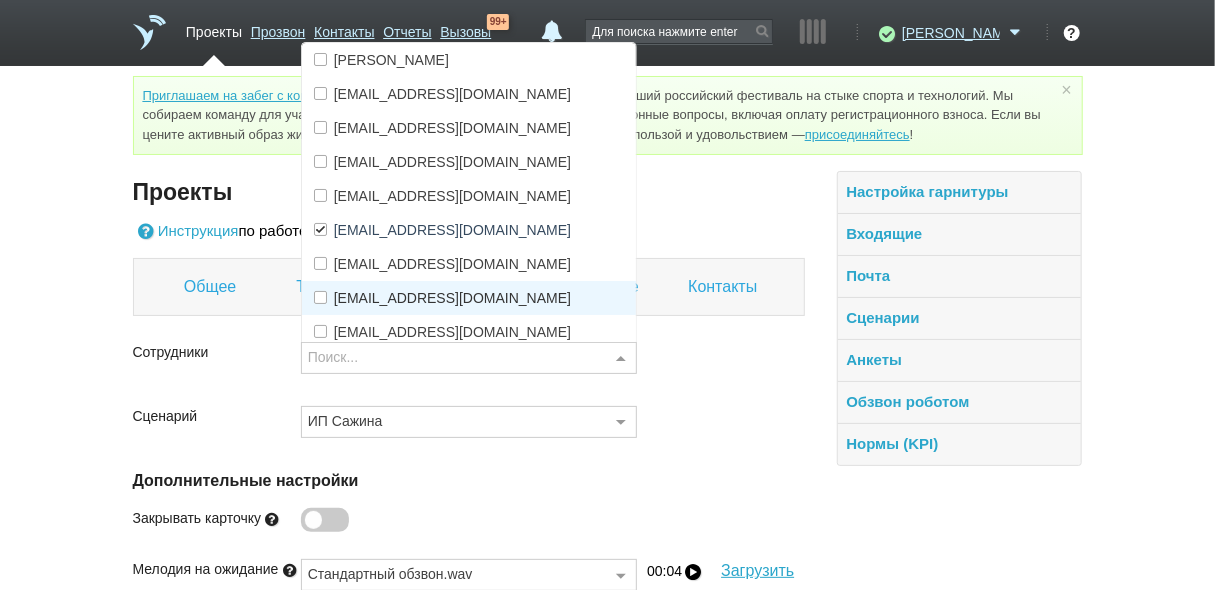 click on "[EMAIL_ADDRESS][DOMAIN_NAME]" at bounding box center [452, 298] 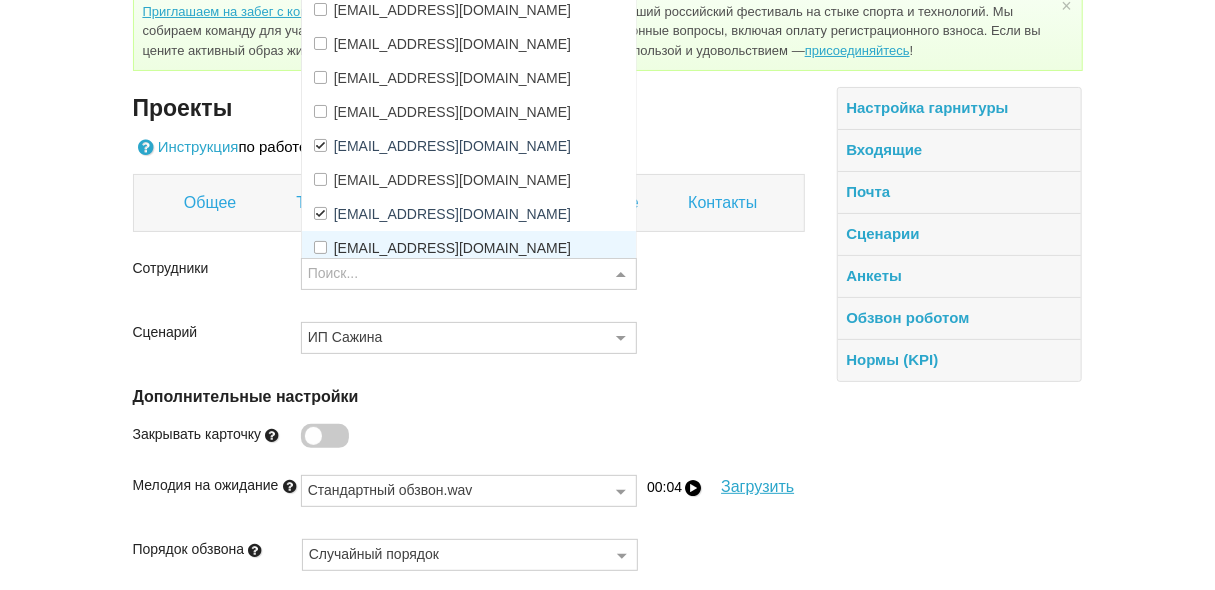 scroll, scrollTop: 275, scrollLeft: 0, axis: vertical 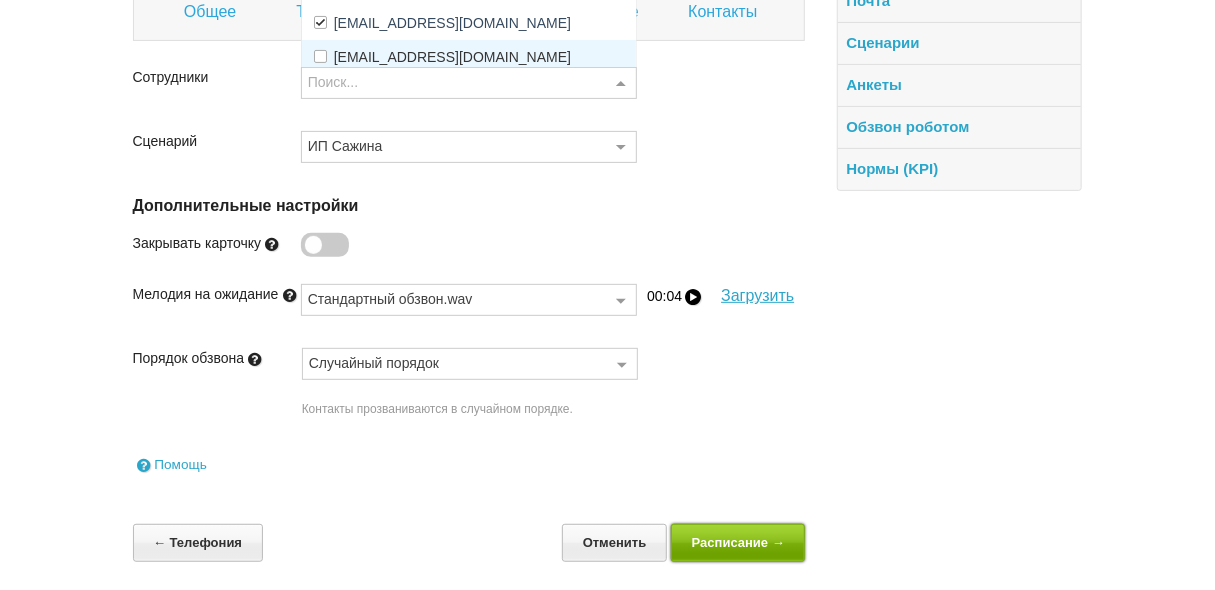 click on "Расписание →" at bounding box center [738, 542] 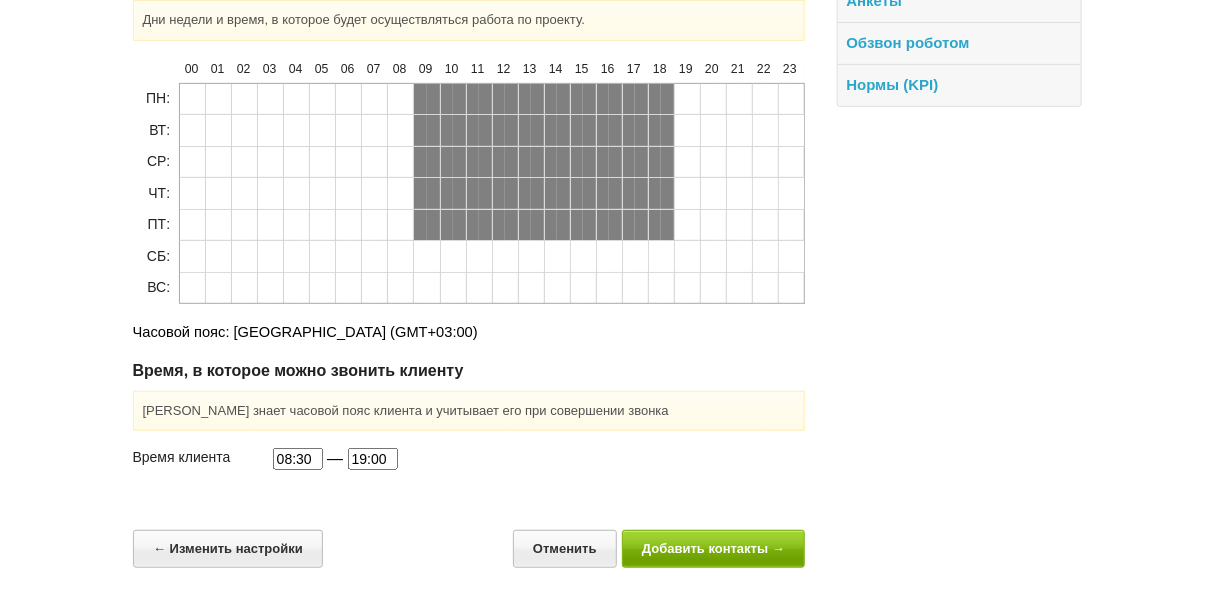 scroll, scrollTop: 364, scrollLeft: 0, axis: vertical 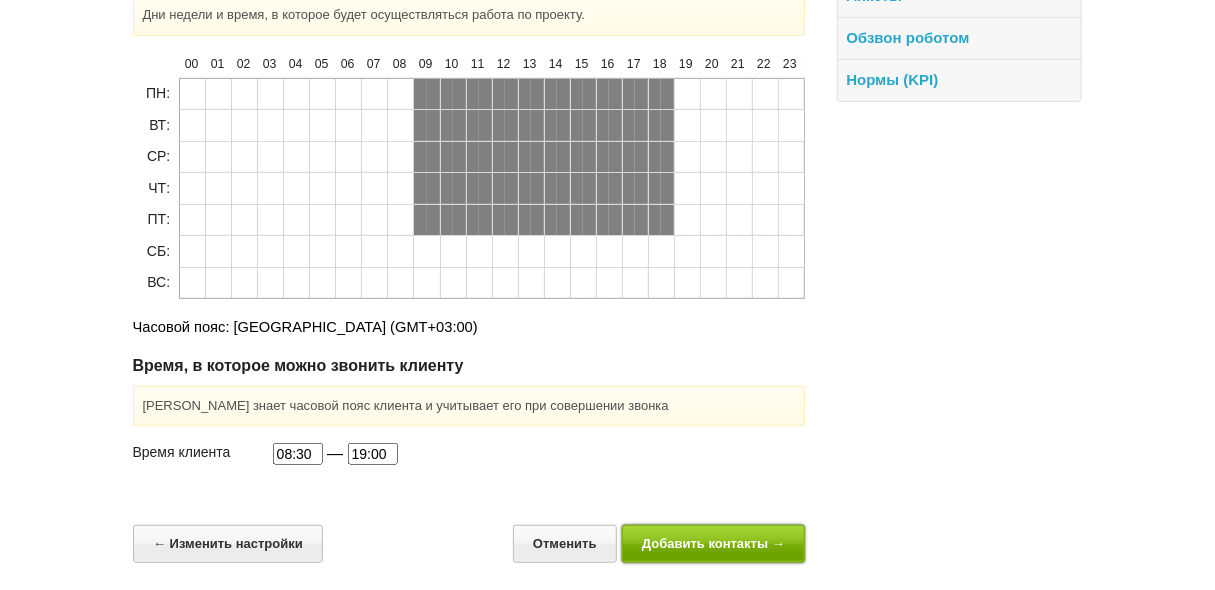 click on "Добавить контакты →" at bounding box center (714, 543) 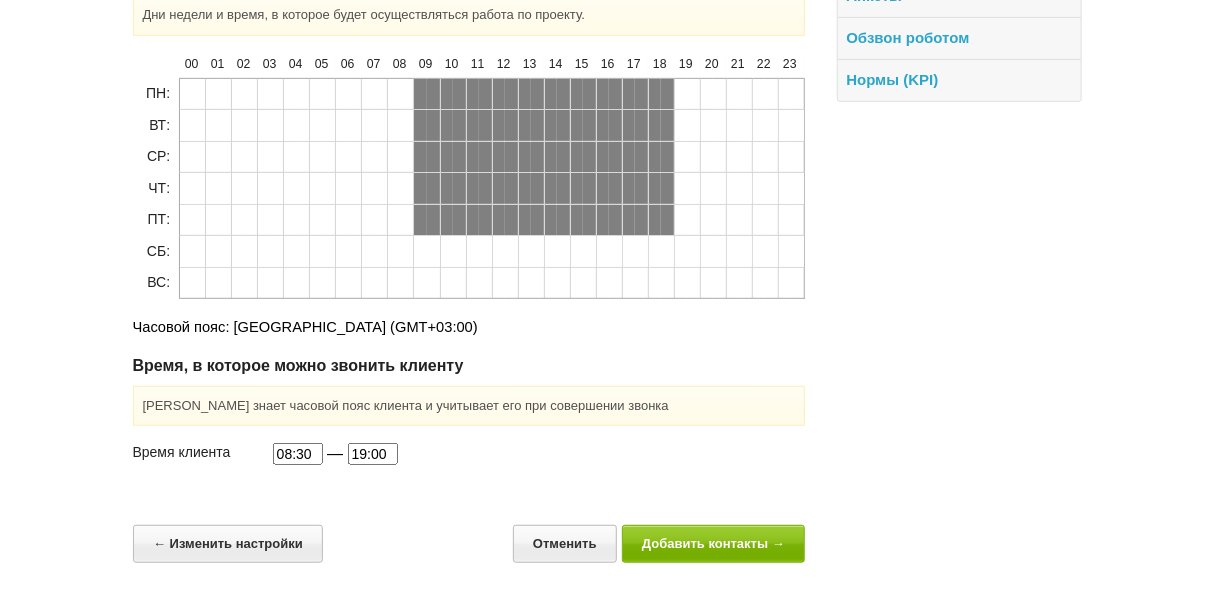 scroll, scrollTop: 0, scrollLeft: 0, axis: both 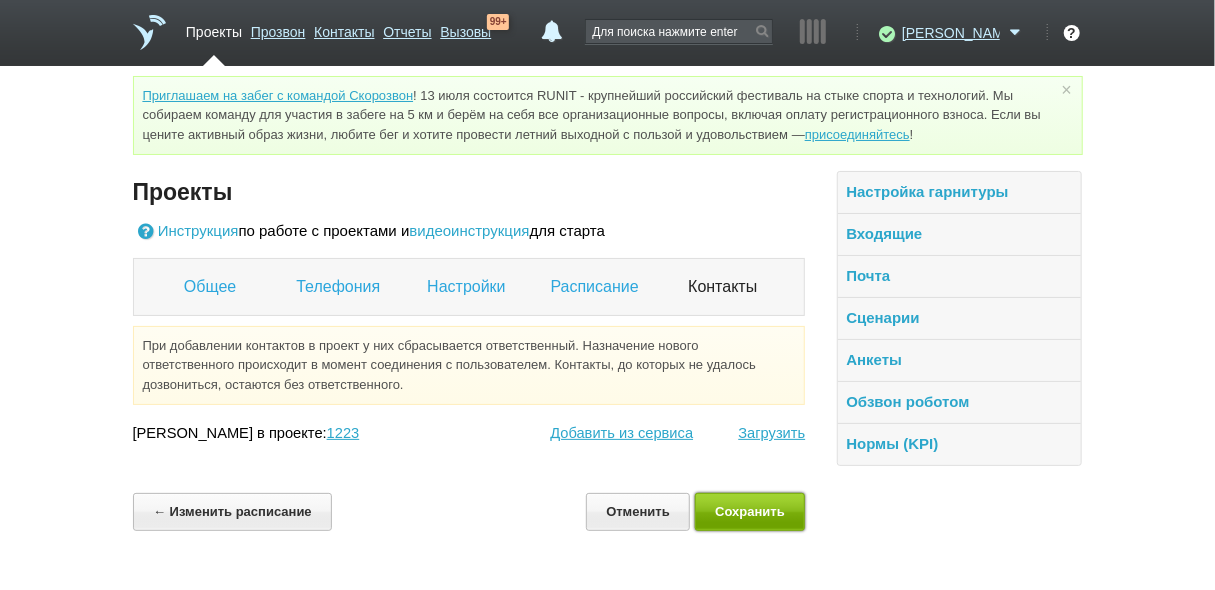 click on "Сохранить" at bounding box center (750, 511) 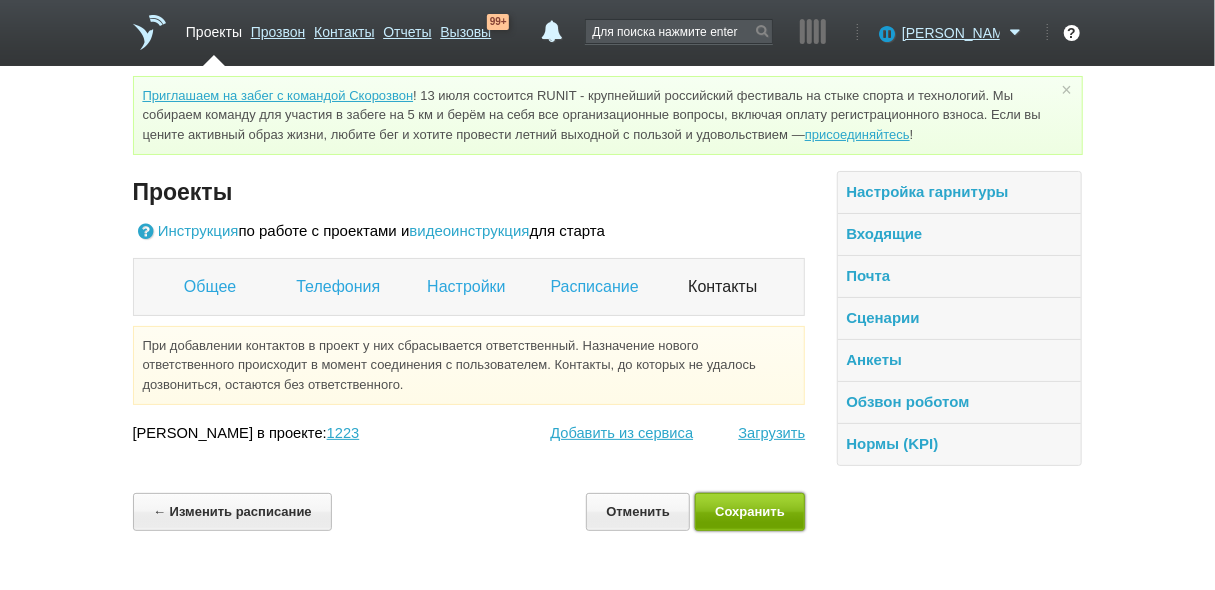 click on "Сохранить" at bounding box center [750, 511] 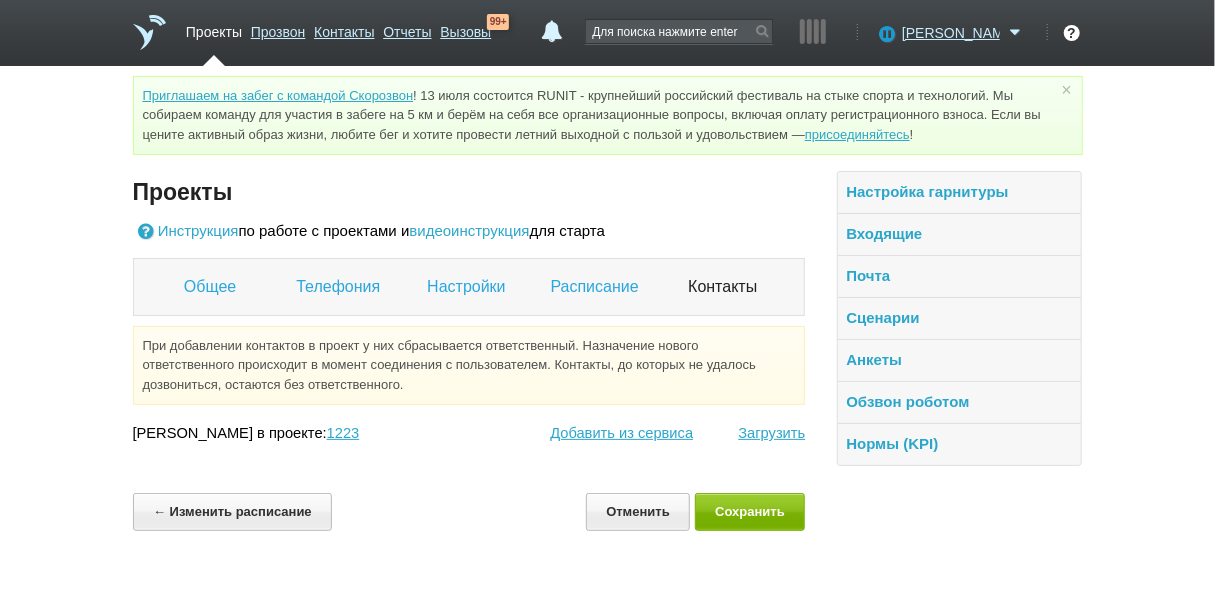 click on "Приглашаем на забег с командой Скорозвон ! 13 июля состоится RUNIT - крупнейший российский фестиваль на стыке спорта и технологий. Мы собираем команду для участия в забеге на 5 км и берём на себя все организационные вопросы, включая оплату регистрационного взноса. Если вы цените активный образ жизни, любите бег и хотите провести летний выходной с пользой и удовольствием —  присоединяйтесь !
×" at bounding box center (608, 115) 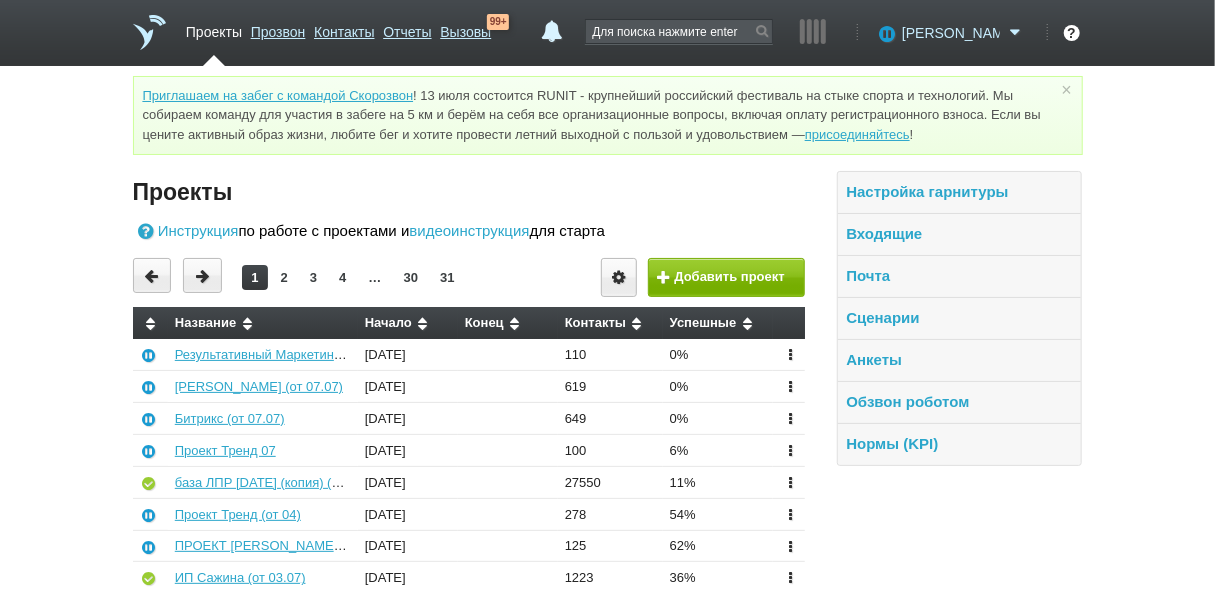 click on "[PERSON_NAME]" at bounding box center [951, 33] 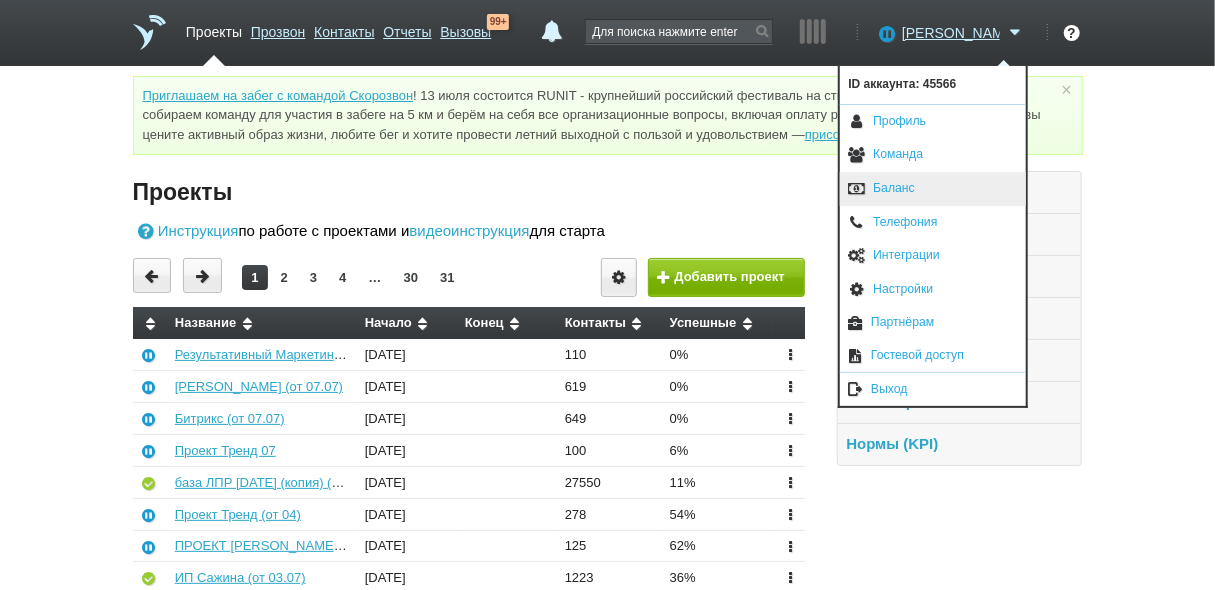 click on "Баланс" at bounding box center [933, 189] 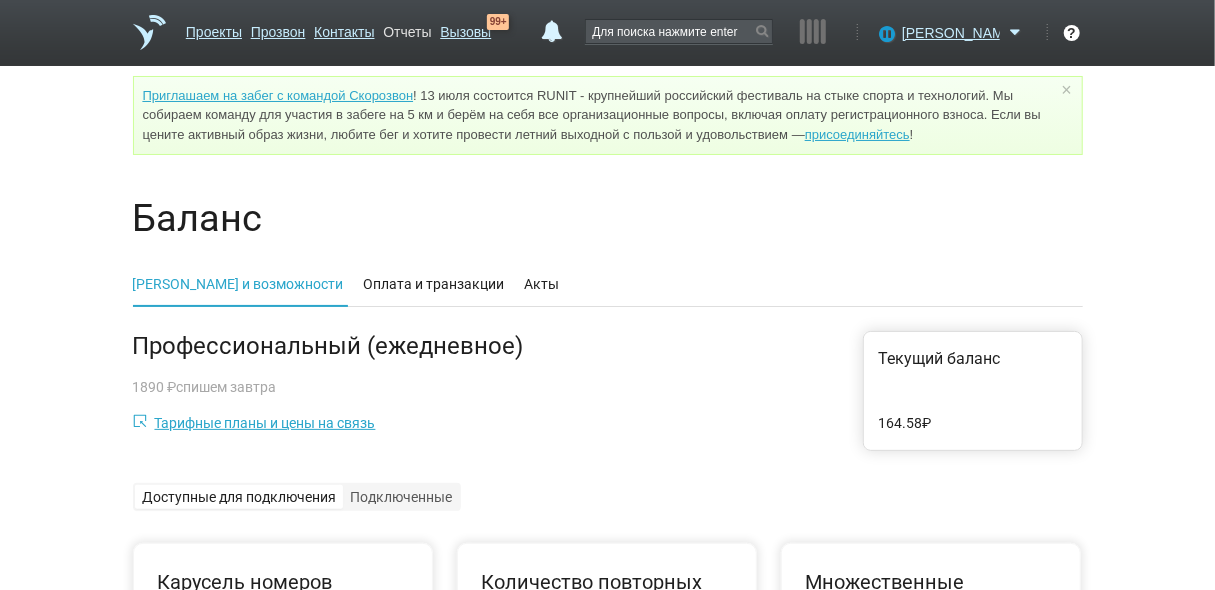 click on "Отчеты" at bounding box center (407, 28) 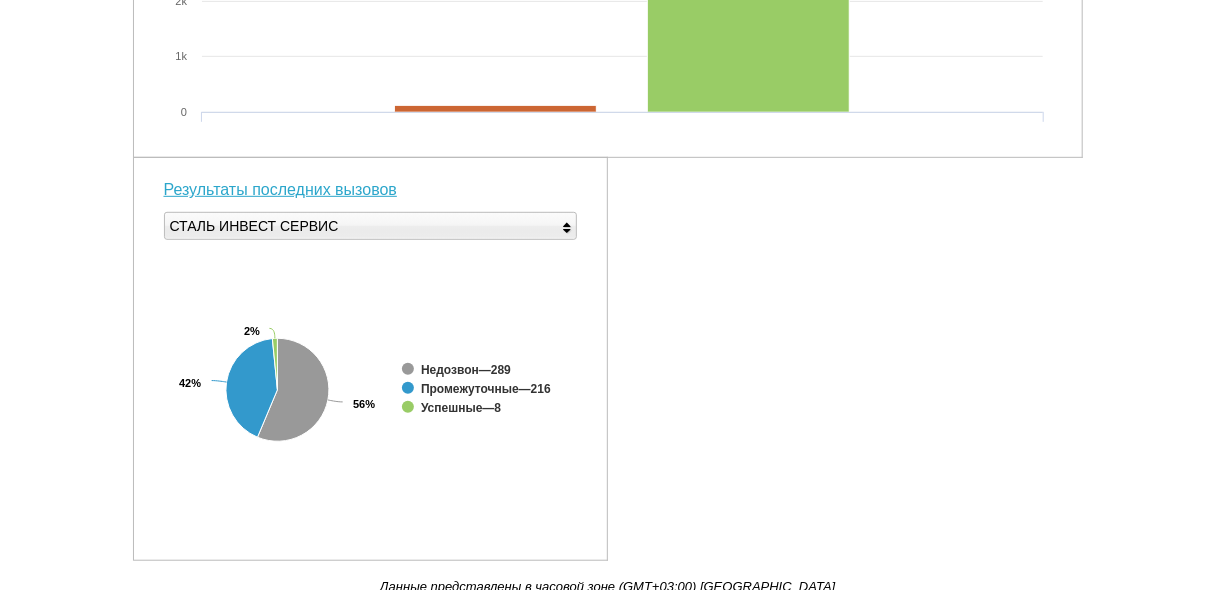 scroll, scrollTop: 426, scrollLeft: 0, axis: vertical 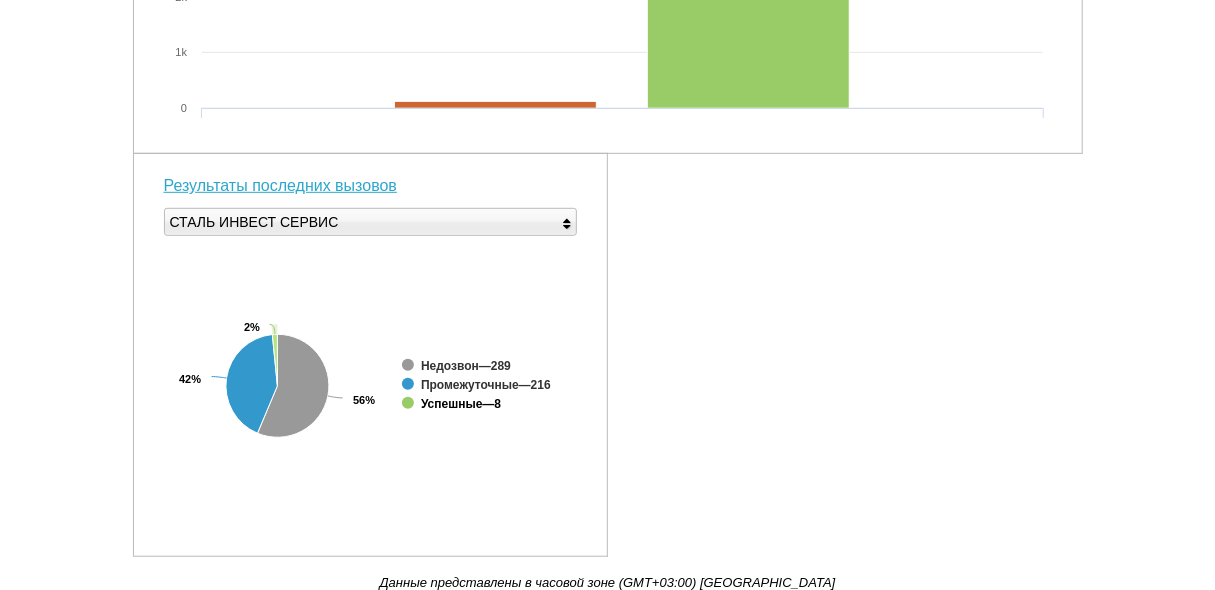 click on "Успешные" 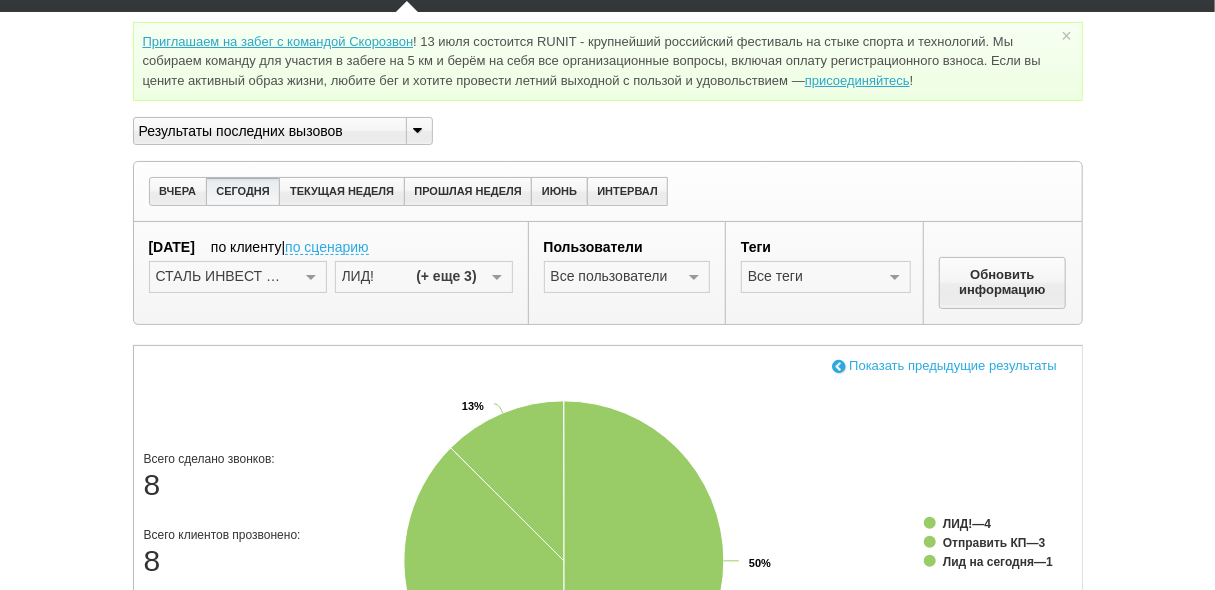 scroll, scrollTop: 26, scrollLeft: 0, axis: vertical 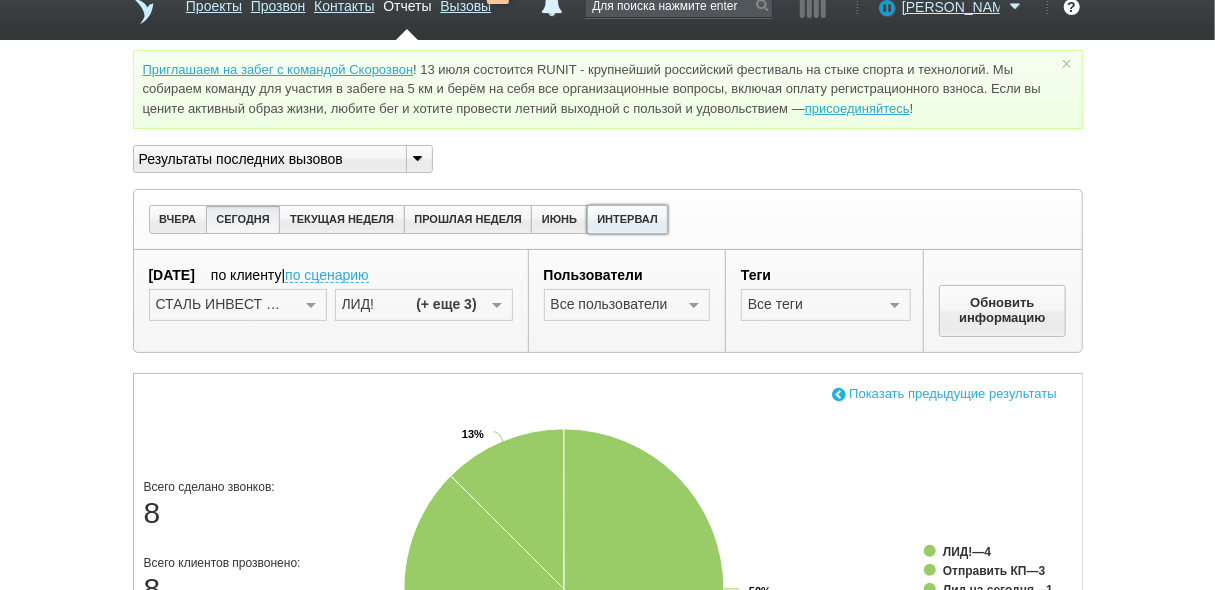 click on "ИНТЕРВАЛ" at bounding box center [628, 219] 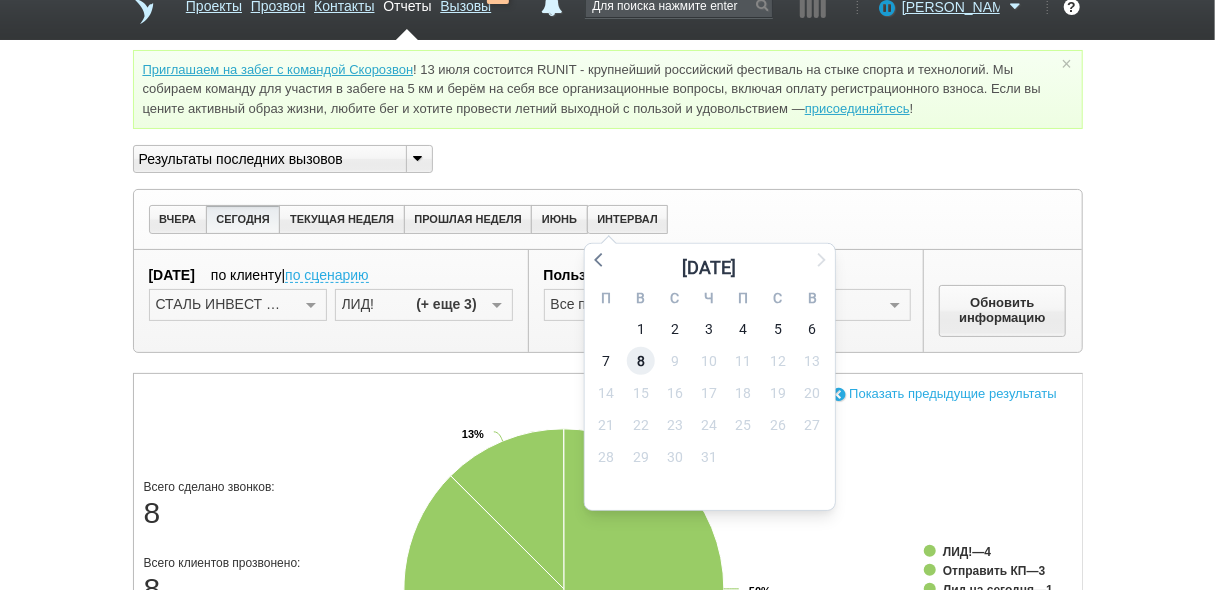 click on "8" at bounding box center [641, 361] 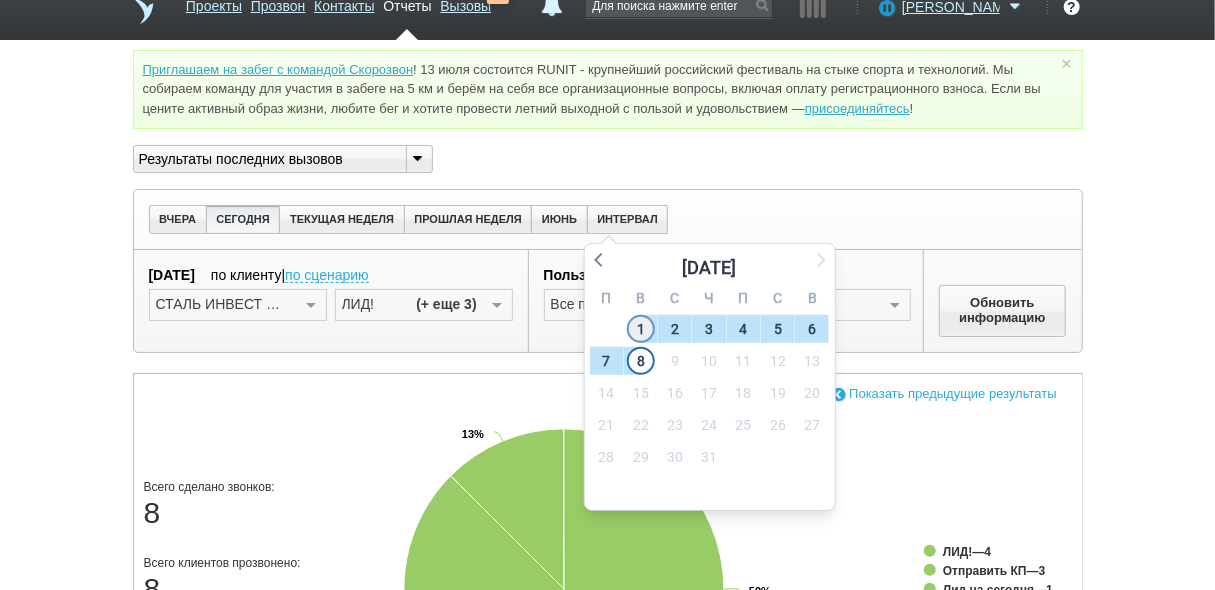 click on "1" at bounding box center [641, 329] 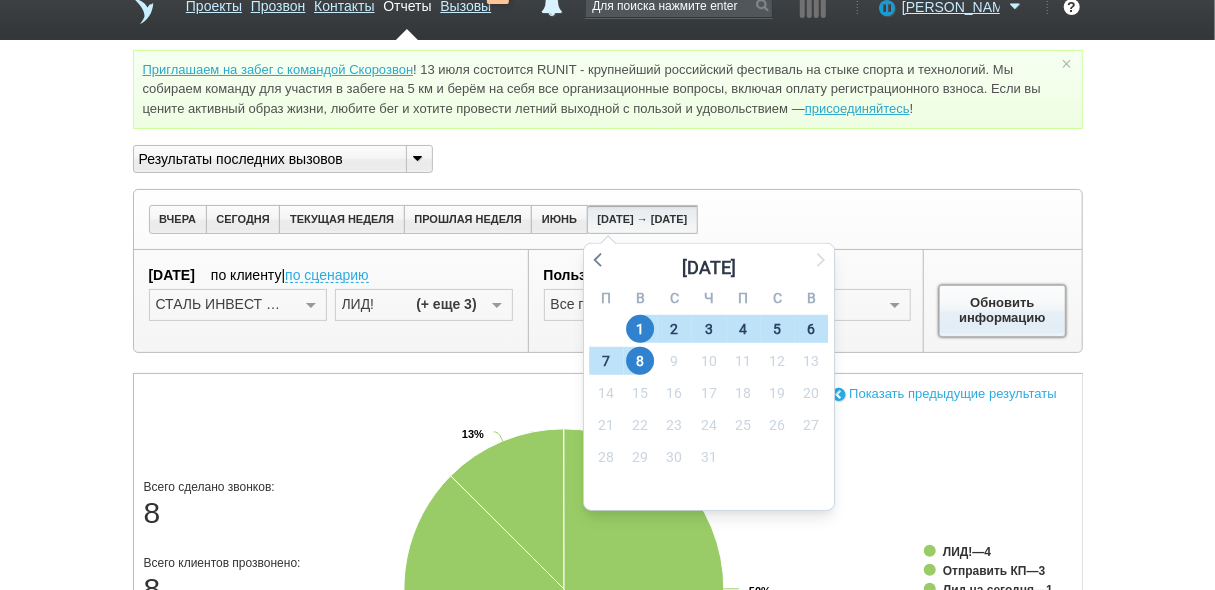 click on "Обновить информацию" at bounding box center [1003, 311] 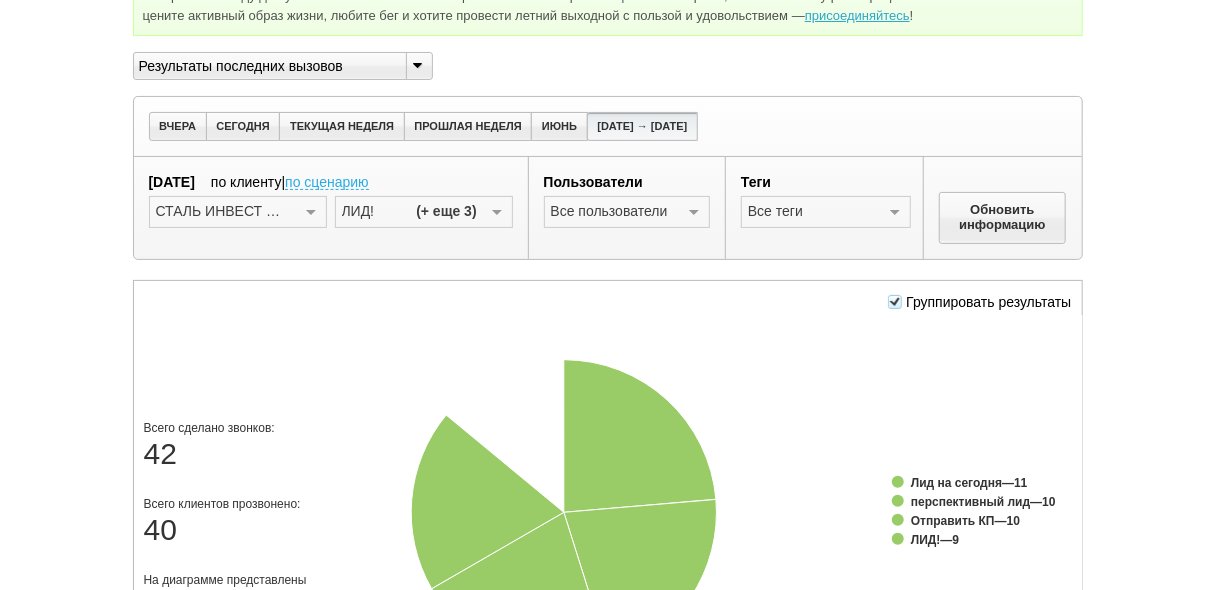 scroll, scrollTop: 266, scrollLeft: 0, axis: vertical 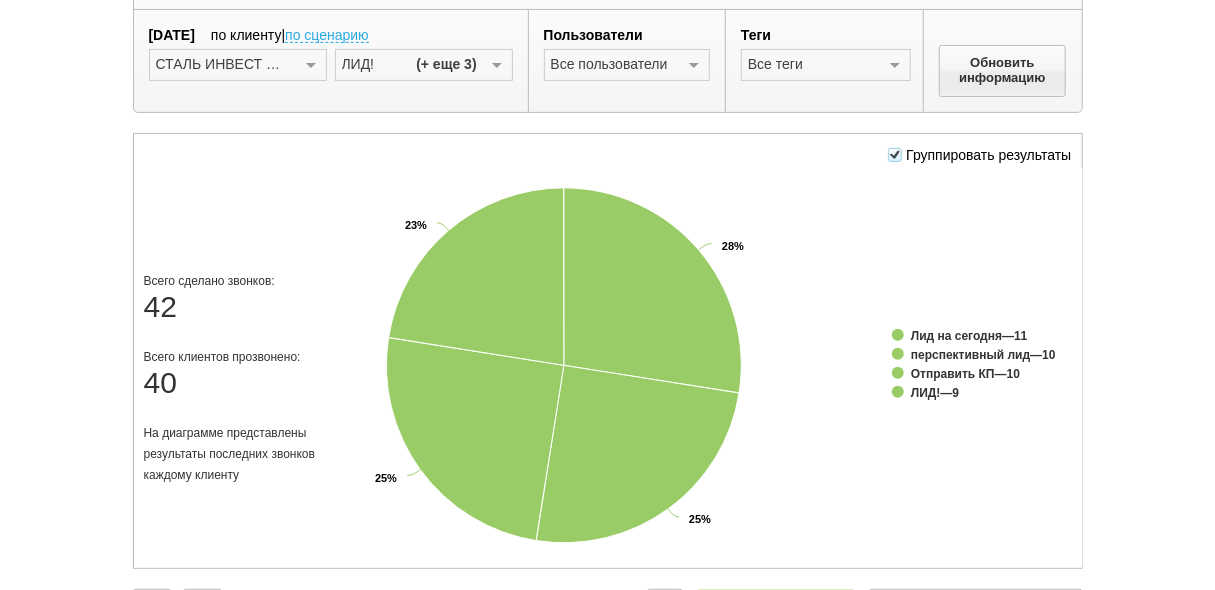 click at bounding box center (895, 155) 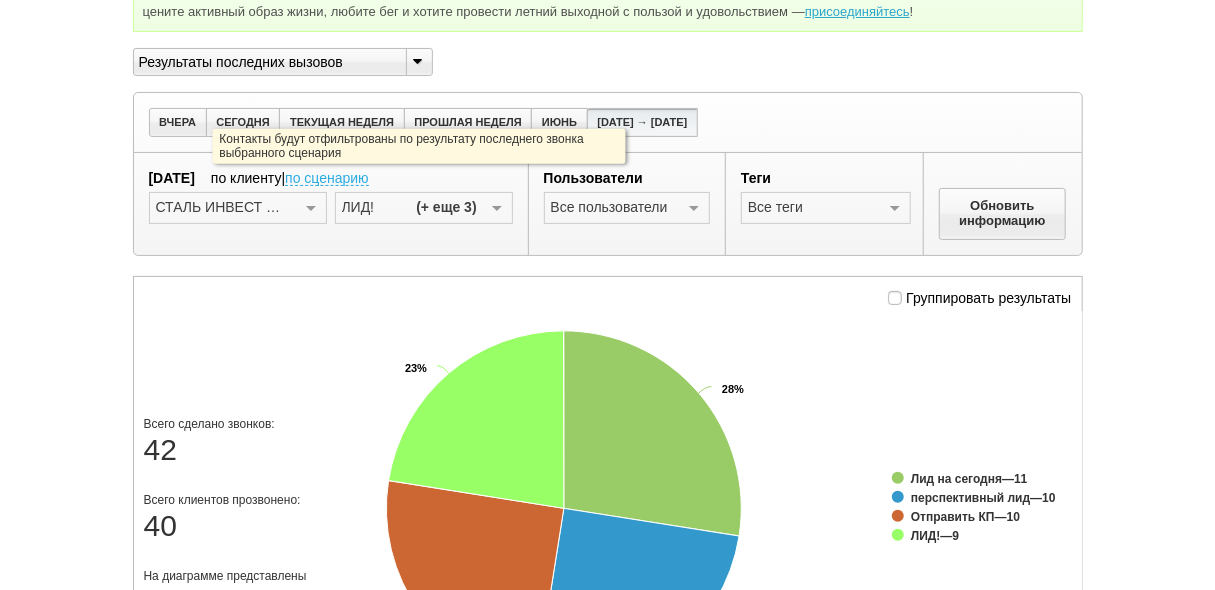 scroll, scrollTop: 106, scrollLeft: 0, axis: vertical 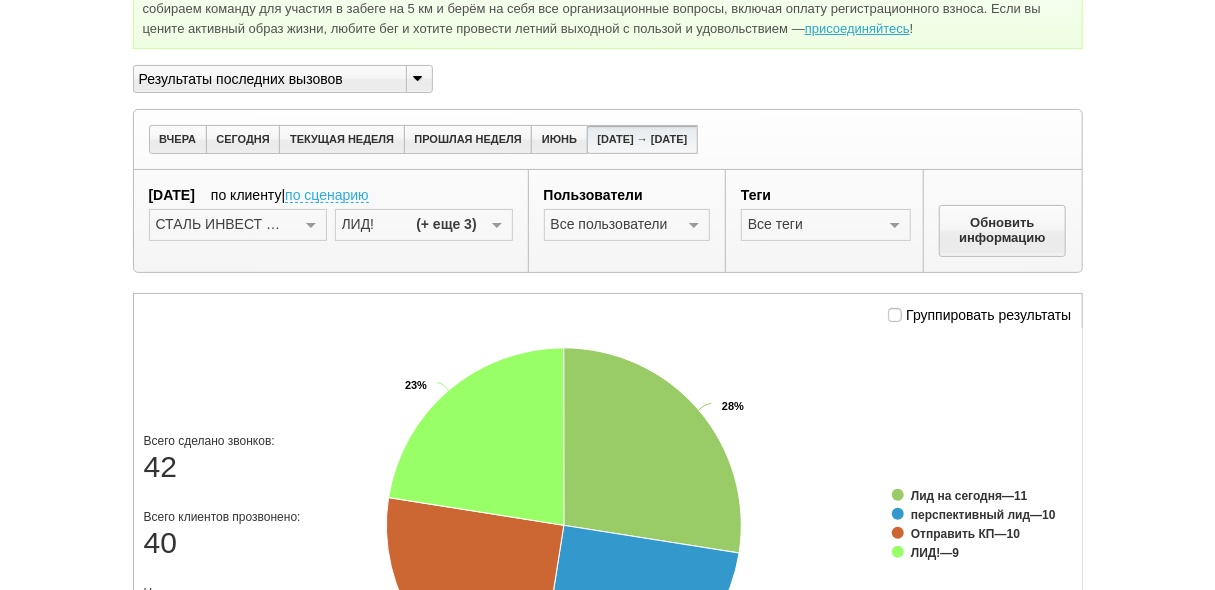 drag, startPoint x: 501, startPoint y: 224, endPoint x: 488, endPoint y: 233, distance: 15.811388 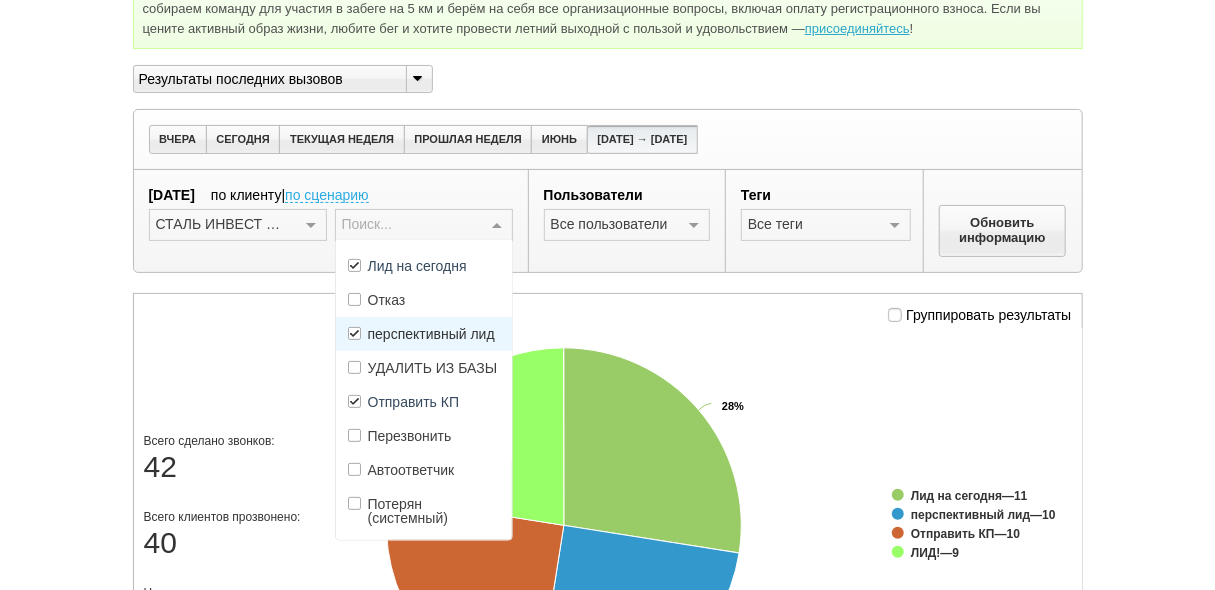 scroll, scrollTop: 320, scrollLeft: 0, axis: vertical 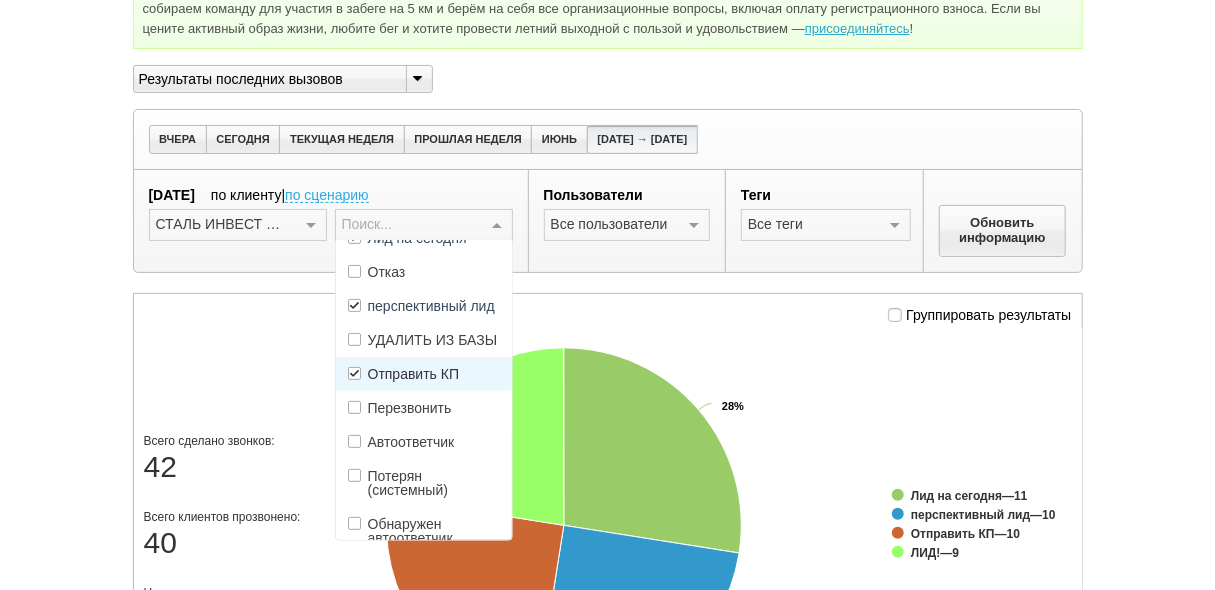 click on "Отправить КП" at bounding box center (414, 374) 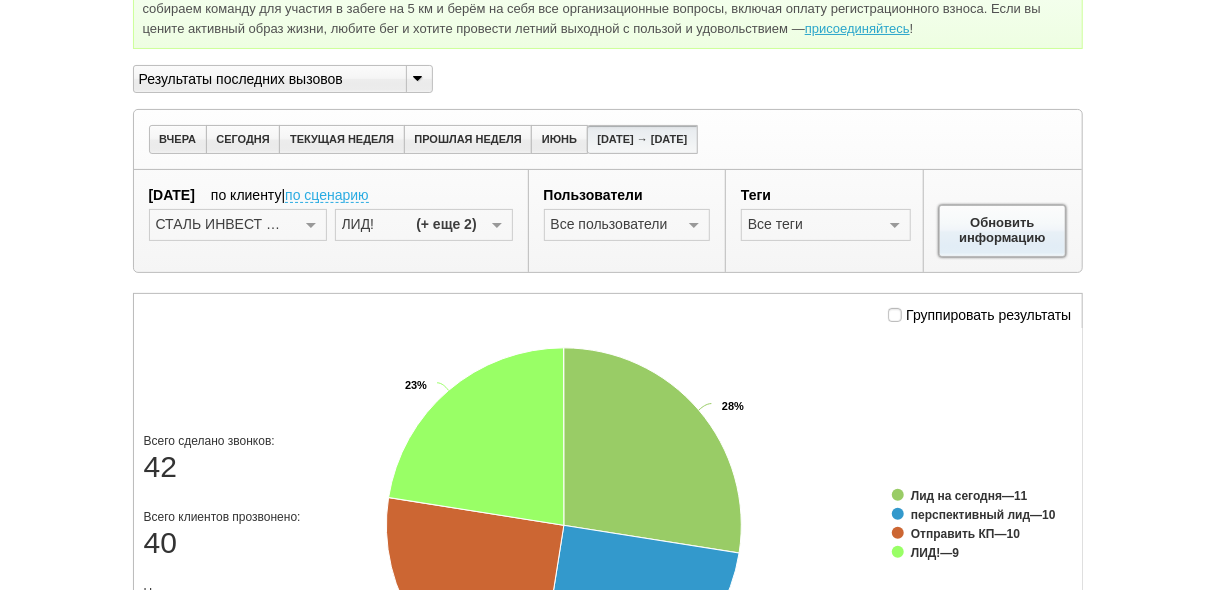 click on "Обновить информацию" at bounding box center (1003, 231) 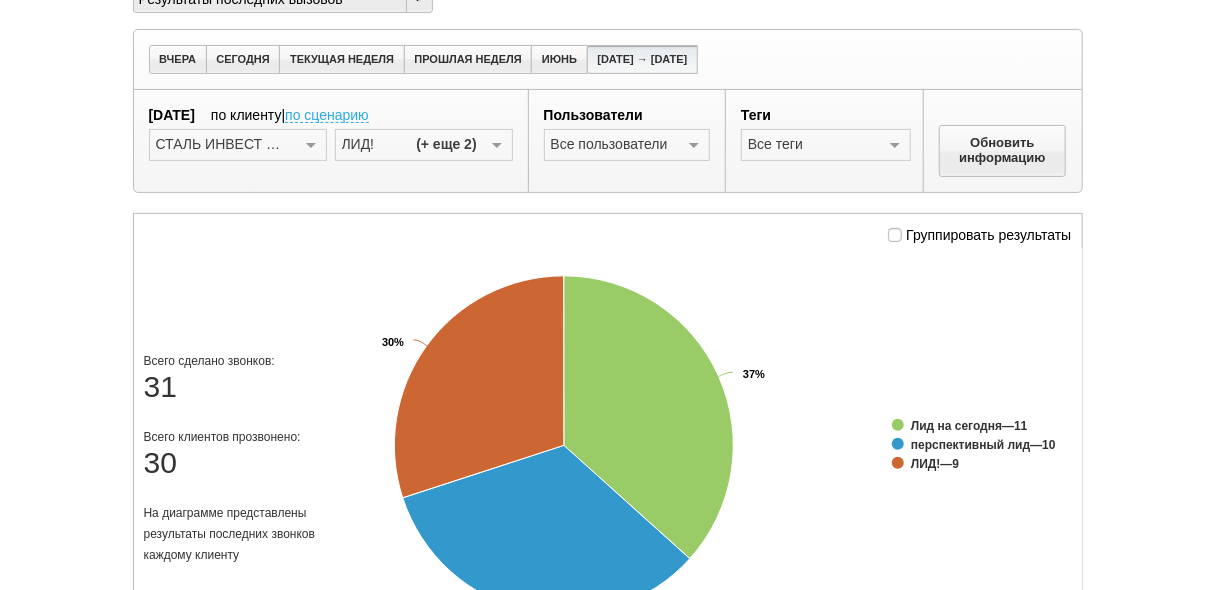 scroll, scrollTop: 266, scrollLeft: 0, axis: vertical 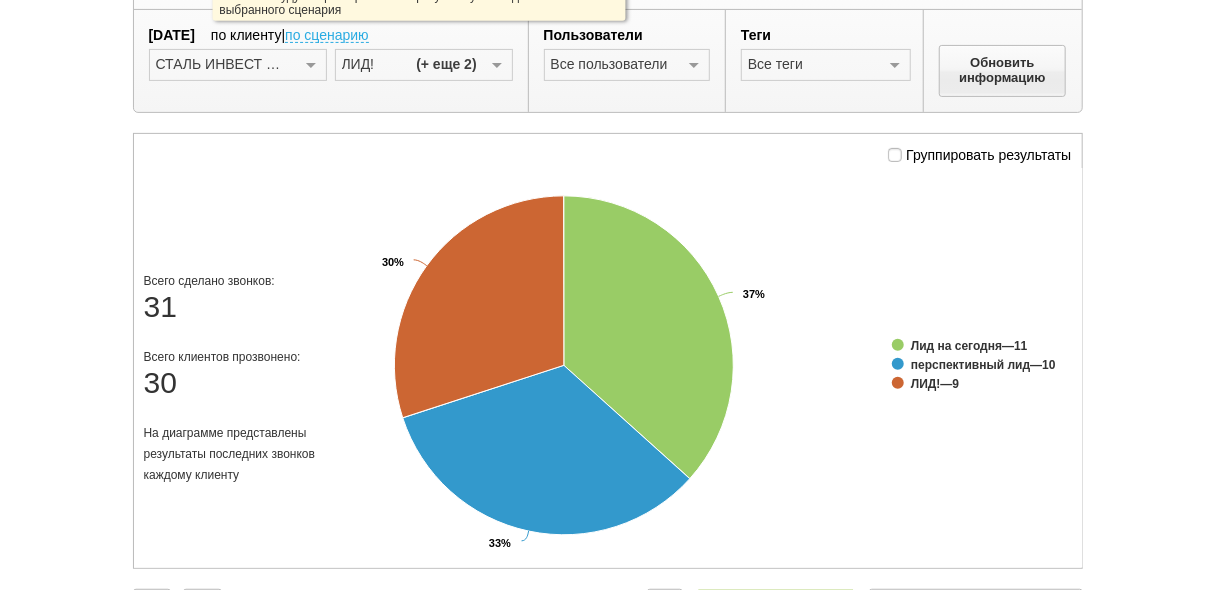 click on "по сценарию" at bounding box center [327, 36] 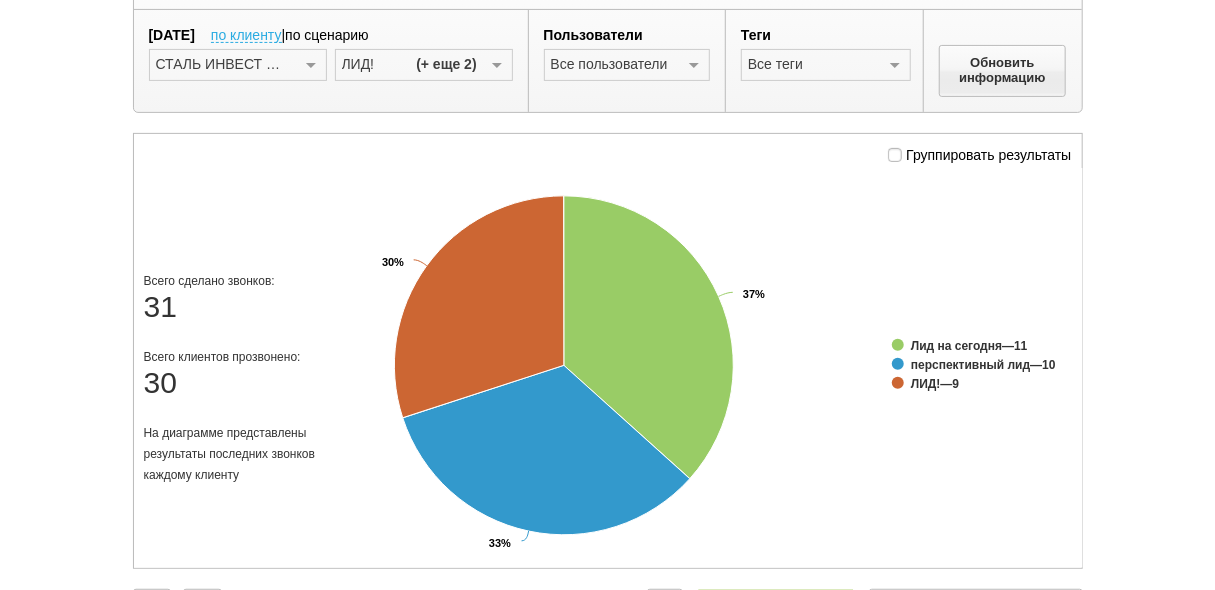 click on "Обновить информацию" at bounding box center (1003, 61) 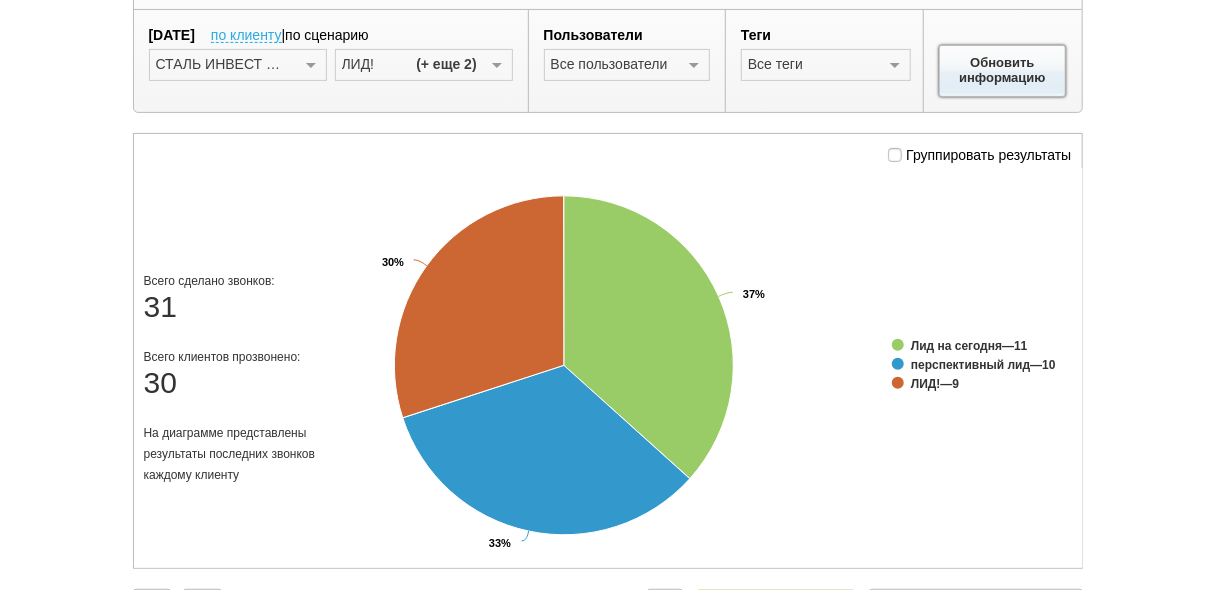 click on "Обновить информацию" at bounding box center [1003, 71] 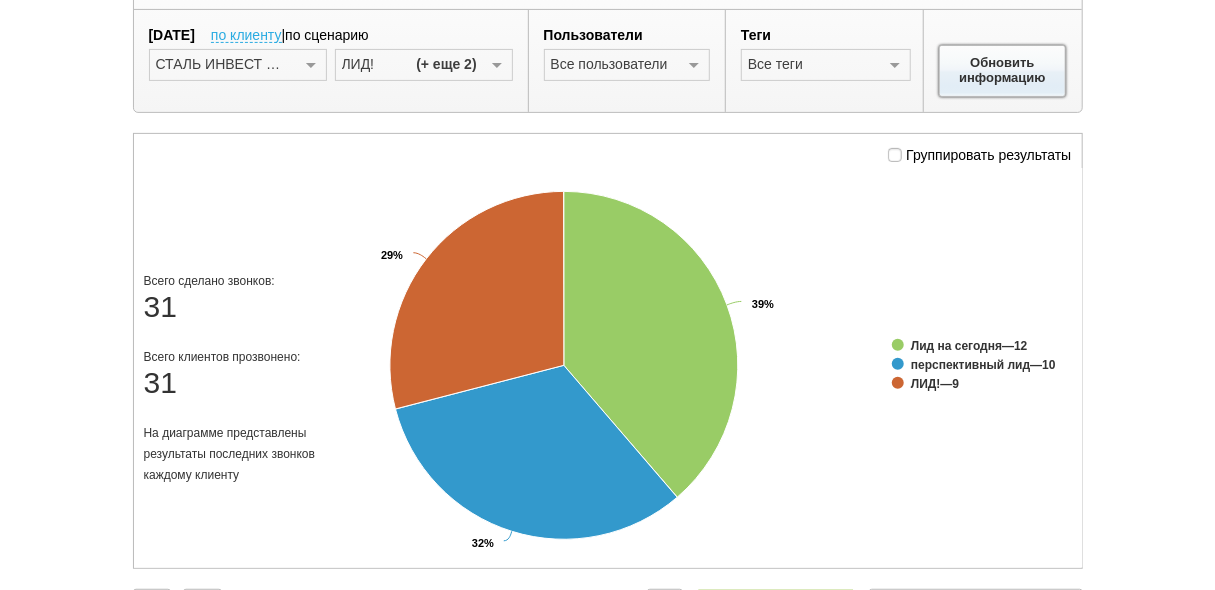 click on "Обновить информацию" at bounding box center [1003, 71] 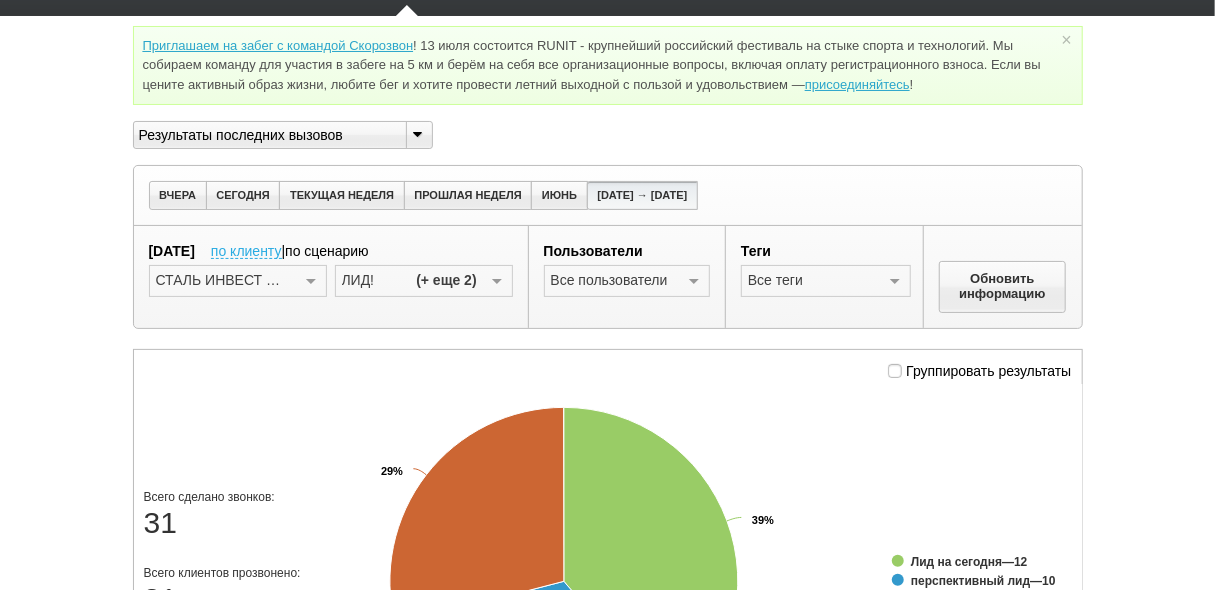 scroll, scrollTop: 0, scrollLeft: 0, axis: both 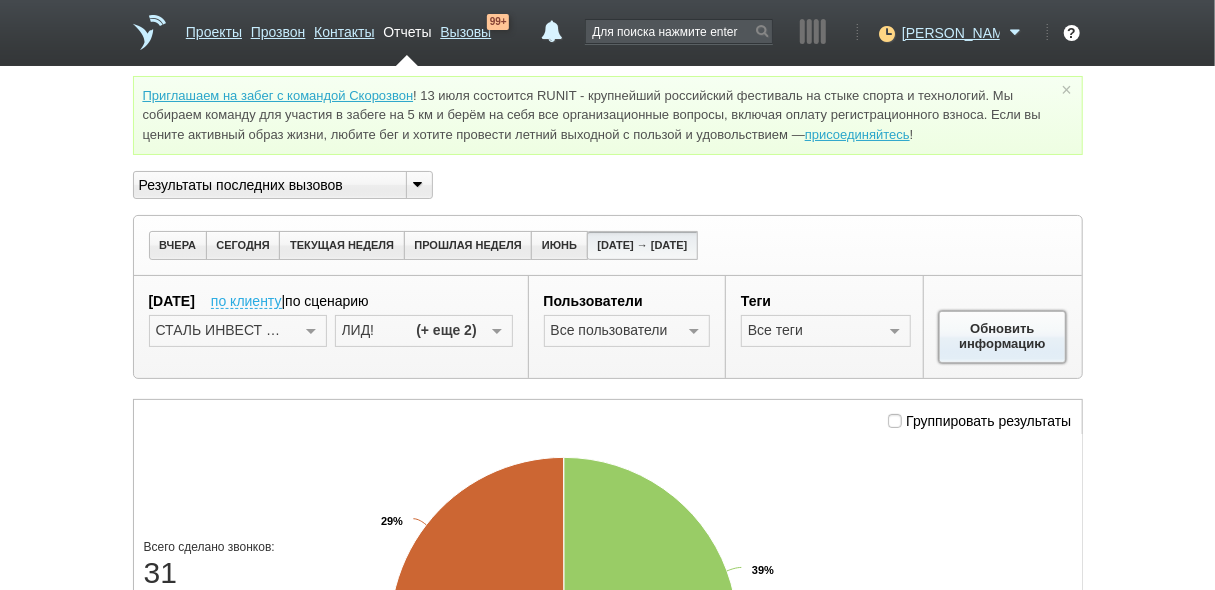click on "Обновить информацию" at bounding box center (1003, 337) 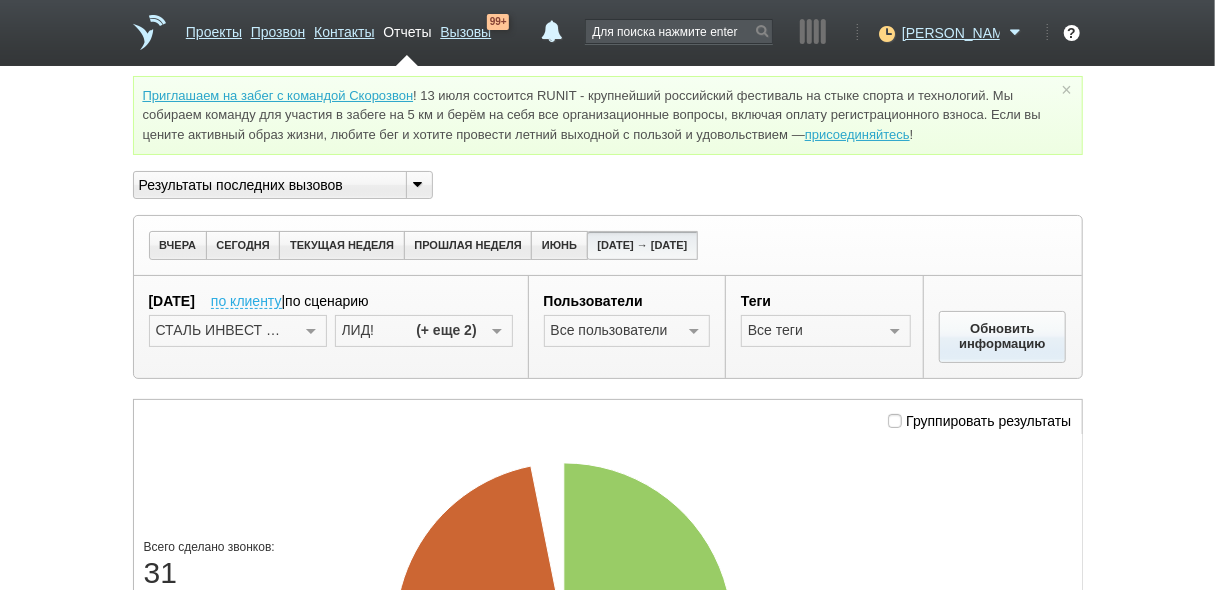 scroll, scrollTop: 320, scrollLeft: 0, axis: vertical 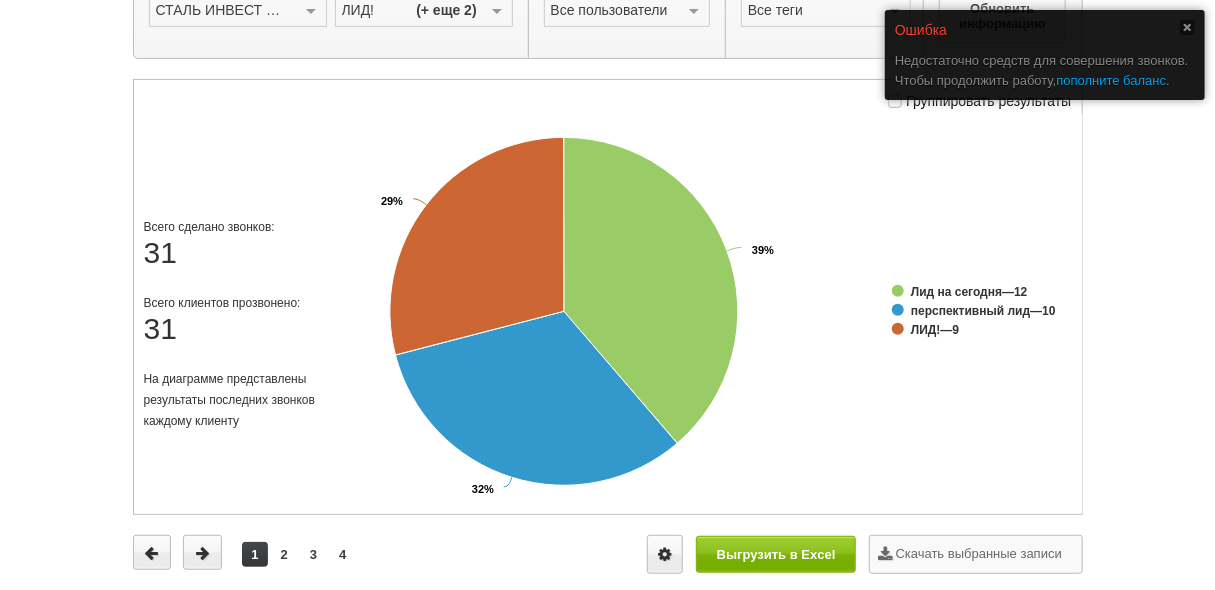 click on "пополните баланс" at bounding box center (1112, 80) 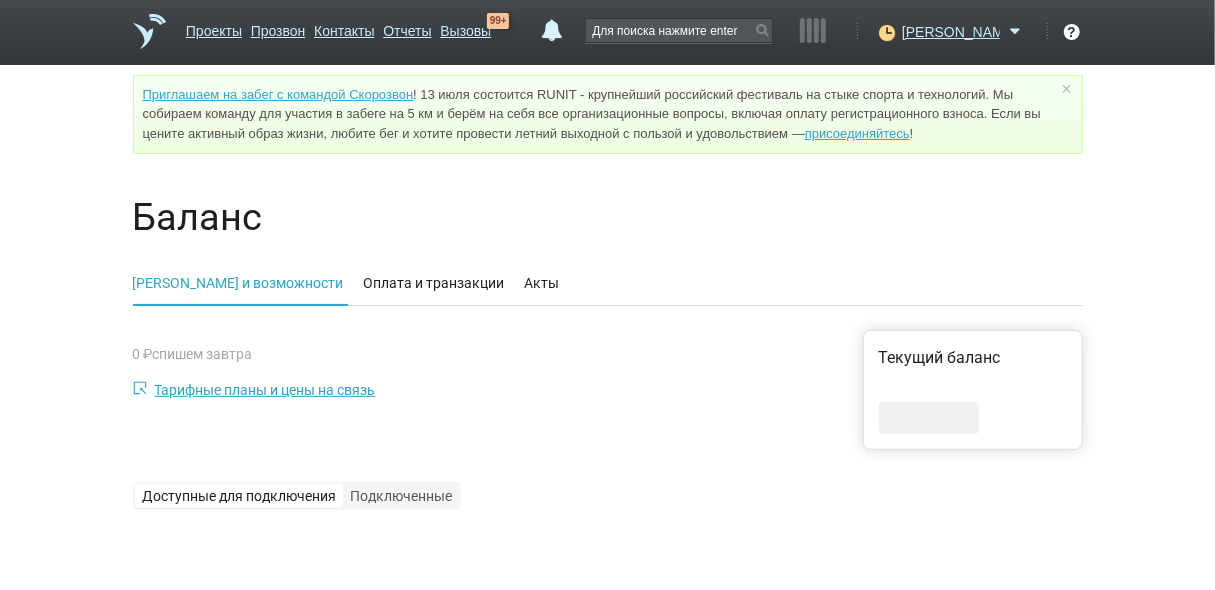 scroll, scrollTop: 0, scrollLeft: 0, axis: both 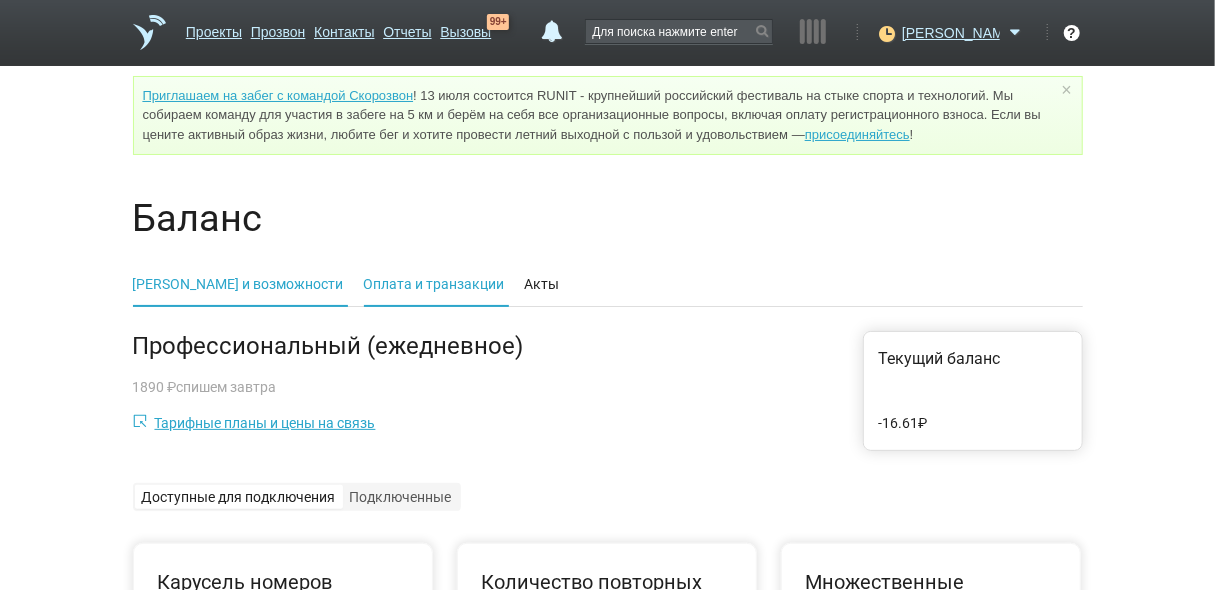 click on "Оплата и транзакции" at bounding box center [434, 284] 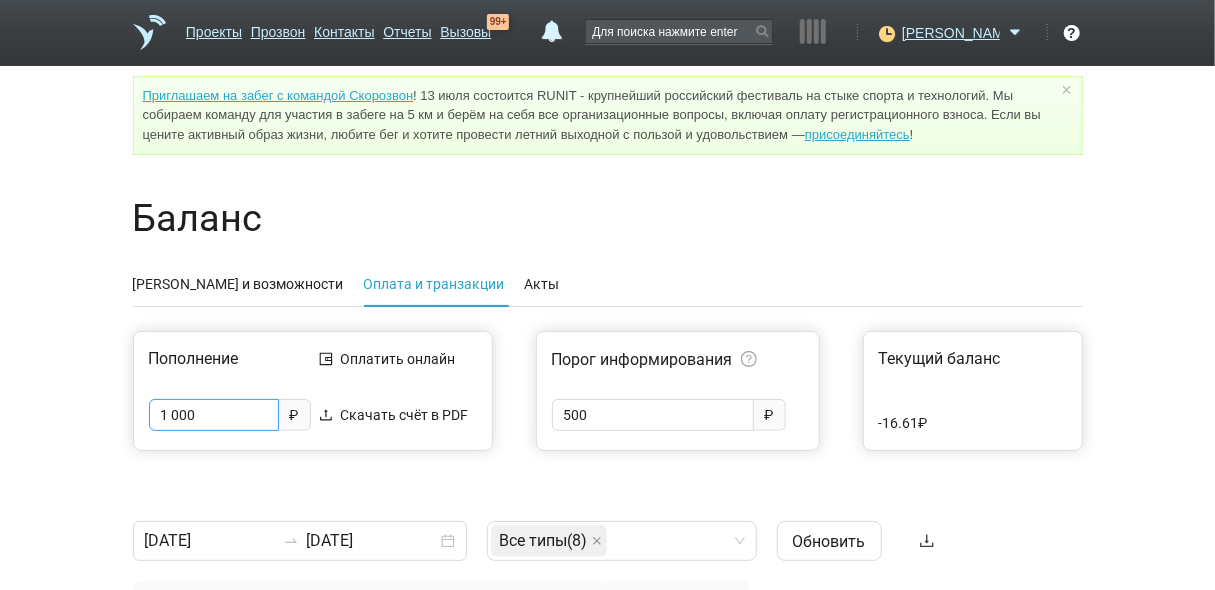click on "1 000" at bounding box center [214, 415] 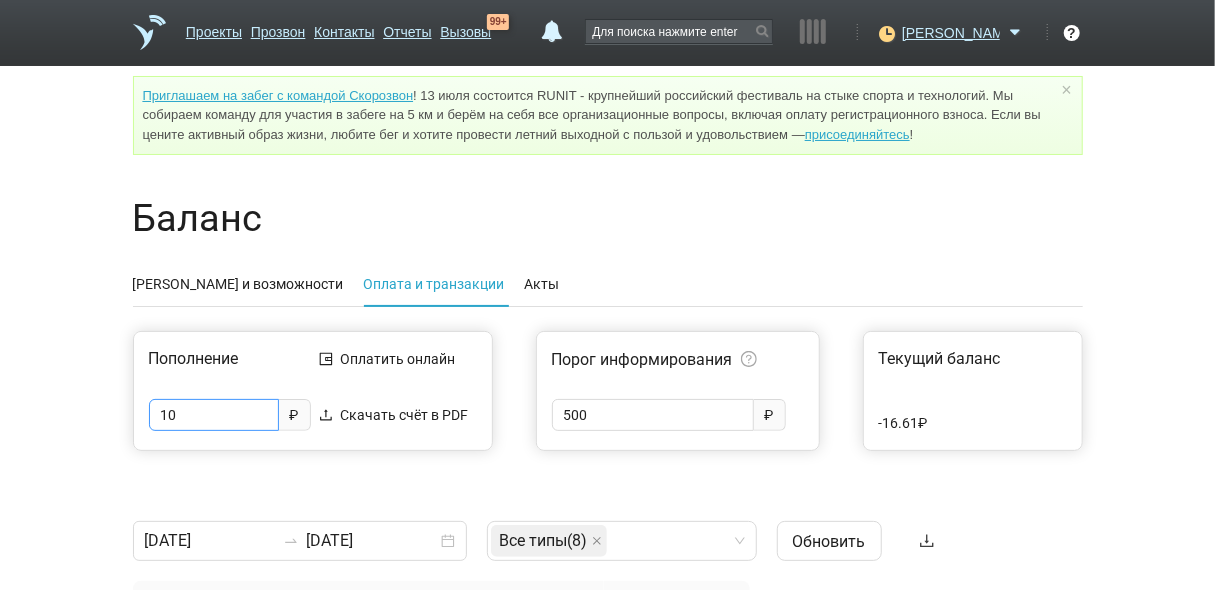 type on "1" 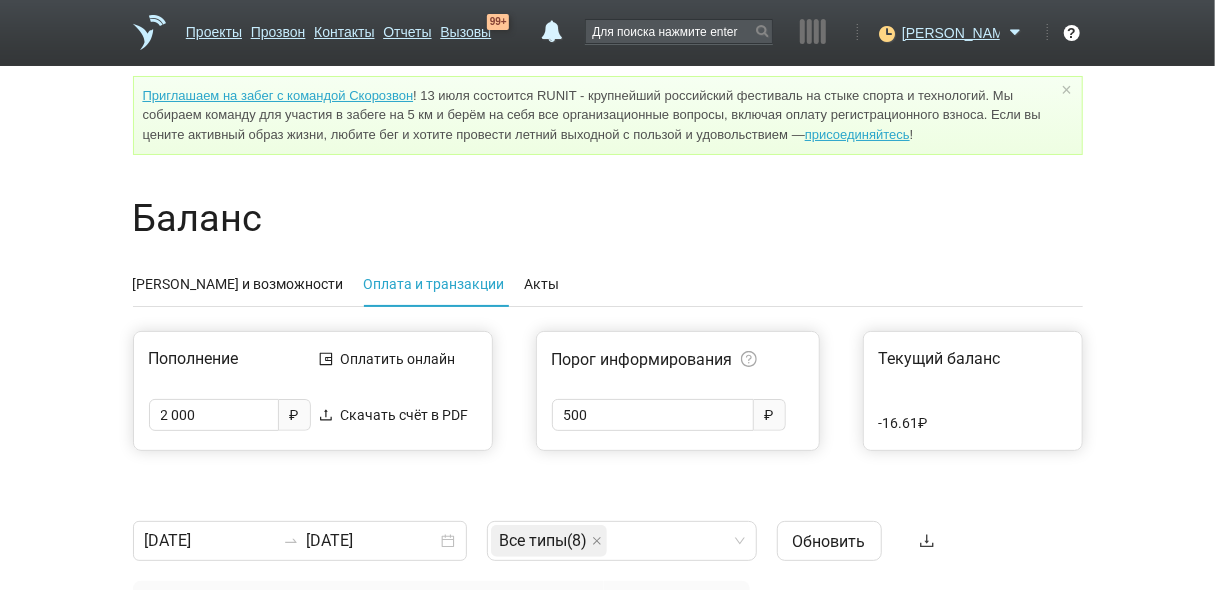 scroll, scrollTop: 320, scrollLeft: 0, axis: vertical 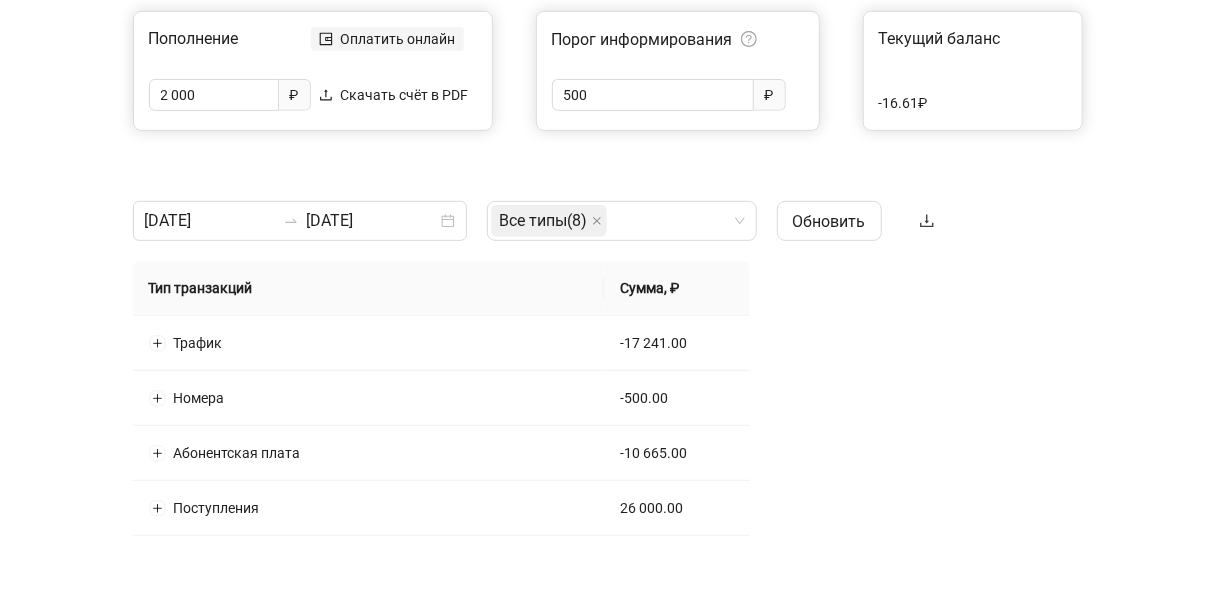 type on "2 000" 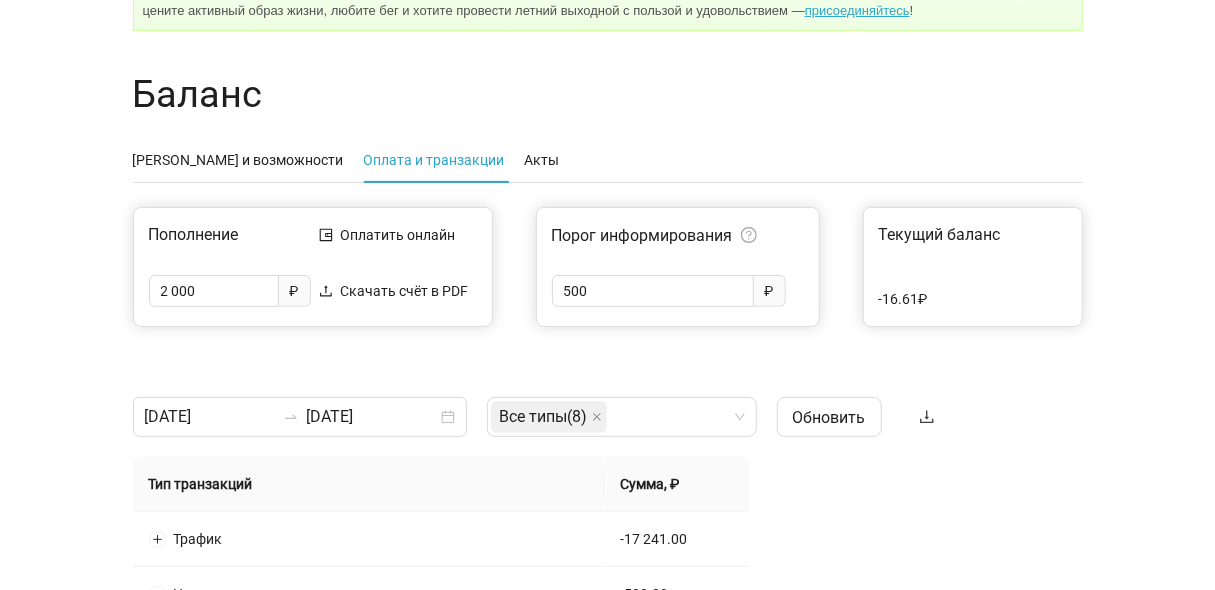 scroll, scrollTop: 0, scrollLeft: 0, axis: both 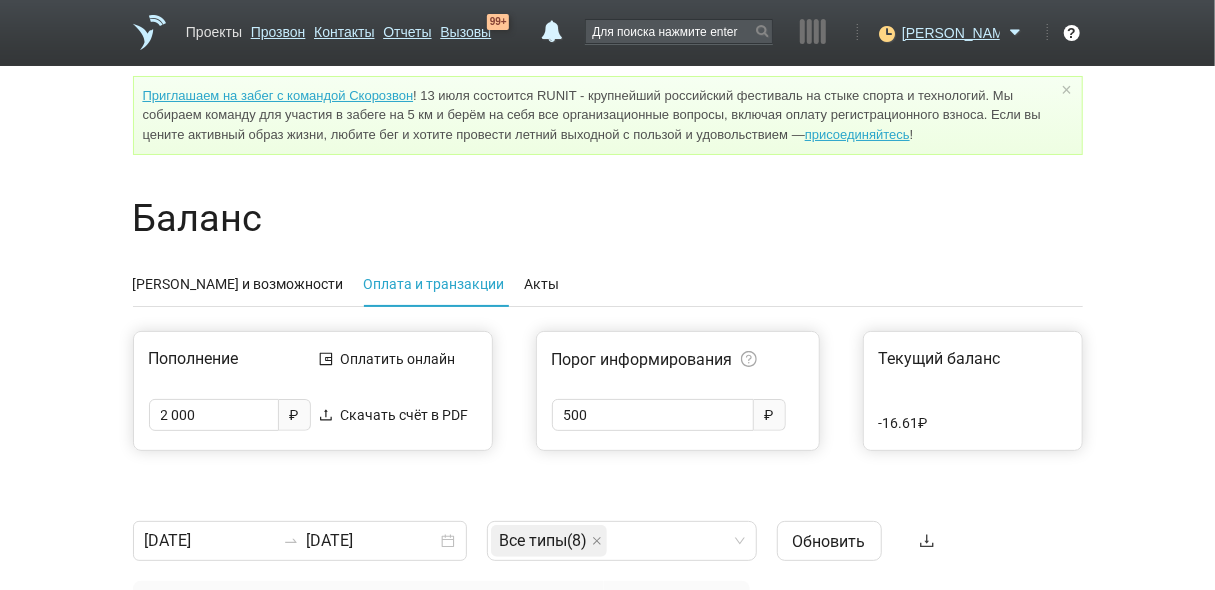 click on "Проекты" at bounding box center [214, 28] 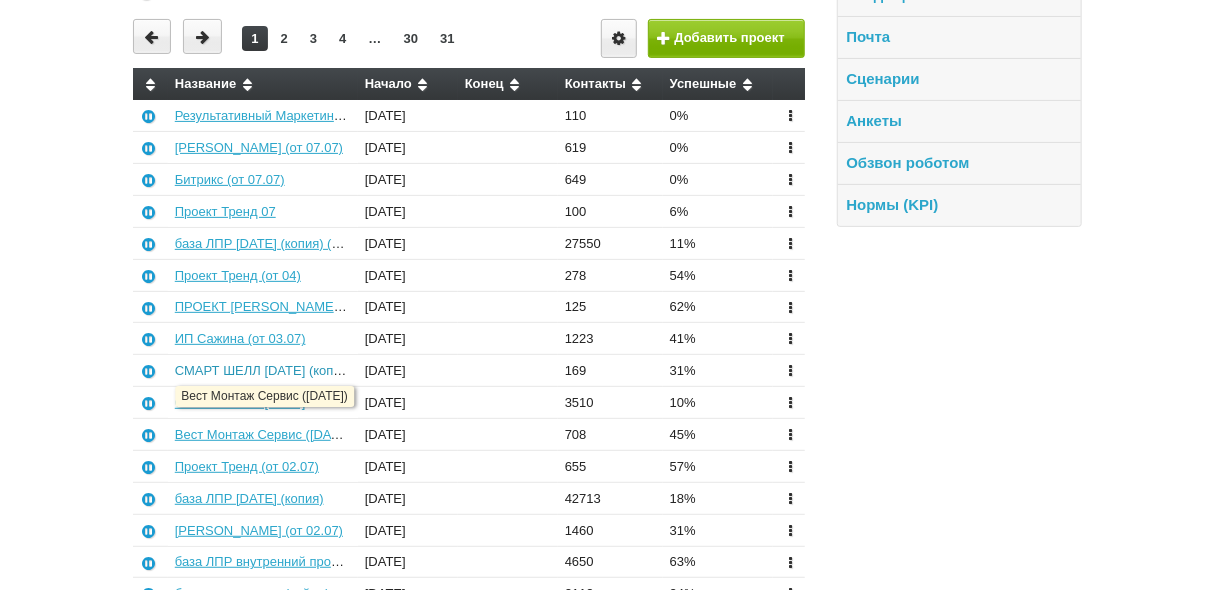 scroll, scrollTop: 240, scrollLeft: 0, axis: vertical 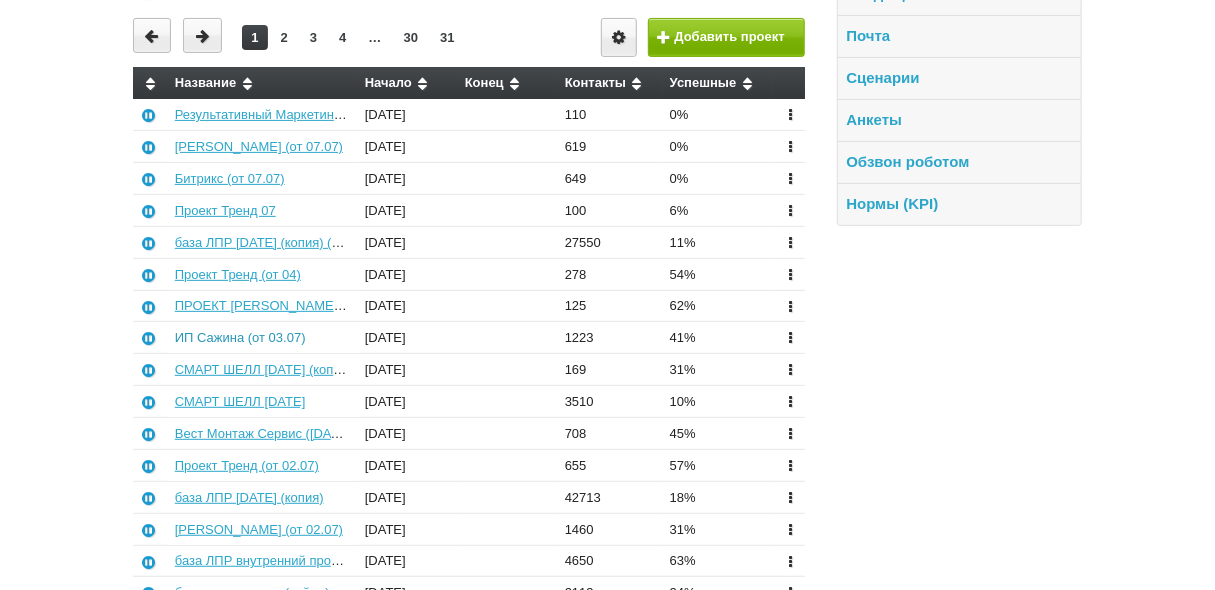 click on "ИП Сажина (от 03.07)" at bounding box center (240, 337) 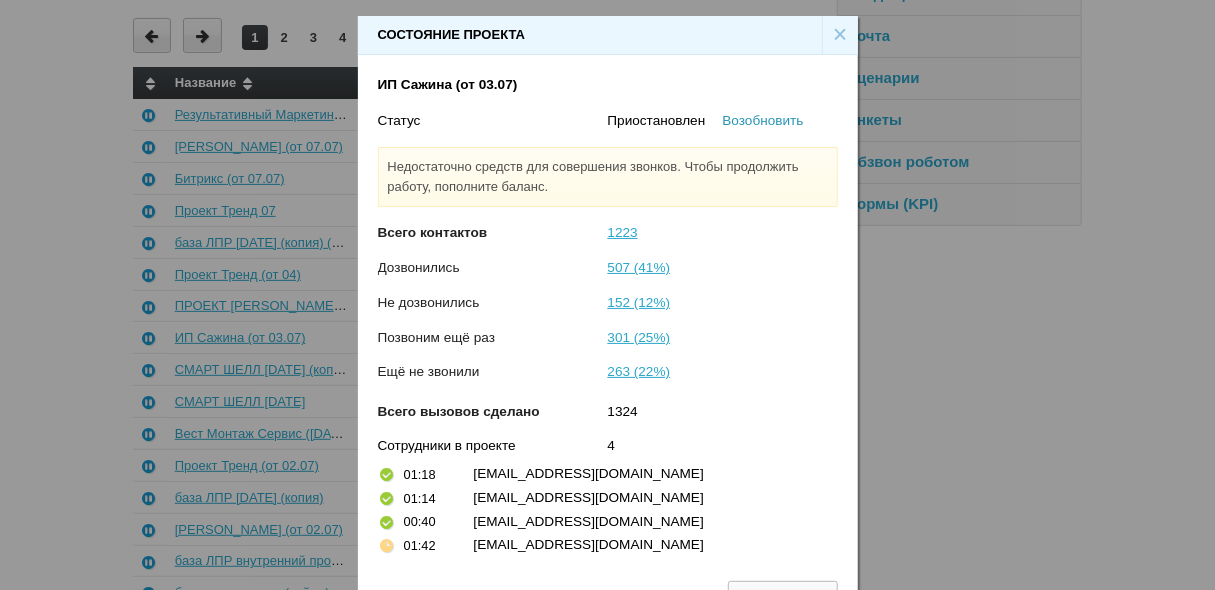 click on "Возобновить" at bounding box center [763, 120] 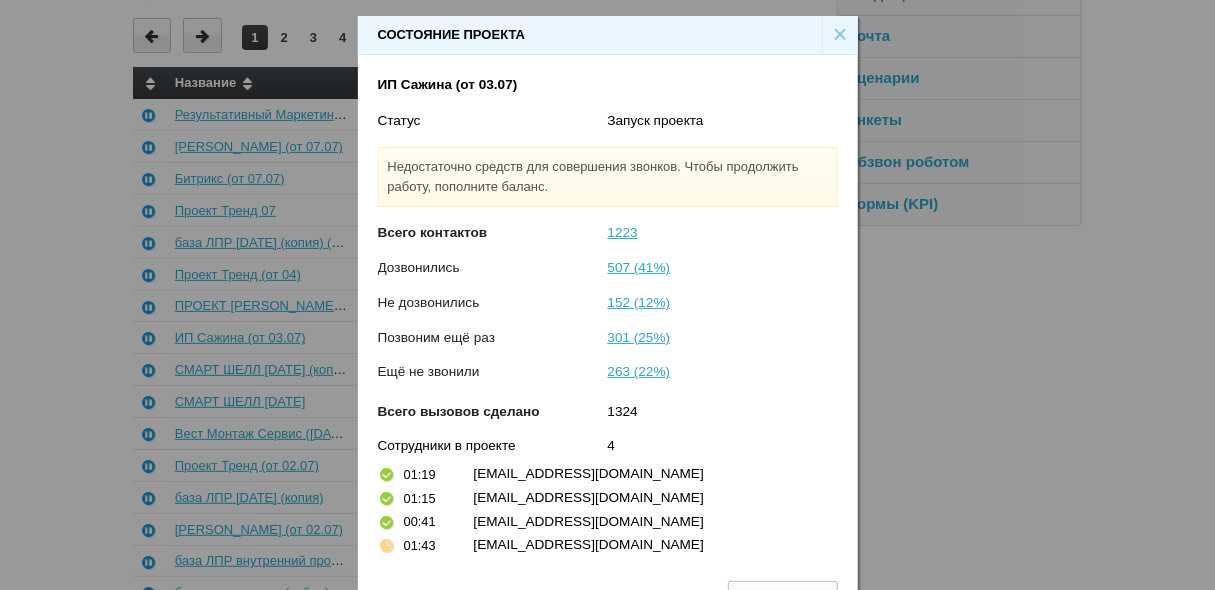 click on "×" at bounding box center [840, 35] 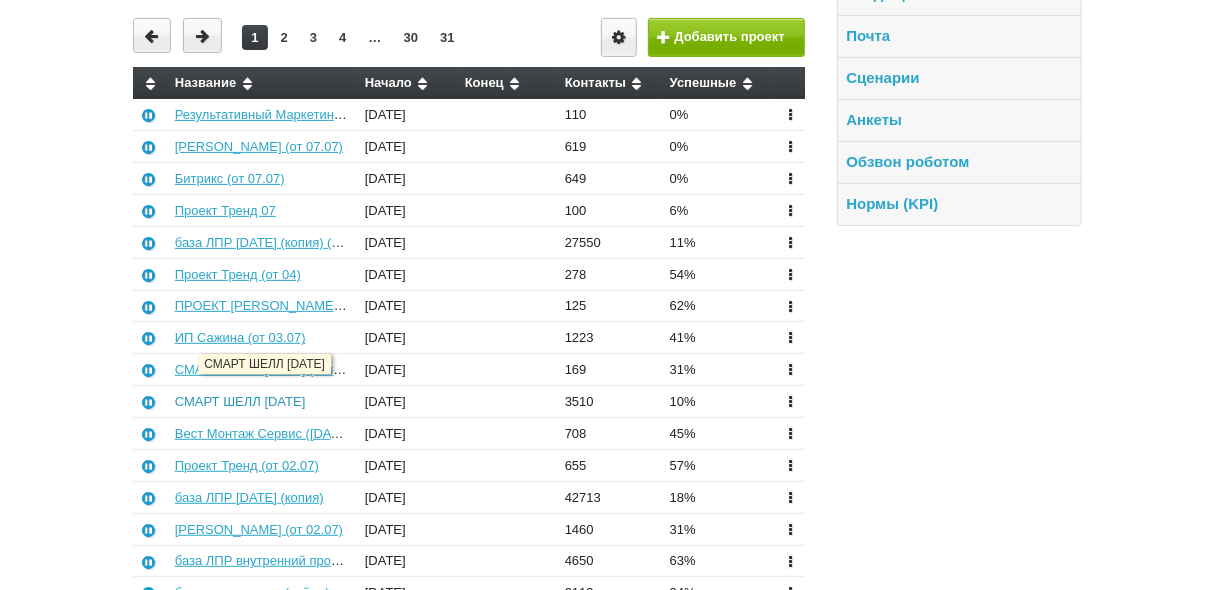 click on "СМАРТ ШЕЛЛ [DATE]" at bounding box center [240, 401] 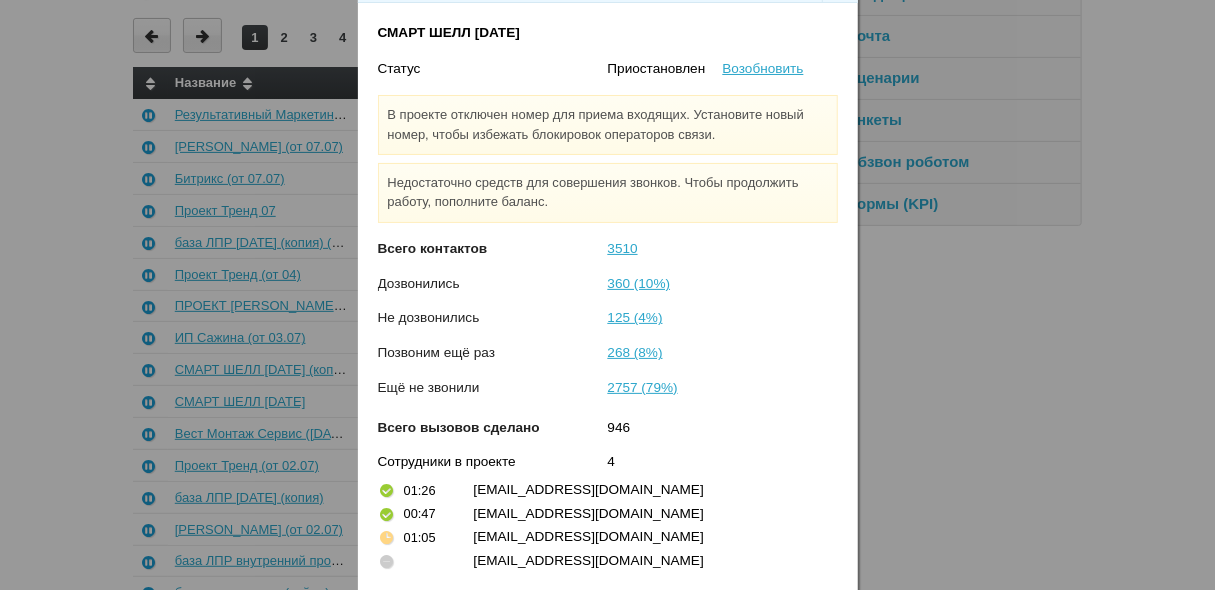 scroll, scrollTop: 80, scrollLeft: 0, axis: vertical 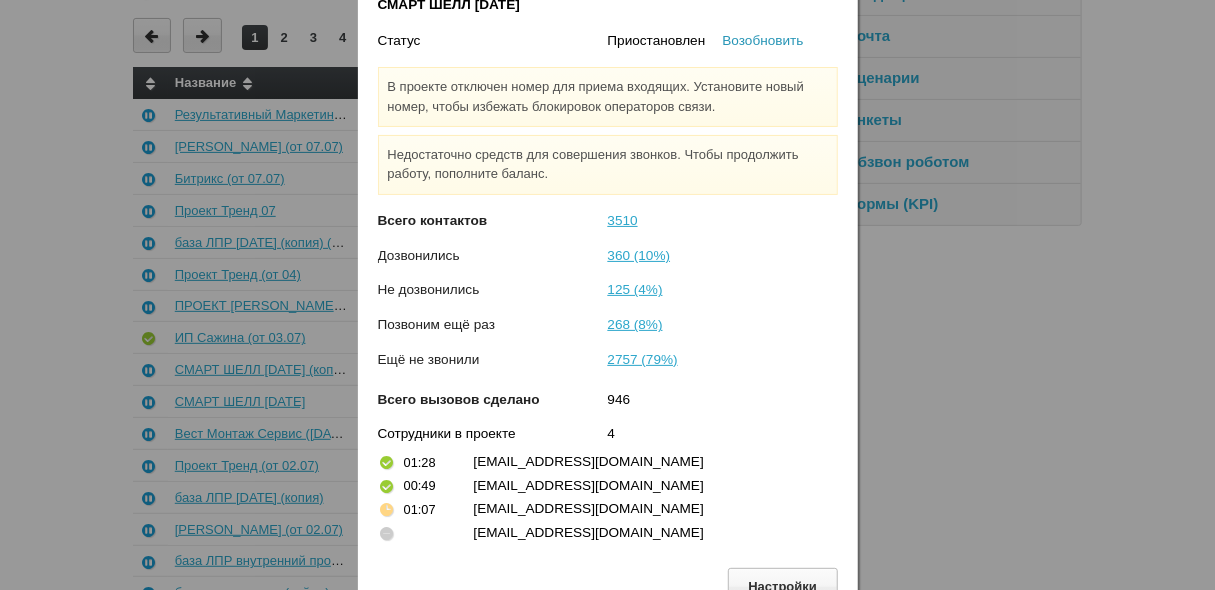 click on "Возобновить" at bounding box center [763, 40] 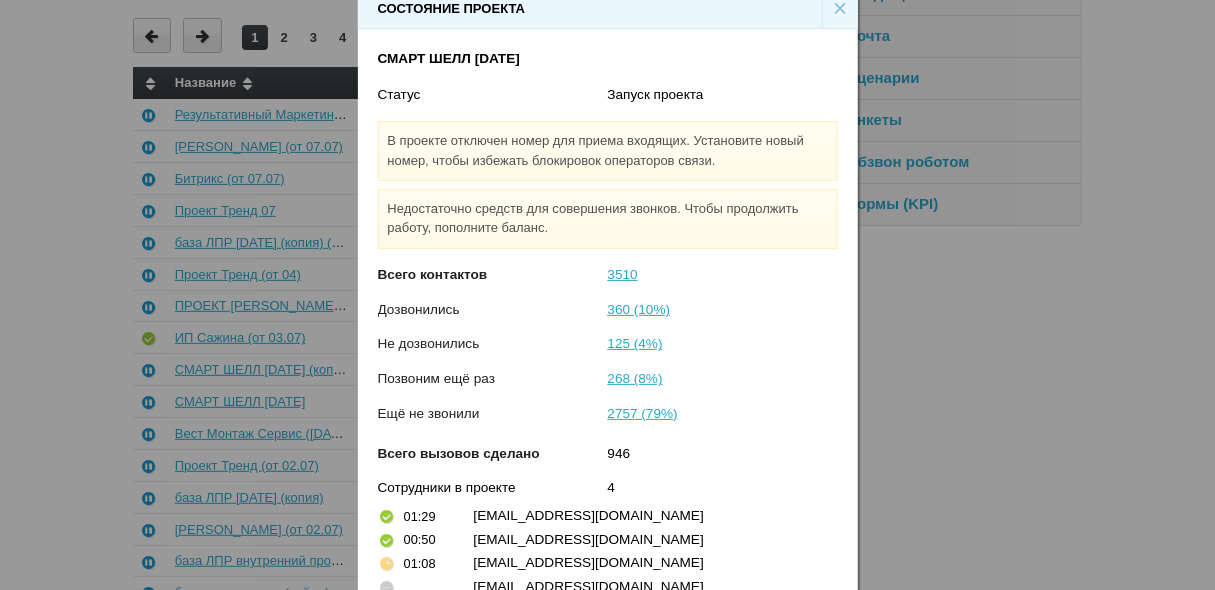 scroll, scrollTop: 0, scrollLeft: 0, axis: both 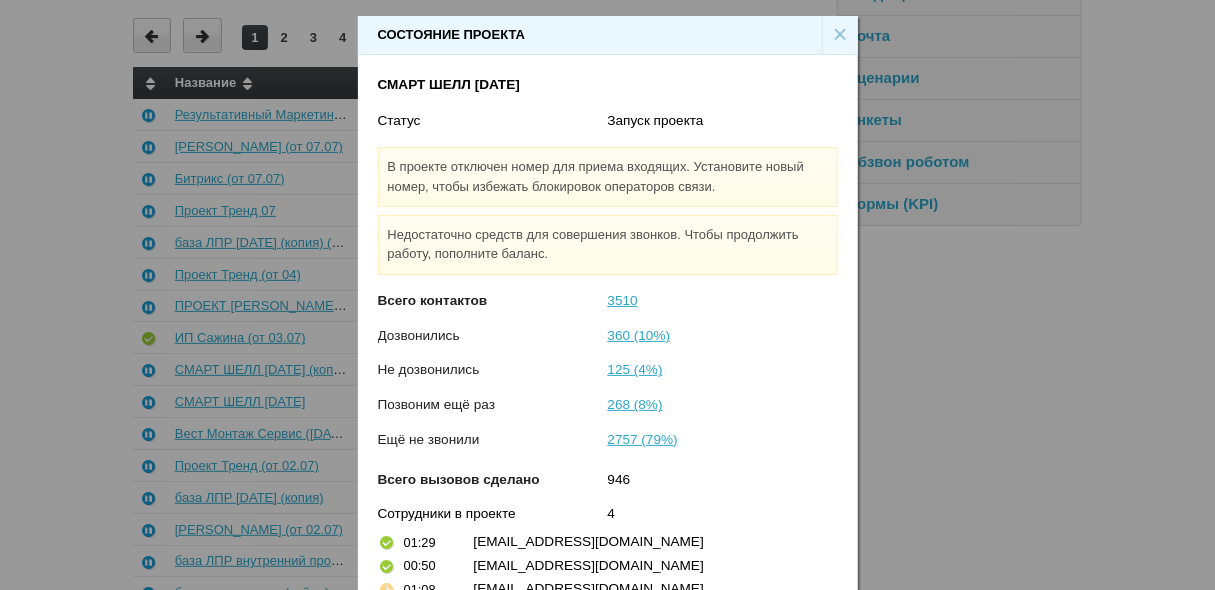 click on "×" at bounding box center [840, 35] 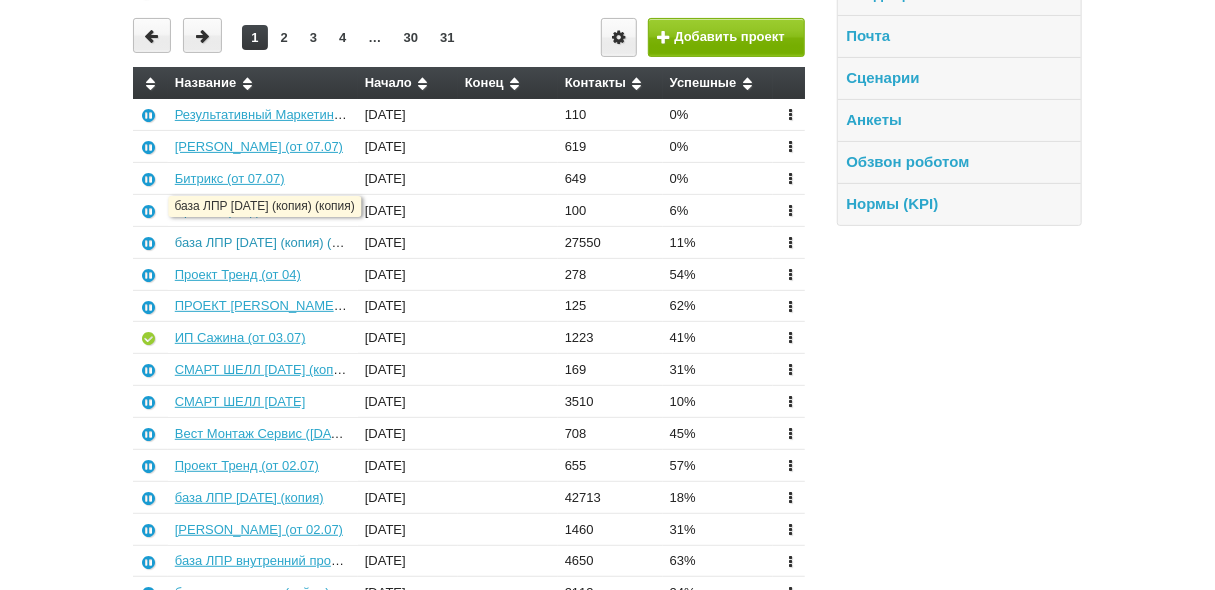 click on "база ЛПР  [DATE] (копия) (копия)" at bounding box center (272, 242) 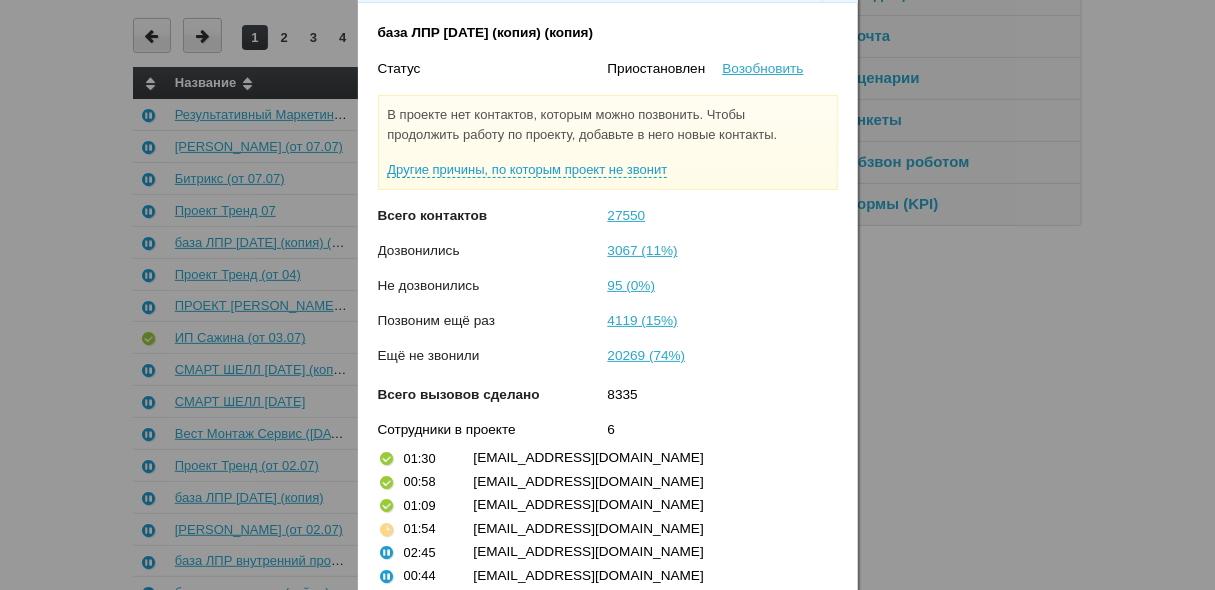 scroll, scrollTop: 112, scrollLeft: 0, axis: vertical 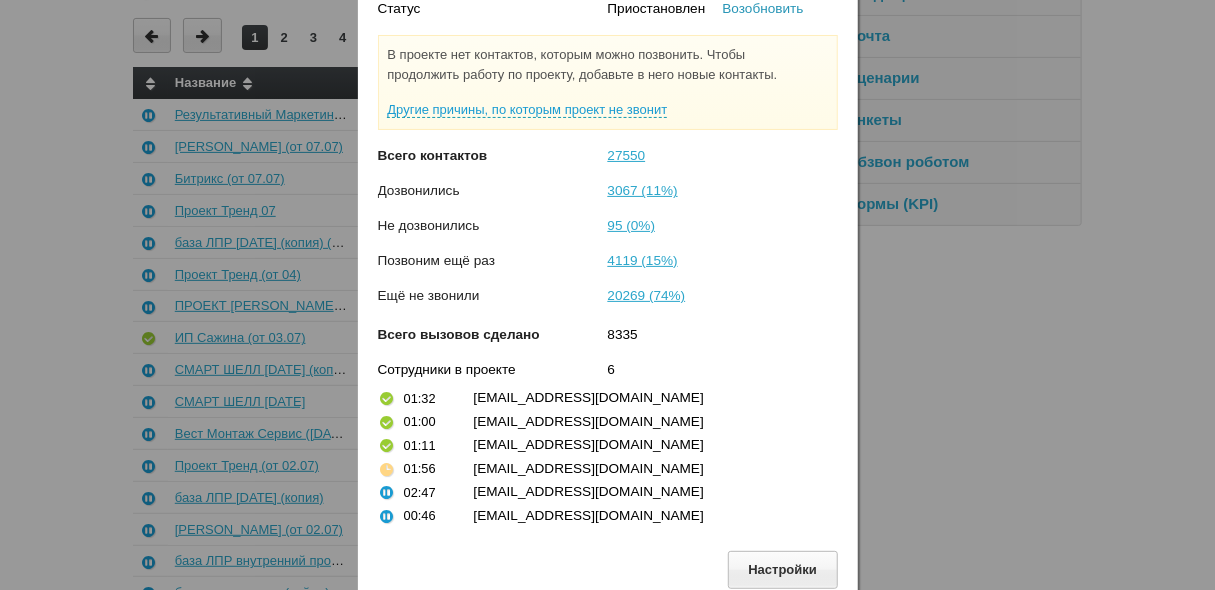 click on "Возобновить" at bounding box center (763, 8) 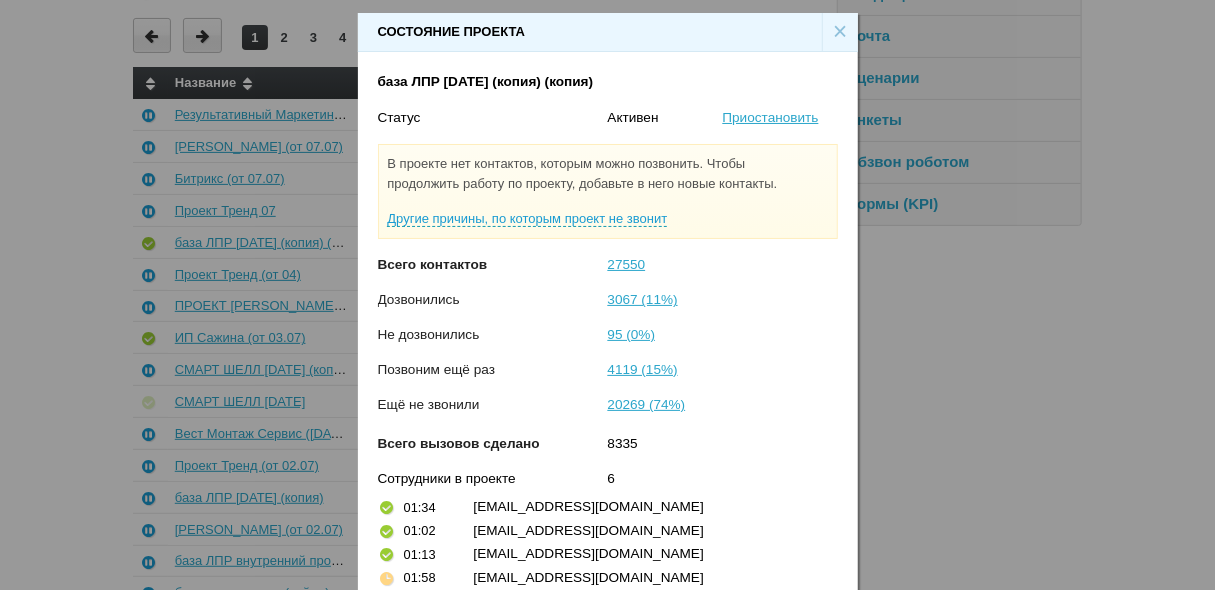 scroll, scrollTop: 0, scrollLeft: 0, axis: both 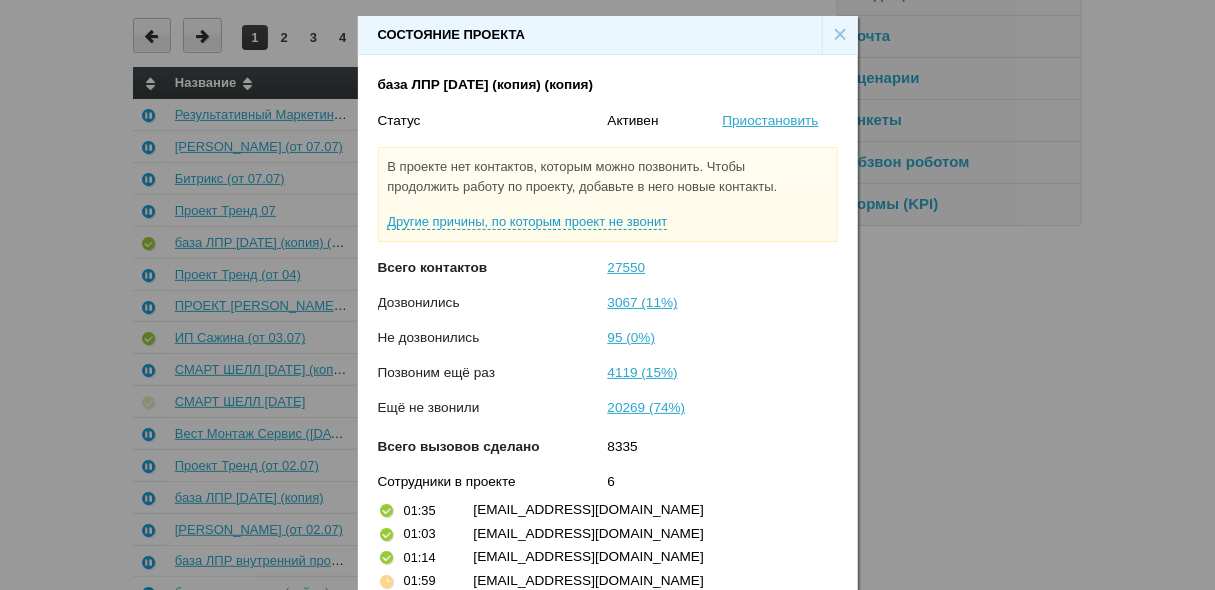 click on "×" at bounding box center [840, 35] 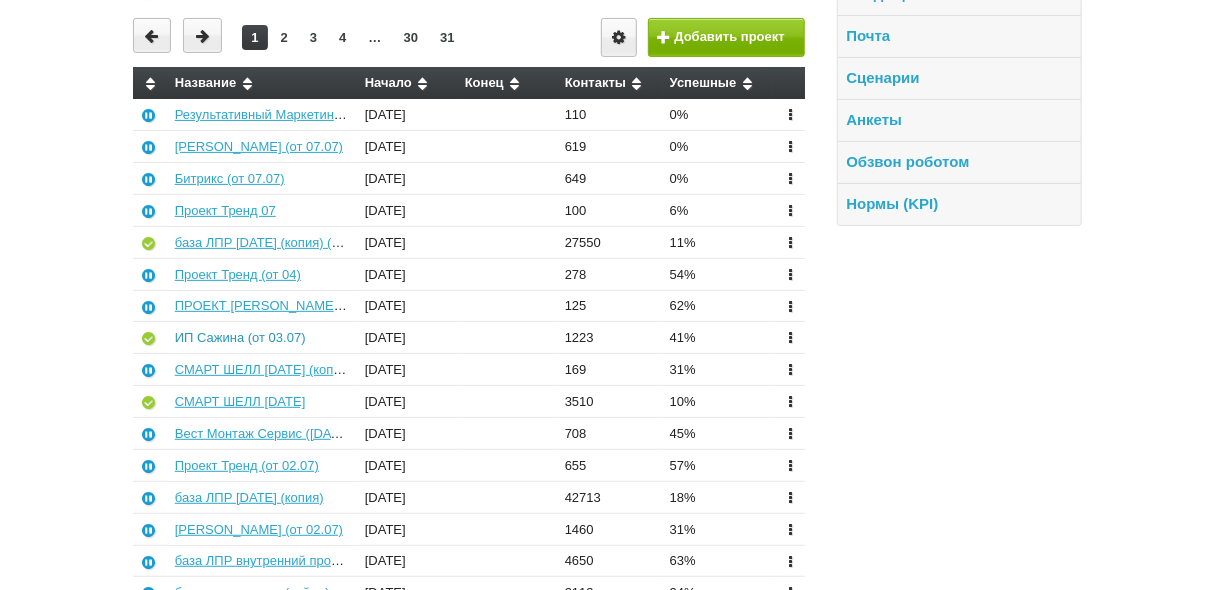 click on "ИП Сажина (от 03.07)" at bounding box center (240, 337) 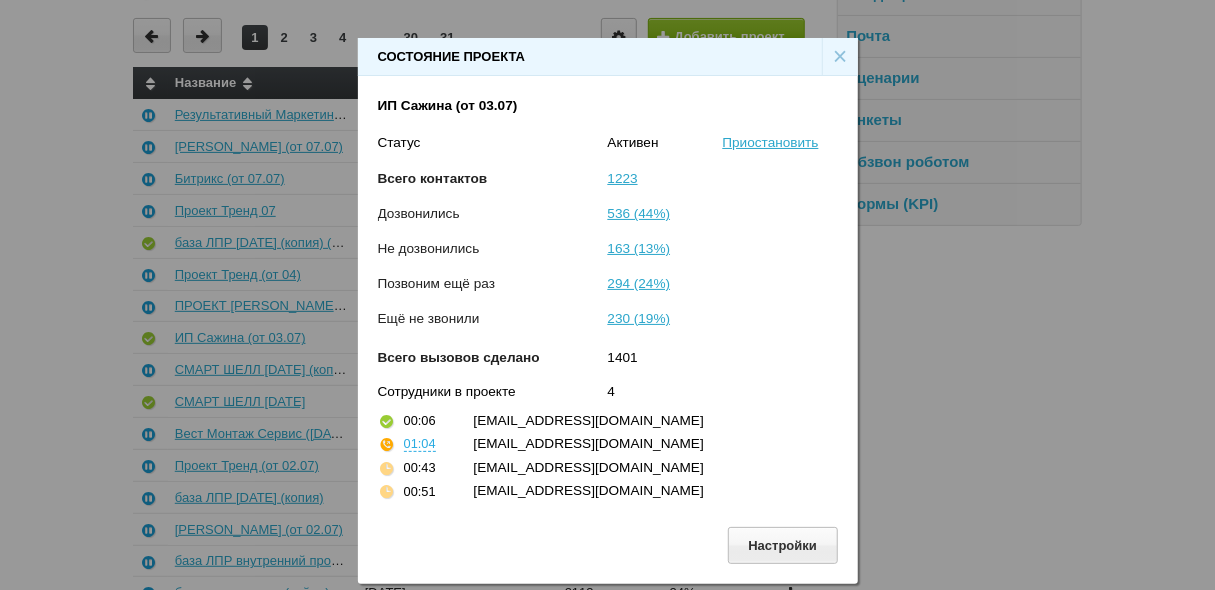 drag, startPoint x: 838, startPoint y: 57, endPoint x: 609, endPoint y: 228, distance: 285.80063 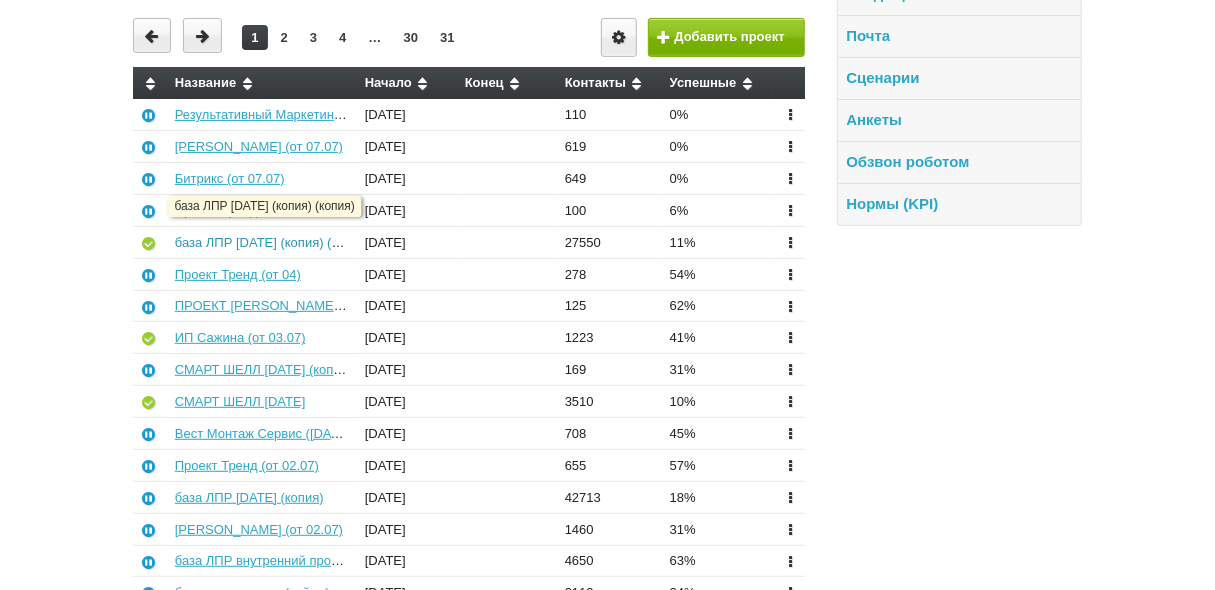 click on "база ЛПР  [DATE] (копия) (копия)" at bounding box center [272, 242] 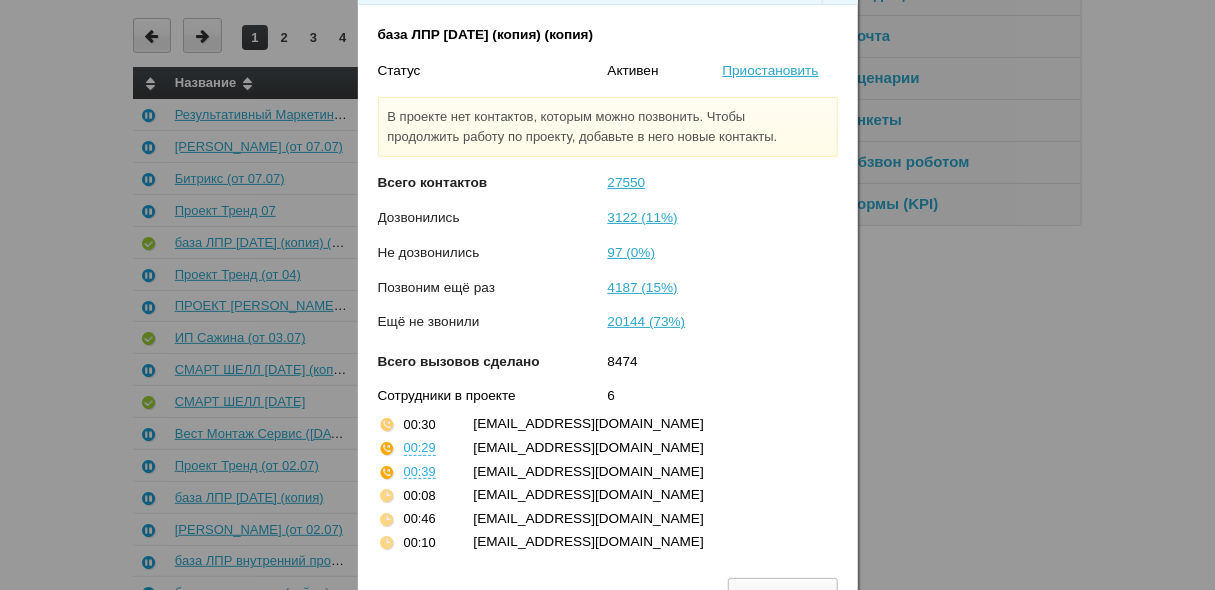 scroll, scrollTop: 77, scrollLeft: 0, axis: vertical 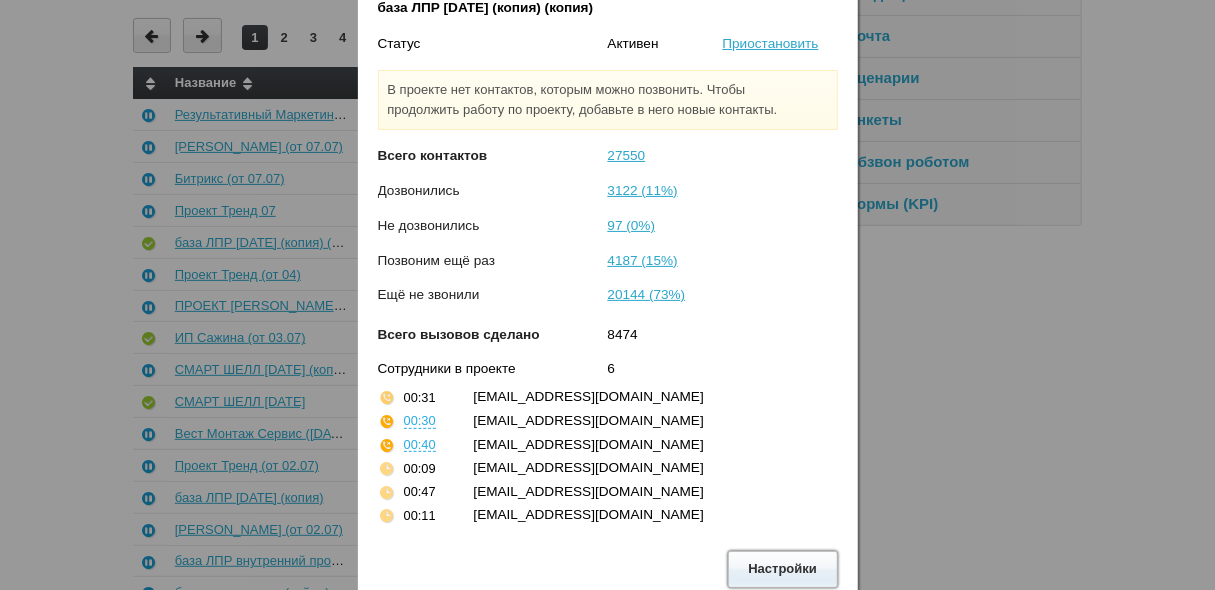 click on "Настройки" at bounding box center [783, 569] 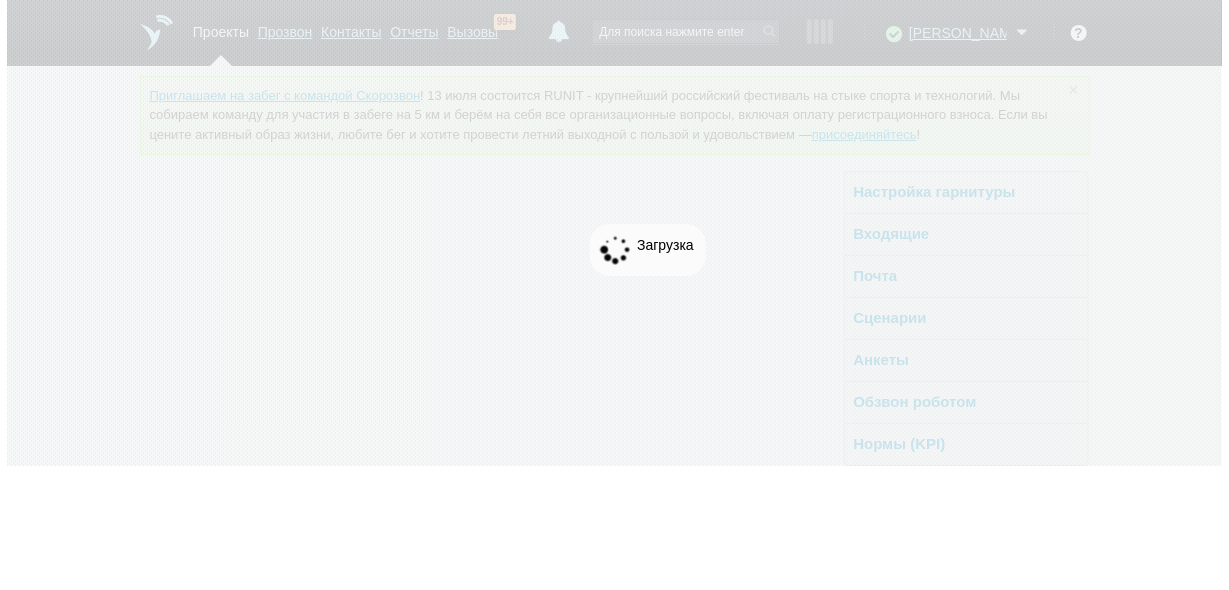 scroll, scrollTop: 0, scrollLeft: 0, axis: both 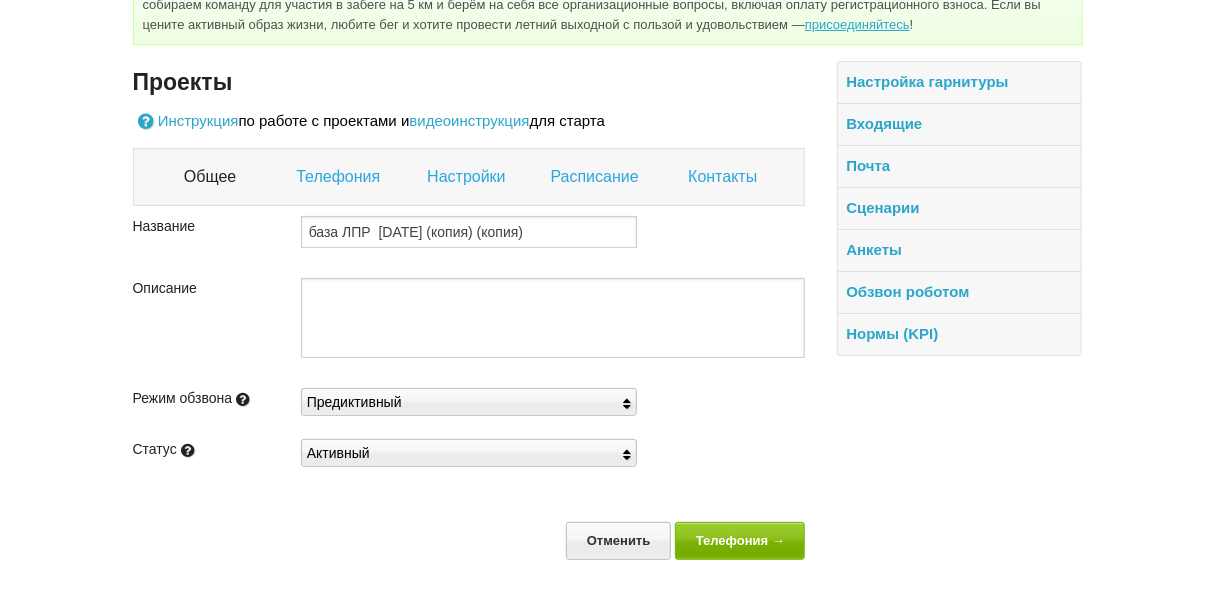 click on "Настройки" at bounding box center (468, 177) 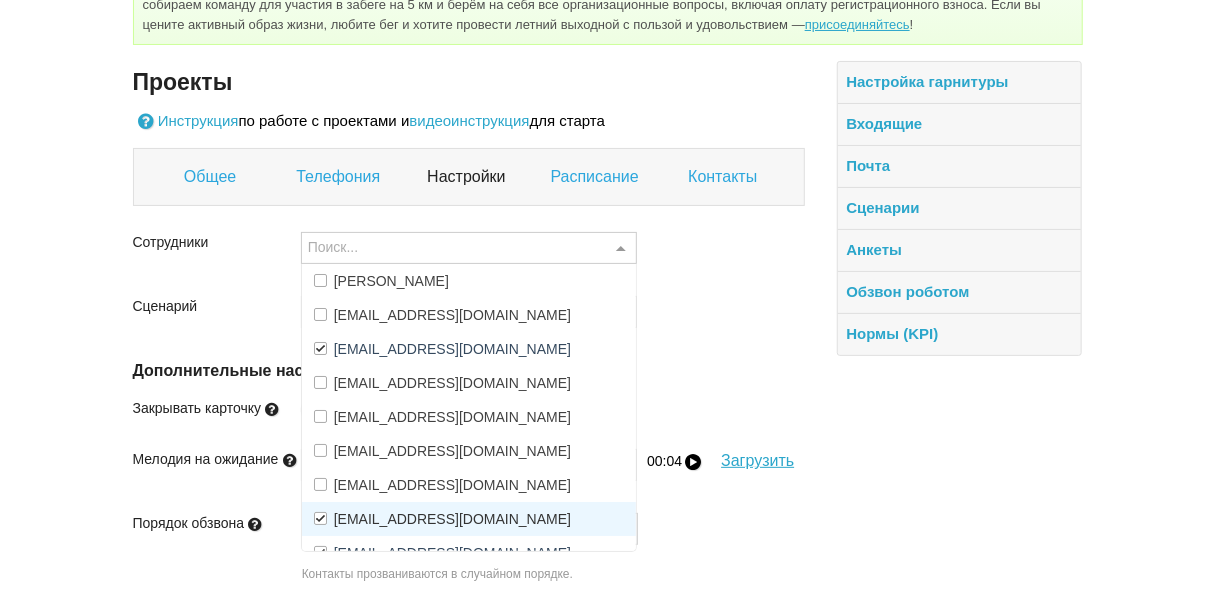 click on "[EMAIL_ADDRESS][DOMAIN_NAME]" at bounding box center (452, 519) 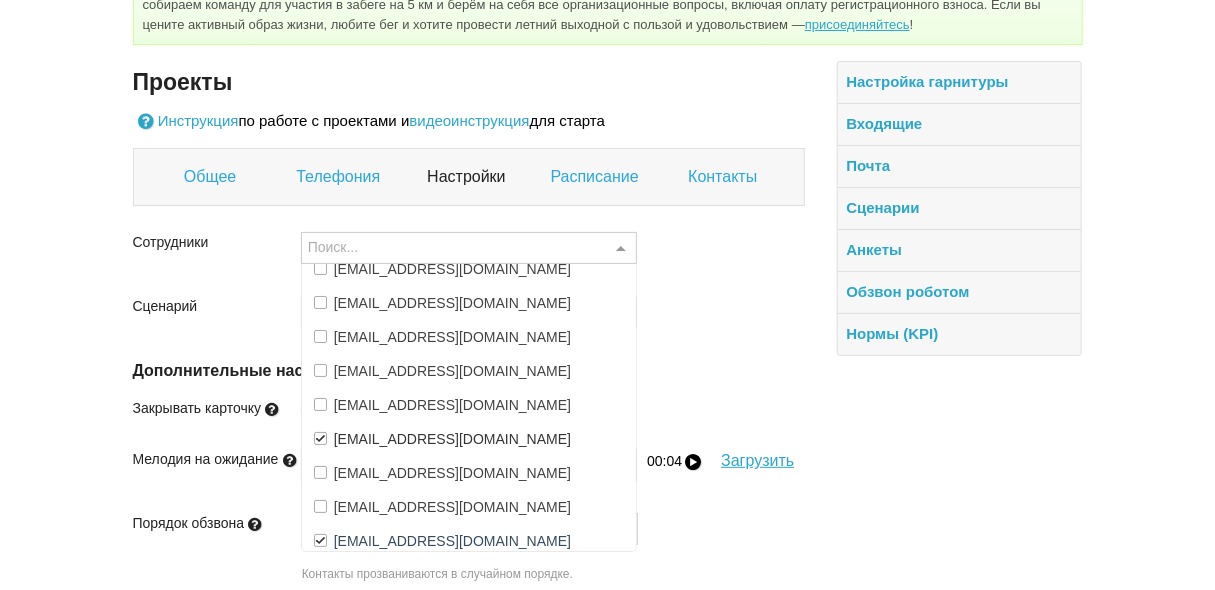 scroll, scrollTop: 188, scrollLeft: 0, axis: vertical 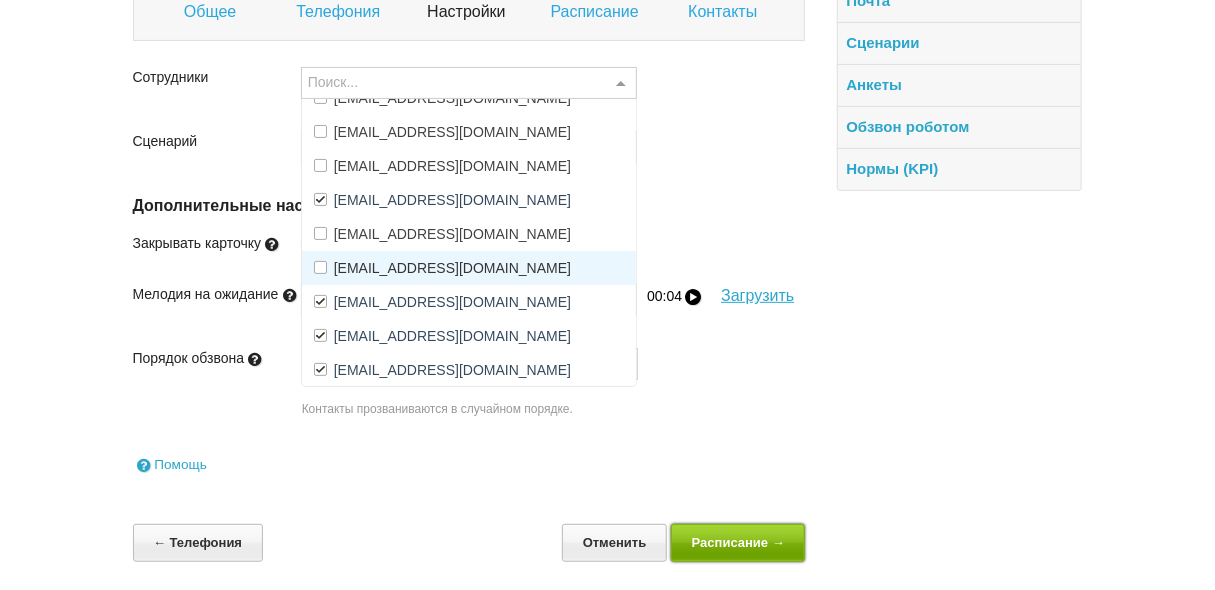 click on "Расписание →" at bounding box center (738, 542) 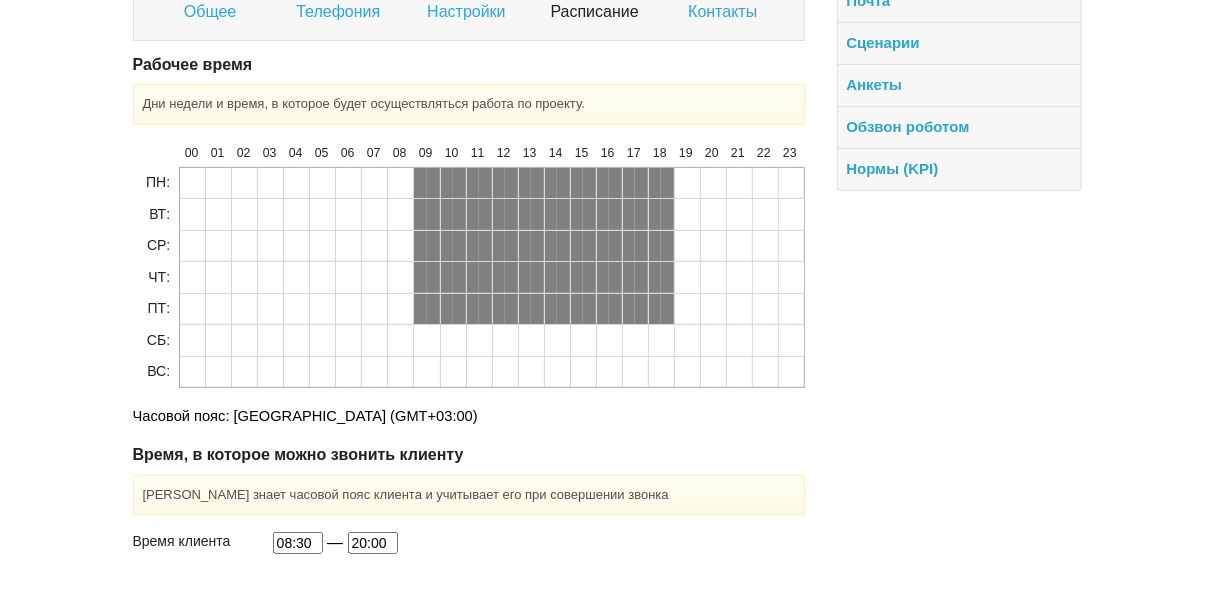 click on "08:30
—
20:00" at bounding box center (539, 548) 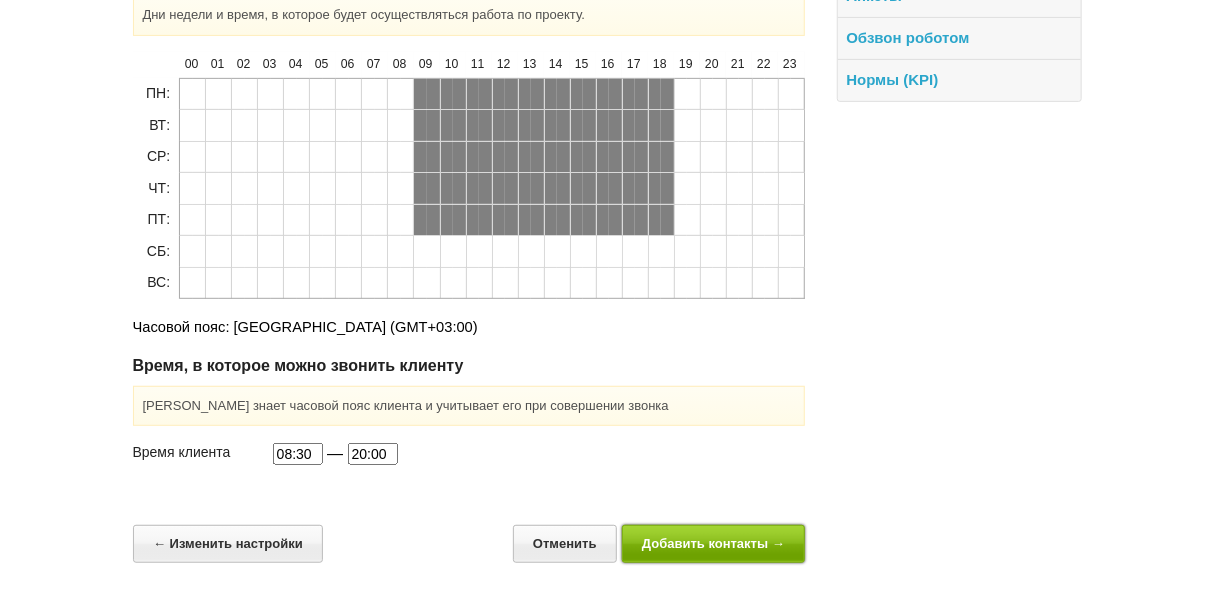 click on "Добавить контакты →" at bounding box center (714, 543) 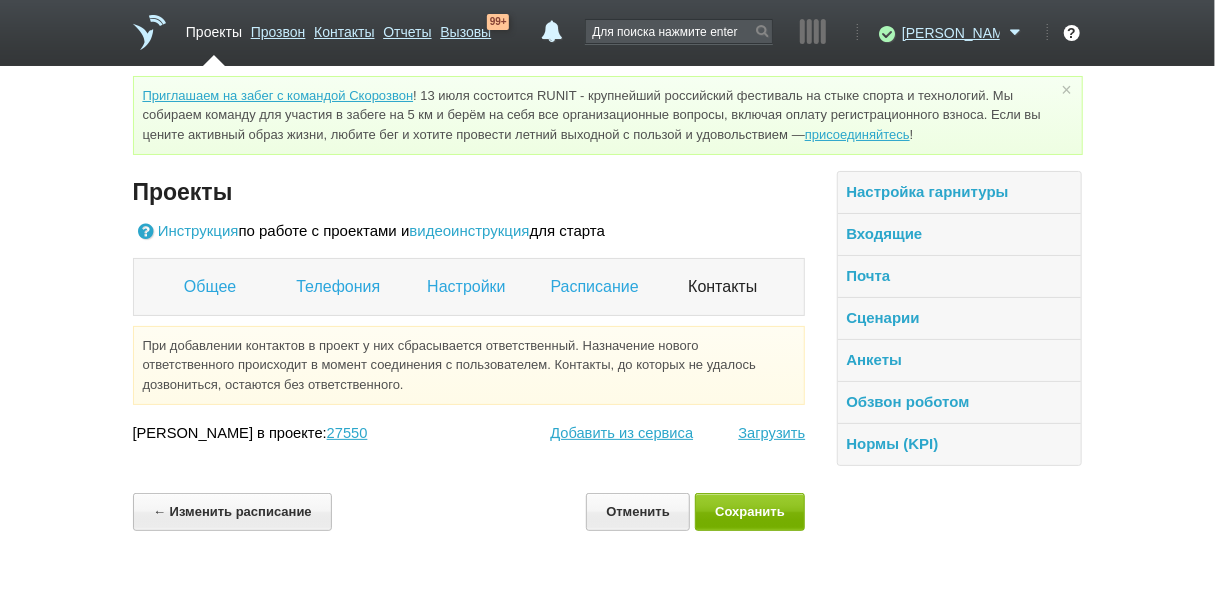scroll, scrollTop: 0, scrollLeft: 0, axis: both 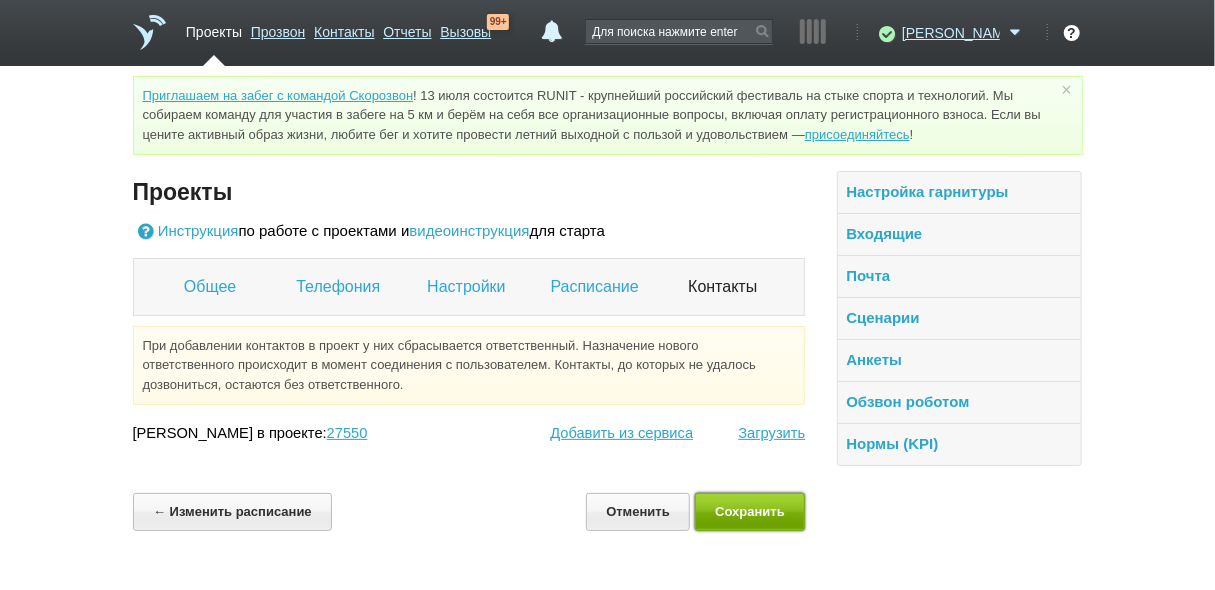 click on "Сохранить" at bounding box center (750, 511) 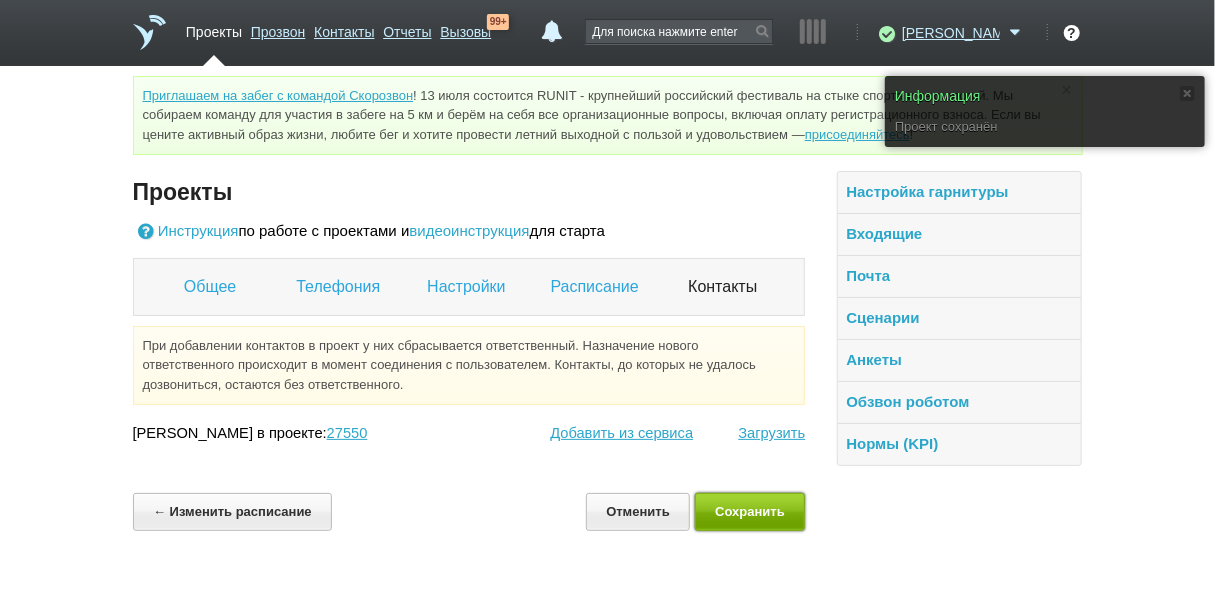 click on "Сохранить" at bounding box center (750, 511) 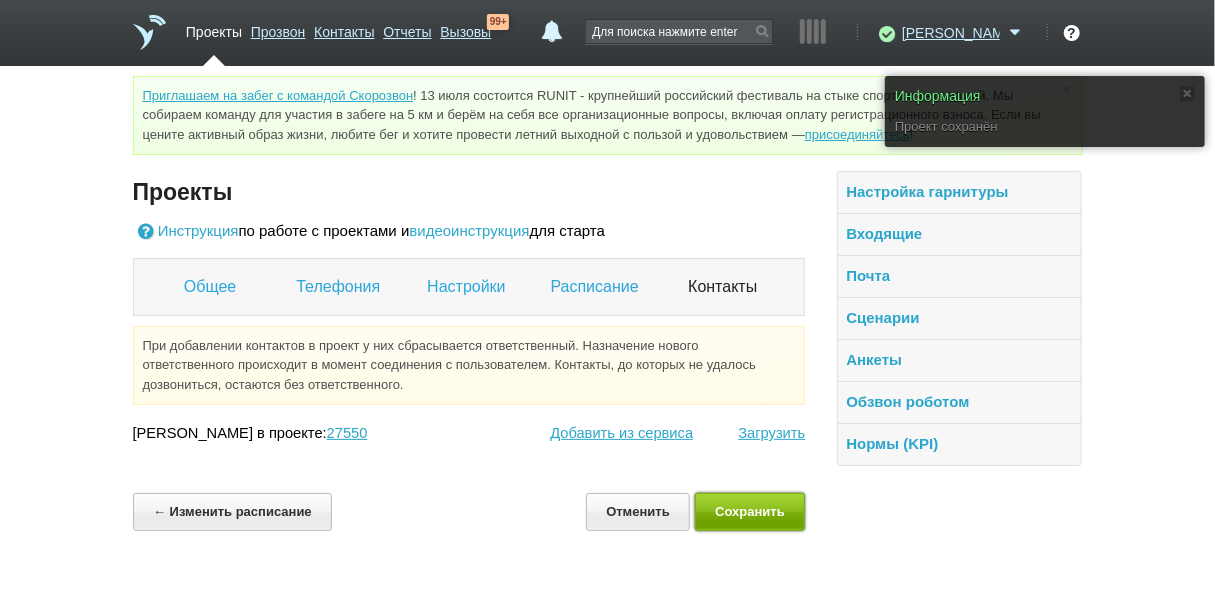 click on "Сохранить" at bounding box center [750, 511] 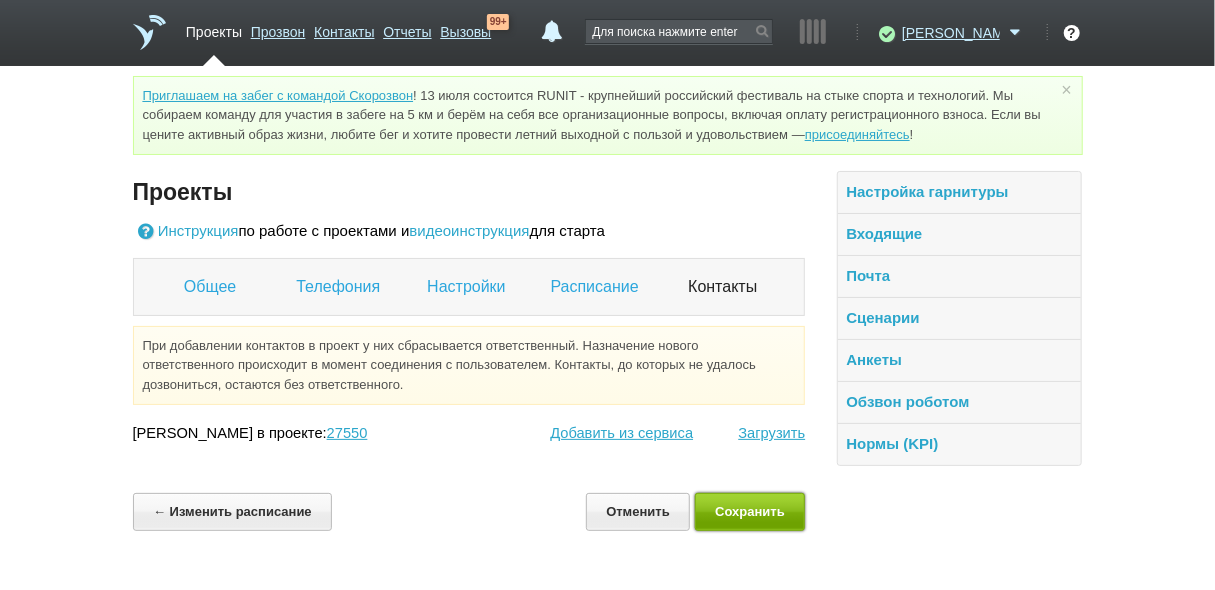 click on "Сохранить" at bounding box center [750, 511] 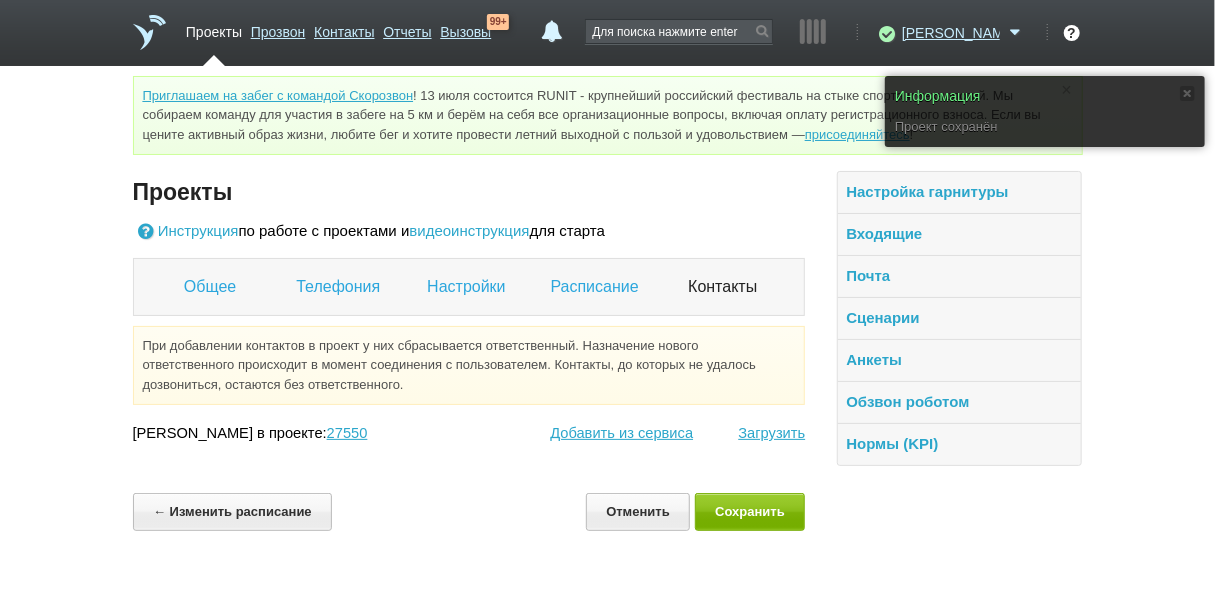 click on "Проекты" at bounding box center (214, 28) 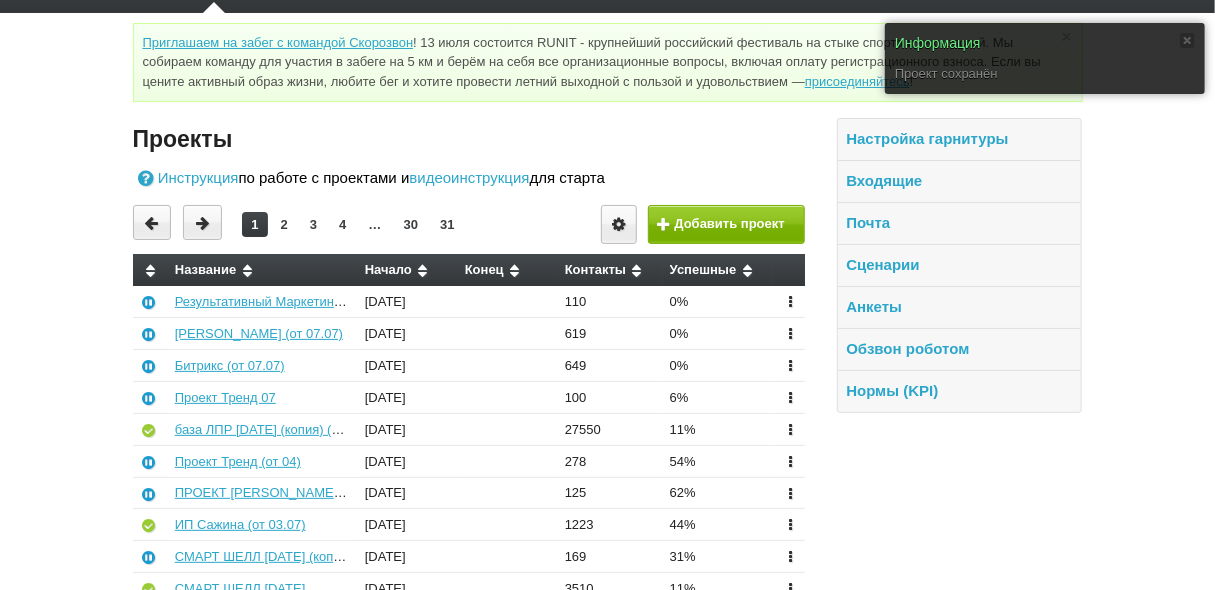 scroll, scrollTop: 80, scrollLeft: 0, axis: vertical 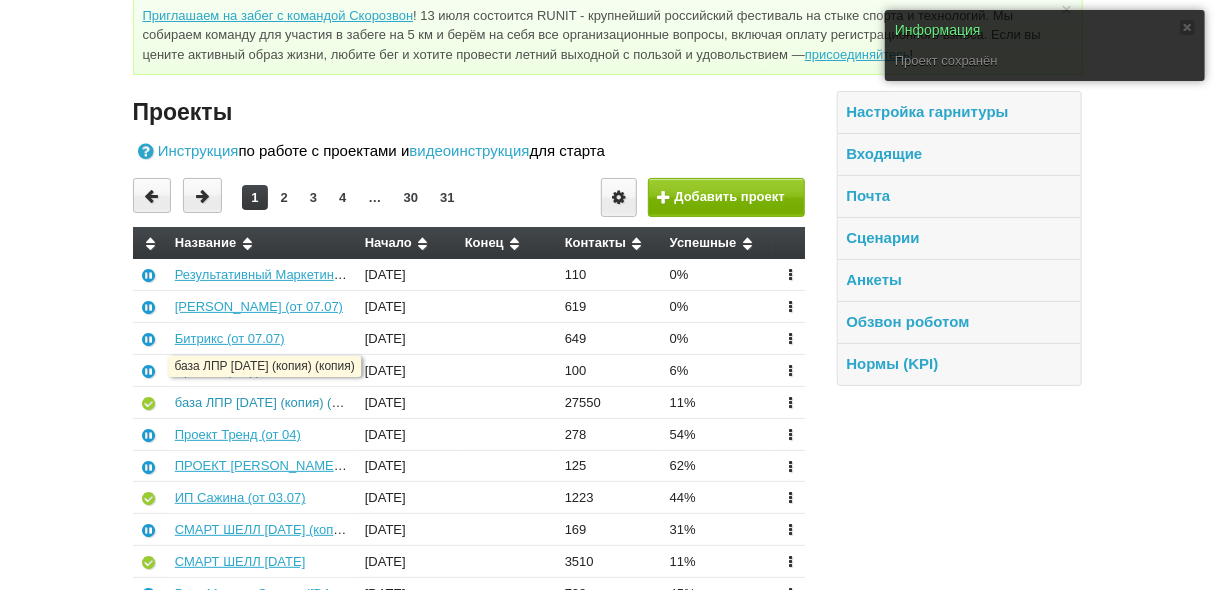 click on "база ЛПР  [DATE] (копия) (копия)" at bounding box center (272, 402) 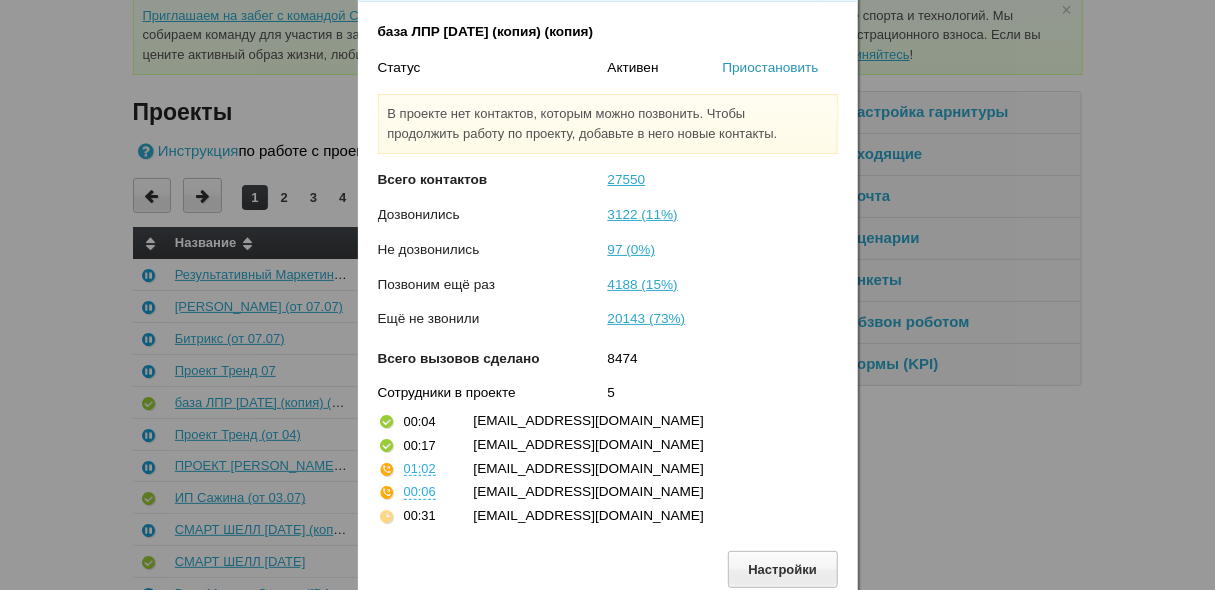 scroll, scrollTop: 0, scrollLeft: 0, axis: both 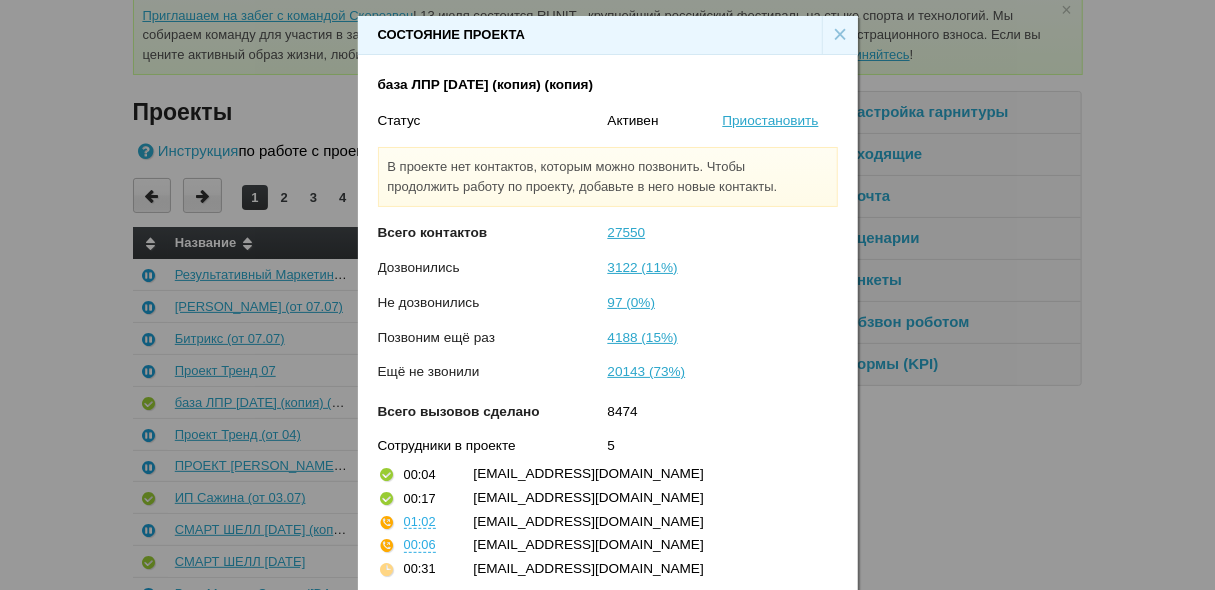click on "×" at bounding box center (840, 35) 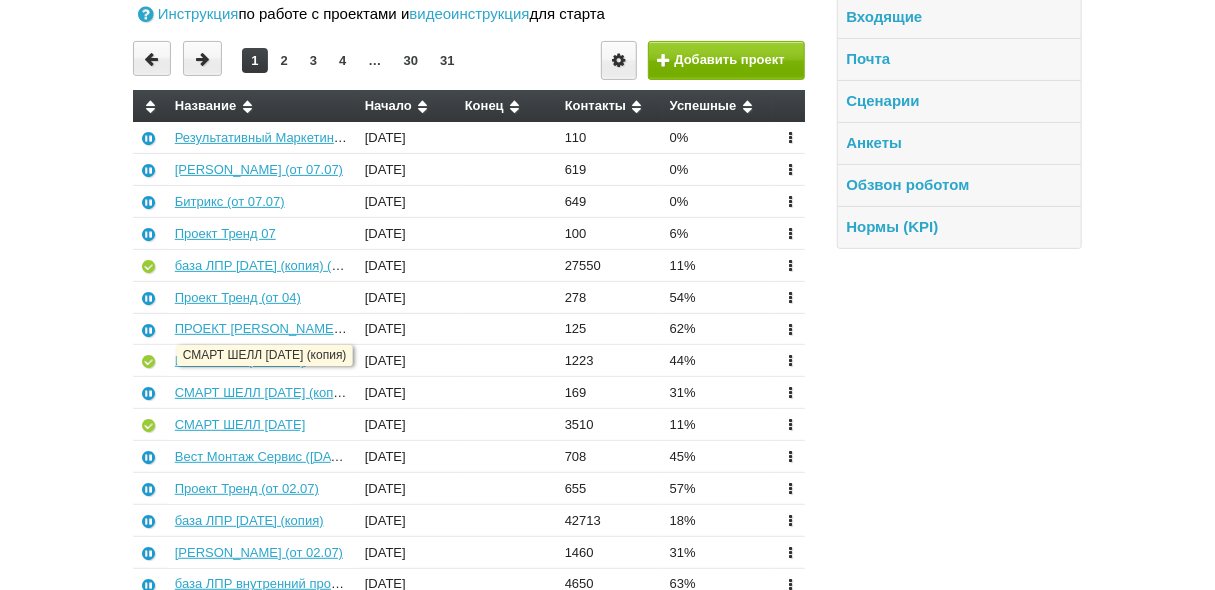 scroll, scrollTop: 240, scrollLeft: 0, axis: vertical 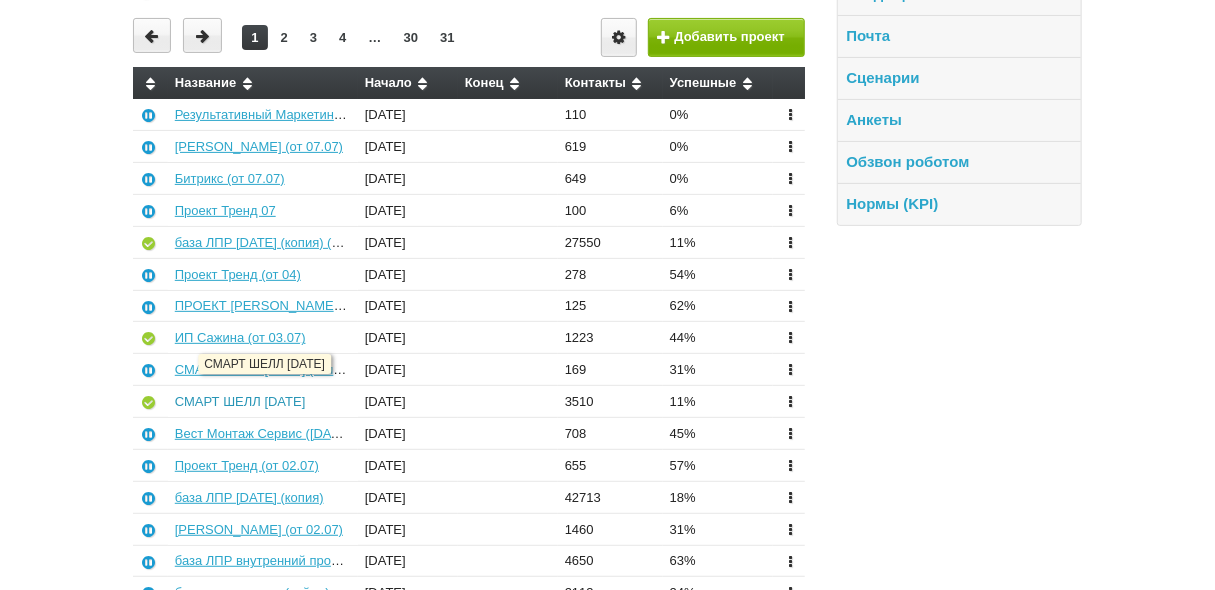 click on "СМАРТ ШЕЛЛ [DATE]" at bounding box center (240, 401) 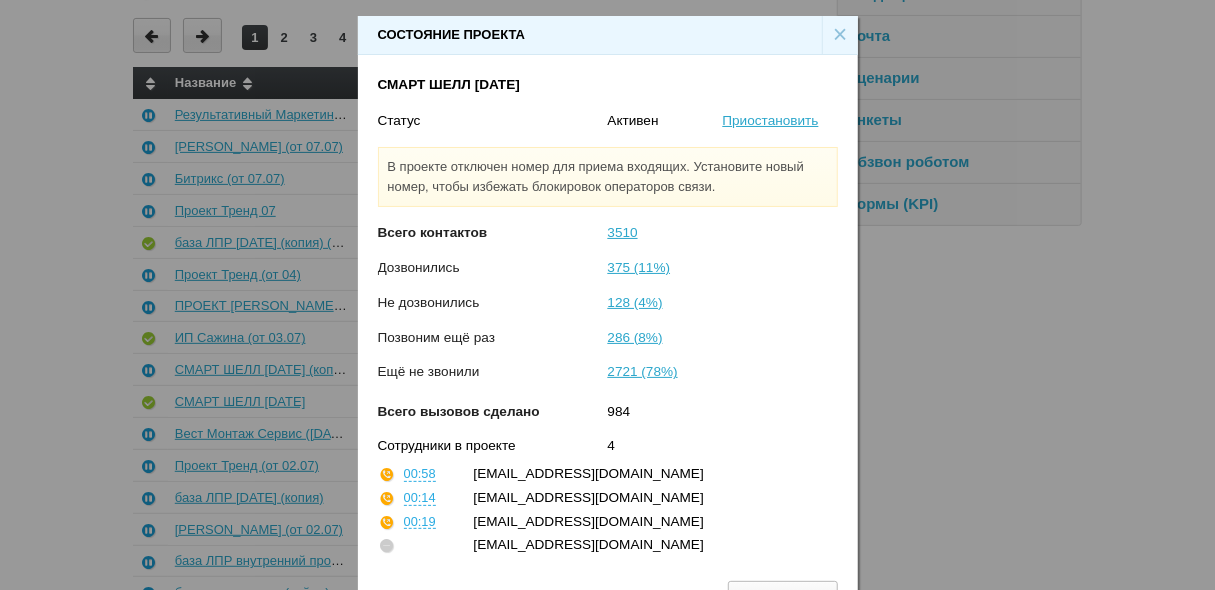 click on "×" at bounding box center (840, 35) 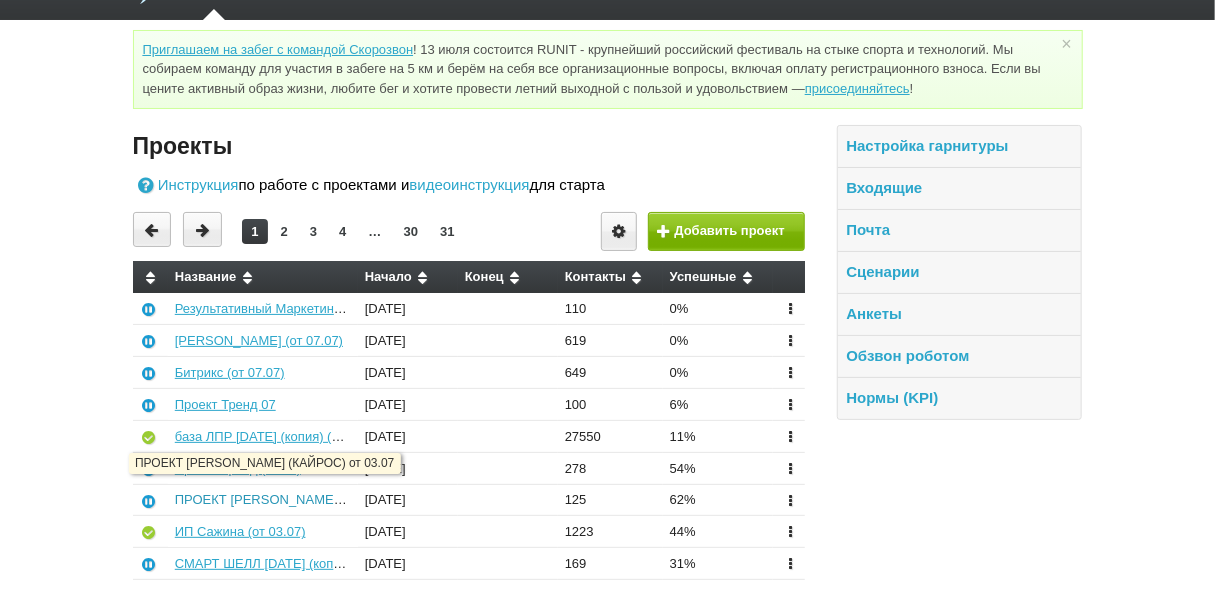 scroll, scrollTop: 0, scrollLeft: 0, axis: both 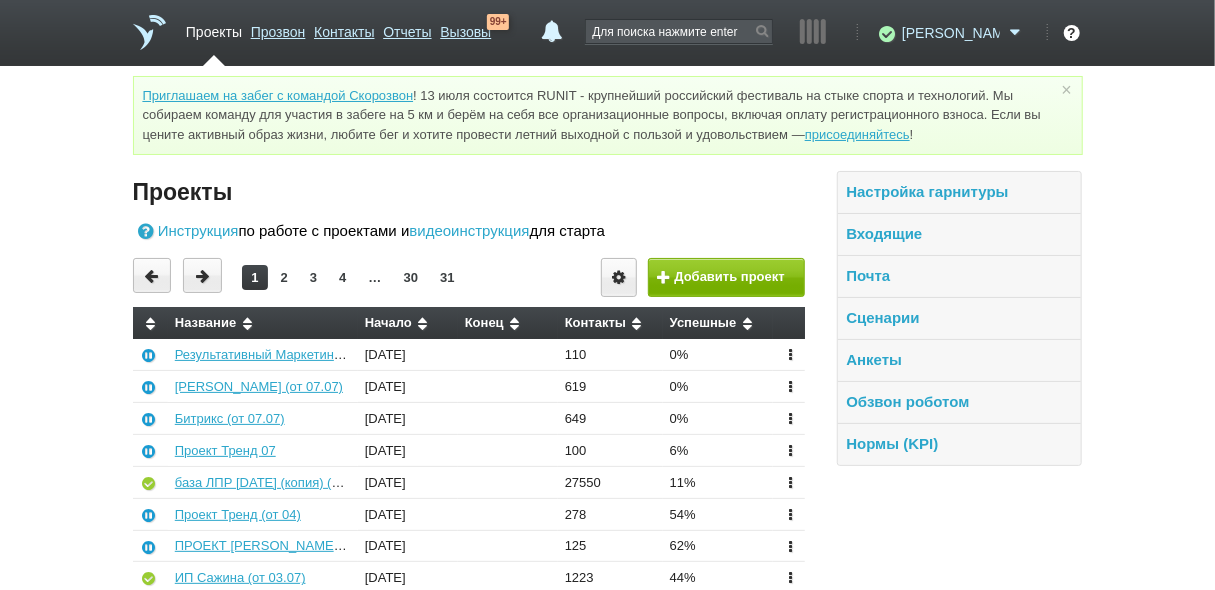 click on "[PERSON_NAME]" at bounding box center [951, 33] 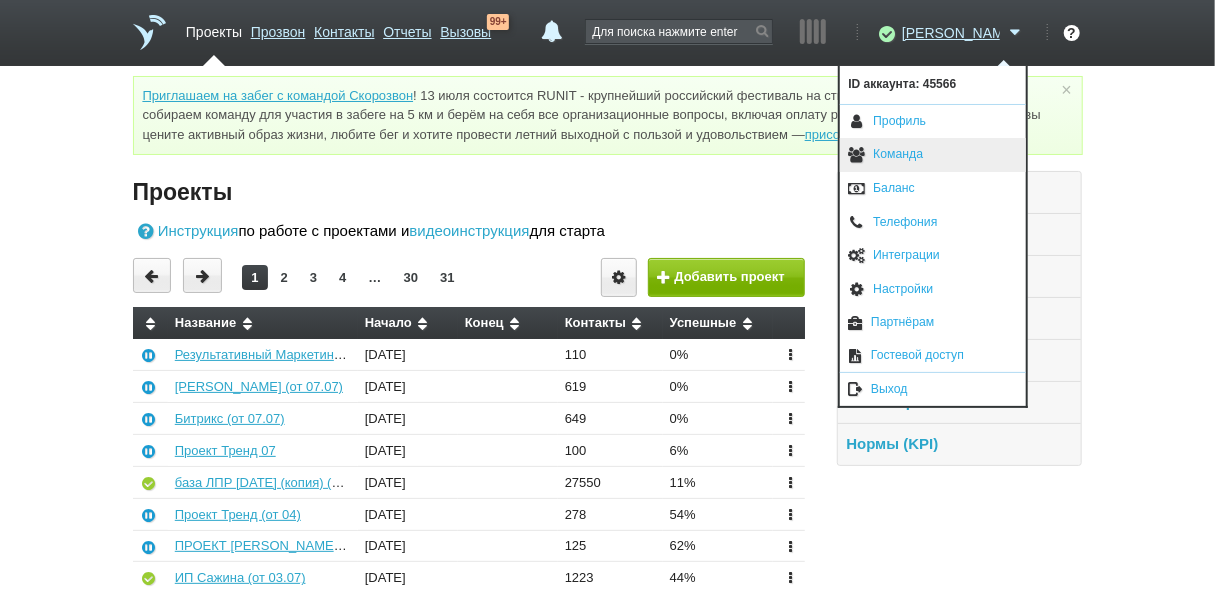 click on "Команда" at bounding box center [933, 155] 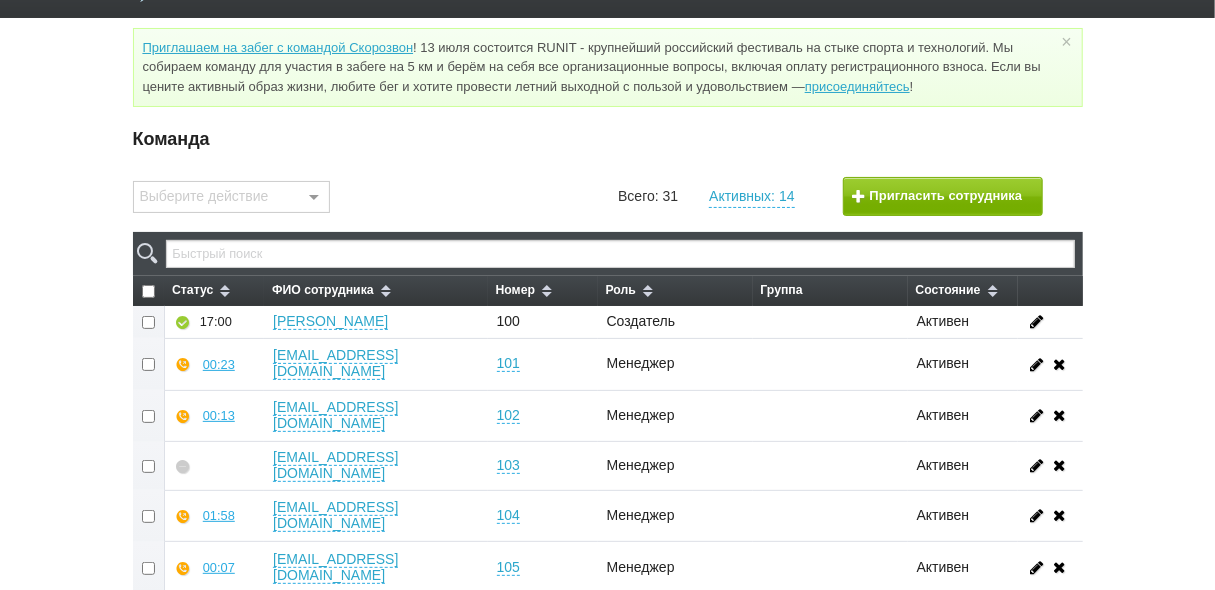 scroll, scrollTop: 0, scrollLeft: 0, axis: both 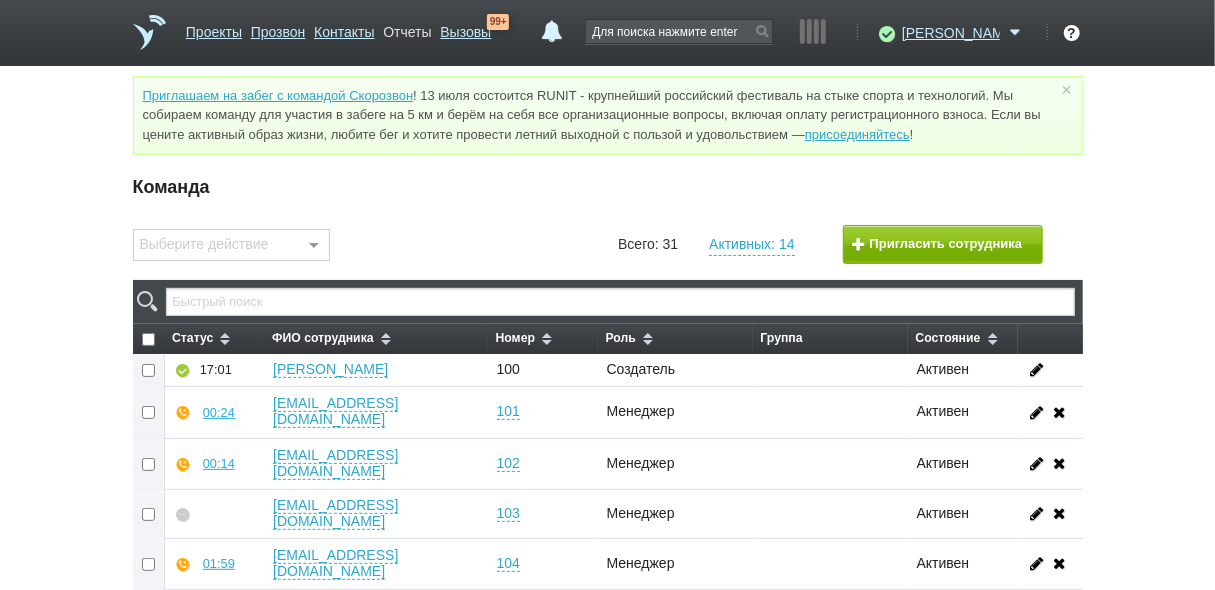click on "Отчеты" at bounding box center (407, 28) 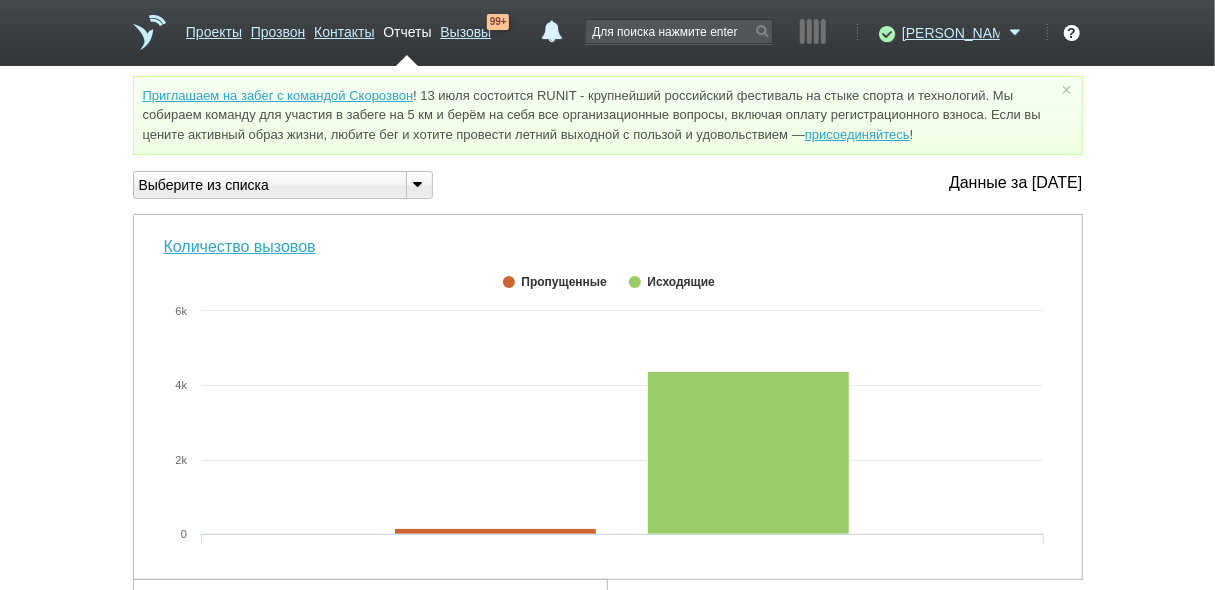 click at bounding box center (418, 183) 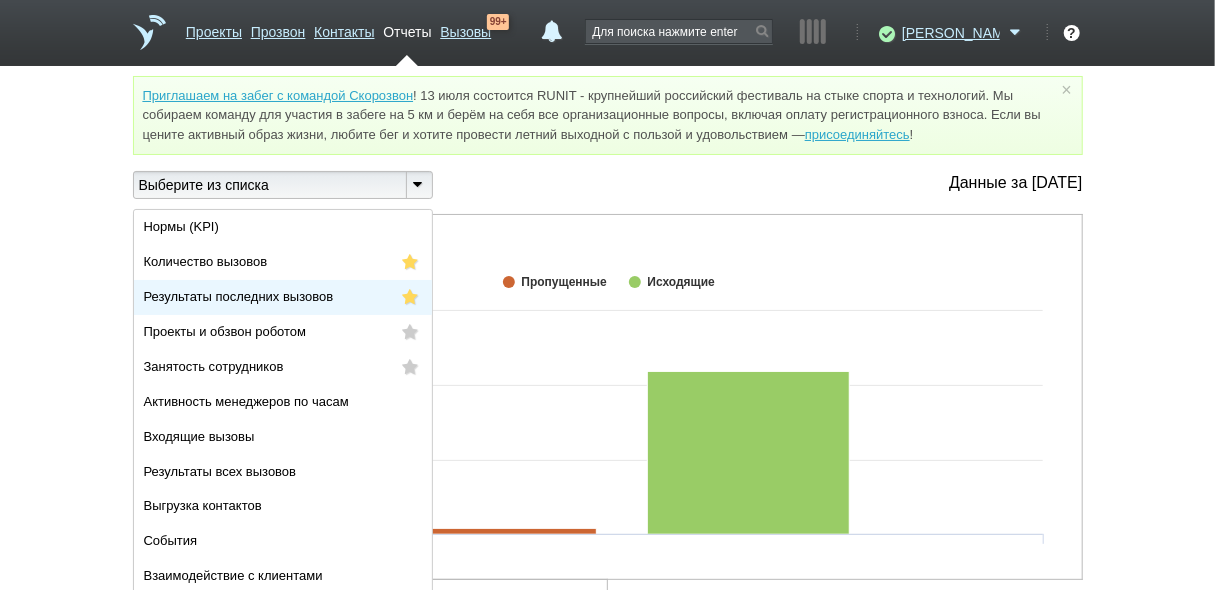 click on "Результаты последних вызовов" at bounding box center [239, 296] 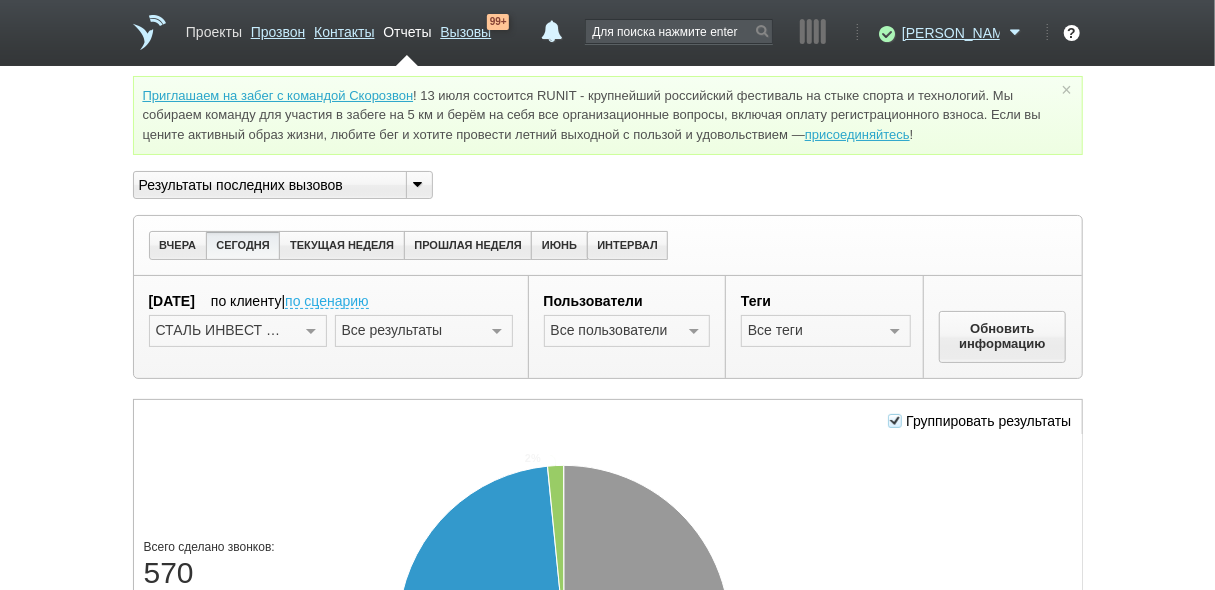 click on "Проекты" at bounding box center (214, 28) 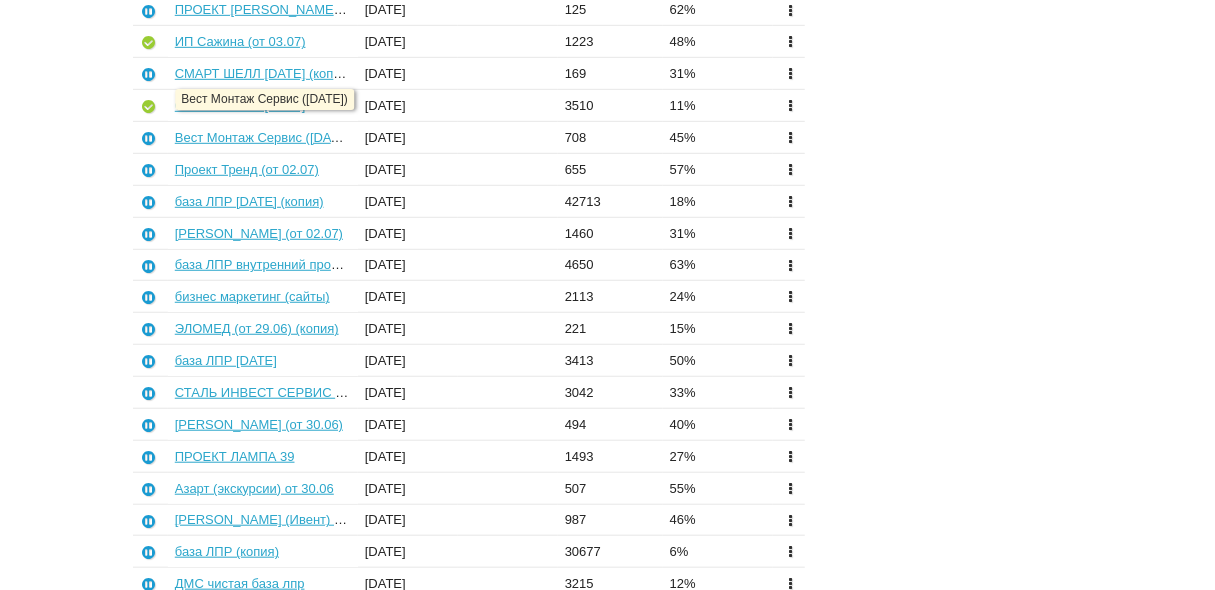 scroll, scrollTop: 560, scrollLeft: 0, axis: vertical 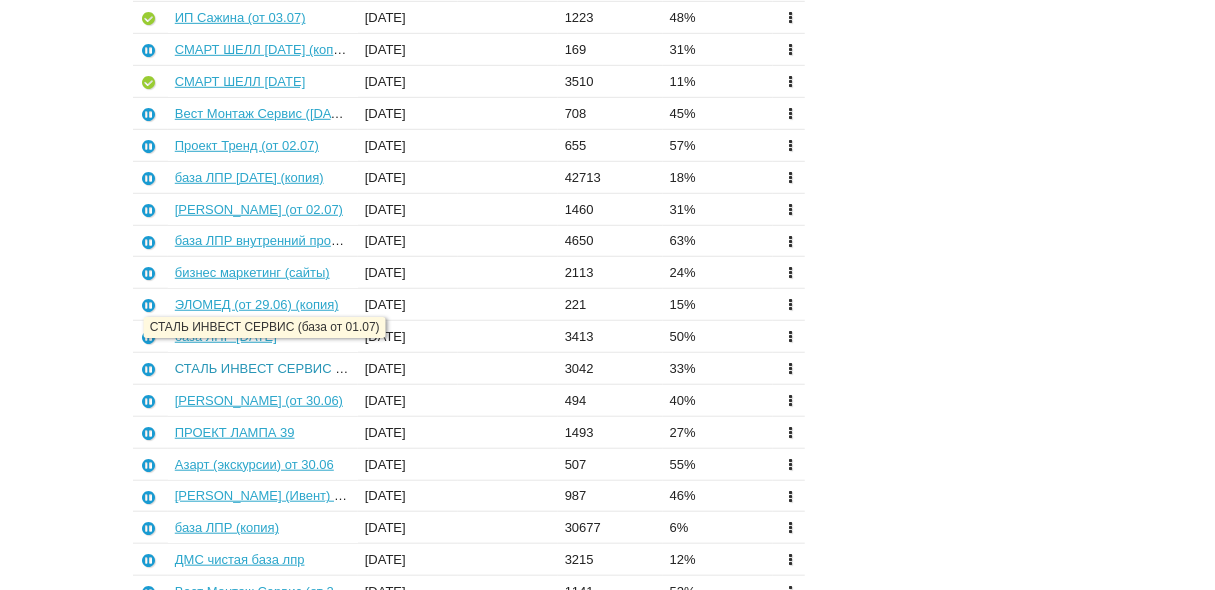 click on "СТАЛЬ ИНВЕСТ СЕРВИС (база от 01.07)" at bounding box center (299, 368) 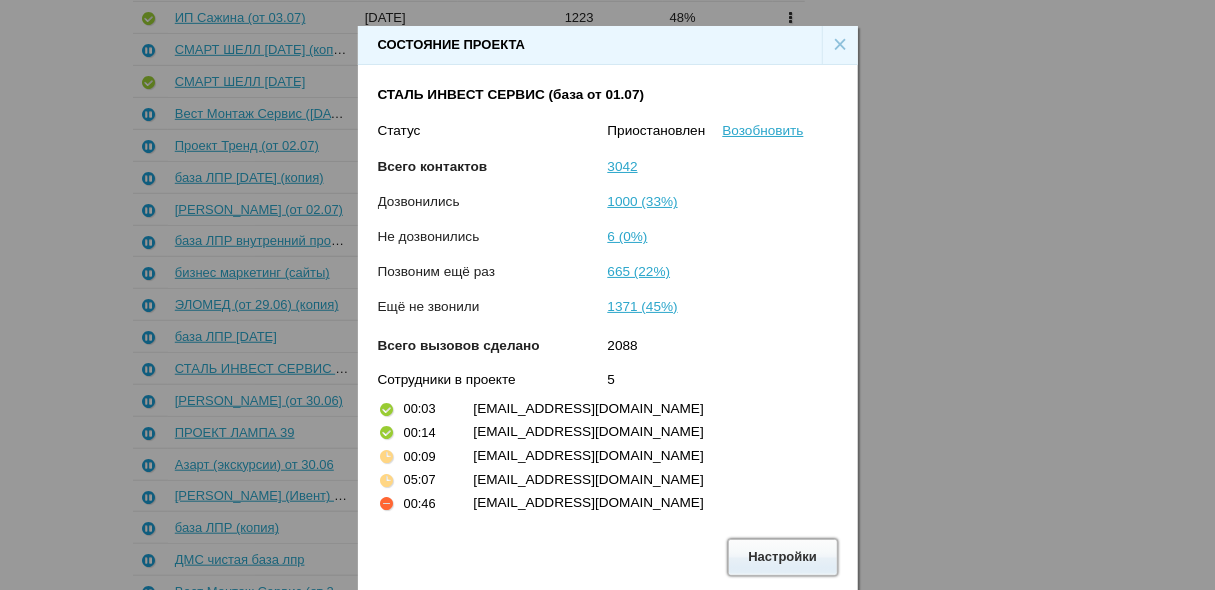 click on "Настройки" at bounding box center (783, 557) 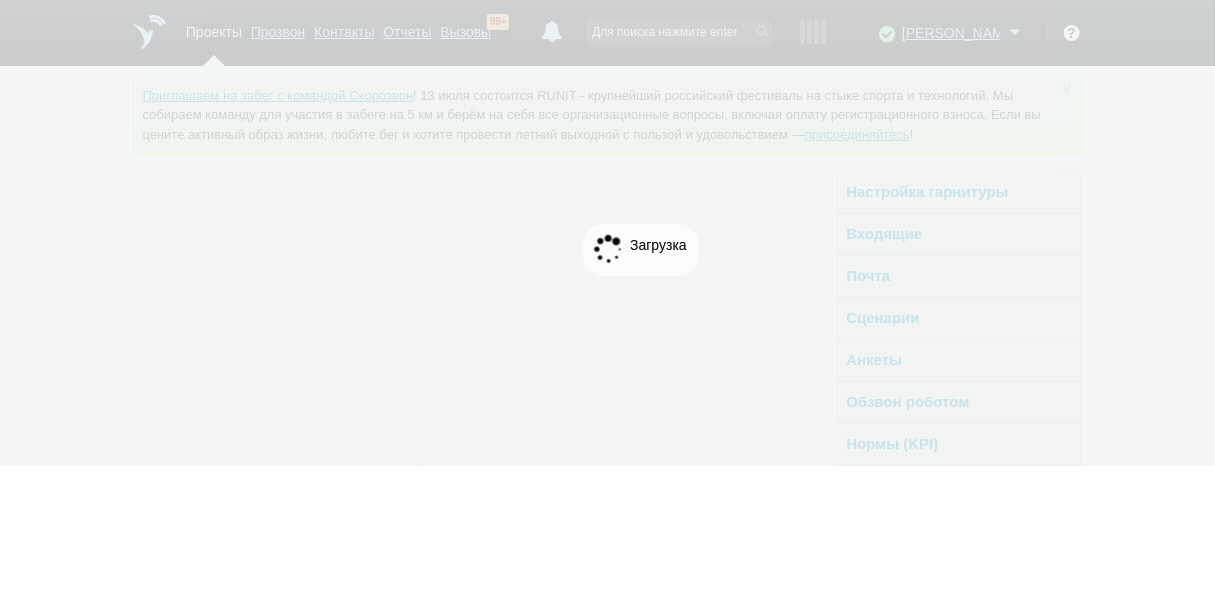 scroll, scrollTop: 0, scrollLeft: 0, axis: both 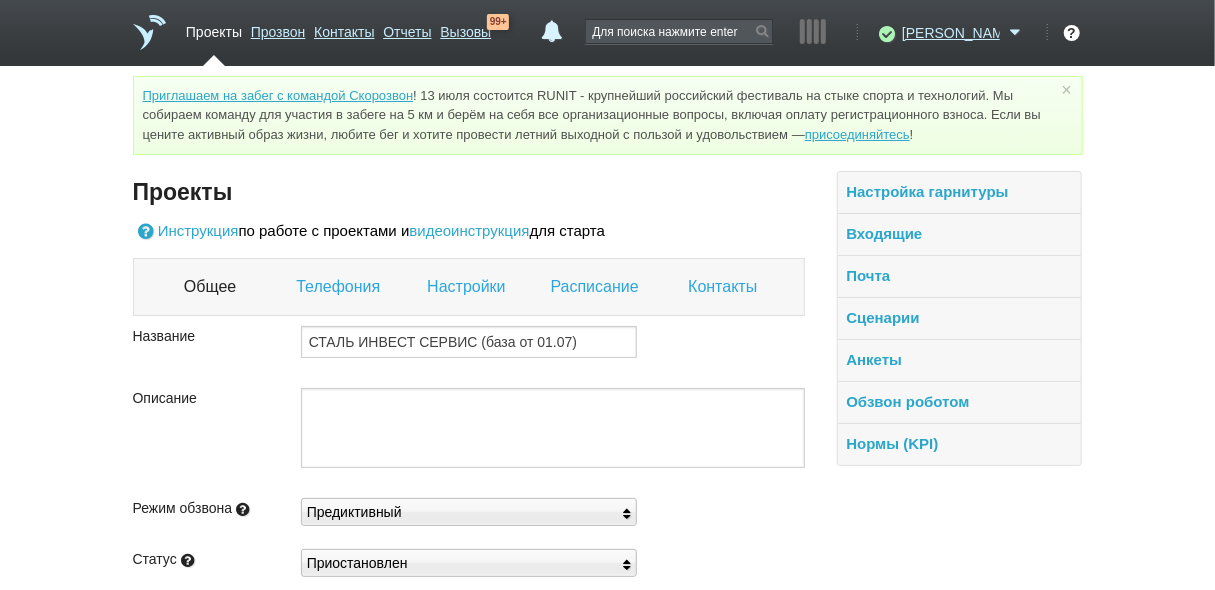 click on "Настройки" at bounding box center (468, 287) 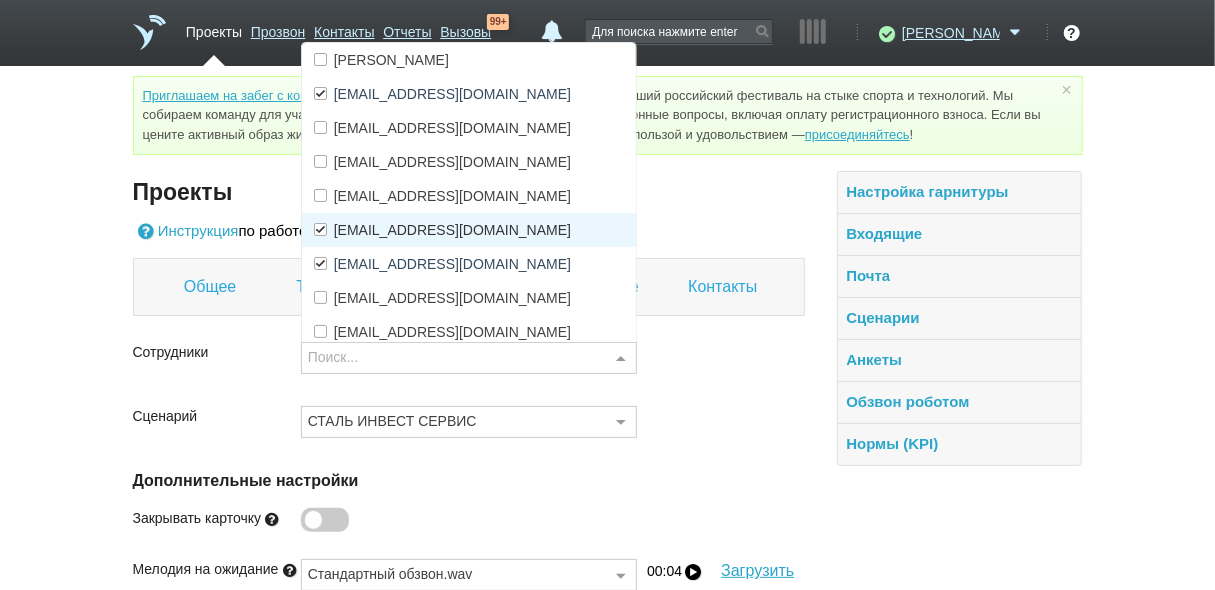 click on "[EMAIL_ADDRESS][DOMAIN_NAME]" at bounding box center [452, 230] 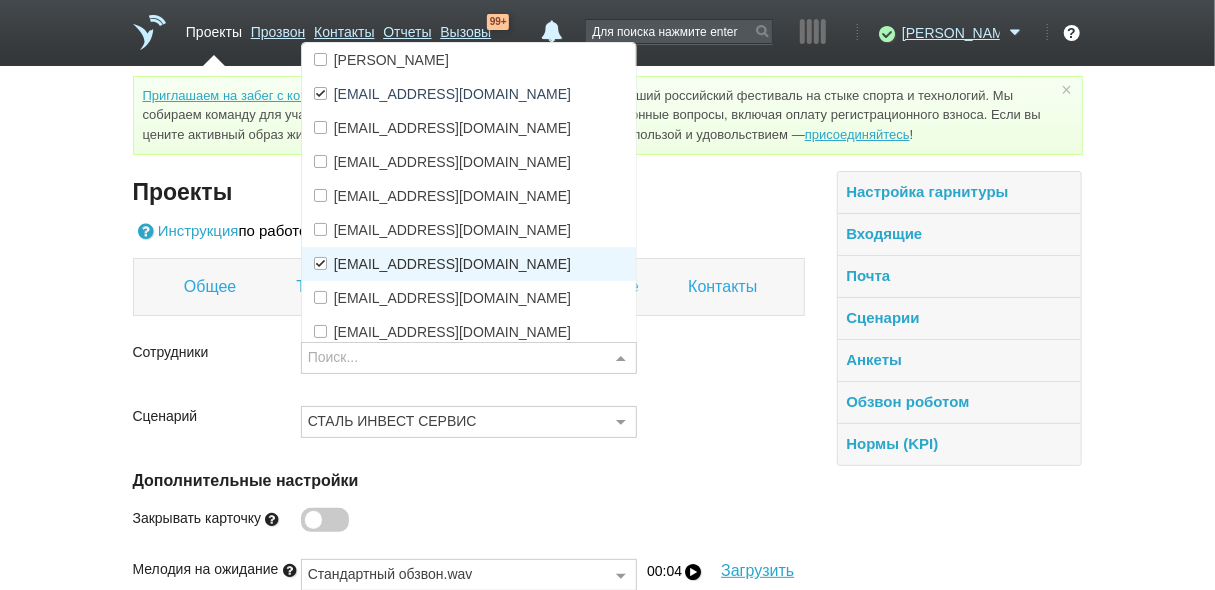 click on "[EMAIL_ADDRESS][DOMAIN_NAME]" at bounding box center (469, 264) 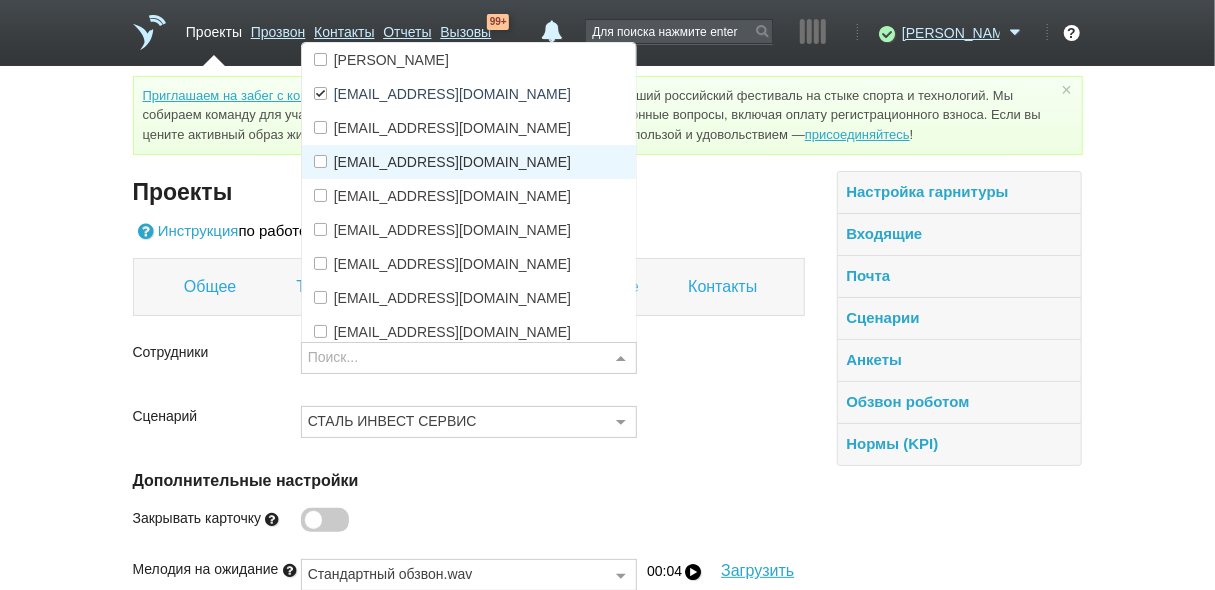 click on "[EMAIL_ADDRESS][DOMAIN_NAME]" at bounding box center [452, 162] 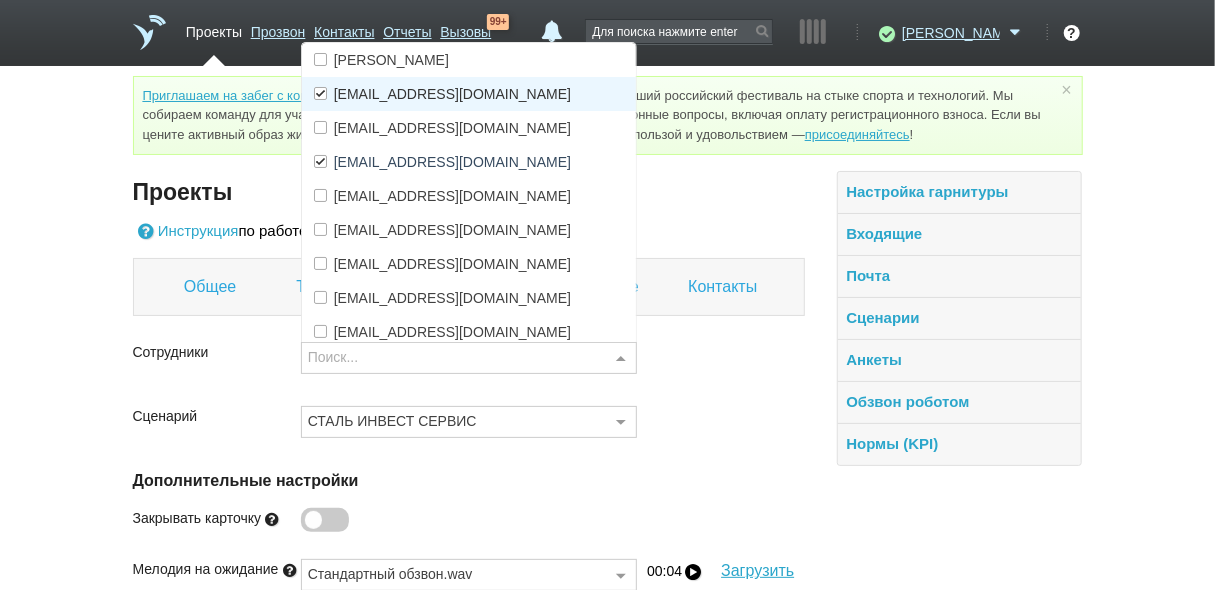 click on "[EMAIL_ADDRESS][DOMAIN_NAME]" at bounding box center (469, 94) 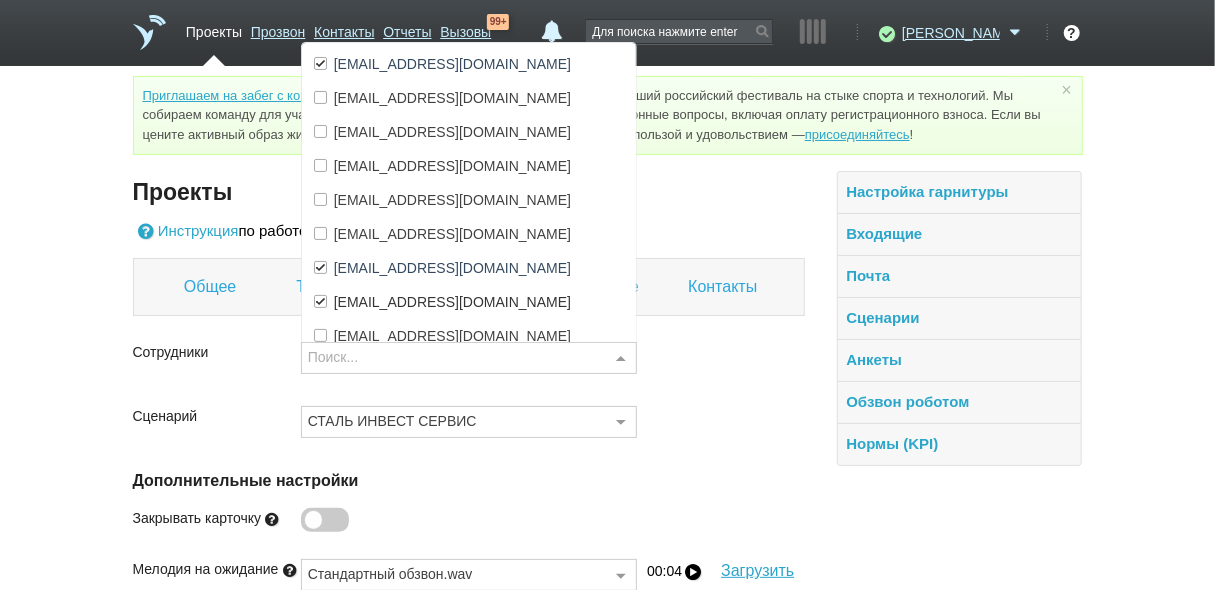 scroll, scrollTop: 176, scrollLeft: 0, axis: vertical 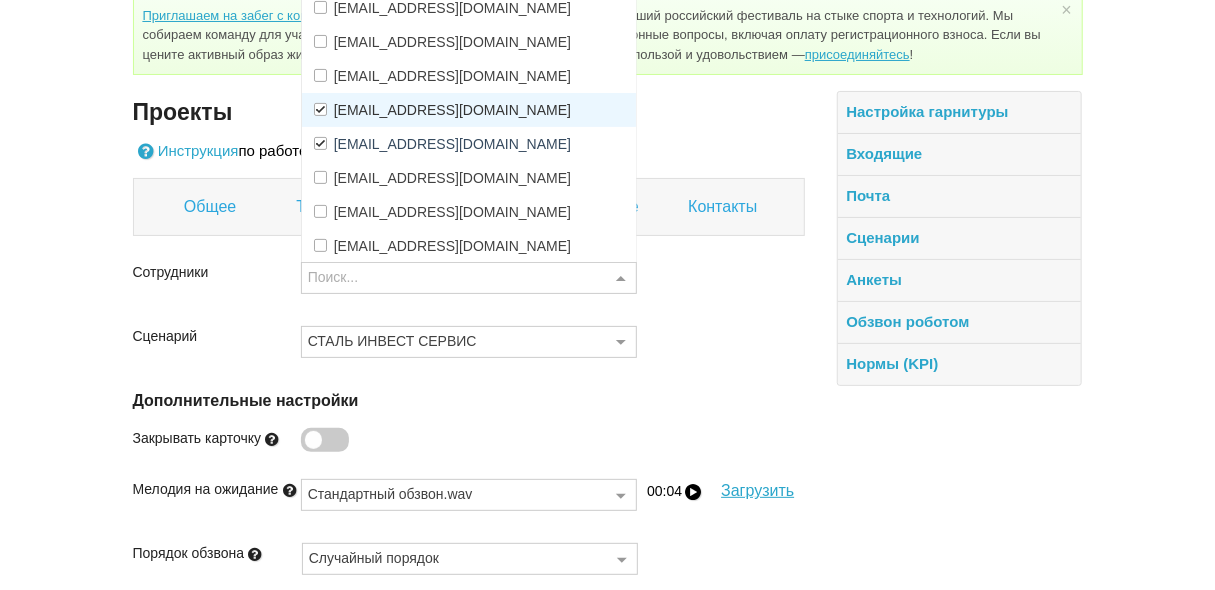click on "[EMAIL_ADDRESS][DOMAIN_NAME]" at bounding box center [452, 110] 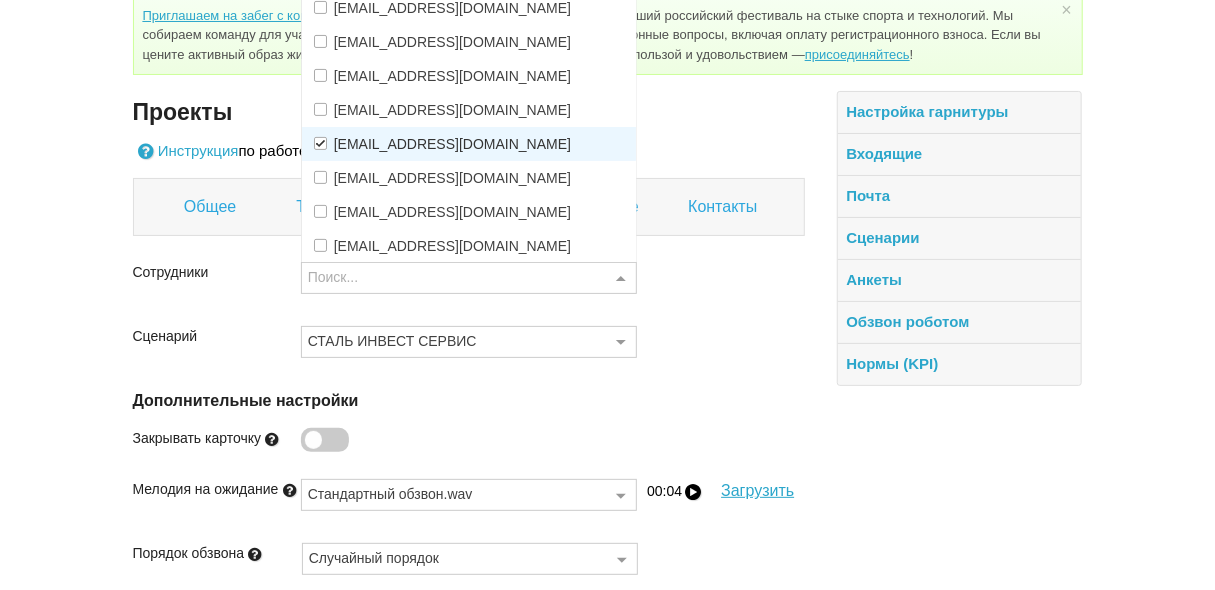 click on "[EMAIL_ADDRESS][DOMAIN_NAME]" at bounding box center [452, 144] 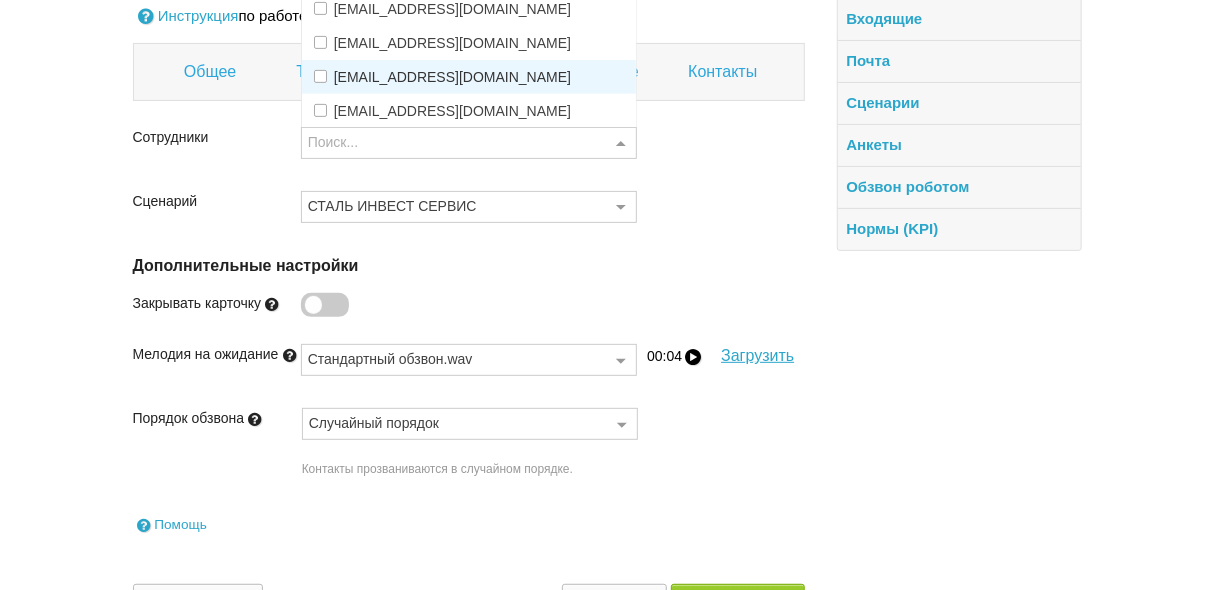 scroll, scrollTop: 275, scrollLeft: 0, axis: vertical 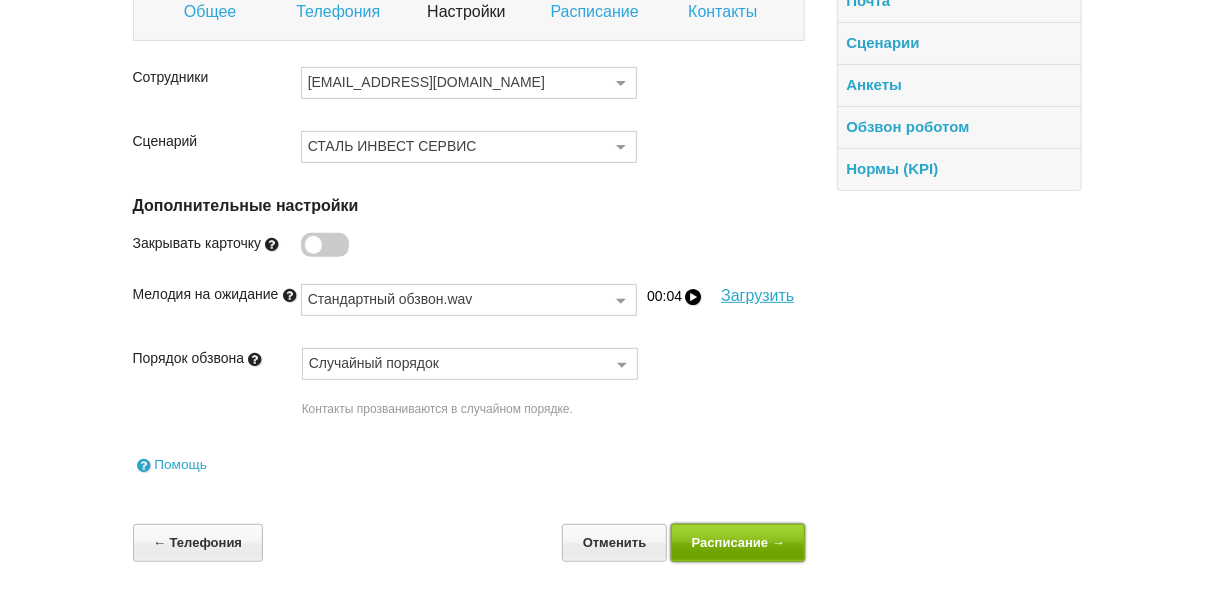 click on "Расписание →" at bounding box center (738, 542) 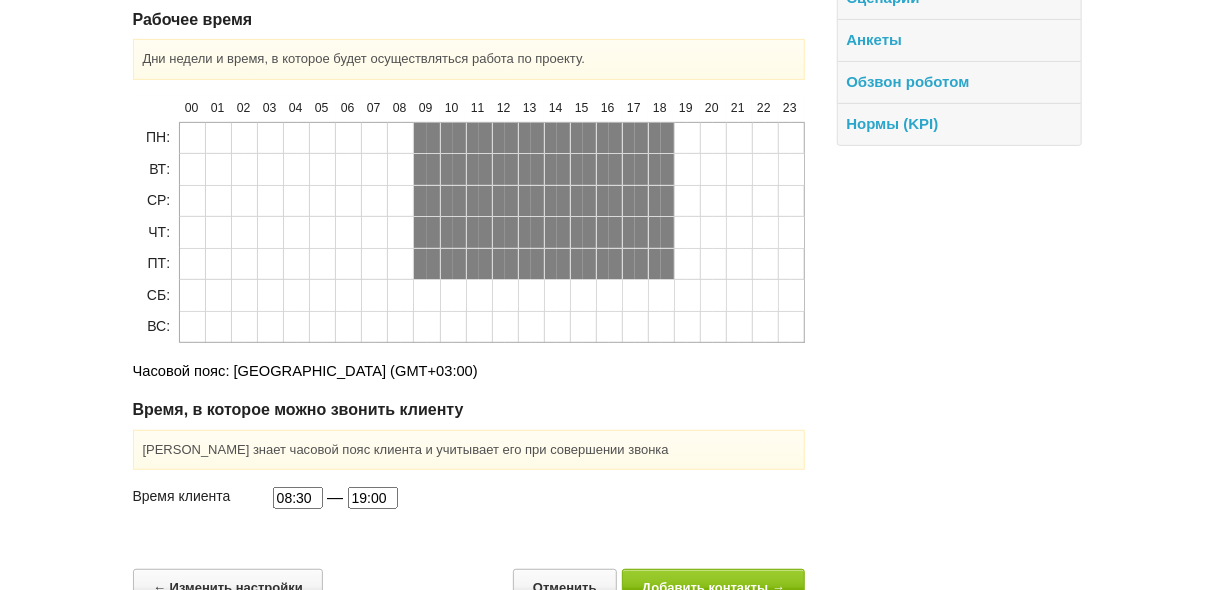 scroll, scrollTop: 364, scrollLeft: 0, axis: vertical 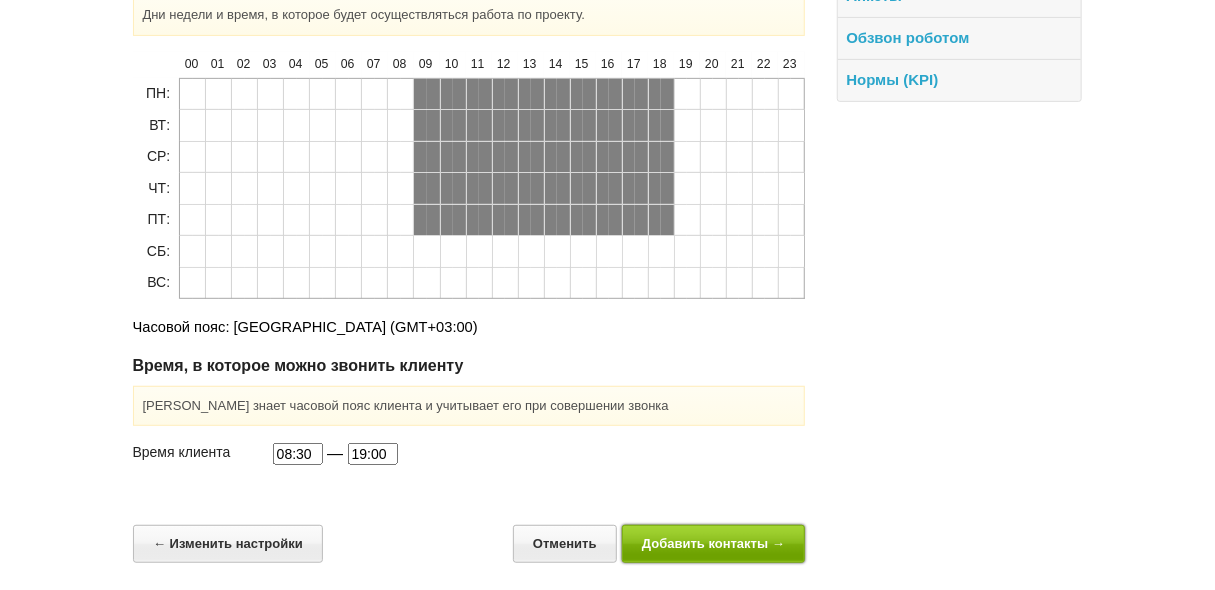 click on "Добавить контакты →" at bounding box center [714, 543] 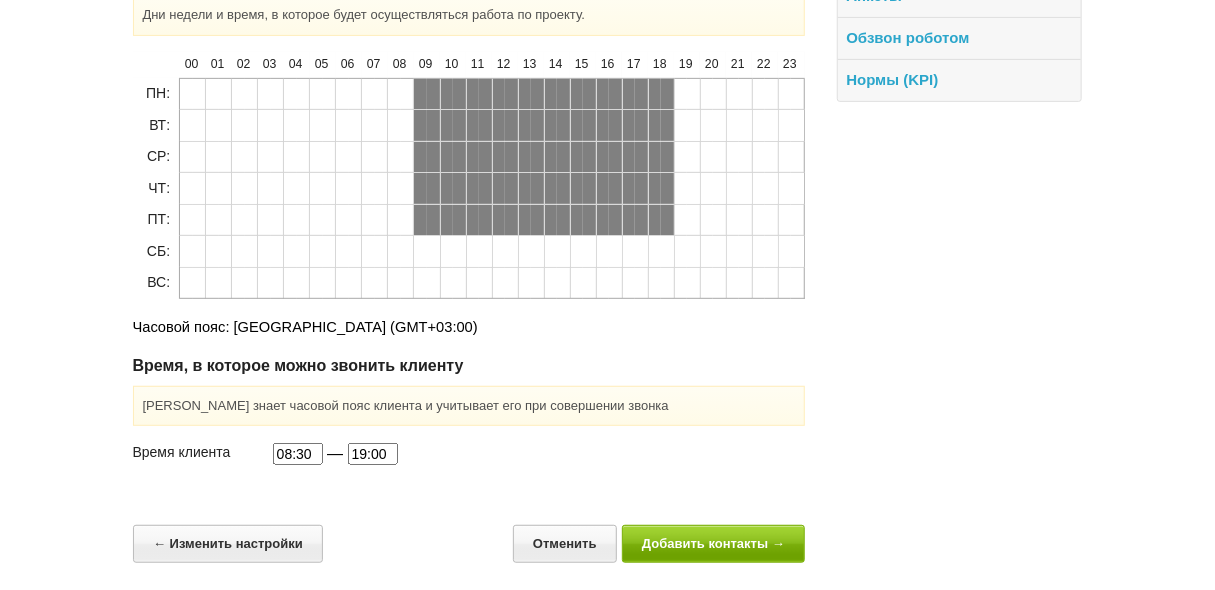 scroll, scrollTop: 0, scrollLeft: 0, axis: both 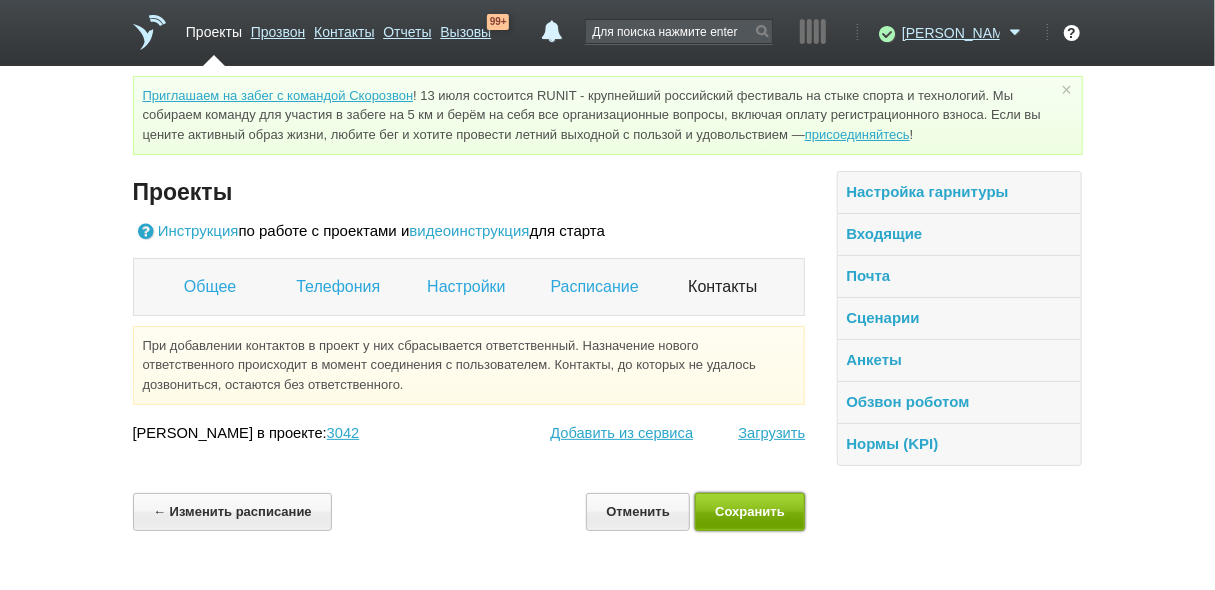 click on "Сохранить" at bounding box center (750, 511) 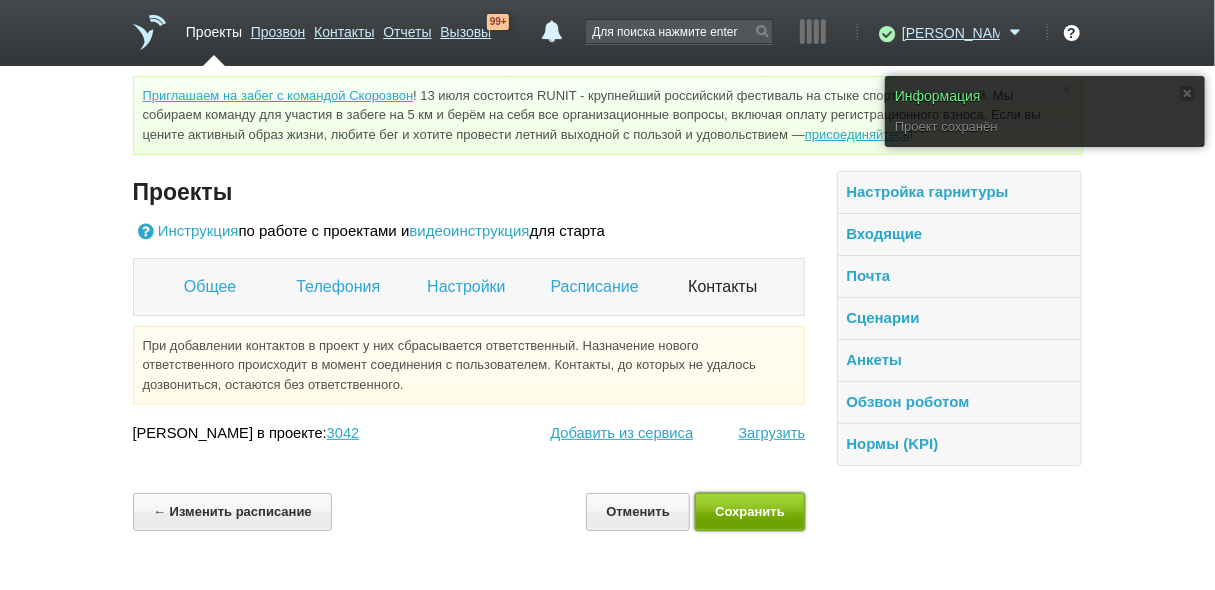 click on "Сохранить" at bounding box center [750, 511] 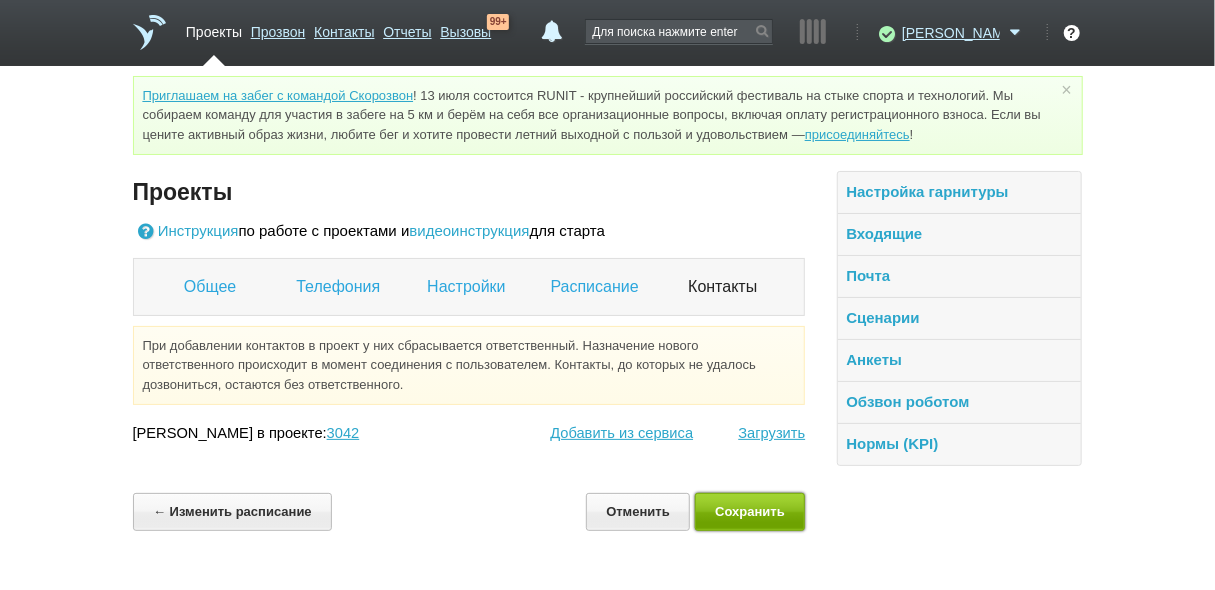 click on "Сохранить" at bounding box center [750, 511] 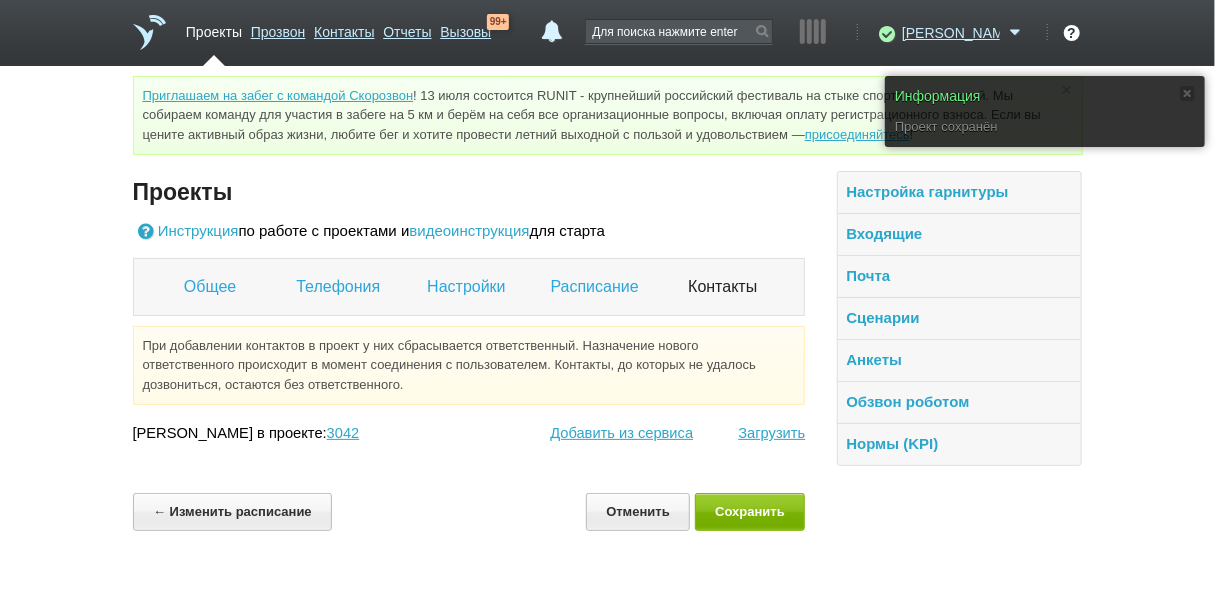 click on "Проекты" at bounding box center (214, 28) 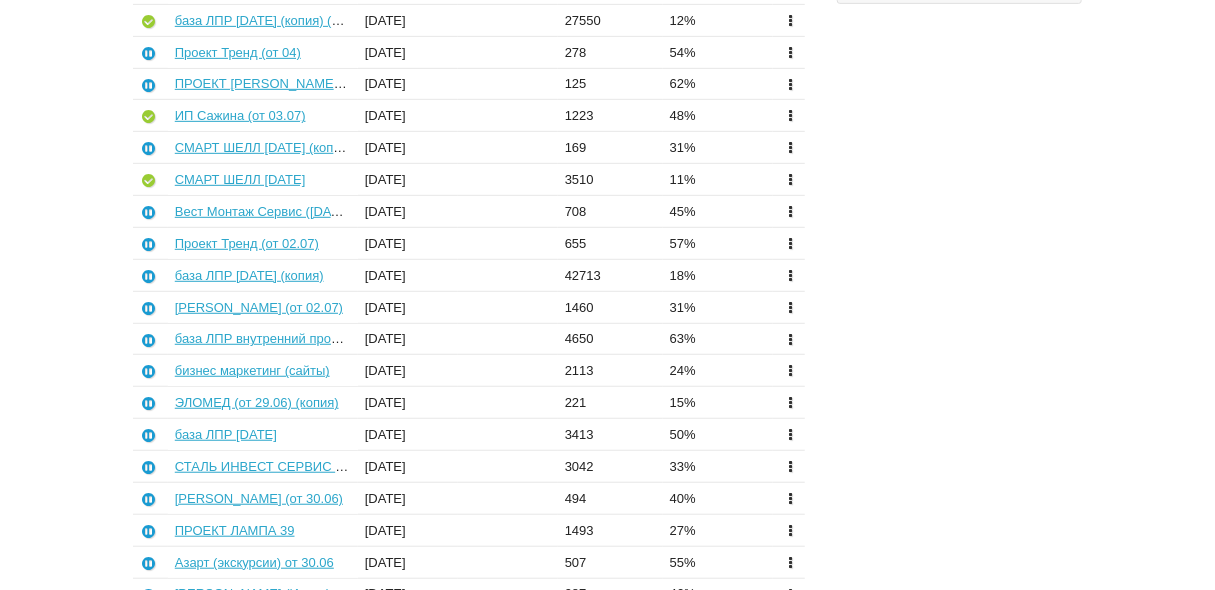 scroll, scrollTop: 480, scrollLeft: 0, axis: vertical 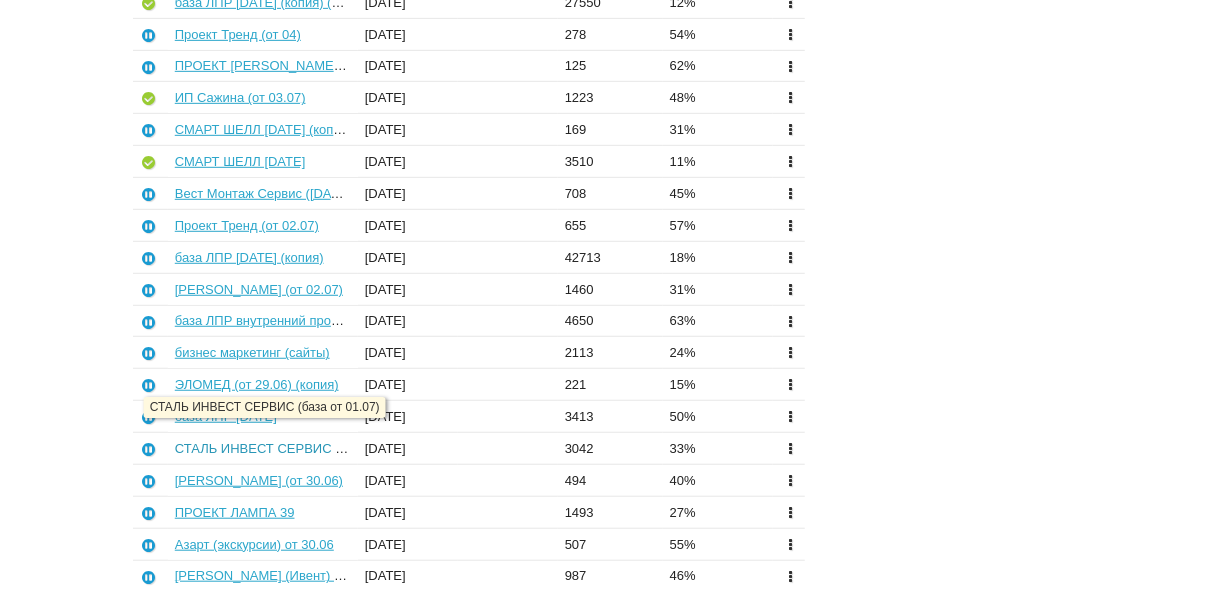 click on "СТАЛЬ ИНВЕСТ СЕРВИС (база от 01.07)" at bounding box center (299, 448) 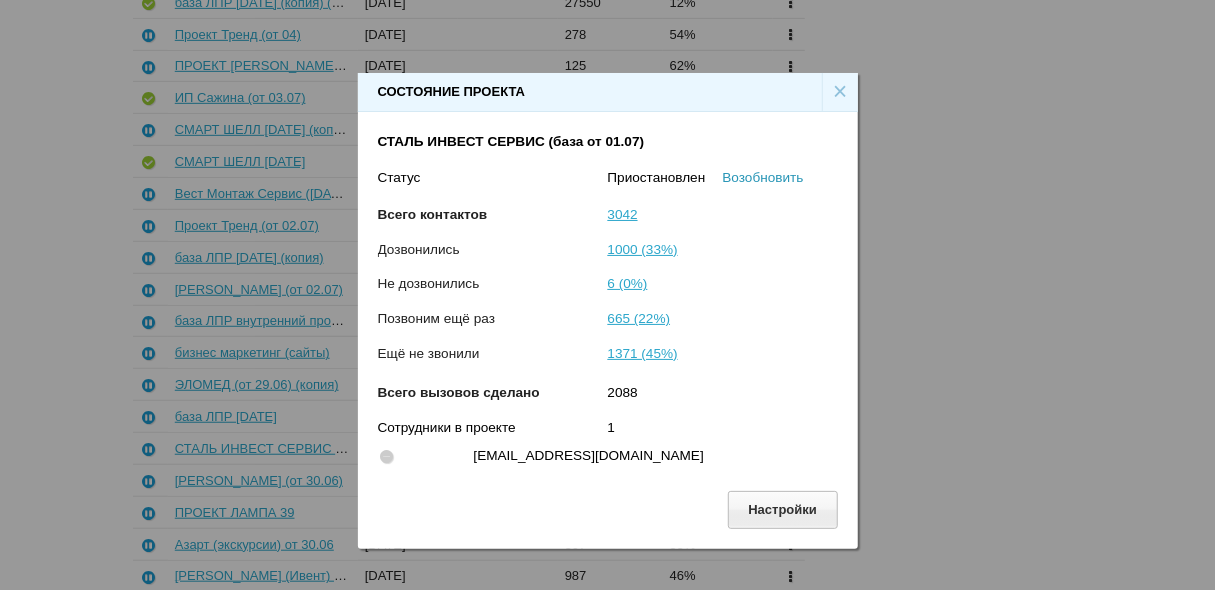 click on "Возобновить" at bounding box center (763, 177) 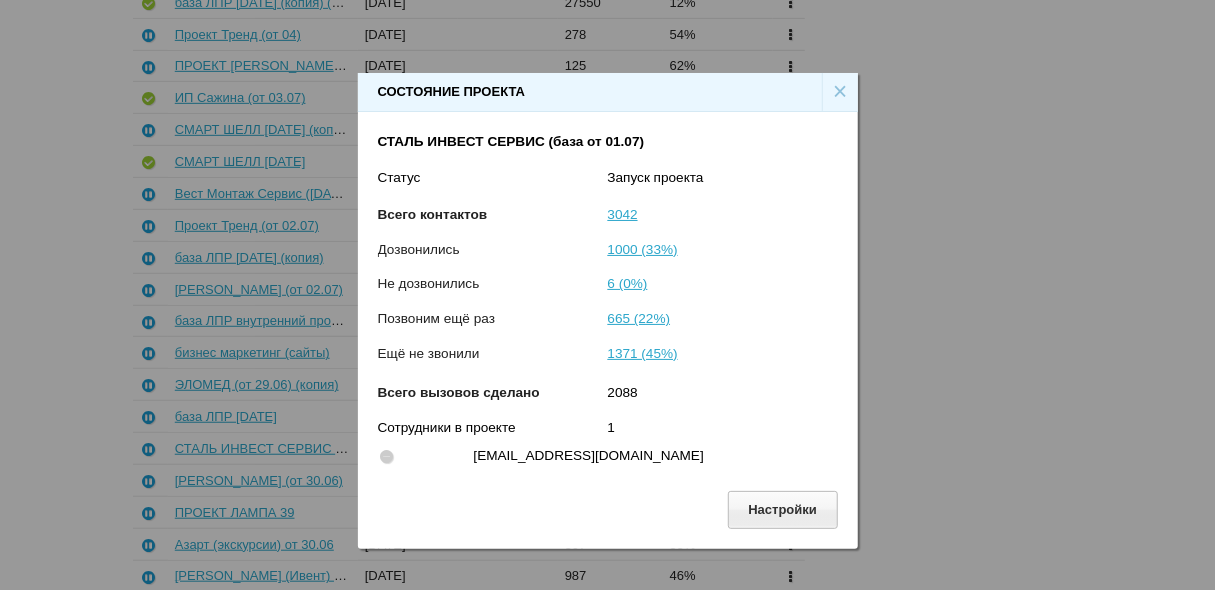 click on "×" at bounding box center [840, 92] 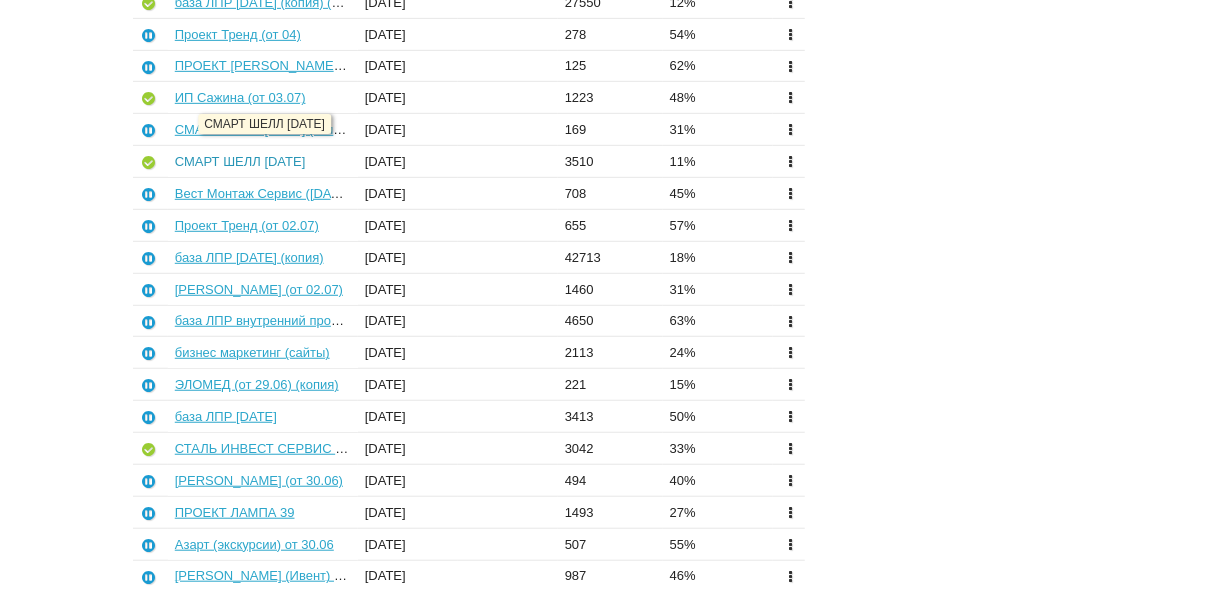 click on "СМАРТ ШЕЛЛ [DATE]" at bounding box center (240, 161) 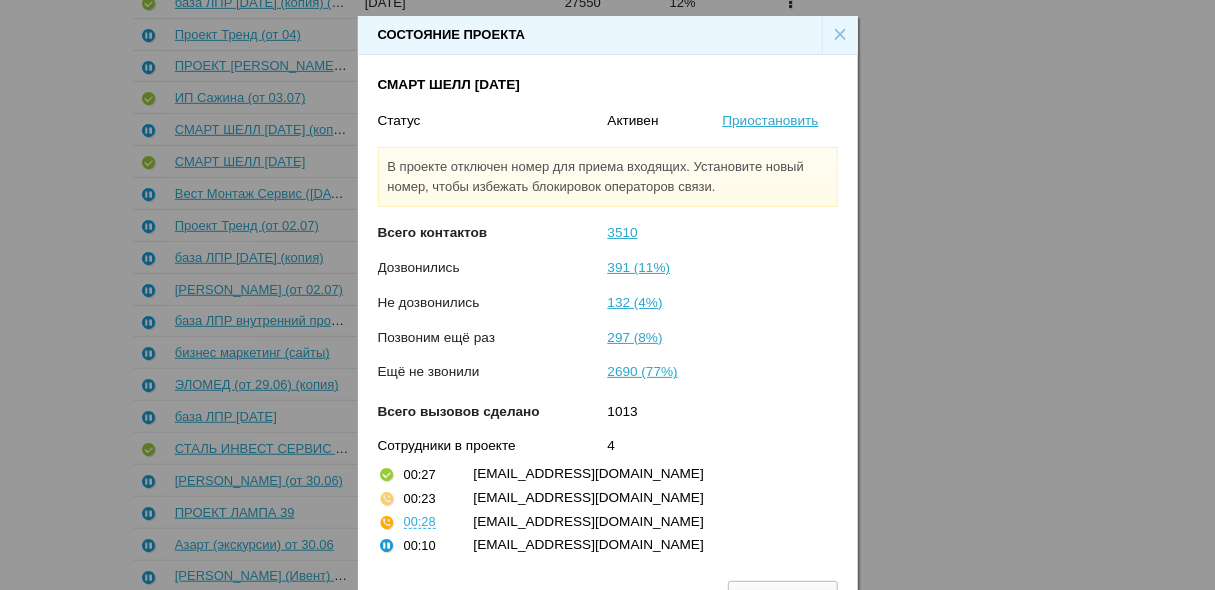 scroll, scrollTop: 30, scrollLeft: 0, axis: vertical 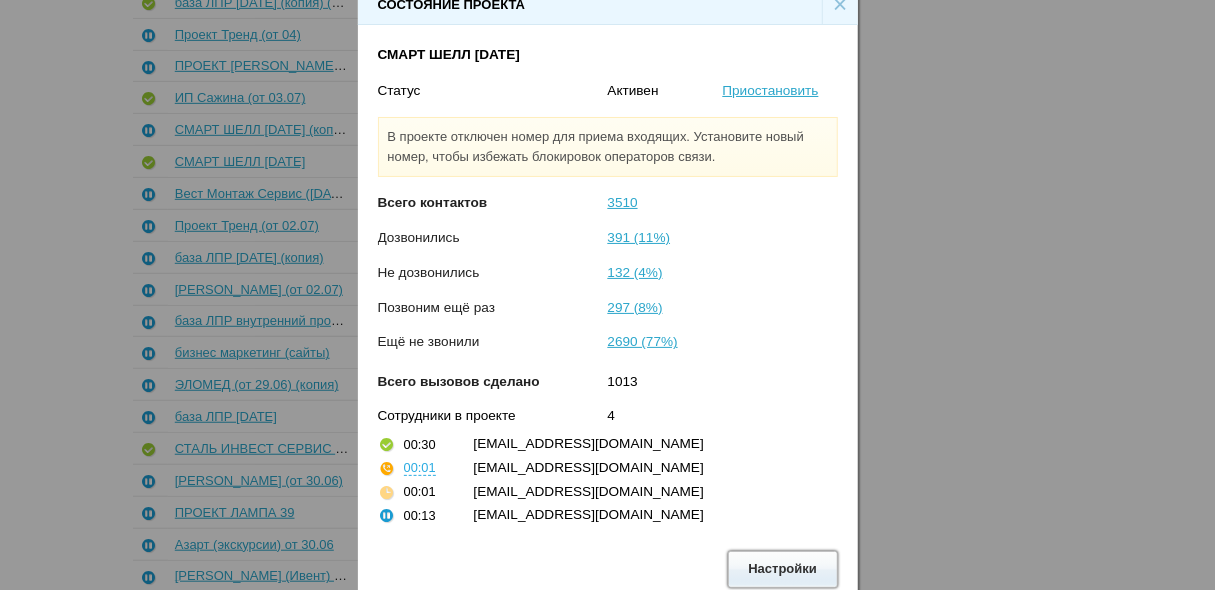 click on "Настройки" at bounding box center (783, 569) 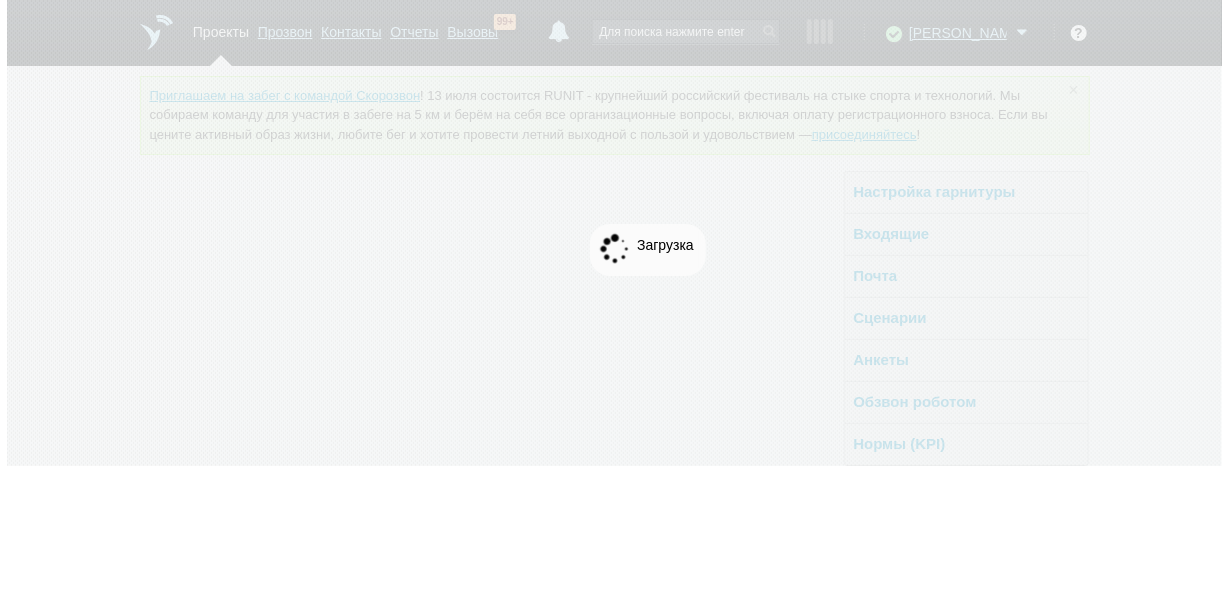 scroll, scrollTop: 0, scrollLeft: 0, axis: both 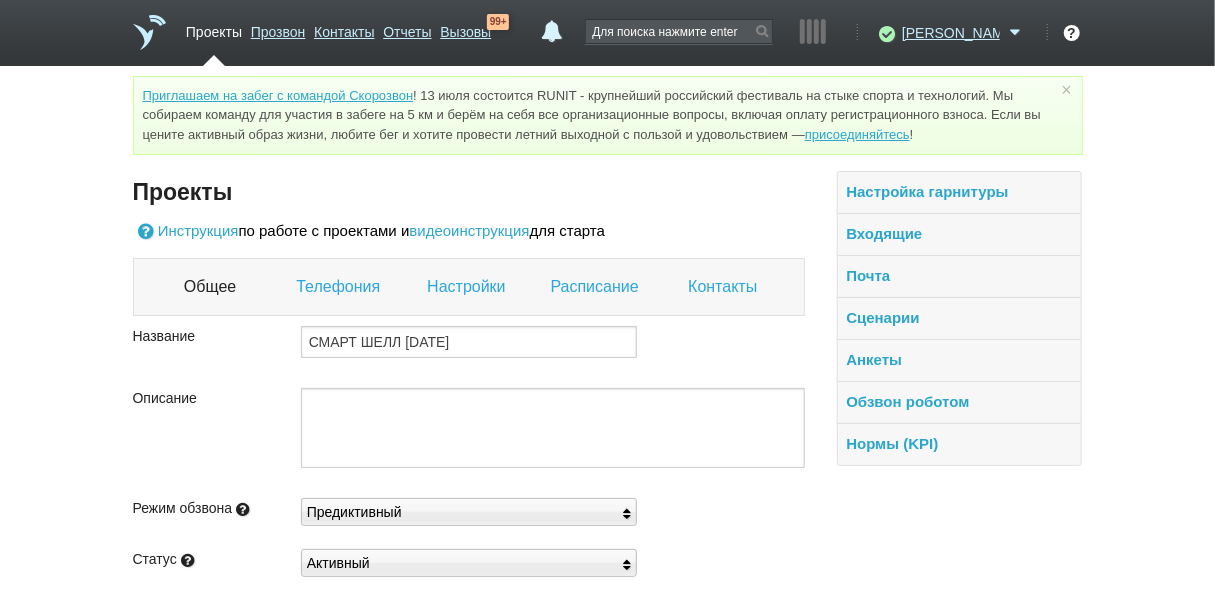 click on "Настройки" at bounding box center [468, 287] 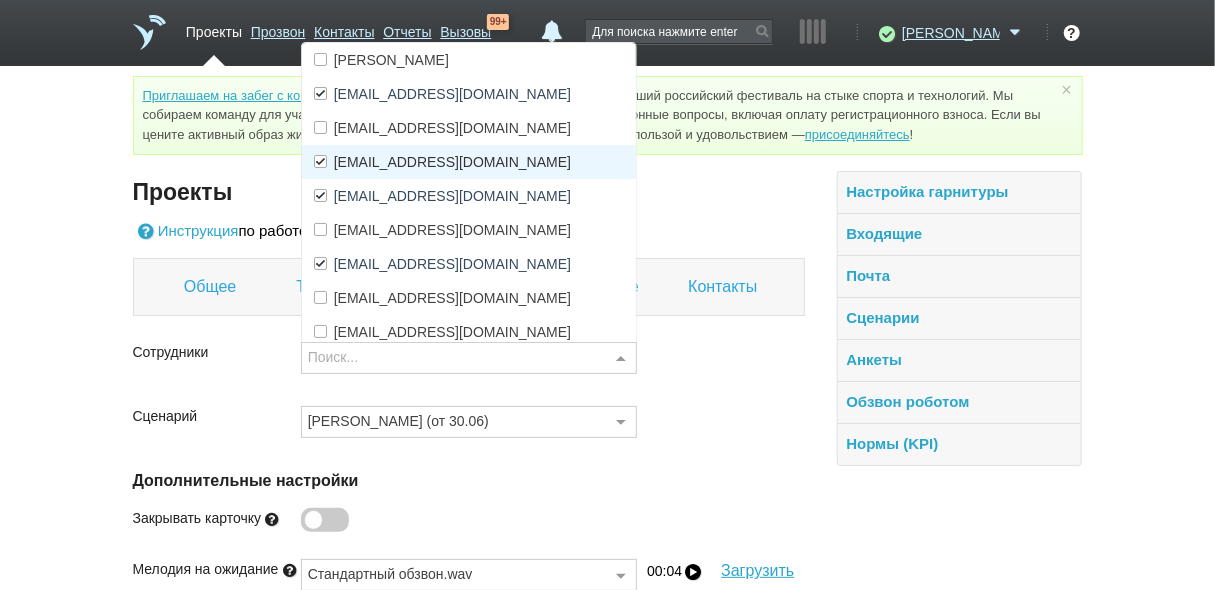 click on "[EMAIL_ADDRESS][DOMAIN_NAME]" at bounding box center (452, 162) 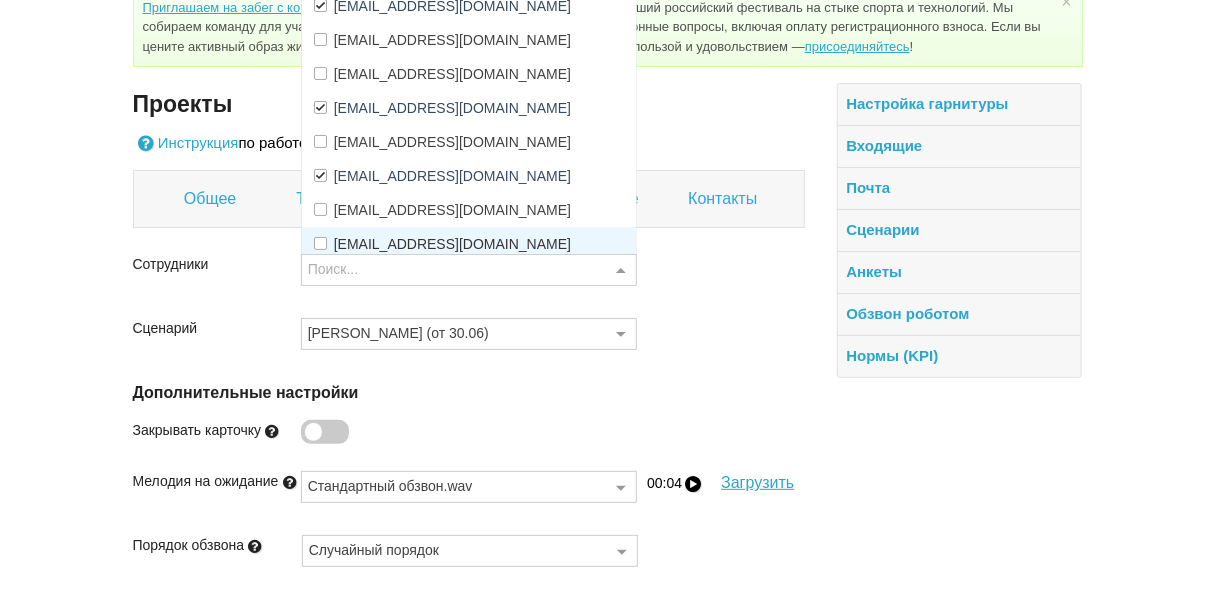 scroll, scrollTop: 275, scrollLeft: 0, axis: vertical 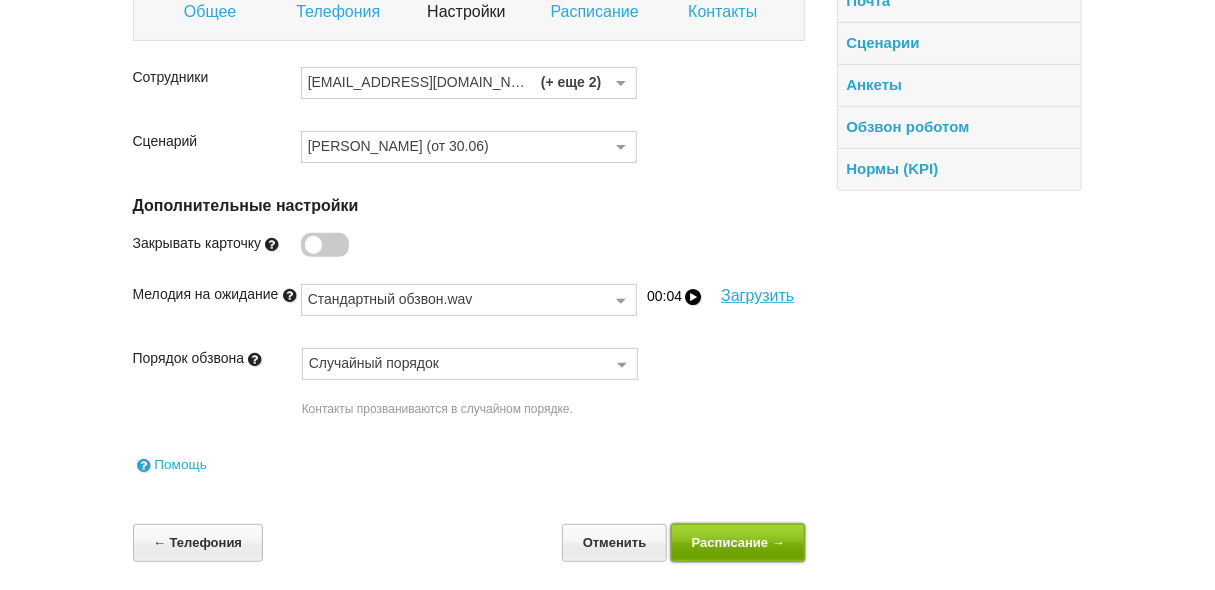 click on "Расписание →" at bounding box center (738, 542) 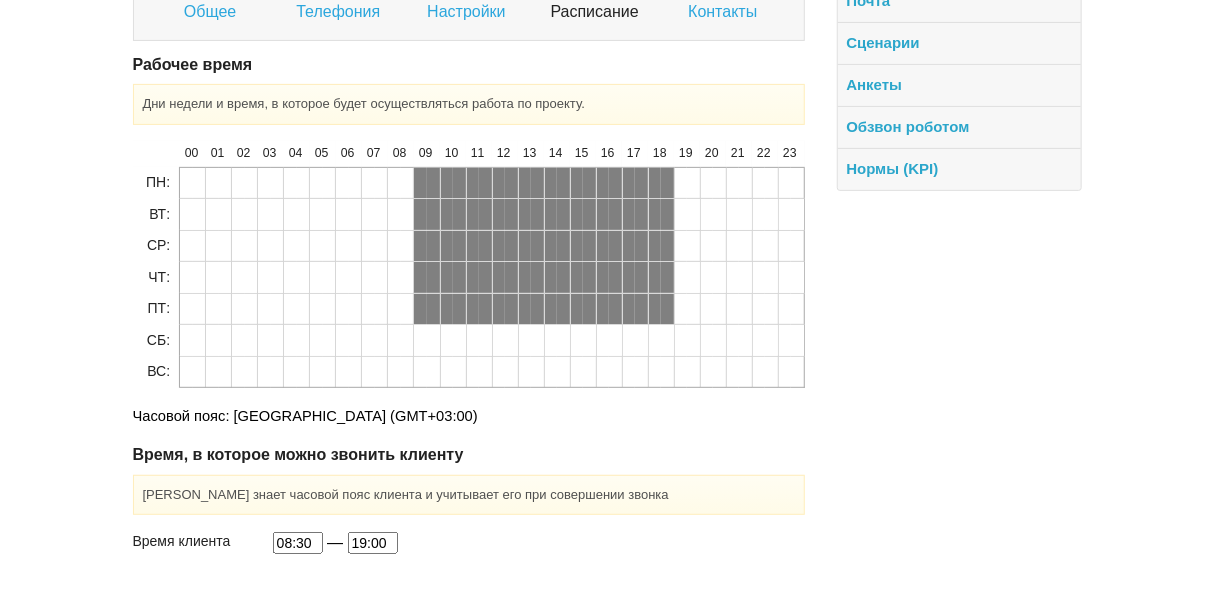 scroll, scrollTop: 364, scrollLeft: 0, axis: vertical 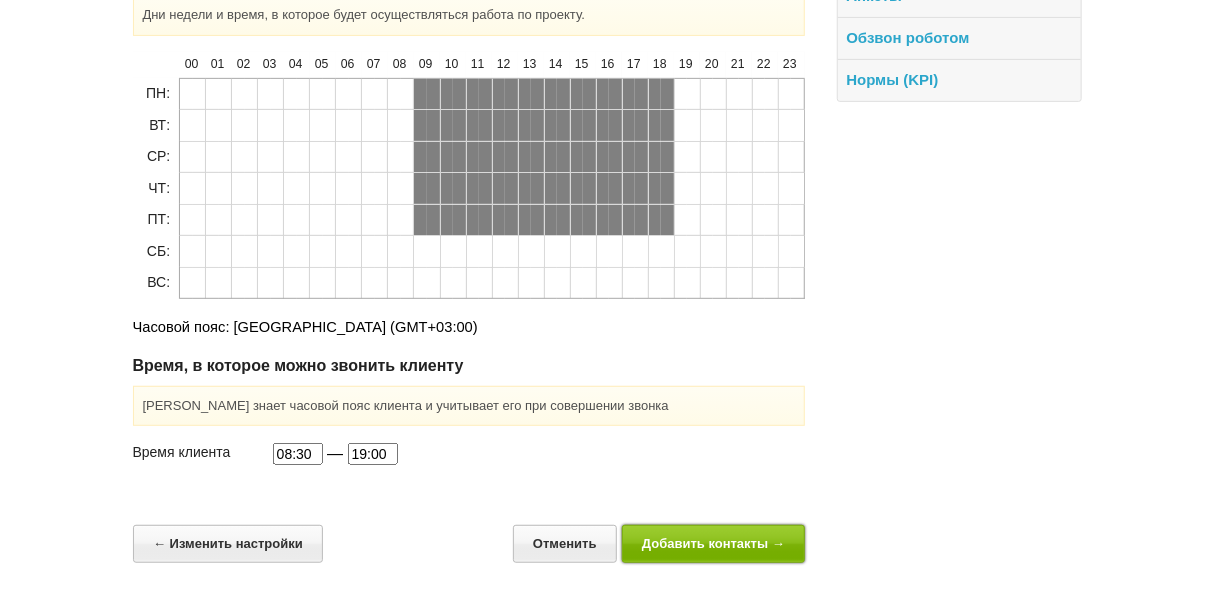 click on "Добавить контакты →" at bounding box center [714, 543] 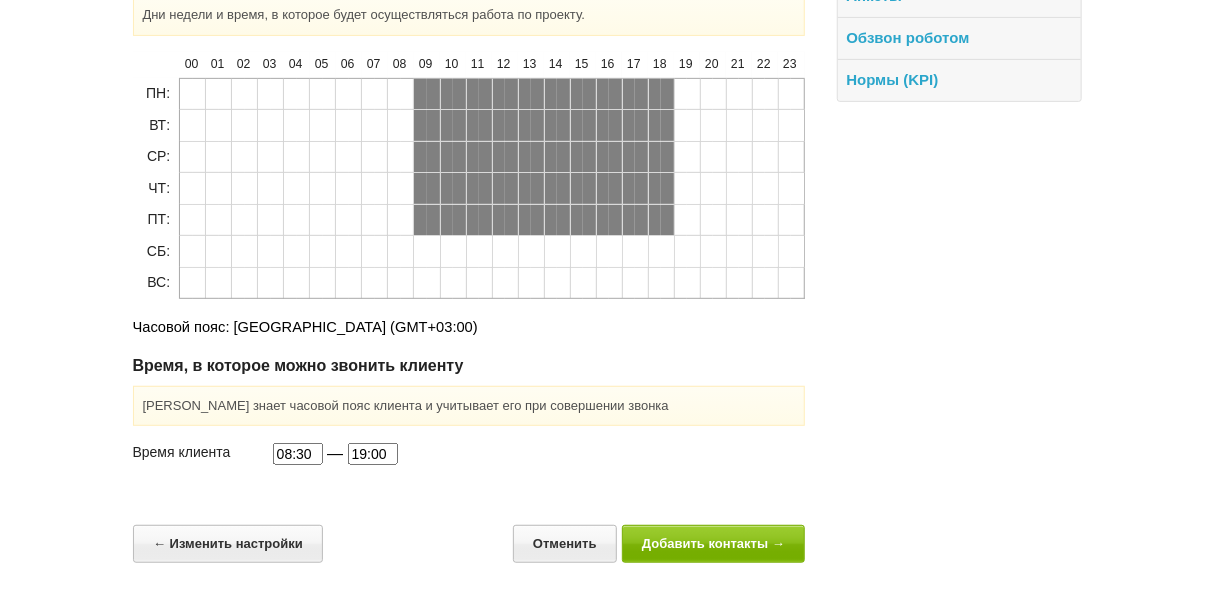 scroll, scrollTop: 0, scrollLeft: 0, axis: both 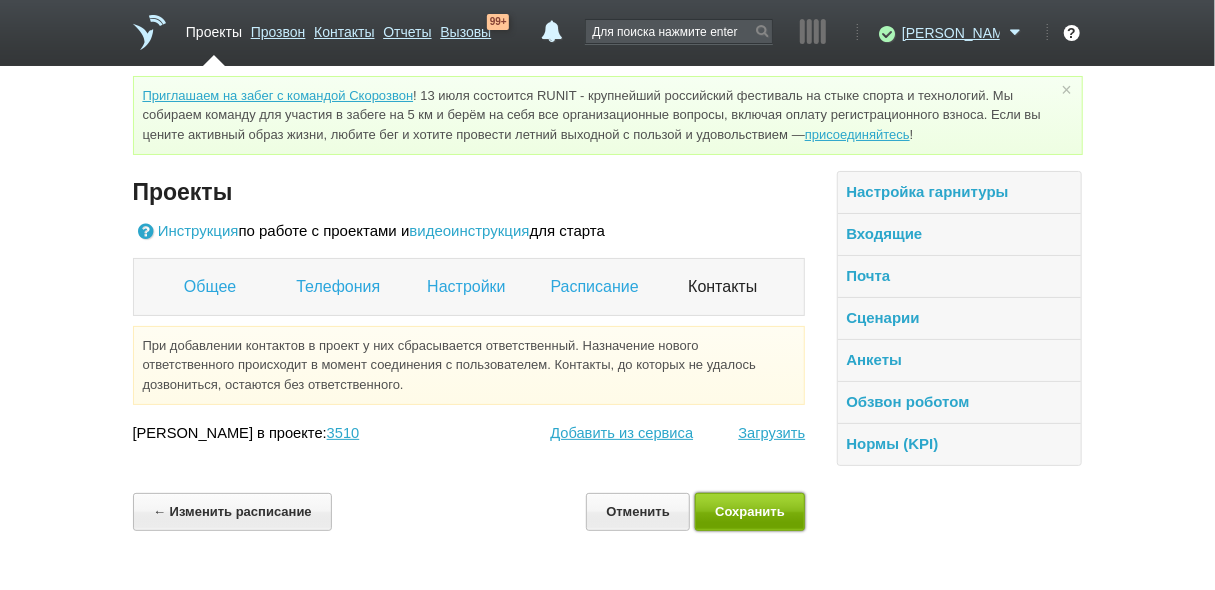 click on "Сохранить" at bounding box center [750, 511] 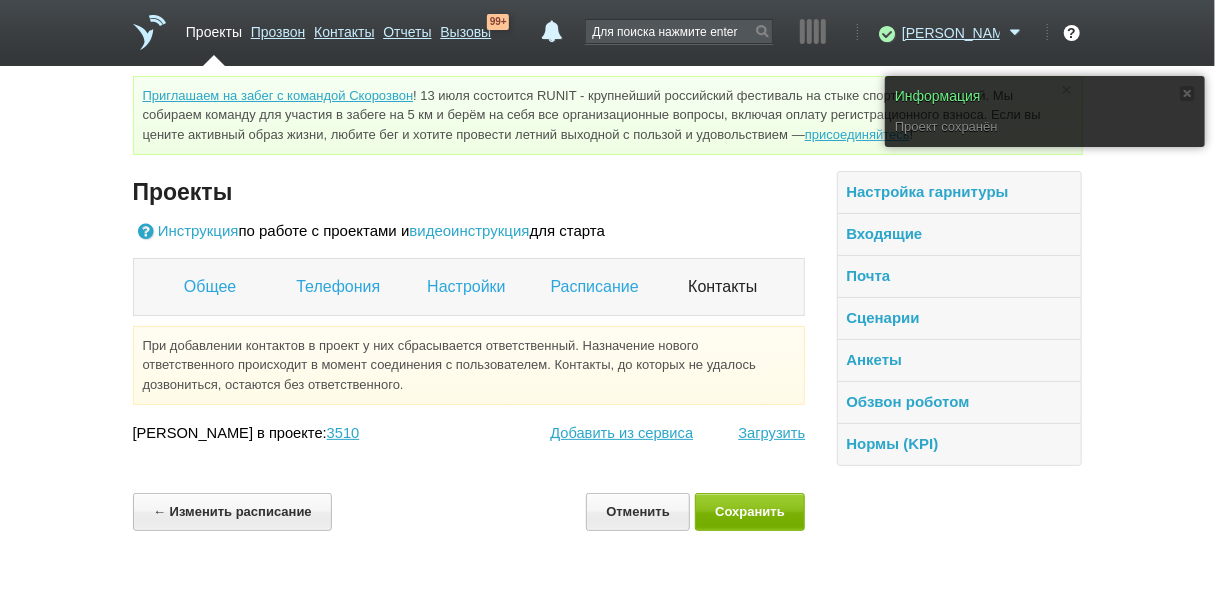 click on "Проекты" at bounding box center (214, 28) 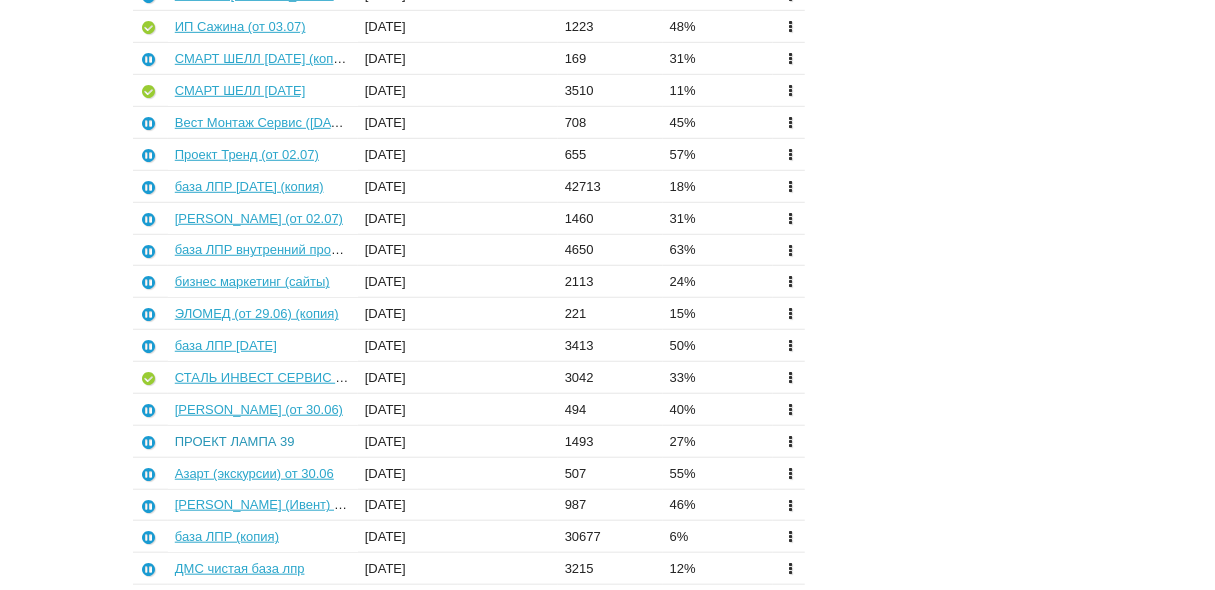 scroll, scrollTop: 560, scrollLeft: 0, axis: vertical 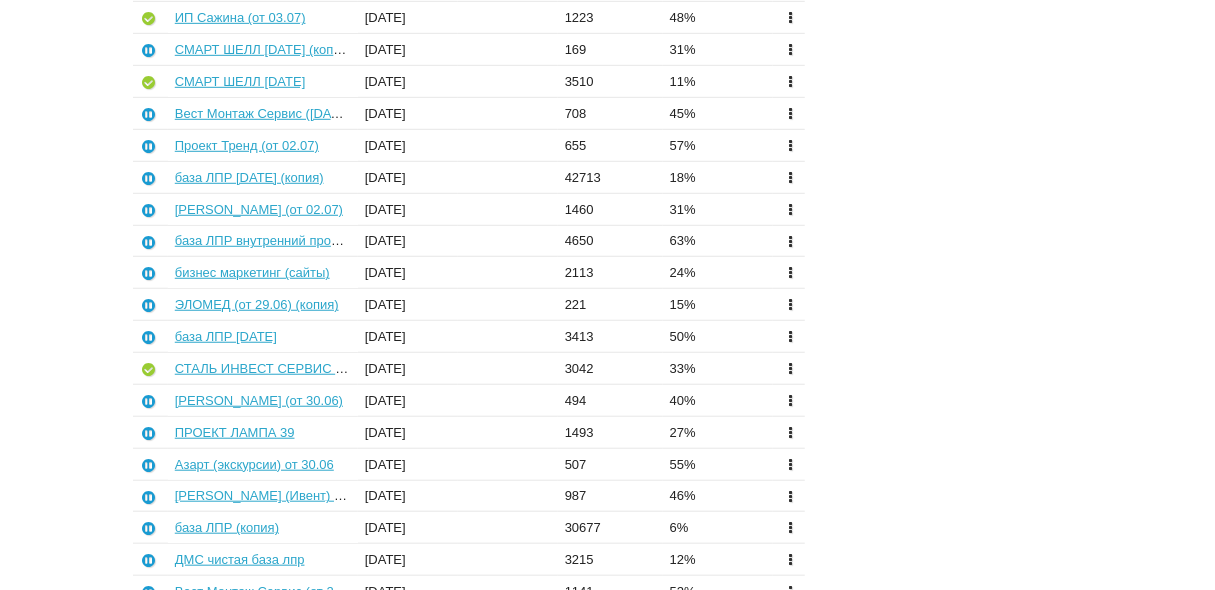 click on "ДМС  чистая база лпр" at bounding box center (263, 560) 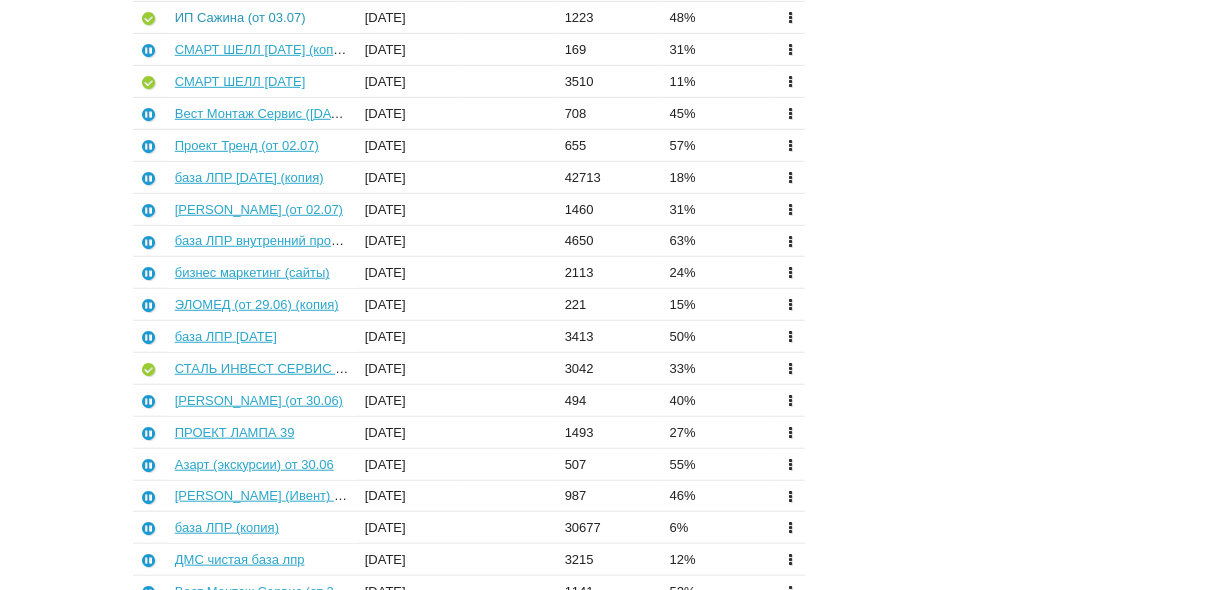 click on "ИП Сажина (от 03.07)" at bounding box center [240, 17] 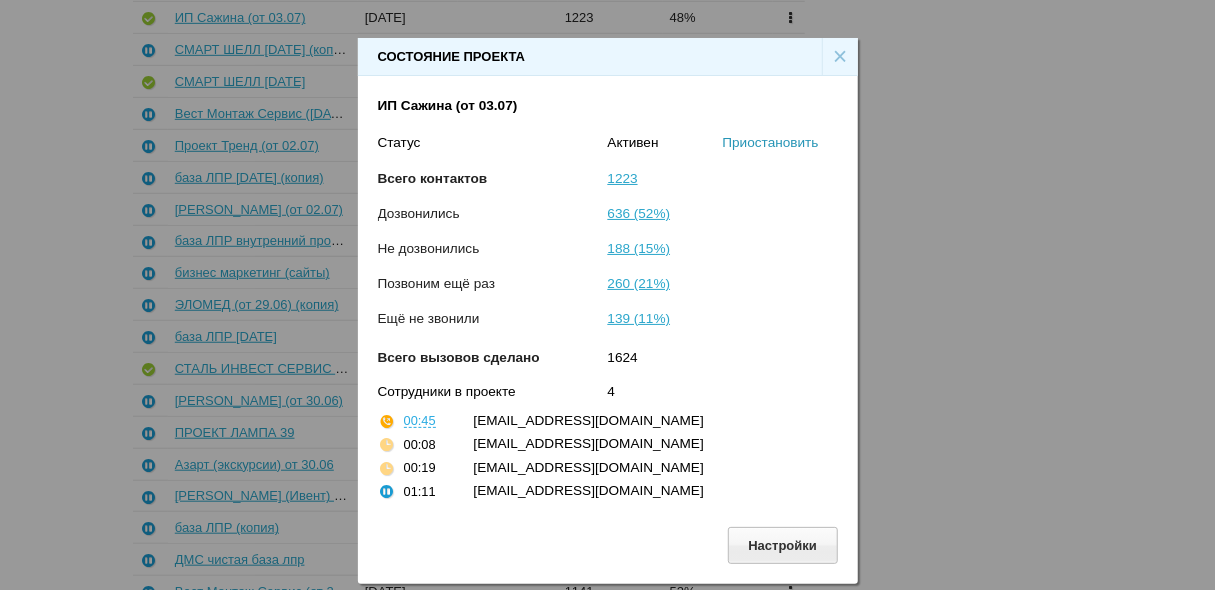 click on "Приостановить" at bounding box center (771, 142) 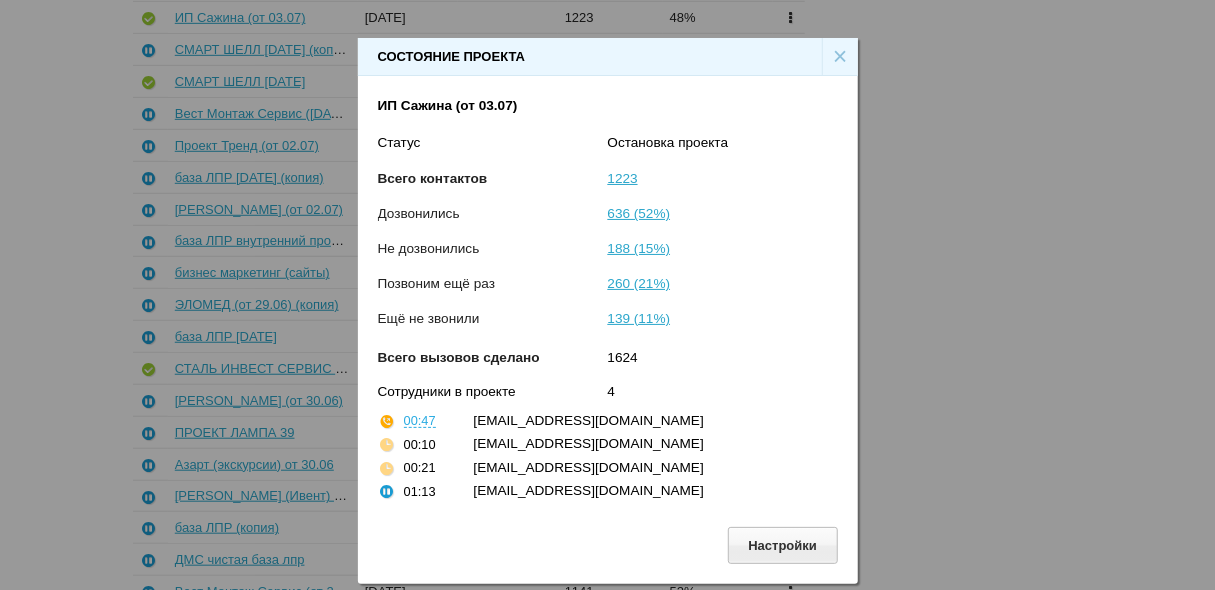 click on "×" at bounding box center (840, 57) 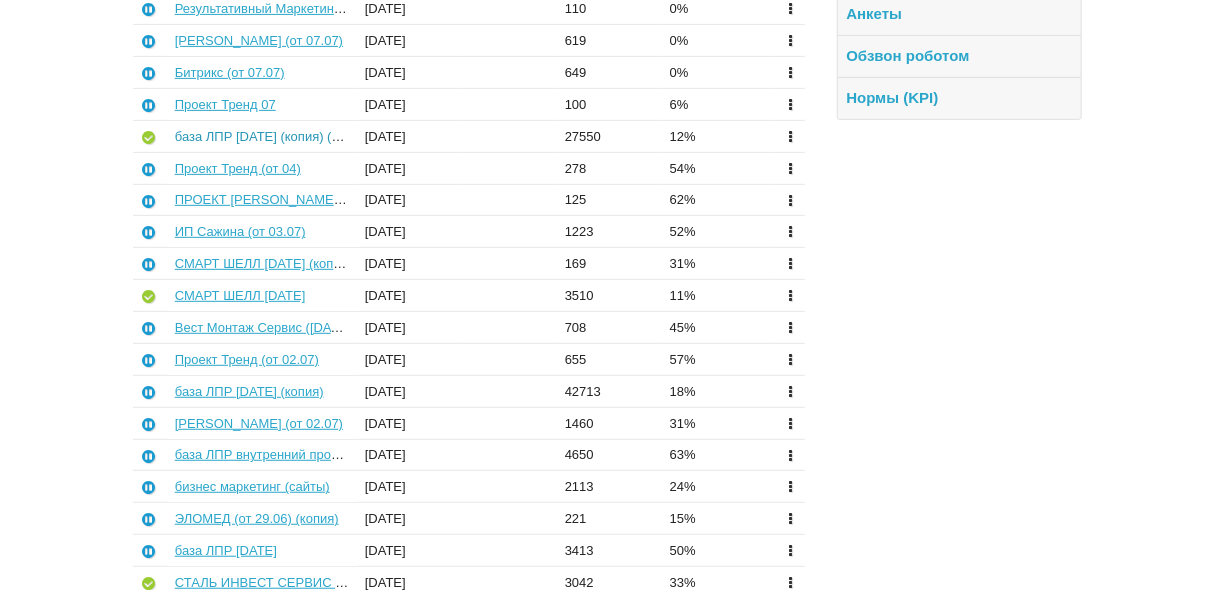 scroll, scrollTop: 320, scrollLeft: 0, axis: vertical 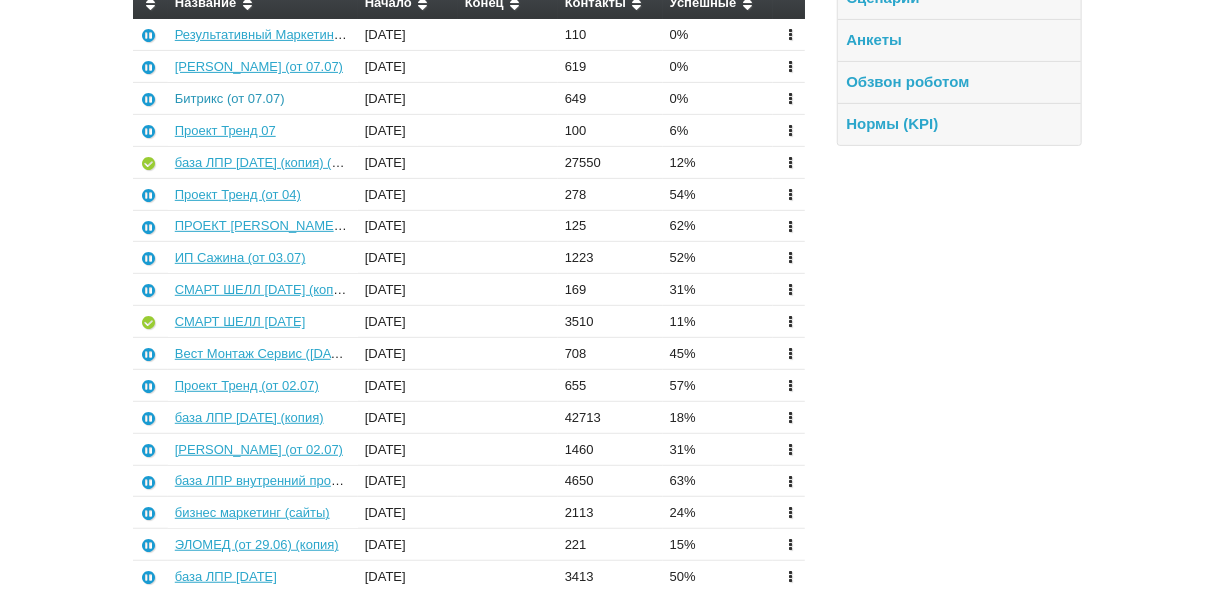 click on "Битрикс (от 07.07)" at bounding box center (230, 98) 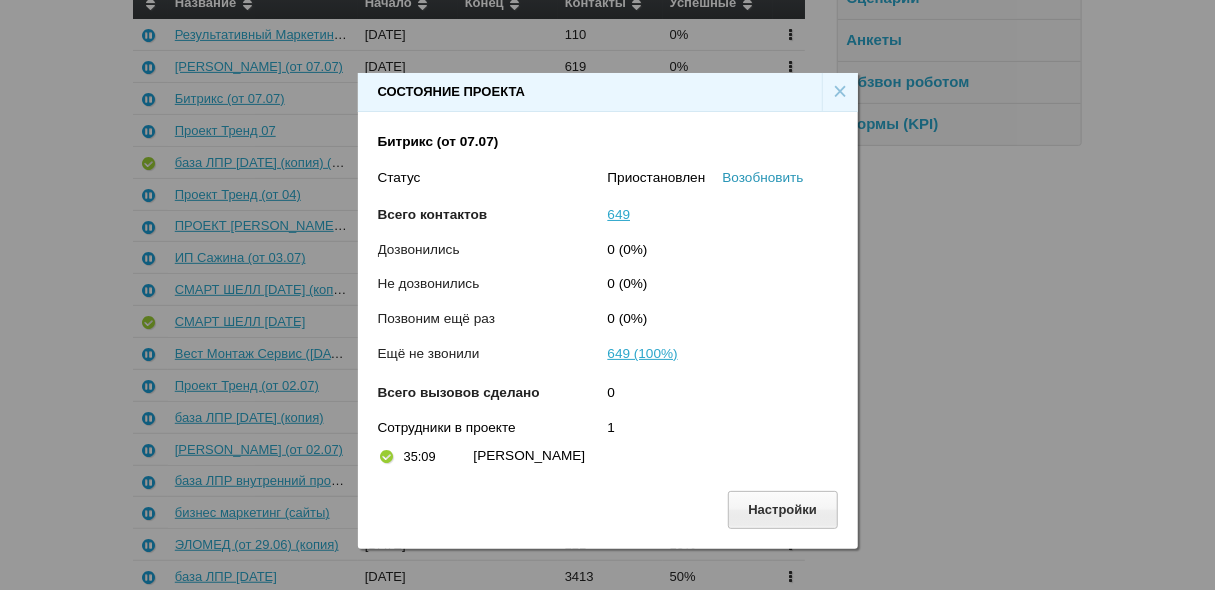 click on "Возобновить" at bounding box center [763, 177] 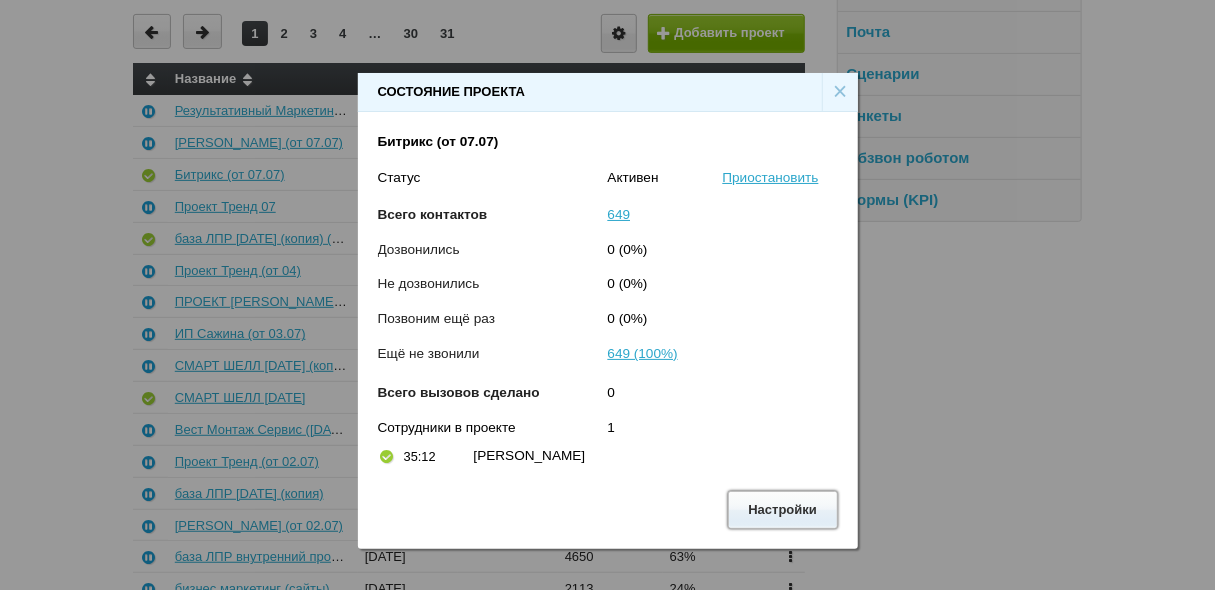 click on "Настройки" at bounding box center [783, 509] 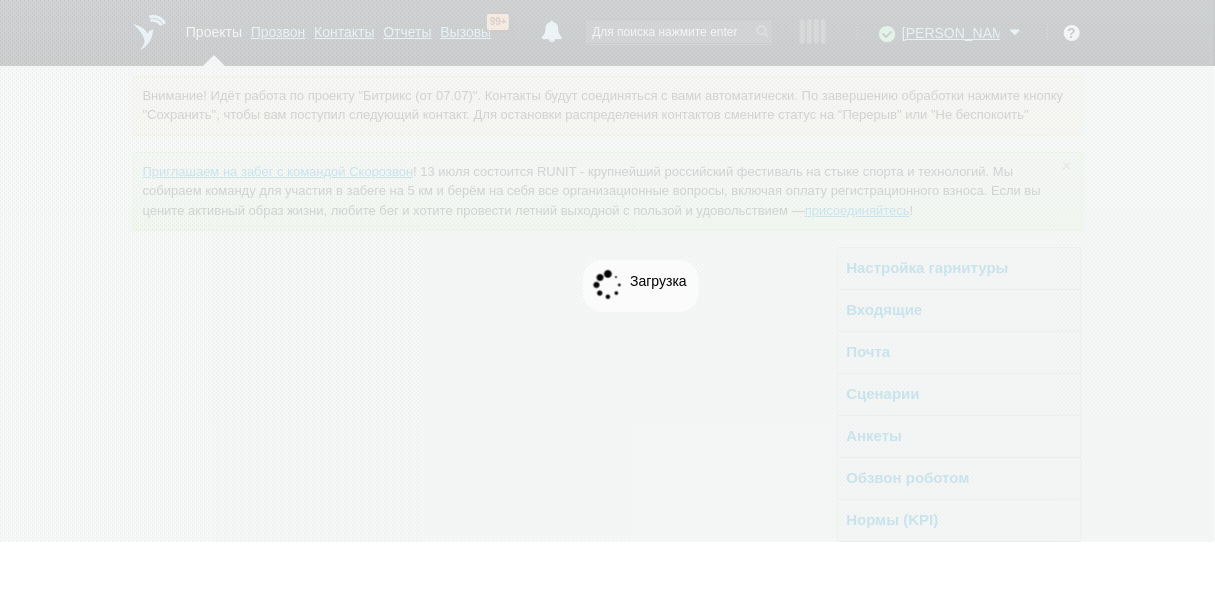 scroll, scrollTop: 0, scrollLeft: 0, axis: both 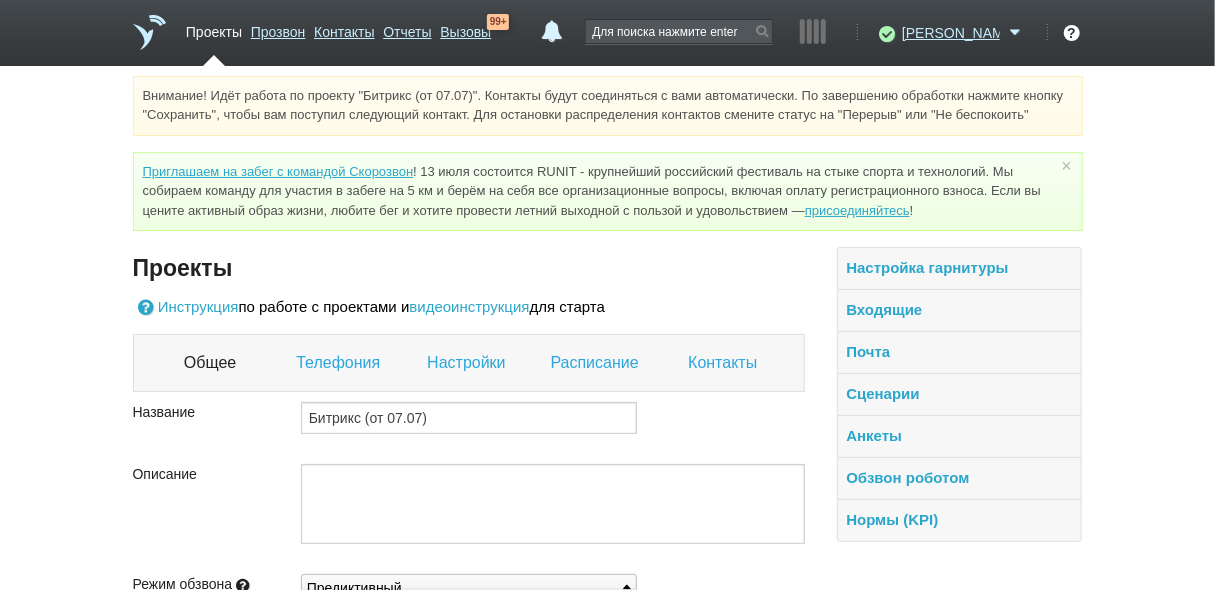 click on "Настройки" at bounding box center (468, 363) 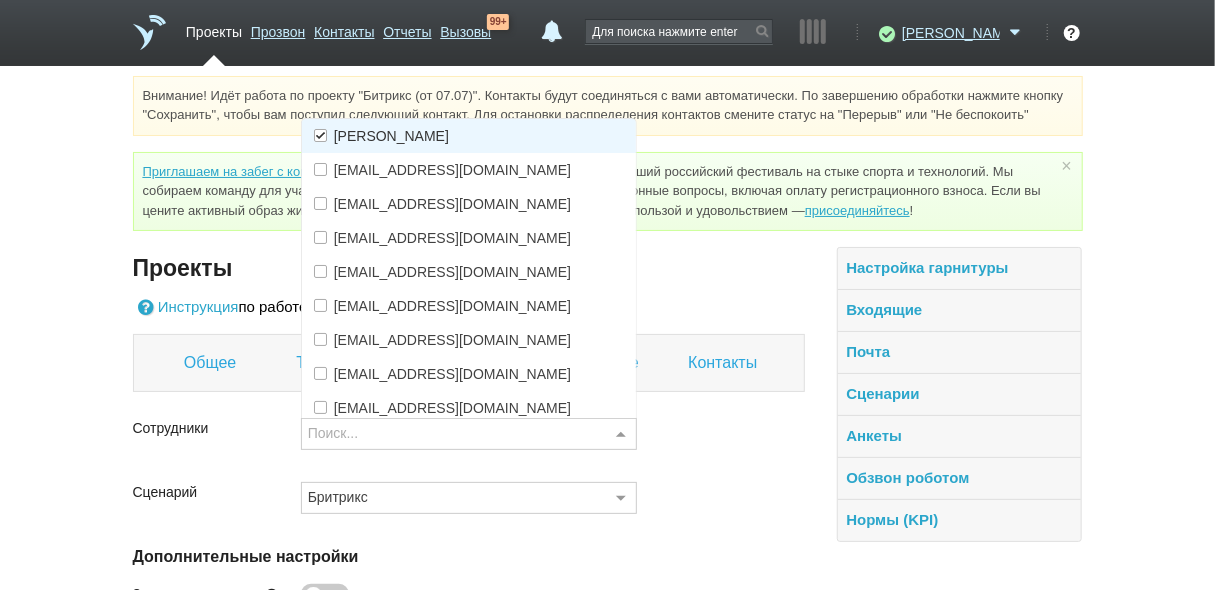 click at bounding box center [320, 135] 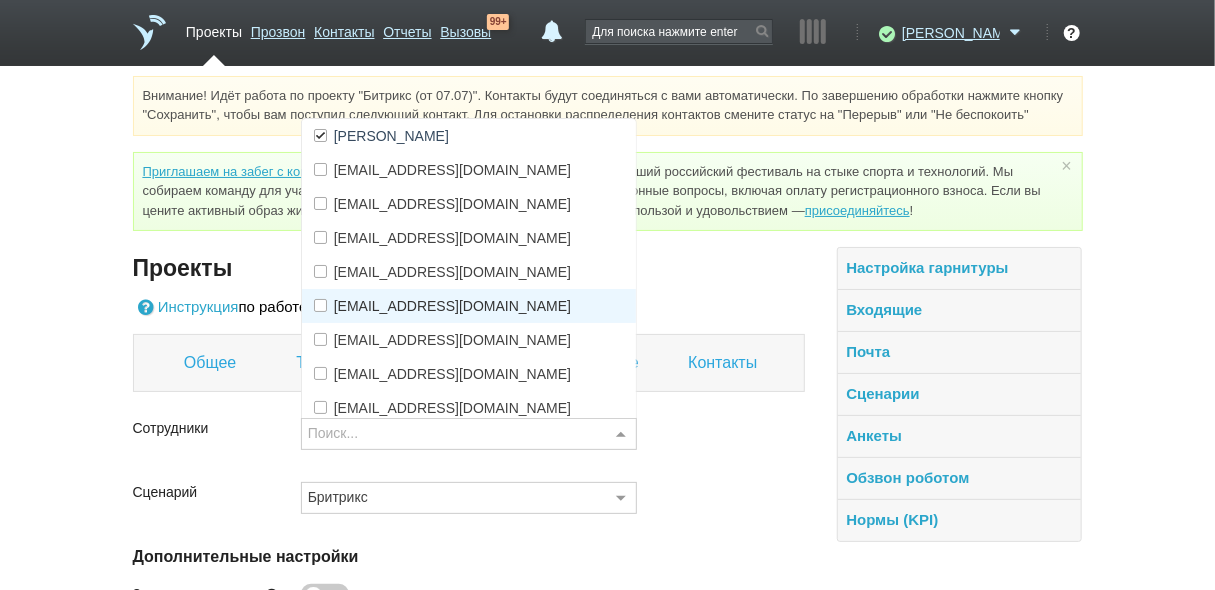 click on "[EMAIL_ADDRESS][DOMAIN_NAME]" at bounding box center (452, 306) 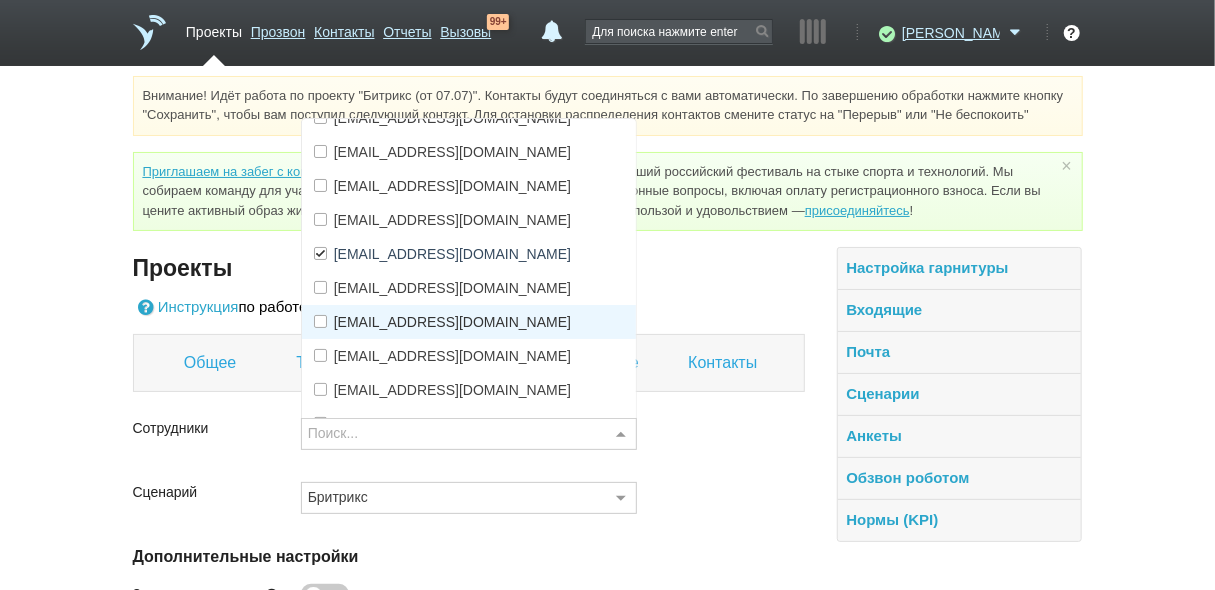 scroll, scrollTop: 80, scrollLeft: 0, axis: vertical 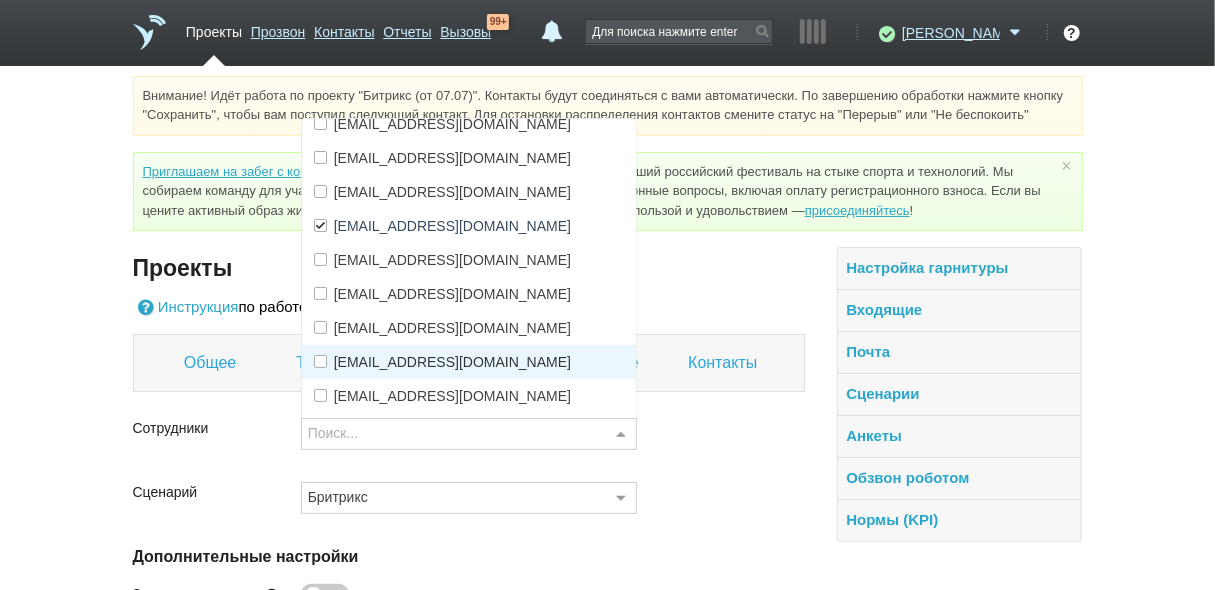 click on "[EMAIL_ADDRESS][DOMAIN_NAME]" at bounding box center (452, 362) 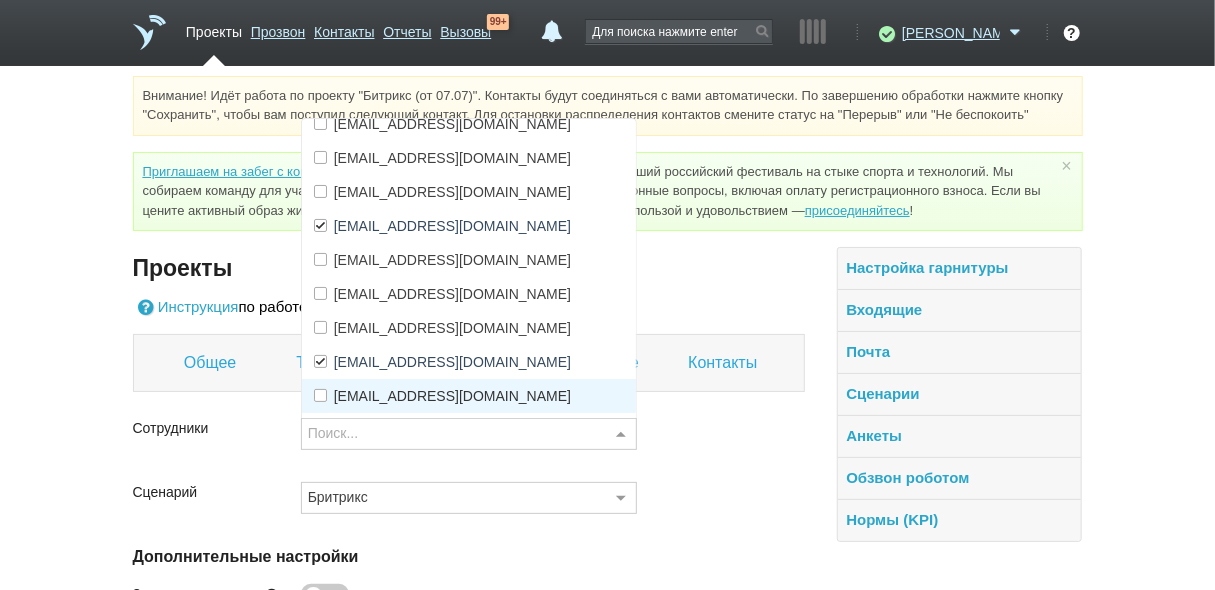 click on "[EMAIL_ADDRESS][DOMAIN_NAME]" at bounding box center (452, 396) 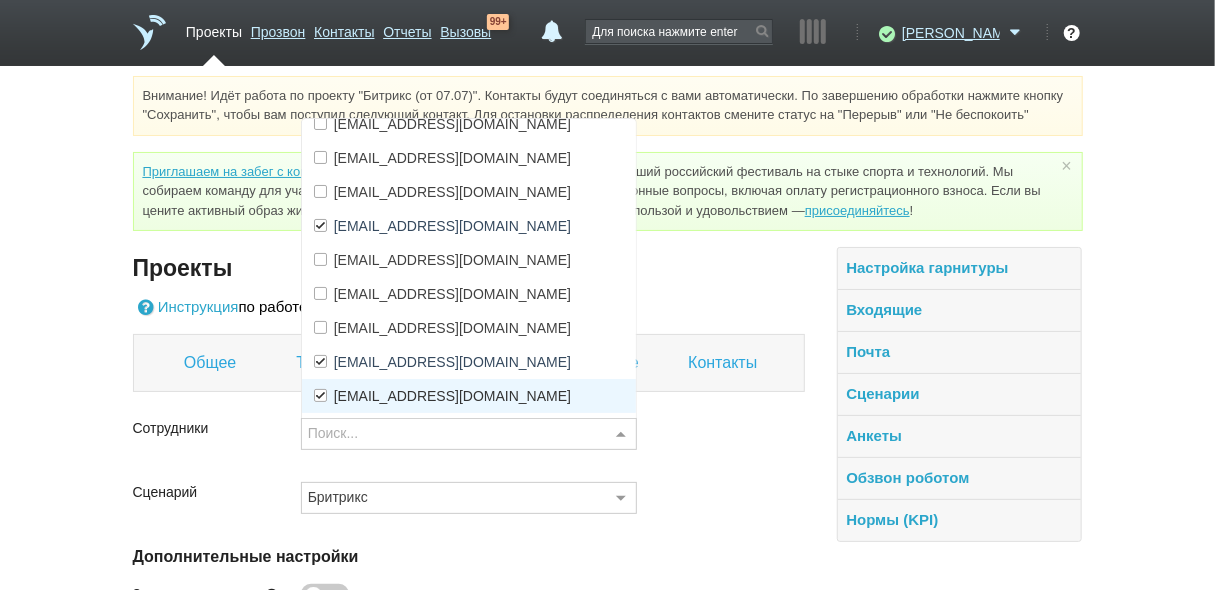 scroll, scrollTop: 160, scrollLeft: 0, axis: vertical 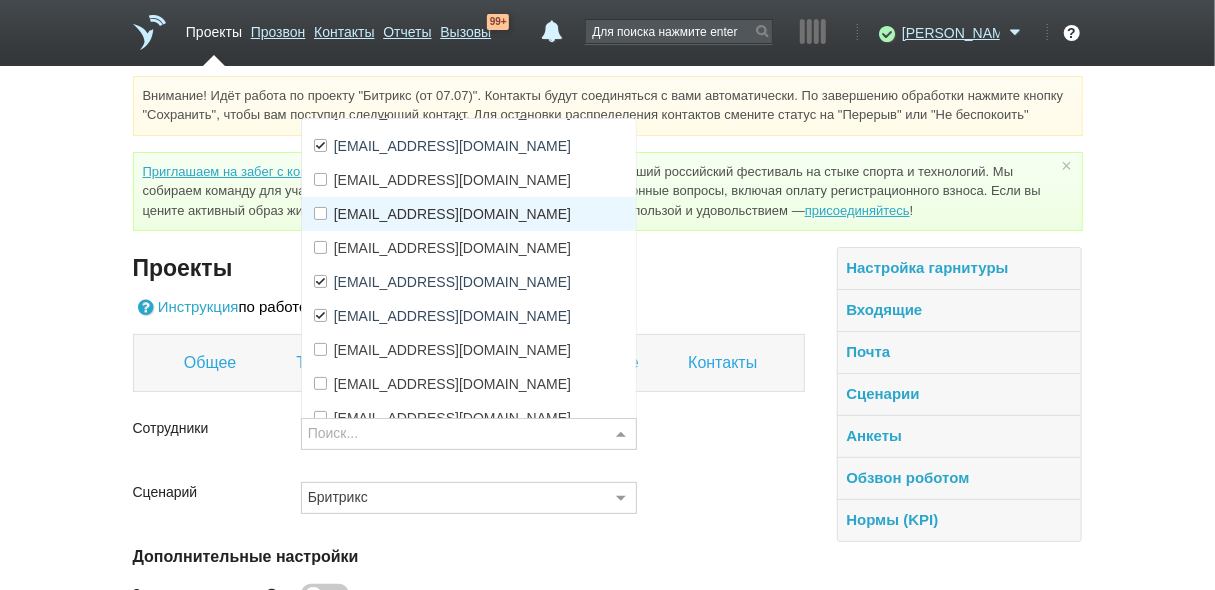 click on "[EMAIL_ADDRESS][DOMAIN_NAME]" at bounding box center [452, 214] 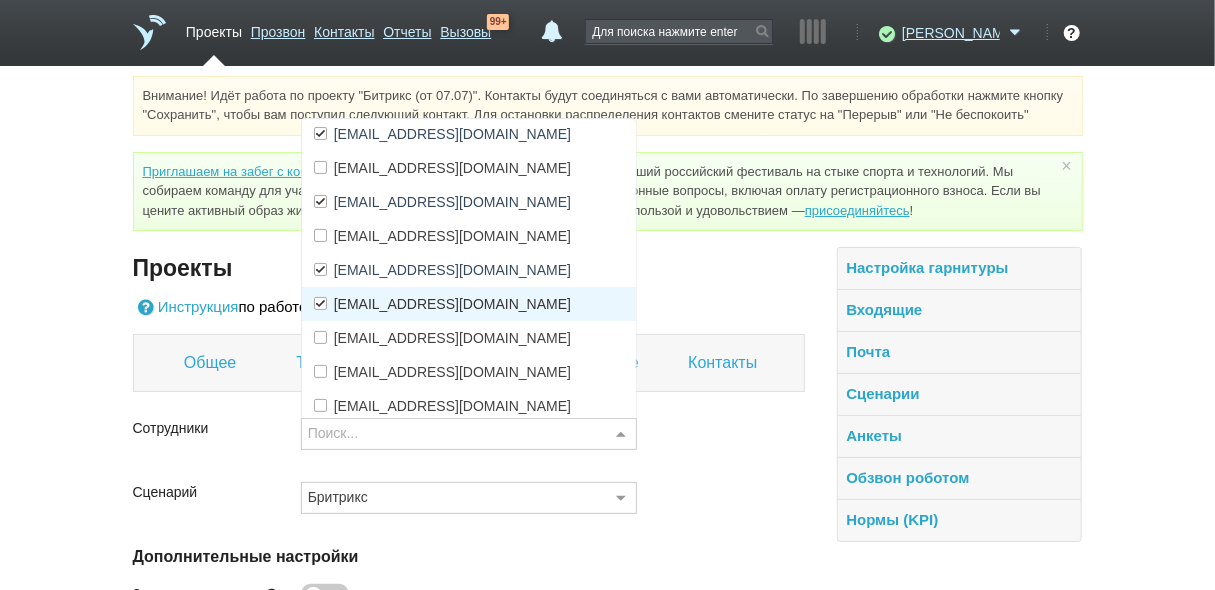 scroll, scrollTop: 176, scrollLeft: 0, axis: vertical 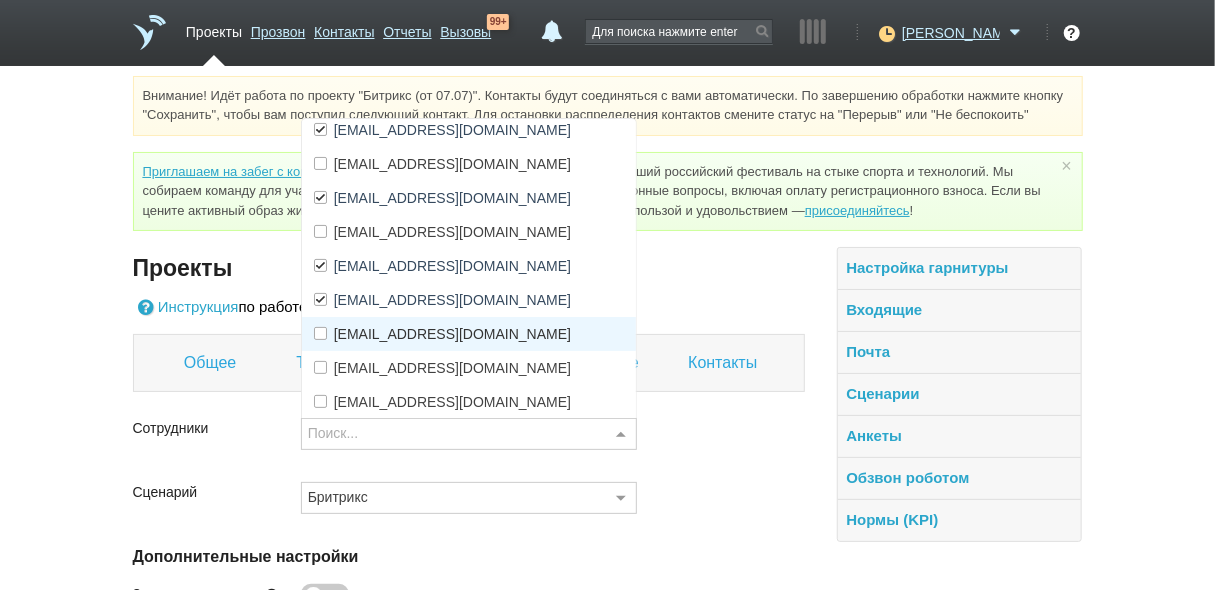 drag, startPoint x: 769, startPoint y: 290, endPoint x: 746, endPoint y: 363, distance: 76.537575 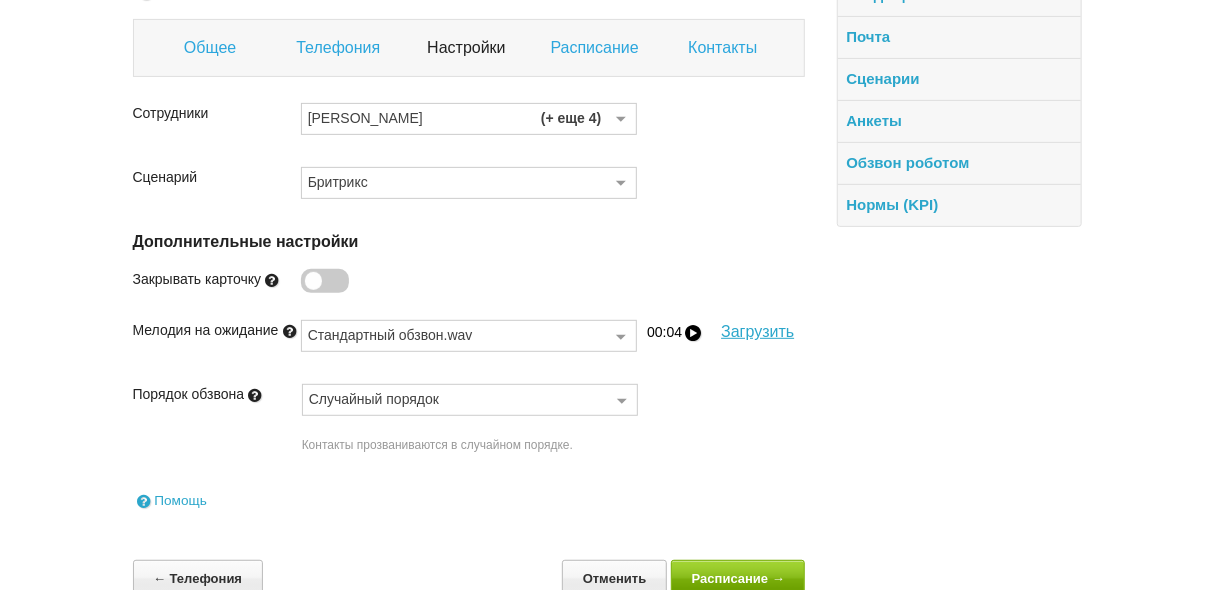 scroll, scrollTop: 320, scrollLeft: 0, axis: vertical 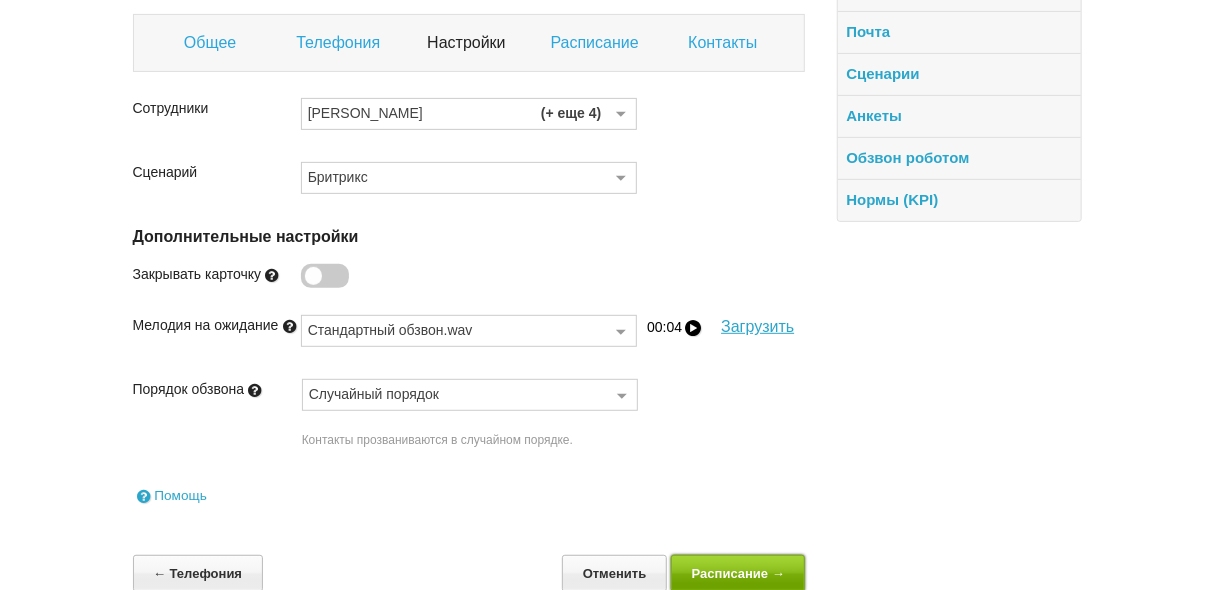 click on "Расписание →" at bounding box center [738, 573] 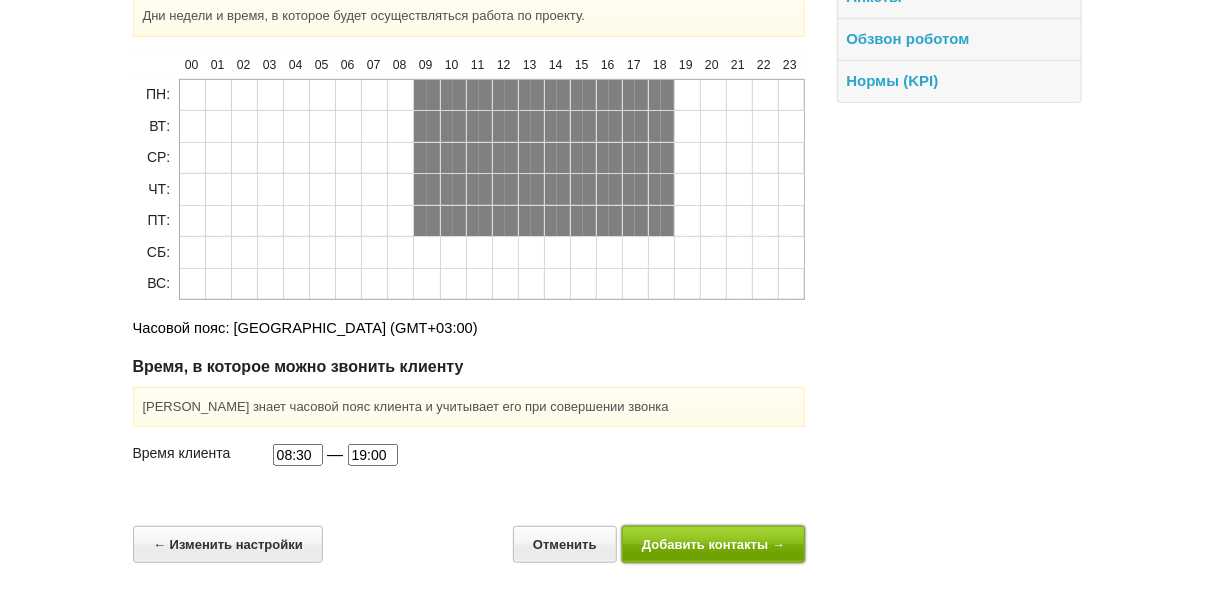 click on "Добавить контакты →" at bounding box center [714, 544] 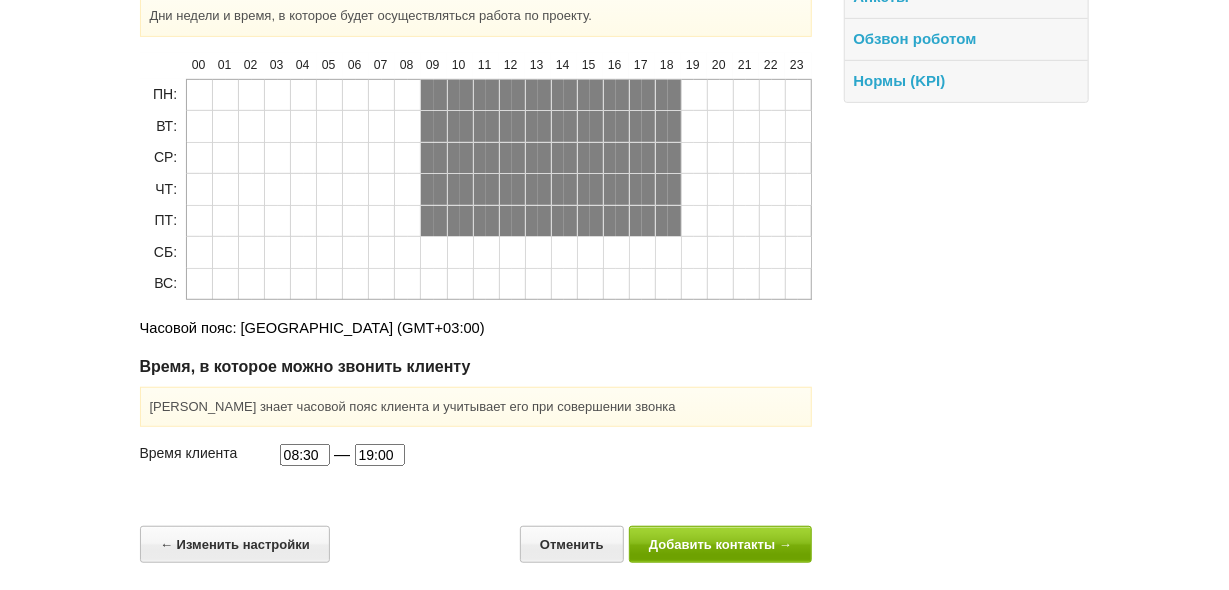 scroll, scrollTop: 44, scrollLeft: 0, axis: vertical 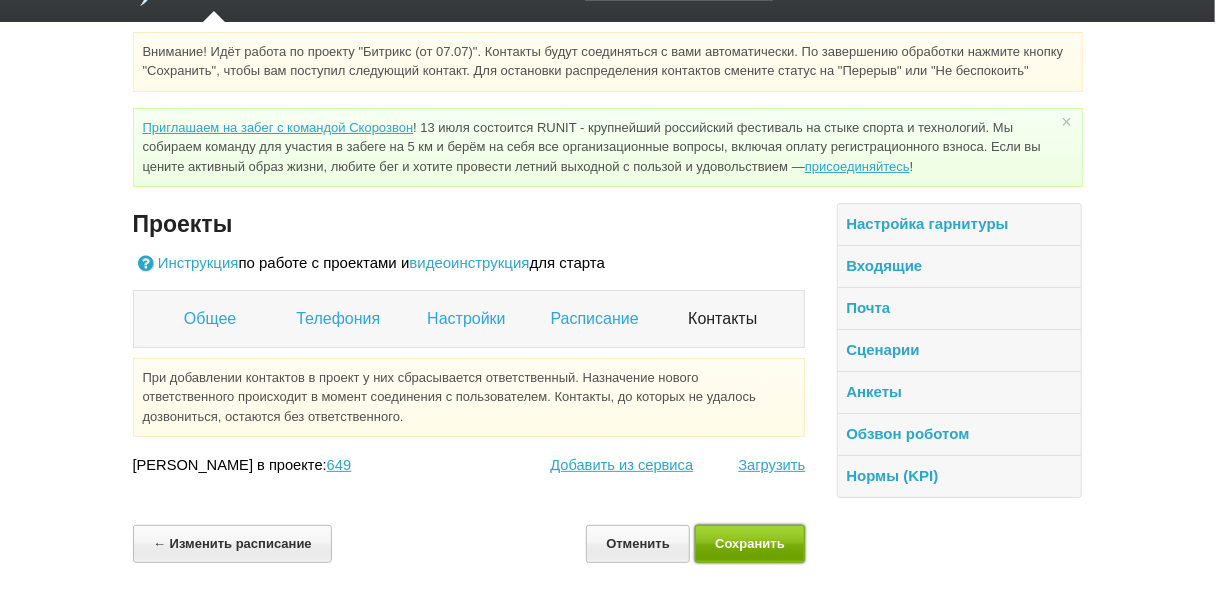 click on "Сохранить" at bounding box center (750, 543) 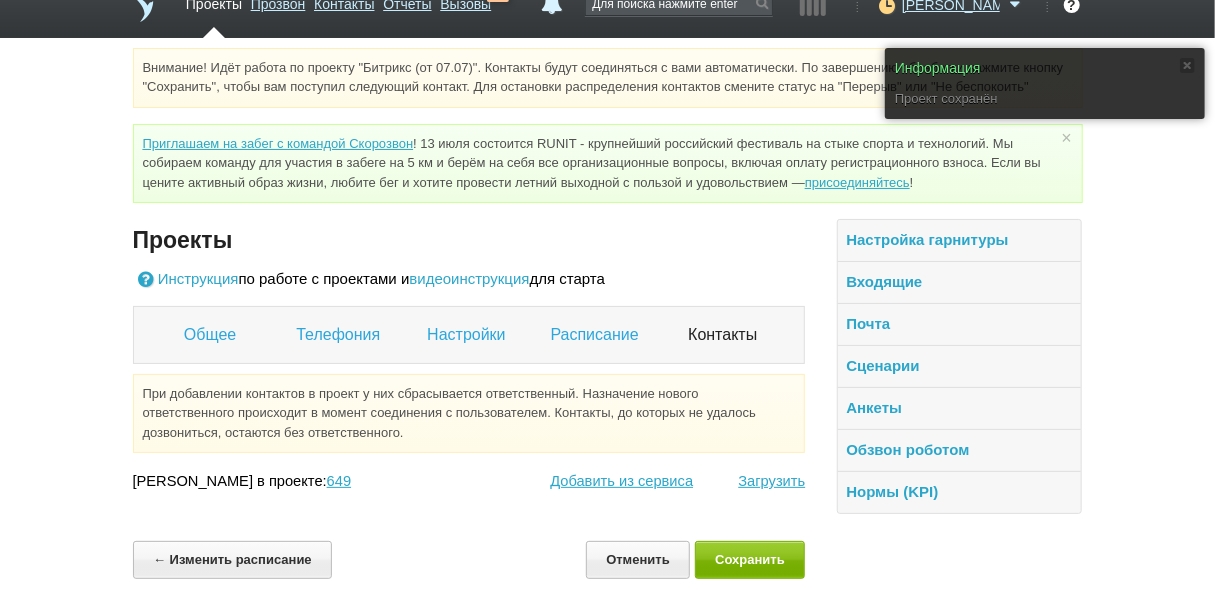 scroll, scrollTop: 44, scrollLeft: 0, axis: vertical 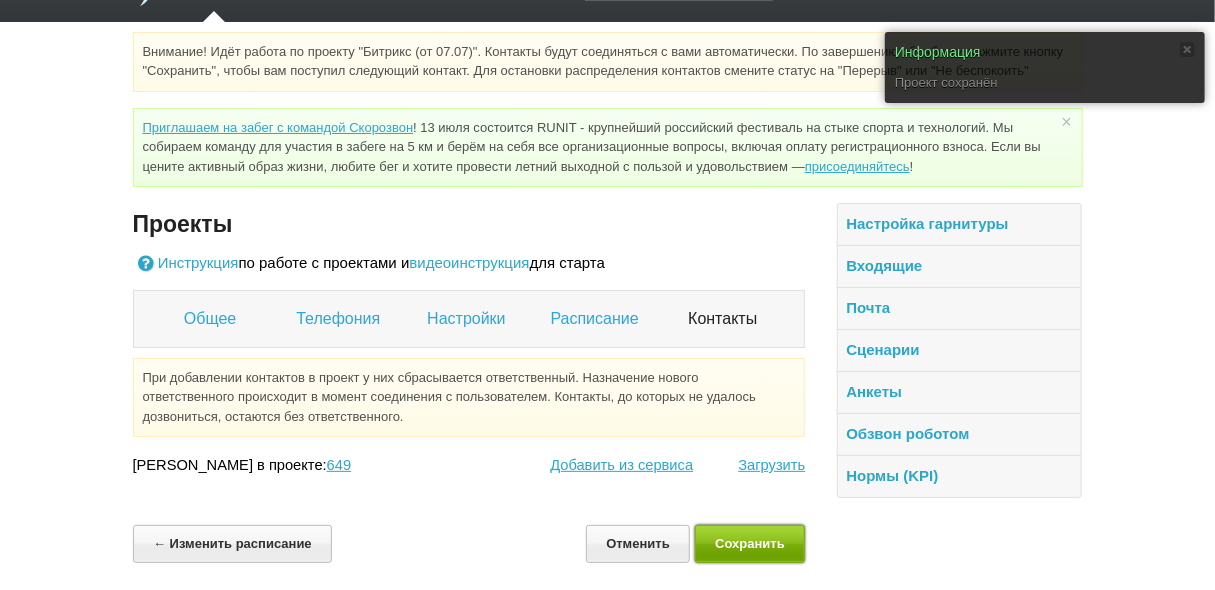 click on "Сохранить" at bounding box center [750, 543] 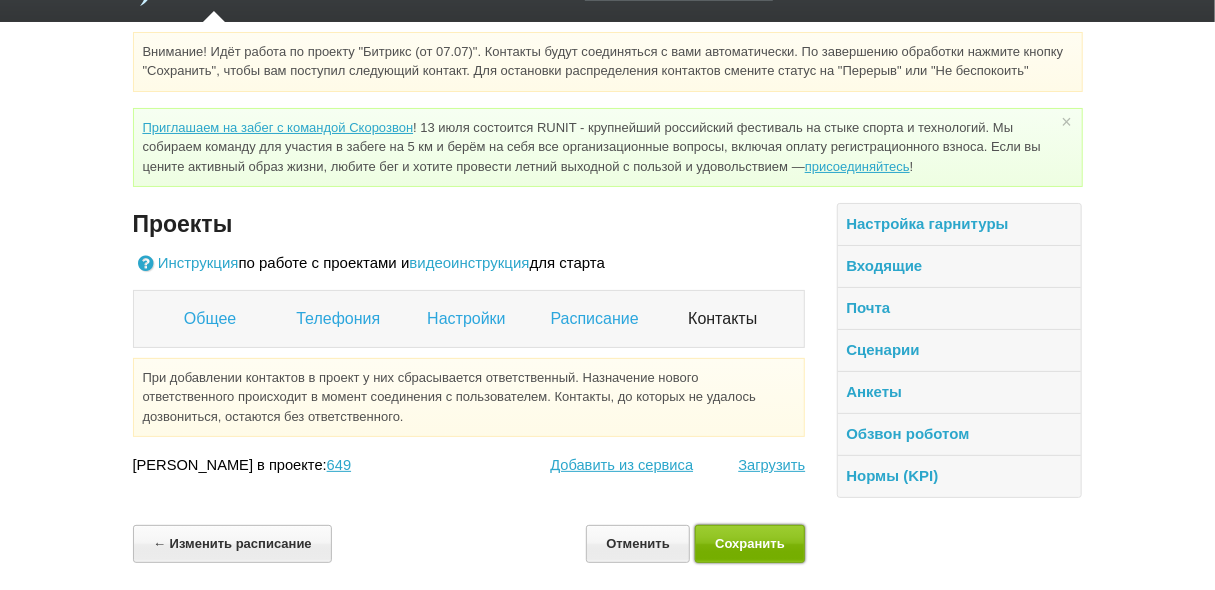 scroll, scrollTop: 0, scrollLeft: 0, axis: both 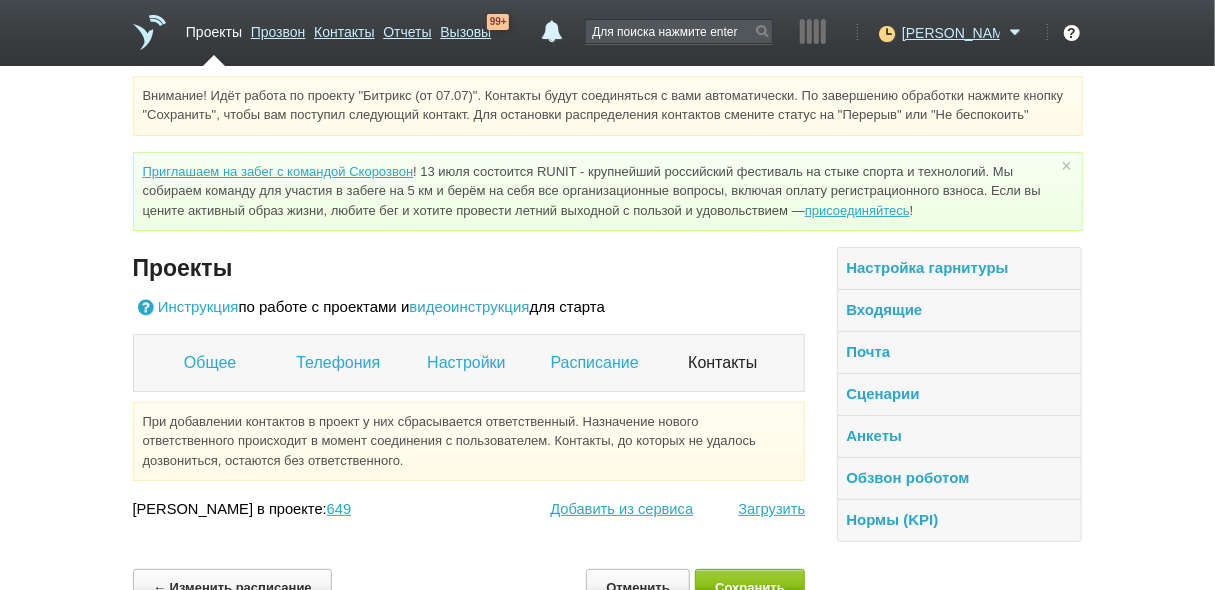 click on "Проекты" at bounding box center (214, 28) 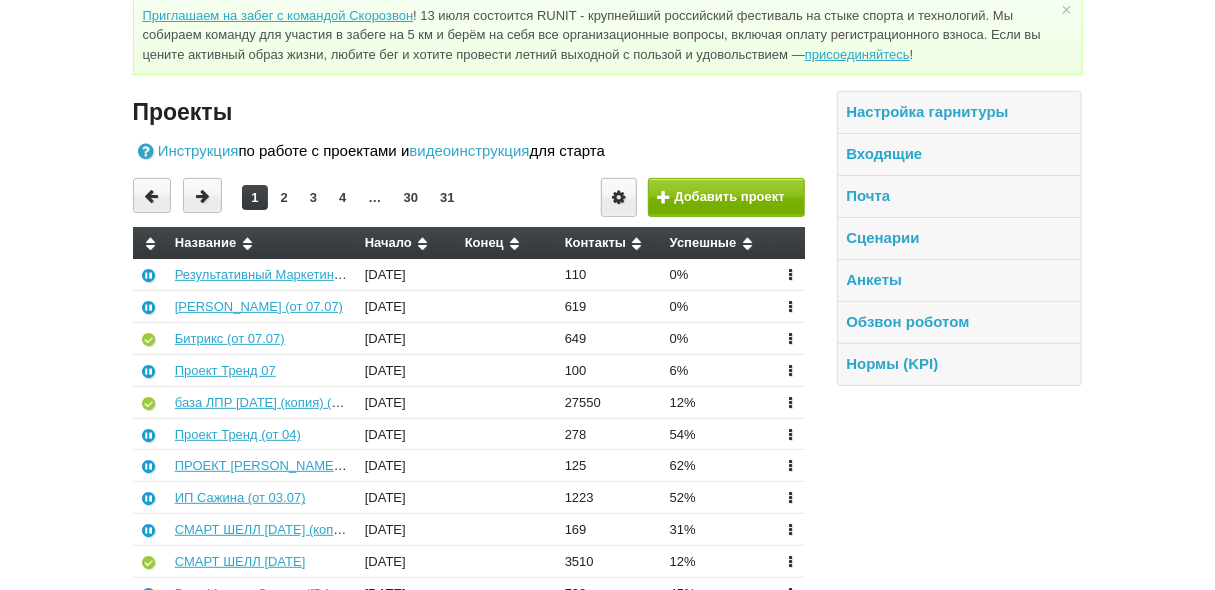 scroll, scrollTop: 160, scrollLeft: 0, axis: vertical 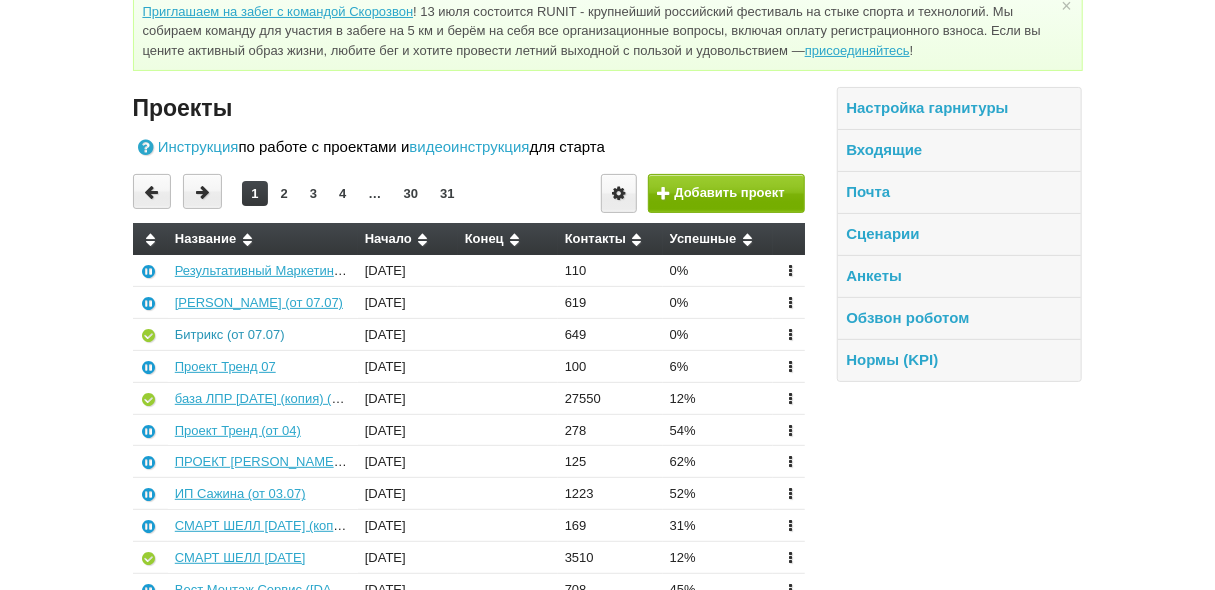 click on "Битрикс (от 07.07)" at bounding box center [230, 334] 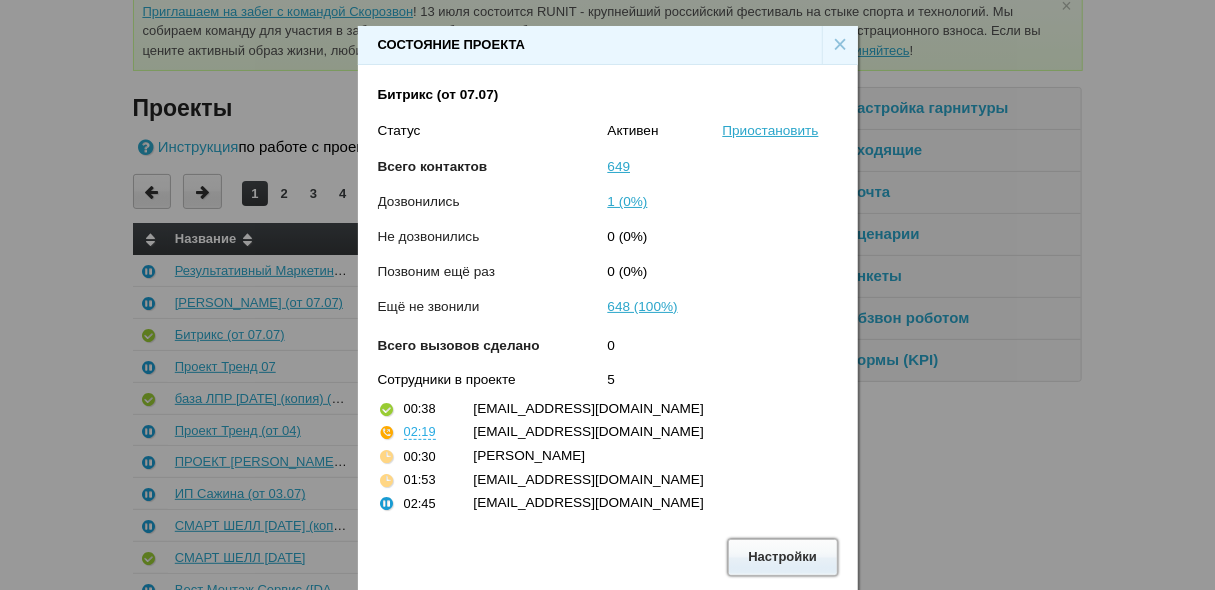 click on "Настройки" at bounding box center [783, 557] 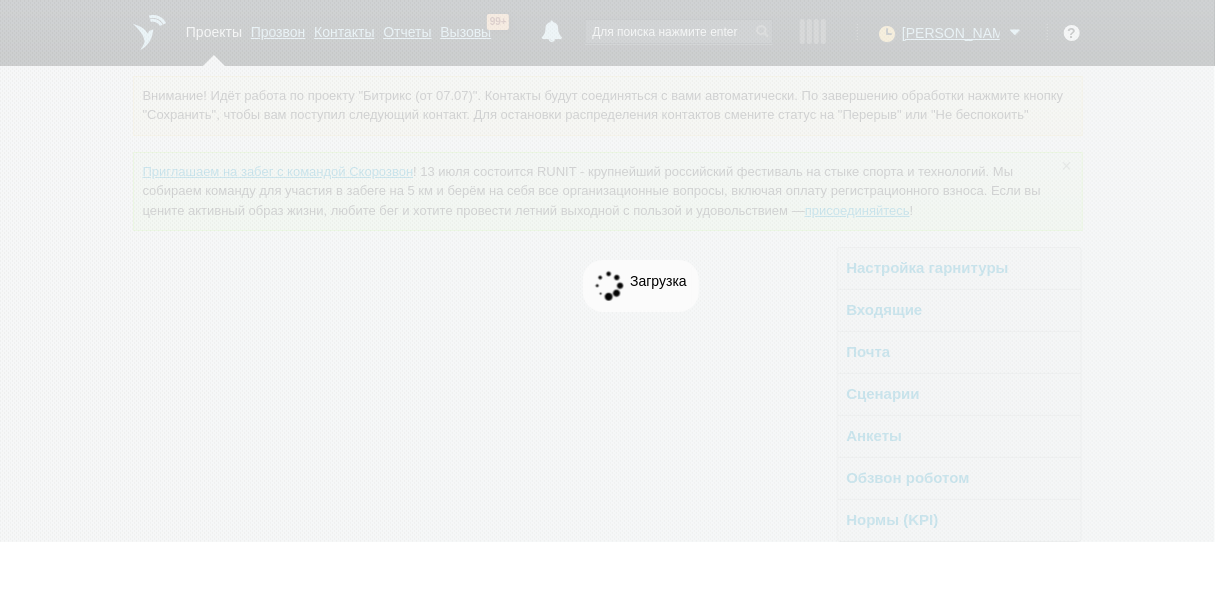scroll, scrollTop: 0, scrollLeft: 0, axis: both 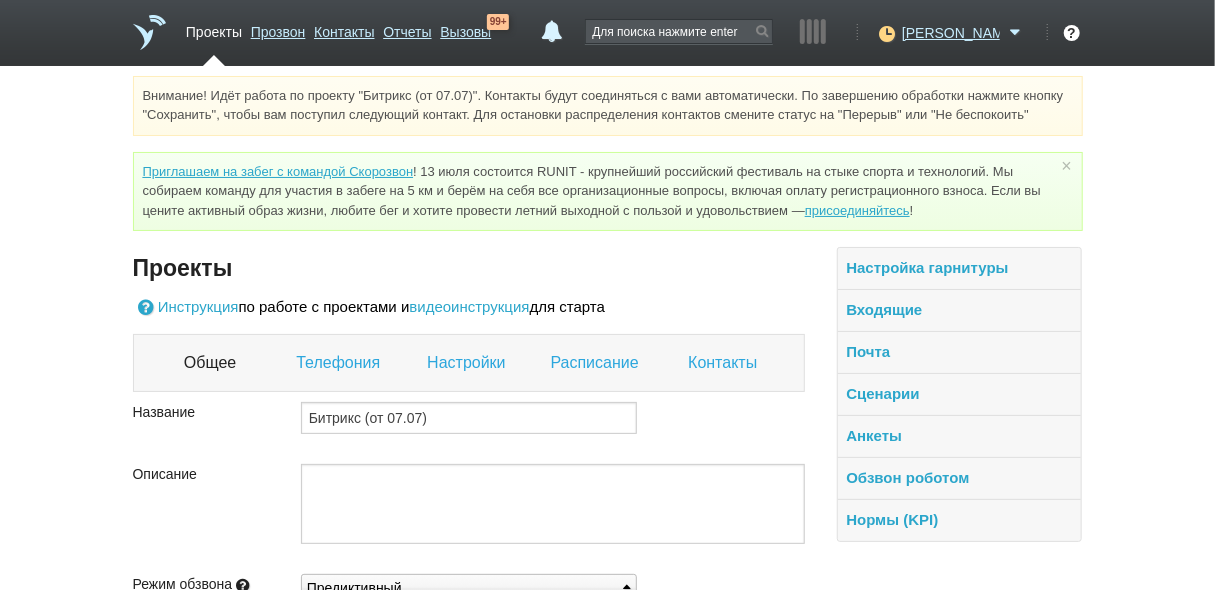click on "Настройки" at bounding box center (468, 363) 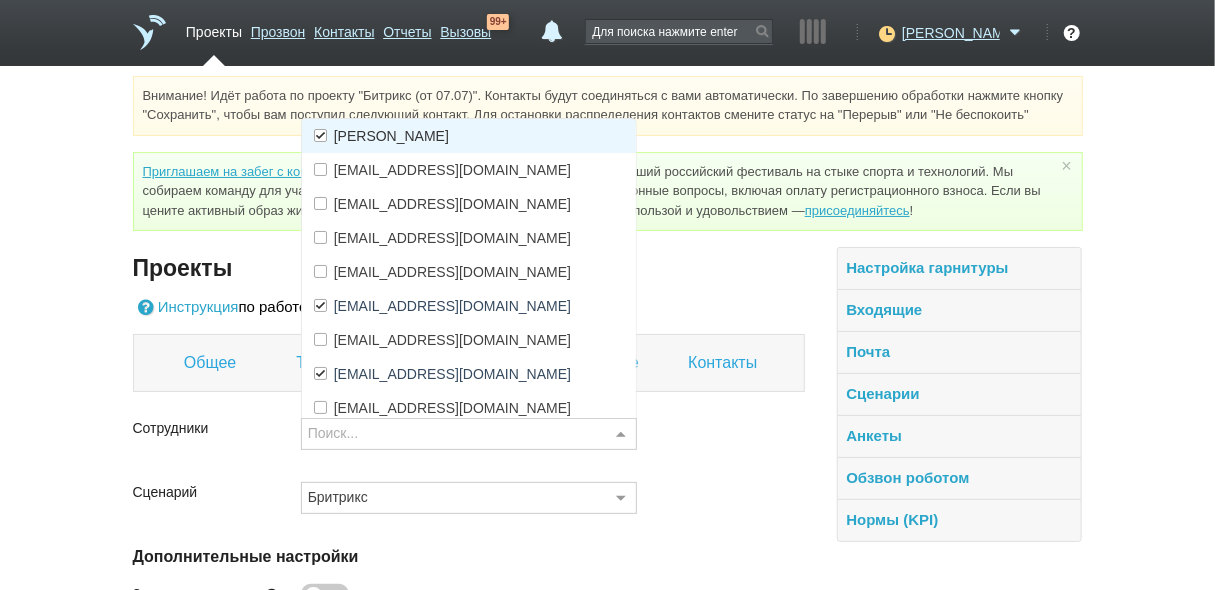 click on "[PERSON_NAME]" at bounding box center (391, 136) 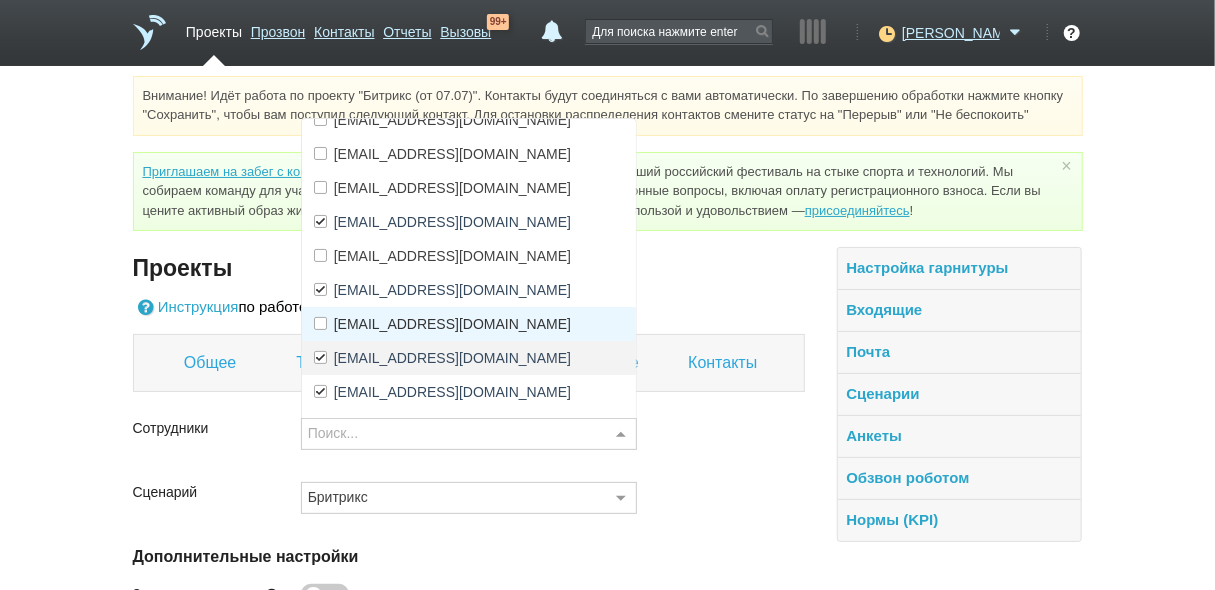 scroll, scrollTop: 176, scrollLeft: 0, axis: vertical 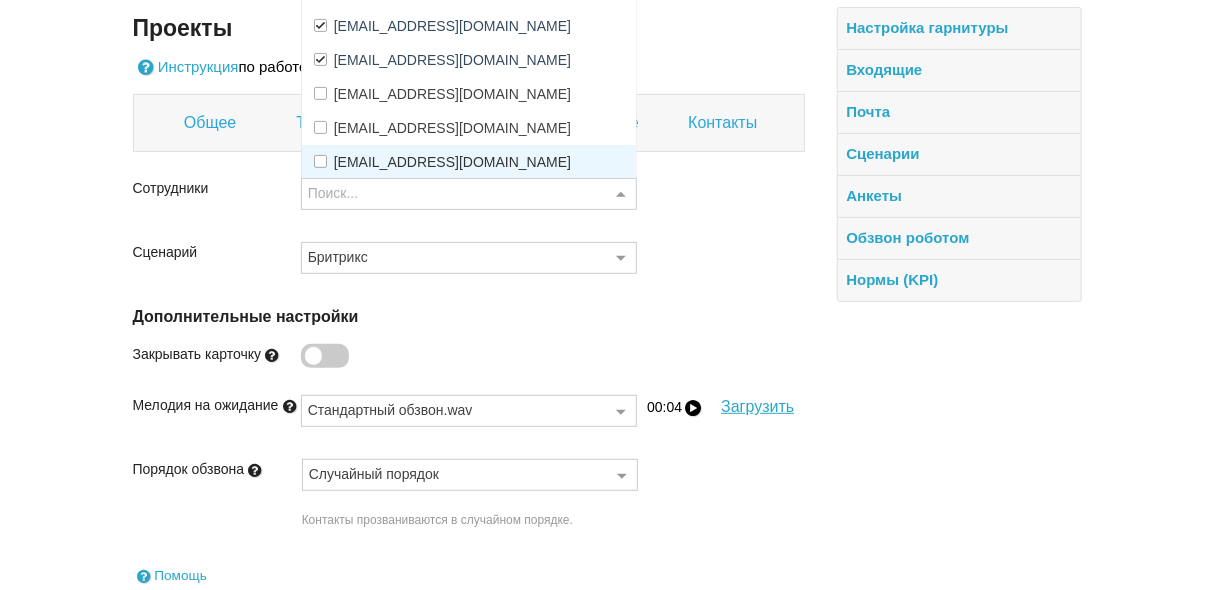 click on "Порядок обзвона Случайный порядок Случайный порядок По дате добавления По количеству попыток По часовому поясу По приоритету в карточке Ничего не найдено Список пуст Контакты прозваниваются в случайном порядке." at bounding box center (469, 511) 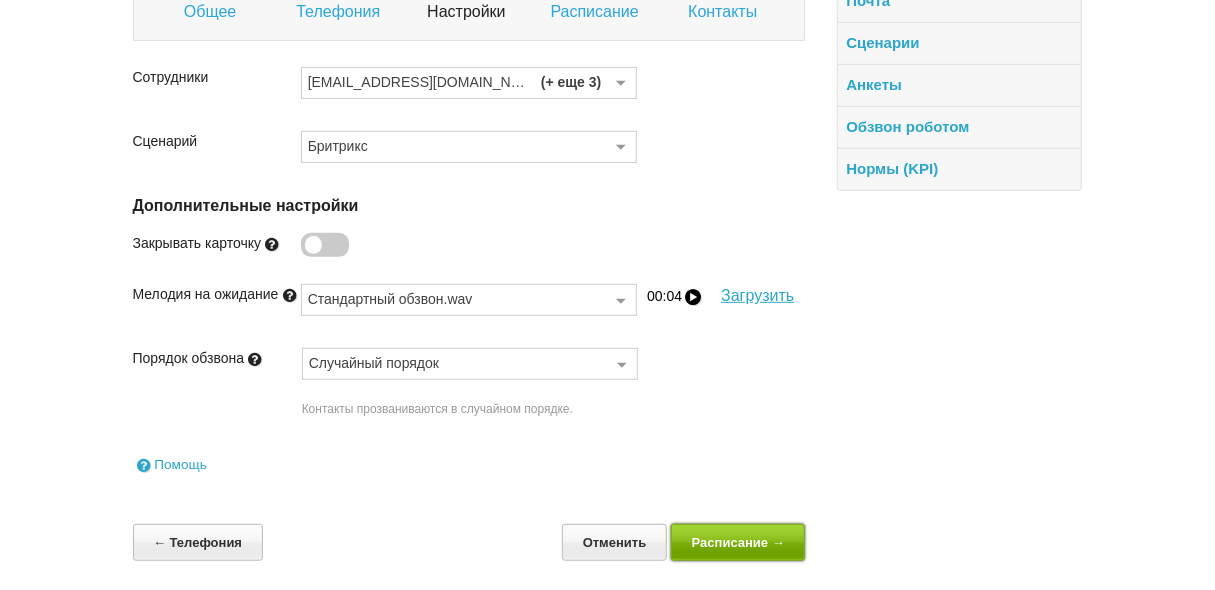 click on "Расписание →" at bounding box center [738, 542] 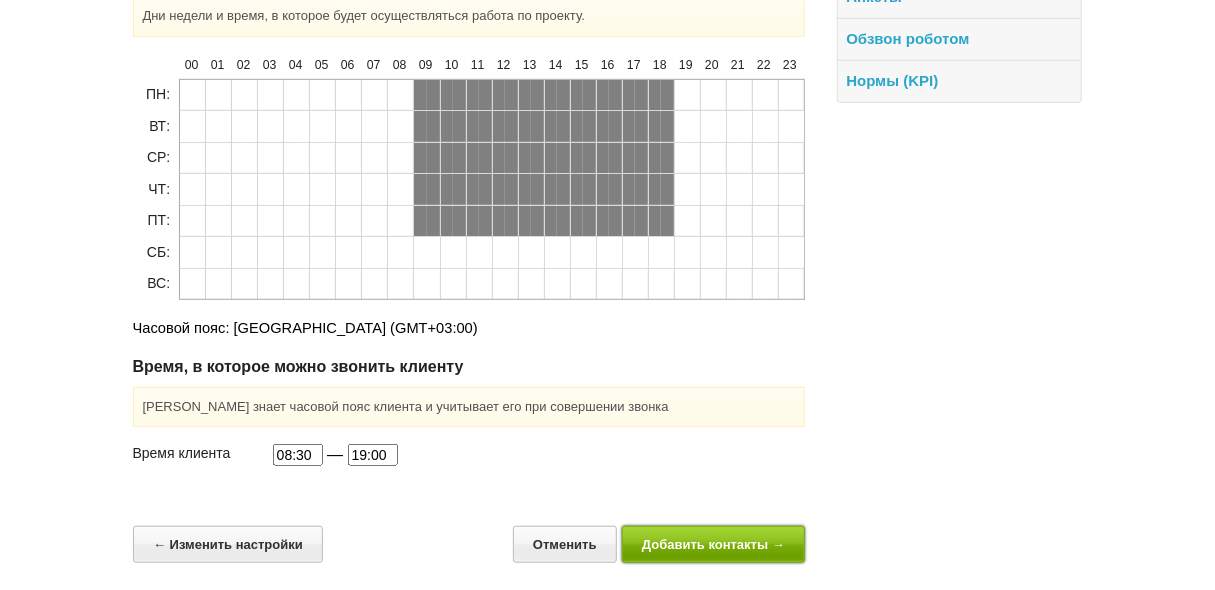 click on "Добавить контакты →" at bounding box center (714, 544) 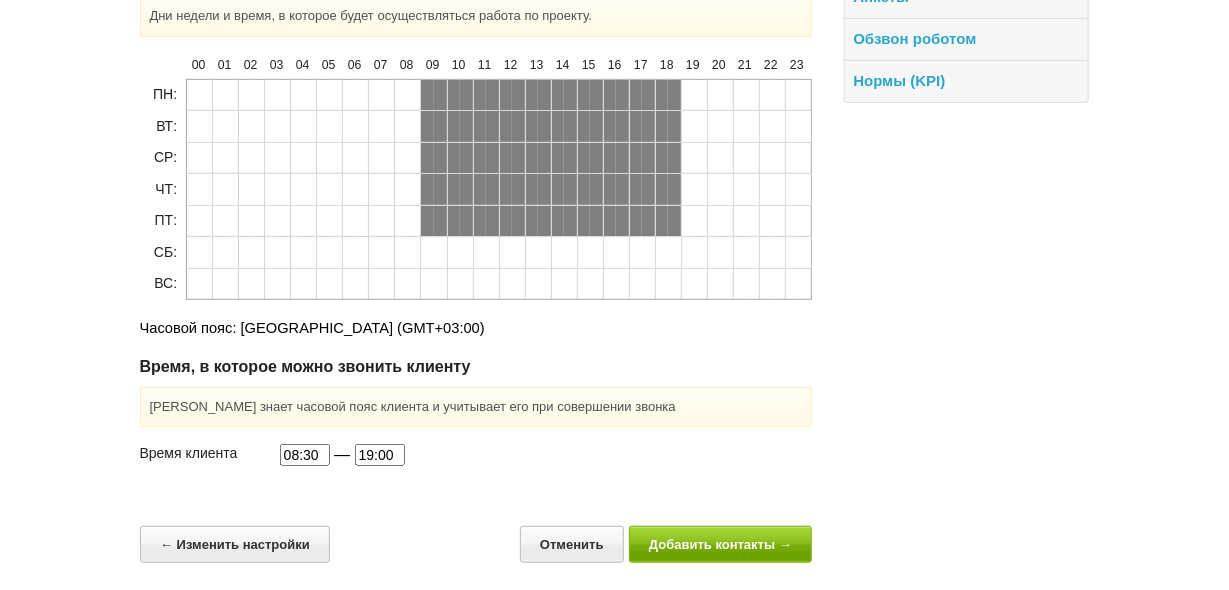 scroll, scrollTop: 44, scrollLeft: 0, axis: vertical 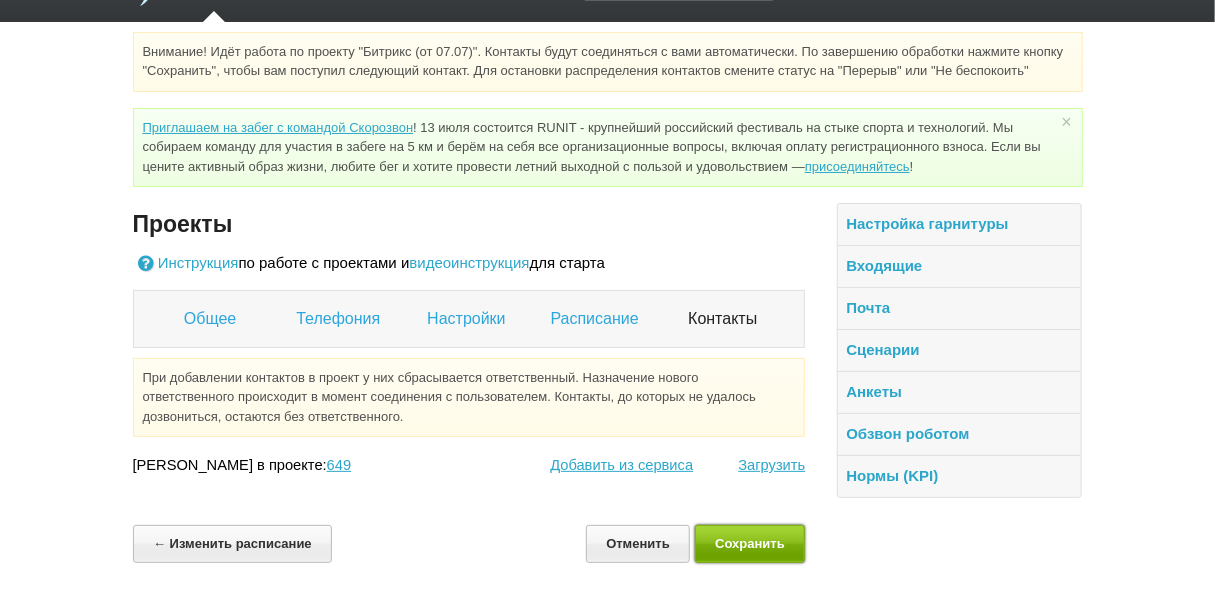 click on "Сохранить" at bounding box center [750, 543] 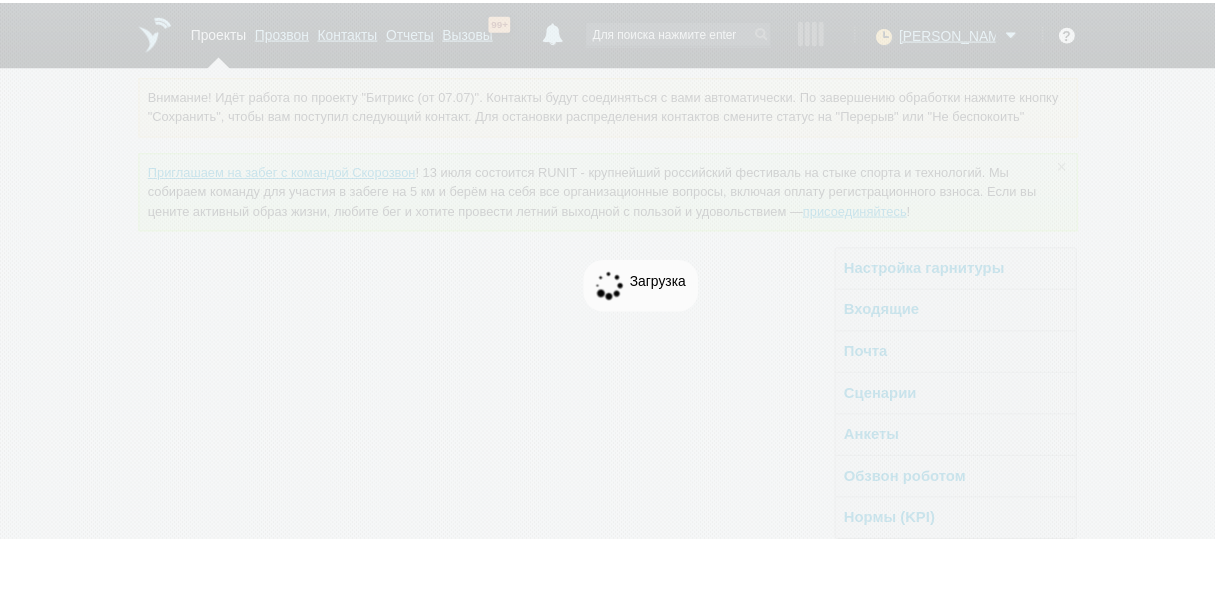 scroll, scrollTop: 0, scrollLeft: 0, axis: both 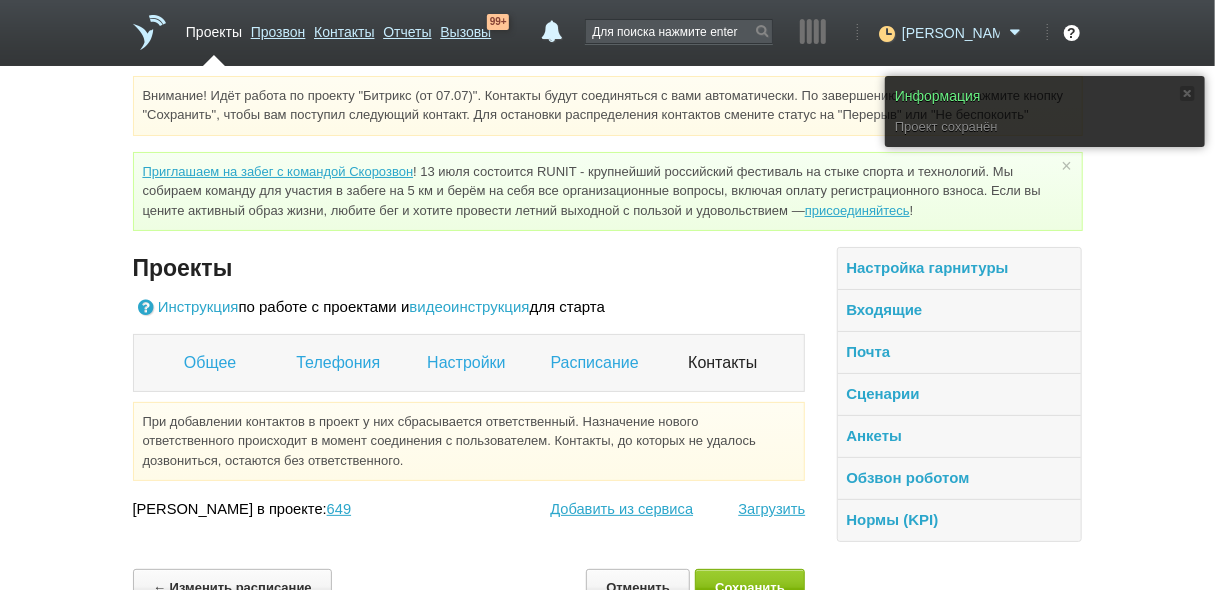 click on "[PERSON_NAME]" at bounding box center [951, 33] 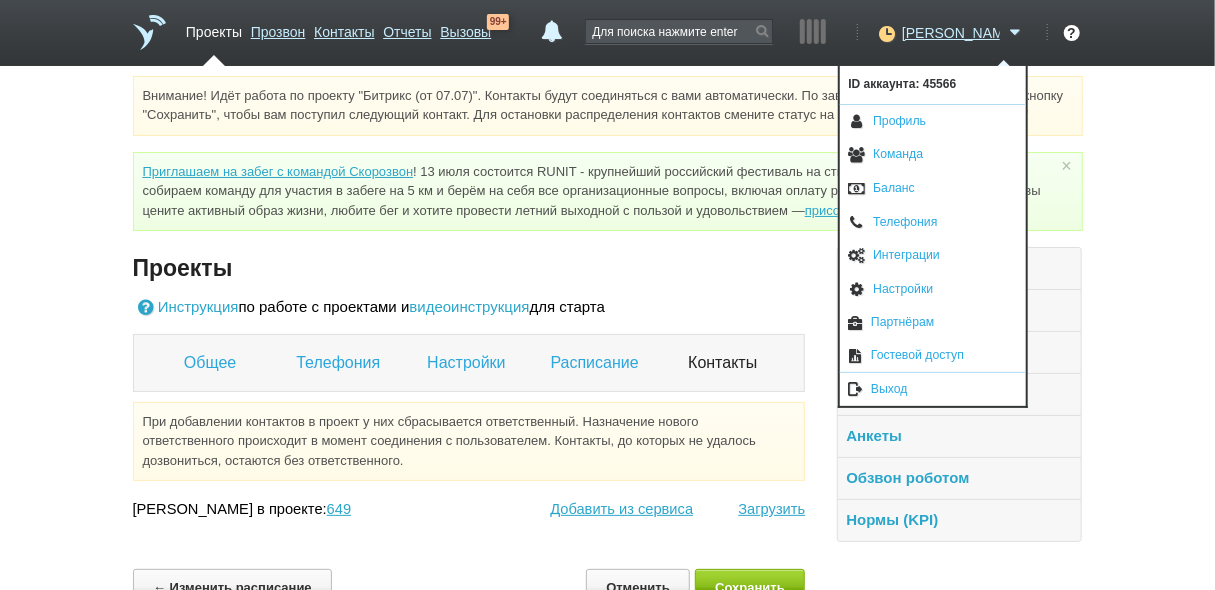 scroll, scrollTop: 44, scrollLeft: 0, axis: vertical 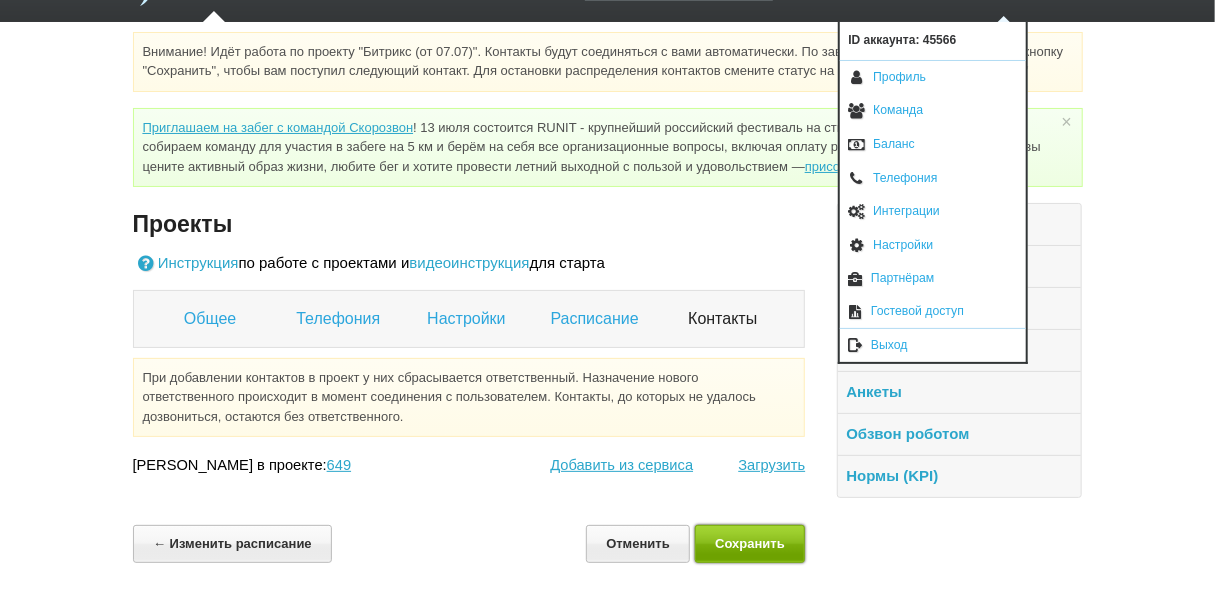 click on "Сохранить" at bounding box center (750, 543) 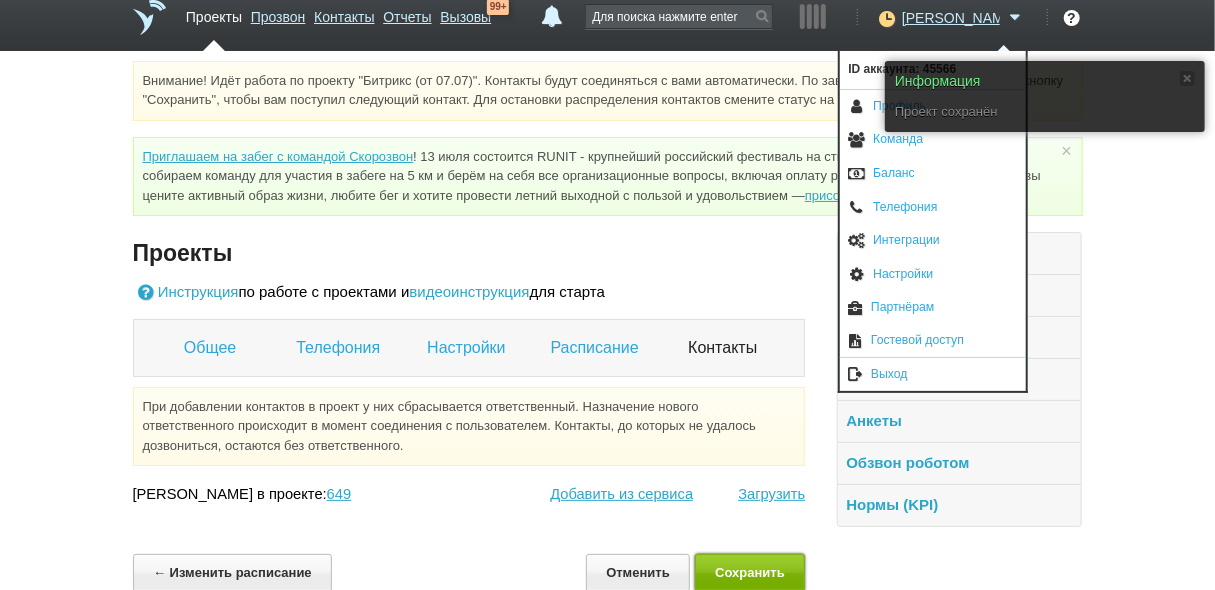 scroll, scrollTop: 0, scrollLeft: 0, axis: both 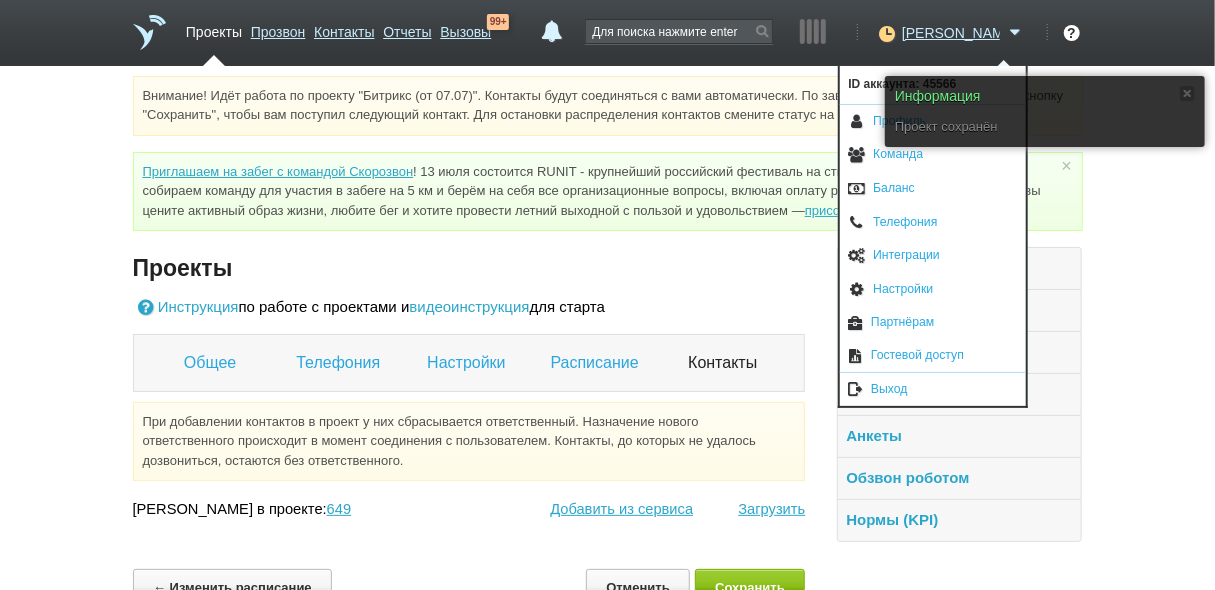 click on "Проекты" at bounding box center (214, 28) 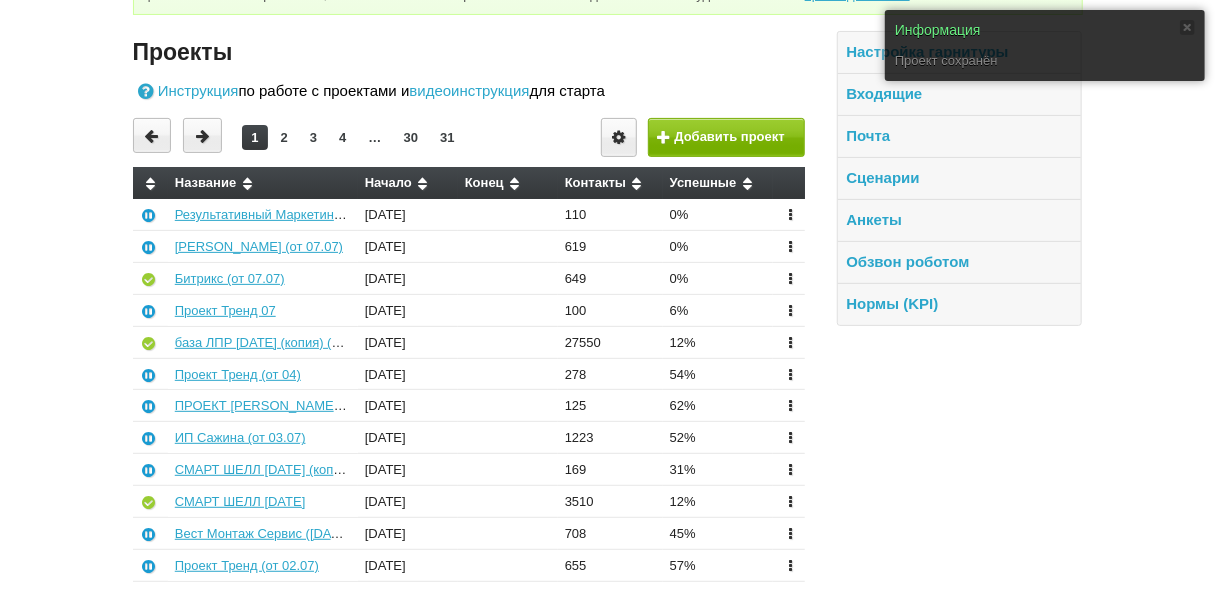 scroll, scrollTop: 240, scrollLeft: 0, axis: vertical 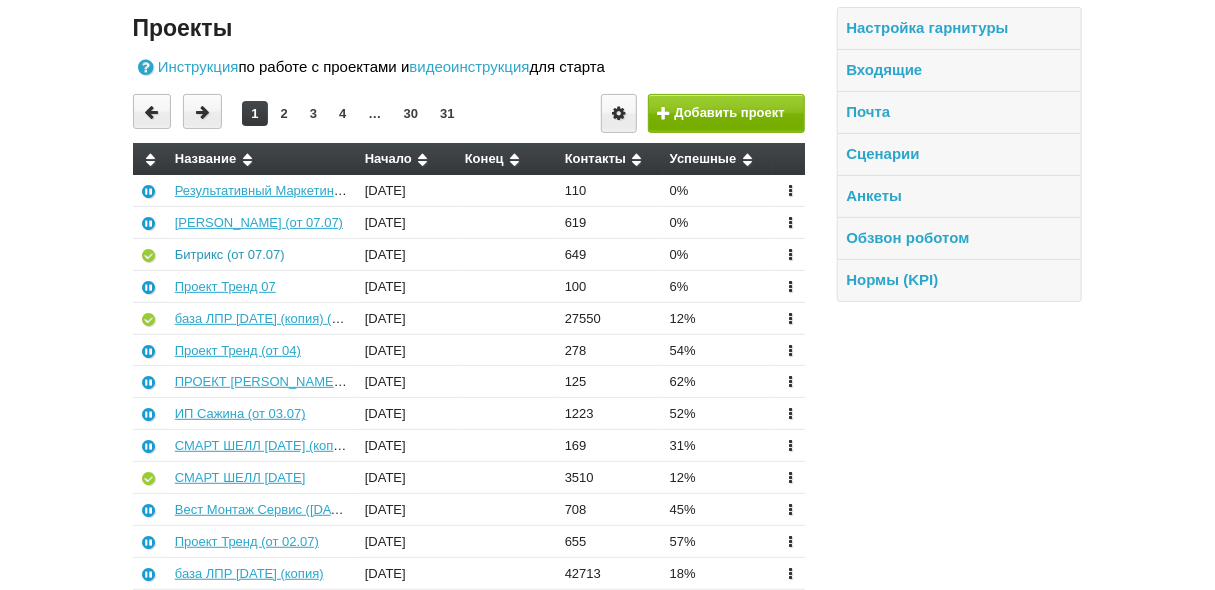 click on "Битрикс (от 07.07)" at bounding box center [230, 254] 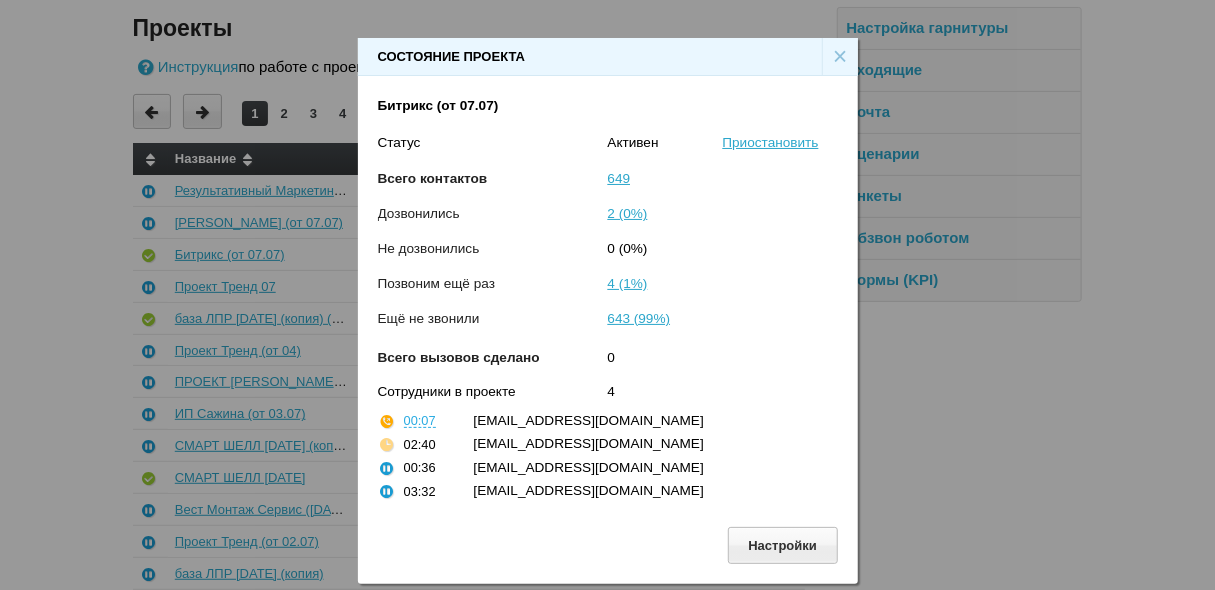 click on "×" at bounding box center [840, 57] 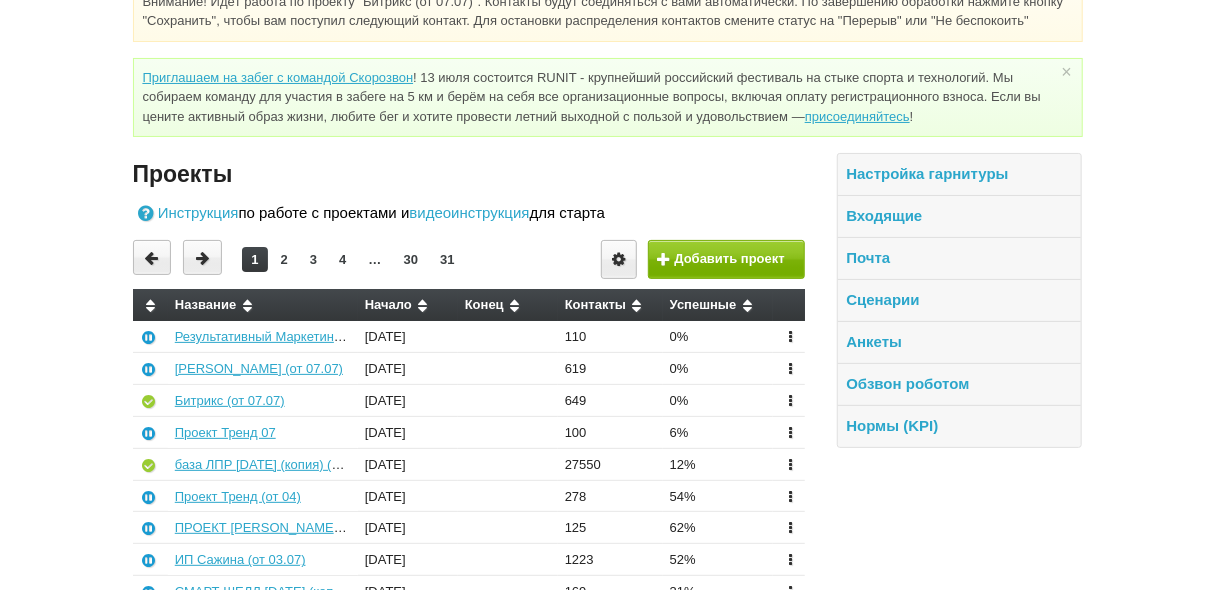 scroll, scrollTop: 0, scrollLeft: 0, axis: both 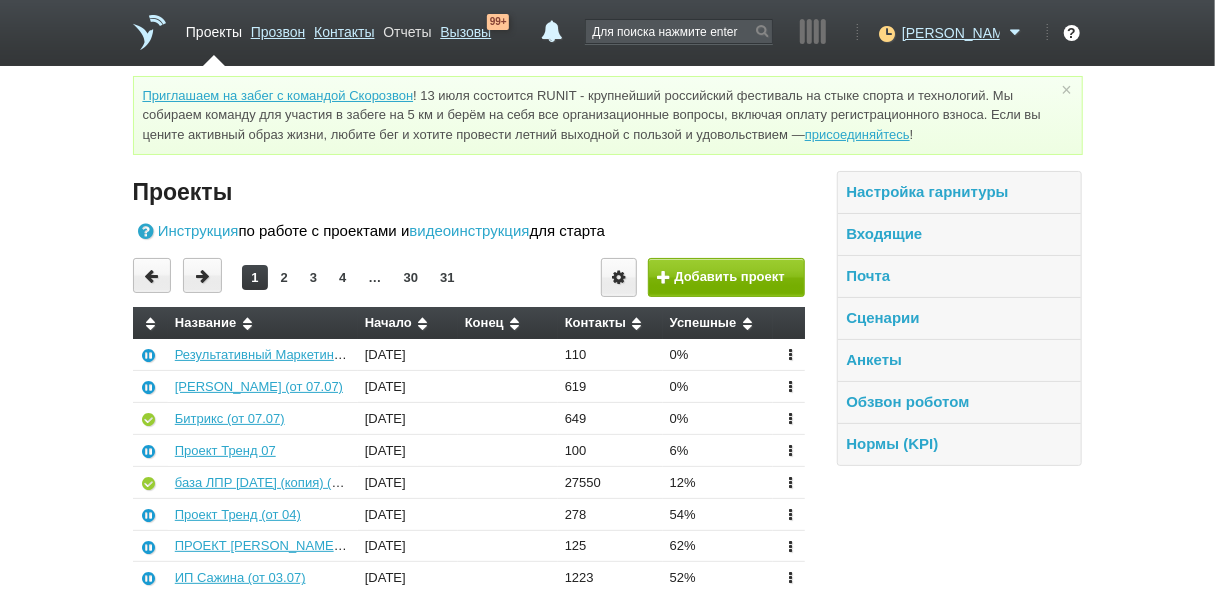 click on "Отчеты" at bounding box center [407, 28] 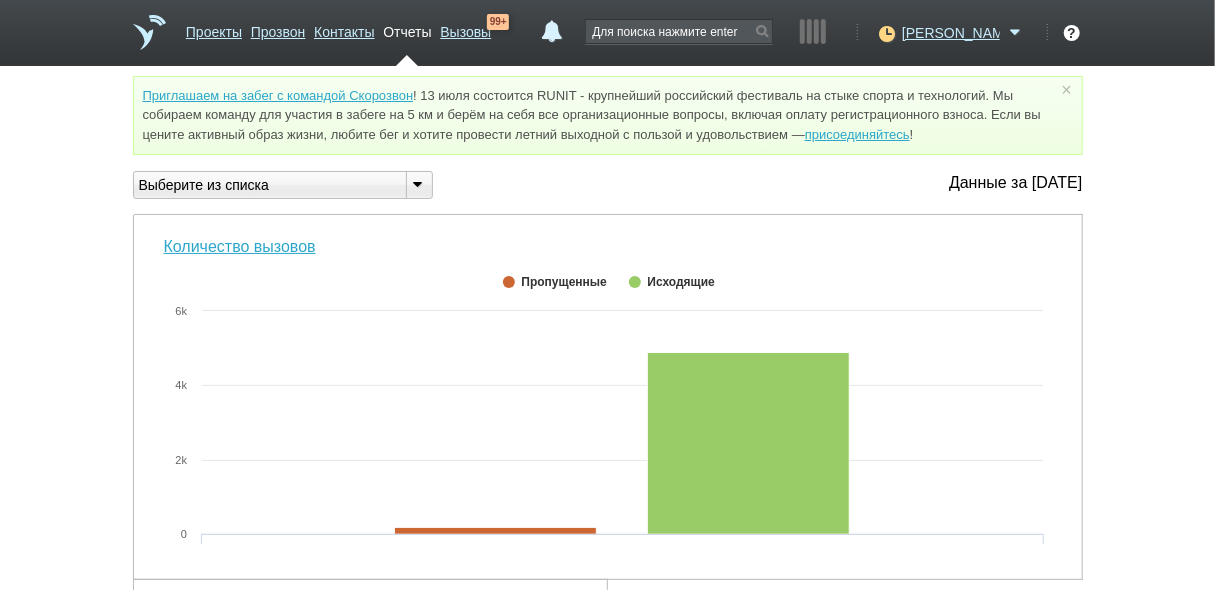 click at bounding box center [419, 185] 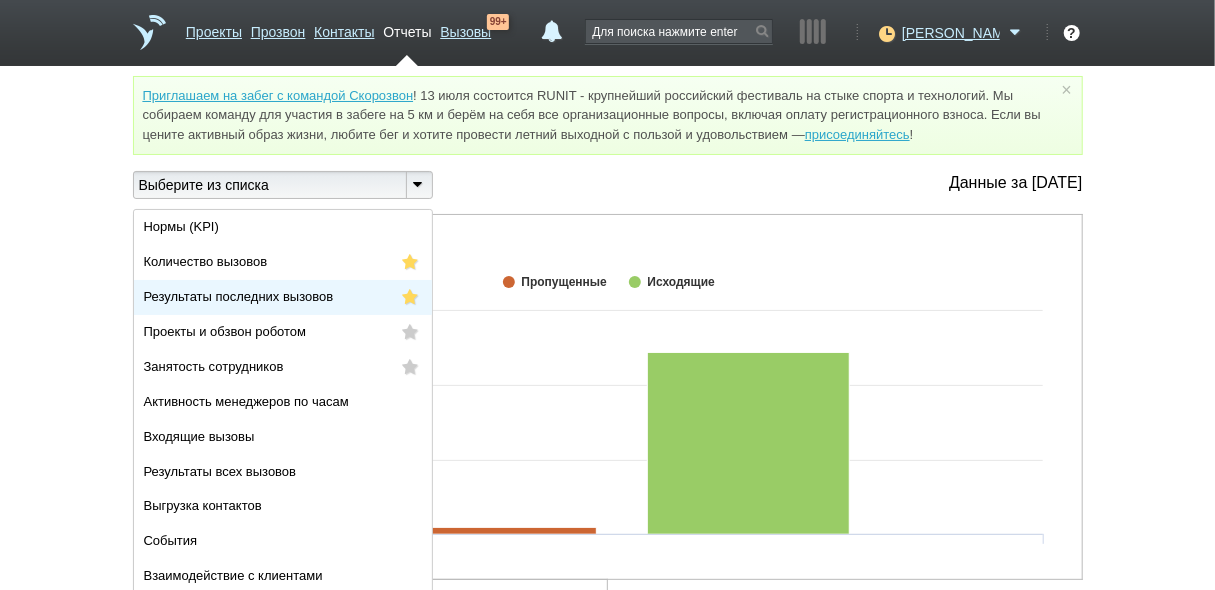 click on "Результаты последних вызовов" at bounding box center (239, 296) 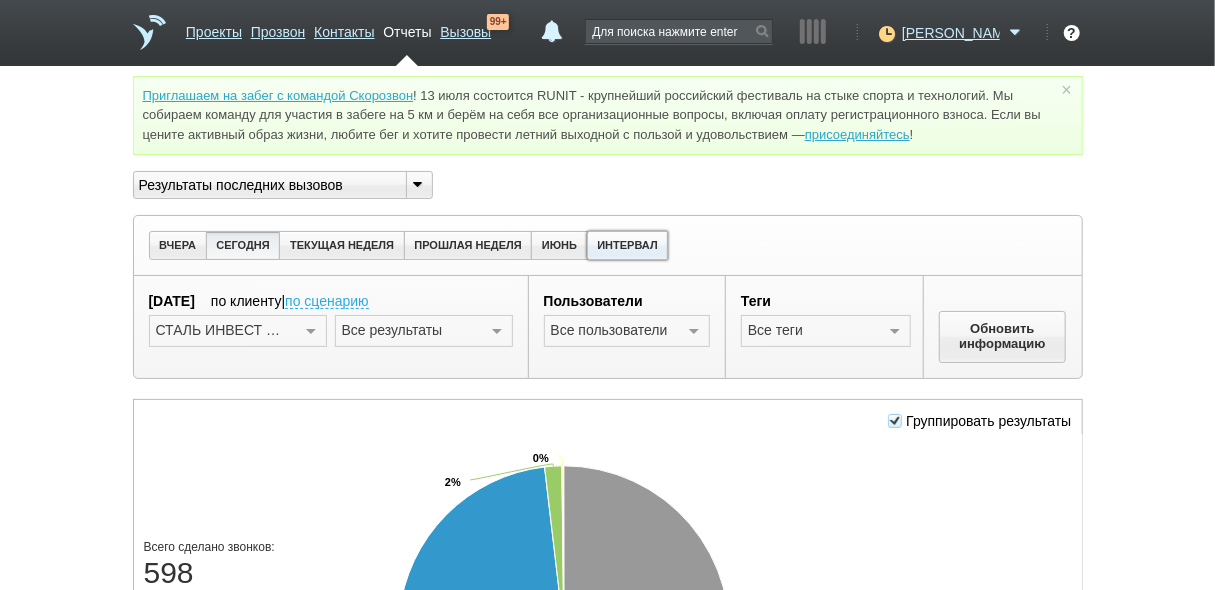 click on "ИНТЕРВАЛ" at bounding box center [628, 245] 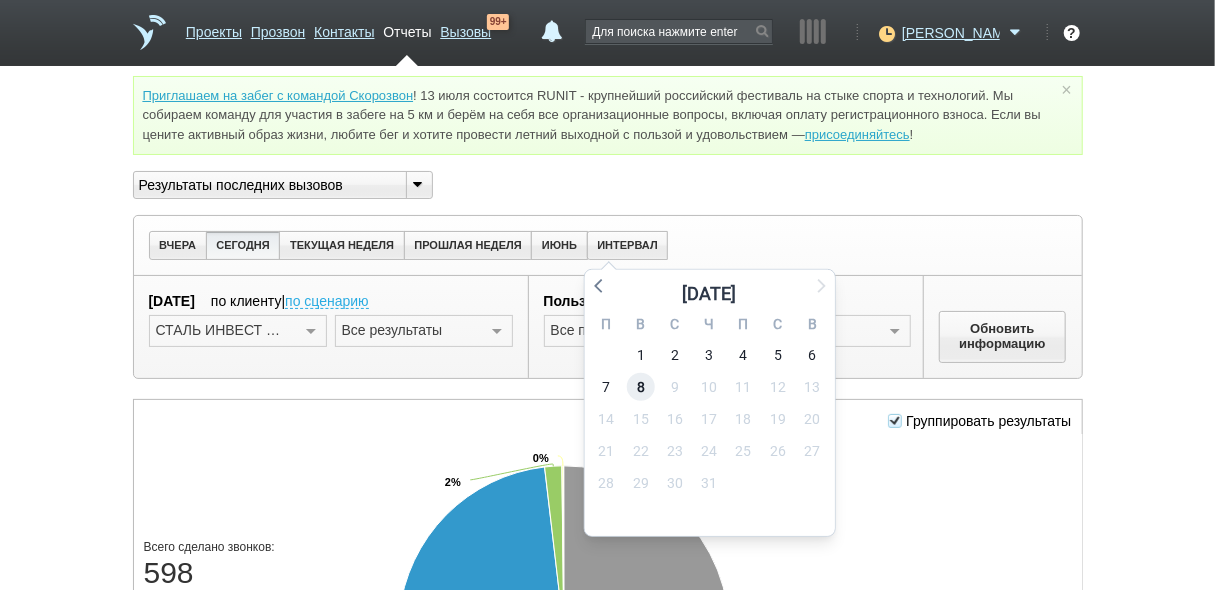 drag, startPoint x: 647, startPoint y: 386, endPoint x: 645, endPoint y: 357, distance: 29.068884 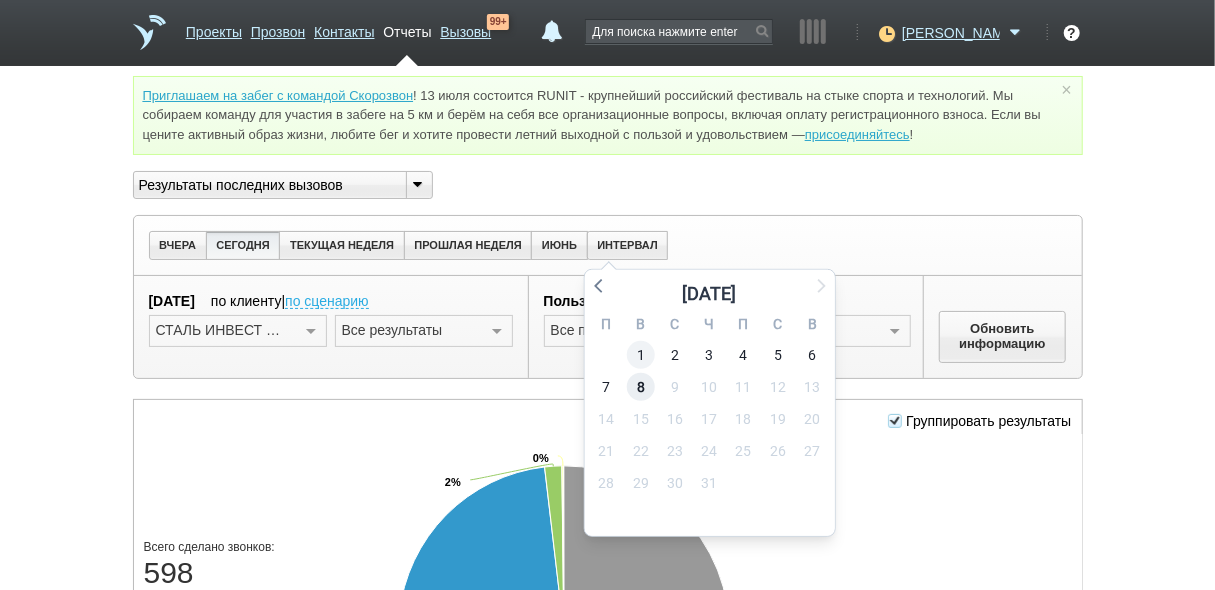 click on "8" at bounding box center [641, 387] 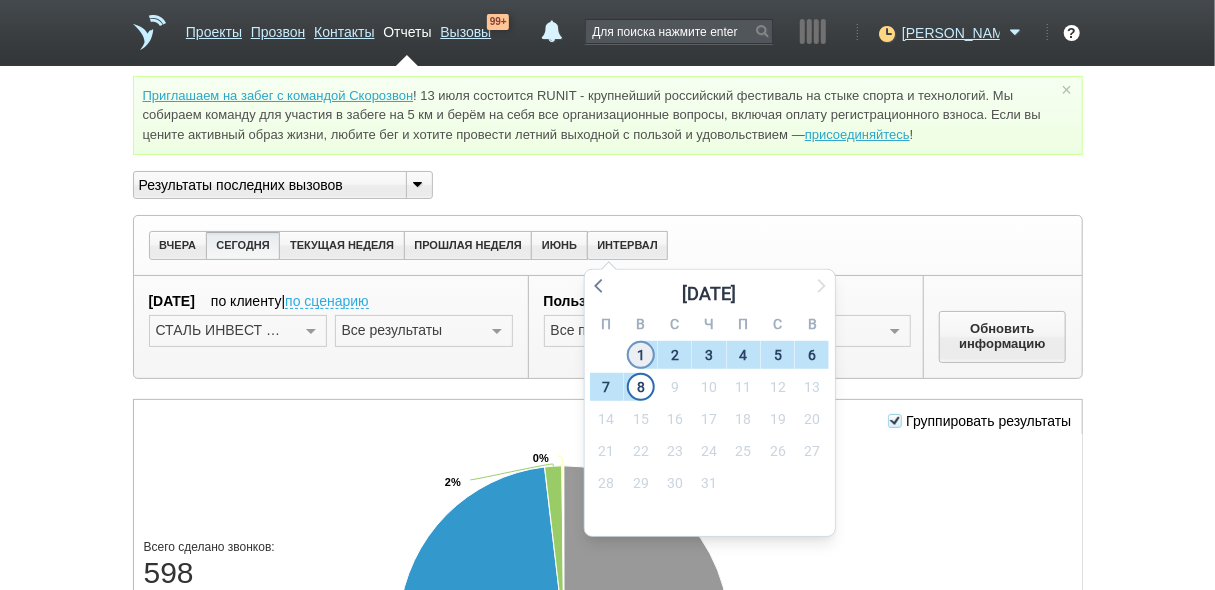 click on "1" at bounding box center (641, 355) 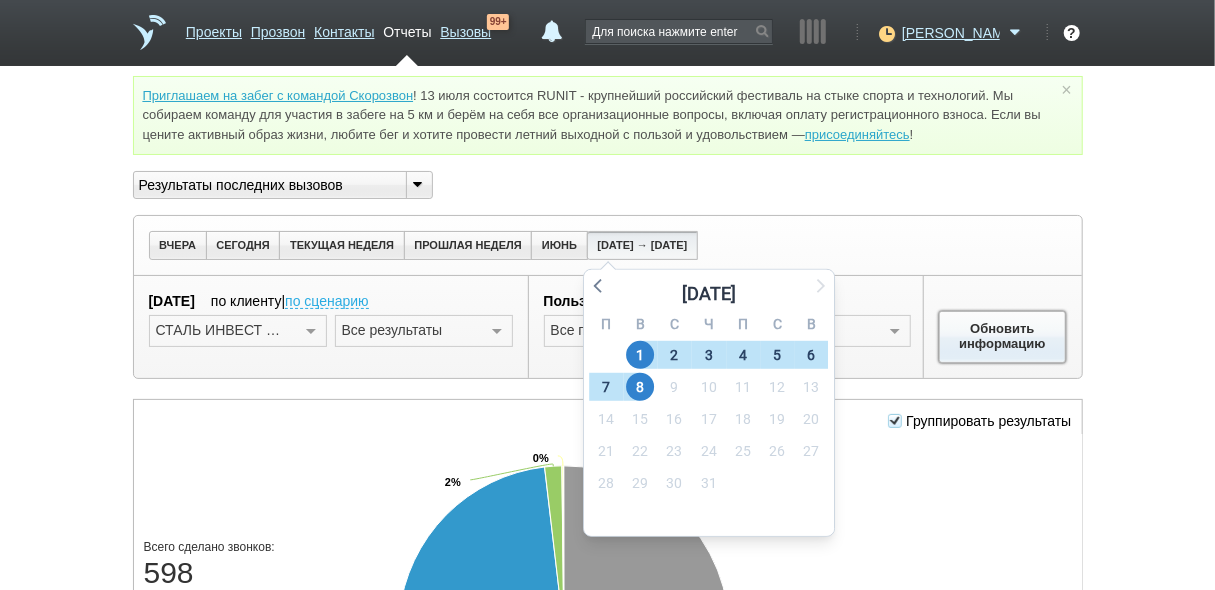 click on "Обновить информацию" at bounding box center [1003, 337] 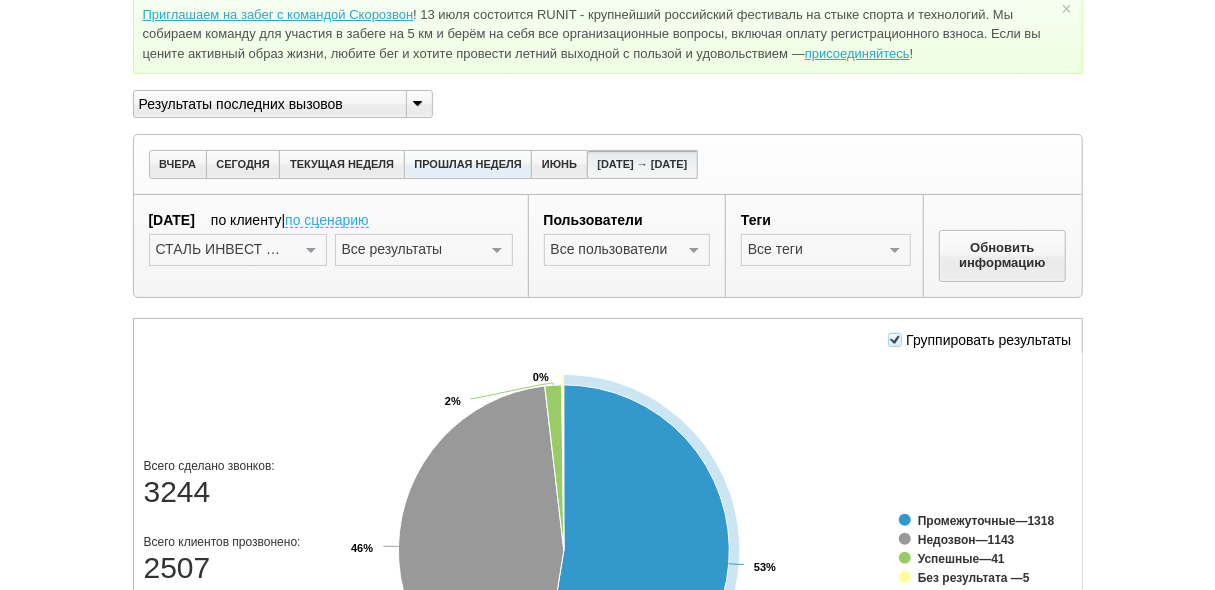 scroll, scrollTop: 80, scrollLeft: 0, axis: vertical 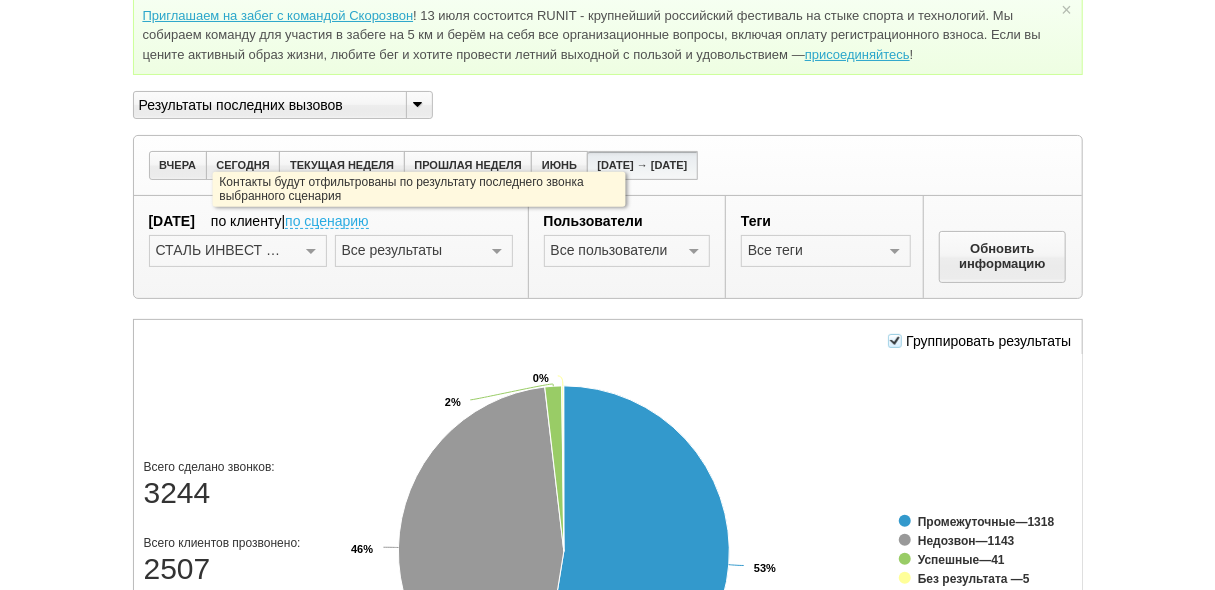 click on "по сценарию" at bounding box center [327, 222] 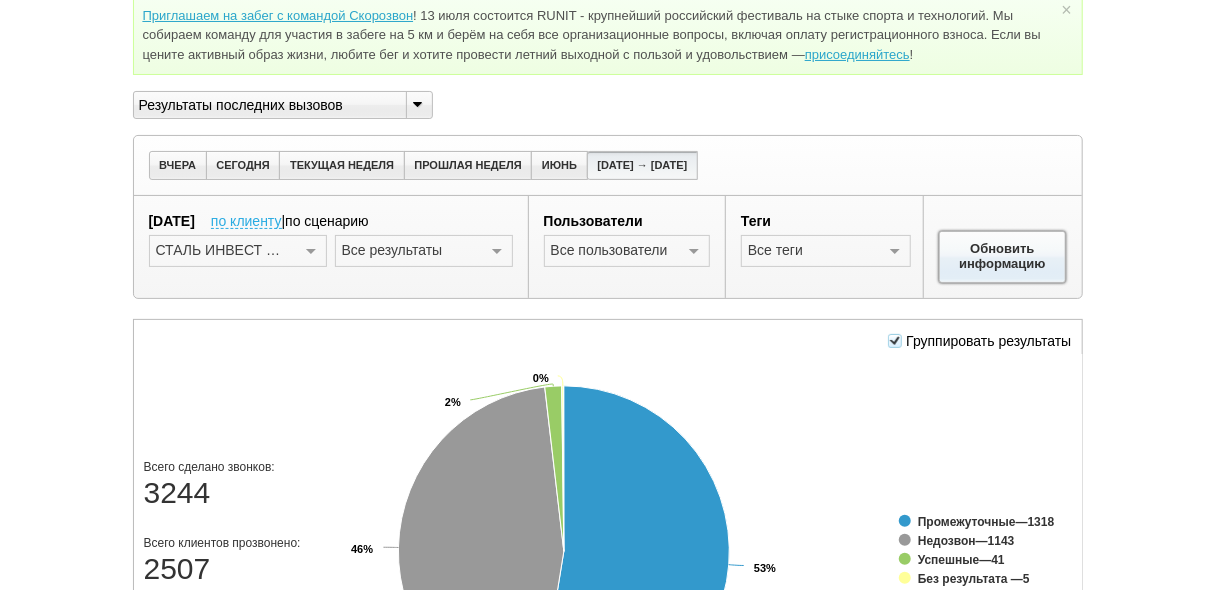 click on "Обновить информацию" at bounding box center [1003, 257] 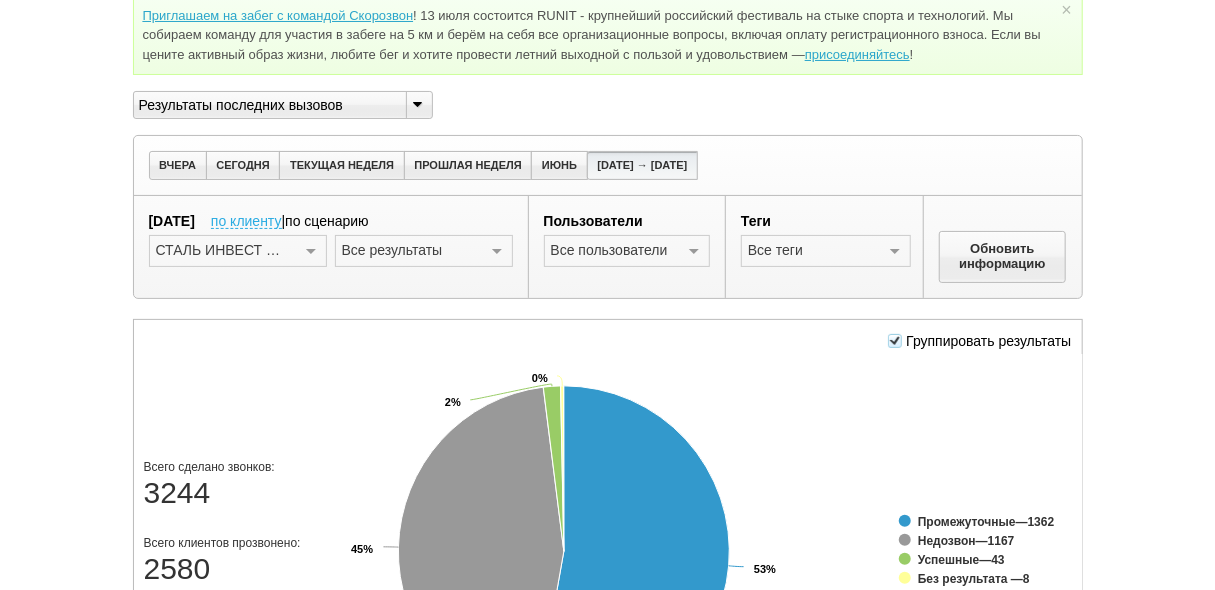 click at bounding box center (895, 341) 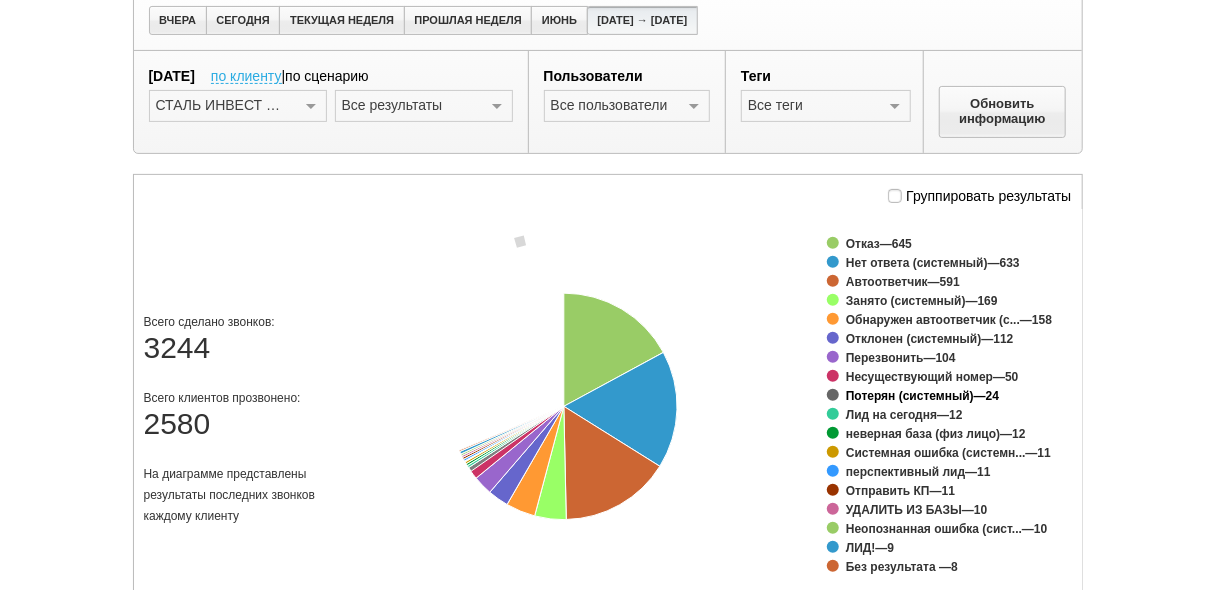 scroll, scrollTop: 240, scrollLeft: 0, axis: vertical 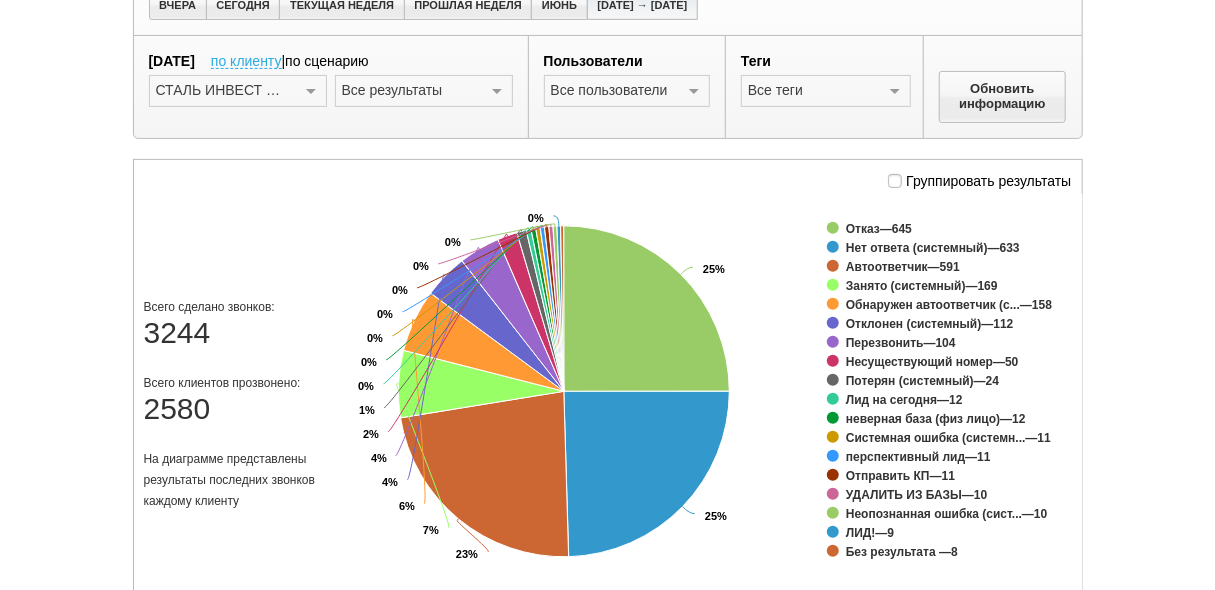 click at bounding box center [497, 92] 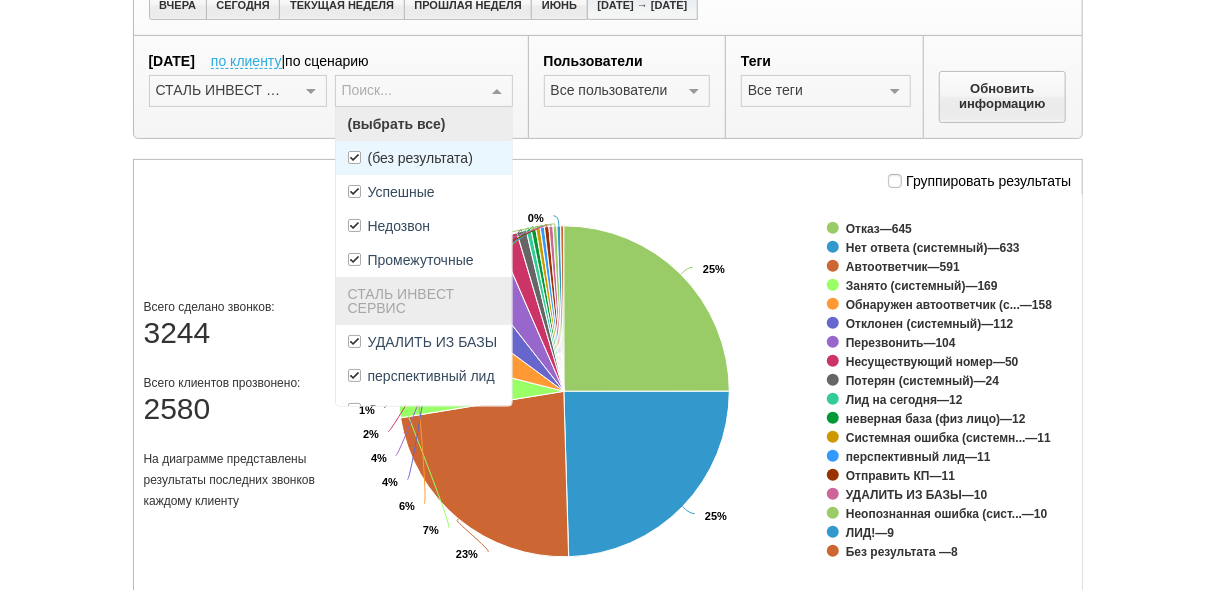click on "(без результата)" at bounding box center (424, 158) 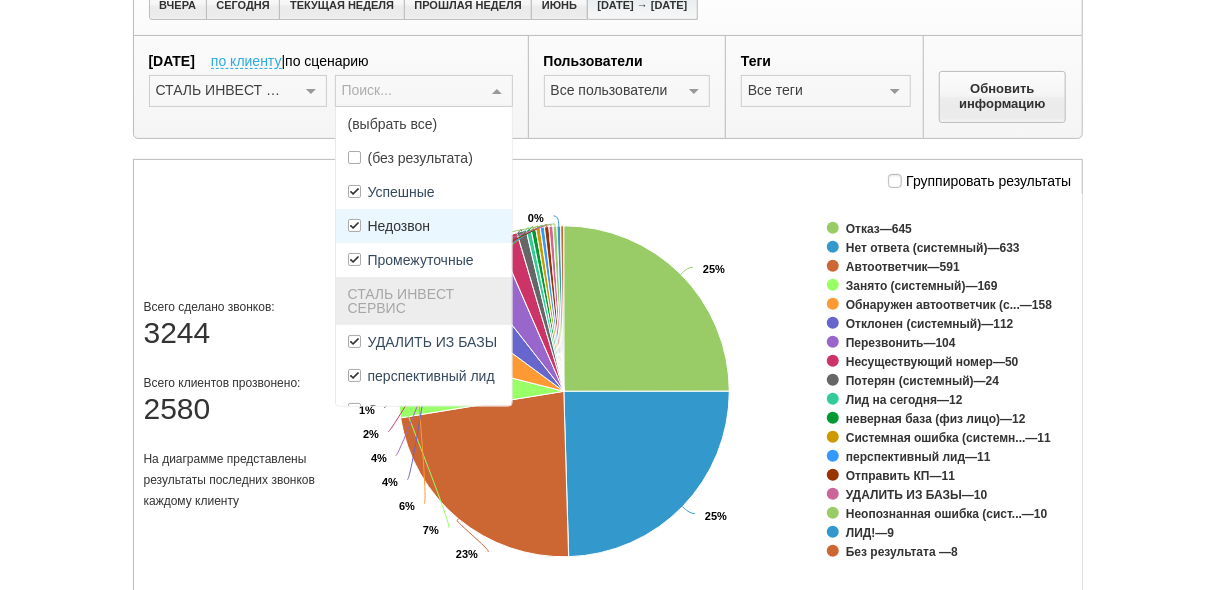 drag, startPoint x: 433, startPoint y: 210, endPoint x: 439, endPoint y: 254, distance: 44.407207 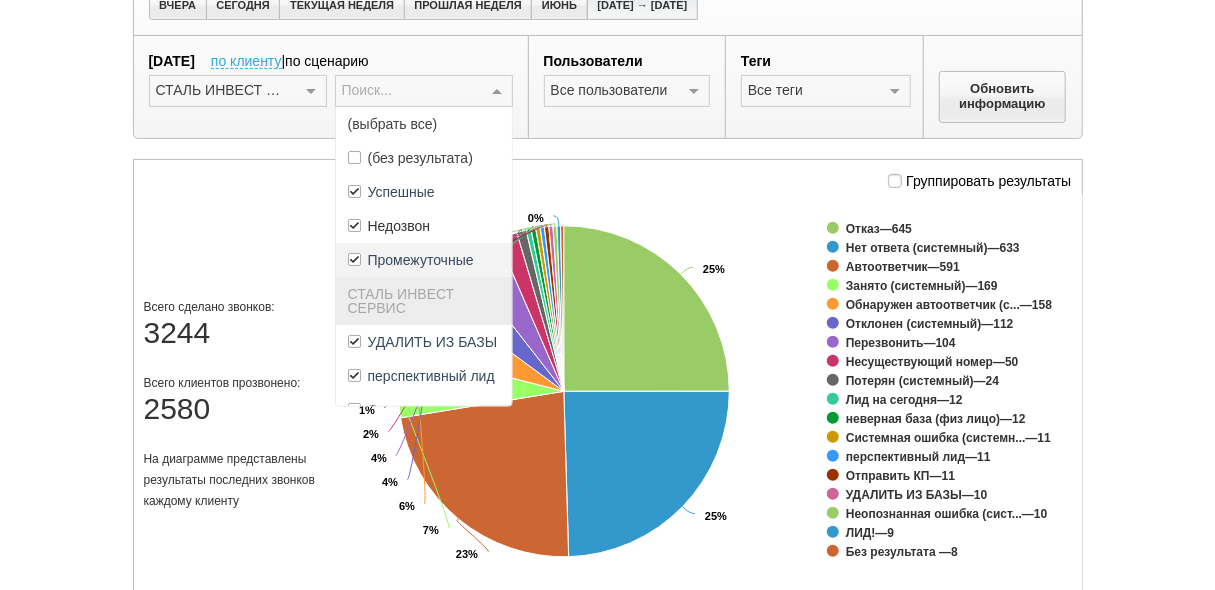 click on "Недозвон" at bounding box center [424, 226] 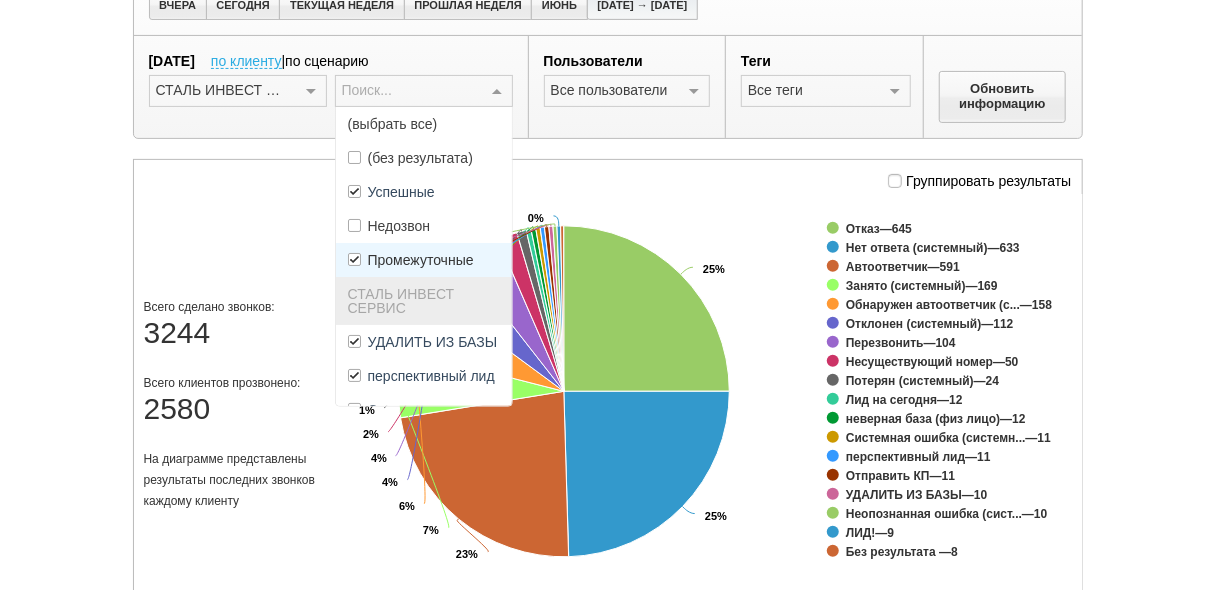 click on "Промежуточные" at bounding box center [421, 260] 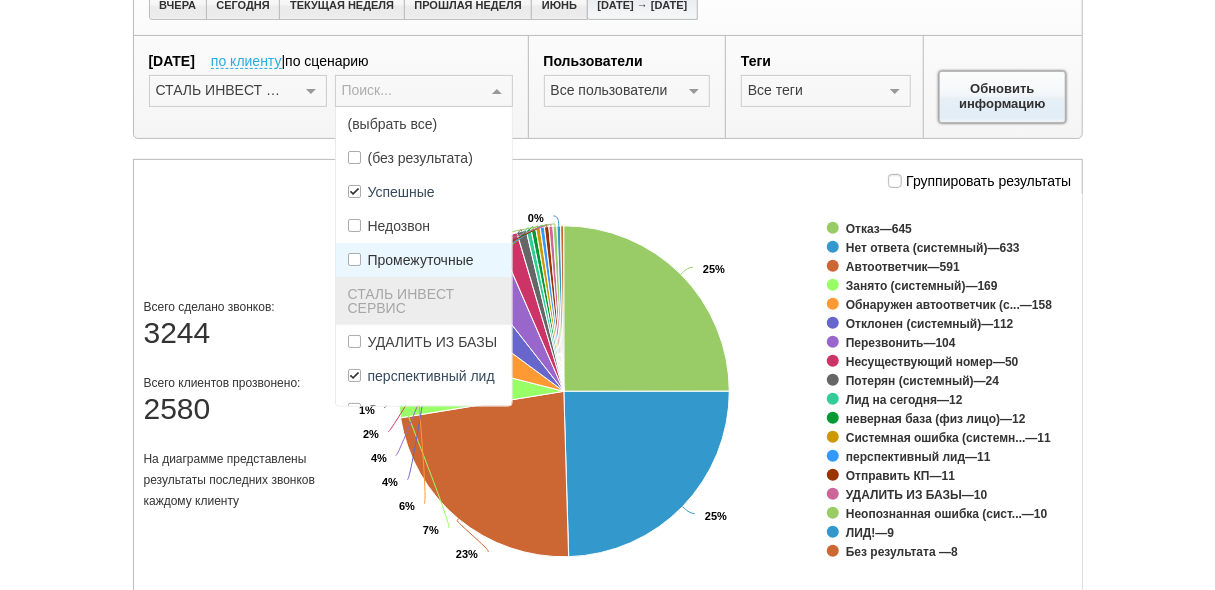 click on "Обновить информацию" at bounding box center (1003, 97) 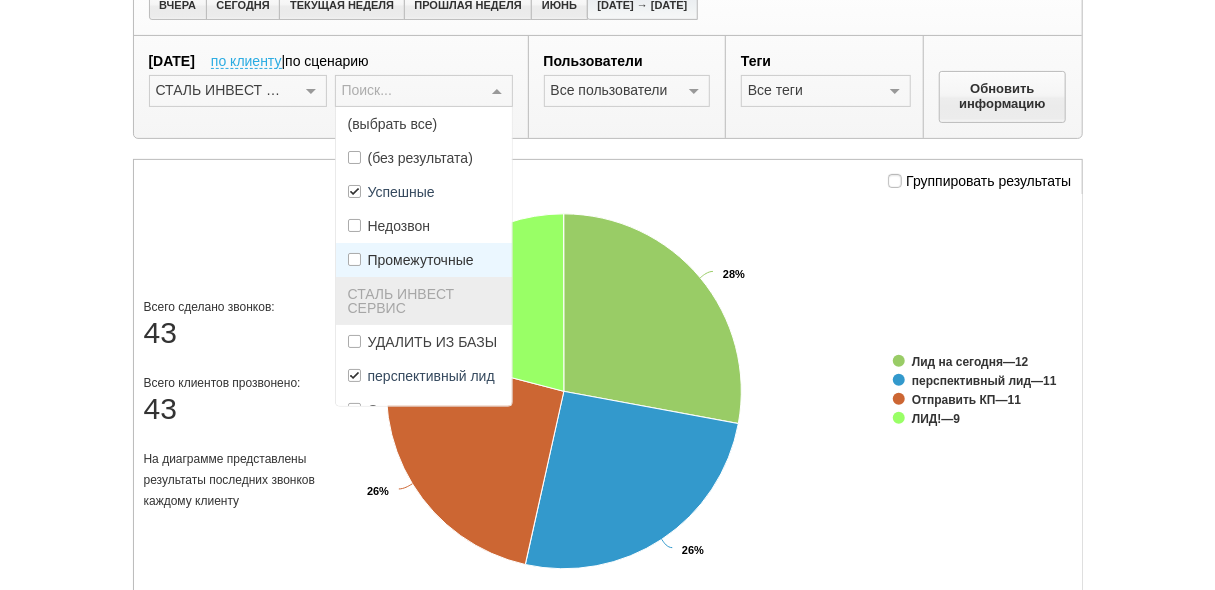 click at bounding box center (497, 92) 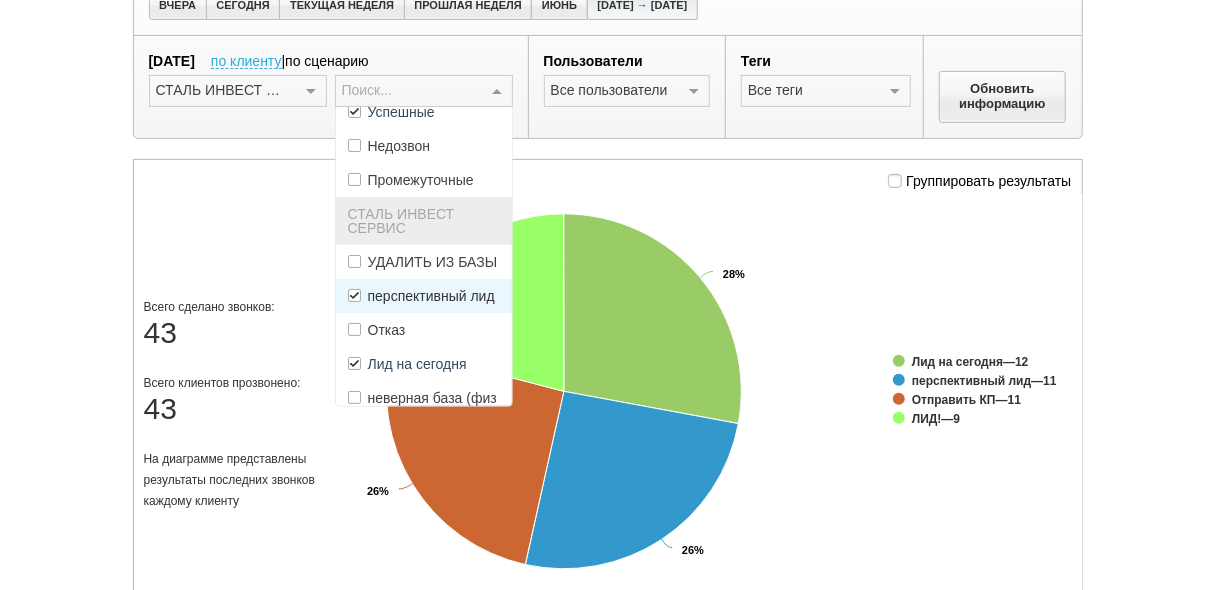 scroll, scrollTop: 160, scrollLeft: 0, axis: vertical 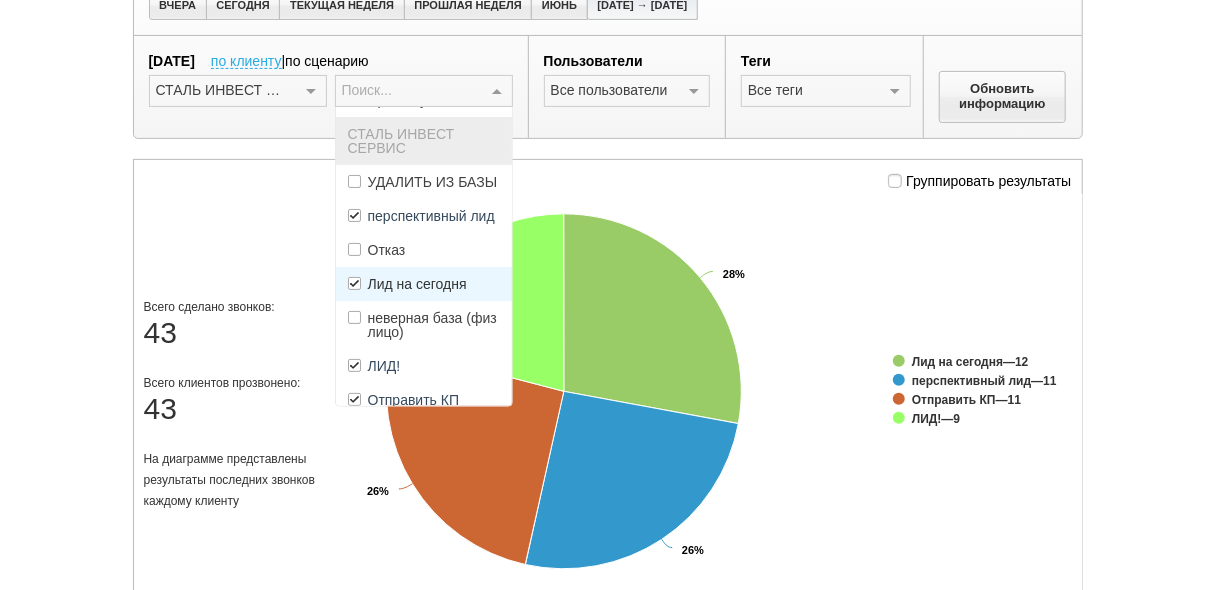 click on "Лид на сегодня" at bounding box center [417, 284] 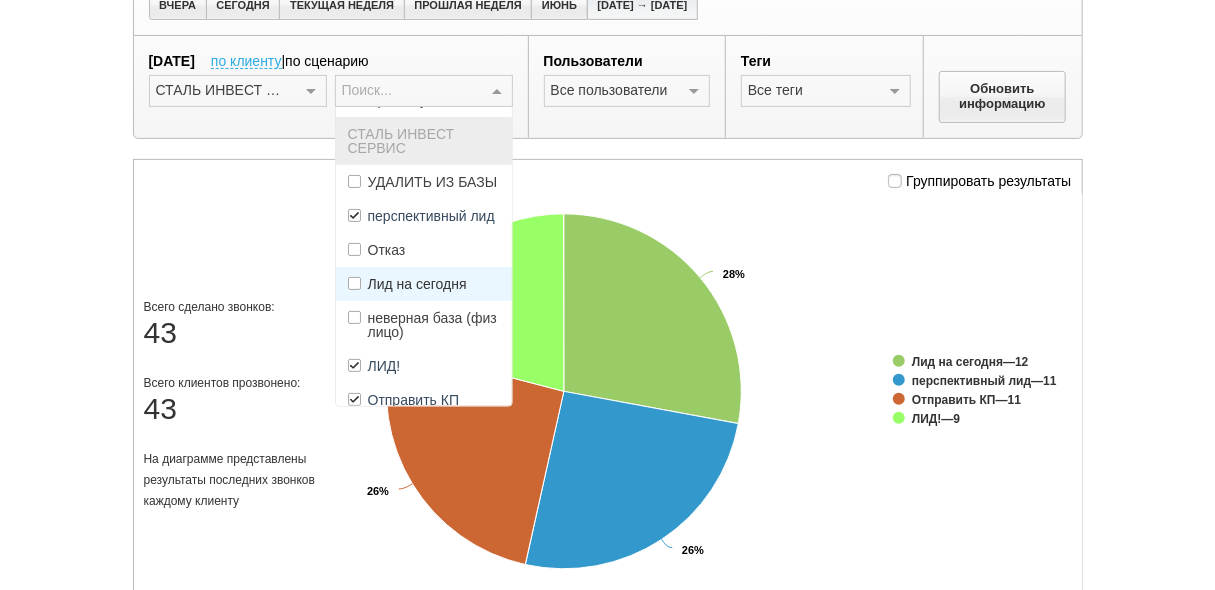 click on "Лид на сегодня" at bounding box center [417, 284] 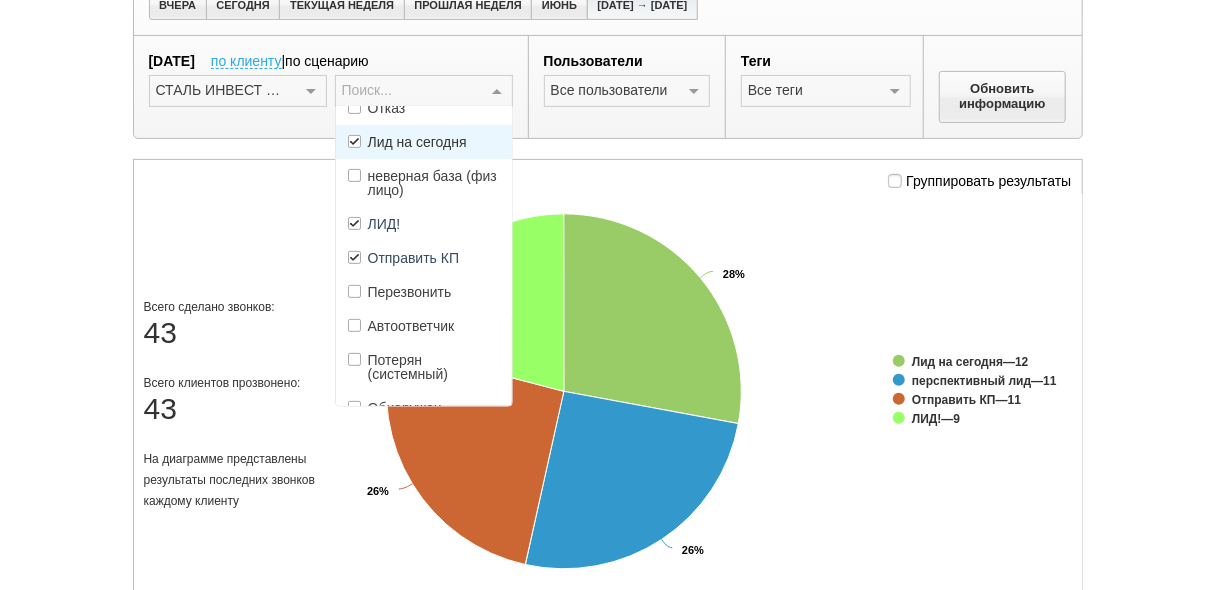 scroll, scrollTop: 320, scrollLeft: 0, axis: vertical 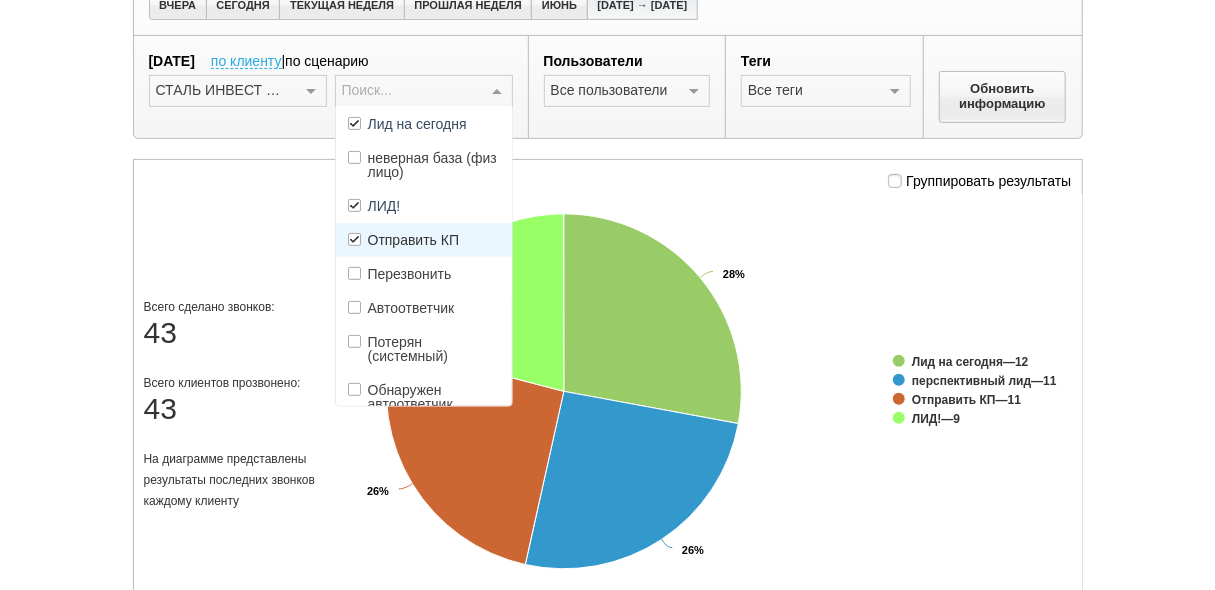click on "Отправить КП" at bounding box center [414, 240] 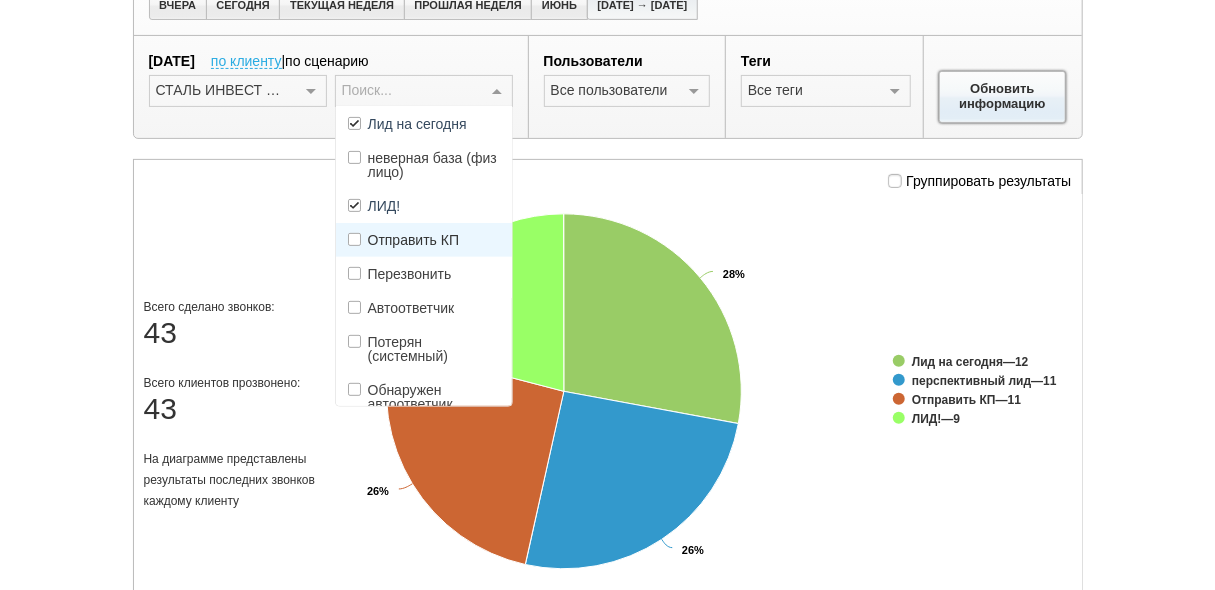 click on "Обновить информацию" at bounding box center [1003, 97] 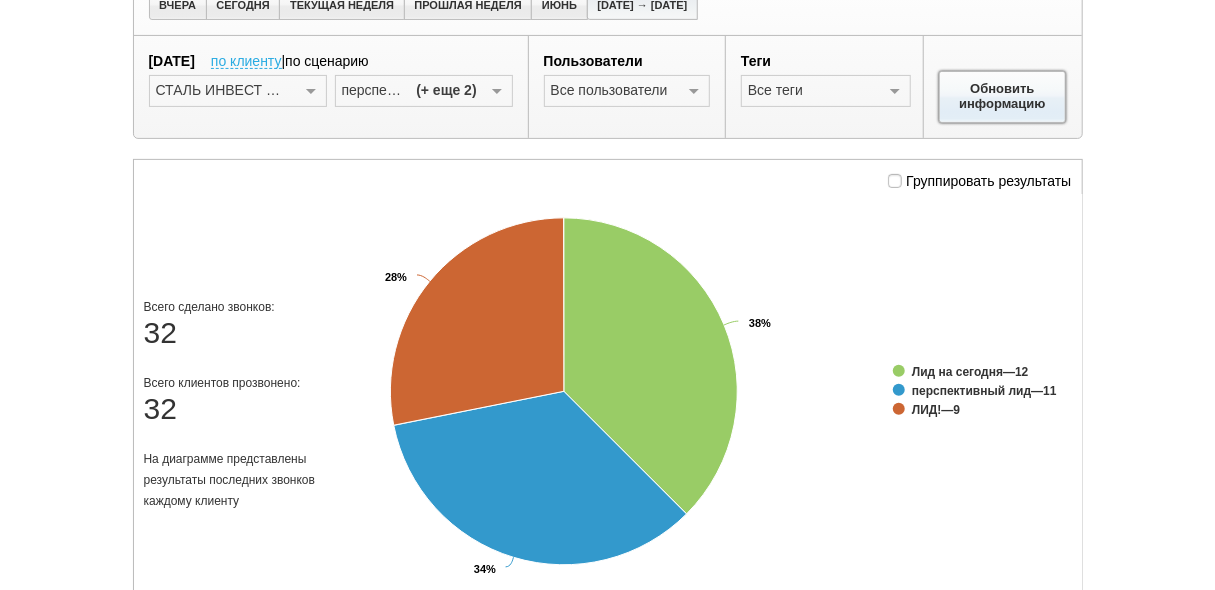click on "Обновить информацию" at bounding box center (1003, 97) 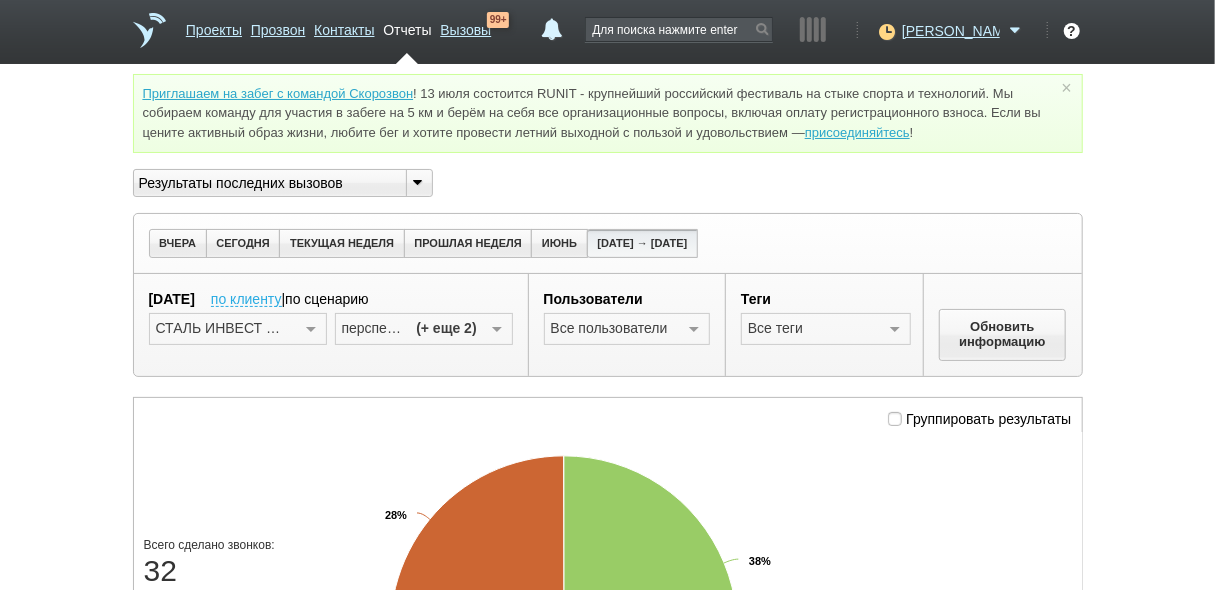 scroll, scrollTop: 0, scrollLeft: 0, axis: both 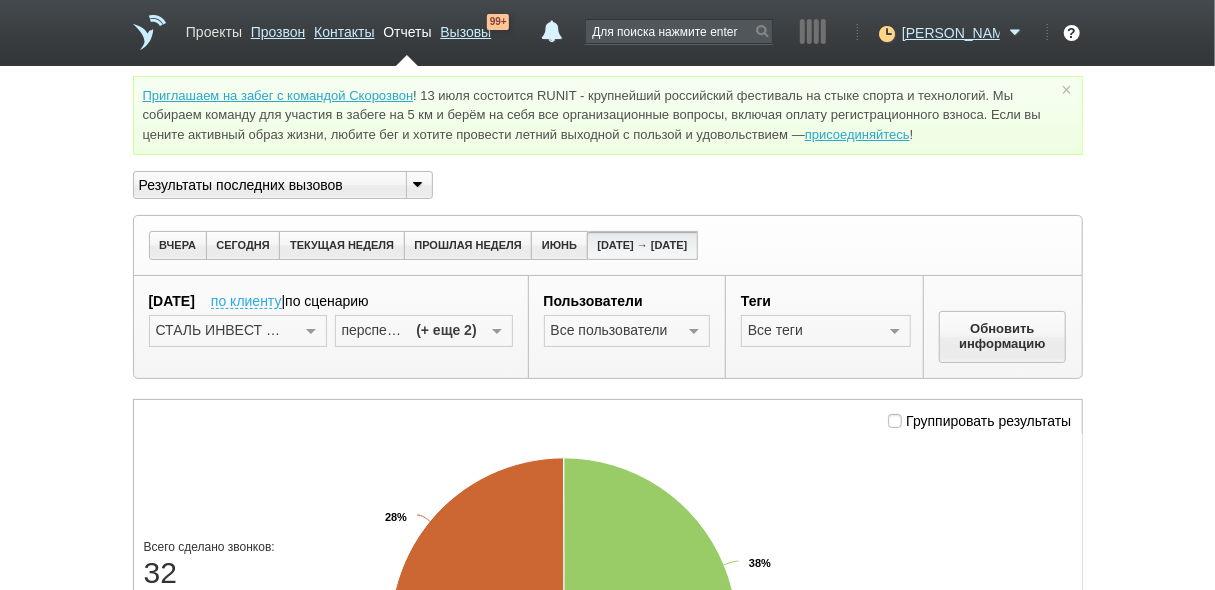 click on "Проекты" at bounding box center (214, 28) 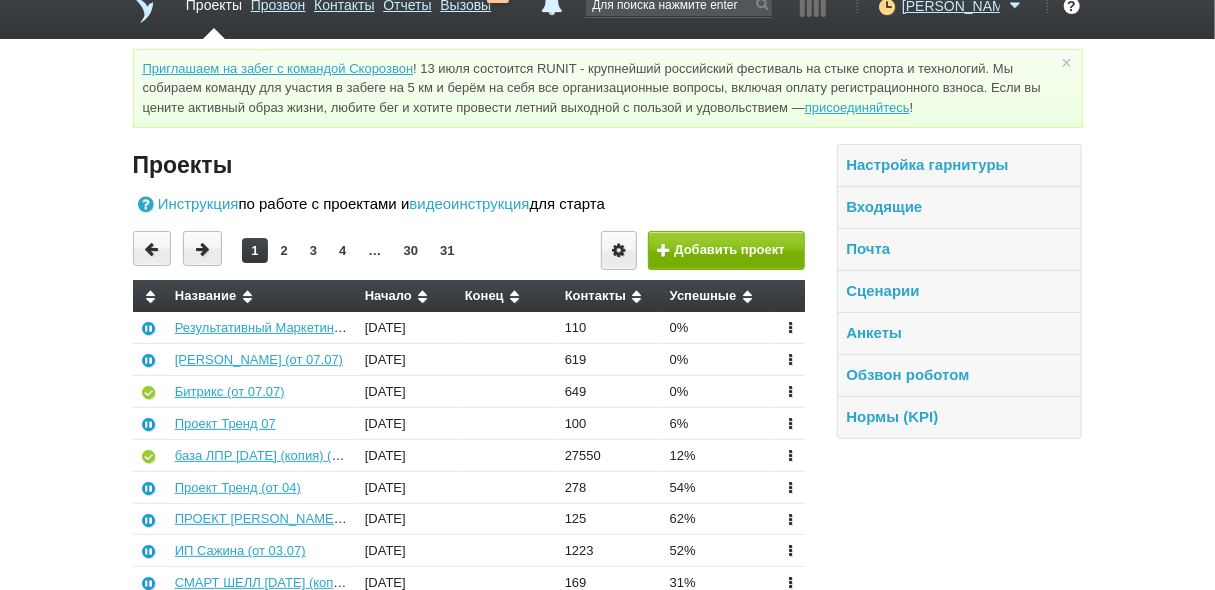 scroll, scrollTop: 0, scrollLeft: 0, axis: both 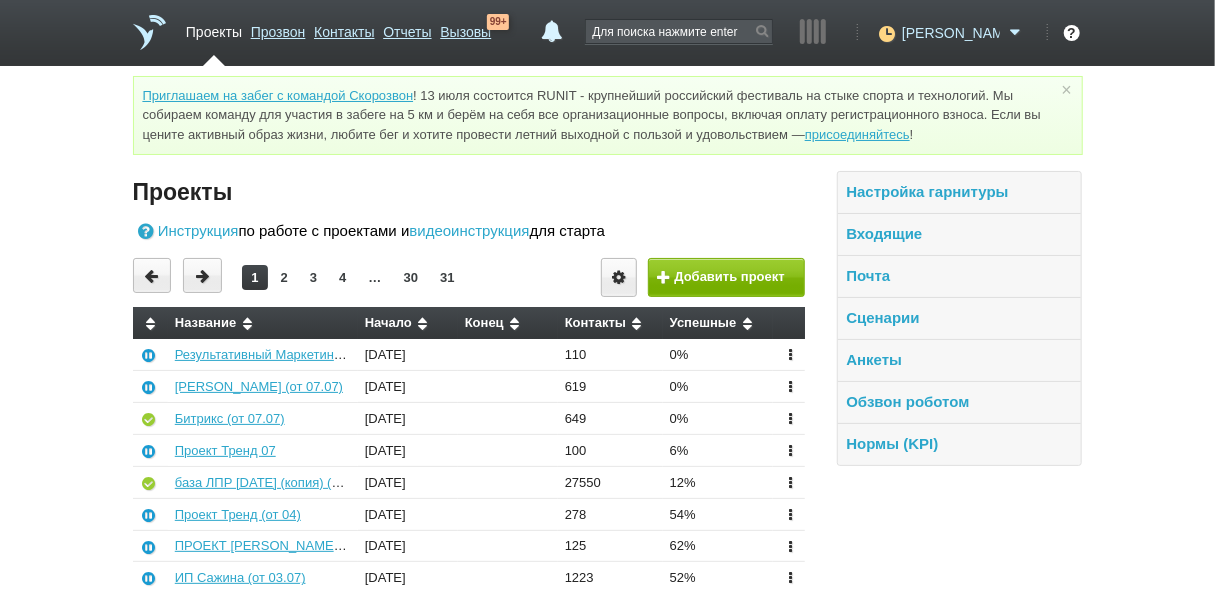 click on "[PERSON_NAME]" at bounding box center [951, 33] 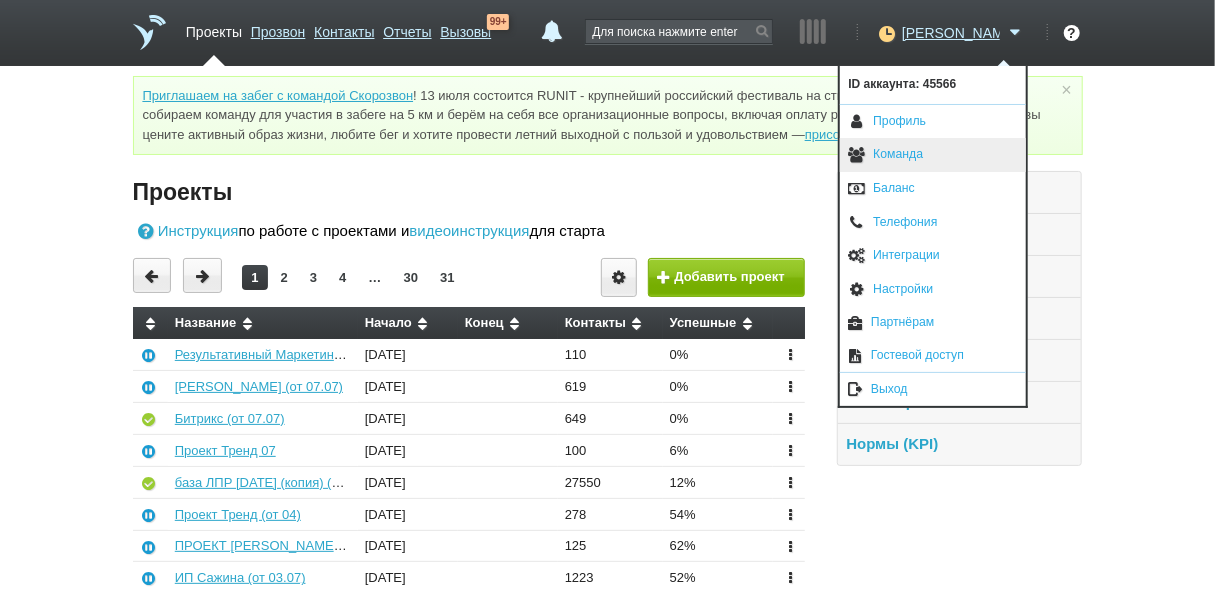 click on "Команда" at bounding box center [933, 155] 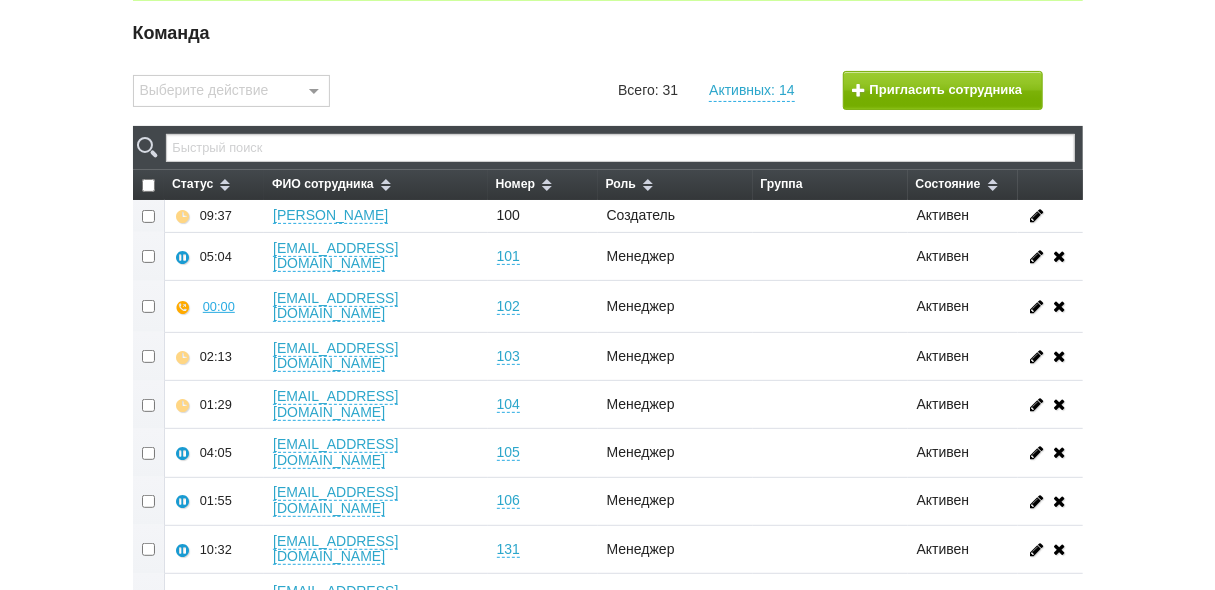 scroll, scrollTop: 18, scrollLeft: 0, axis: vertical 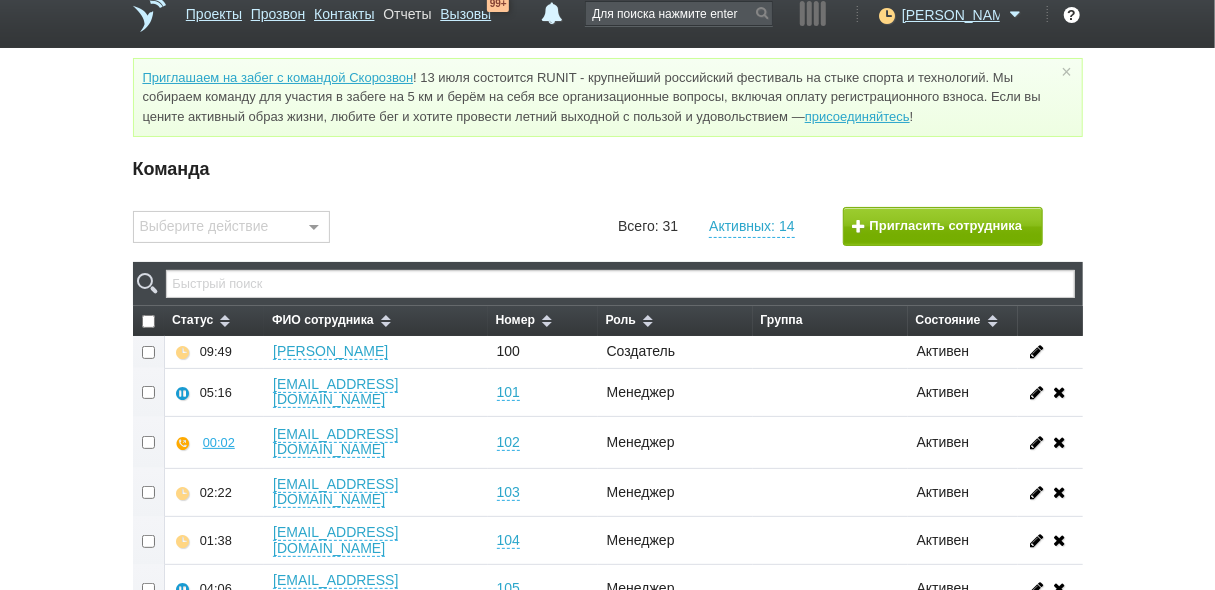 click on "Отчеты" at bounding box center (407, 10) 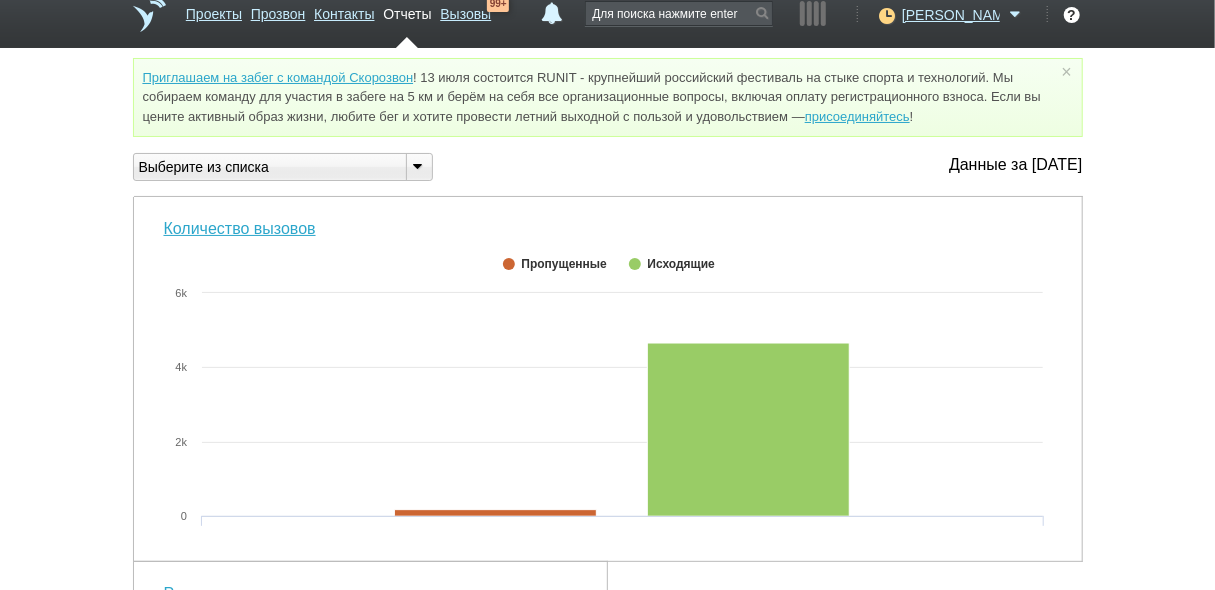 click at bounding box center (418, 165) 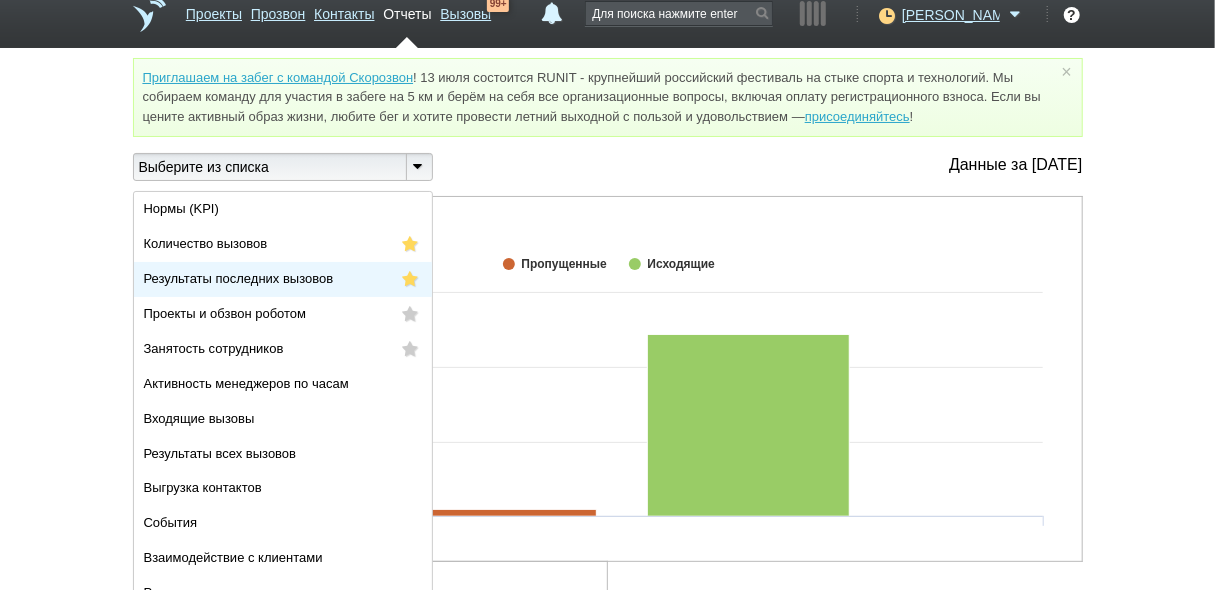 click on "Результаты последних вызовов" at bounding box center (239, 278) 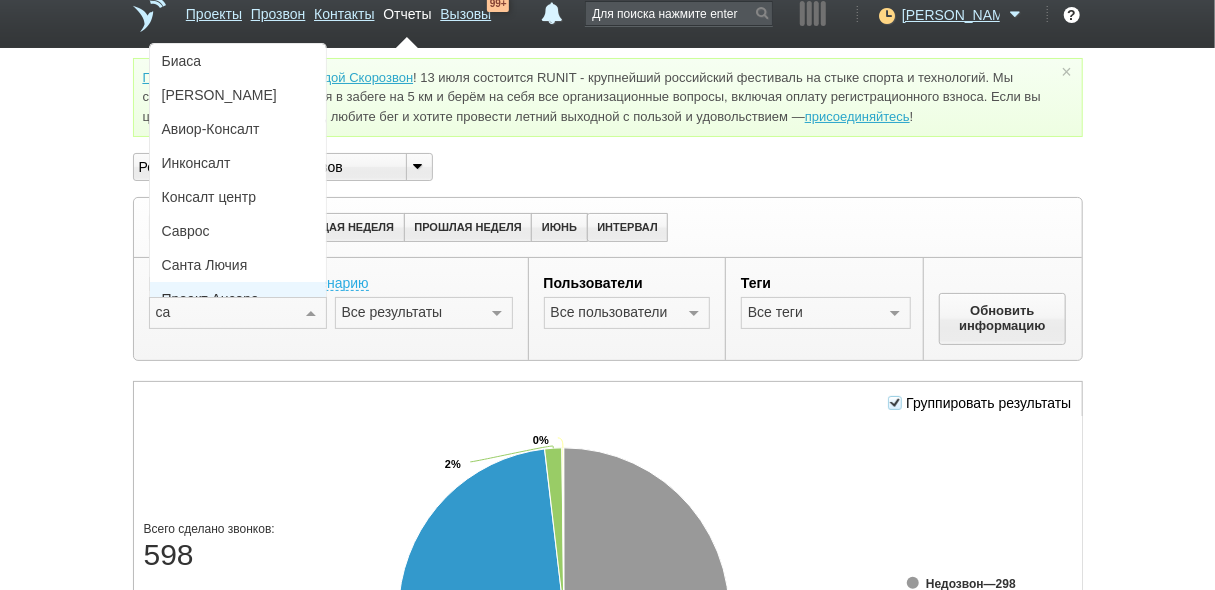 type on "саж" 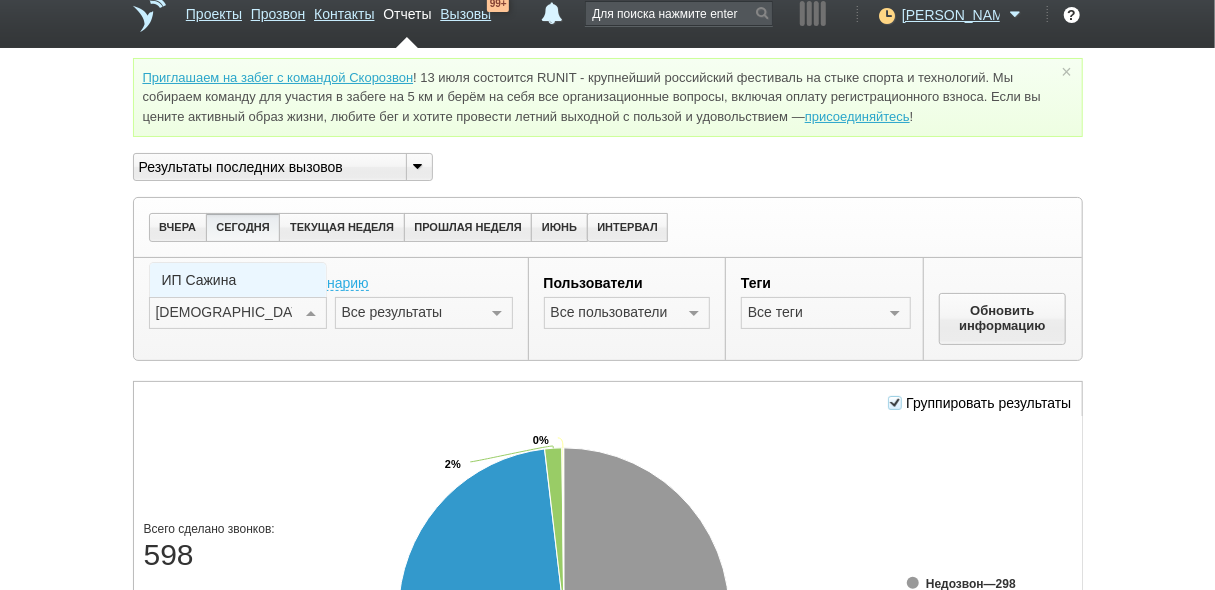 click on "ИП Сажина" at bounding box center (238, 280) 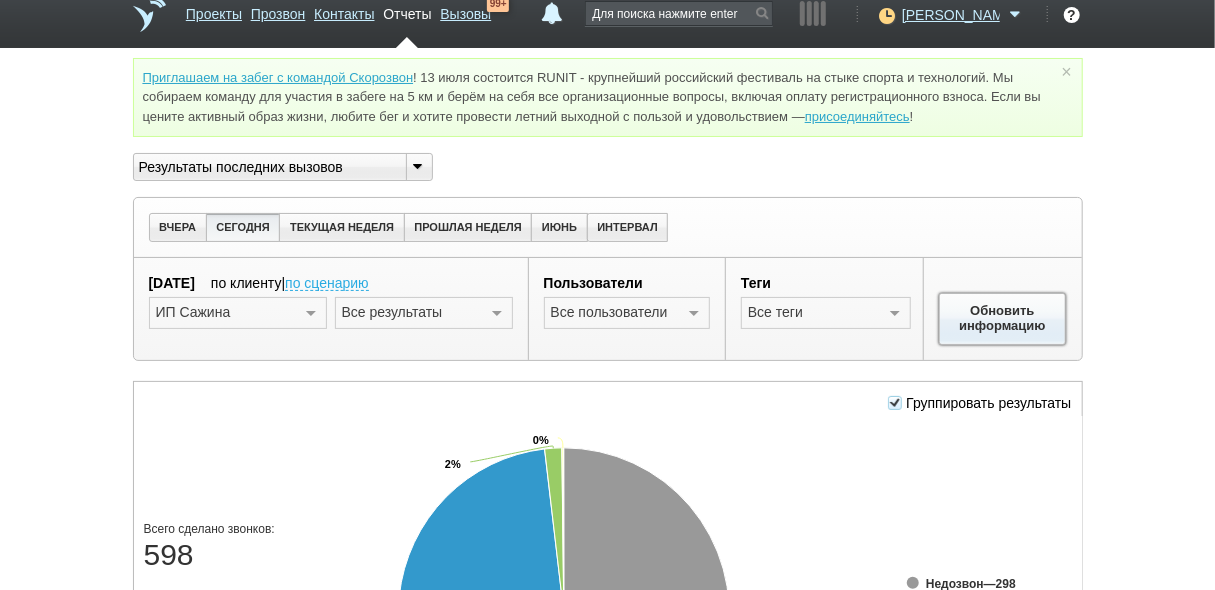 click on "Обновить информацию" at bounding box center [1003, 319] 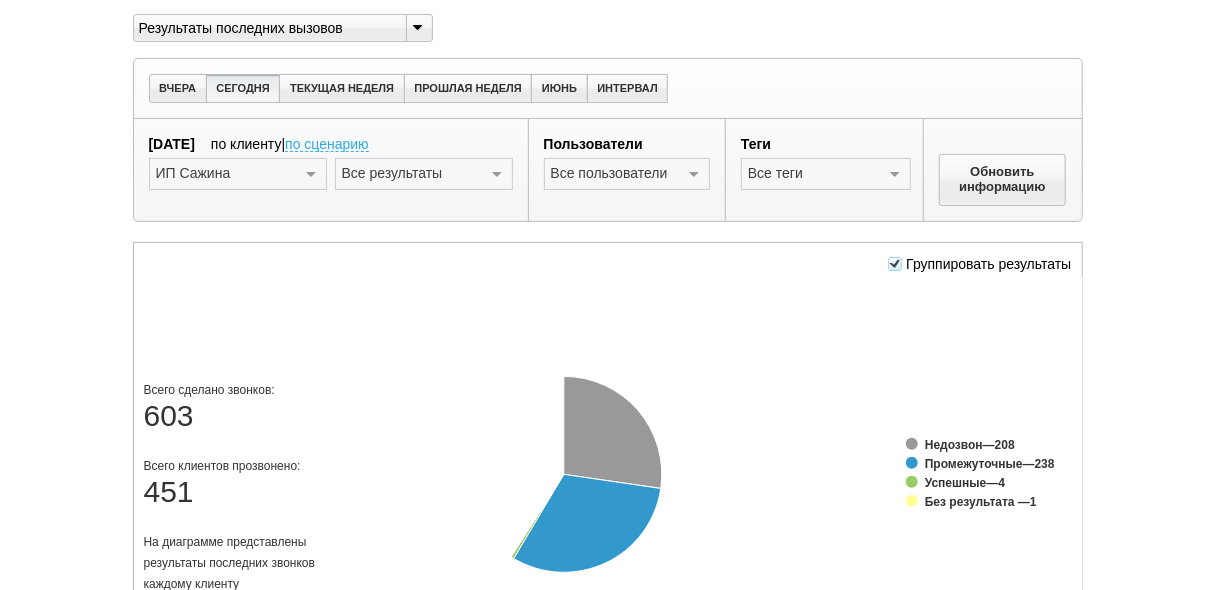 scroll, scrollTop: 178, scrollLeft: 0, axis: vertical 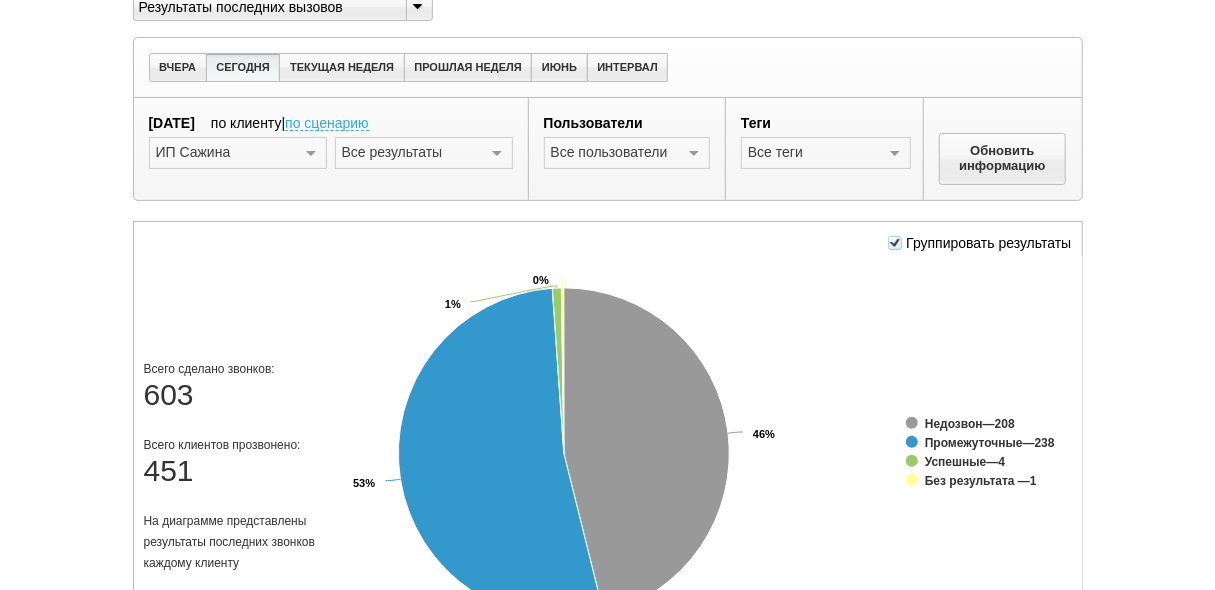 click at bounding box center [895, 243] 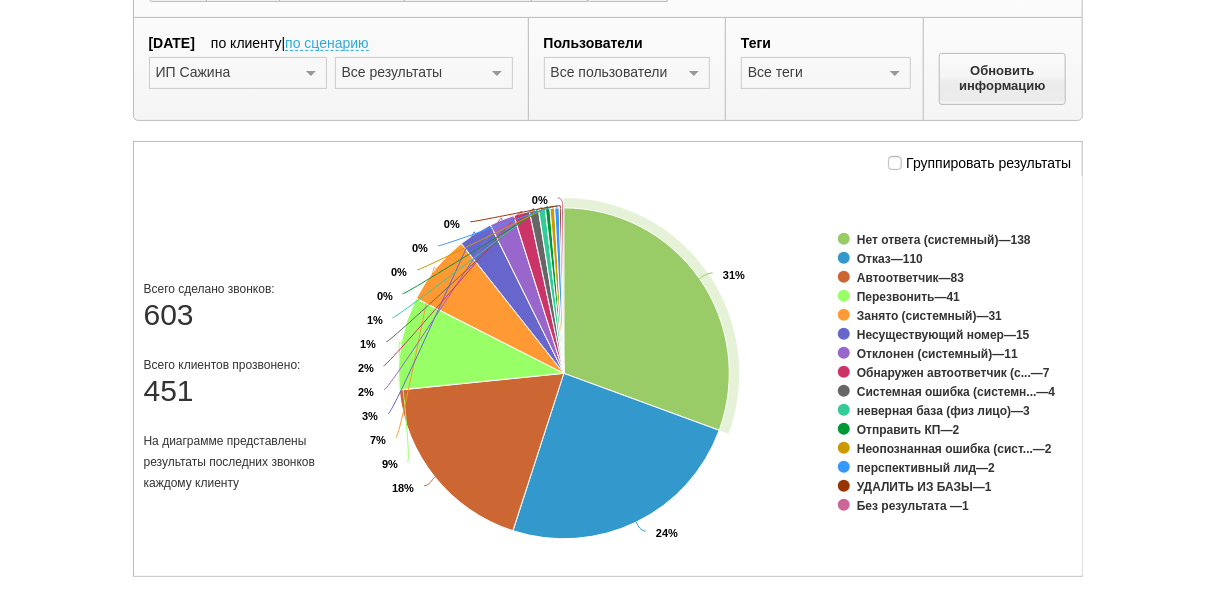 scroll, scrollTop: 178, scrollLeft: 0, axis: vertical 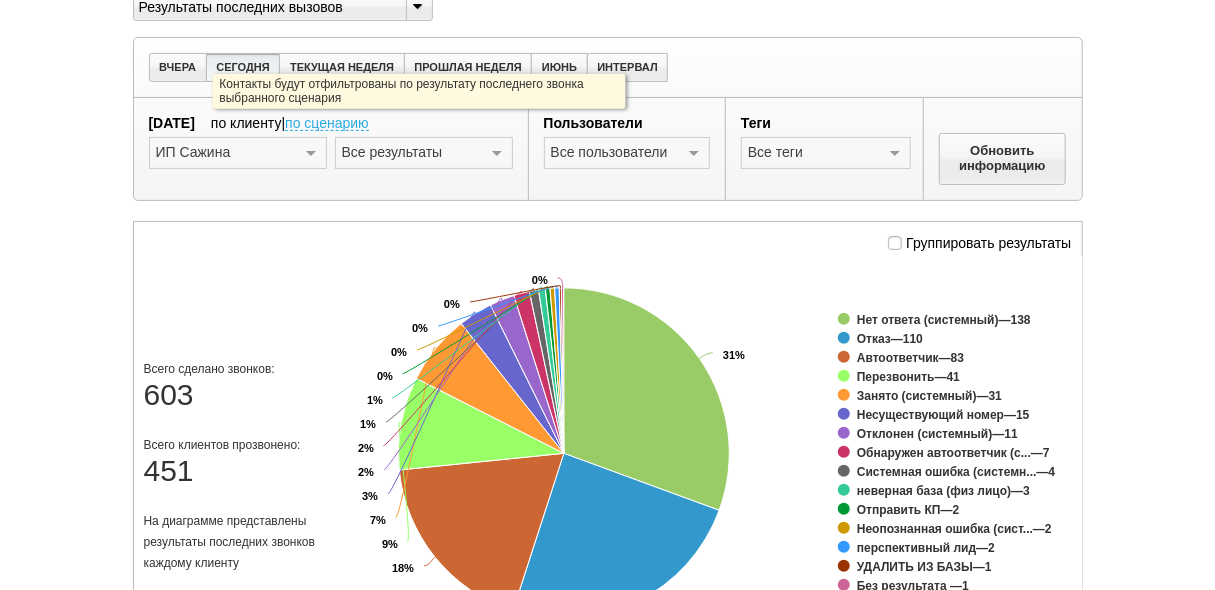 click on "по сценарию" at bounding box center [327, 124] 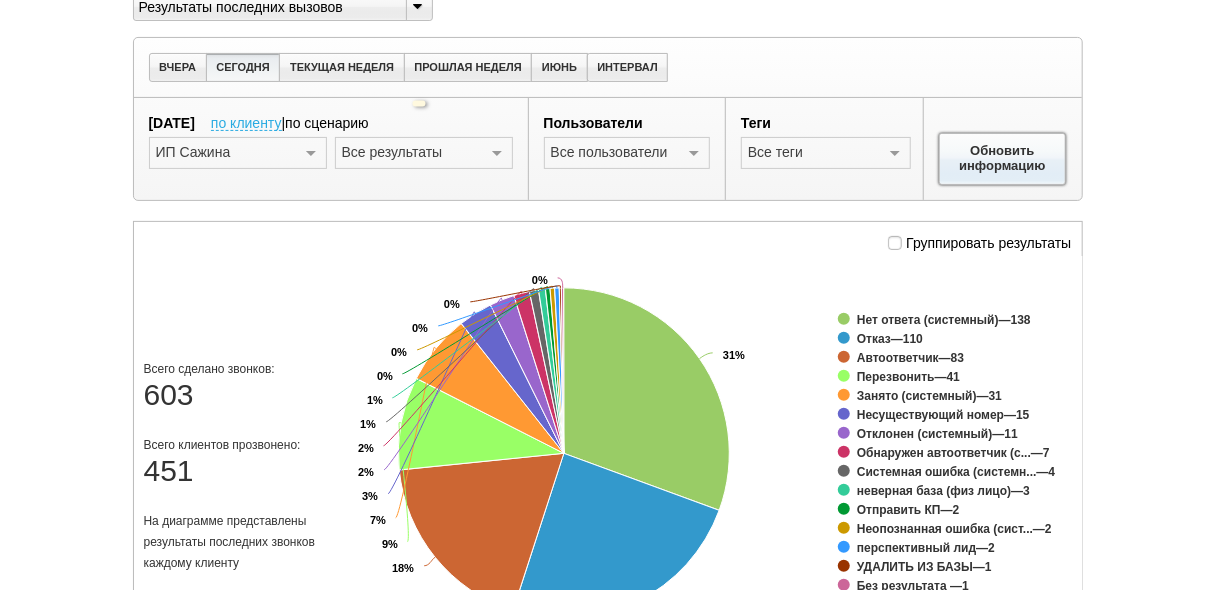 click on "Обновить информацию" at bounding box center [1003, 159] 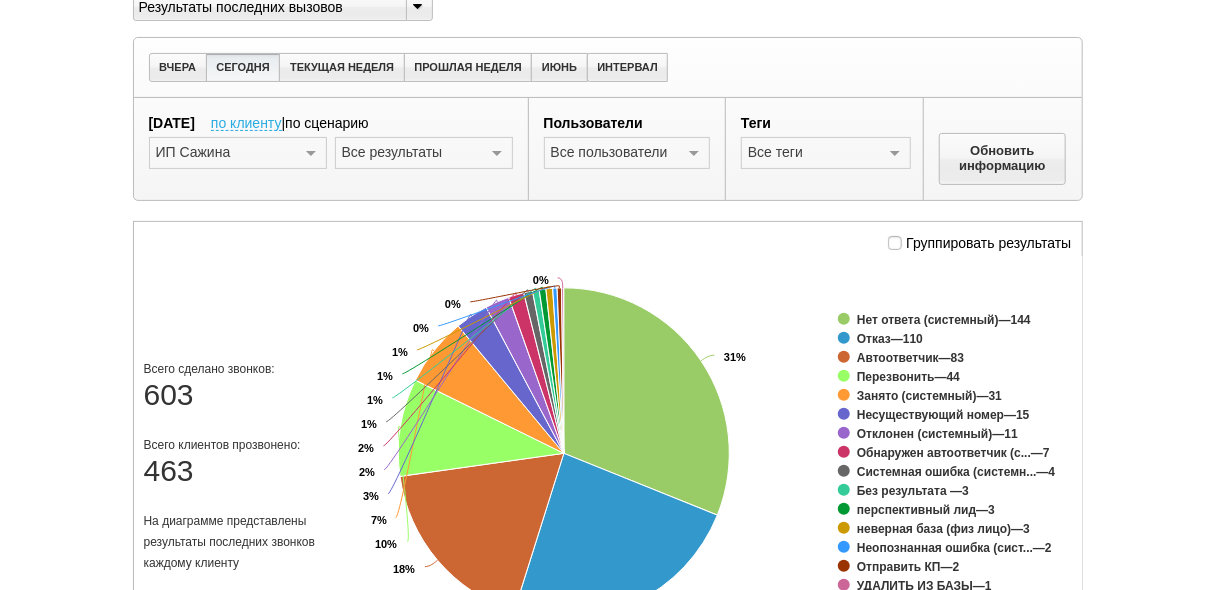 click at bounding box center [497, 154] 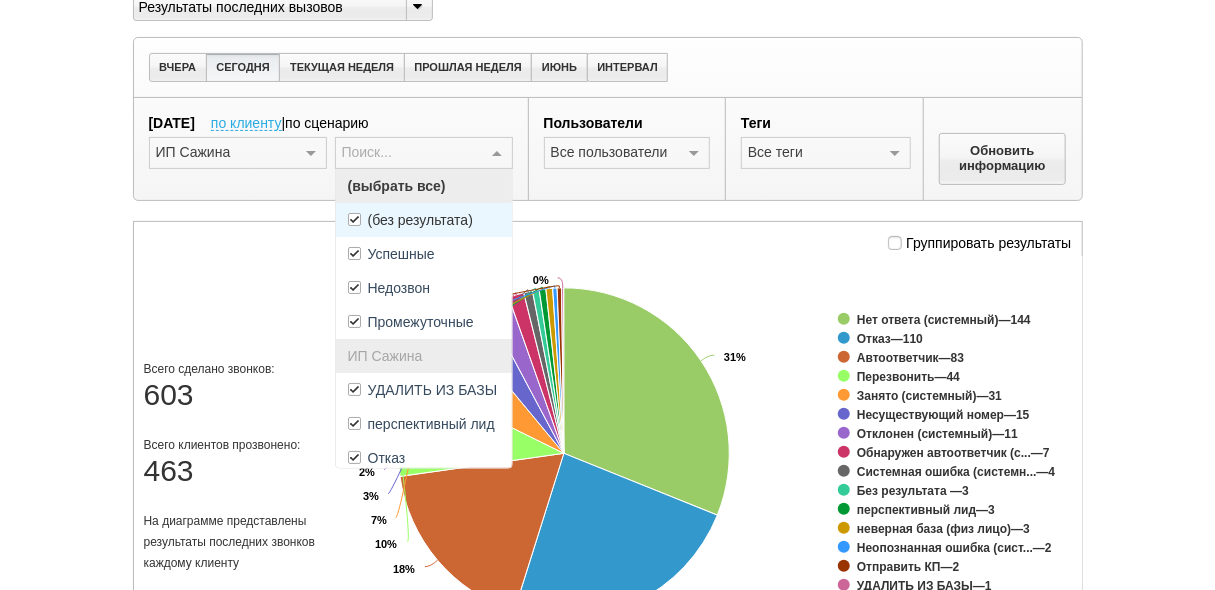 click on "(без результата)" at bounding box center (420, 220) 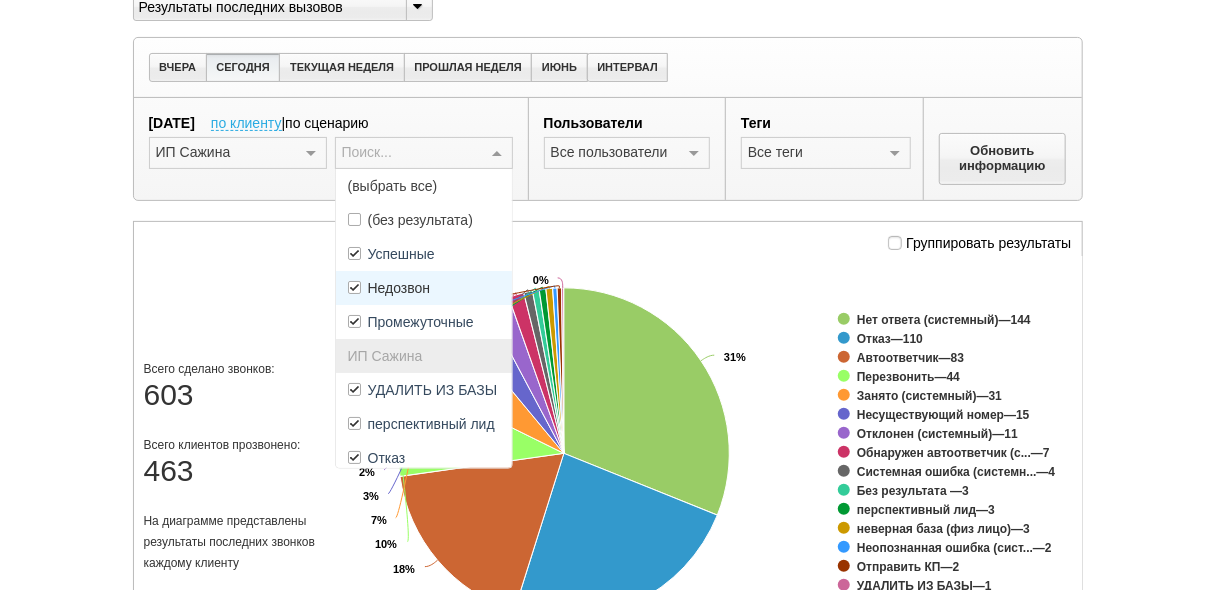 click on "Недозвон" at bounding box center (399, 288) 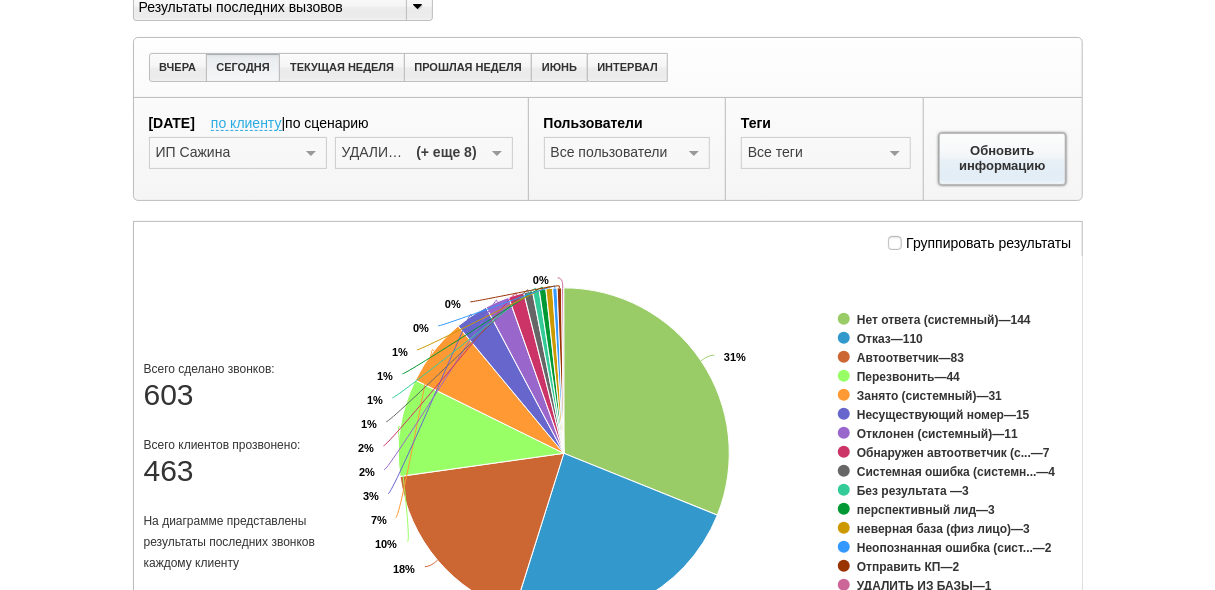 click on "Обновить информацию" at bounding box center (1003, 159) 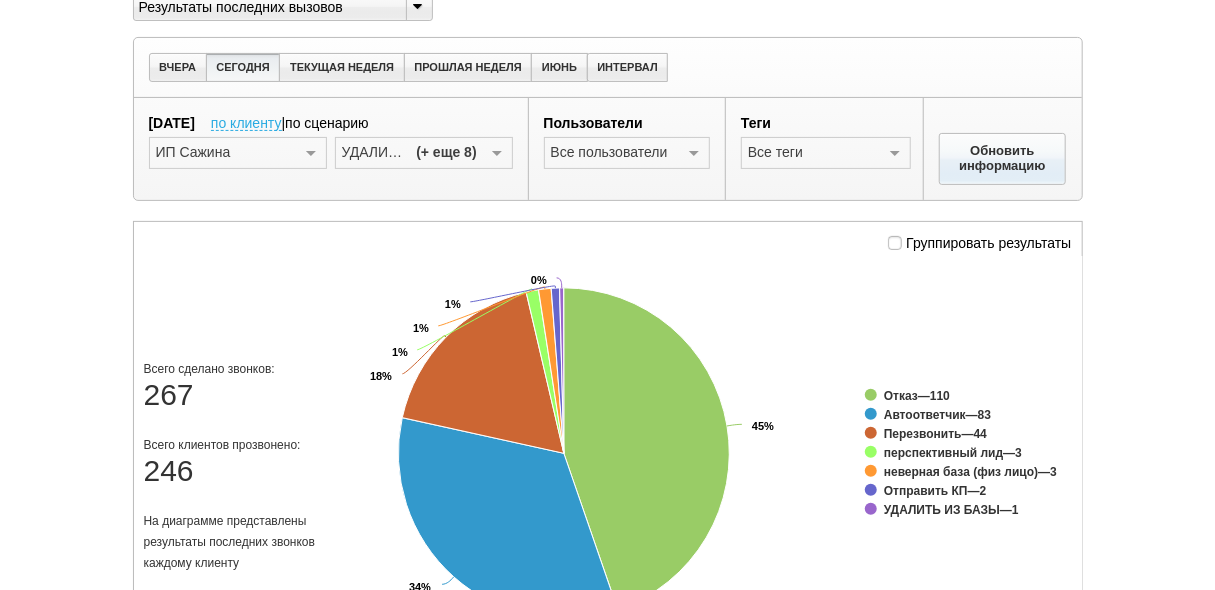 scroll, scrollTop: 258, scrollLeft: 0, axis: vertical 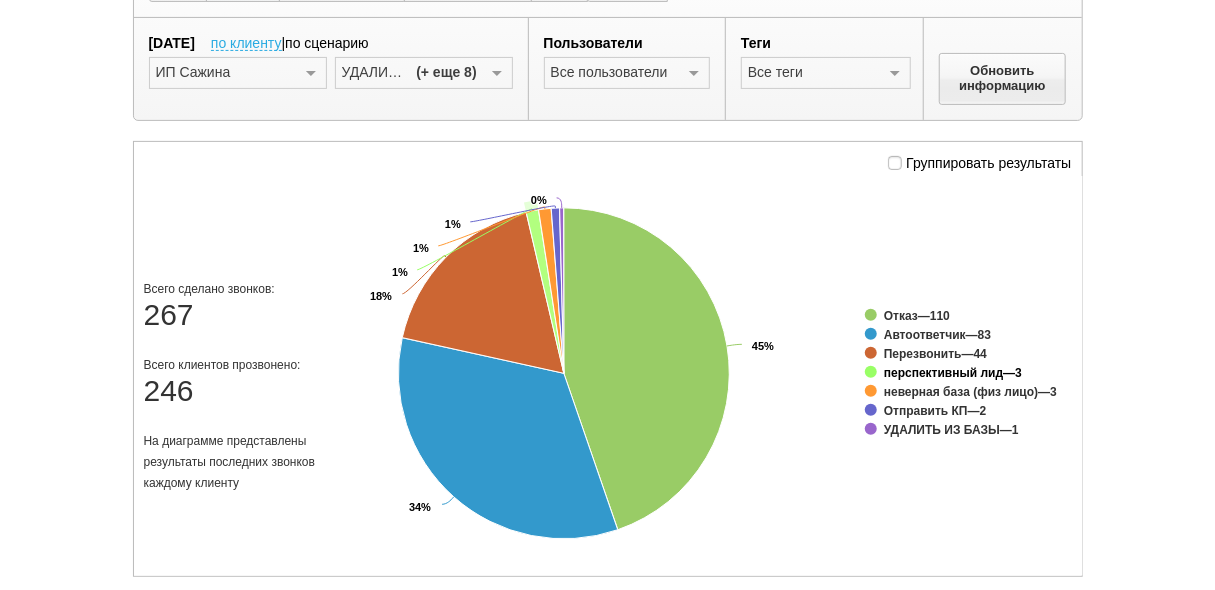 click on "перспективный лид" 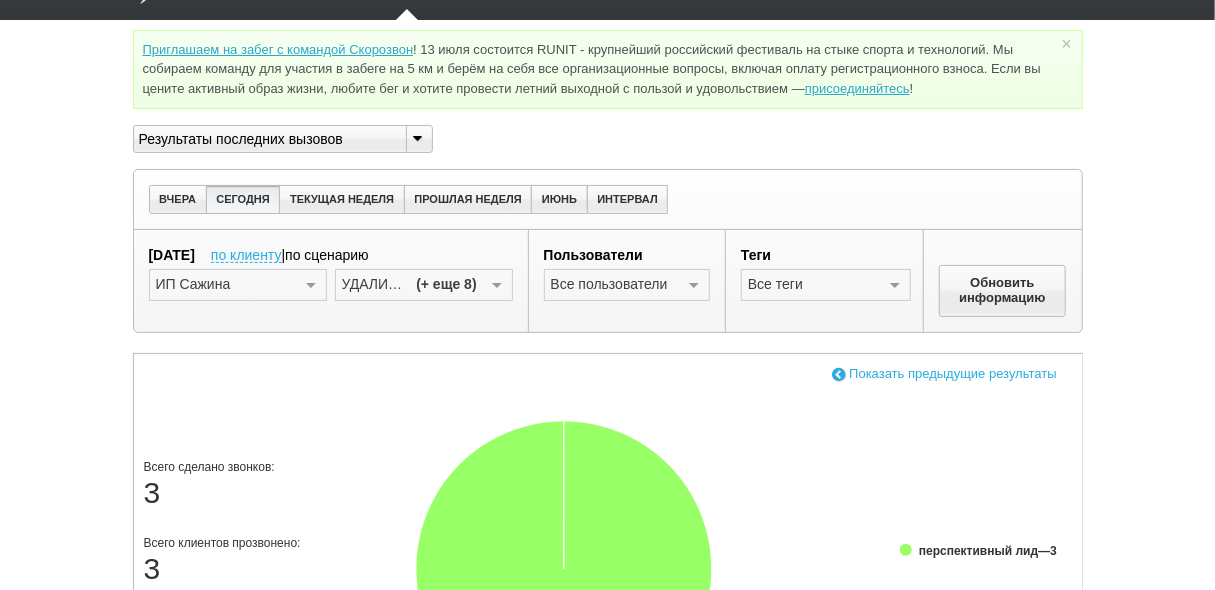 scroll, scrollTop: 0, scrollLeft: 0, axis: both 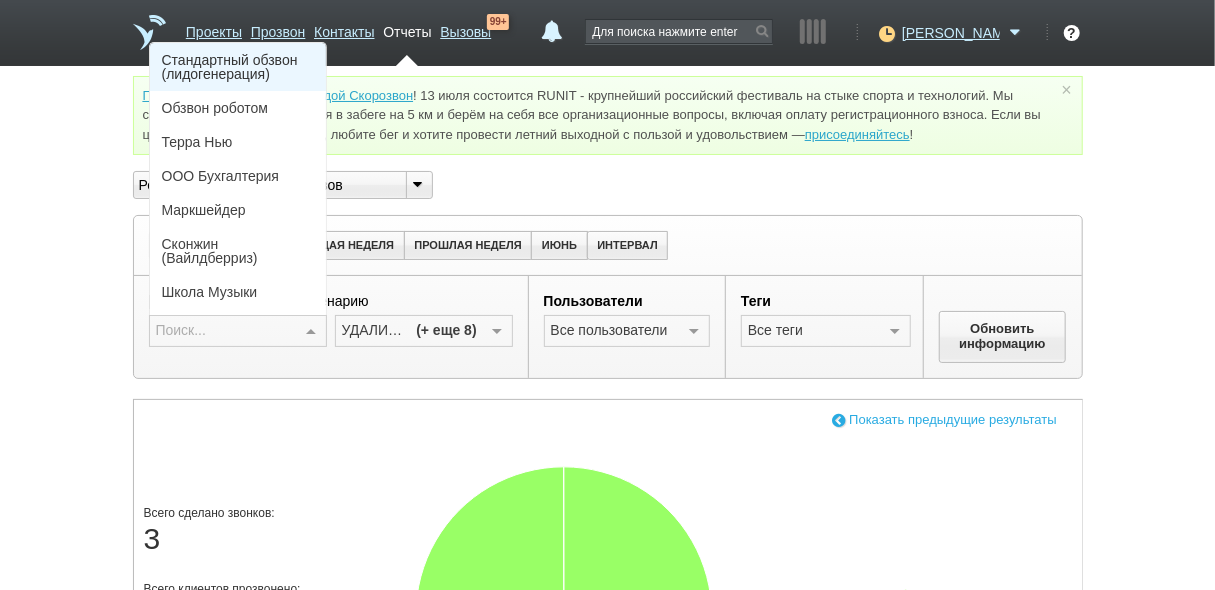 click on "Стандартный обзвон (лидогенерация)" at bounding box center (238, 67) 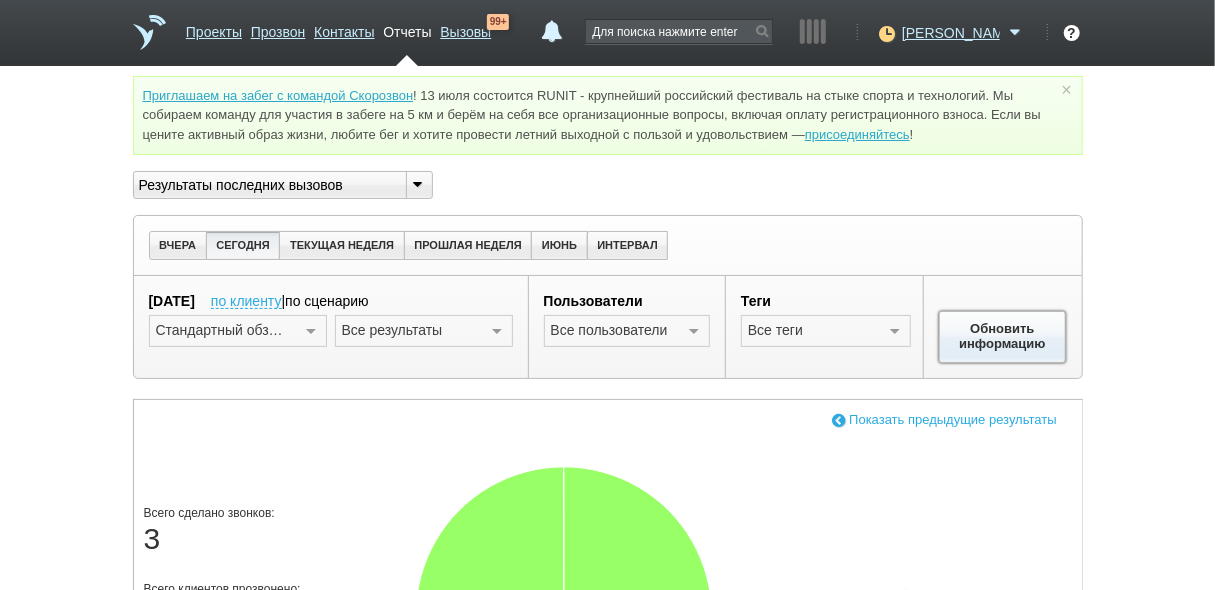 click on "Обновить информацию" at bounding box center (1003, 337) 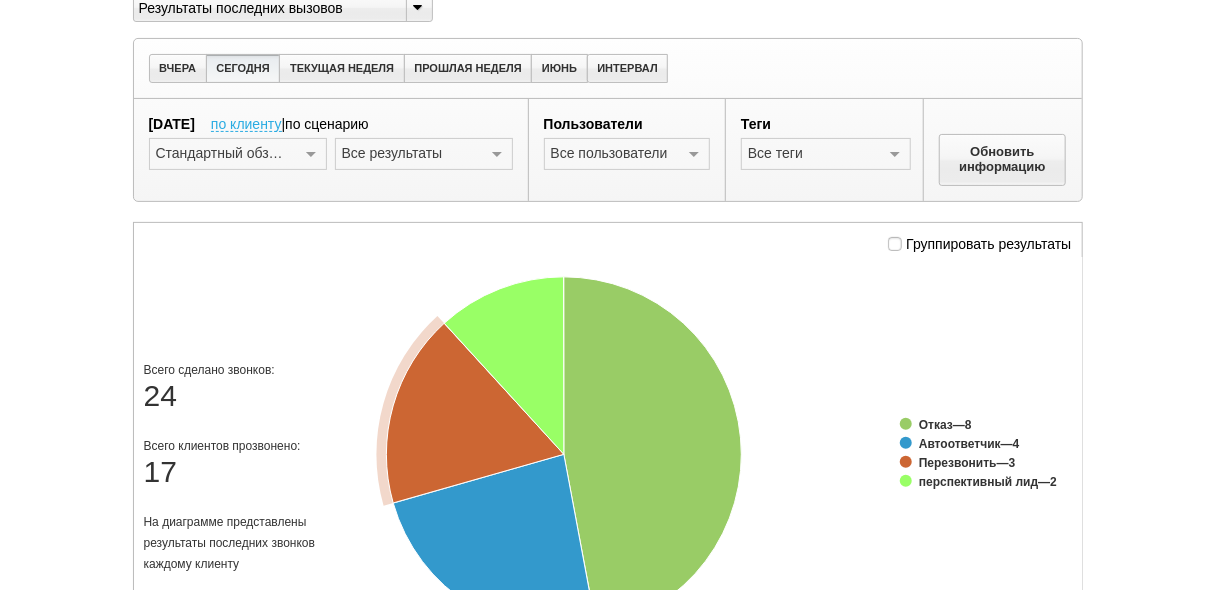 scroll, scrollTop: 320, scrollLeft: 0, axis: vertical 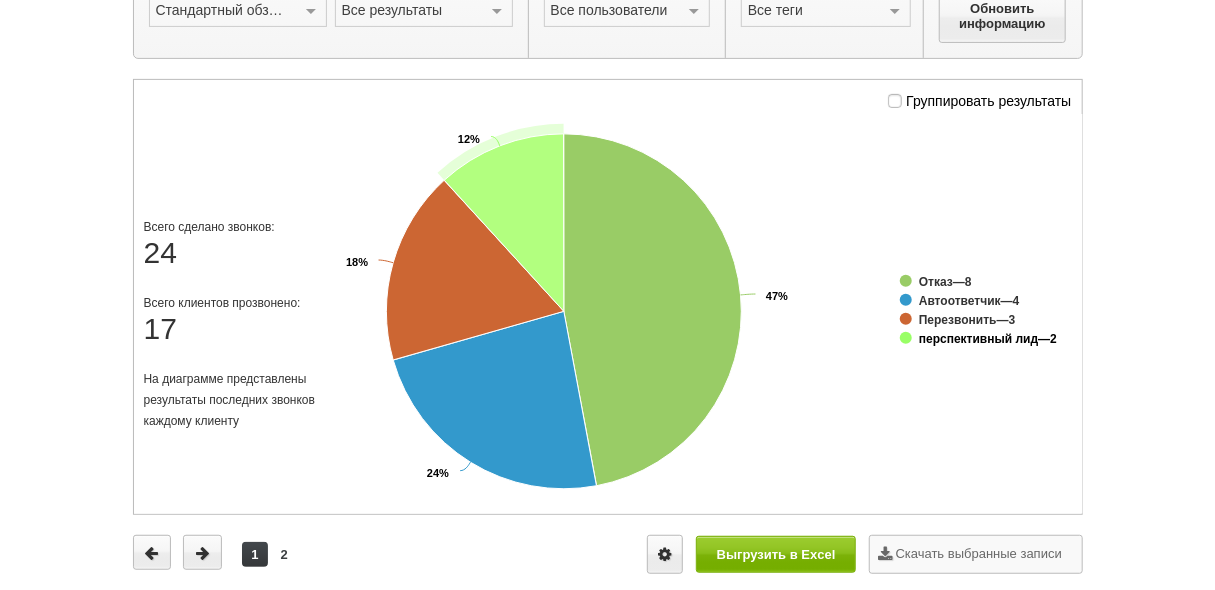 click on "перспективный лид" 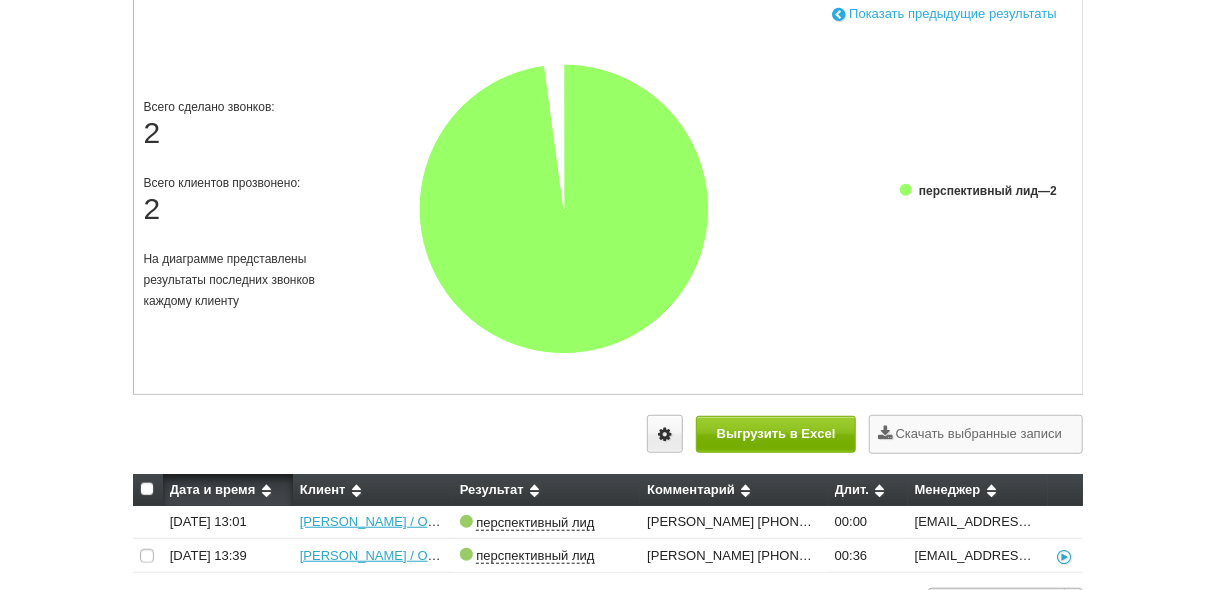 scroll, scrollTop: 464, scrollLeft: 0, axis: vertical 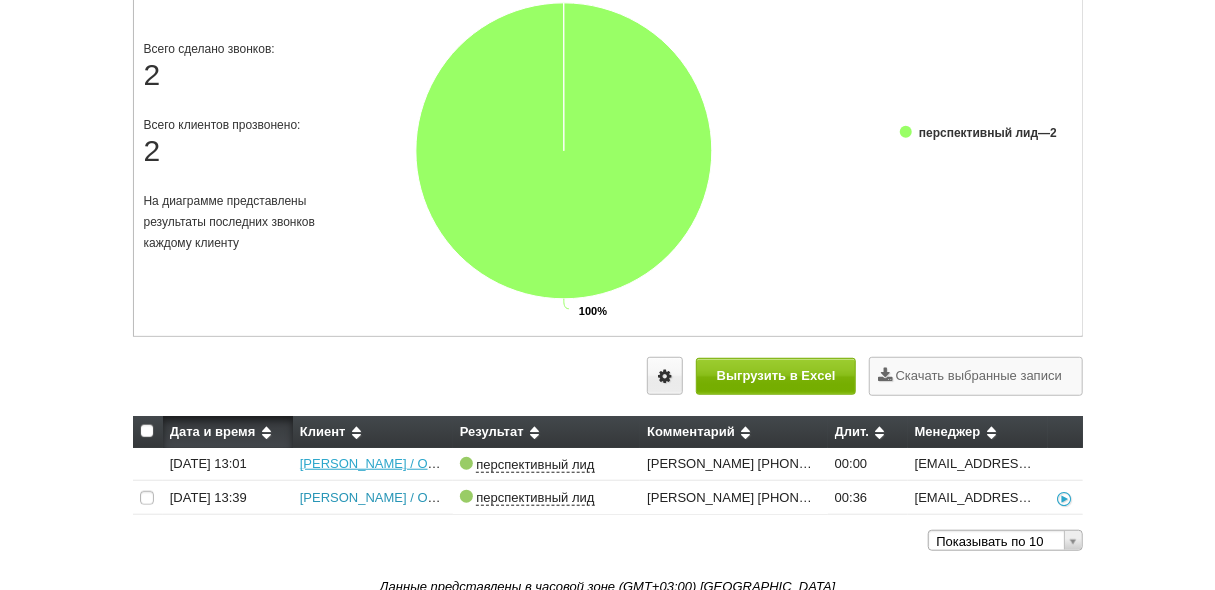 click on "Печерских Светлана Александровна / ООО "ДЭНТ - ЭЛИТ"" at bounding box center (421, 497) 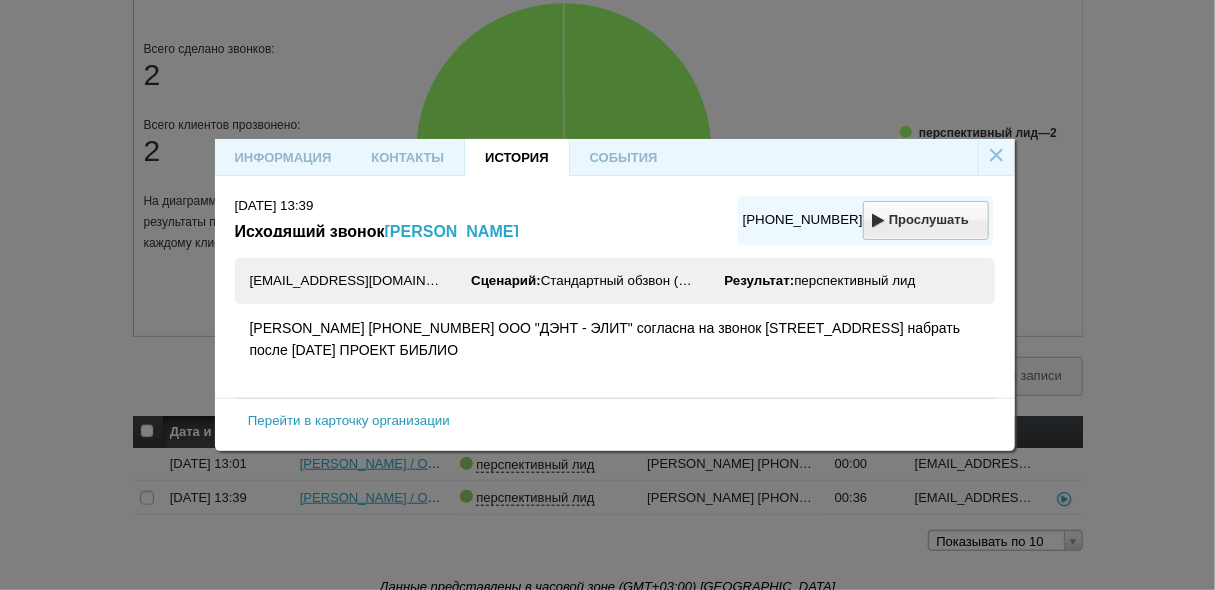 click on "Перейти в карточку организации" at bounding box center [349, 420] 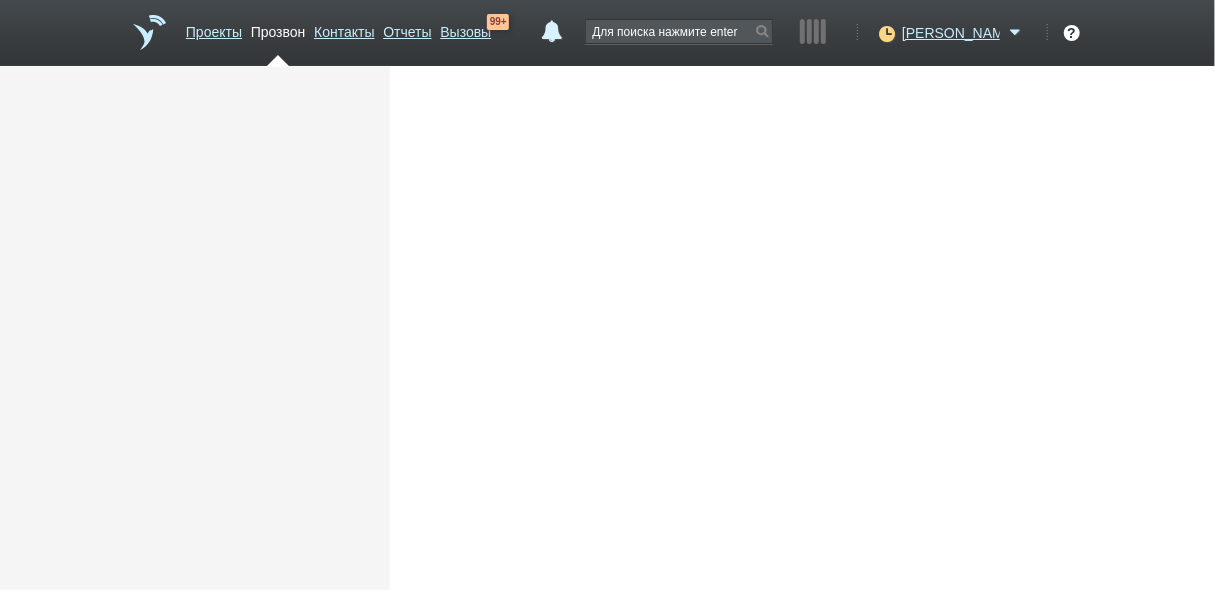 scroll, scrollTop: 0, scrollLeft: 0, axis: both 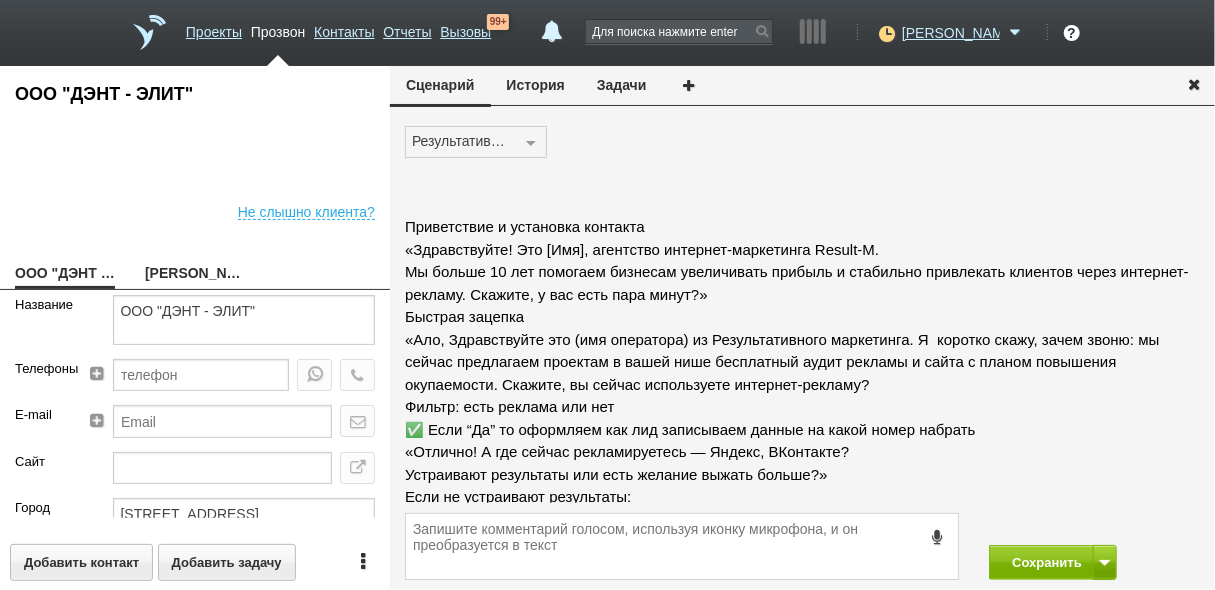 click on "История" at bounding box center [536, 85] 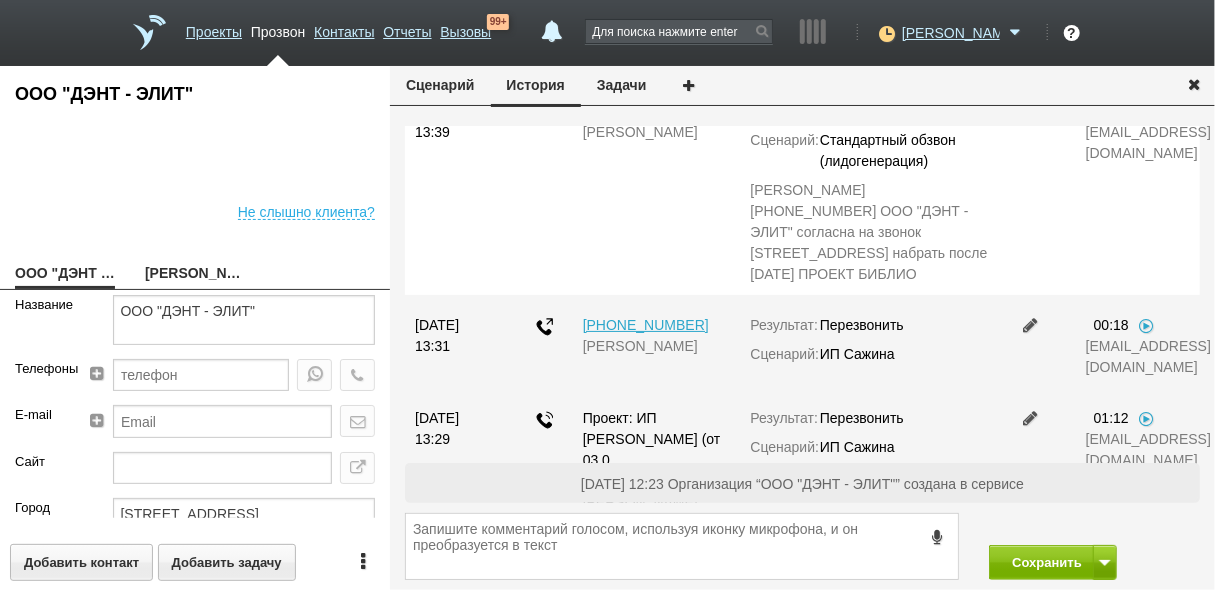 scroll, scrollTop: 0, scrollLeft: 0, axis: both 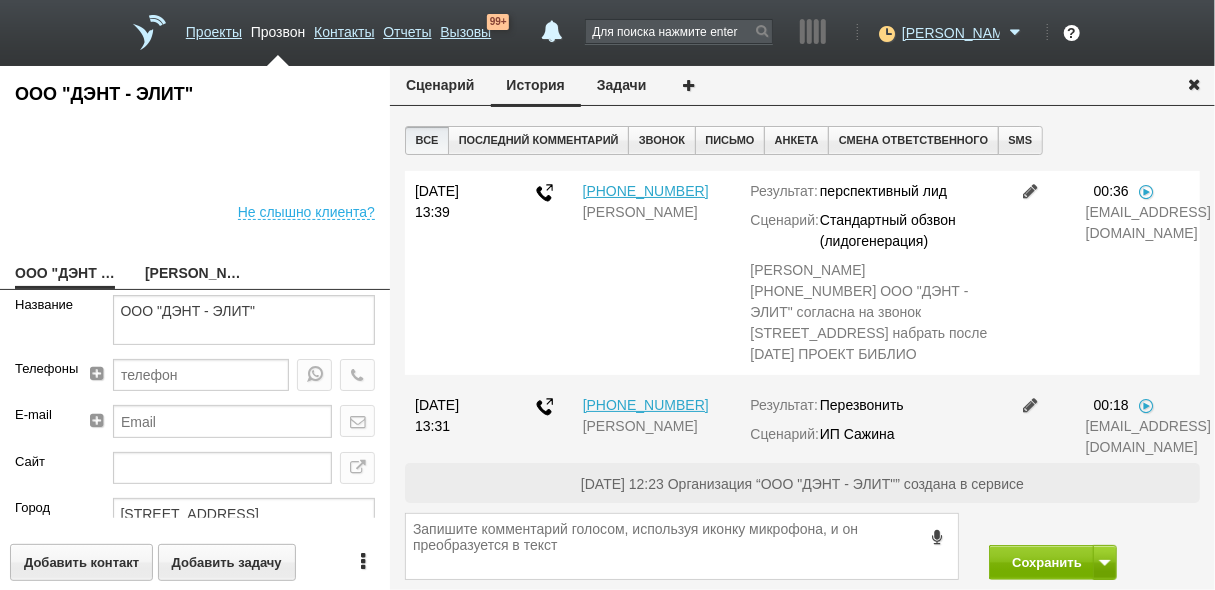 click at bounding box center [1031, 191] 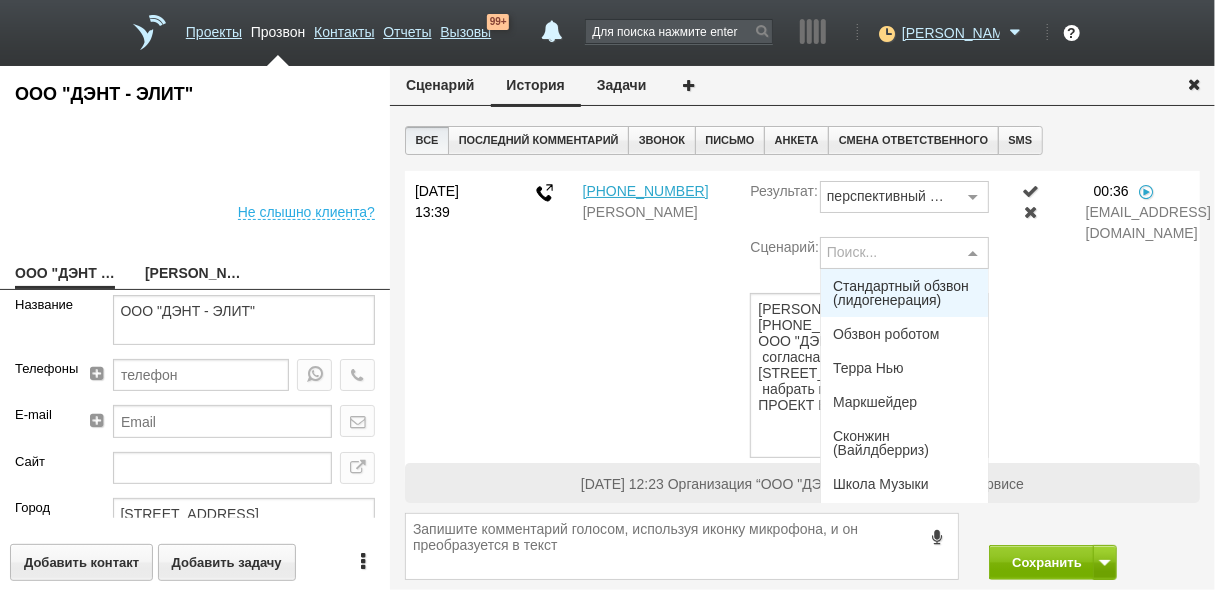 click at bounding box center (973, 254) 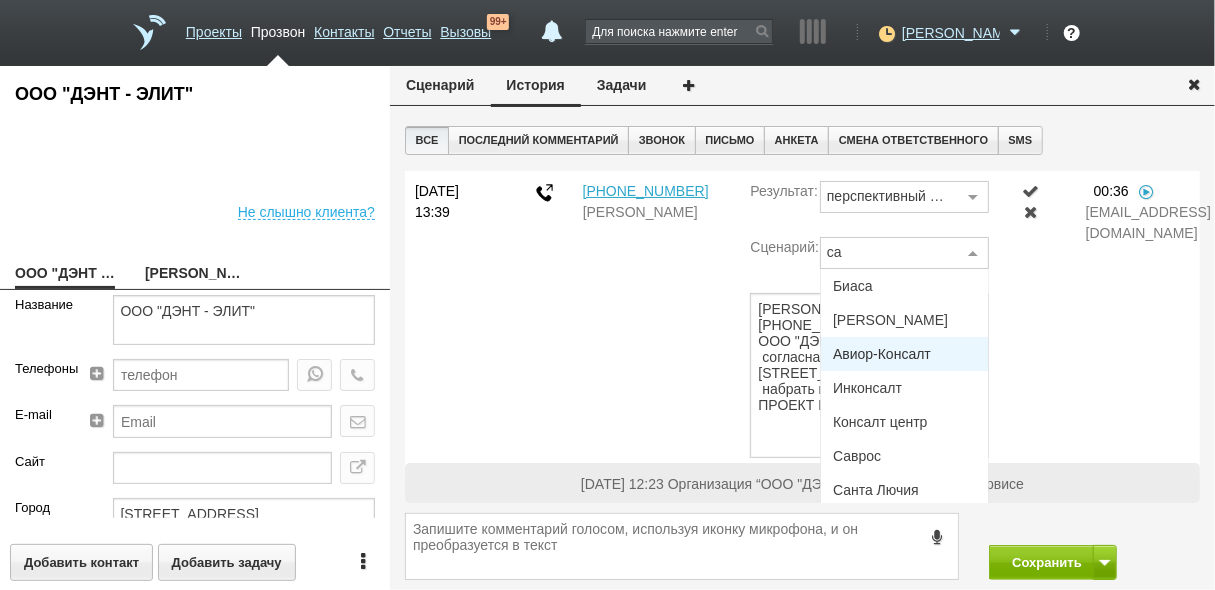 type on "саж" 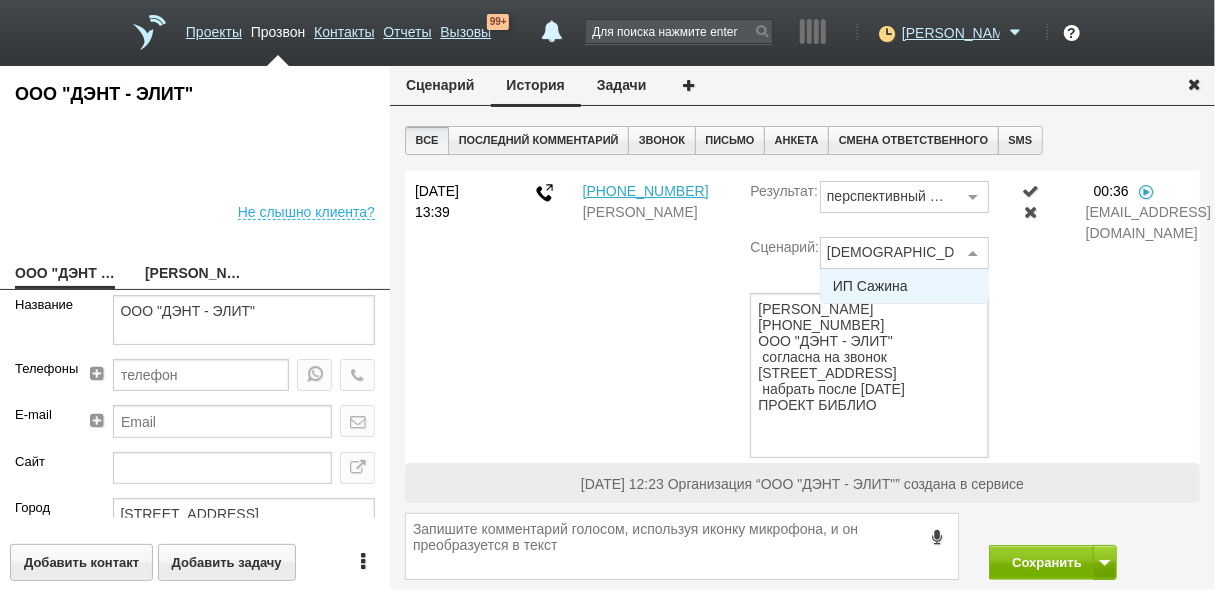 click on "ИП Сажина" at bounding box center (870, 286) 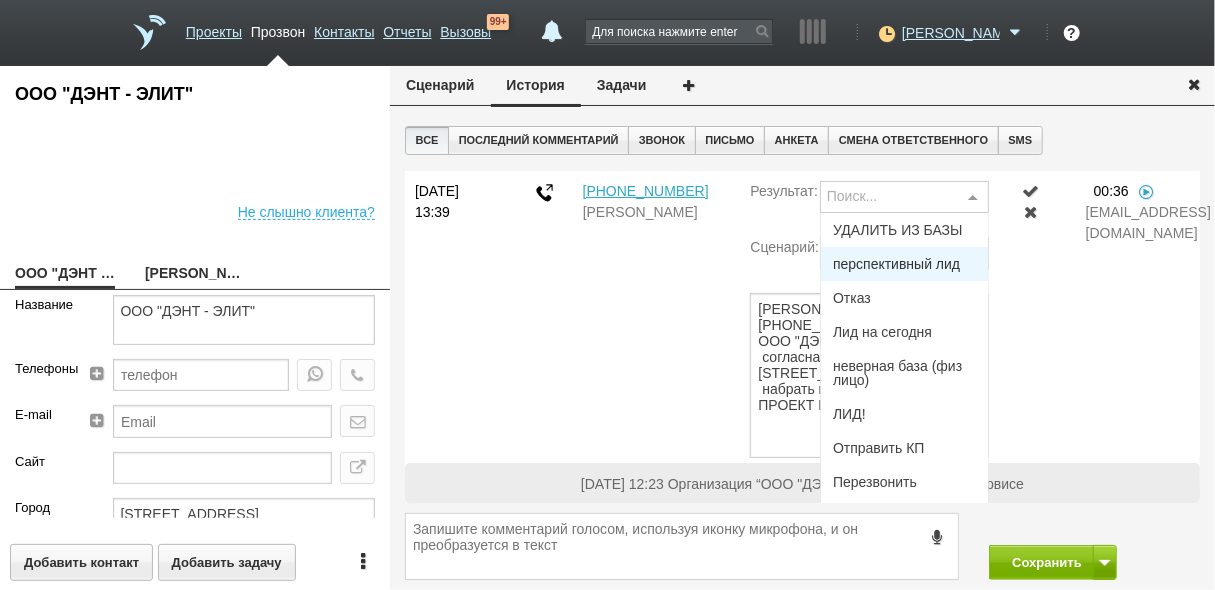 click on "перспективный лид" at bounding box center (904, 264) 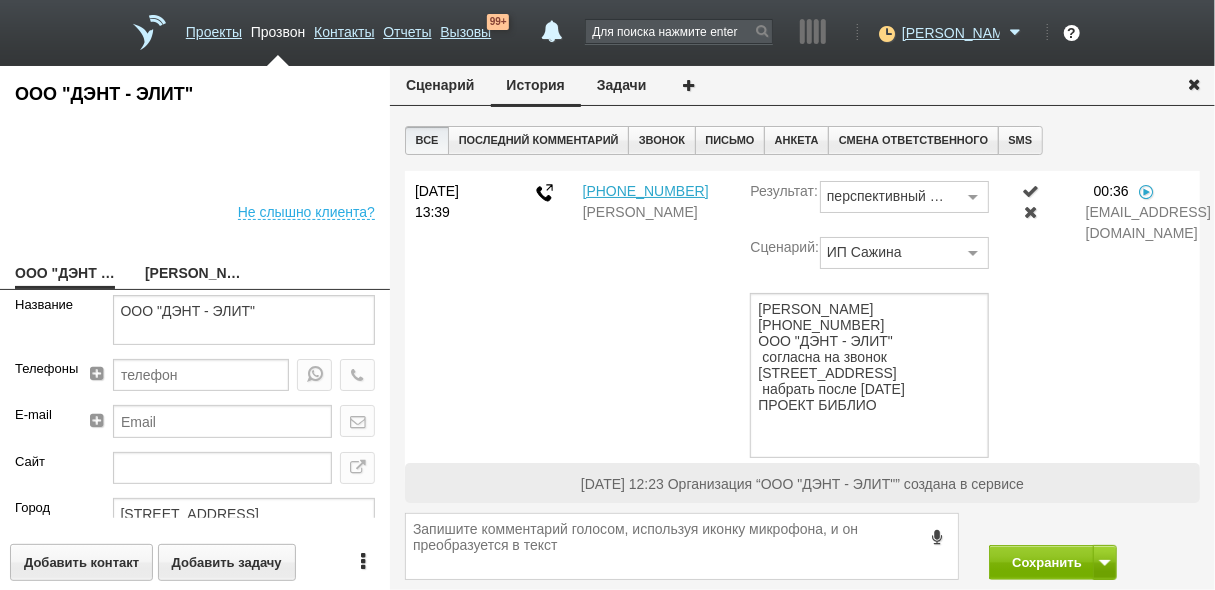 click at bounding box center [1031, 191] 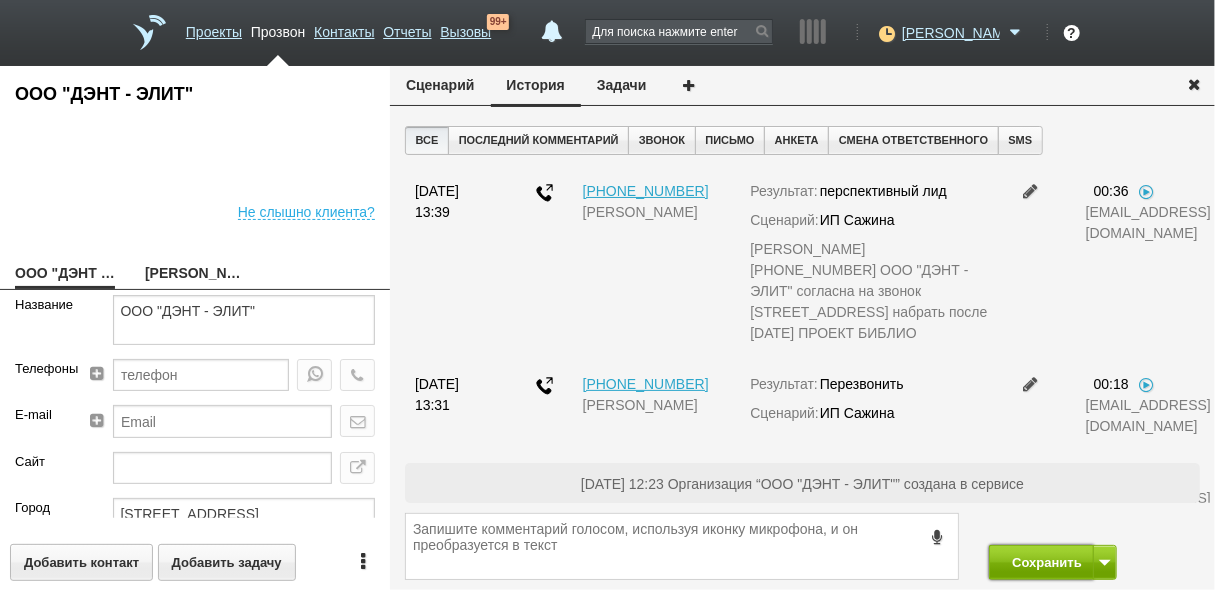 click on "Сохранить" at bounding box center (1041, 562) 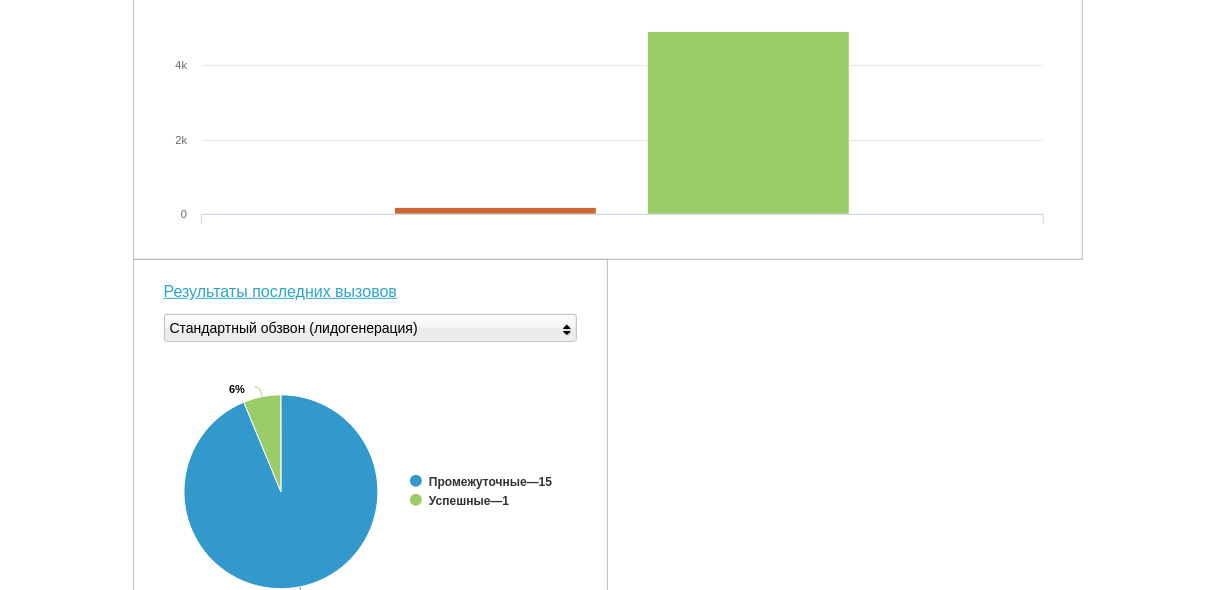 scroll, scrollTop: 426, scrollLeft: 0, axis: vertical 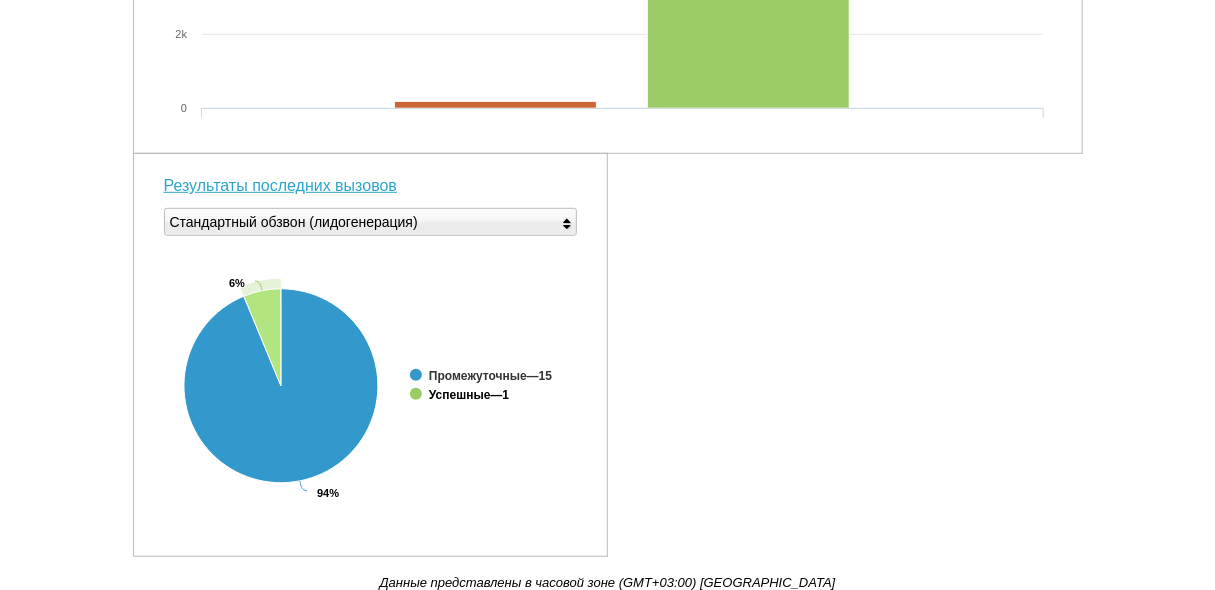 click on "Успешные" 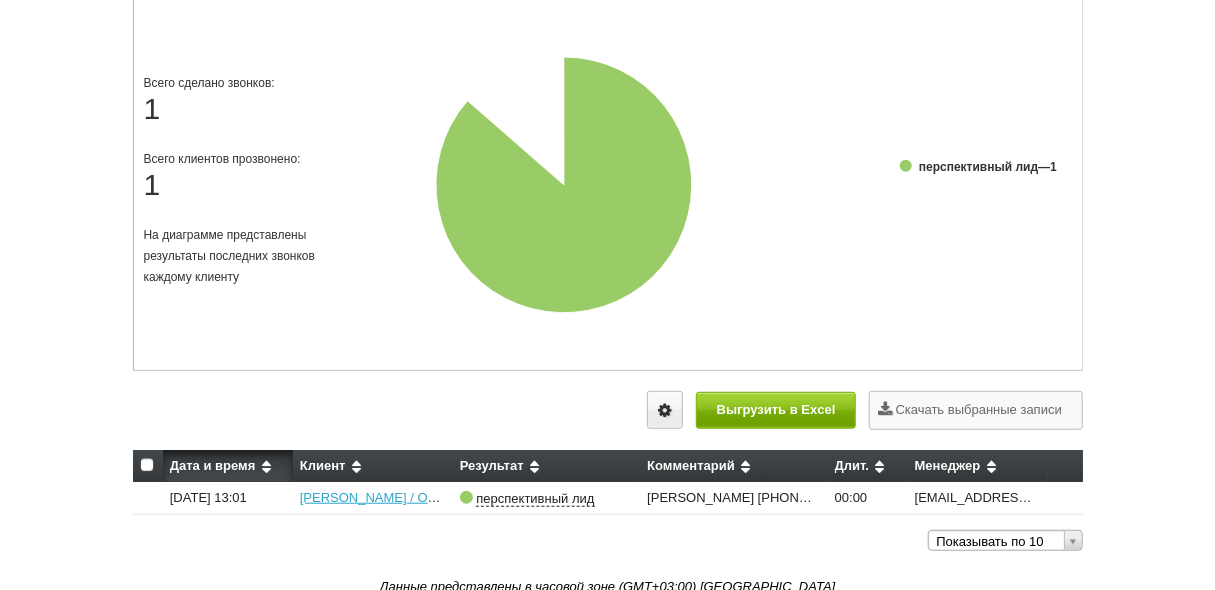 scroll, scrollTop: 430, scrollLeft: 0, axis: vertical 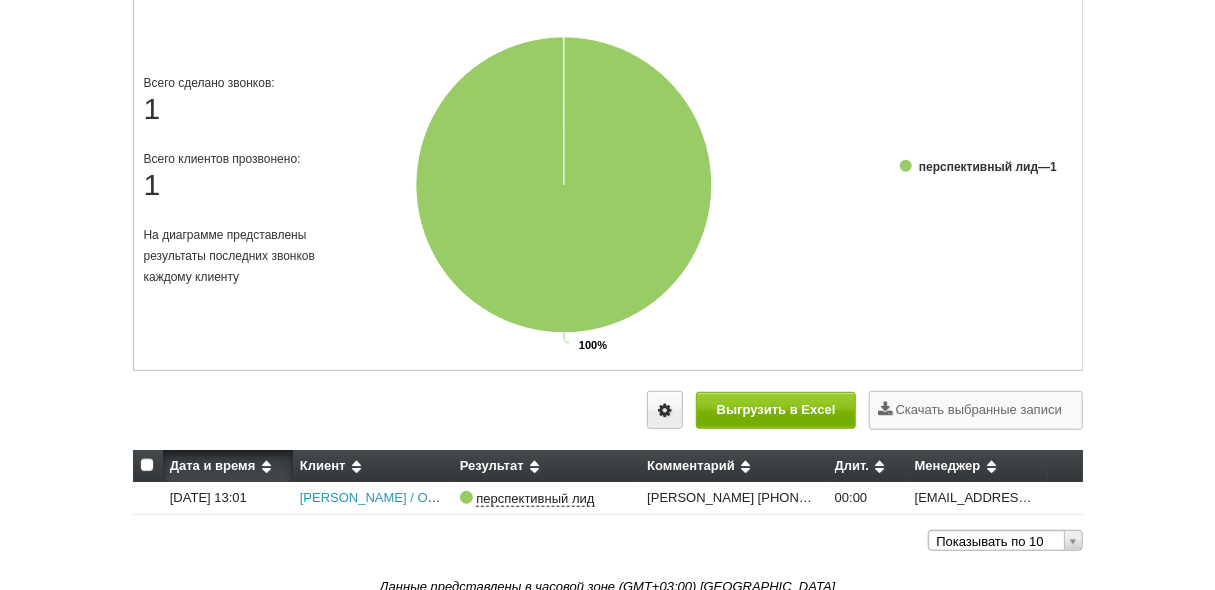 click on "Горохов Яков Александрович / ООО "Стоматологическая поликлиника "АЛЕКСИЙ"" at bounding box center (538, 497) 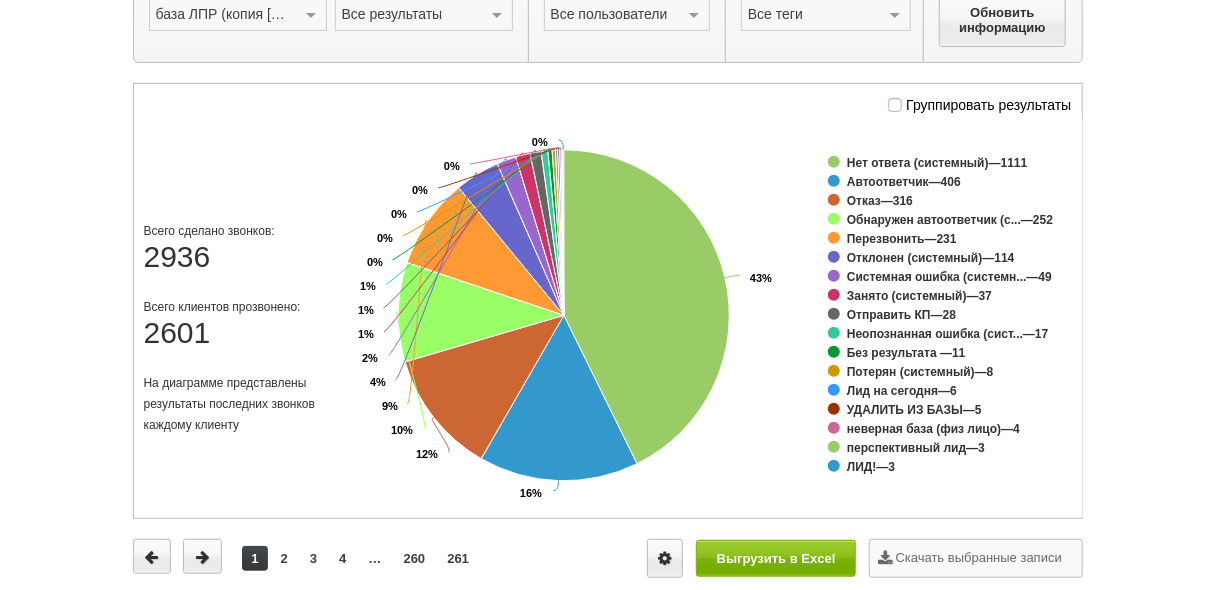 scroll, scrollTop: 320, scrollLeft: 0, axis: vertical 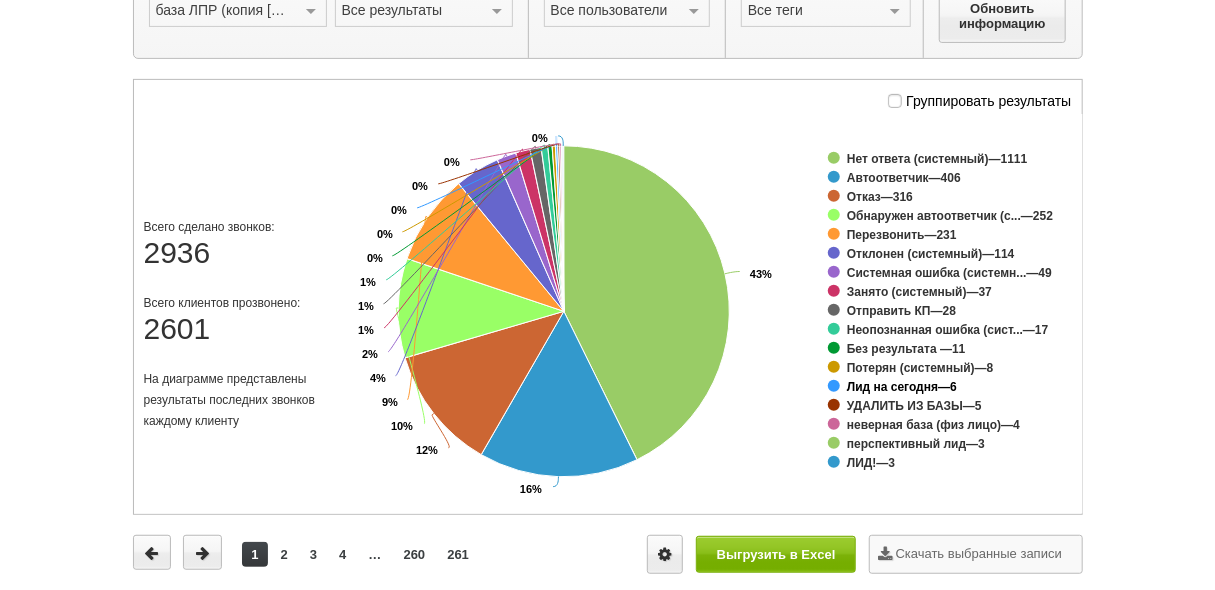 click on "Лид на сегодня" 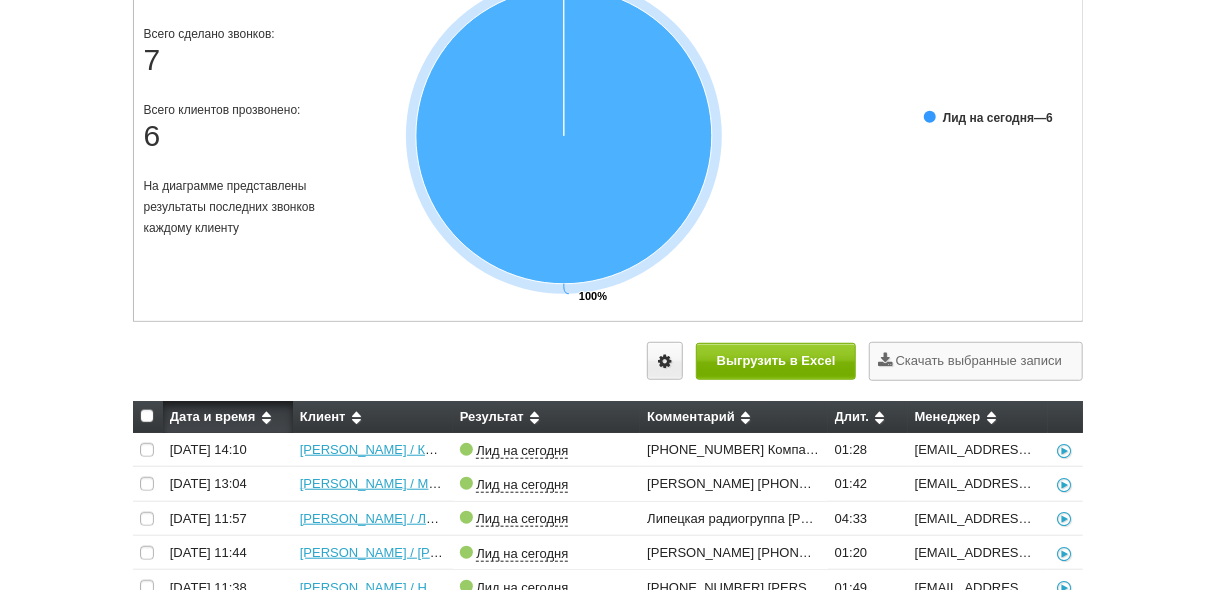 scroll, scrollTop: 282, scrollLeft: 0, axis: vertical 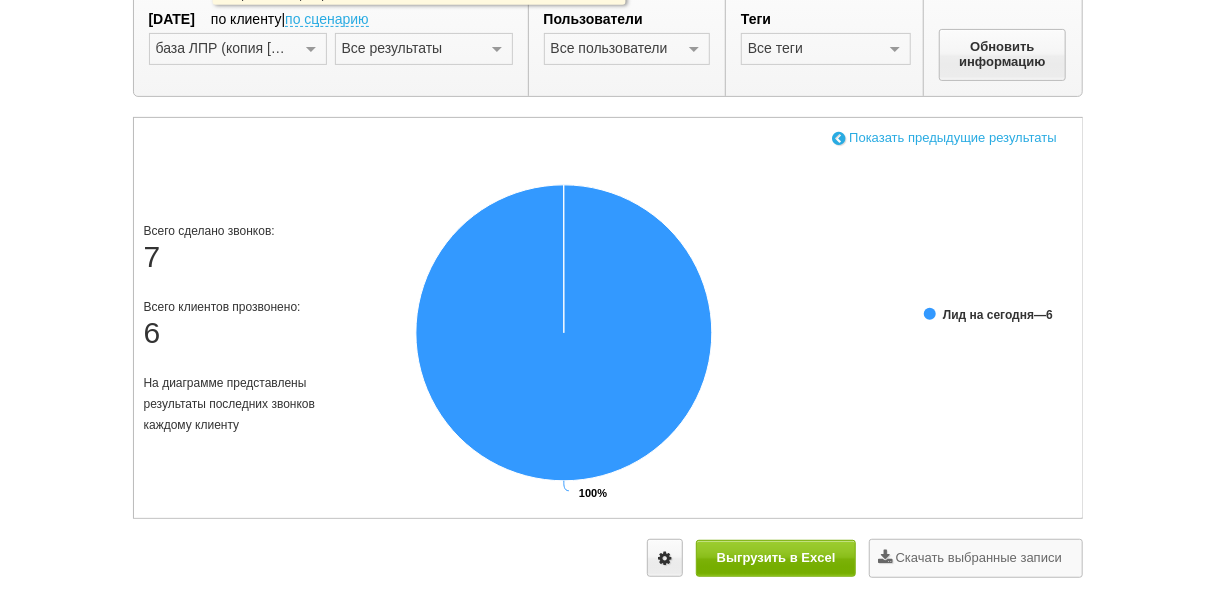 click on "по сценарию" at bounding box center (327, 20) 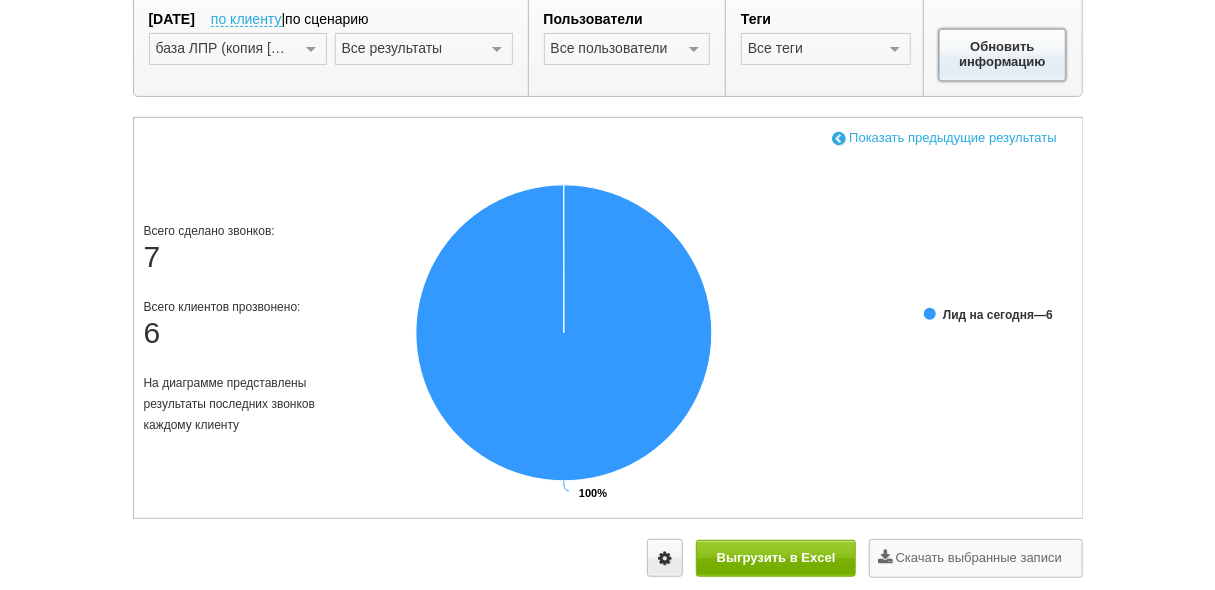 click on "Обновить информацию" at bounding box center [1003, 55] 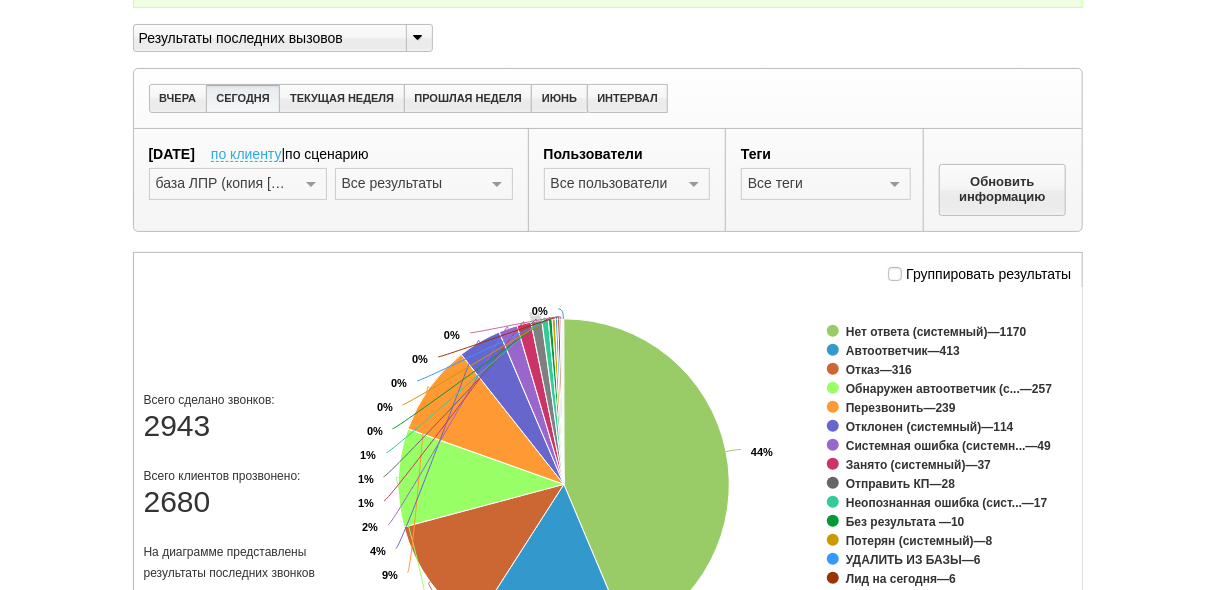 scroll, scrollTop: 122, scrollLeft: 0, axis: vertical 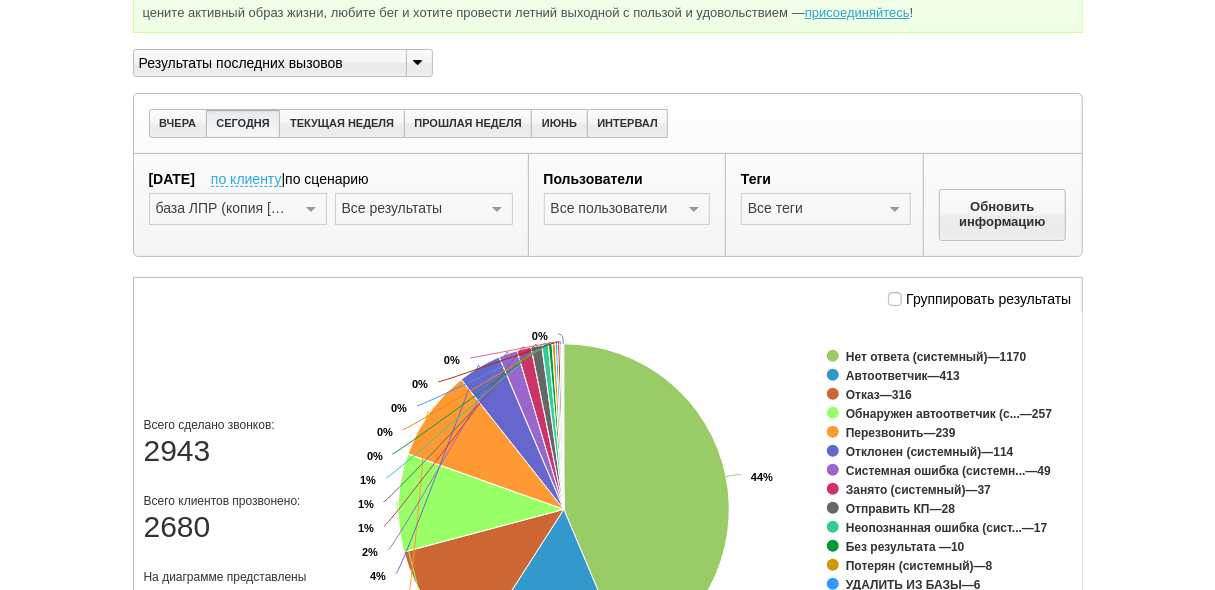 click on "база ЛПР (копия [DATE]) Выберите сценарий" at bounding box center [238, 209] 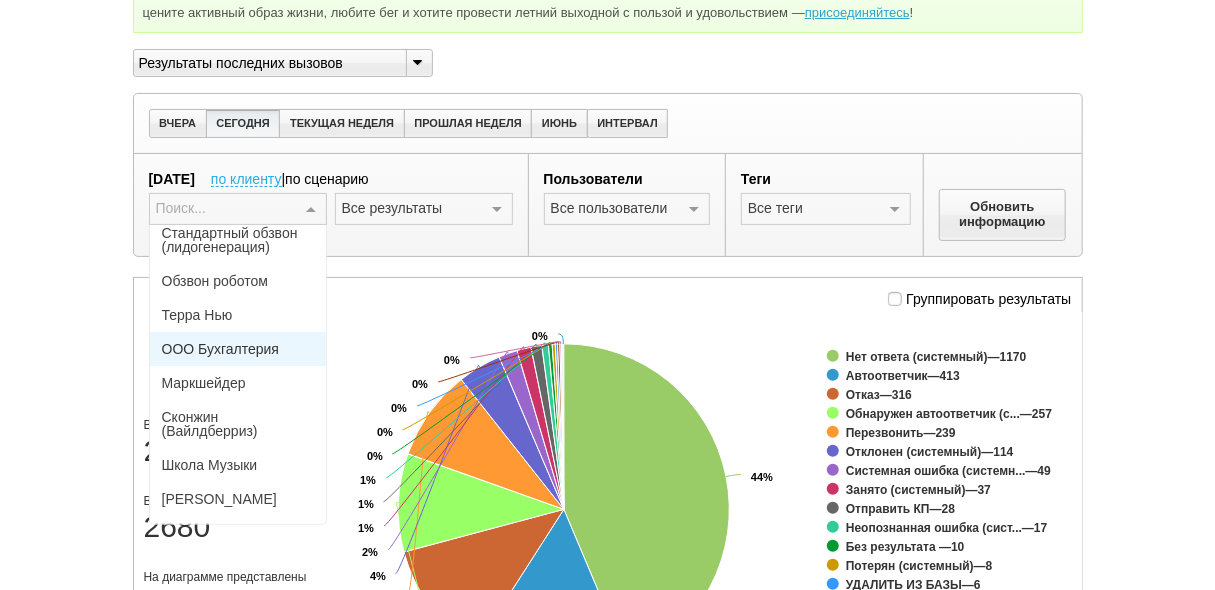 scroll, scrollTop: 0, scrollLeft: 0, axis: both 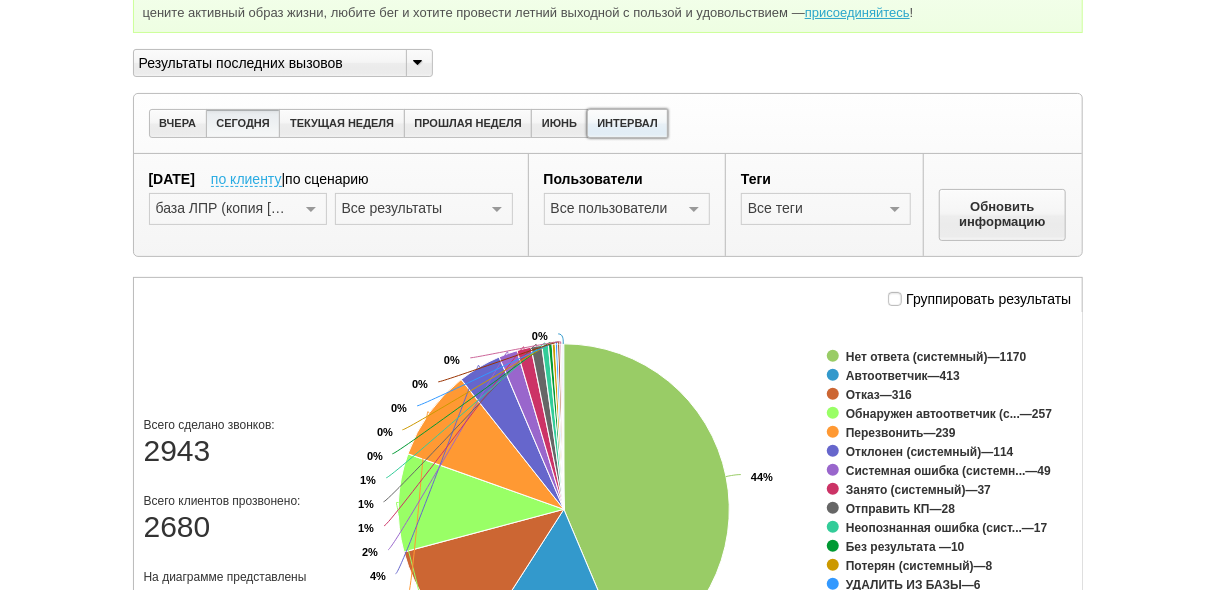 click on "ИНТЕРВАЛ" at bounding box center (628, 123) 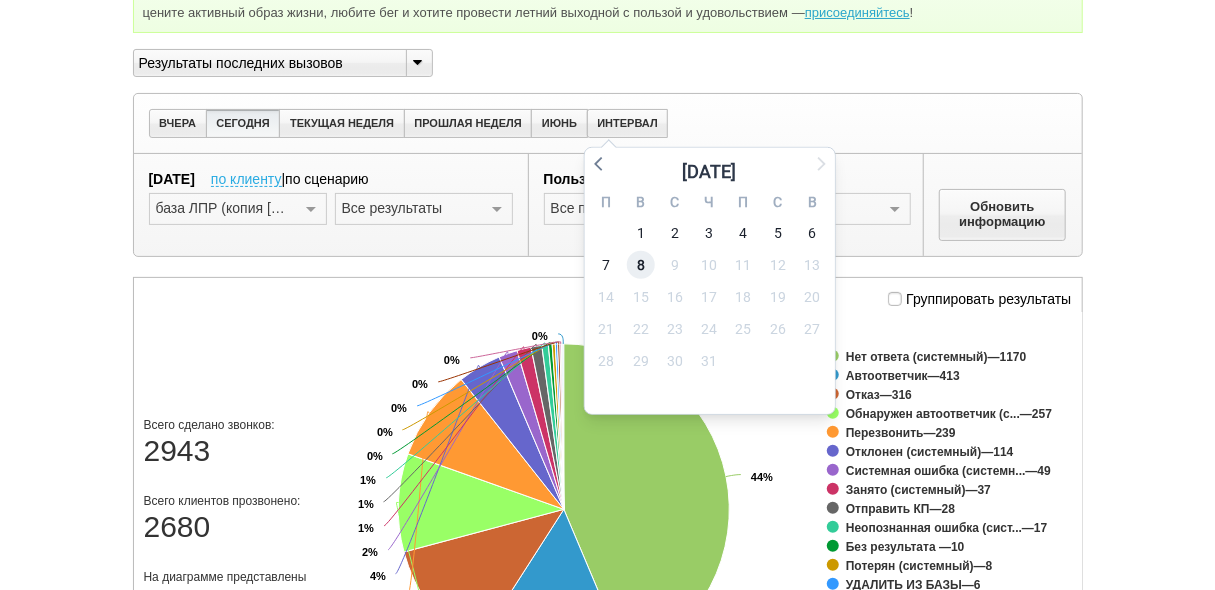 drag, startPoint x: 643, startPoint y: 265, endPoint x: 641, endPoint y: 249, distance: 16.124516 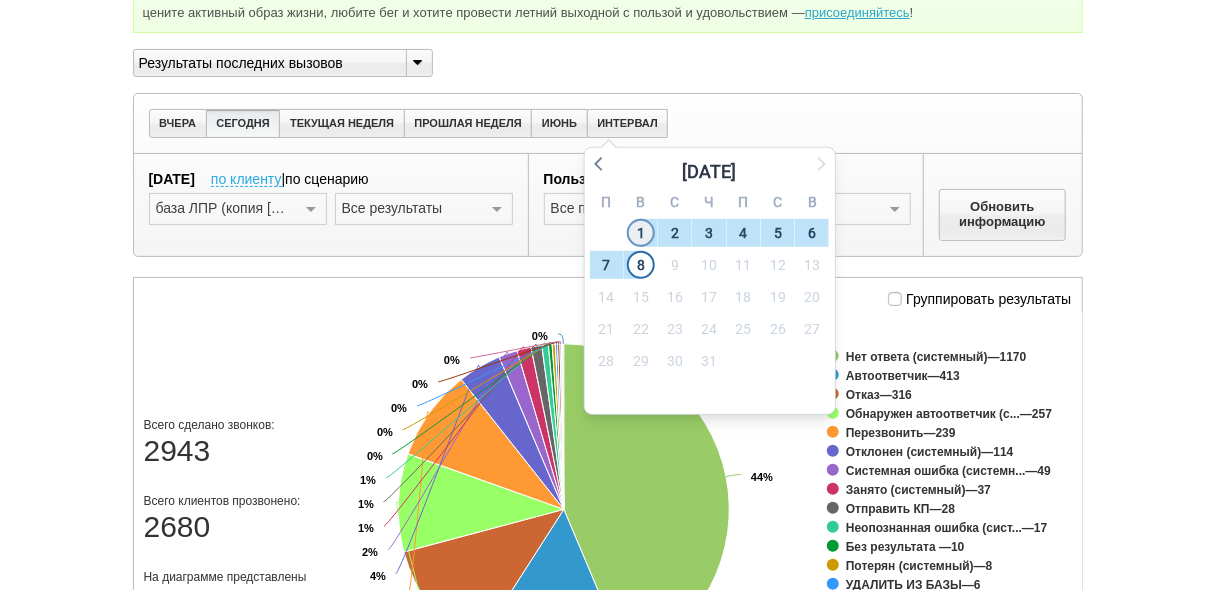 click on "1" at bounding box center (641, 233) 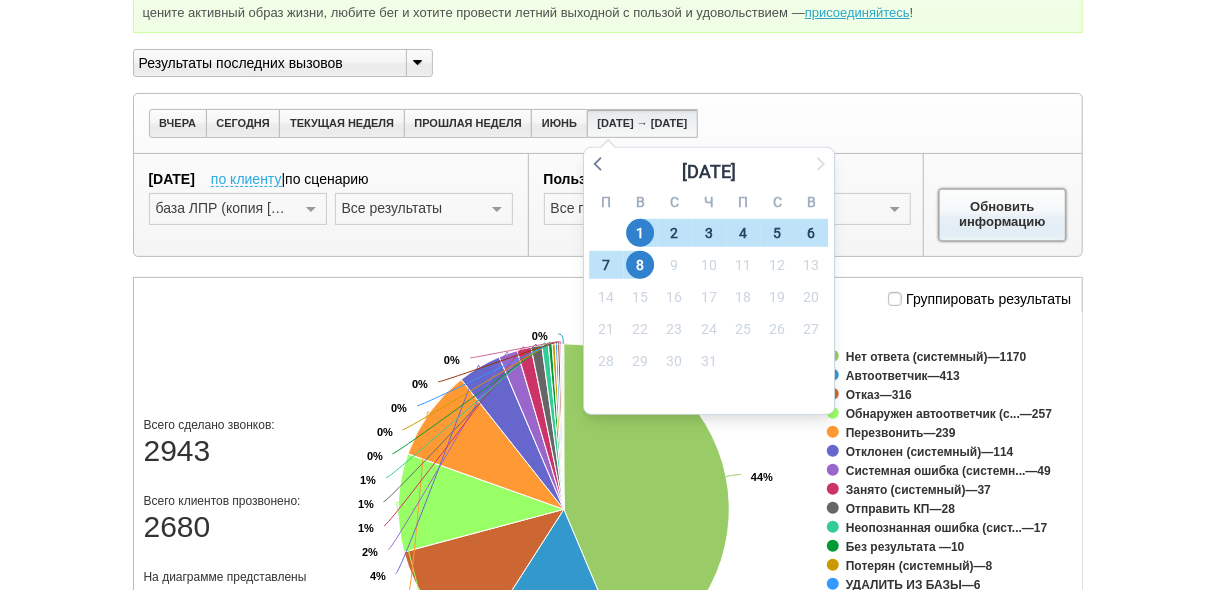 click on "Обновить информацию" at bounding box center [1003, 215] 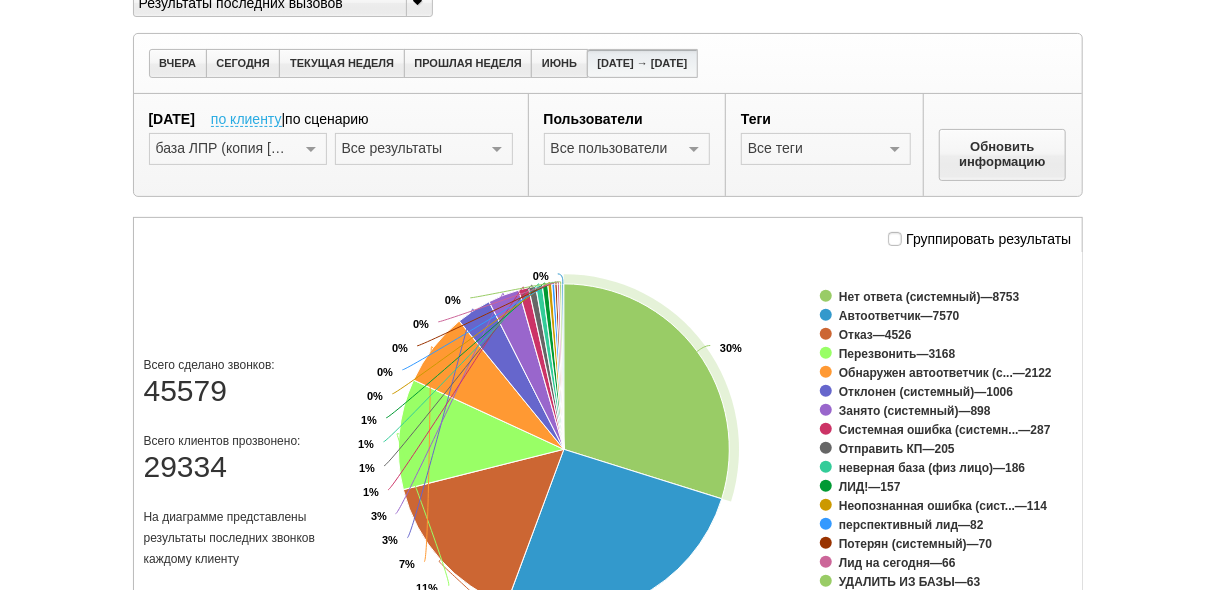 scroll, scrollTop: 282, scrollLeft: 0, axis: vertical 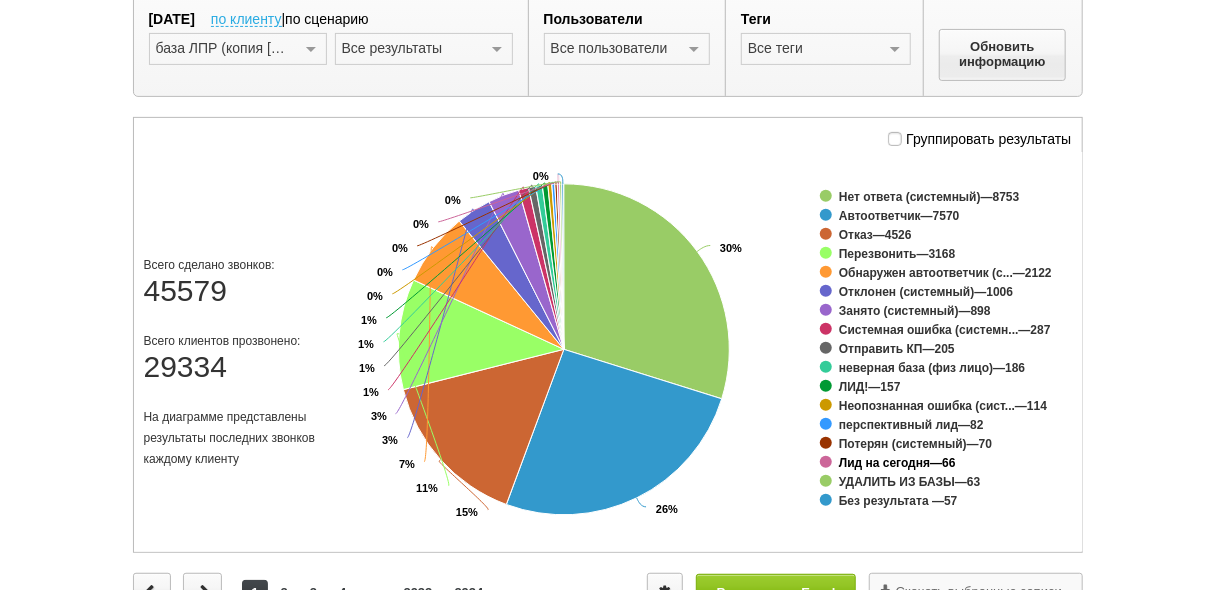 click on "Лид на сегодня" 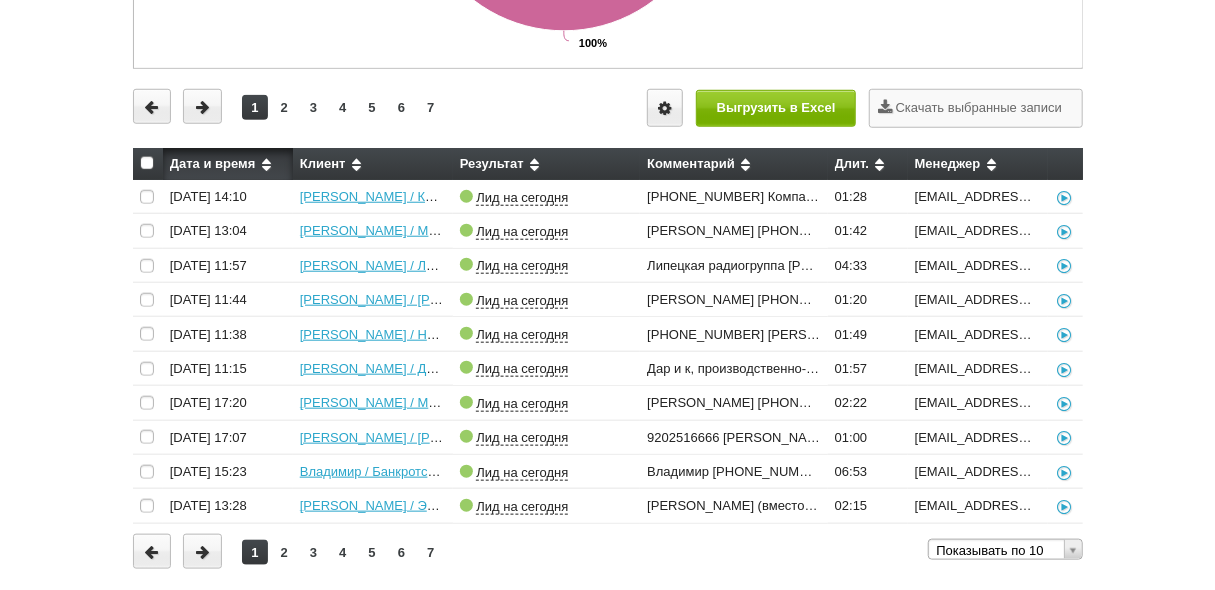 scroll, scrollTop: 738, scrollLeft: 0, axis: vertical 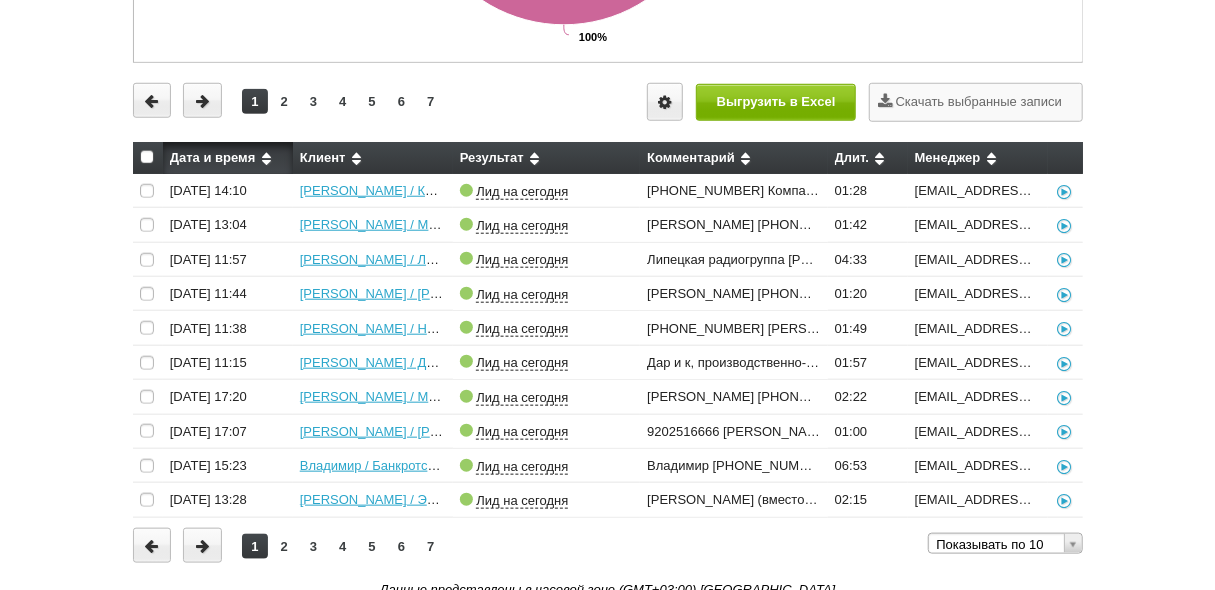 click at bounding box center [147, 157] 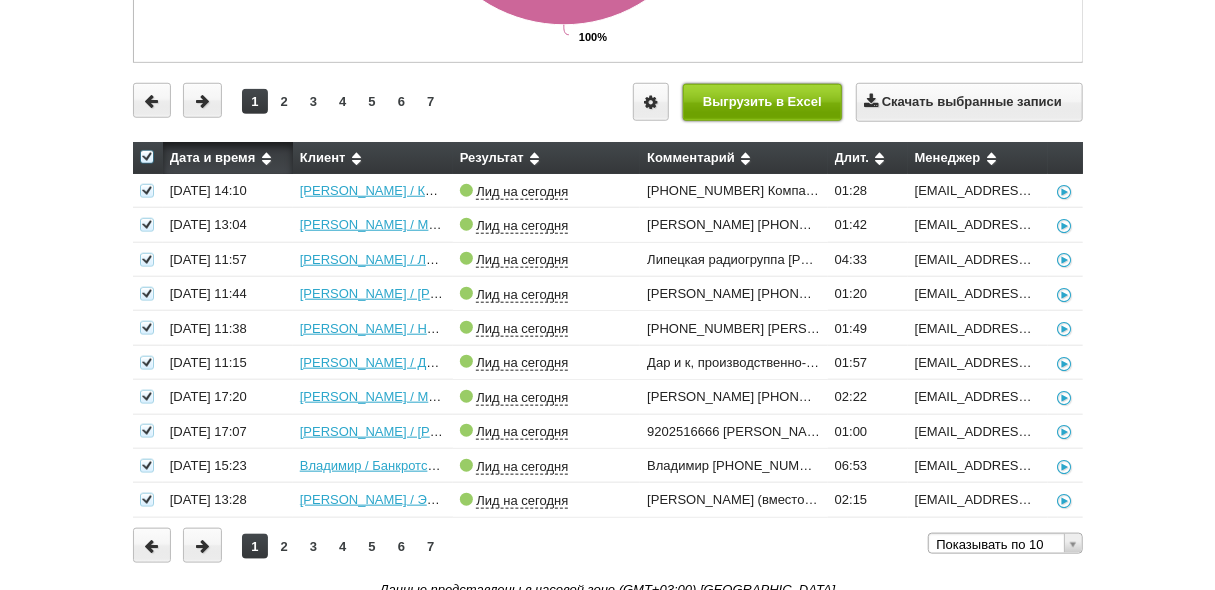 click on "Выгрузить в Excel" at bounding box center [763, 102] 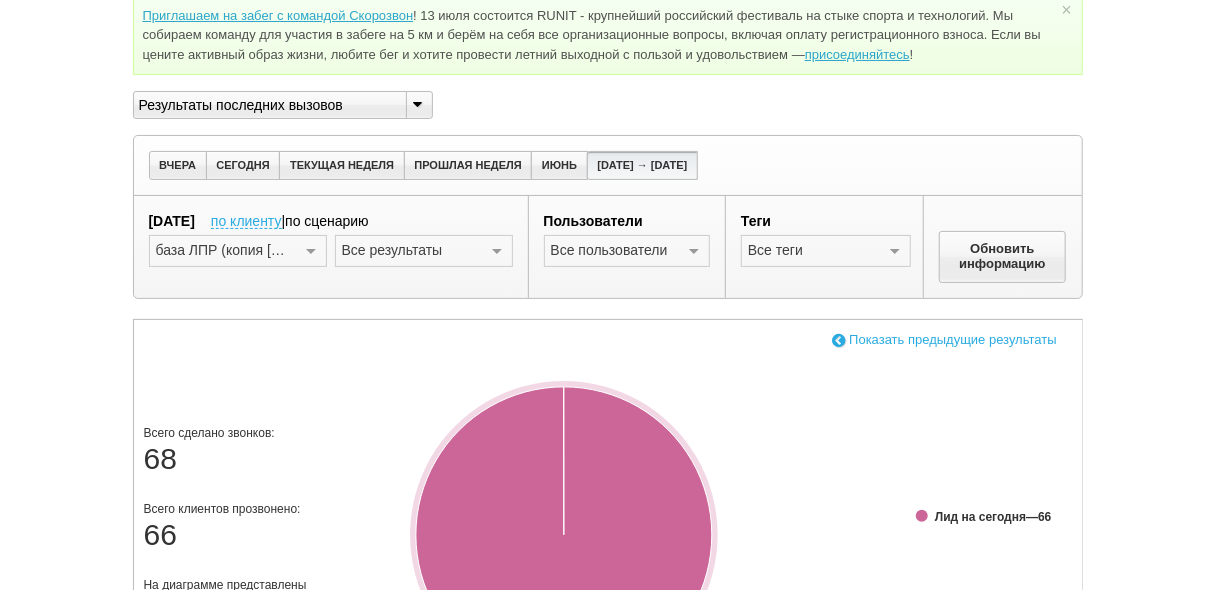 scroll, scrollTop: 0, scrollLeft: 0, axis: both 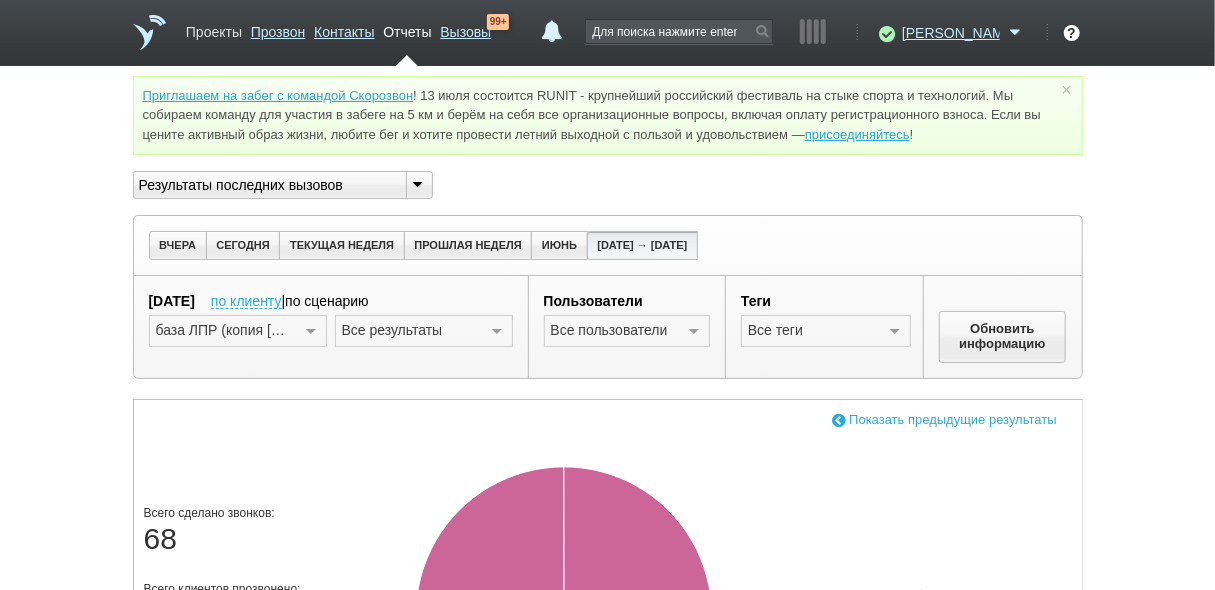 click on "Проекты" at bounding box center [214, 28] 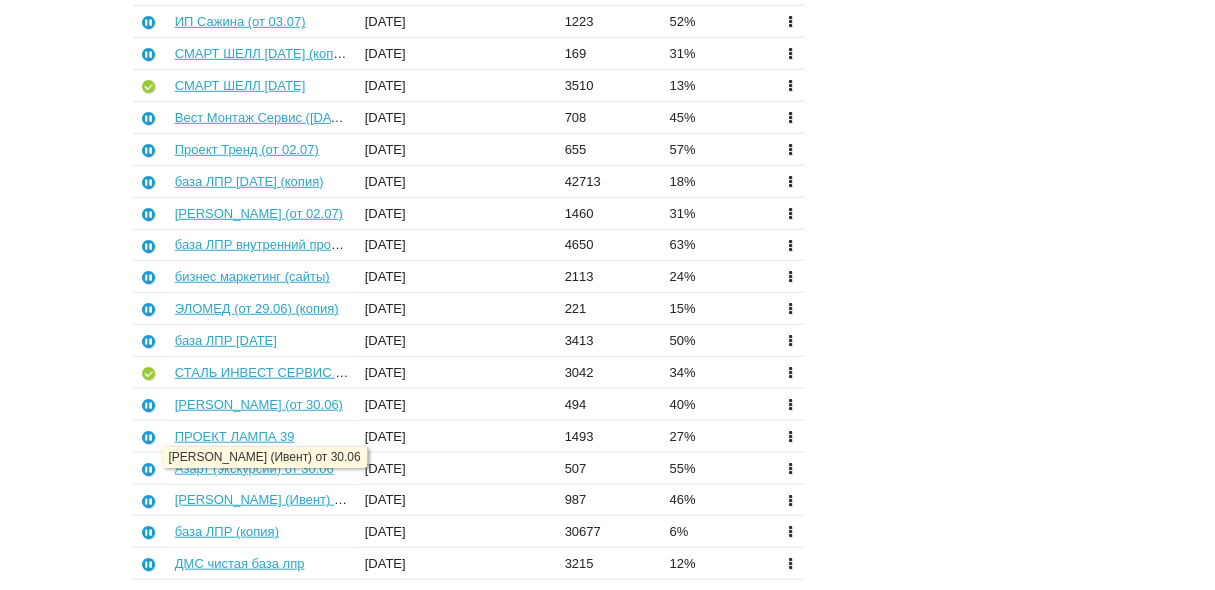scroll, scrollTop: 560, scrollLeft: 0, axis: vertical 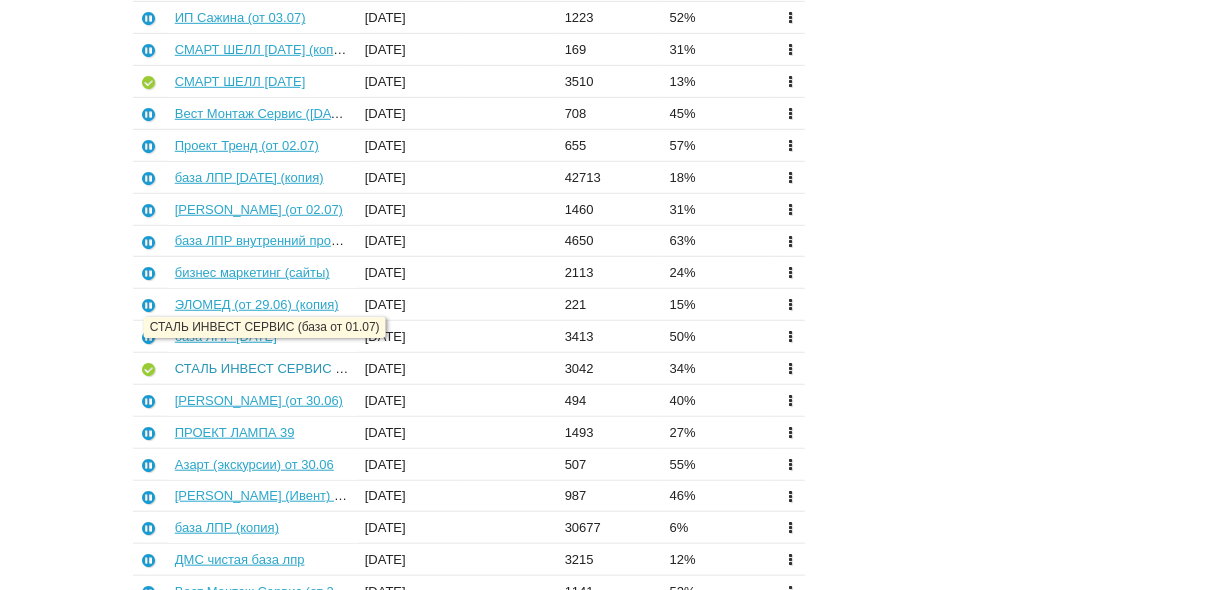 click on "СТАЛЬ ИНВЕСТ СЕРВИС (база от 01.07)" at bounding box center (299, 368) 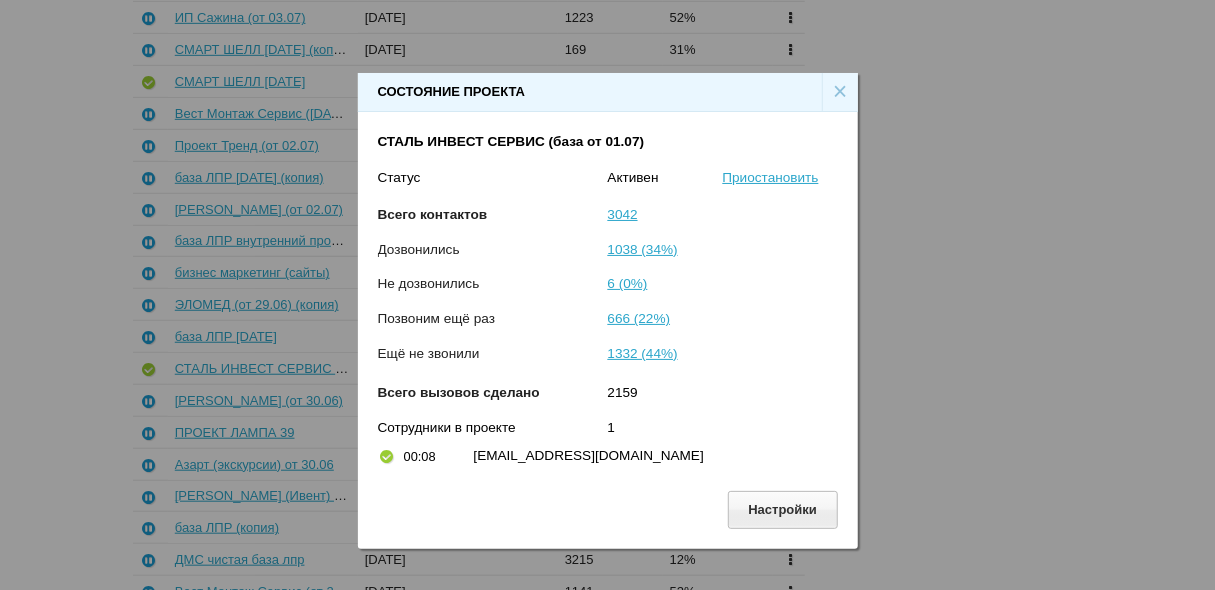 click on "×" at bounding box center (840, 92) 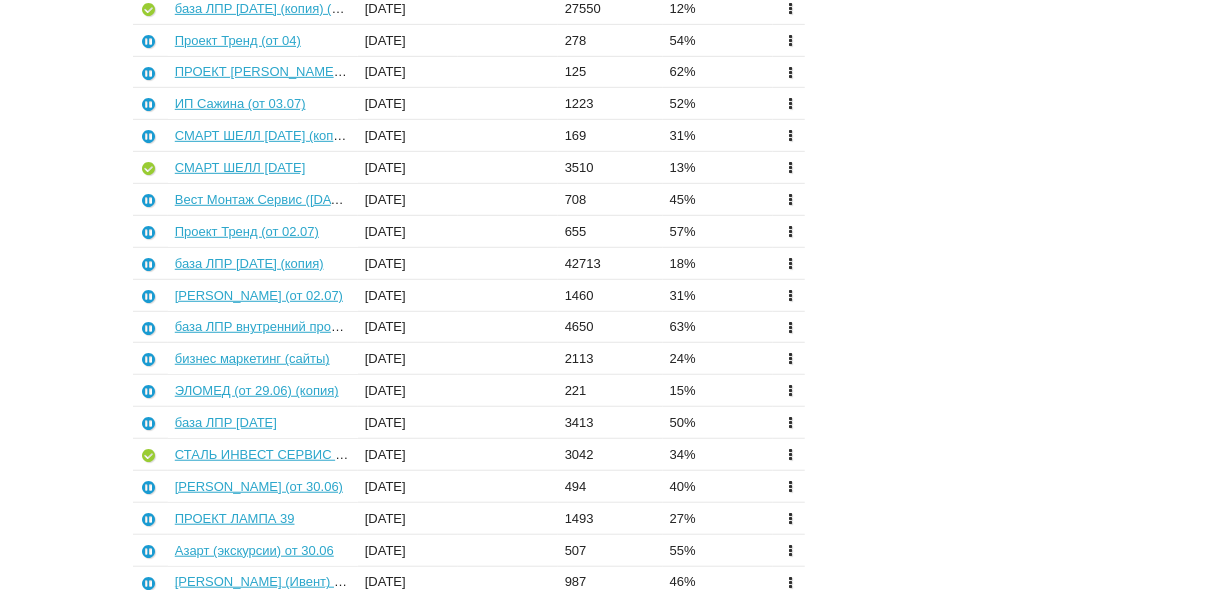 scroll, scrollTop: 480, scrollLeft: 0, axis: vertical 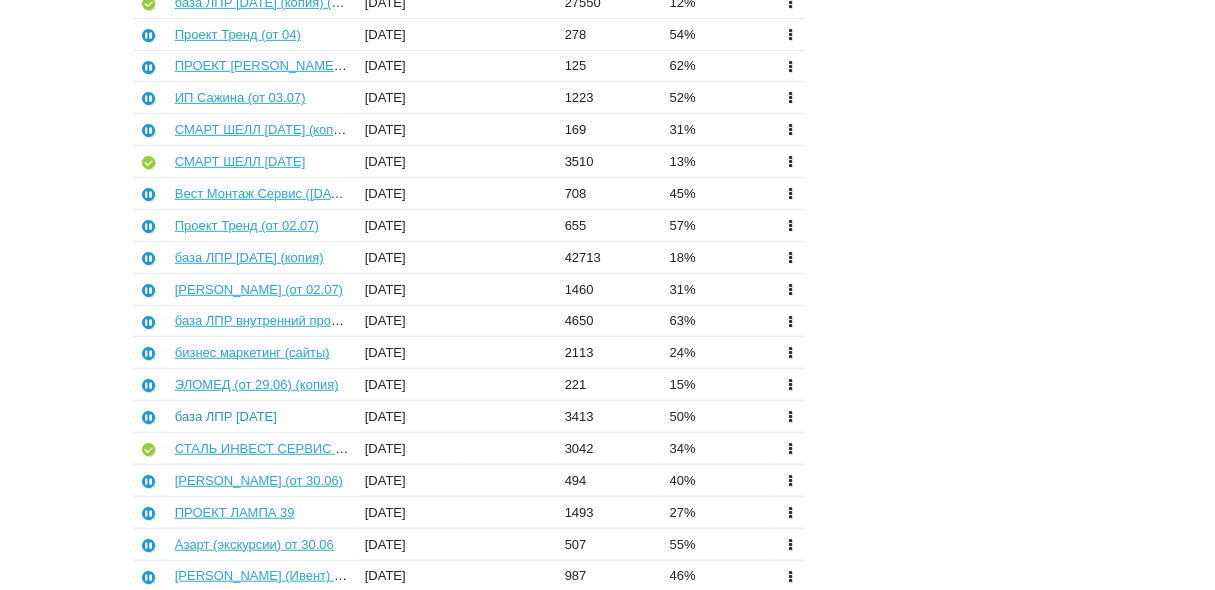 click on "база ЛПР  [DATE]" at bounding box center [226, 416] 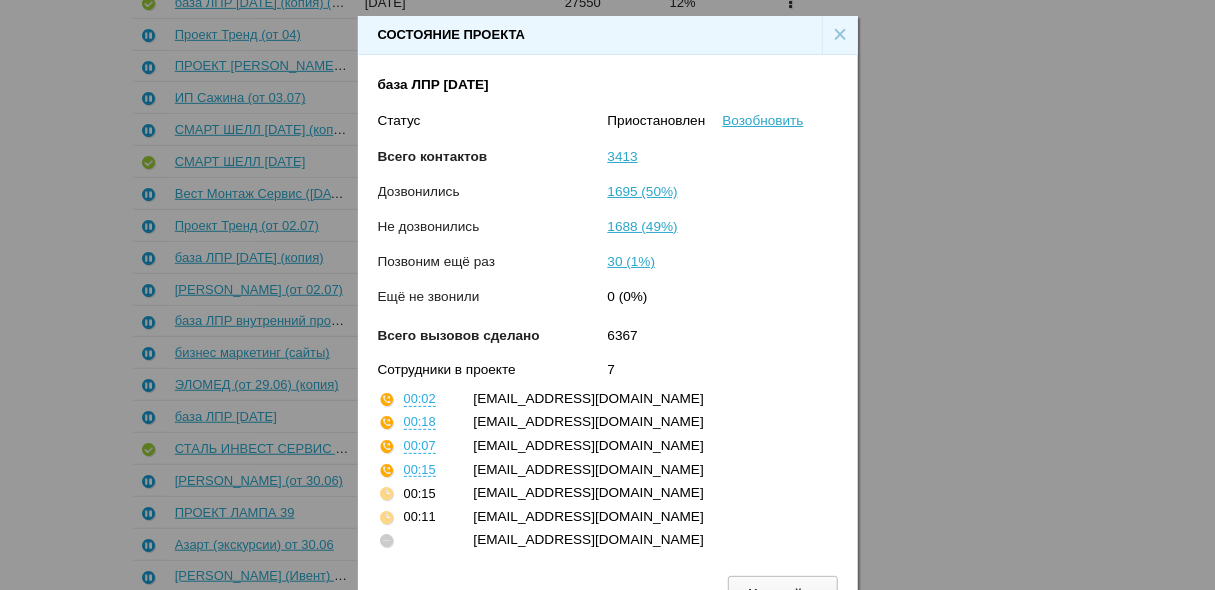 click on "×" at bounding box center [840, 35] 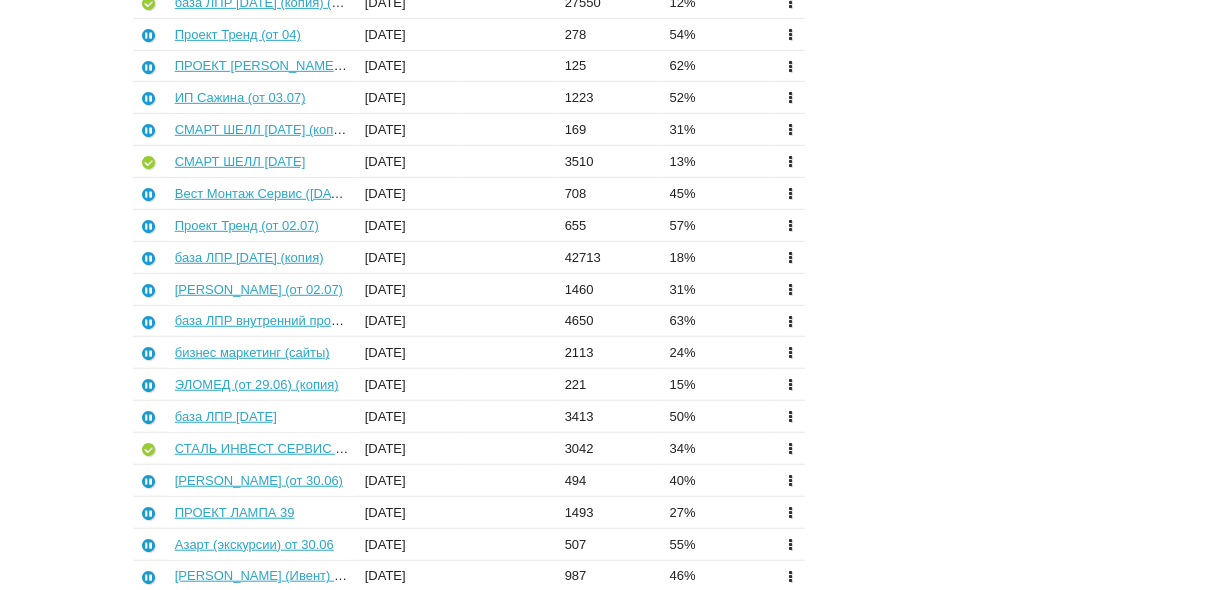click at bounding box center (790, 256) 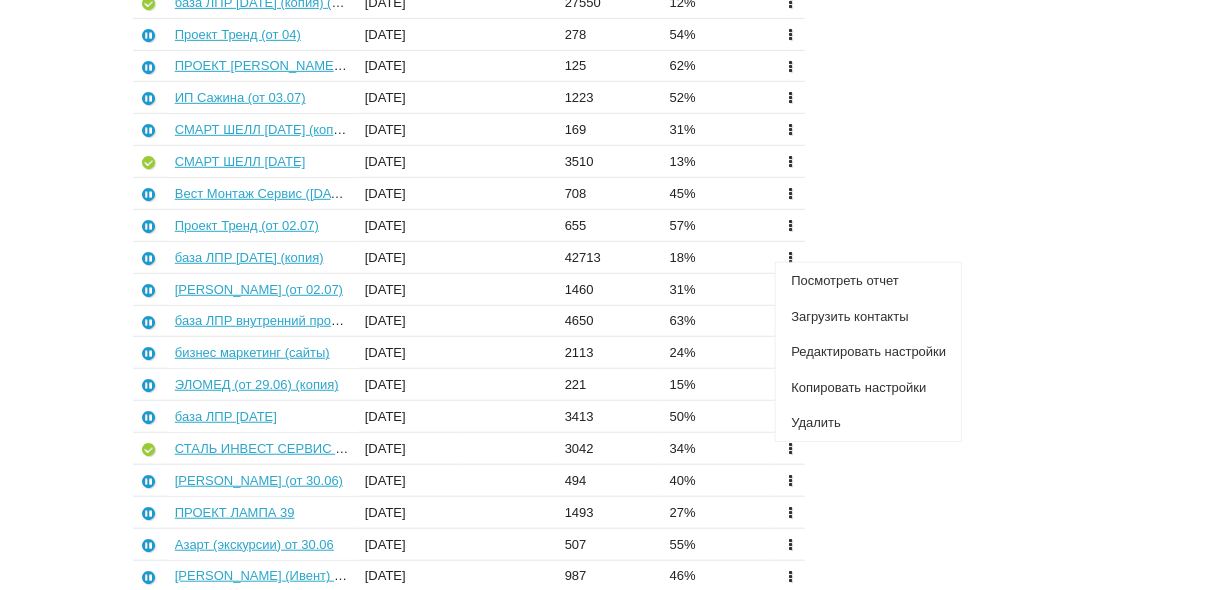 click on "50%" at bounding box center (718, 417) 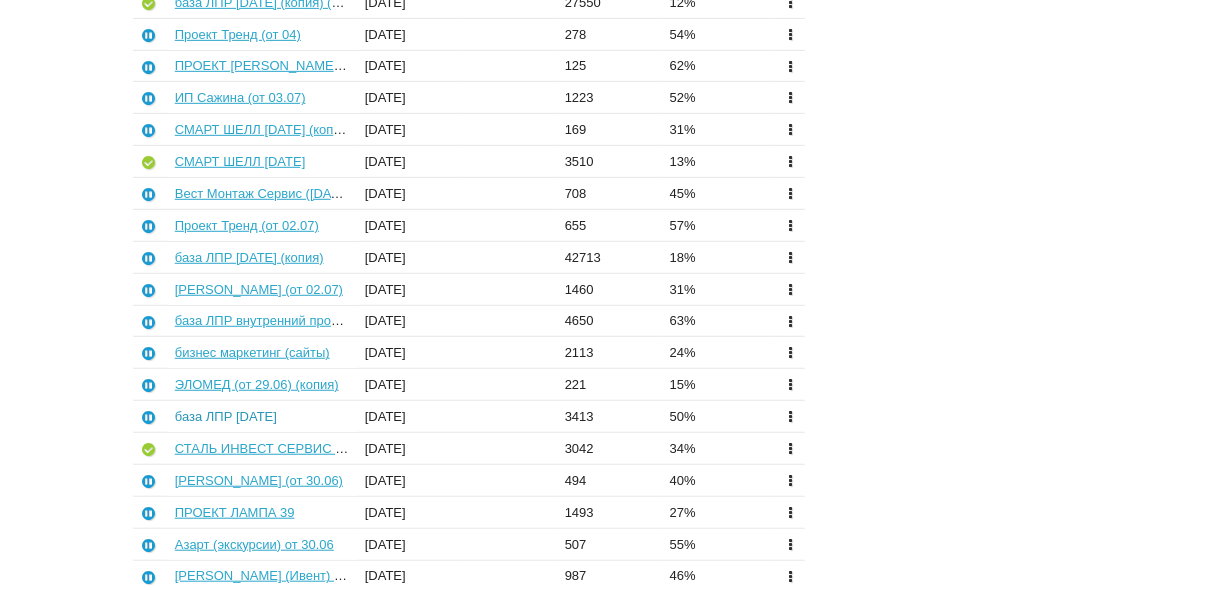 click on "база ЛПР  [DATE]" at bounding box center (226, 416) 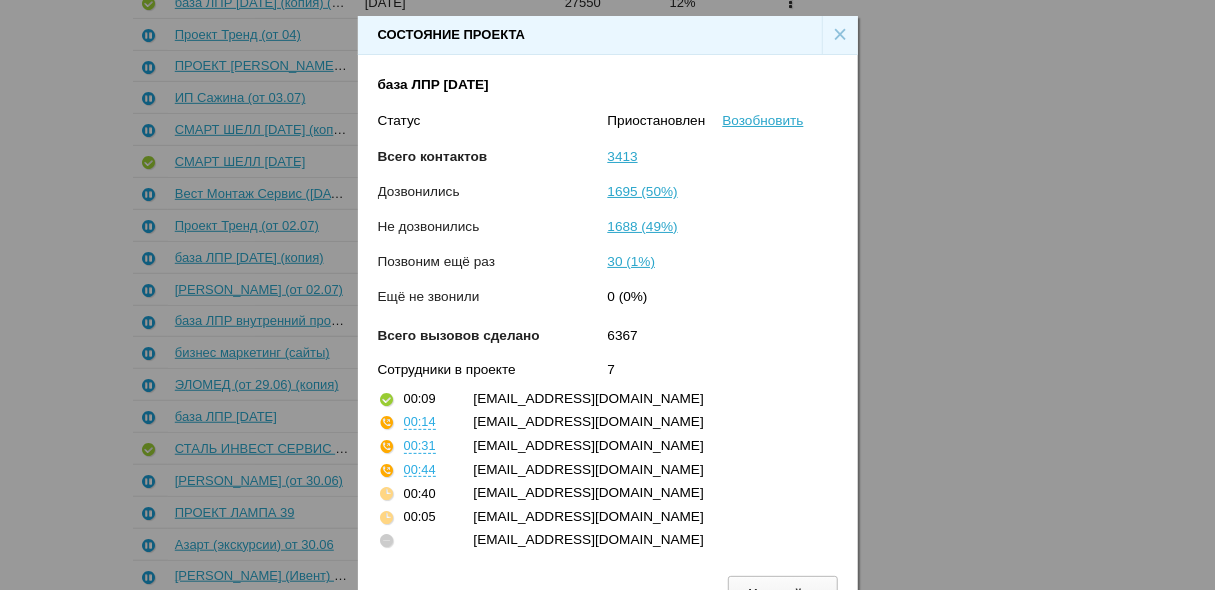 click on "×" at bounding box center (840, 35) 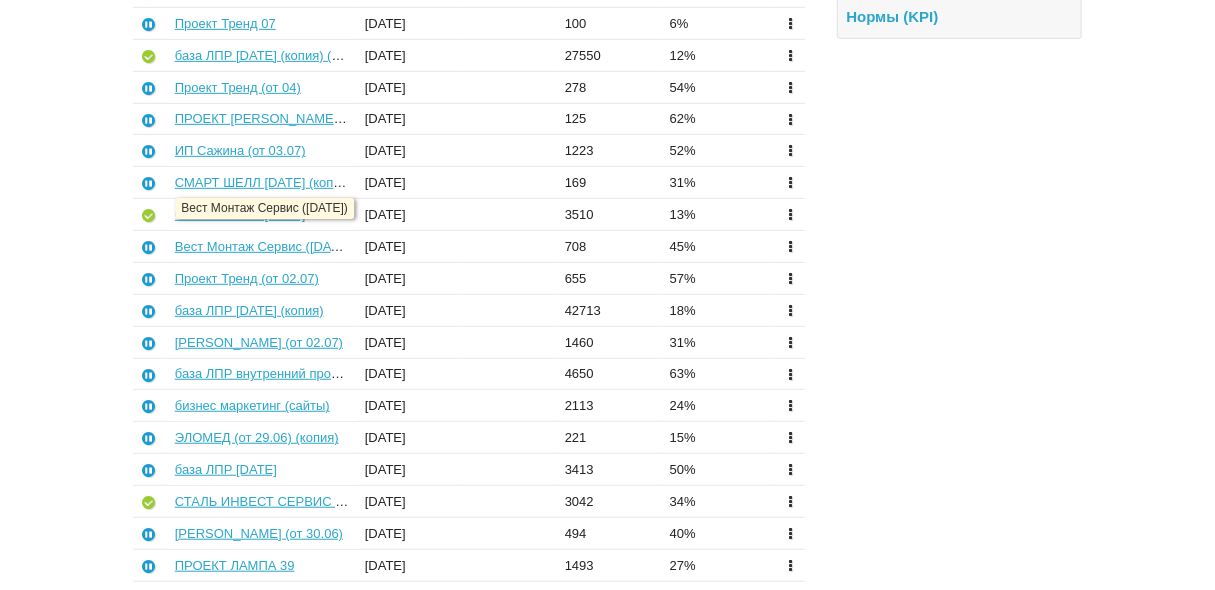 scroll, scrollTop: 400, scrollLeft: 0, axis: vertical 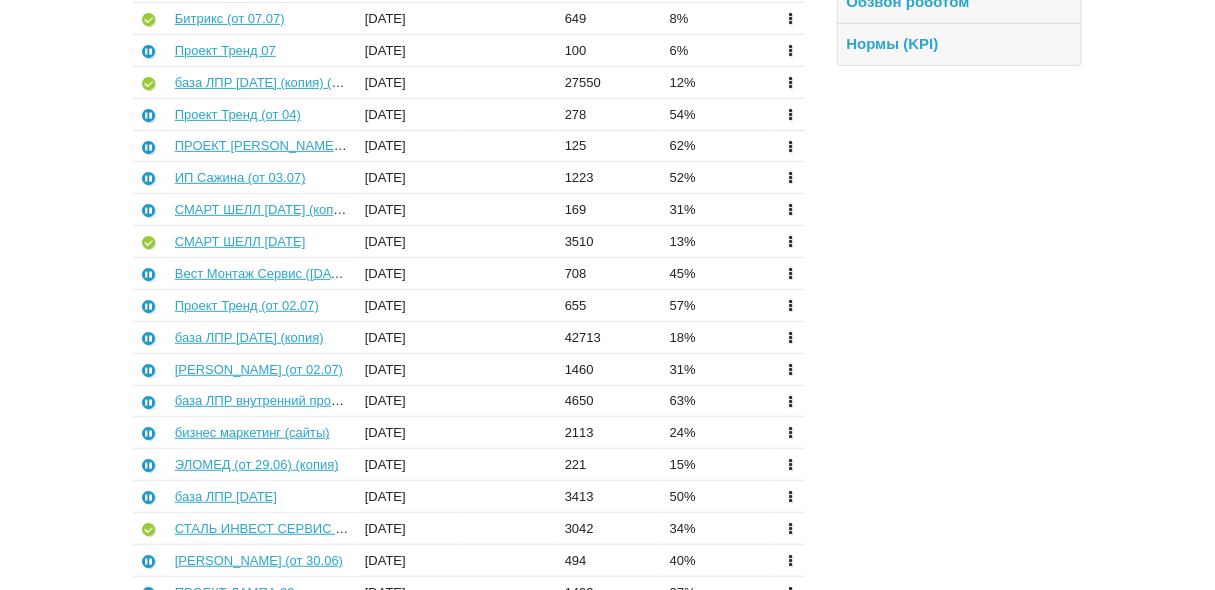 click at bounding box center (790, 496) 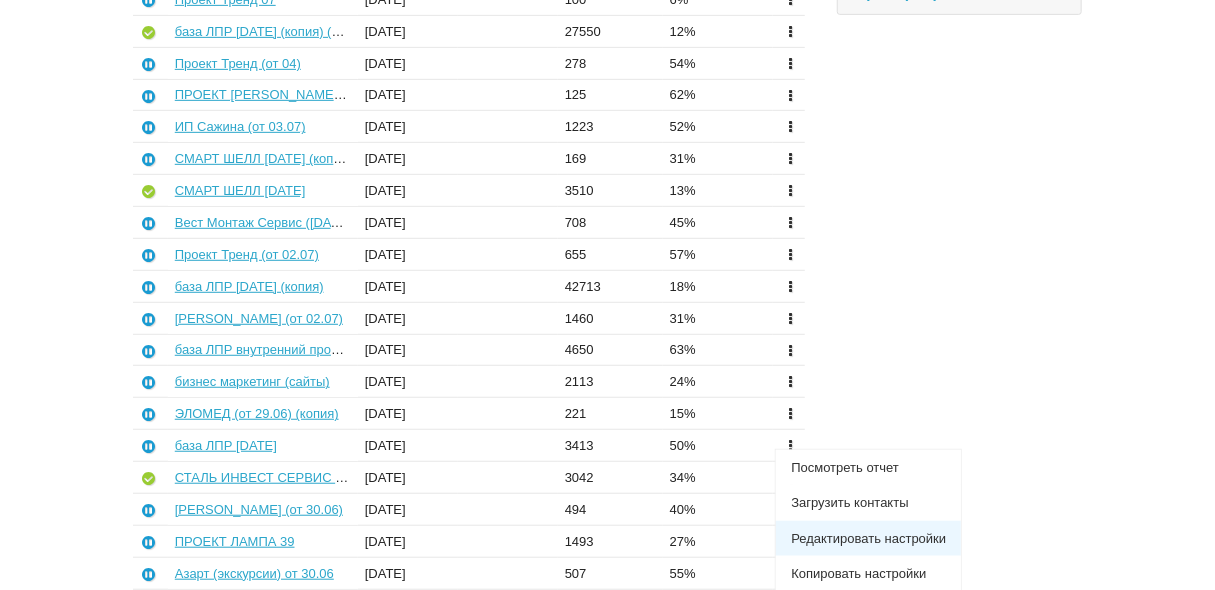 scroll, scrollTop: 480, scrollLeft: 0, axis: vertical 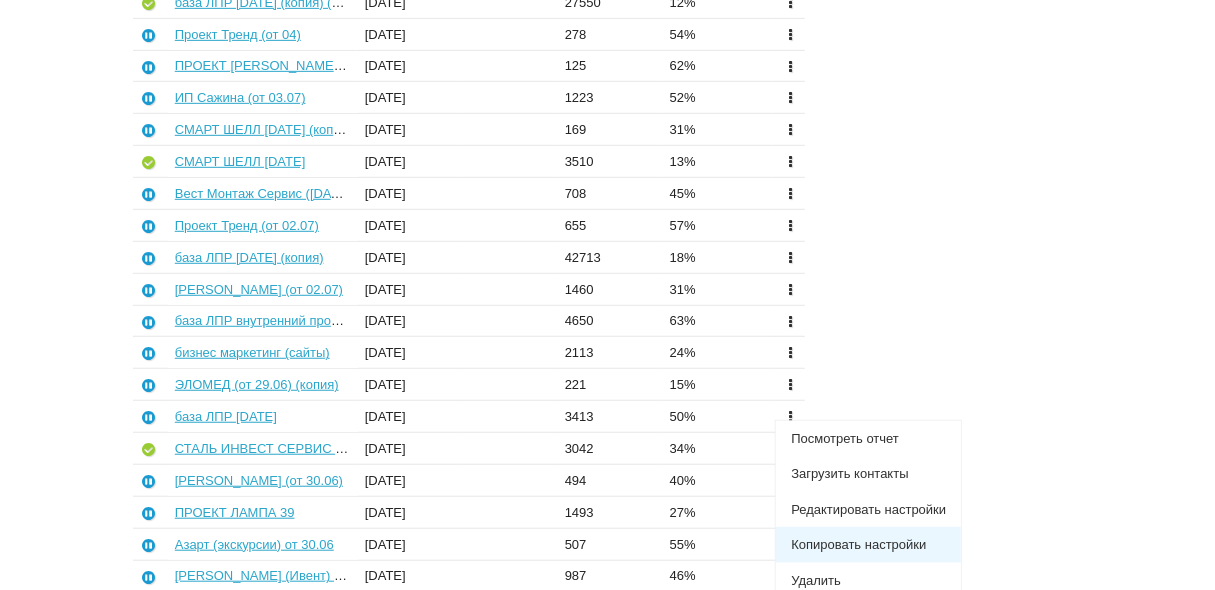 click on "Копировать настройки" at bounding box center (868, 545) 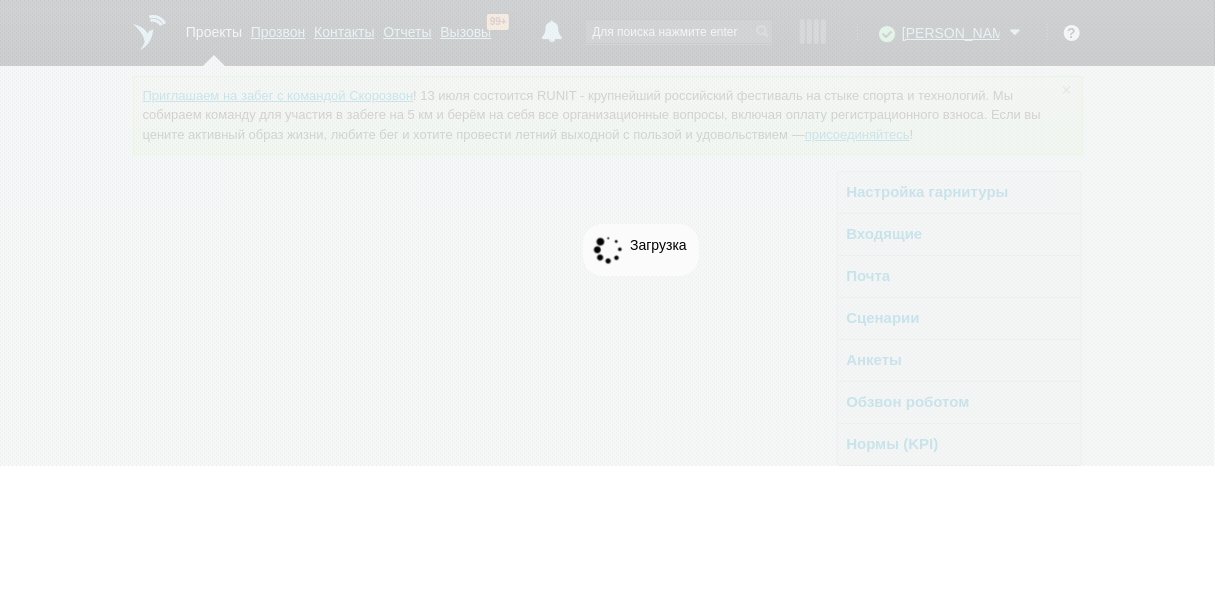 scroll, scrollTop: 0, scrollLeft: 0, axis: both 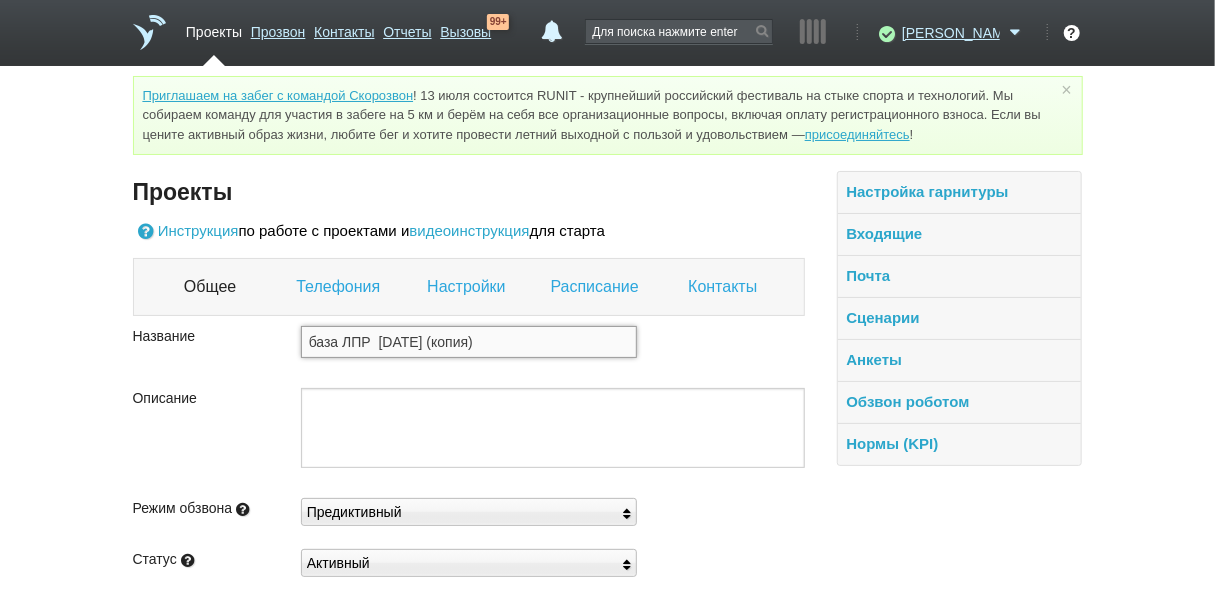 drag, startPoint x: 497, startPoint y: 346, endPoint x: 378, endPoint y: 338, distance: 119.26861 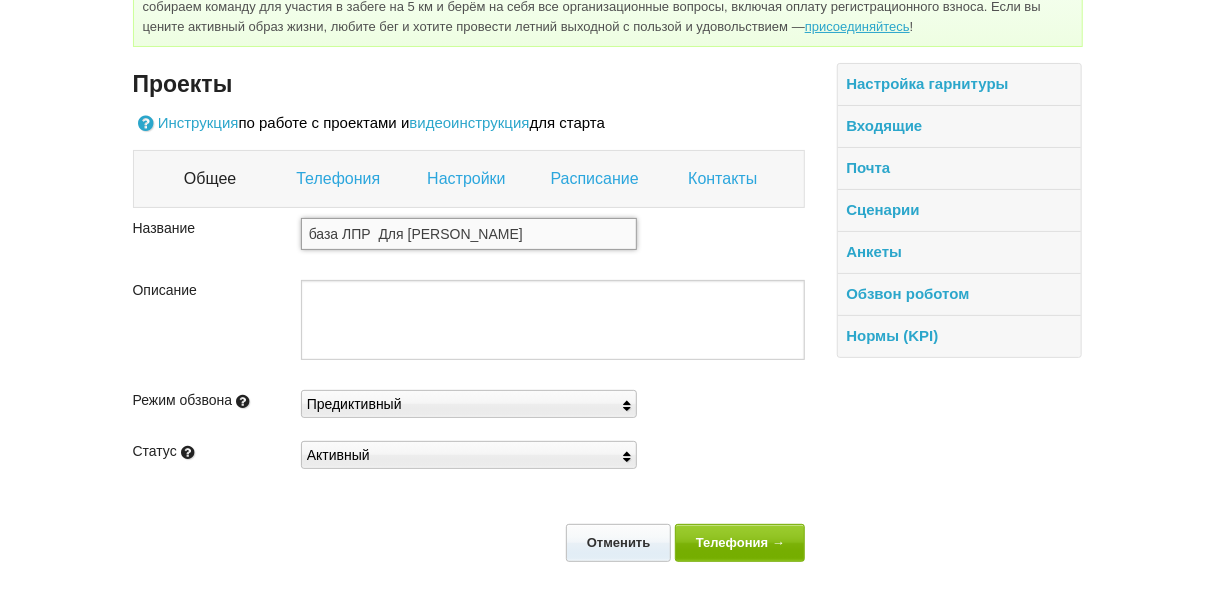 scroll, scrollTop: 110, scrollLeft: 0, axis: vertical 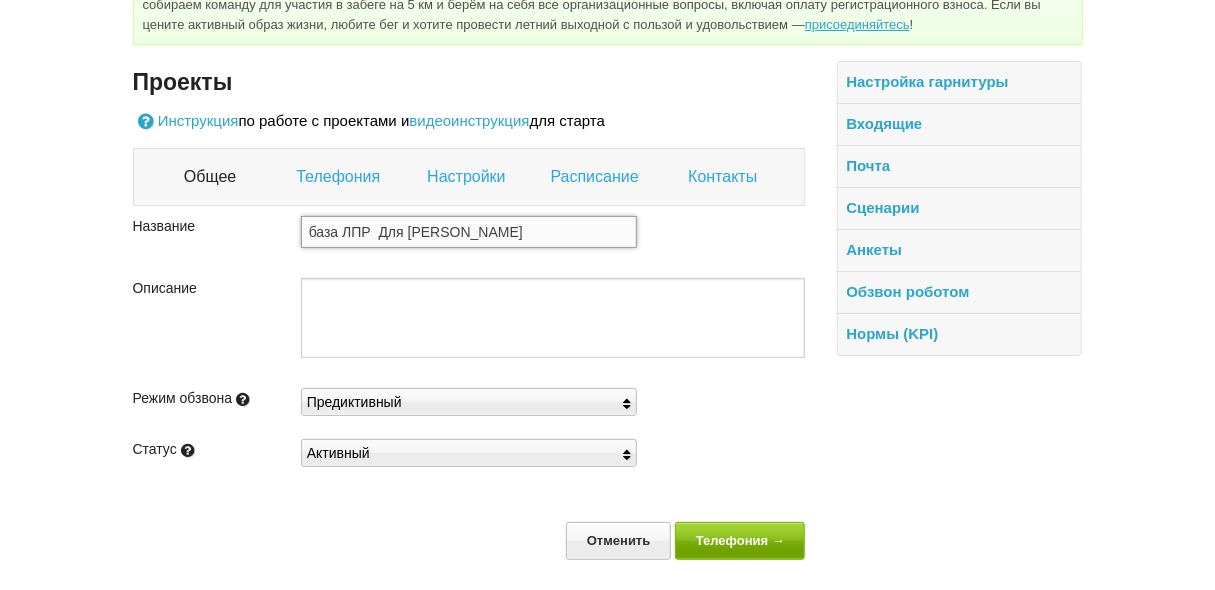 type on "база ЛПР  Для [PERSON_NAME]" 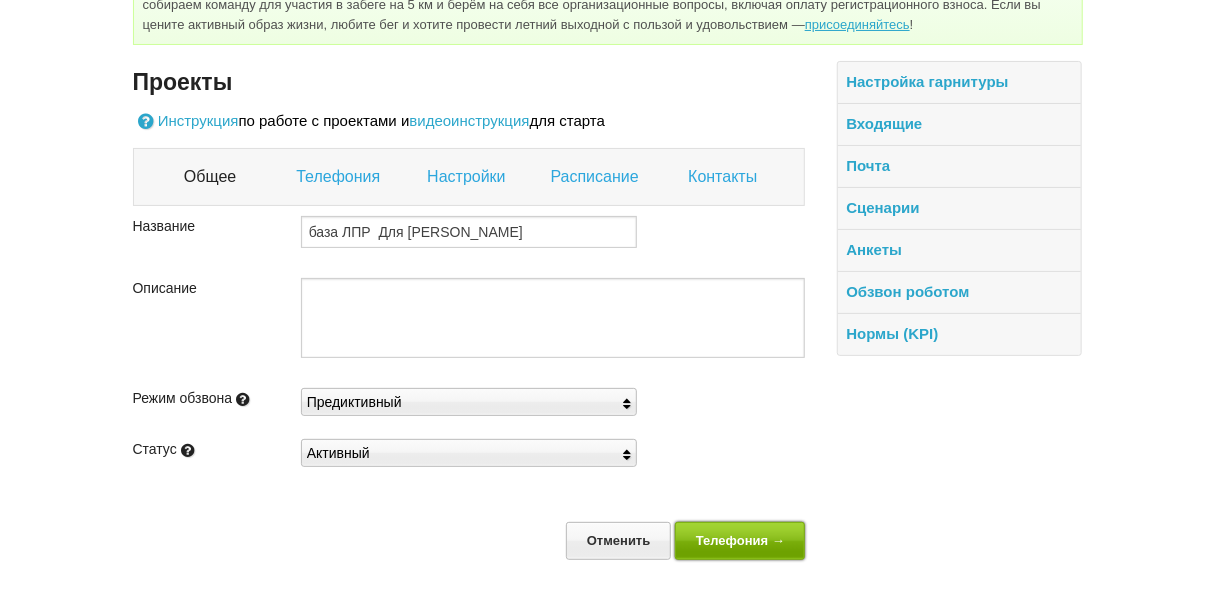 click on "Телефония →" at bounding box center (740, 540) 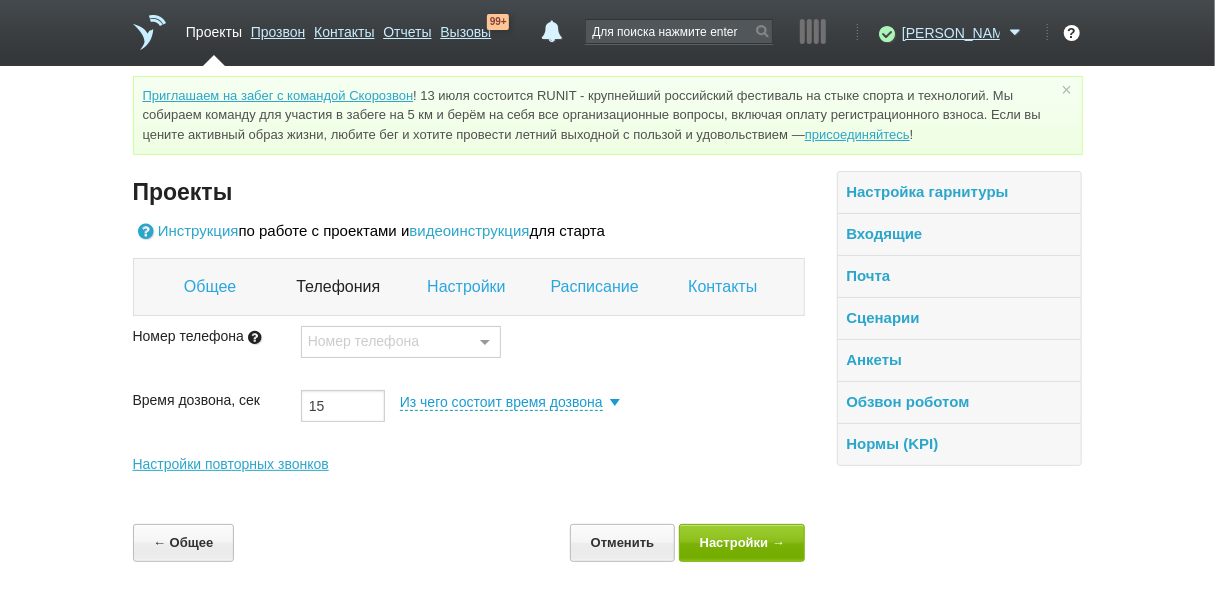 scroll, scrollTop: 1, scrollLeft: 0, axis: vertical 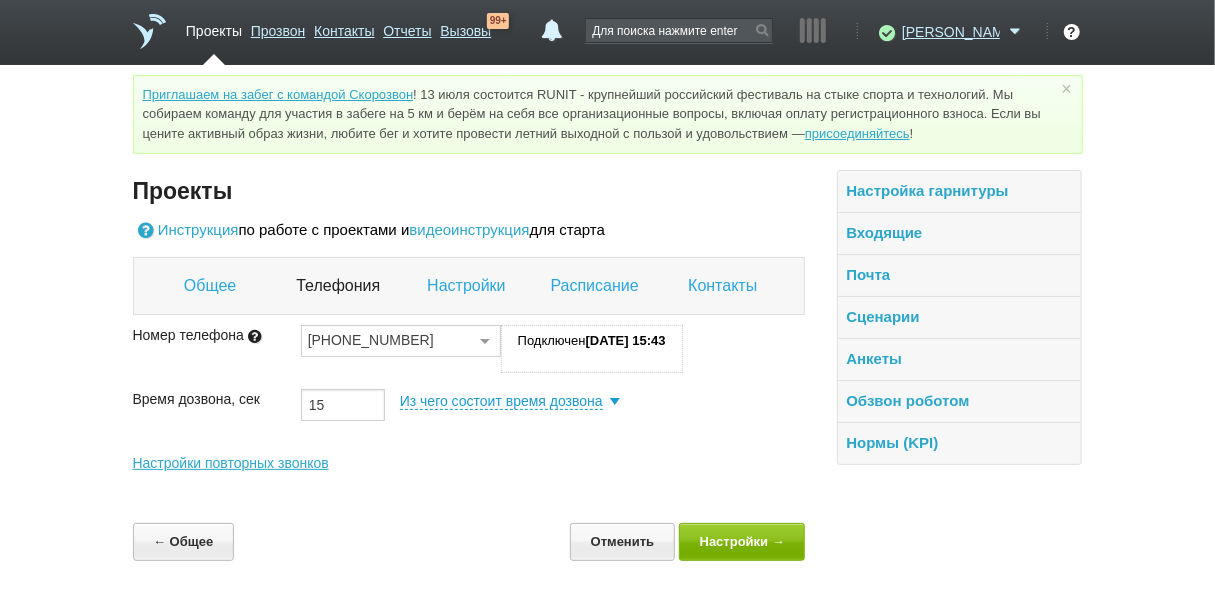 click at bounding box center [485, 342] 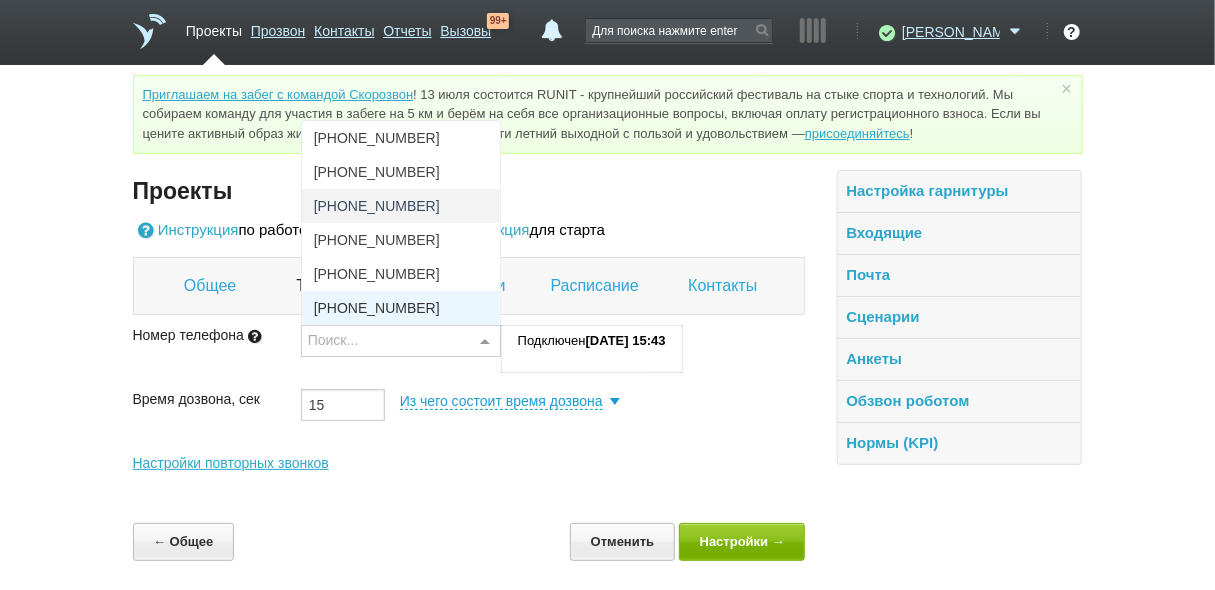 click on "[PHONE_NUMBER]" at bounding box center (401, 308) 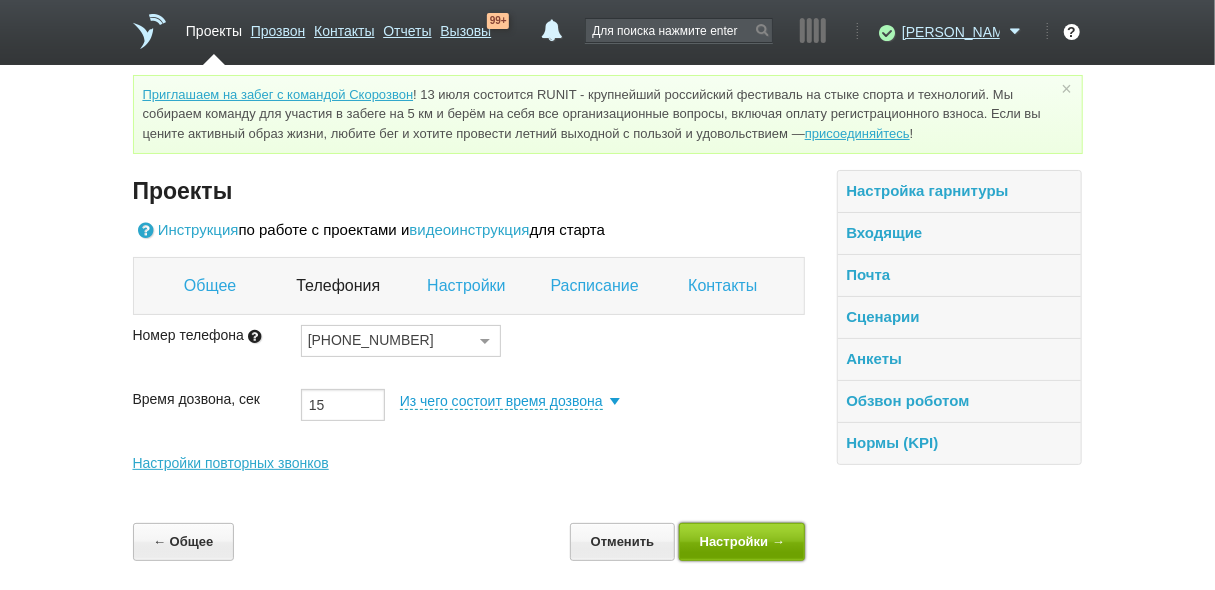 click on "Настройки →" at bounding box center (742, 541) 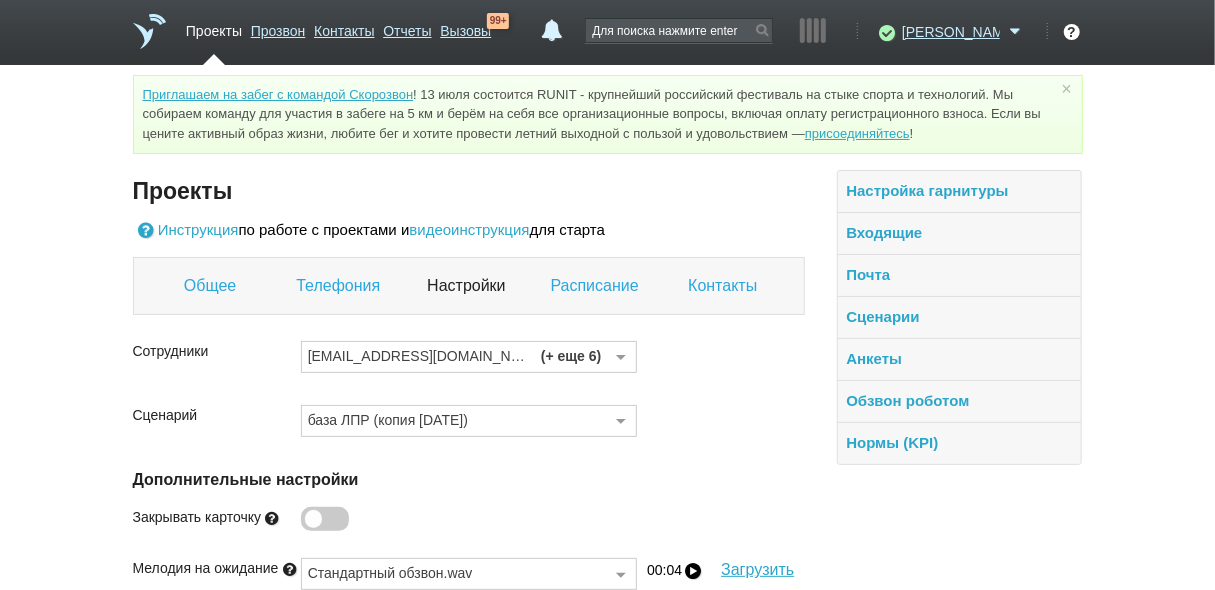 click at bounding box center (621, 358) 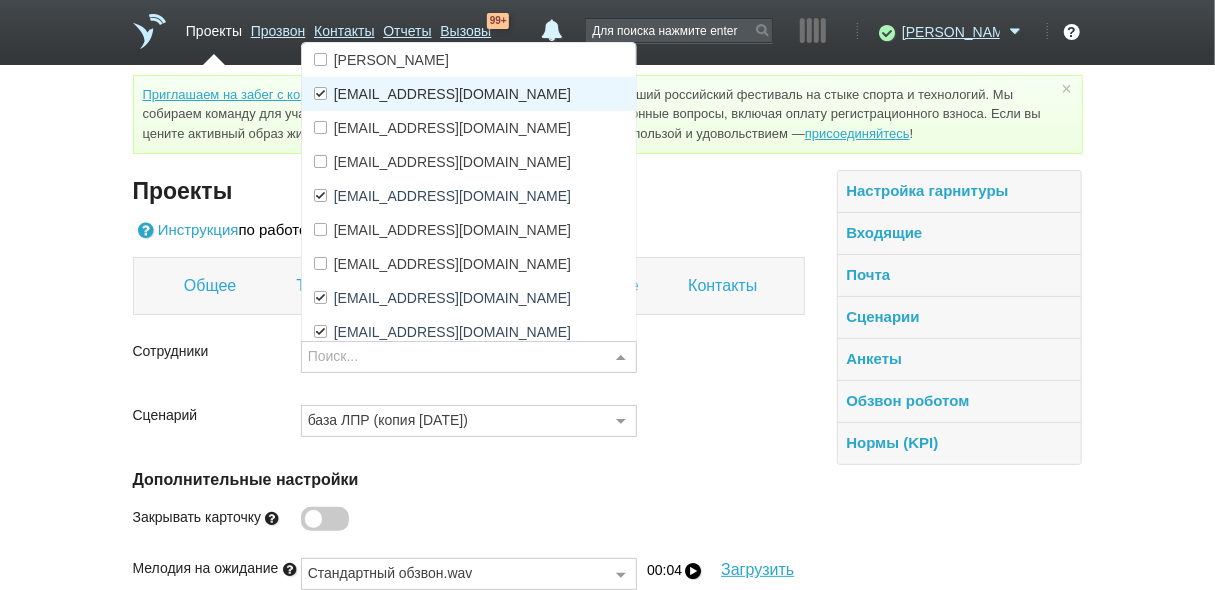 click at bounding box center [320, 93] 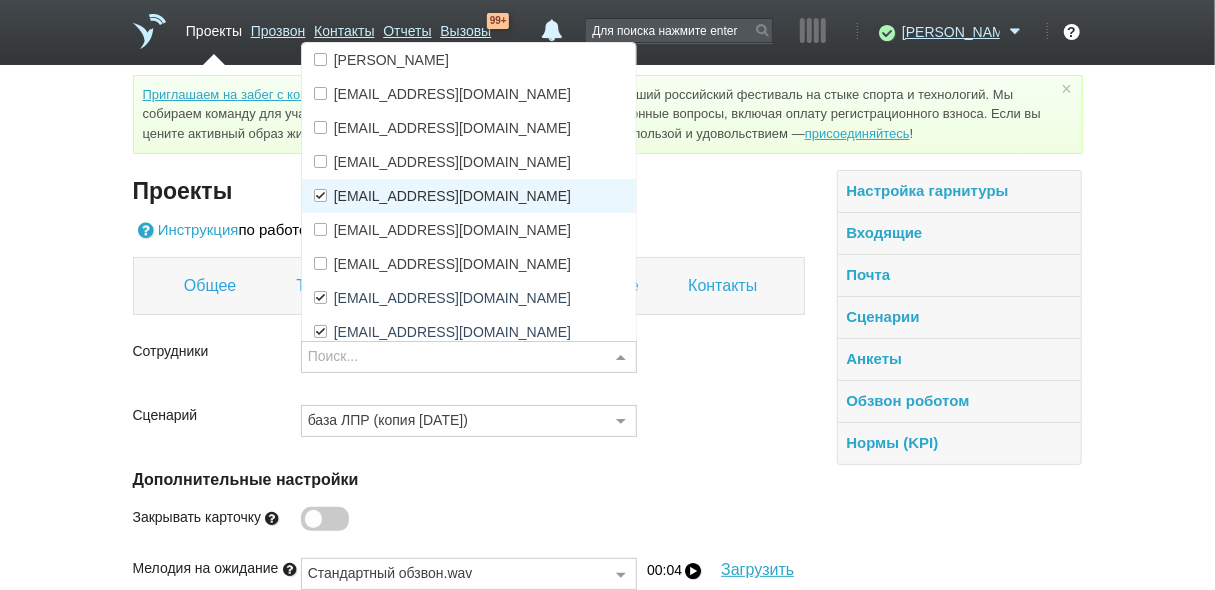 click on "[EMAIL_ADDRESS][DOMAIN_NAME]" at bounding box center [469, 196] 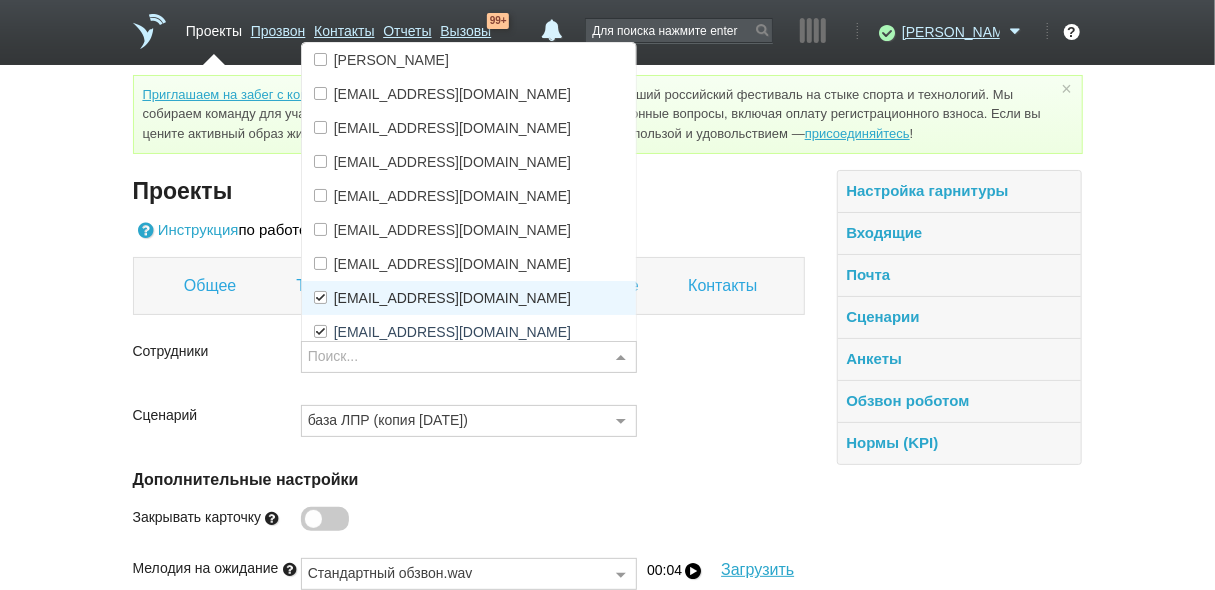 click at bounding box center [320, 297] 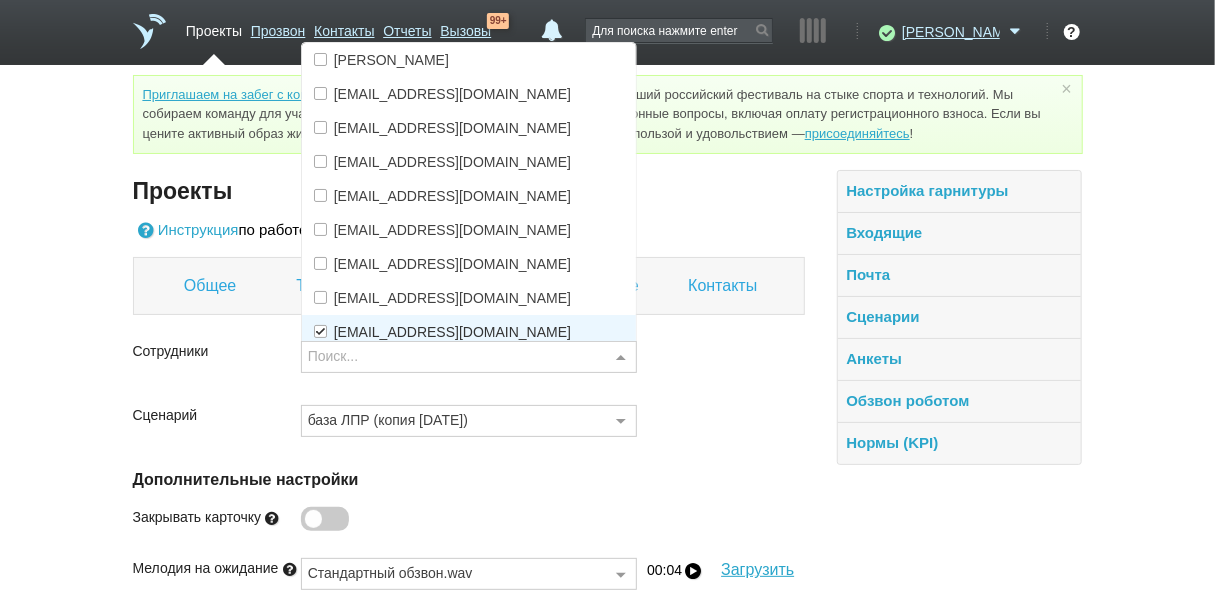 click at bounding box center [320, 331] 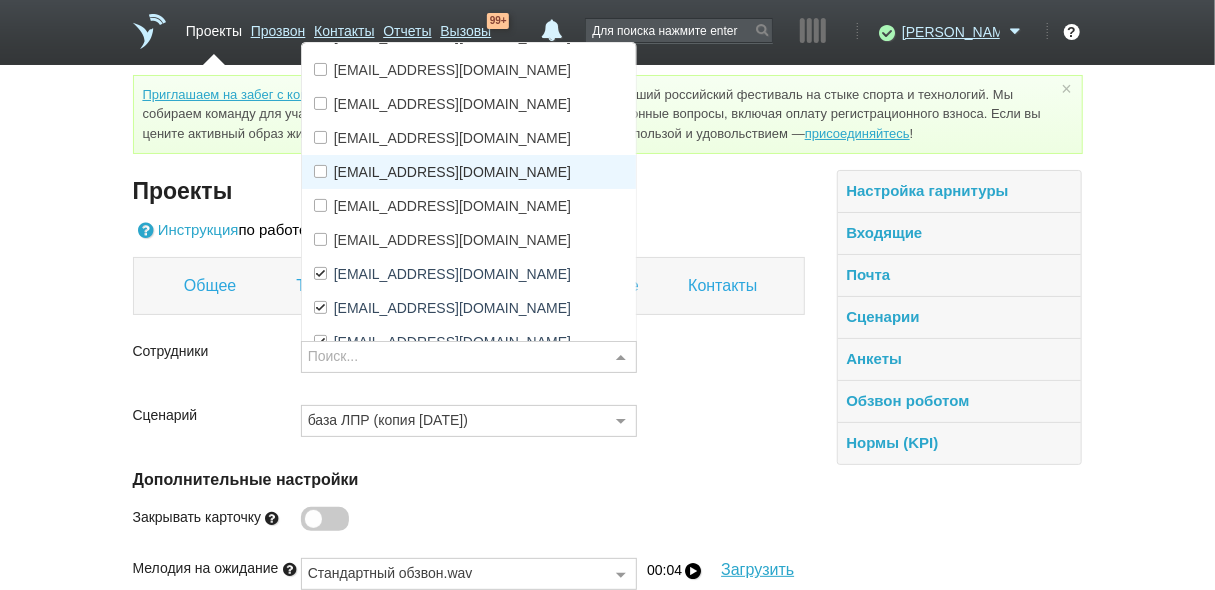 scroll, scrollTop: 177, scrollLeft: 0, axis: vertical 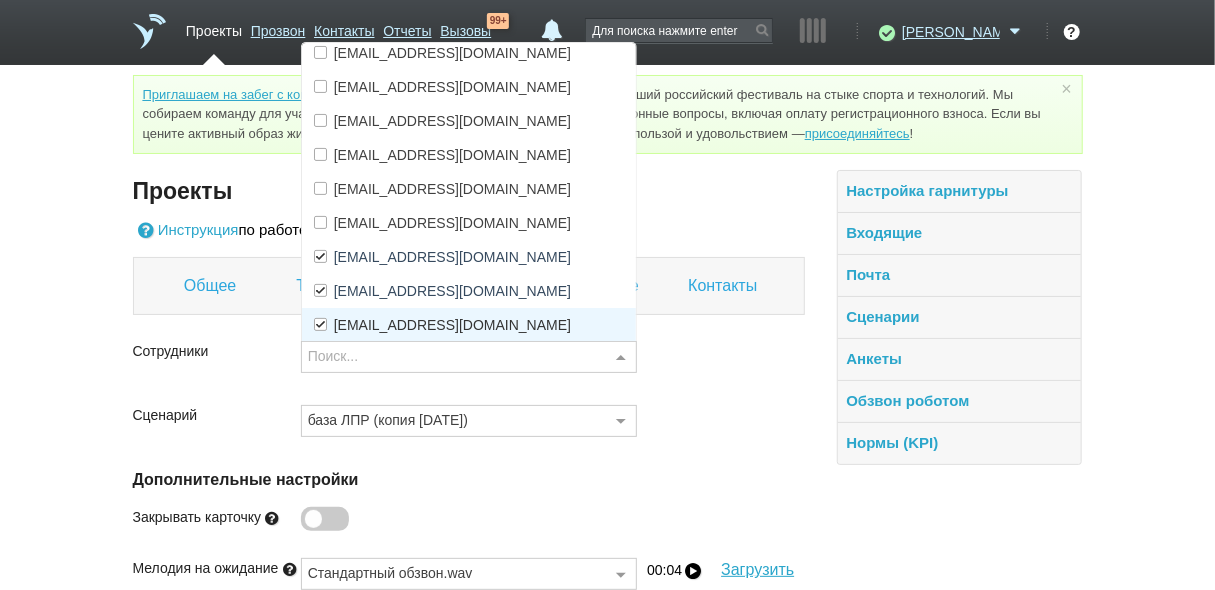click at bounding box center (320, 324) 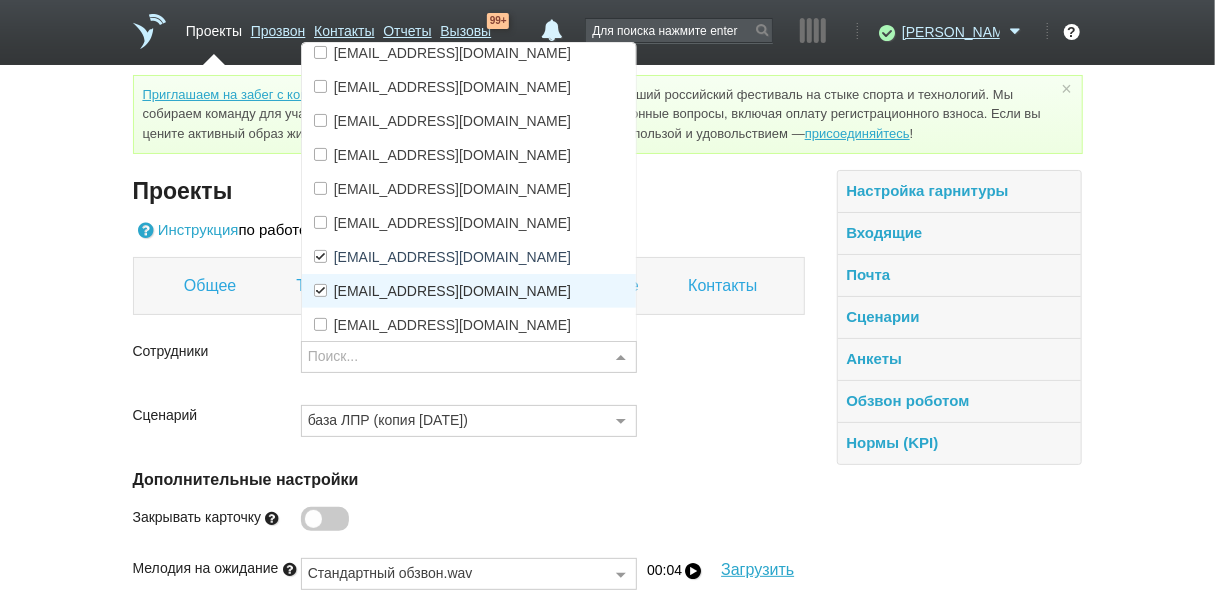 click at bounding box center [320, 290] 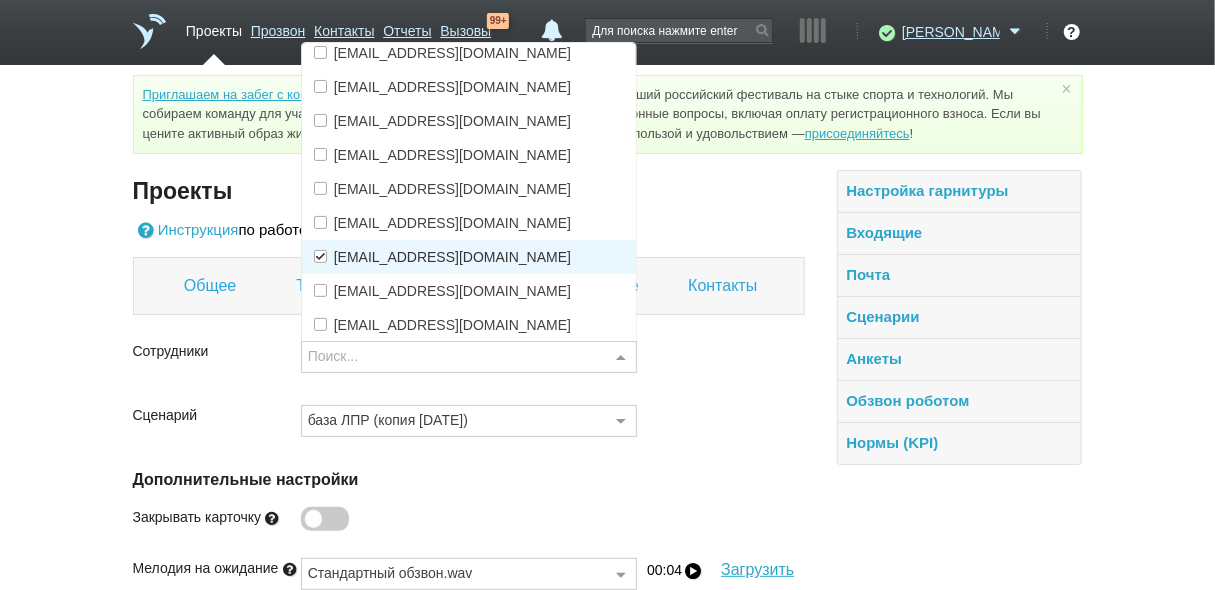 click at bounding box center (320, 256) 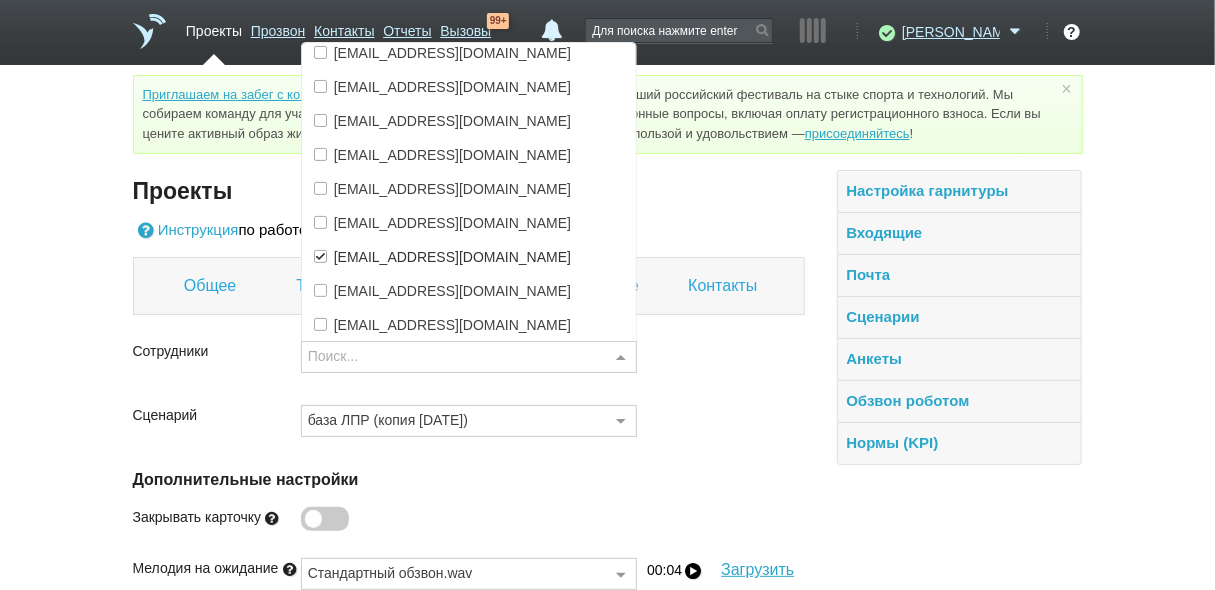 scroll, scrollTop: 176, scrollLeft: 0, axis: vertical 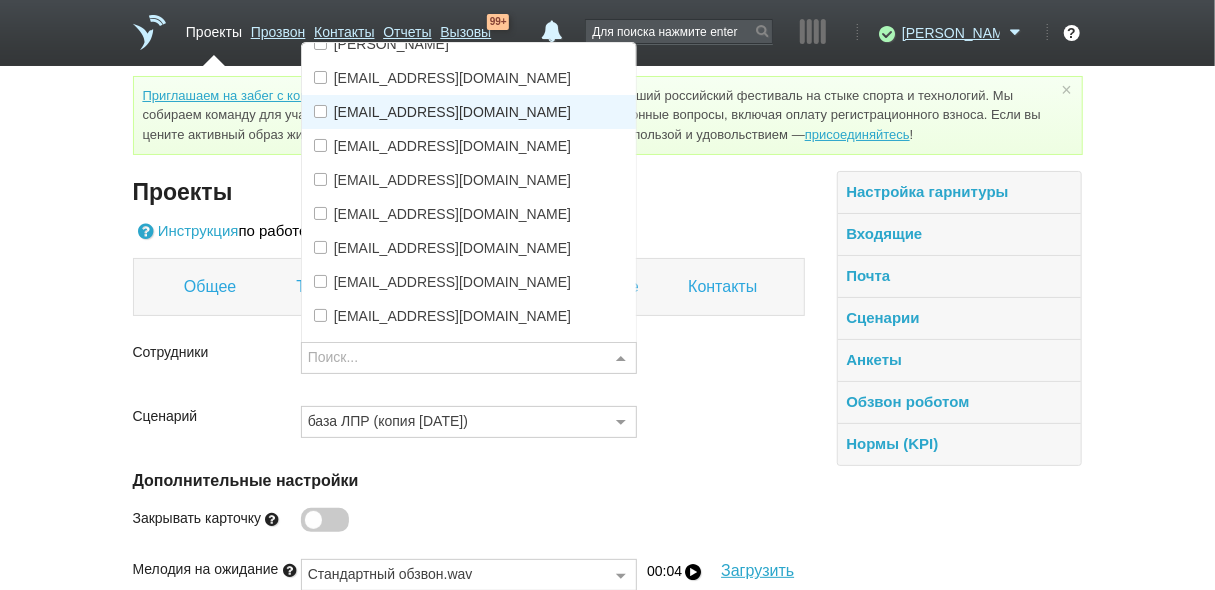 click at bounding box center [320, 111] 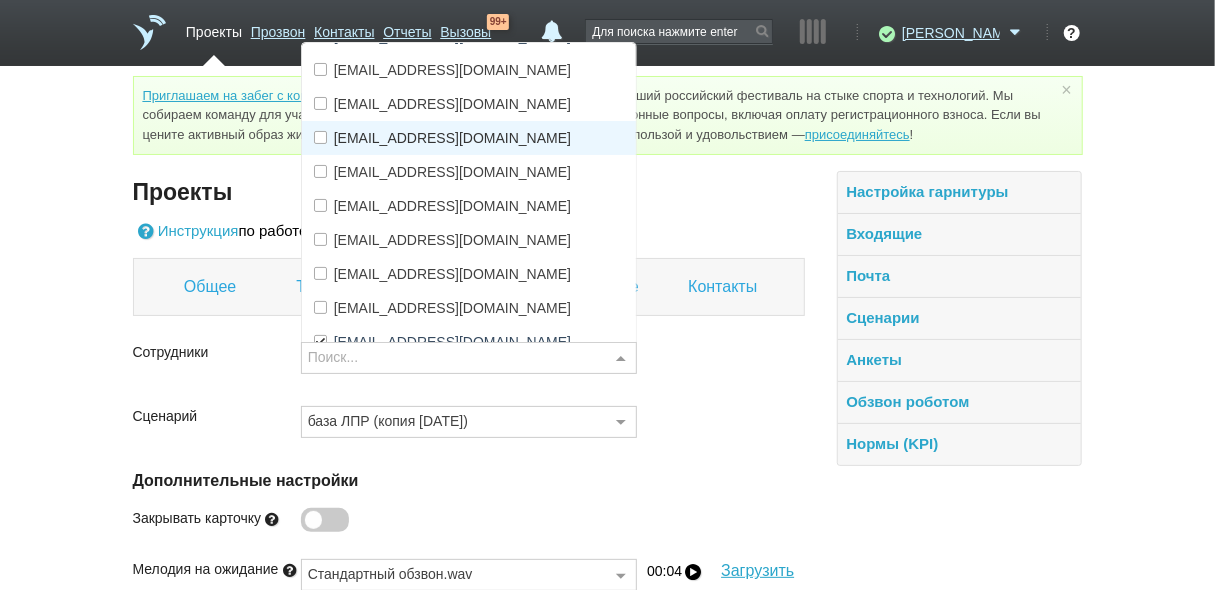 scroll, scrollTop: 176, scrollLeft: 0, axis: vertical 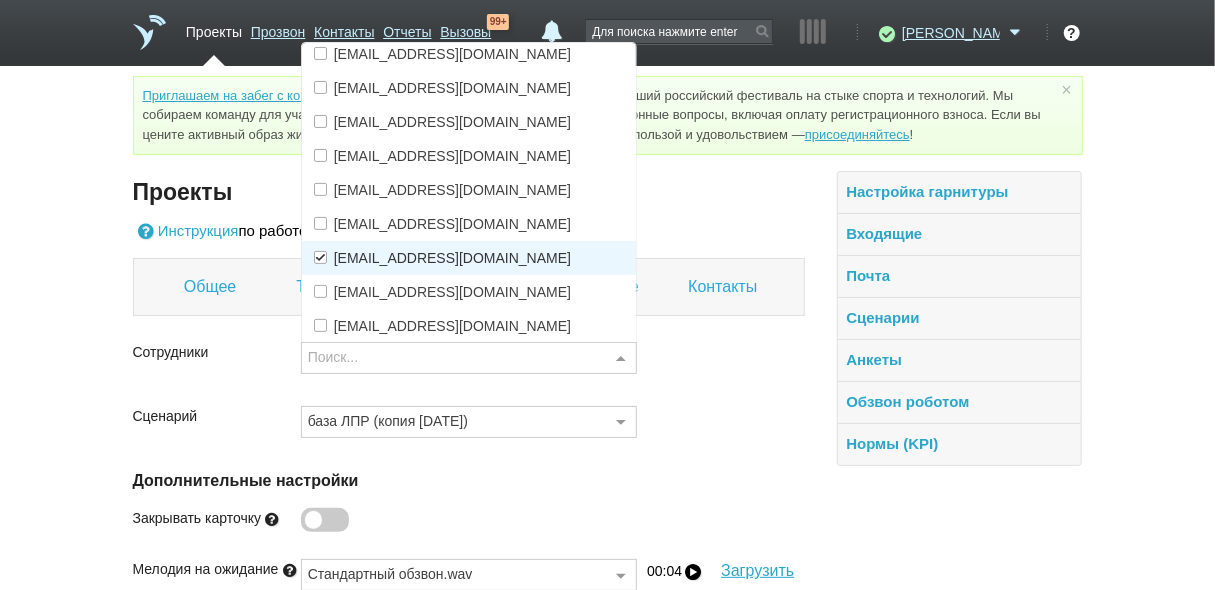 click at bounding box center [320, 257] 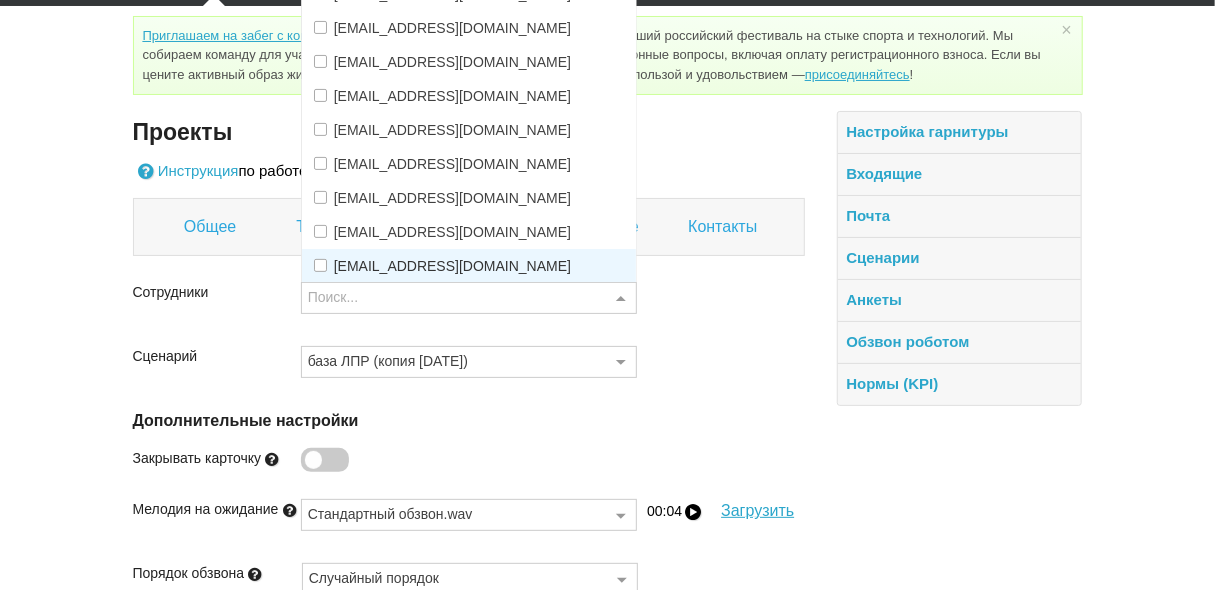 scroll, scrollTop: 275, scrollLeft: 0, axis: vertical 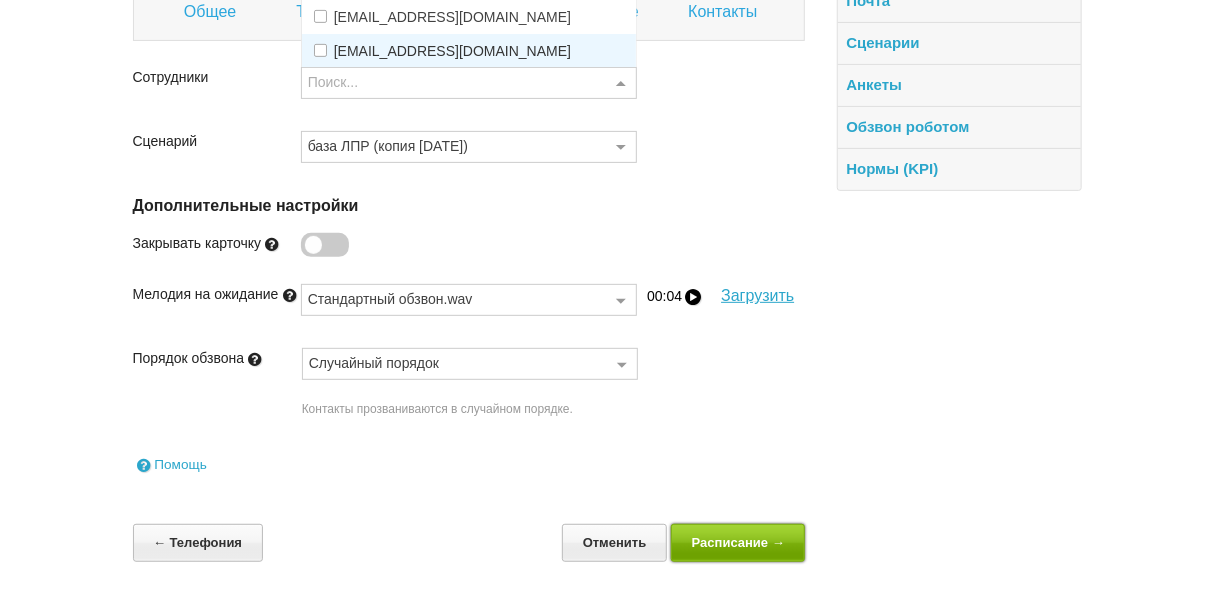 click on "Расписание →" at bounding box center (738, 542) 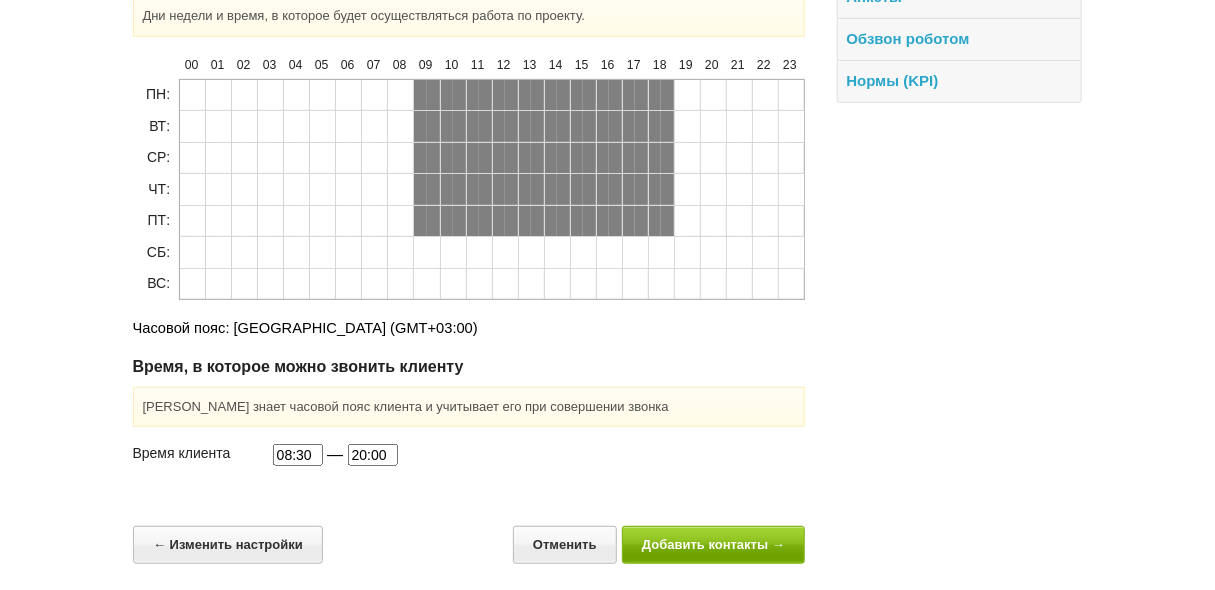 scroll, scrollTop: 364, scrollLeft: 0, axis: vertical 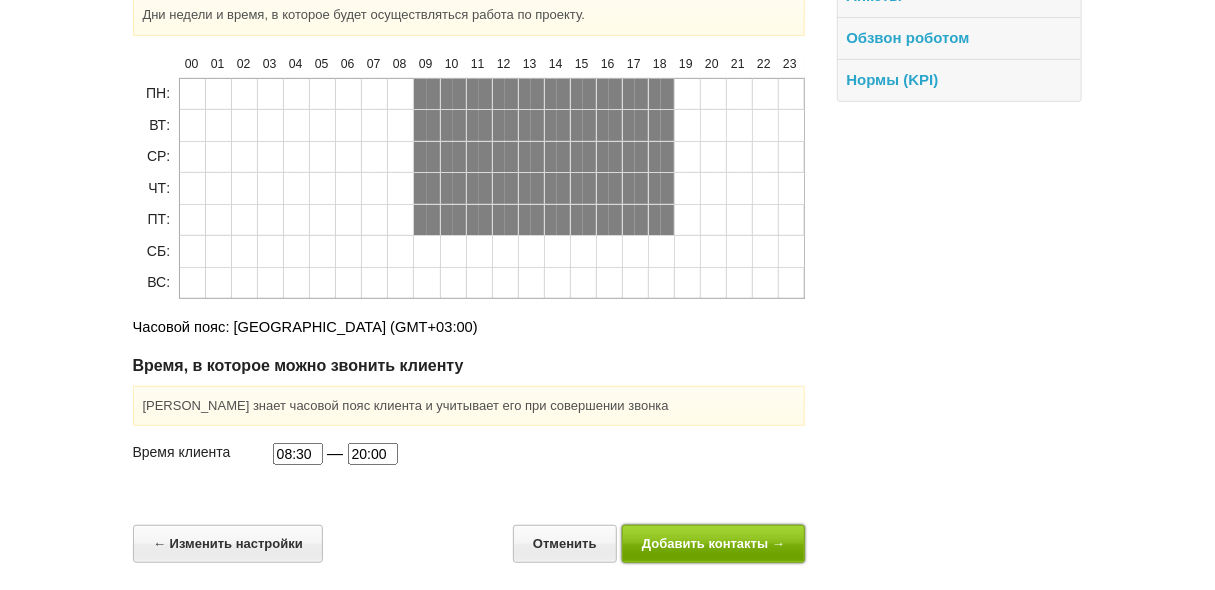 click on "Добавить контакты →" at bounding box center [714, 543] 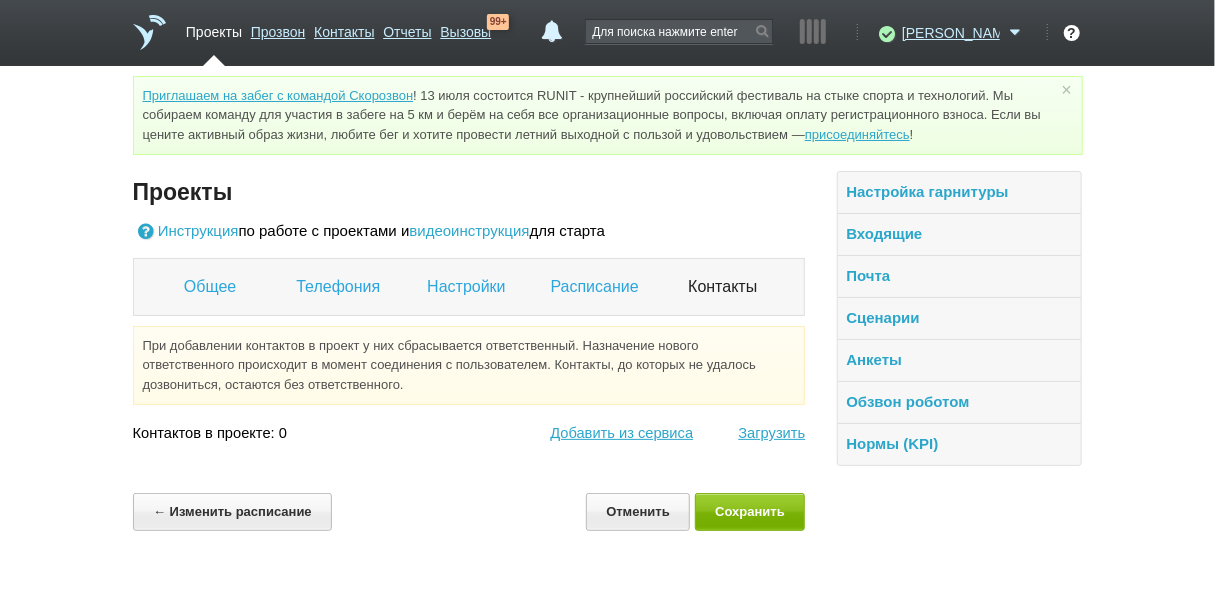 scroll, scrollTop: 0, scrollLeft: 0, axis: both 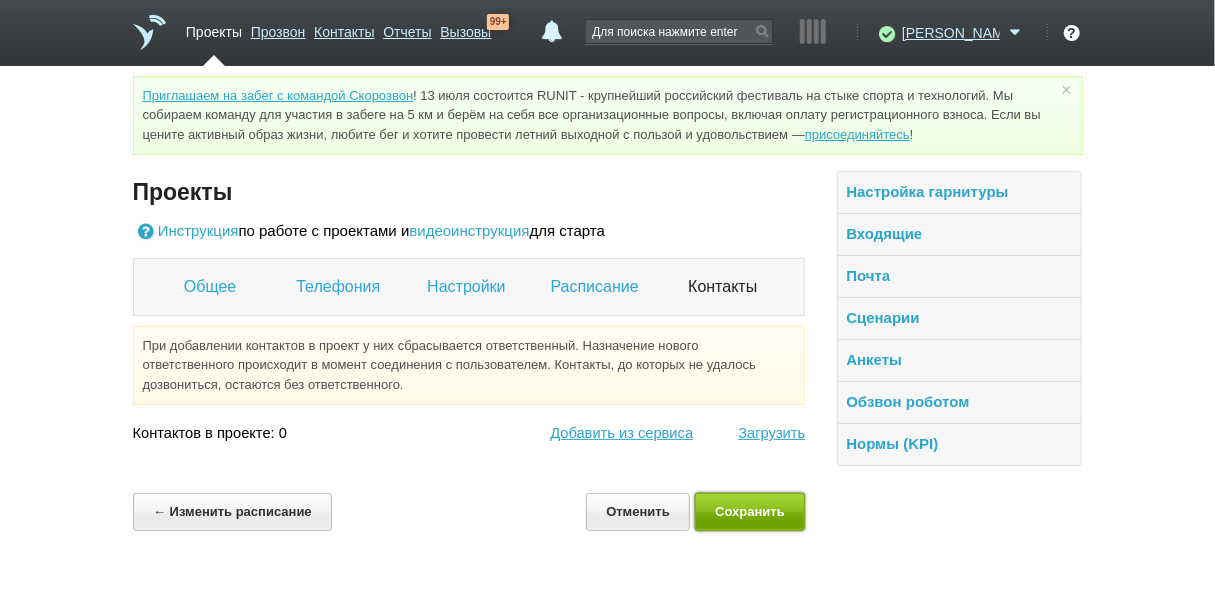 click on "Сохранить" at bounding box center (750, 511) 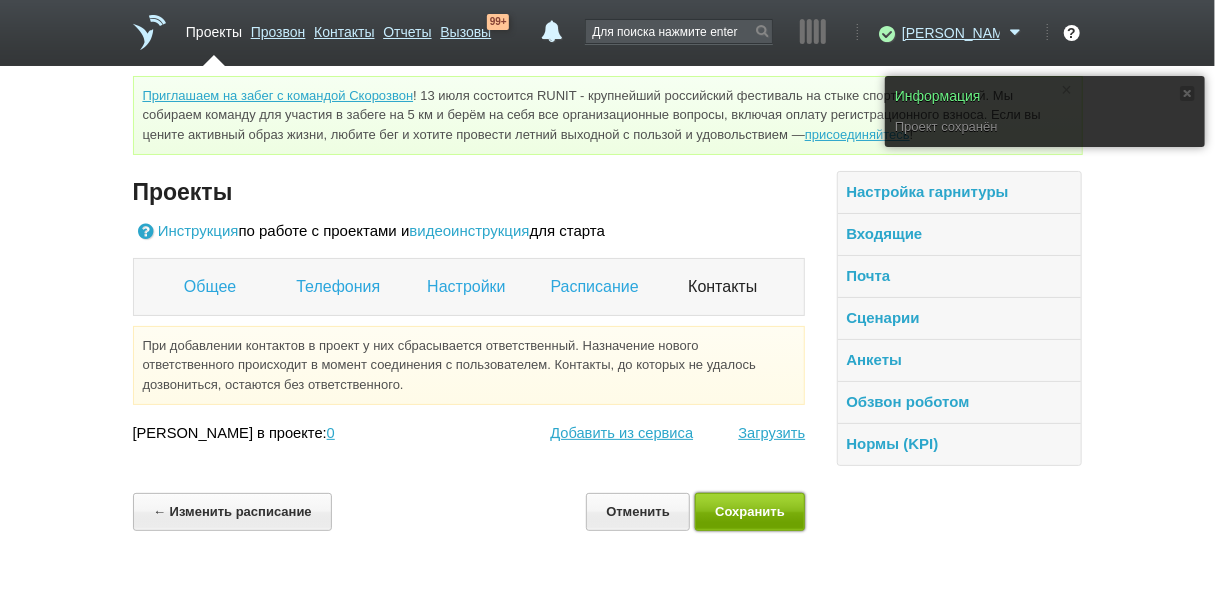 click on "Сохранить" at bounding box center [750, 511] 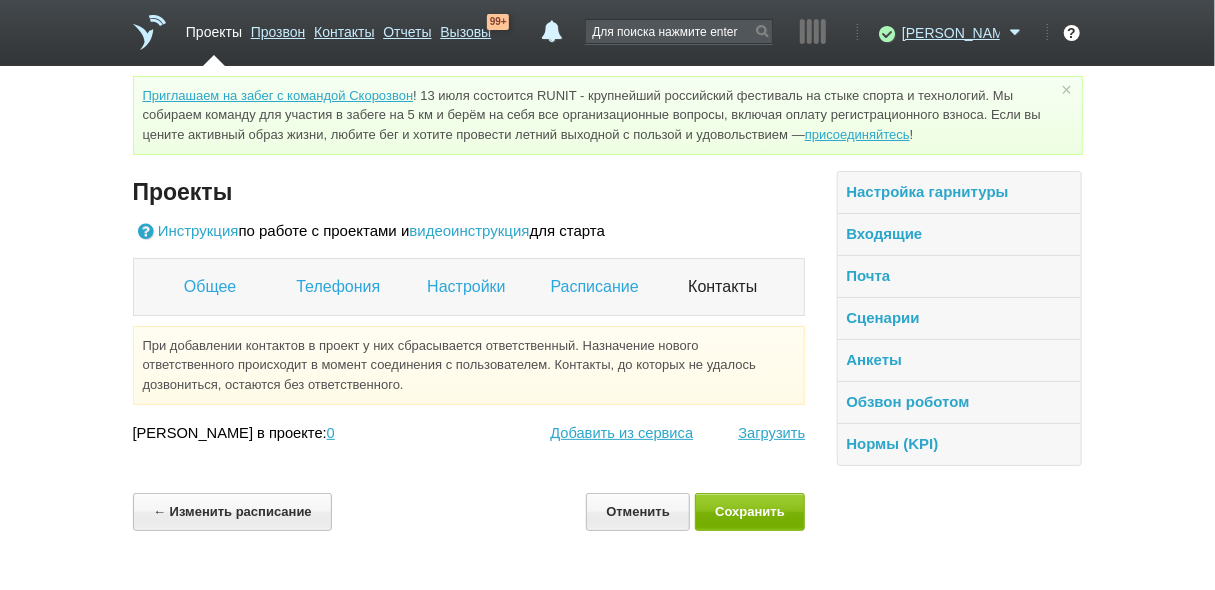 click on "Проекты" at bounding box center [214, 28] 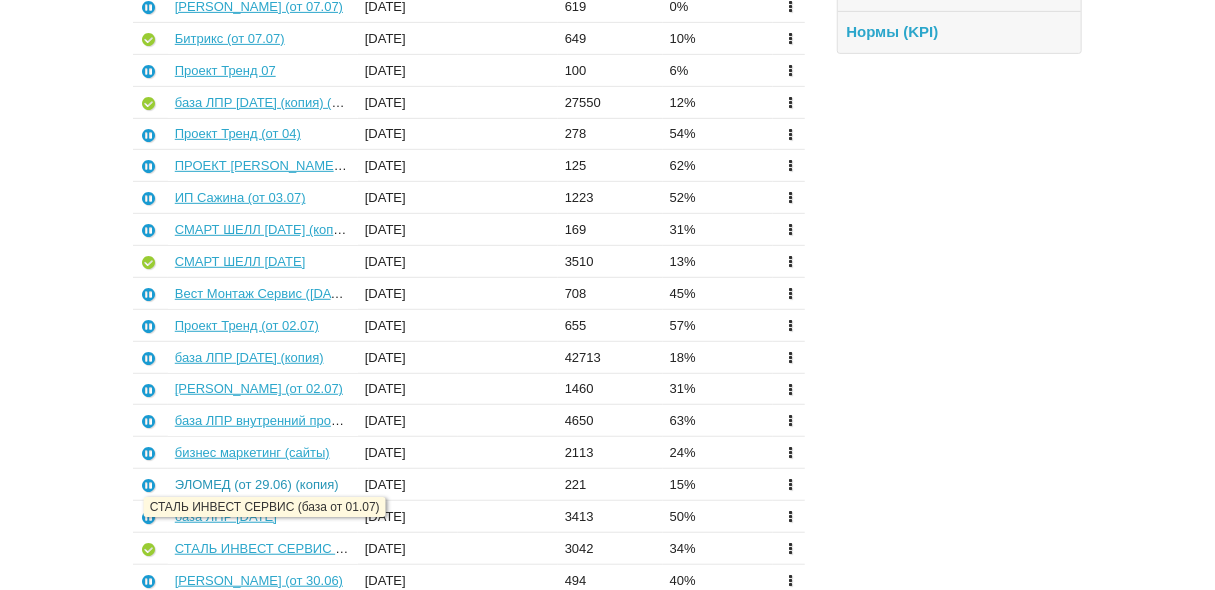 scroll, scrollTop: 400, scrollLeft: 0, axis: vertical 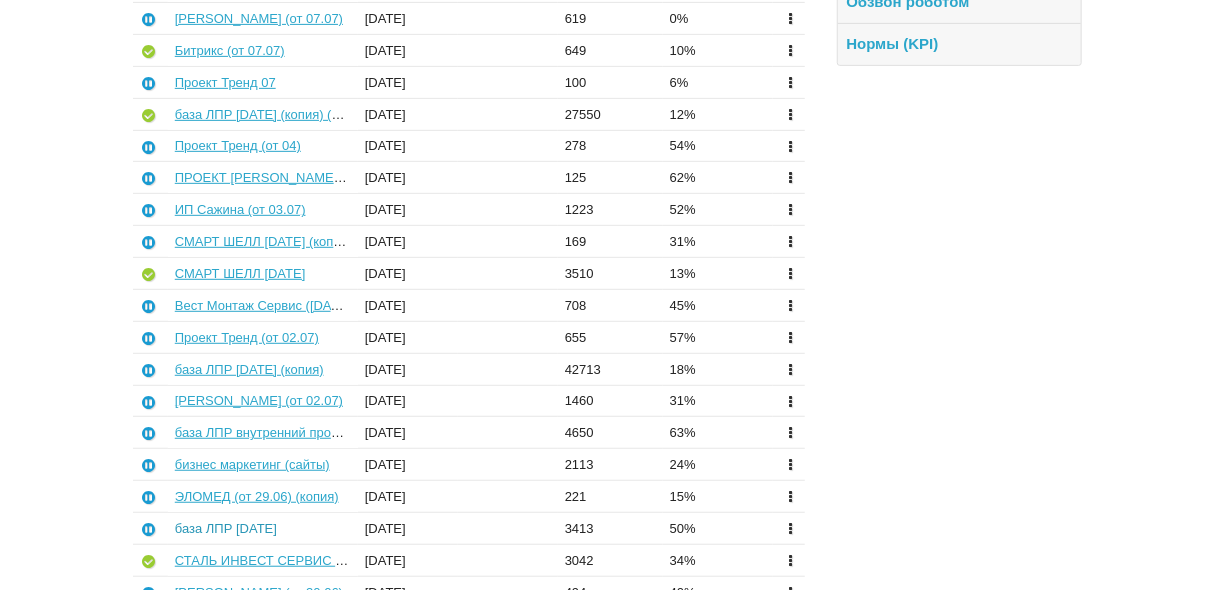 click on "база ЛПР  [DATE]" at bounding box center (226, 528) 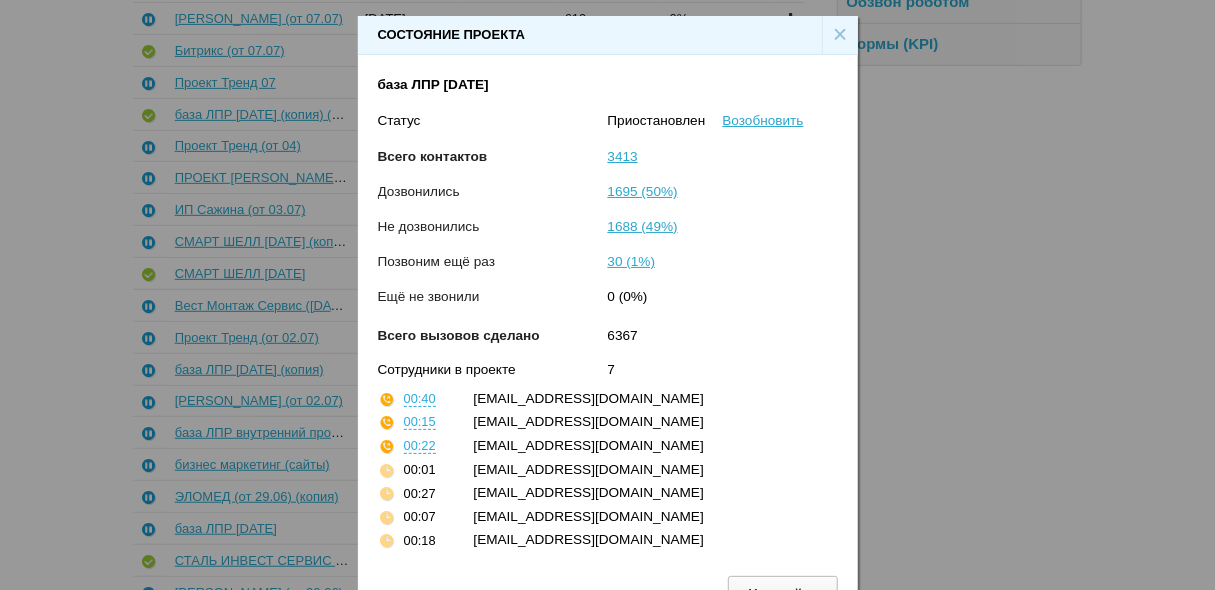 click on "Состояние проекта × база ЛПР  01.07.25 Статус Приостановлен Возобновить Всего контактов 3413 Дозвонились 1695 (50%) Не дозвонились 1688 (49%) Позвоним ещё раз 30 (1%) Ещё не звонили 0 (0%) Всего вызовов сделано 6367 Сотрудники в проекте 7 00:40 o8@salesmonster.ru 00:15 о11@salesmonster.ru 00:22 o12@salesmonster.ru 00:01 о1@salesmonster.ru 00:27 о4@salesmonster.ru 00:07 о7@salesmonster.ru 00:18 o13@salesmonster.ru Настройки" at bounding box center (607, 303) 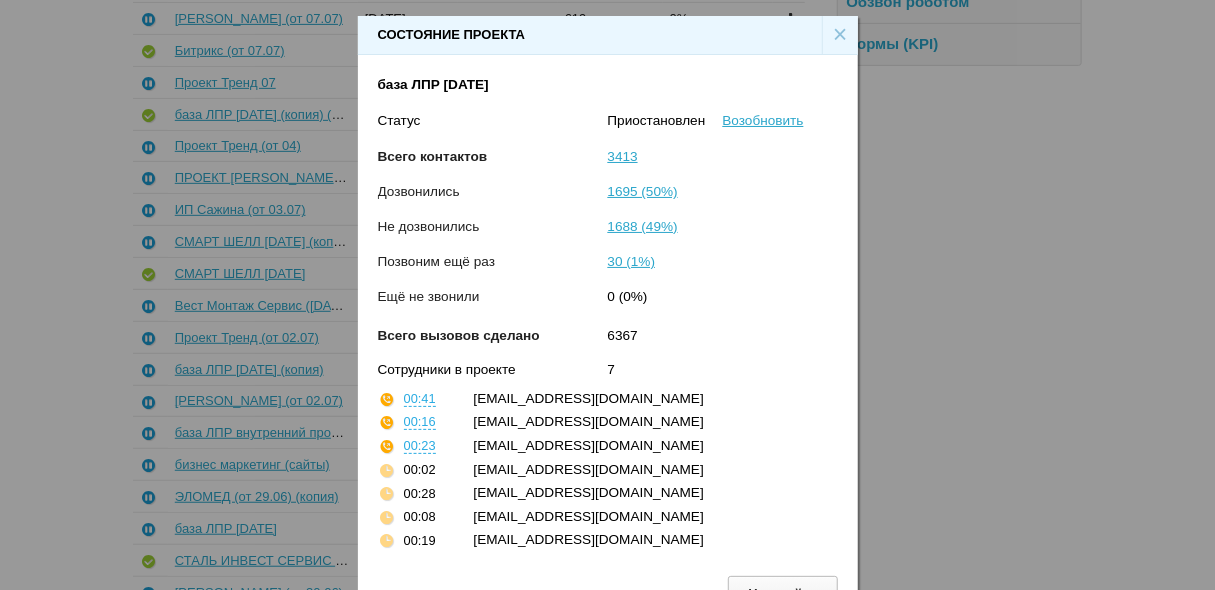 click on "Состояние проекта × база ЛПР  01.07.25 Статус Приостановлен Возобновить Всего контактов 3413 Дозвонились 1695 (50%) Не дозвонились 1688 (49%) Позвоним ещё раз 30 (1%) Ещё не звонили 0 (0%) Всего вызовов сделано 6367 Сотрудники в проекте 7 00:41 o8@salesmonster.ru 00:16 о11@salesmonster.ru 00:23 o12@salesmonster.ru 00:02 о1@salesmonster.ru 00:28 о4@salesmonster.ru 00:08 о7@salesmonster.ru 00:19 o13@salesmonster.ru Настройки" at bounding box center (607, 303) 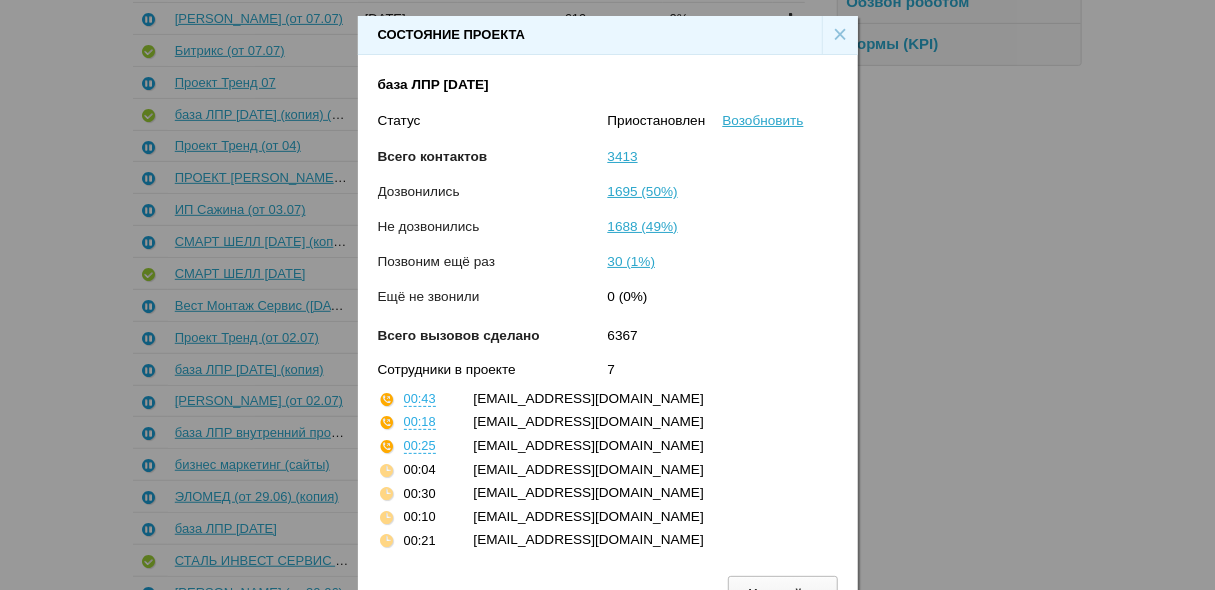 click on "×" at bounding box center (840, 35) 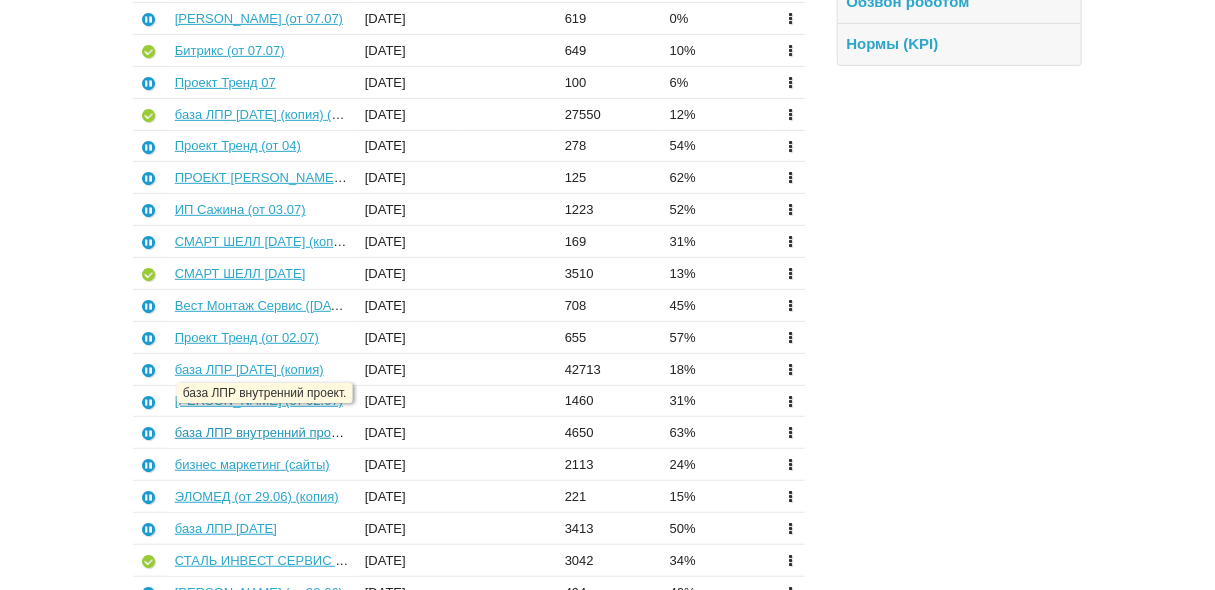 click on "база ЛПР  внутренний проект." at bounding box center (263, 432) 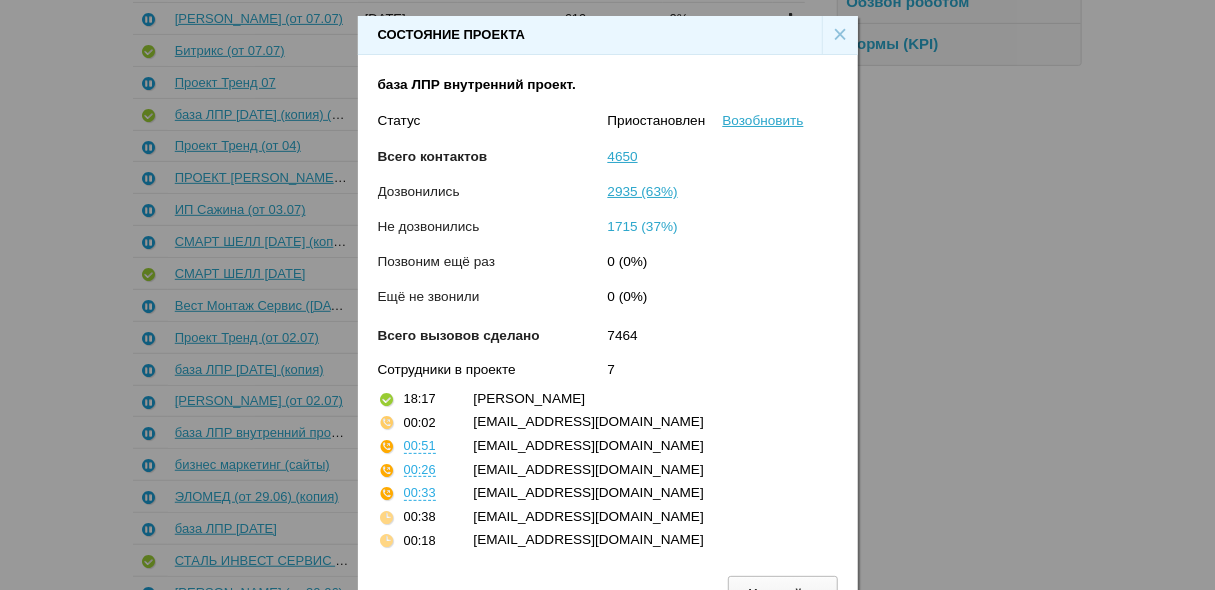 click on "1715 (37%)" at bounding box center (643, 226) 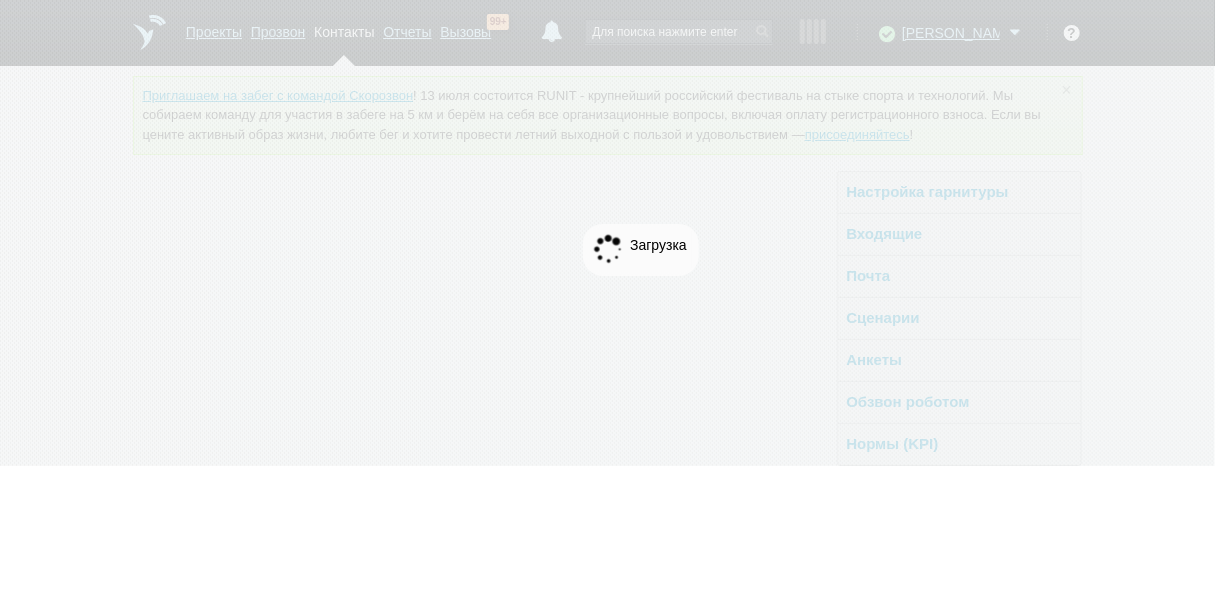 scroll, scrollTop: 0, scrollLeft: 0, axis: both 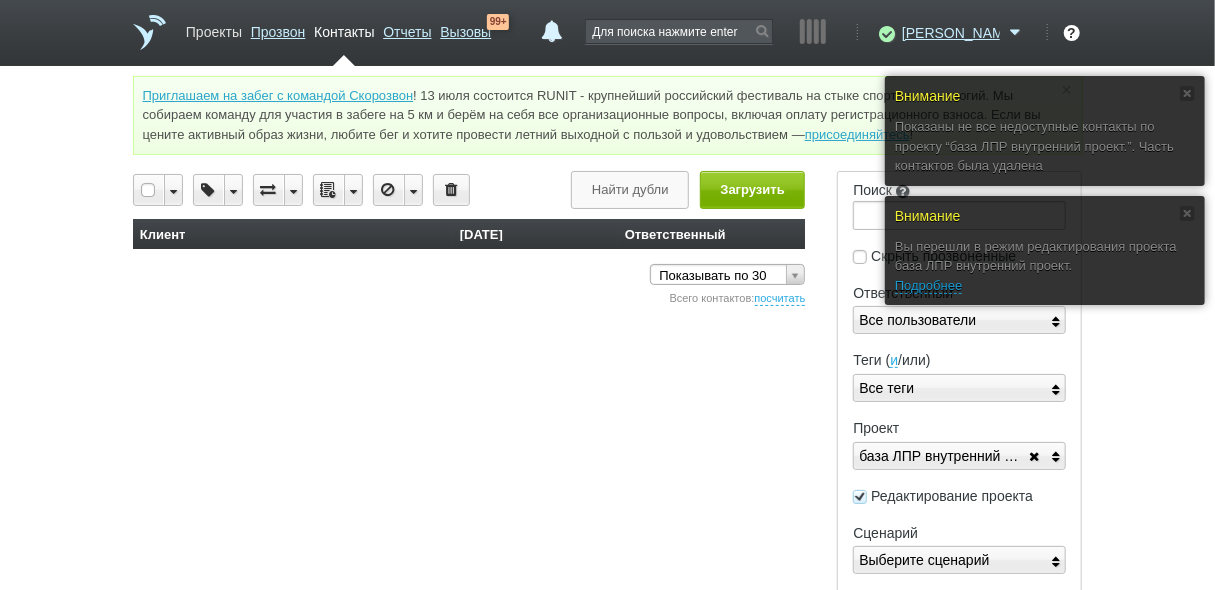 click on "Проекты" at bounding box center [214, 28] 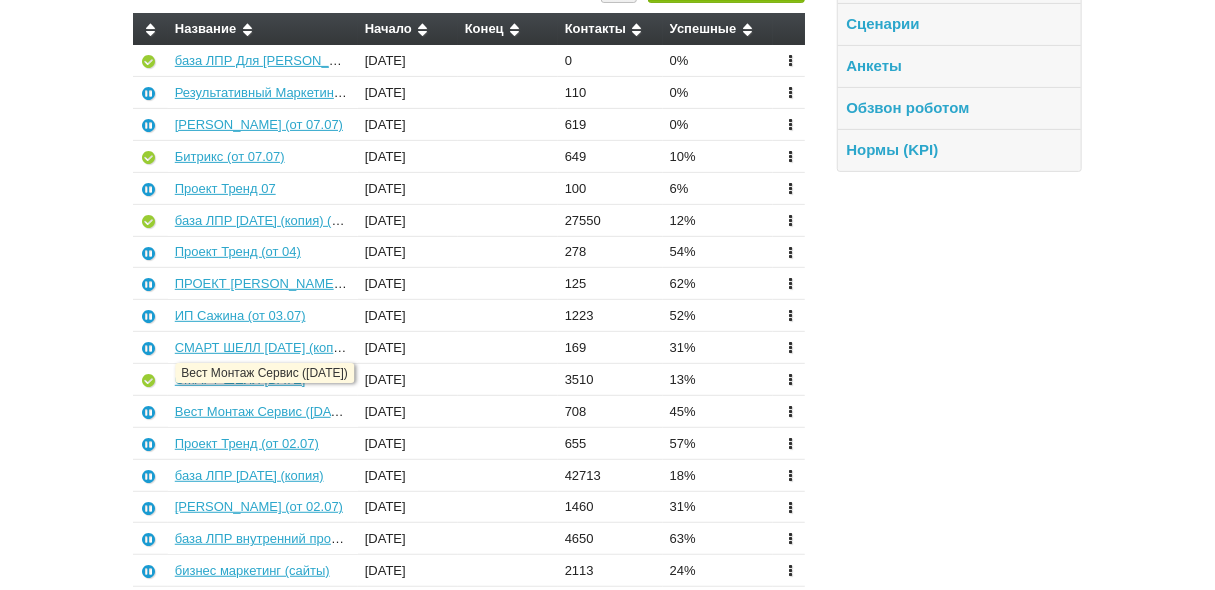 scroll, scrollTop: 320, scrollLeft: 0, axis: vertical 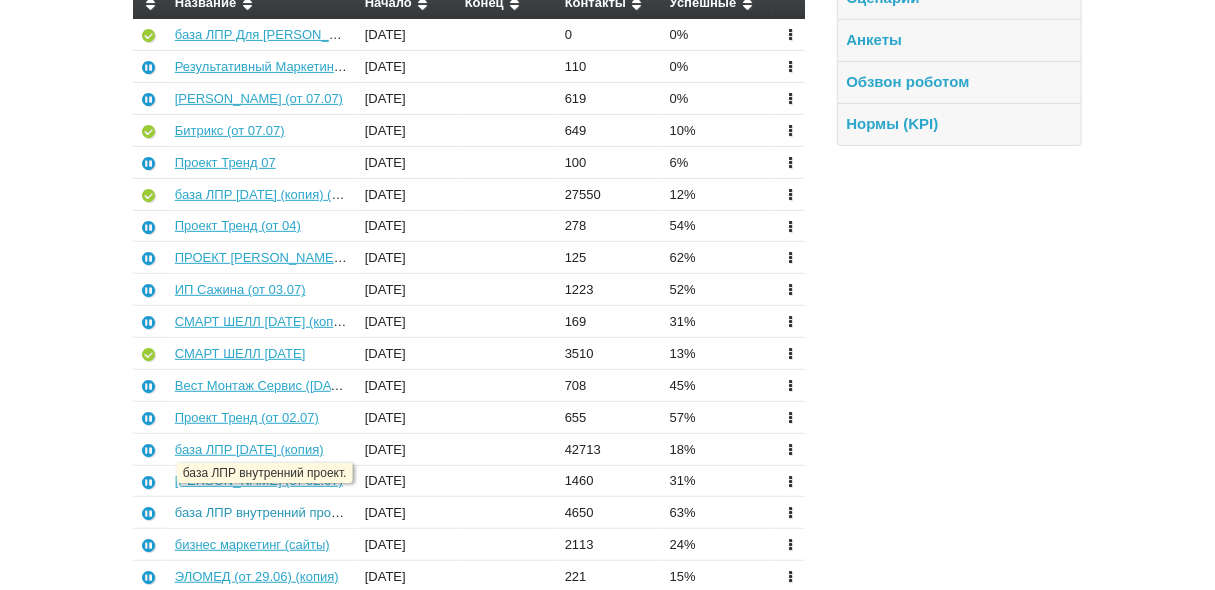 click on "база ЛПР  внутренний проект." at bounding box center (263, 512) 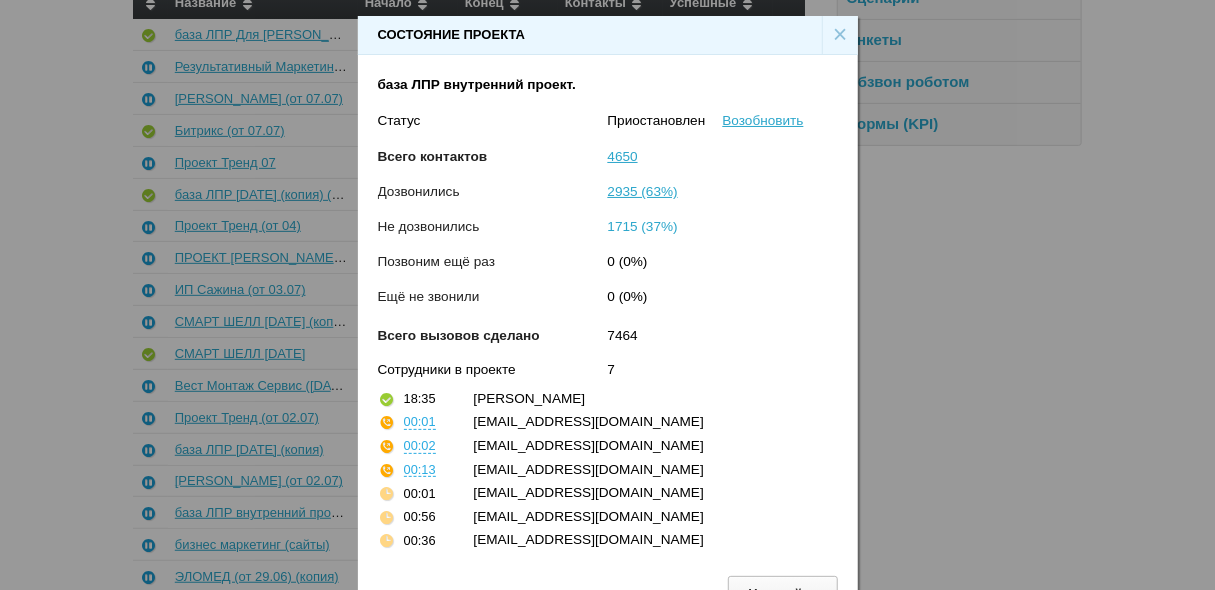 click on "1715 (37%)" at bounding box center (643, 226) 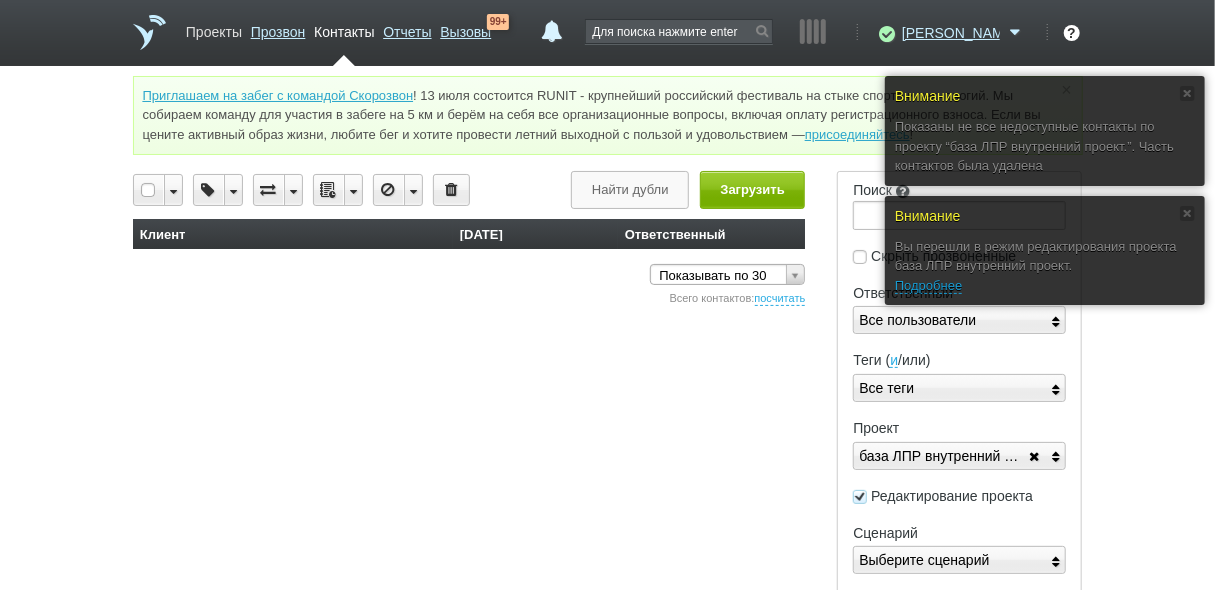 click on "Проекты" at bounding box center [214, 28] 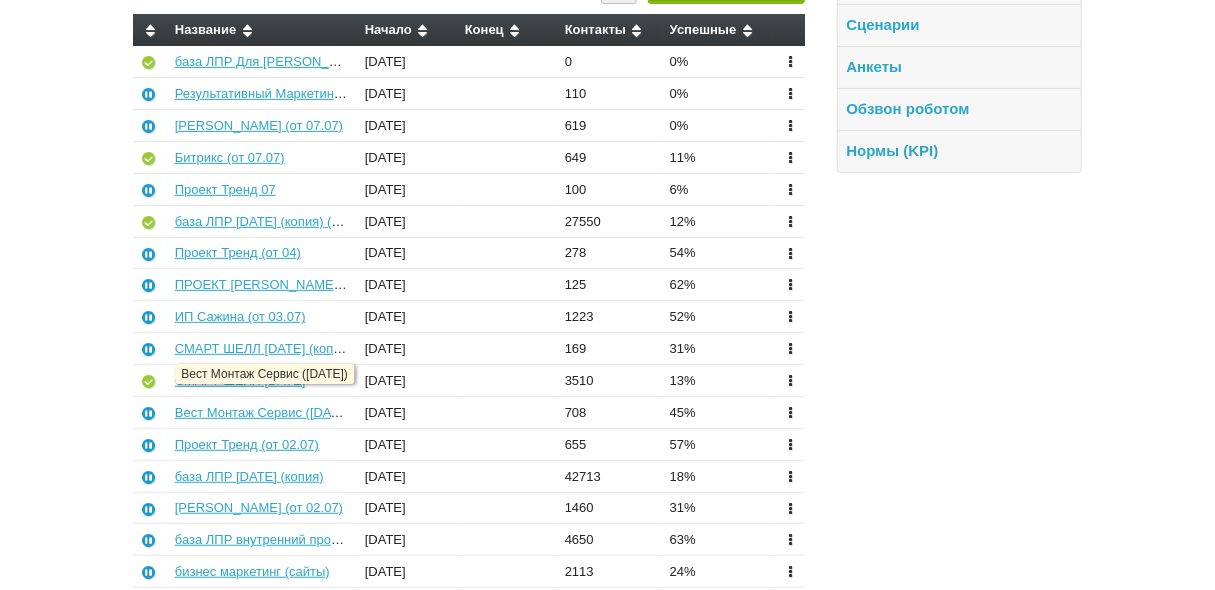 scroll, scrollTop: 320, scrollLeft: 0, axis: vertical 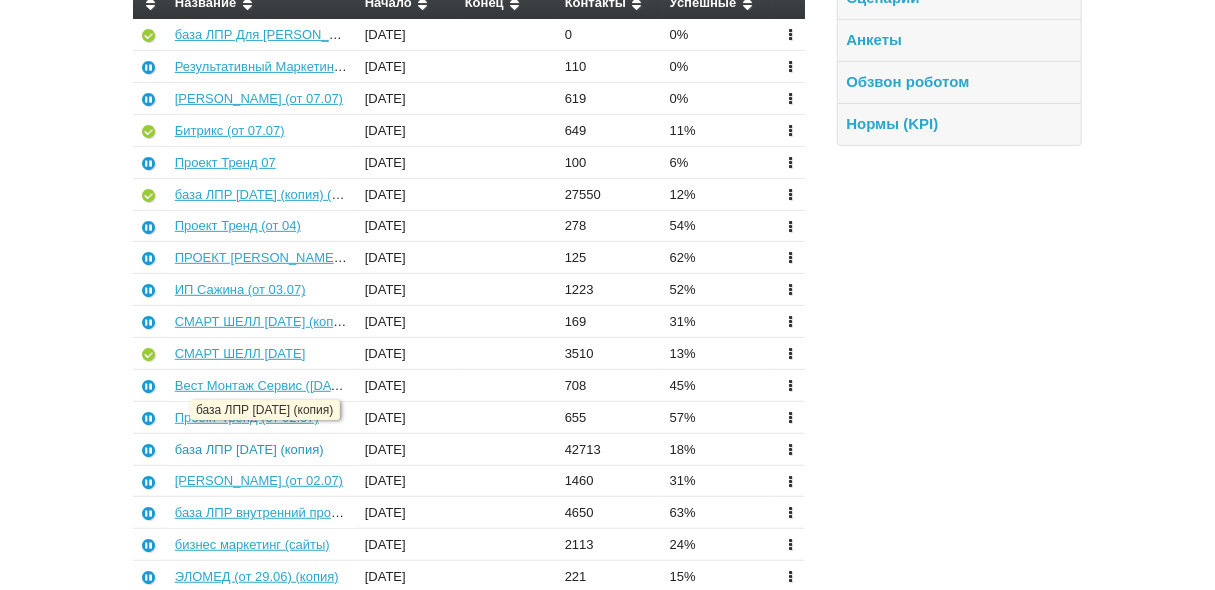 click on "база ЛПР  [DATE] (копия)" at bounding box center [249, 449] 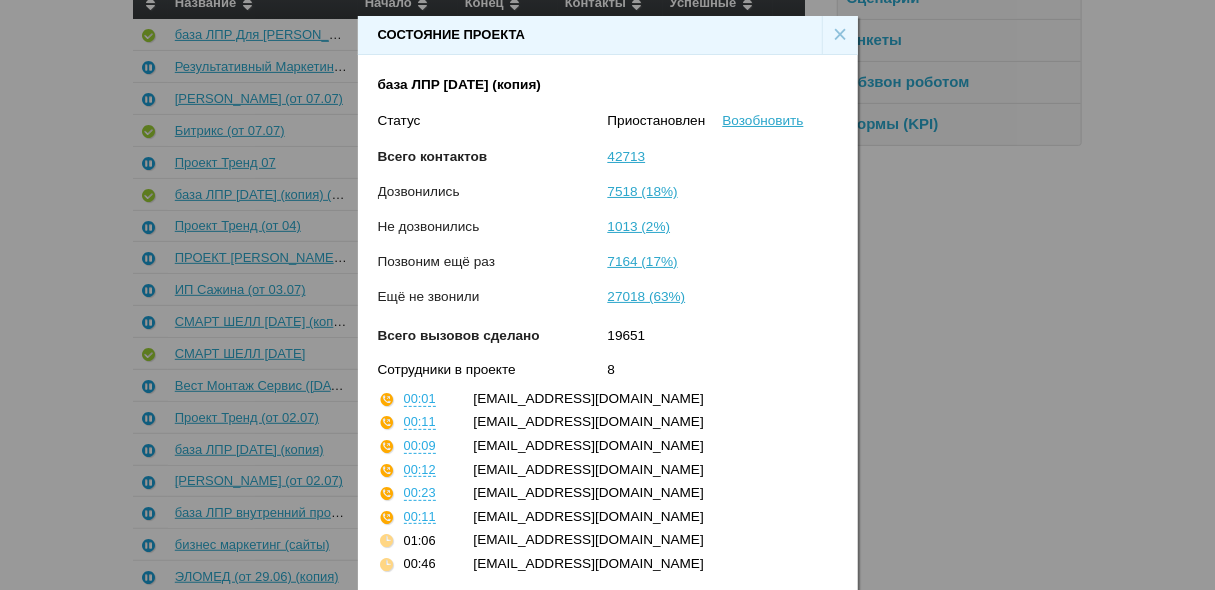 click on "×" at bounding box center [840, 35] 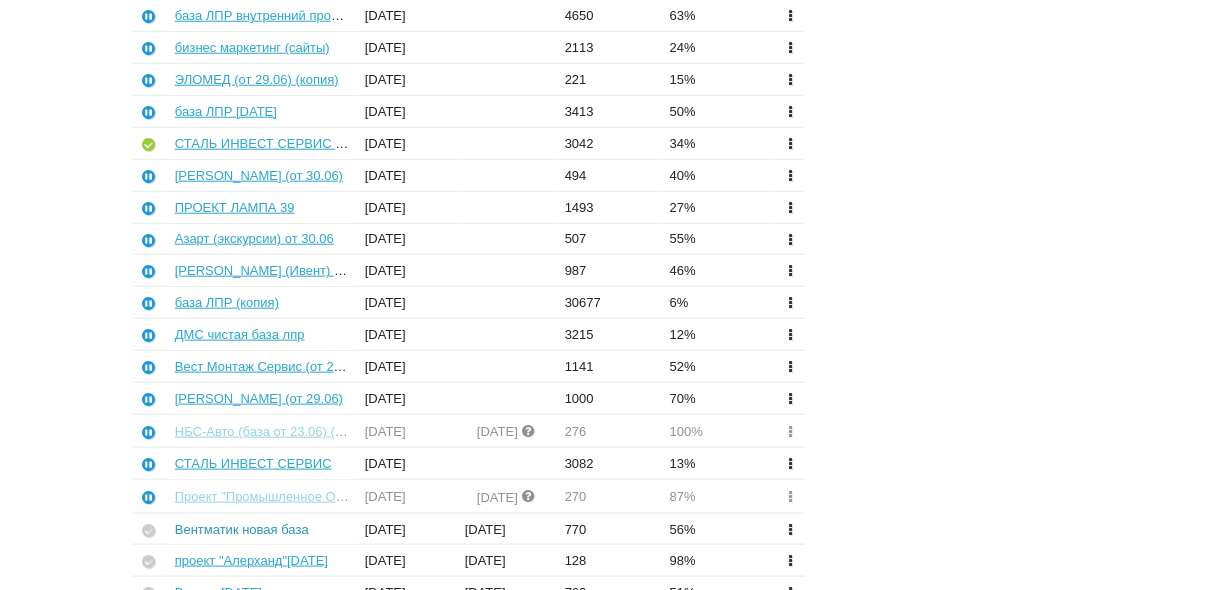 scroll, scrollTop: 800, scrollLeft: 0, axis: vertical 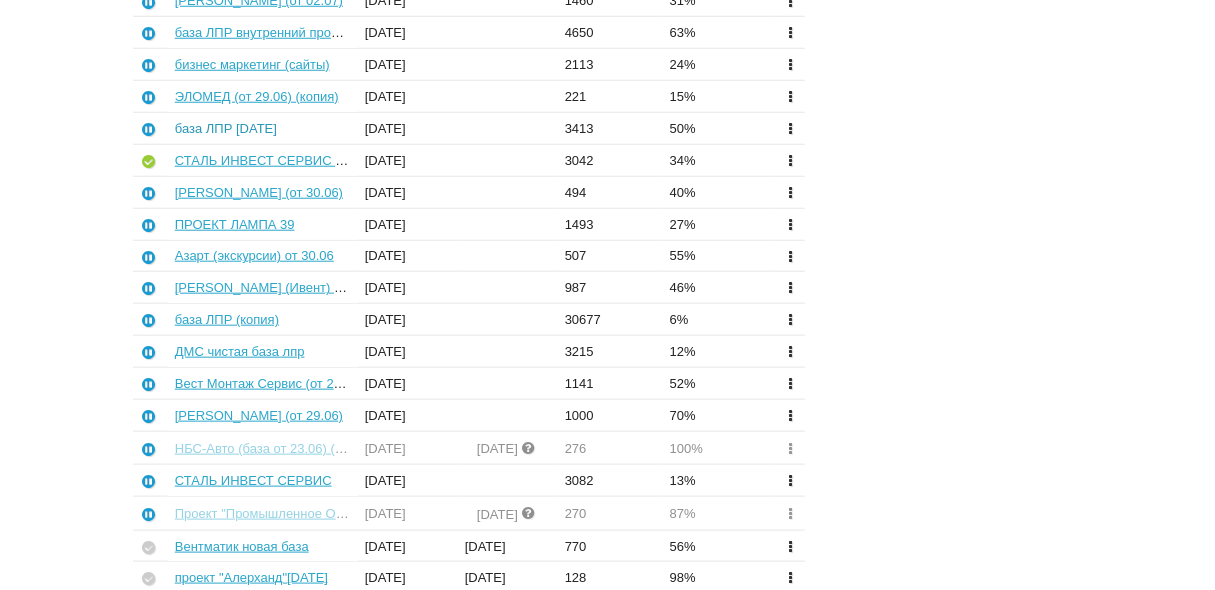click on "база ЛПР  [DATE]" at bounding box center [226, 128] 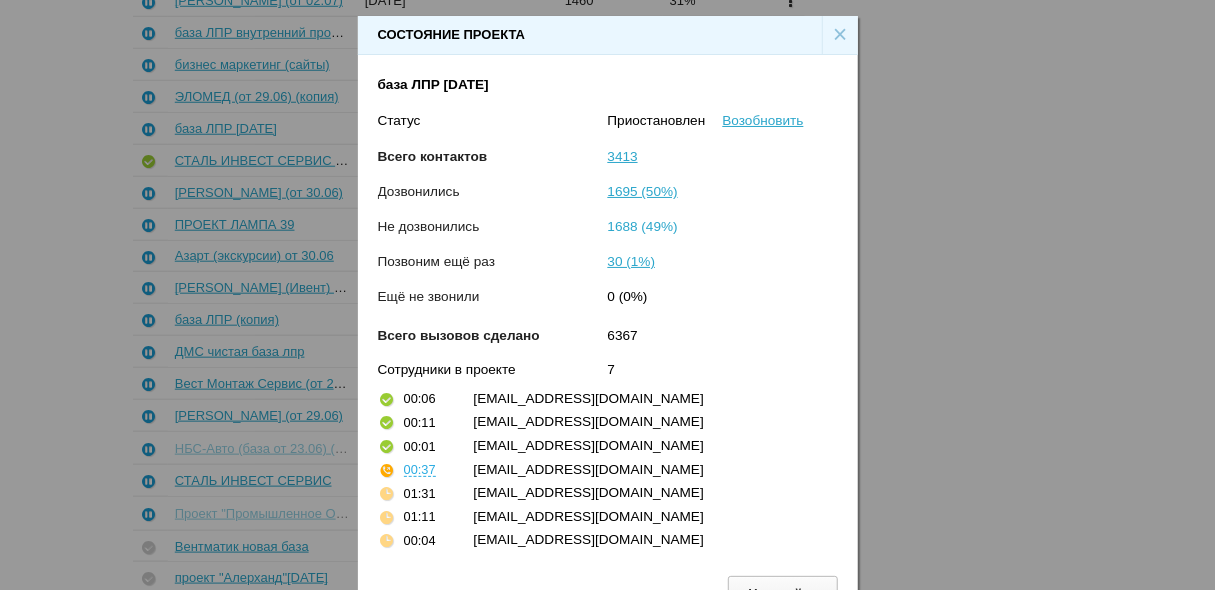 click on "1688 (49%)" at bounding box center (643, 226) 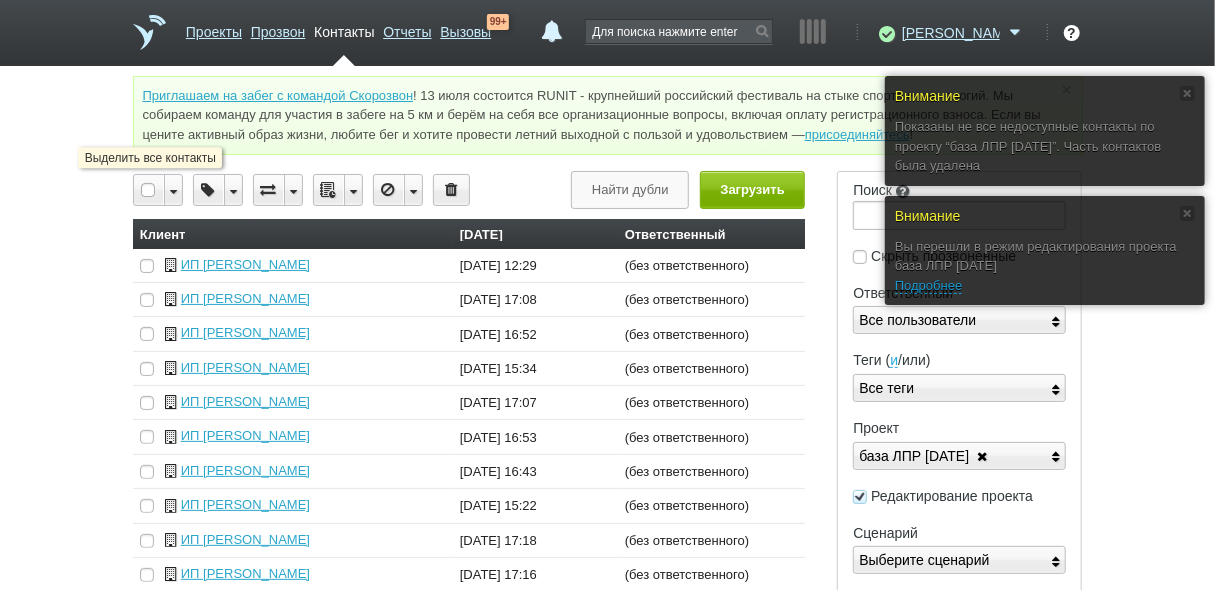 click at bounding box center (149, 190) 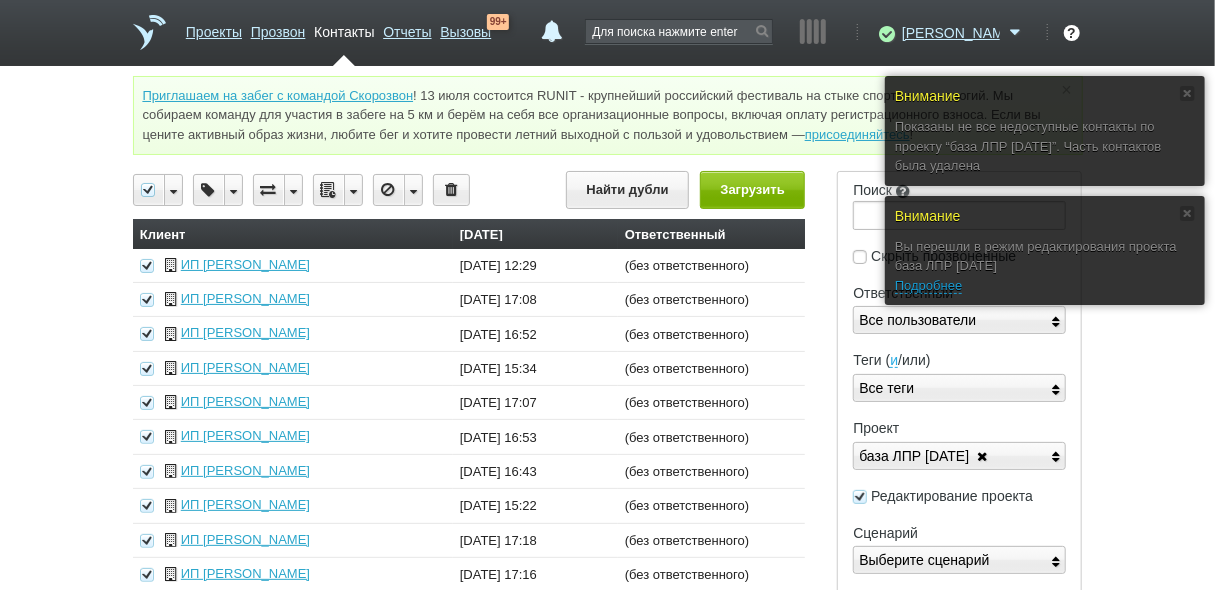 click at bounding box center [353, 190] 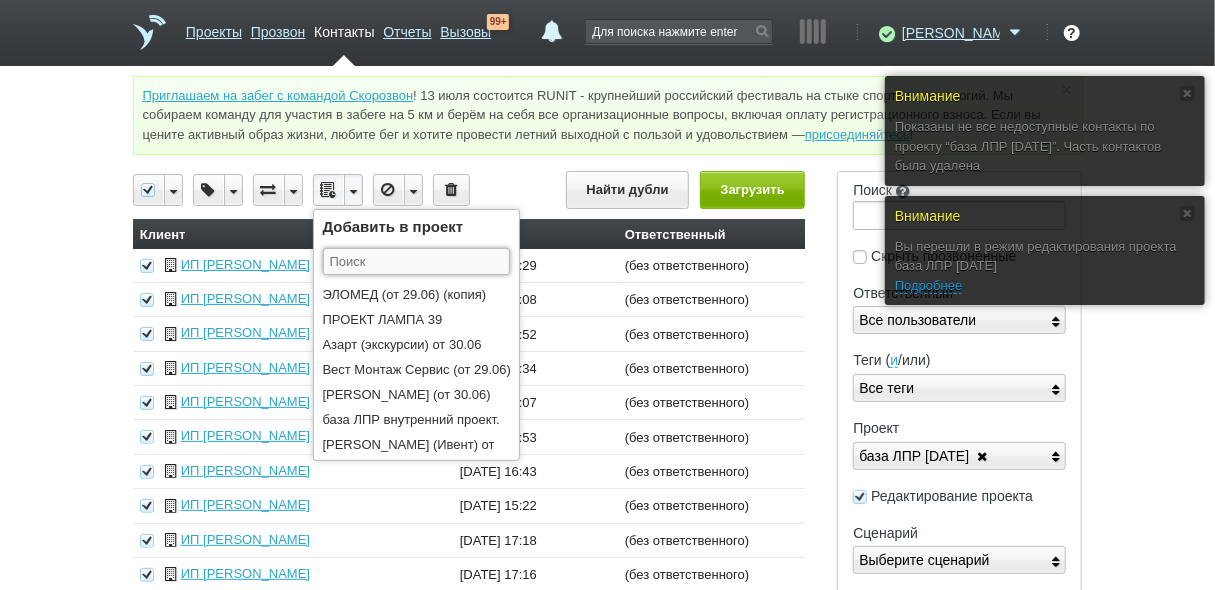 click at bounding box center [416, 261] 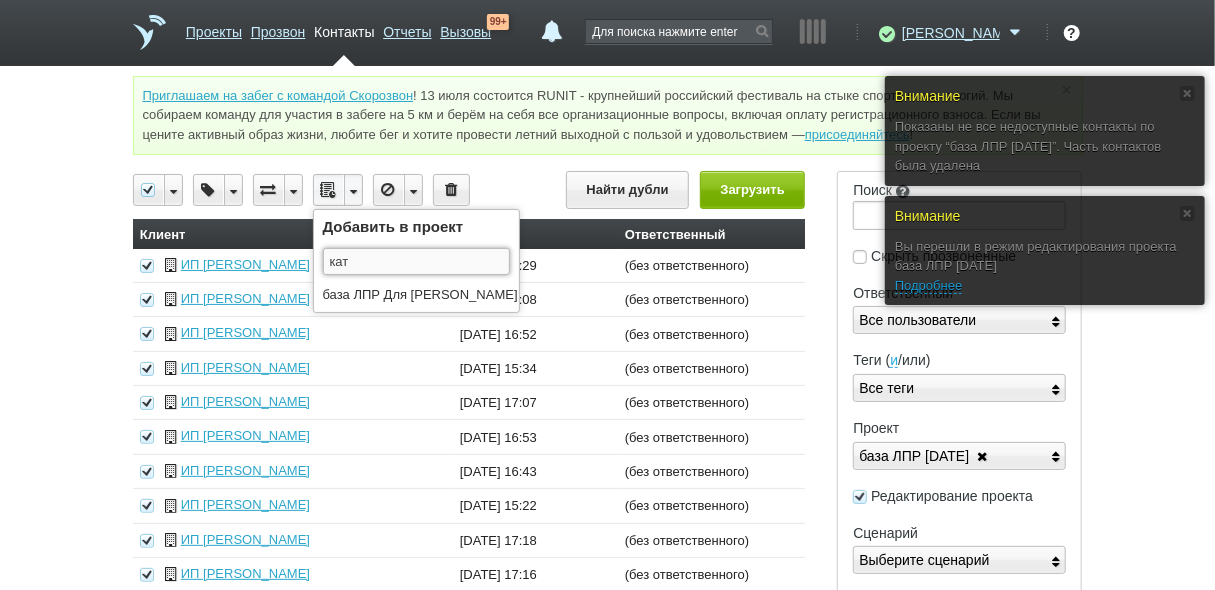 type on "кат" 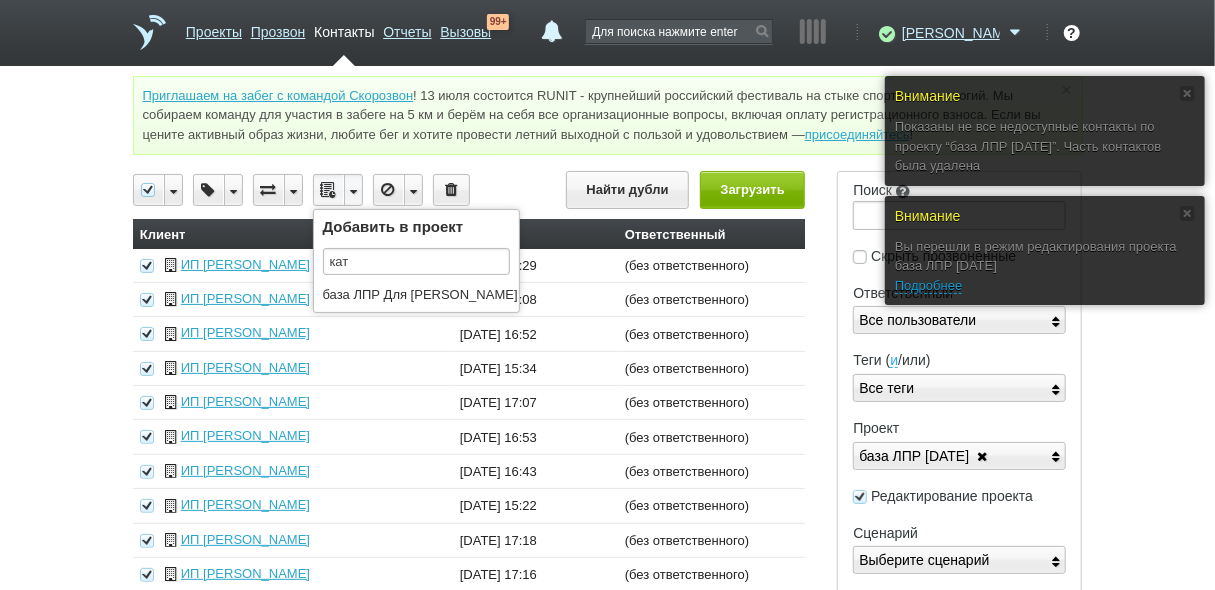 click on "ЭЛОМЕД (от 29.06) (копия)
ПРОЕКТ ЛАМПА 39
Азарт (экскурсии) от 30.06
Вест Монтаж Сервис (от 29.06)
СМАРТ ШЕЛЛ (от 30.06)
база ЛПР  внутренний проект.
Аркан (Ивент) от 30.06
бизнес маркетинг (сайты)
ЭЛОМЕД (от 02.07)
СМАРТ ШЕЛЛ 02.07.2025 (копия)
Вест Монтаж Сервис (03.07.2025)
Проект Тренд (от 02.07)
ПРОЕКТ ЛАКИ ЭНИМАЛС (КАЙРОС) от 03.07
база ЛПР  (копия)" at bounding box center (416, 297) 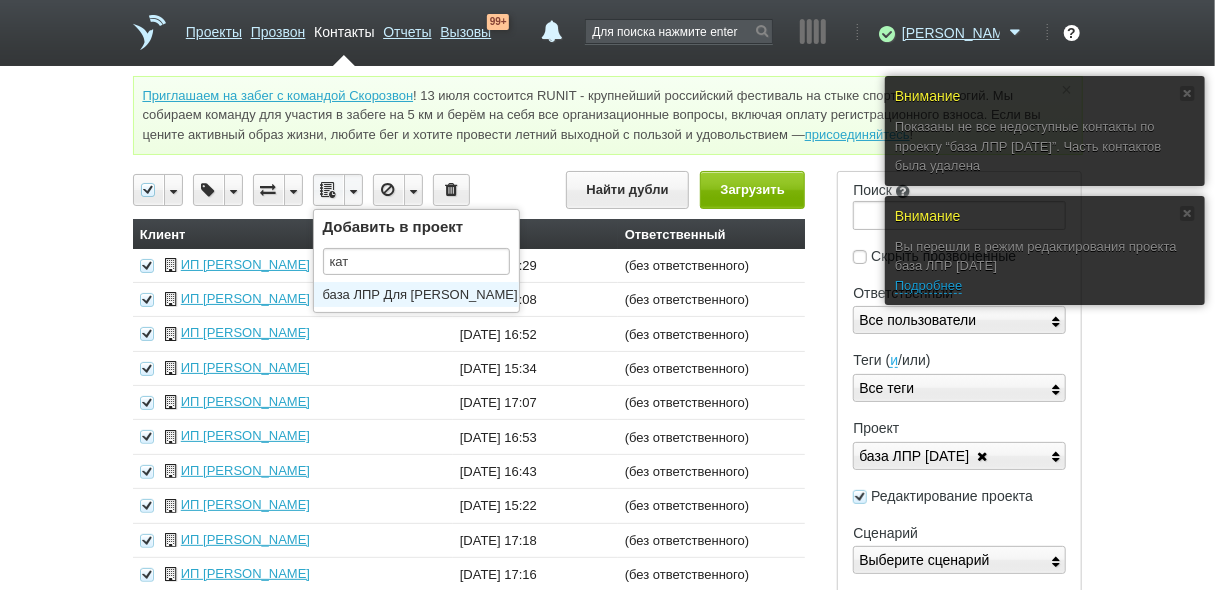 click on "база ЛПР  Для [PERSON_NAME]" at bounding box center (421, 294) 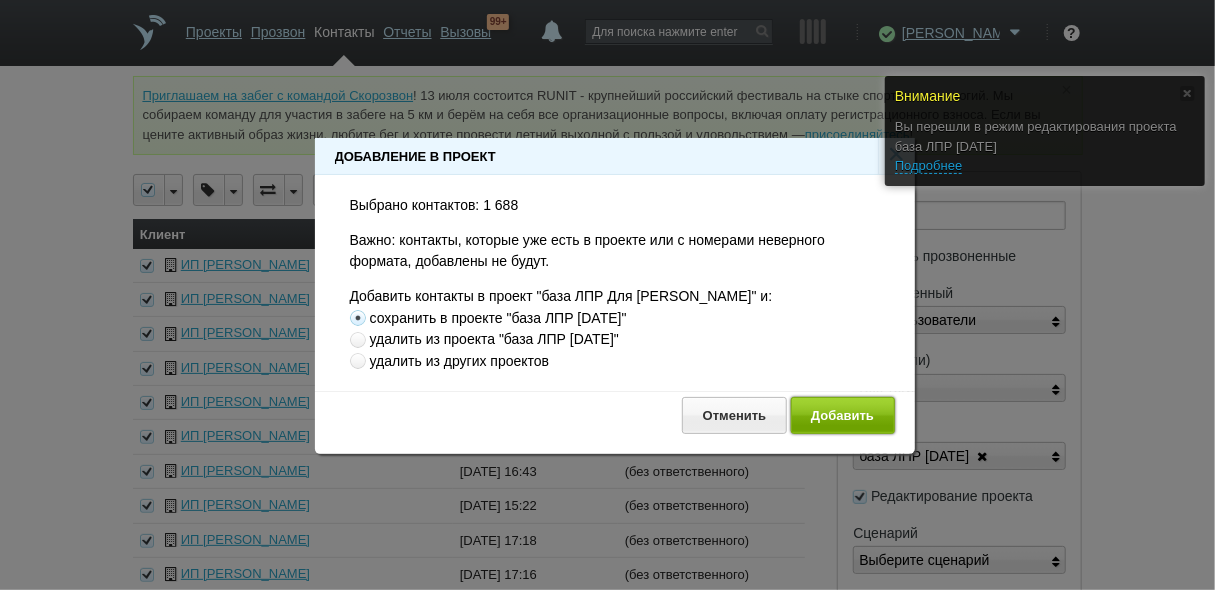click on "Добавить" at bounding box center [843, 415] 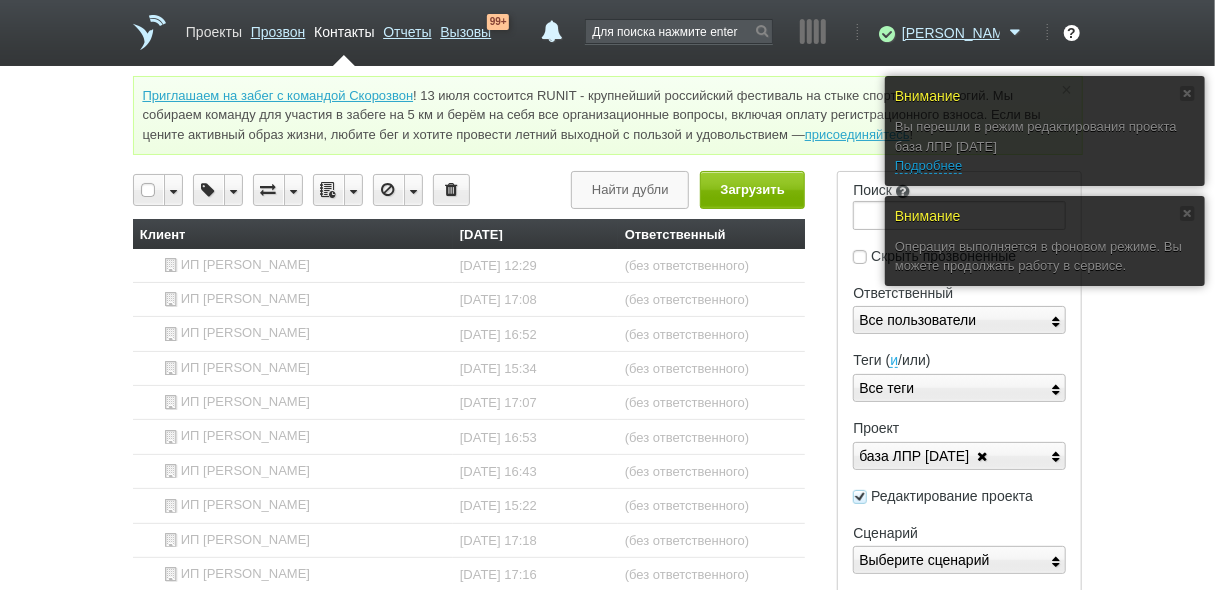 click on "Проекты" at bounding box center [214, 28] 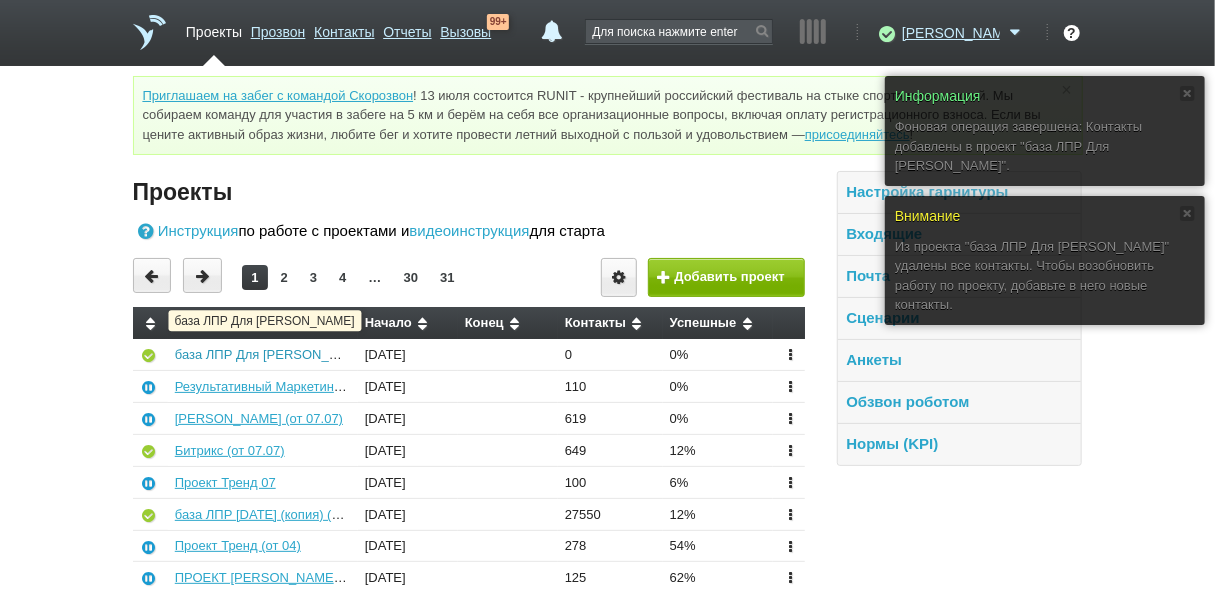 click on "база ЛПР  Для [PERSON_NAME]" at bounding box center (272, 354) 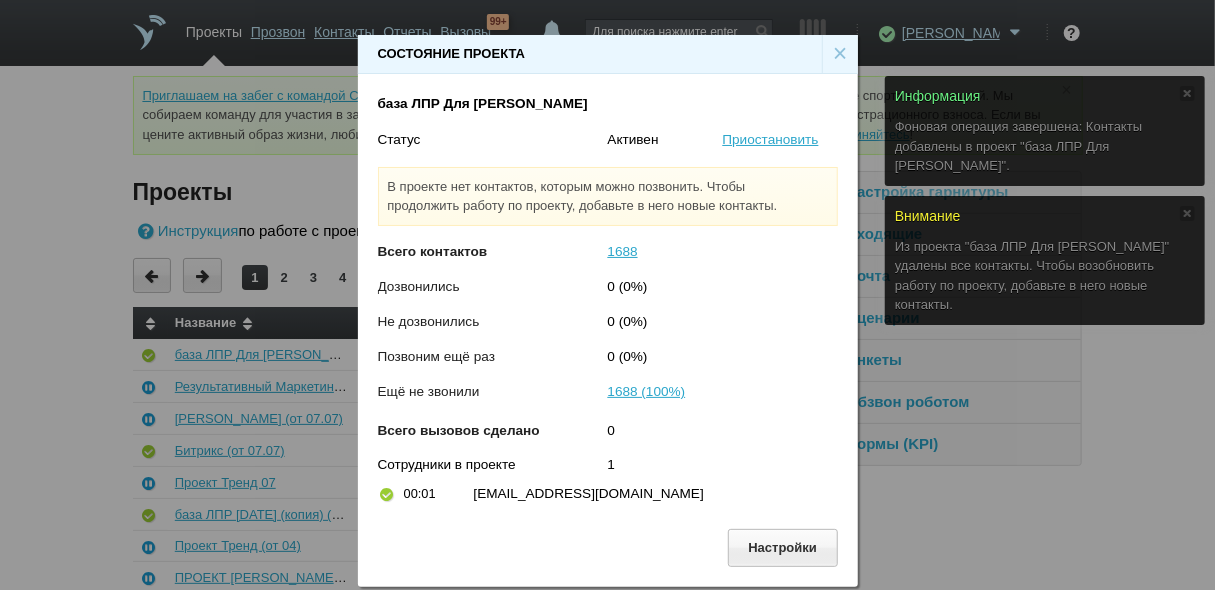 click on "×" at bounding box center (840, 54) 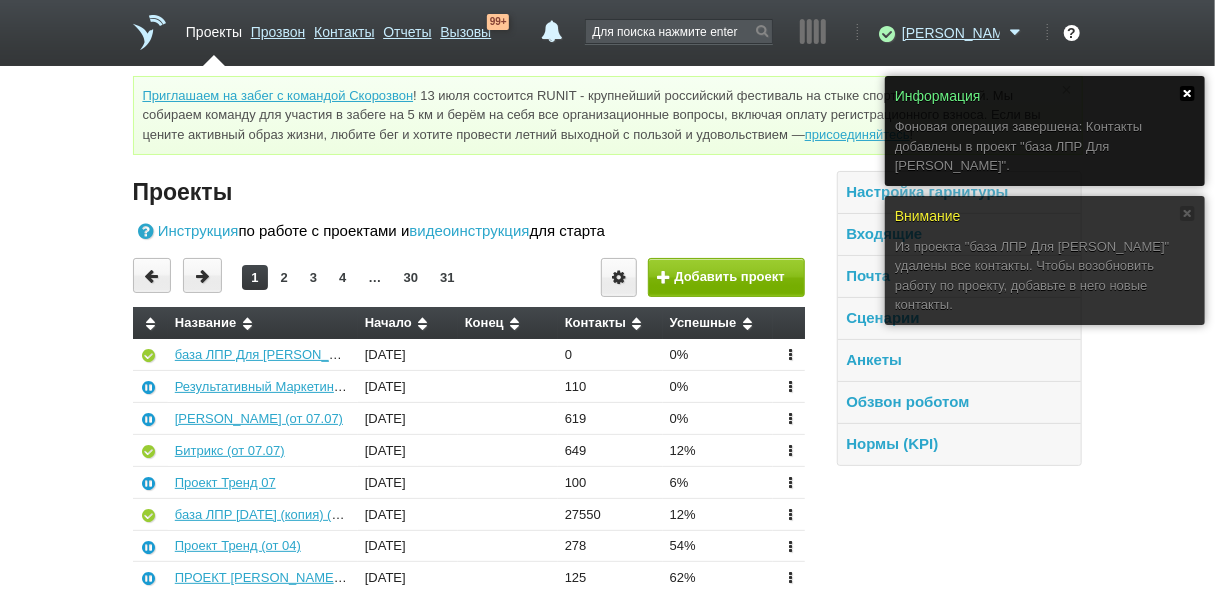 click at bounding box center [1187, 93] 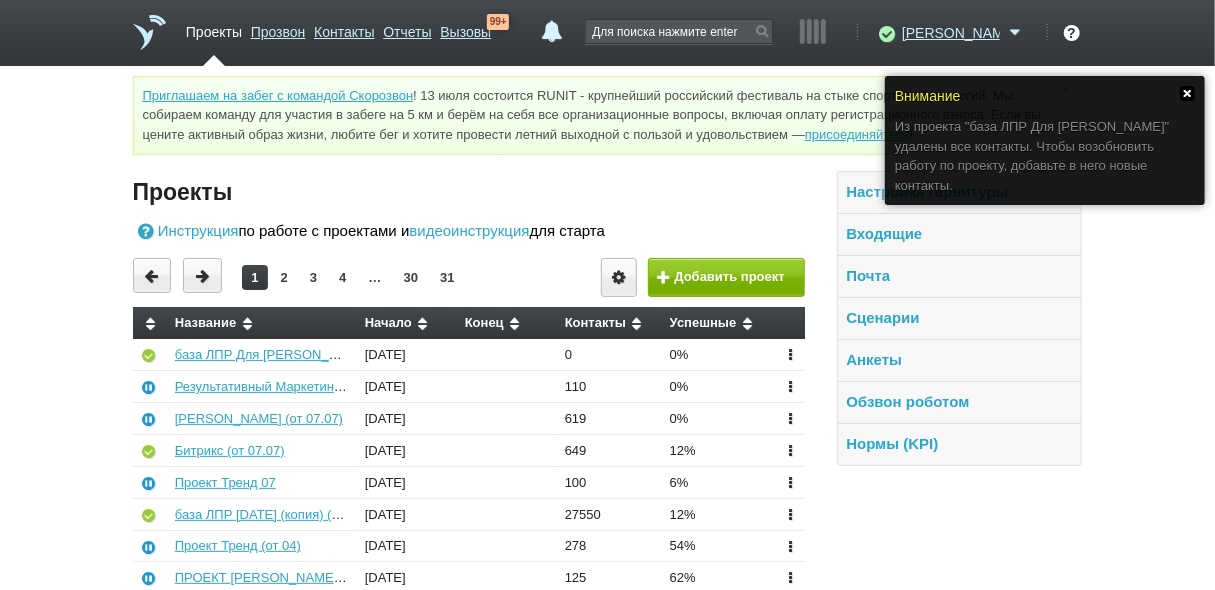 click at bounding box center [1187, 93] 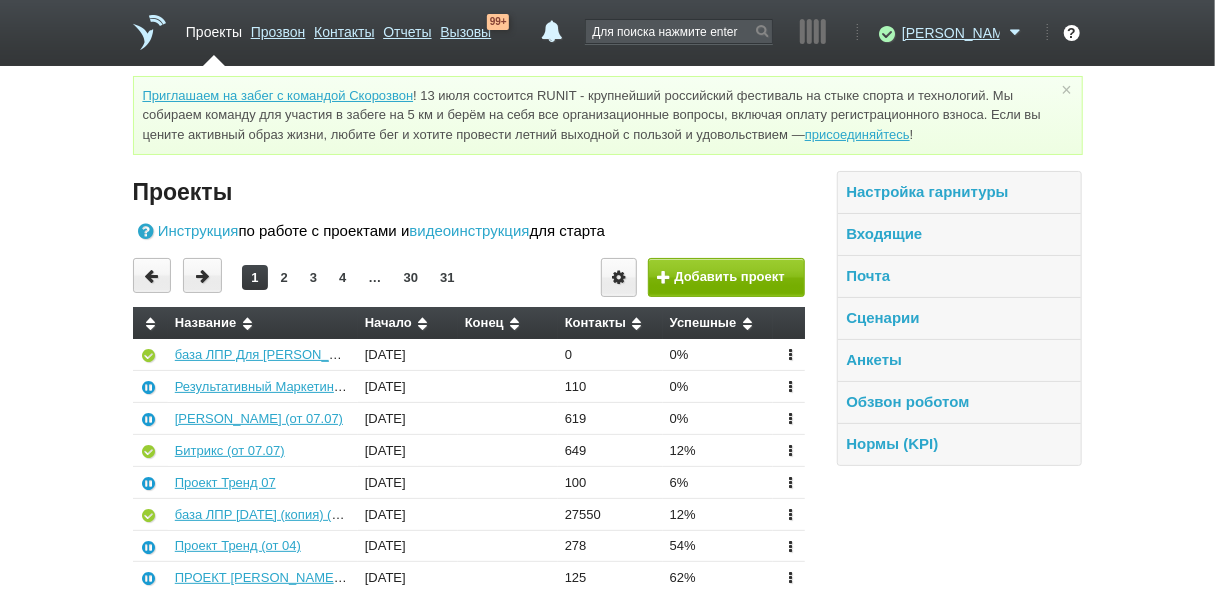 click on "Проекты" at bounding box center (469, 192) 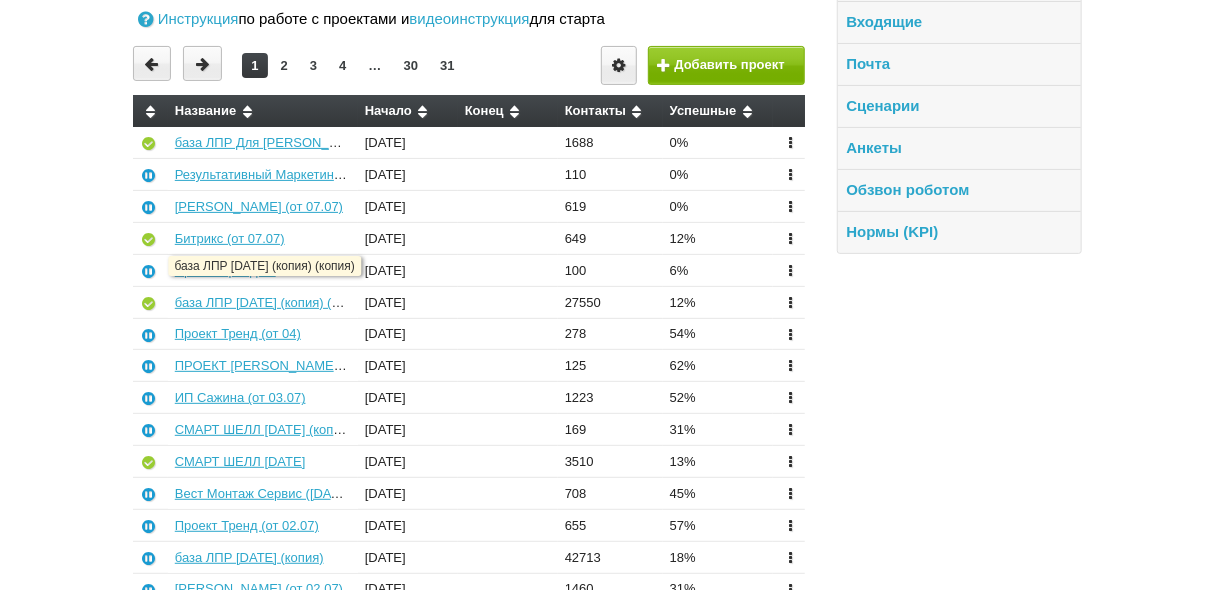 scroll, scrollTop: 240, scrollLeft: 0, axis: vertical 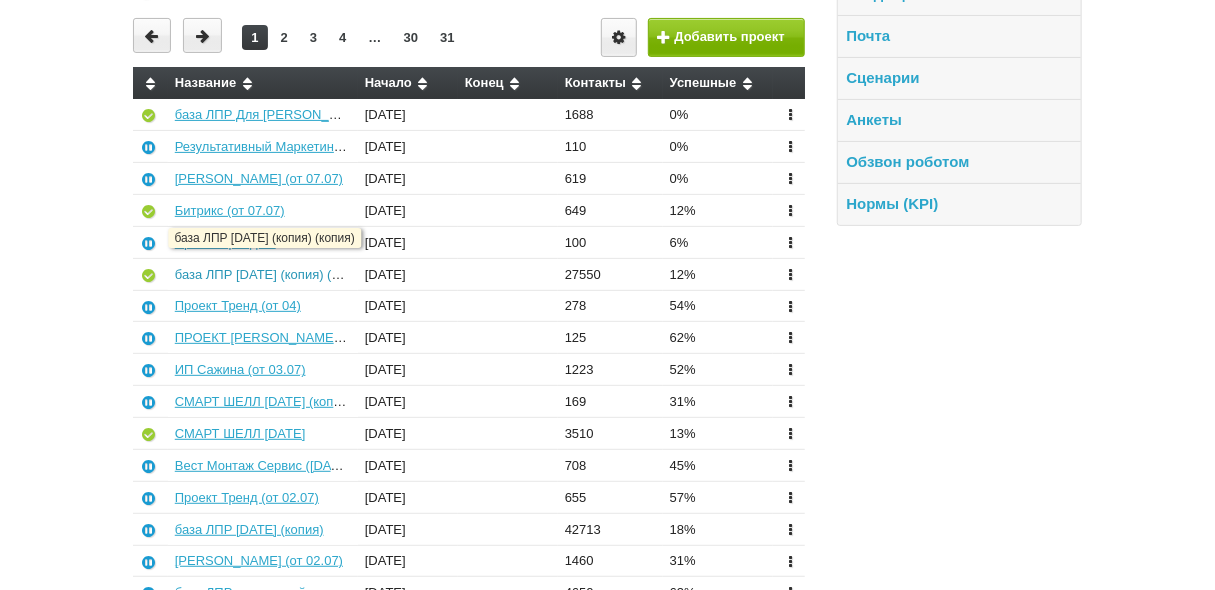 click on "база ЛПР  [DATE] (копия) (копия)" at bounding box center [272, 274] 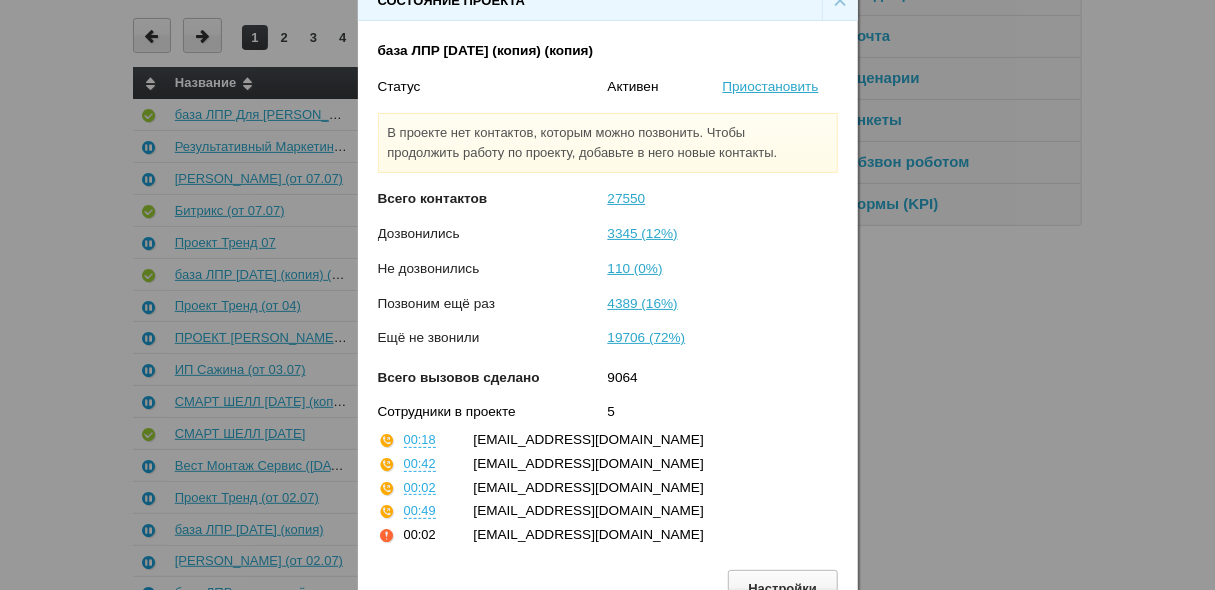 scroll, scrollTop: 53, scrollLeft: 0, axis: vertical 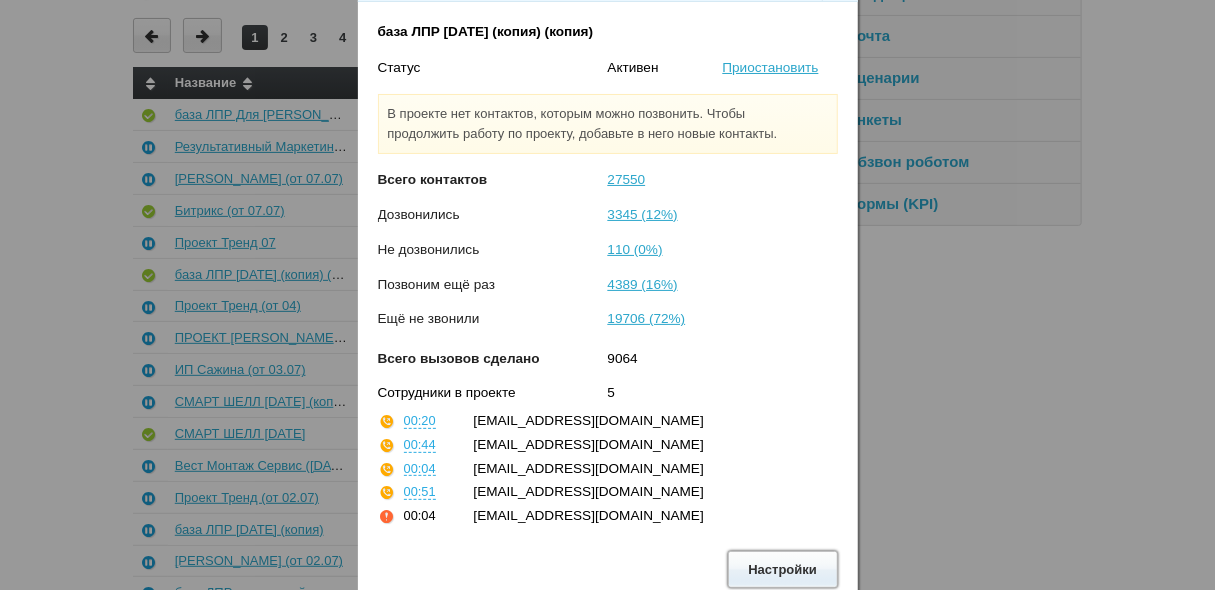 click on "Настройки" at bounding box center [783, 569] 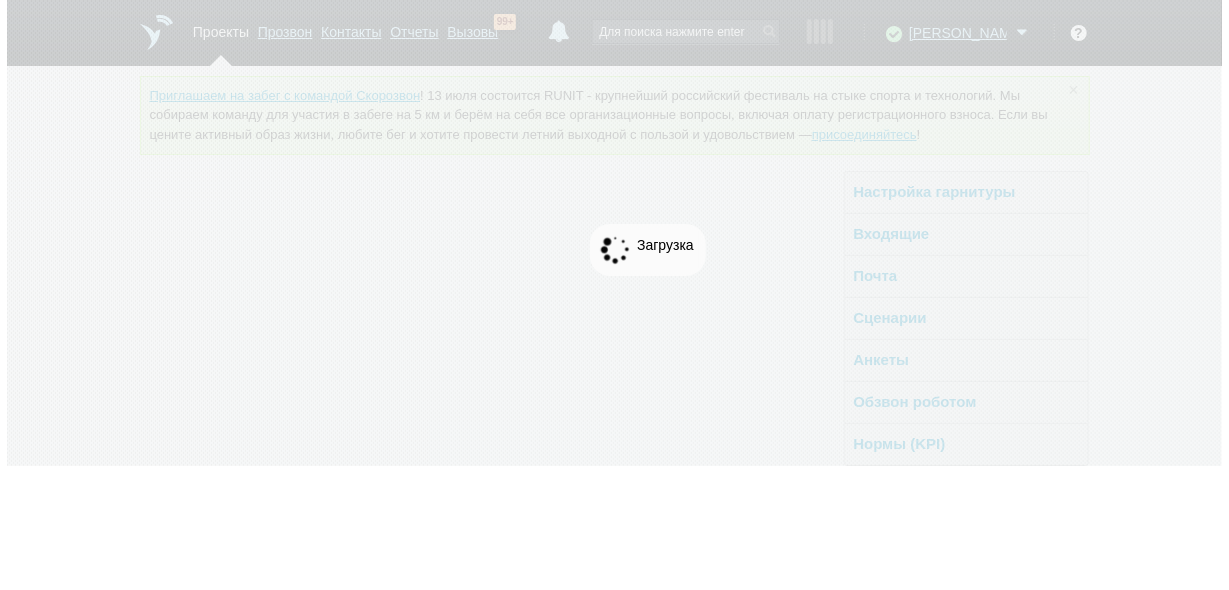 scroll, scrollTop: 0, scrollLeft: 0, axis: both 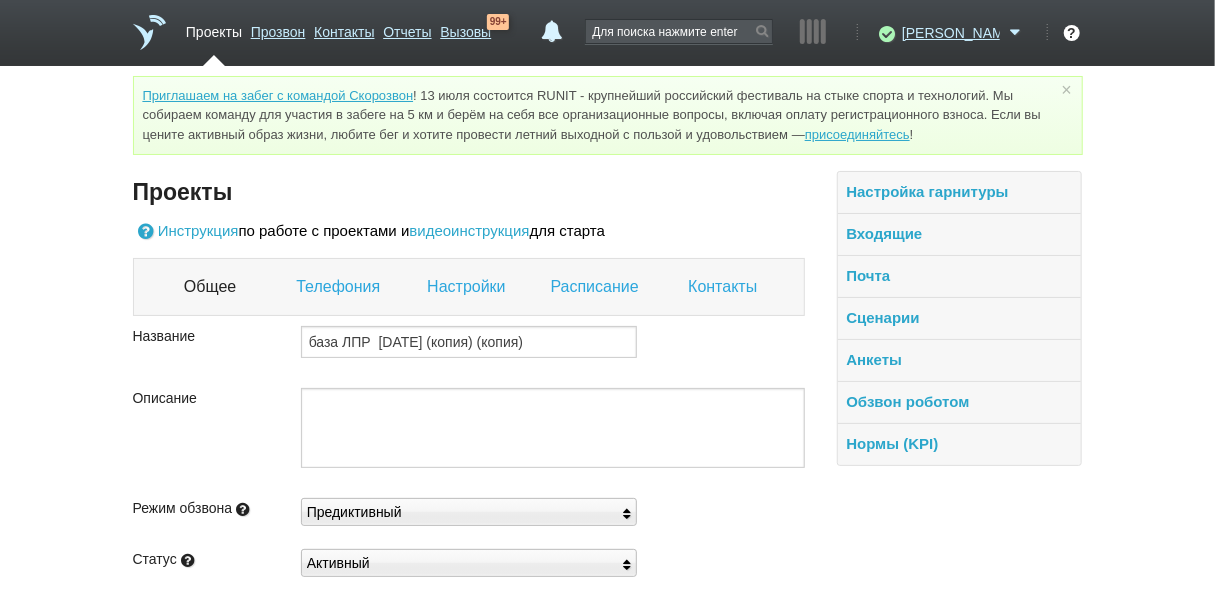 click on "Настройки" at bounding box center (468, 287) 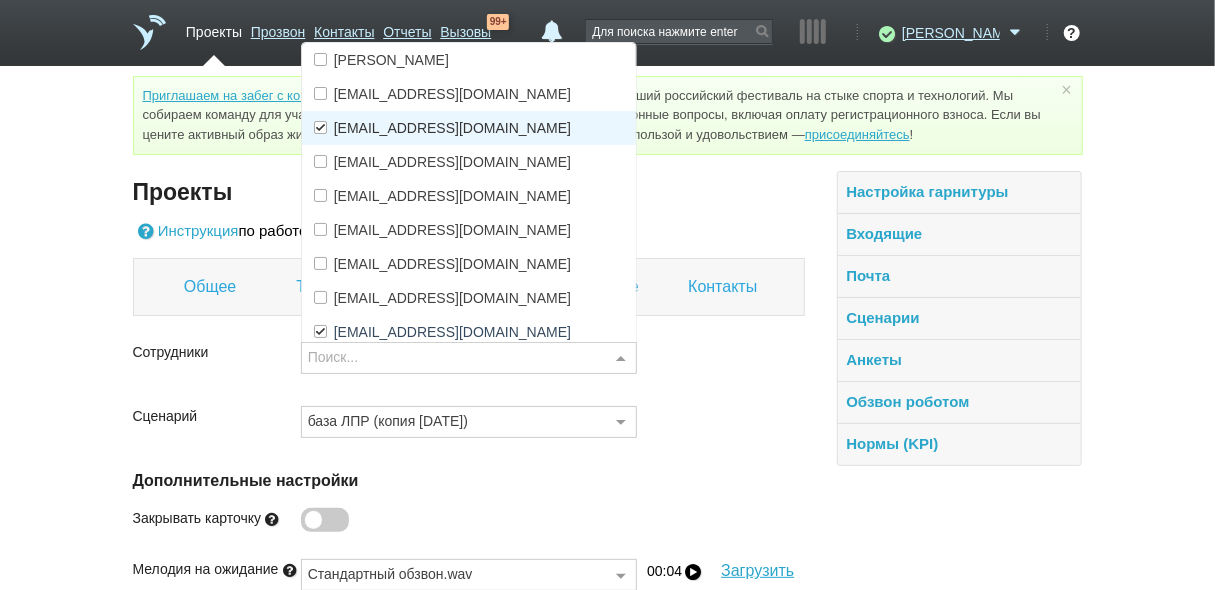 click on "[EMAIL_ADDRESS][DOMAIN_NAME]" at bounding box center [452, 128] 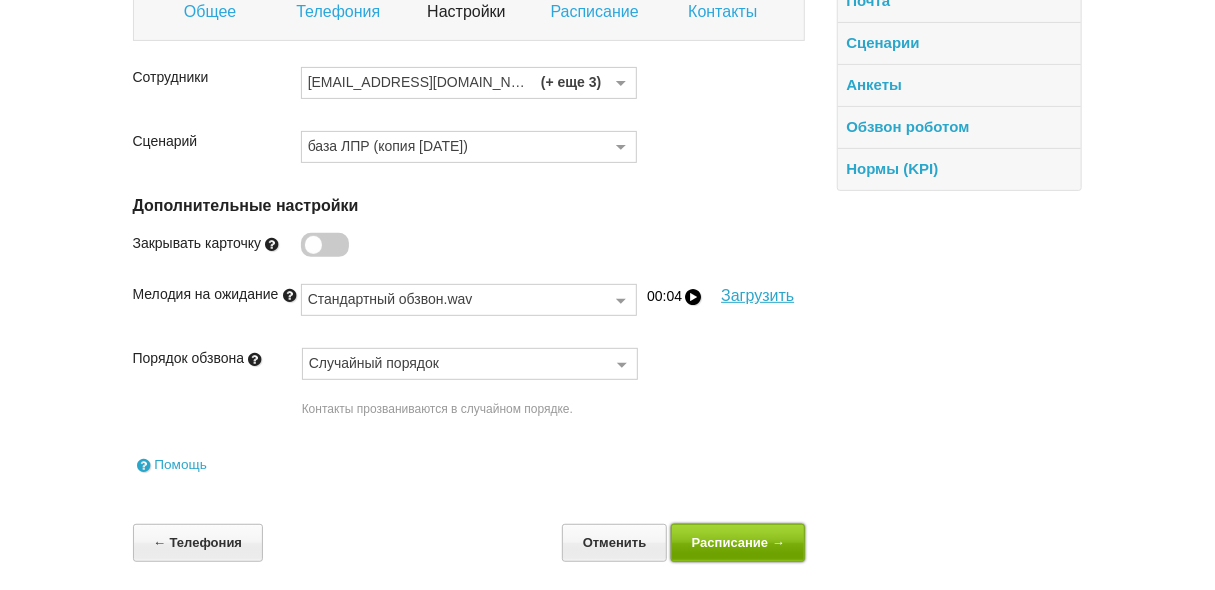 click on "Расписание →" at bounding box center (738, 542) 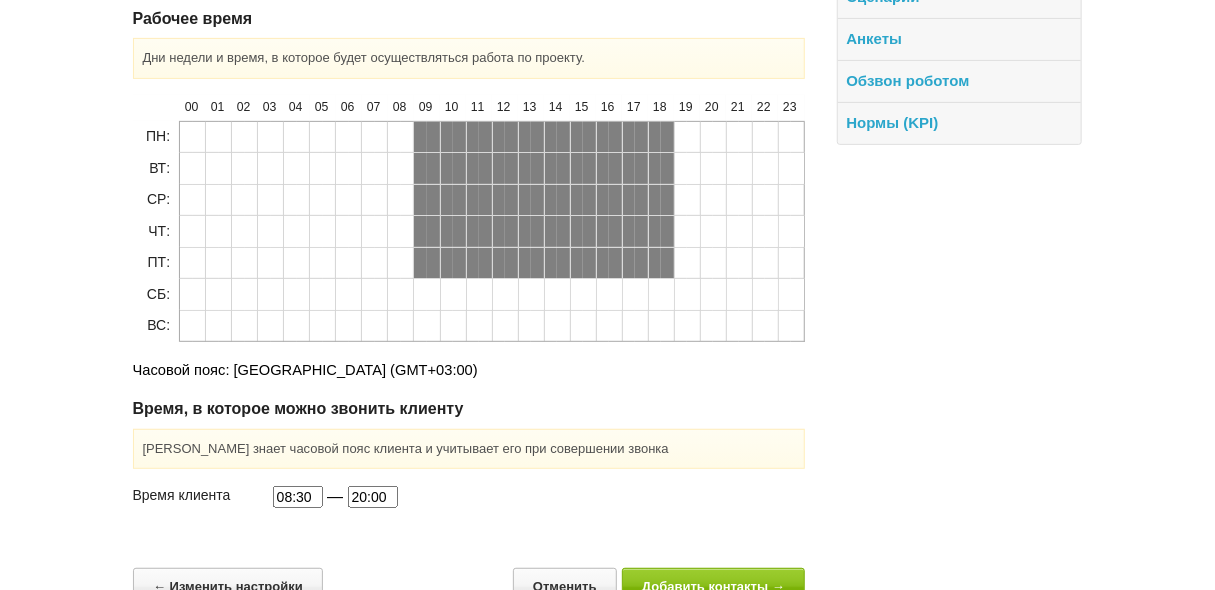 scroll, scrollTop: 364, scrollLeft: 0, axis: vertical 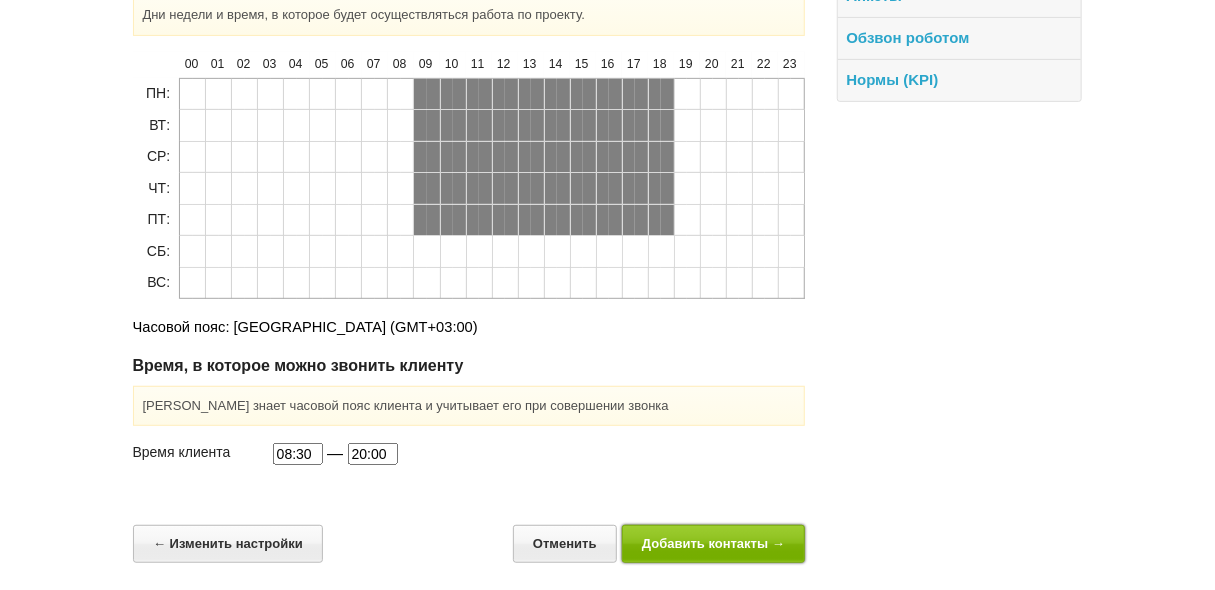 click on "Добавить контакты →" at bounding box center [714, 543] 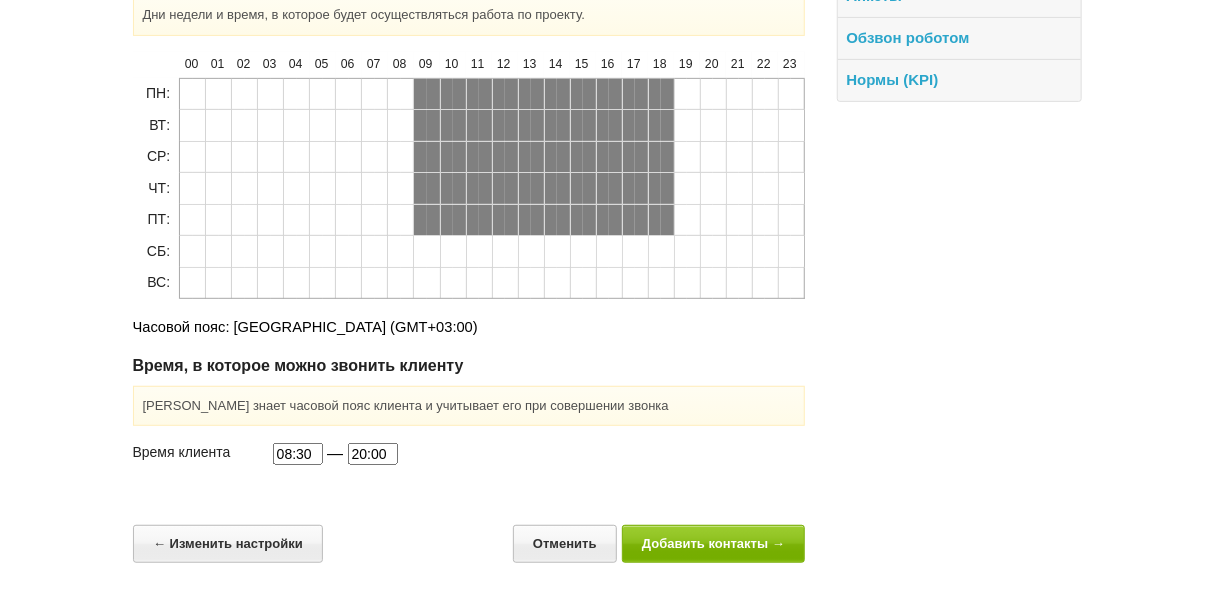 scroll, scrollTop: 0, scrollLeft: 0, axis: both 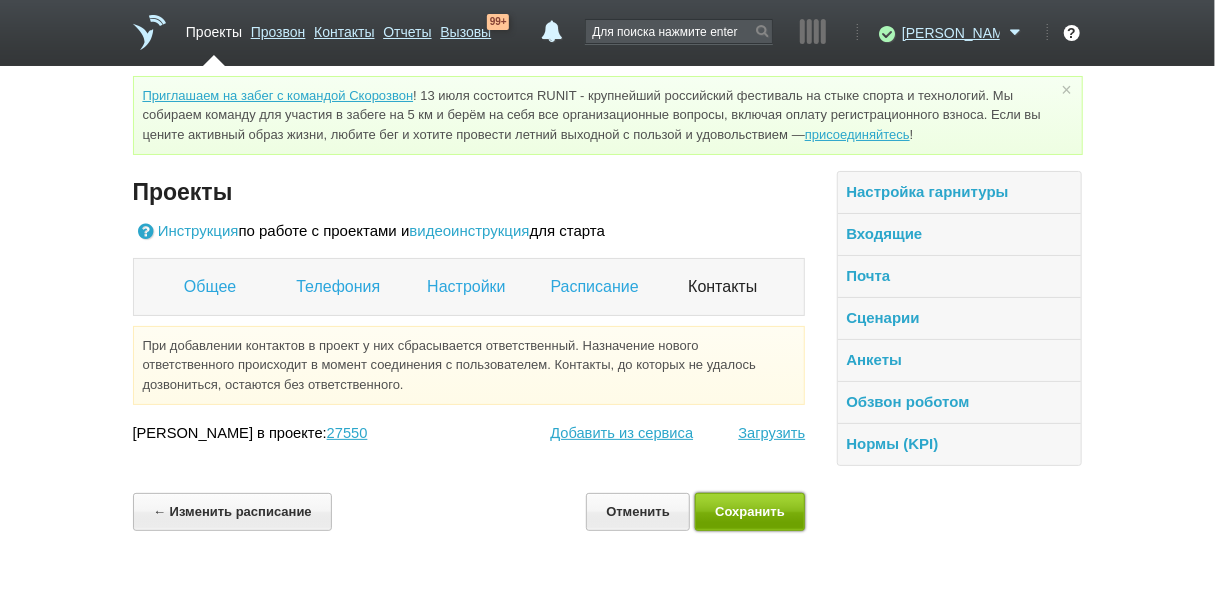 click on "Сохранить" at bounding box center [750, 511] 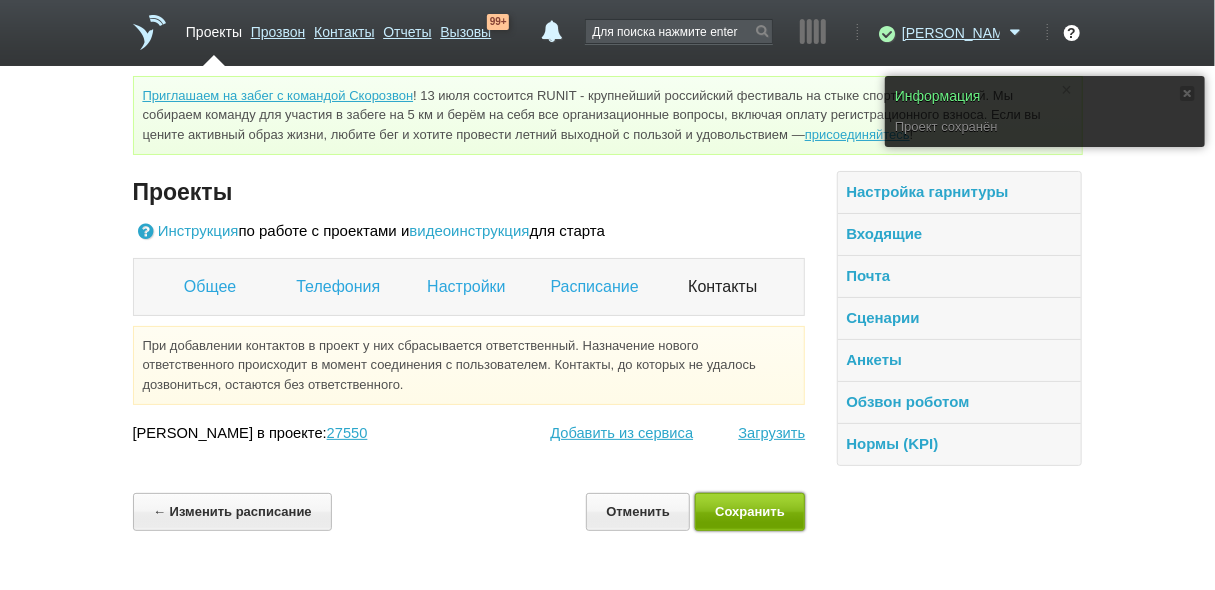 click on "Сохранить" at bounding box center [750, 511] 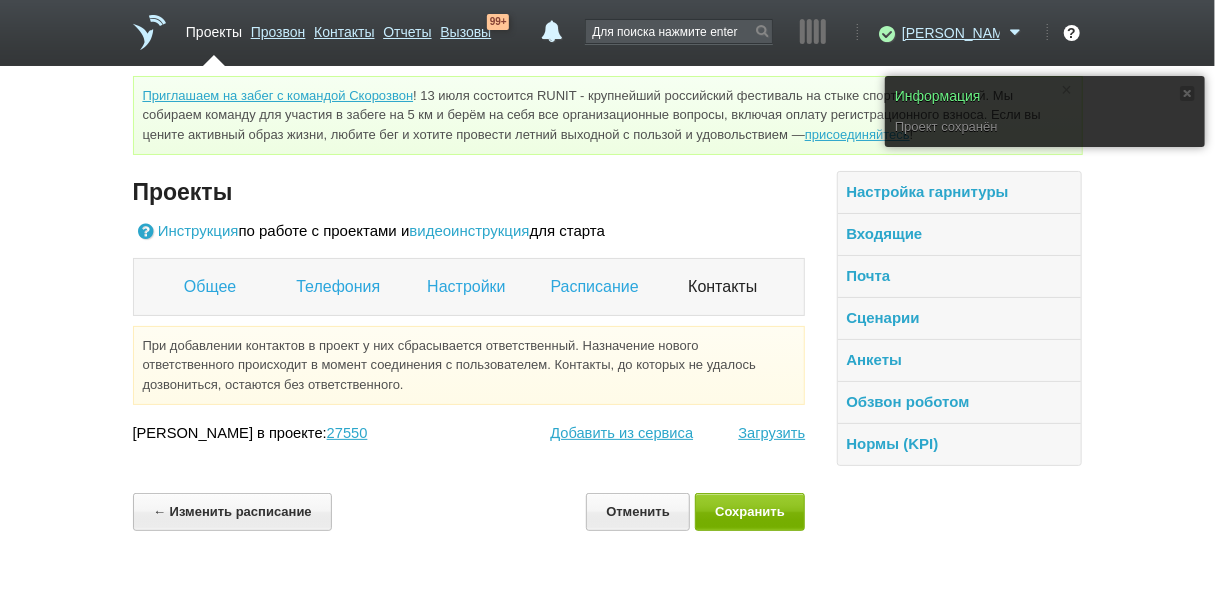 click on "Проекты" at bounding box center (214, 28) 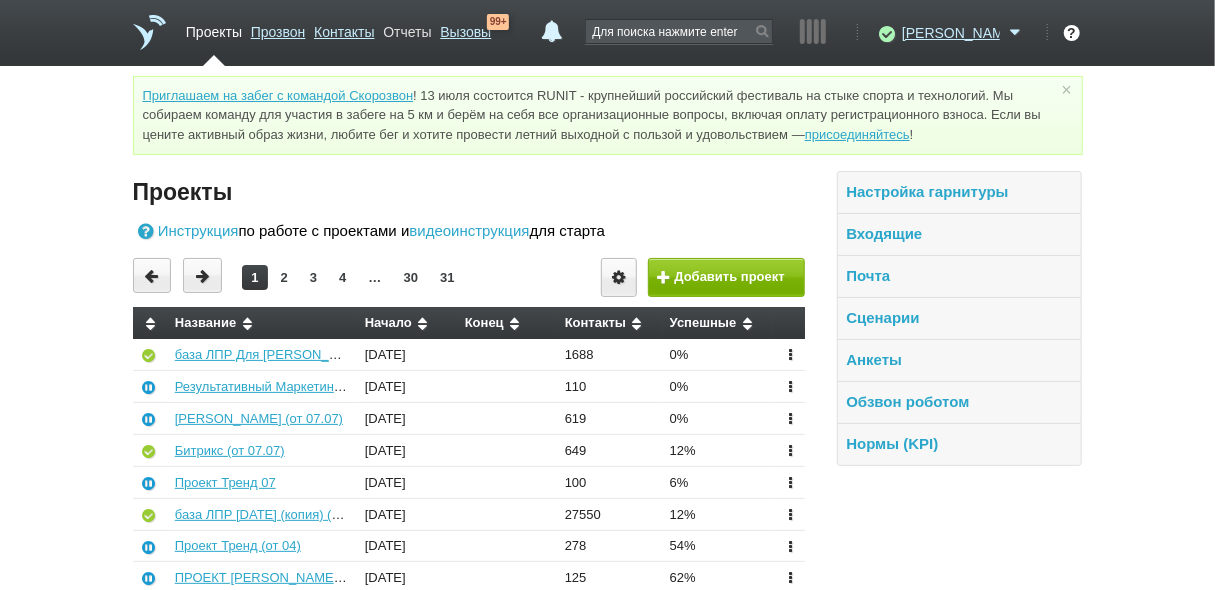 click on "Отчеты" at bounding box center (407, 28) 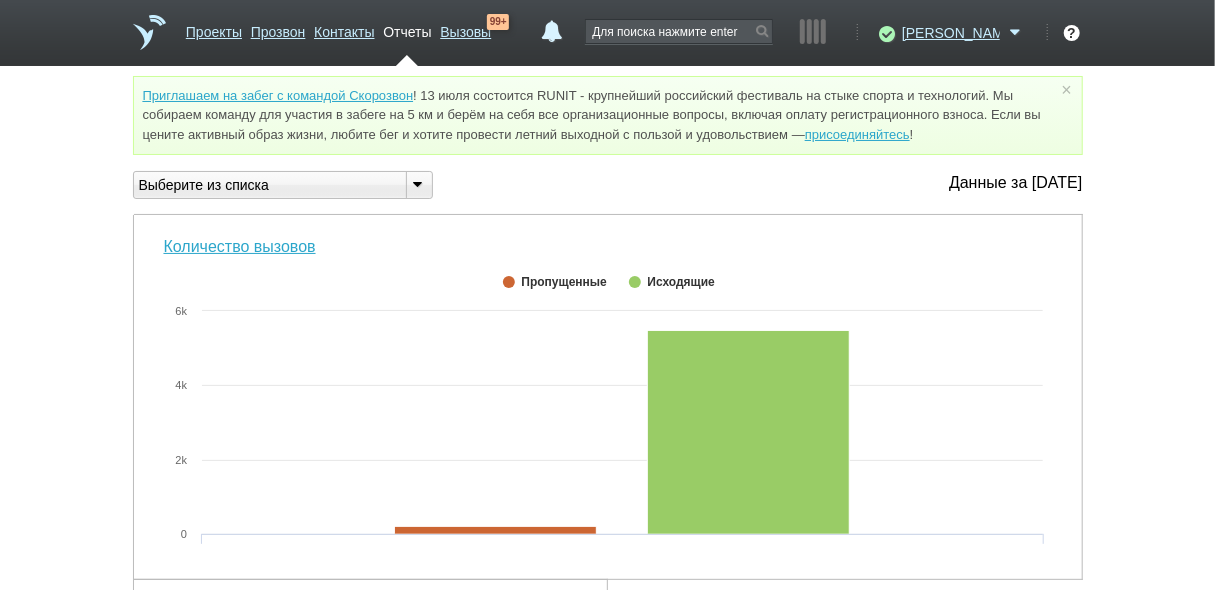 click on "Выберите из списка" at bounding box center (283, 185) 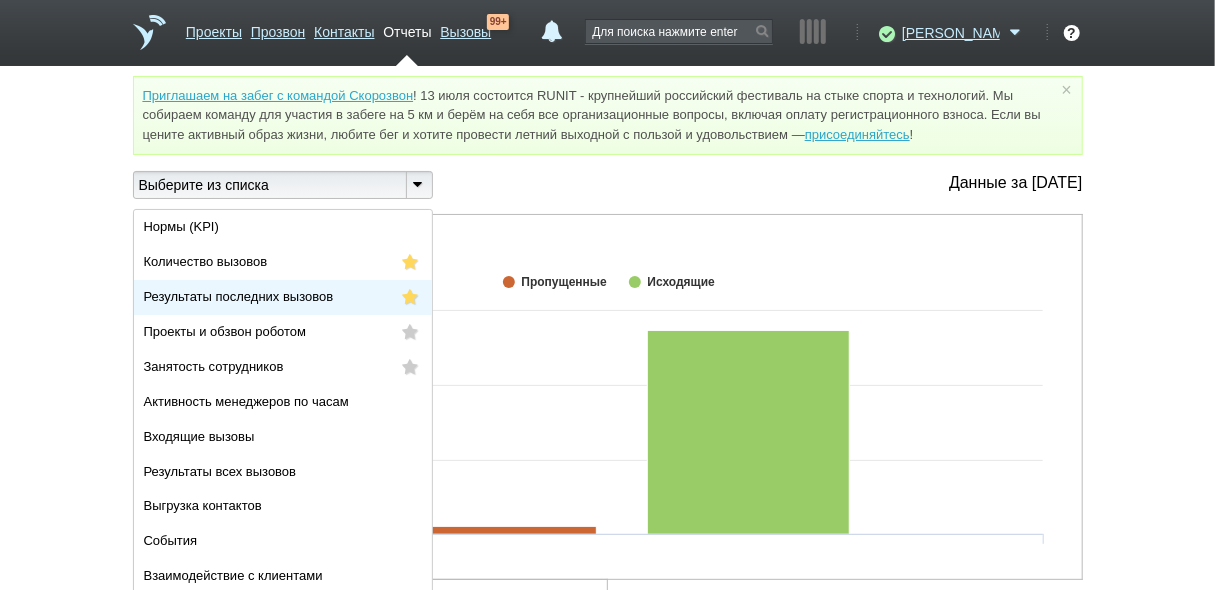 click on "Результаты последних вызовов" at bounding box center [283, 297] 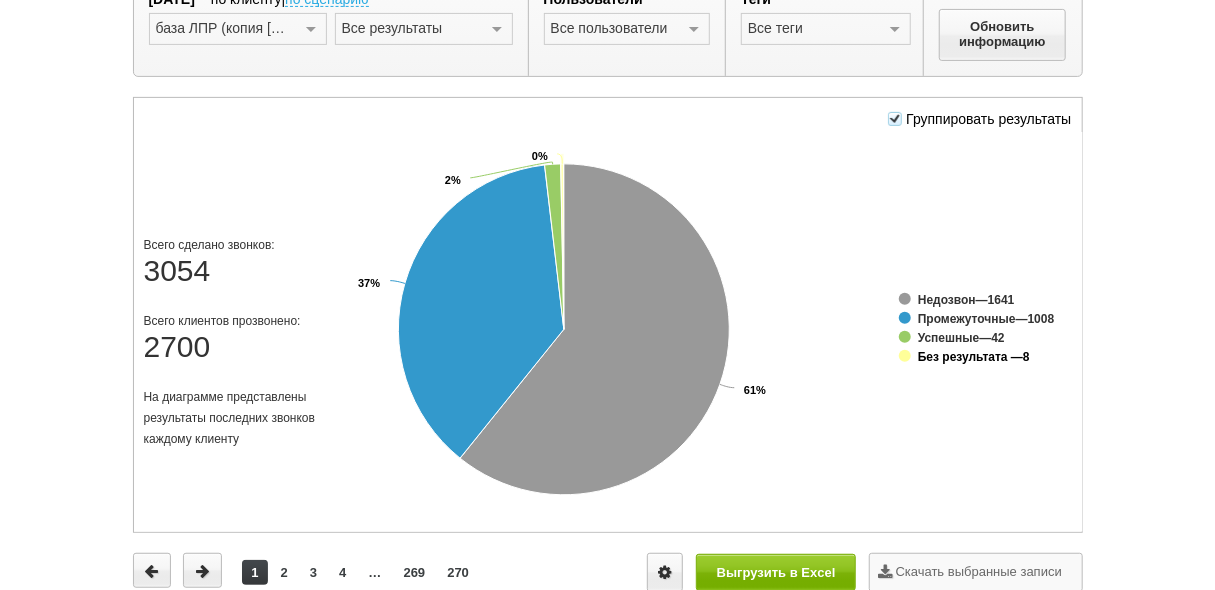 scroll, scrollTop: 320, scrollLeft: 0, axis: vertical 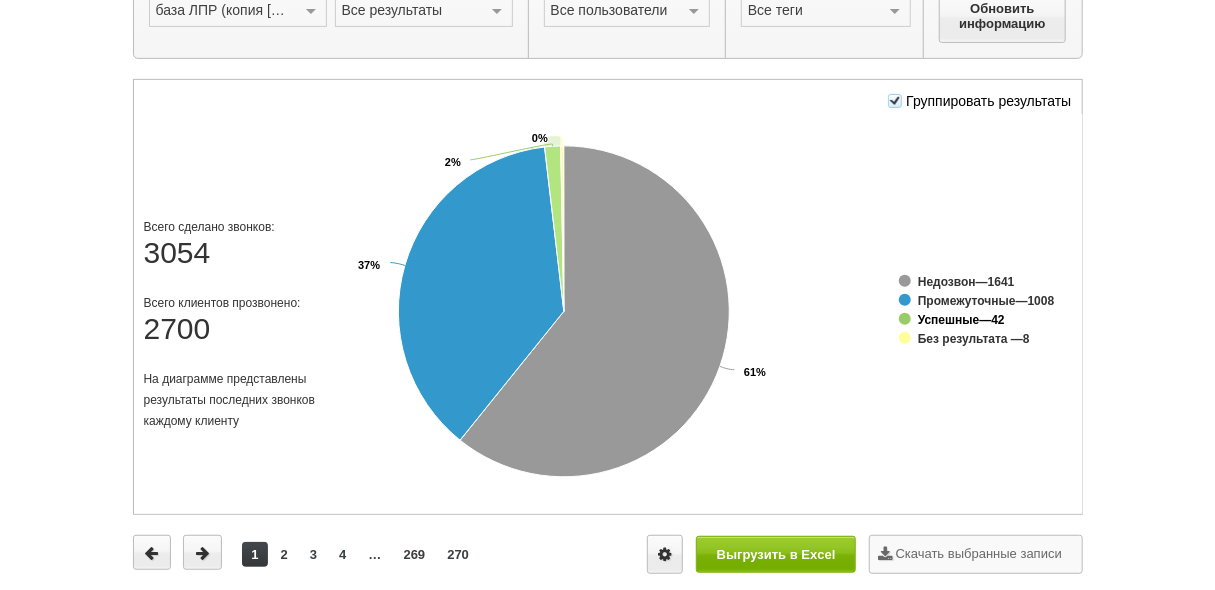 click on "Успешные" 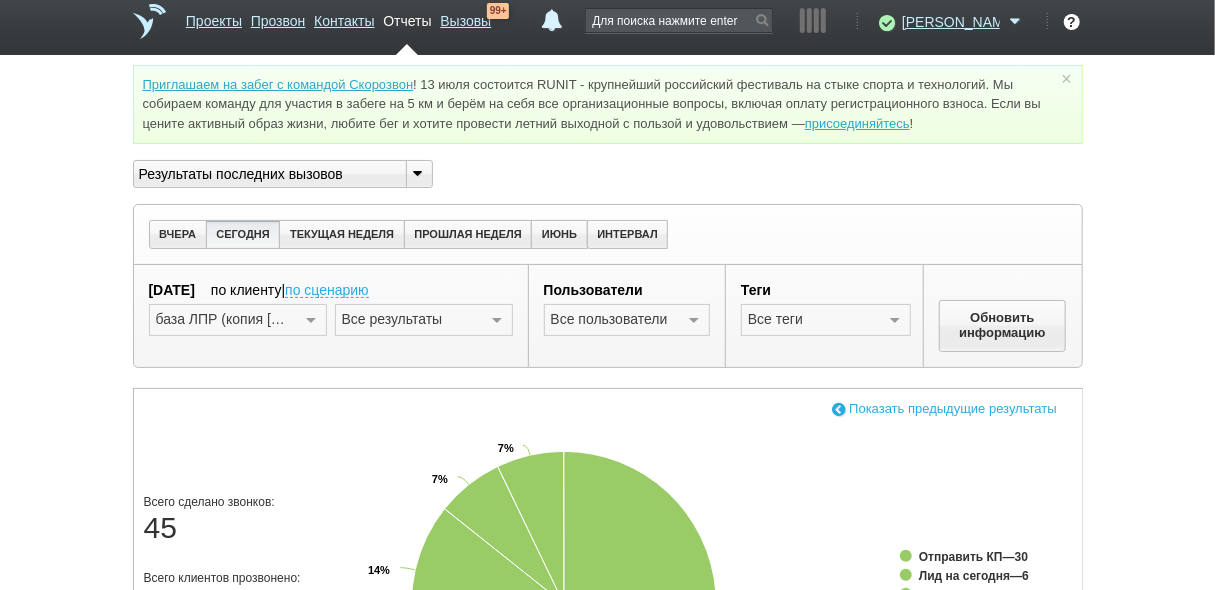 scroll, scrollTop: 0, scrollLeft: 0, axis: both 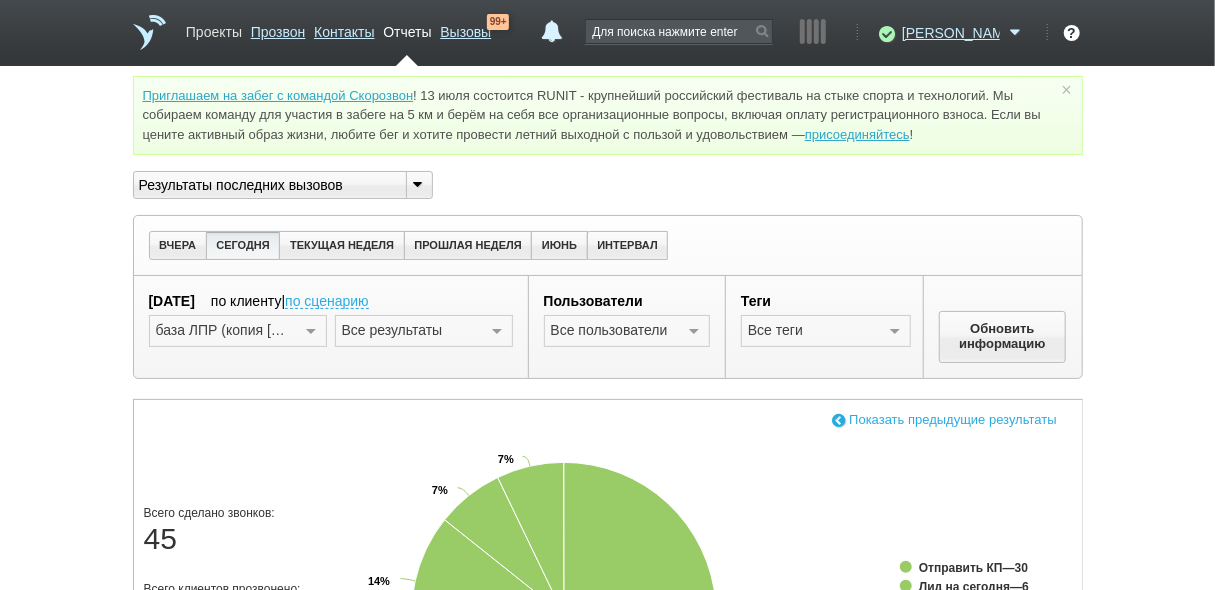 click on "Проекты" at bounding box center [214, 28] 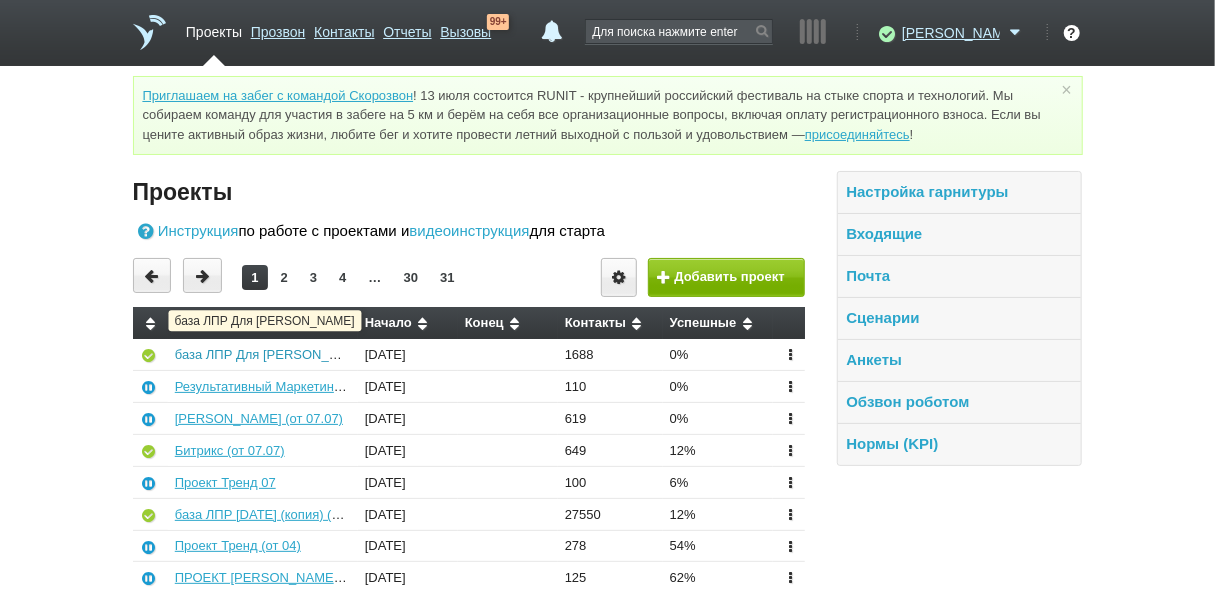 click on "база ЛПР  Для [PERSON_NAME]" at bounding box center [272, 354] 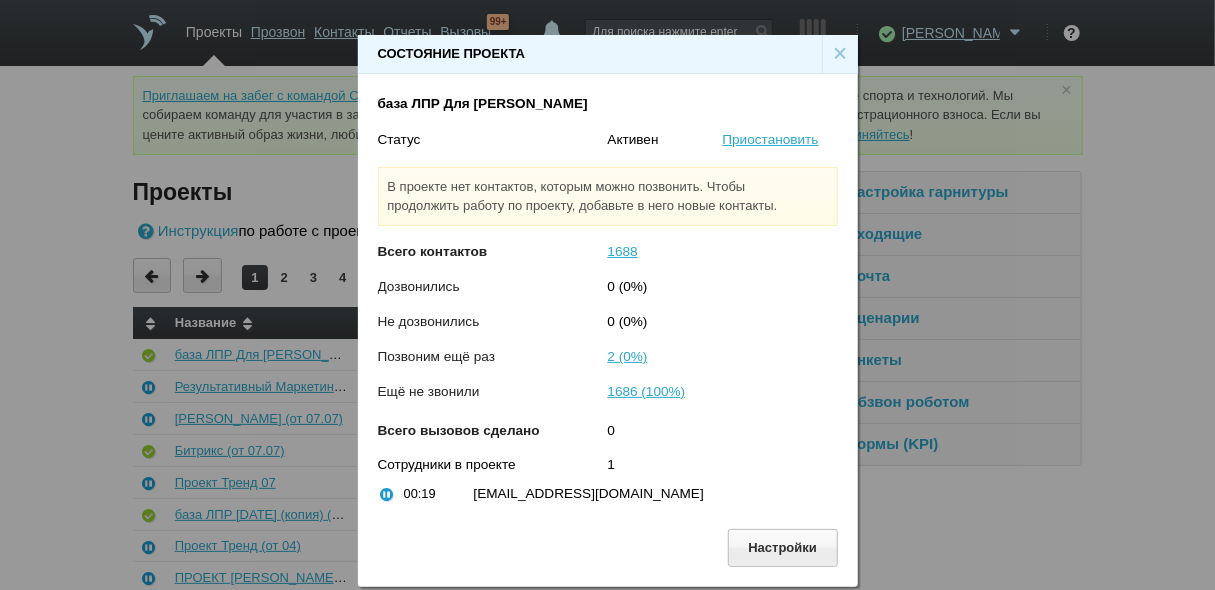 click on "×" at bounding box center [840, 54] 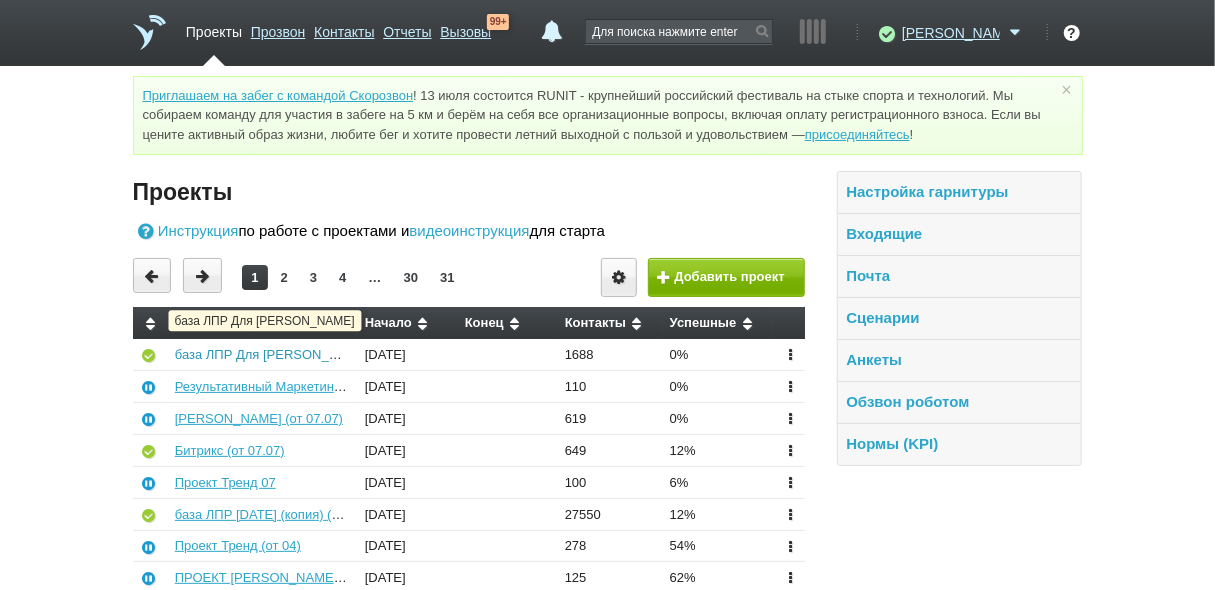 click on "база ЛПР  Для [PERSON_NAME]" at bounding box center (272, 354) 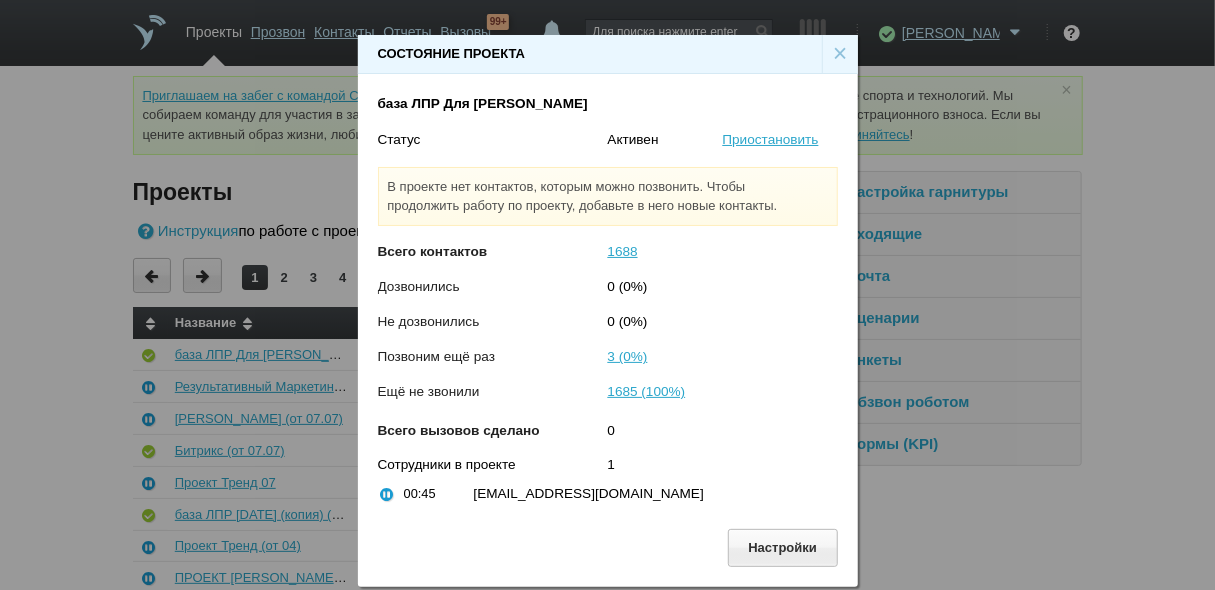 click on "×" at bounding box center [840, 54] 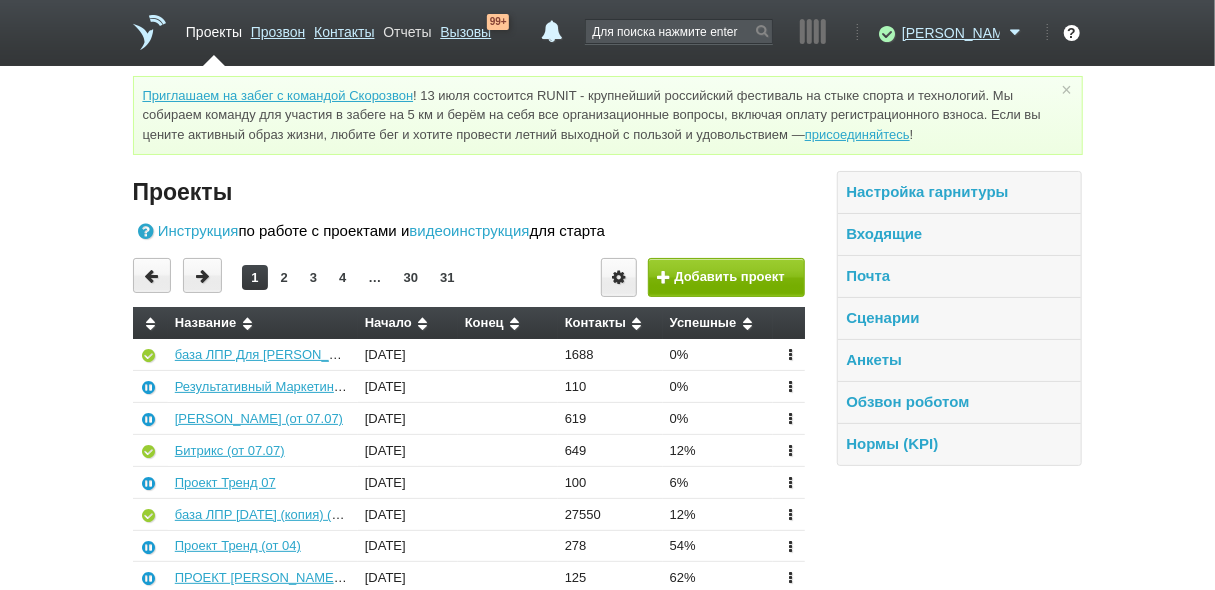 click on "Отчеты" at bounding box center (407, 28) 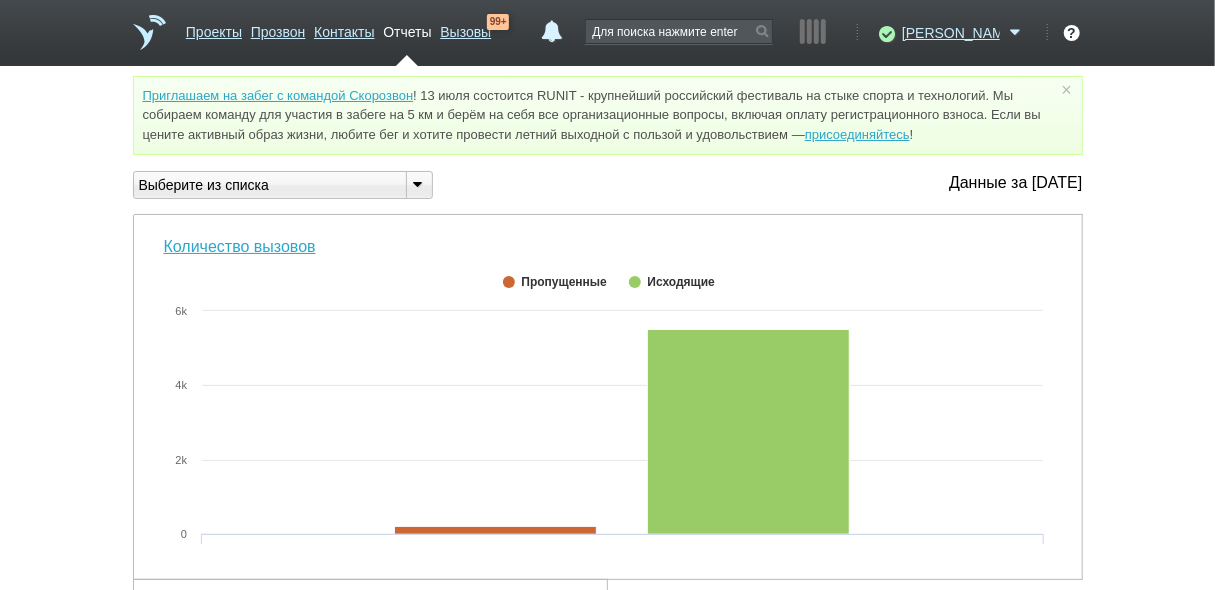 click at bounding box center (418, 183) 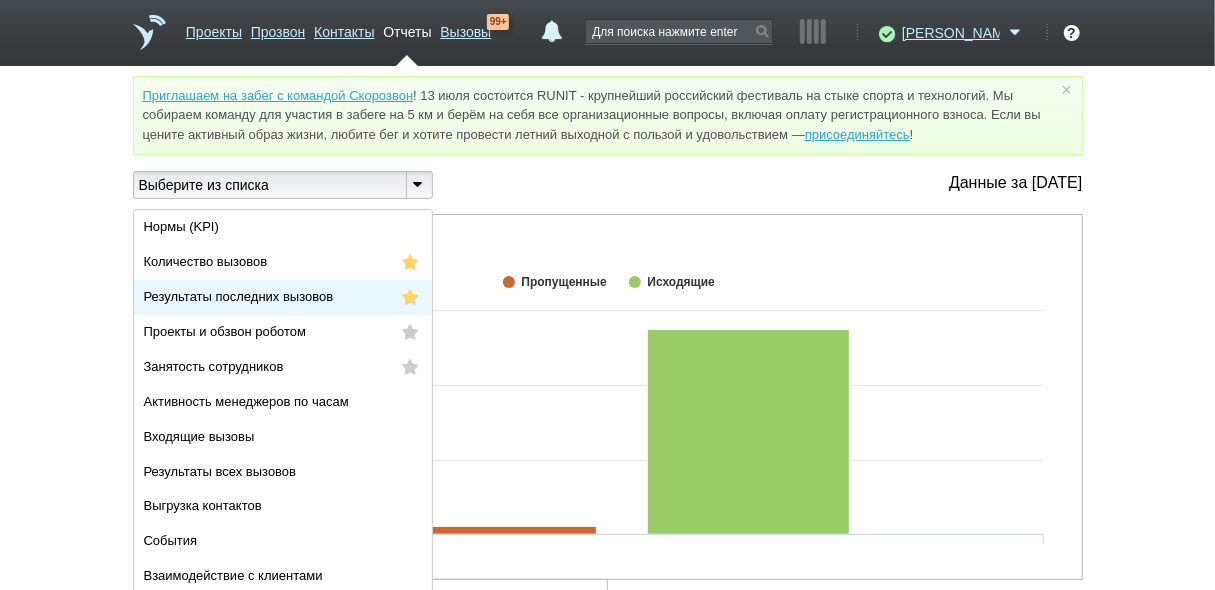 click on "Результаты последних вызовов" at bounding box center (283, 297) 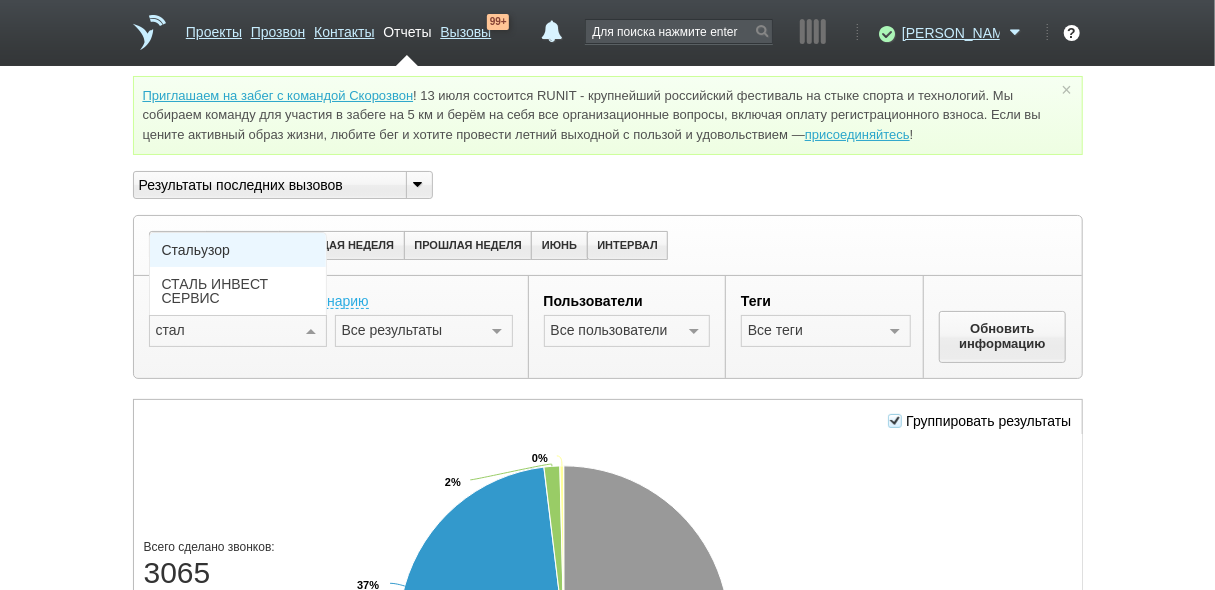 type on "сталь" 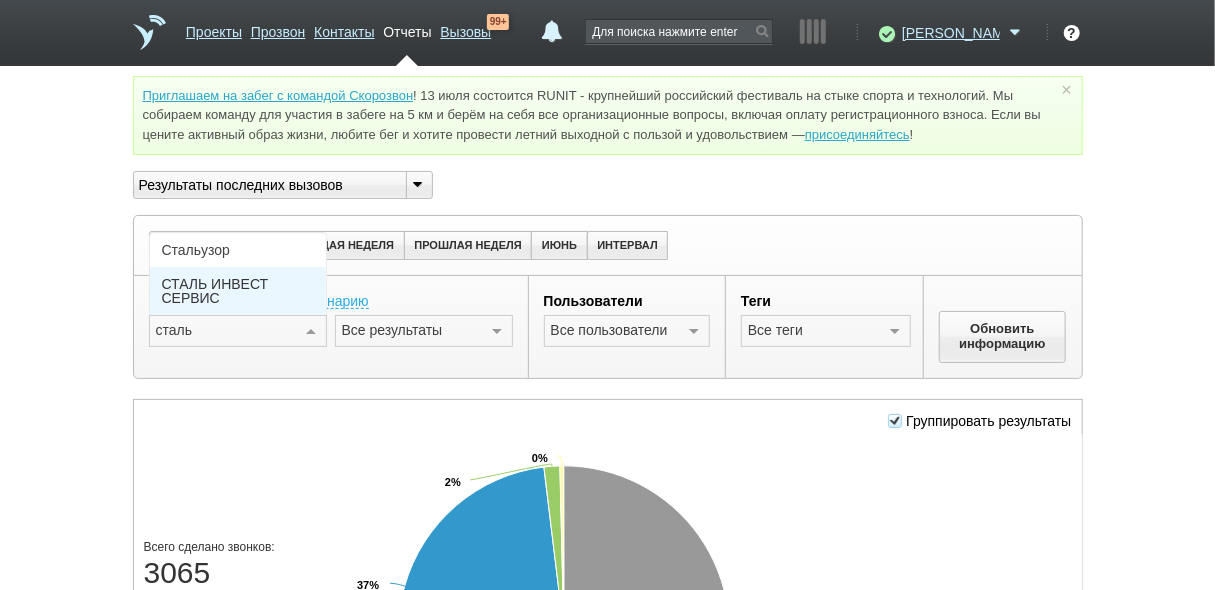 click on "СТАЛЬ ИНВЕСТ СЕРВИС" at bounding box center (238, 291) 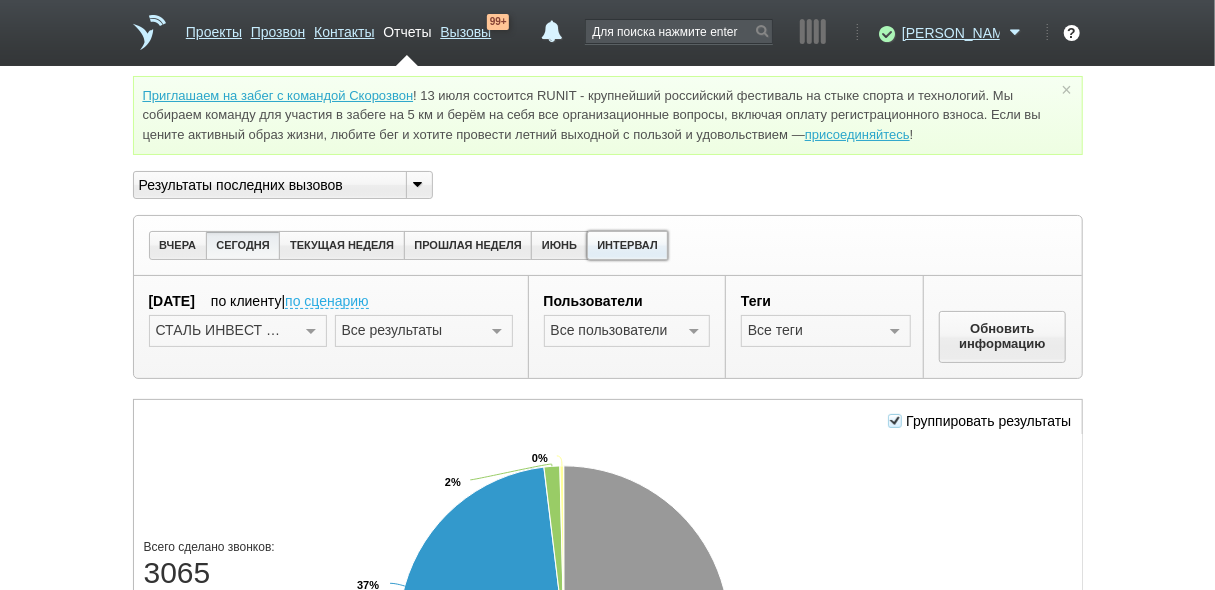 click on "ИНТЕРВАЛ" at bounding box center [628, 245] 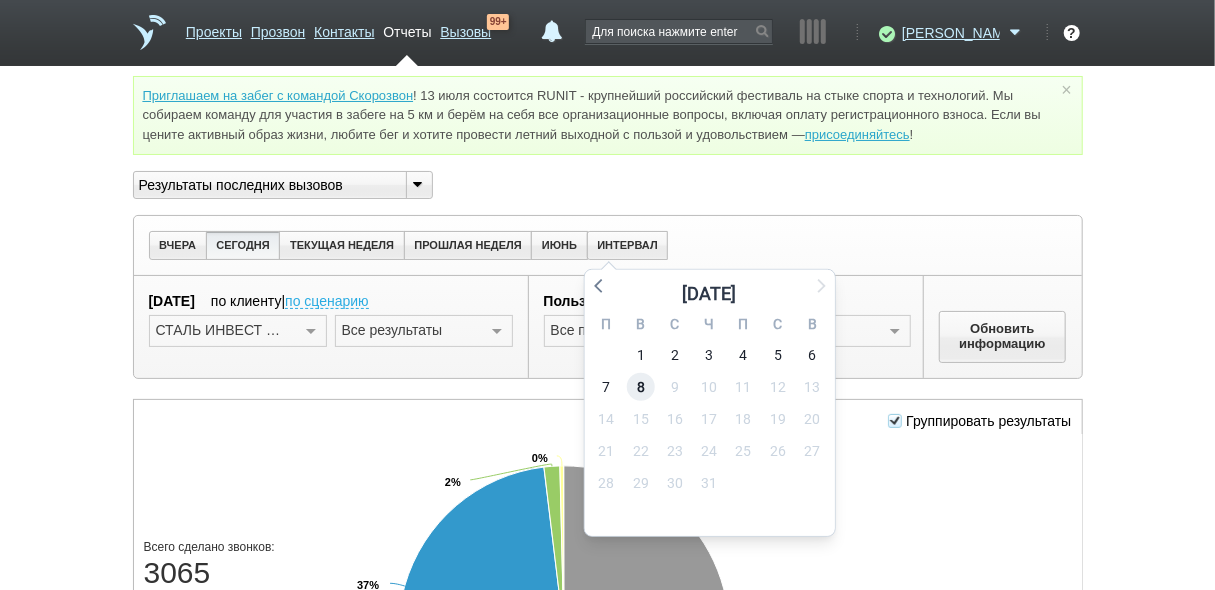 click on "8" at bounding box center [641, 387] 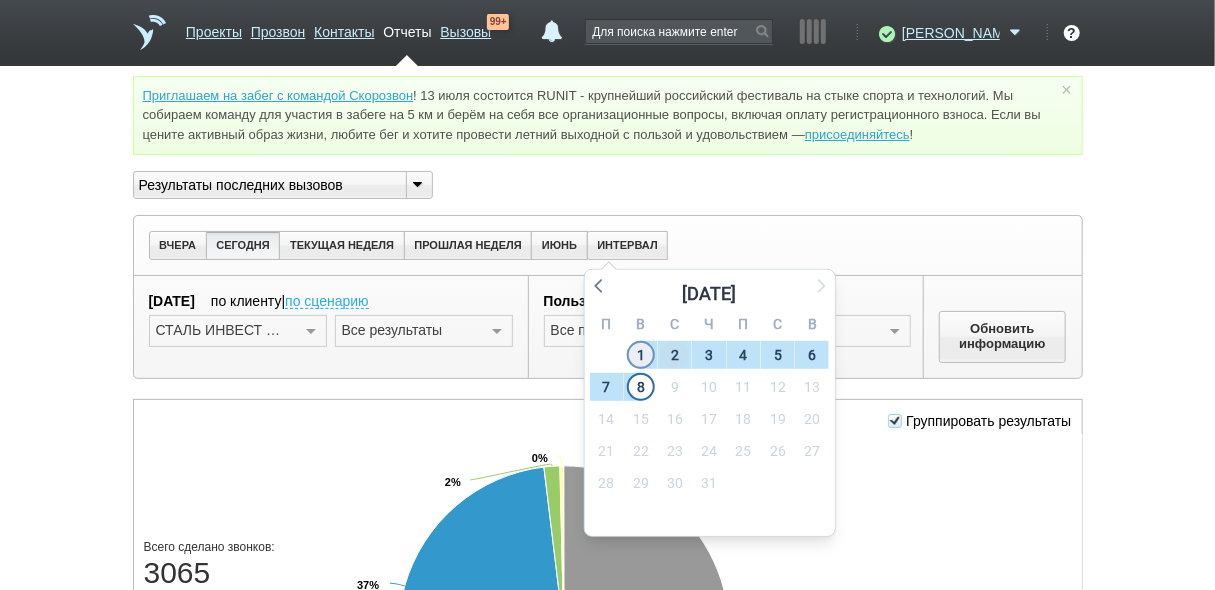 drag, startPoint x: 636, startPoint y: 357, endPoint x: 672, endPoint y: 352, distance: 36.345562 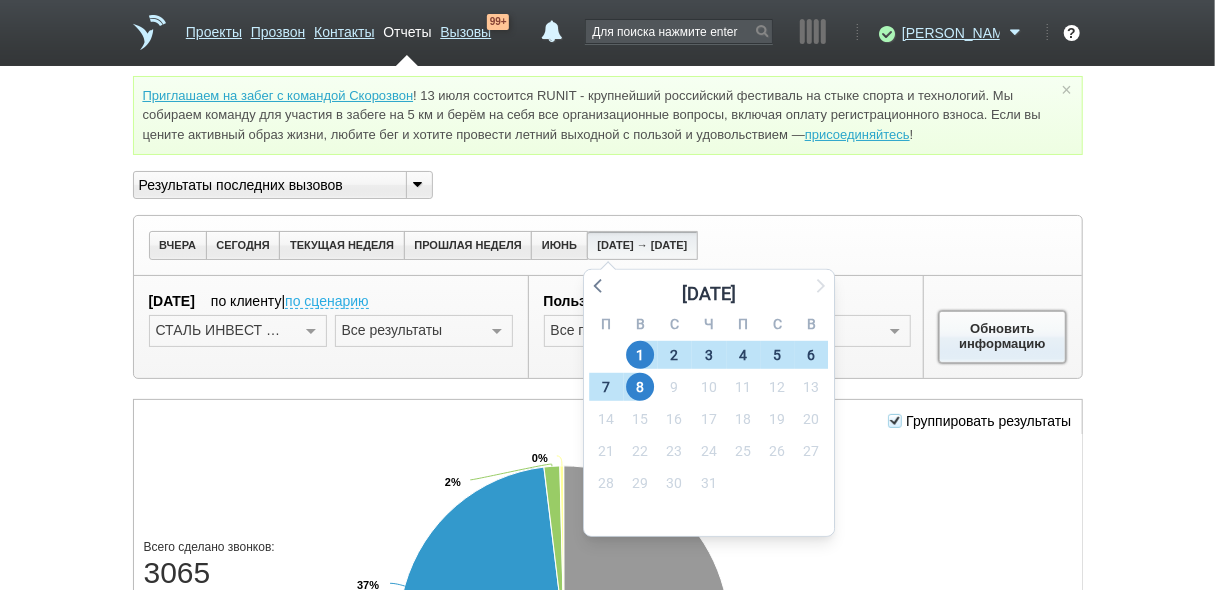 click on "Обновить информацию" at bounding box center (1003, 337) 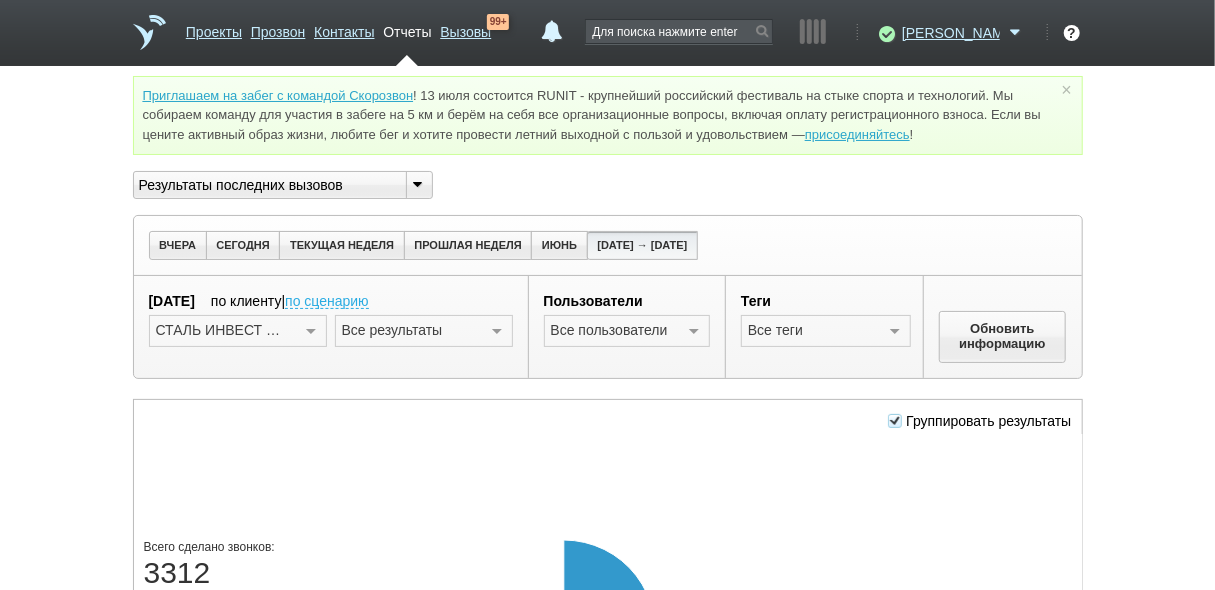 click on "по сценарию" at bounding box center [327, 302] 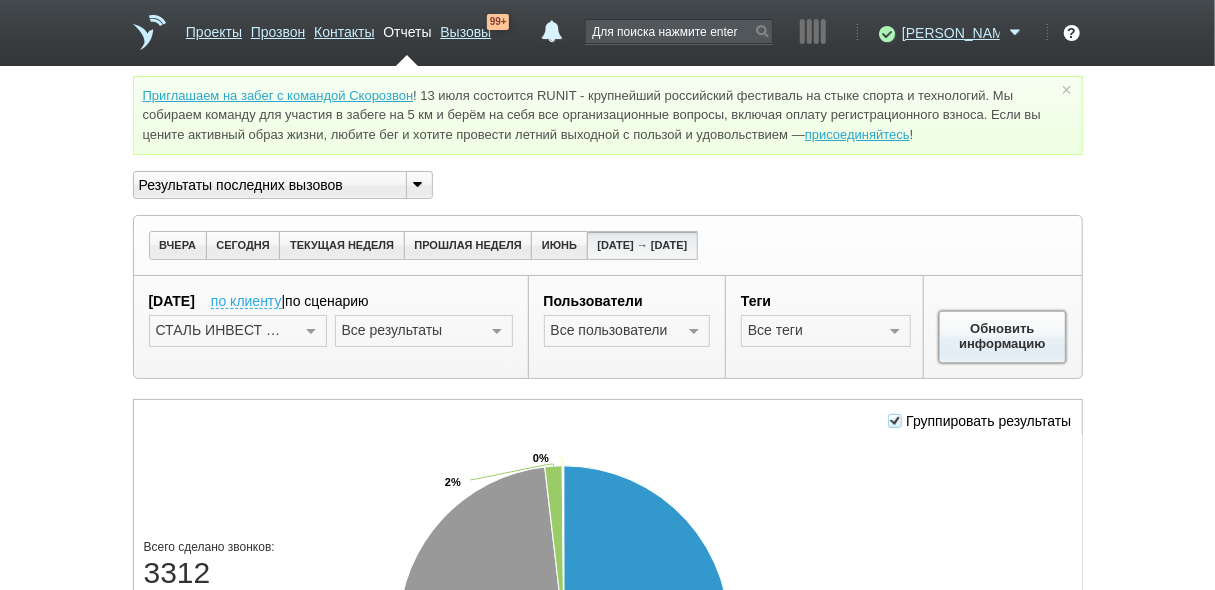 click on "Обновить информацию" at bounding box center [1003, 337] 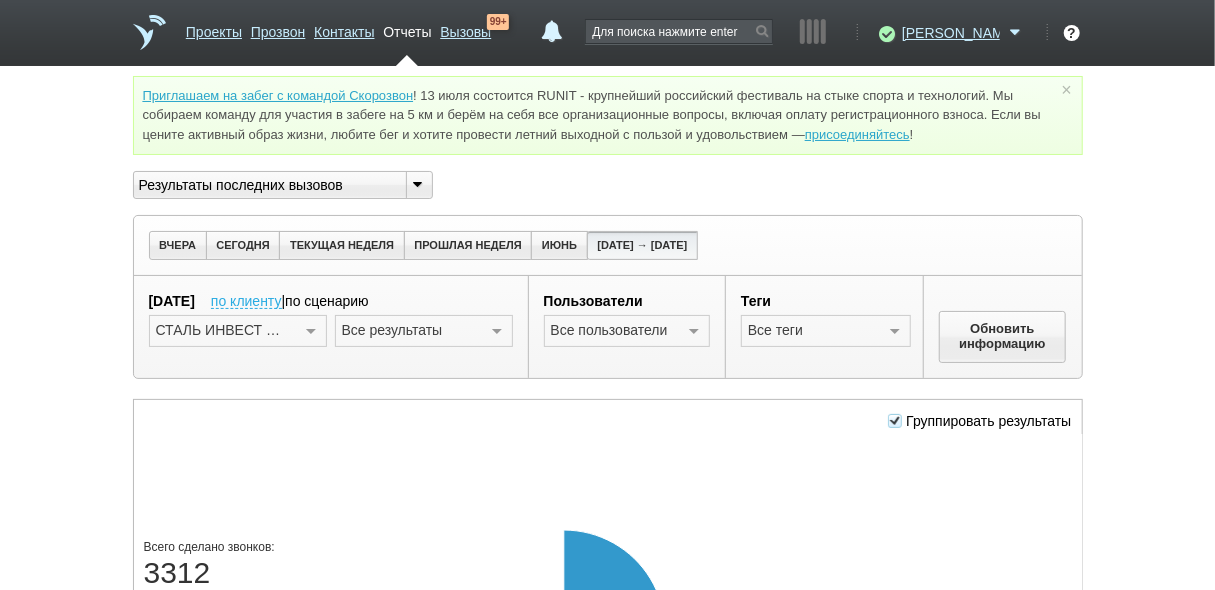 scroll, scrollTop: 160, scrollLeft: 0, axis: vertical 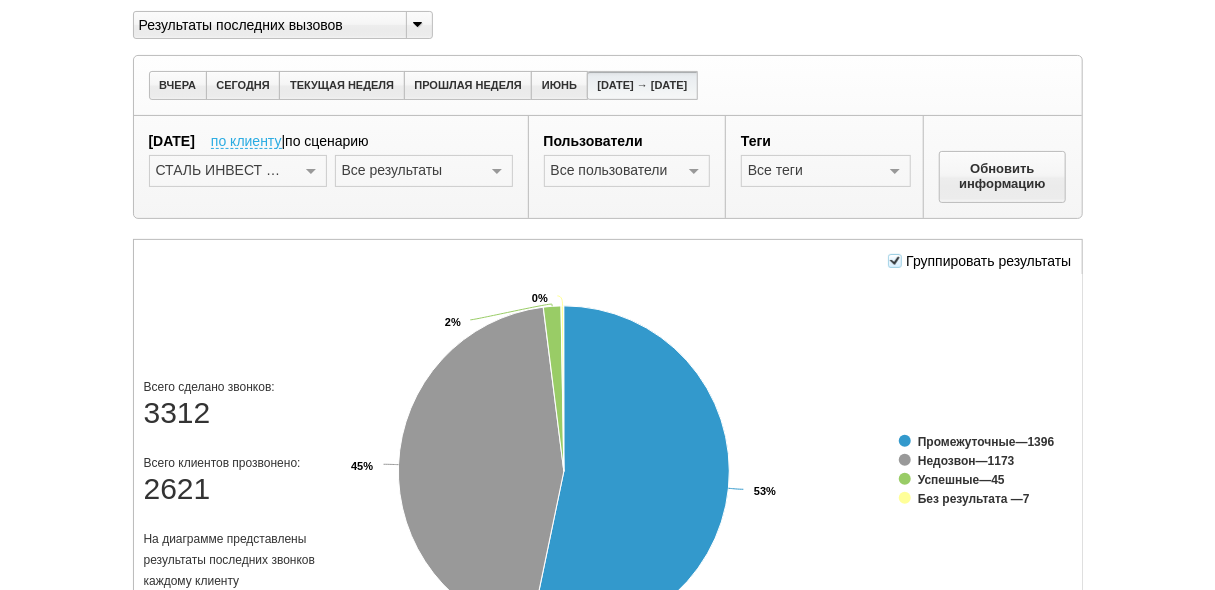 click at bounding box center [895, 261] 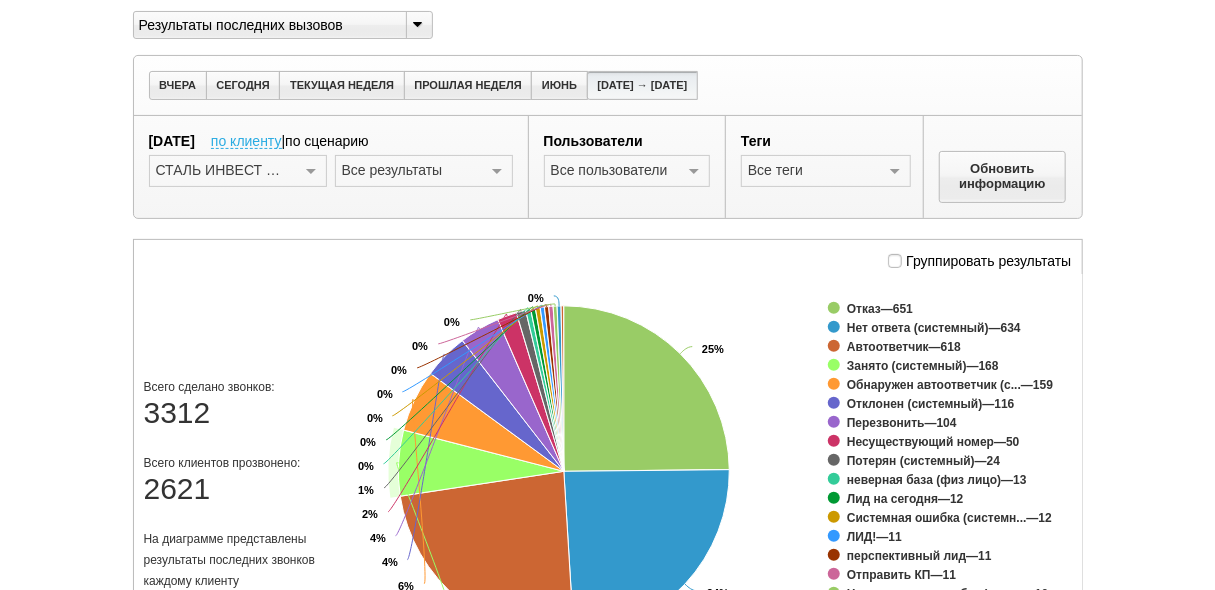 scroll, scrollTop: 240, scrollLeft: 0, axis: vertical 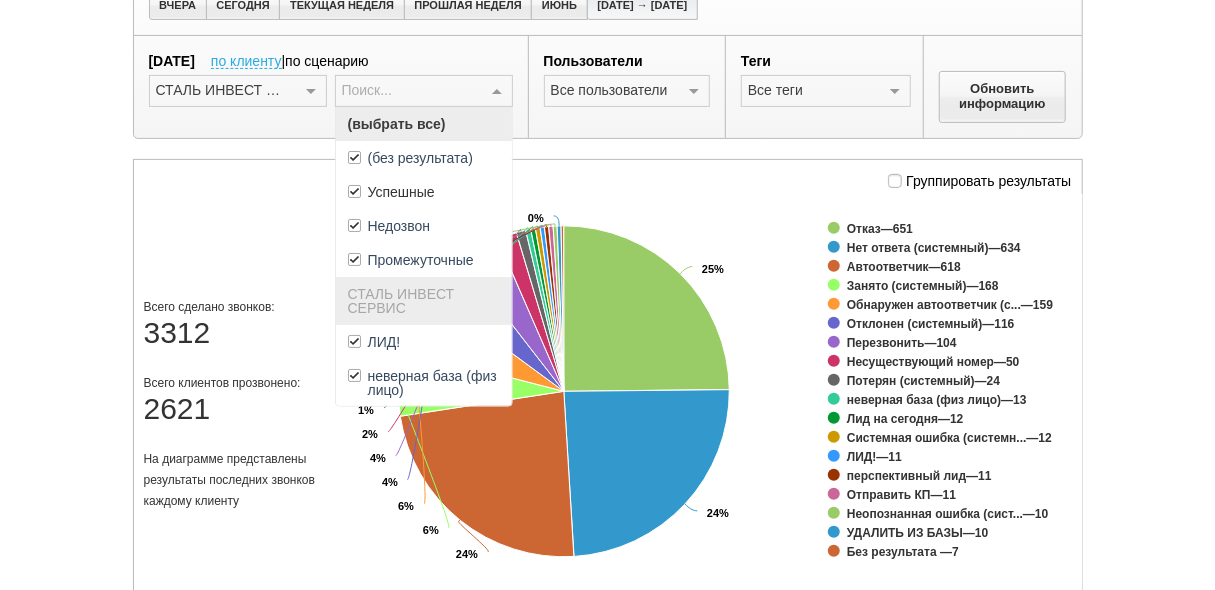 click at bounding box center (497, 92) 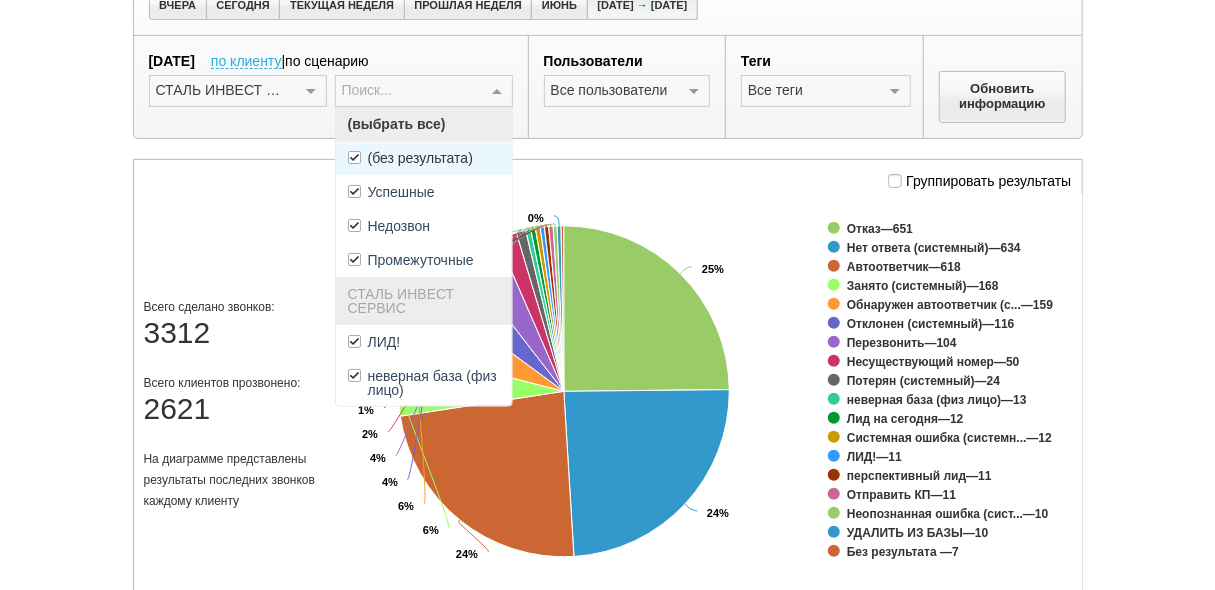 click on "(без результата)" at bounding box center (420, 158) 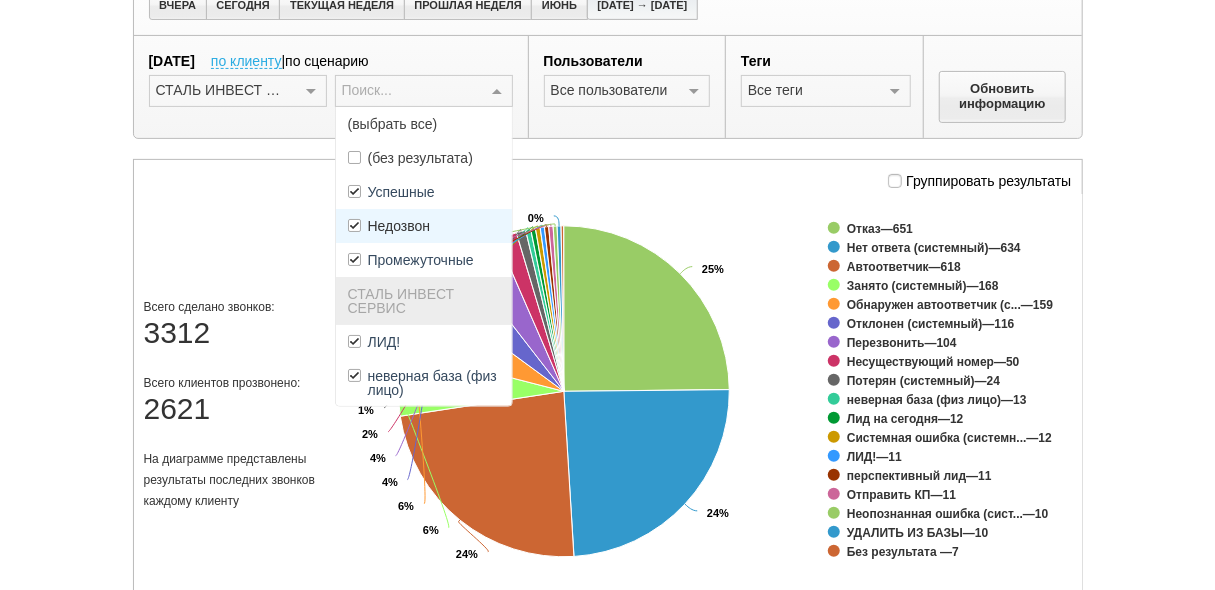 click on "Недозвон" at bounding box center [424, 226] 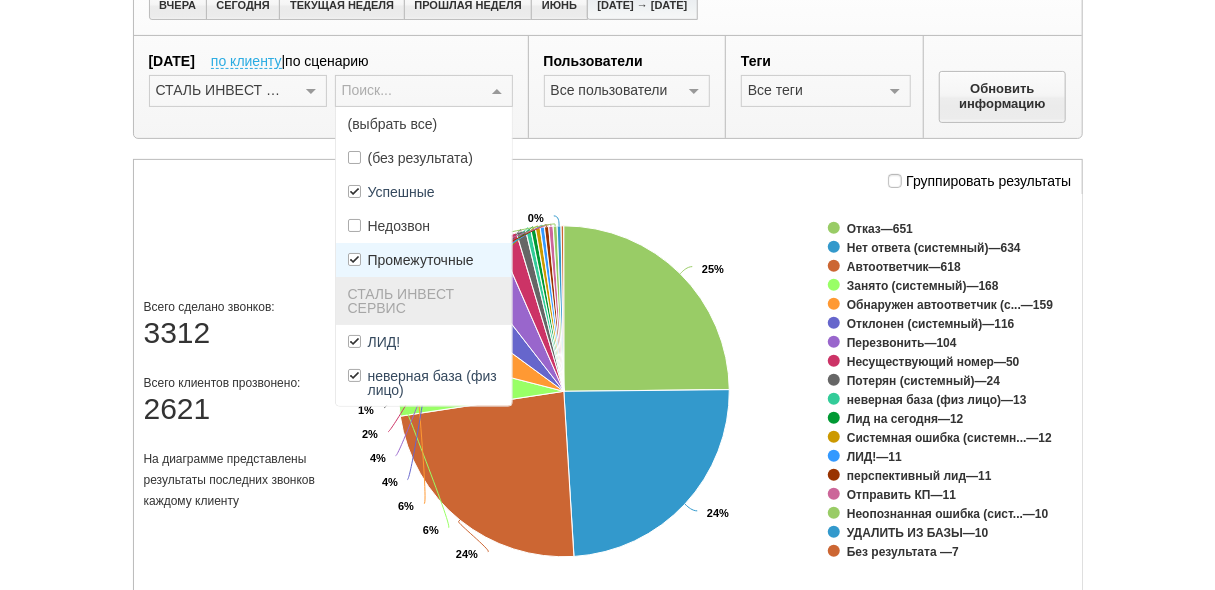 click on "Промежуточные" at bounding box center (421, 260) 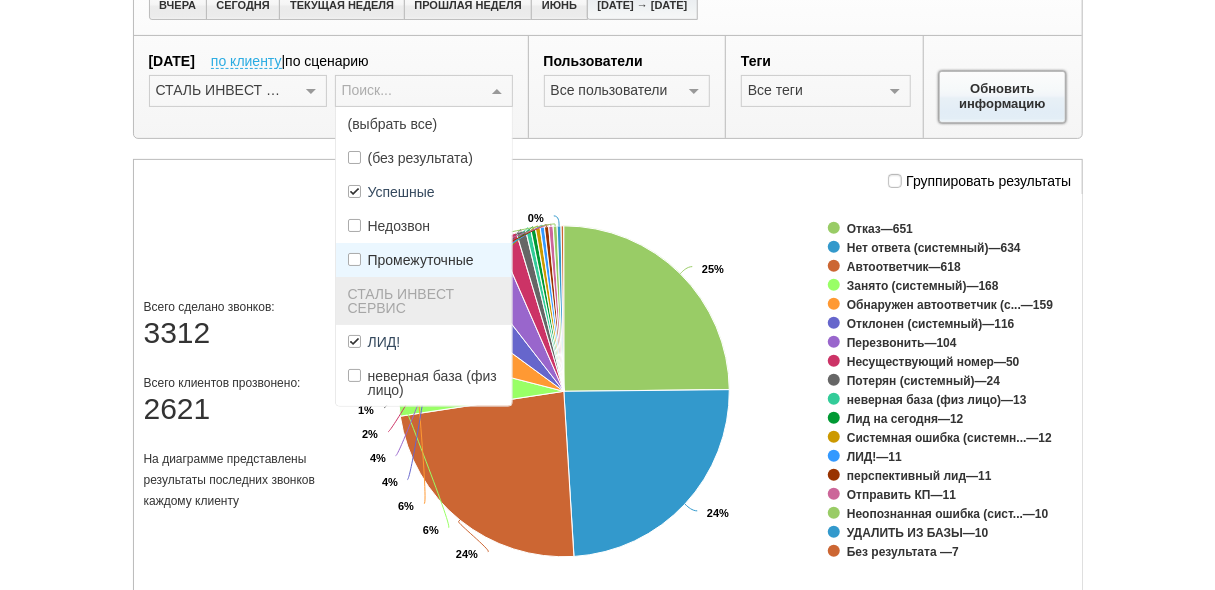 click on "Обновить информацию" at bounding box center (1003, 97) 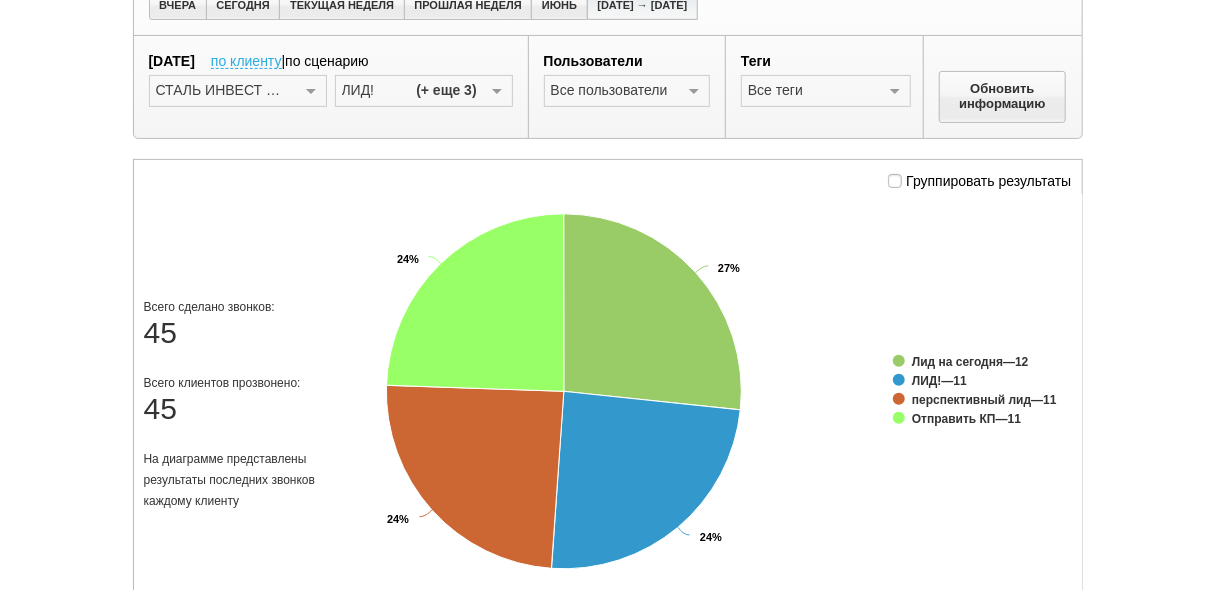 click at bounding box center (497, 92) 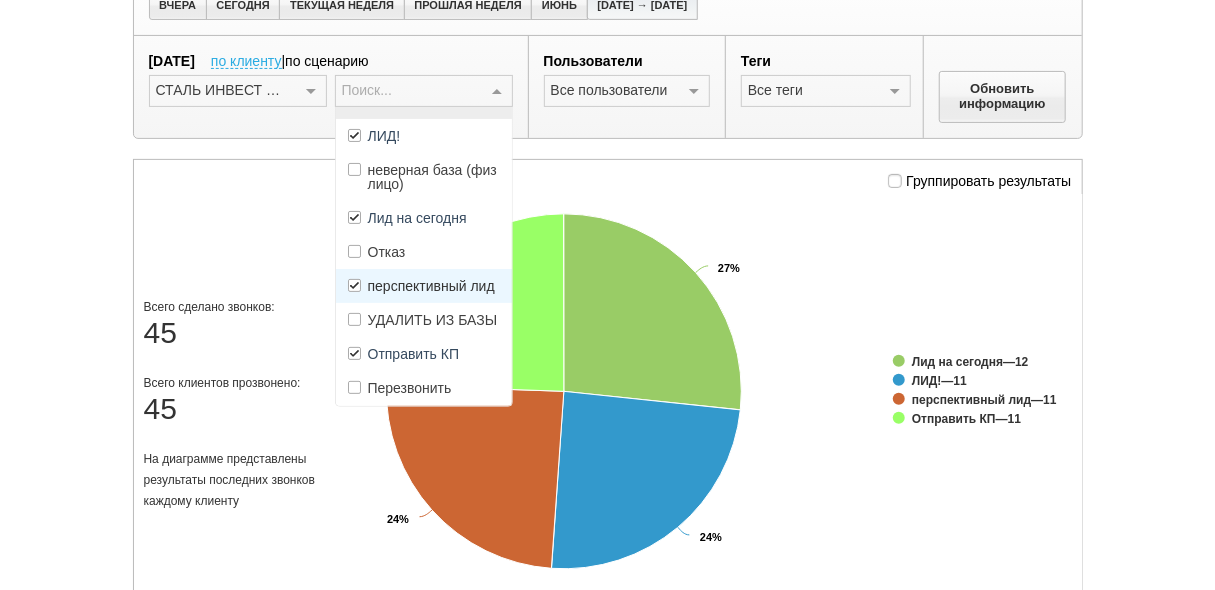 scroll, scrollTop: 240, scrollLeft: 0, axis: vertical 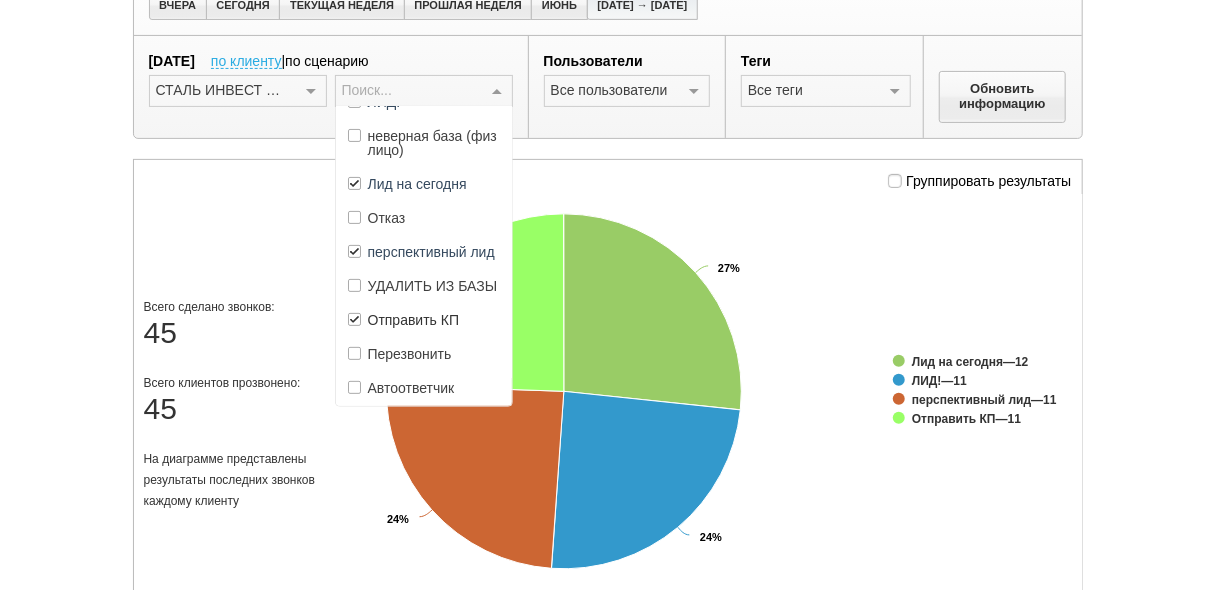 click on "Отправить КП" at bounding box center (424, 320) 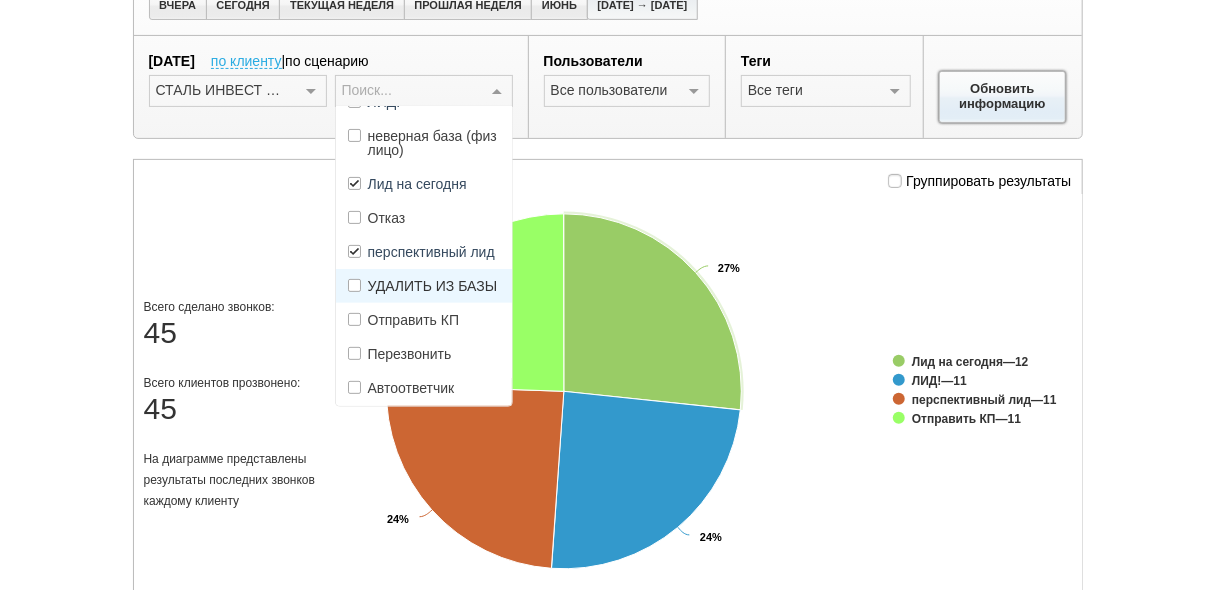 click on "Обновить информацию" at bounding box center [1003, 97] 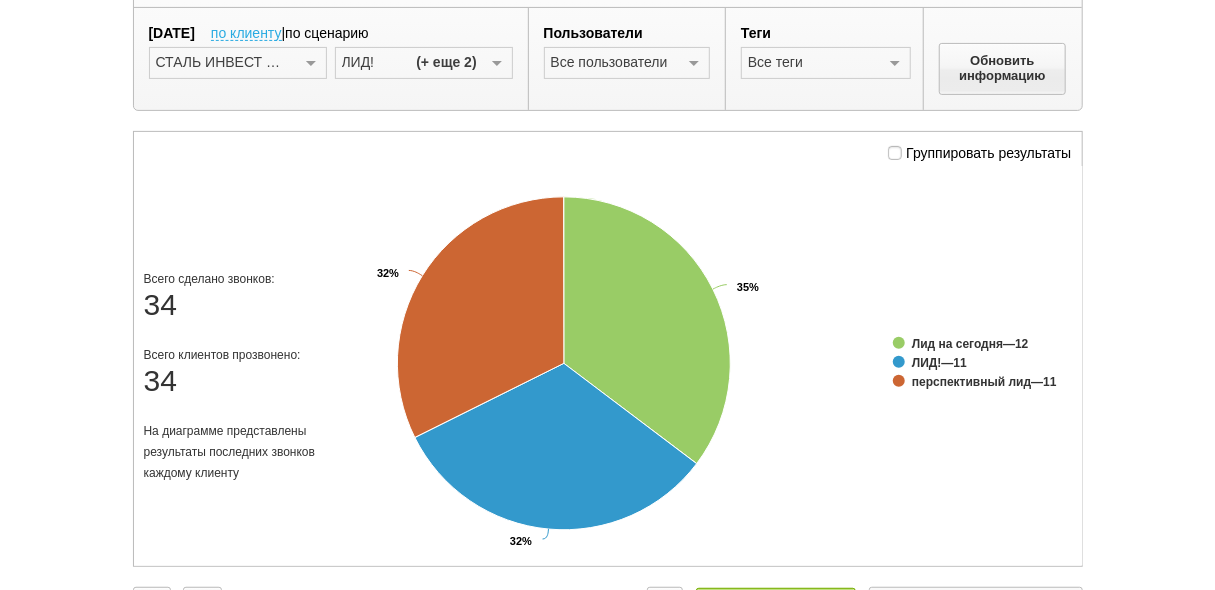scroll, scrollTop: 240, scrollLeft: 0, axis: vertical 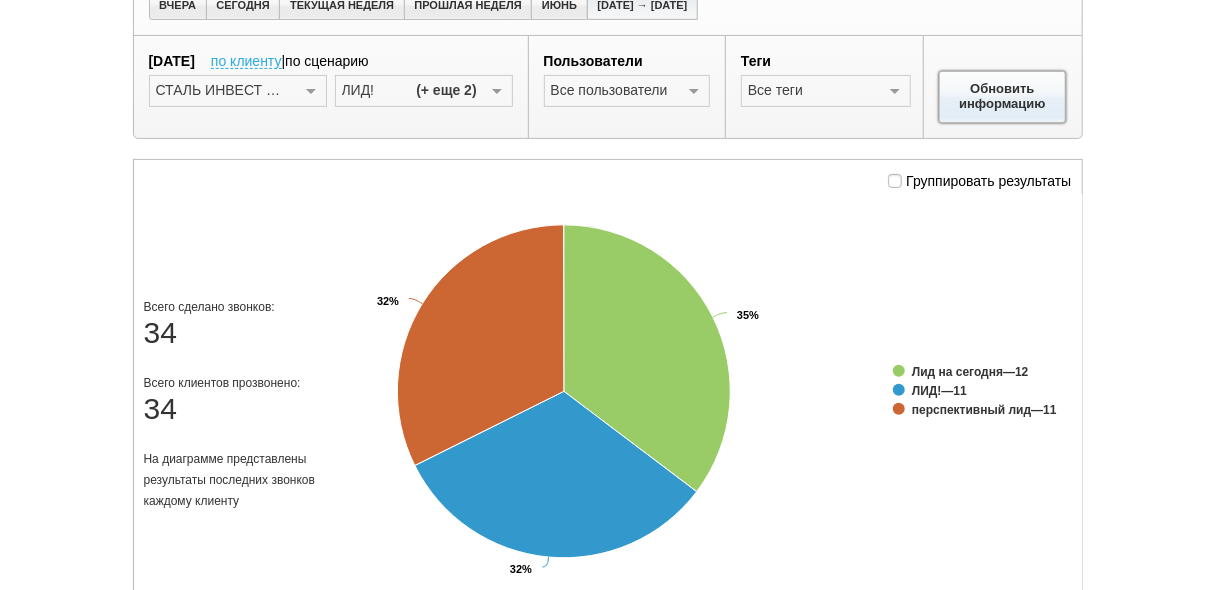 click on "Обновить информацию" at bounding box center (1003, 97) 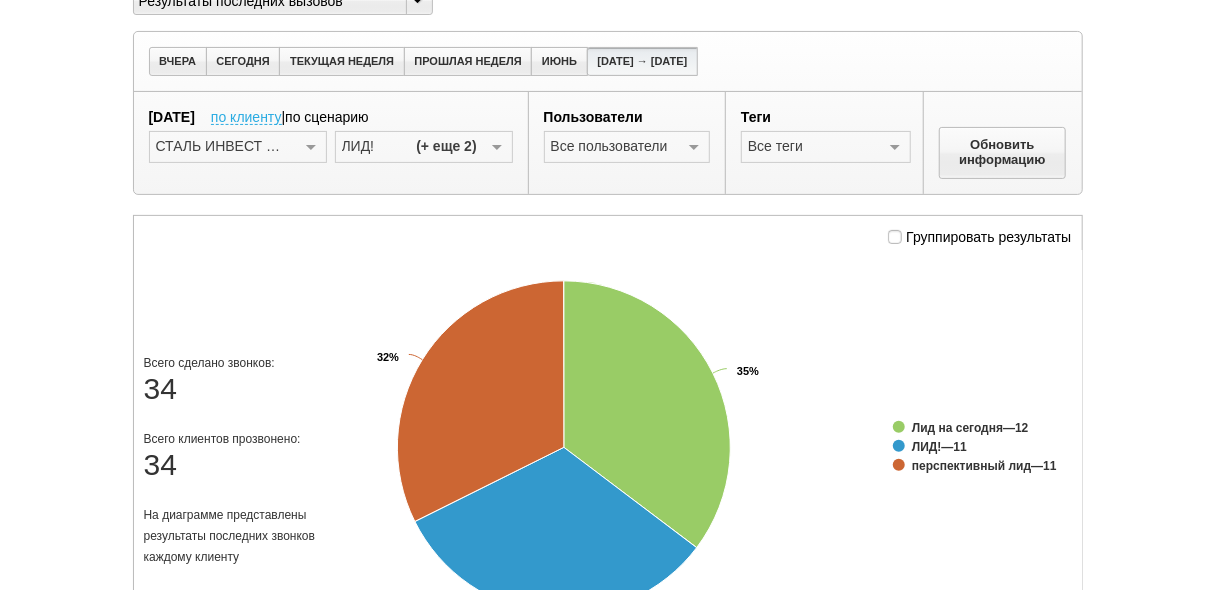 scroll, scrollTop: 0, scrollLeft: 0, axis: both 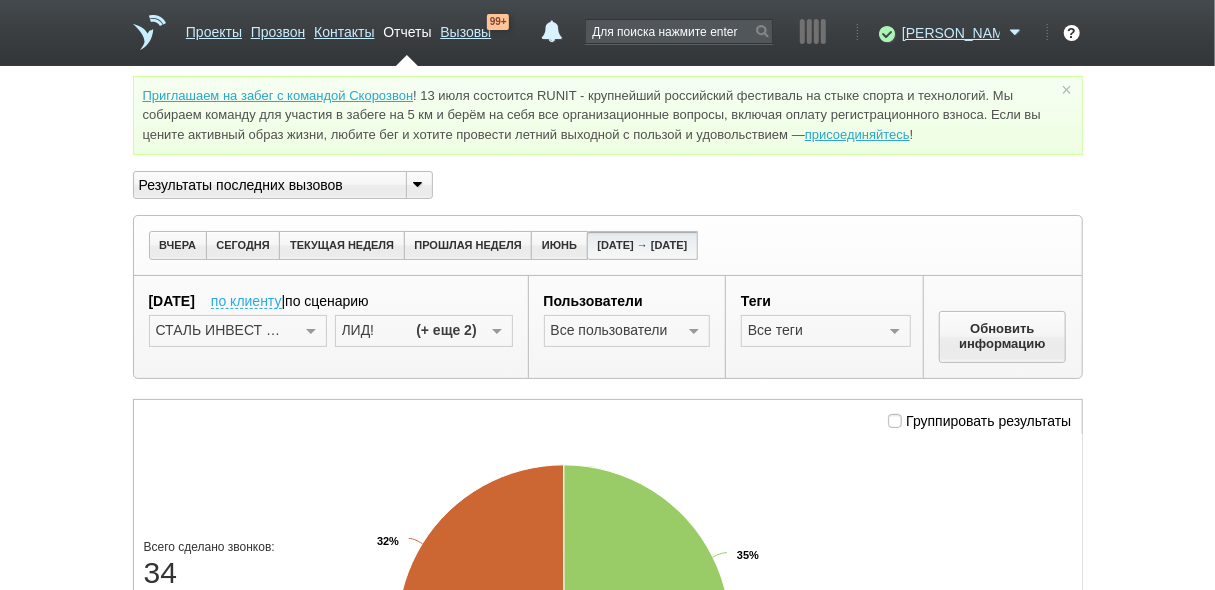 click at bounding box center [418, 183] 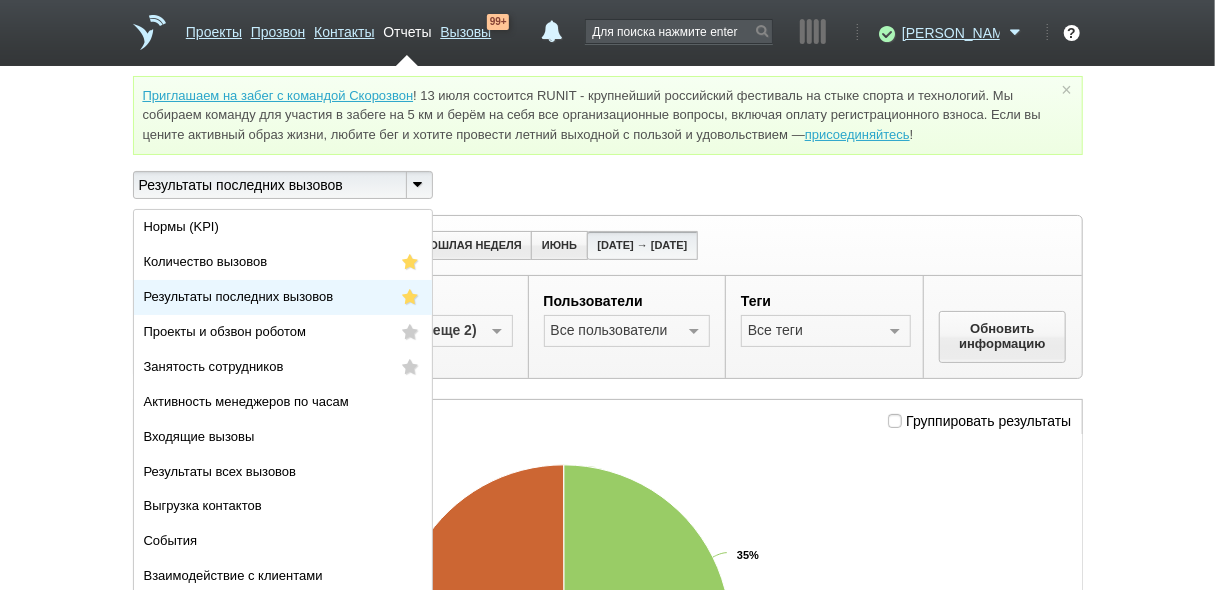 click on "Результаты последних вызовов" at bounding box center [239, 296] 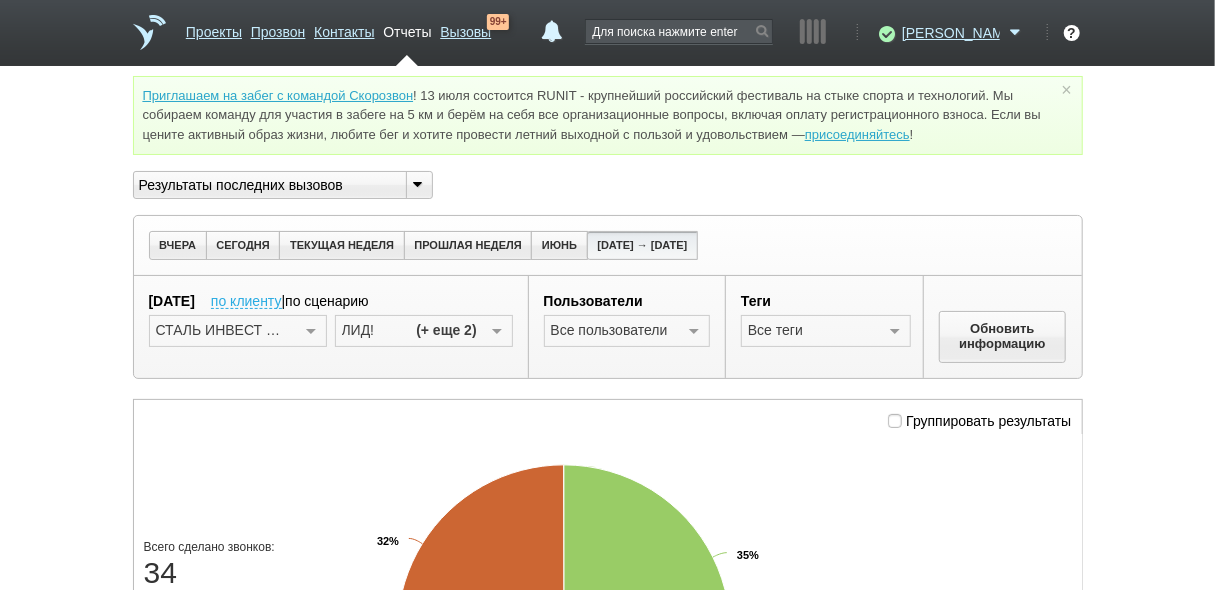 click at bounding box center (311, 332) 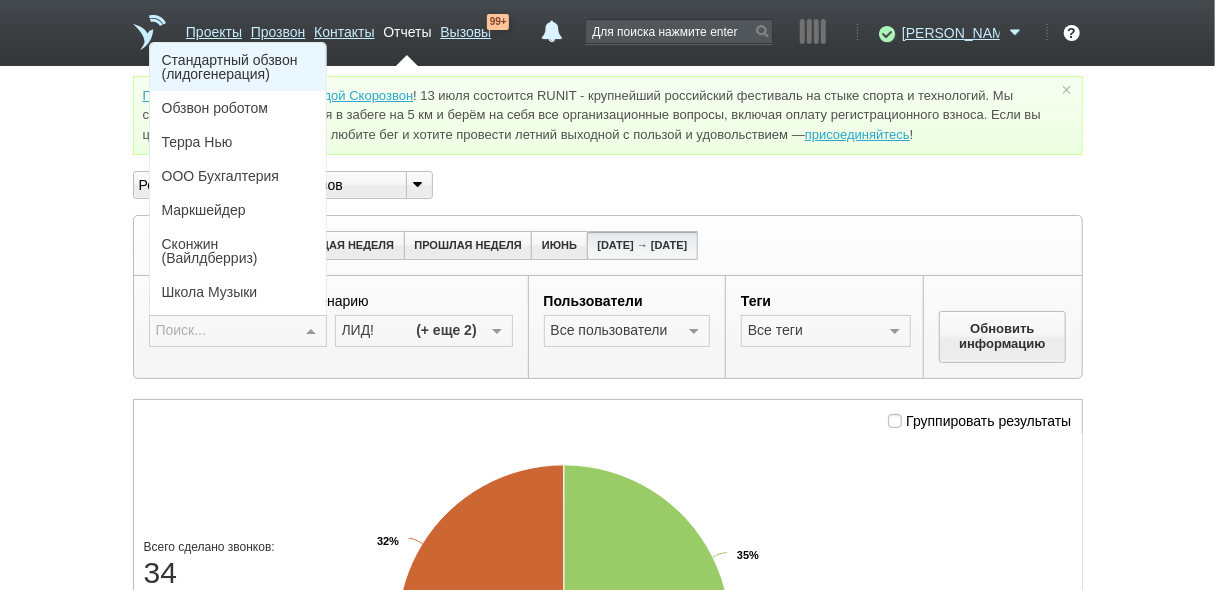 click on "Стандартный обзвон (лидогенерация)" at bounding box center (238, 67) 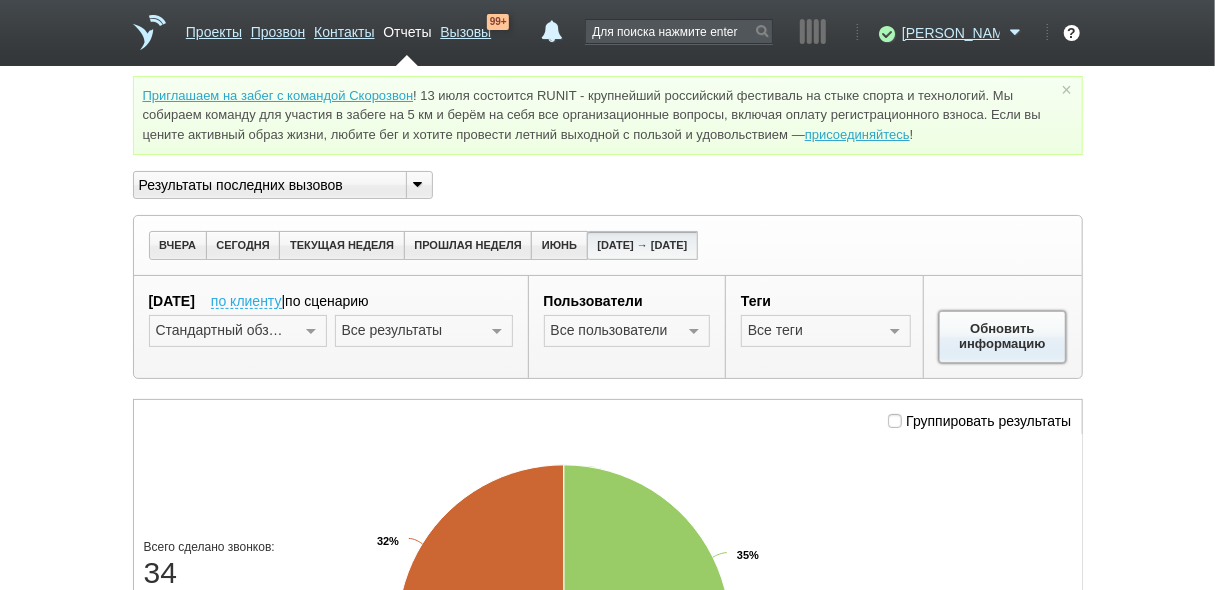 click on "Обновить информацию" at bounding box center (1003, 337) 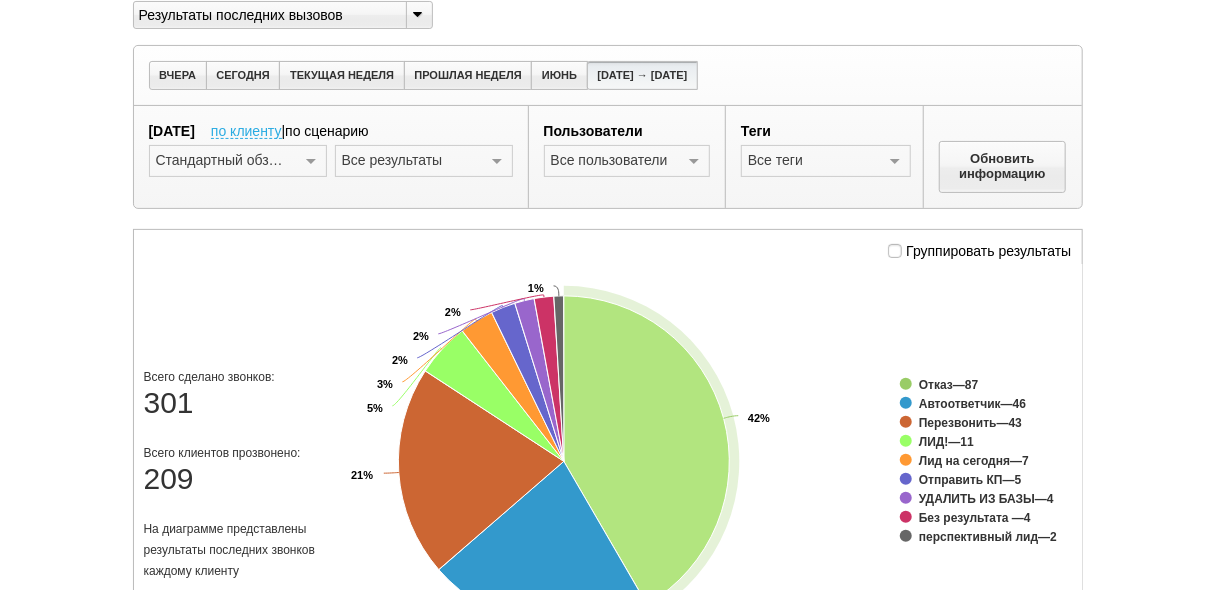 scroll, scrollTop: 80, scrollLeft: 0, axis: vertical 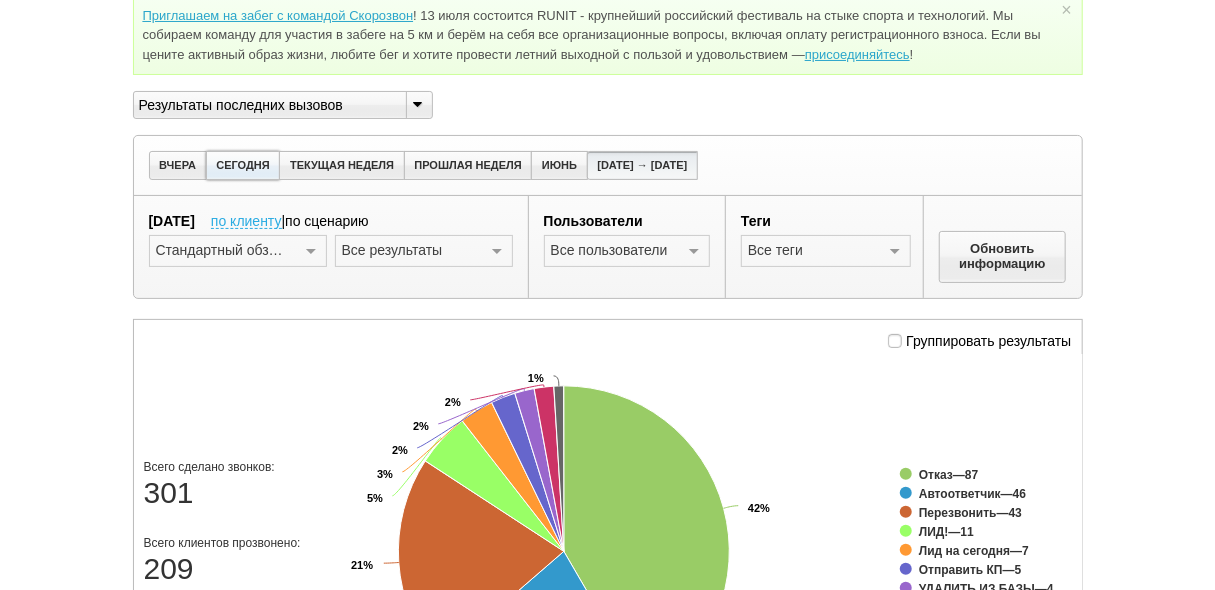 click on "СЕГОДНЯ" at bounding box center [243, 165] 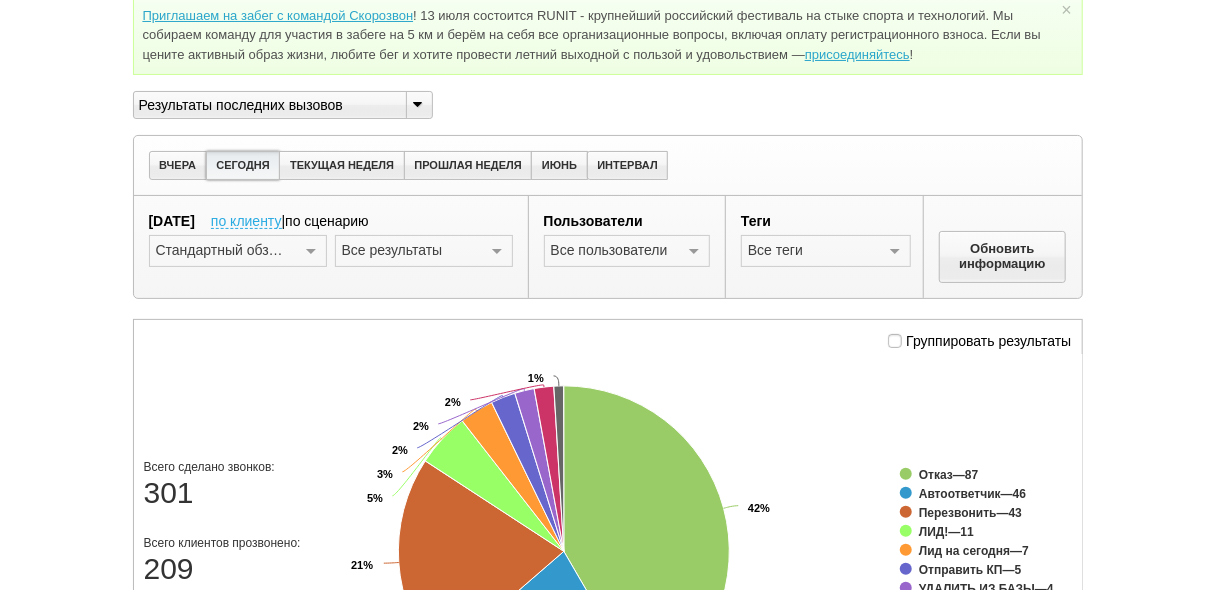click on "СЕГОДНЯ" at bounding box center (243, 165) 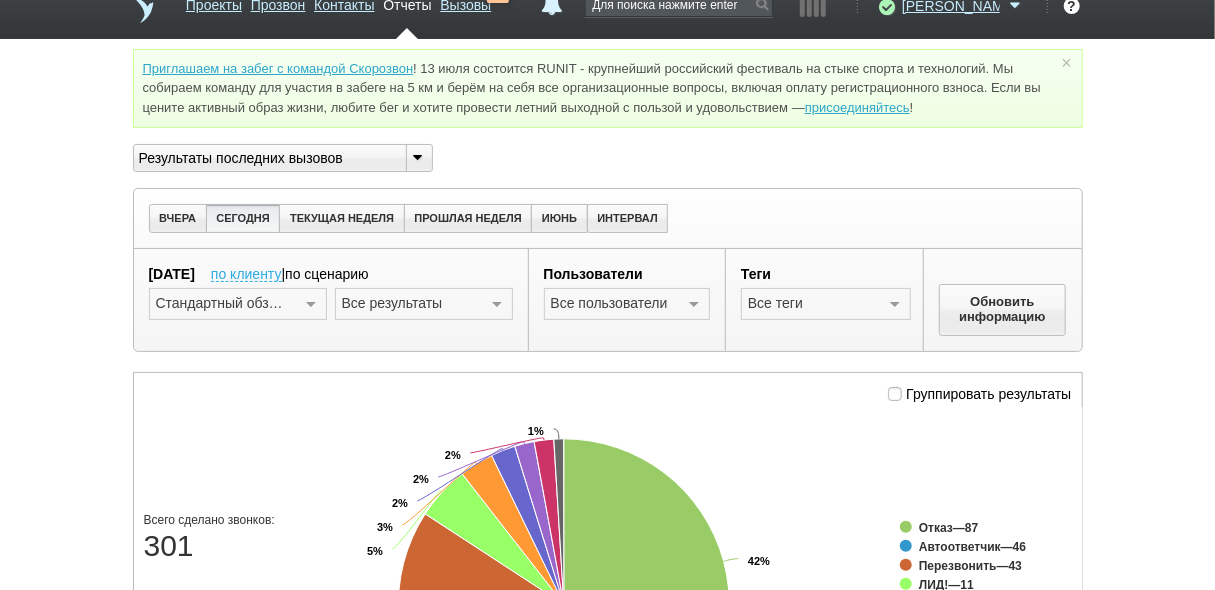 scroll, scrollTop: 0, scrollLeft: 0, axis: both 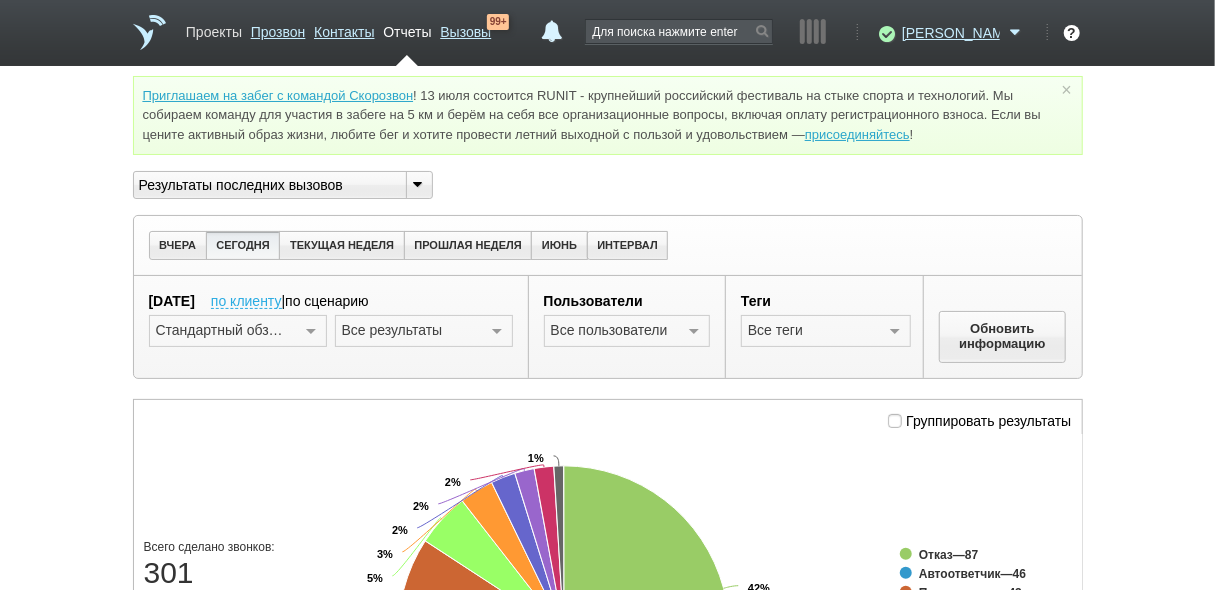 click on "Проекты" at bounding box center [214, 28] 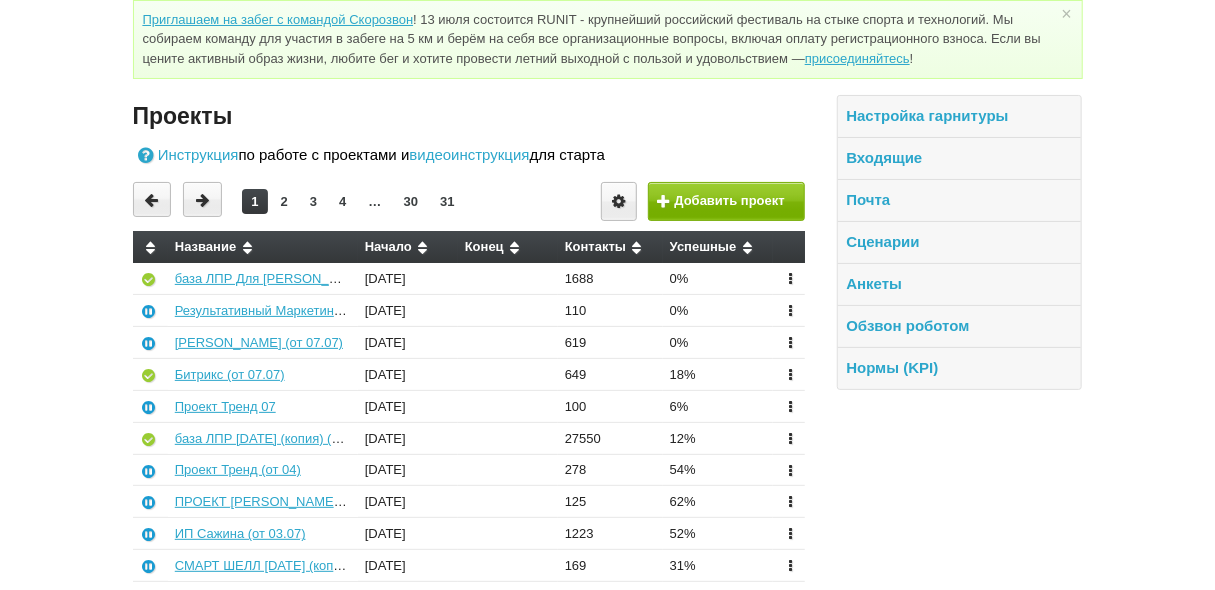 scroll, scrollTop: 160, scrollLeft: 0, axis: vertical 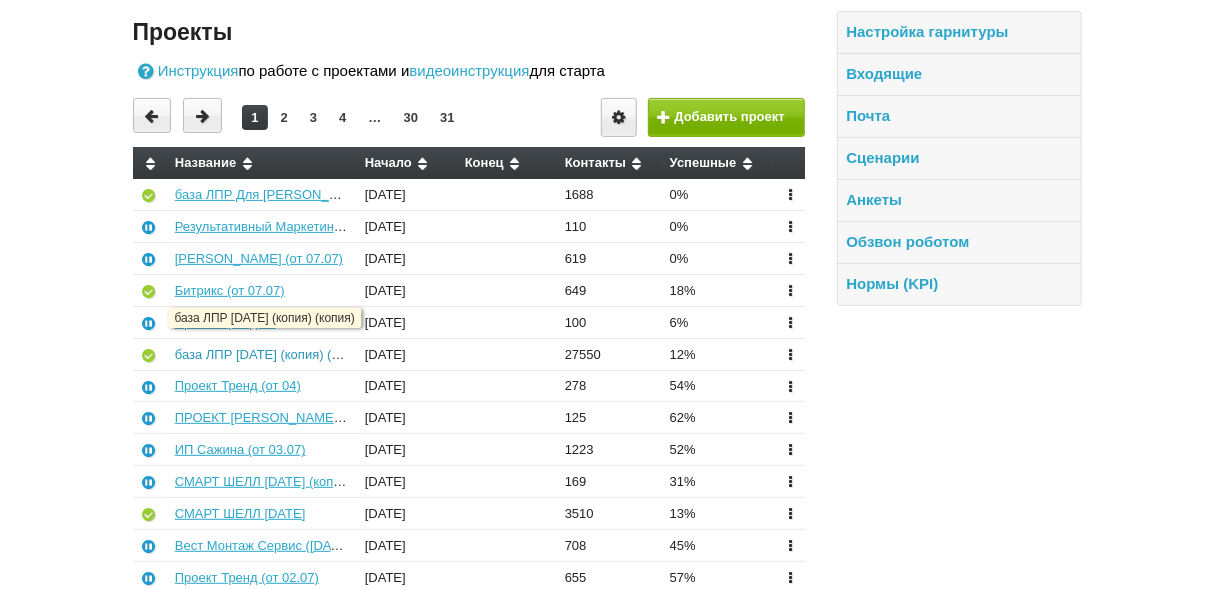 click on "база ЛПР  [DATE] (копия) (копия)" at bounding box center [272, 354] 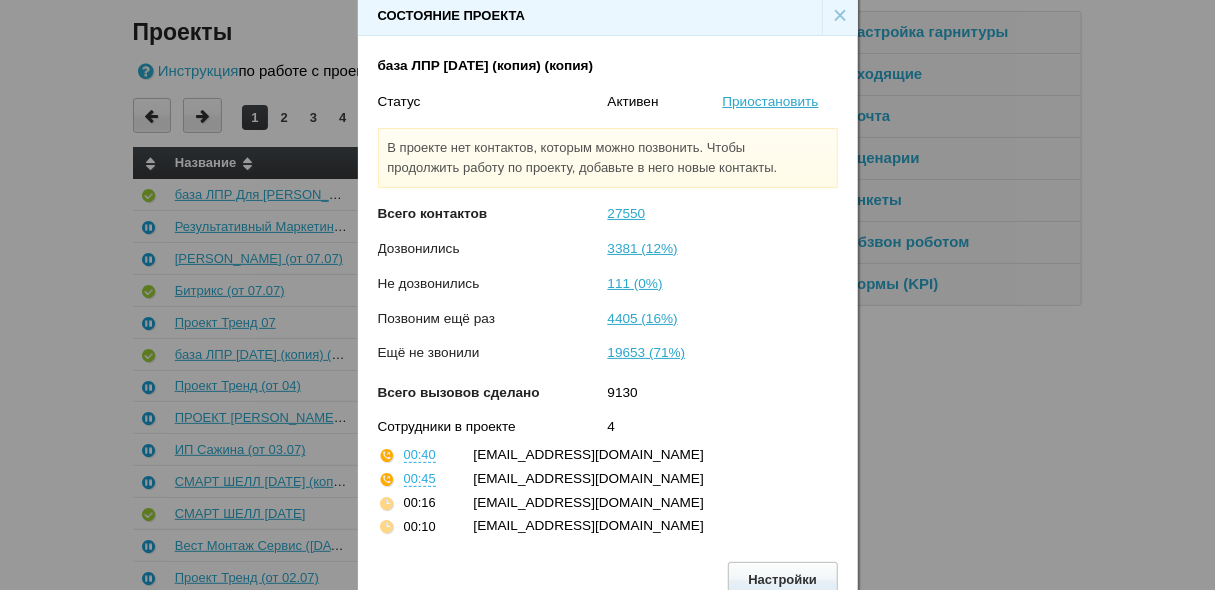 scroll, scrollTop: 30, scrollLeft: 0, axis: vertical 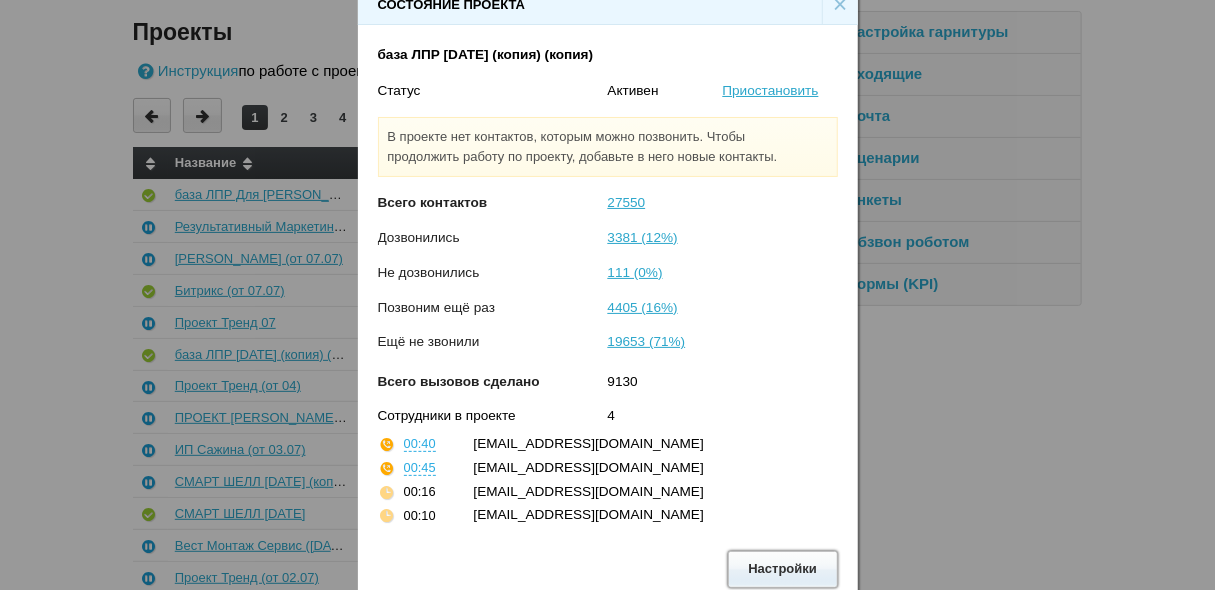 click on "Настройки" at bounding box center [783, 569] 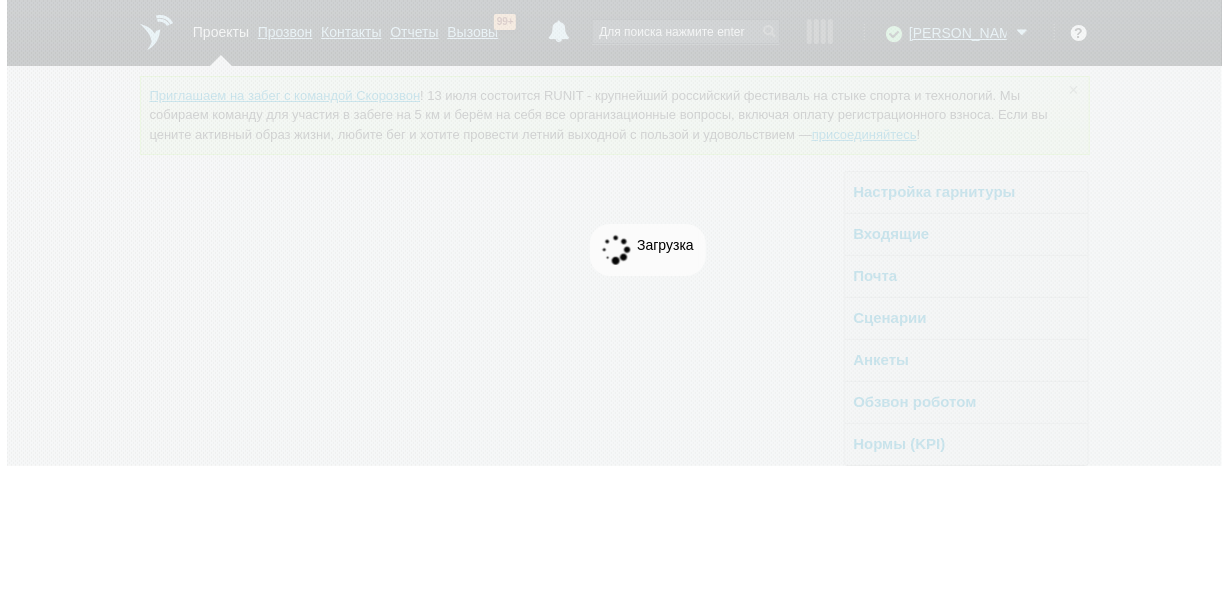 scroll, scrollTop: 0, scrollLeft: 0, axis: both 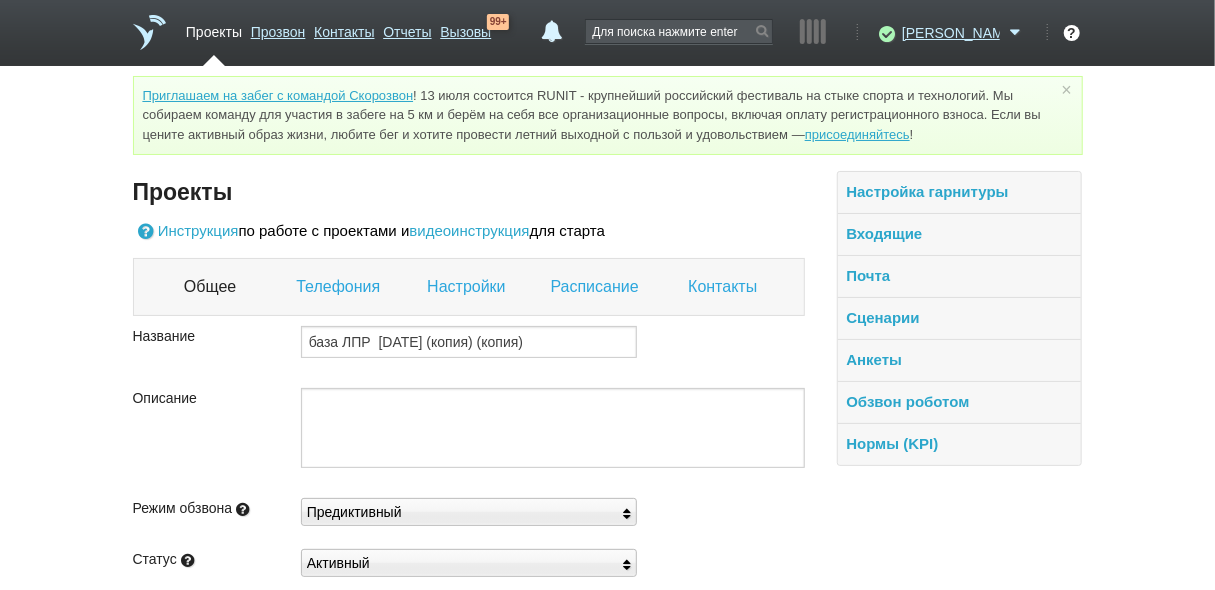 click on "Настройки" at bounding box center (468, 287) 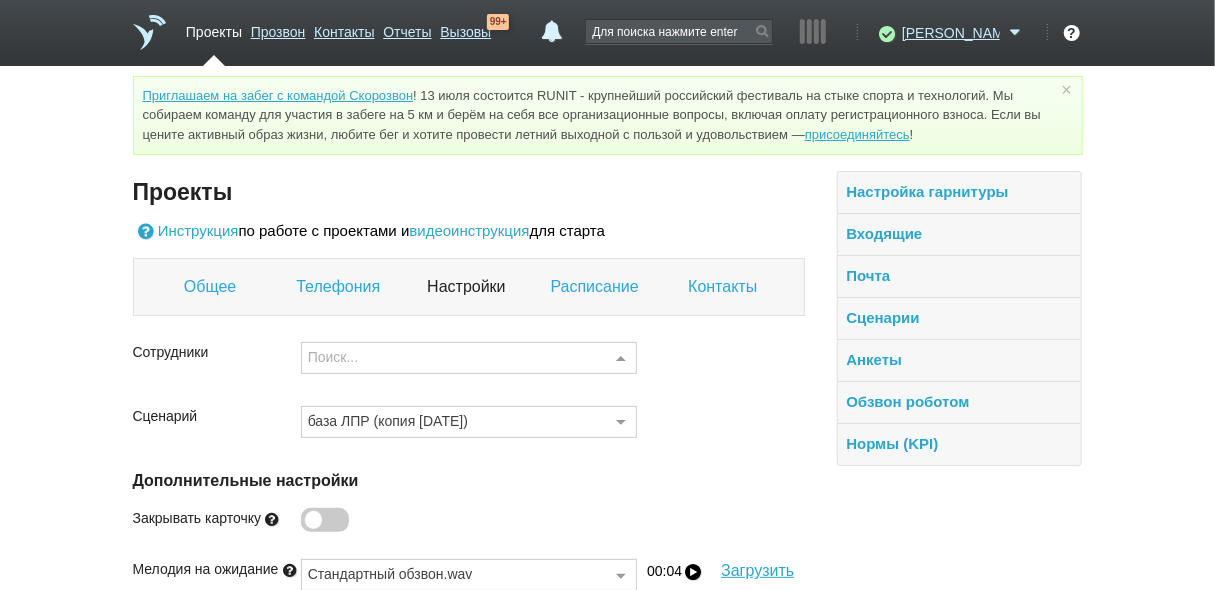 click on "Поиск..." at bounding box center [469, 358] 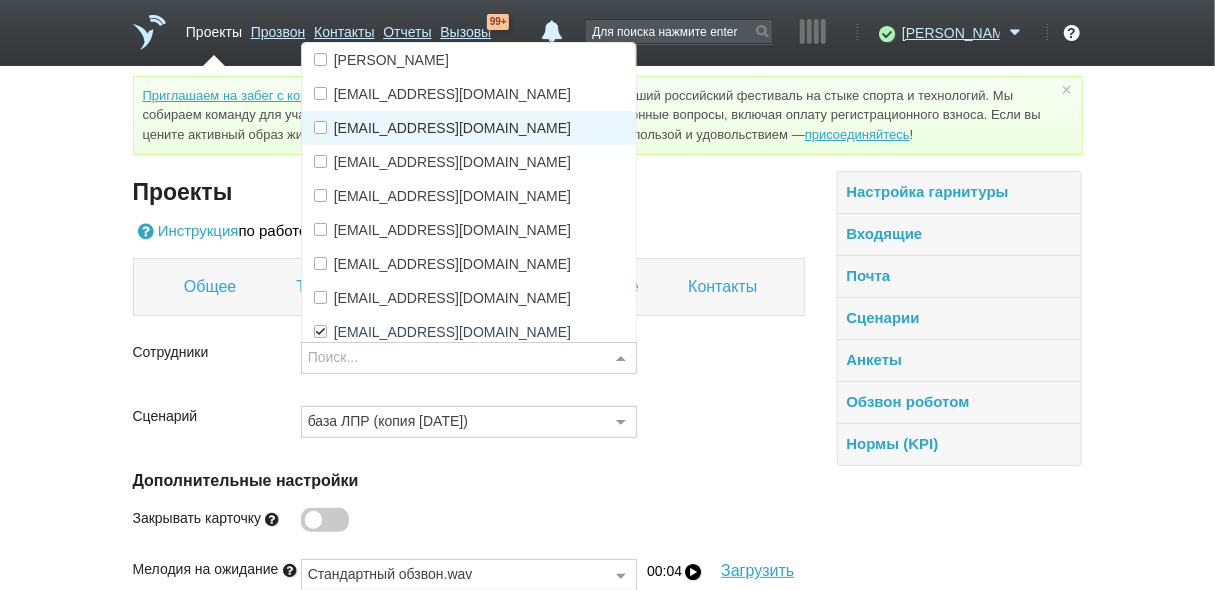 click on "[EMAIL_ADDRESS][DOMAIN_NAME]" at bounding box center (452, 128) 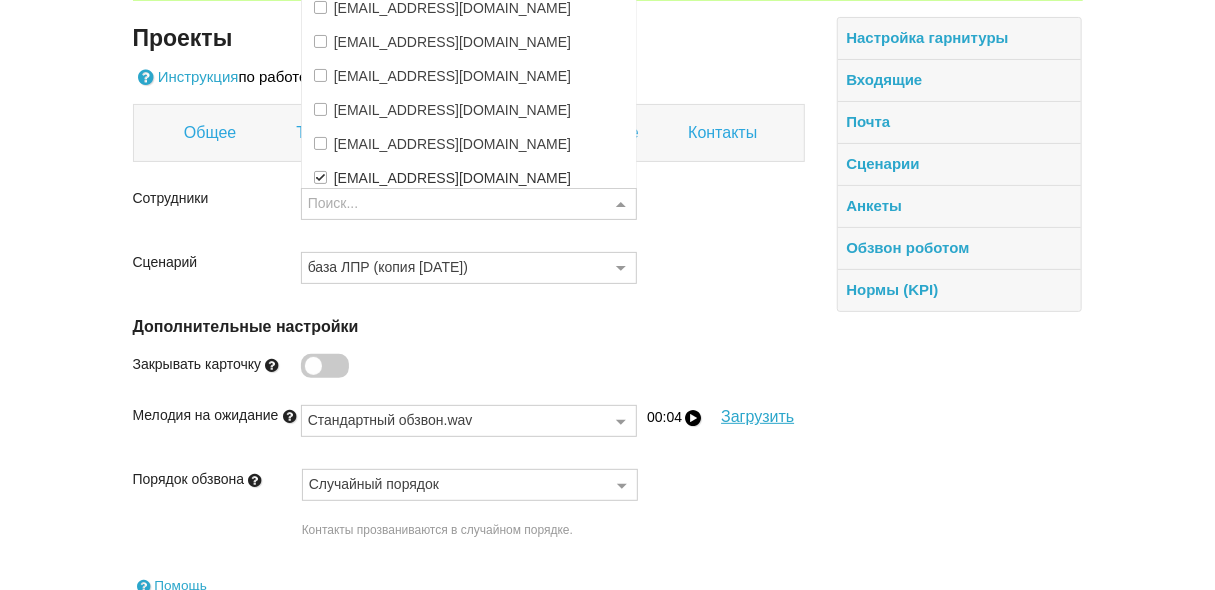 scroll, scrollTop: 275, scrollLeft: 0, axis: vertical 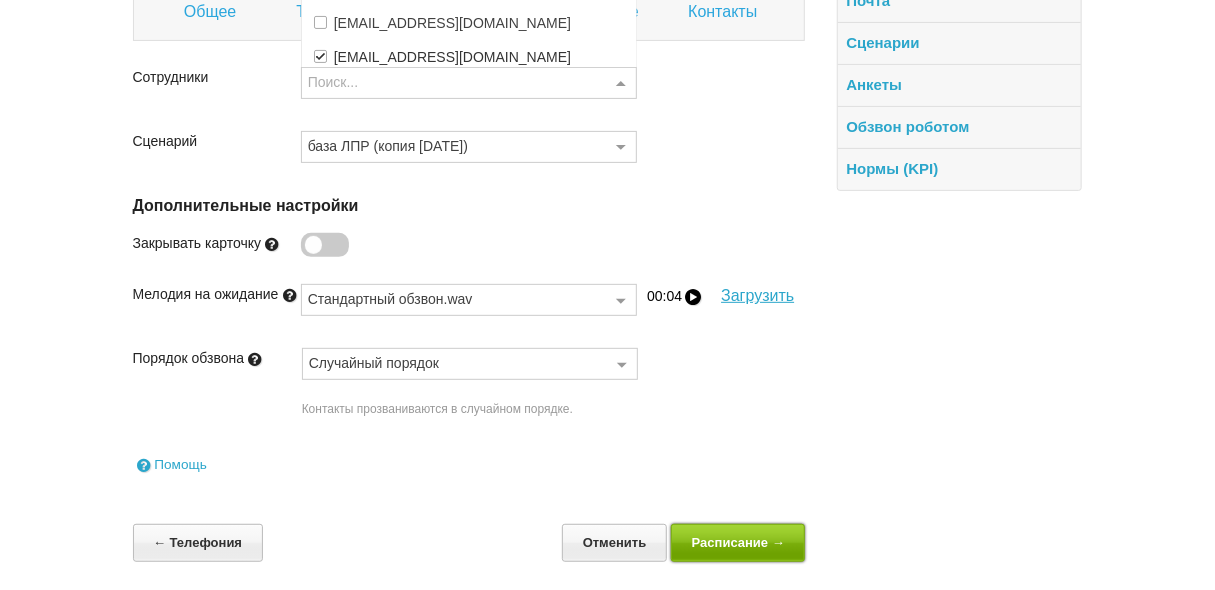 click on "Расписание →" at bounding box center (738, 542) 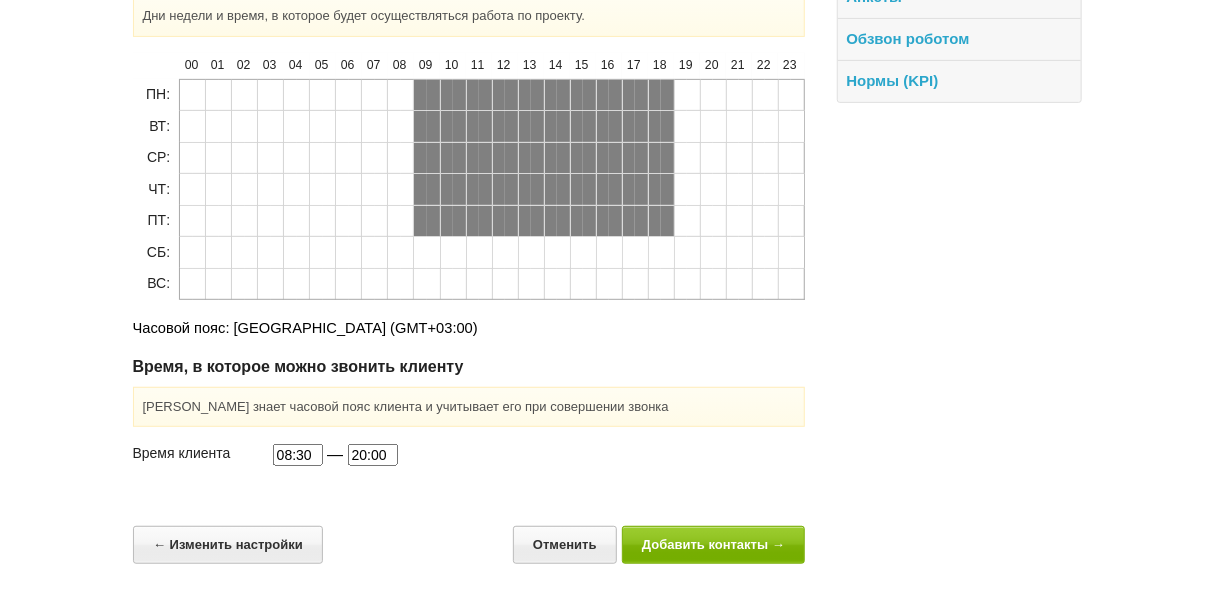 scroll, scrollTop: 364, scrollLeft: 0, axis: vertical 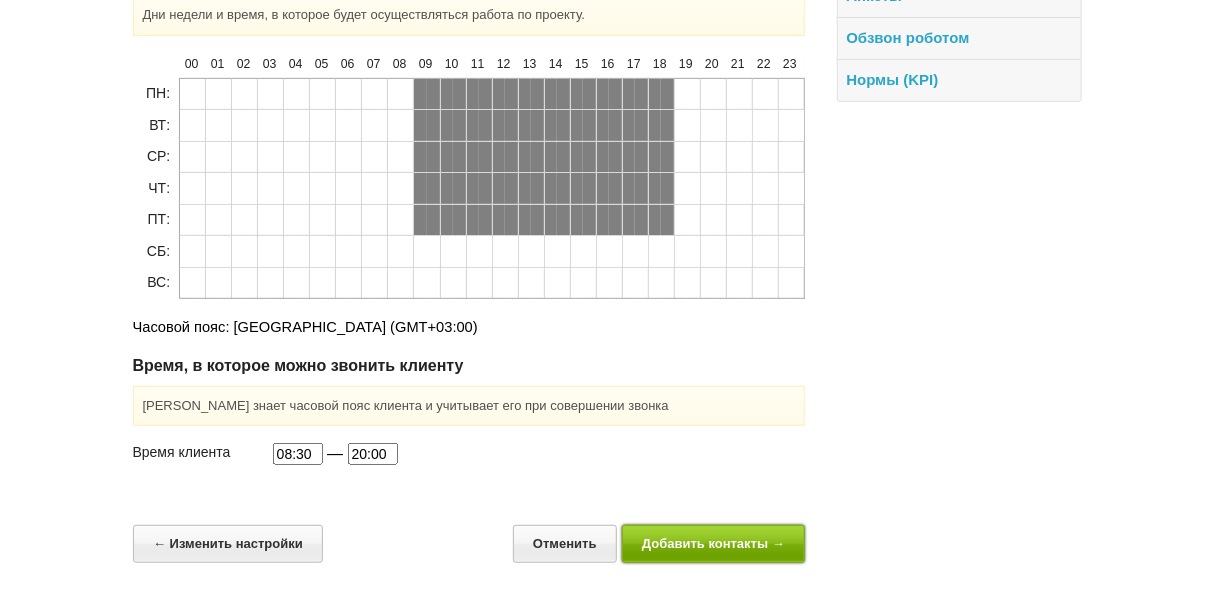 click on "Добавить контакты →" at bounding box center (714, 543) 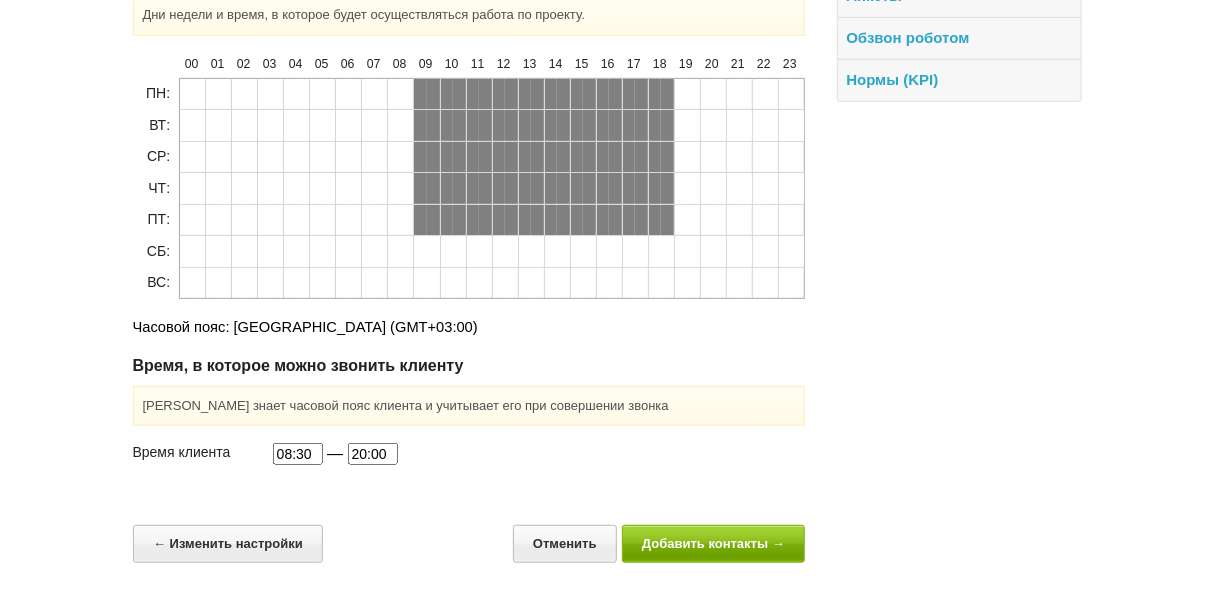 scroll, scrollTop: 0, scrollLeft: 0, axis: both 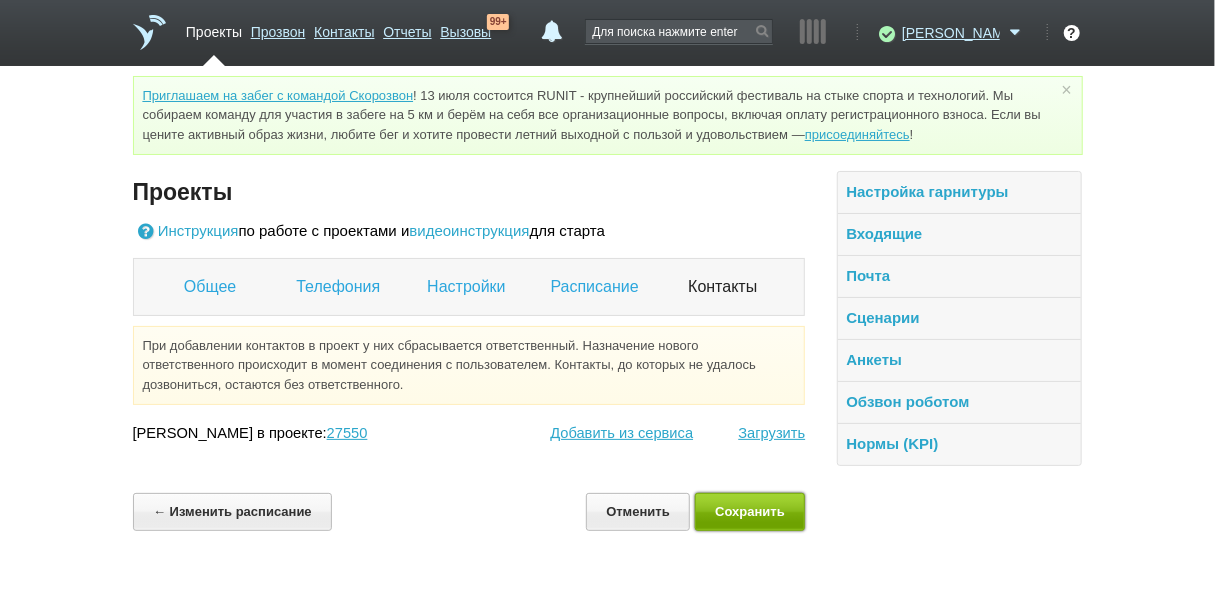 click on "Сохранить" at bounding box center [750, 511] 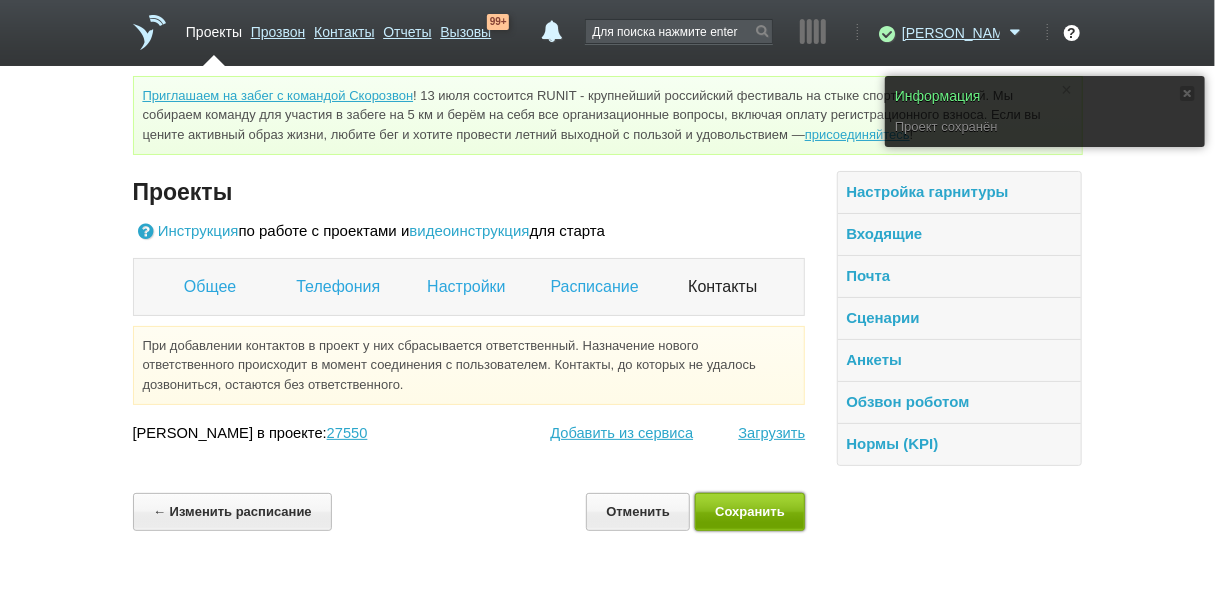 click on "Сохранить" at bounding box center (750, 511) 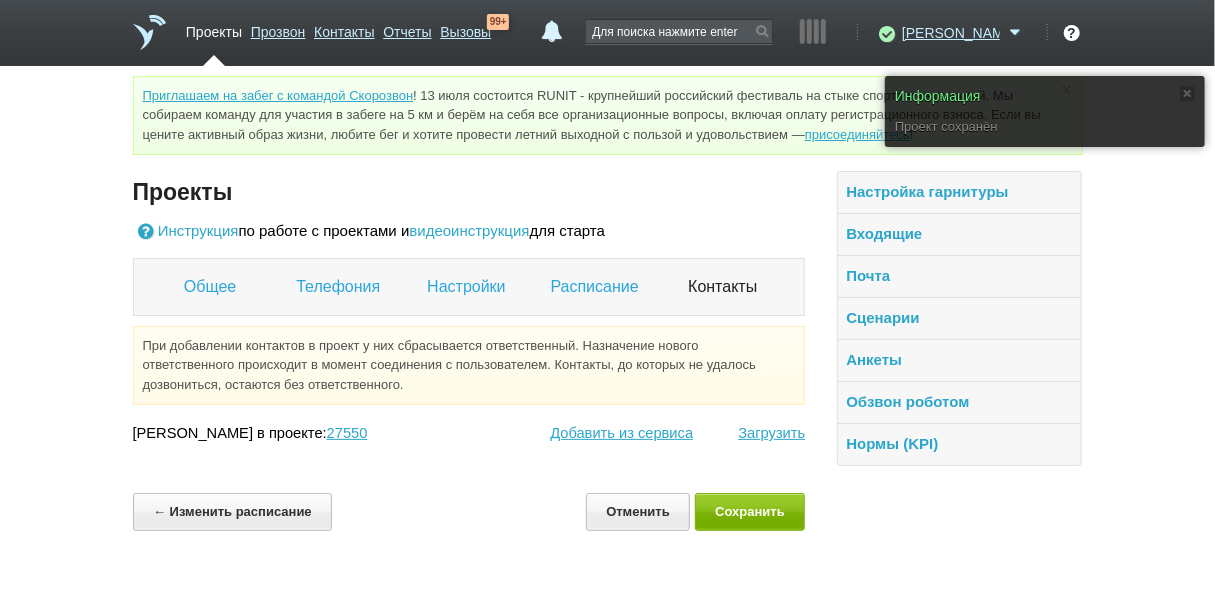 click on "Проекты" at bounding box center (214, 28) 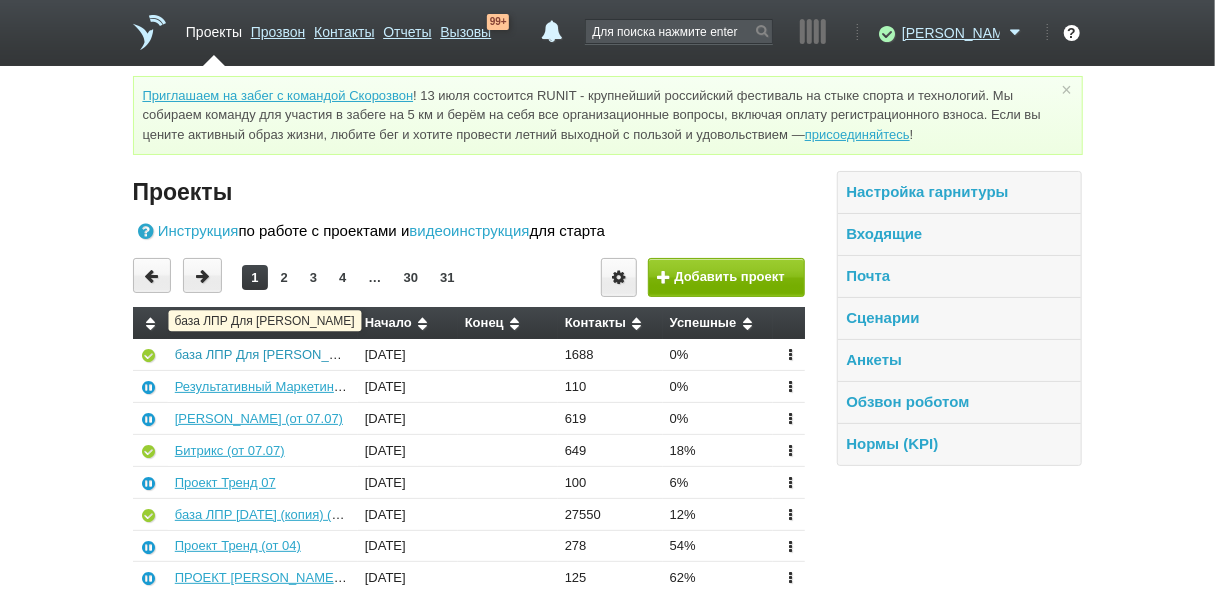 click on "база ЛПР  Для [PERSON_NAME]" at bounding box center (272, 354) 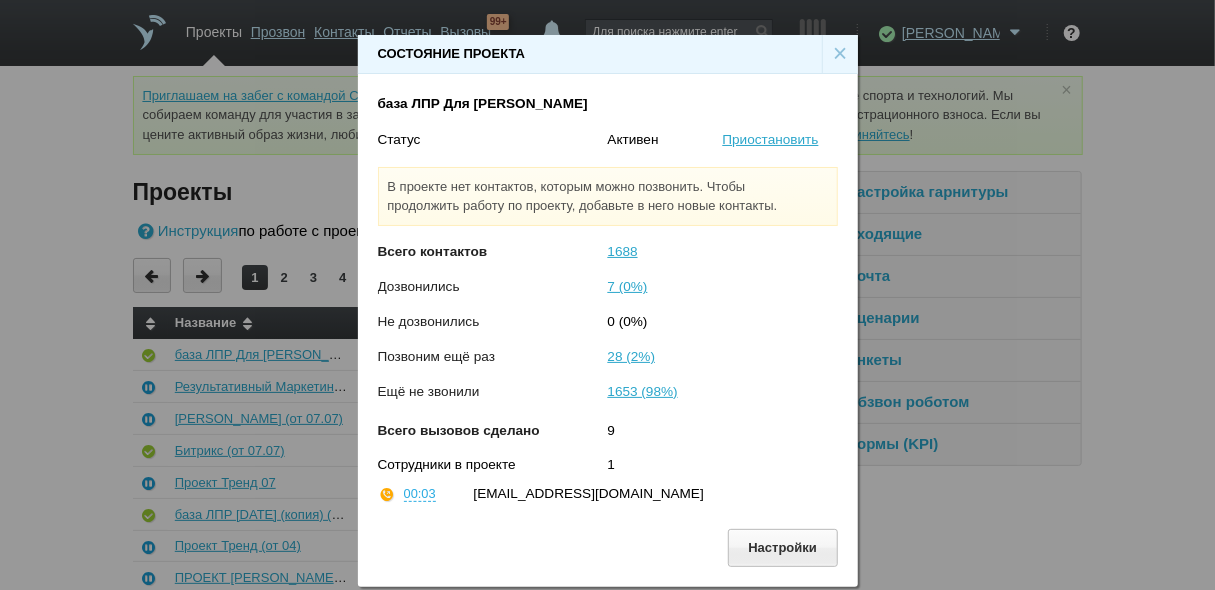 click on "×" at bounding box center [840, 54] 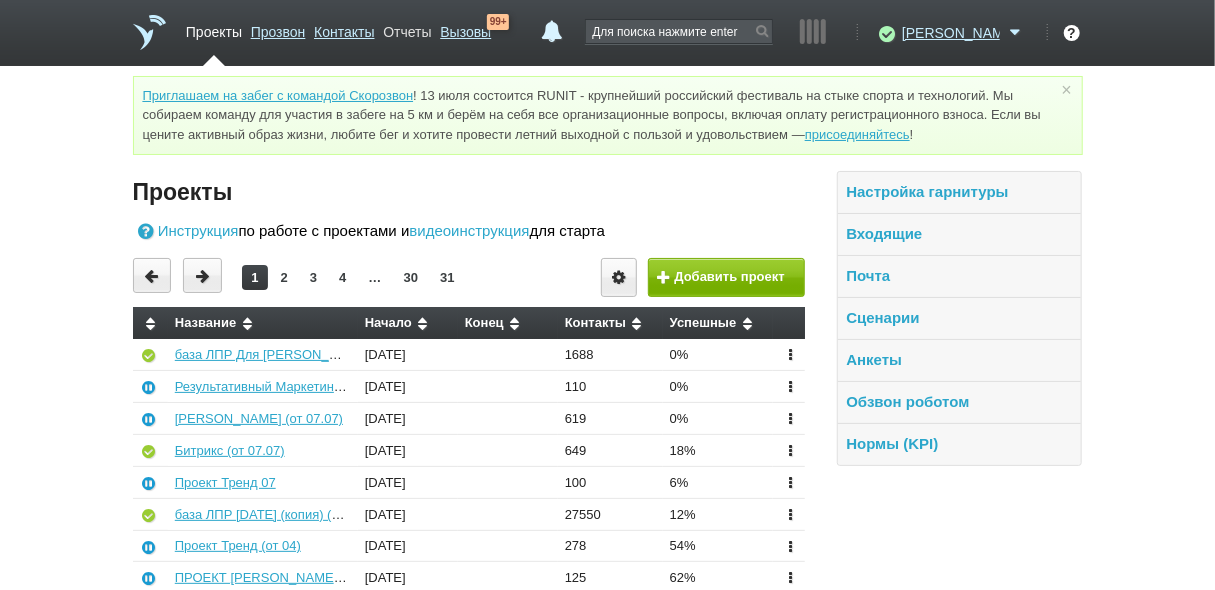 click on "Отчеты" at bounding box center (407, 28) 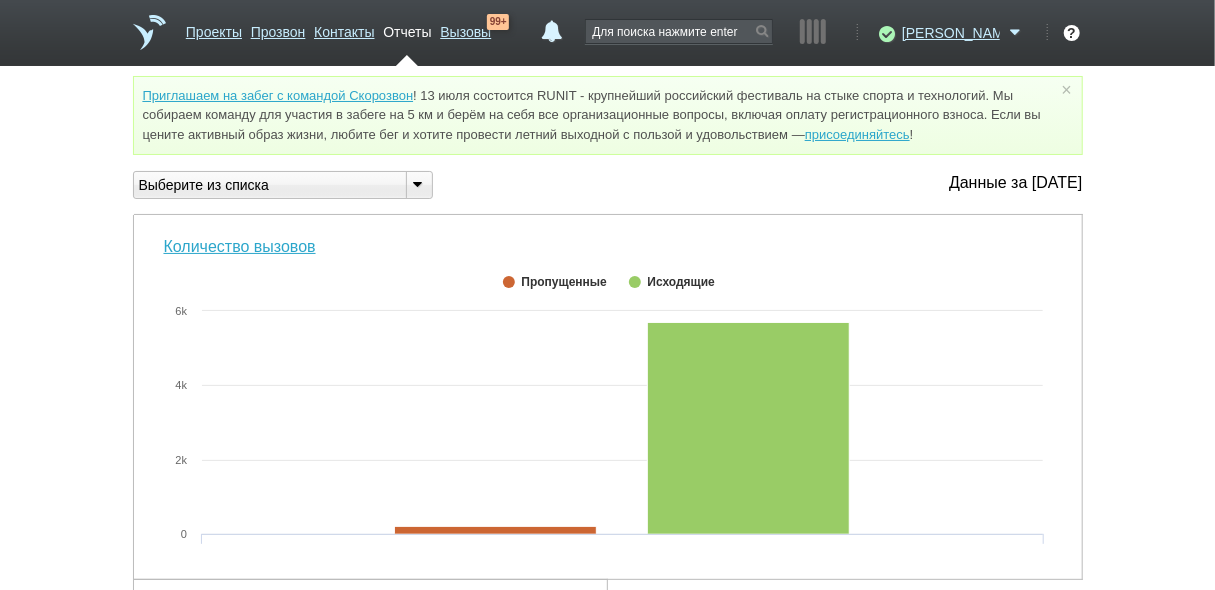 click at bounding box center [418, 183] 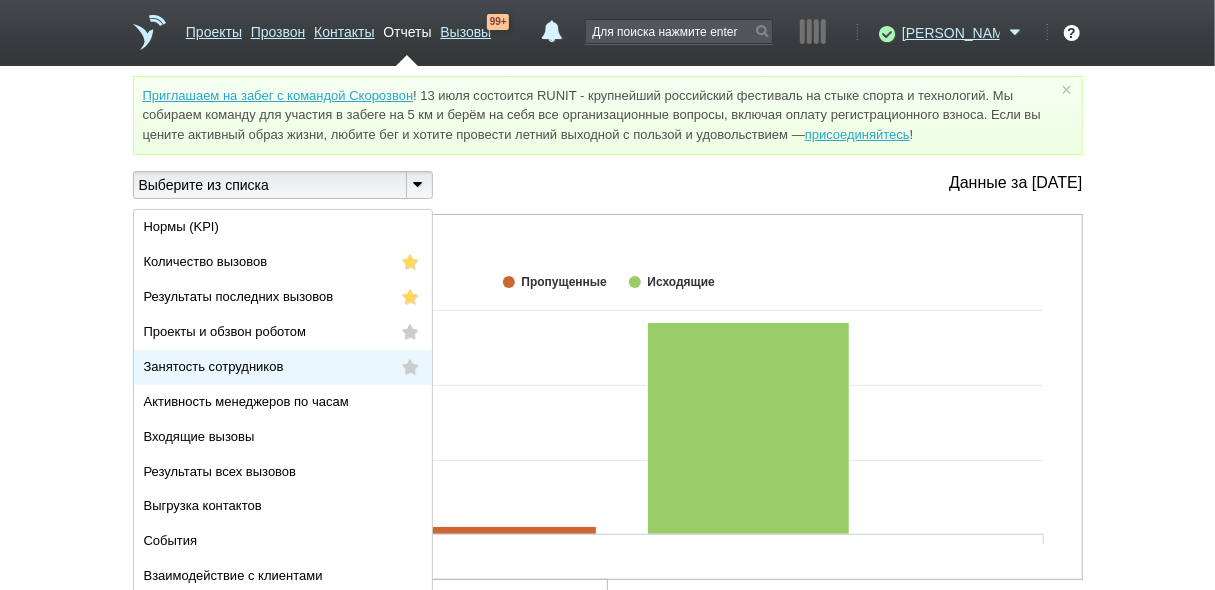 click on "Занятость сотрудников" at bounding box center [283, 367] 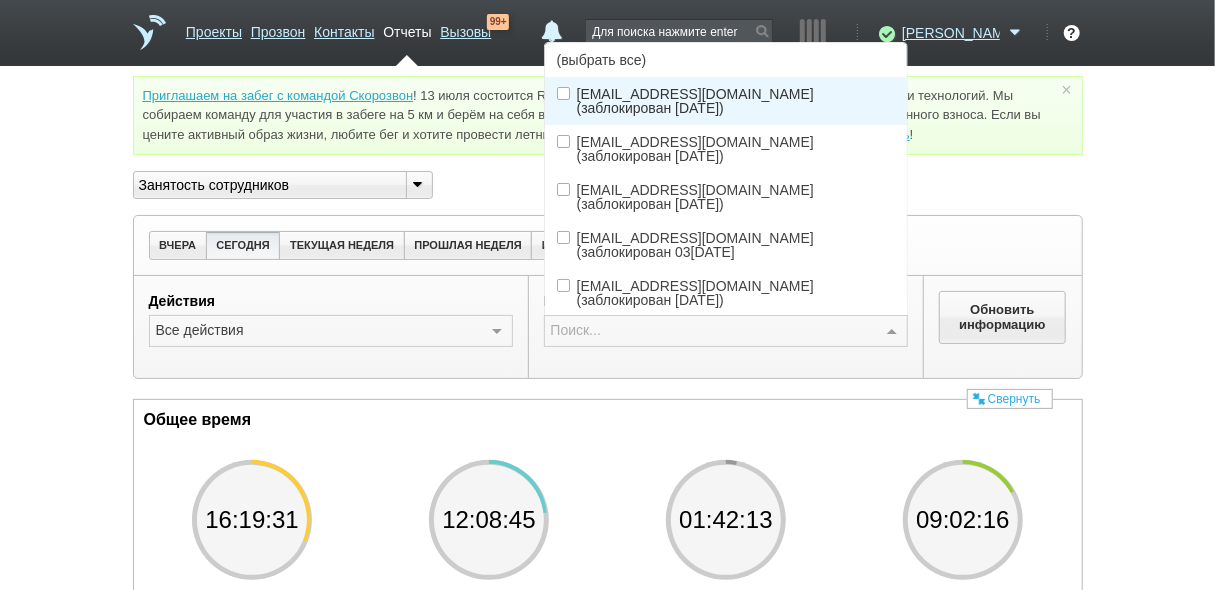 click on "(выбрать все)" at bounding box center [726, 60] 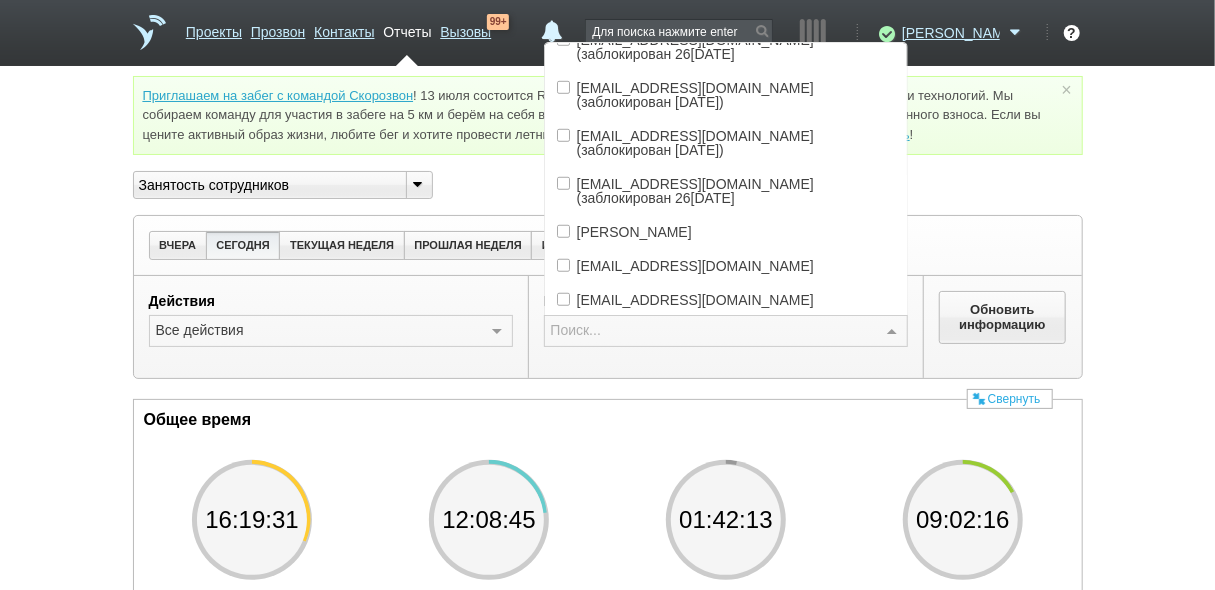 scroll, scrollTop: 640, scrollLeft: 0, axis: vertical 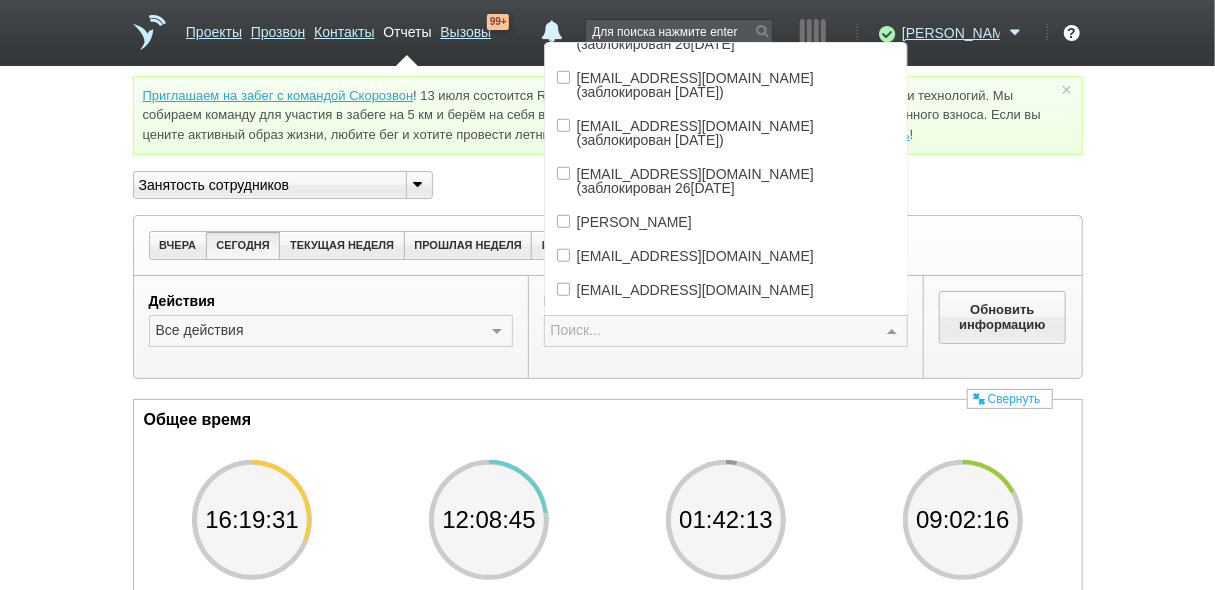 click on "[EMAIL_ADDRESS][DOMAIN_NAME]" at bounding box center [695, 494] 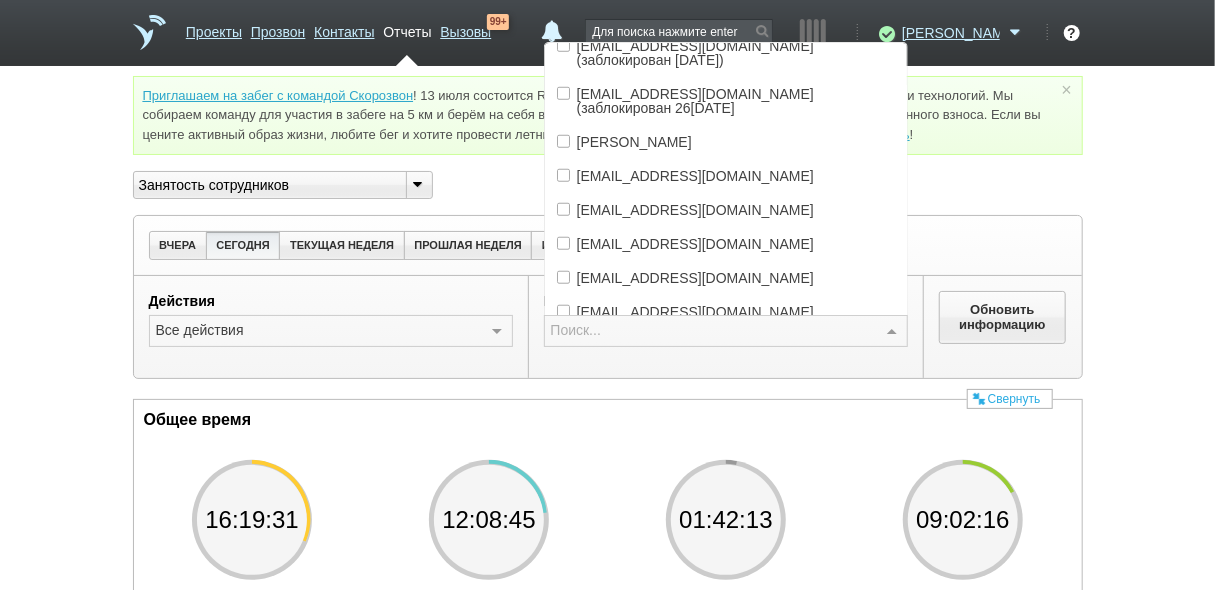 click on "[EMAIL_ADDRESS][DOMAIN_NAME]" at bounding box center [695, 516] 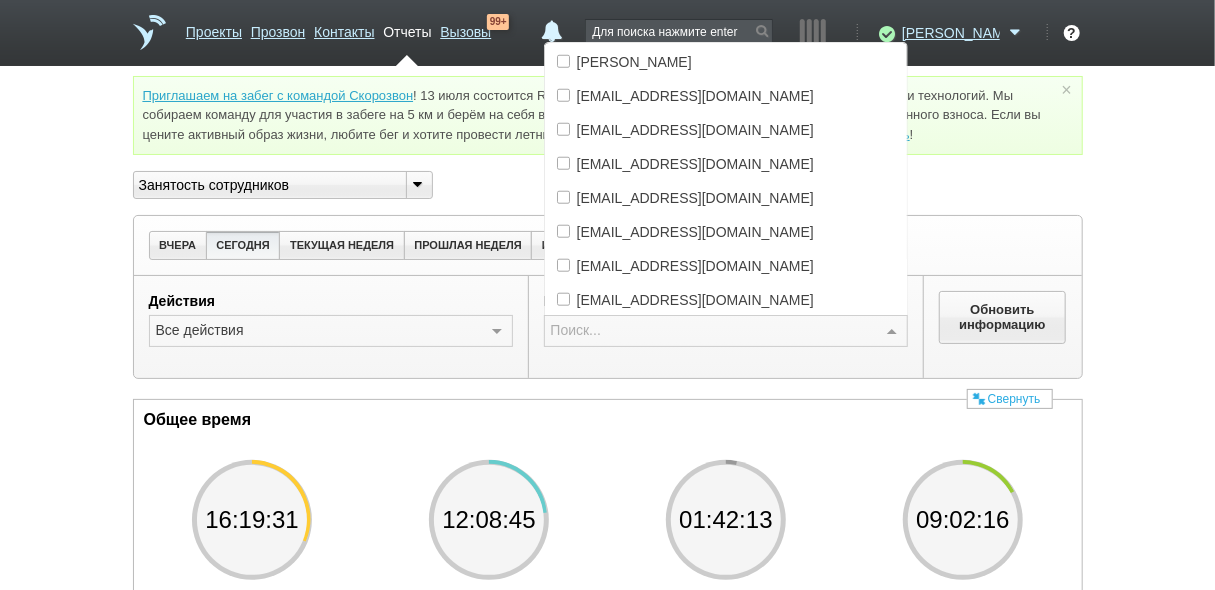 click on "[EMAIL_ADDRESS][DOMAIN_NAME]" at bounding box center [726, 470] 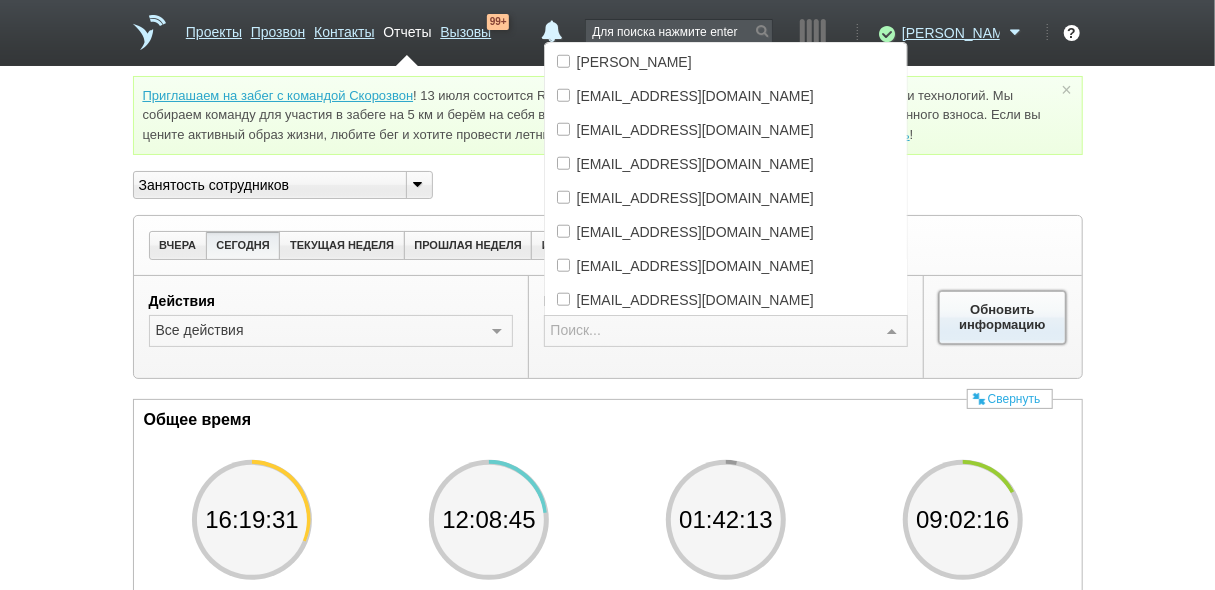 click on "Обновить информацию" at bounding box center [1003, 317] 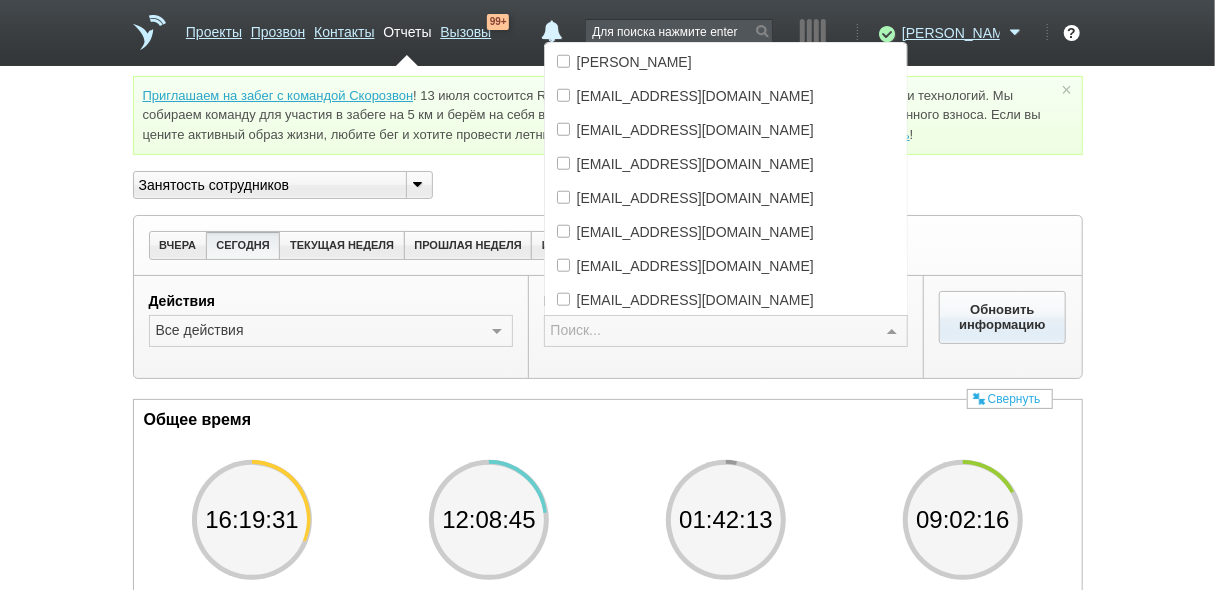 scroll, scrollTop: 799, scrollLeft: 0, axis: vertical 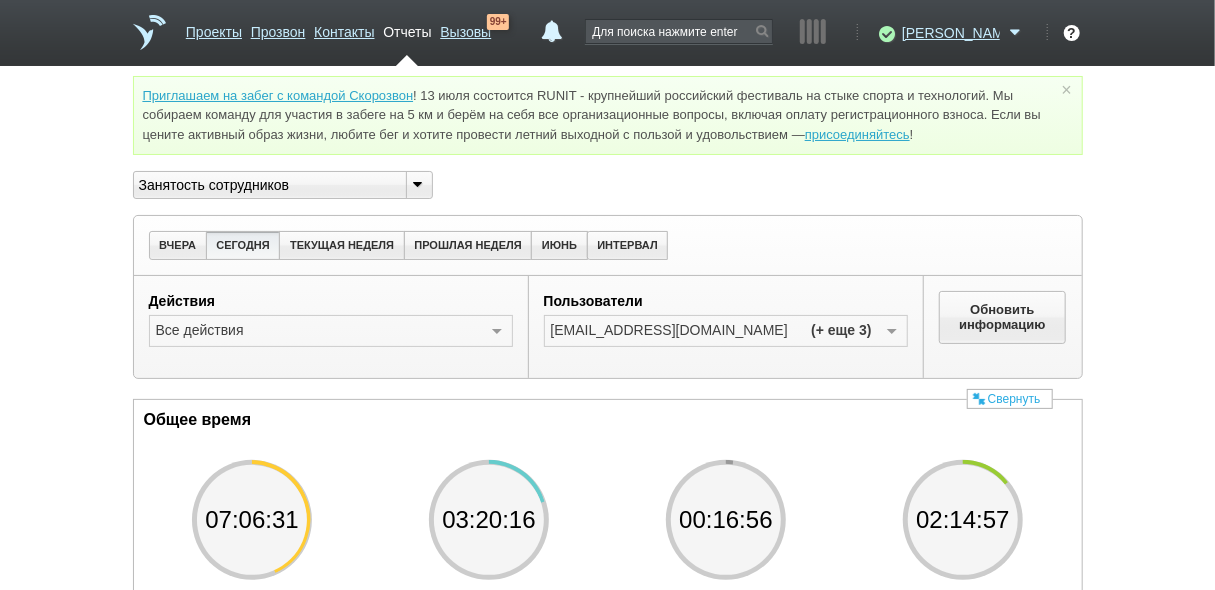 click at bounding box center [419, 185] 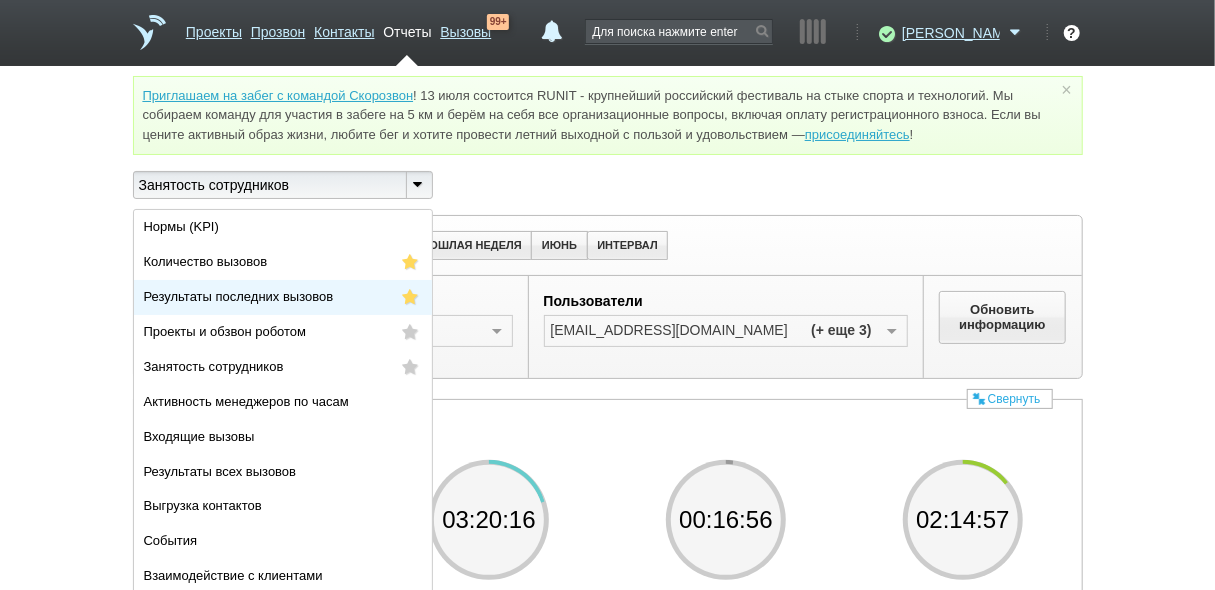 click on "Результаты последних вызовов" at bounding box center (239, 296) 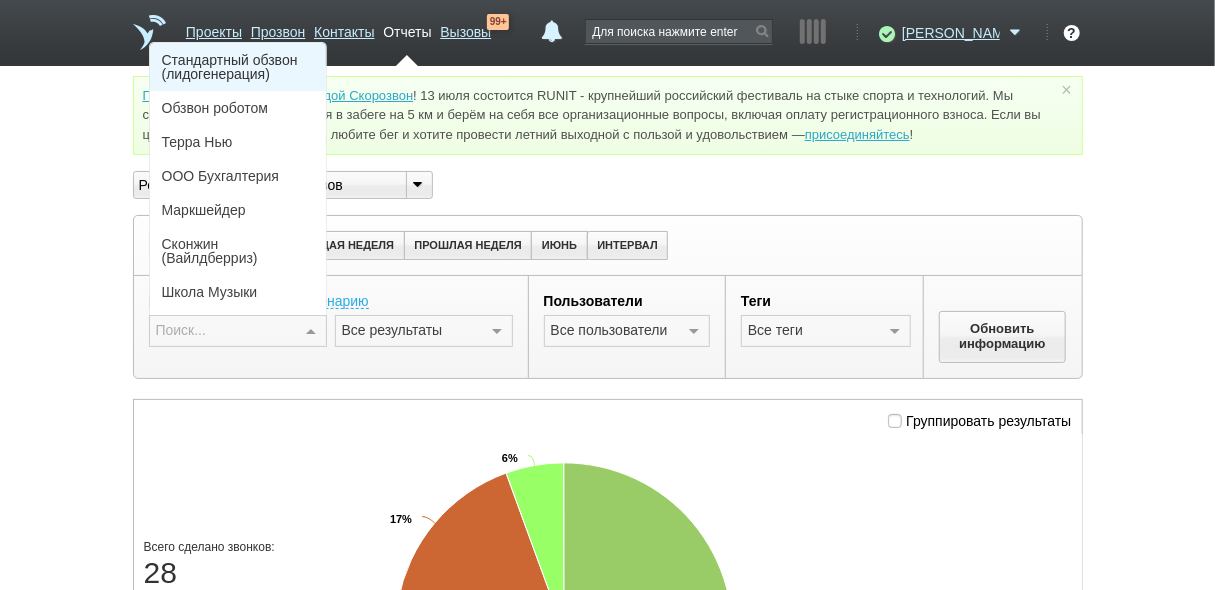 click at bounding box center [311, 332] 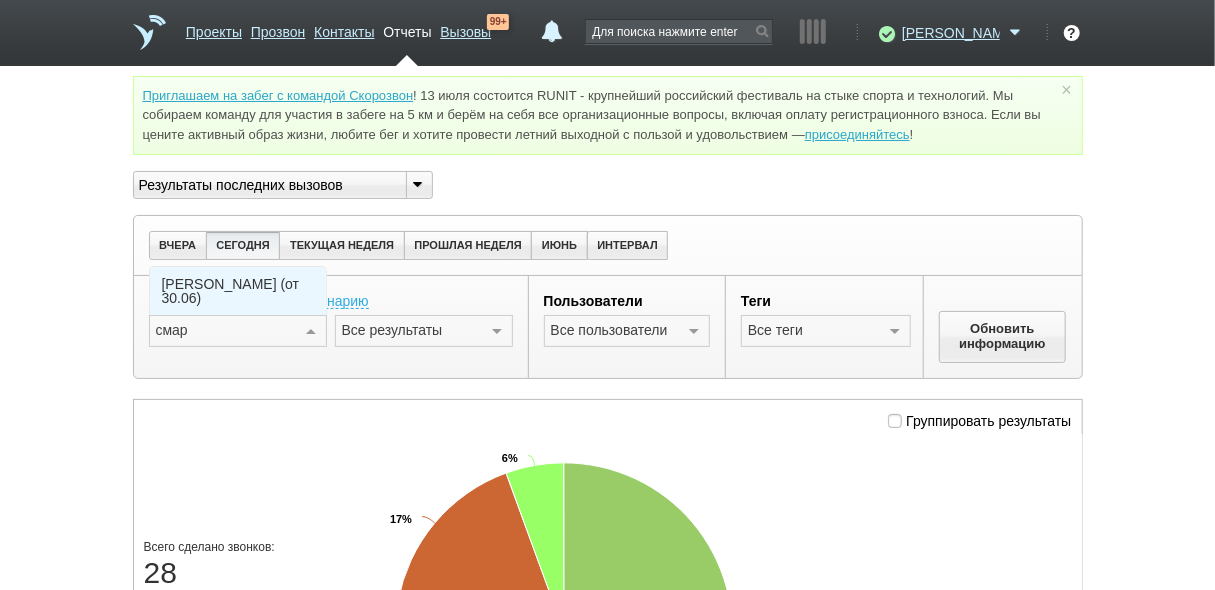type on "смарт" 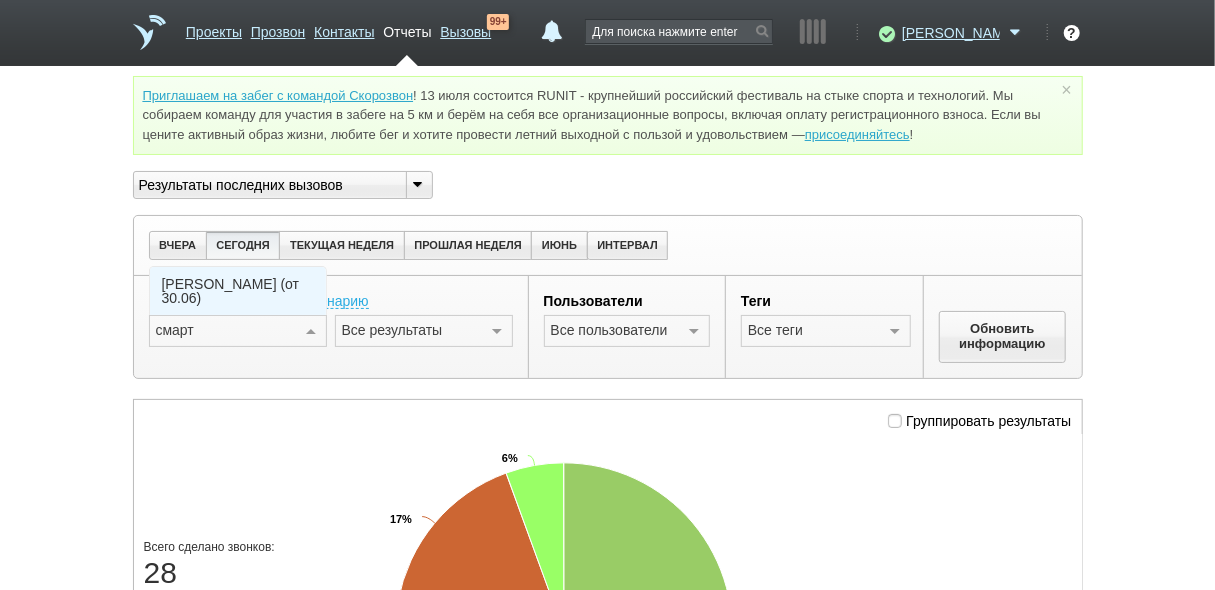 click on "[PERSON_NAME] (от 30.06)" at bounding box center (238, 291) 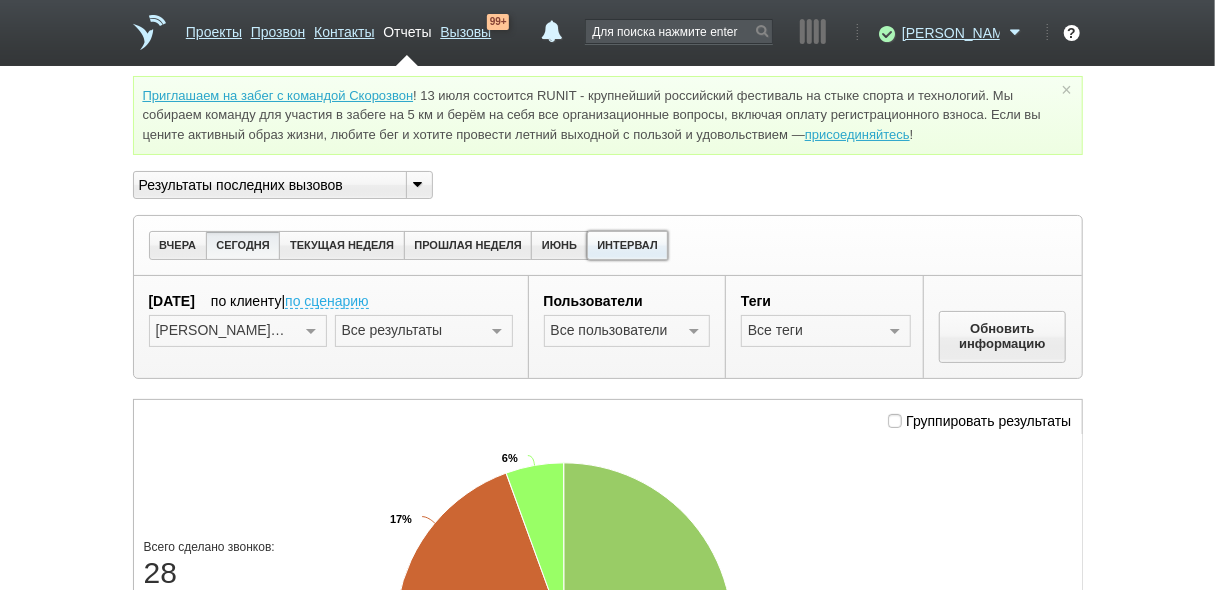 click on "ИНТЕРВАЛ" at bounding box center (628, 245) 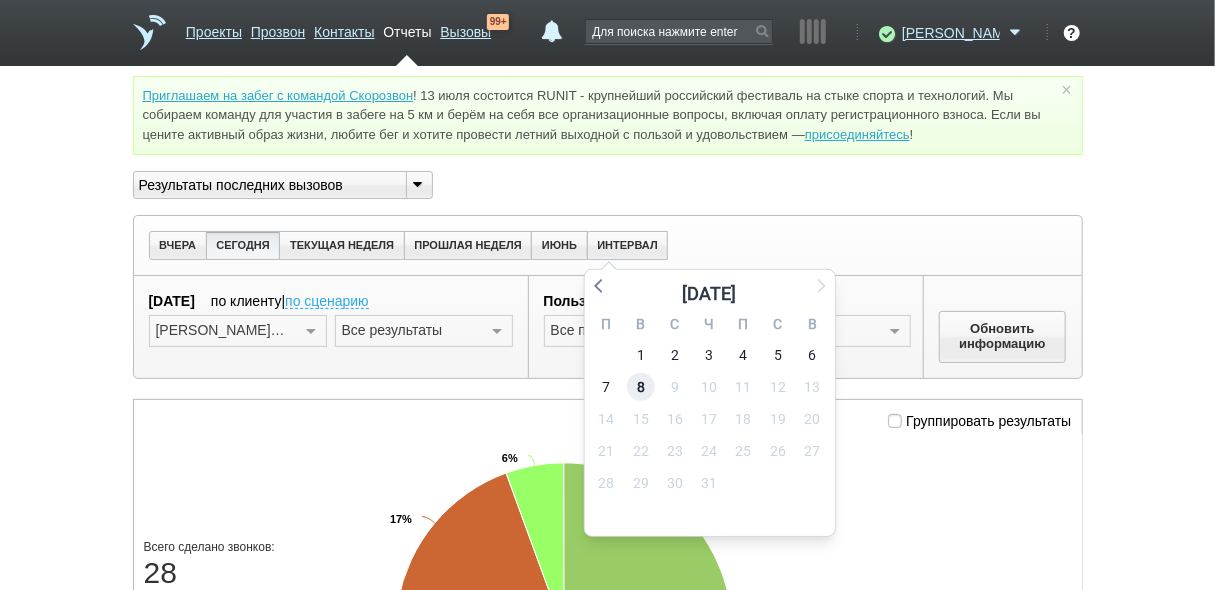 drag, startPoint x: 638, startPoint y: 393, endPoint x: 644, endPoint y: 373, distance: 20.880613 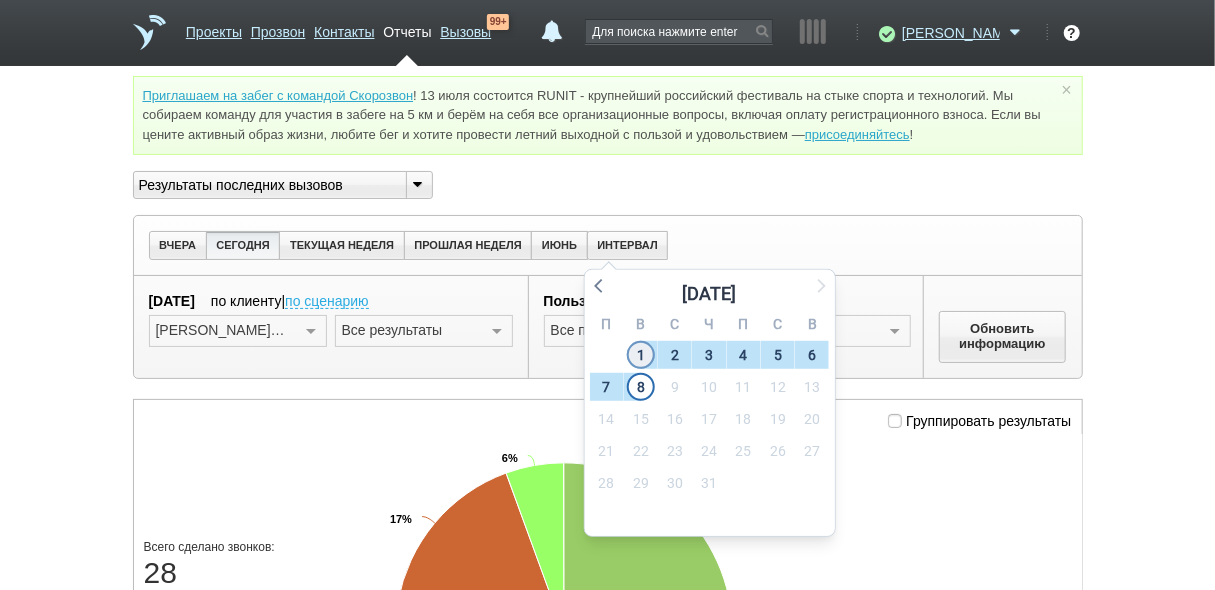 click on "1" at bounding box center [641, 355] 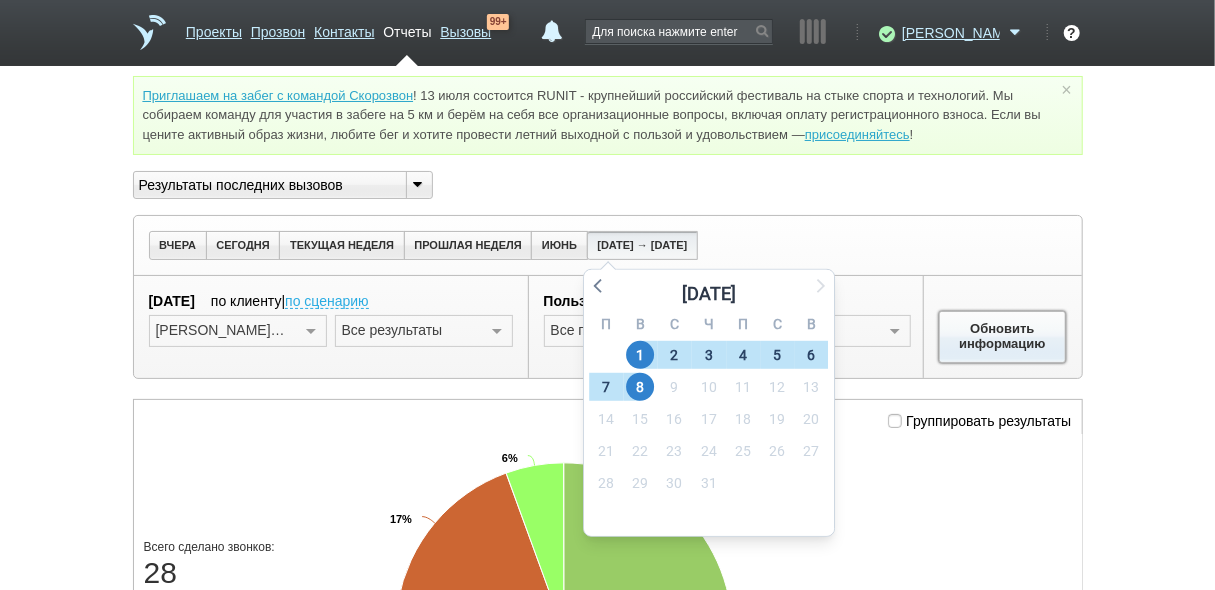 click on "Обновить информацию" at bounding box center (1003, 337) 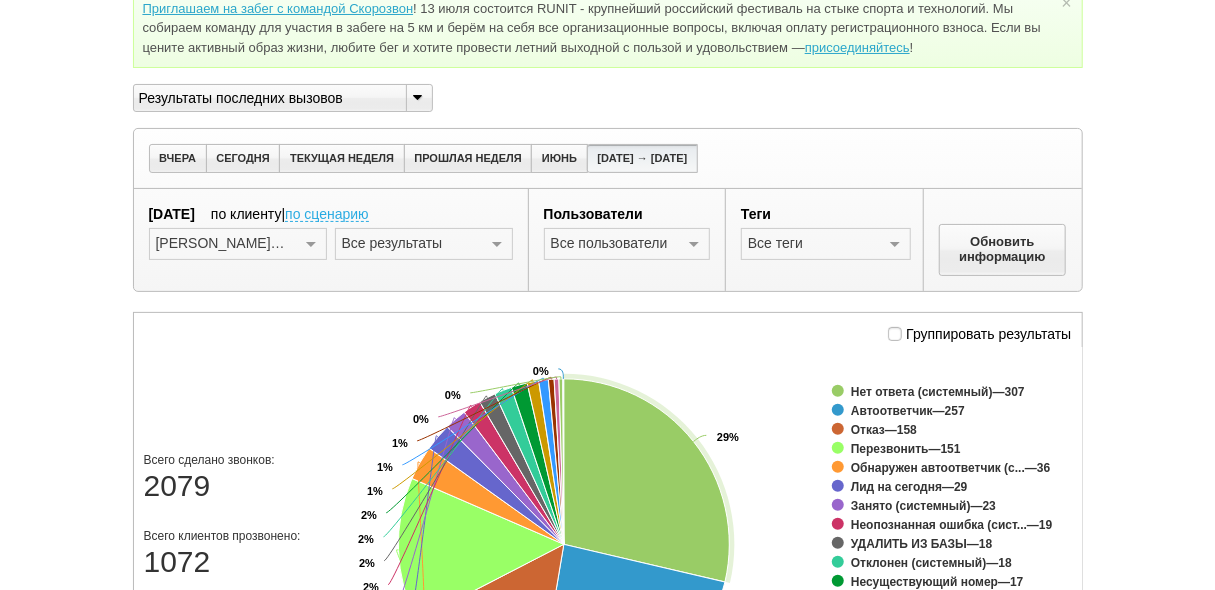 scroll, scrollTop: 80, scrollLeft: 0, axis: vertical 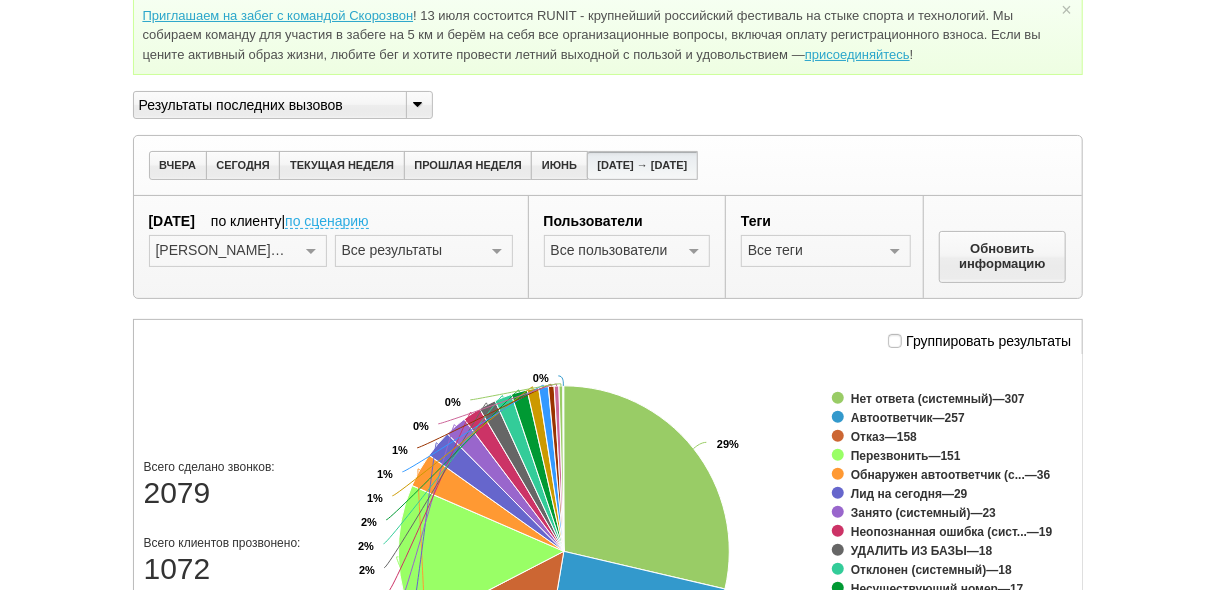 click at bounding box center [497, 252] 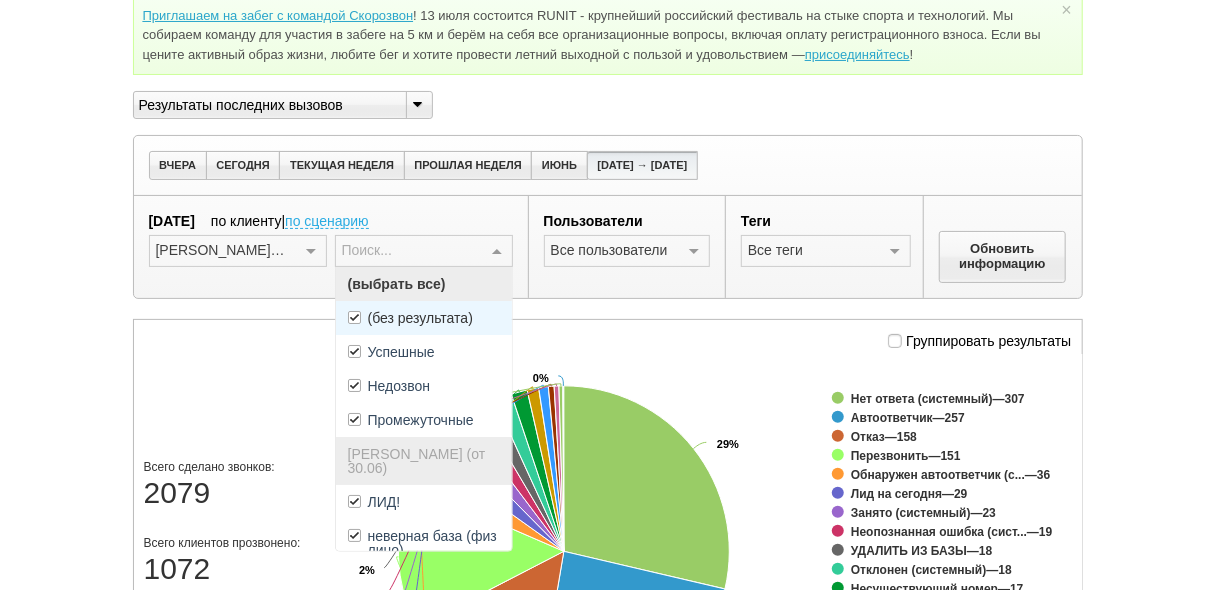 click on "(без результата)" at bounding box center [420, 318] 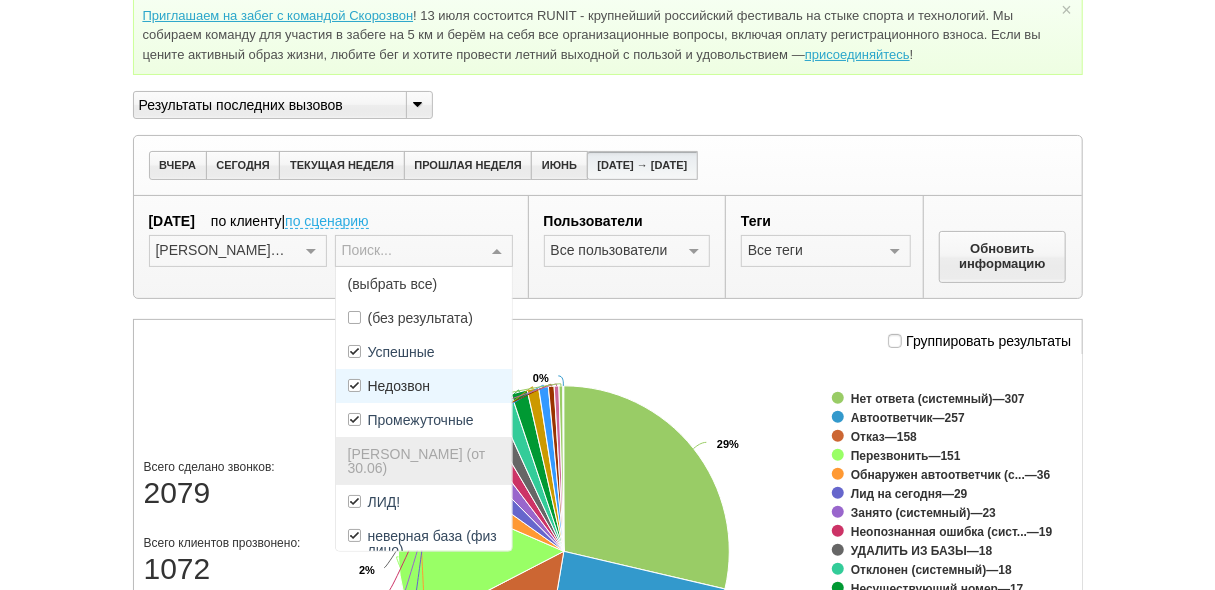 click on "Недозвон" at bounding box center [424, 386] 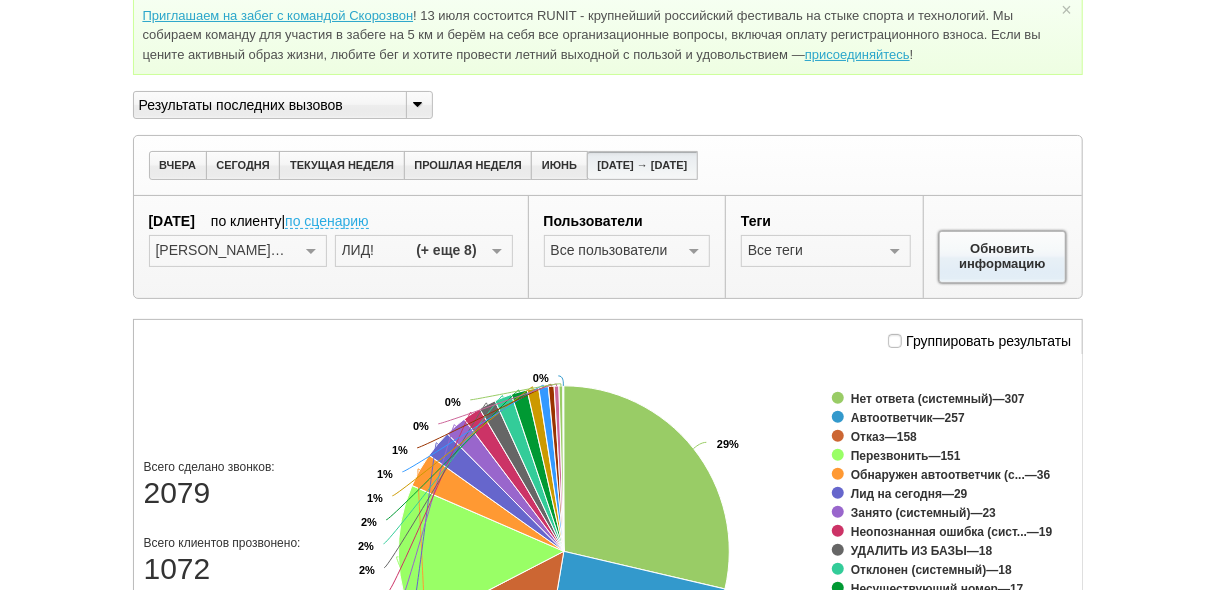 click on "Обновить информацию" at bounding box center (1003, 257) 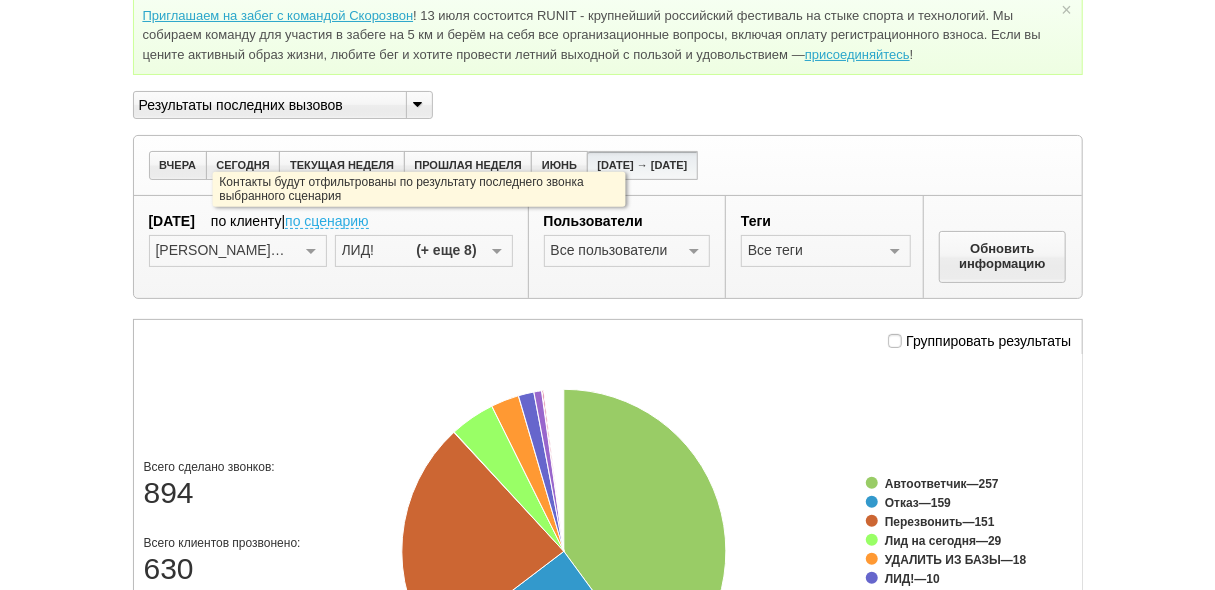 click on "по сценарию" at bounding box center (327, 222) 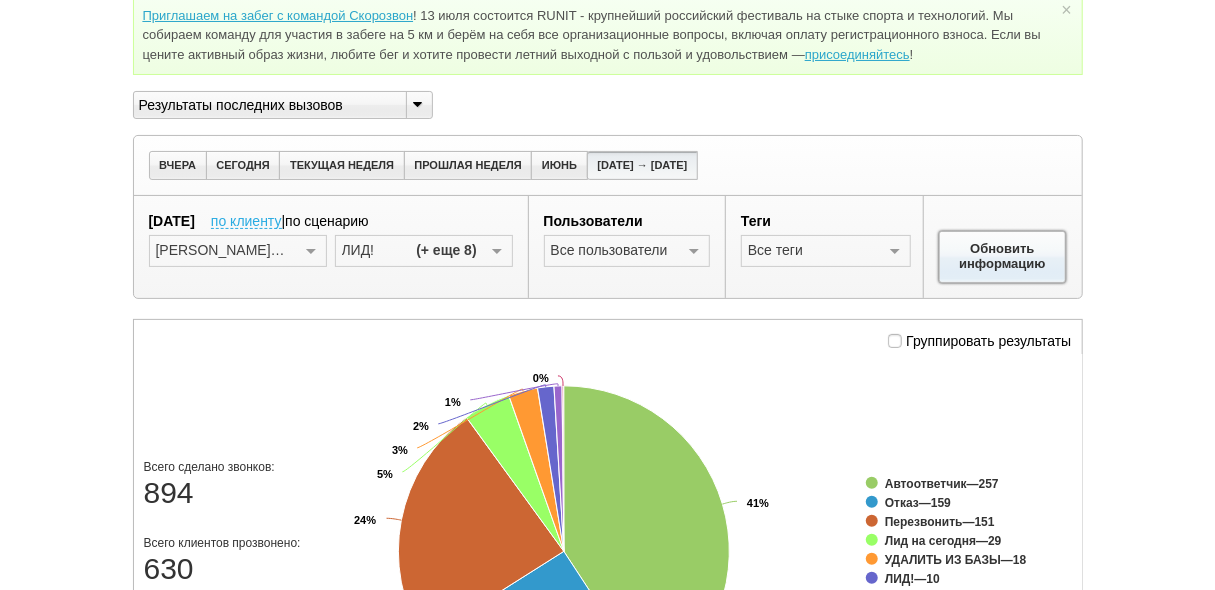 click on "Обновить информацию" at bounding box center [1003, 257] 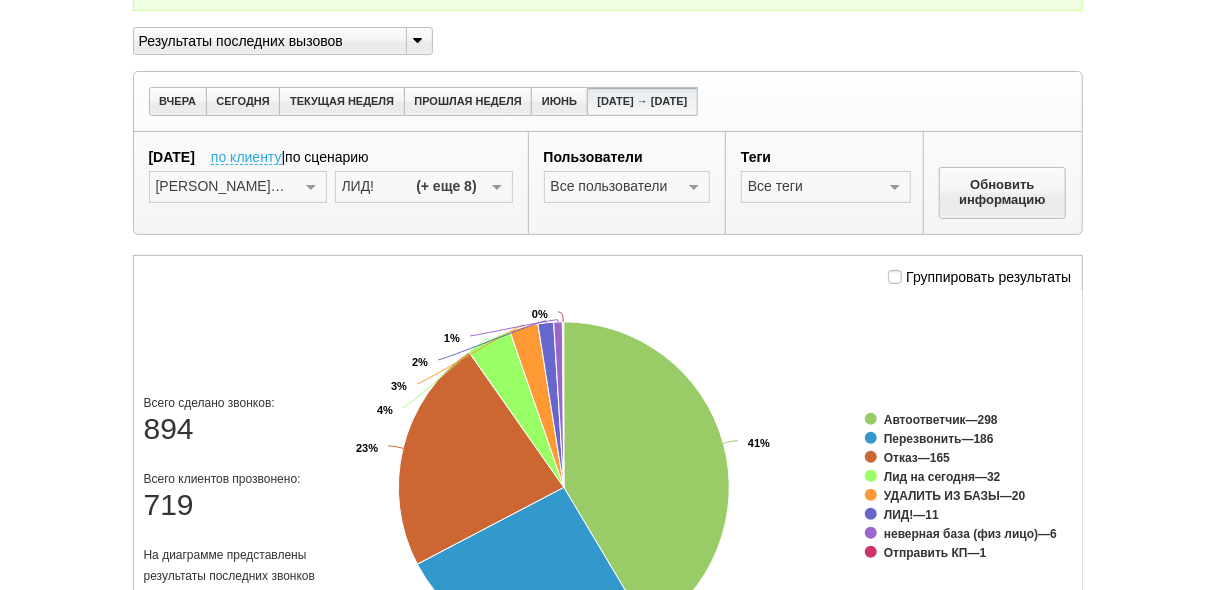 scroll, scrollTop: 0, scrollLeft: 0, axis: both 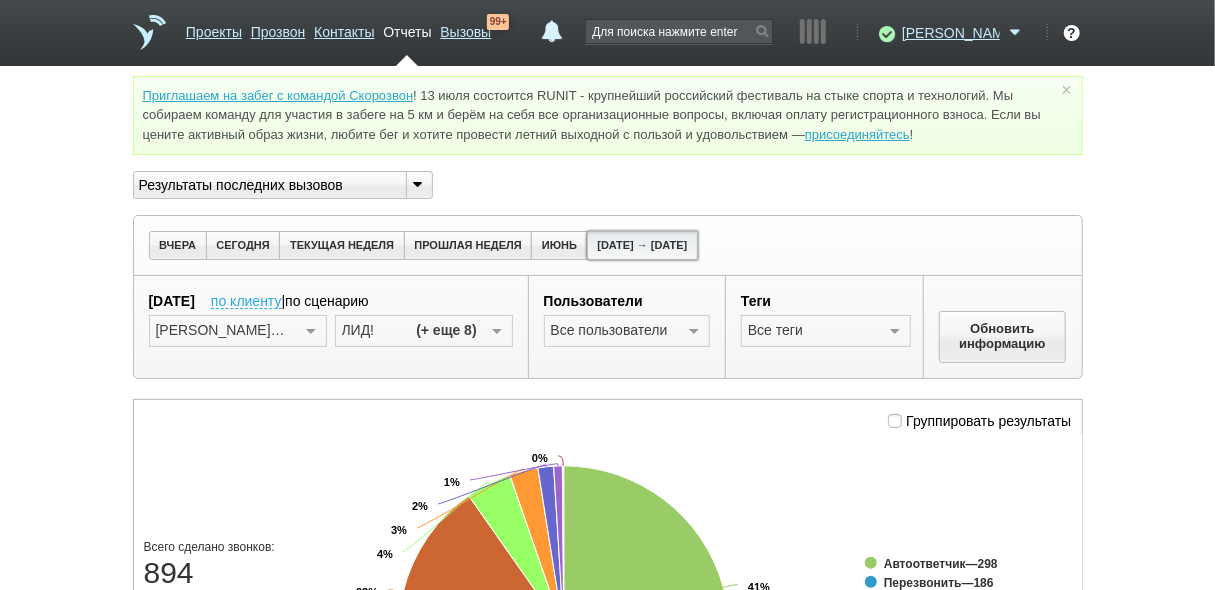 click on "[DATE] → [DATE]" at bounding box center [642, 245] 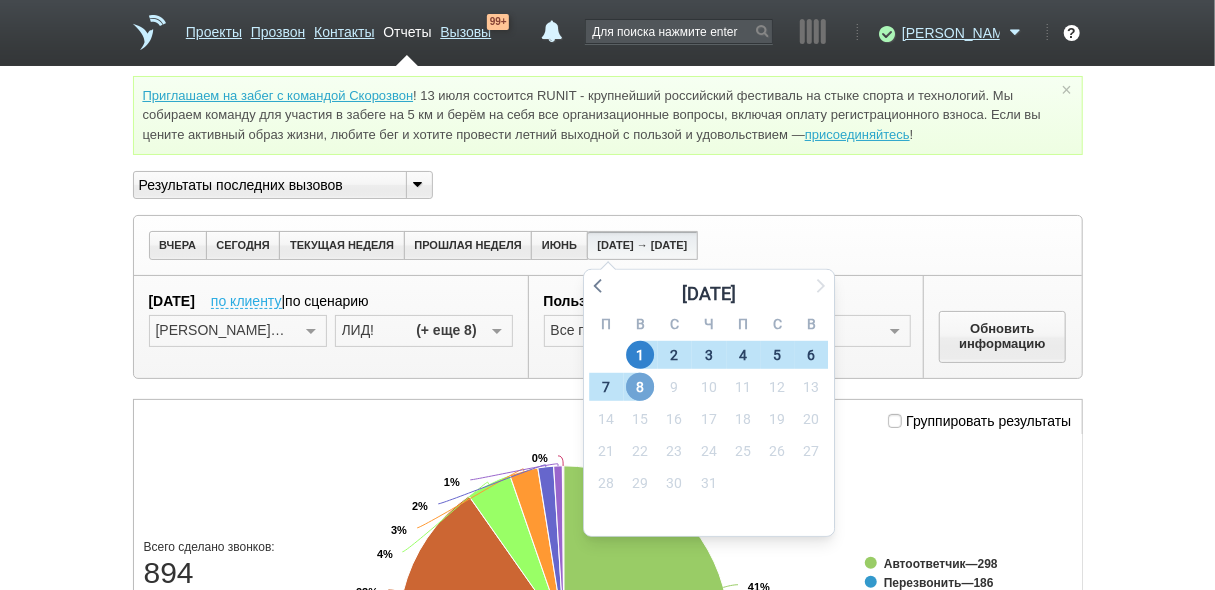 drag, startPoint x: 634, startPoint y: 380, endPoint x: 629, endPoint y: 370, distance: 11.18034 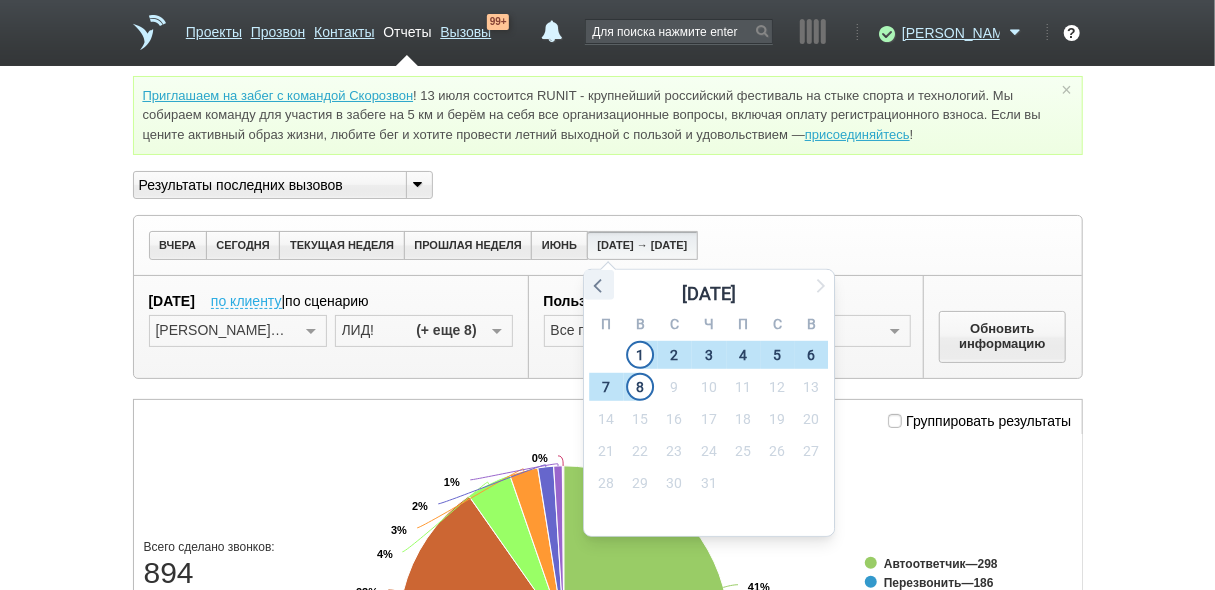 click at bounding box center (599, 285) 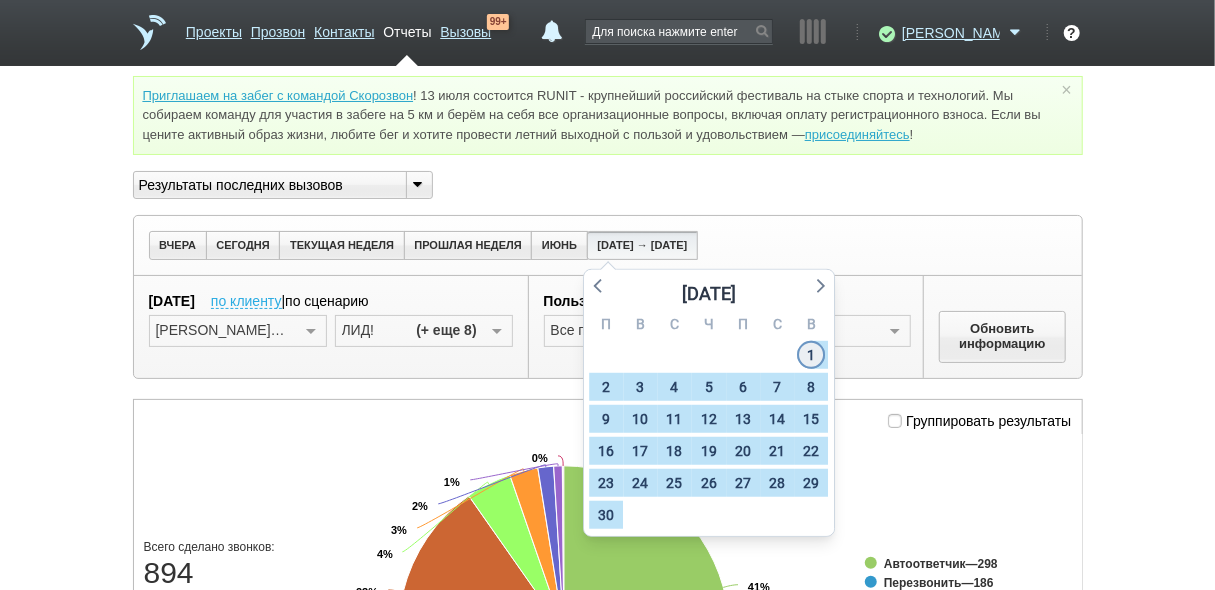 click on "1" at bounding box center (812, 355) 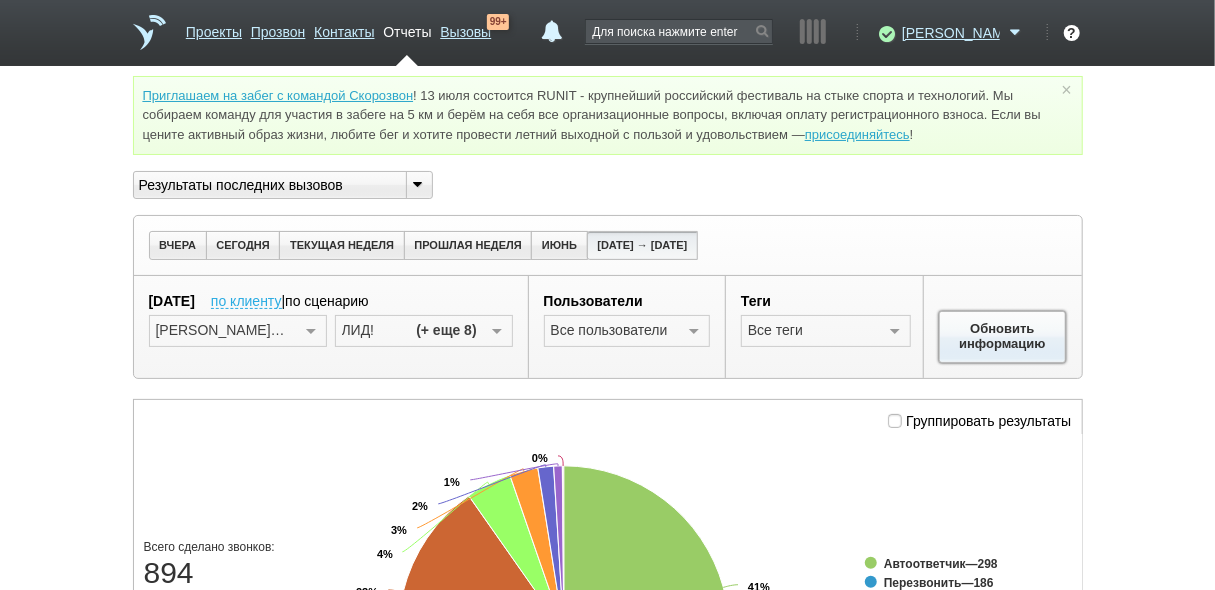 click on "Обновить информацию" at bounding box center (1003, 337) 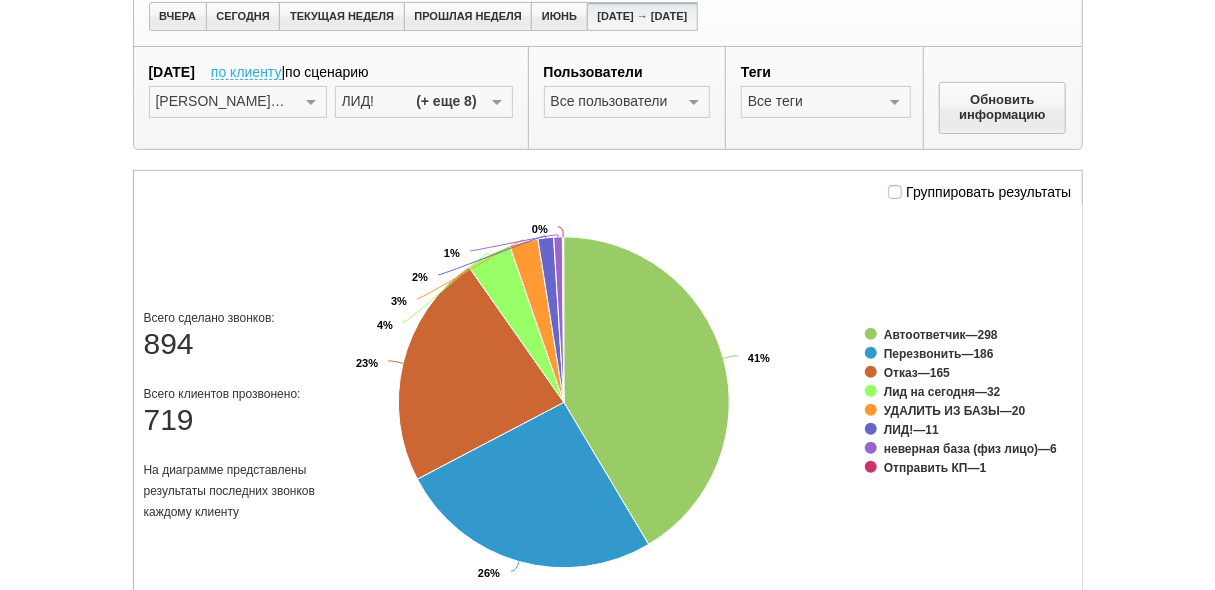 scroll, scrollTop: 160, scrollLeft: 0, axis: vertical 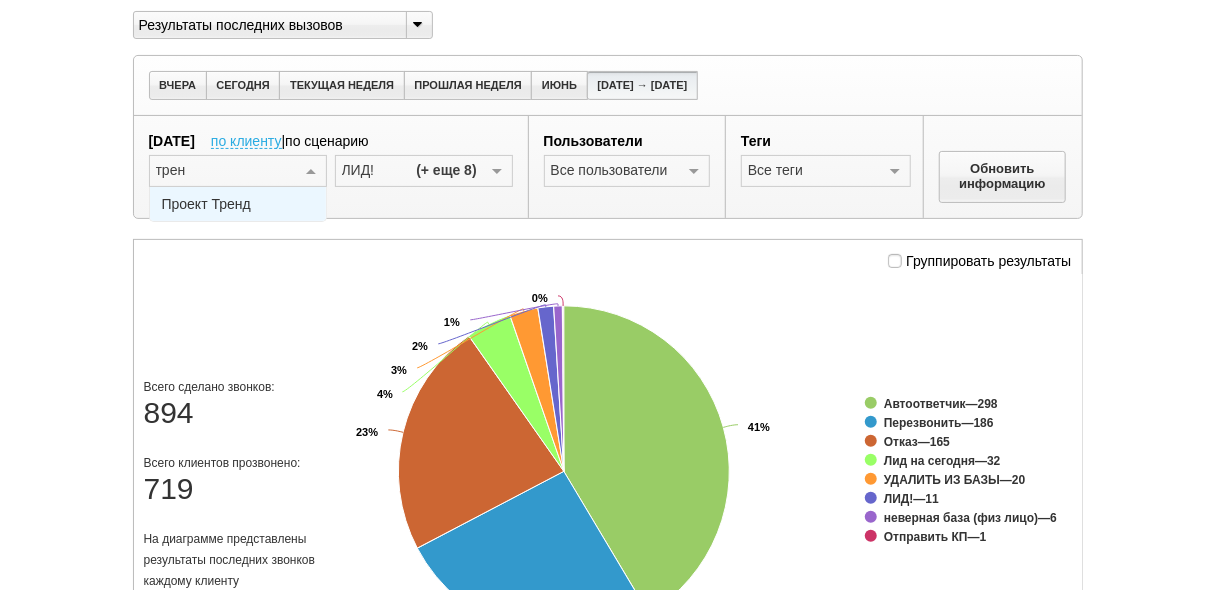 type on "тренд" 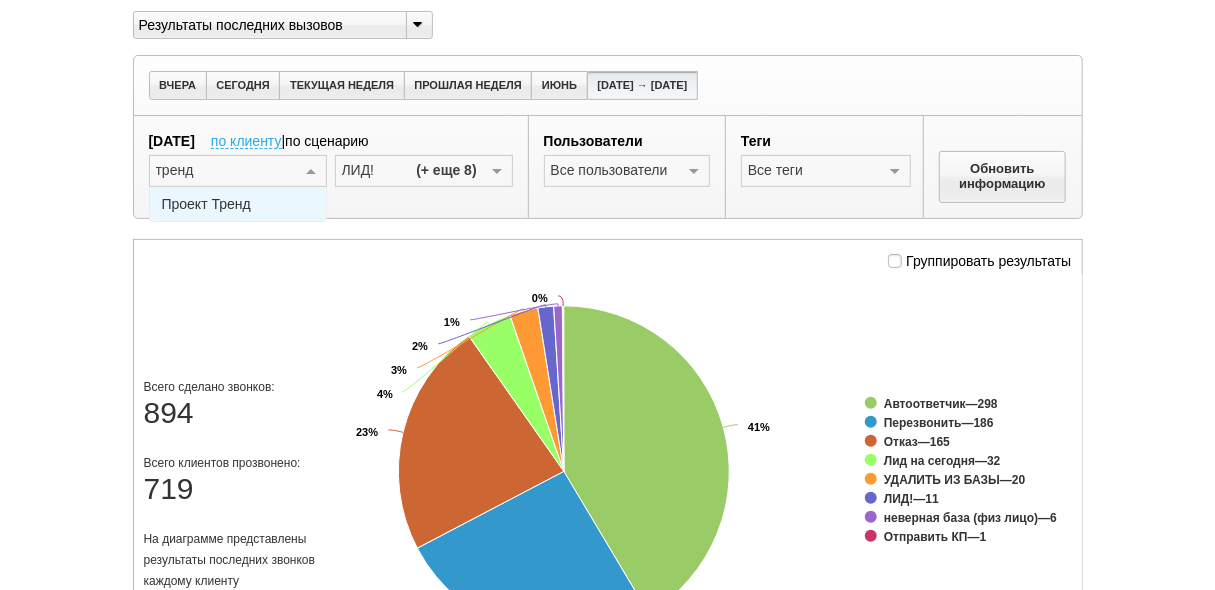 click on "Проект Тренд" at bounding box center (238, 204) 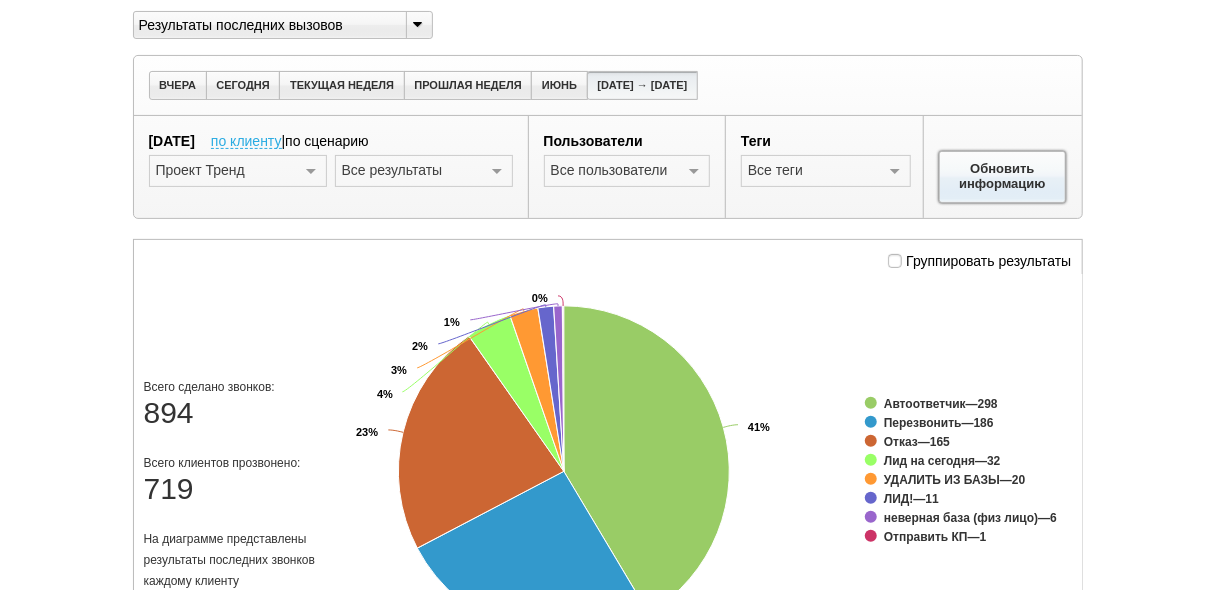 click on "Обновить информацию" at bounding box center [1003, 177] 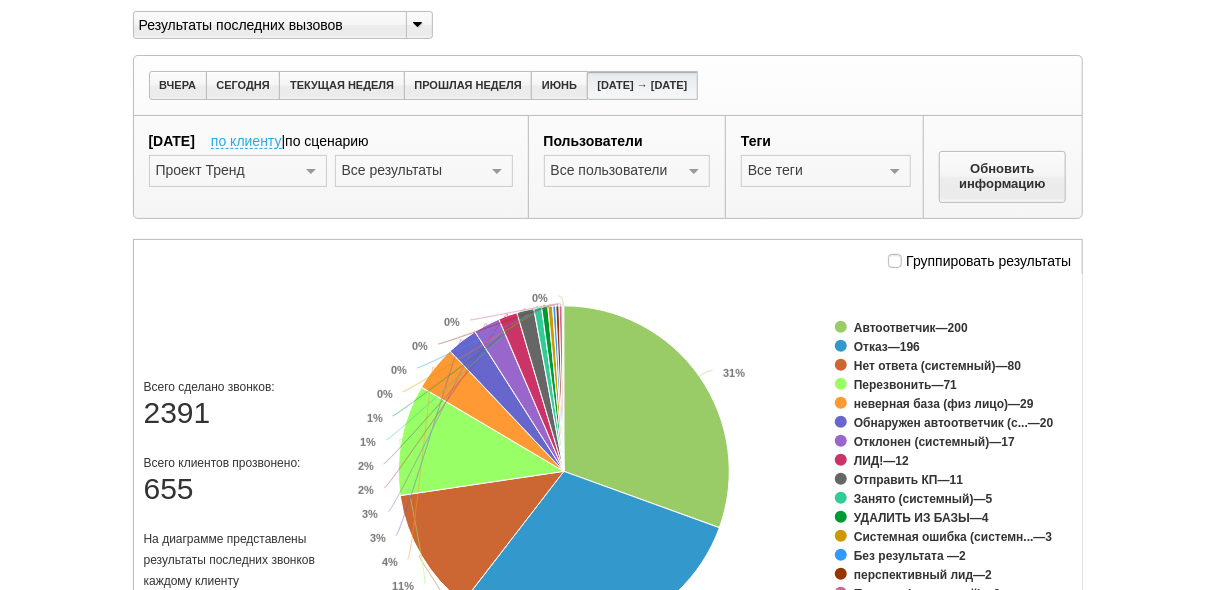 click at bounding box center [497, 172] 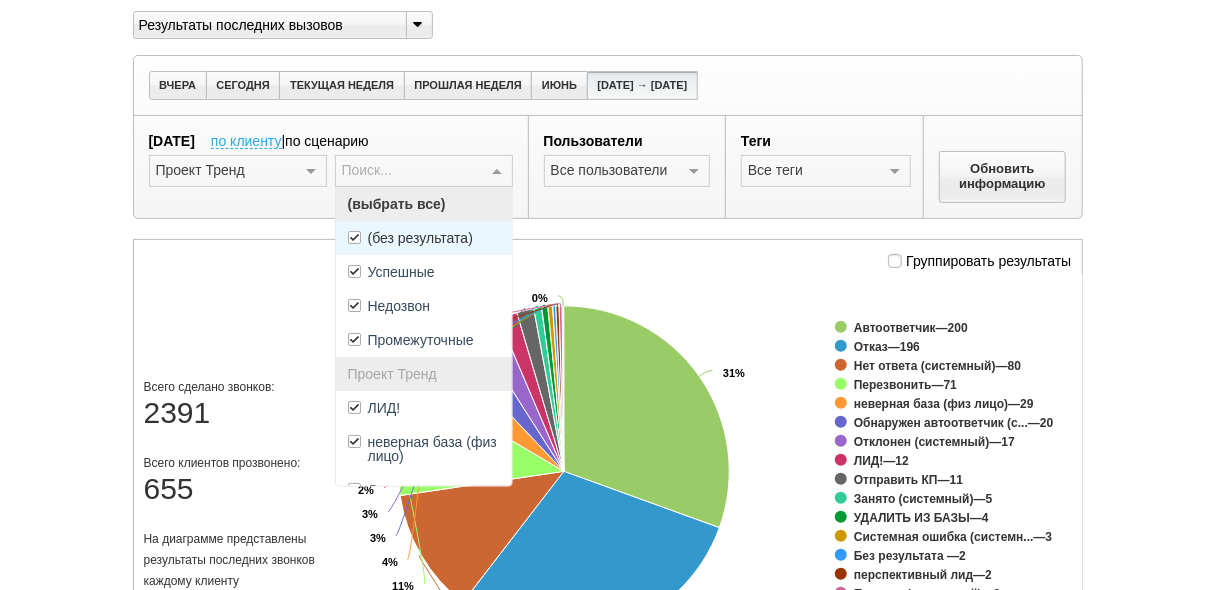 click on "(без результата)" at bounding box center (420, 238) 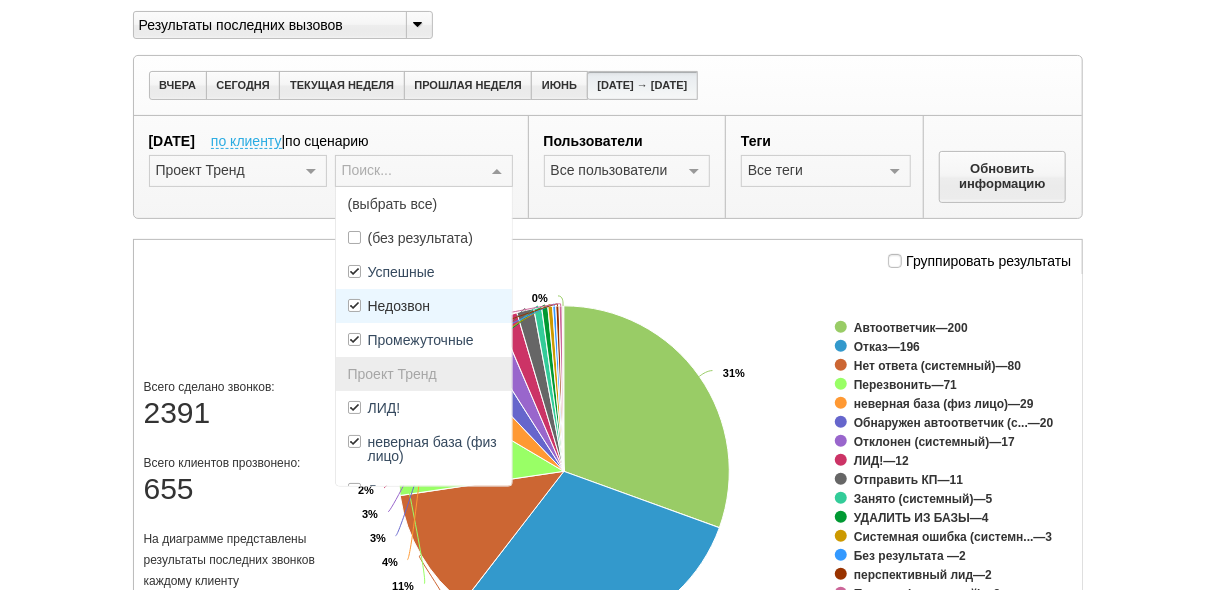 click on "Недозвон" at bounding box center [424, 306] 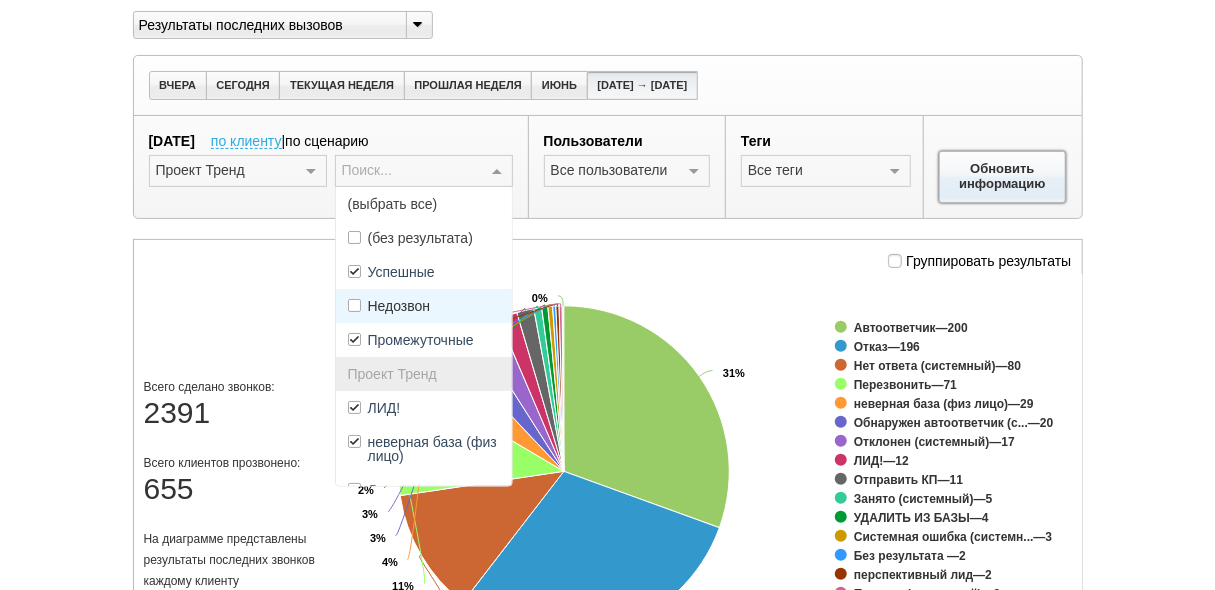 click on "Обновить информацию" at bounding box center [1003, 177] 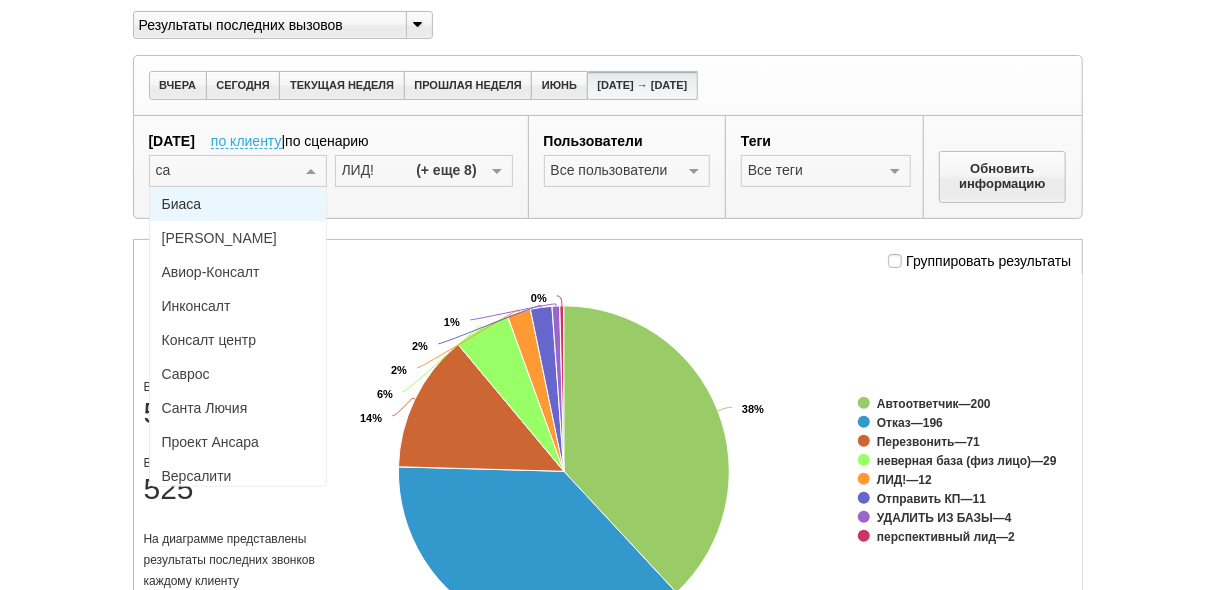 type on "[DEMOGRAPHIC_DATA]" 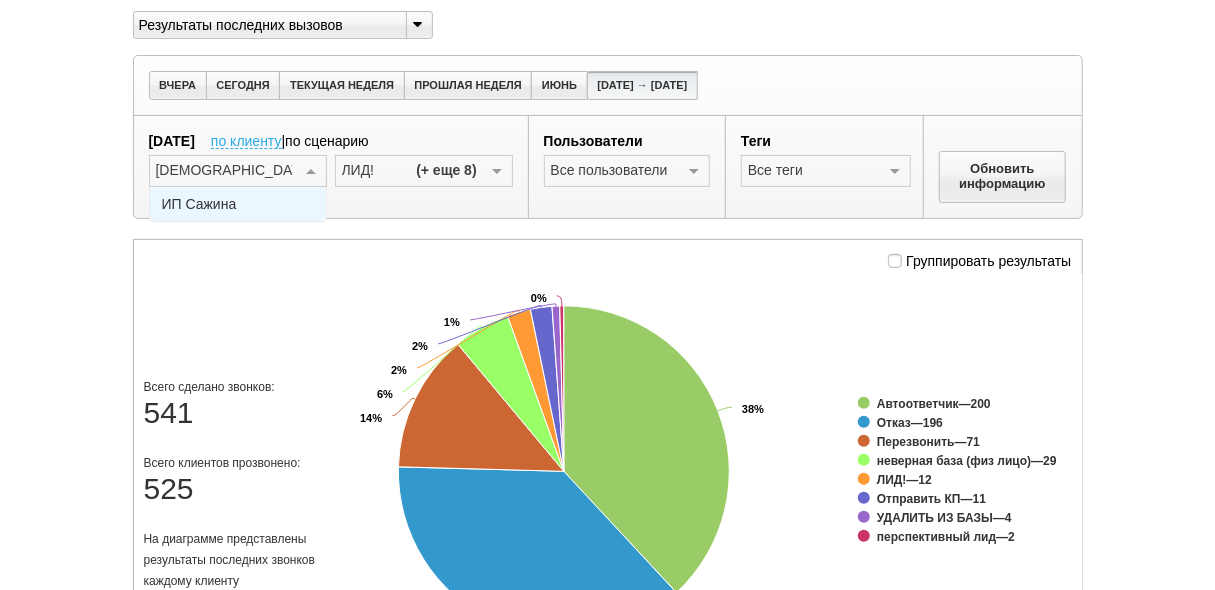 click on "ИП Сажина" at bounding box center (199, 204) 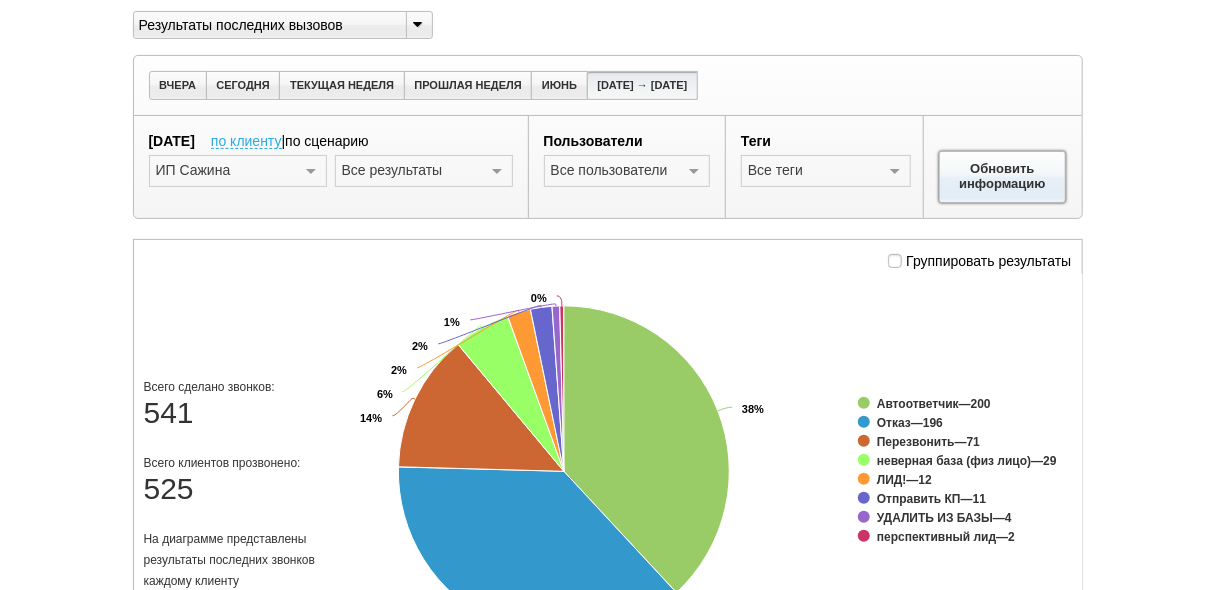 click on "Обновить информацию" at bounding box center (1003, 177) 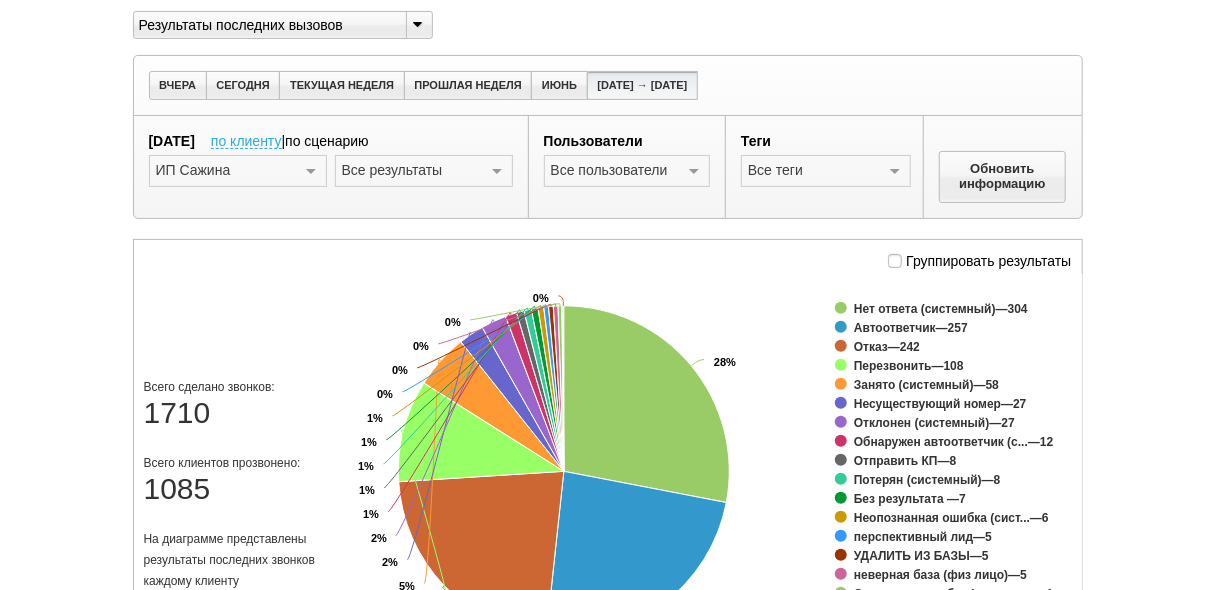 click at bounding box center [497, 172] 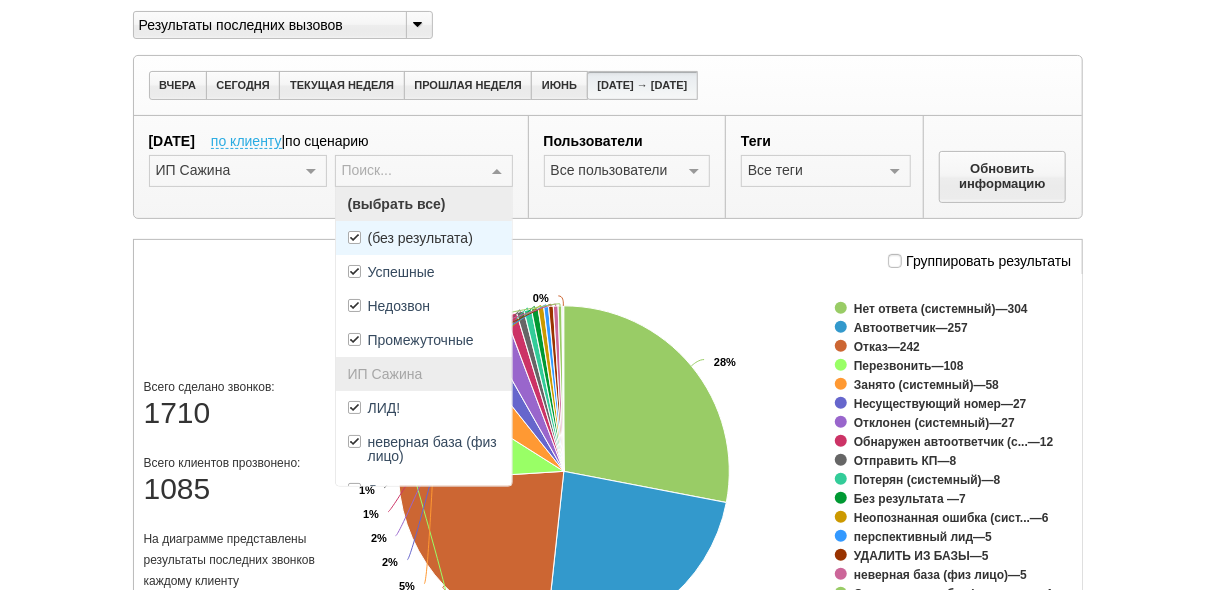 click on "(без результата)" at bounding box center [420, 238] 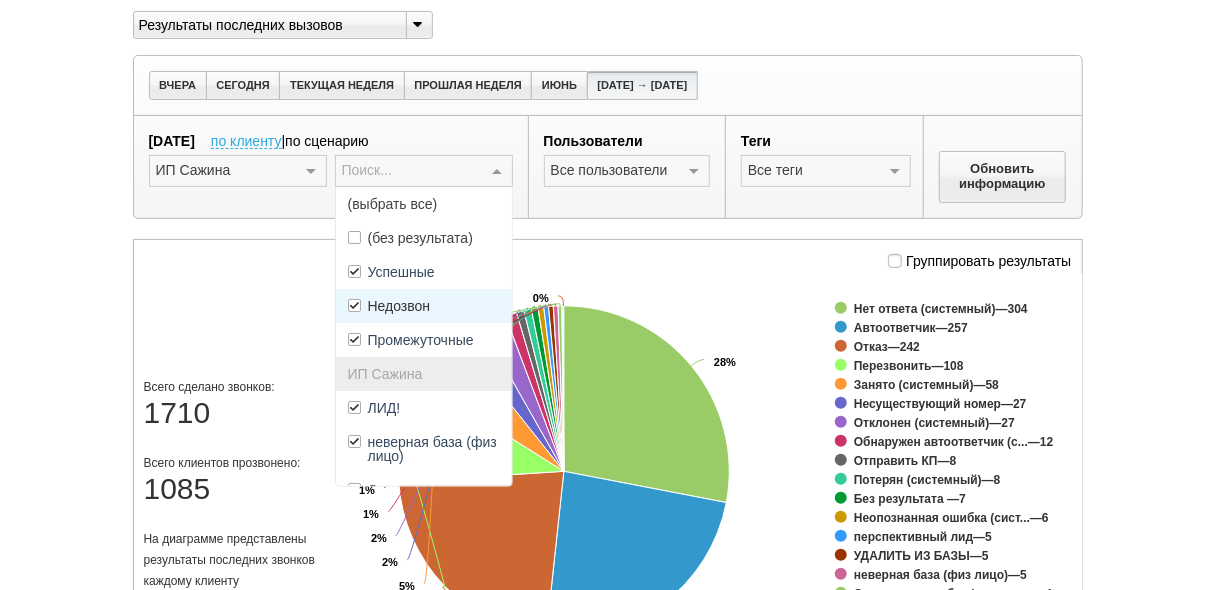 click on "Недозвон" at bounding box center (424, 306) 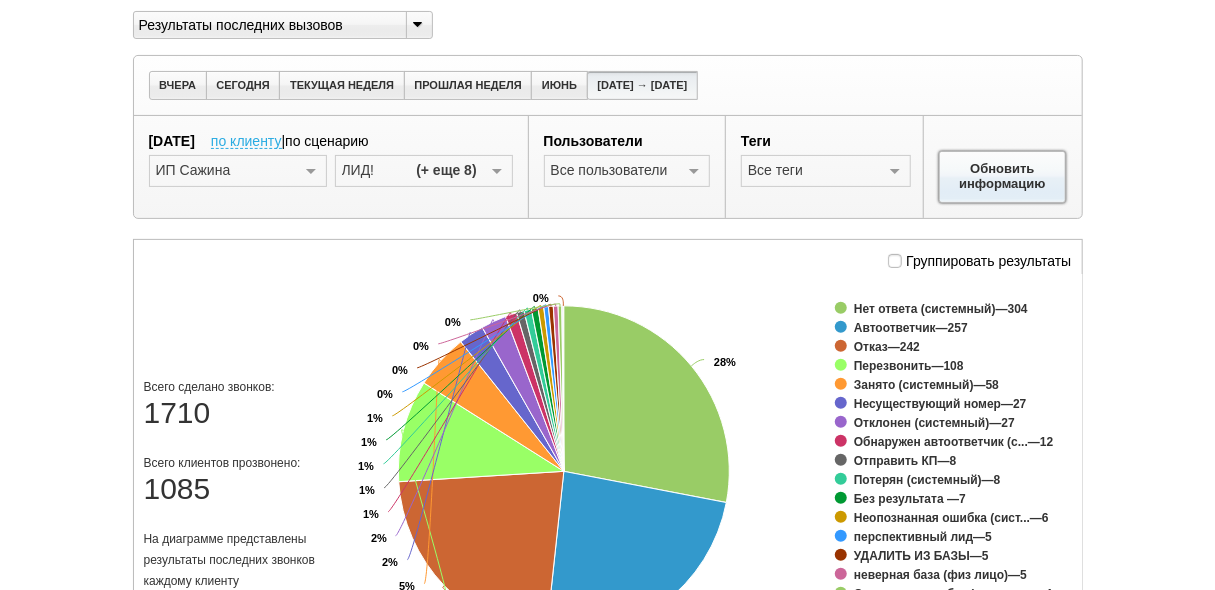 click on "Обновить информацию" at bounding box center (1003, 177) 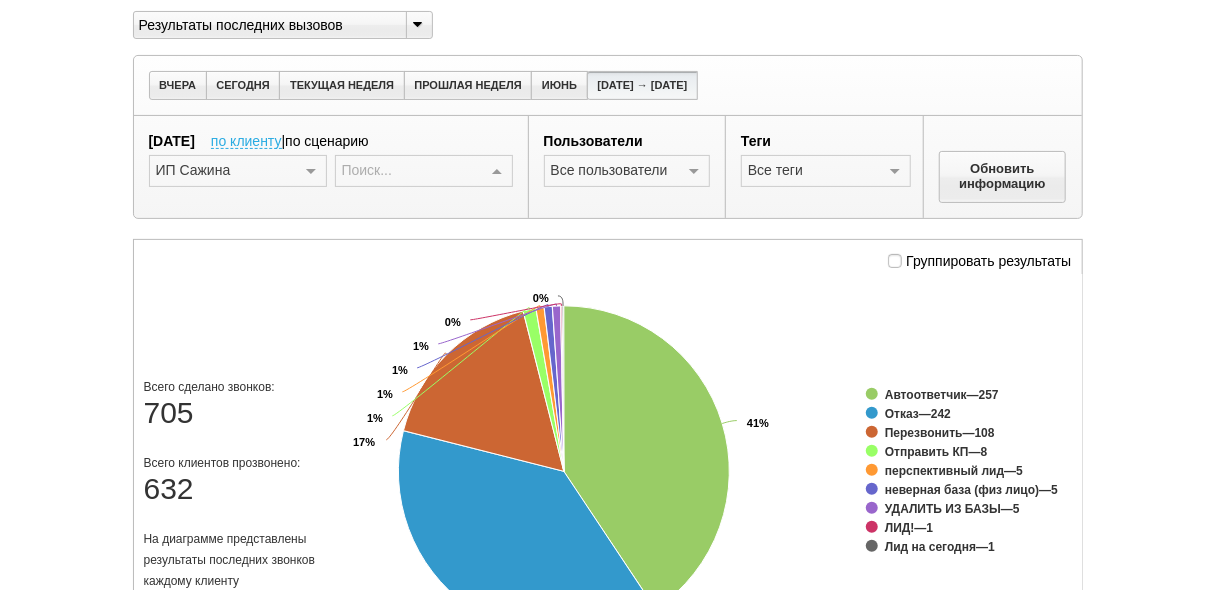 click at bounding box center (497, 172) 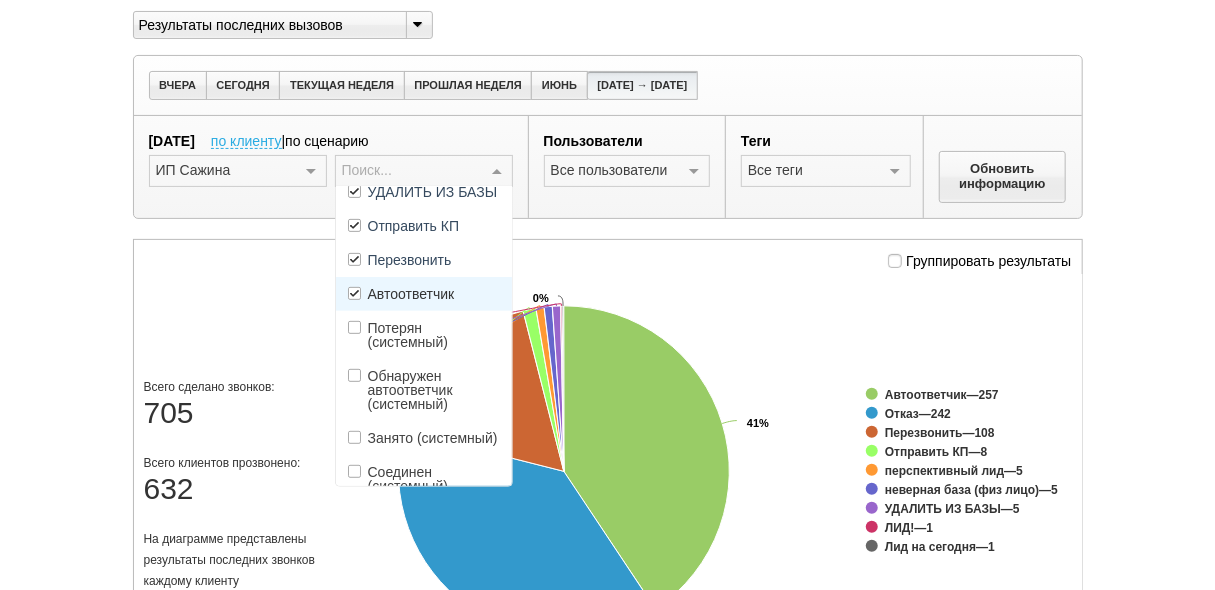 scroll, scrollTop: 480, scrollLeft: 0, axis: vertical 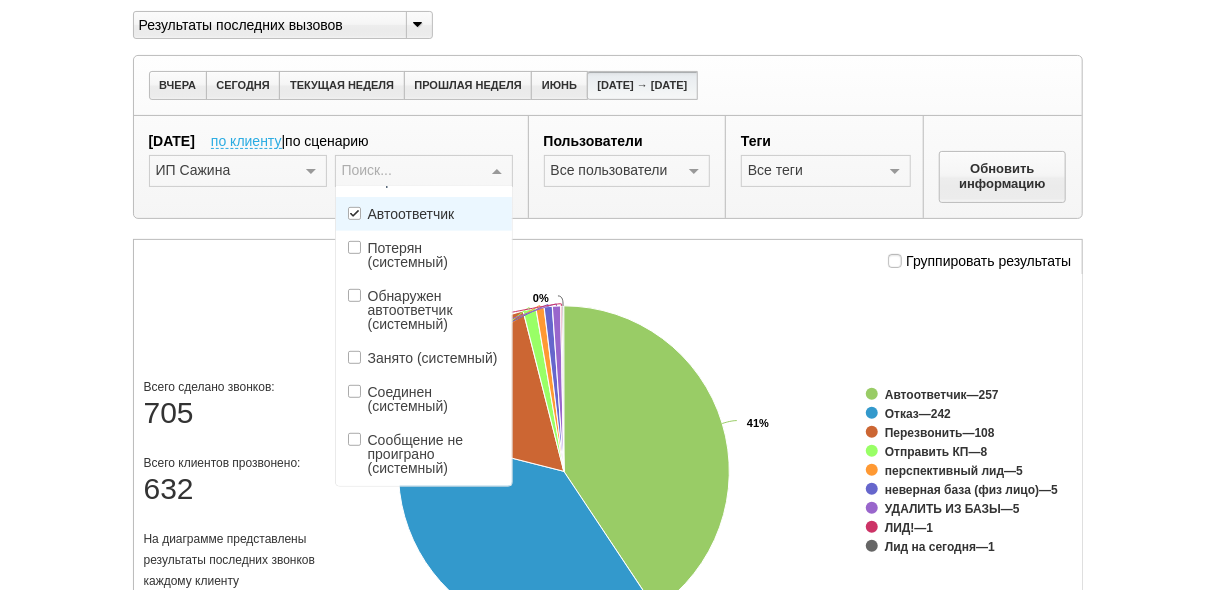 click on "Автоответчик" at bounding box center (424, 214) 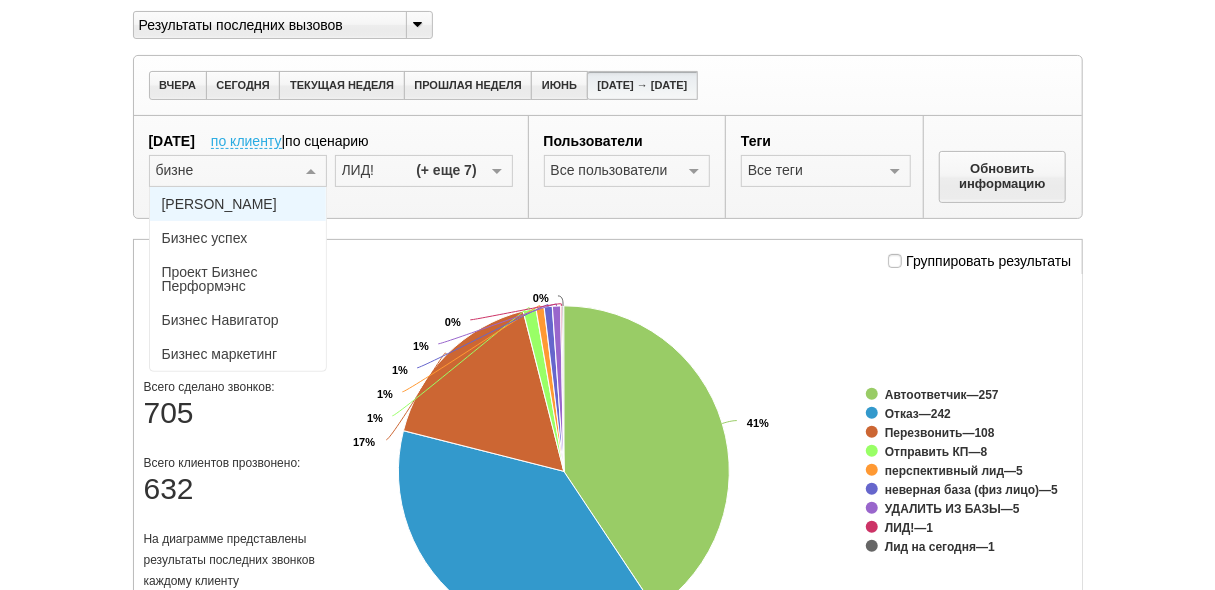 type on "бизнес" 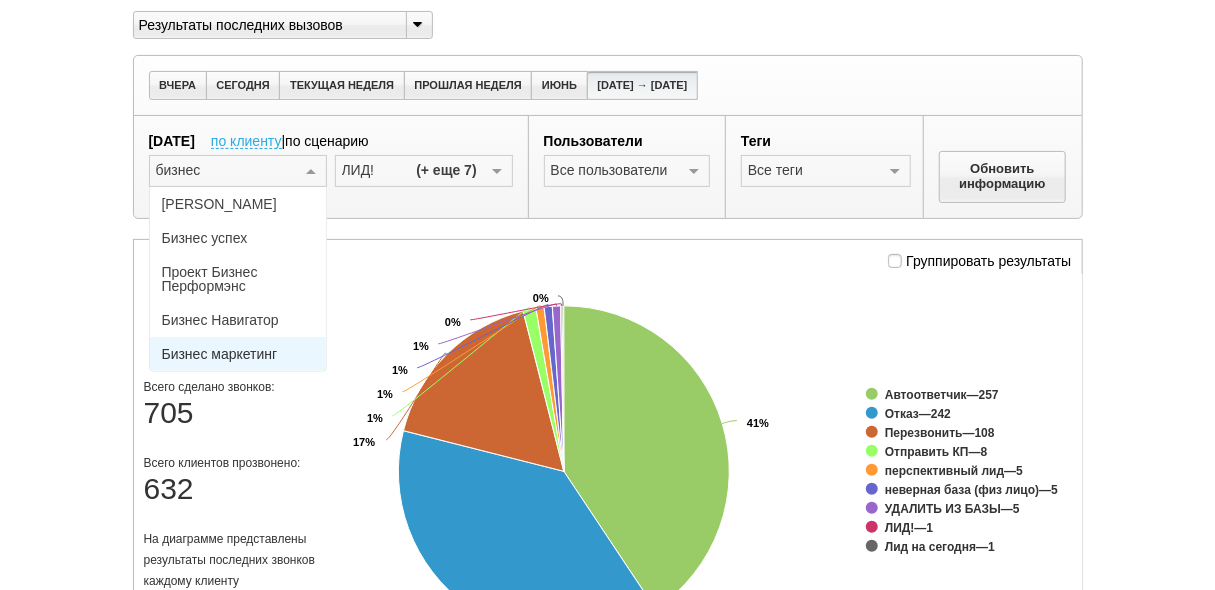 click on "Бизнес маркетинг" at bounding box center [220, 354] 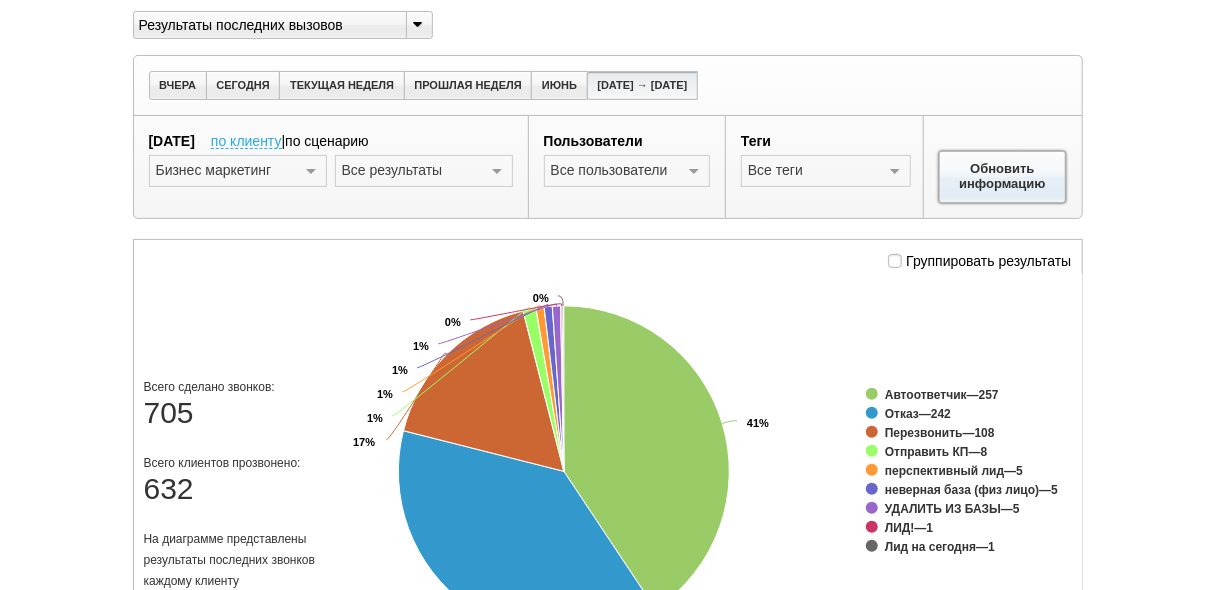 click on "Обновить информацию" at bounding box center (1003, 177) 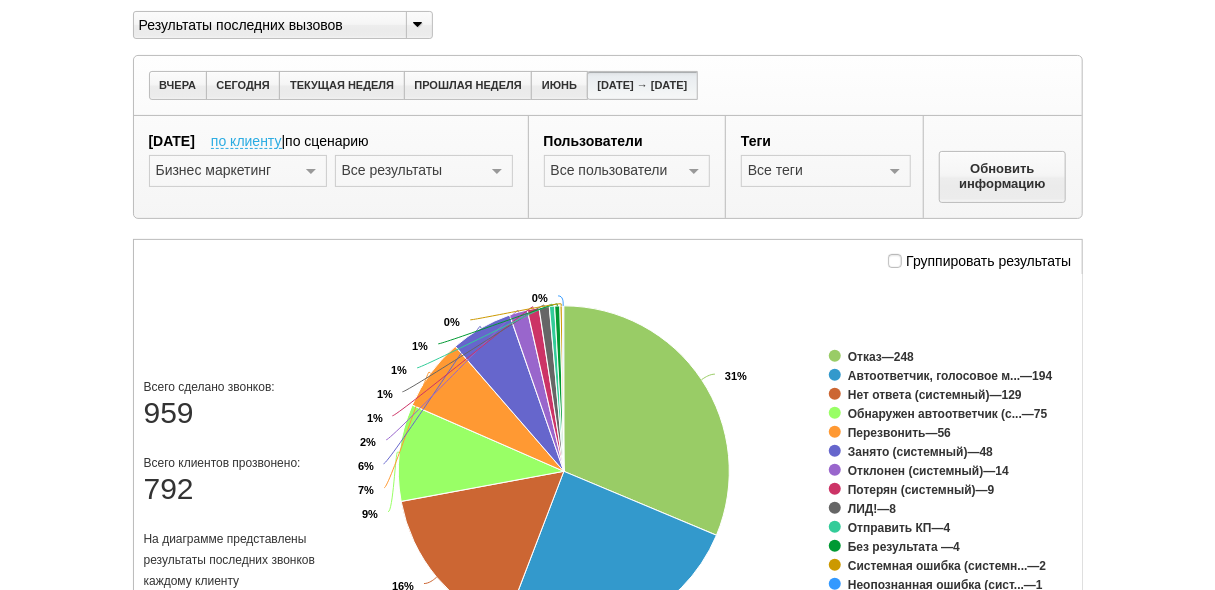 click at bounding box center [497, 172] 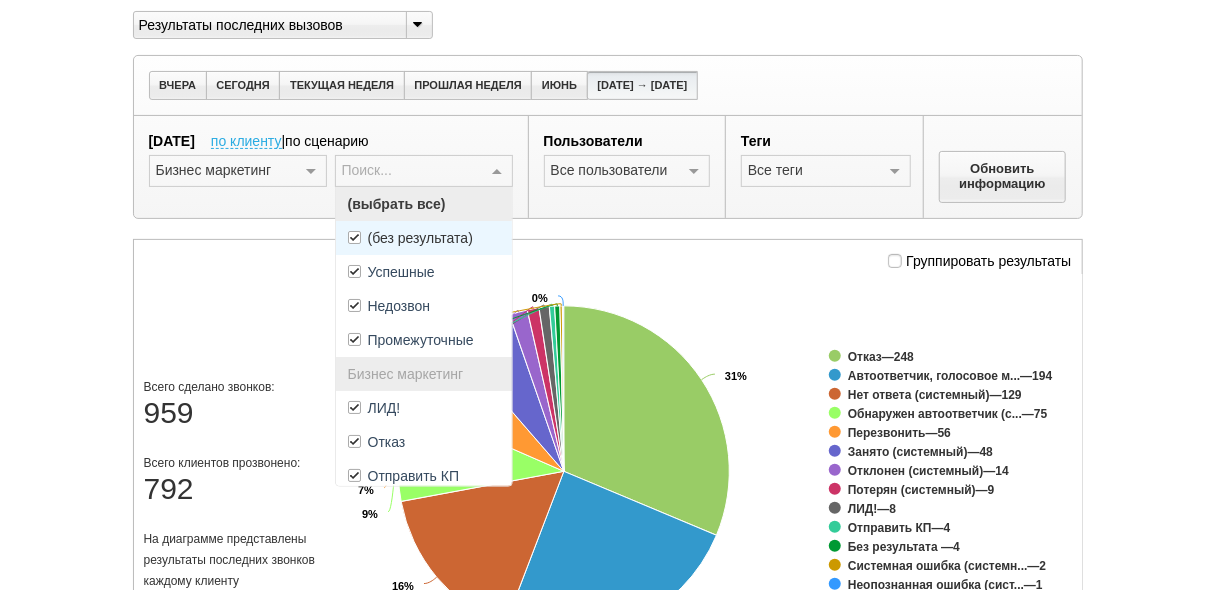click on "(без результата)" at bounding box center (420, 238) 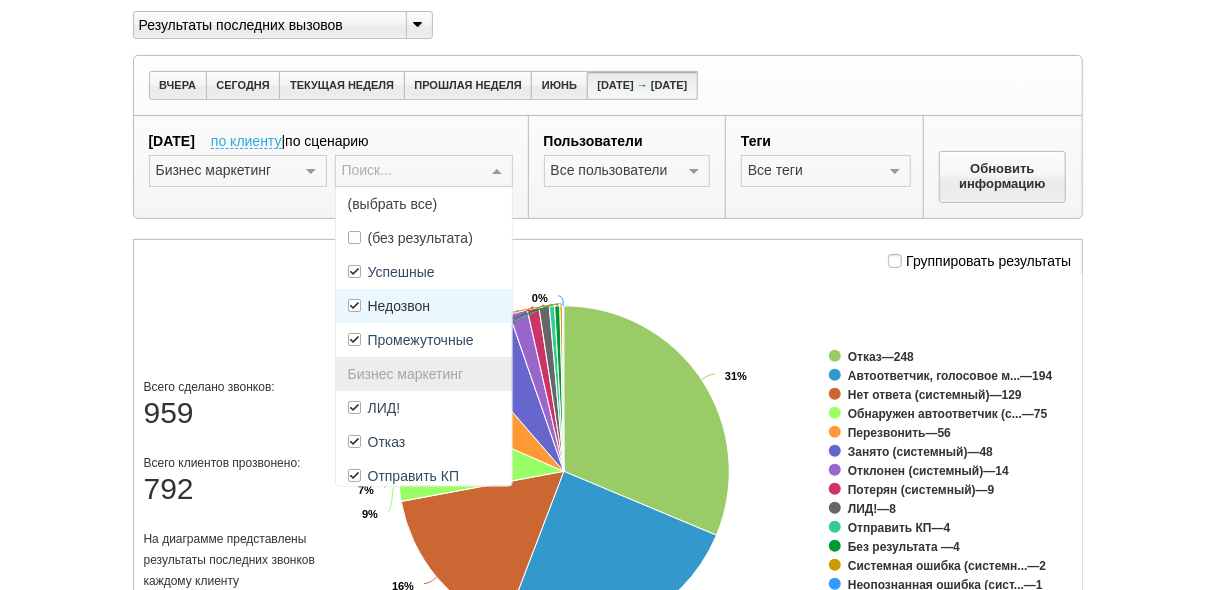 click on "Недозвон" at bounding box center (424, 306) 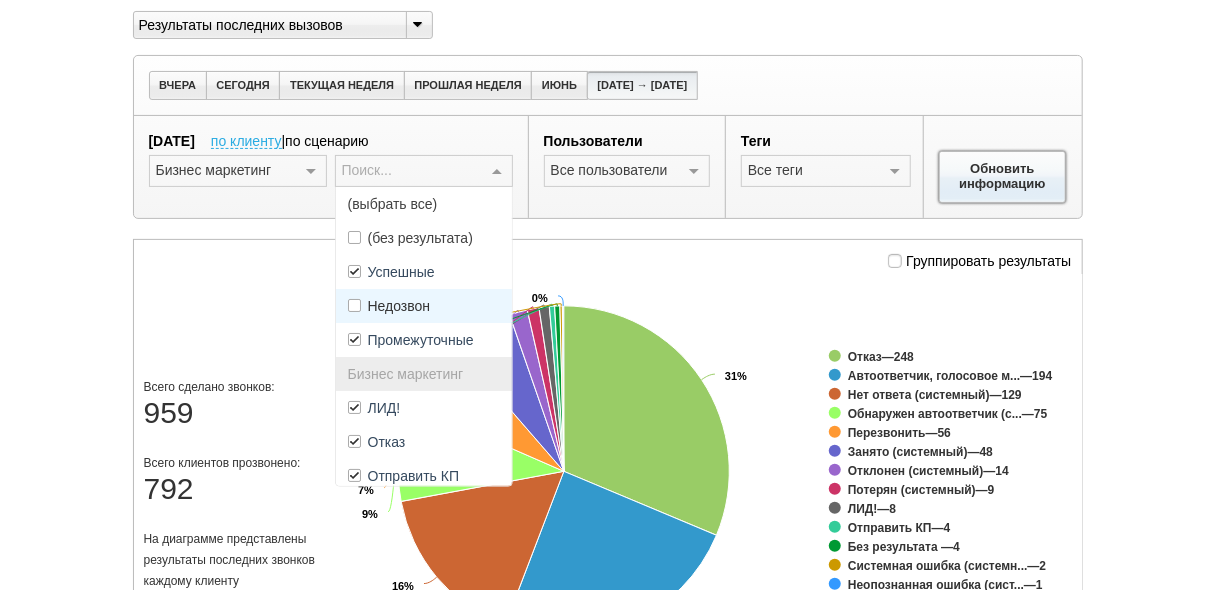 click on "Обновить информацию" at bounding box center [1003, 177] 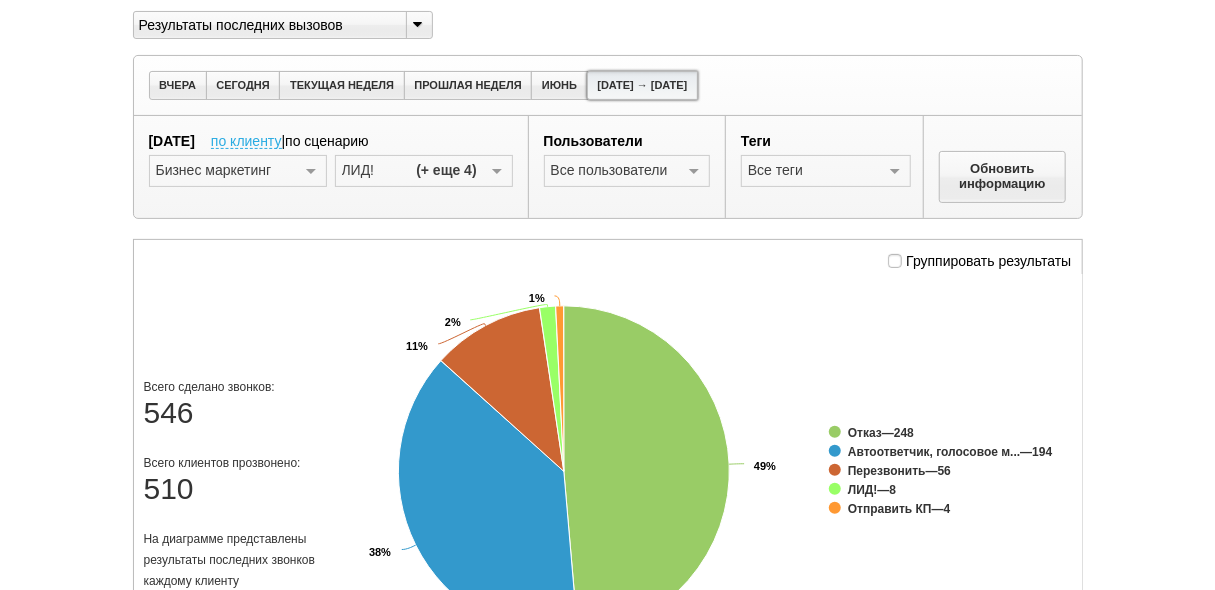 click on "01.06.2025 → 08.07.2025" at bounding box center [642, 85] 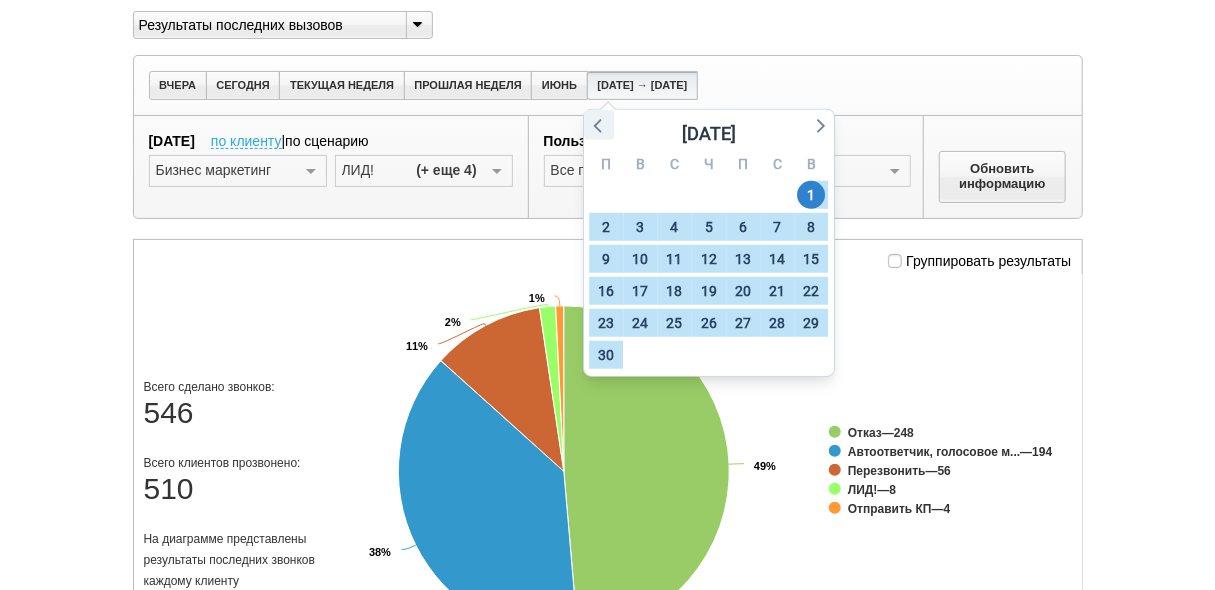 click 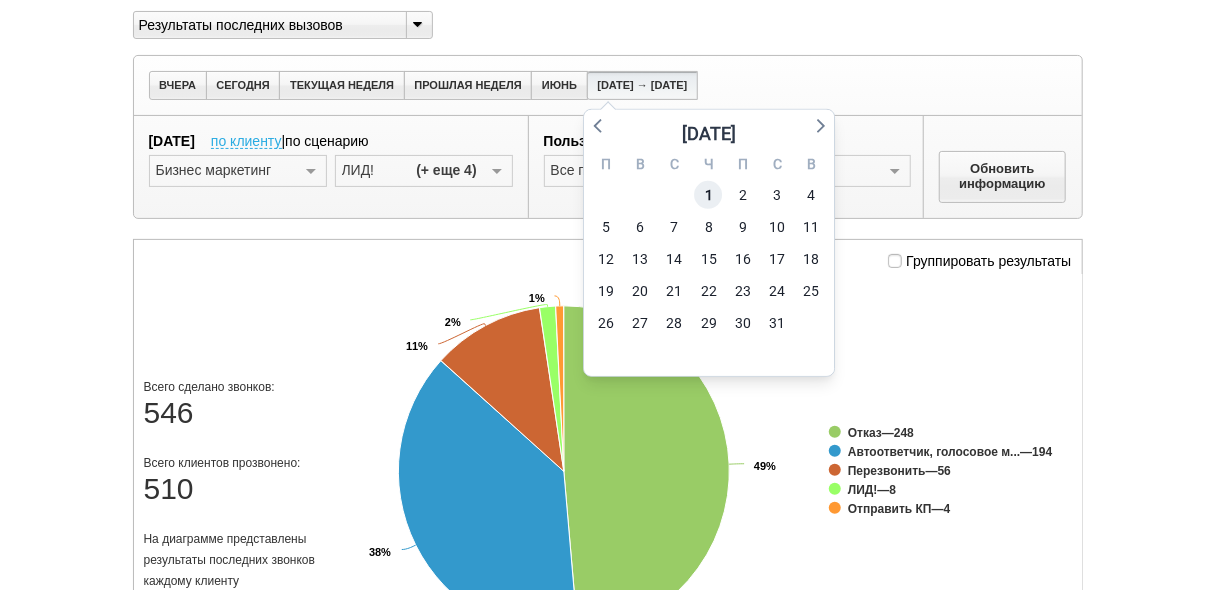click on "1" at bounding box center [709, 195] 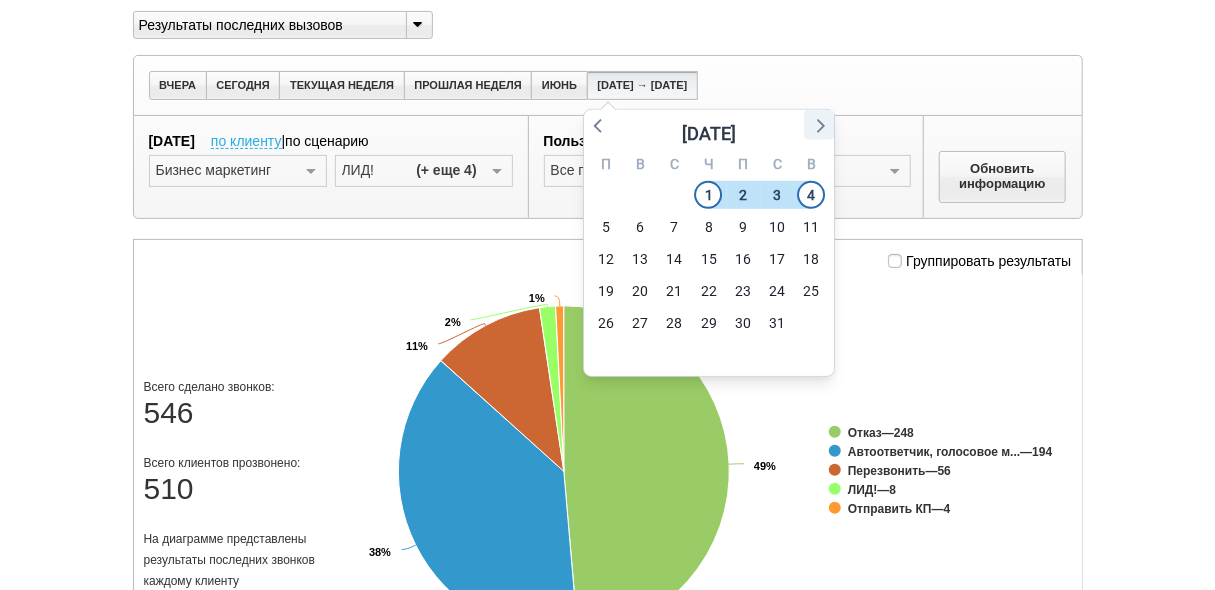 click 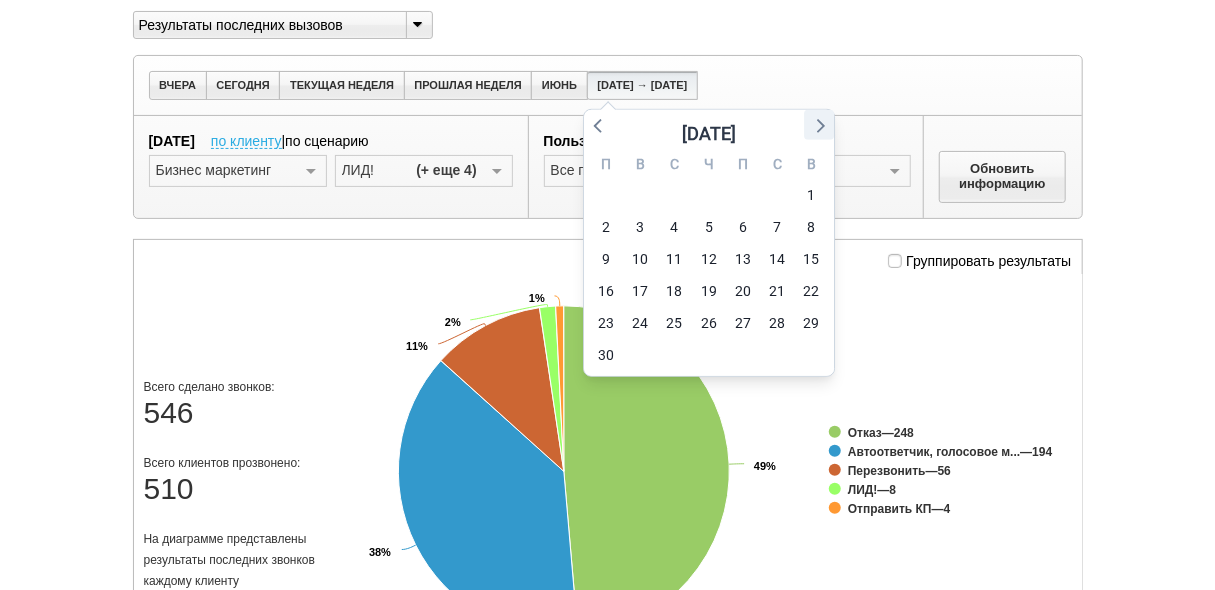 click 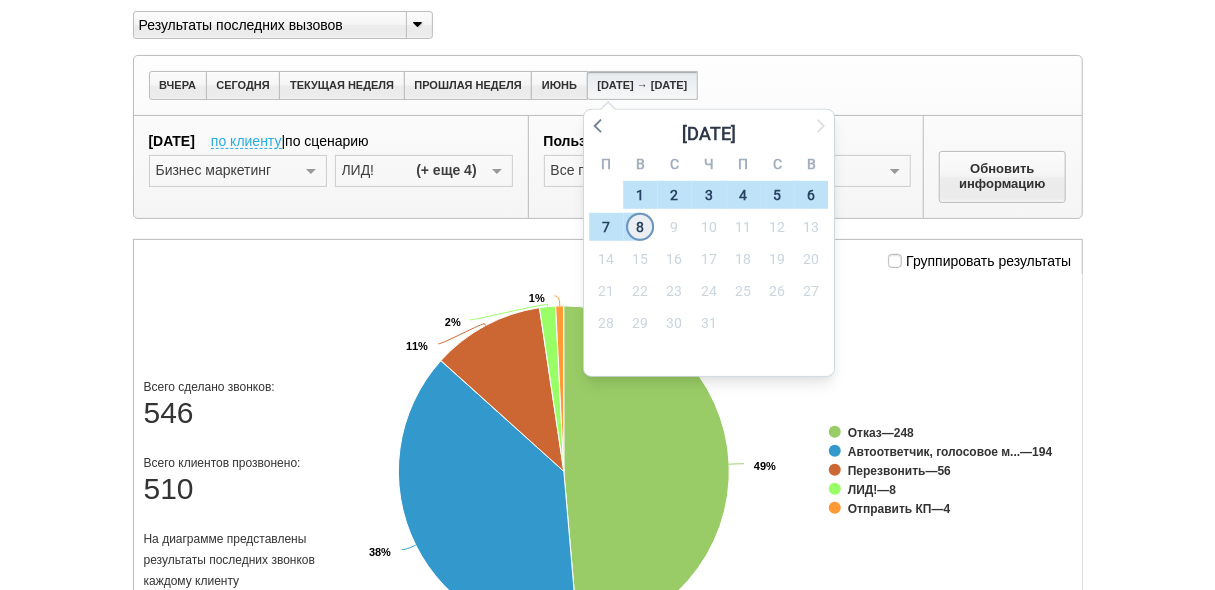 click on "8" at bounding box center [640, 227] 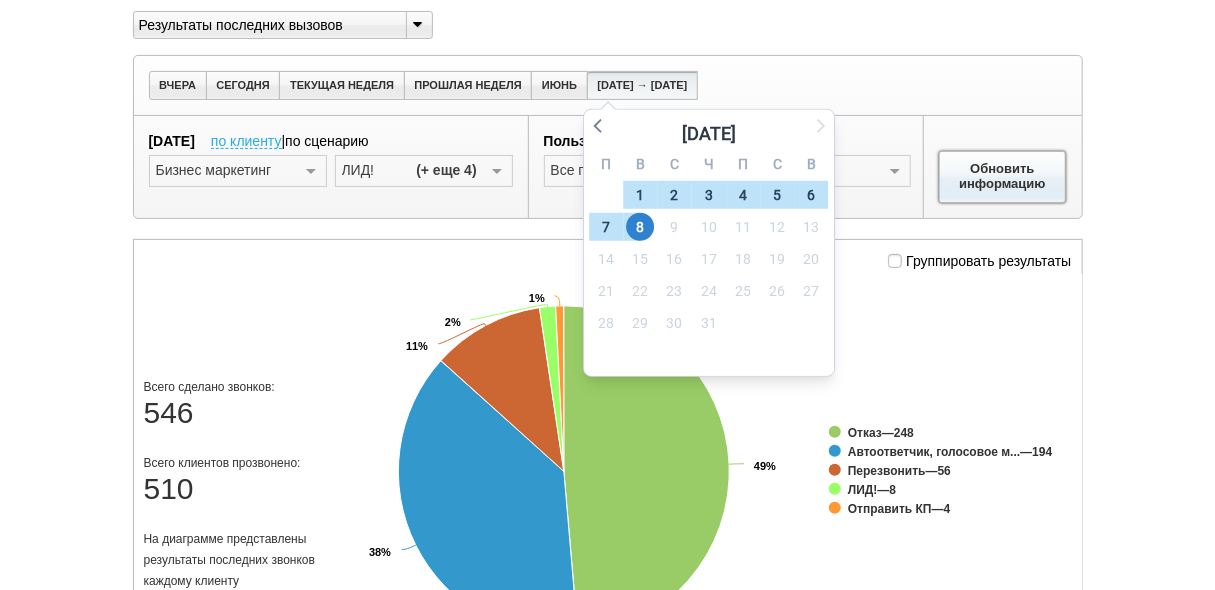 click on "Обновить информацию" at bounding box center [1003, 177] 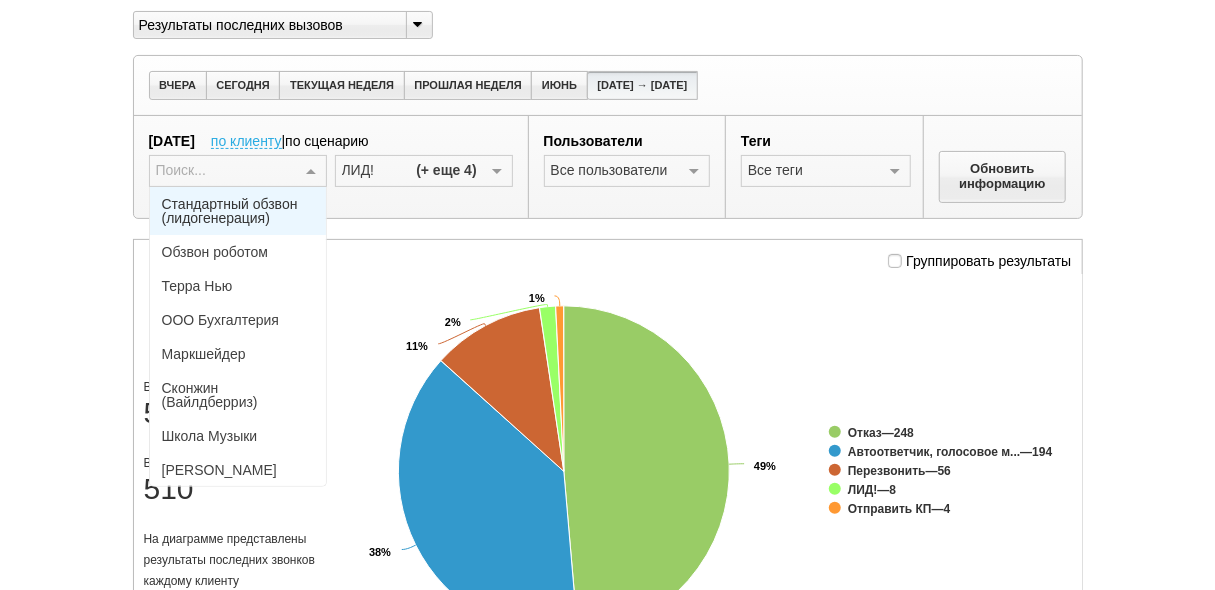 click at bounding box center (311, 172) 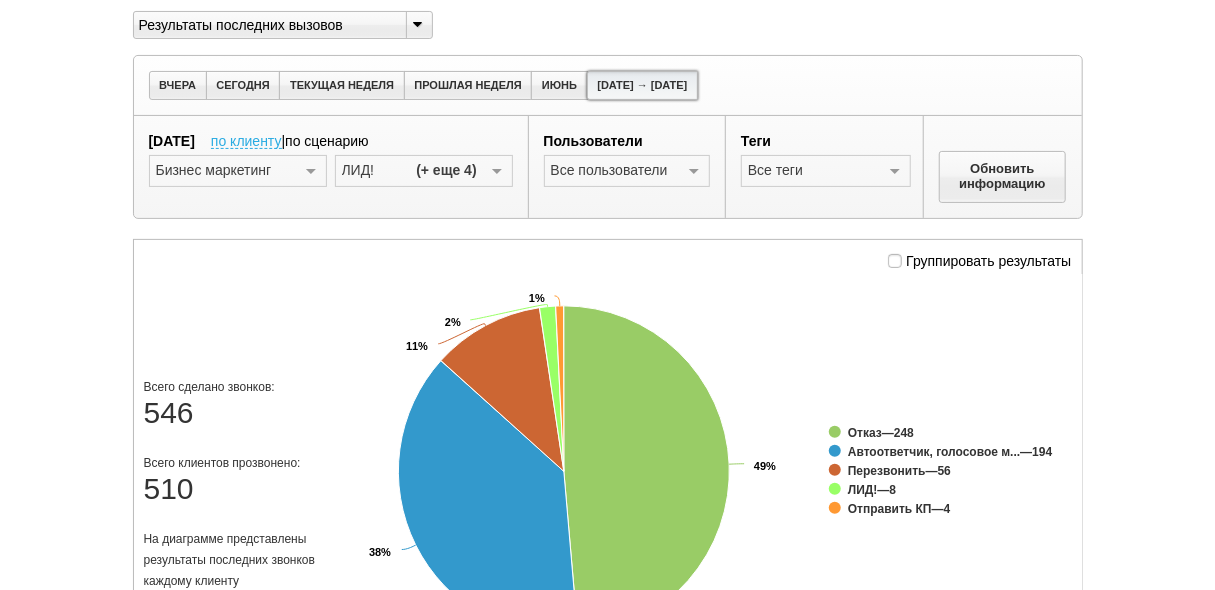 click on "01.05.2025 → 08.07.2025" at bounding box center [642, 85] 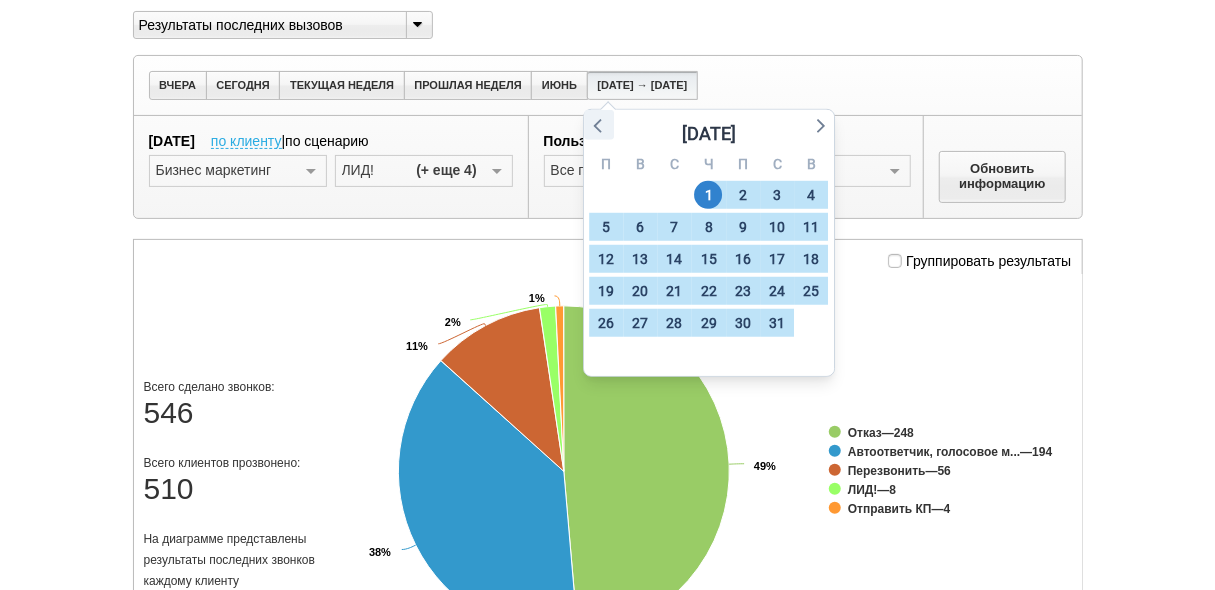 click 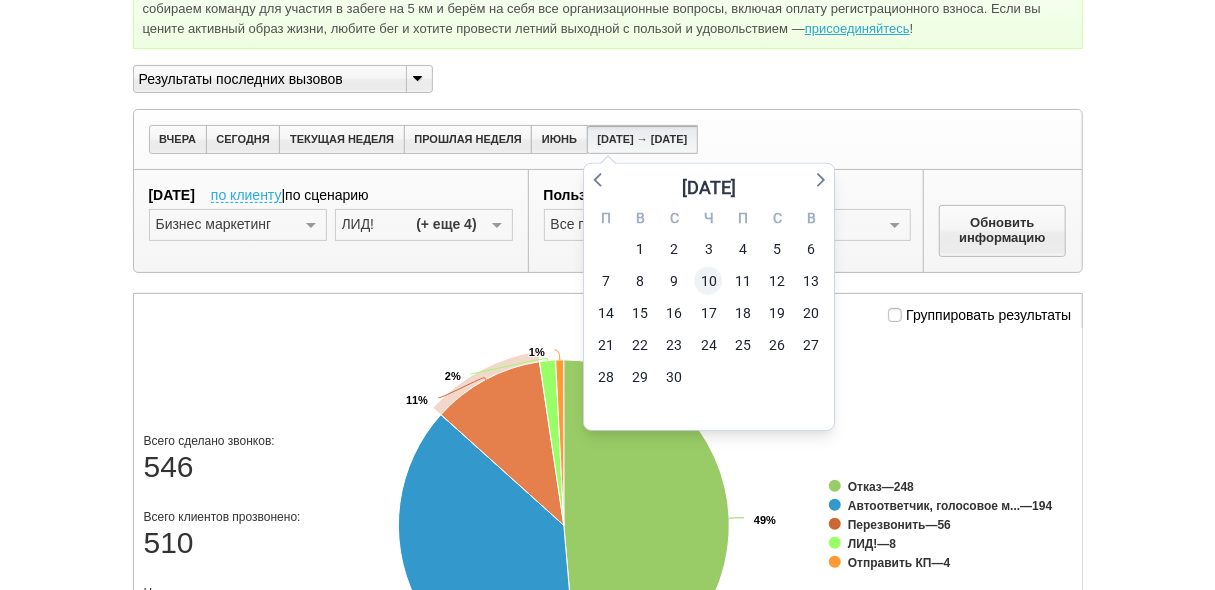 scroll, scrollTop: 80, scrollLeft: 0, axis: vertical 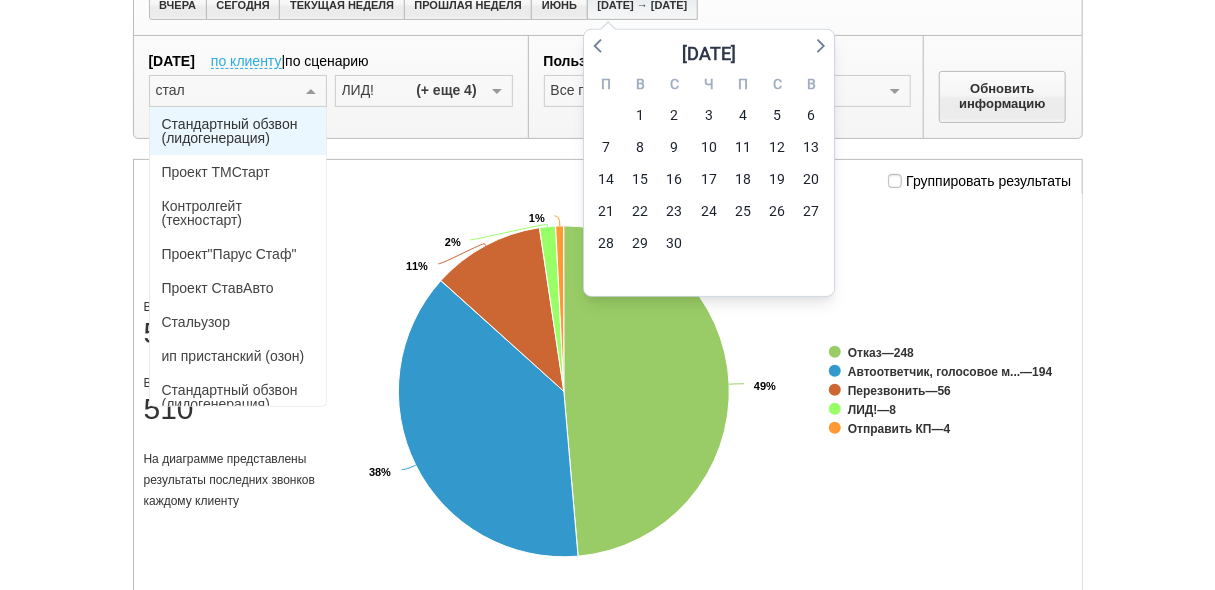 type on "сталь" 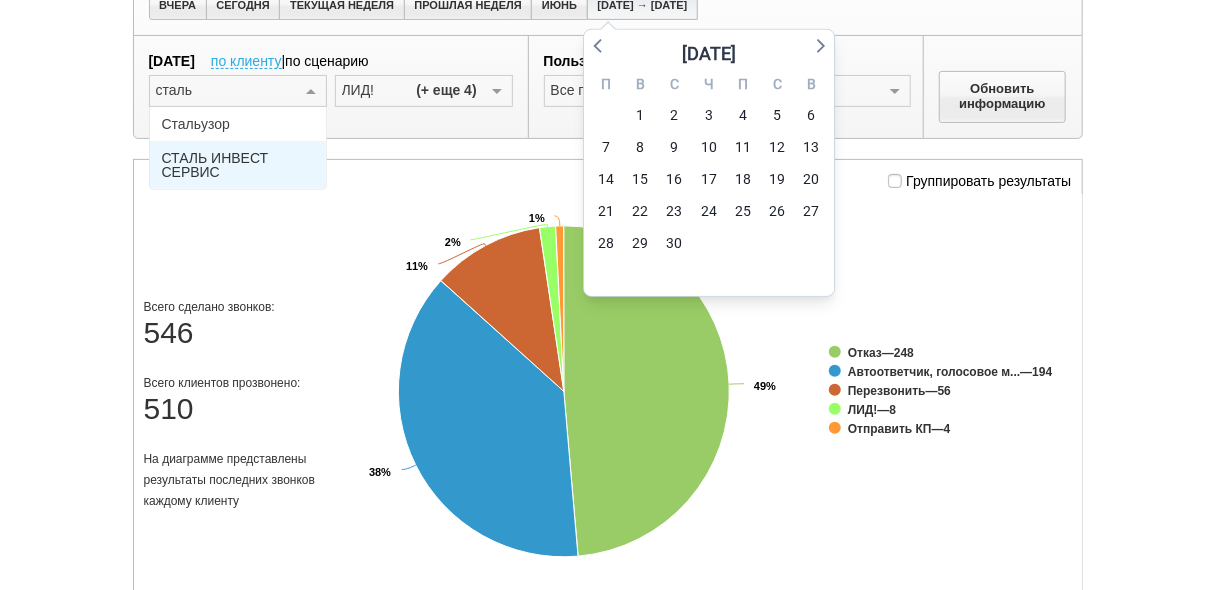 click on "СТАЛЬ ИНВЕСТ СЕРВИС" at bounding box center (238, 165) 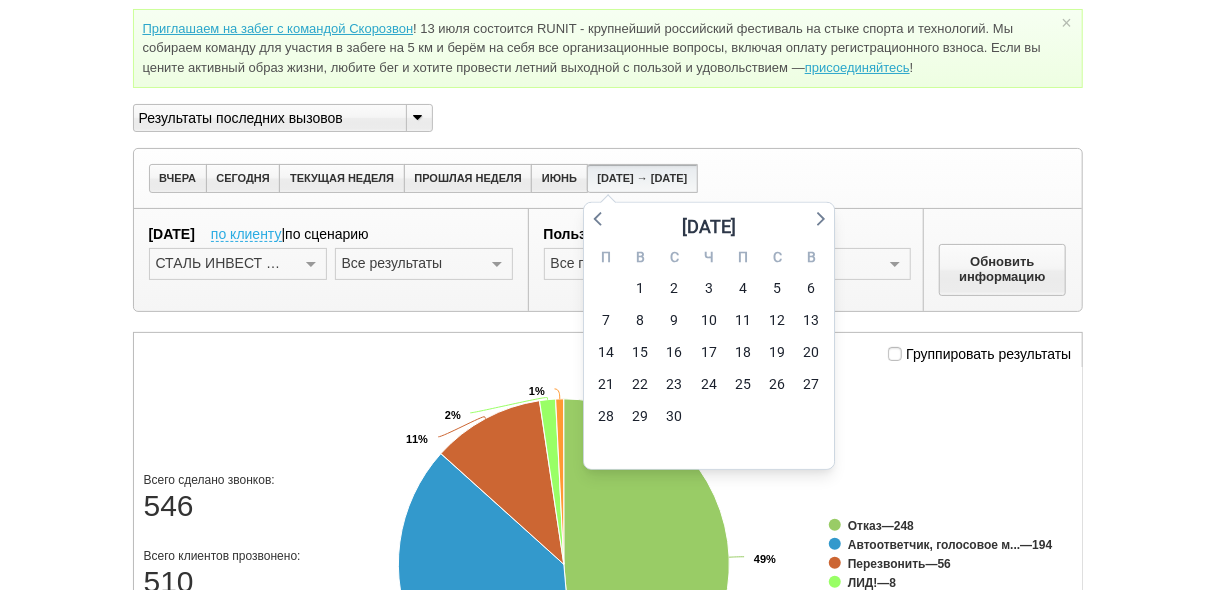 scroll, scrollTop: 0, scrollLeft: 0, axis: both 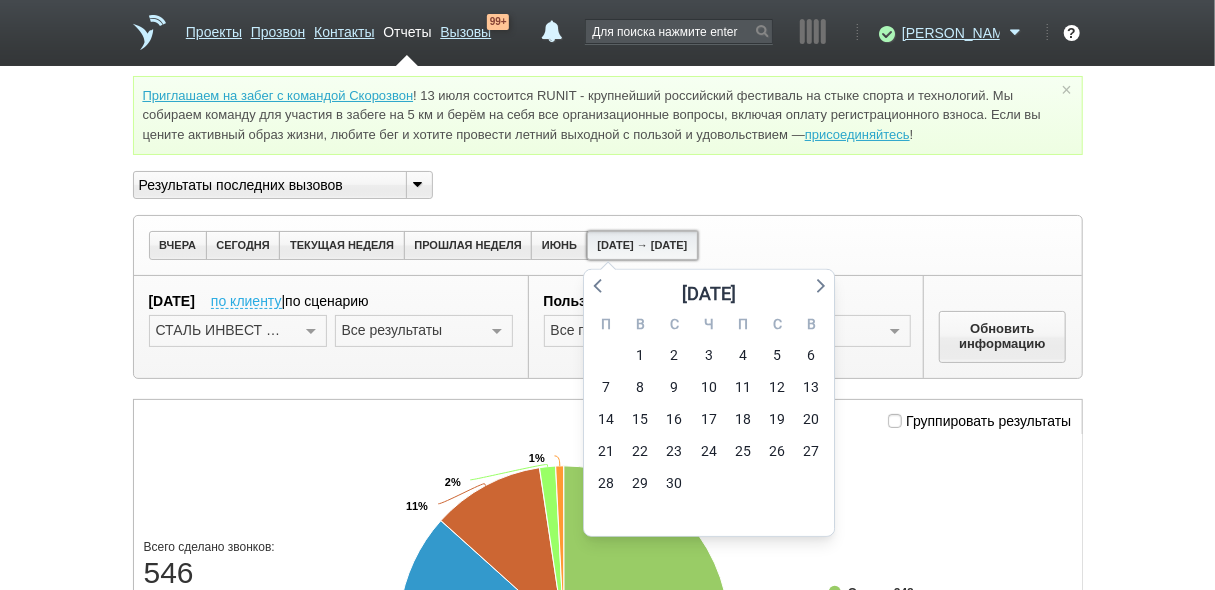 click on "01.05.2025 → 08.07.2025" at bounding box center (642, 245) 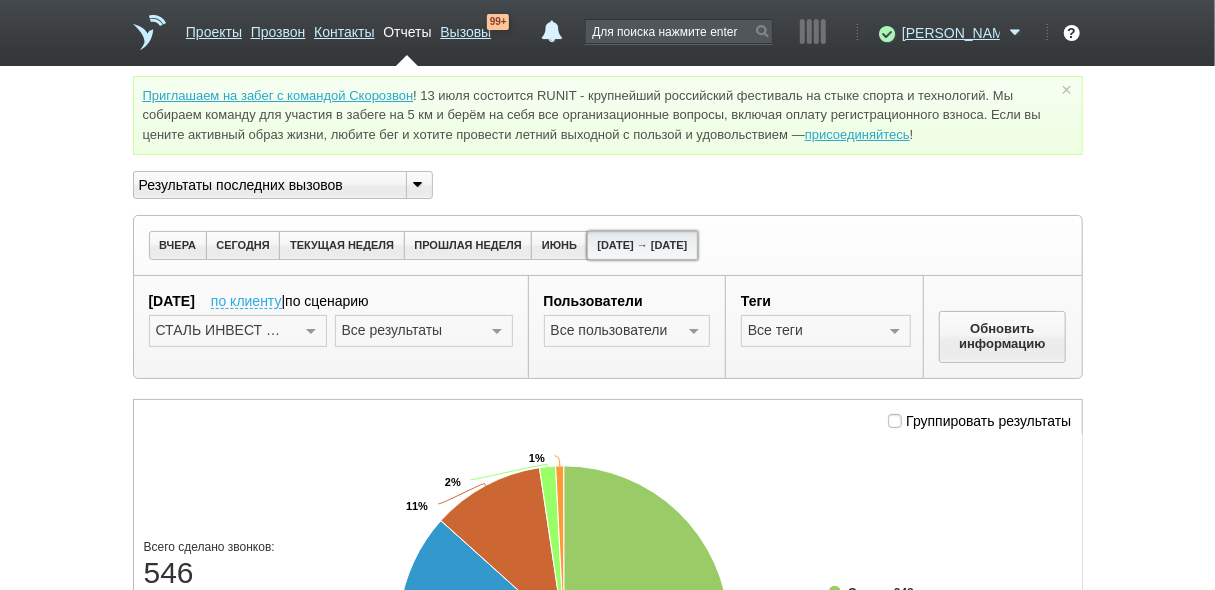 click on "01.05.2025 → 08.07.2025" at bounding box center [642, 245] 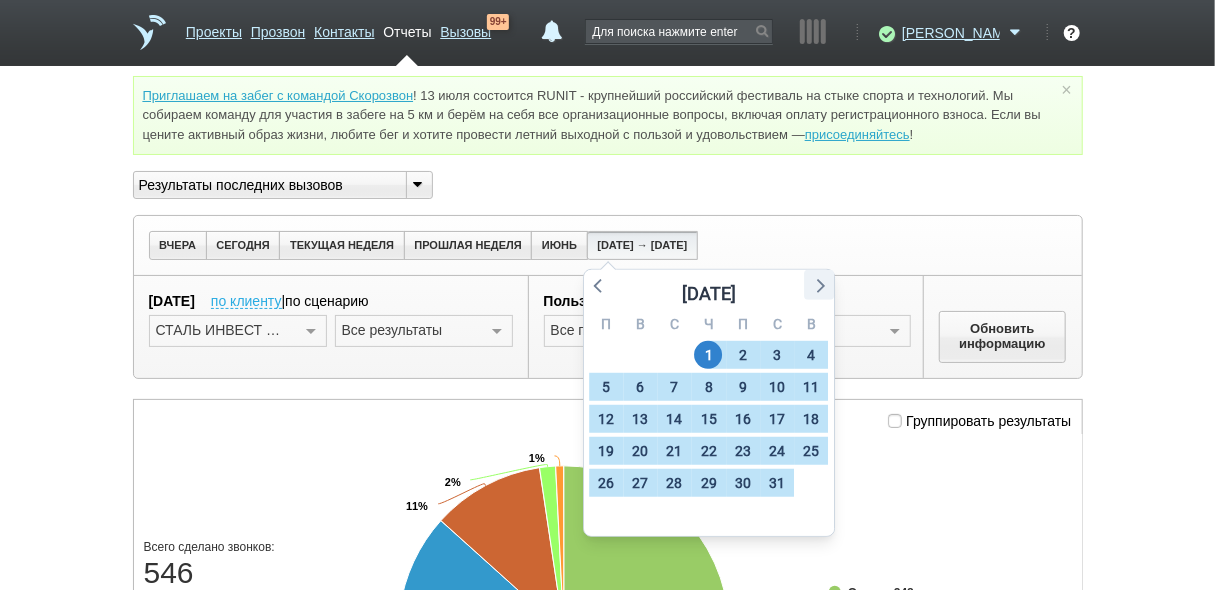 click 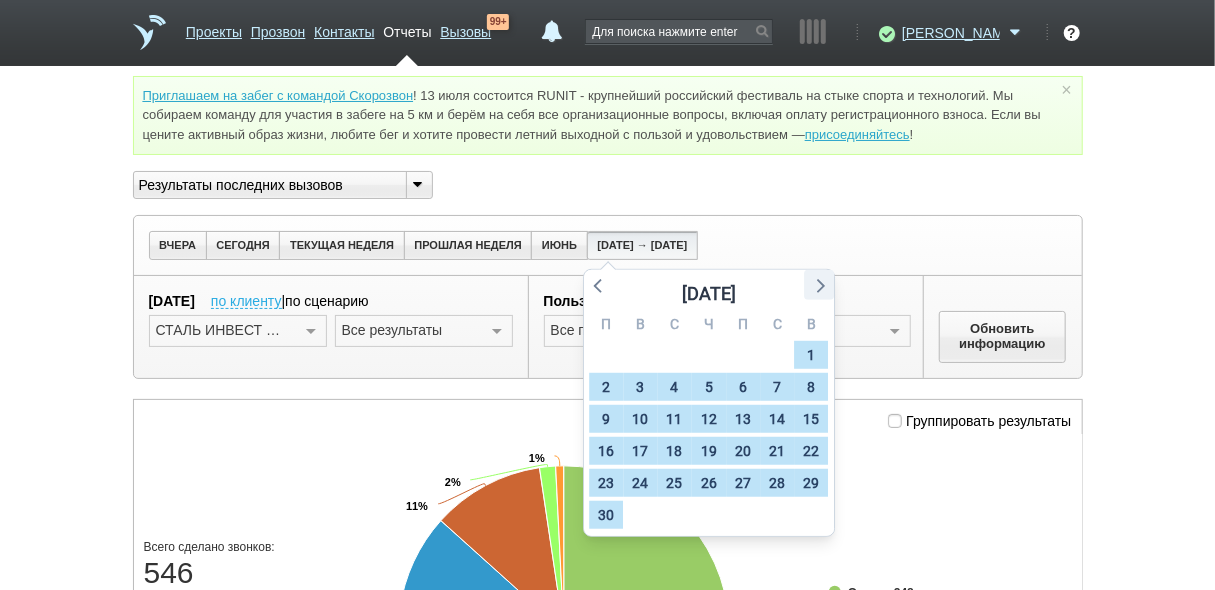 click 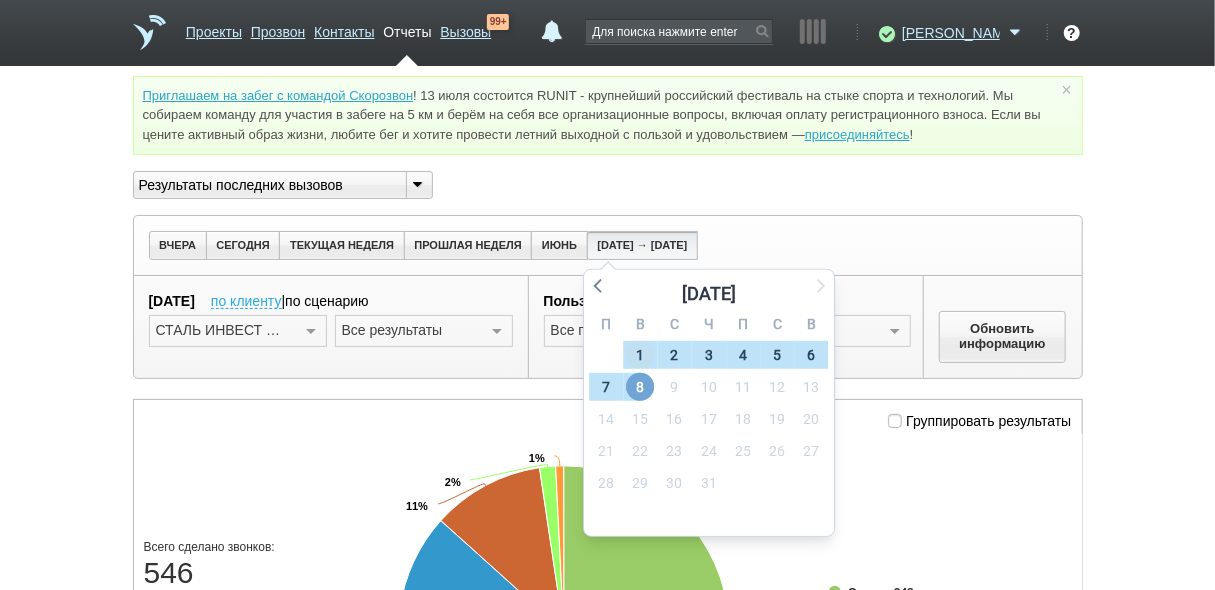 drag, startPoint x: 632, startPoint y: 386, endPoint x: 634, endPoint y: 353, distance: 33.06055 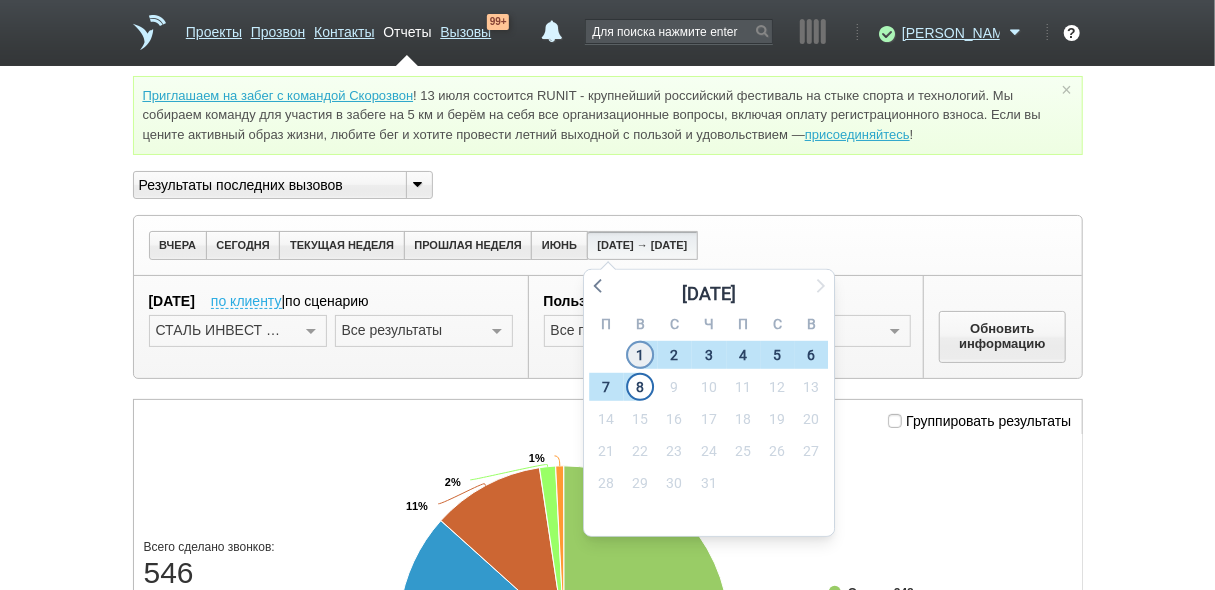click on "1" at bounding box center [640, 355] 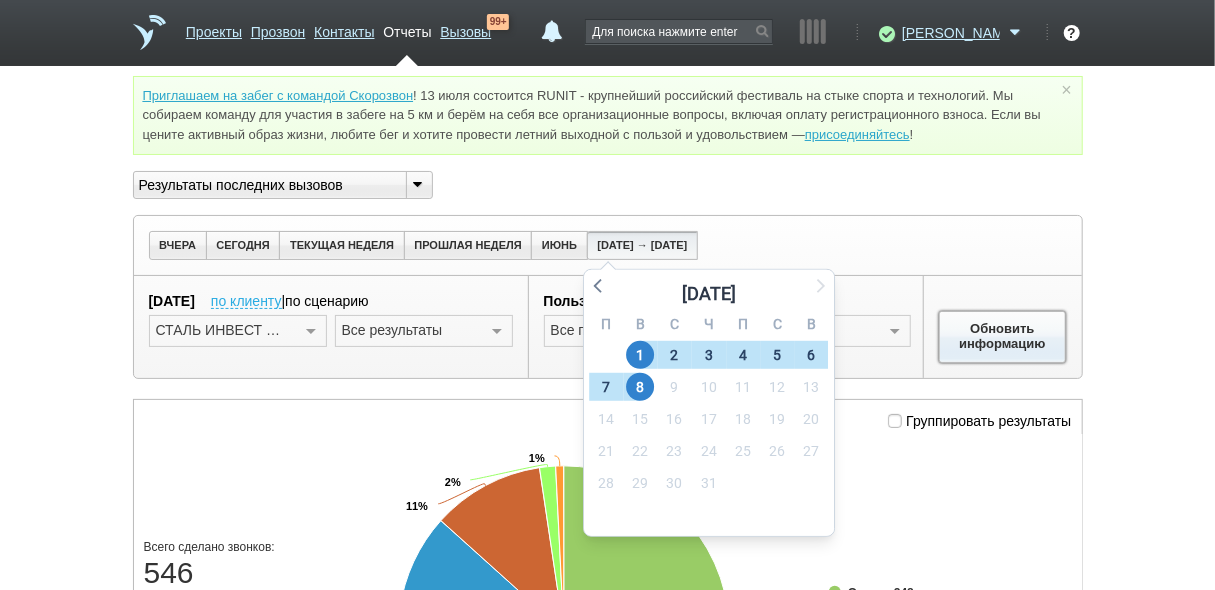 click on "Обновить информацию" at bounding box center (1003, 337) 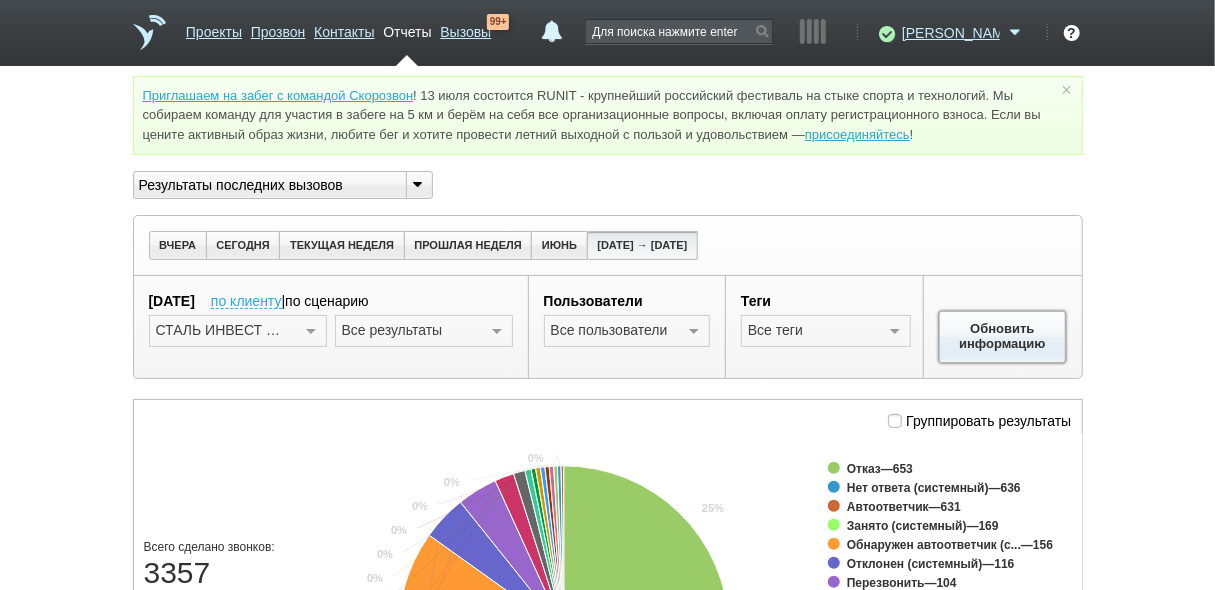click on "Обновить информацию" at bounding box center (1003, 337) 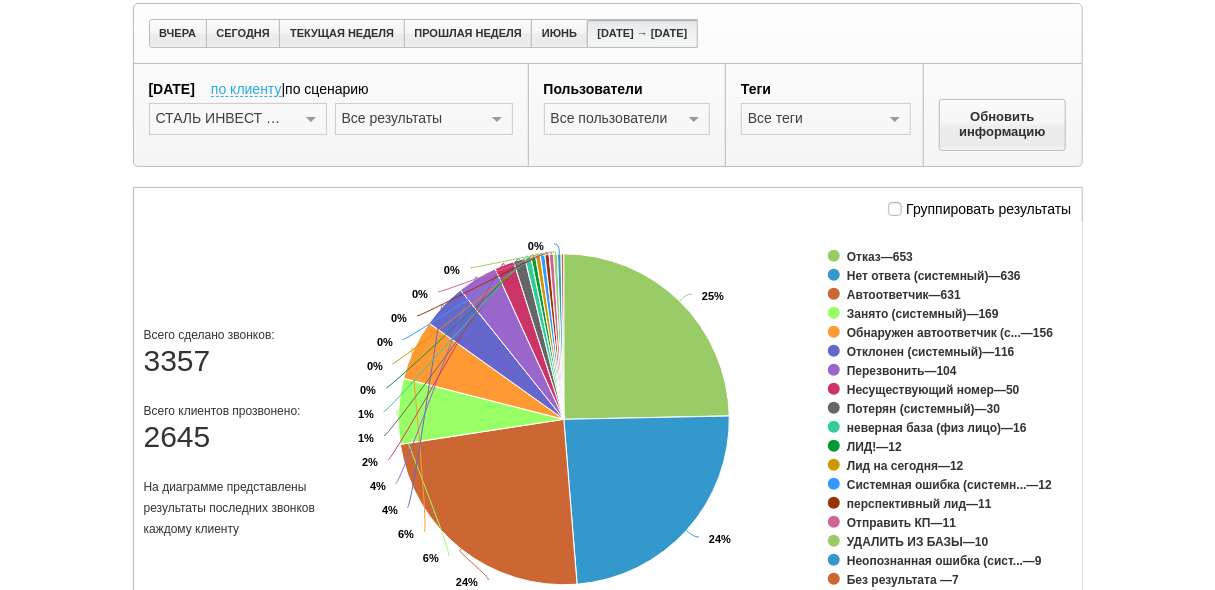 scroll, scrollTop: 240, scrollLeft: 0, axis: vertical 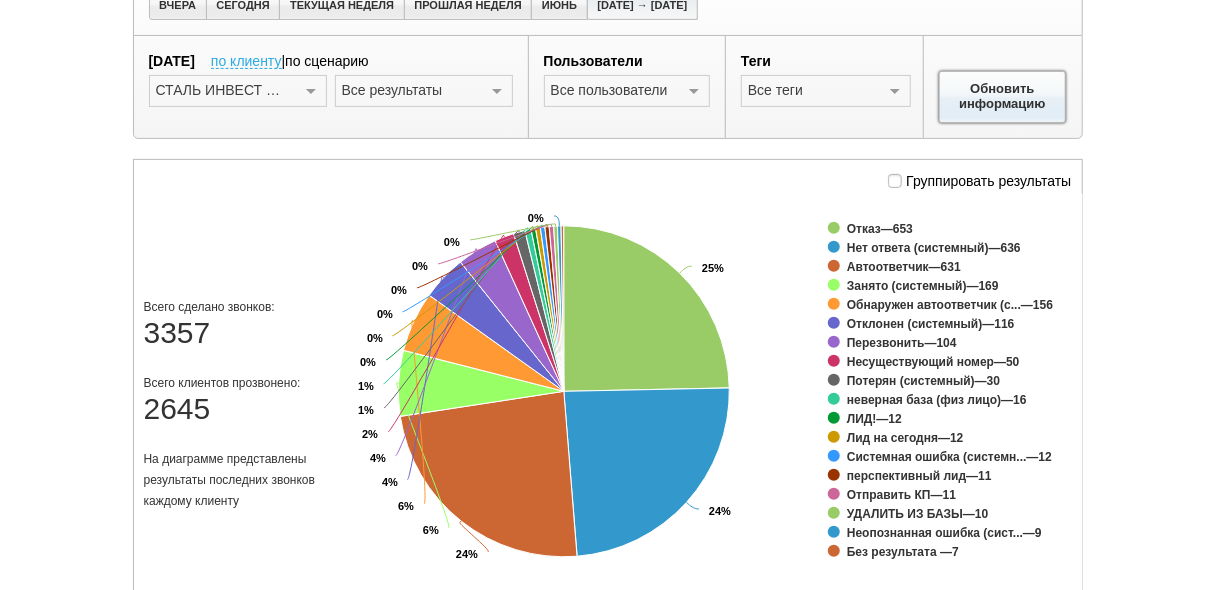 click on "Обновить информацию" at bounding box center (1003, 97) 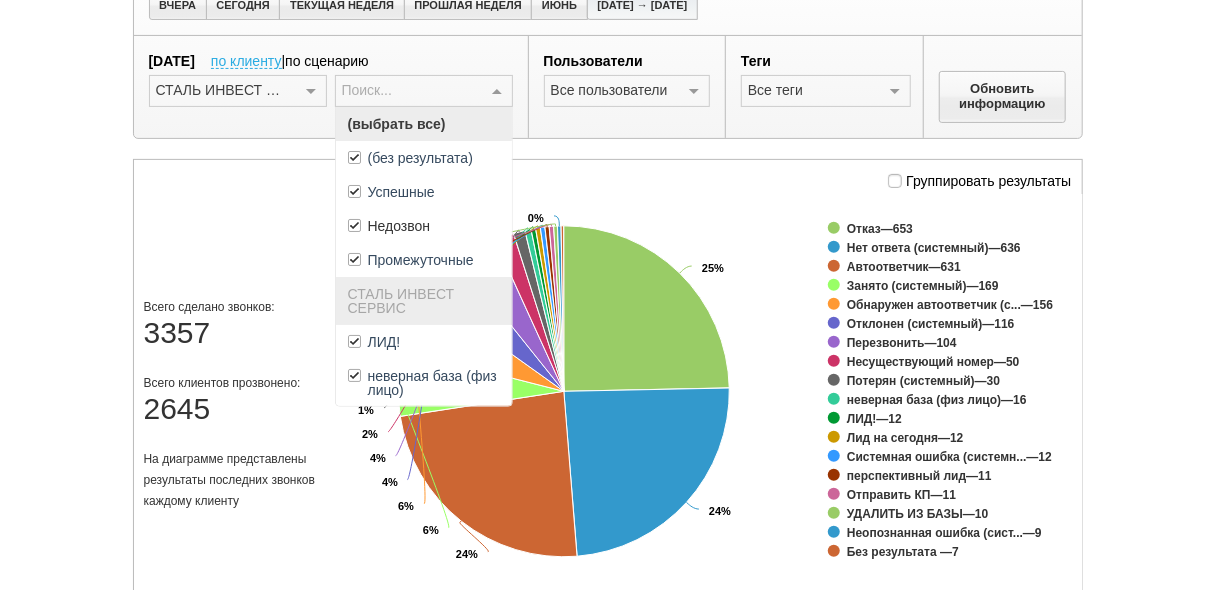 click at bounding box center (497, 92) 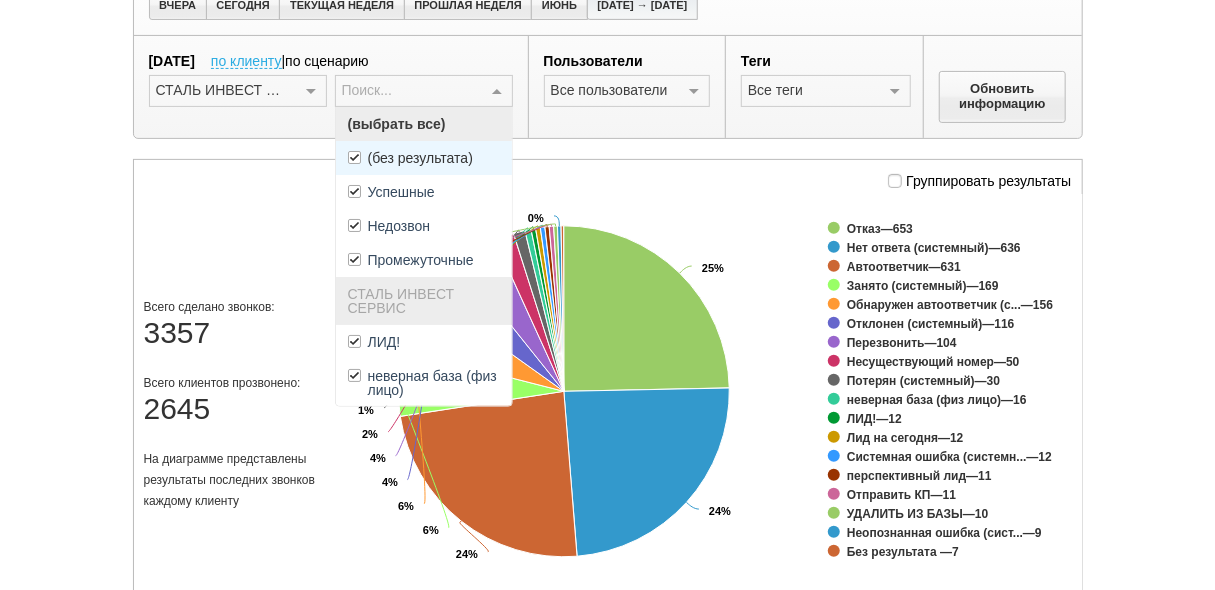 click on "(без результата)" at bounding box center (420, 158) 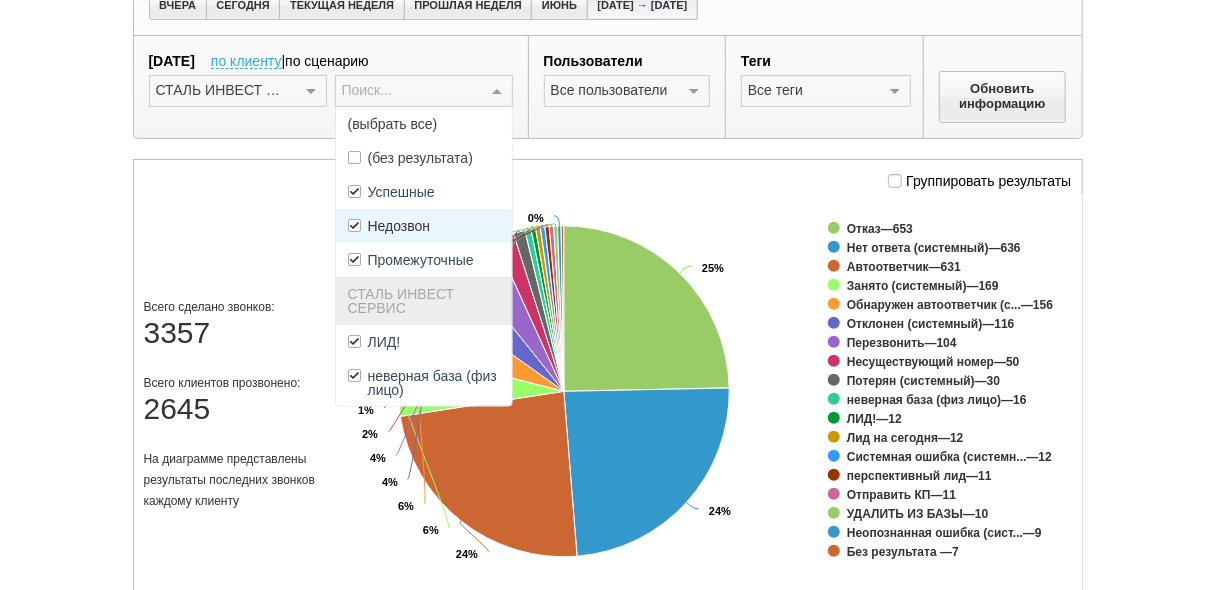 click on "Недозвон" at bounding box center (399, 226) 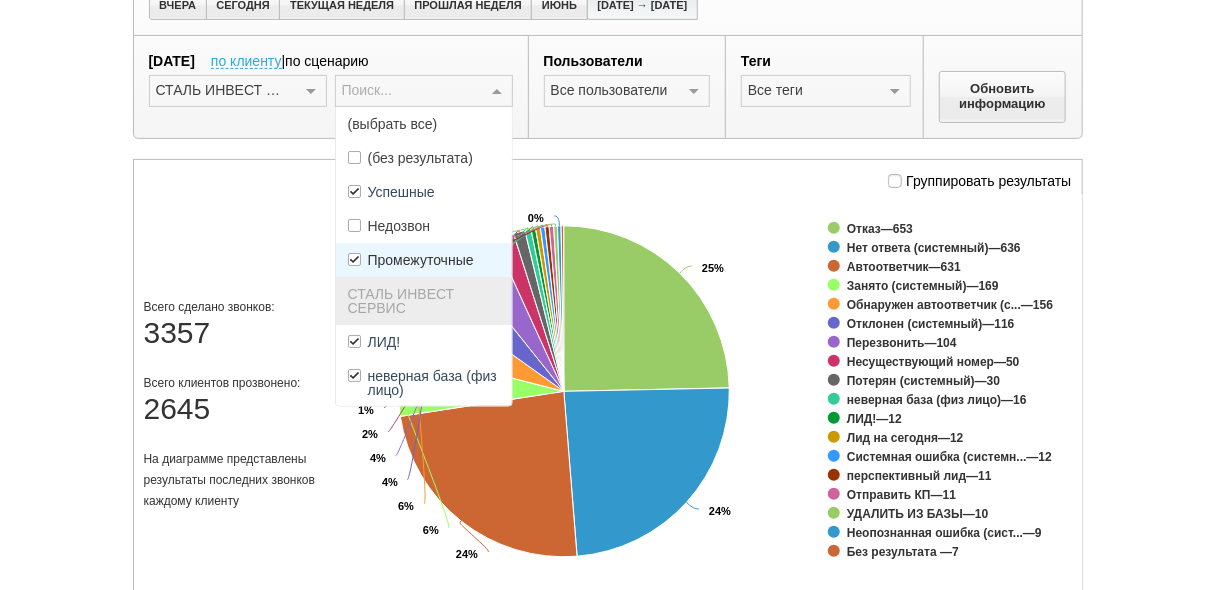 click on "Промежуточные" at bounding box center [421, 260] 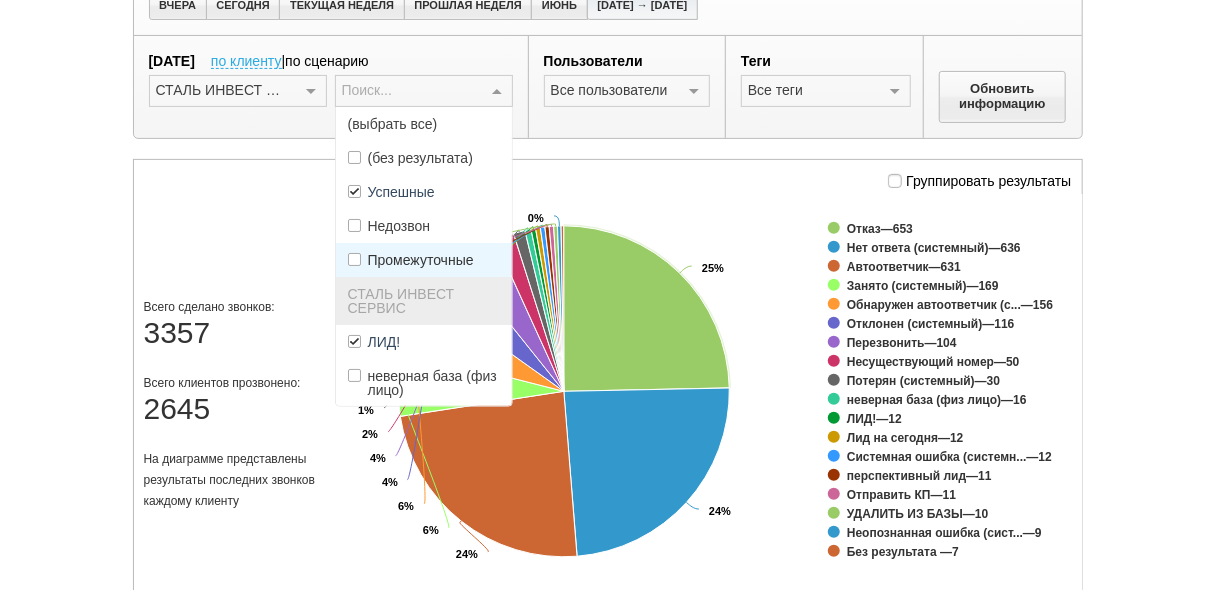click at bounding box center (895, 92) 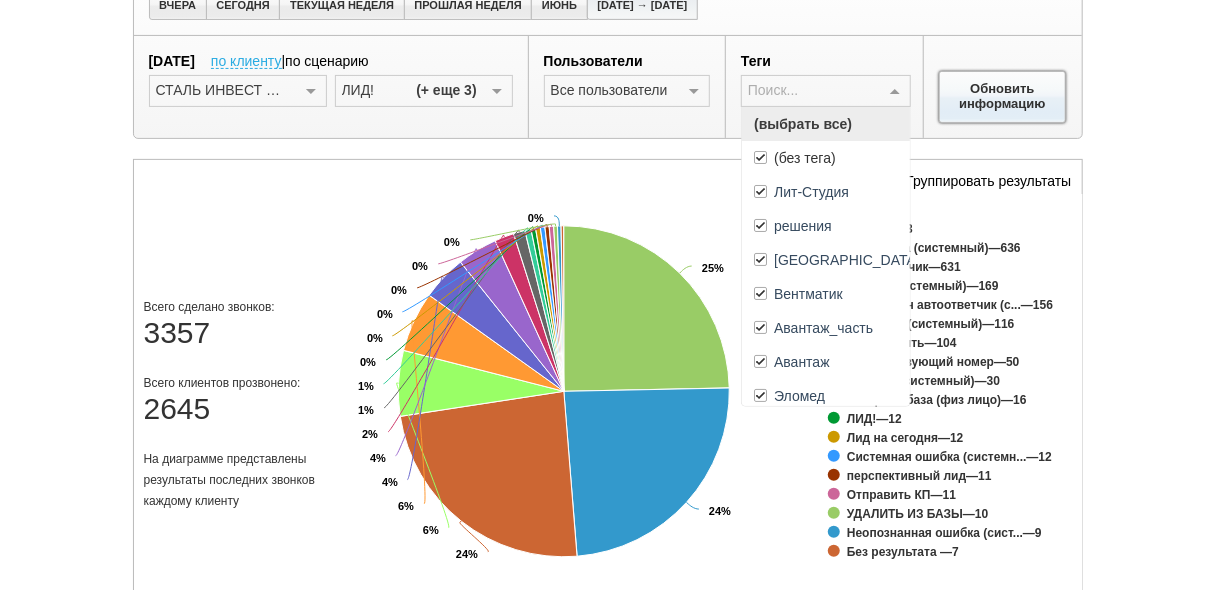click on "Обновить информацию" at bounding box center (1003, 97) 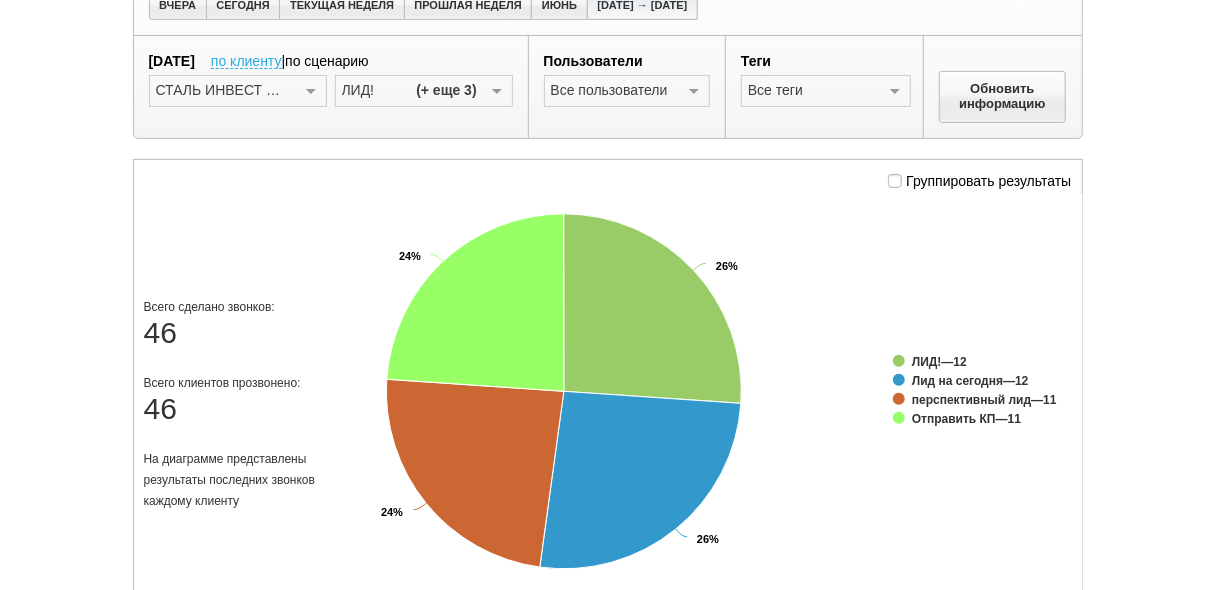 click at bounding box center (497, 92) 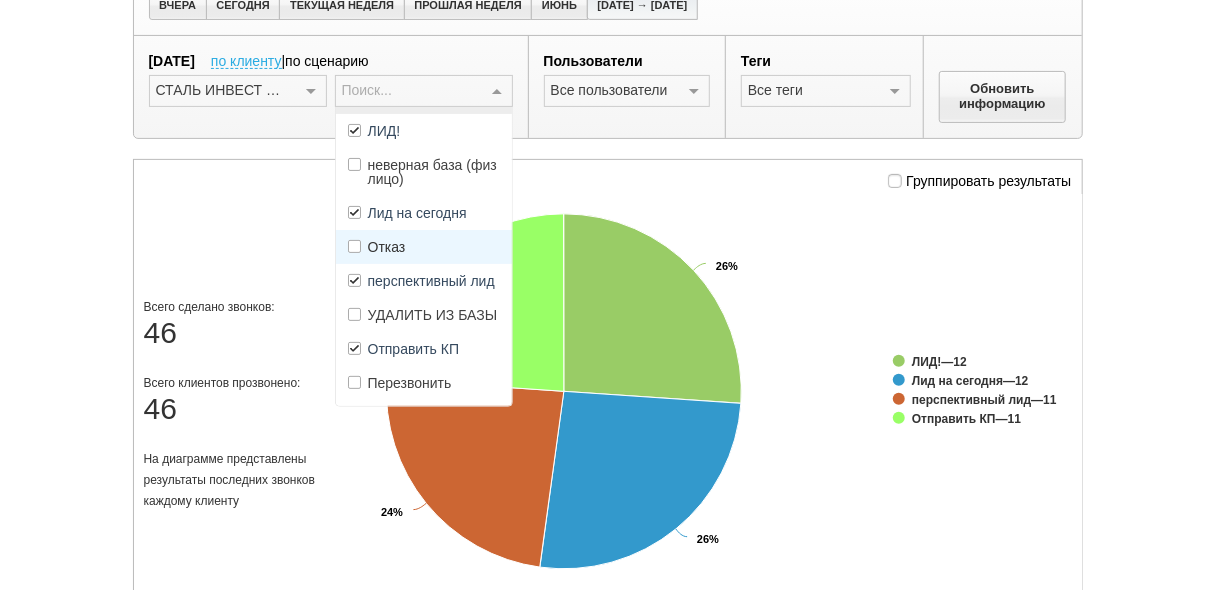 scroll, scrollTop: 240, scrollLeft: 0, axis: vertical 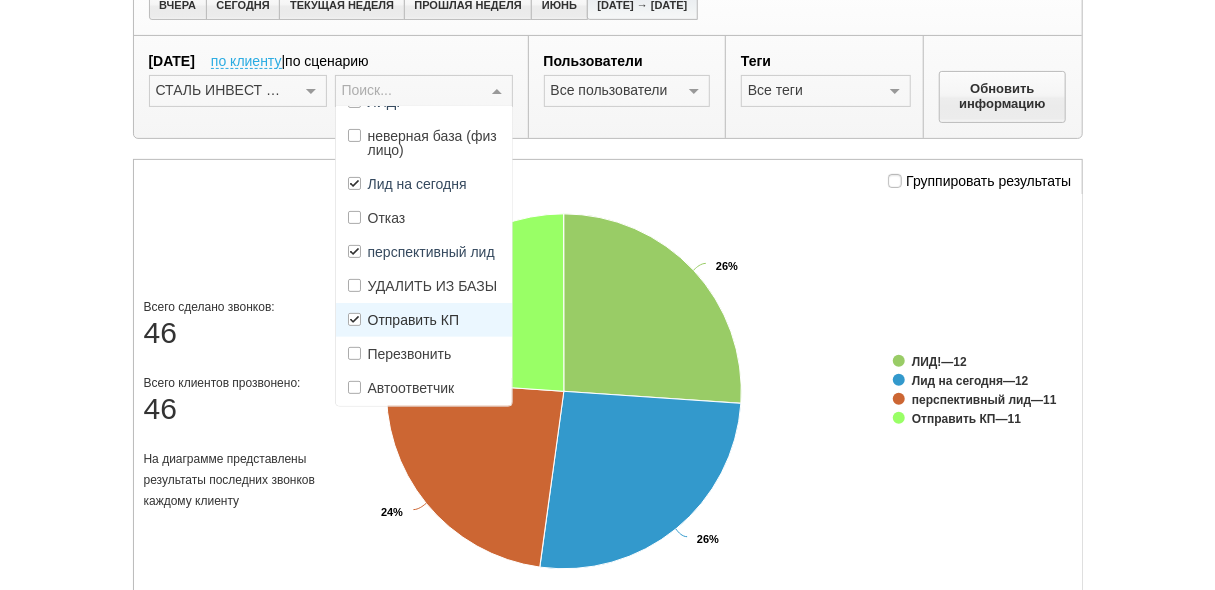 click on "Отправить КП" at bounding box center [414, 320] 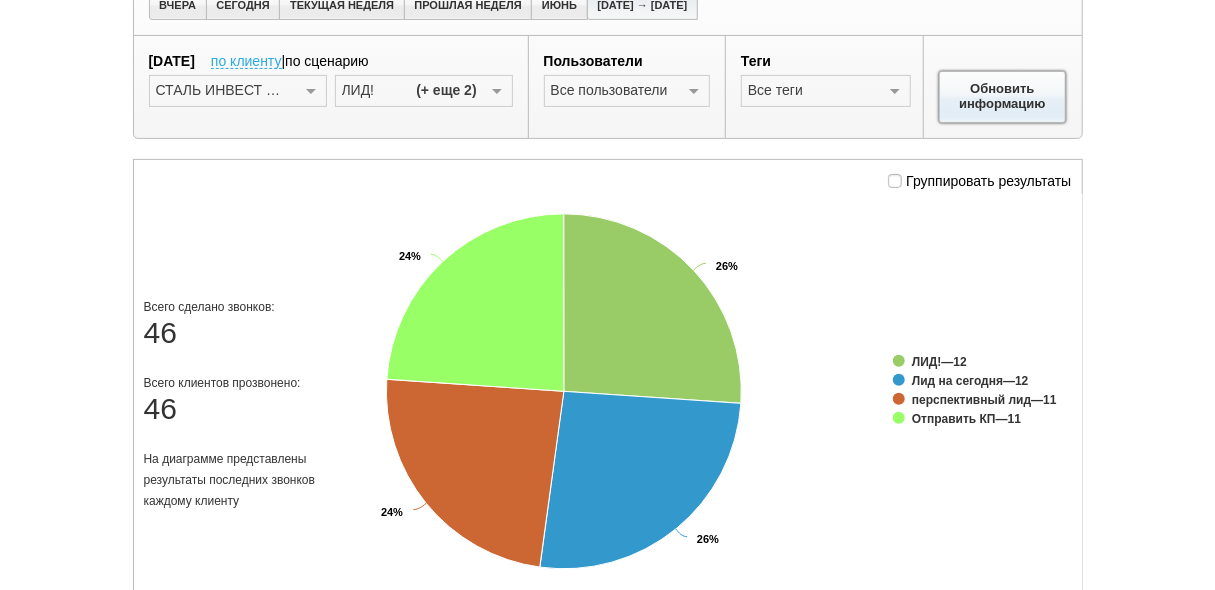 click on "Обновить информацию" at bounding box center [1003, 97] 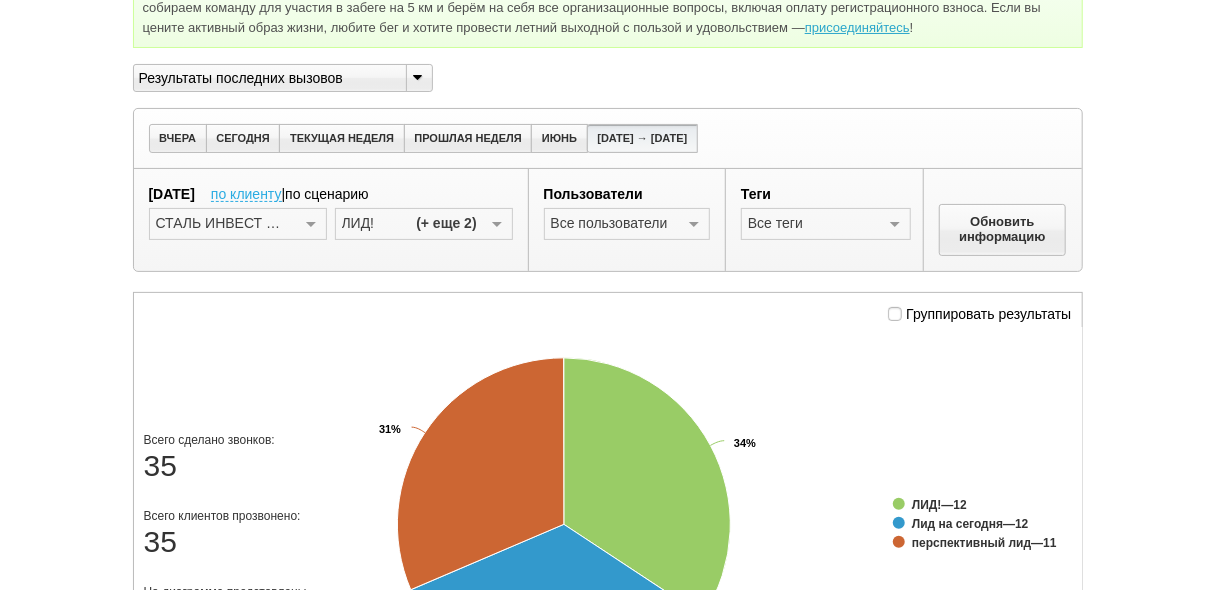 scroll, scrollTop: 80, scrollLeft: 0, axis: vertical 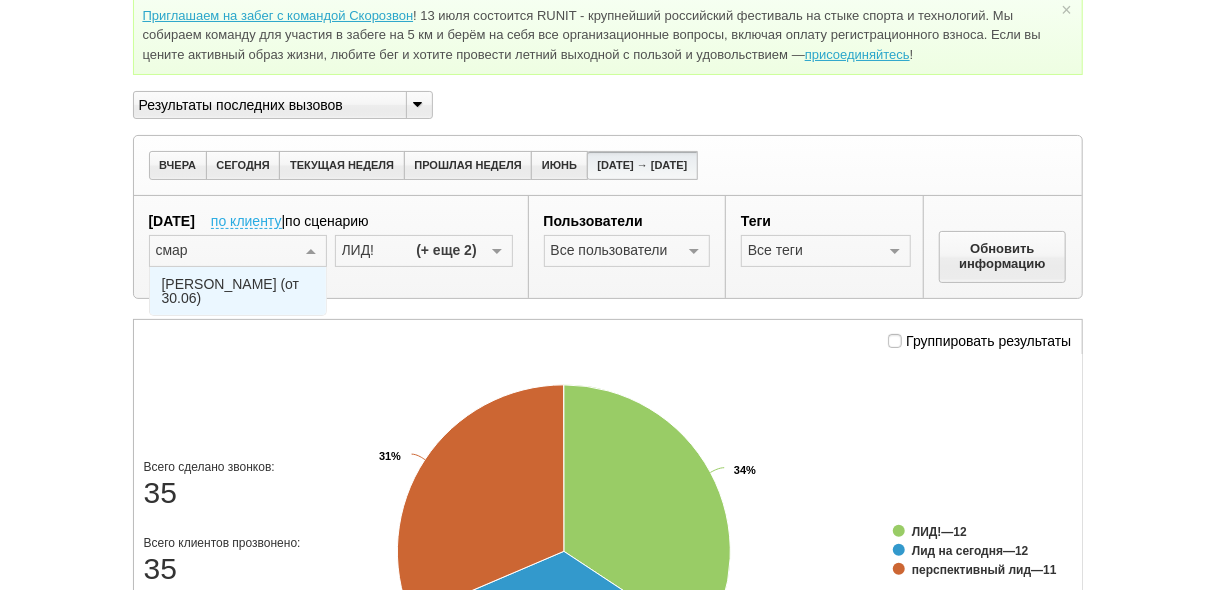type on "смарт" 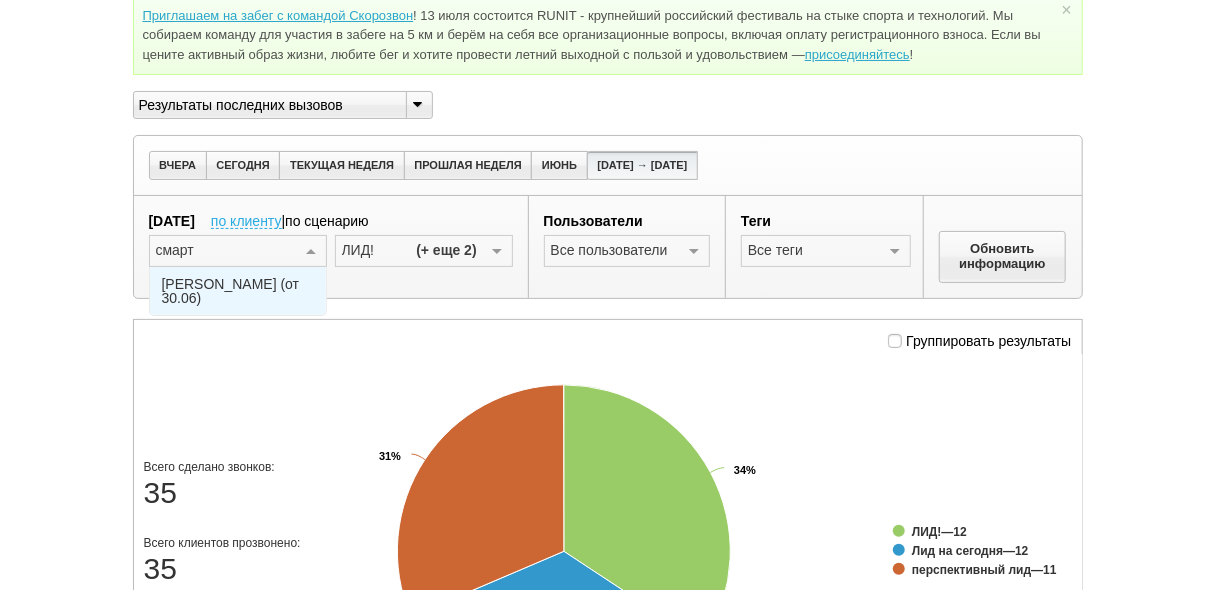 click on "[PERSON_NAME] (от 30.06)" at bounding box center (238, 291) 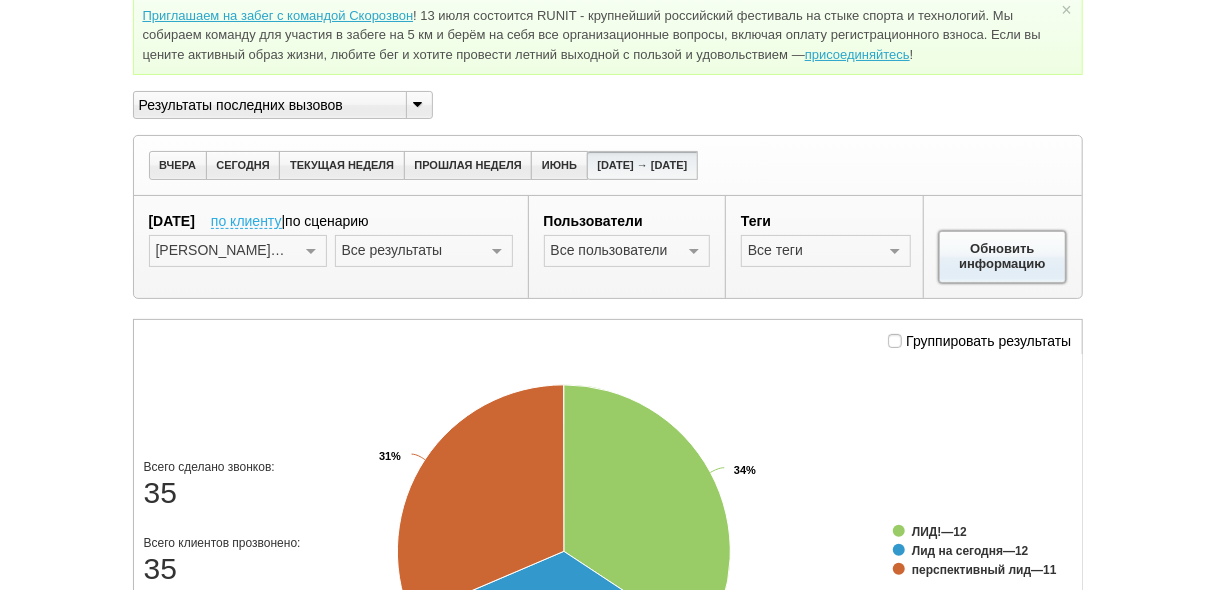 click on "Обновить информацию" at bounding box center (1003, 257) 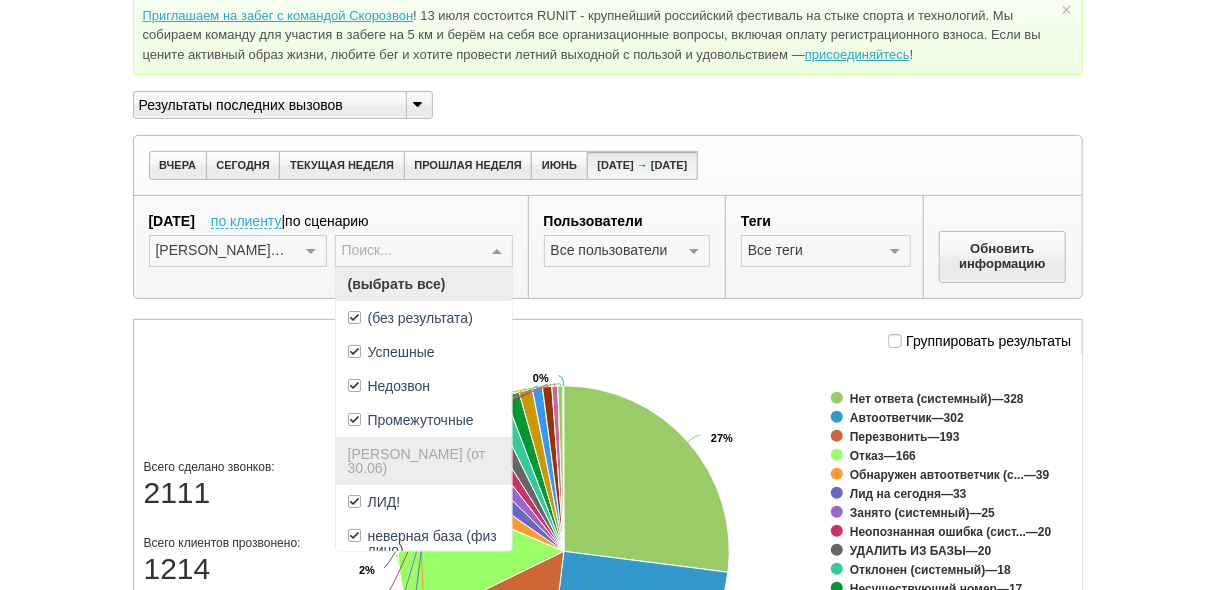 click at bounding box center [497, 252] 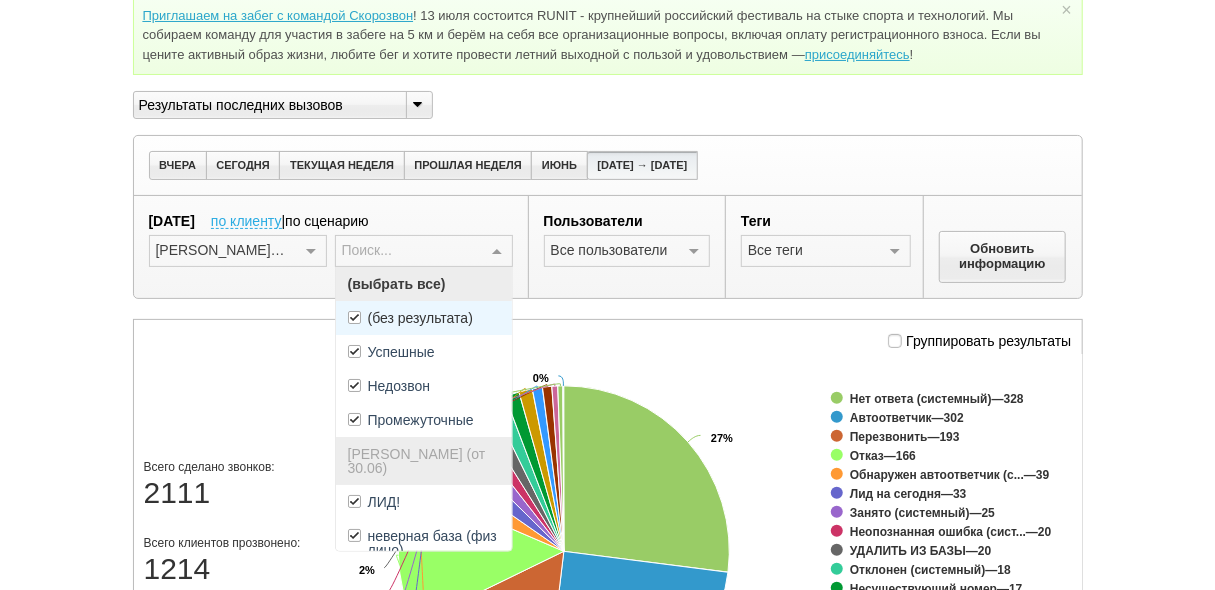 click on "(без результата)" at bounding box center (420, 318) 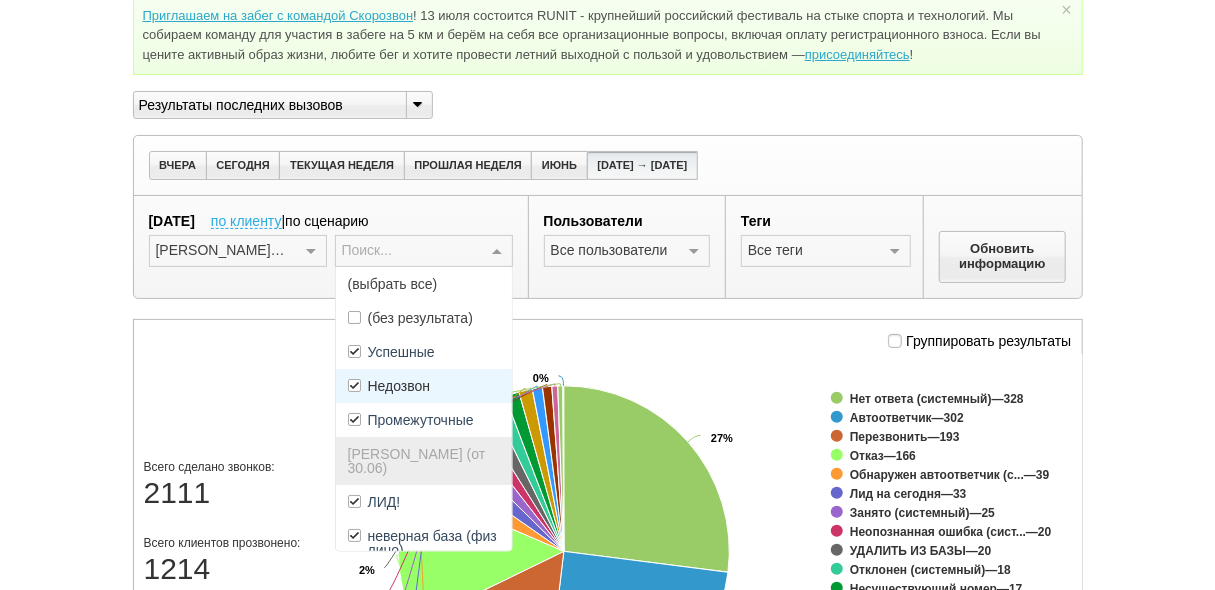 click on "Недозвон" at bounding box center [424, 386] 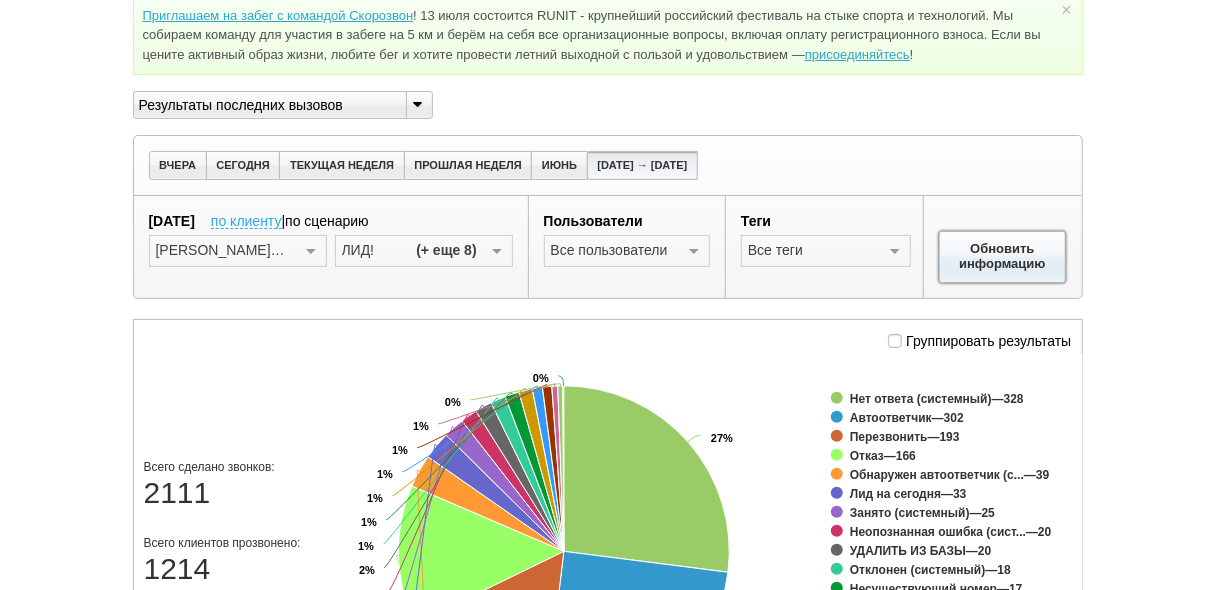 click on "Обновить информацию" at bounding box center [1003, 257] 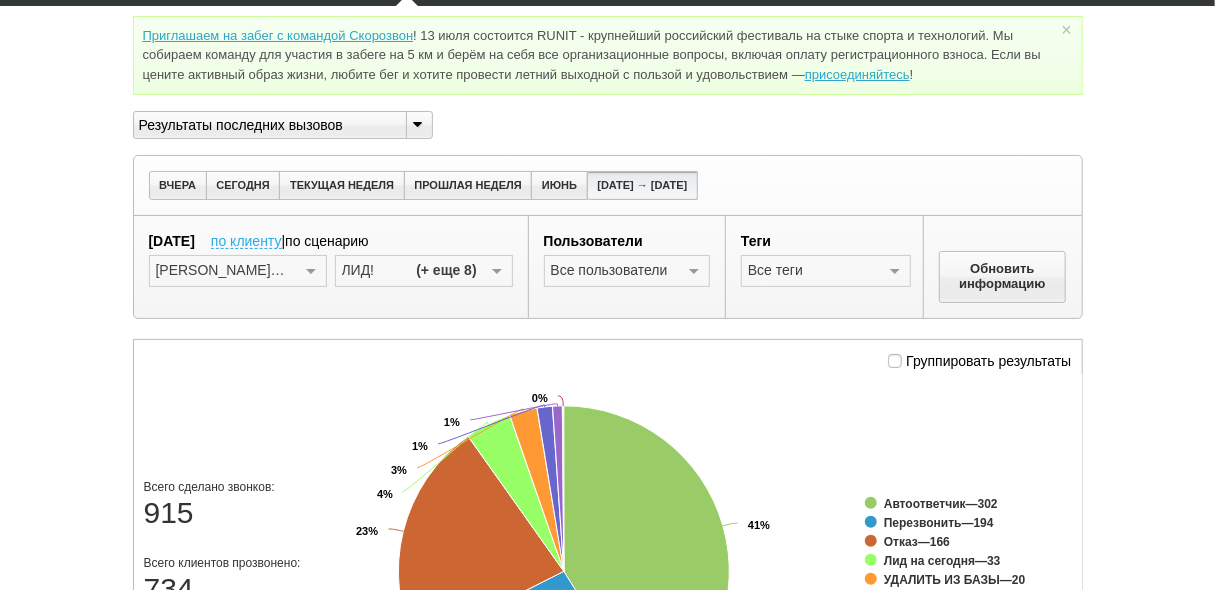scroll, scrollTop: 0, scrollLeft: 0, axis: both 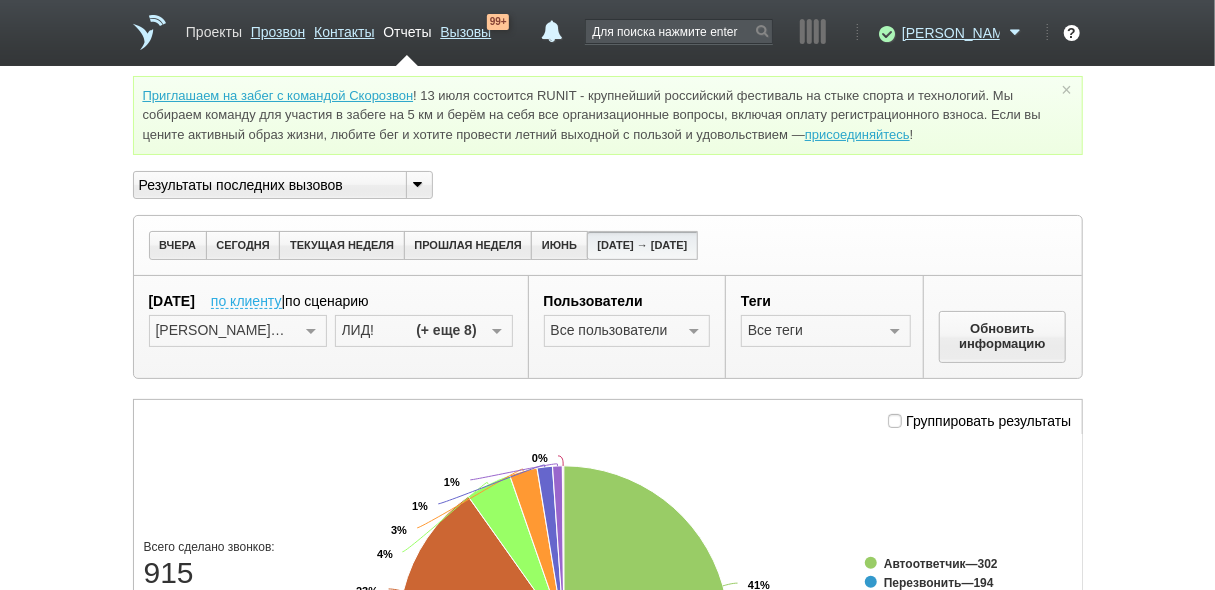 click on "Проекты" at bounding box center (214, 28) 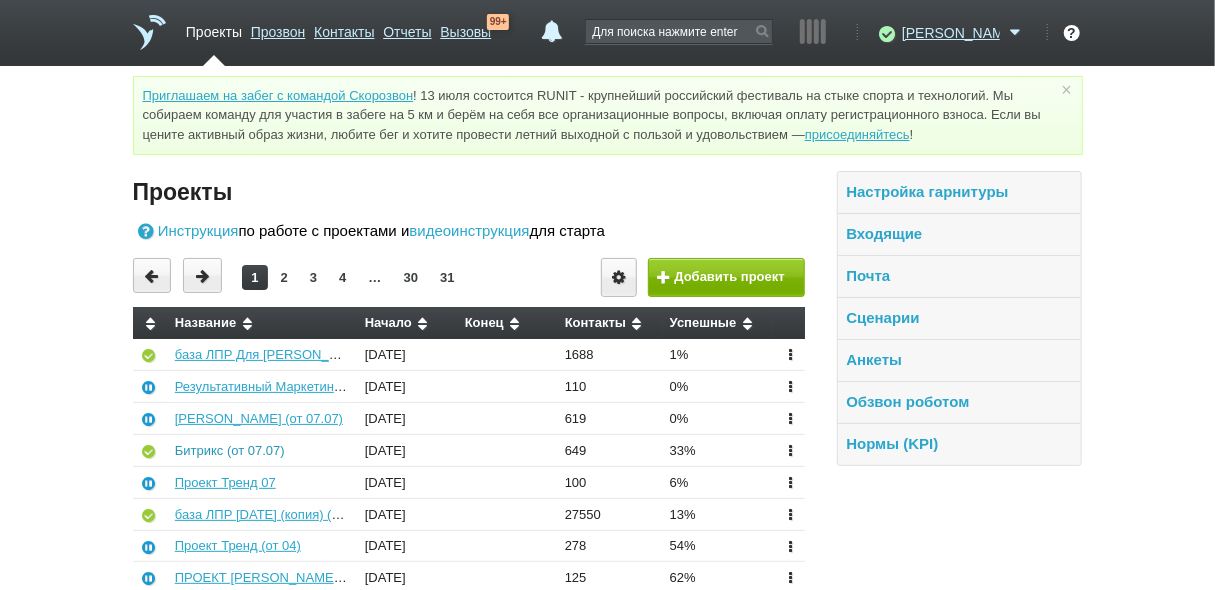 click on "Битрикс (от 07.07)" at bounding box center (230, 450) 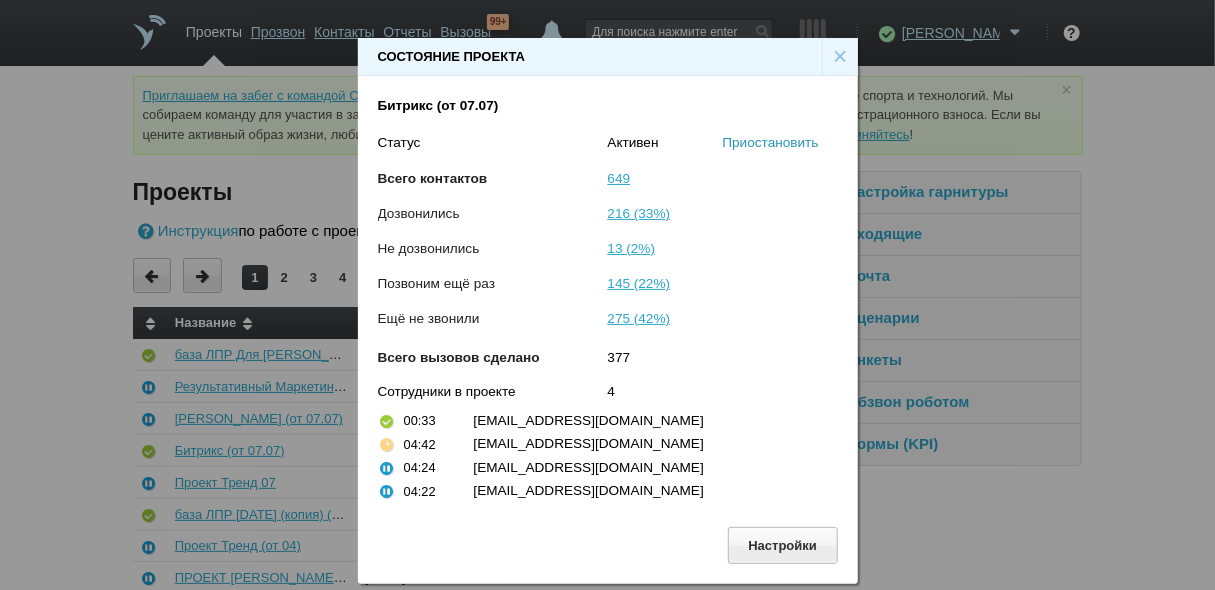 click on "Приостановить" at bounding box center [771, 142] 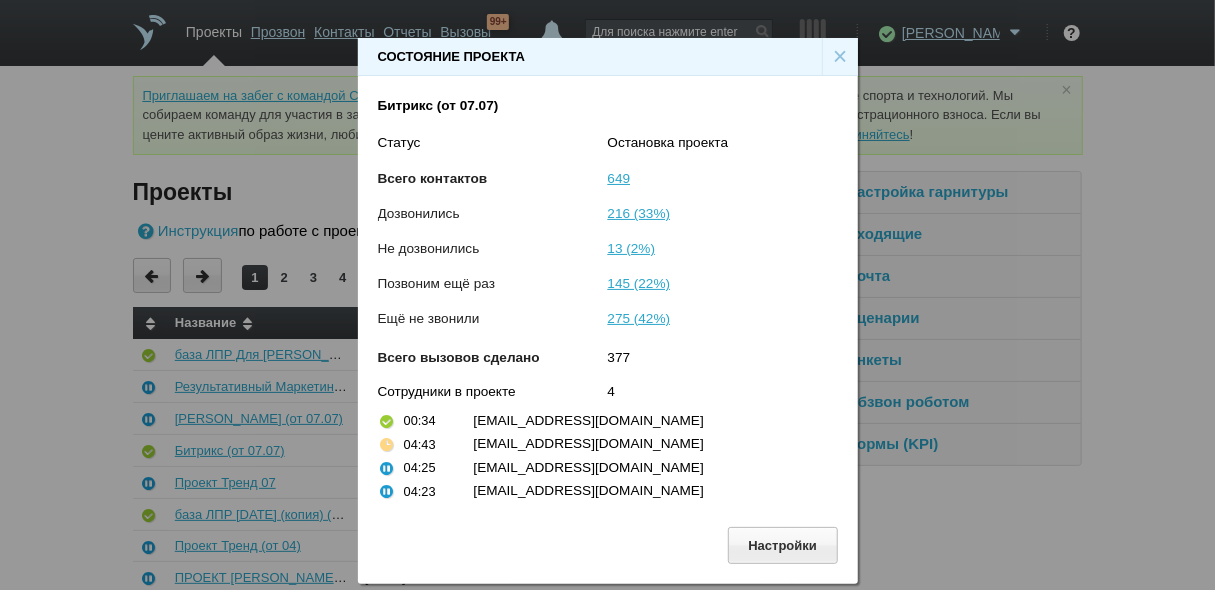 click on "×" at bounding box center [840, 57] 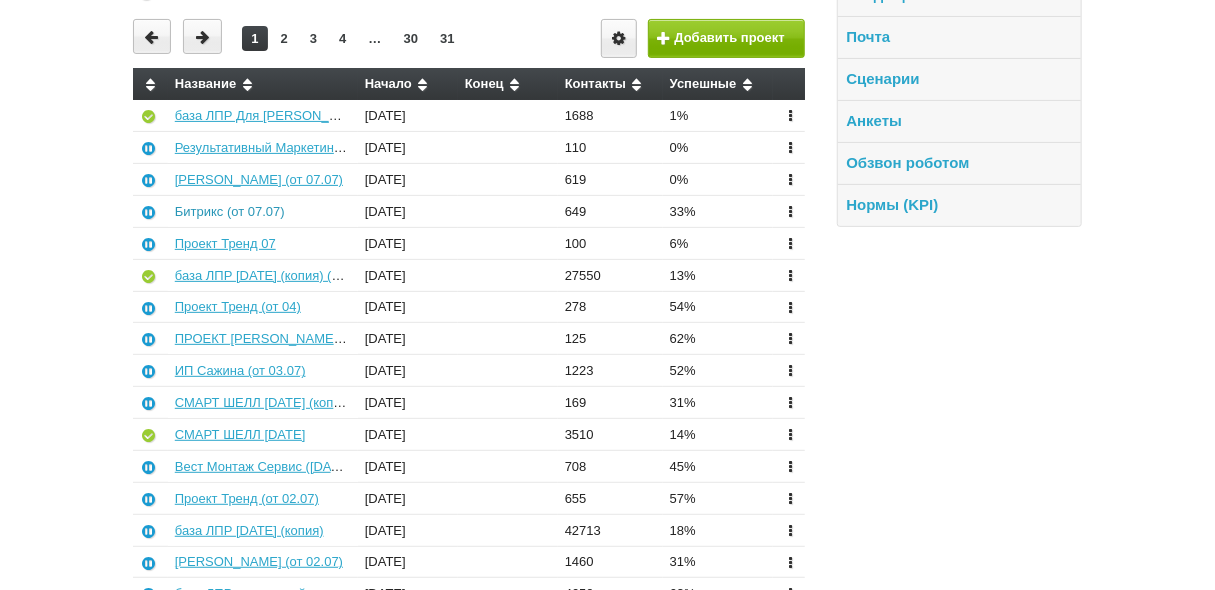 scroll, scrollTop: 240, scrollLeft: 0, axis: vertical 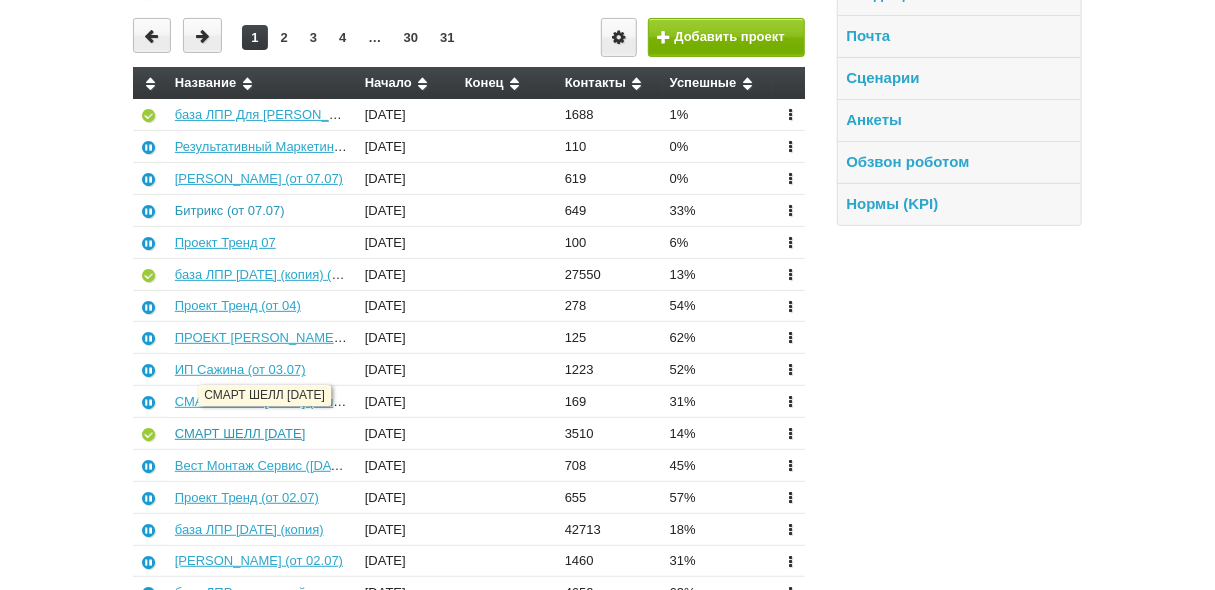 click on "СМАРТ ШЕЛЛ [DATE]" at bounding box center (240, 433) 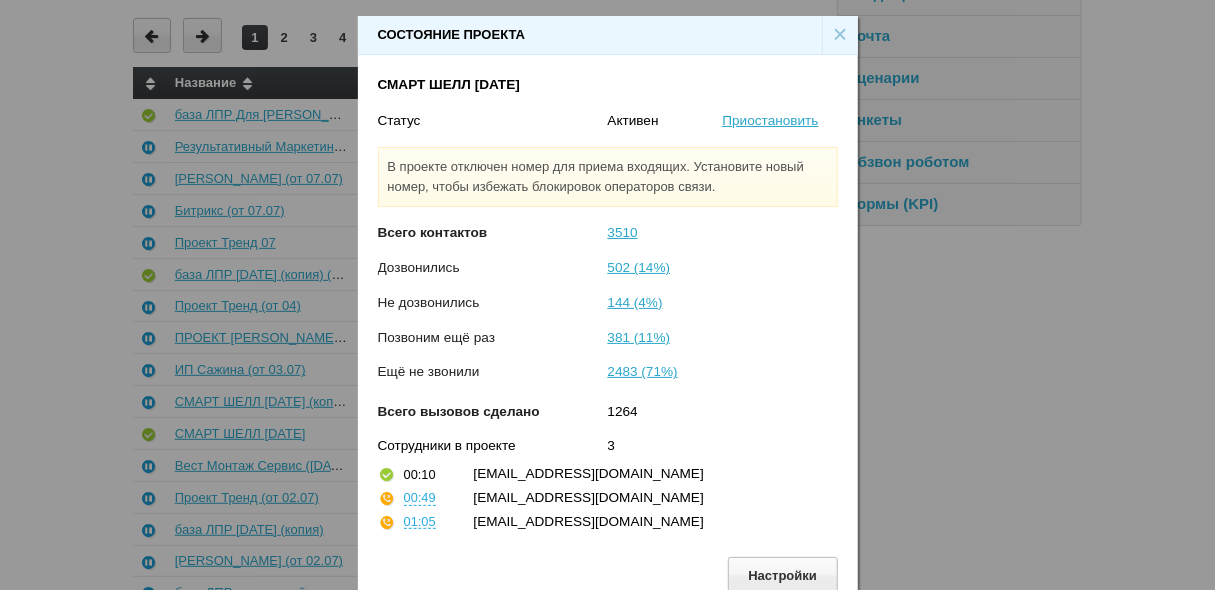 click on "×" at bounding box center (840, 35) 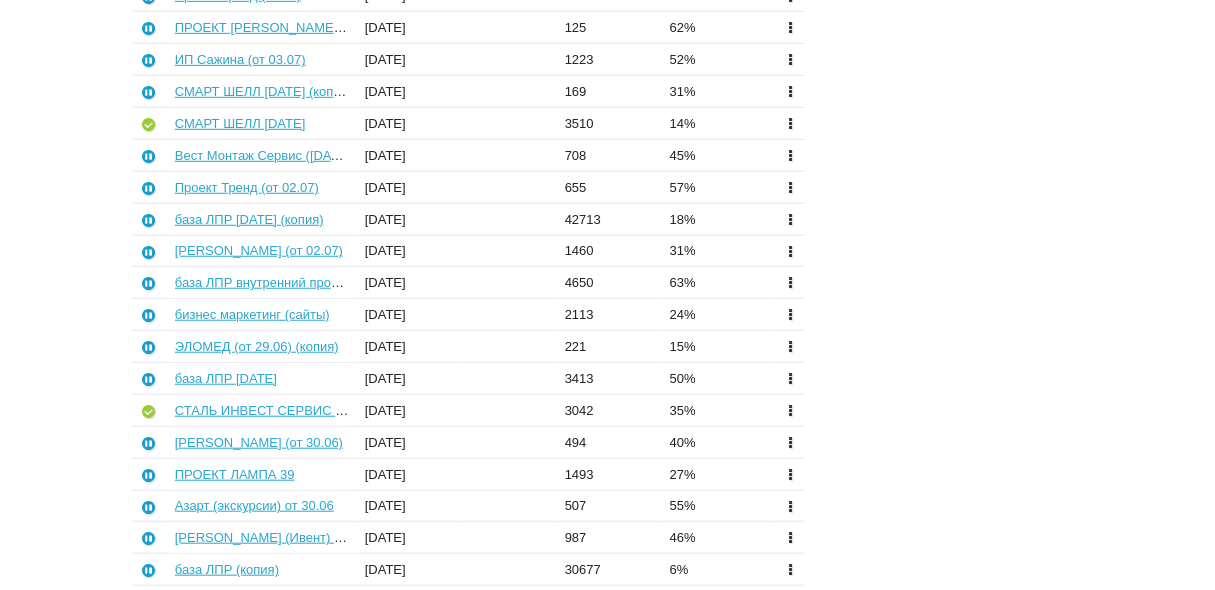scroll, scrollTop: 560, scrollLeft: 0, axis: vertical 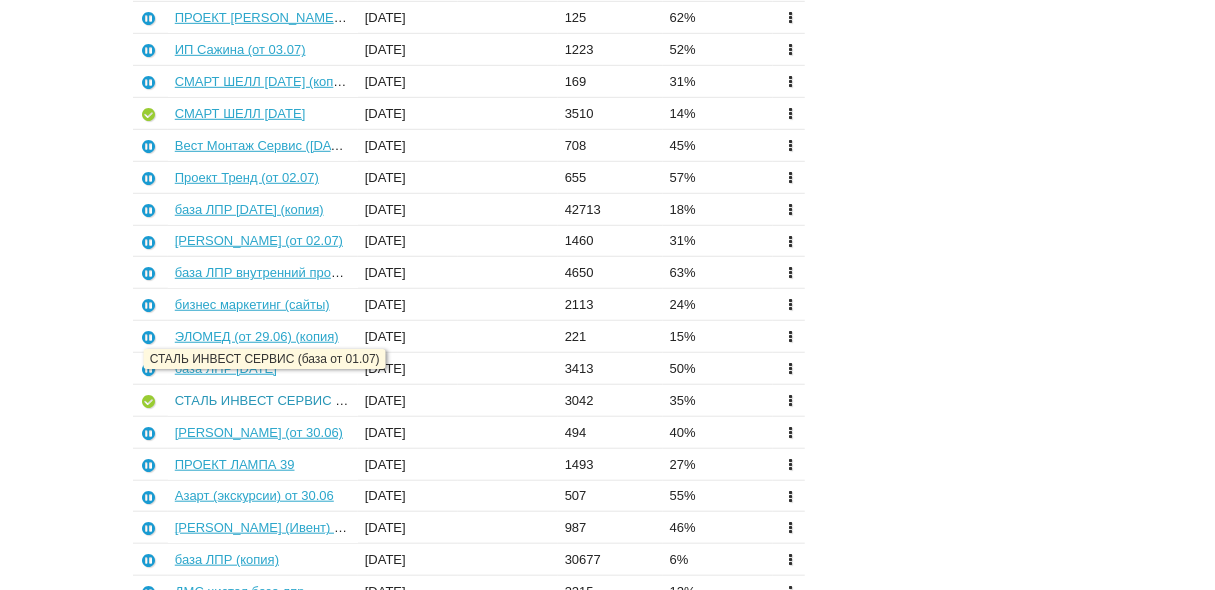 click on "СТАЛЬ ИНВЕСТ СЕРВИС (база от 01.07)" at bounding box center [299, 400] 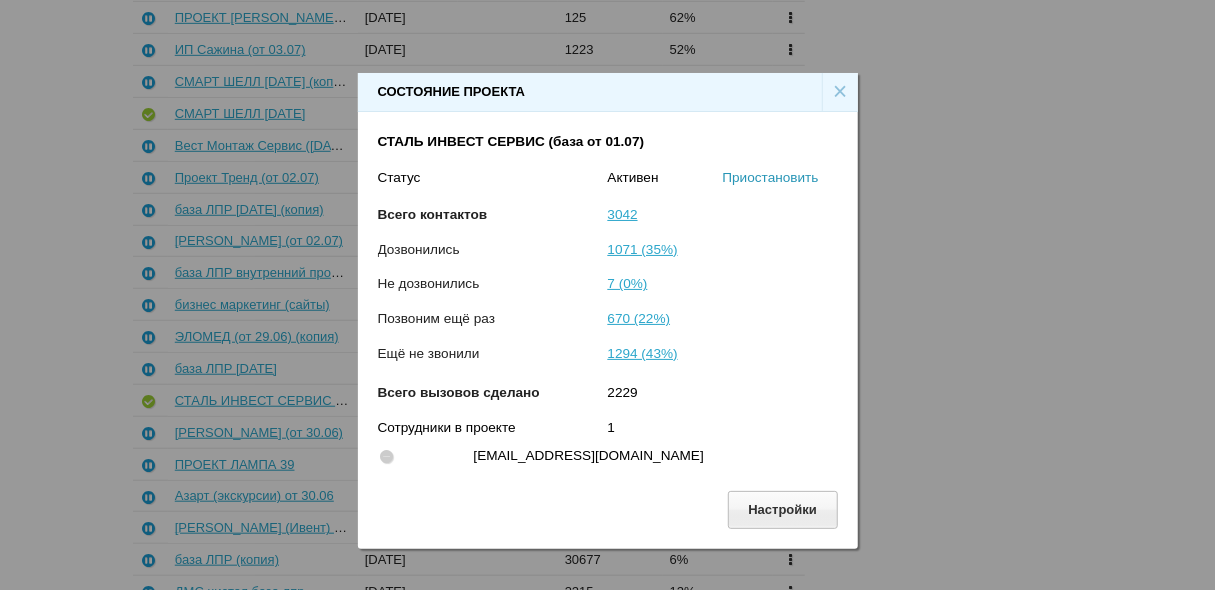 click on "Приостановить" at bounding box center (771, 177) 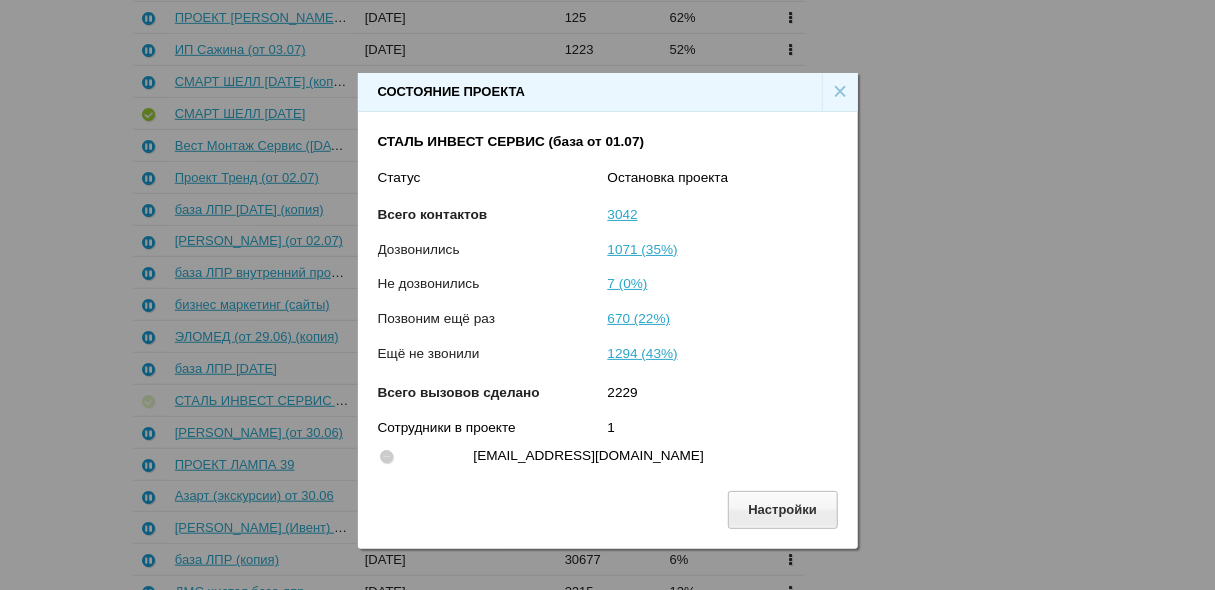 click on "×" at bounding box center [840, 92] 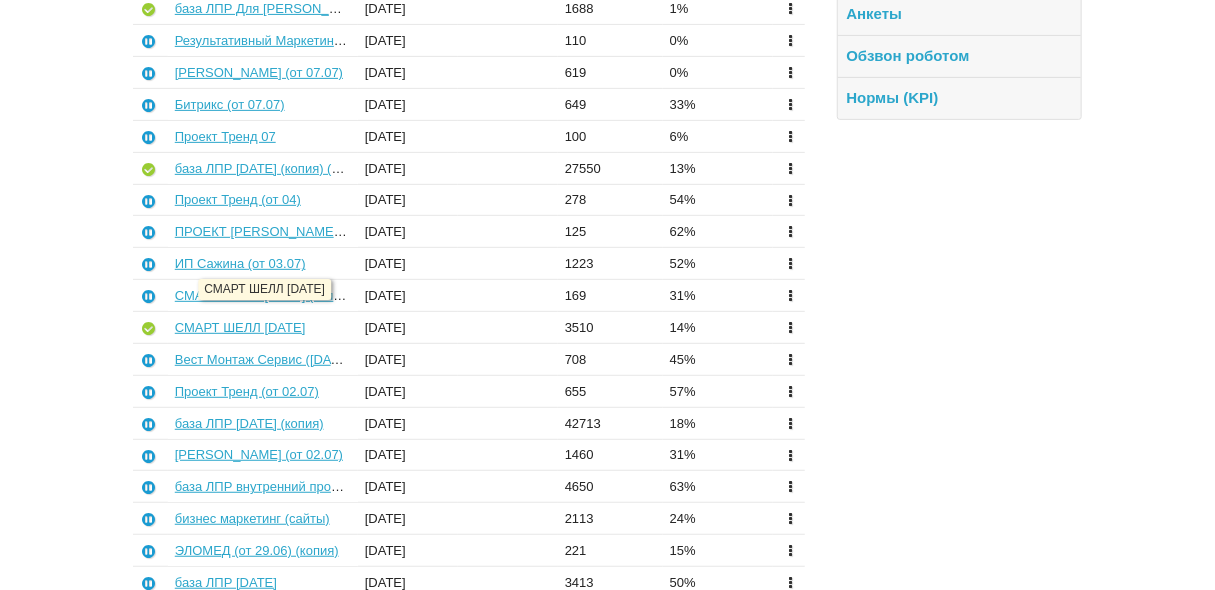 scroll, scrollTop: 320, scrollLeft: 0, axis: vertical 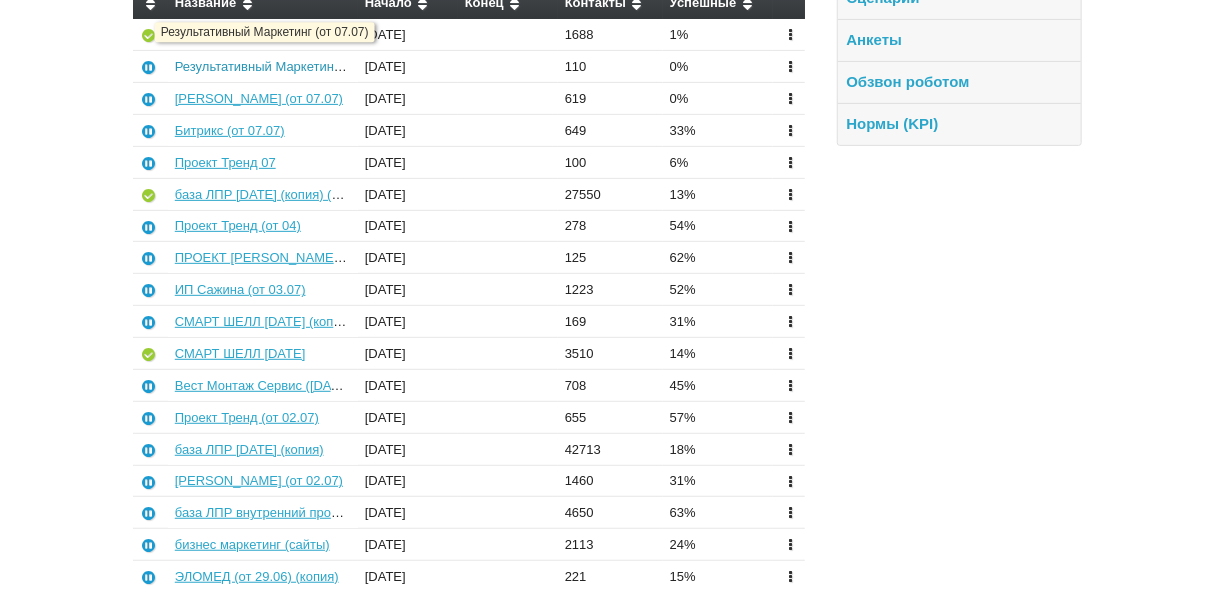 click on "Результативный Маркетинг (от 07.07)" at bounding box center (287, 66) 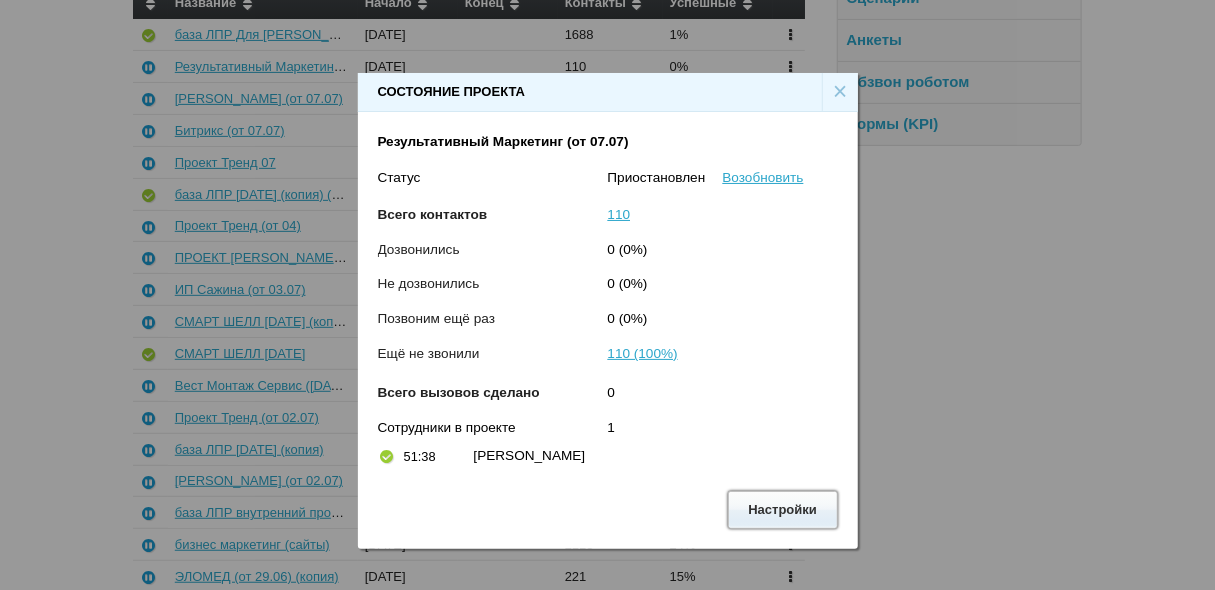 click on "Настройки" at bounding box center [783, 509] 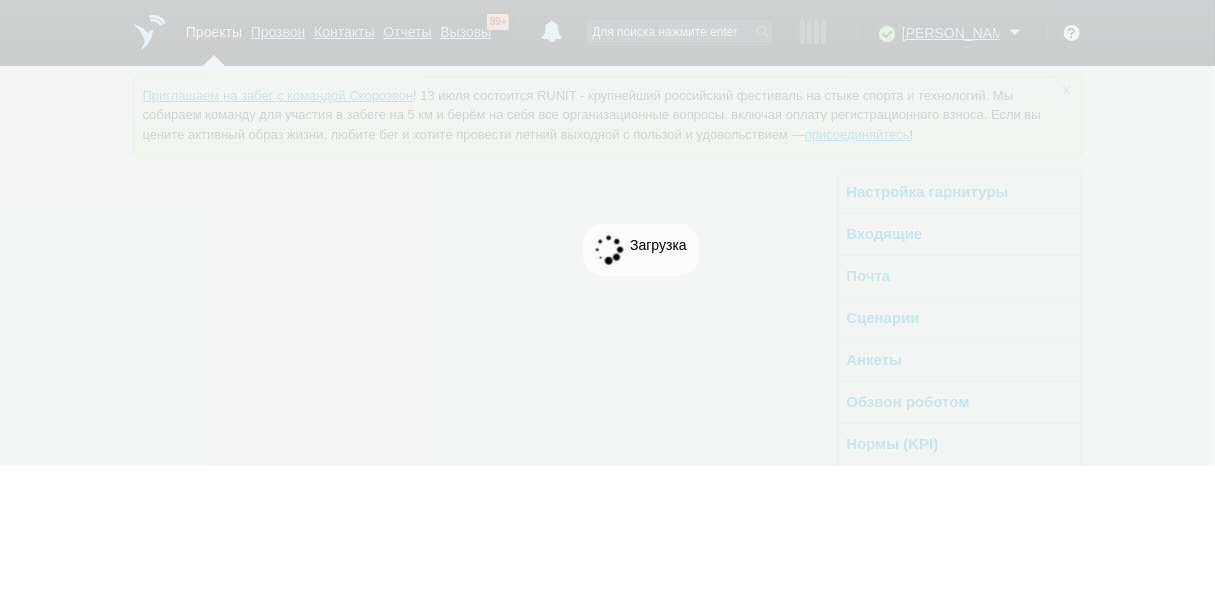 scroll, scrollTop: 0, scrollLeft: 0, axis: both 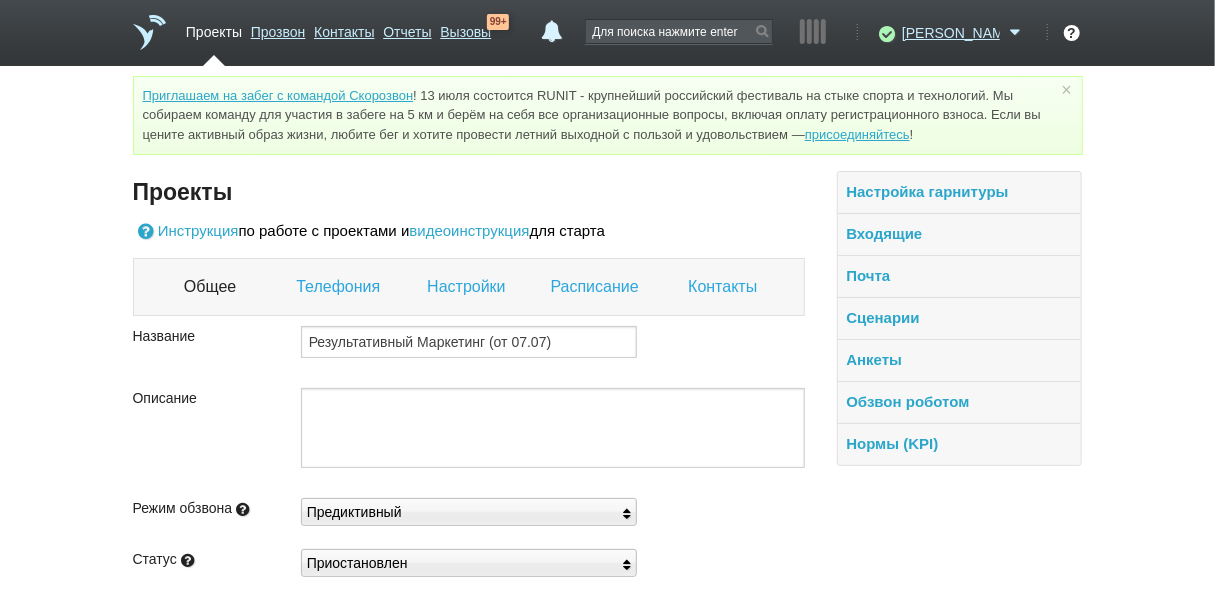 click on "Настройки" at bounding box center (468, 287) 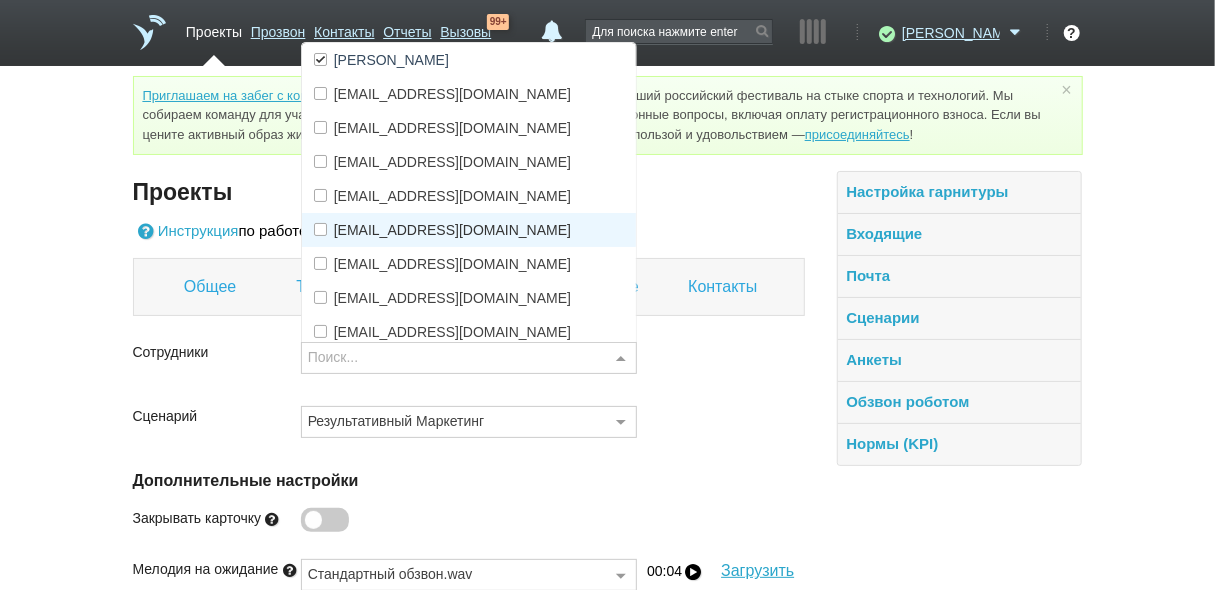 click on "[EMAIL_ADDRESS][DOMAIN_NAME]" at bounding box center [452, 230] 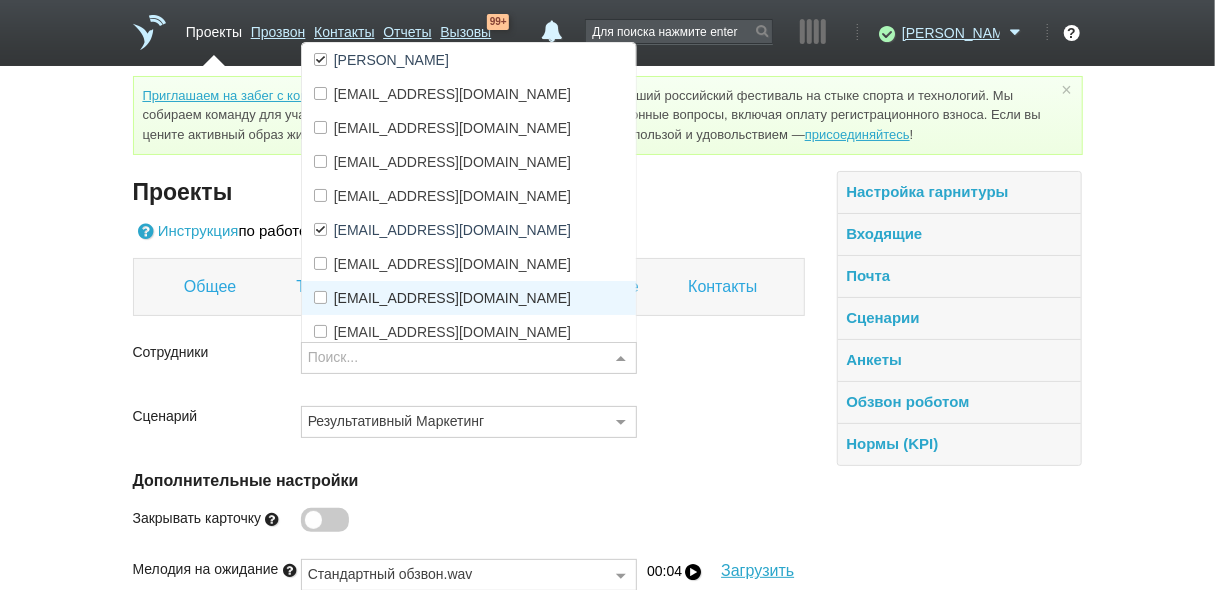 click on "[EMAIL_ADDRESS][DOMAIN_NAME]" at bounding box center (452, 298) 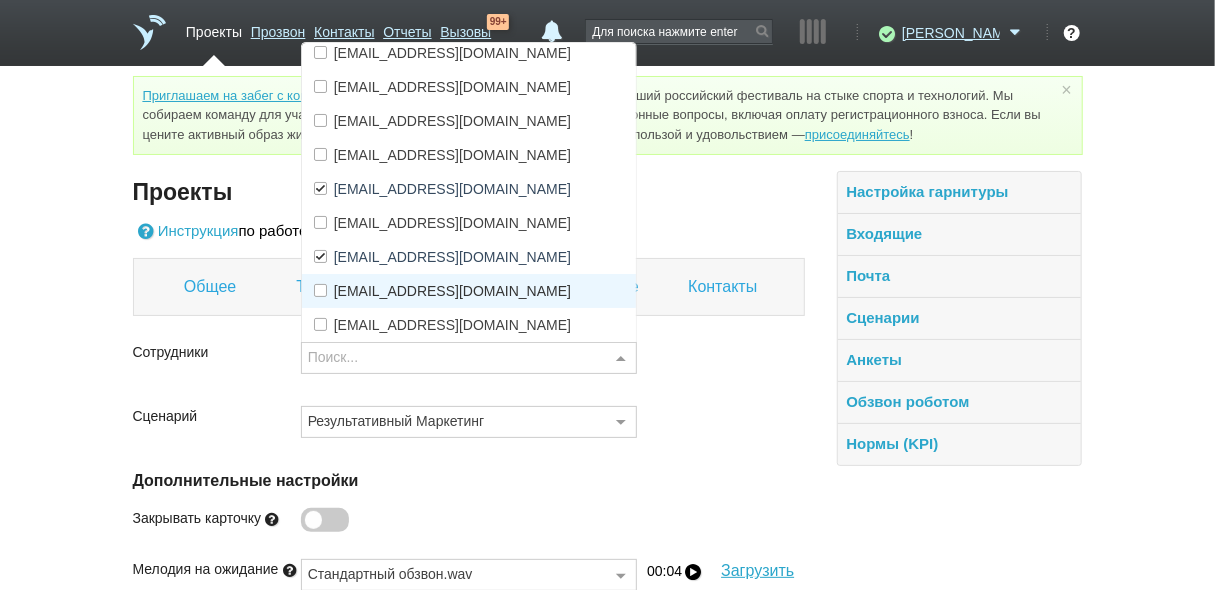scroll, scrollTop: 80, scrollLeft: 0, axis: vertical 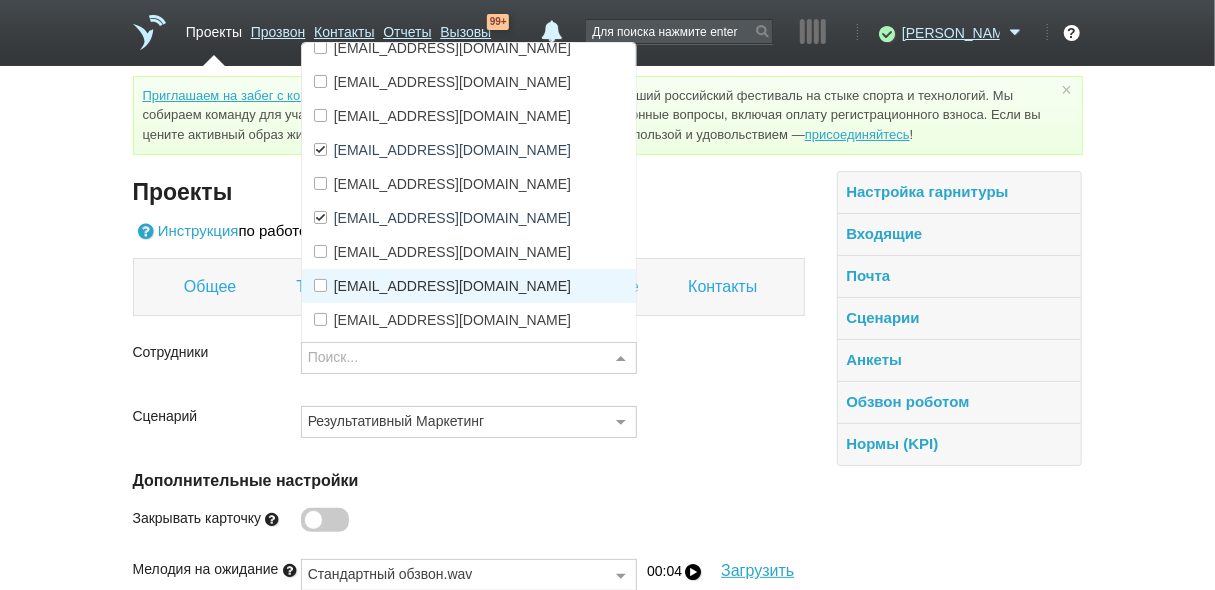 click on "[EMAIL_ADDRESS][DOMAIN_NAME]" at bounding box center [452, 286] 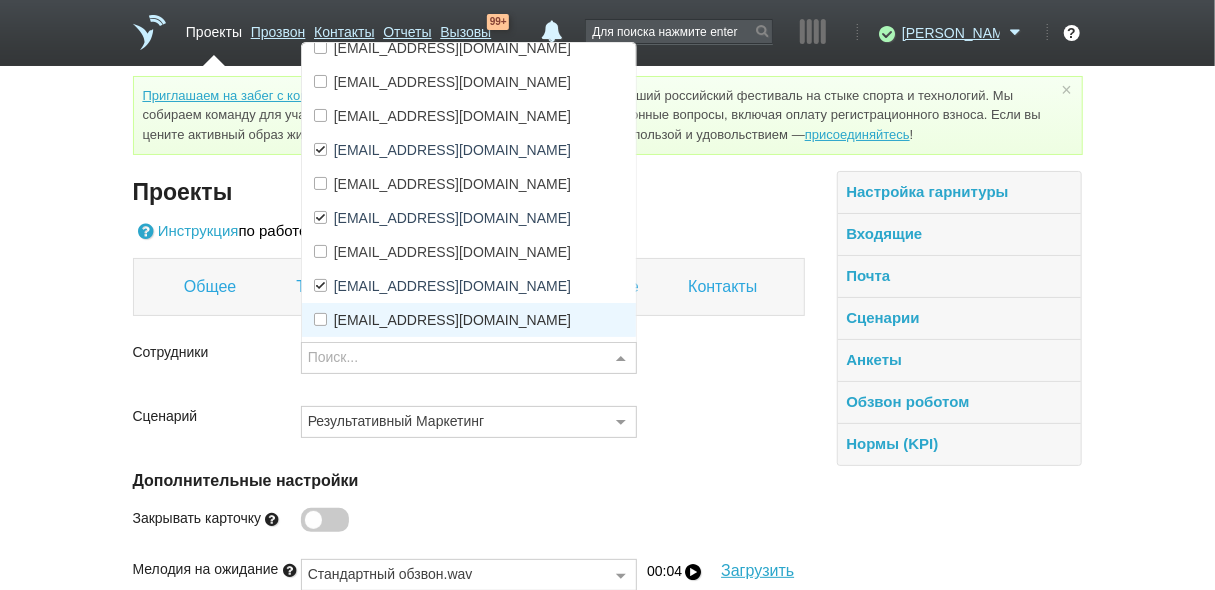 click on "[EMAIL_ADDRESS][DOMAIN_NAME]" at bounding box center [452, 320] 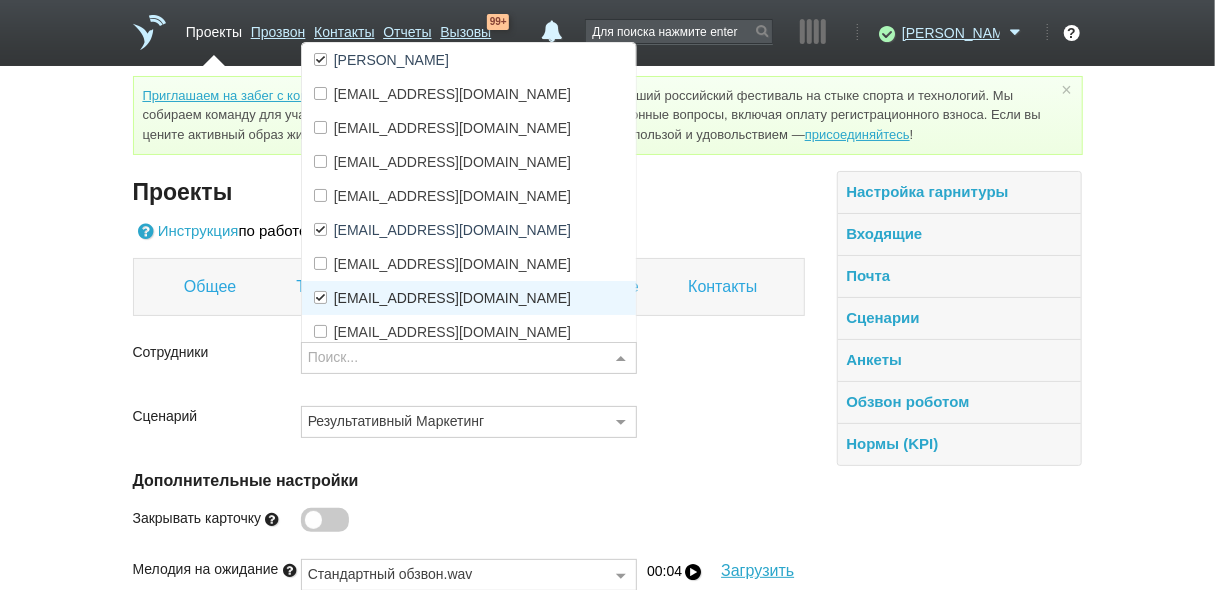 scroll, scrollTop: 0, scrollLeft: 0, axis: both 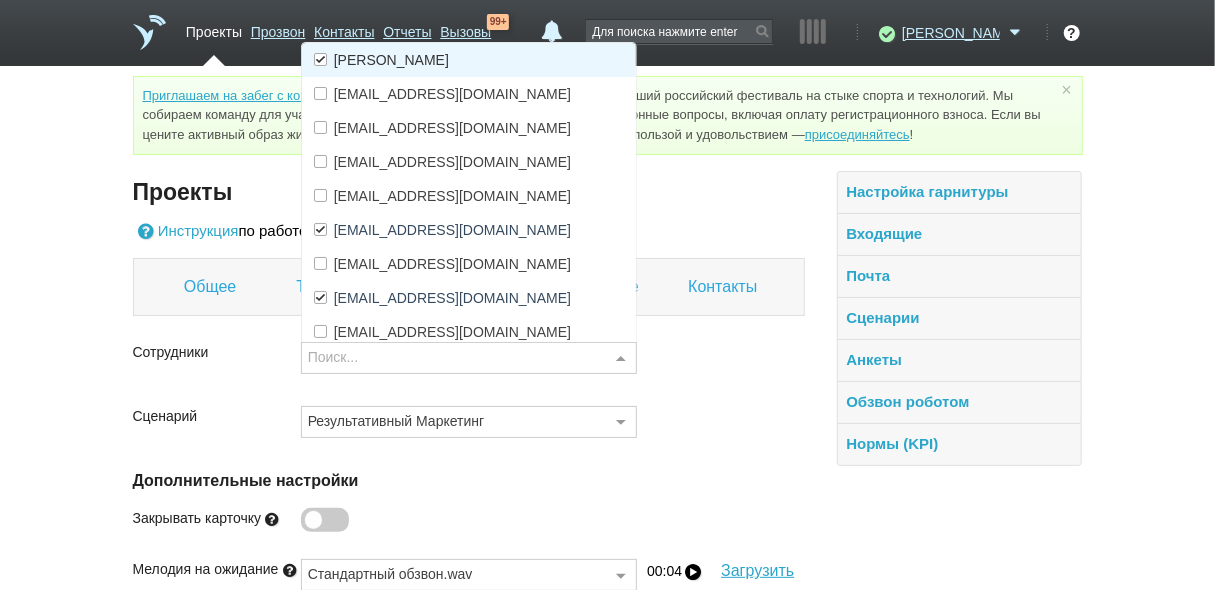 click on "[PERSON_NAME]" at bounding box center (391, 60) 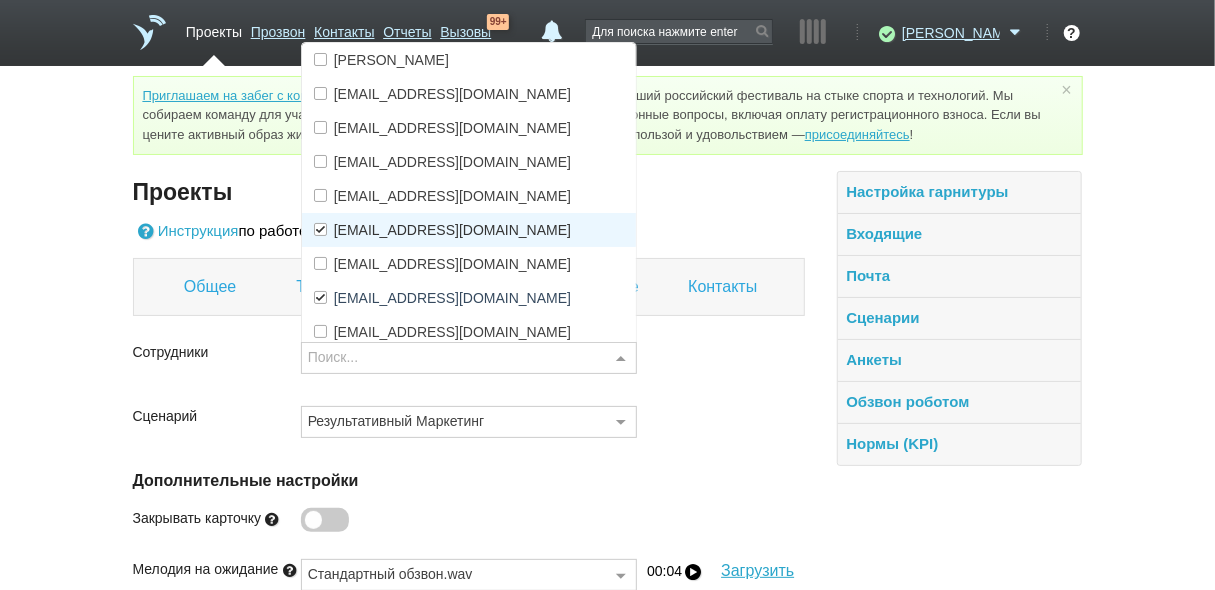 scroll, scrollTop: 176, scrollLeft: 0, axis: vertical 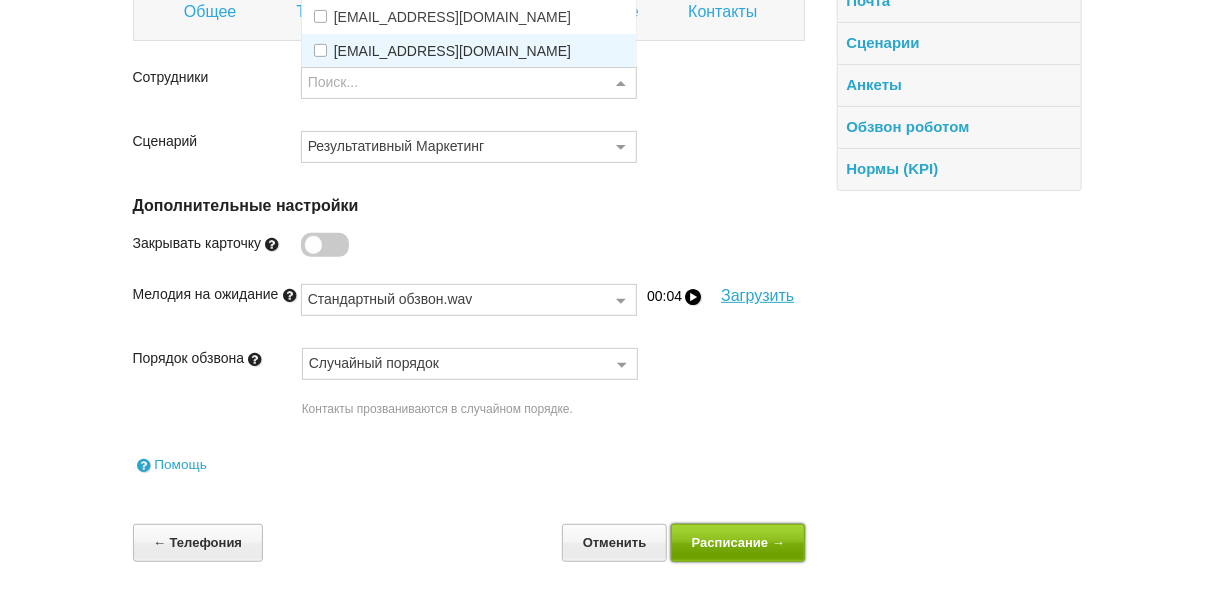 click on "Расписание →" at bounding box center [738, 542] 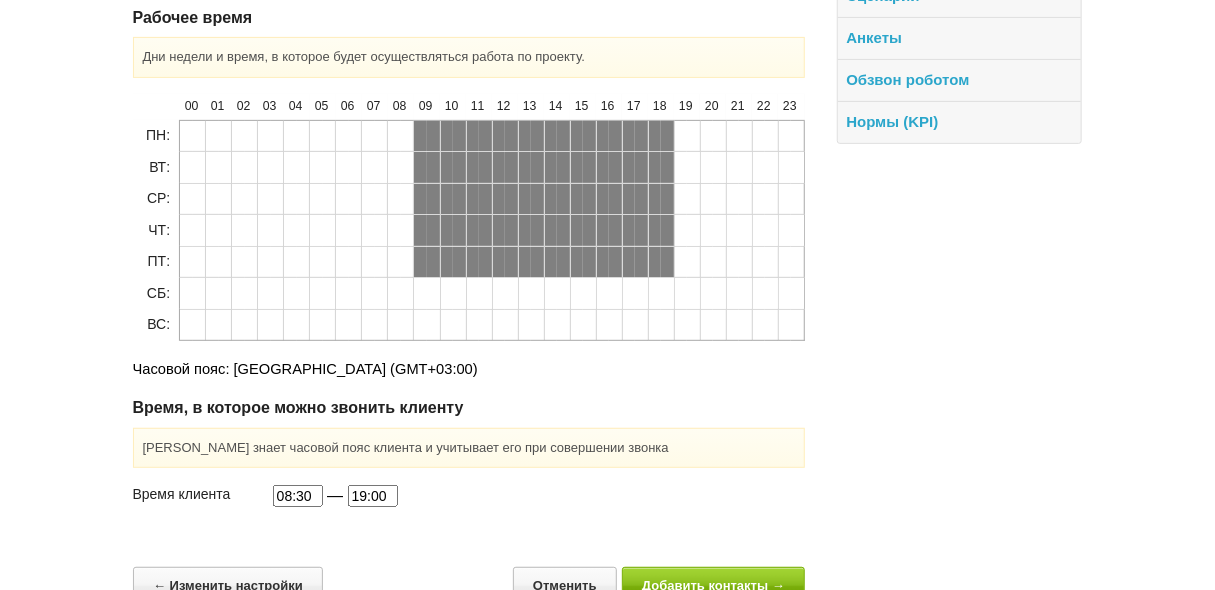 scroll, scrollTop: 364, scrollLeft: 0, axis: vertical 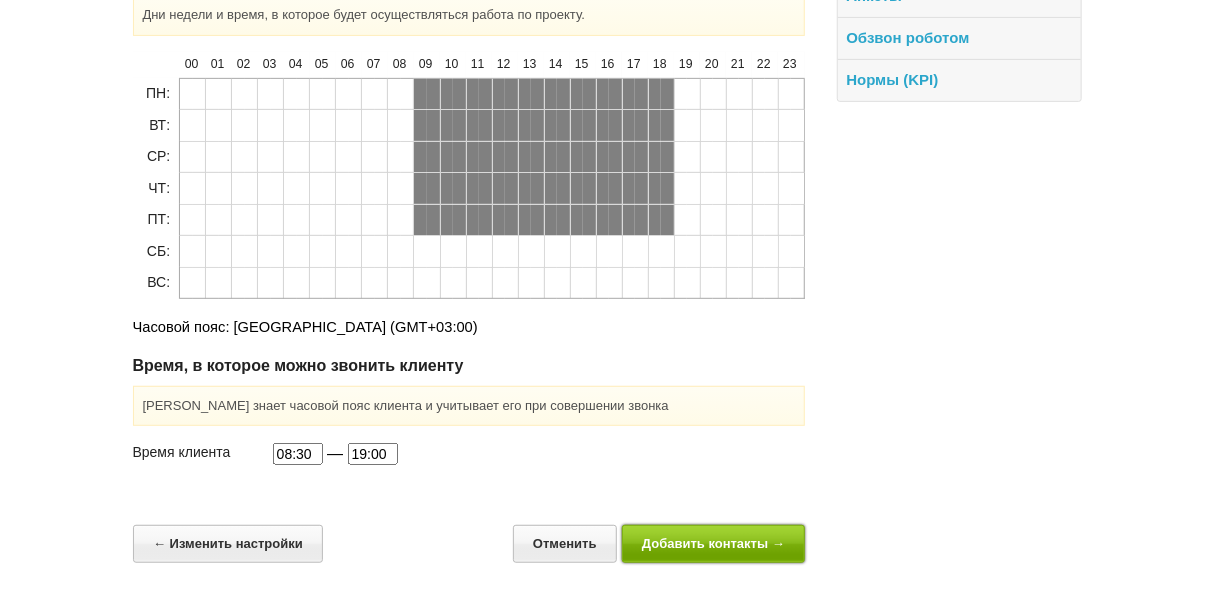 click on "Добавить контакты →" at bounding box center [714, 543] 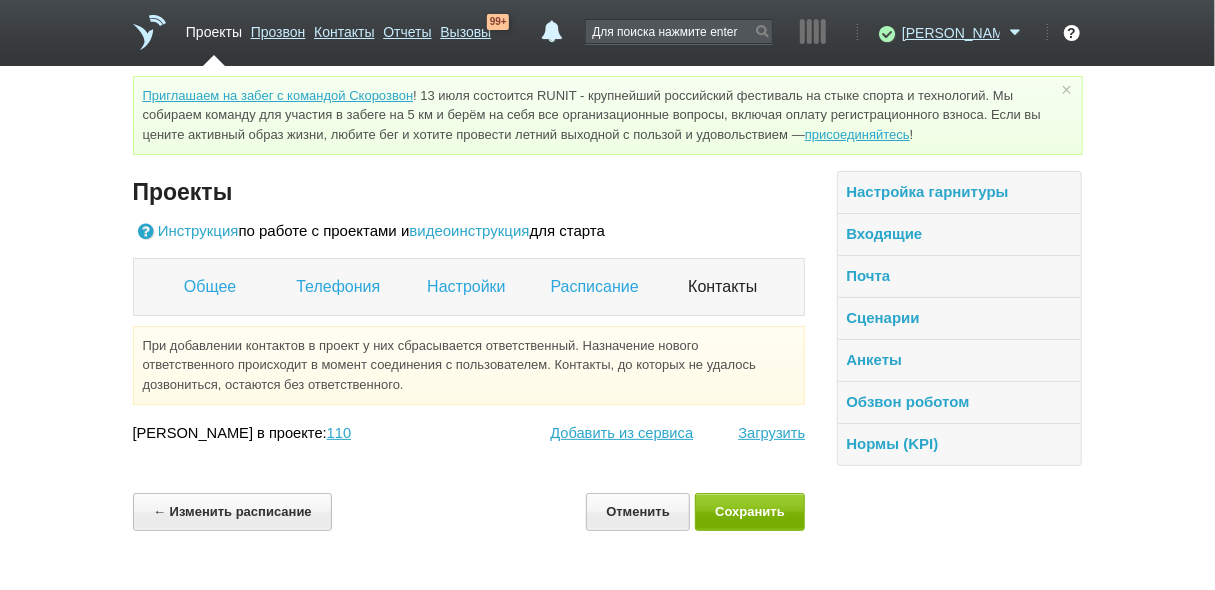 scroll, scrollTop: 0, scrollLeft: 0, axis: both 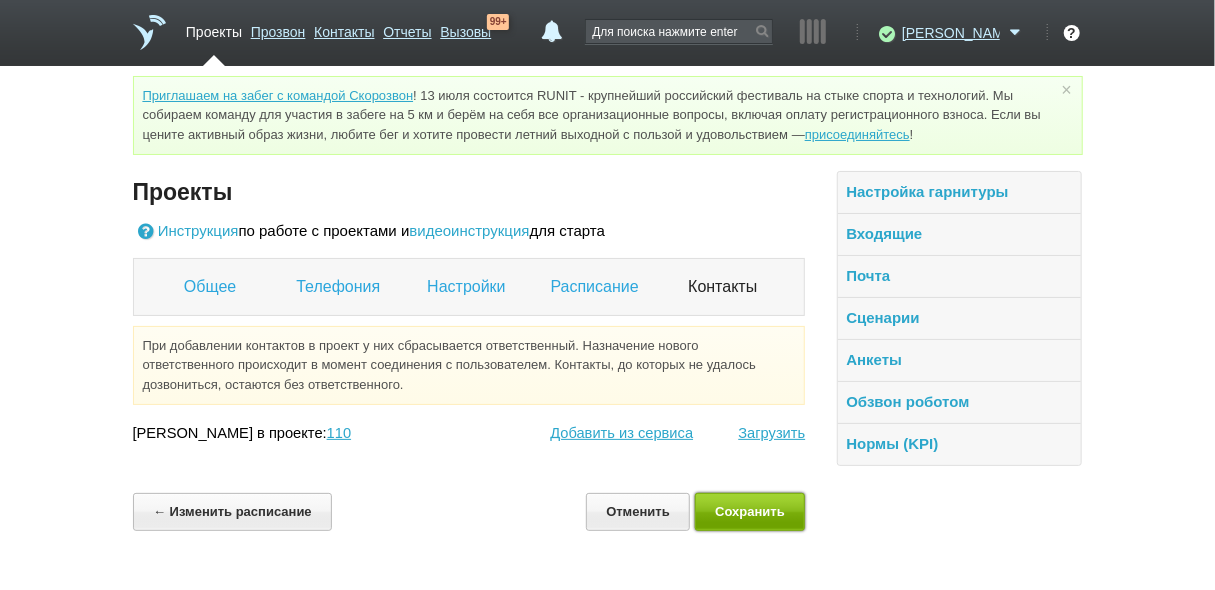 click on "Сохранить" at bounding box center (750, 511) 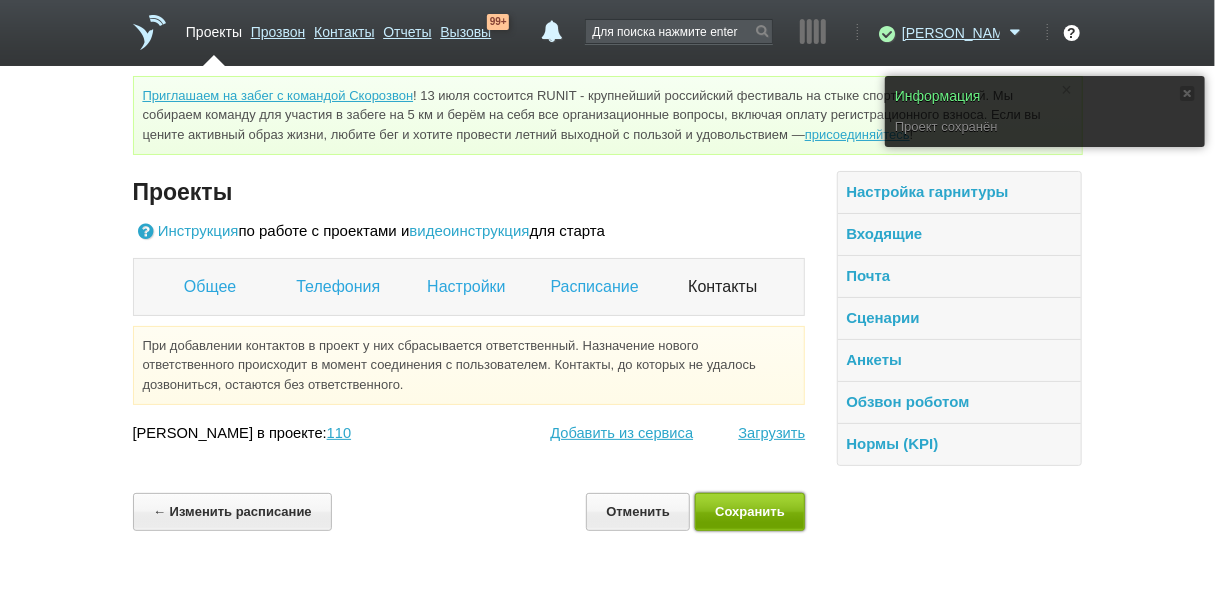 click on "Сохранить" at bounding box center (750, 511) 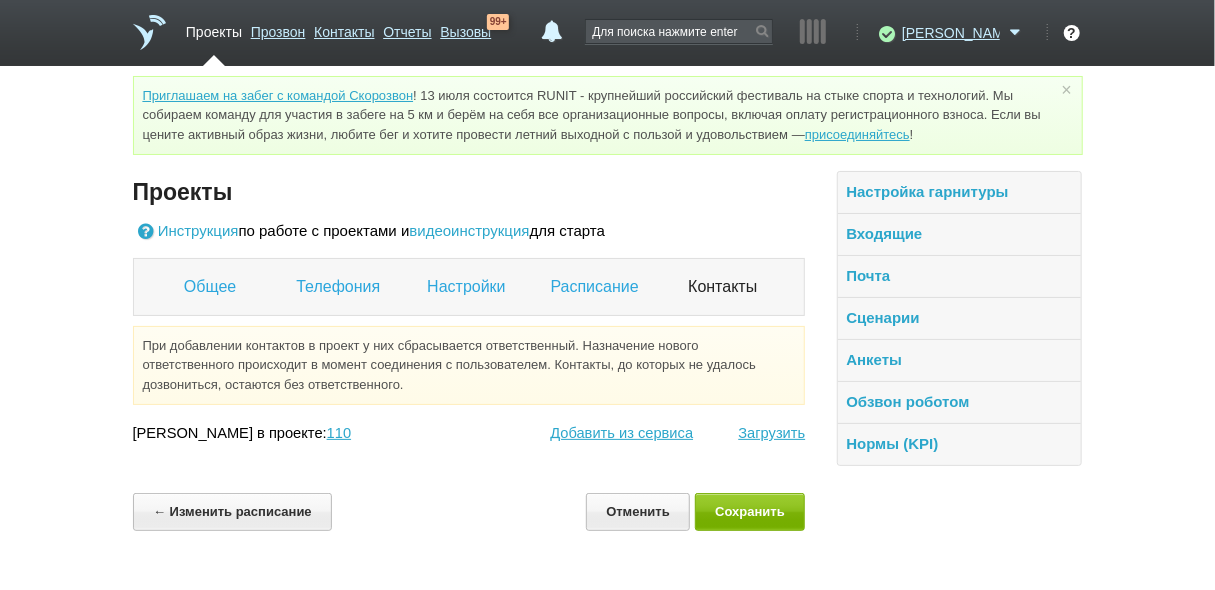 click on "Проекты" at bounding box center [214, 28] 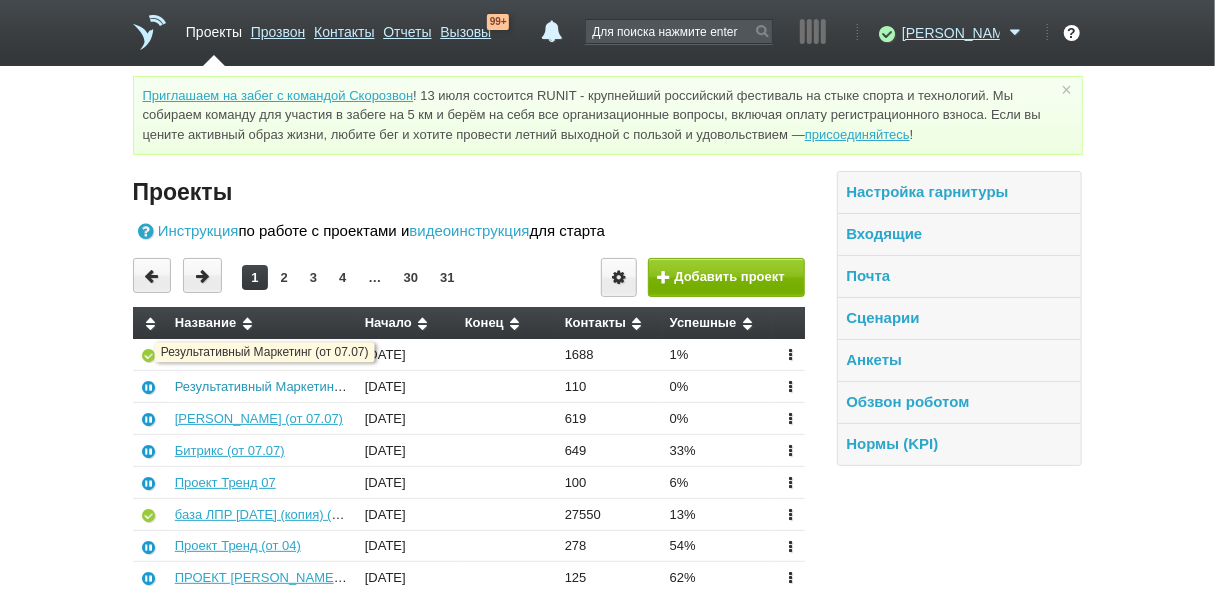 click on "Результативный Маркетинг (от 07.07)" at bounding box center (287, 386) 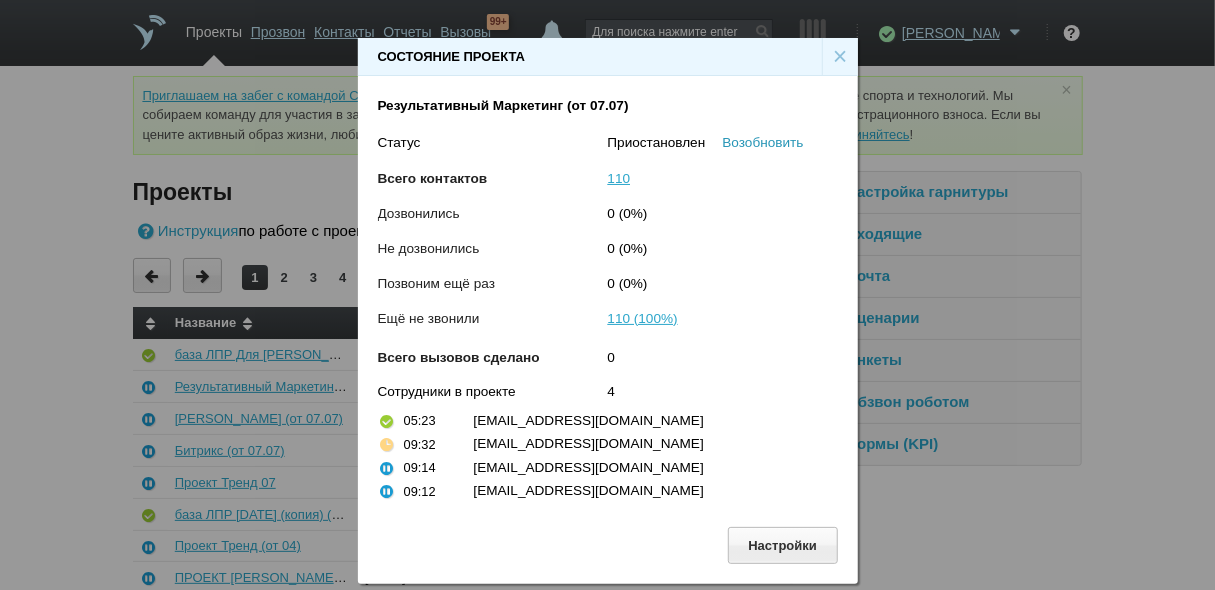 click on "Возобновить" at bounding box center (763, 142) 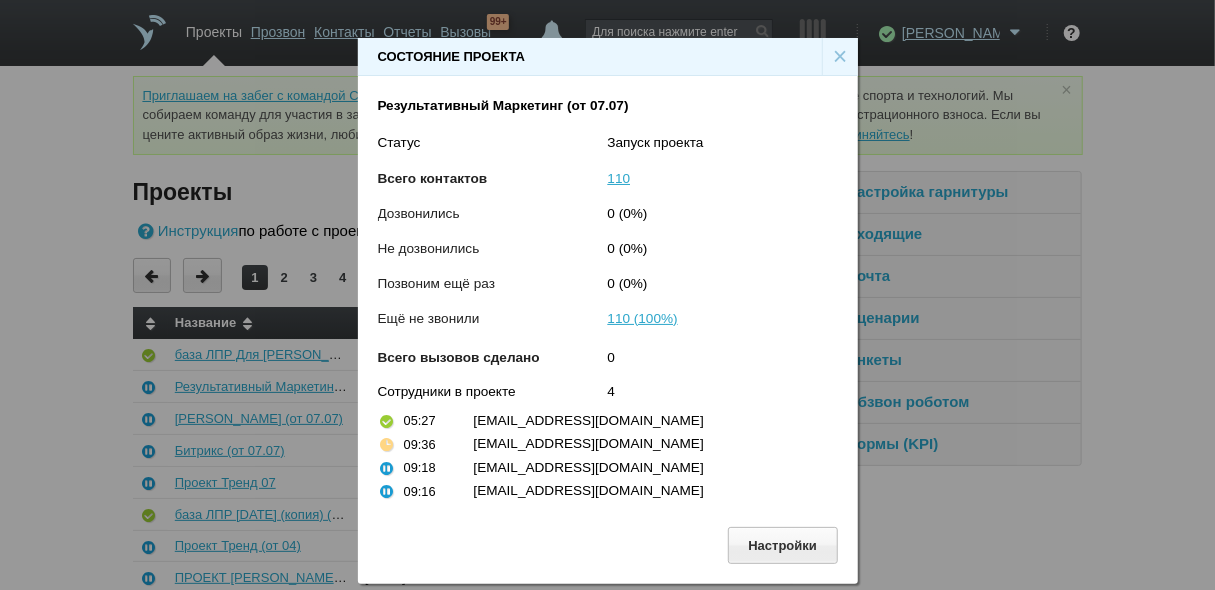 click on "×" at bounding box center (840, 57) 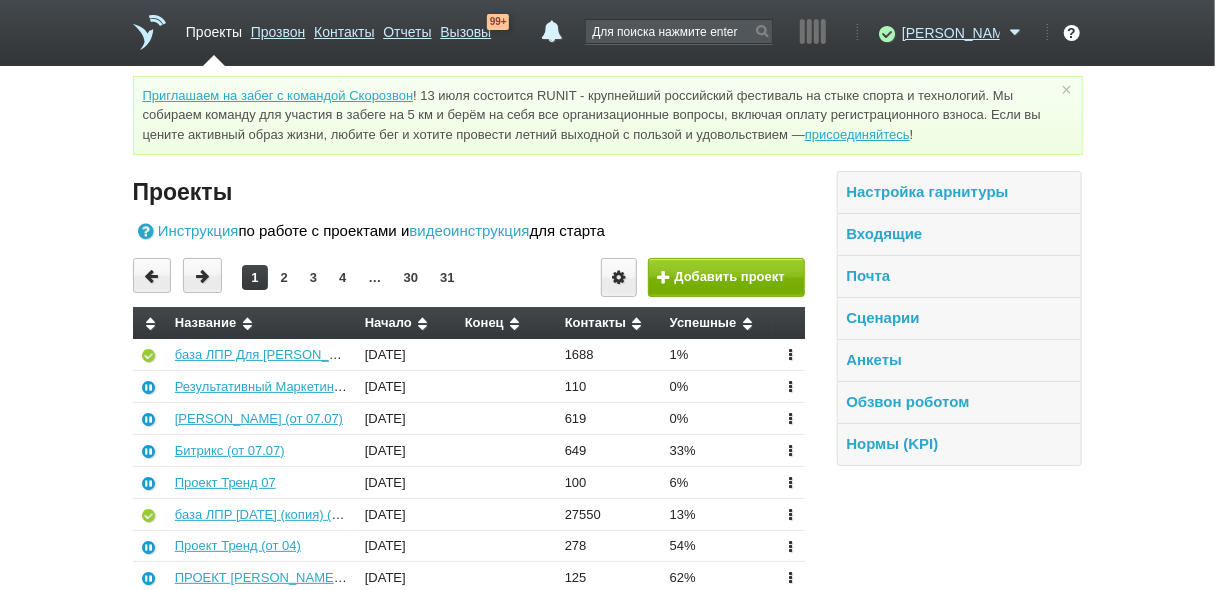 click on "Приглашаем на забег с командой Скорозвон ! 13 июля состоится RUNIT - крупнейший российский фестиваль на стыке спорта и технологий. Мы собираем команду для участия в забеге на 5 км и берём на себя все организационные вопросы, включая оплату регистрационного взноса. Если вы цените активный образ жизни, любите бег и хотите провести летний выходной с пользой и удовольствием —  присоединяйтесь !
×
Вы можете звонить напрямую из строки поиска - введите номер и нажмите "Позвонить"
Проекты
Инструкция
1" at bounding box center [607, 1050] 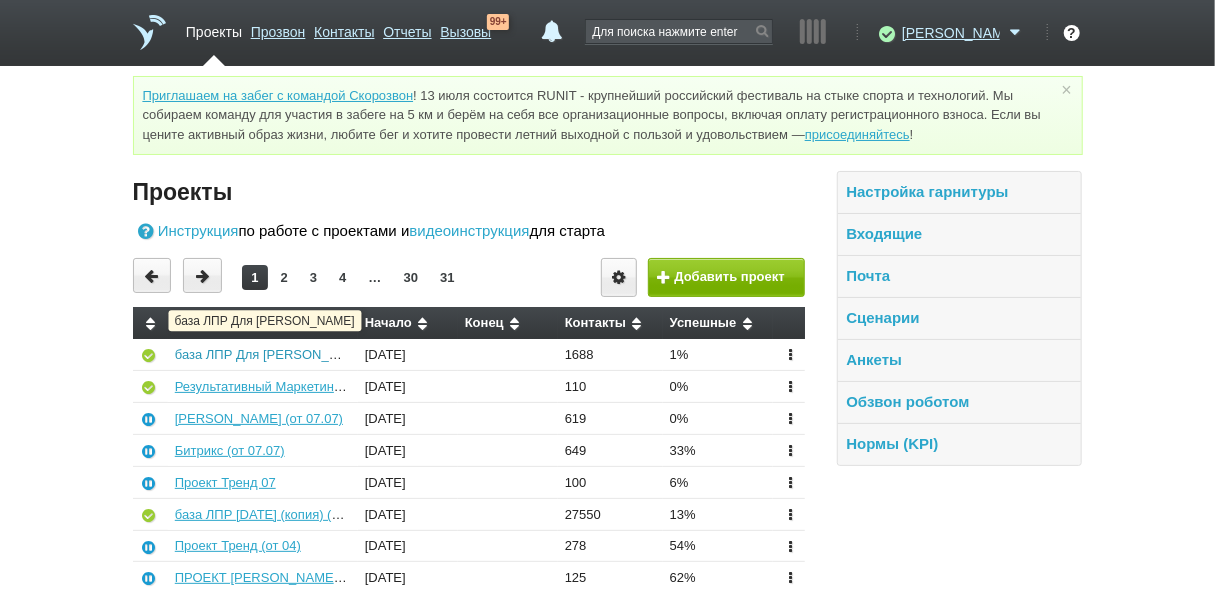 click on "база ЛПР  Для [PERSON_NAME]" at bounding box center [272, 354] 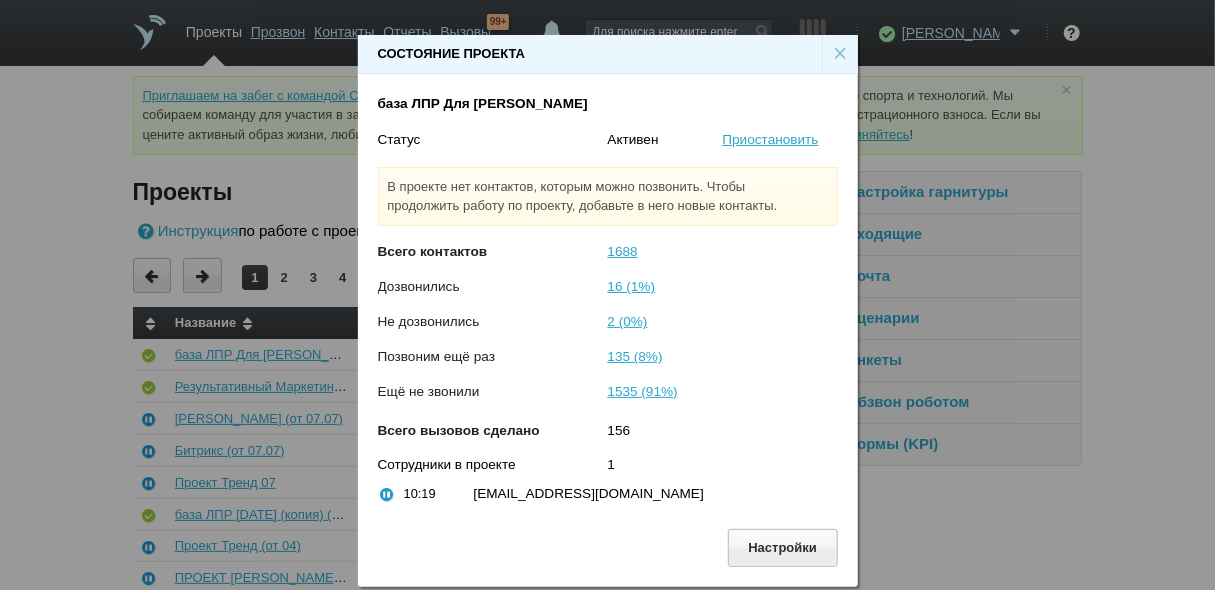 click on "×" at bounding box center (840, 54) 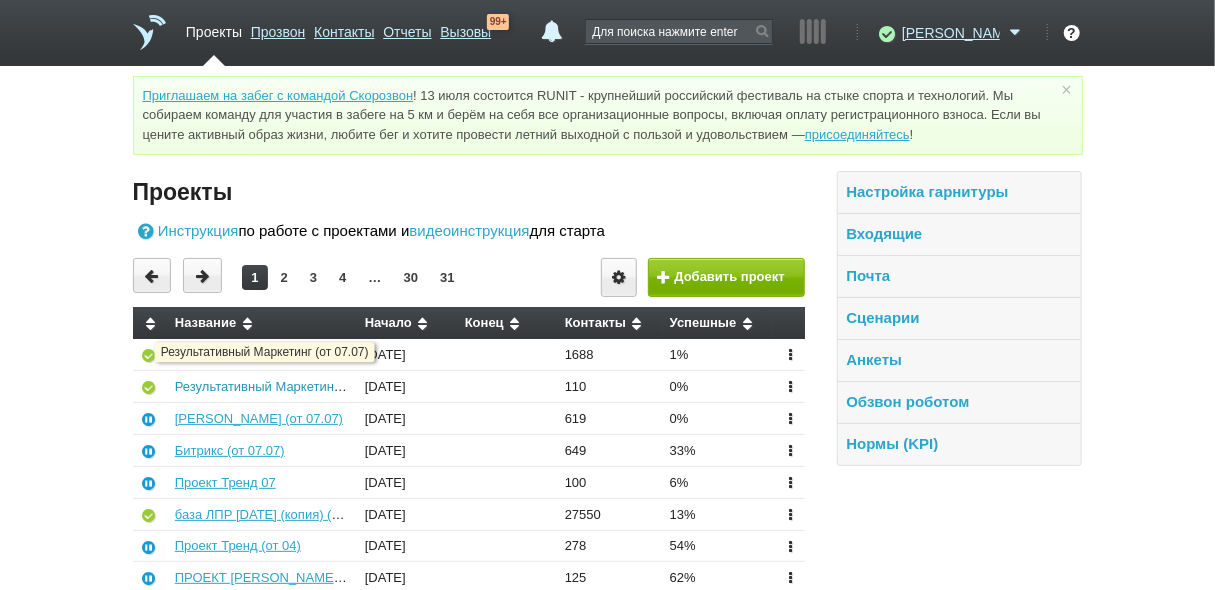 click on "Результативный Маркетинг (от 07.07)" at bounding box center [287, 386] 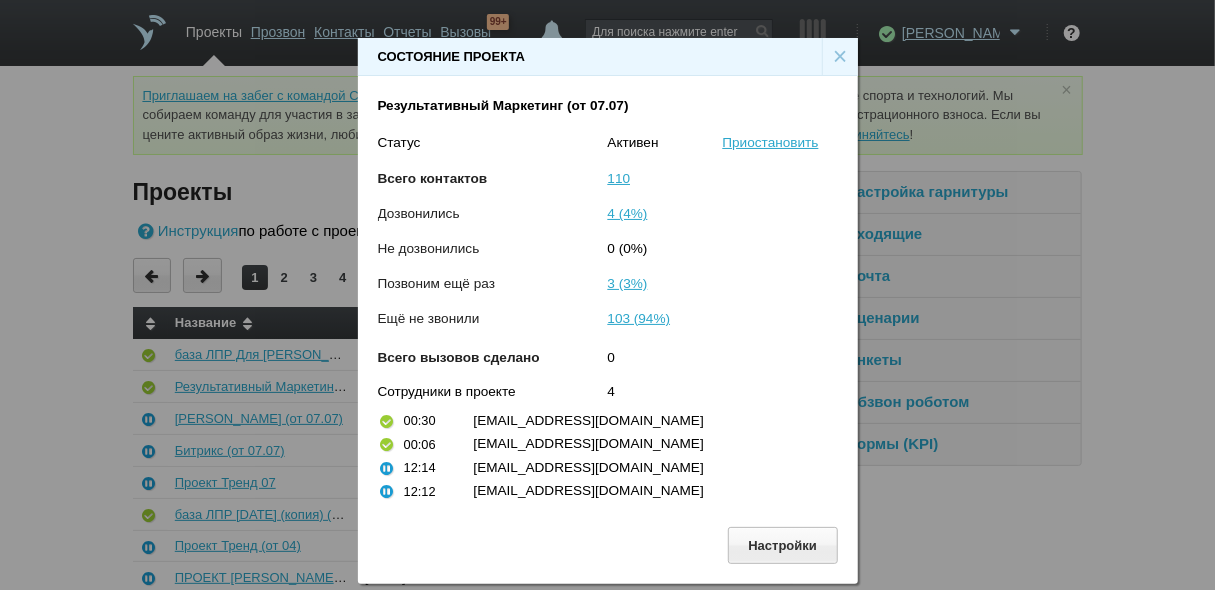 click on "×" at bounding box center [840, 57] 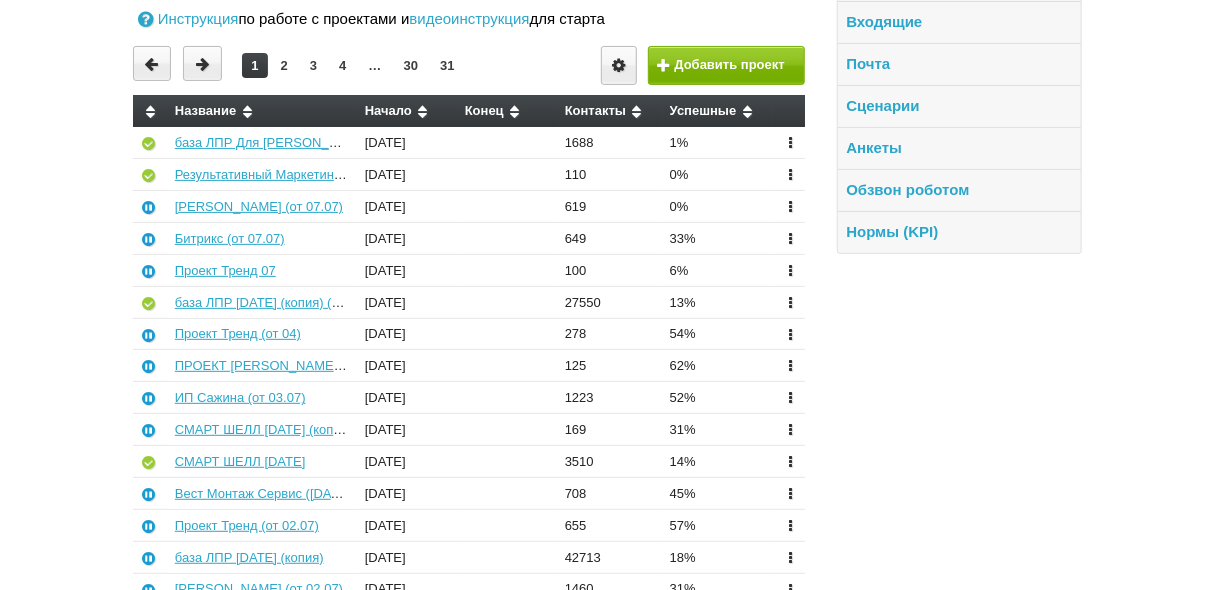 scroll, scrollTop: 240, scrollLeft: 0, axis: vertical 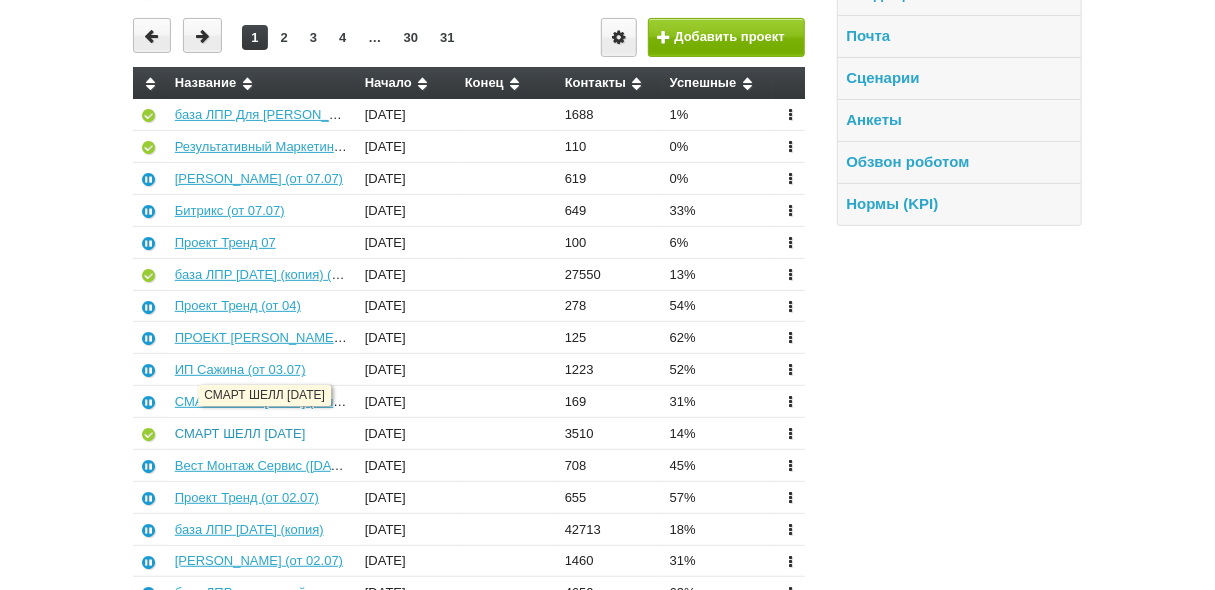 click on "СМАРТ ШЕЛЛ [DATE]" at bounding box center [240, 433] 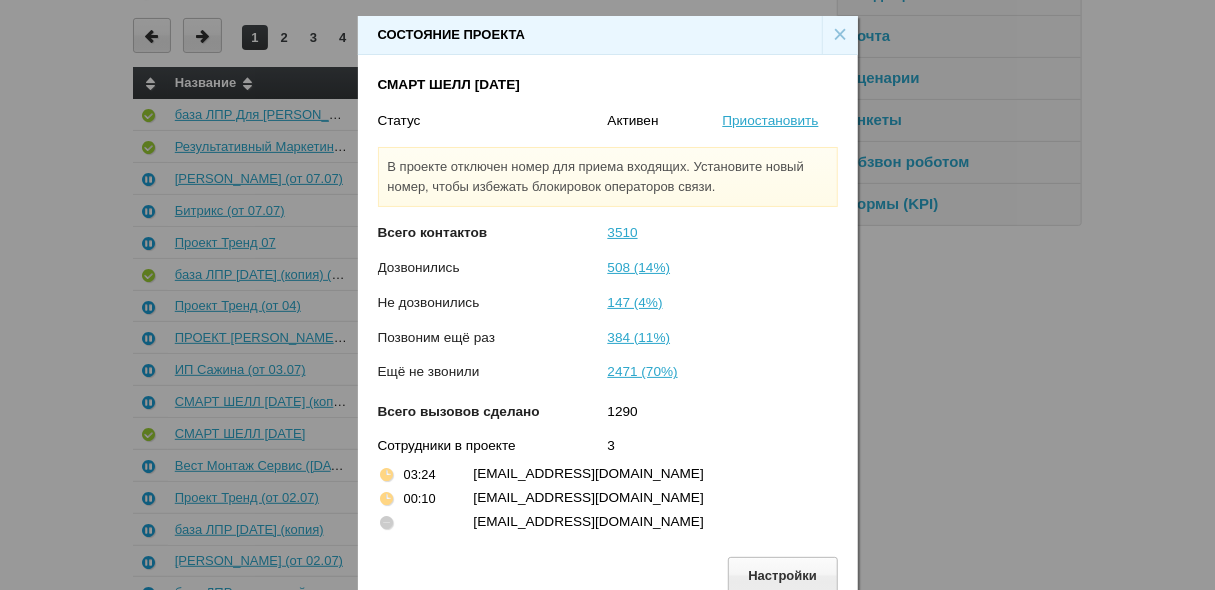 click on "×" at bounding box center [840, 35] 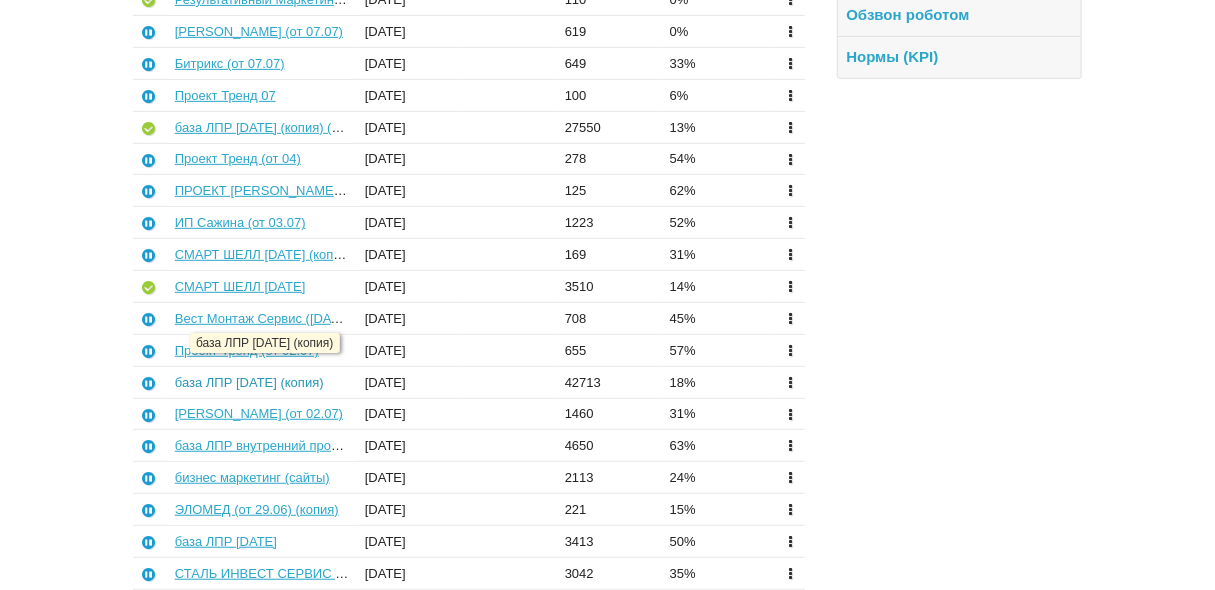 scroll, scrollTop: 320, scrollLeft: 0, axis: vertical 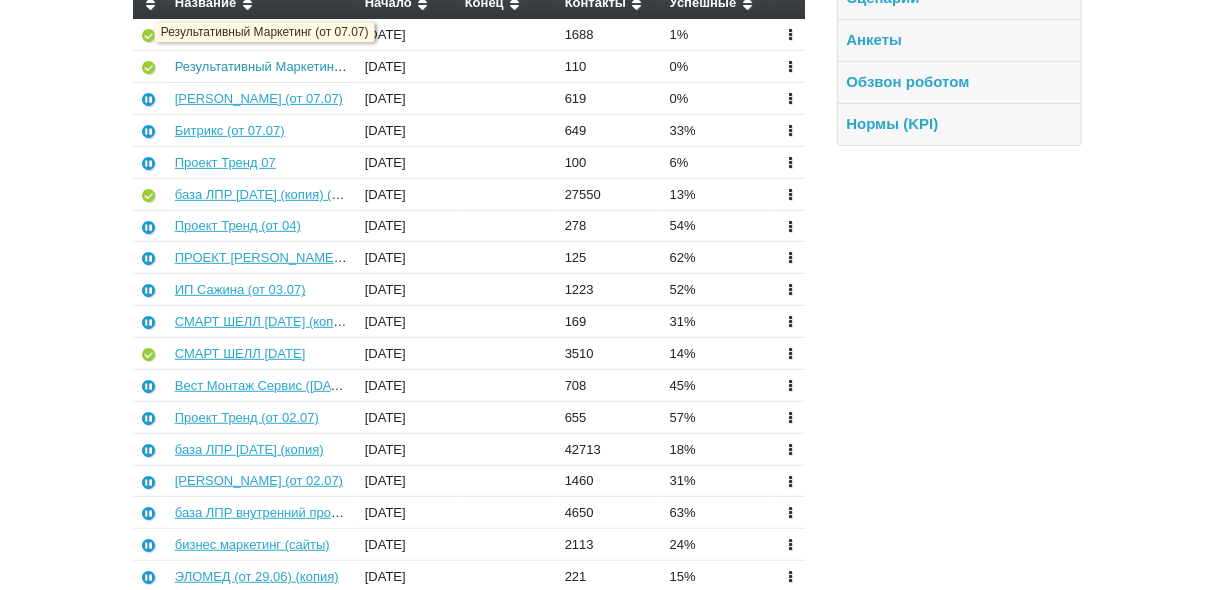 click on "Результативный Маркетинг (от 07.07)" at bounding box center (287, 66) 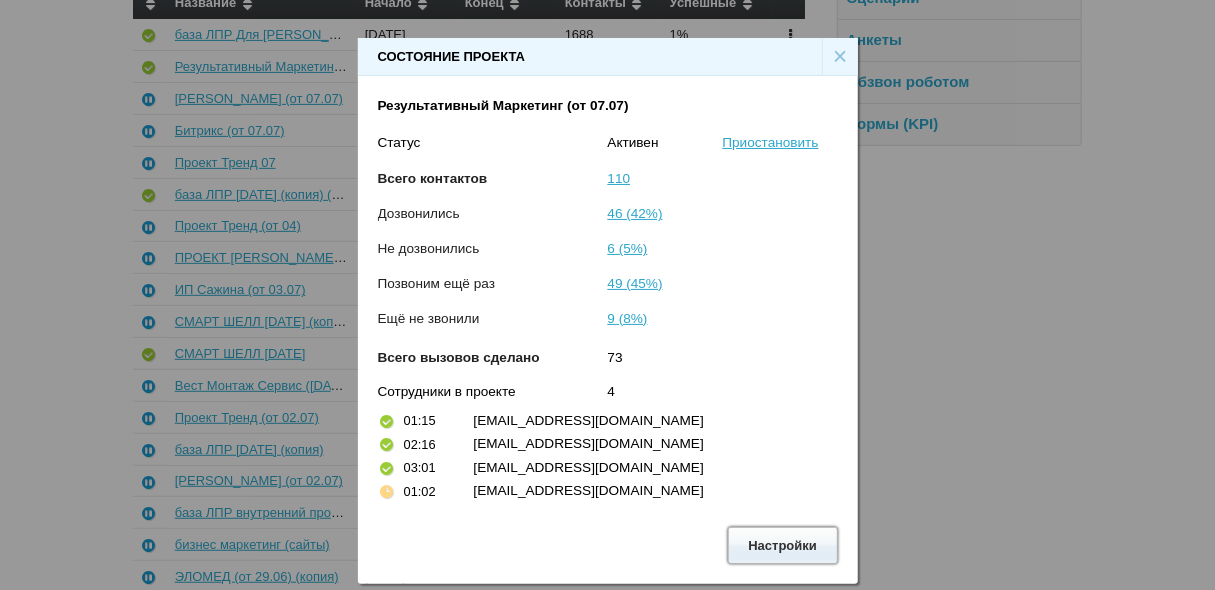 click on "Настройки" at bounding box center (783, 545) 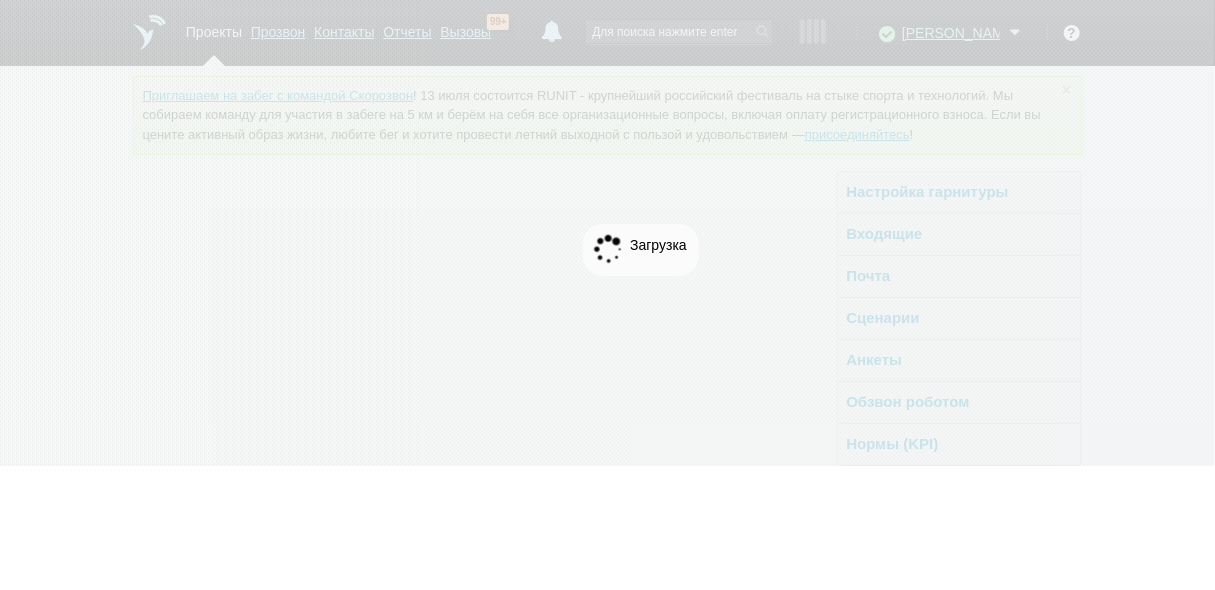 scroll, scrollTop: 0, scrollLeft: 0, axis: both 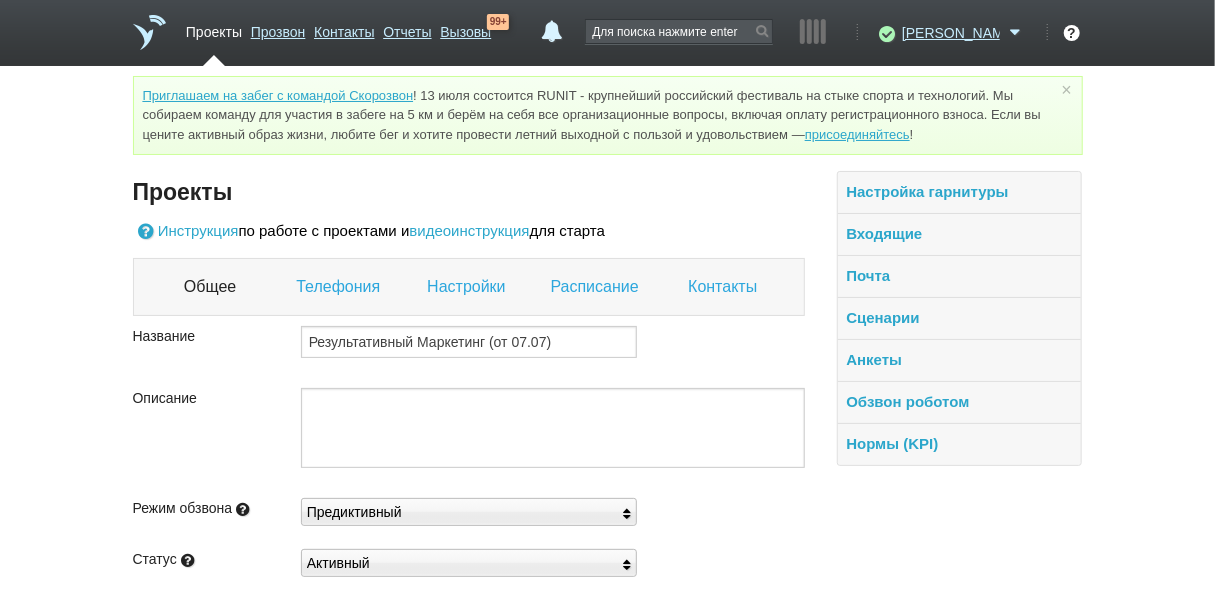 click on "Настройки" at bounding box center [468, 287] 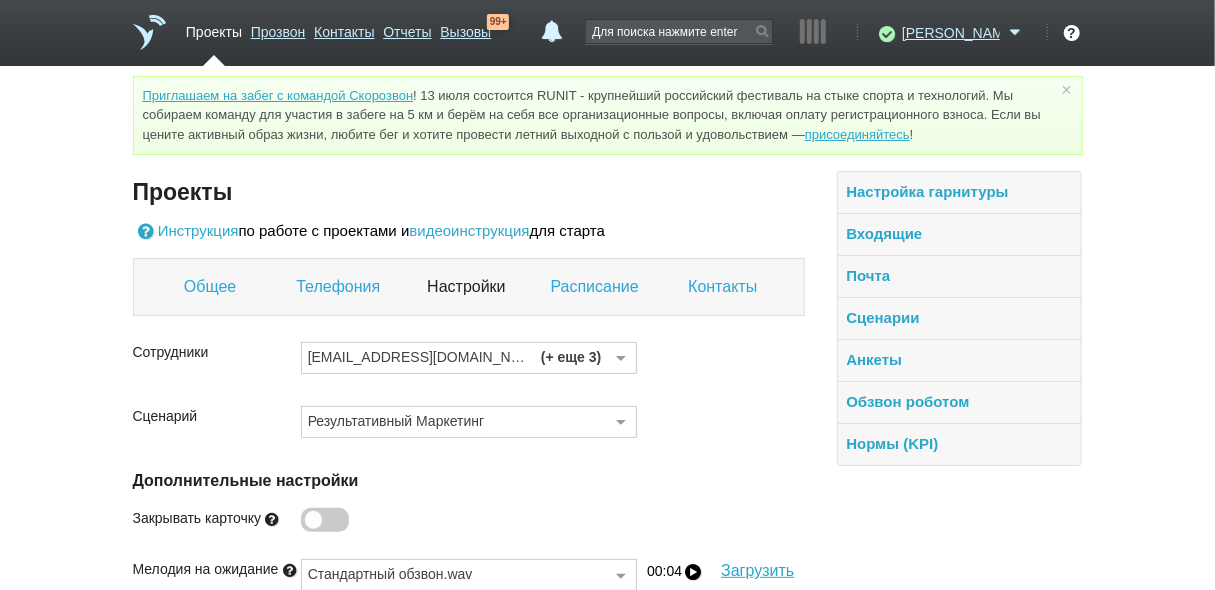 click on "Контакты" at bounding box center (725, 287) 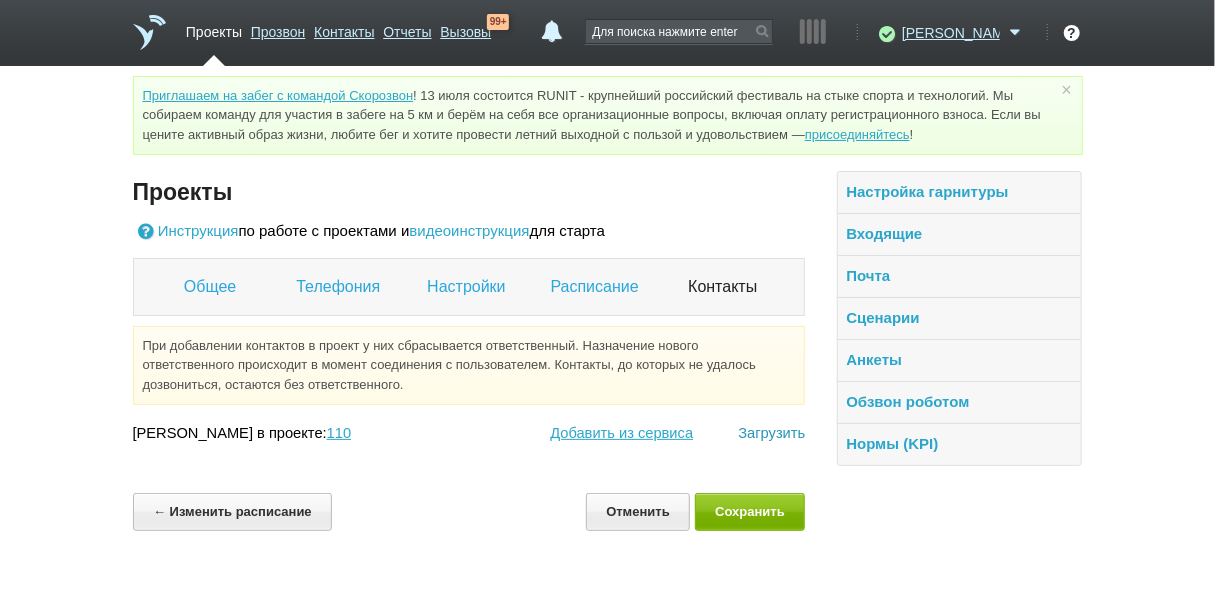 click on "Загрузить" at bounding box center [771, 433] 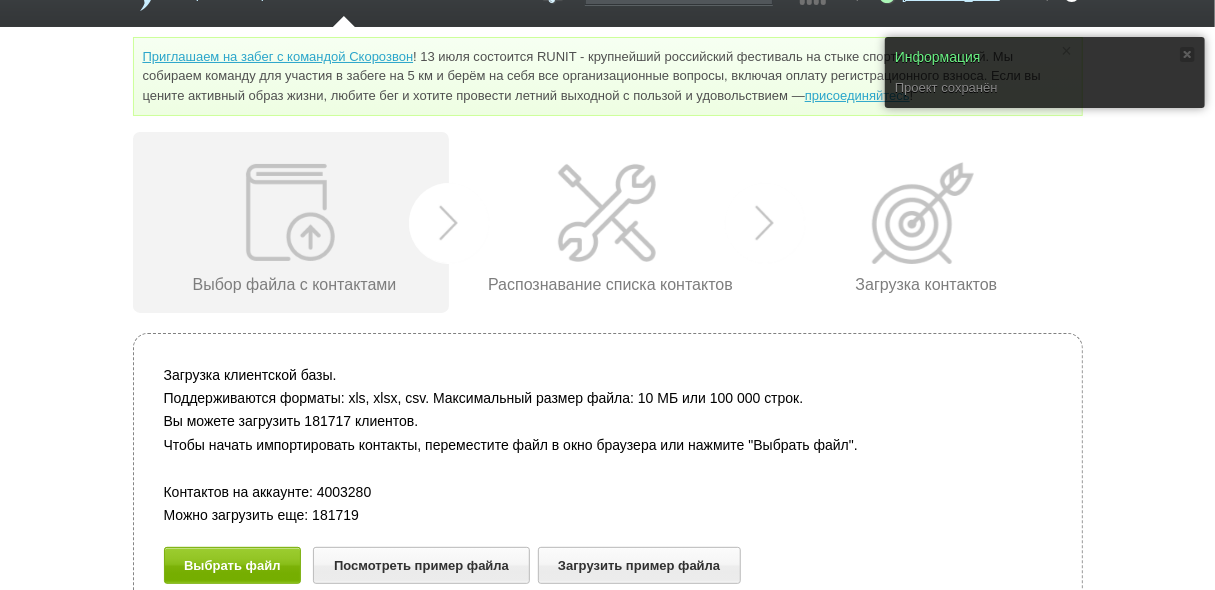 scroll, scrollTop: 61, scrollLeft: 0, axis: vertical 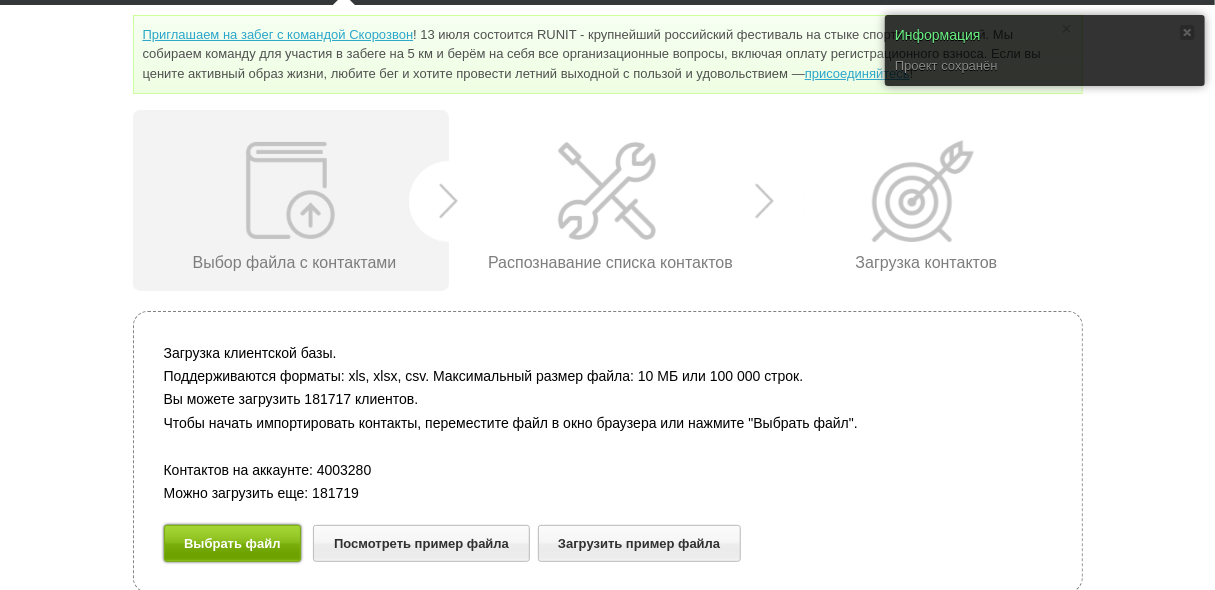 click on "Выбрать файл" at bounding box center (233, 543) 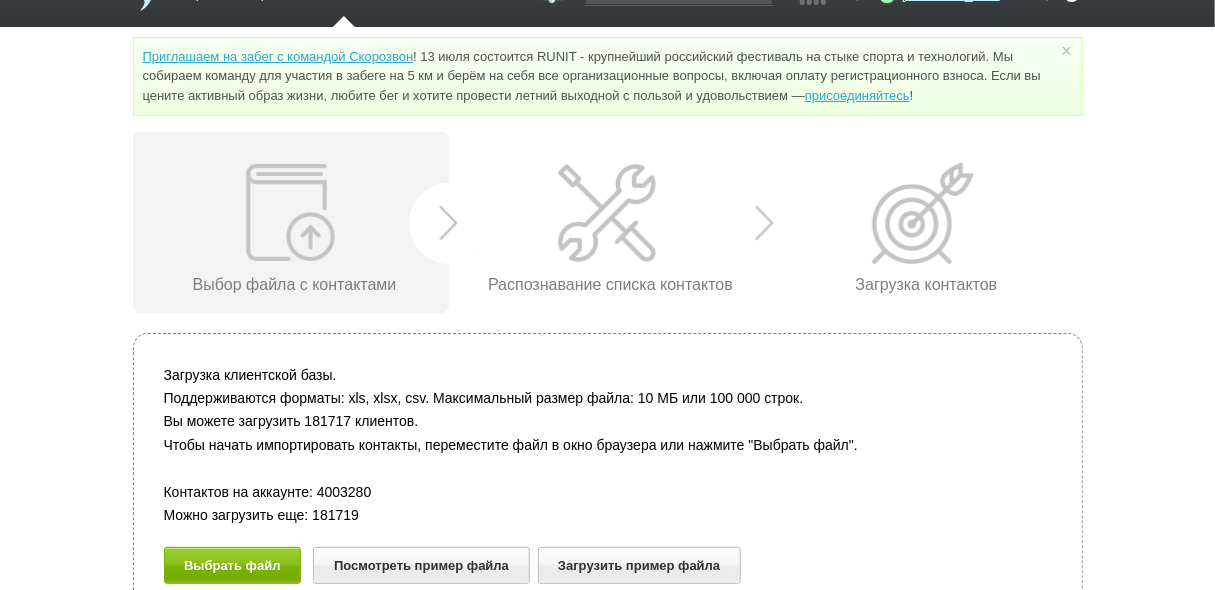 scroll, scrollTop: 61, scrollLeft: 0, axis: vertical 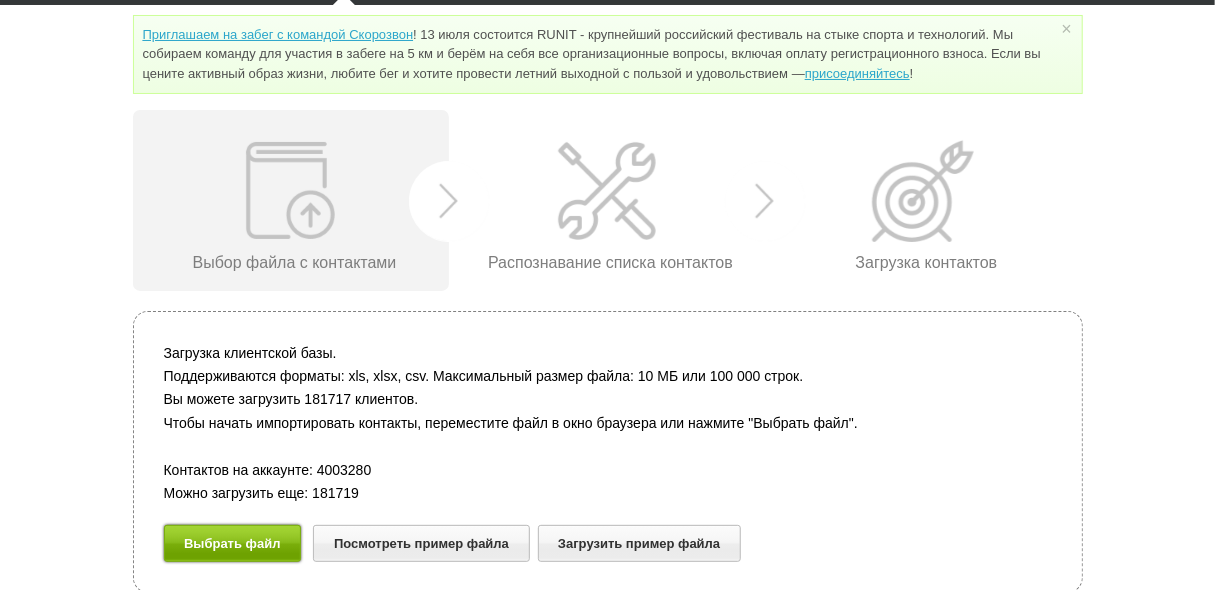 click on "Выбрать файл" at bounding box center [233, 543] 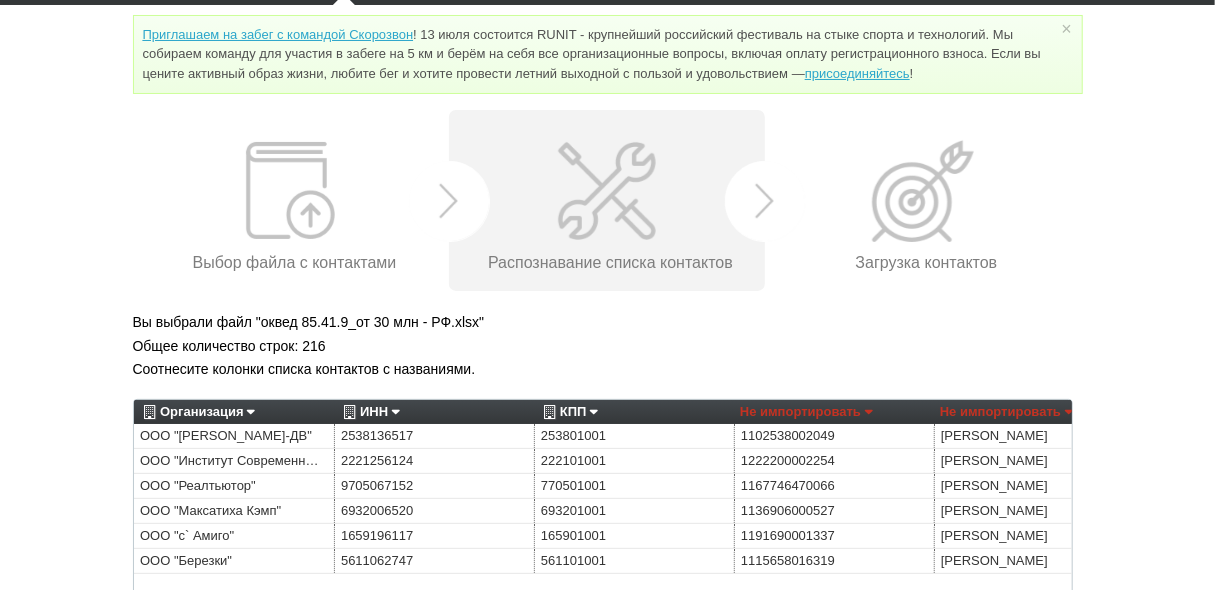 click on "Не импортировать" at bounding box center (1006, 412) 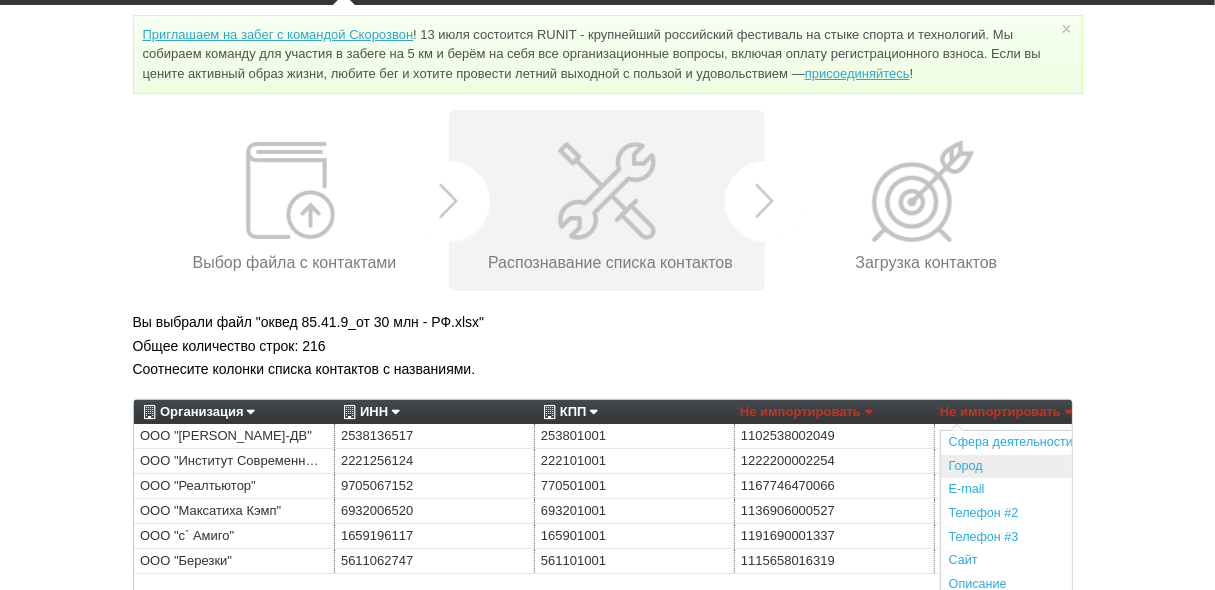 scroll, scrollTop: 80, scrollLeft: 0, axis: vertical 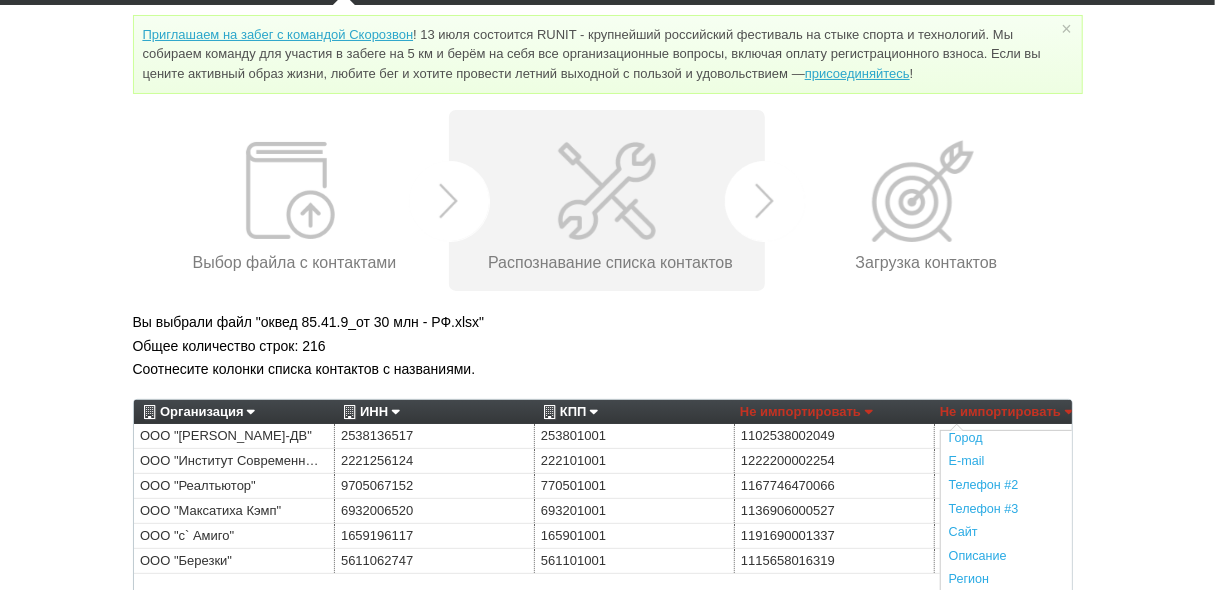 click on "Соотнесите колонки списка контактов с названиями." at bounding box center [608, 369] 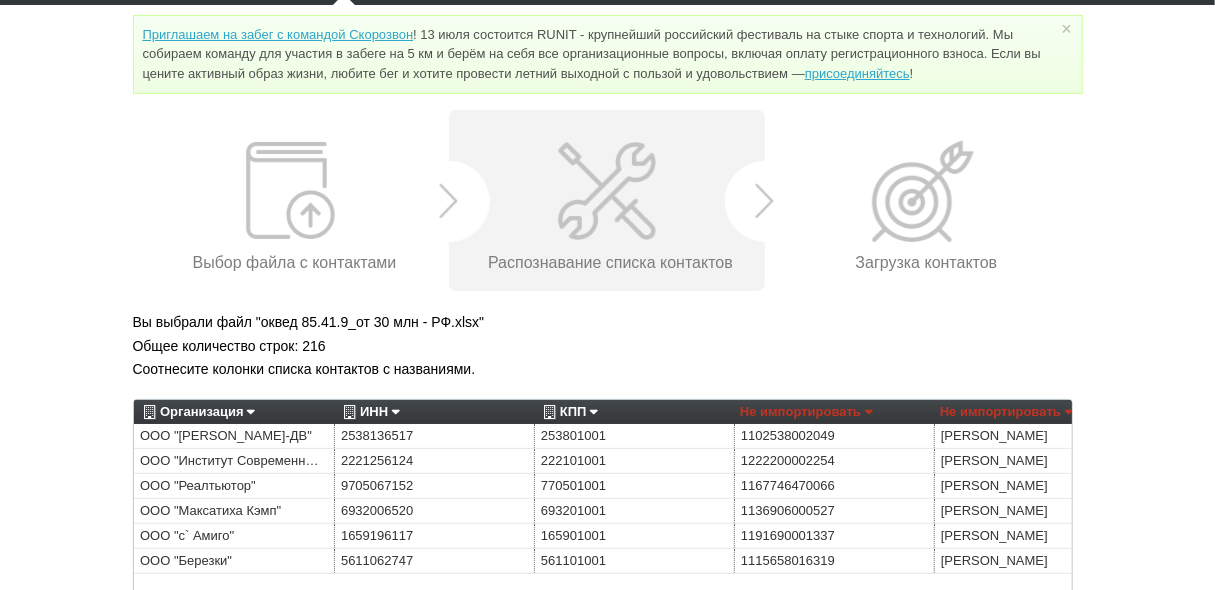 click on "Не импортировать" at bounding box center (1006, 412) 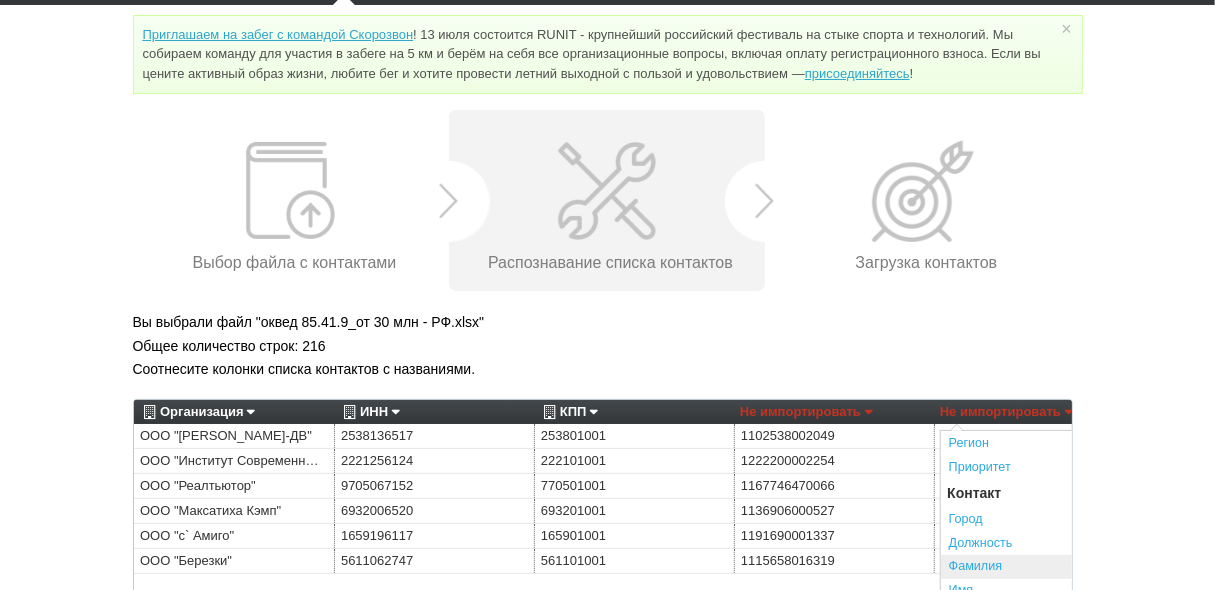 scroll, scrollTop: 240, scrollLeft: 0, axis: vertical 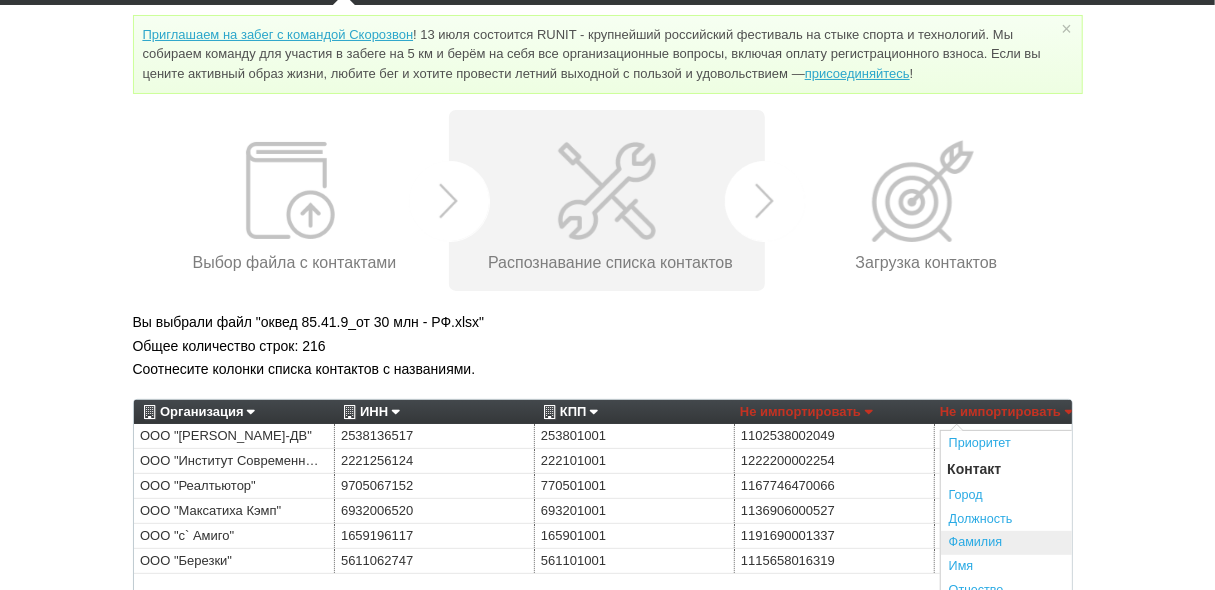 click on "Фамилия" at bounding box center [1040, 543] 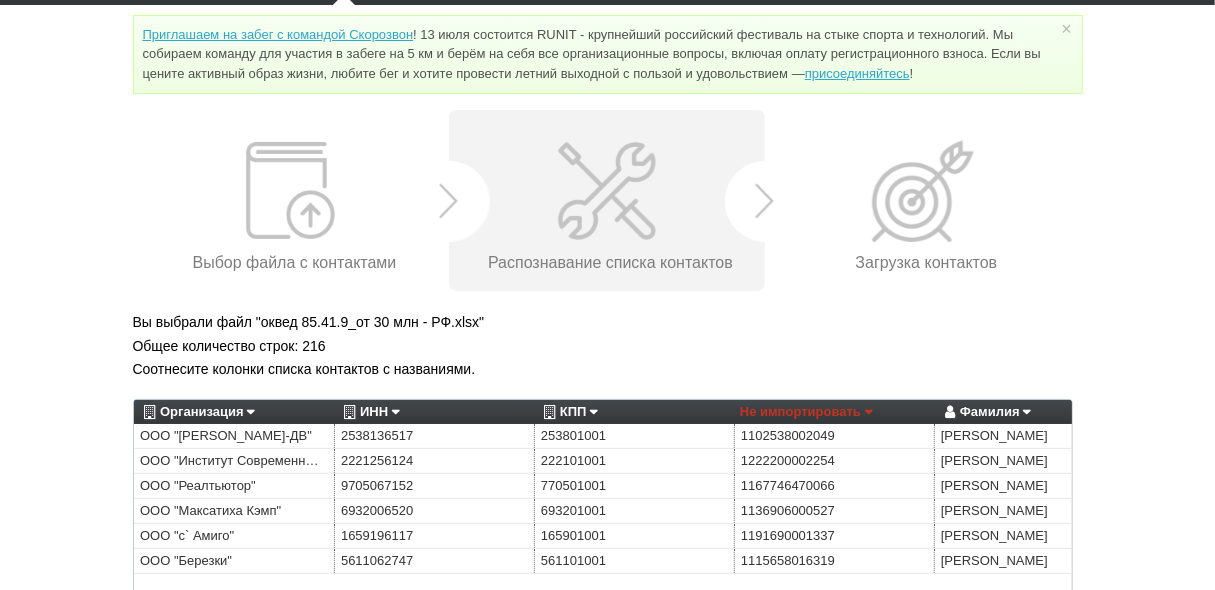 scroll, scrollTop: 141, scrollLeft: 0, axis: vertical 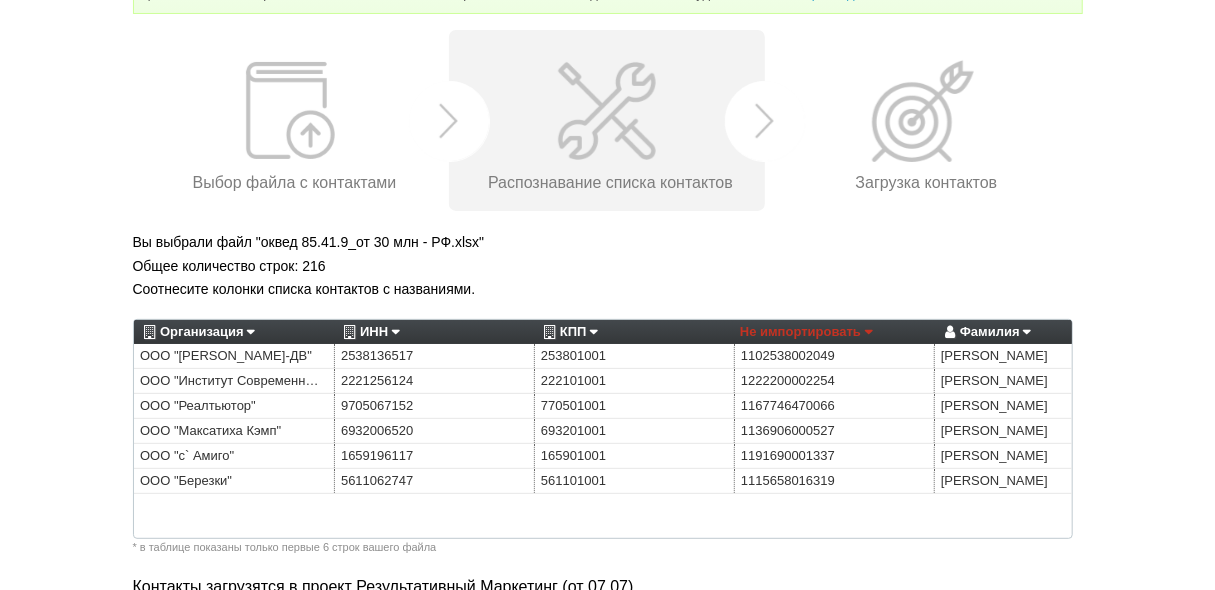 click on "Не импортировать" at bounding box center [806, 332] 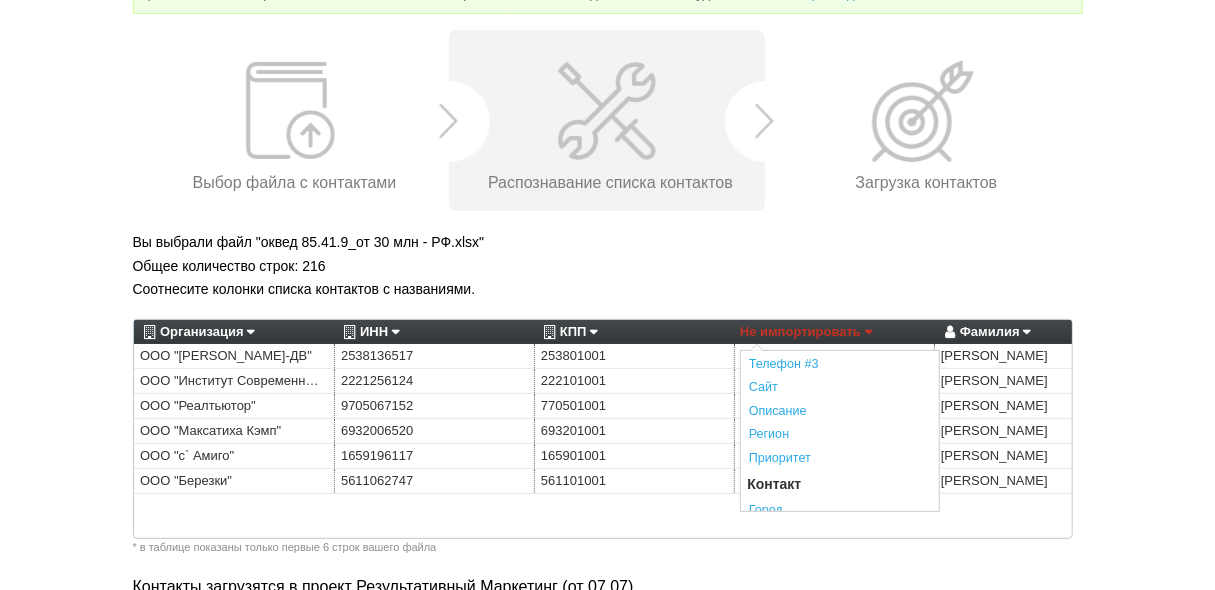 scroll, scrollTop: 160, scrollLeft: 0, axis: vertical 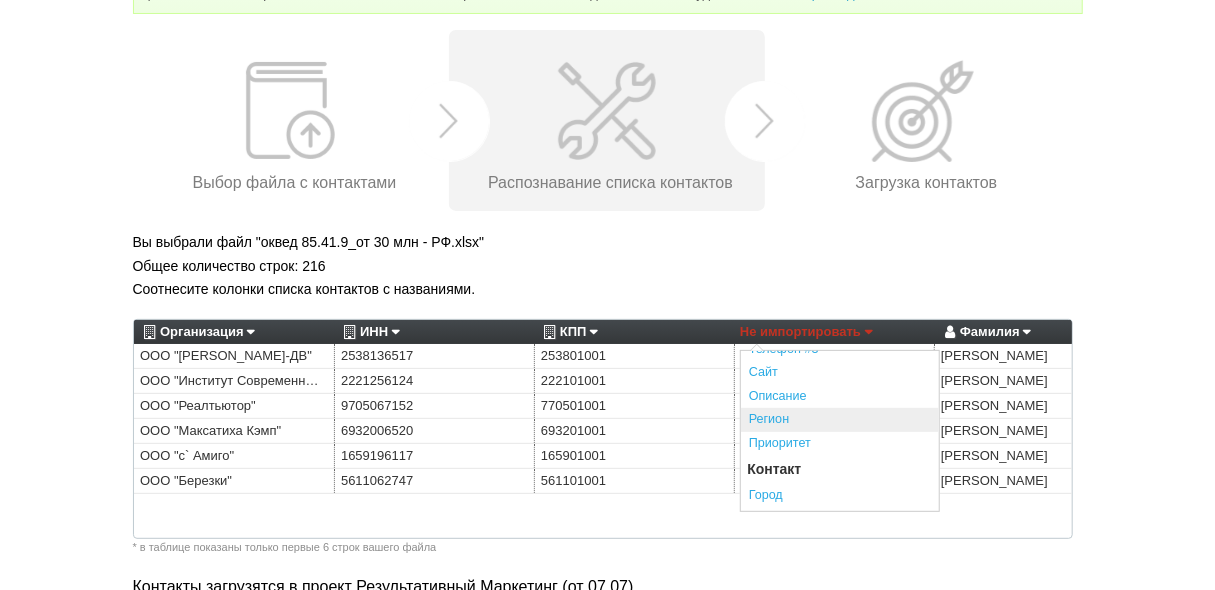 click on "Регион" at bounding box center [840, 420] 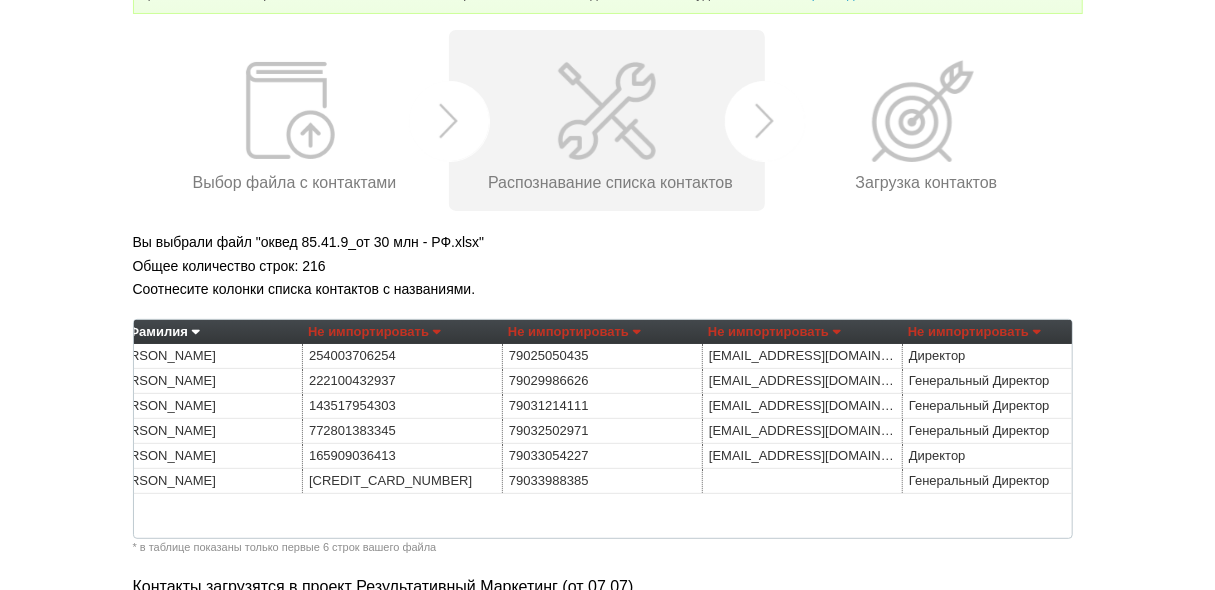 scroll, scrollTop: 0, scrollLeft: 944, axis: horizontal 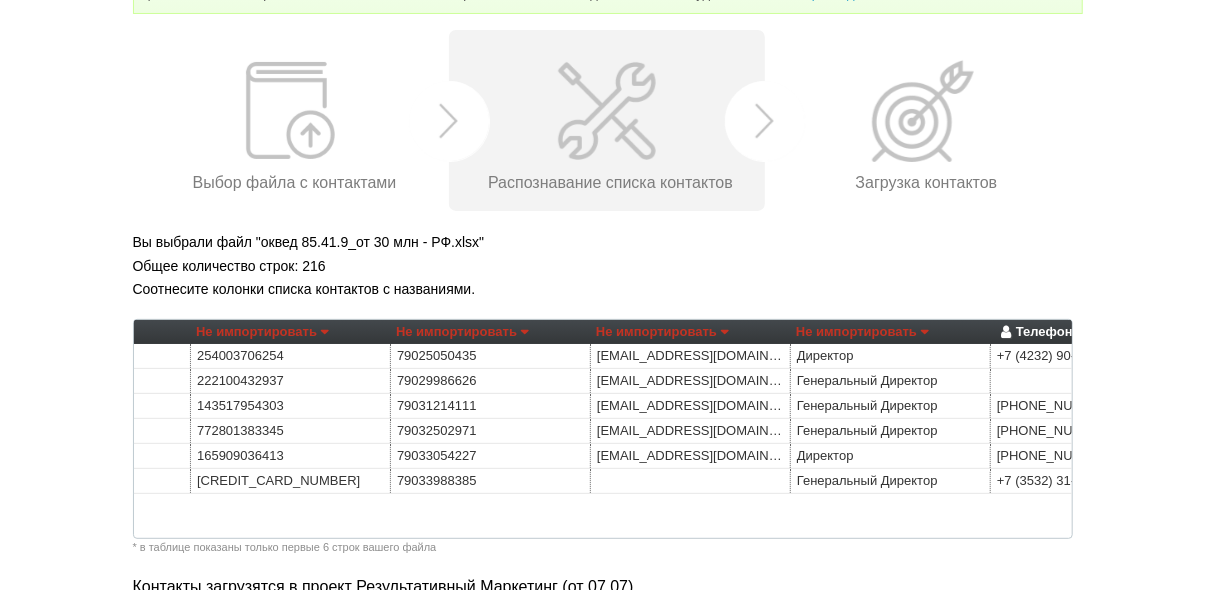 click on "Не импортировать" at bounding box center [462, 332] 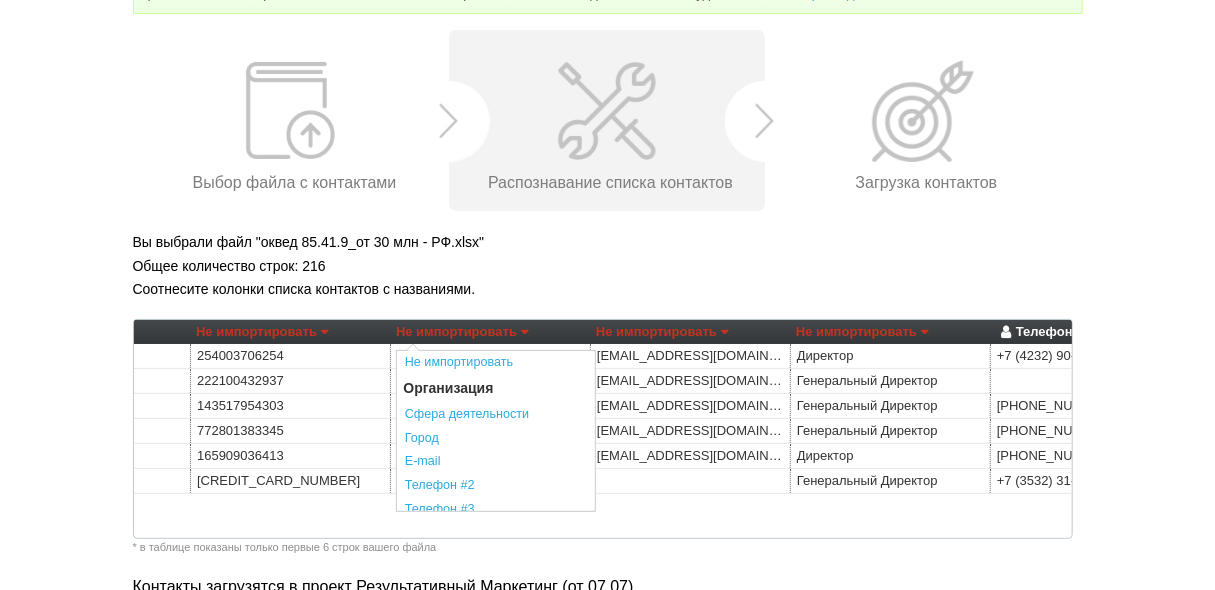 click on "Телефон #2" at bounding box center (496, 486) 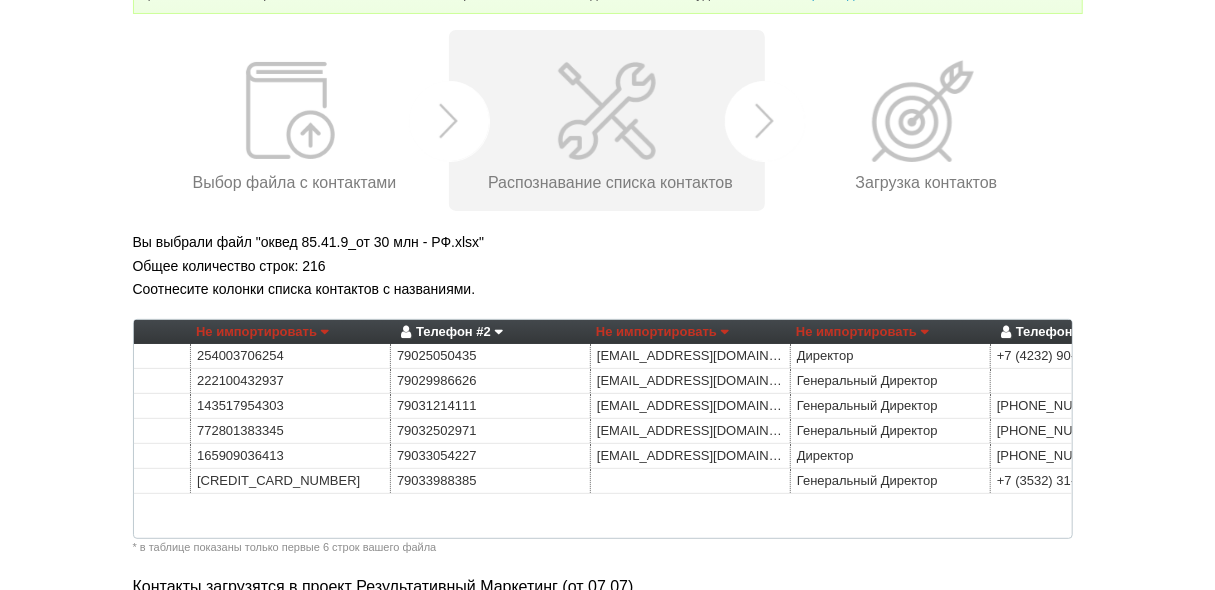 click on "Не импортировать" at bounding box center (862, 332) 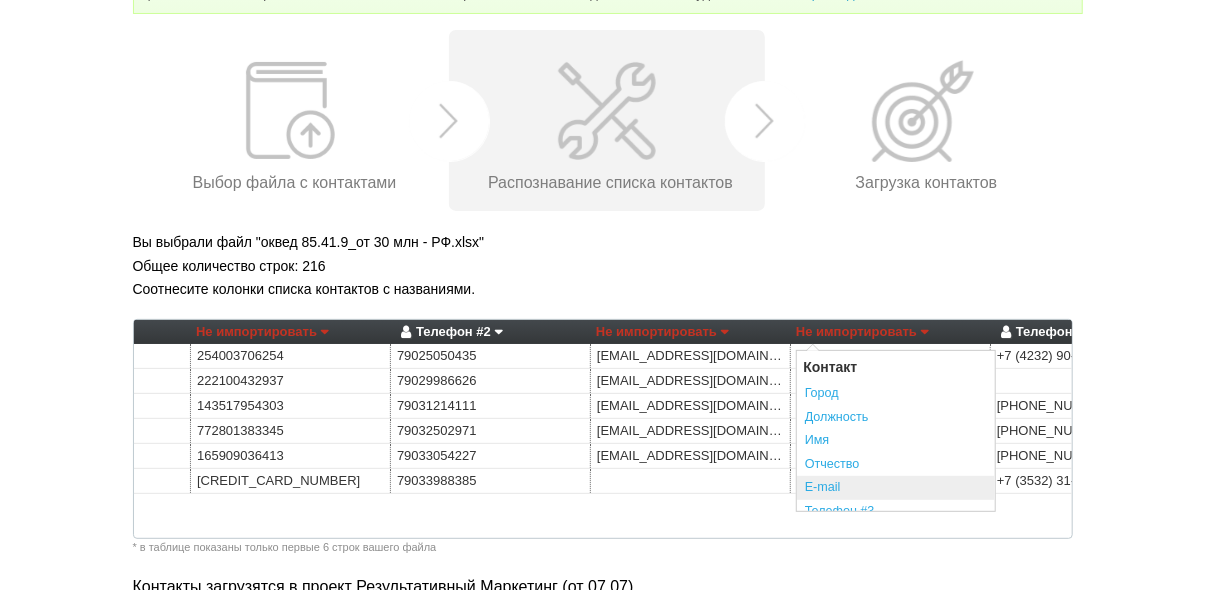 scroll, scrollTop: 240, scrollLeft: 0, axis: vertical 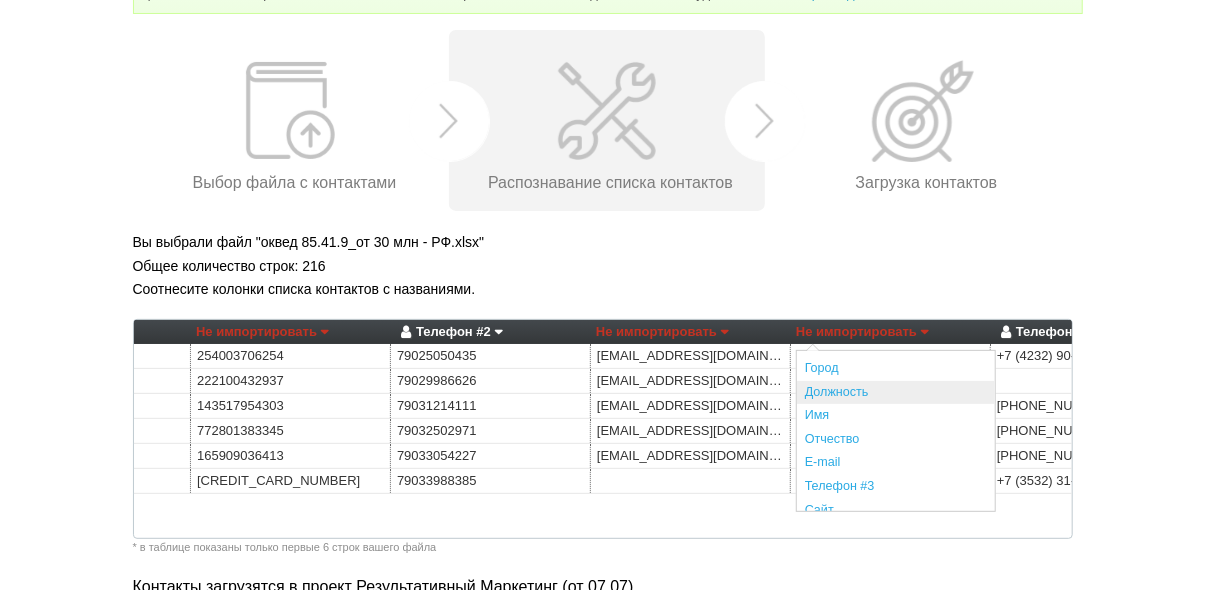 click on "Должность" at bounding box center (896, 393) 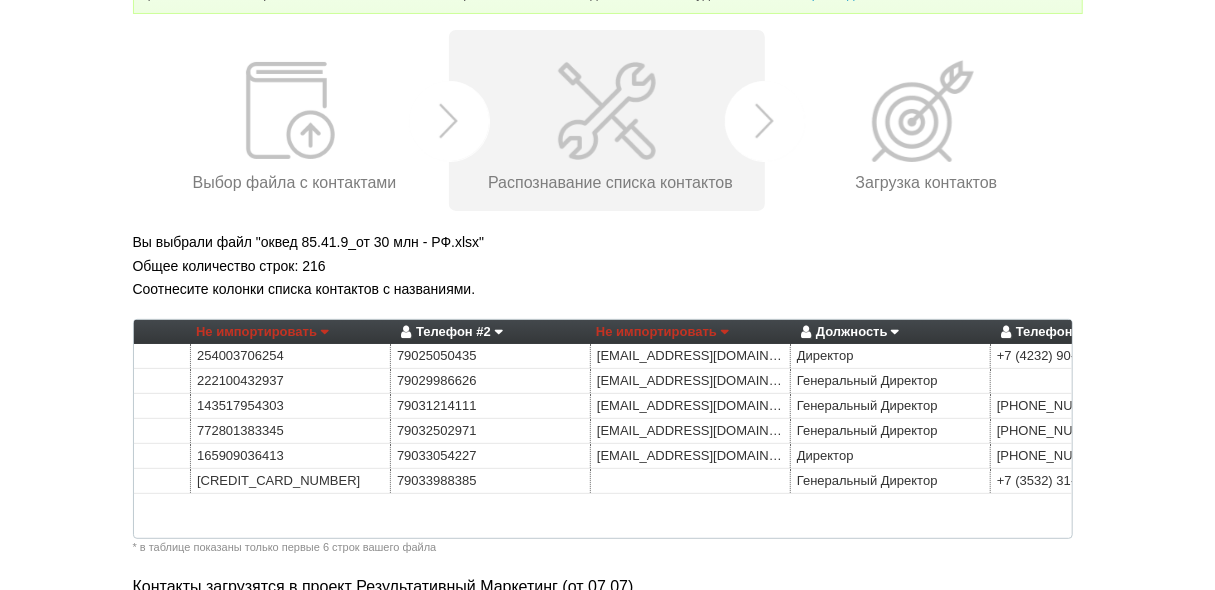 click on "Не импортировать" at bounding box center [662, 332] 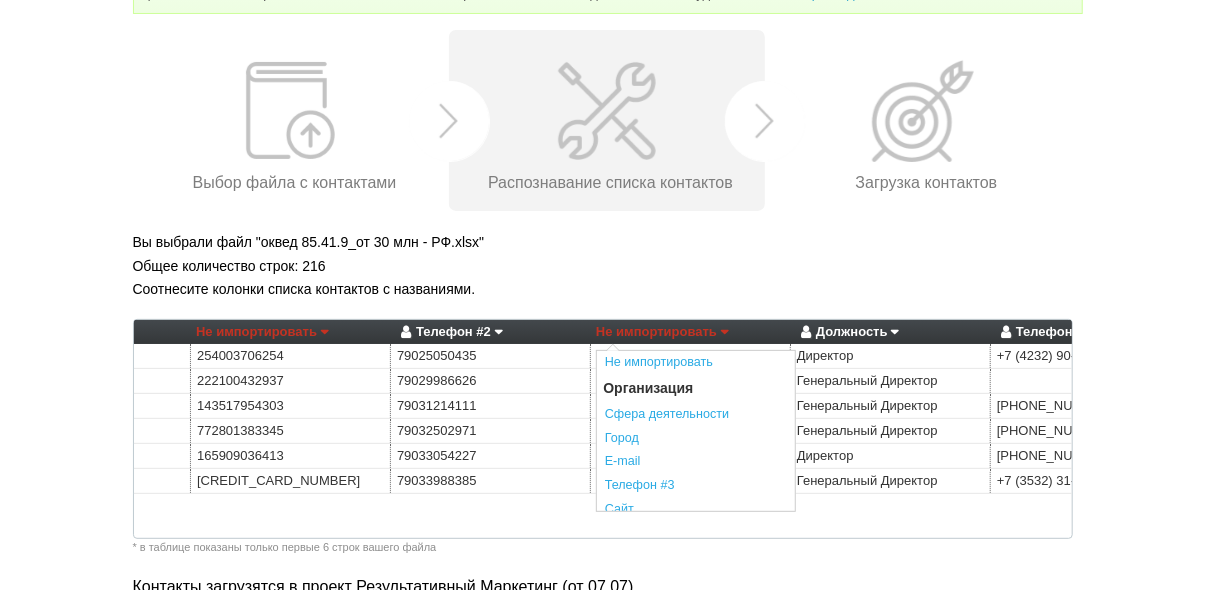 click on "E-mail" at bounding box center (696, 462) 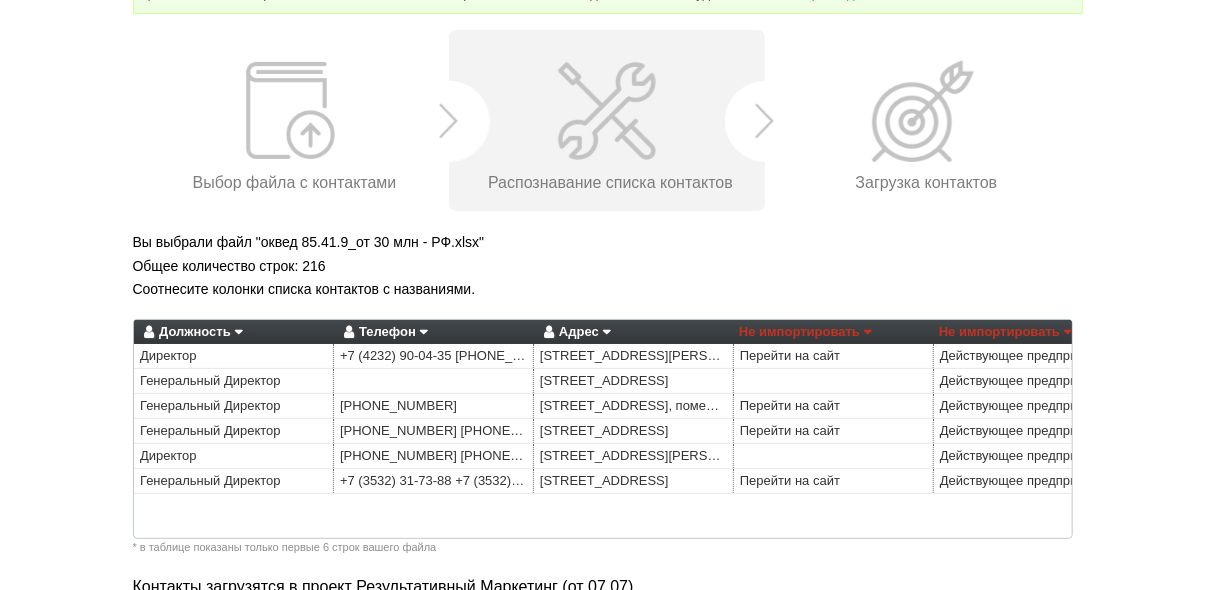 scroll, scrollTop: 0, scrollLeft: 2010, axis: horizontal 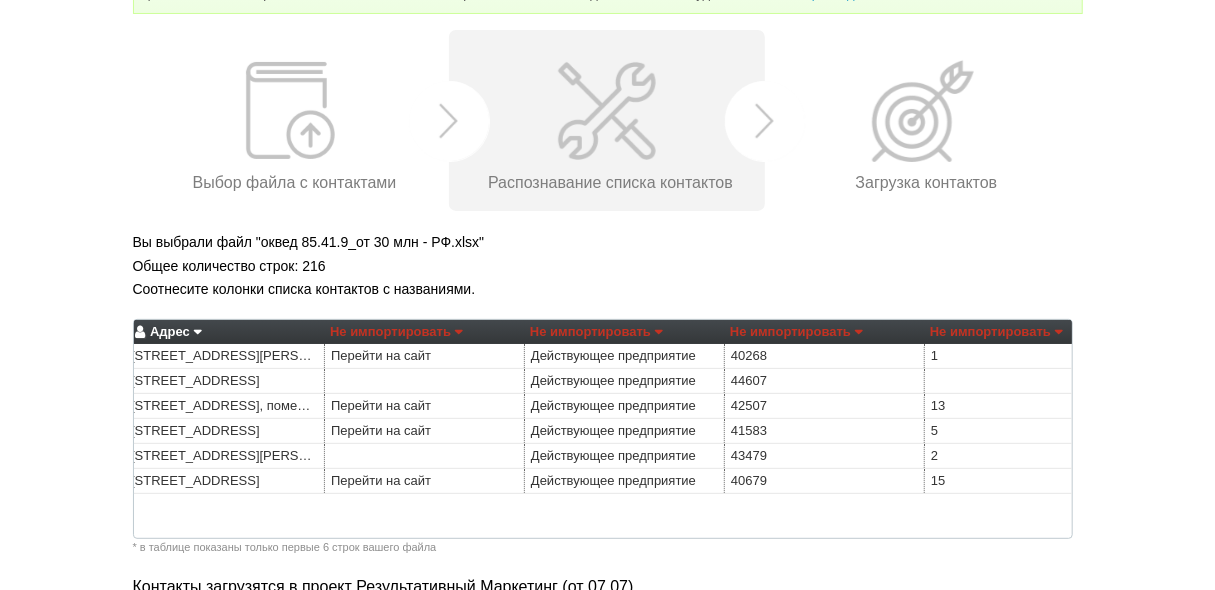 click on "Не импортировать" at bounding box center (396, 332) 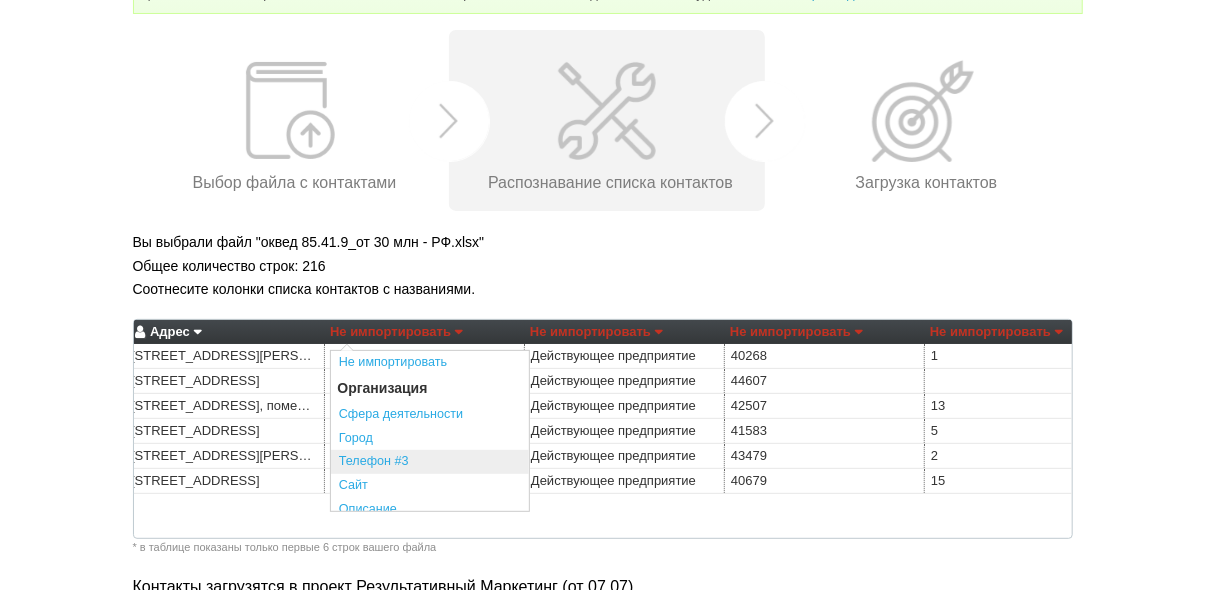 scroll, scrollTop: 80, scrollLeft: 0, axis: vertical 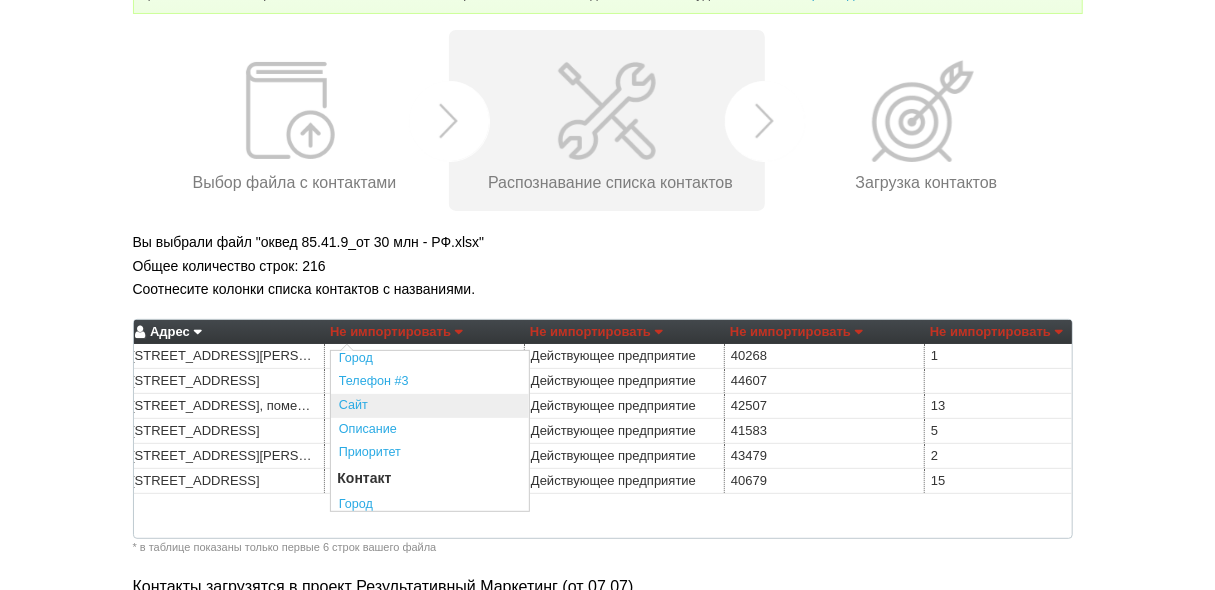 click on "Сайт" at bounding box center [430, 406] 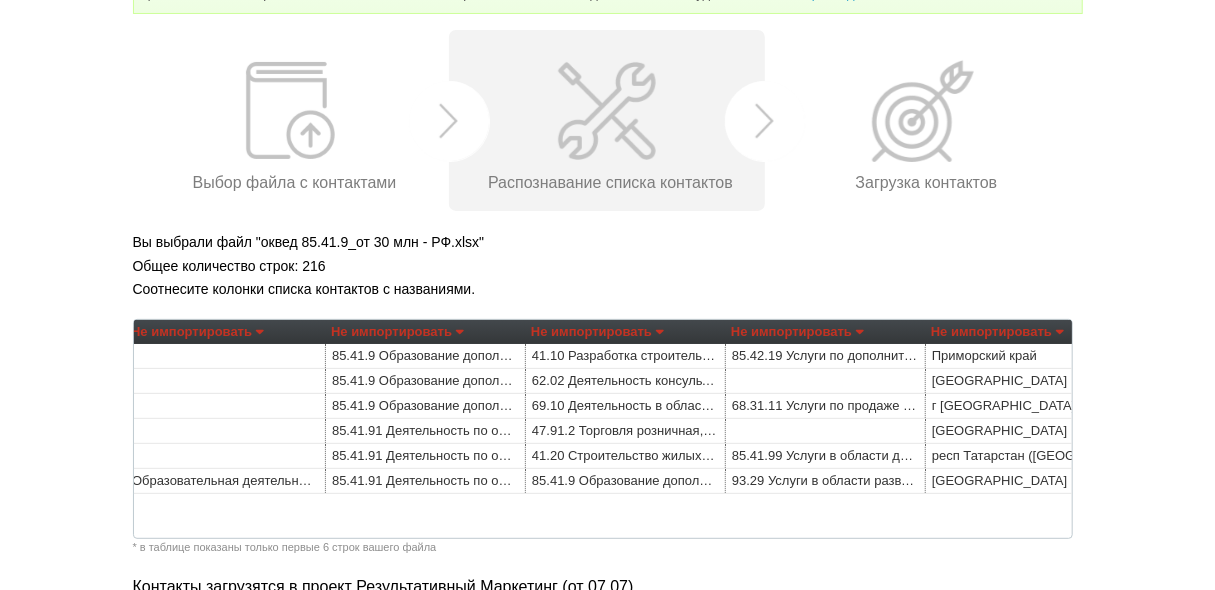 scroll, scrollTop: 0, scrollLeft: 3831, axis: horizontal 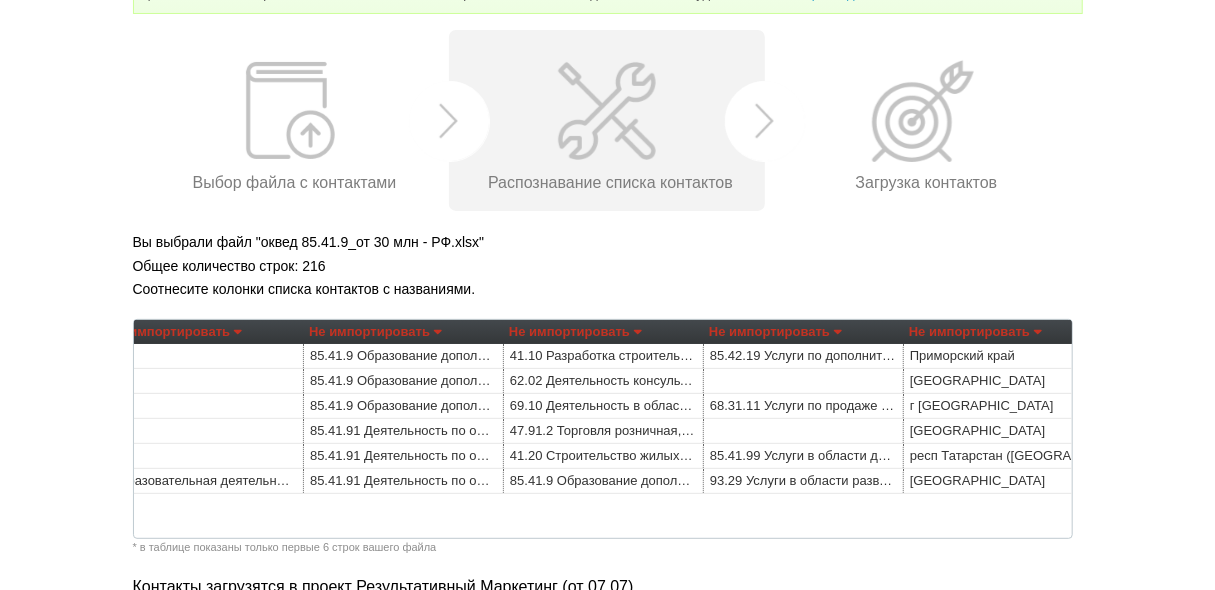 click on "Не импортировать" at bounding box center (575, 332) 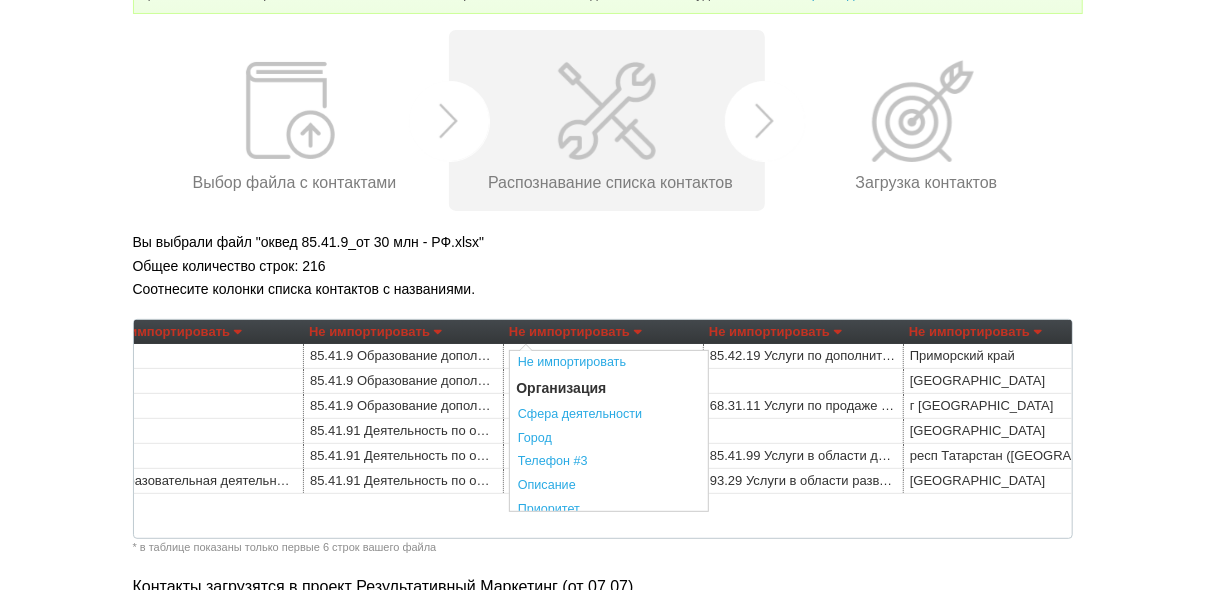 click on "Сфера деятельности" at bounding box center (609, 415) 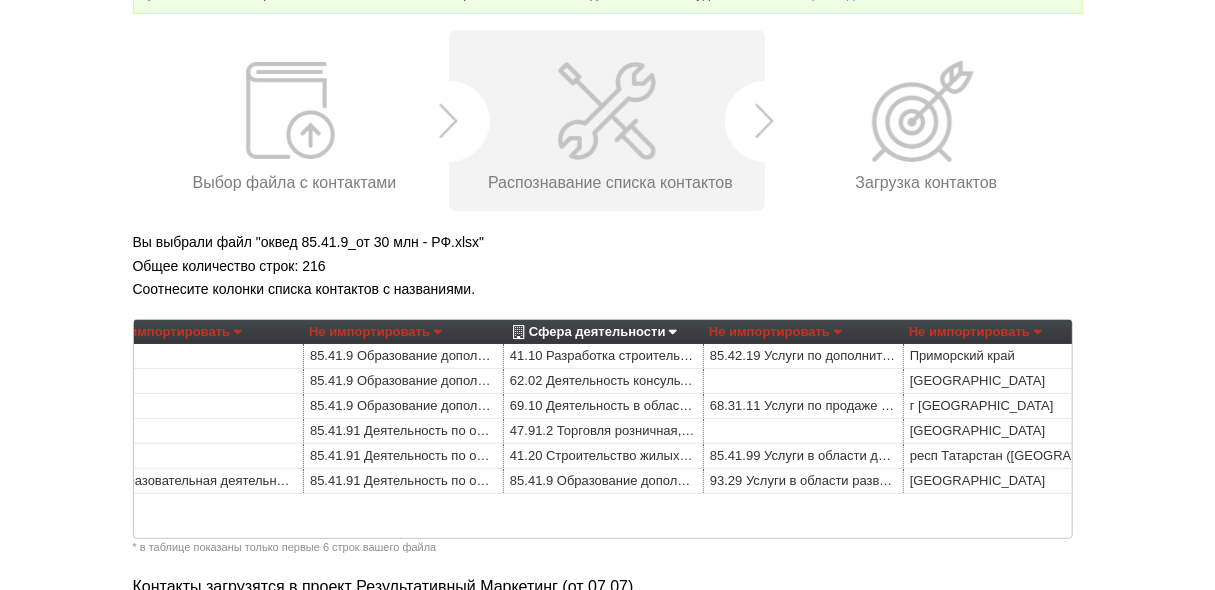 click on "Не импортировать" at bounding box center (975, 332) 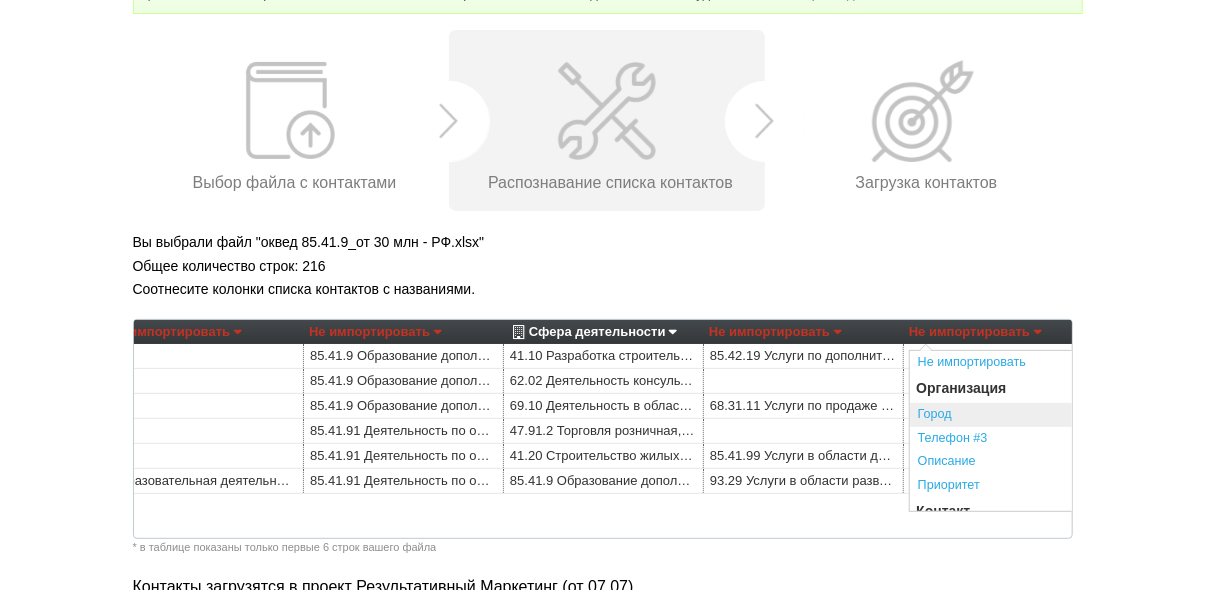 click on "Город" at bounding box center [1009, 415] 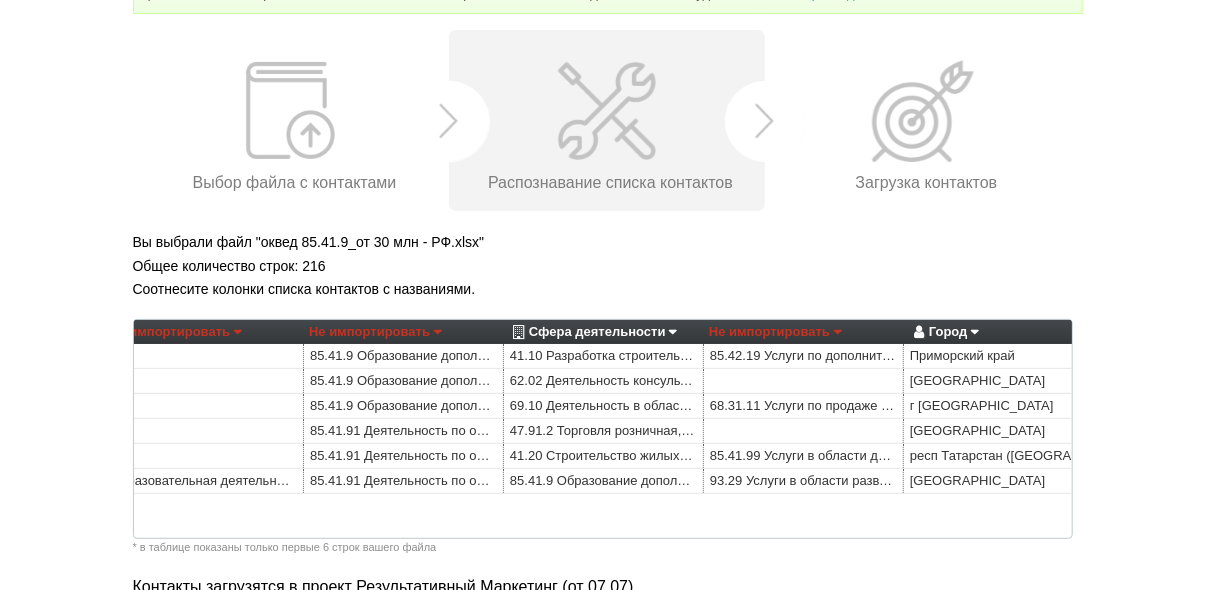 drag, startPoint x: 929, startPoint y: 537, endPoint x: 1075, endPoint y: 537, distance: 146 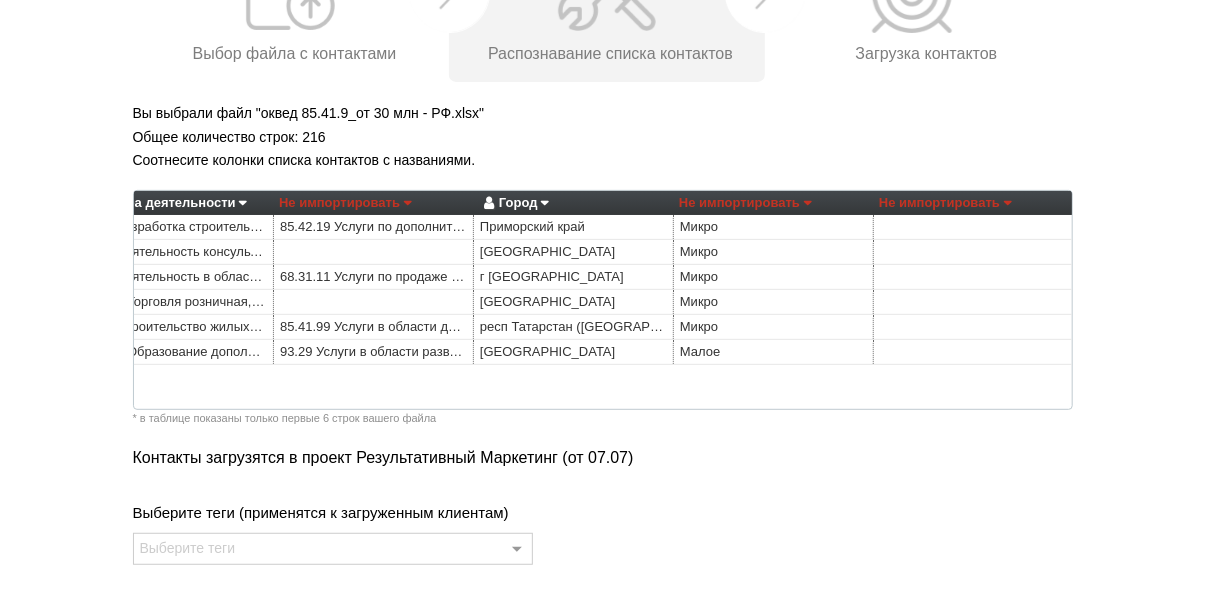 scroll, scrollTop: 521, scrollLeft: 0, axis: vertical 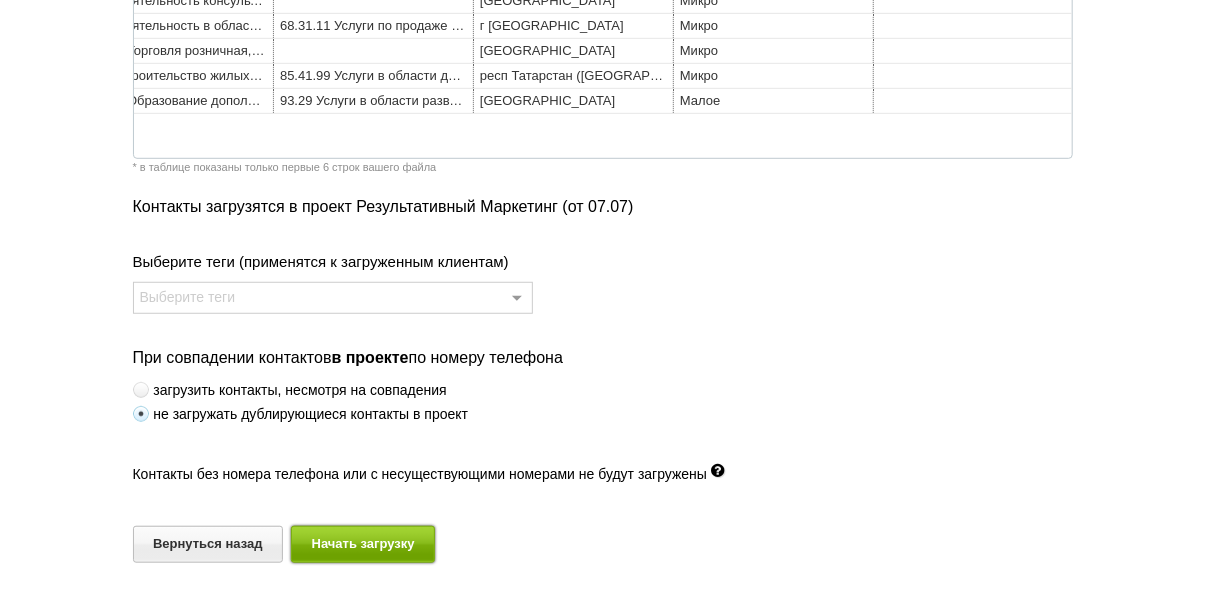 click on "Начать загрузку" at bounding box center (363, 544) 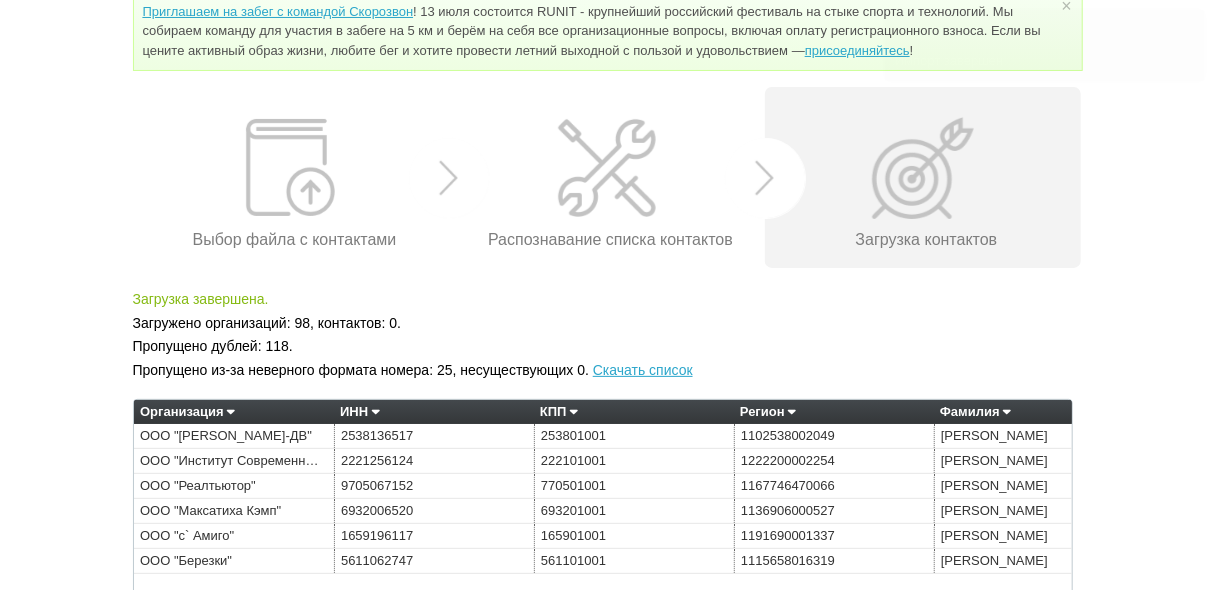 scroll, scrollTop: 225, scrollLeft: 0, axis: vertical 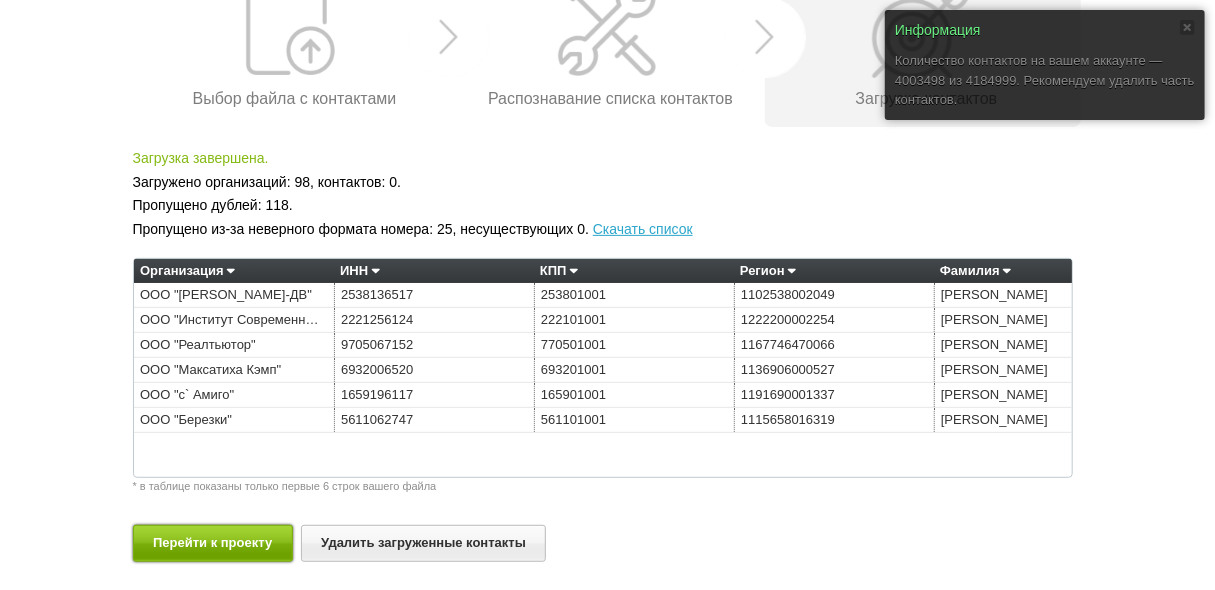 click on "Перейти к проекту" at bounding box center [213, 543] 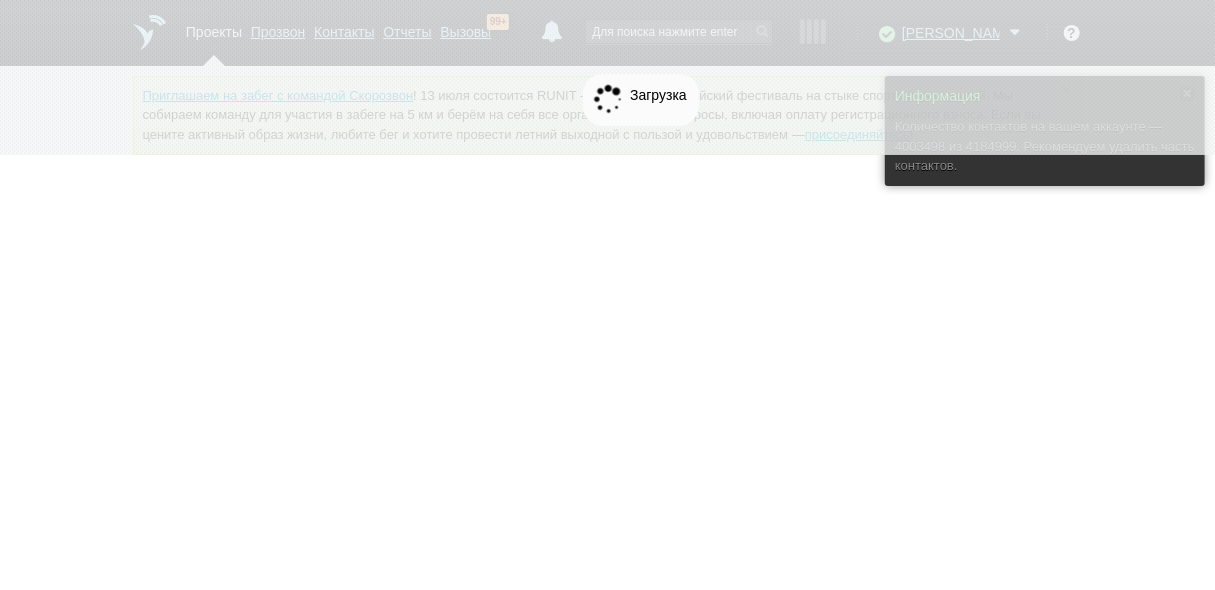scroll, scrollTop: 0, scrollLeft: 0, axis: both 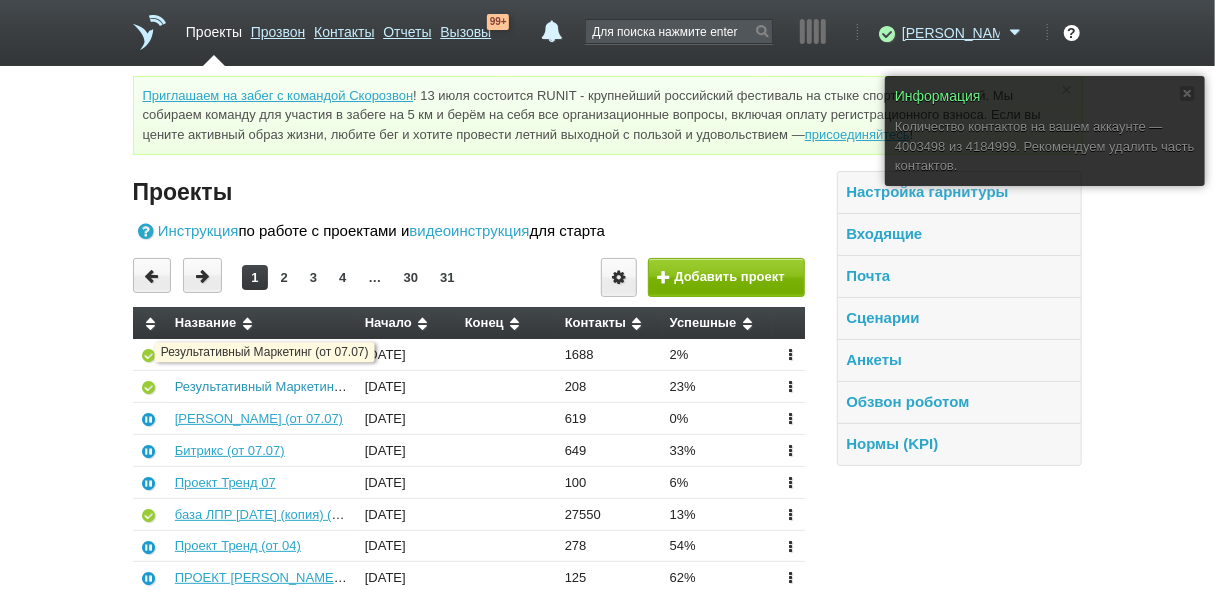 click on "Результативный Маркетинг (от 07.07)" at bounding box center [287, 386] 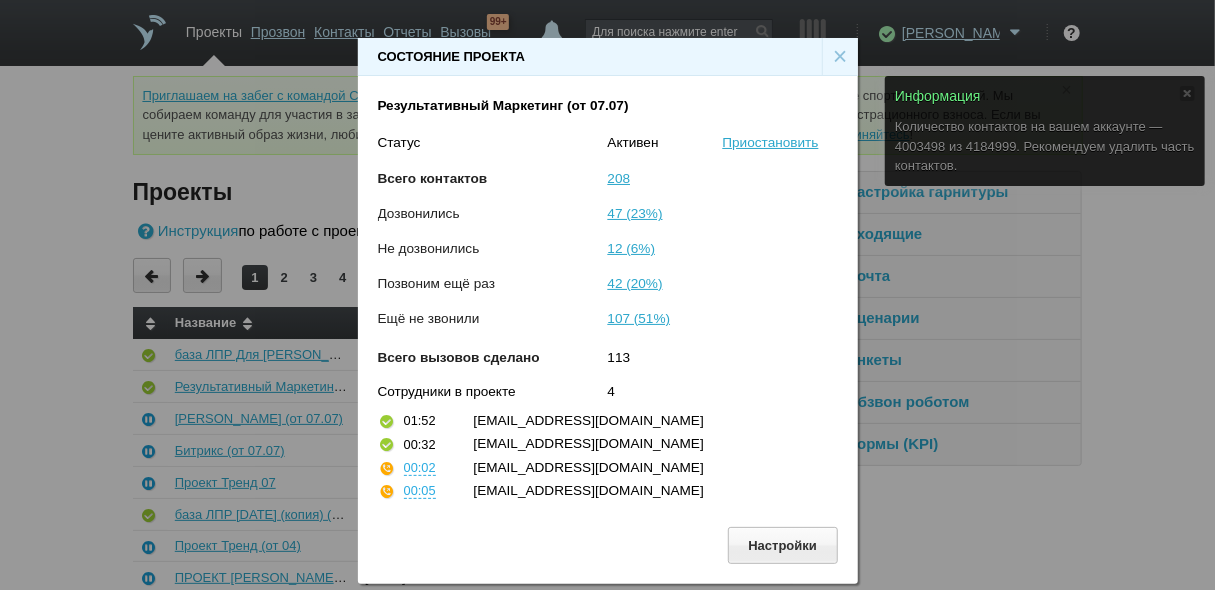 click on "×" at bounding box center (840, 57) 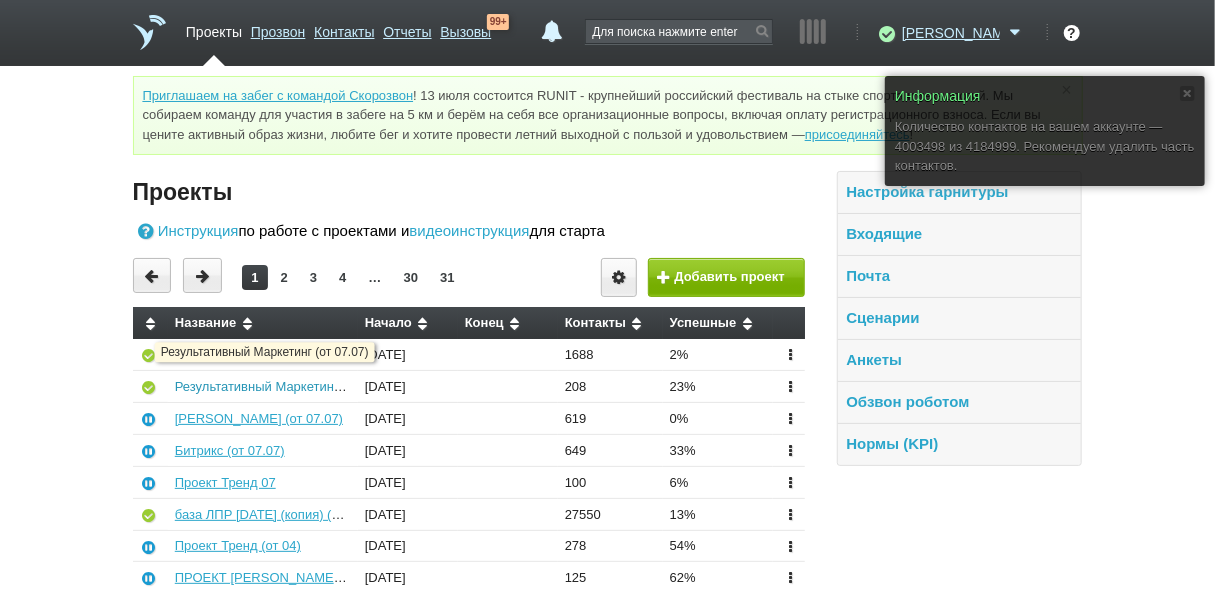 click on "Результативный Маркетинг (от 07.07)" at bounding box center [287, 386] 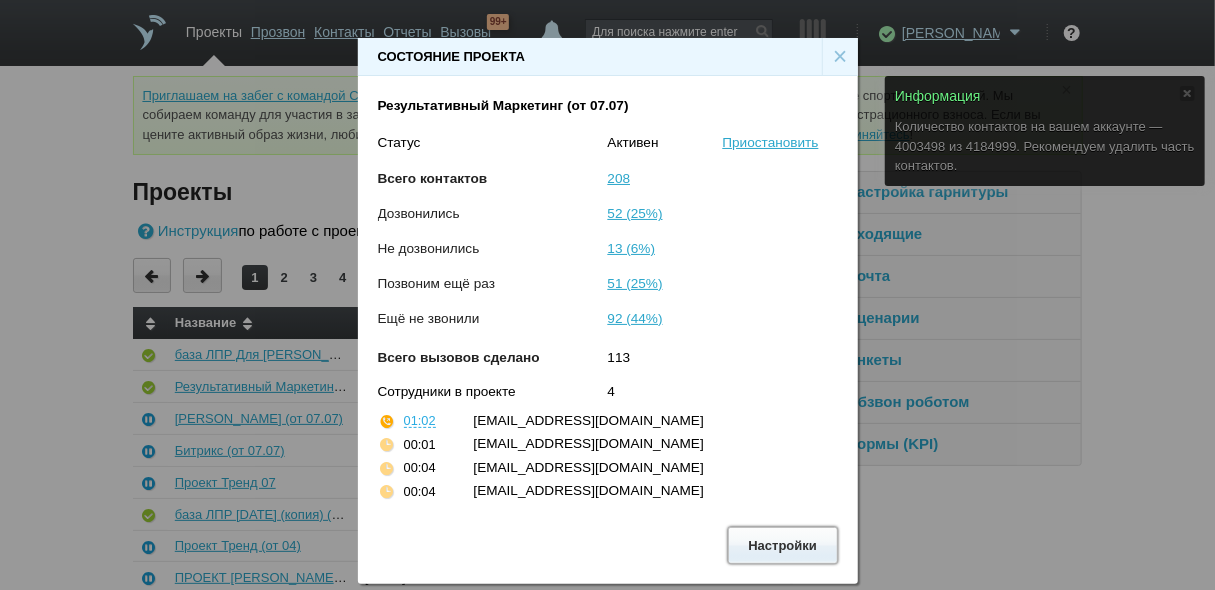 click on "Настройки" at bounding box center [783, 545] 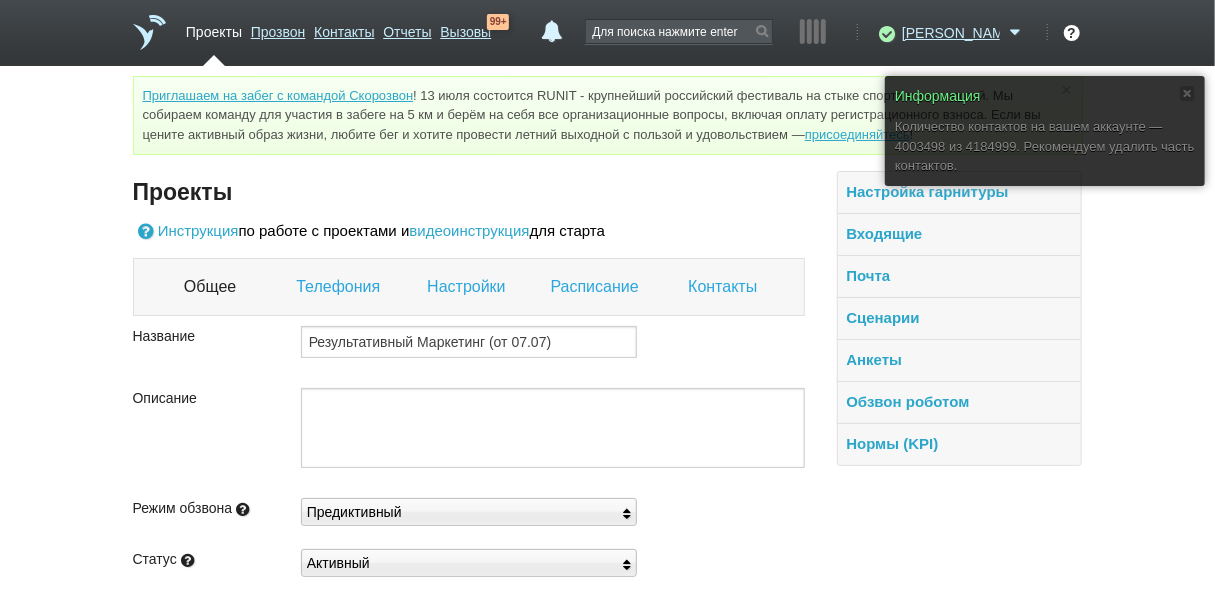 click on "Контакты" at bounding box center (725, 287) 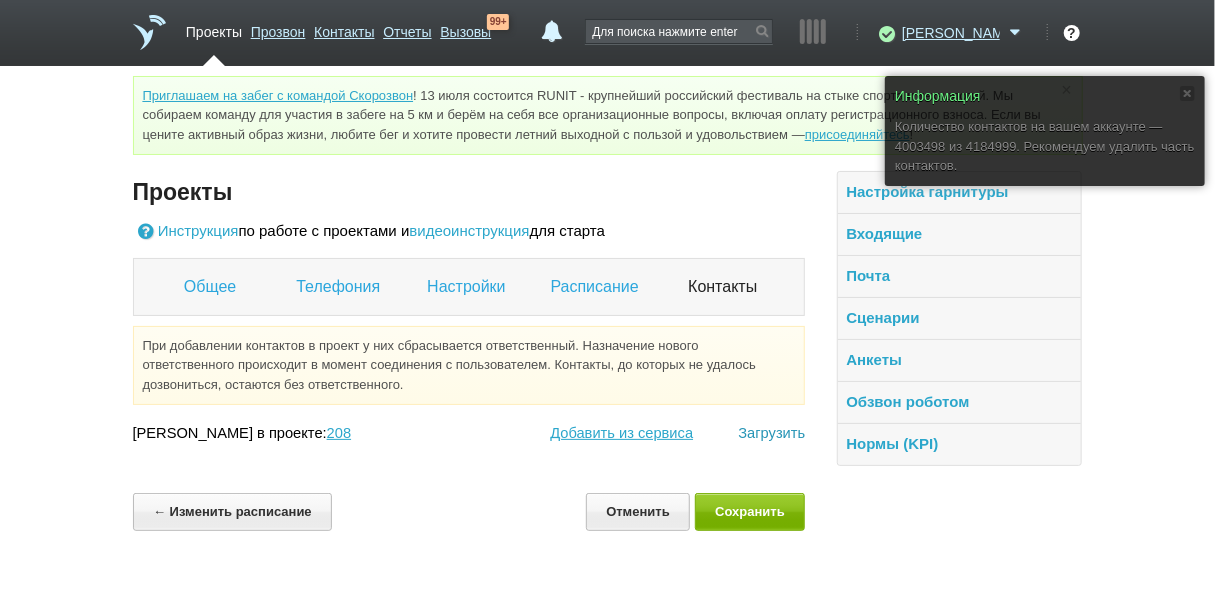 click on "Загрузить" at bounding box center [771, 433] 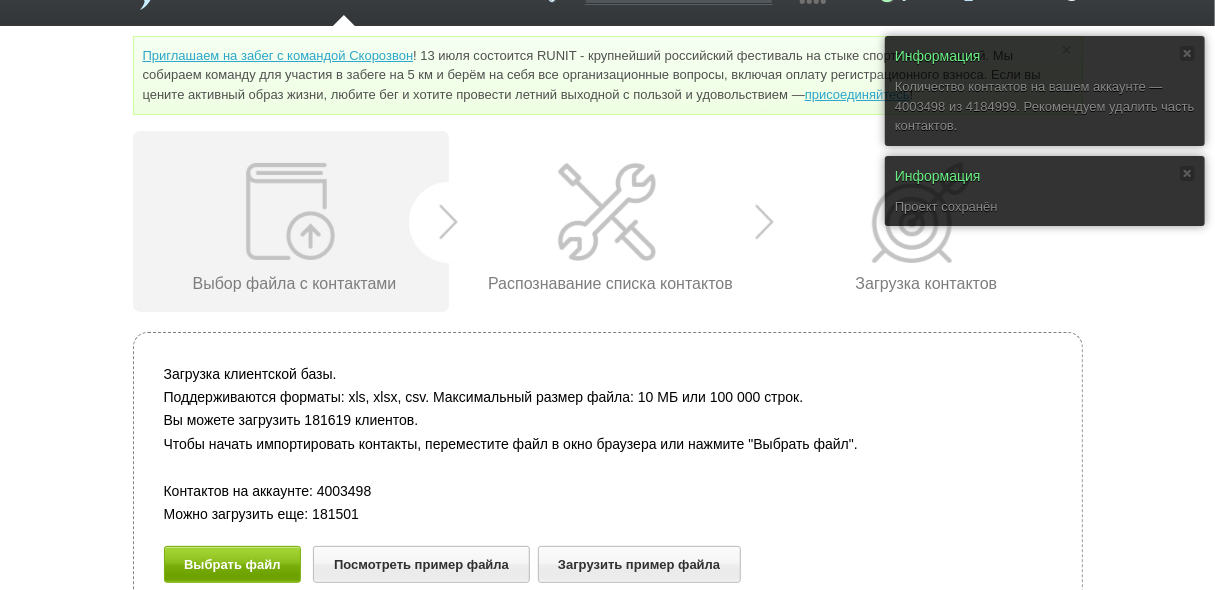 scroll, scrollTop: 61, scrollLeft: 0, axis: vertical 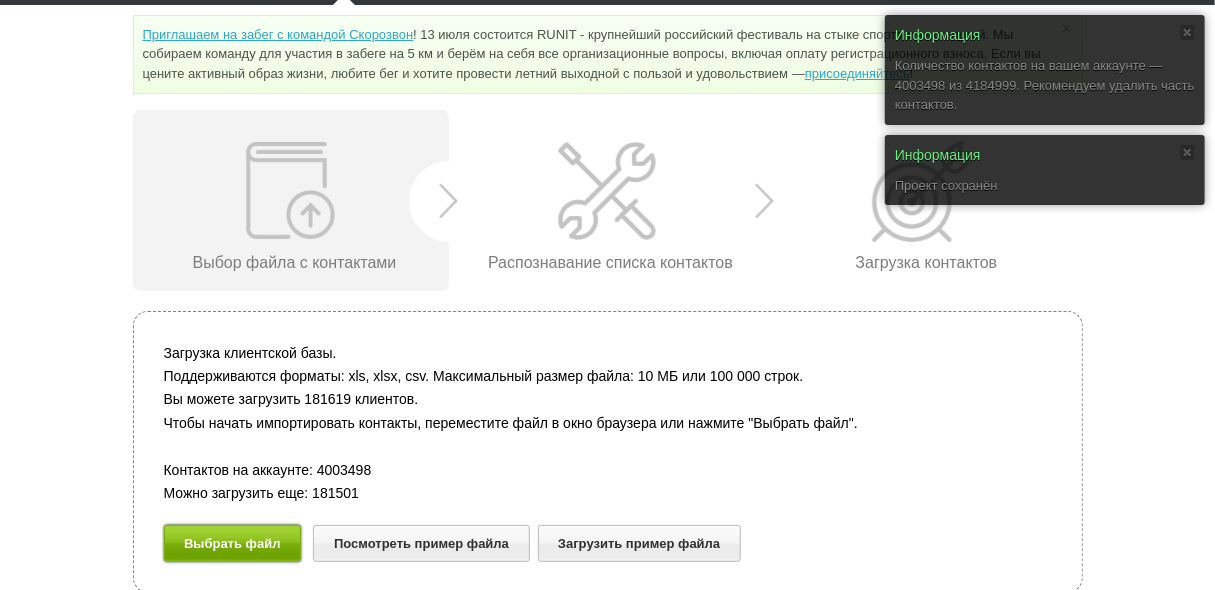 click on "Выбрать файл" at bounding box center [233, 543] 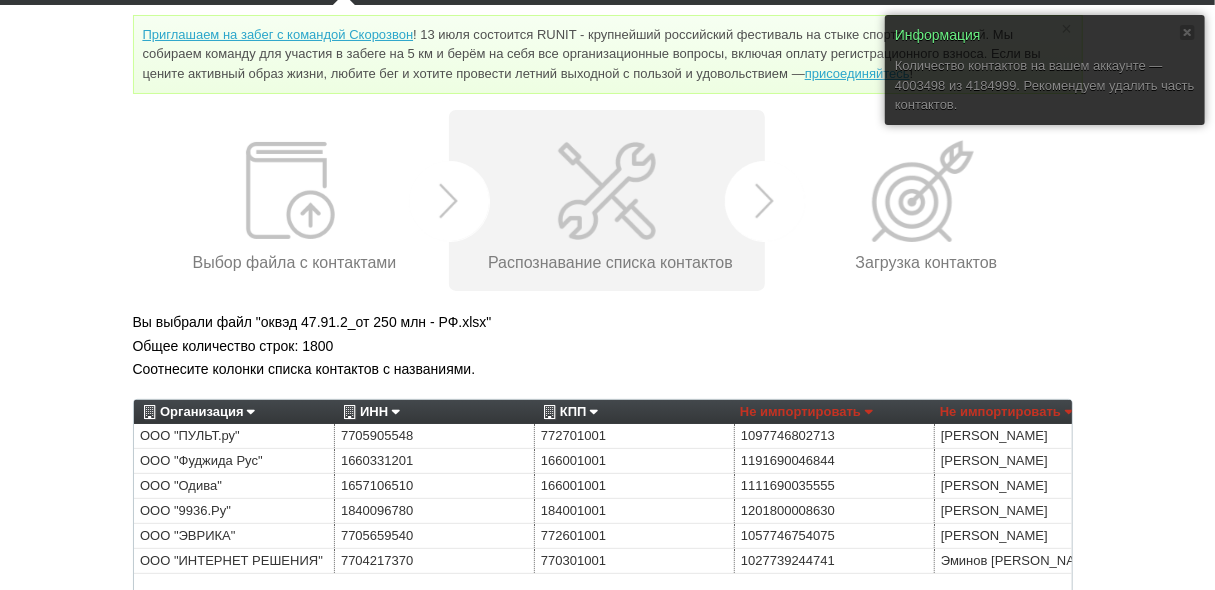 click on "Не импортировать" at bounding box center (1006, 412) 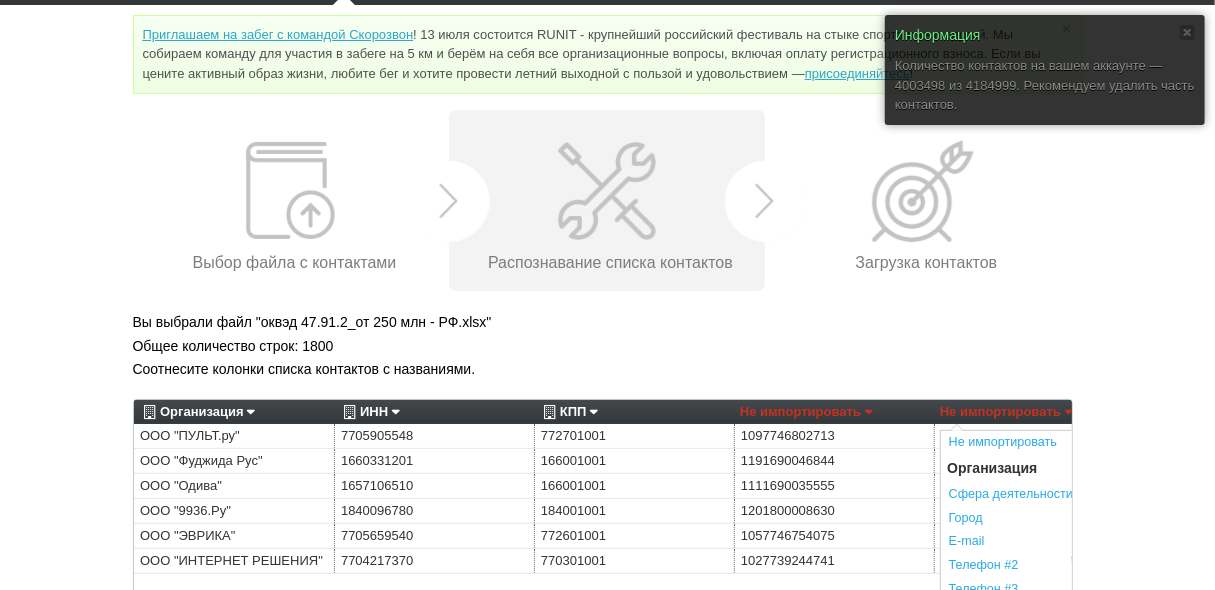 click on "Вы выбрали файл "оквэд 47.91.2_от 250 млн - РФ.xlsx"" at bounding box center [608, 322] 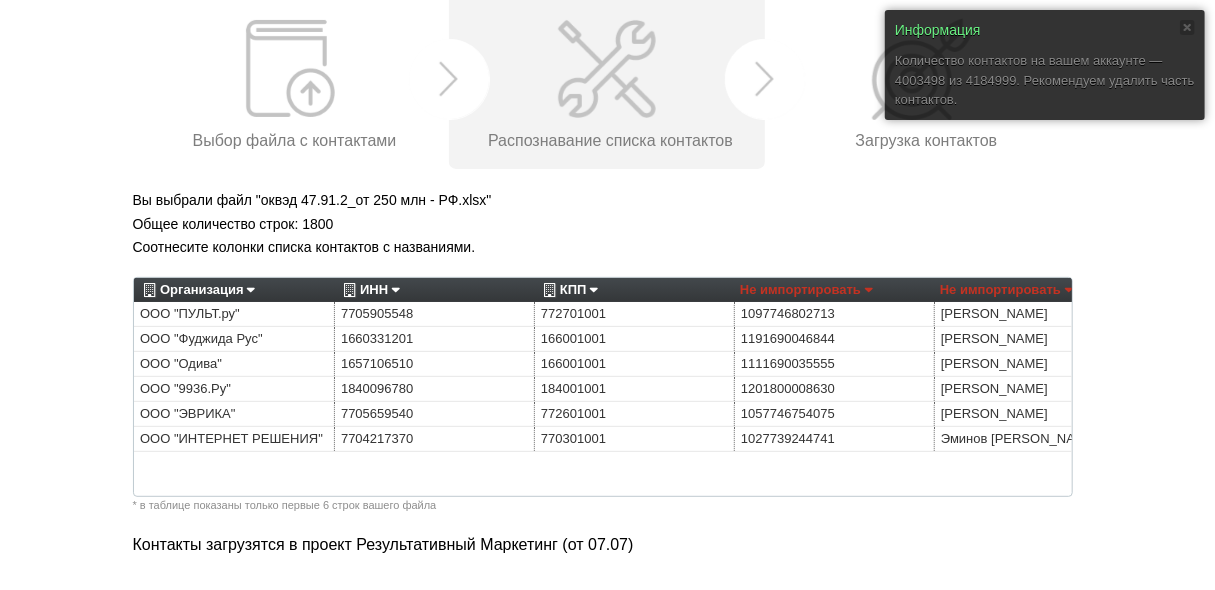 scroll, scrollTop: 221, scrollLeft: 0, axis: vertical 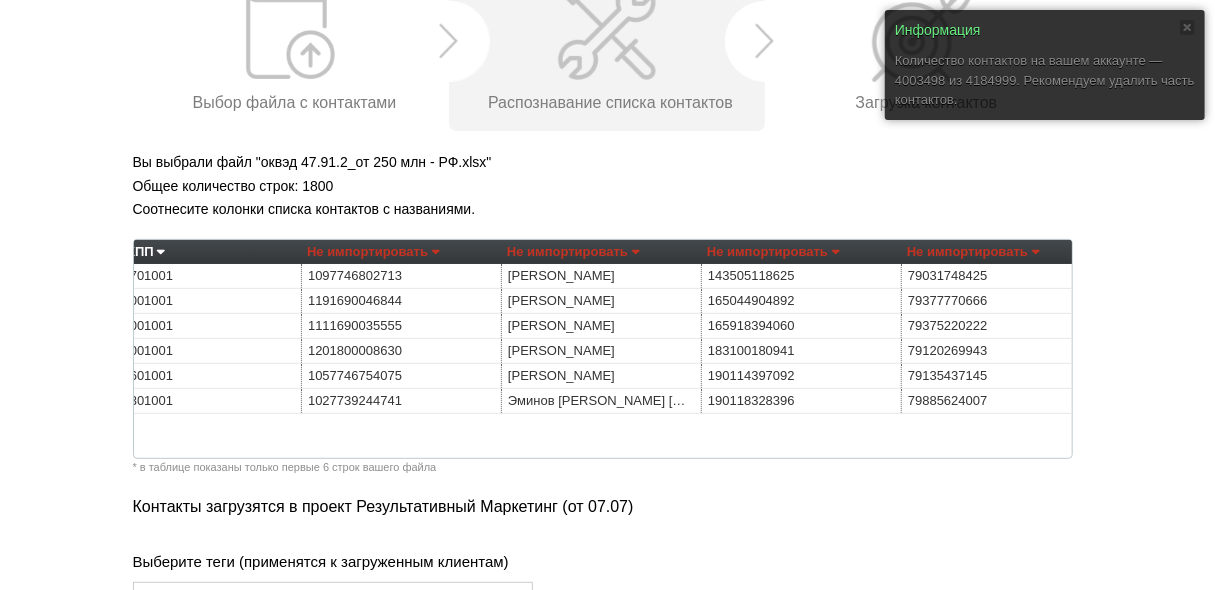 click on "Не импортировать" at bounding box center (573, 252) 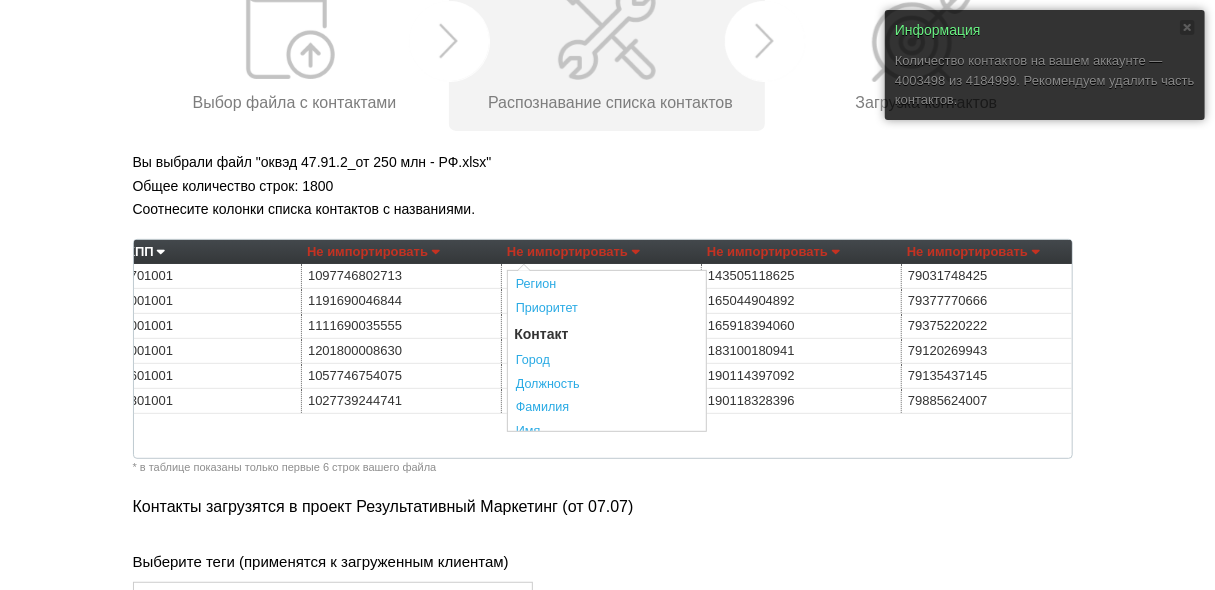 scroll, scrollTop: 240, scrollLeft: 0, axis: vertical 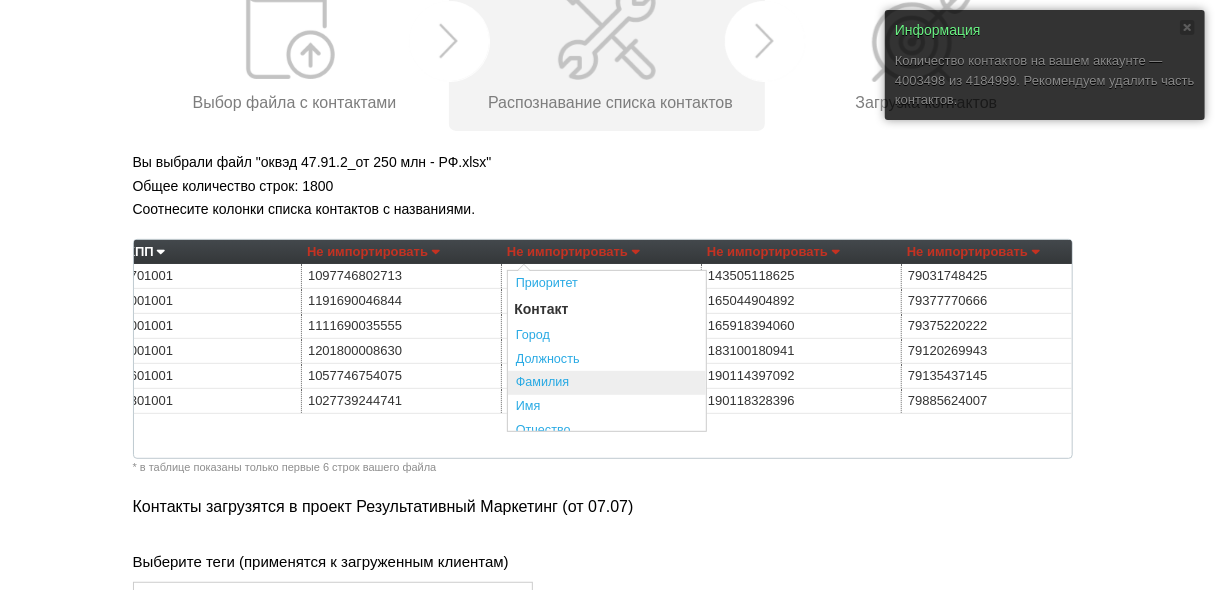 click on "Фамилия" at bounding box center [607, 383] 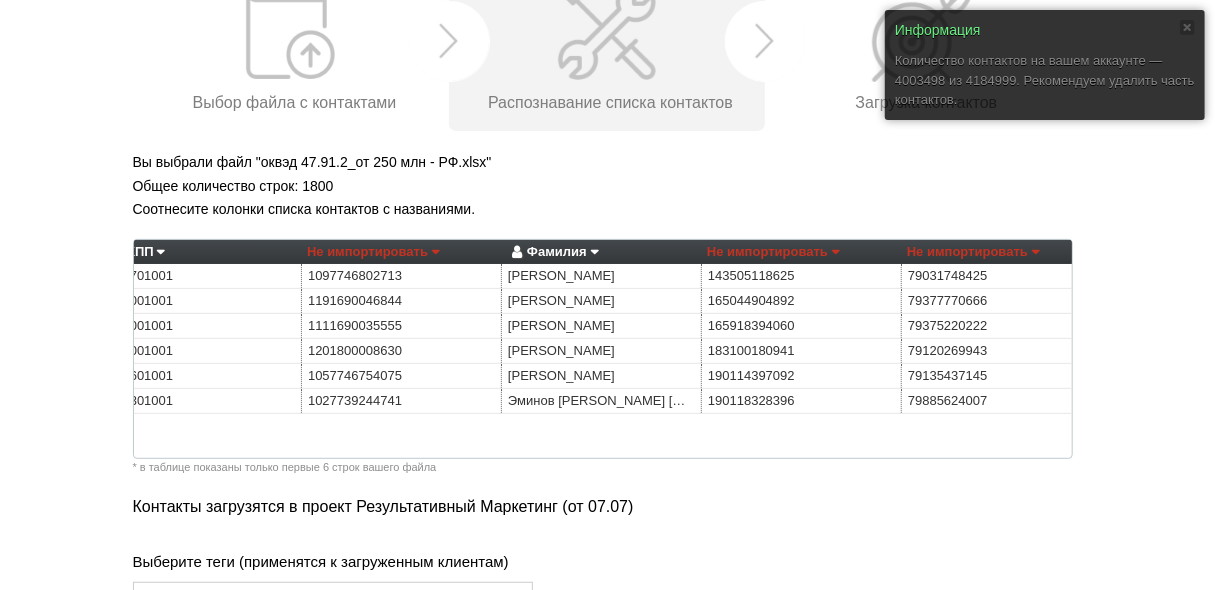 click on "Не импортировать" at bounding box center (973, 252) 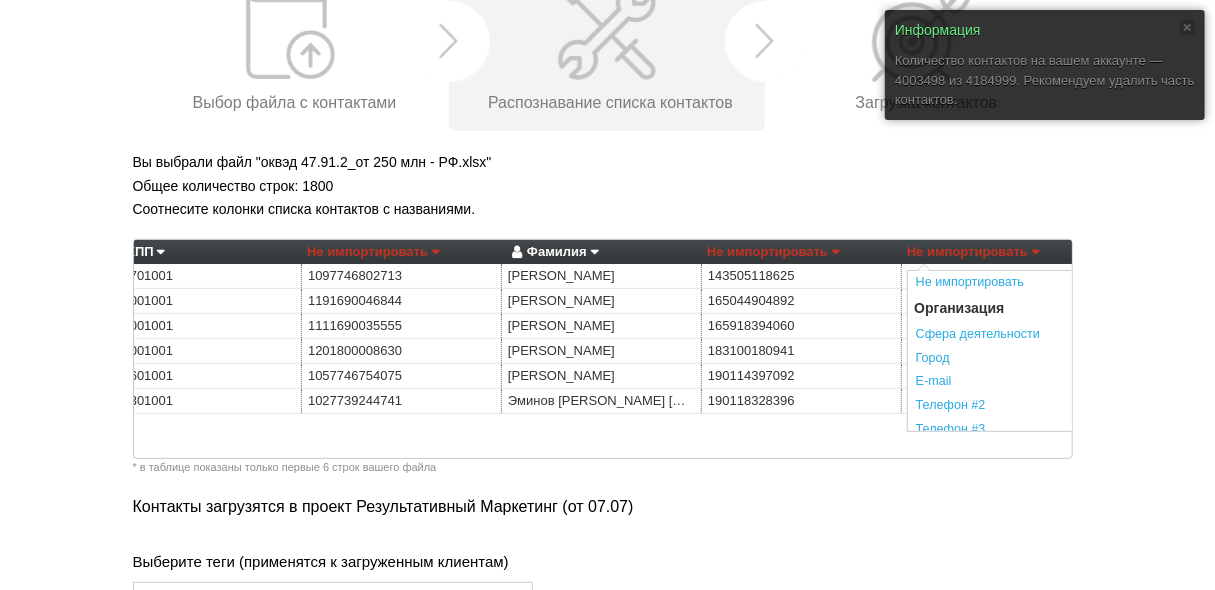 click on "Телефон #2" at bounding box center [1007, 406] 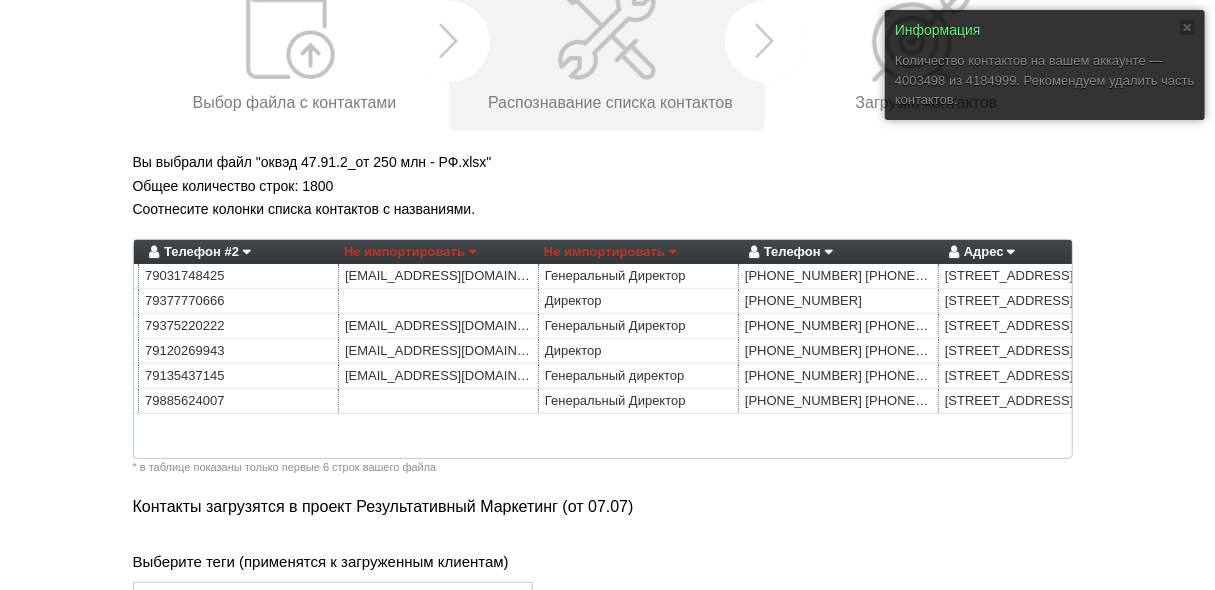 scroll, scrollTop: 0, scrollLeft: 1309, axis: horizontal 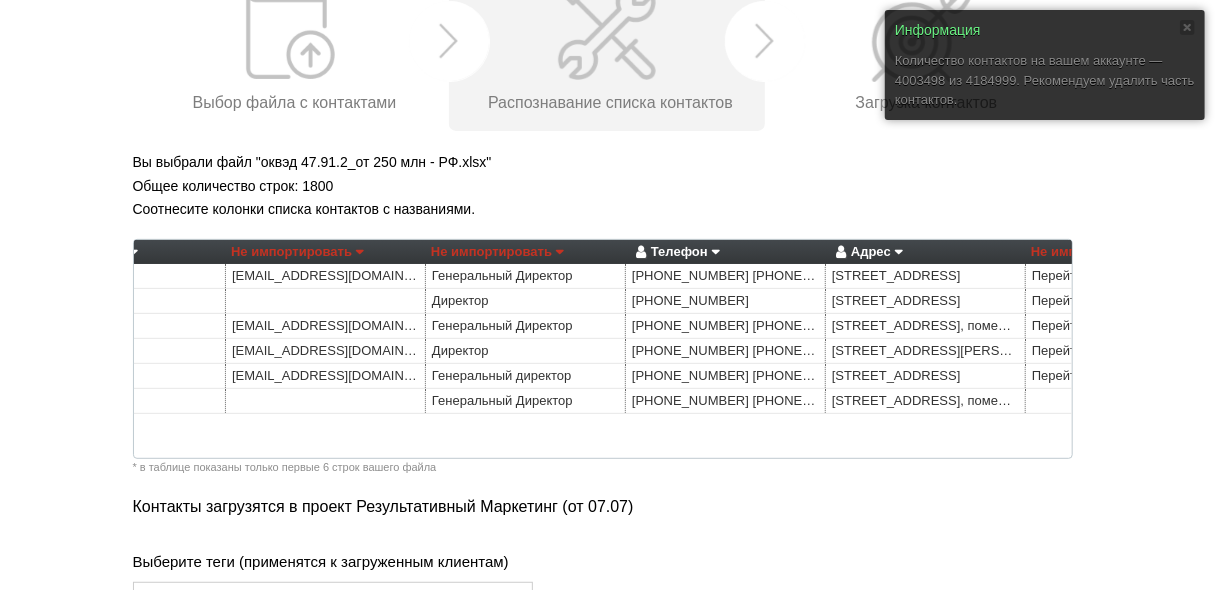 click on "Телефон" at bounding box center (675, 252) 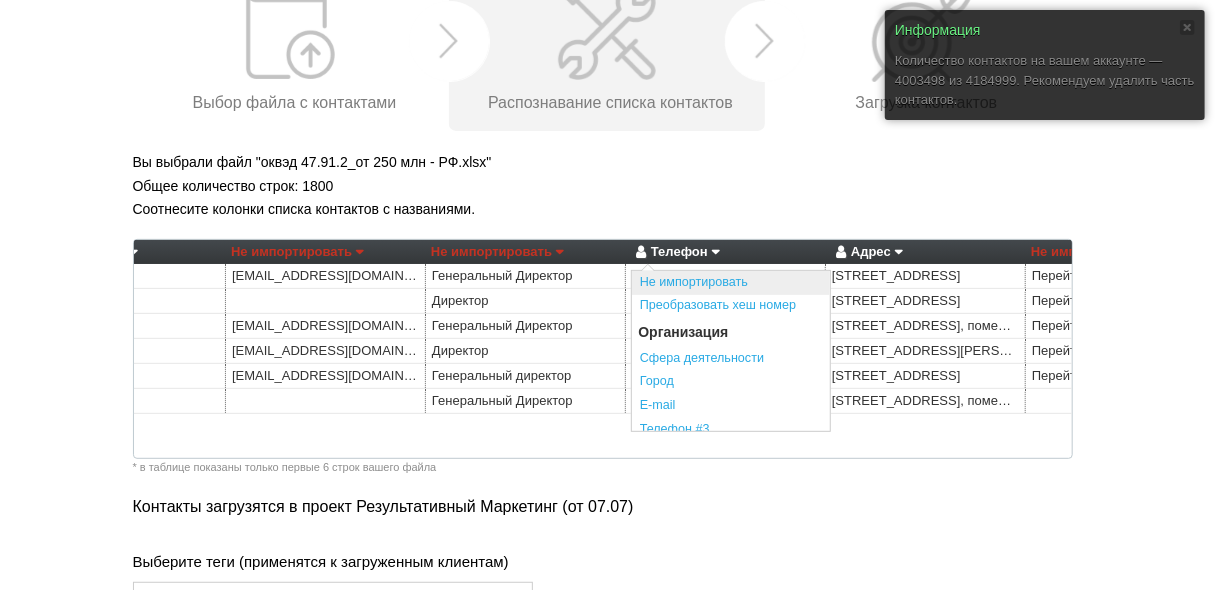 click on "Не импортировать" at bounding box center (731, 283) 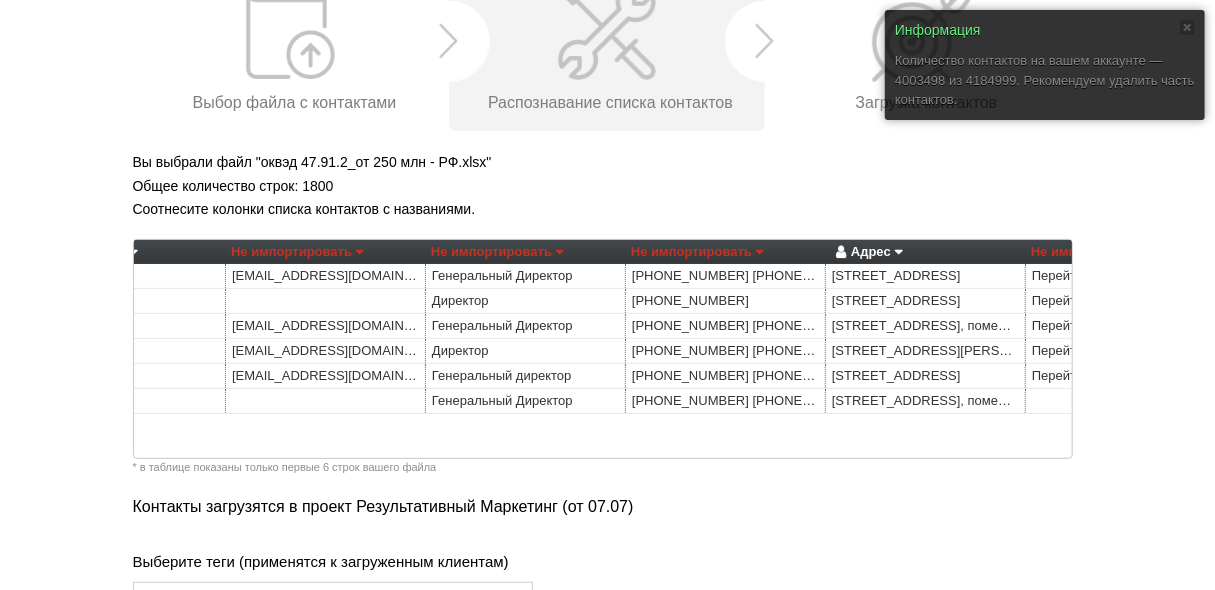 click on "Не импортировать" at bounding box center [497, 252] 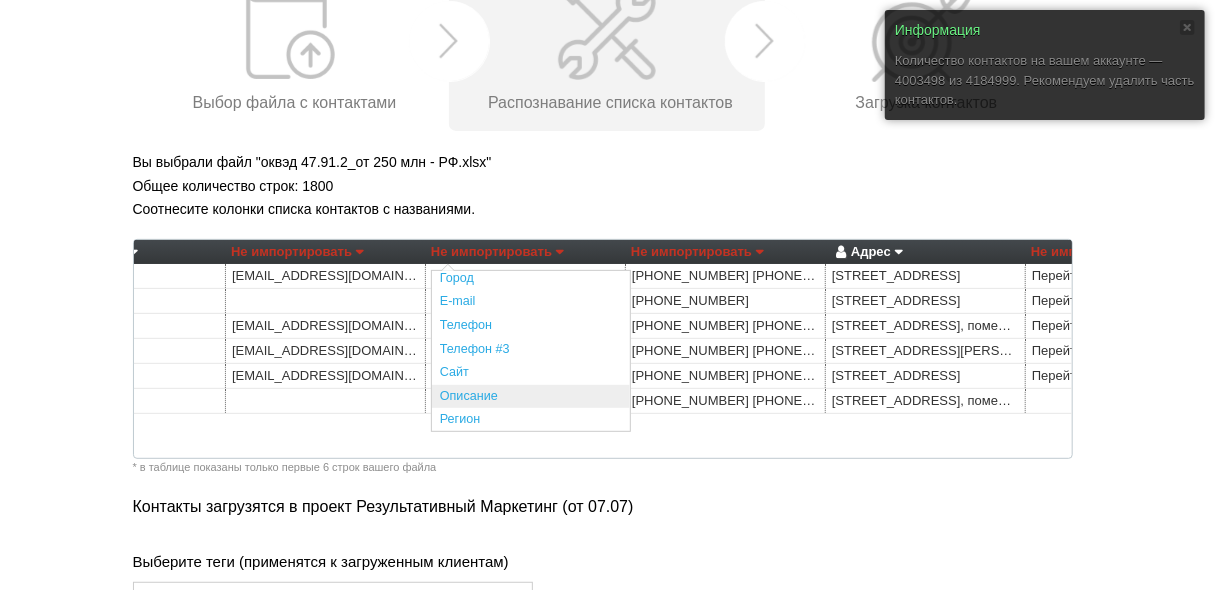 scroll, scrollTop: 160, scrollLeft: 0, axis: vertical 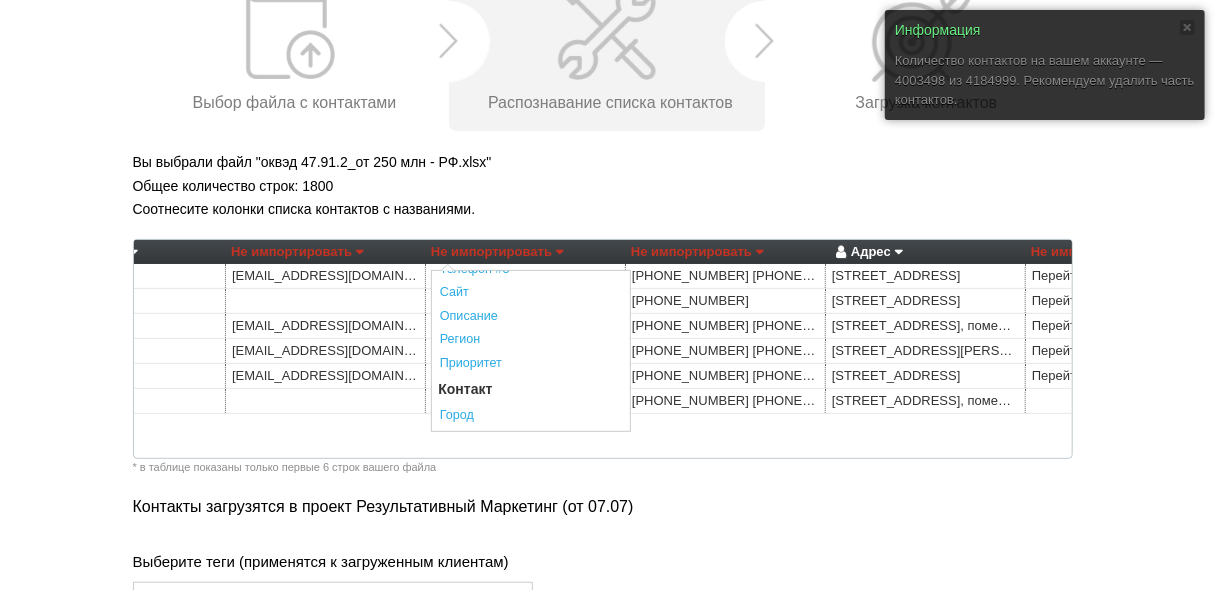 click on "Соотнесите колонки списка контактов с названиями." at bounding box center (608, 209) 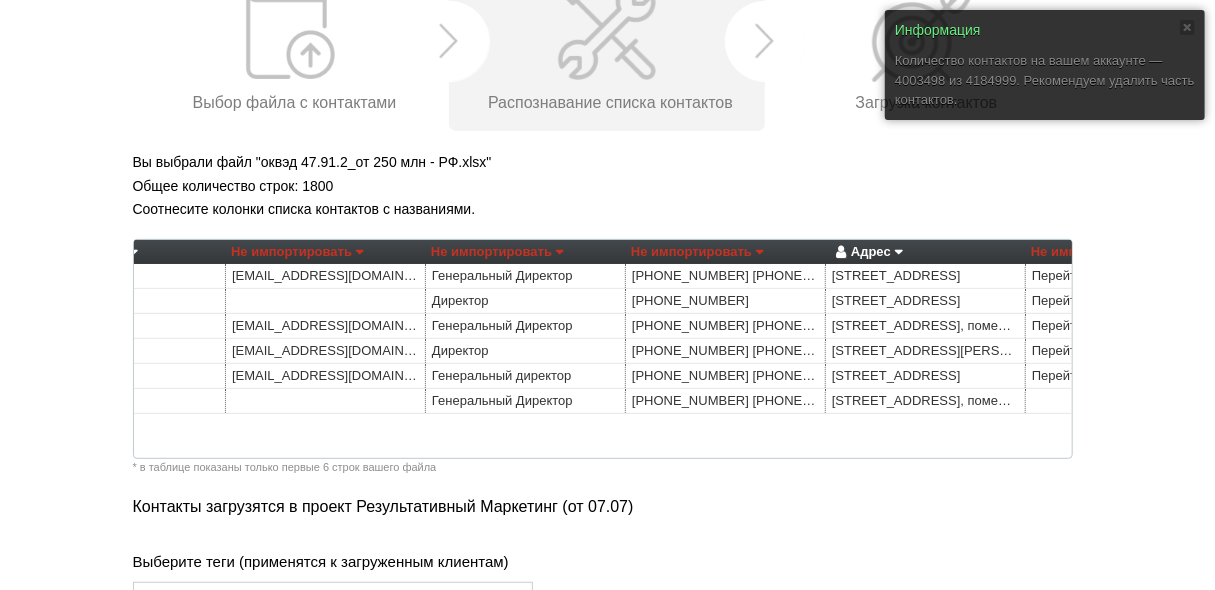 click on "Генеральный Директор" at bounding box center [525, 276] 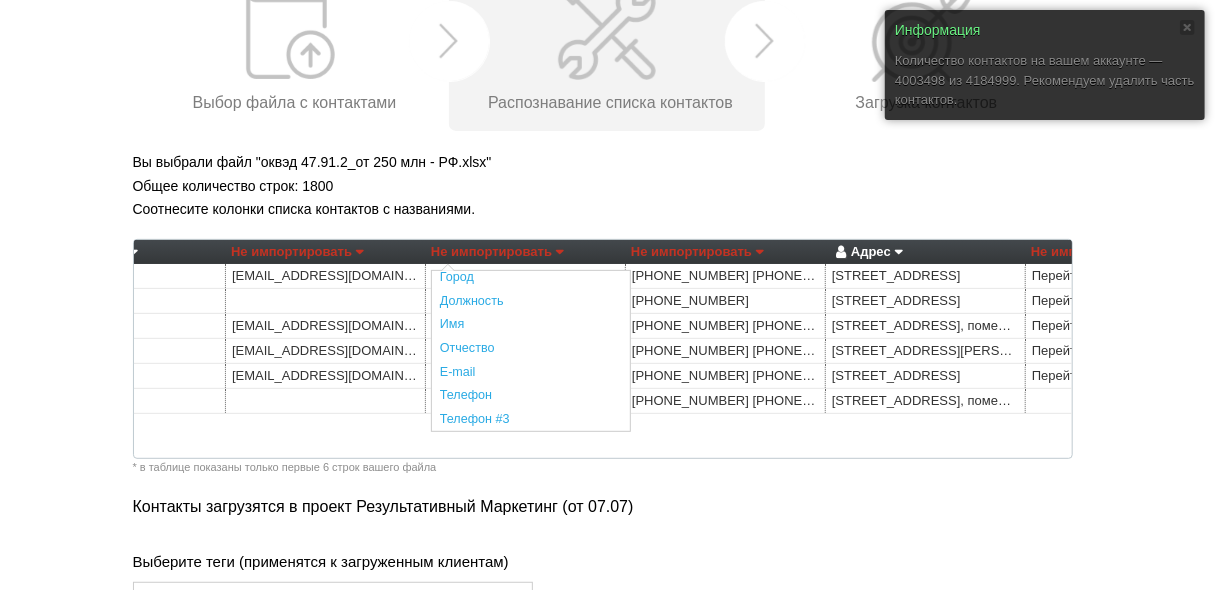 scroll, scrollTop: 320, scrollLeft: 0, axis: vertical 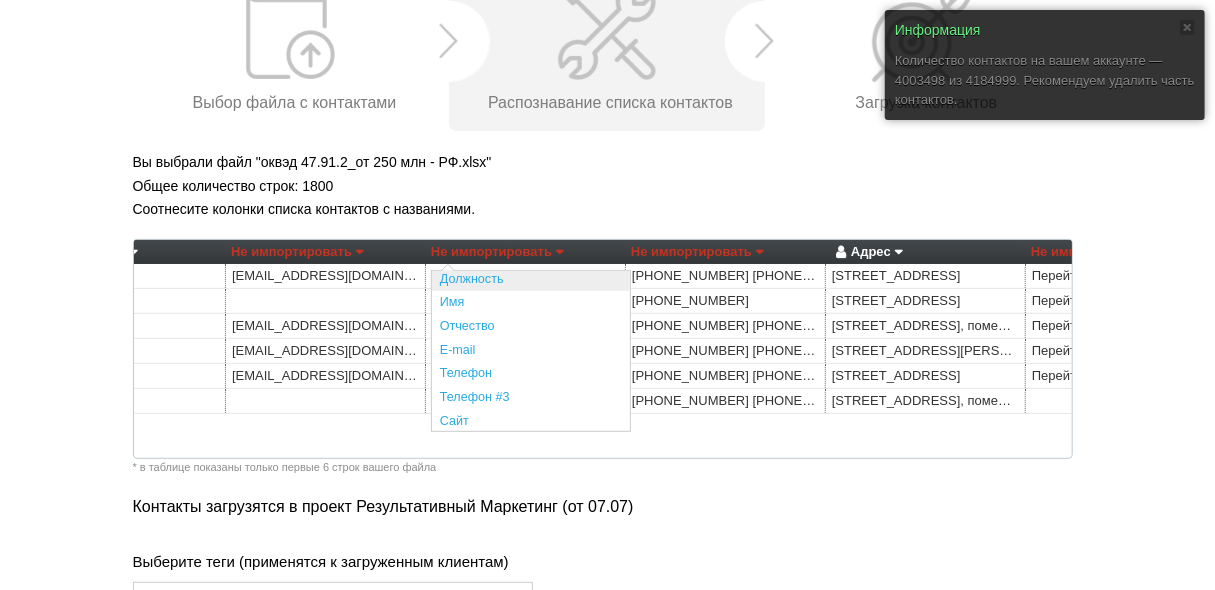click on "Должность" at bounding box center (531, 280) 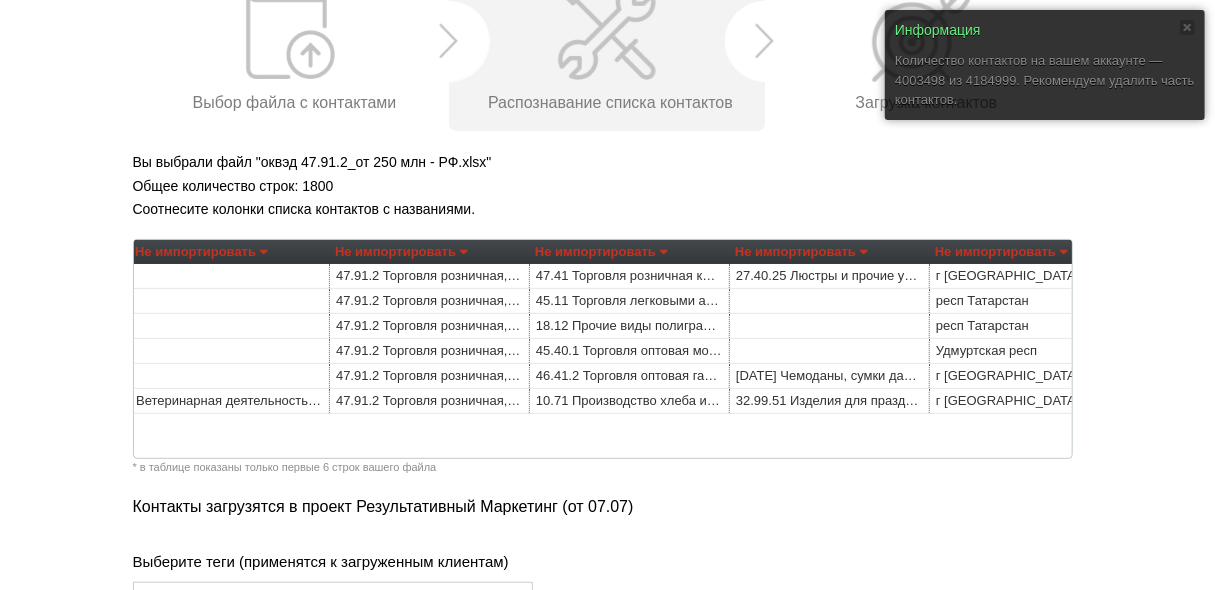 scroll, scrollTop: 0, scrollLeft: 3852, axis: horizontal 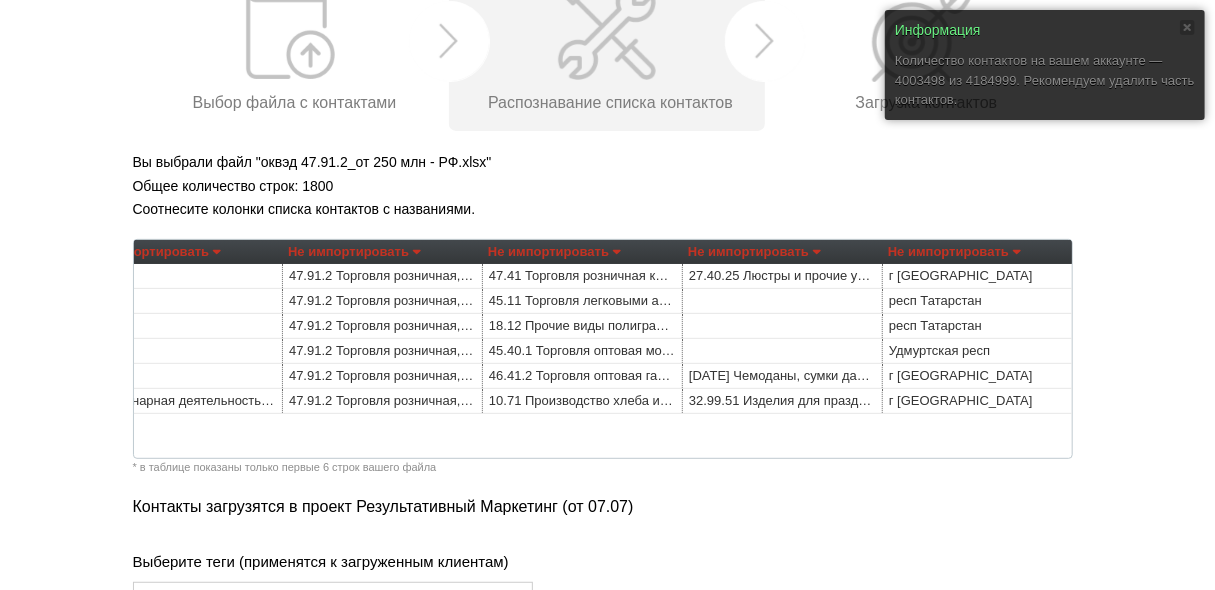 click on "Не импортировать" at bounding box center [754, 252] 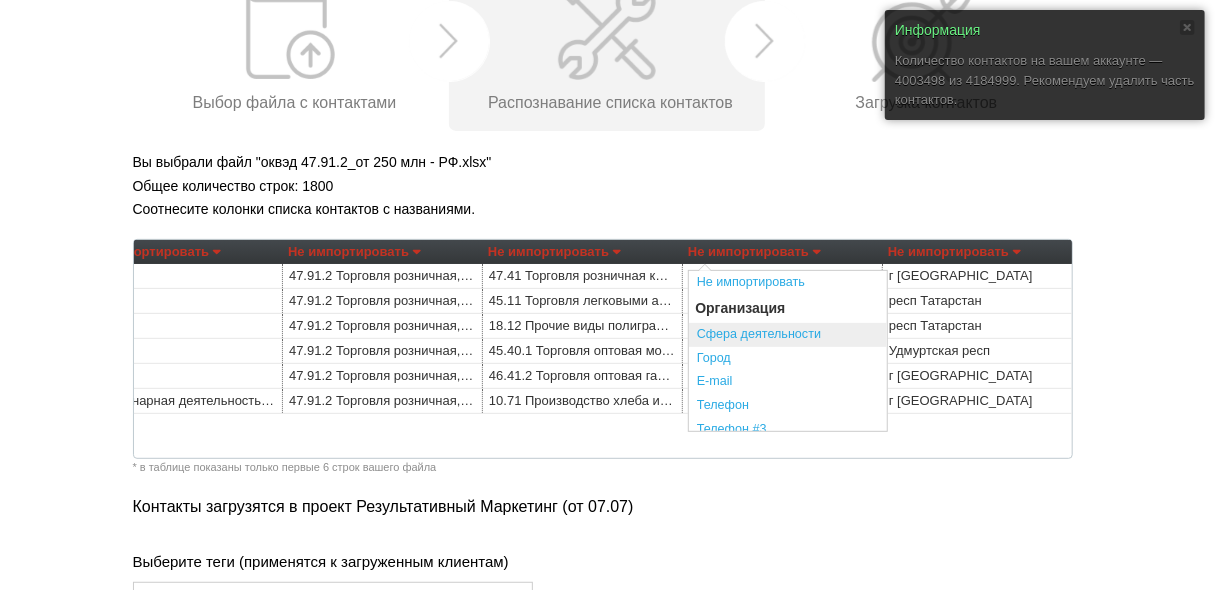 click on "Сфера деятельности" at bounding box center [788, 335] 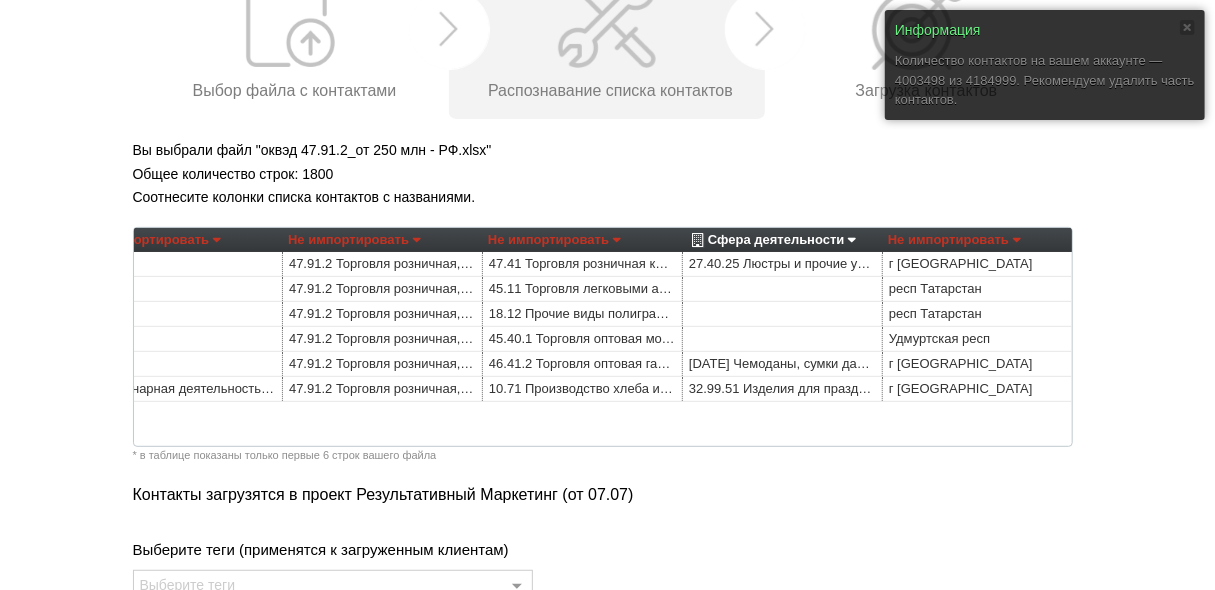 scroll, scrollTop: 521, scrollLeft: 0, axis: vertical 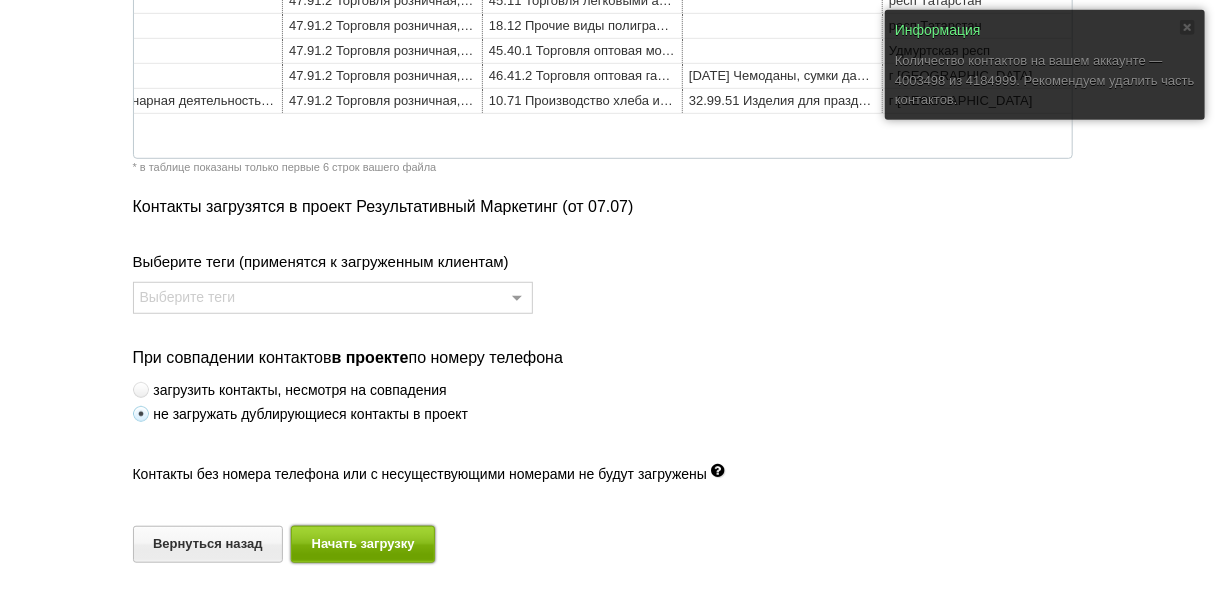 click on "Начать загрузку" at bounding box center [363, 544] 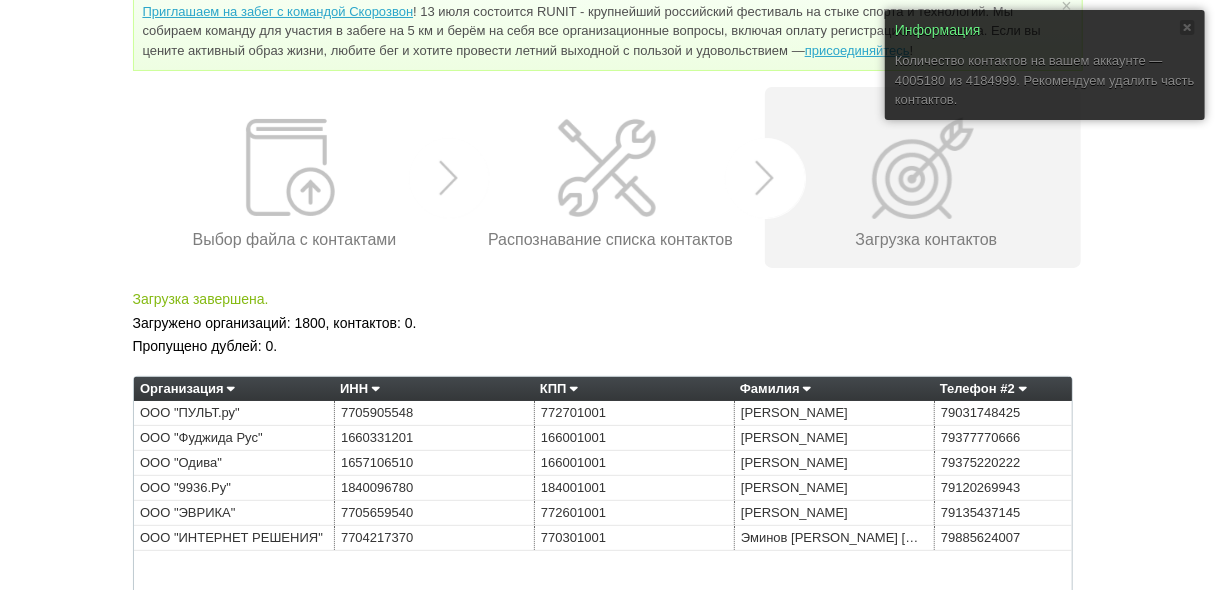 scroll, scrollTop: 201, scrollLeft: 0, axis: vertical 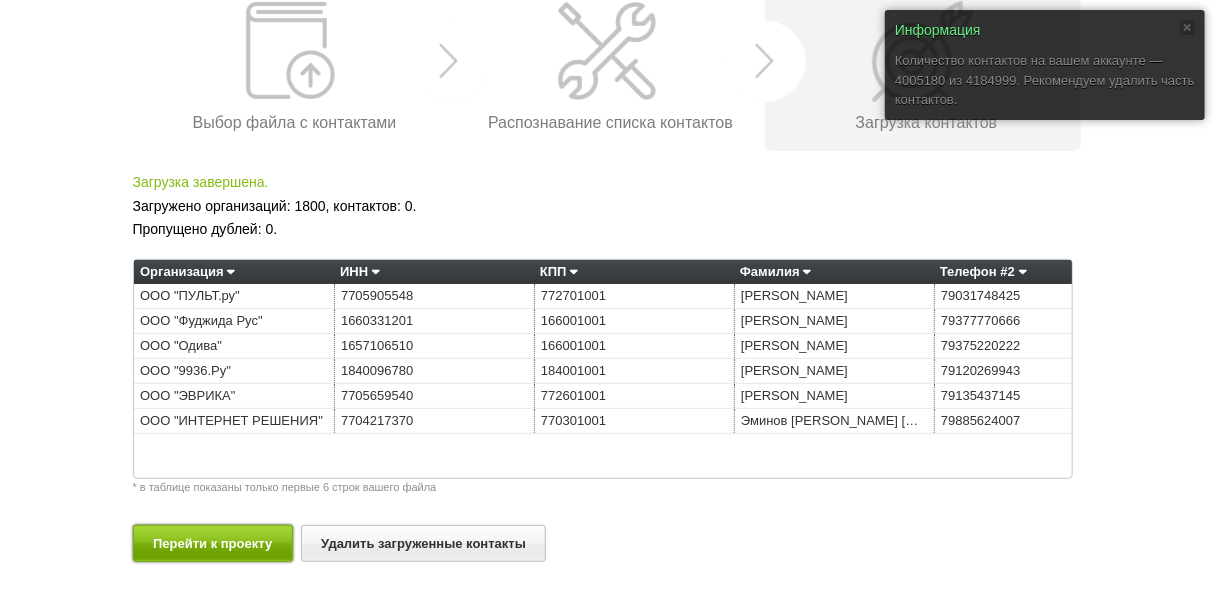 click on "Перейти к проекту" at bounding box center [213, 543] 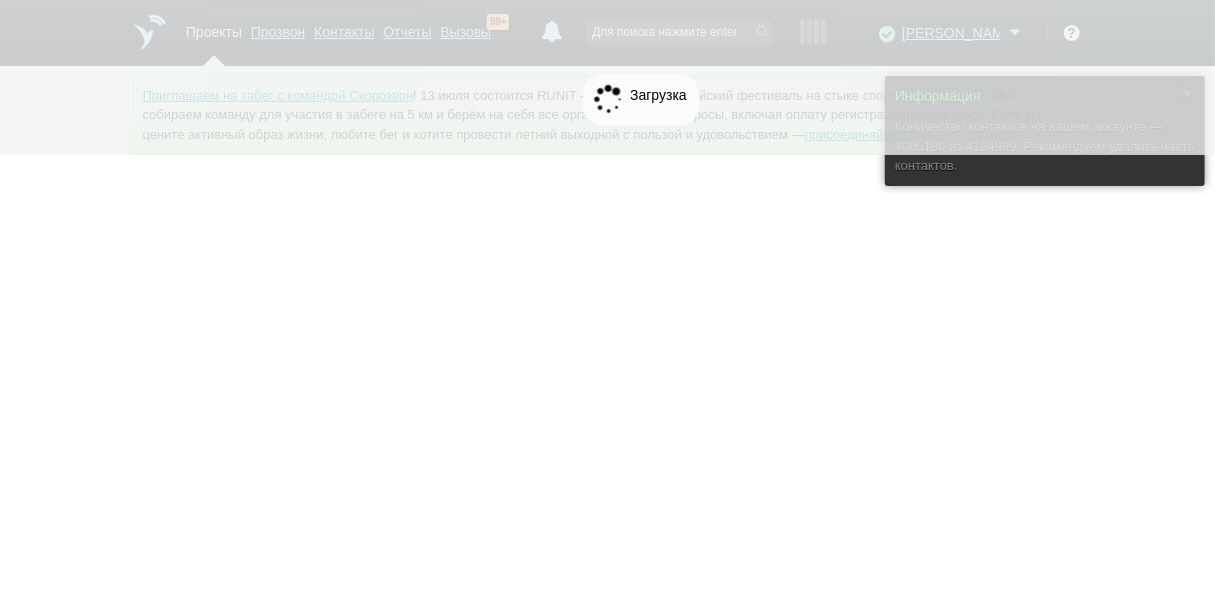 scroll, scrollTop: 0, scrollLeft: 0, axis: both 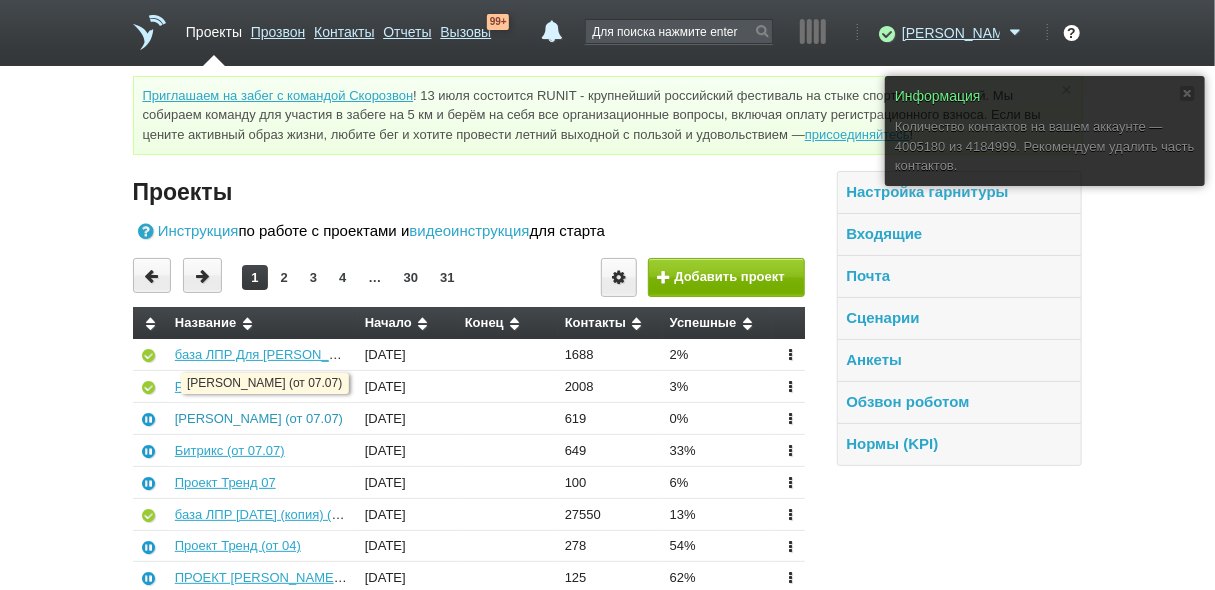 click on "[PERSON_NAME] (от 07.07)" at bounding box center (259, 418) 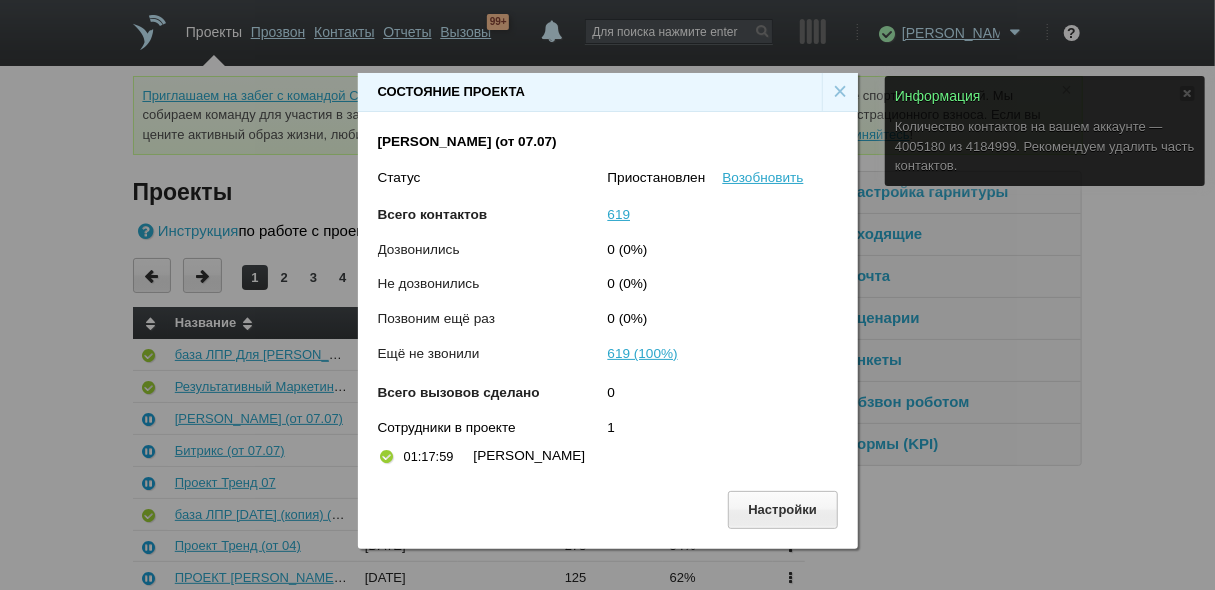 click on "Состояние проекта × Лит Студия (от 07.07) Статус Приостановлен Возобновить Всего контактов 619 Дозвонились 0 (0%) Не дозвонились 0 (0%) Позвоним ещё раз 0 (0%) Ещё не звонили 619 (100%) Всего вызовов сделано 0 Сотрудники в проекте 1 01:17:59 Константин Георгиевич Белоусов Настройки" at bounding box center [607, 303] 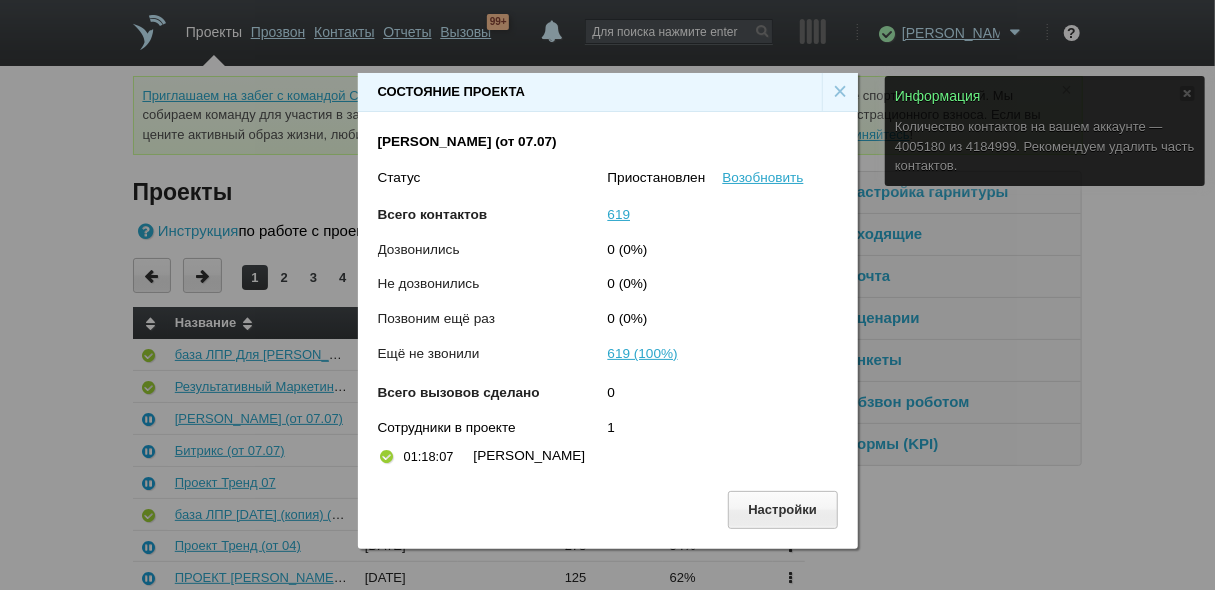 click on "×" at bounding box center (840, 92) 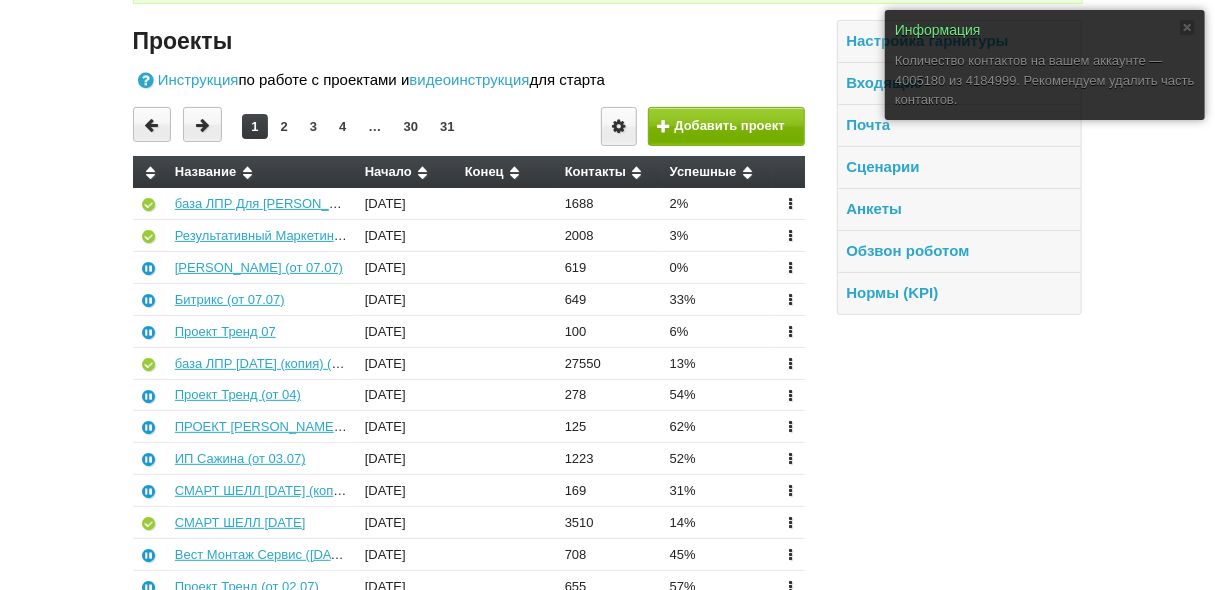 scroll, scrollTop: 240, scrollLeft: 0, axis: vertical 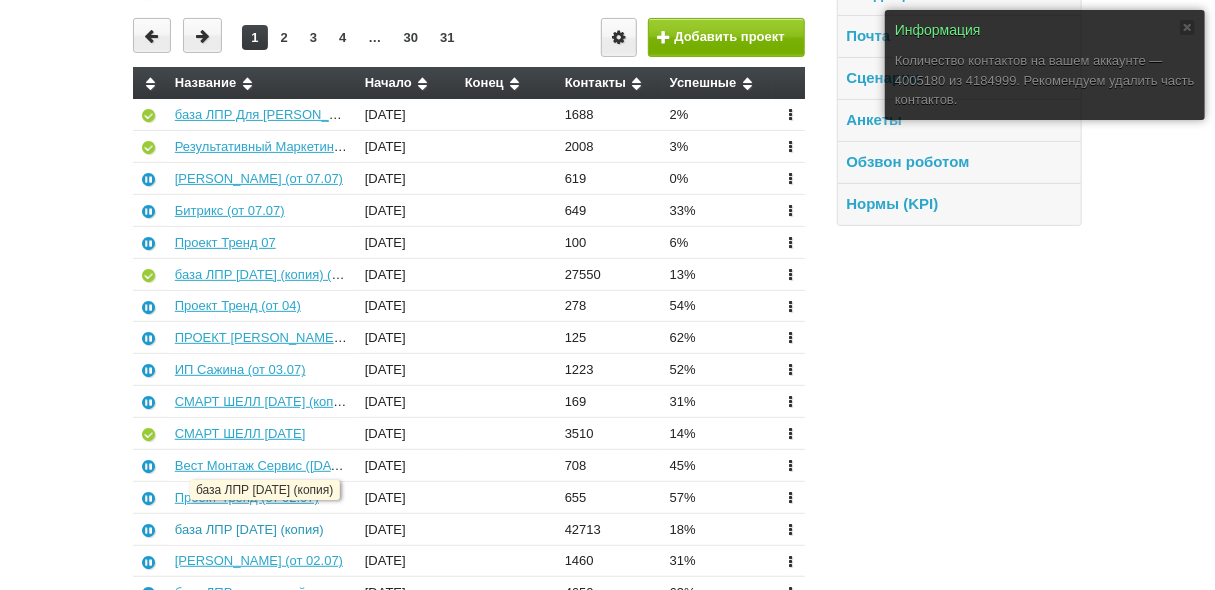 click on "база ЛПР  [DATE] (копия)" at bounding box center (249, 529) 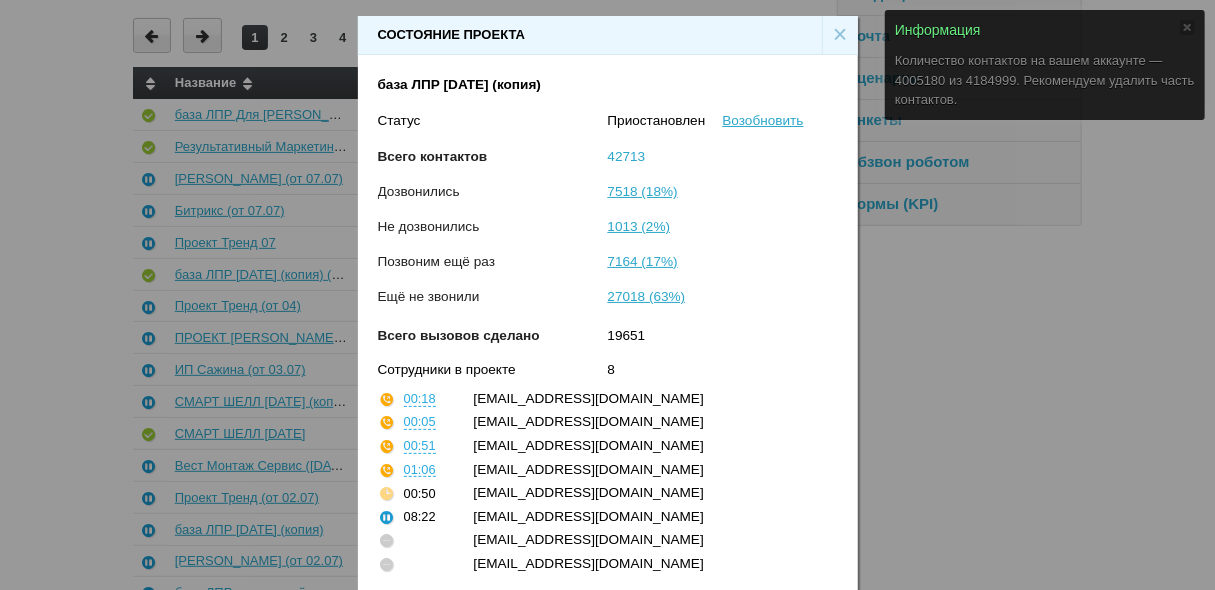 click on "42713" at bounding box center [627, 156] 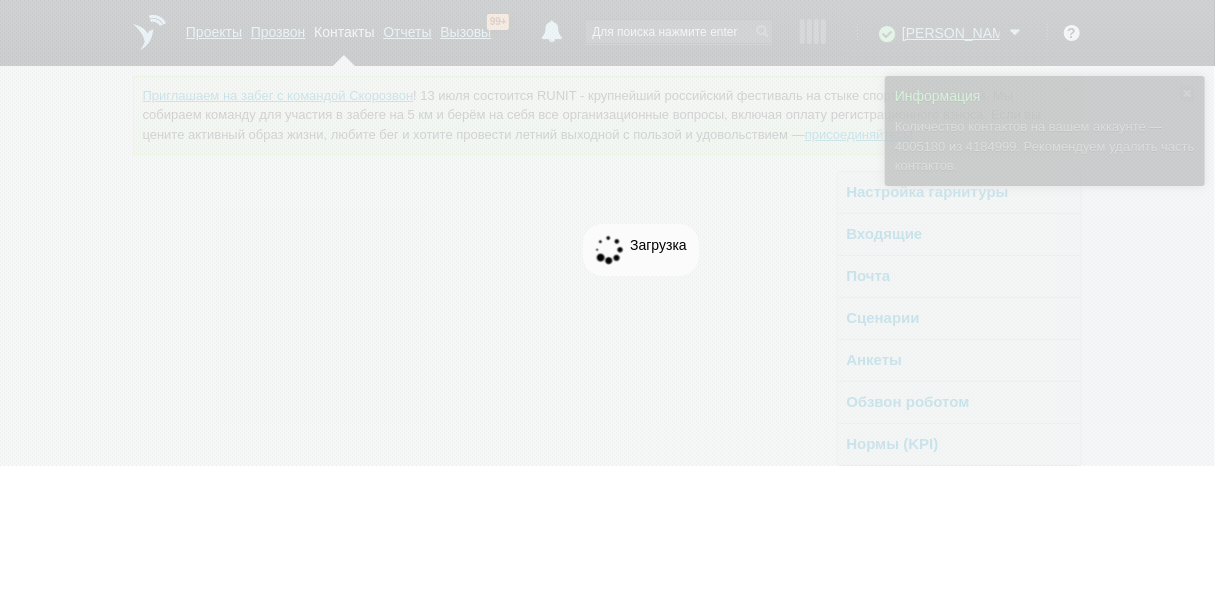 scroll, scrollTop: 0, scrollLeft: 0, axis: both 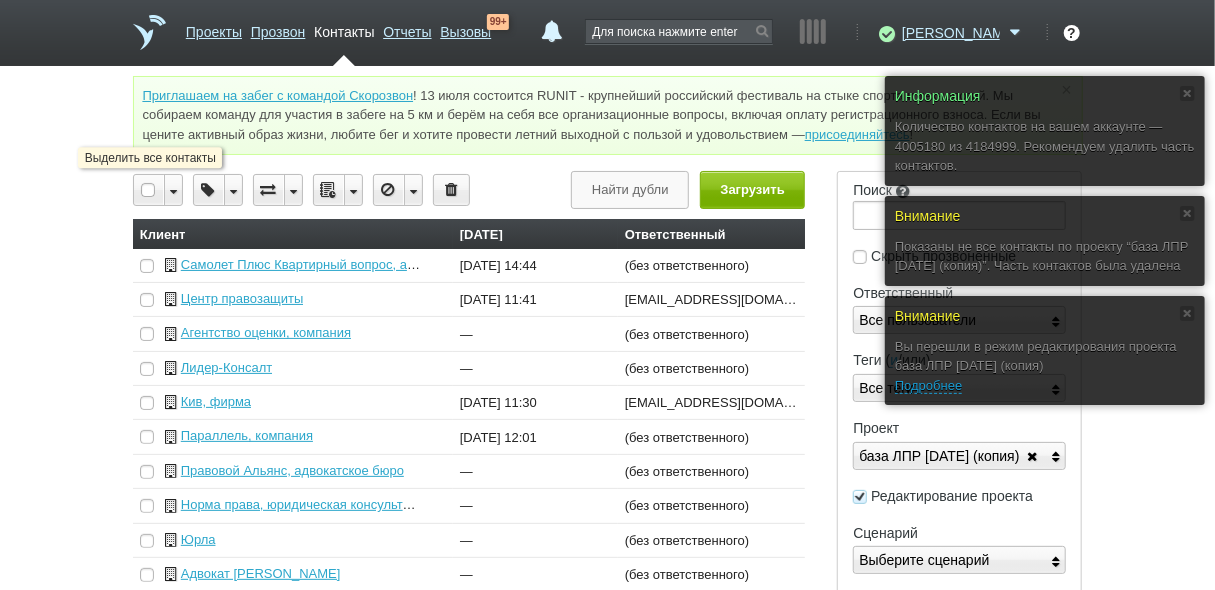 click at bounding box center [149, 190] 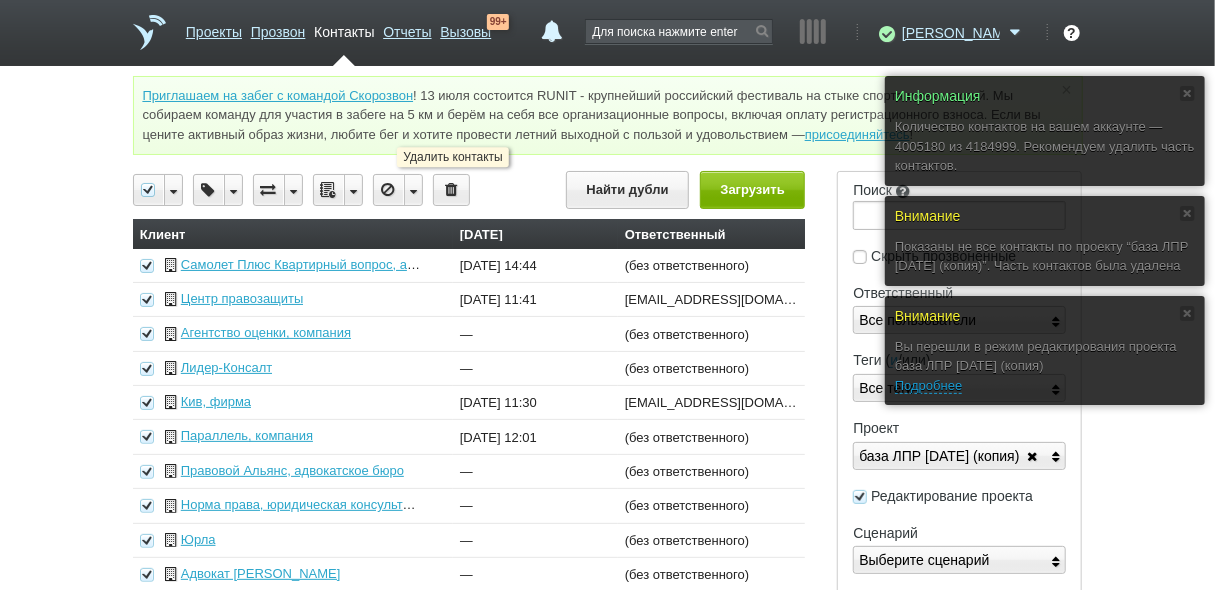 click at bounding box center [451, 190] 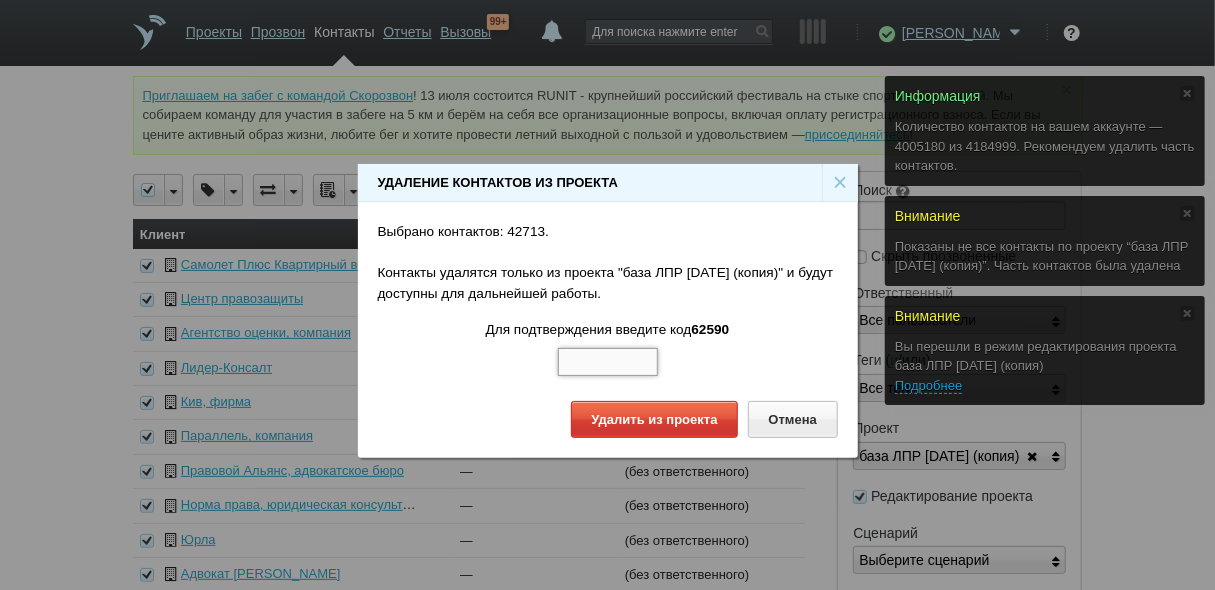 click at bounding box center (608, 362) 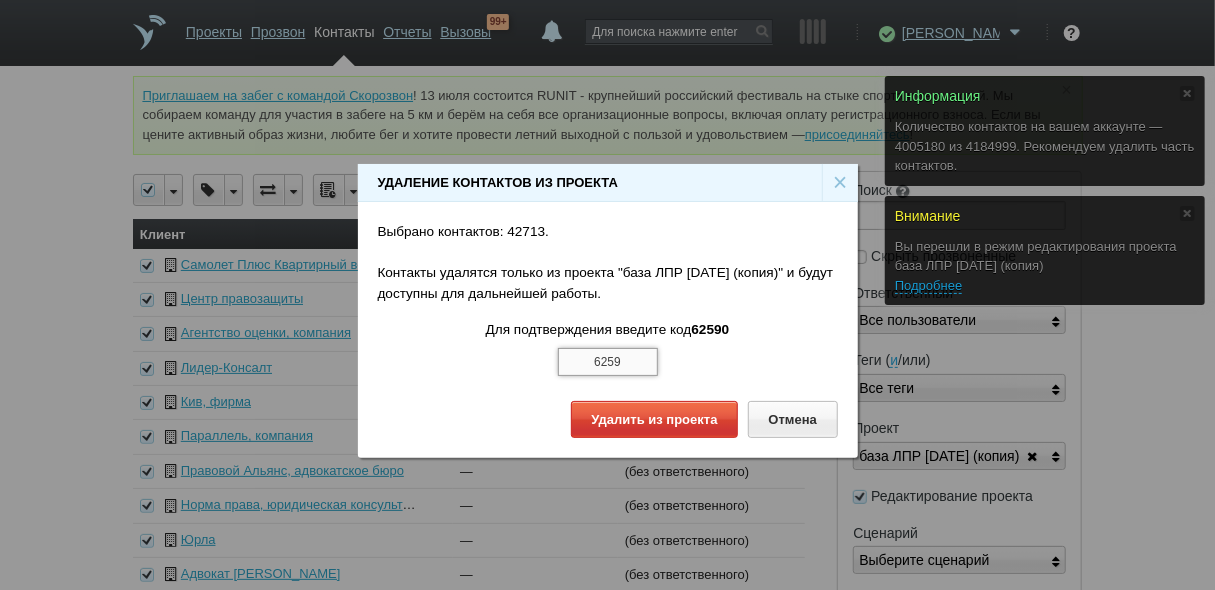 type on "62590" 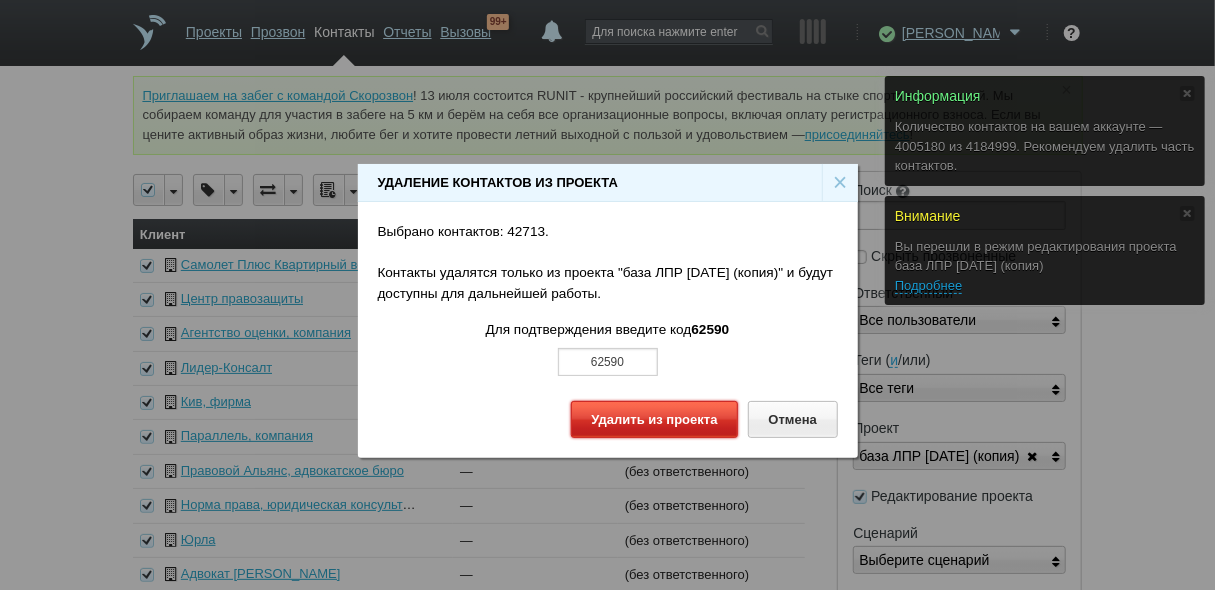 click on "Удалить из проекта" at bounding box center [654, 419] 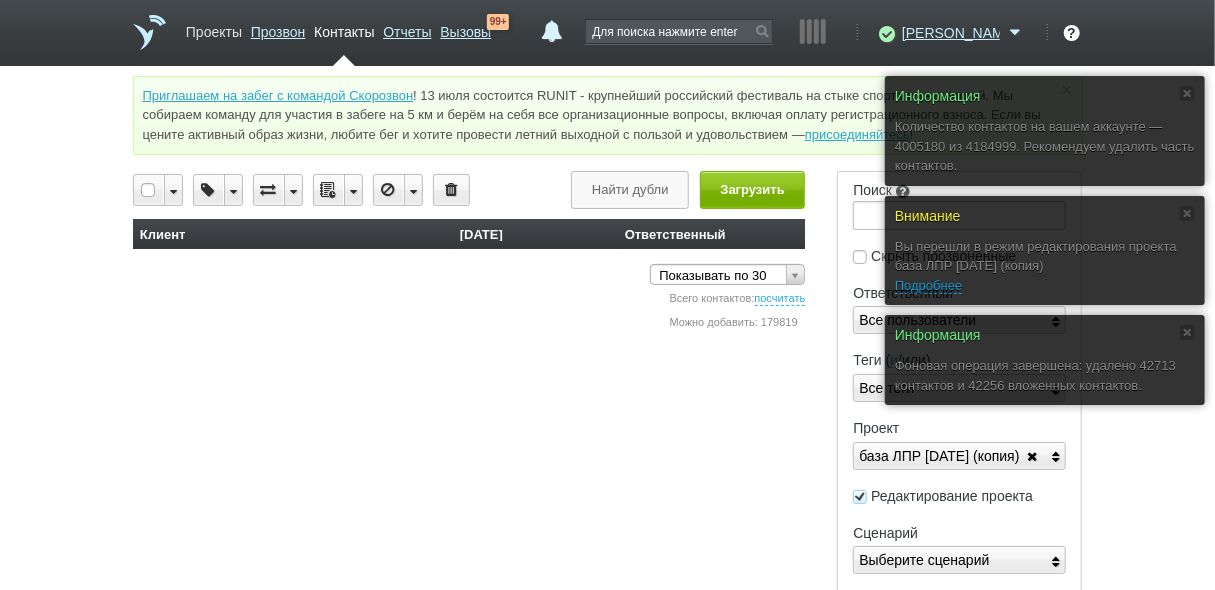 click on "Проекты" at bounding box center (214, 28) 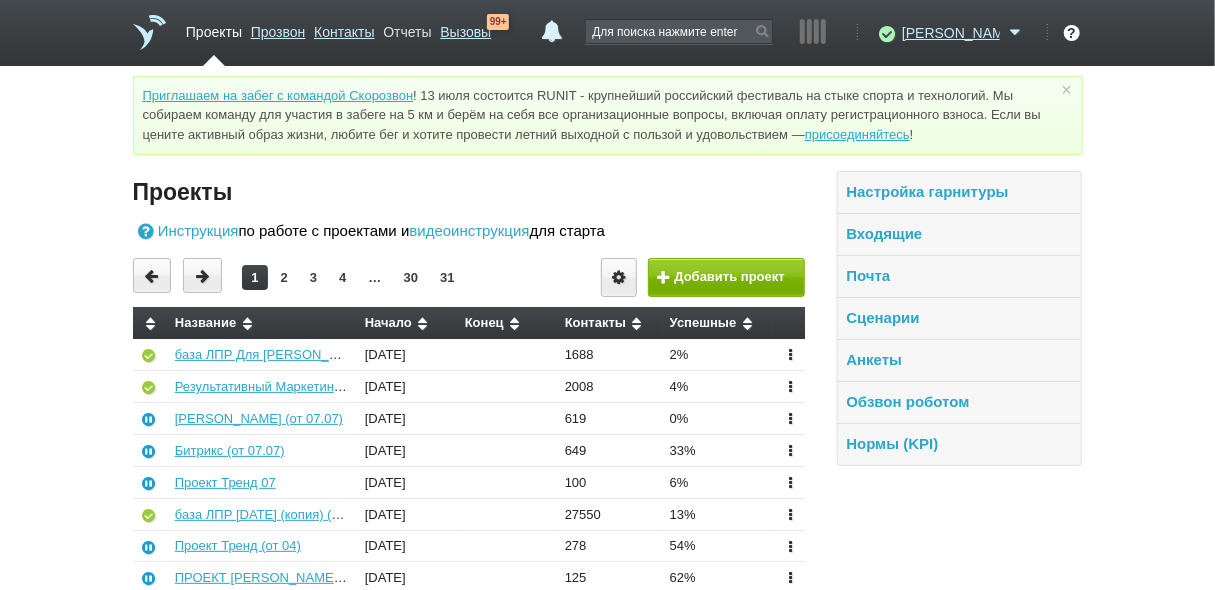 click on "Отчеты" at bounding box center [407, 28] 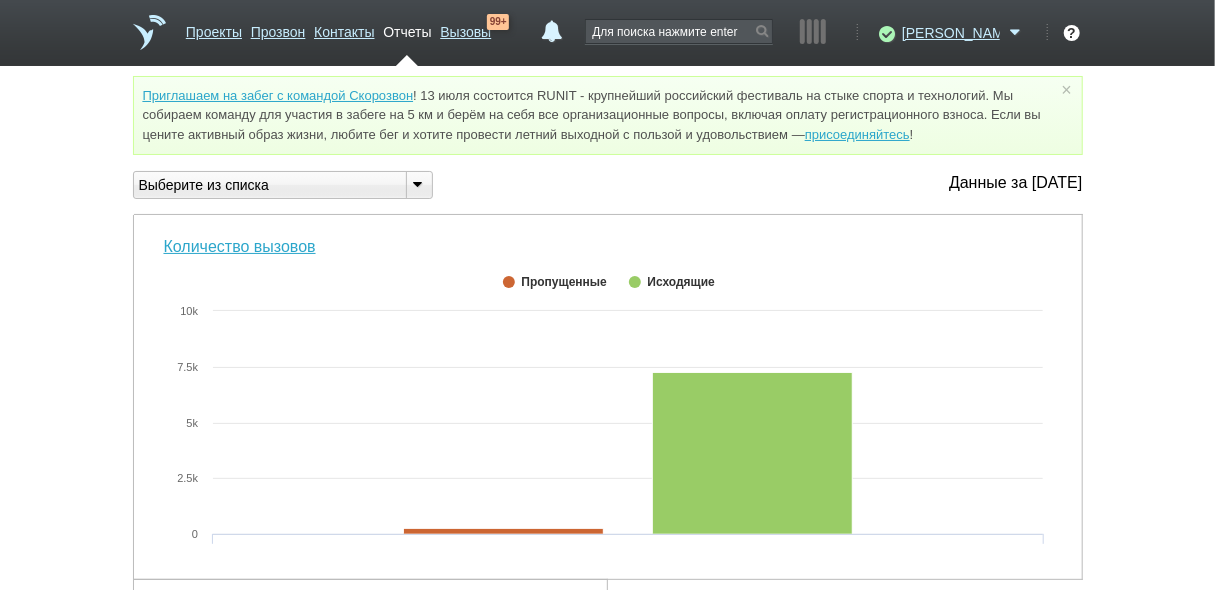 click at bounding box center [418, 183] 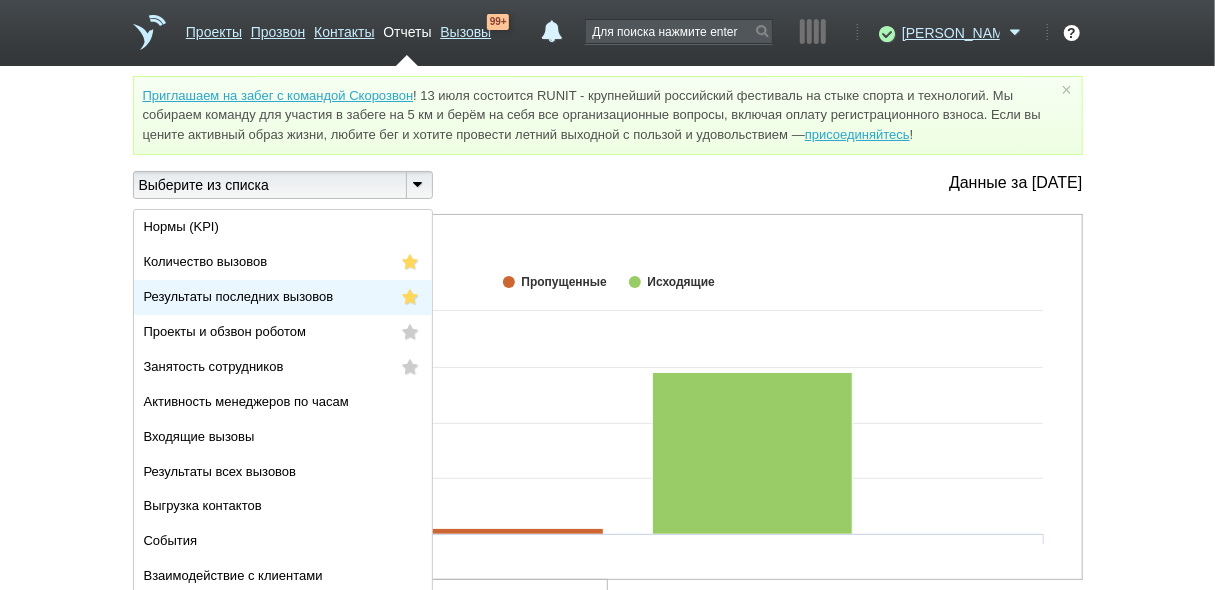 click on "Результаты последних вызовов" at bounding box center [239, 296] 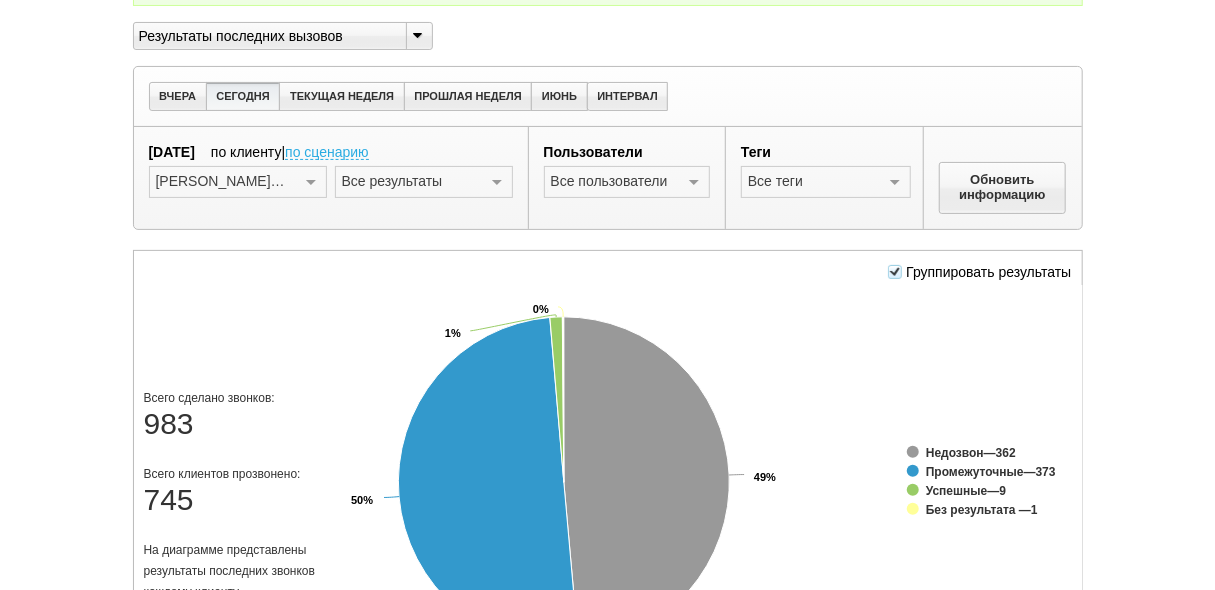 scroll, scrollTop: 160, scrollLeft: 0, axis: vertical 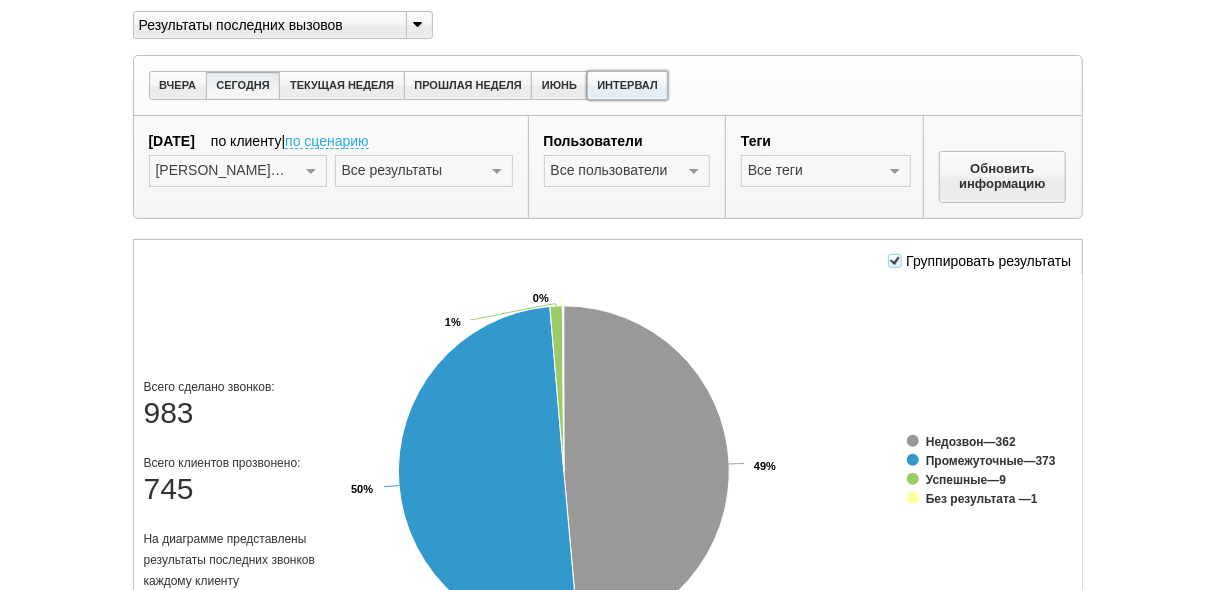 click on "ИНТЕРВАЛ" at bounding box center (628, 85) 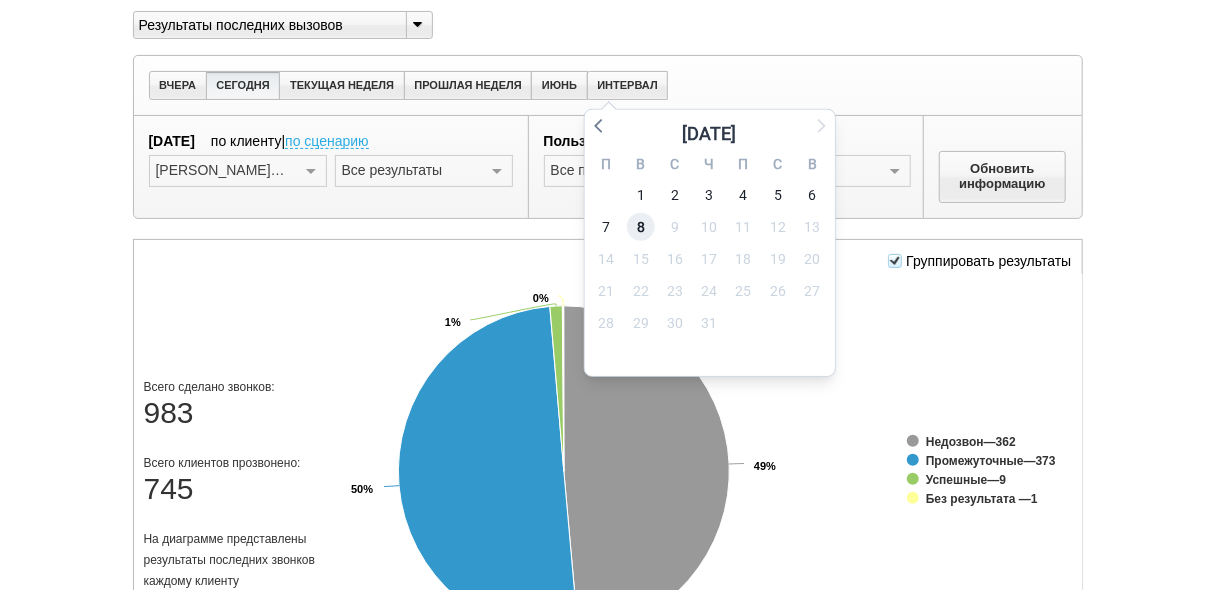 click on "8" at bounding box center [641, 227] 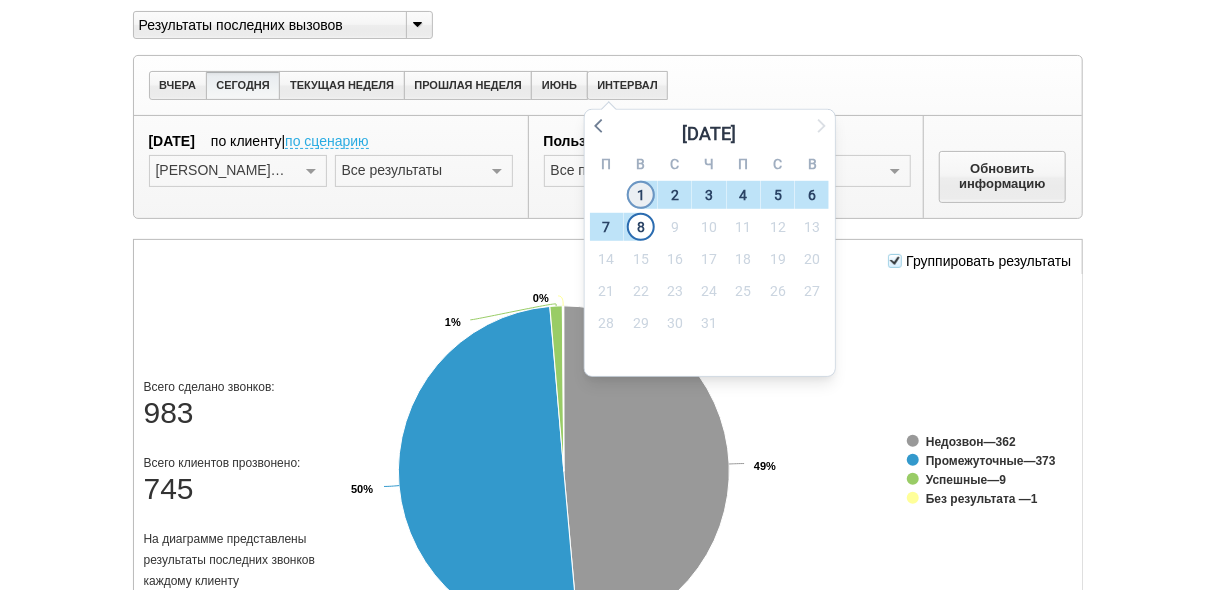 click on "1" at bounding box center [641, 195] 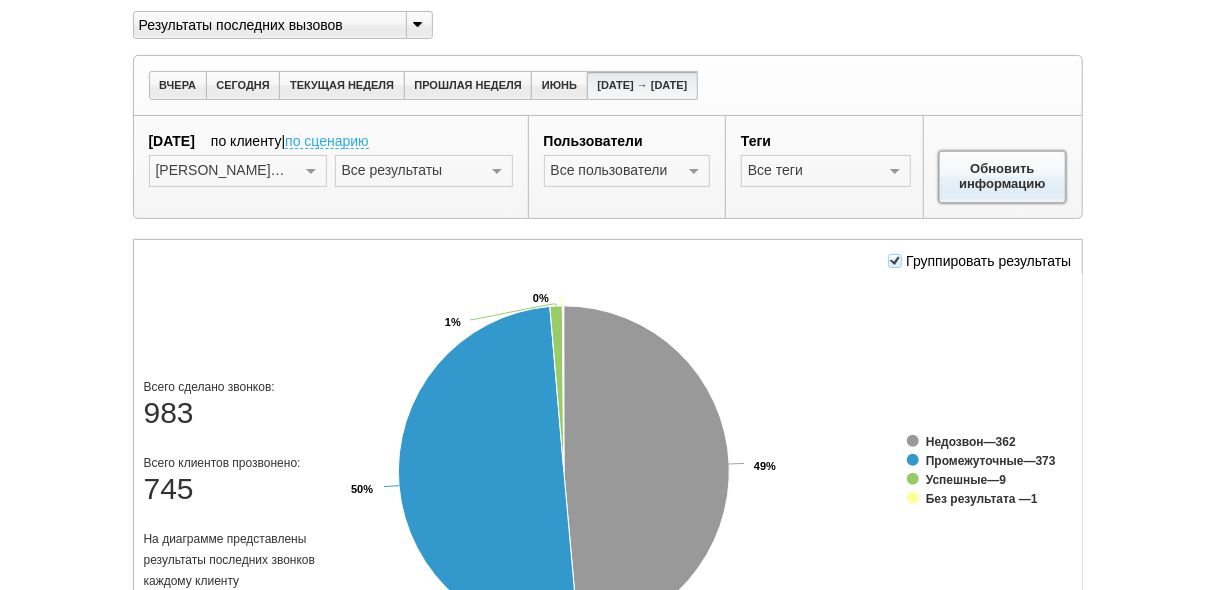 click on "Обновить информацию" at bounding box center [1003, 177] 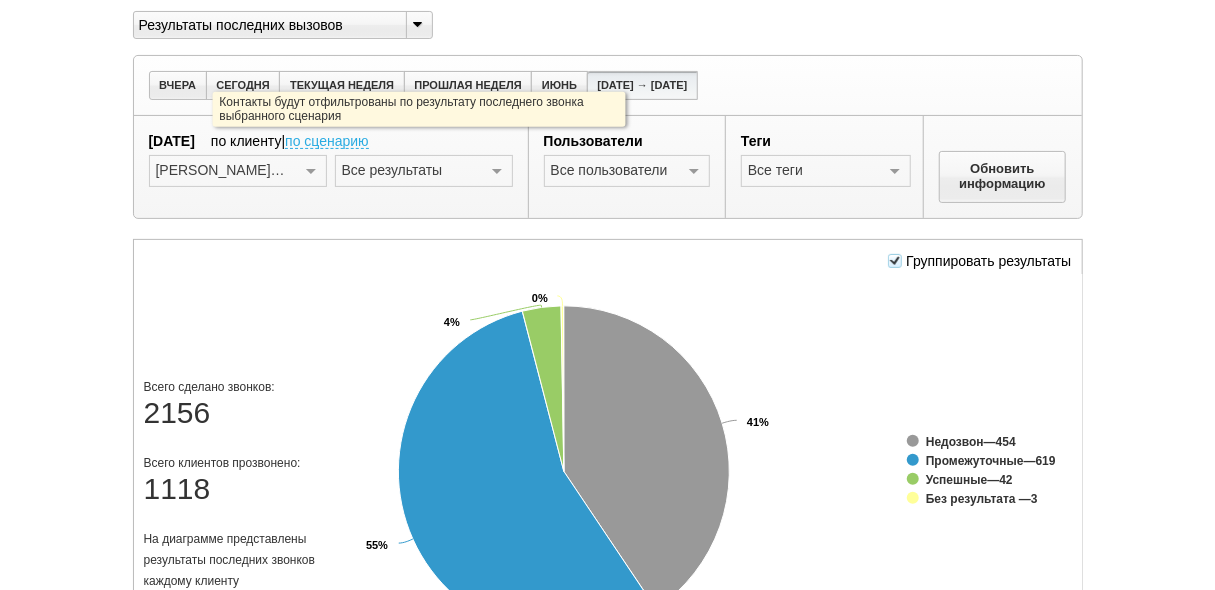 click on "по сценарию" at bounding box center [327, 142] 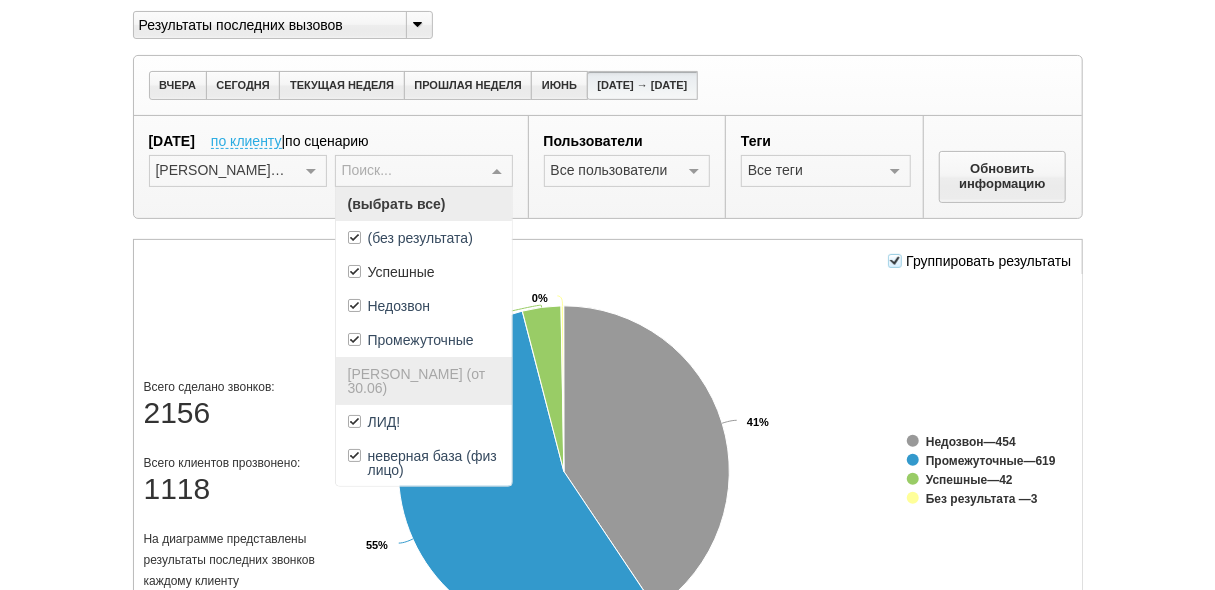 click at bounding box center (497, 172) 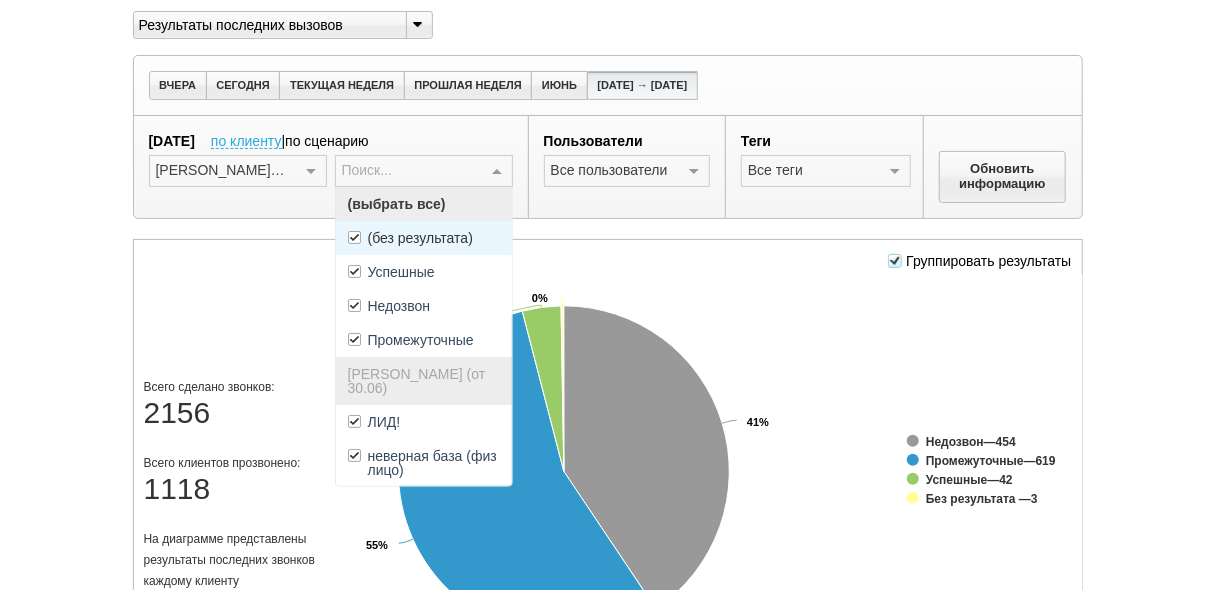 click on "(без результата)" at bounding box center [424, 238] 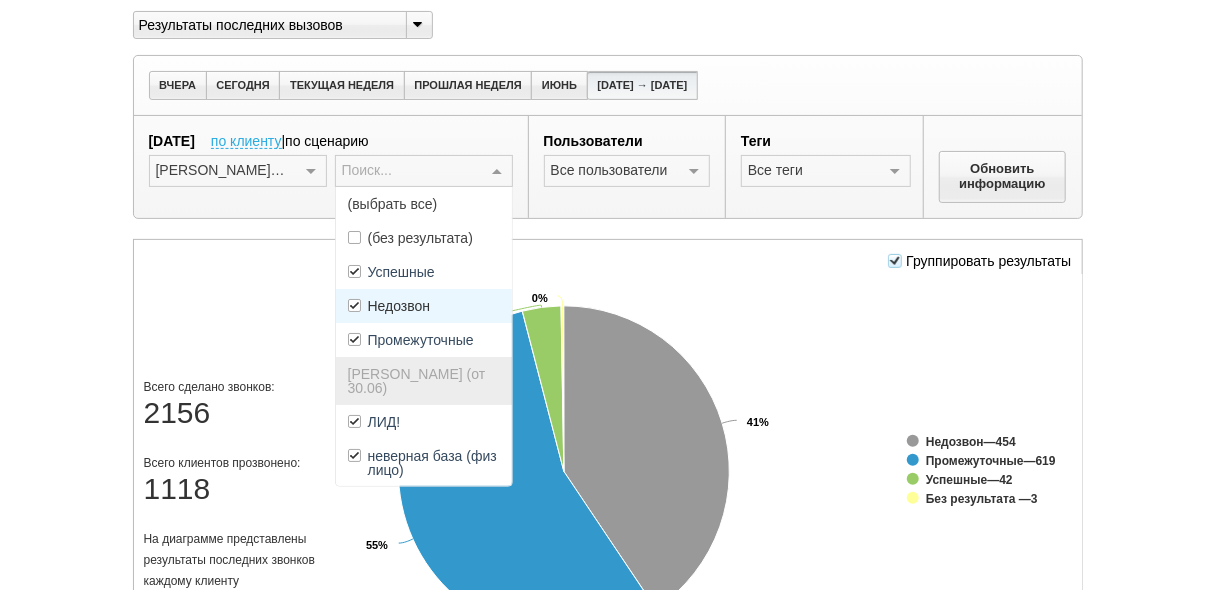 click on "Недозвон" at bounding box center (424, 306) 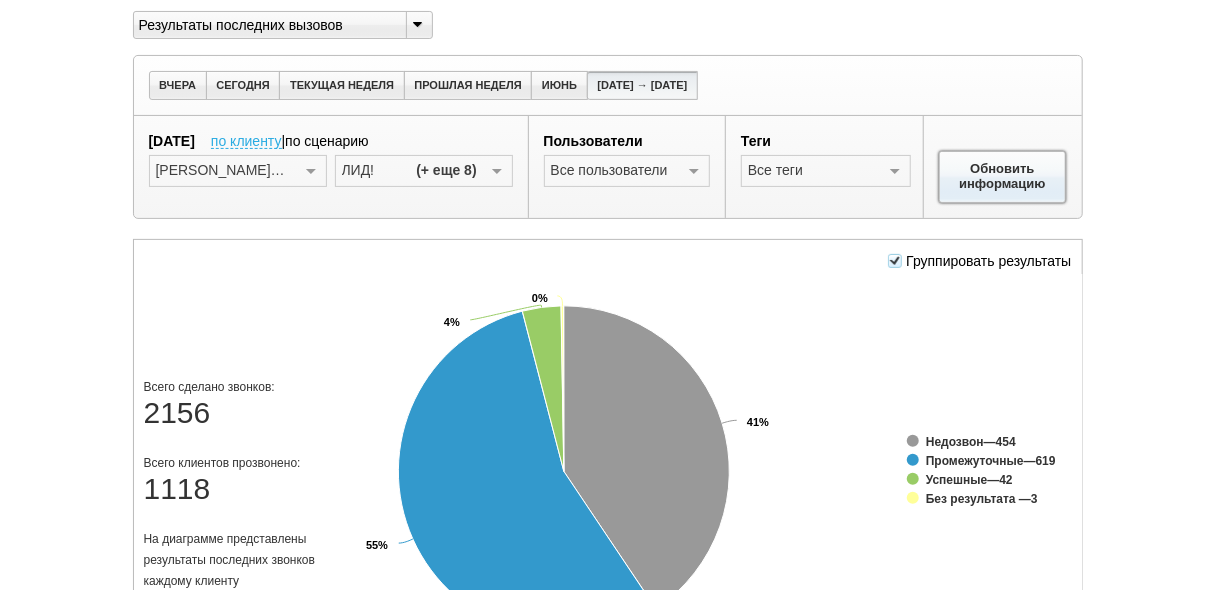 click on "Обновить информацию" at bounding box center [1003, 177] 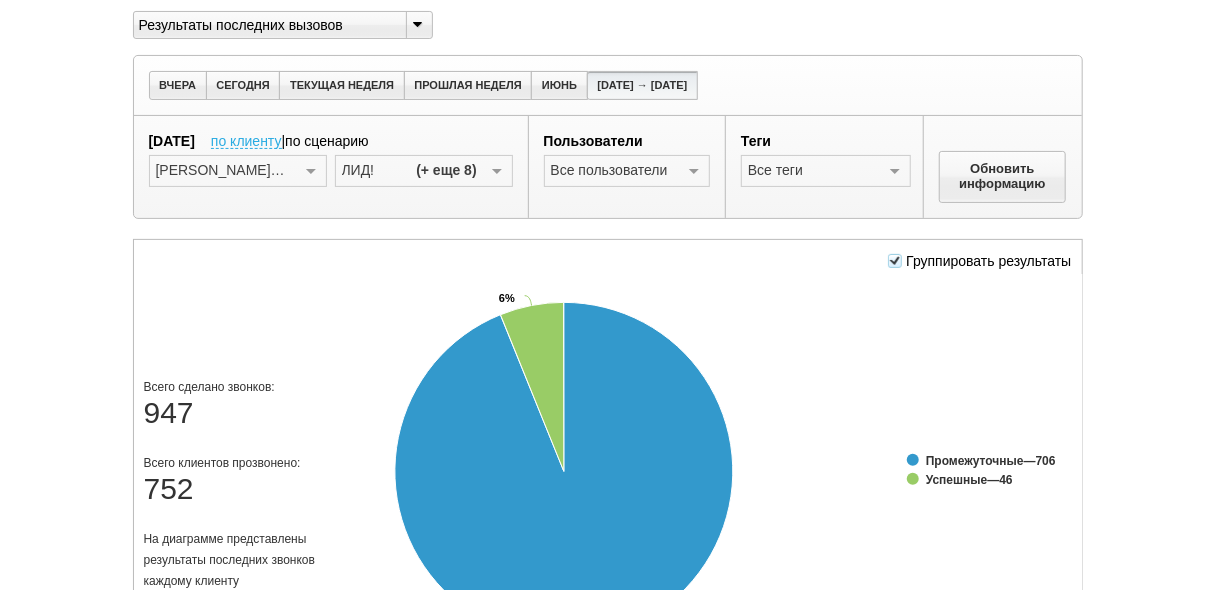 click at bounding box center (895, 261) 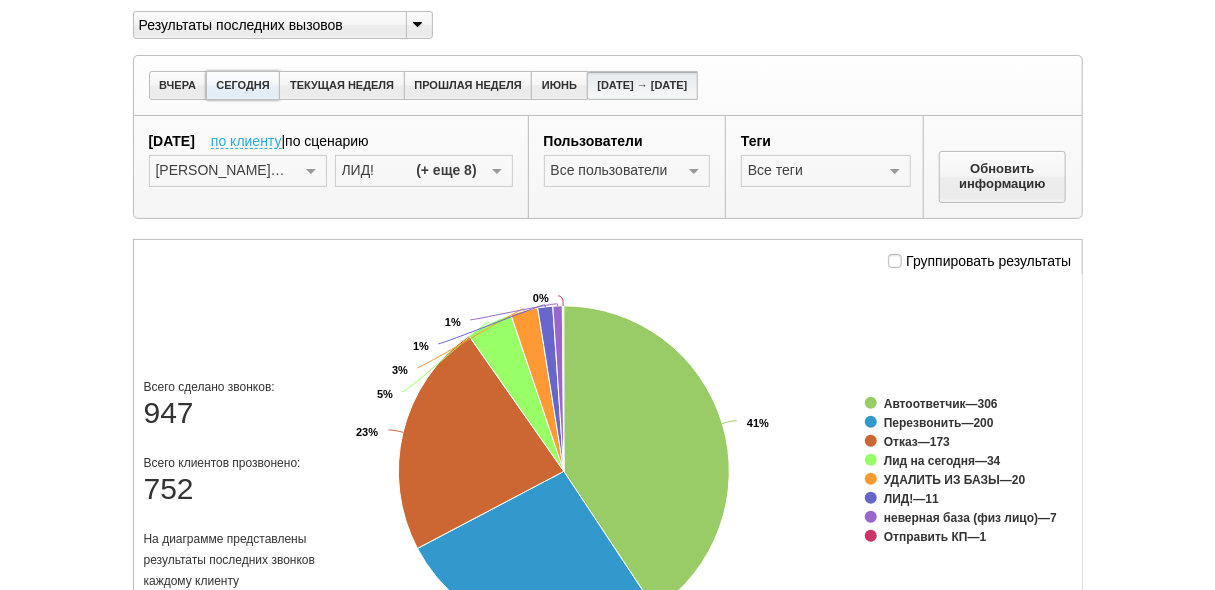 click on "СЕГОДНЯ" at bounding box center (243, 85) 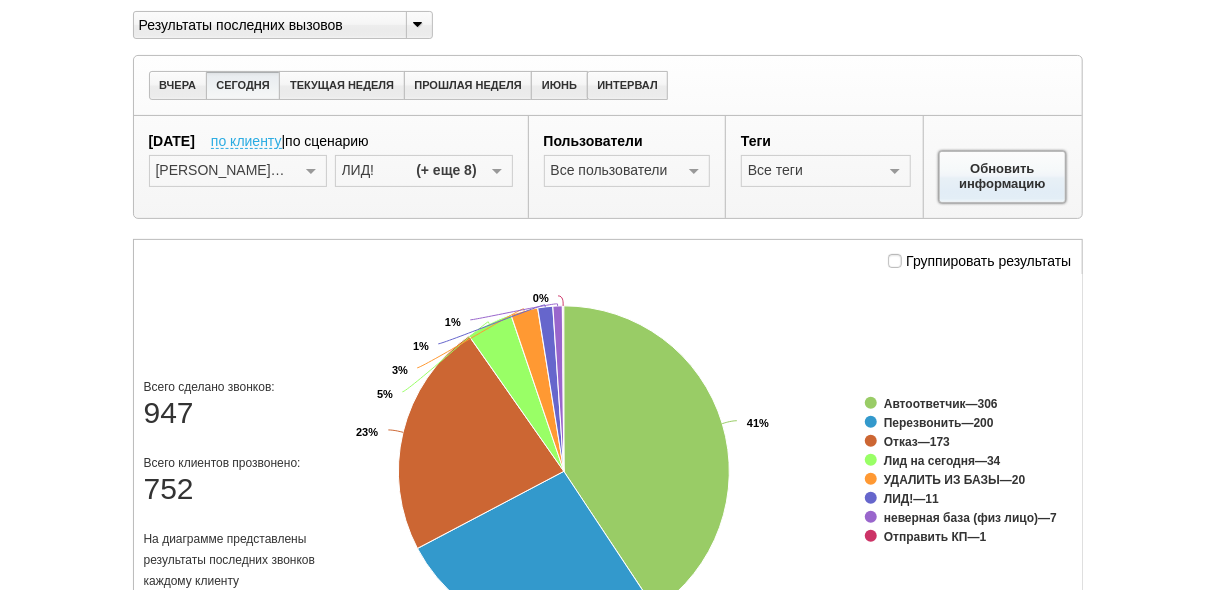 click on "Обновить информацию" at bounding box center (1003, 177) 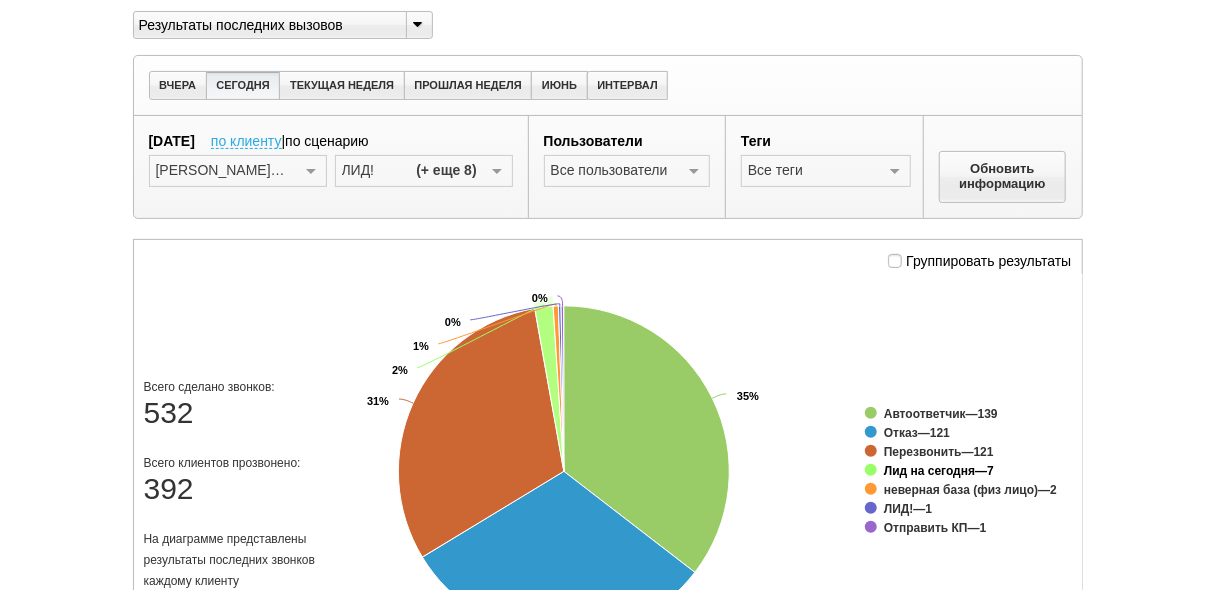 click on "Лид на сегодня" 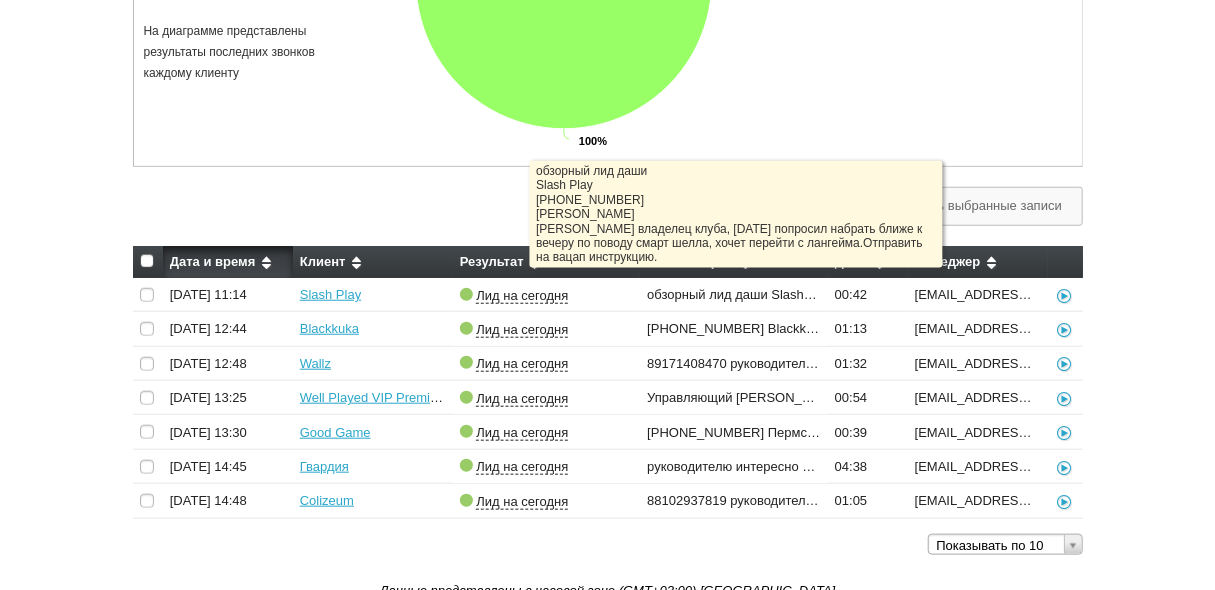 scroll, scrollTop: 636, scrollLeft: 0, axis: vertical 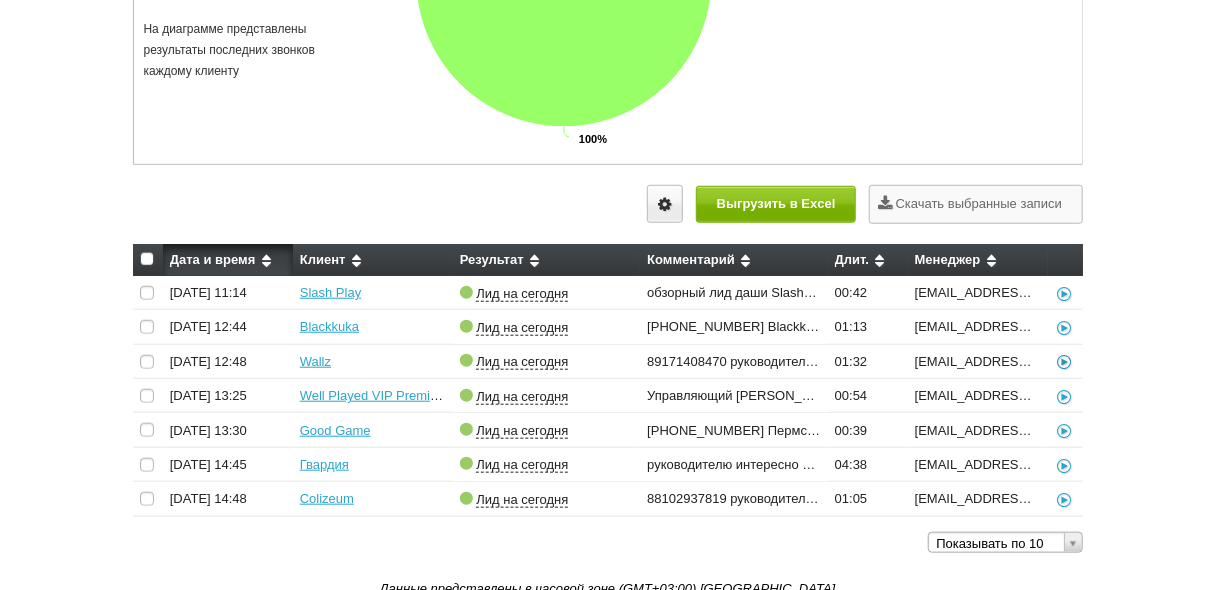 click at bounding box center [1065, 362] 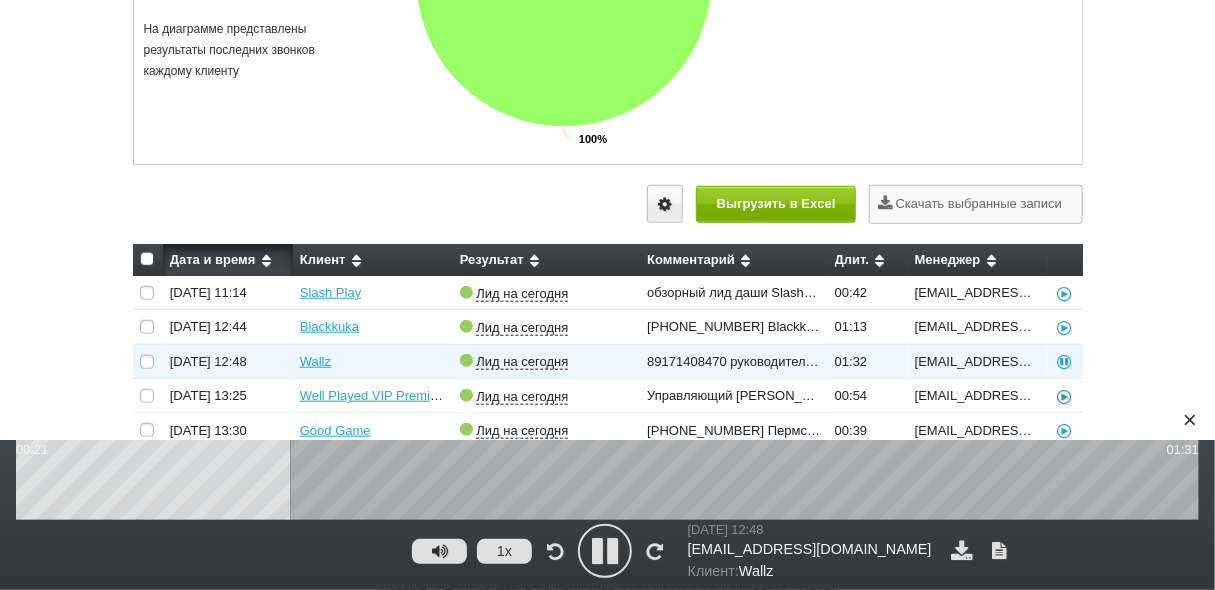 click at bounding box center (1065, 396) 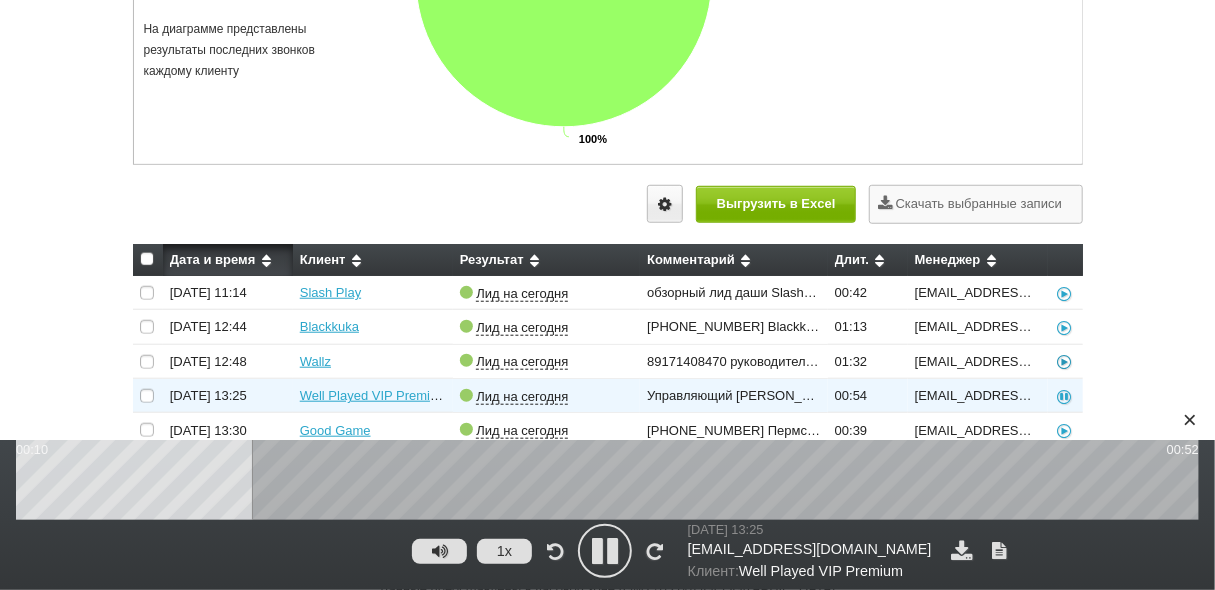 click at bounding box center [1065, 362] 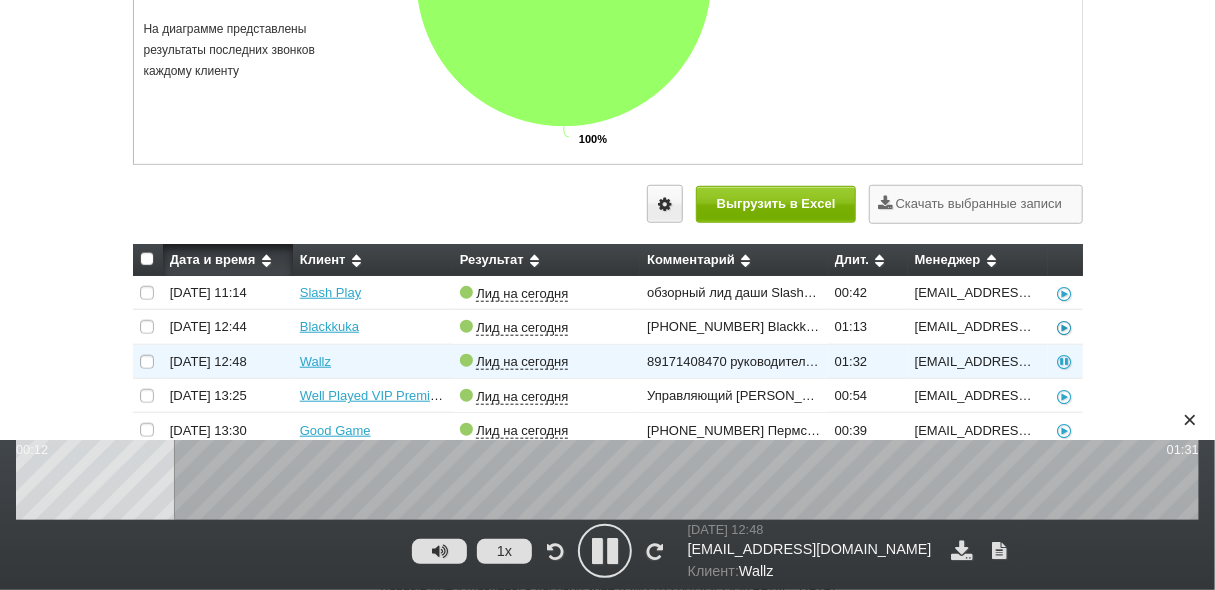 click at bounding box center (1065, 327) 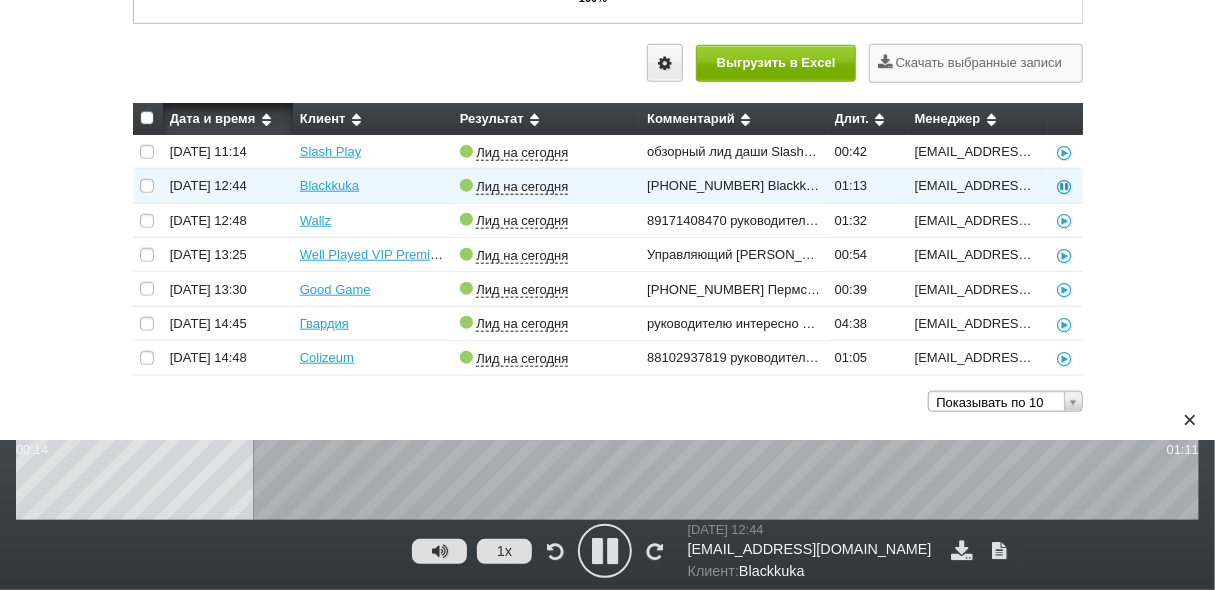 scroll, scrollTop: 786, scrollLeft: 0, axis: vertical 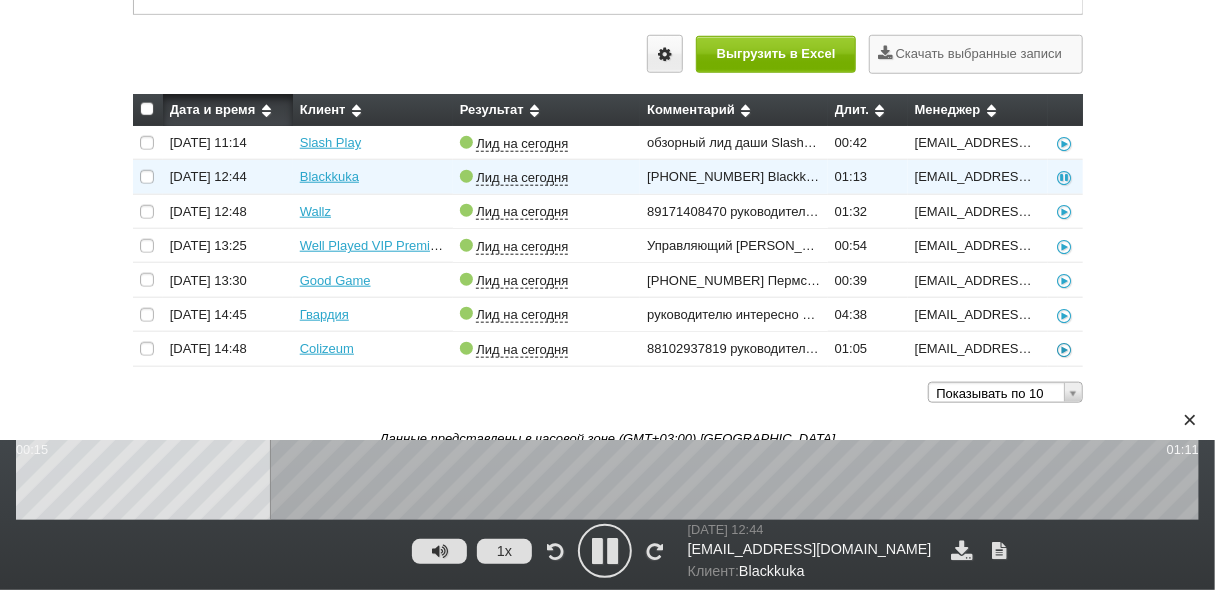 click at bounding box center [1065, 349] 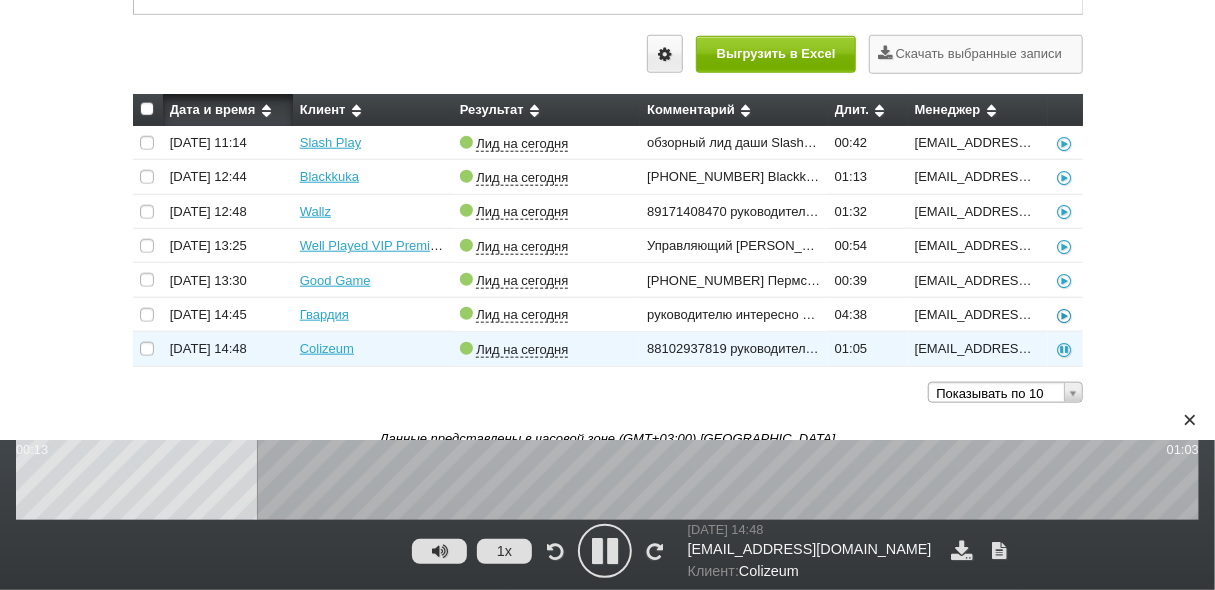 click at bounding box center (1065, 315) 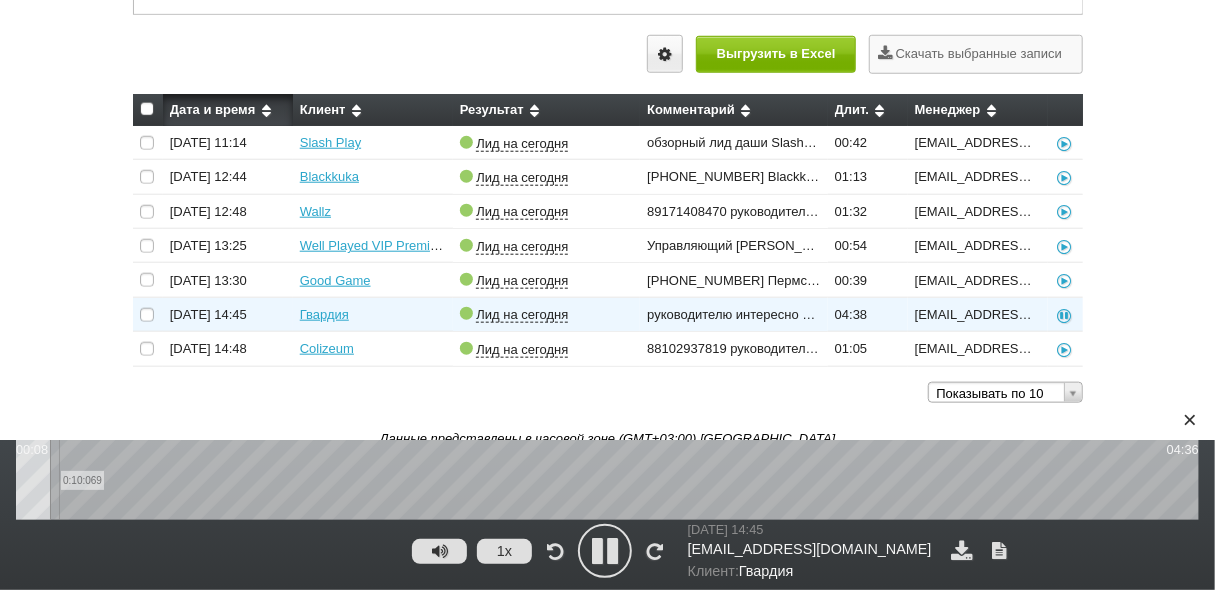 click on "0:10:069" at bounding box center (607, 480) 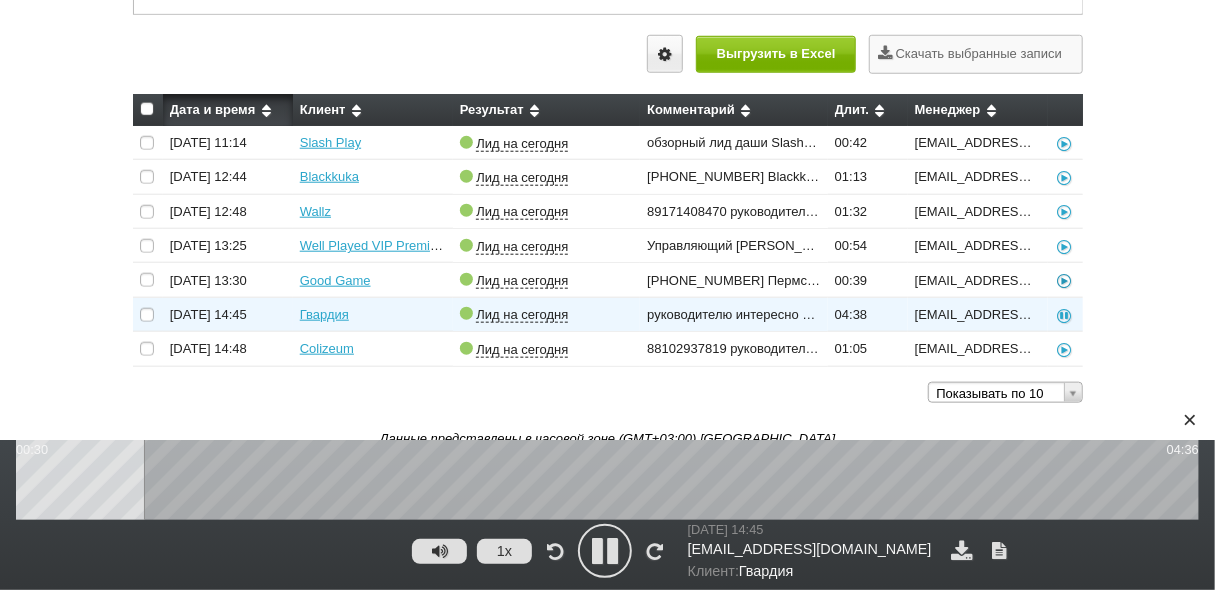 click at bounding box center (1065, 281) 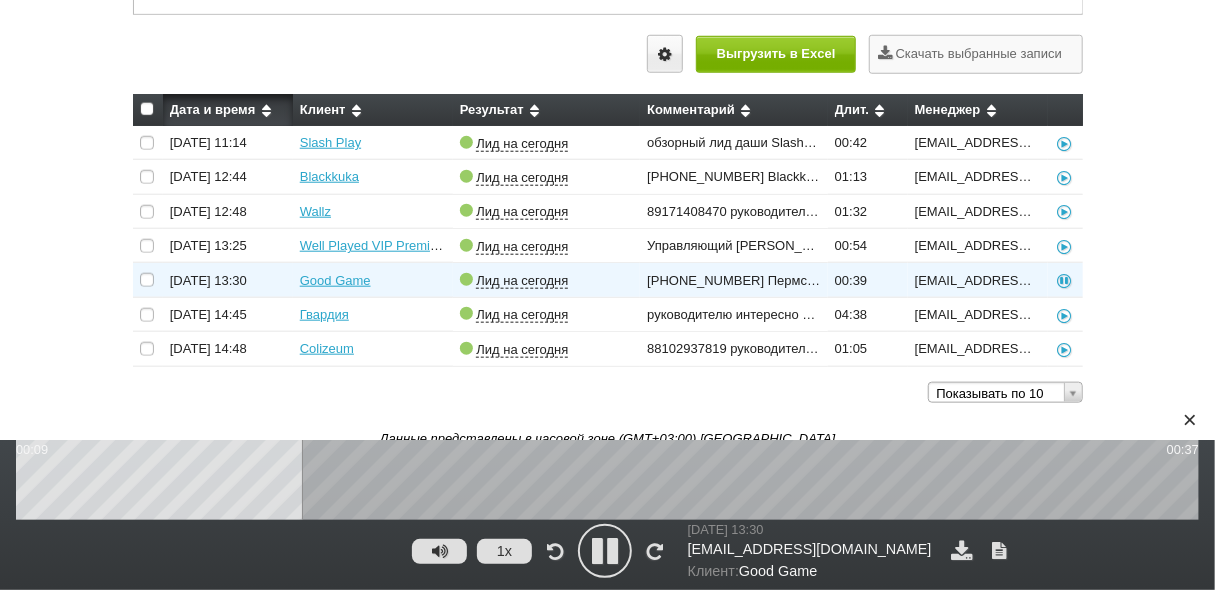 click at bounding box center (608, 551) 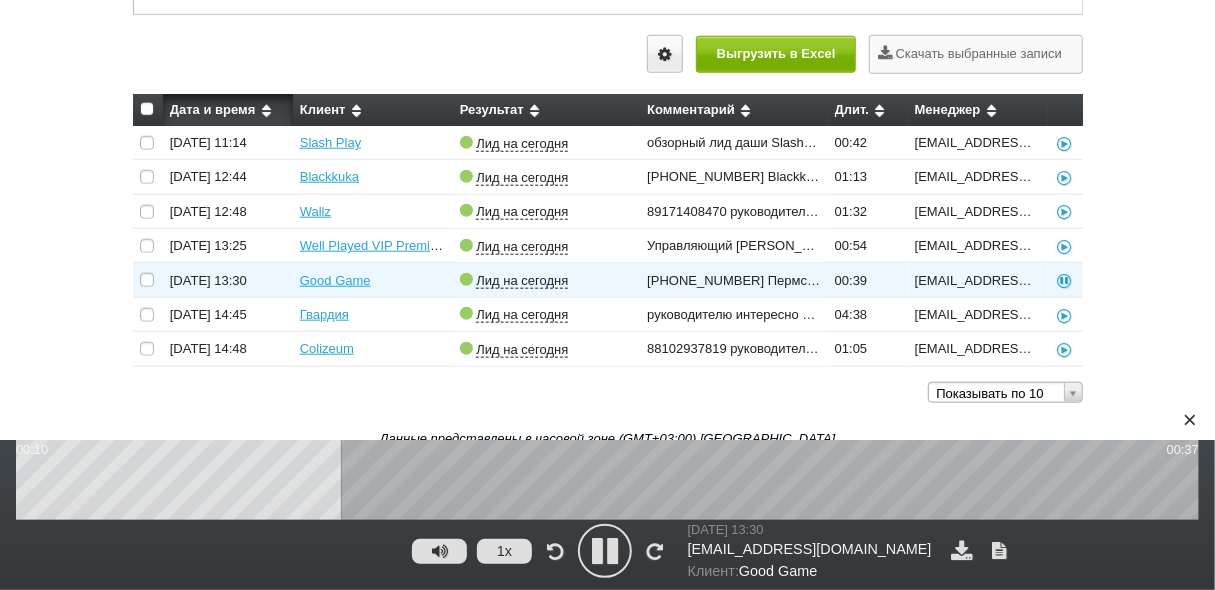click at bounding box center [605, 551] 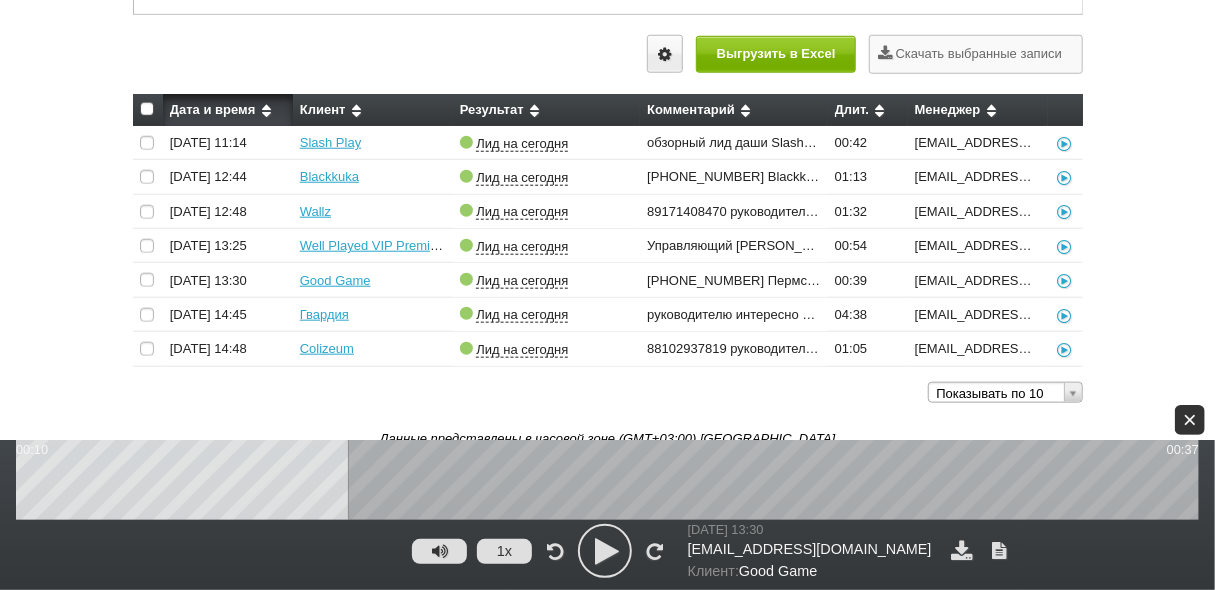 click on "×" at bounding box center [1190, 420] 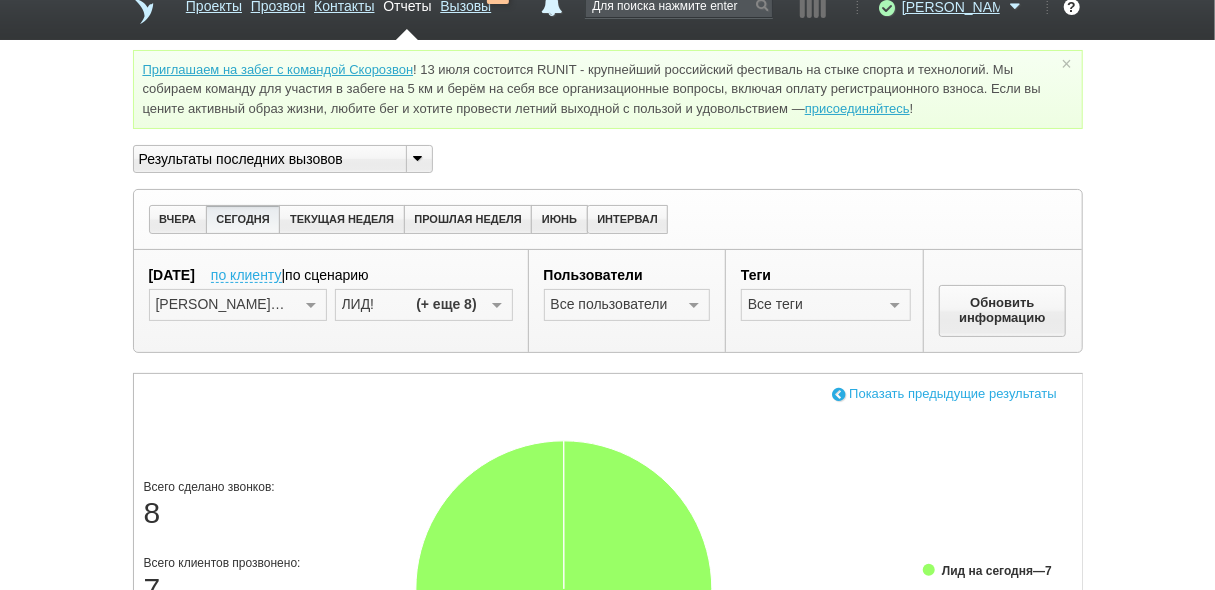 scroll, scrollTop: 0, scrollLeft: 0, axis: both 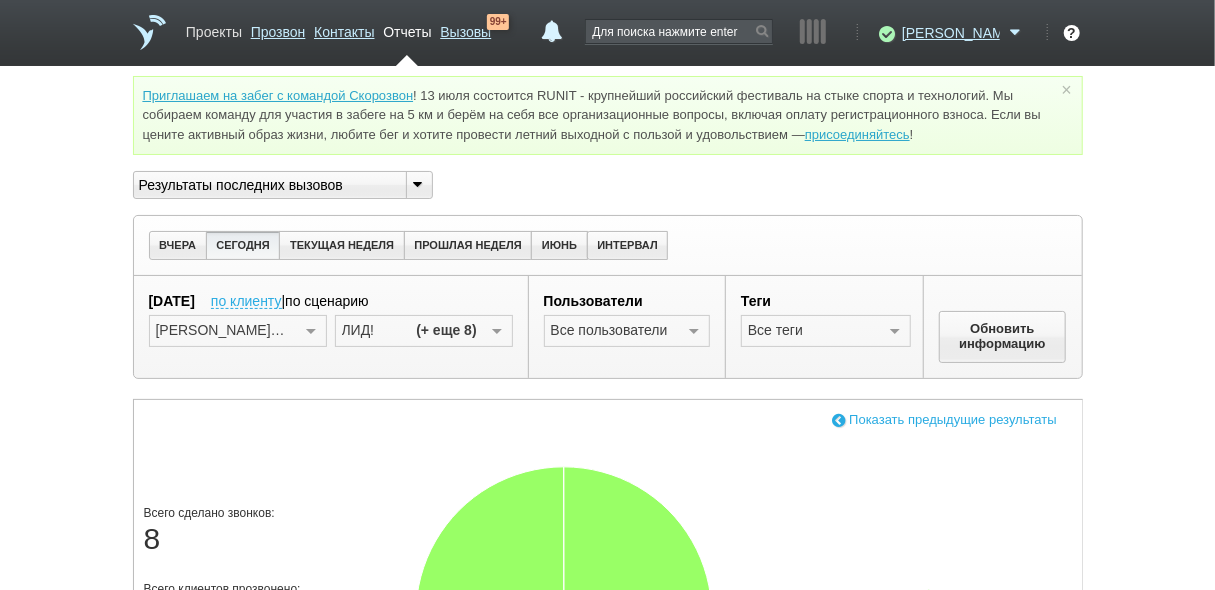 click on "Проекты" at bounding box center [214, 28] 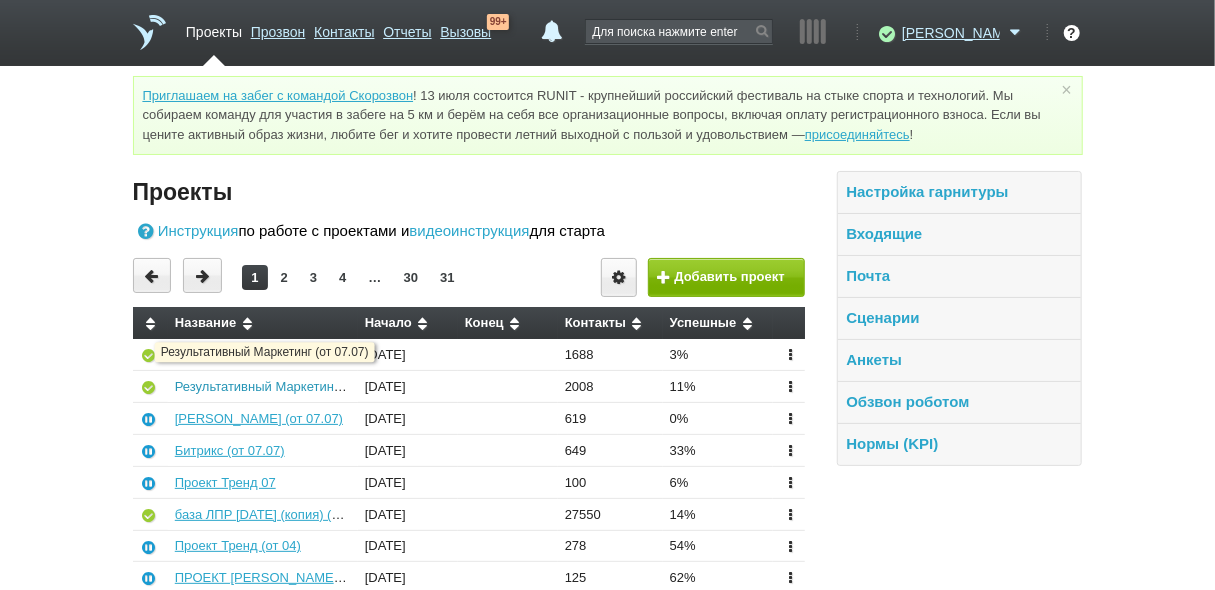 click on "Результативный Маркетинг (от 07.07)" at bounding box center (287, 386) 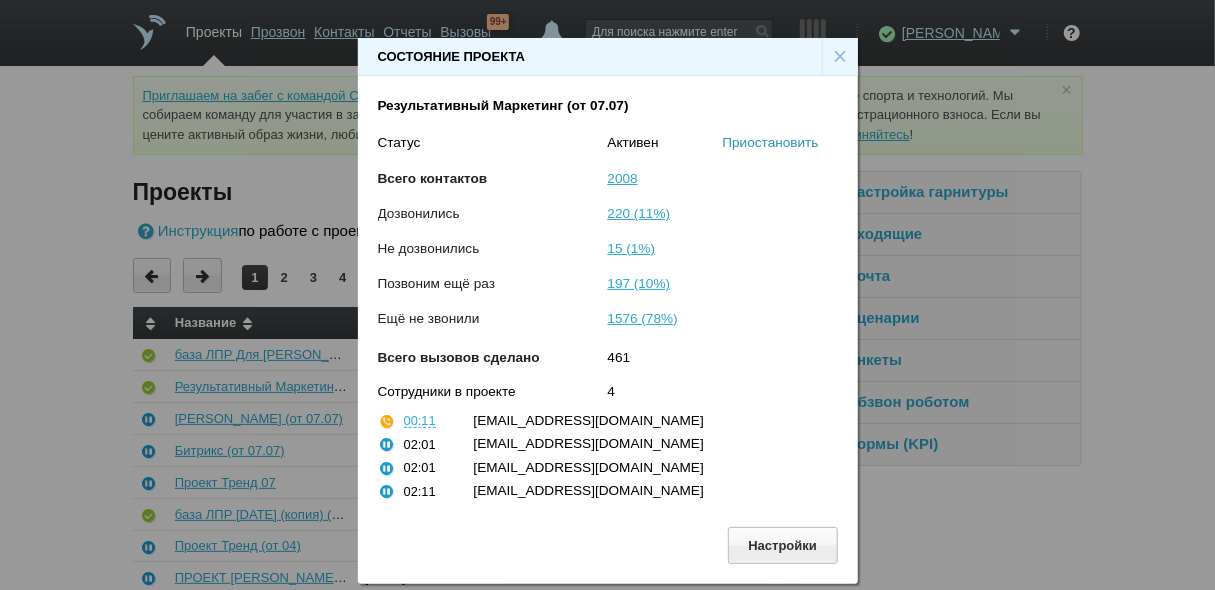 click on "Приостановить" at bounding box center [771, 142] 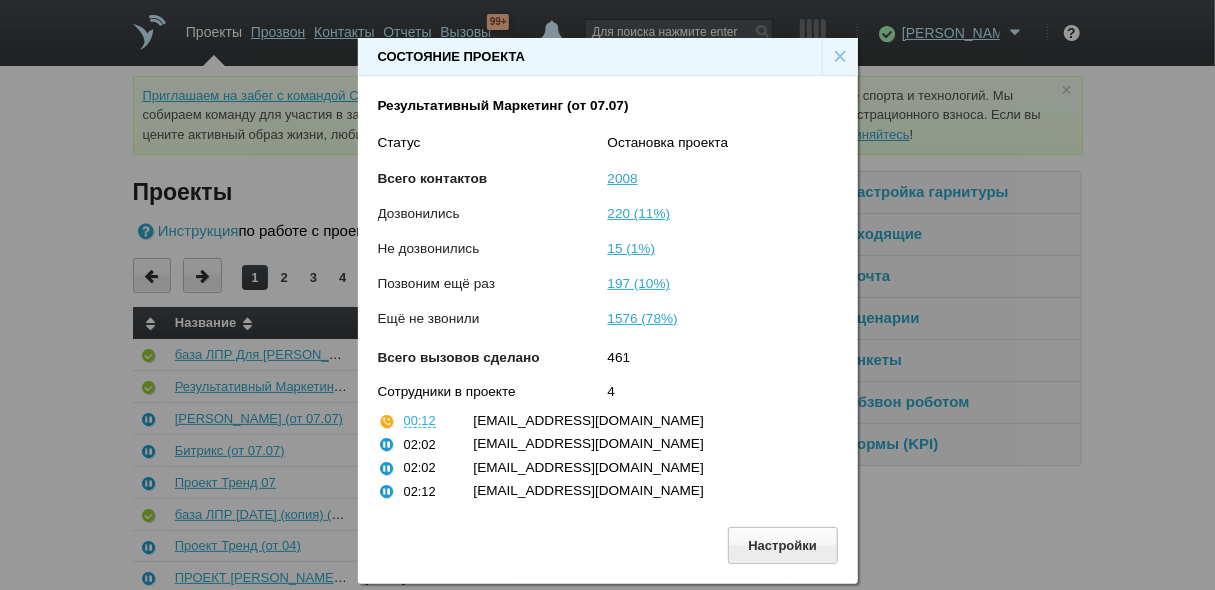 click on "×" at bounding box center [840, 57] 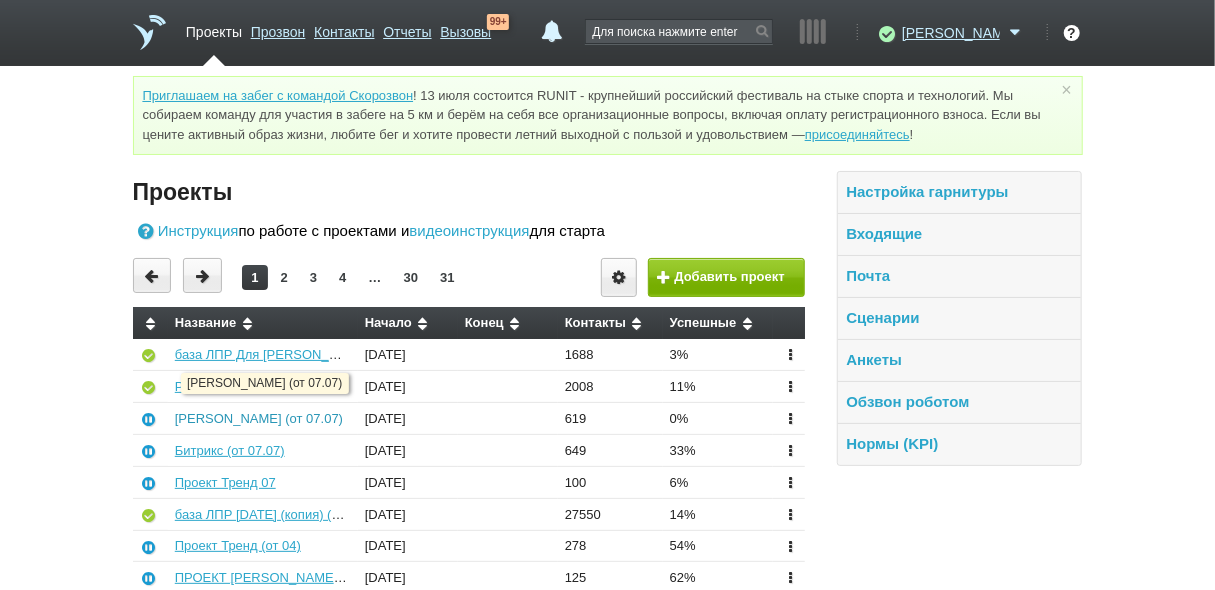 click on "[PERSON_NAME] (от 07.07)" at bounding box center (259, 418) 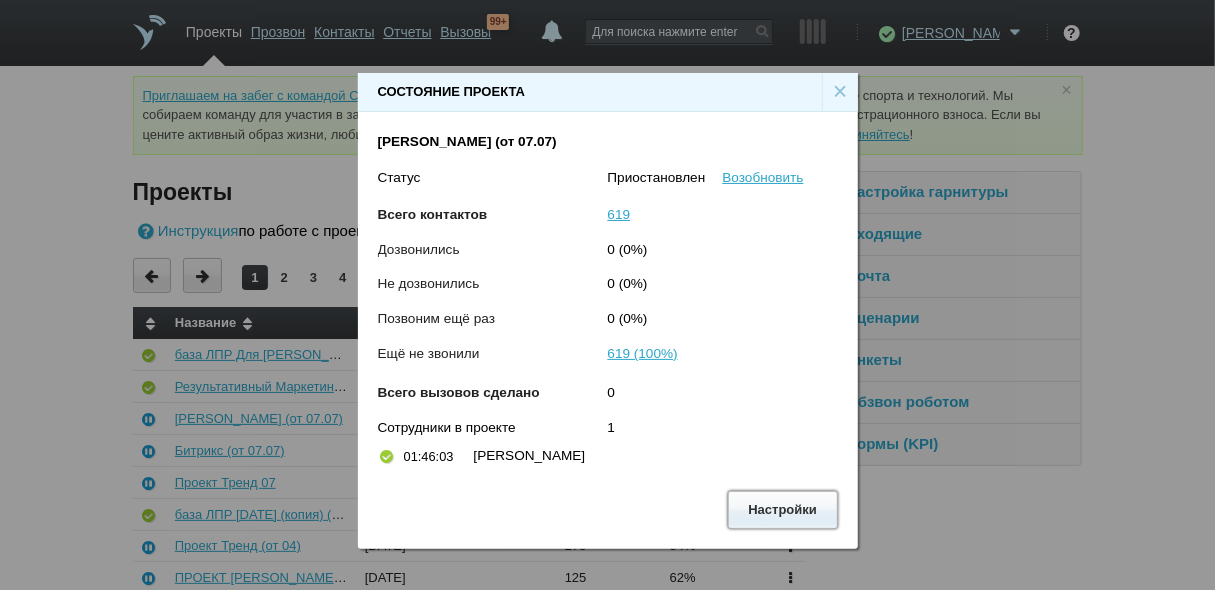 click on "Настройки" at bounding box center (783, 509) 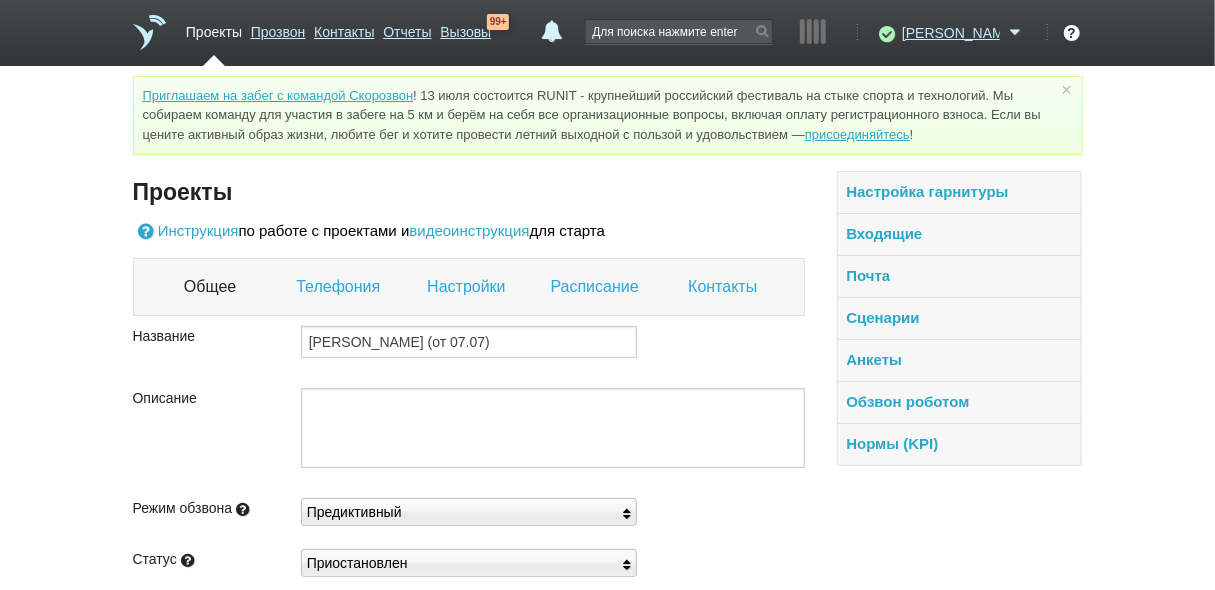 click on "Настройки" at bounding box center (468, 287) 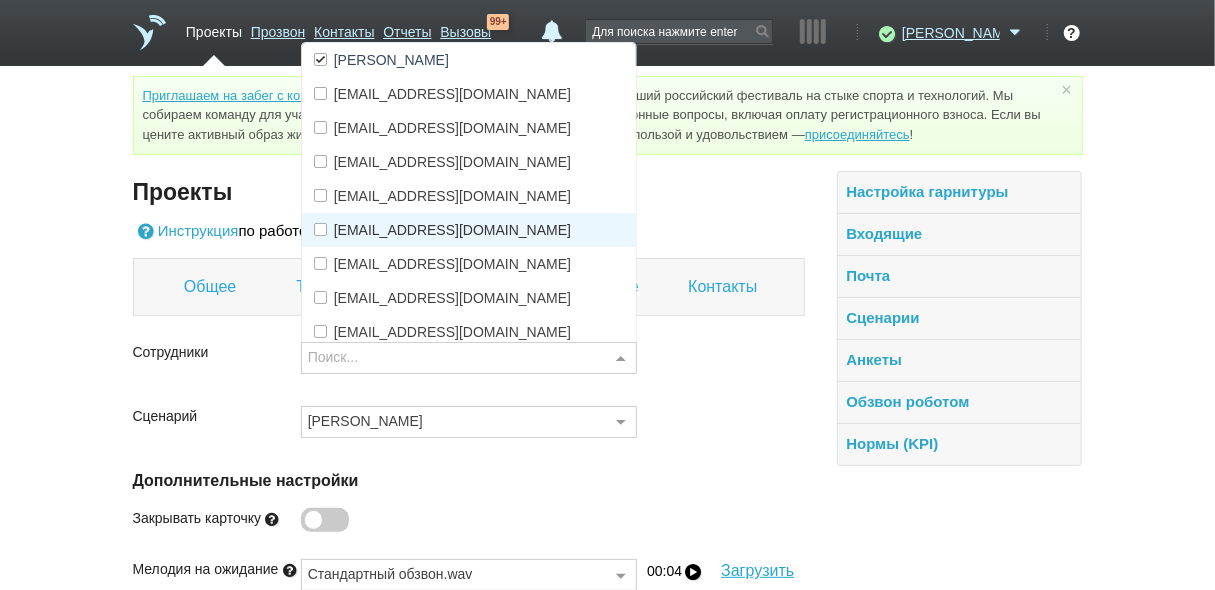 click on "[EMAIL_ADDRESS][DOMAIN_NAME]" at bounding box center (452, 230) 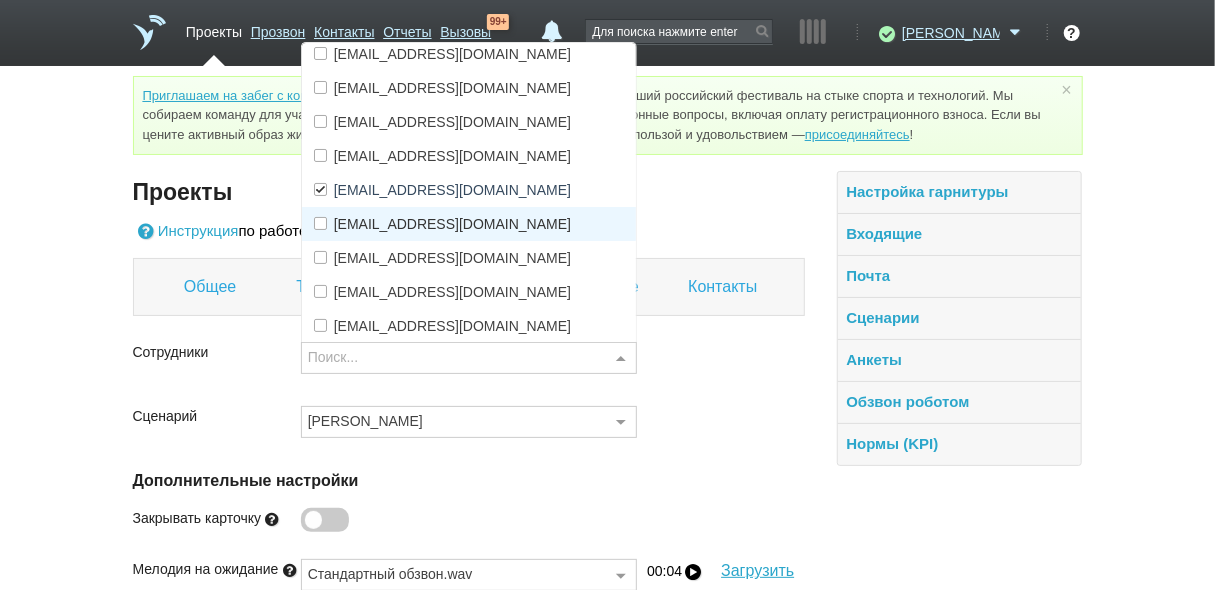 scroll, scrollTop: 80, scrollLeft: 0, axis: vertical 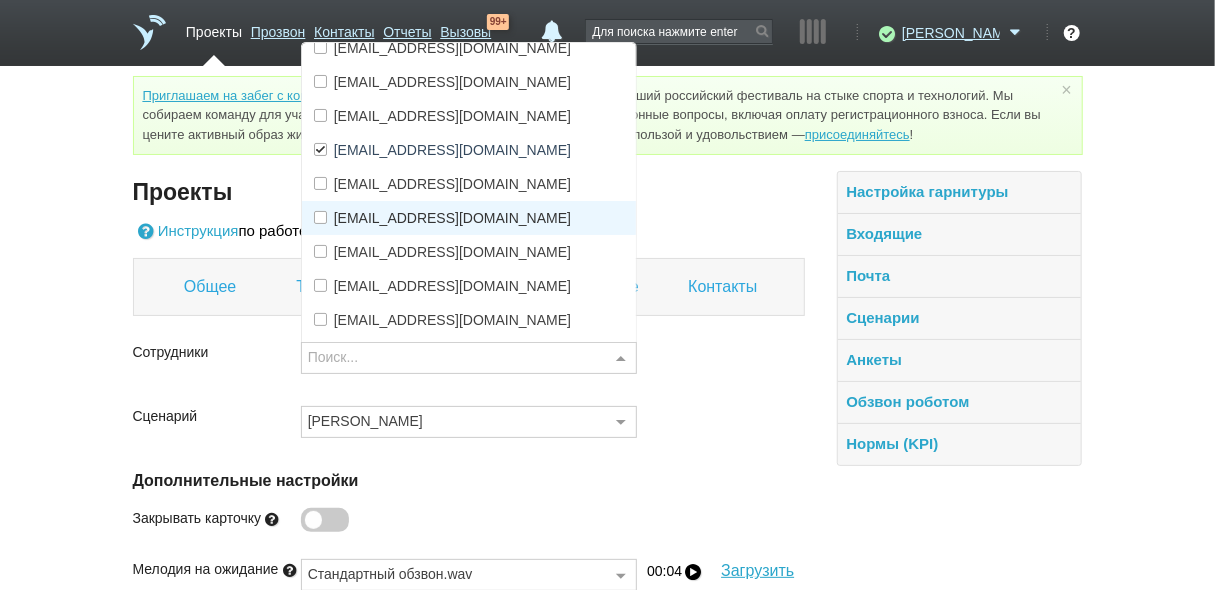click on "[EMAIL_ADDRESS][DOMAIN_NAME]" at bounding box center [452, 218] 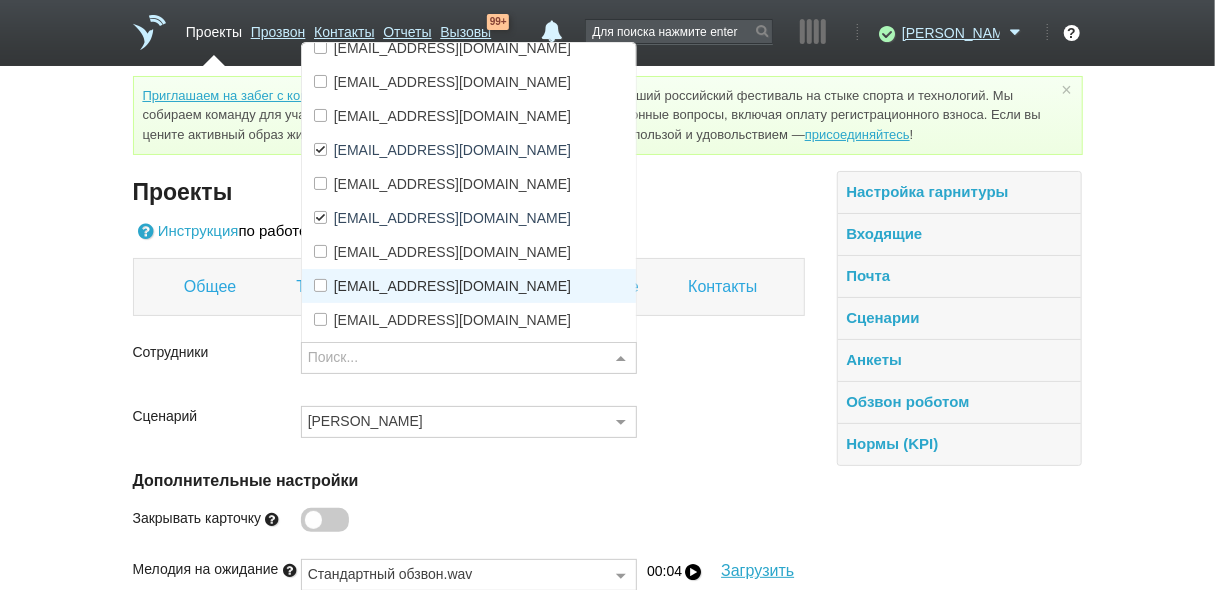 click on "[EMAIL_ADDRESS][DOMAIN_NAME]" at bounding box center [452, 286] 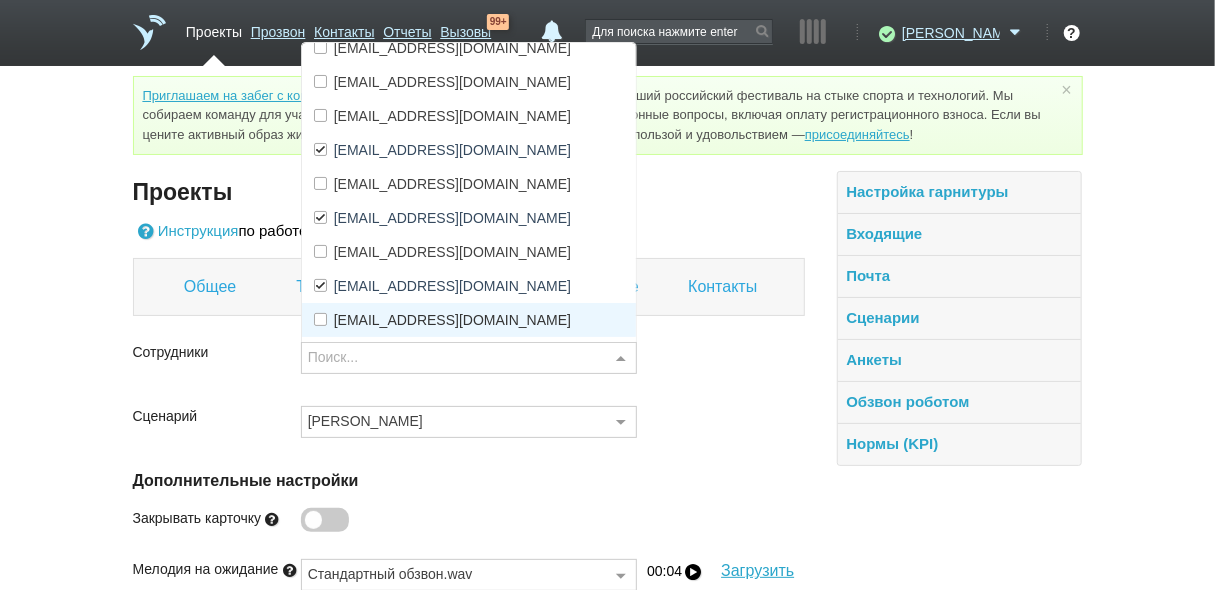 click on "[EMAIL_ADDRESS][DOMAIN_NAME]" at bounding box center (452, 320) 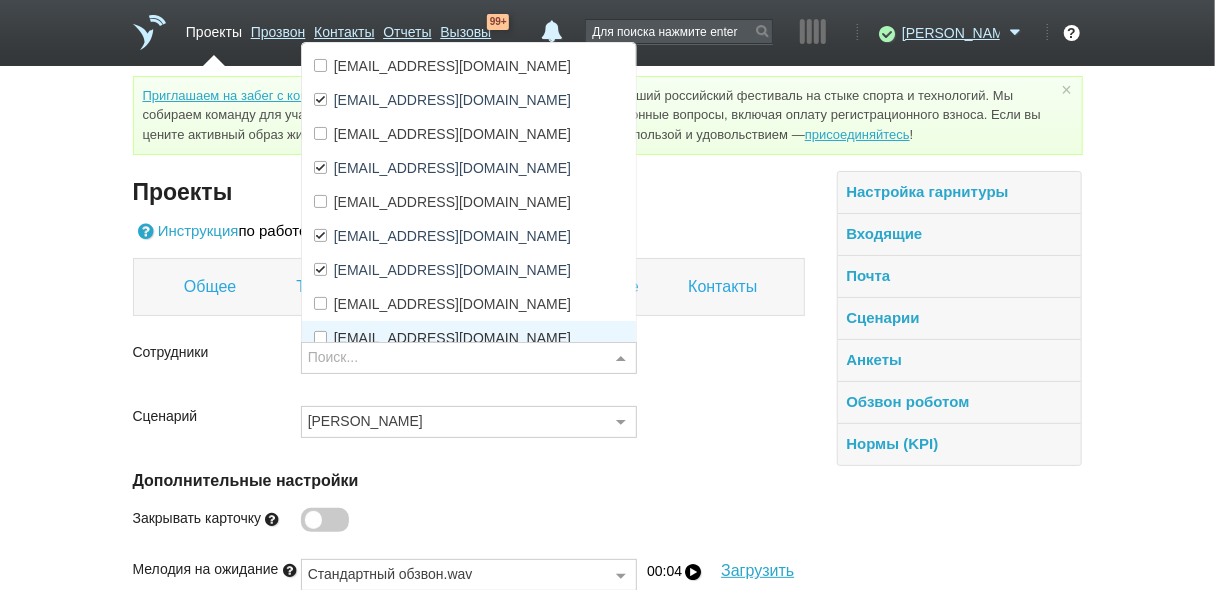 scroll, scrollTop: 176, scrollLeft: 0, axis: vertical 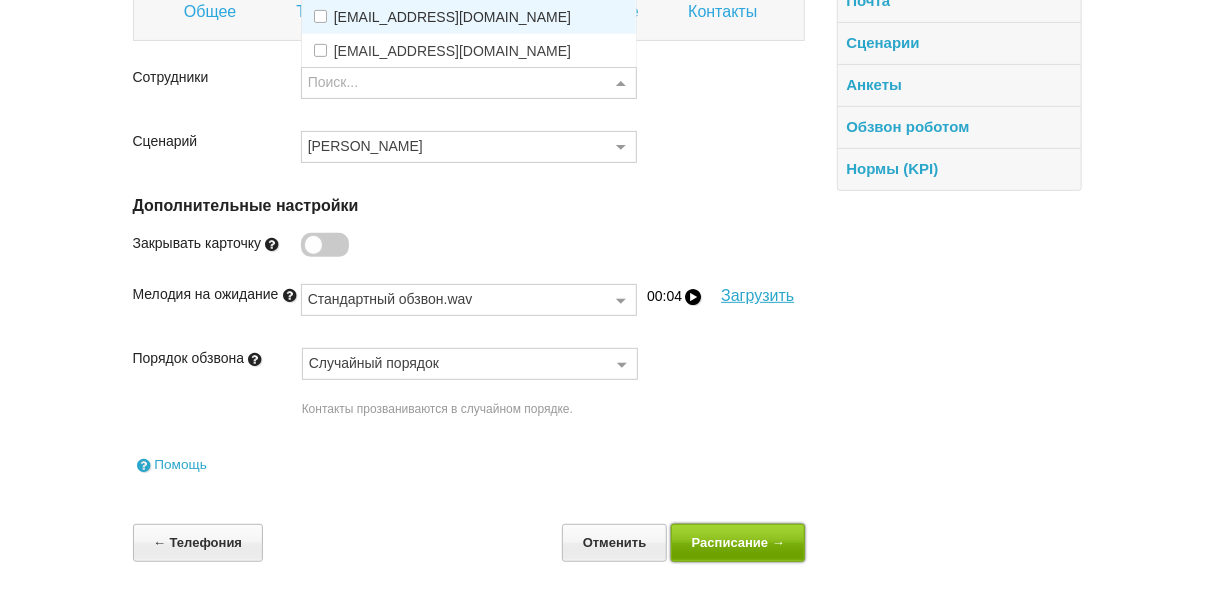 click on "Расписание →" at bounding box center [738, 542] 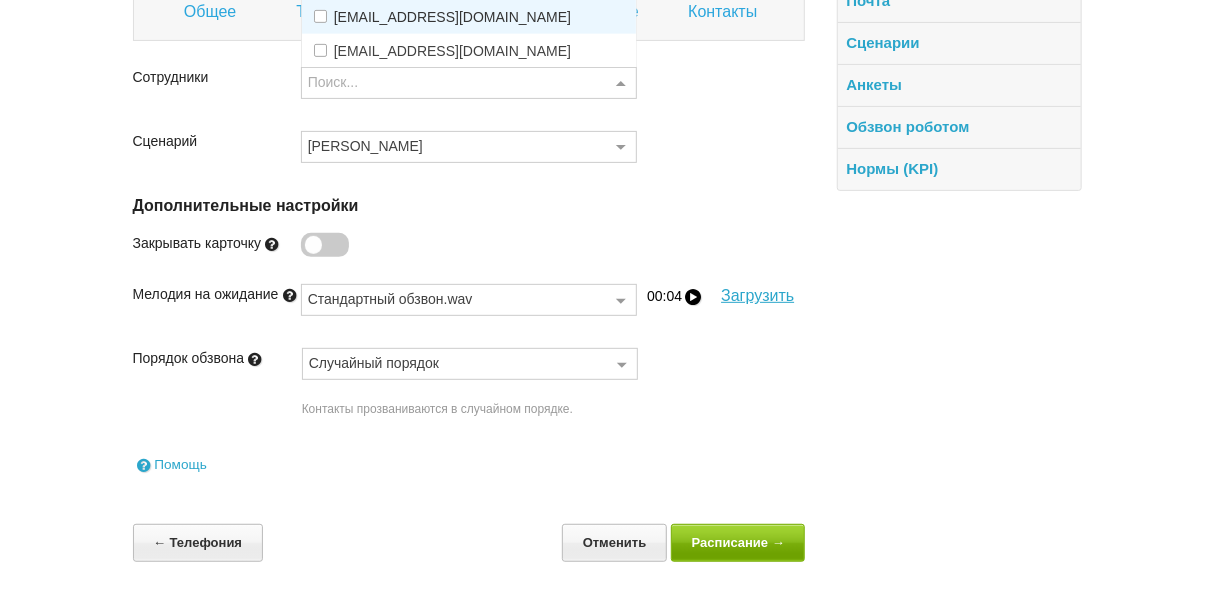 scroll, scrollTop: 0, scrollLeft: 0, axis: both 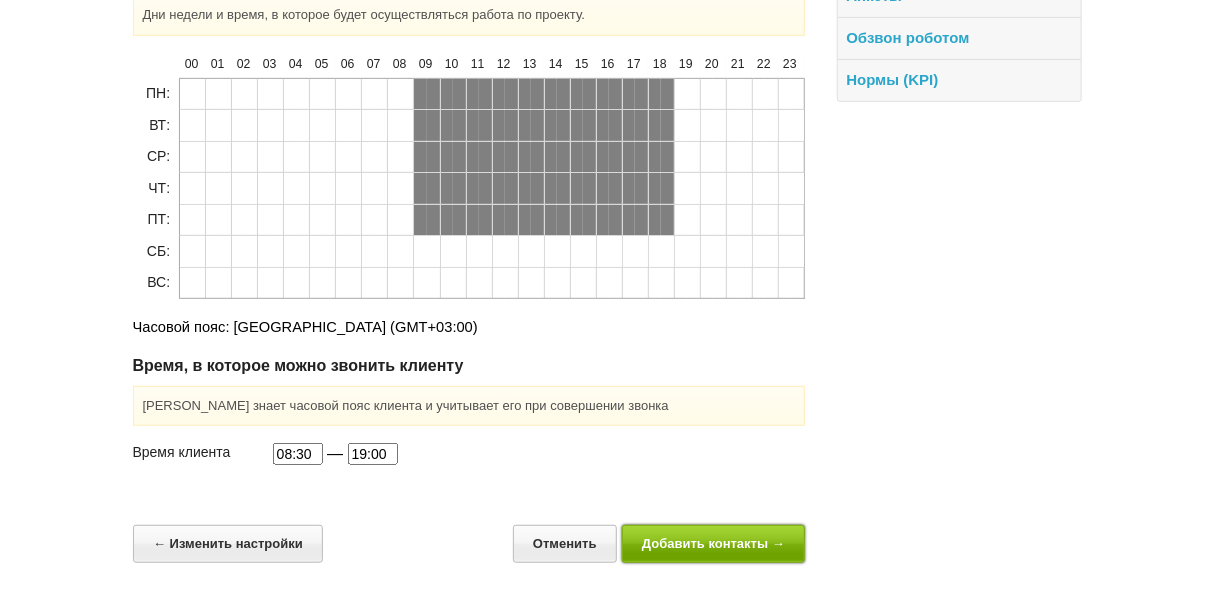click on "Добавить контакты →" at bounding box center [714, 543] 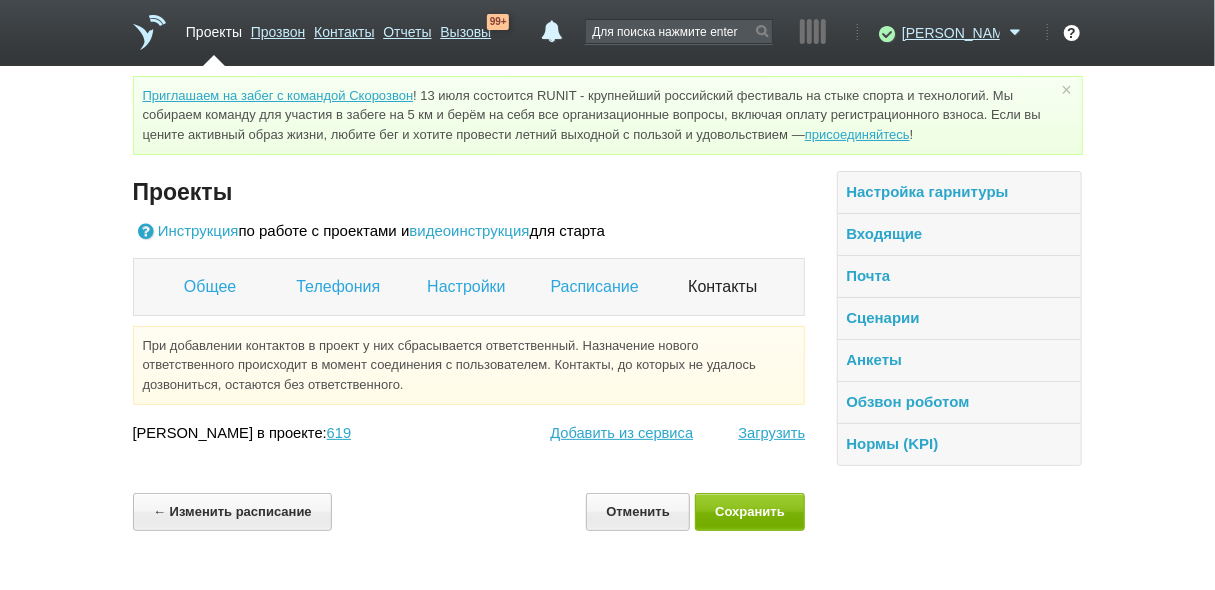 scroll, scrollTop: 0, scrollLeft: 0, axis: both 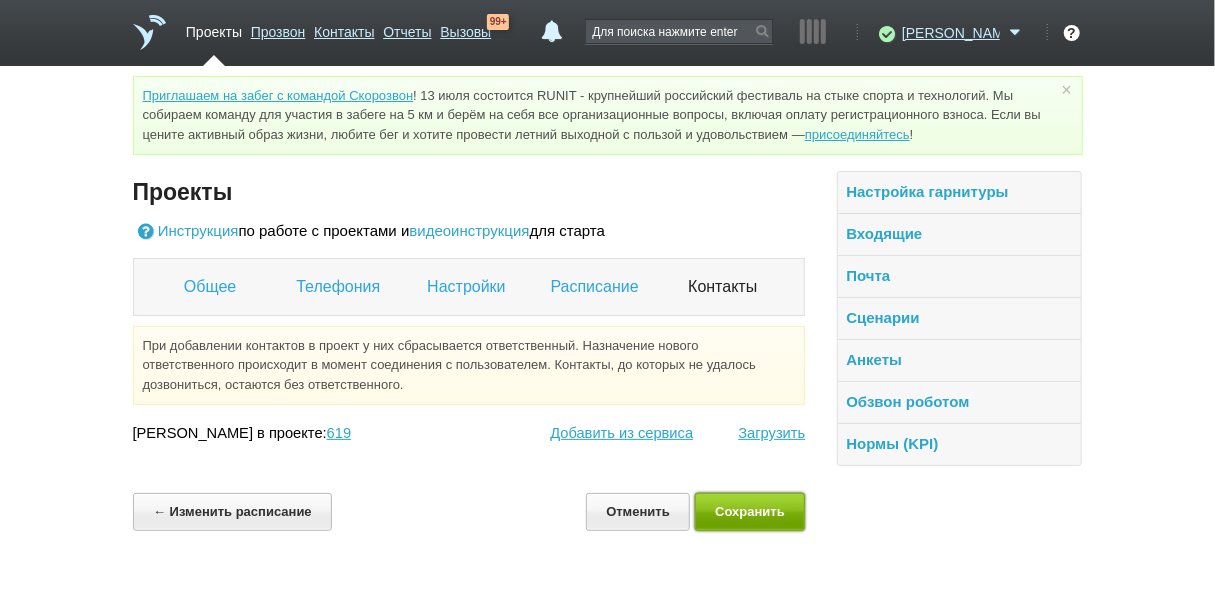 click on "Сохранить" at bounding box center [750, 511] 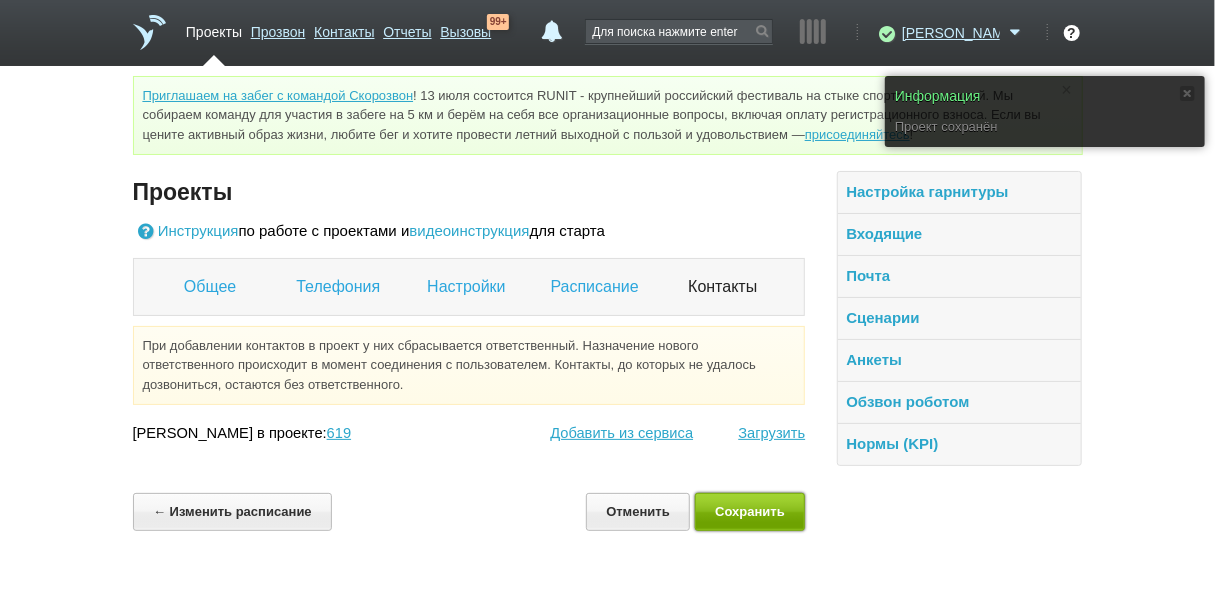 click on "Сохранить" at bounding box center (750, 511) 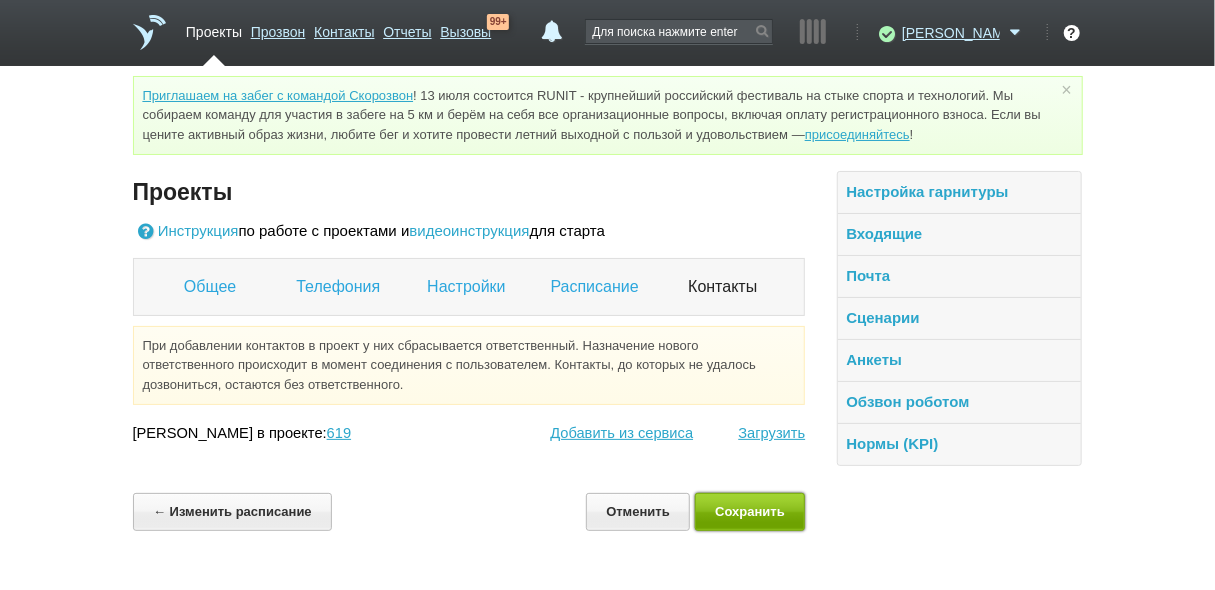click on "Сохранить" at bounding box center (750, 511) 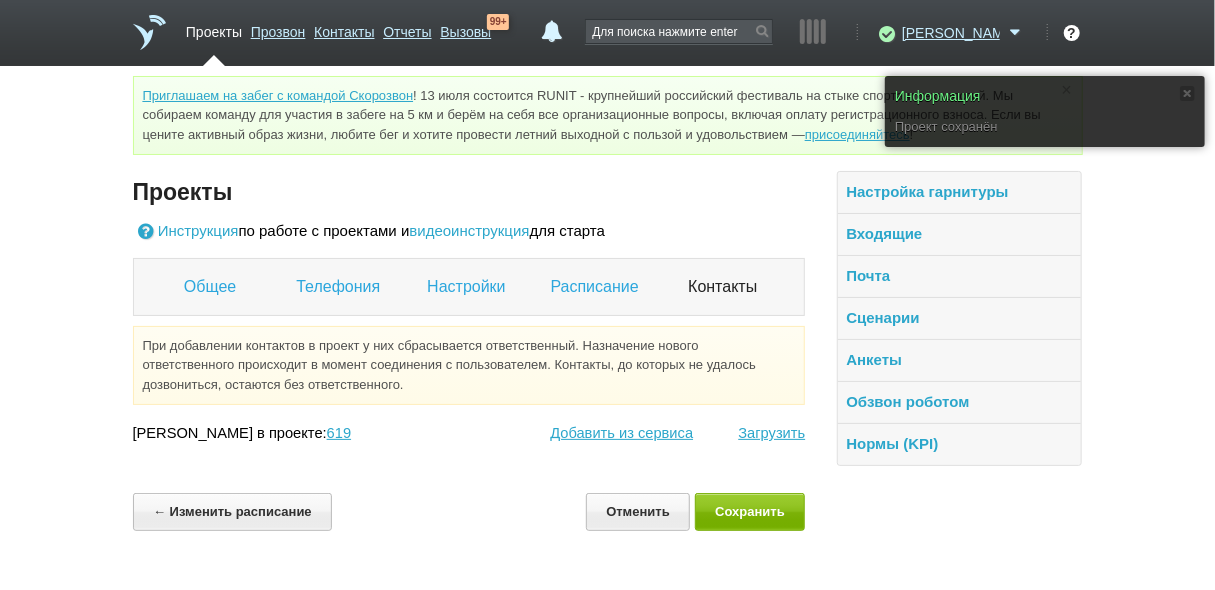 click on "Проекты" at bounding box center [214, 28] 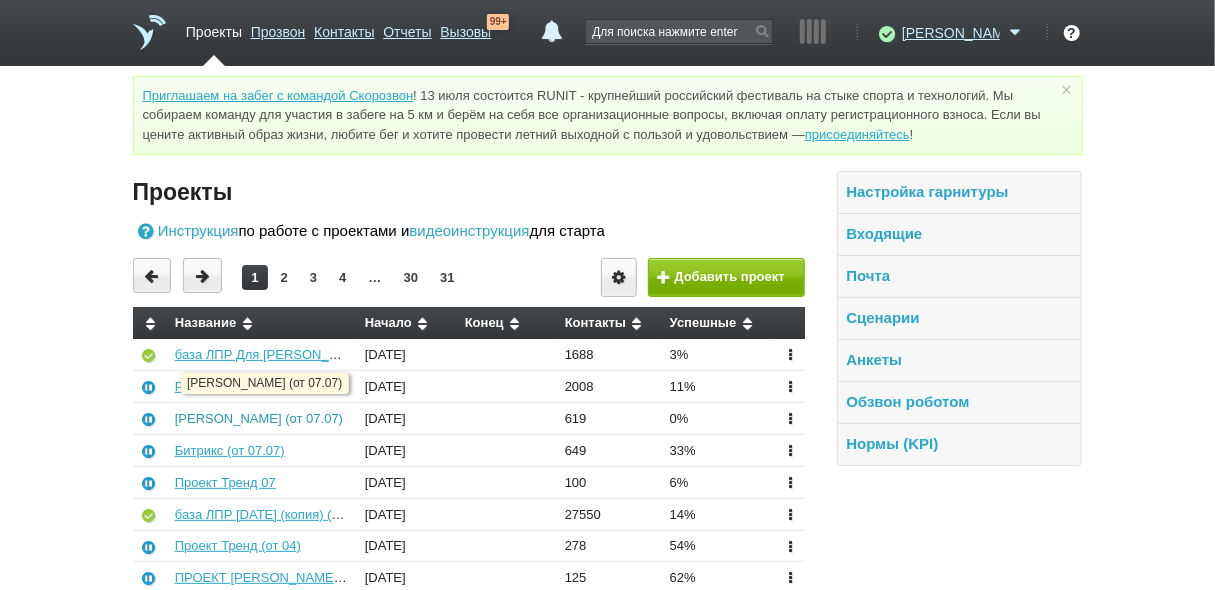 click on "[PERSON_NAME] (от 07.07)" at bounding box center (259, 418) 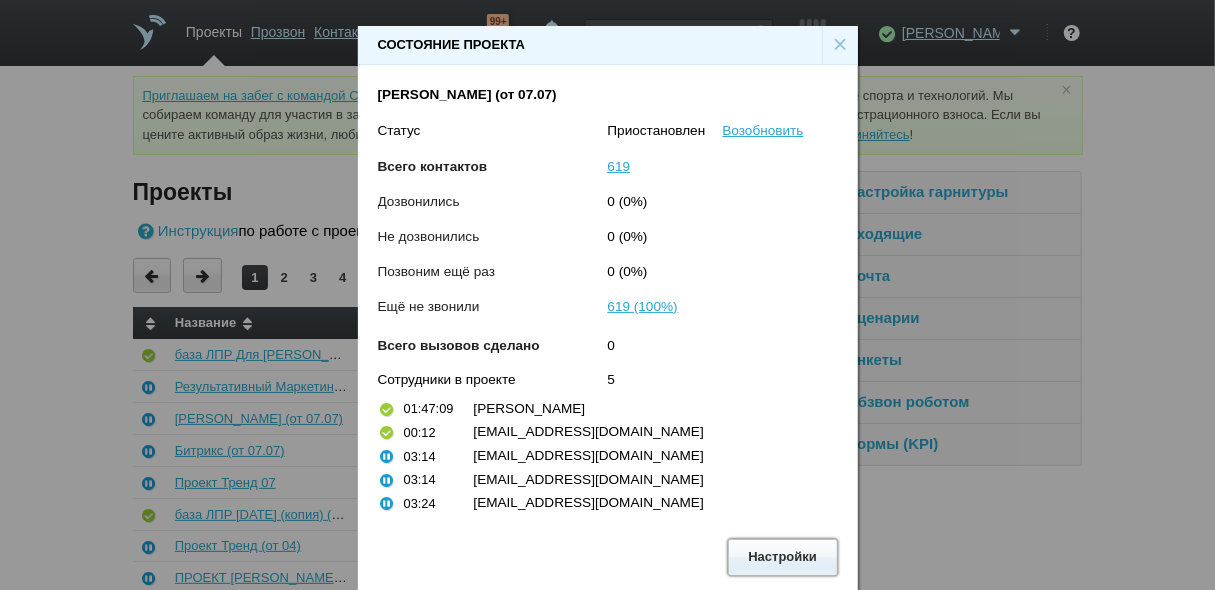 click on "Настройки" at bounding box center (783, 557) 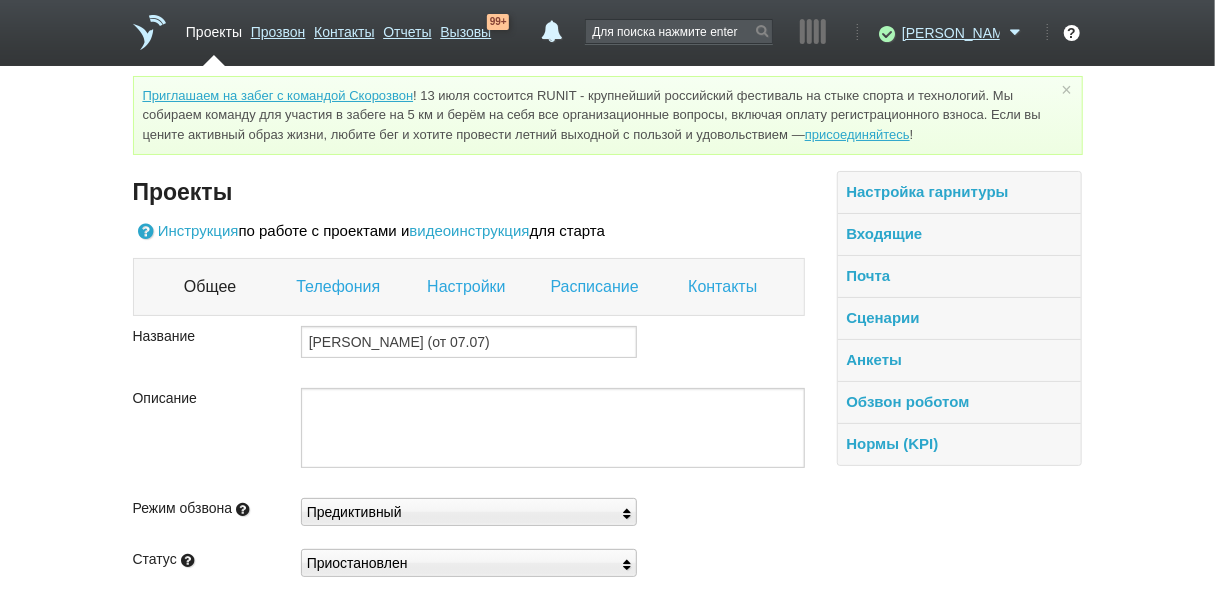 click on "Настройки" at bounding box center [468, 287] 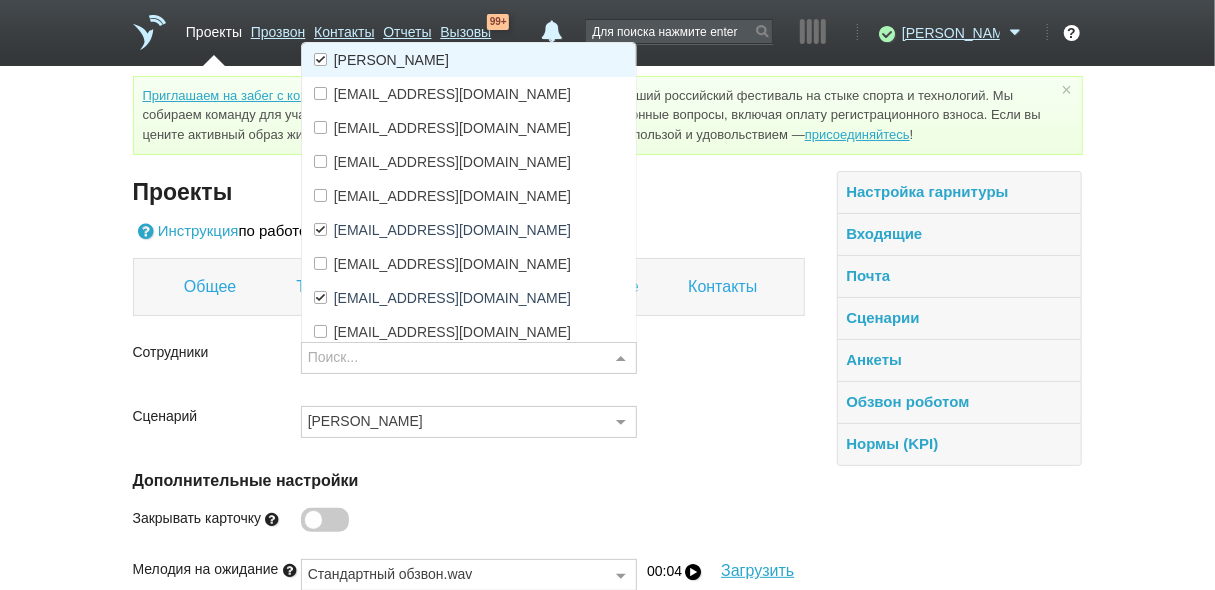 click on "[PERSON_NAME]" at bounding box center [391, 60] 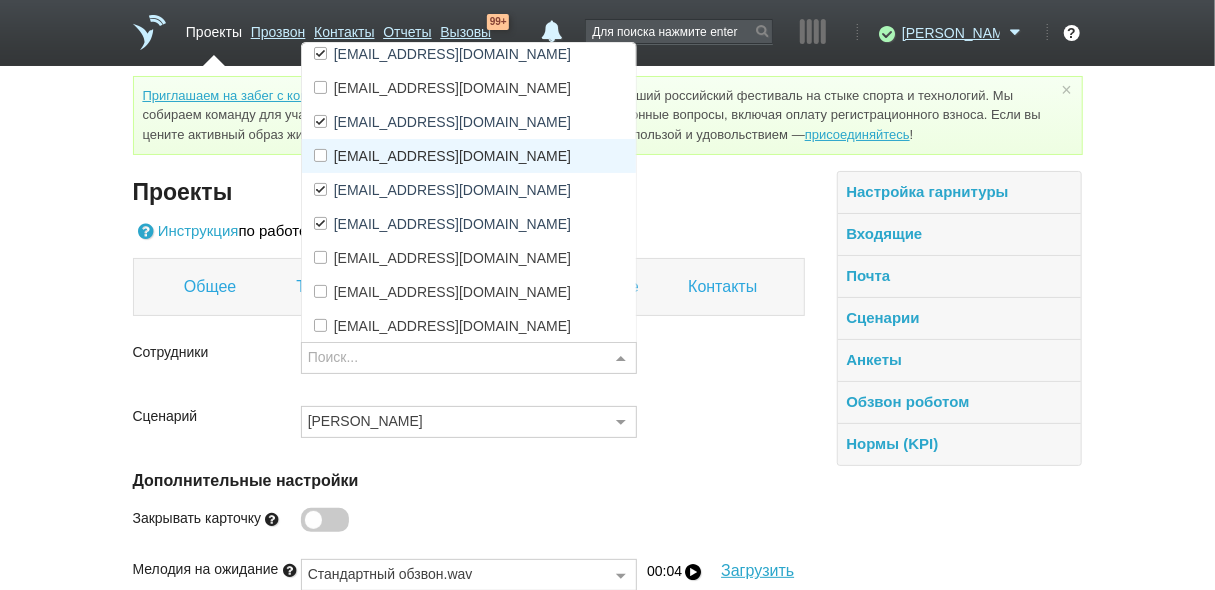 scroll, scrollTop: 176, scrollLeft: 0, axis: vertical 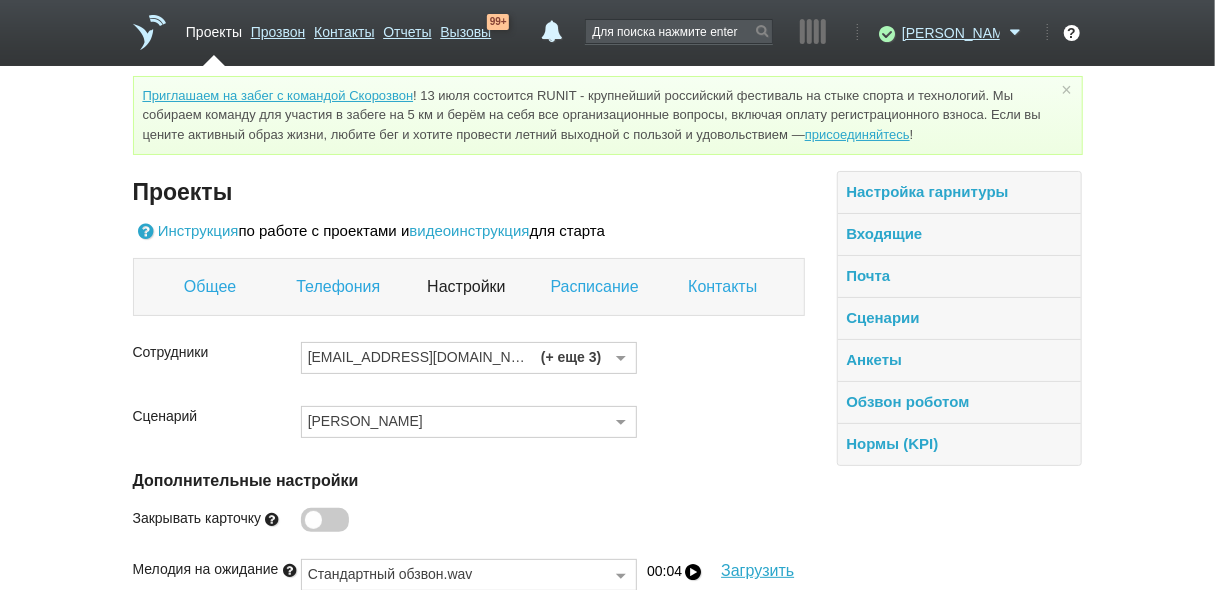 click on "Сценарий Лит Студия Выберите сценарий Стандартный обзвон (лидогенерация) Обзвон роботом Терра Нью ООО Бухгалтерия Маркшейдер Сконжин (Вайлдберриз) Школа Музыки Диджитал Риф Траст Солюшенз Урбан Мастер ИмпериПро (SEO) Левел Тревел Диджитал Риф 3 Для левого проекта Statura Биаса Земельный вопрос ИКЦ "ШАР ИТ" Dev-com Типография Аркада SK-Tanos Icowork.co  Стеклянные перегородки Физомед Биаса Прозвон Арфа Реклама Сценарий-говносценарий Студия Шоколада Стократ Презентик Promo Group Автомойки Мета Sugreff Tea 3 D фотостудия Diva Швейное Производство Идея Софт Электрометрия Юви Триада 7t" at bounding box center [469, 430] 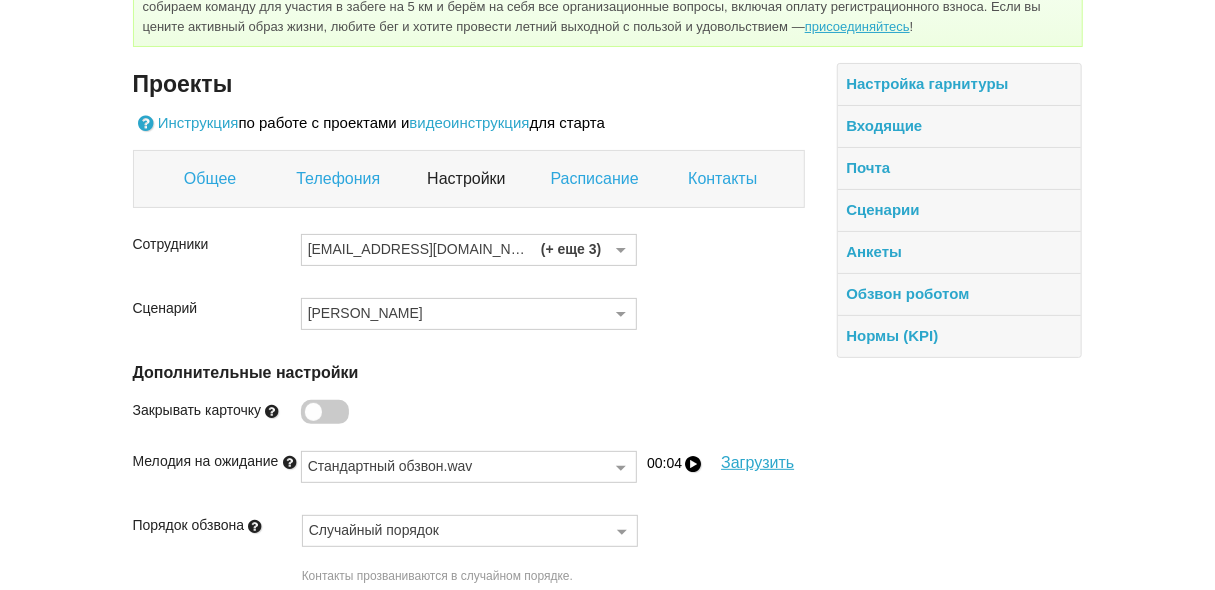 scroll, scrollTop: 275, scrollLeft: 0, axis: vertical 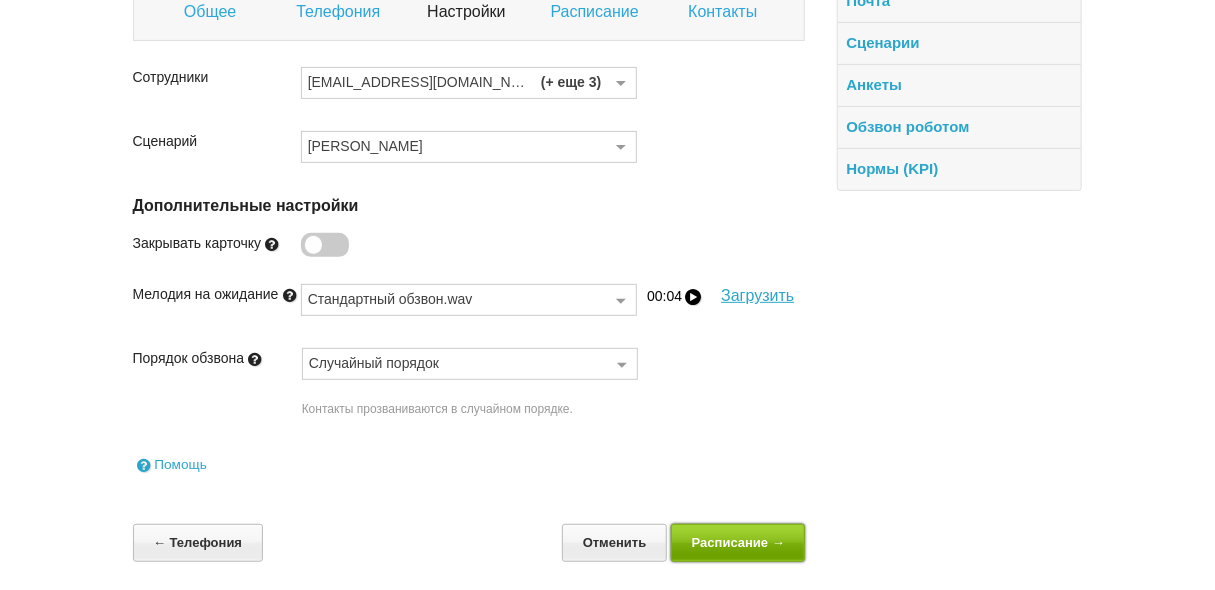 click on "Расписание →" at bounding box center [738, 542] 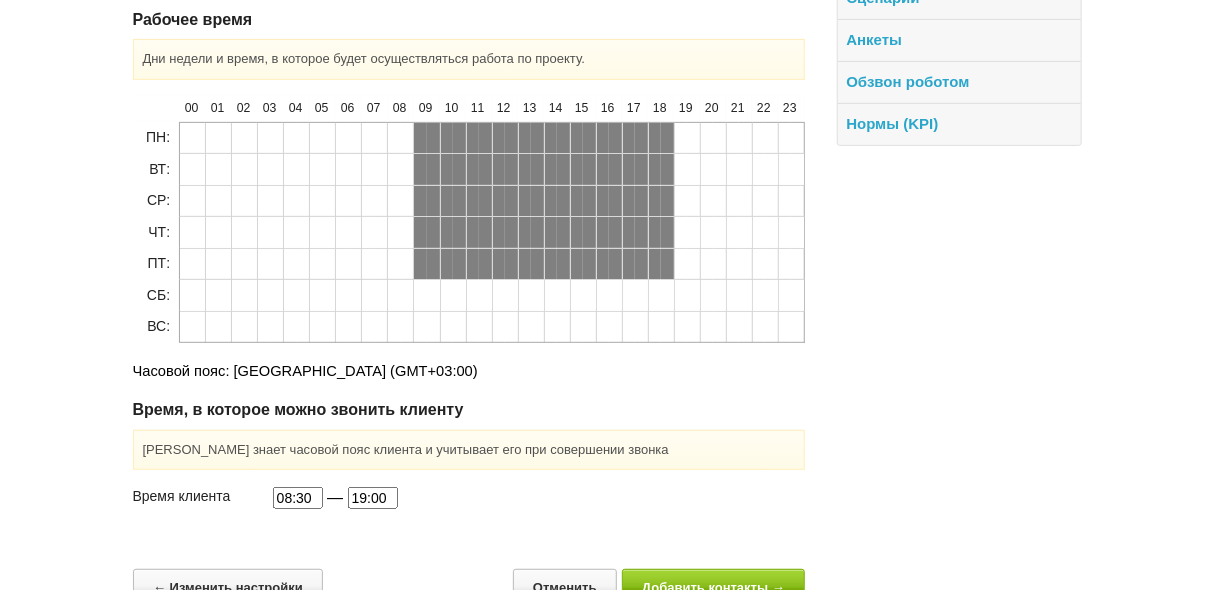 scroll, scrollTop: 364, scrollLeft: 0, axis: vertical 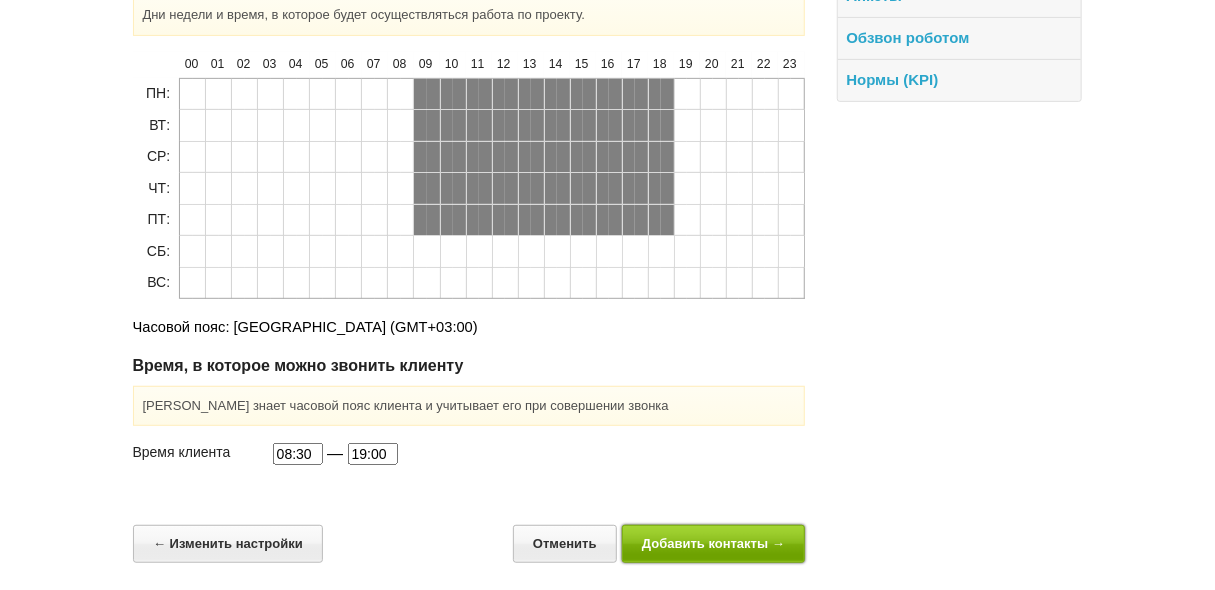 click on "Добавить контакты →" at bounding box center (714, 543) 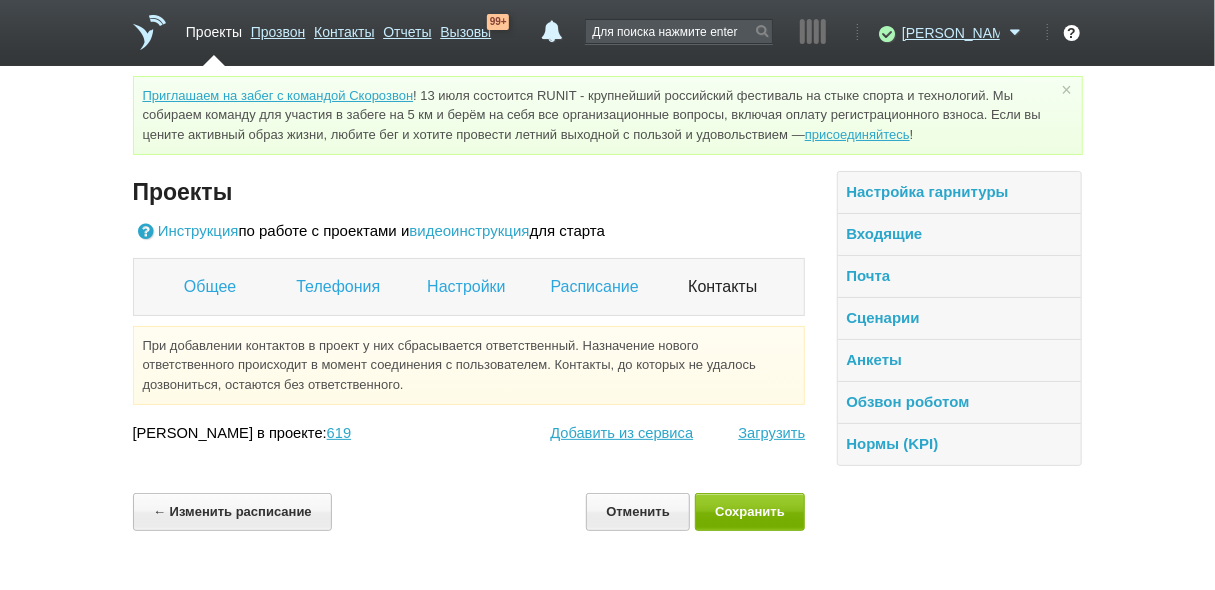 scroll, scrollTop: 0, scrollLeft: 0, axis: both 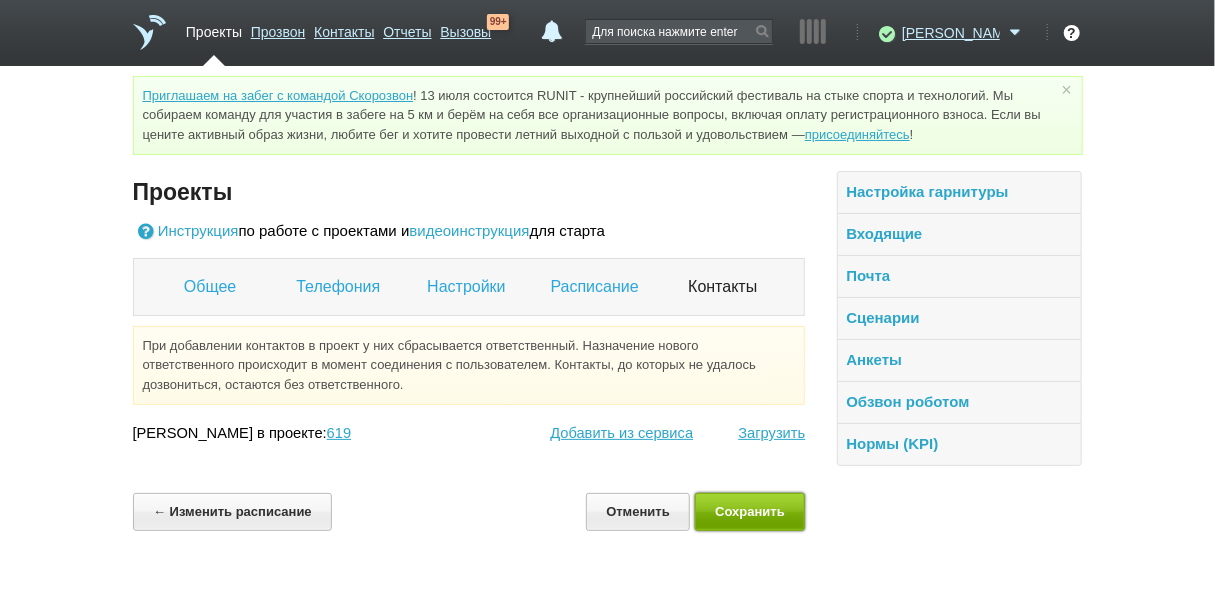 click on "Сохранить" at bounding box center [750, 511] 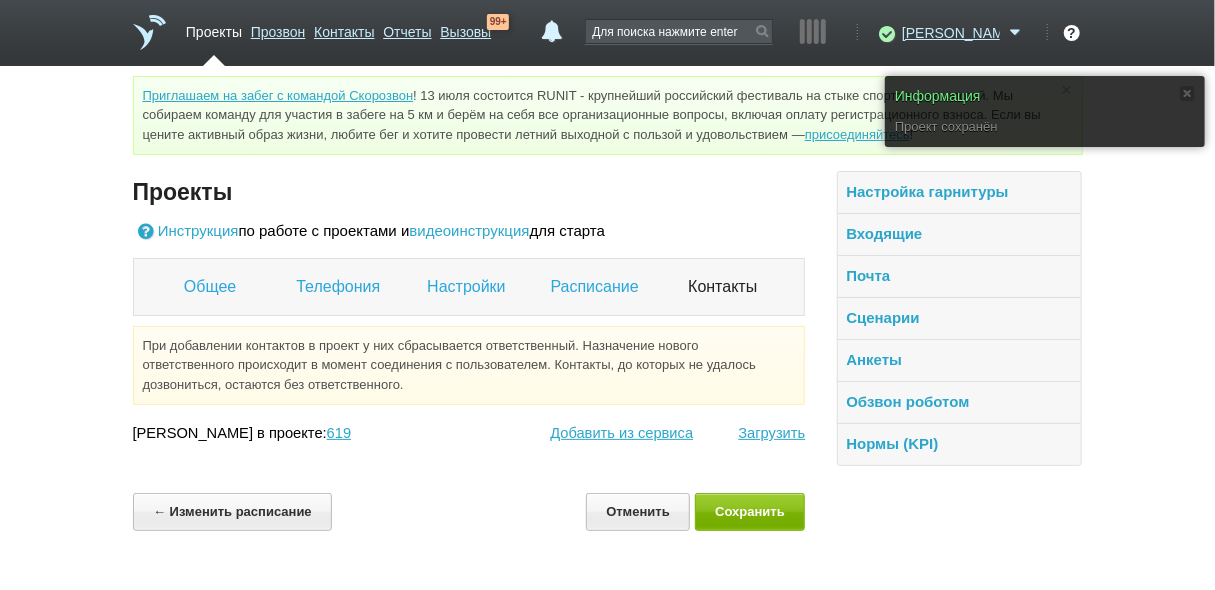 click on "Проекты" at bounding box center (214, 28) 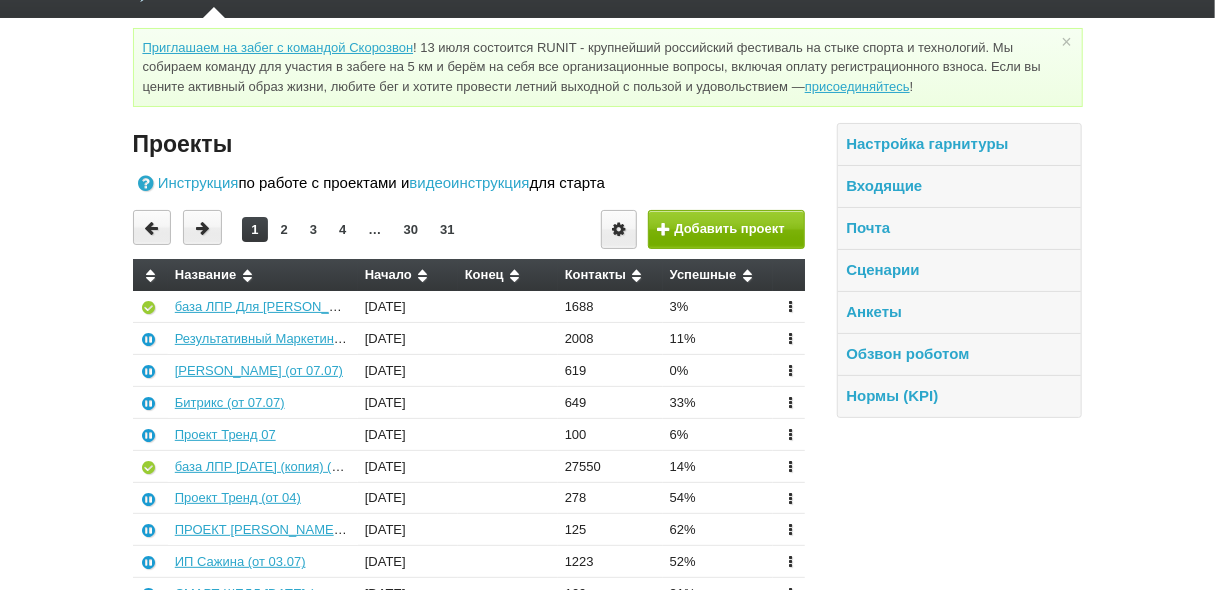 scroll, scrollTop: 0, scrollLeft: 0, axis: both 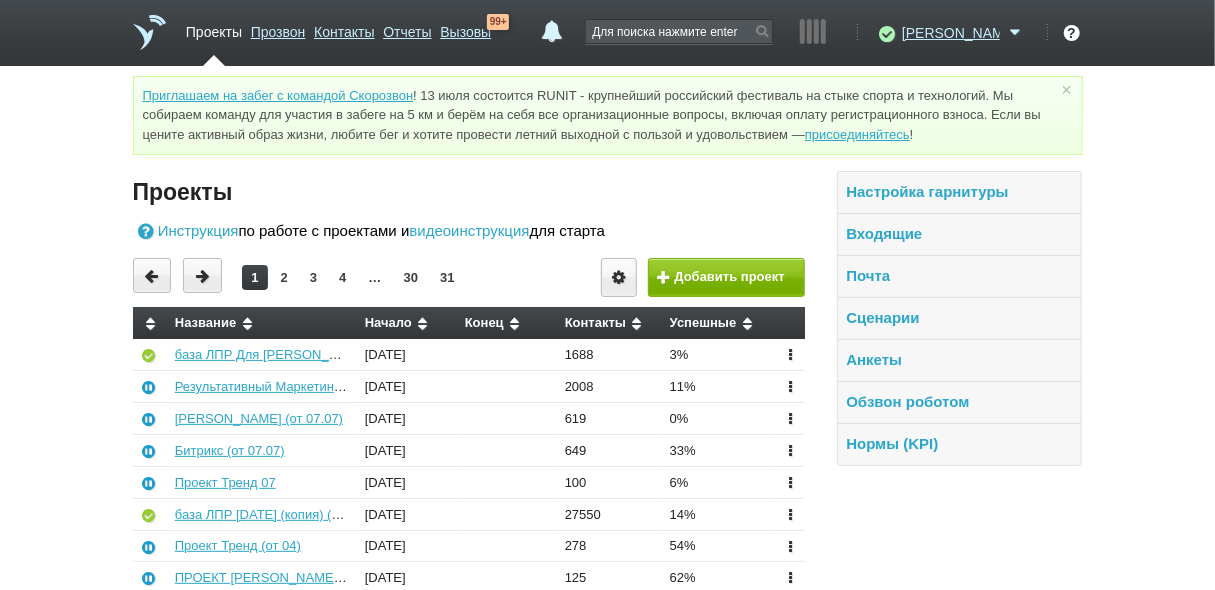 click on "Проекты" at bounding box center [214, 28] 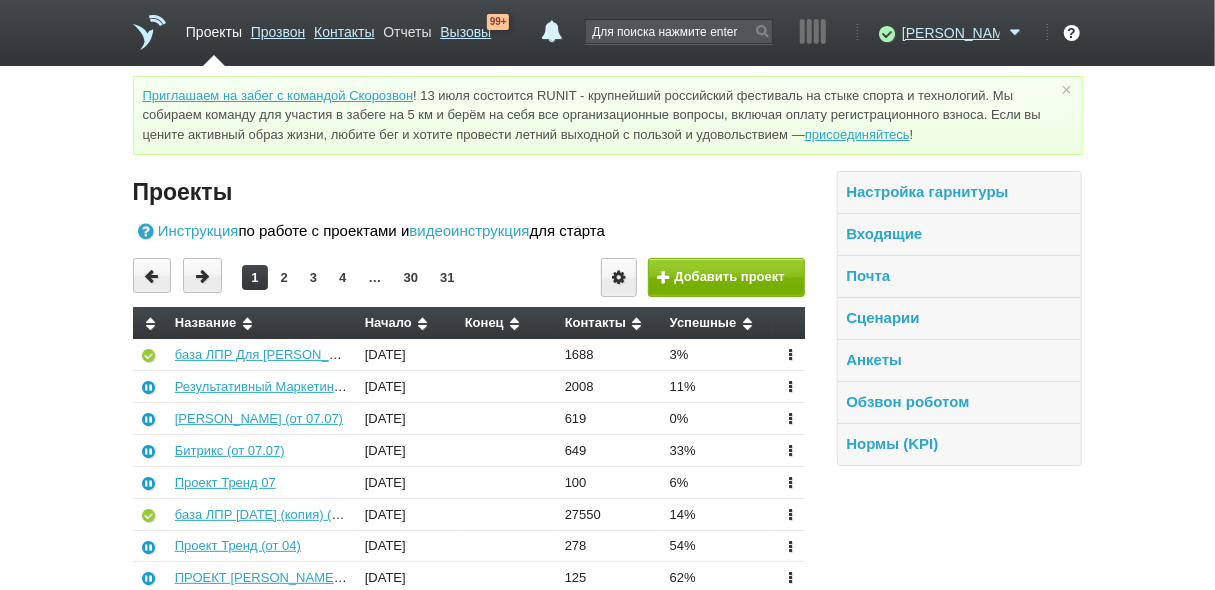 click on "Отчеты" at bounding box center [407, 28] 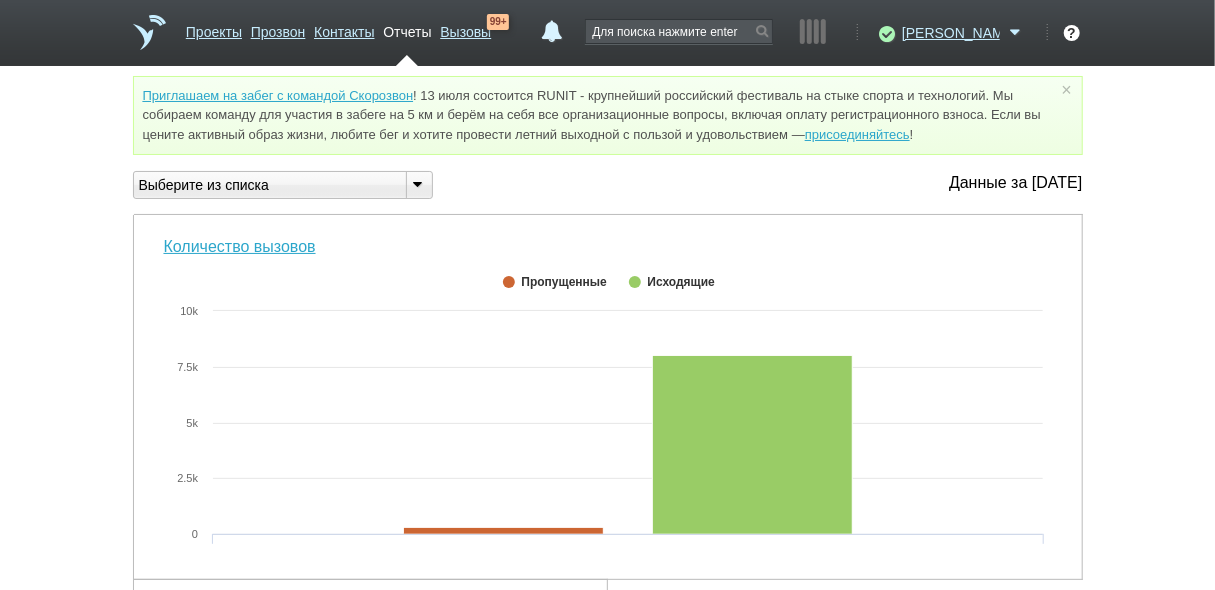 click at bounding box center (419, 185) 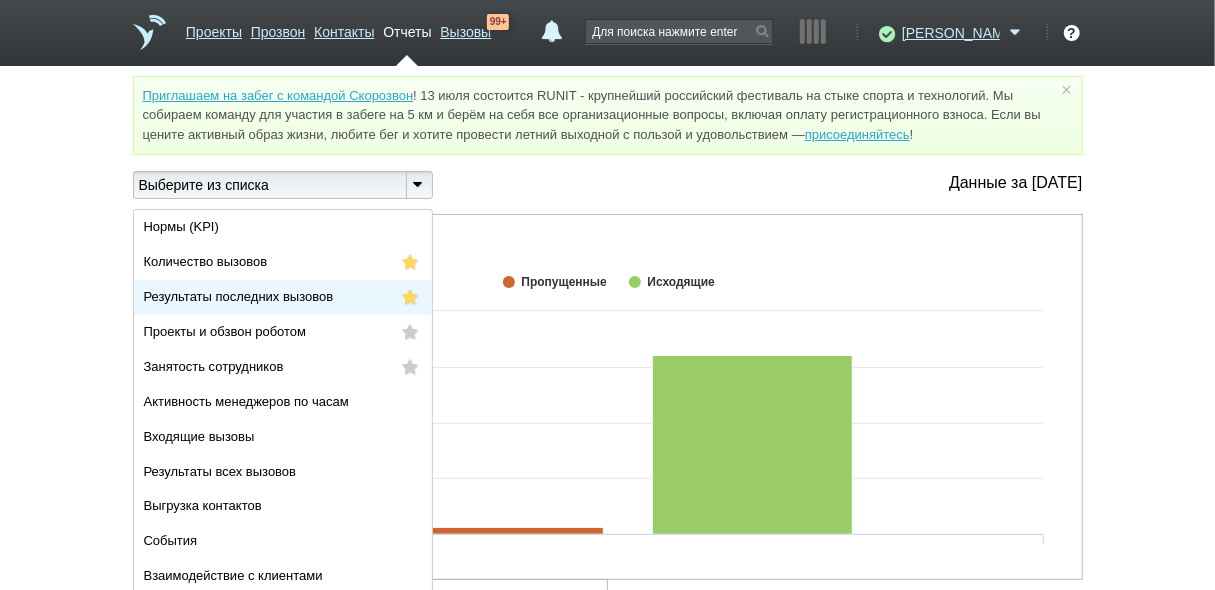 click on "Результаты последних вызовов" at bounding box center [239, 296] 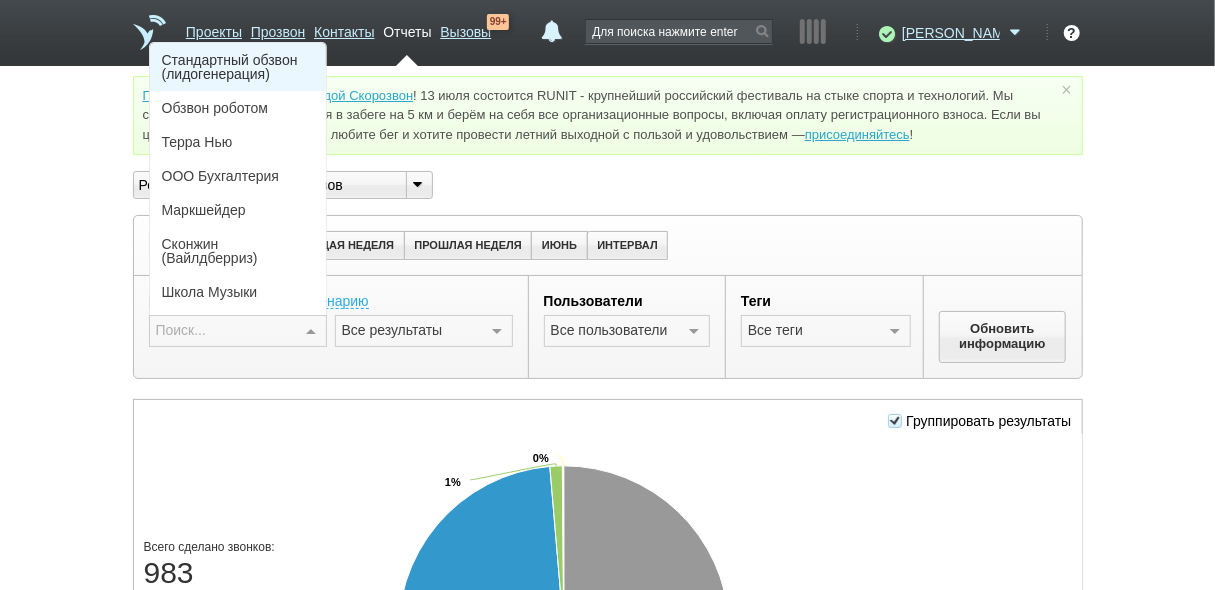 click at bounding box center [311, 332] 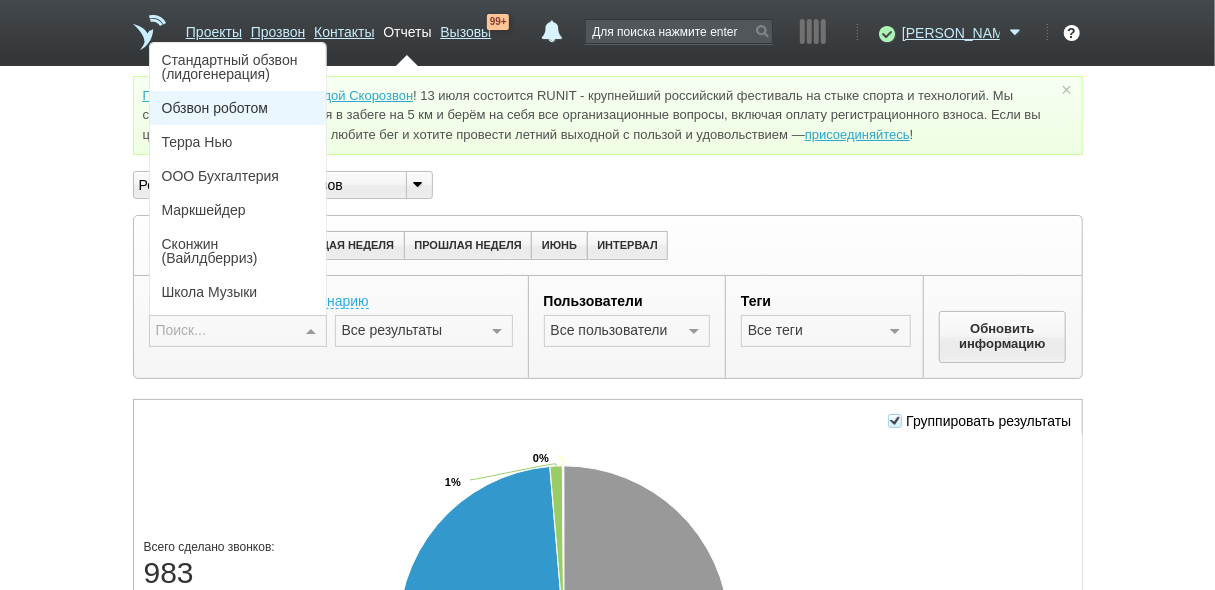 click on "Обзвон роботом" at bounding box center [238, 108] 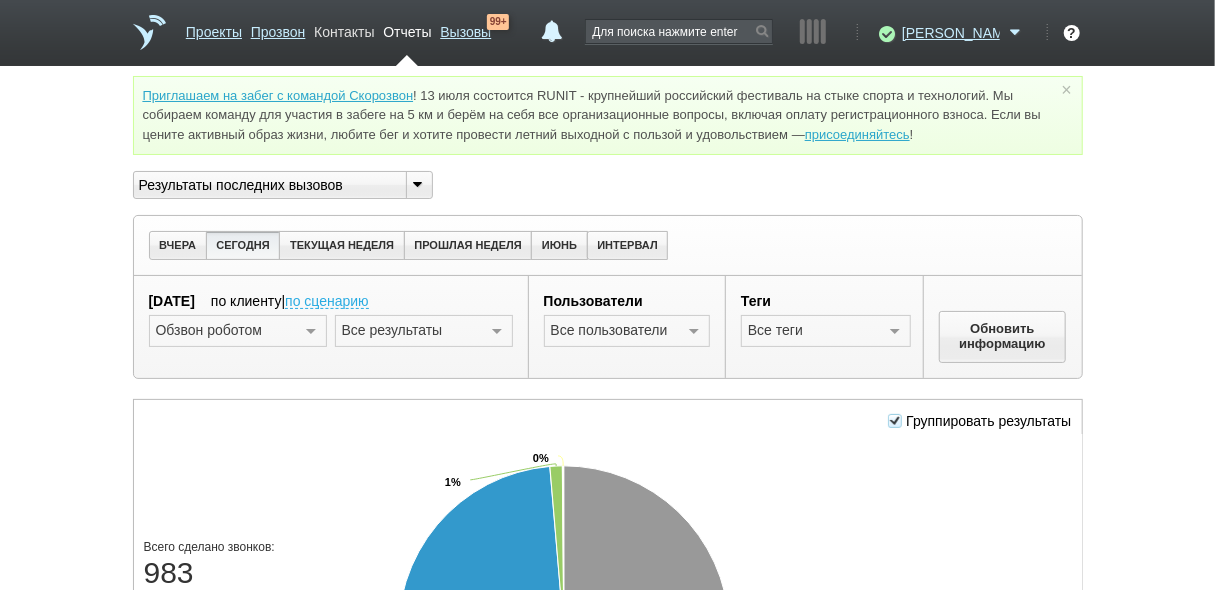 click on "Контакты" at bounding box center (344, 28) 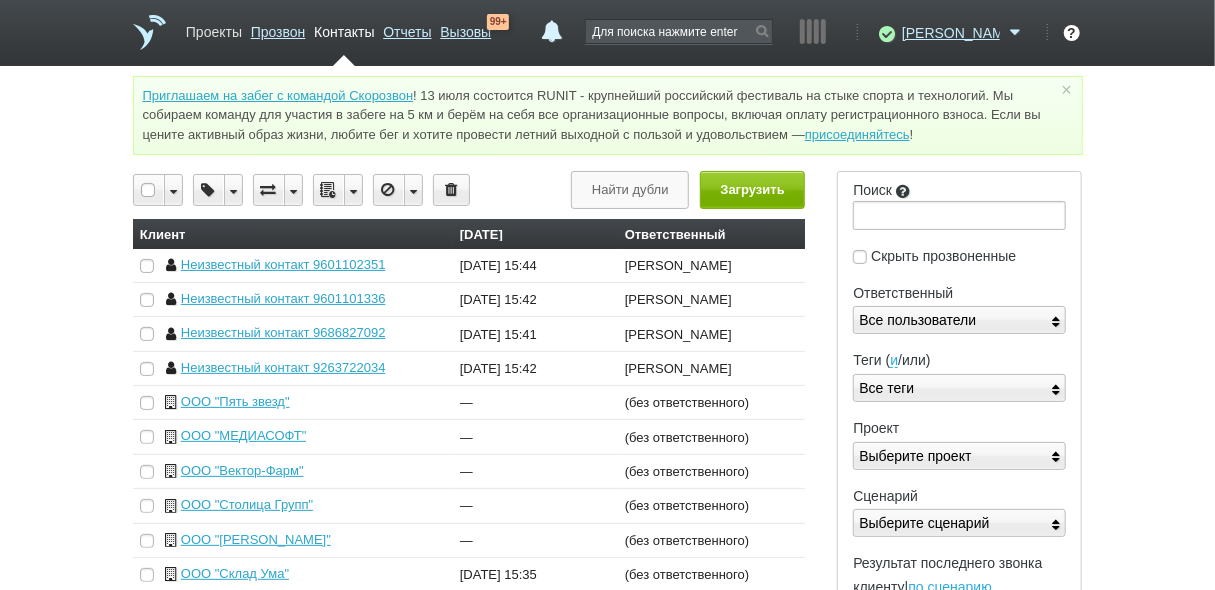 click on "Проекты" at bounding box center (214, 28) 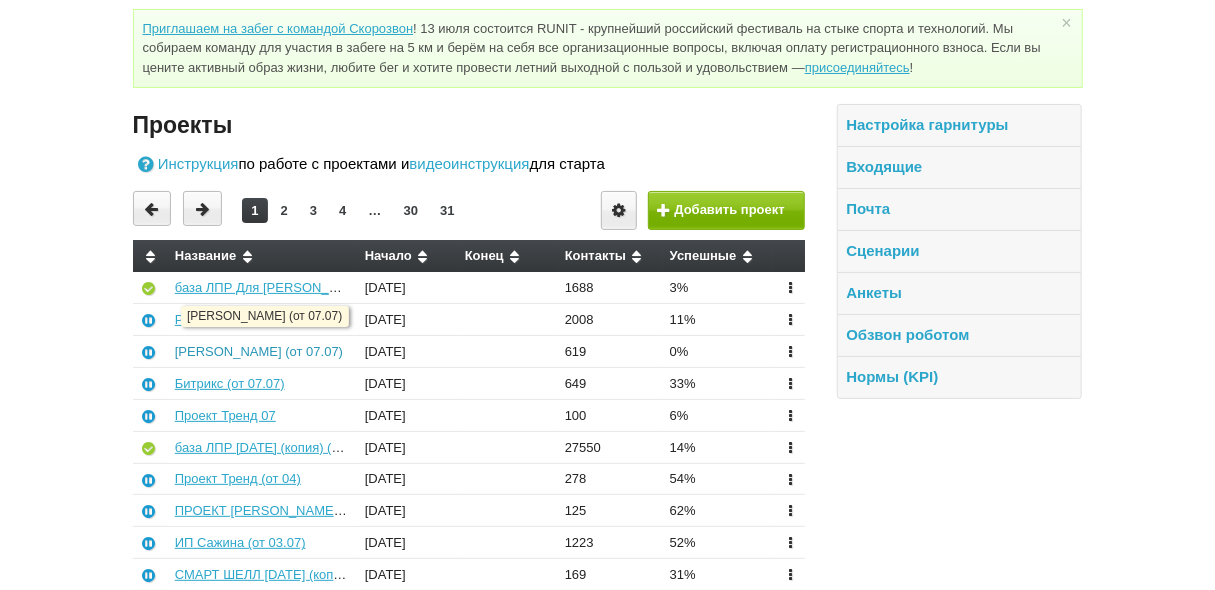 scroll, scrollTop: 160, scrollLeft: 0, axis: vertical 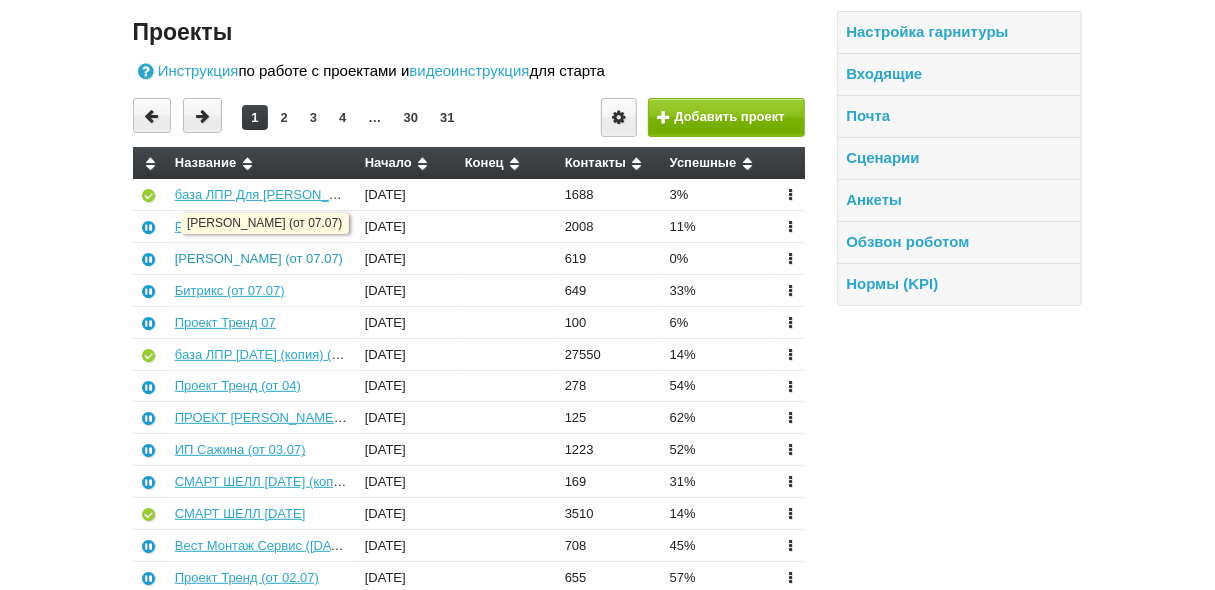 click on "[PERSON_NAME] (от 07.07)" at bounding box center [259, 258] 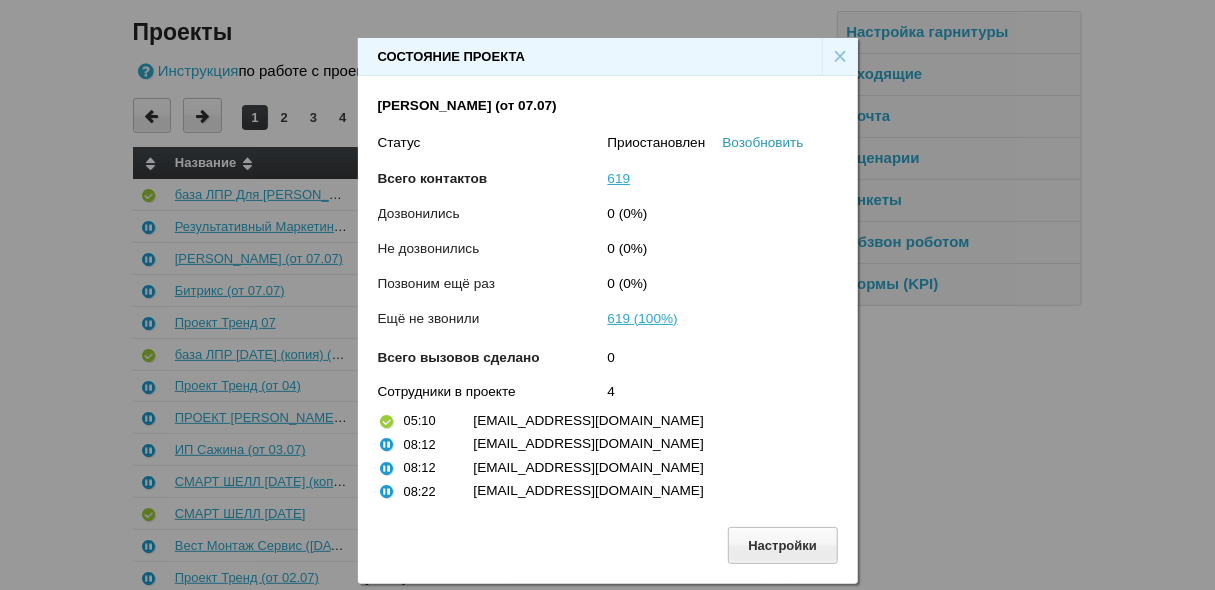 click on "Возобновить" at bounding box center (763, 142) 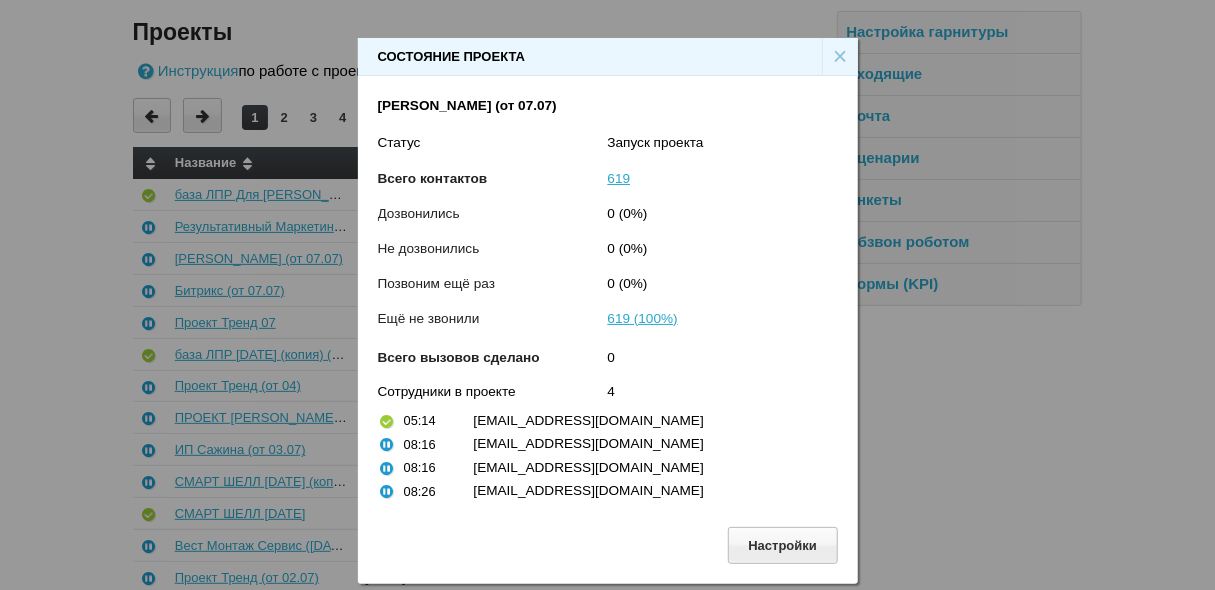 click on "×" at bounding box center (840, 57) 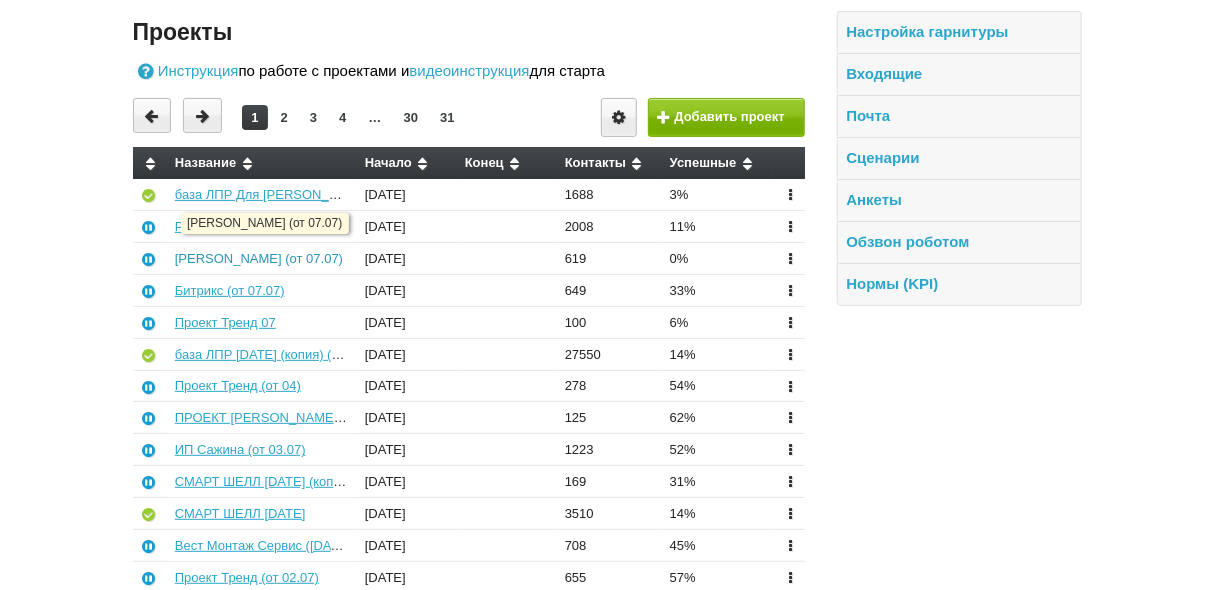 click on "[PERSON_NAME] (от 07.07)" at bounding box center (259, 258) 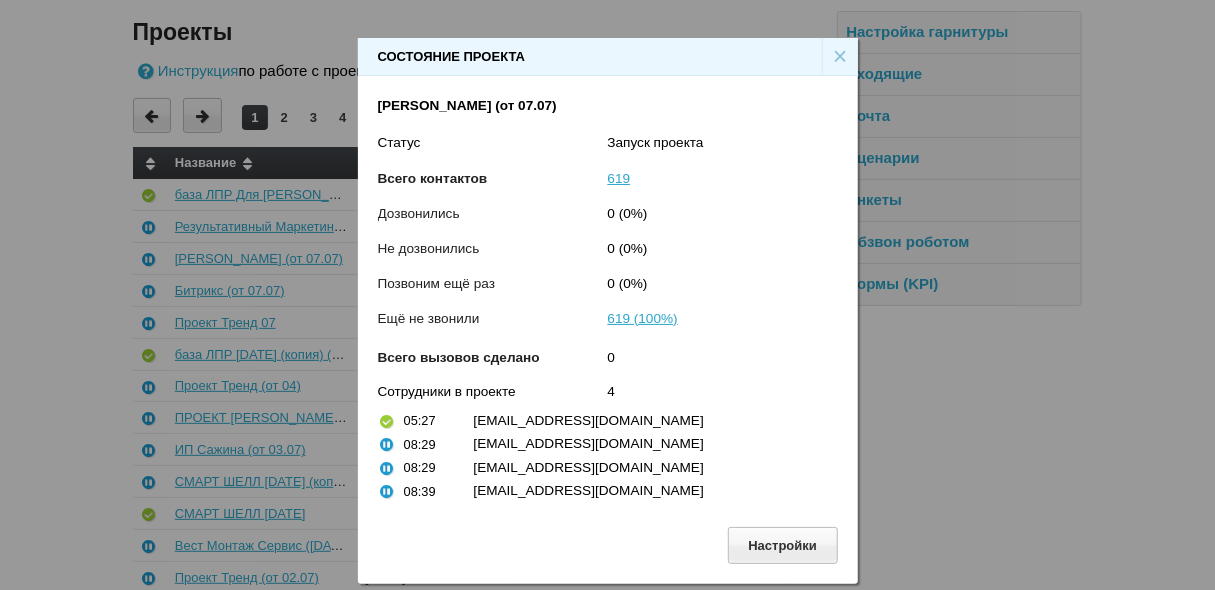 click on "×" at bounding box center (840, 57) 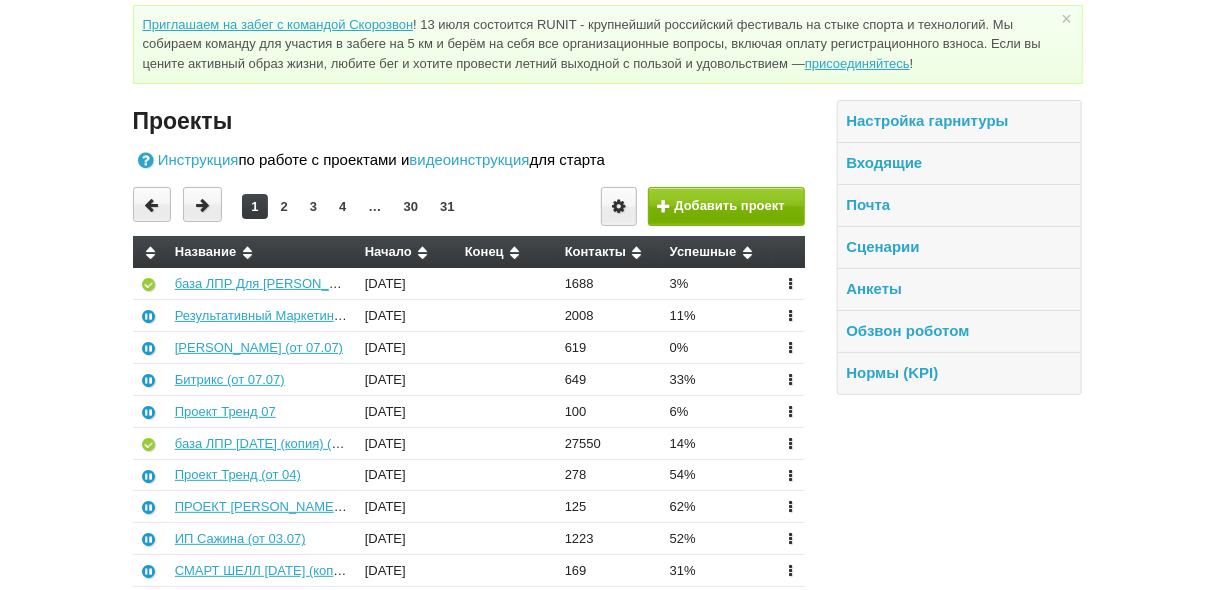 scroll, scrollTop: 0, scrollLeft: 0, axis: both 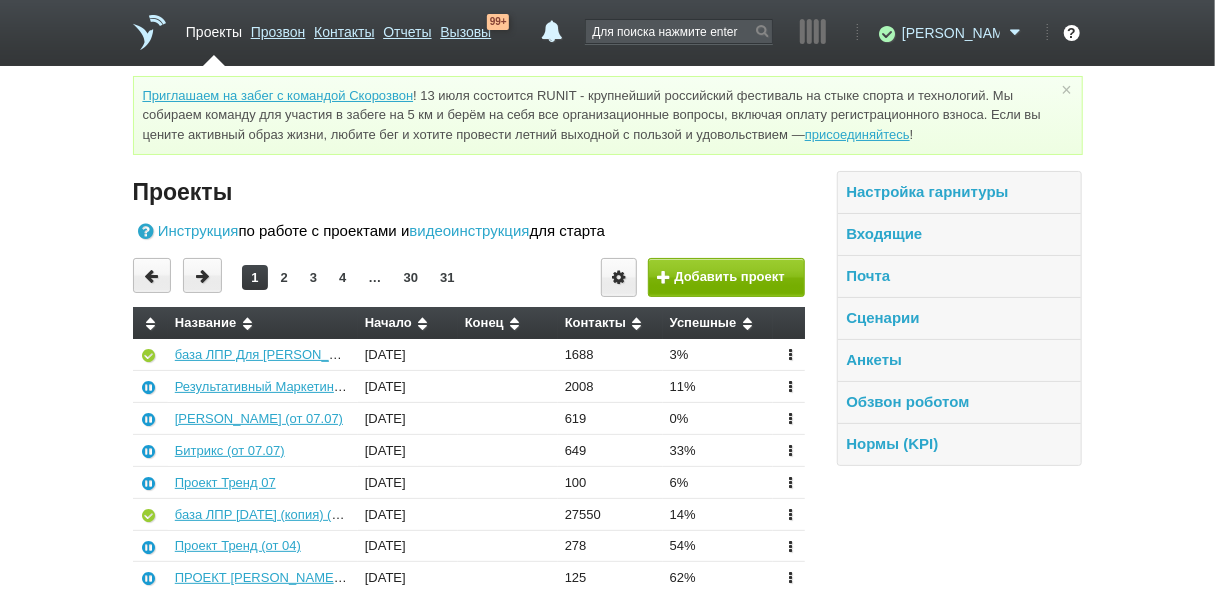 click on "[PERSON_NAME]" at bounding box center [951, 33] 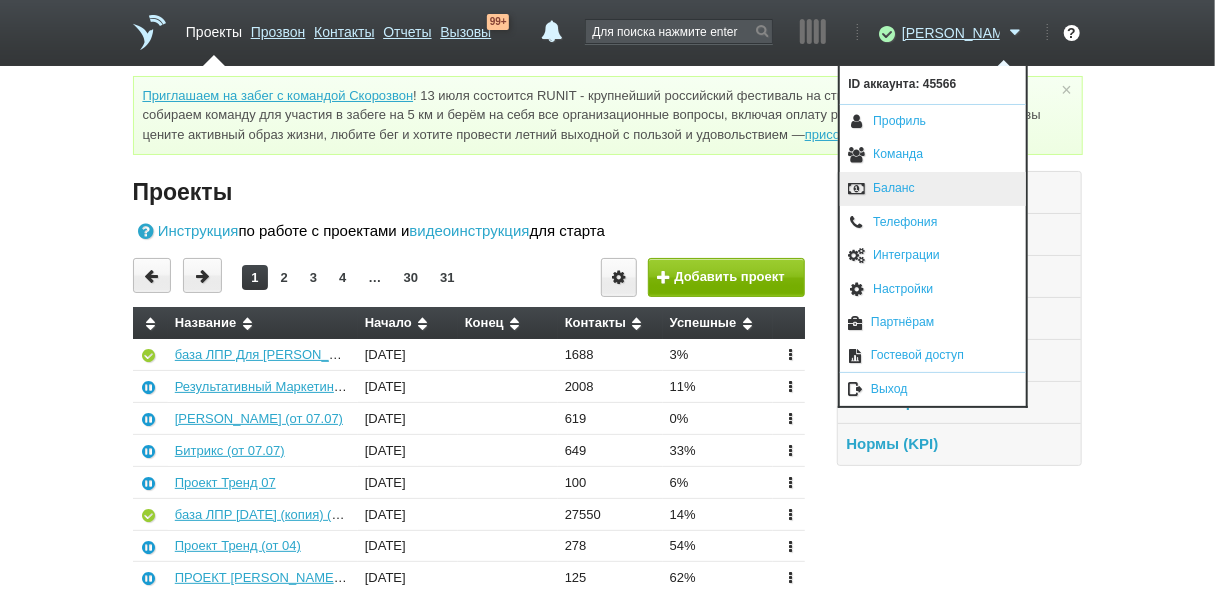 click on "Баланс" at bounding box center (933, 189) 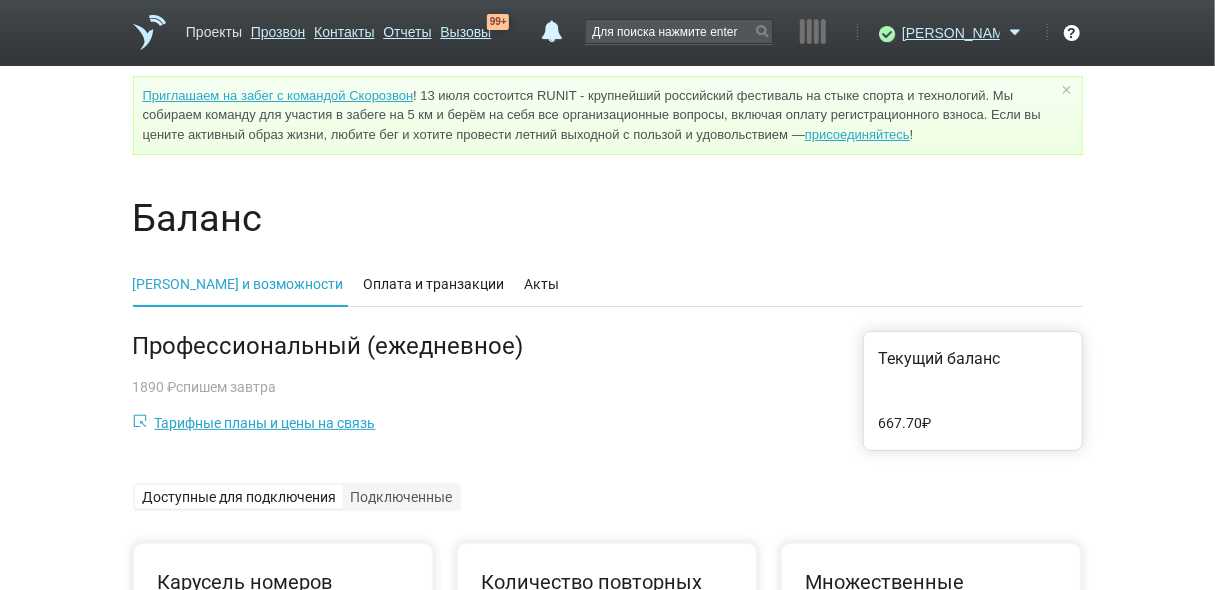 click on "Проекты" at bounding box center [214, 28] 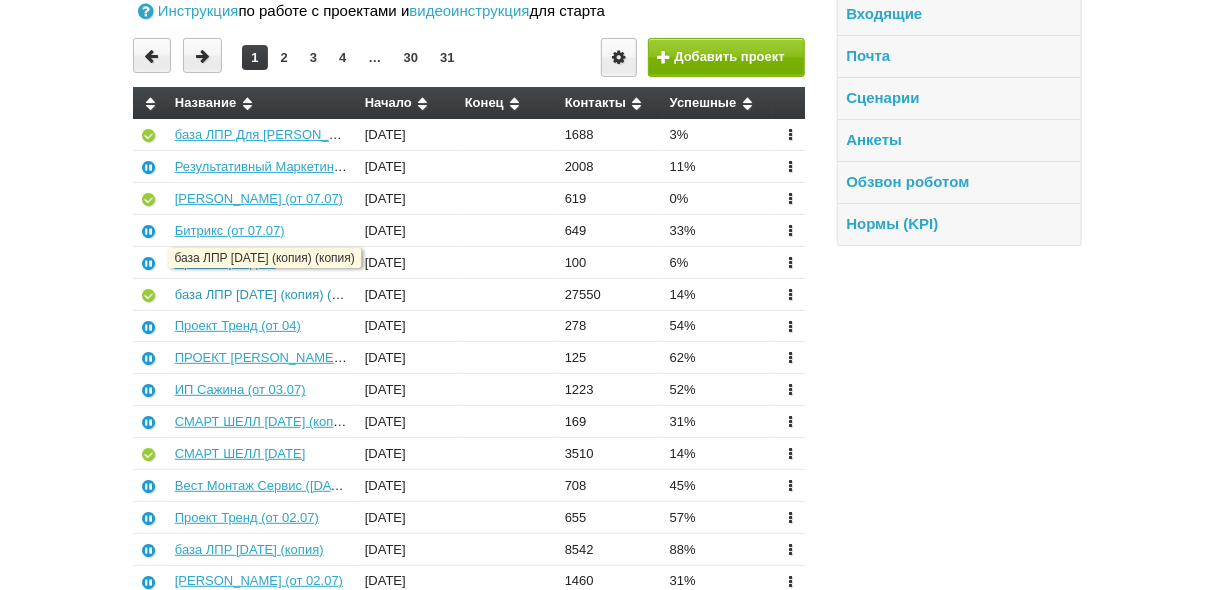 scroll, scrollTop: 240, scrollLeft: 0, axis: vertical 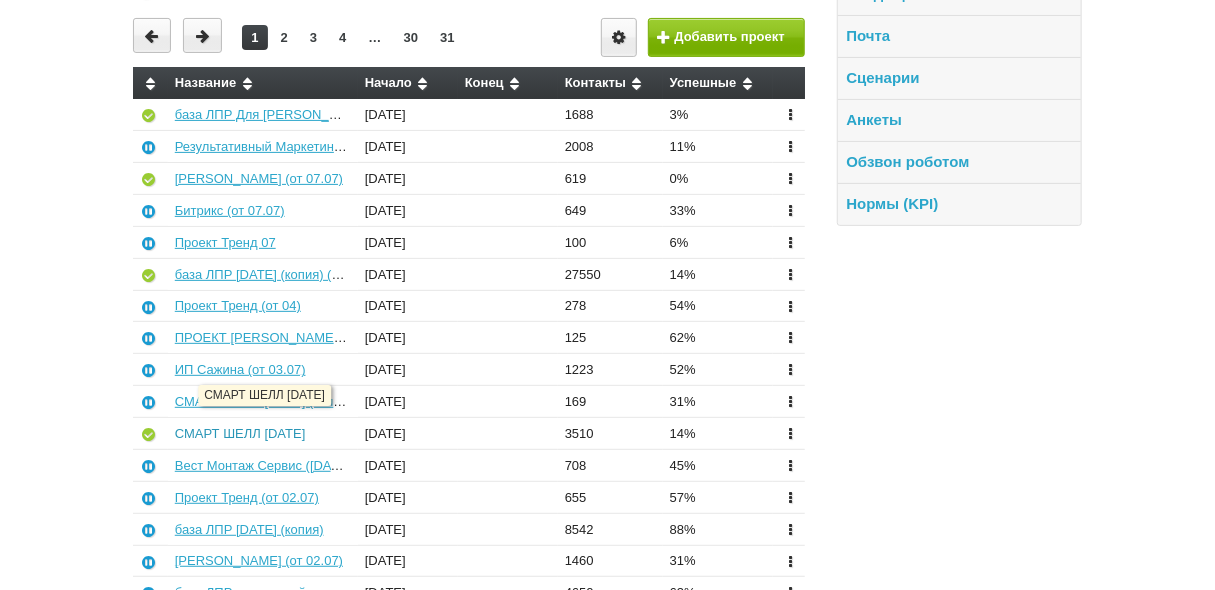 click on "СМАРТ ШЕЛЛ [DATE]" at bounding box center (240, 433) 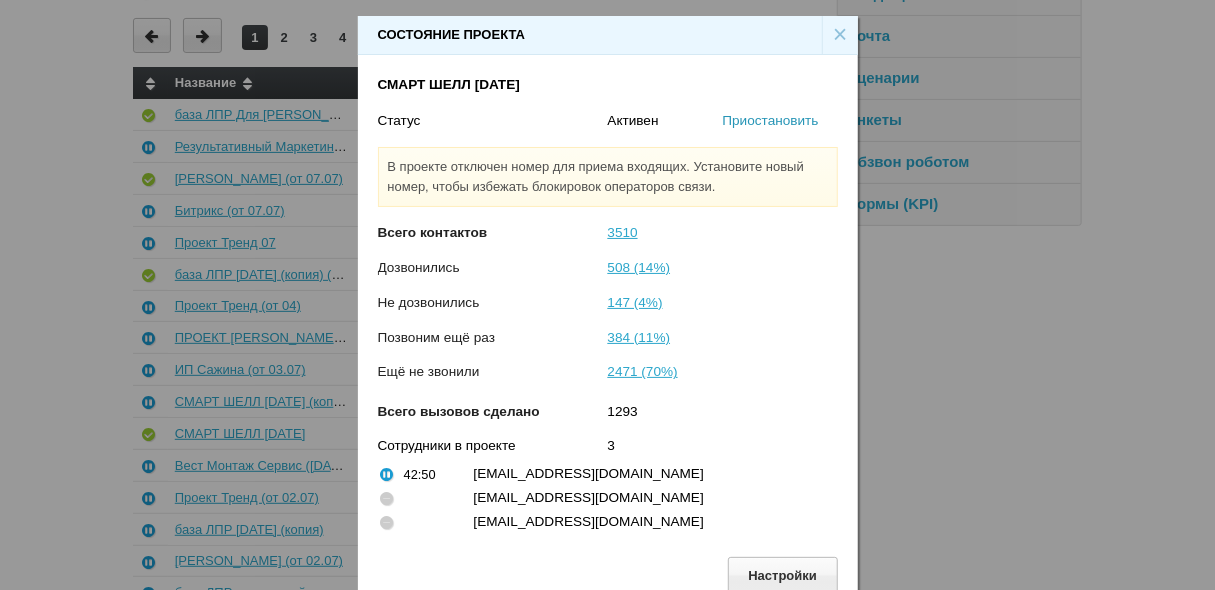 click on "Приостановить" at bounding box center (771, 120) 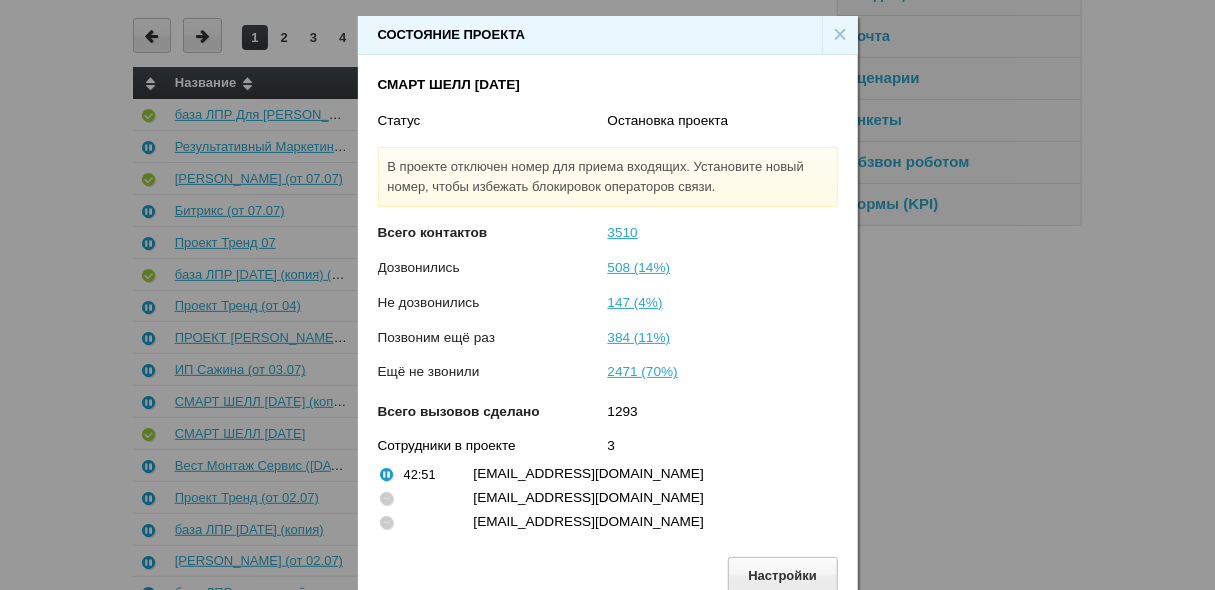 click on "×" at bounding box center (840, 35) 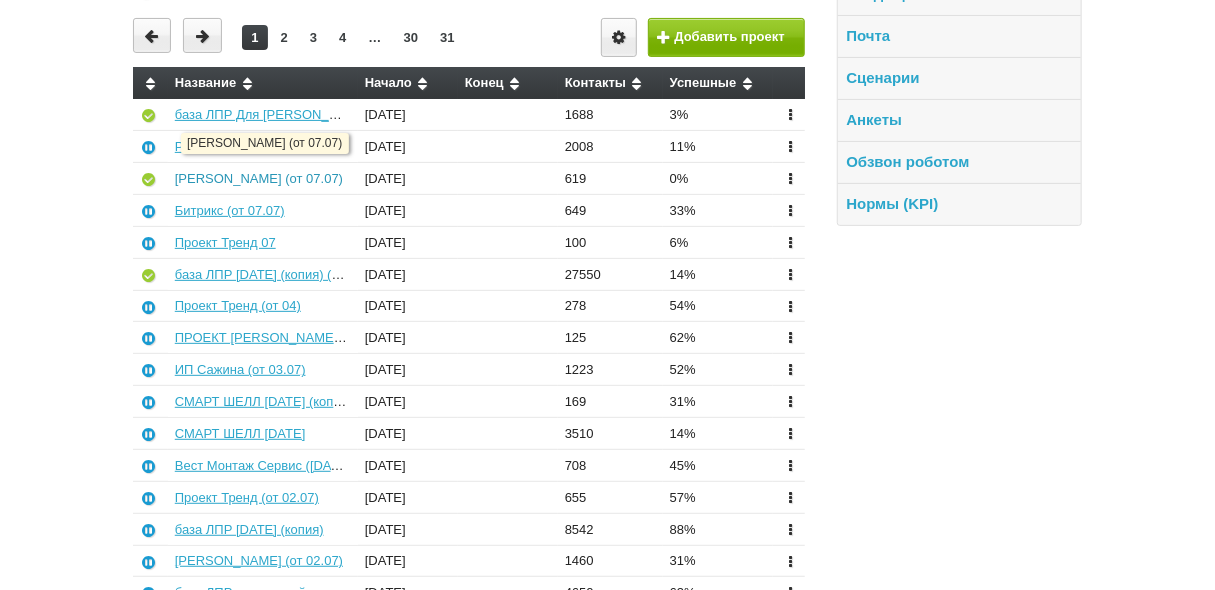 click on "[PERSON_NAME] (от 07.07)" at bounding box center [259, 178] 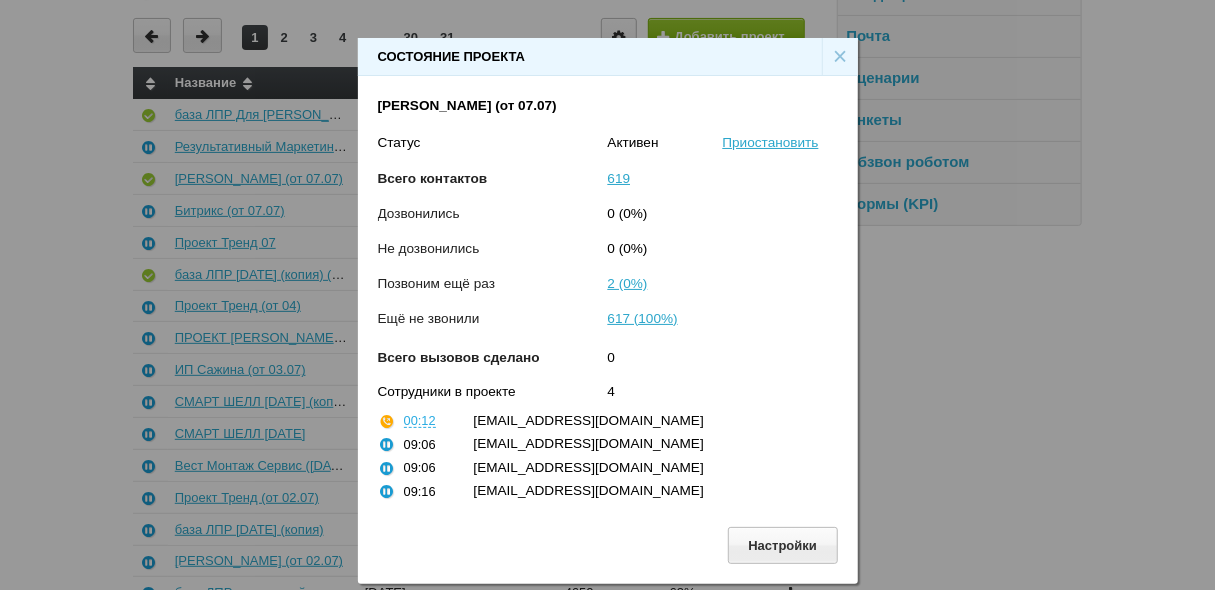 click on "×" at bounding box center (840, 57) 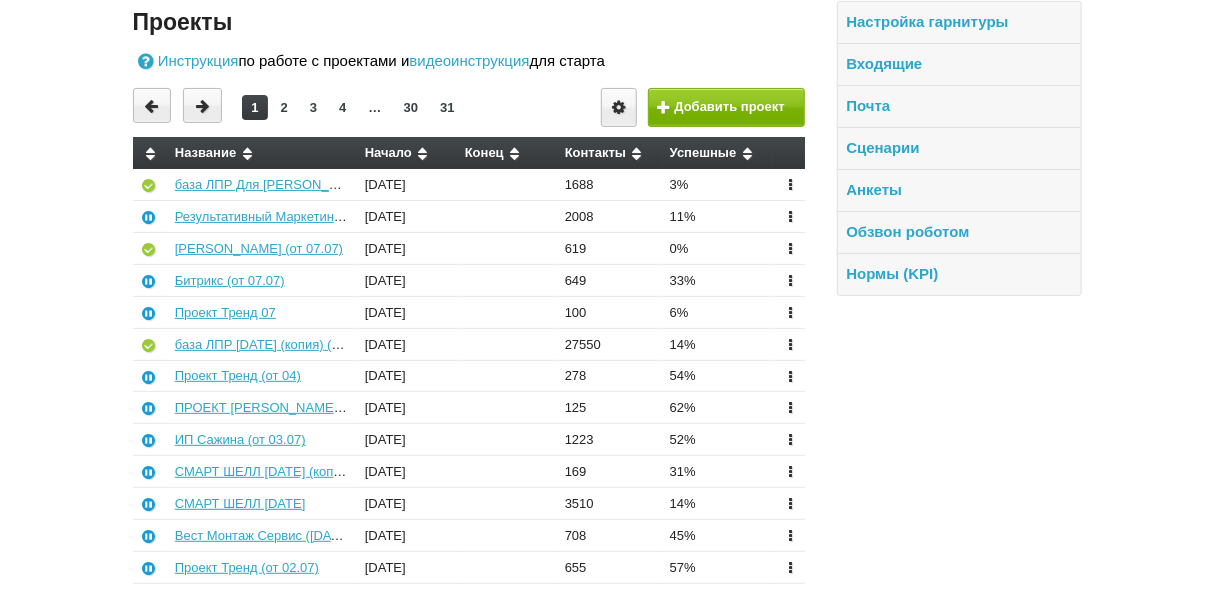 scroll, scrollTop: 0, scrollLeft: 0, axis: both 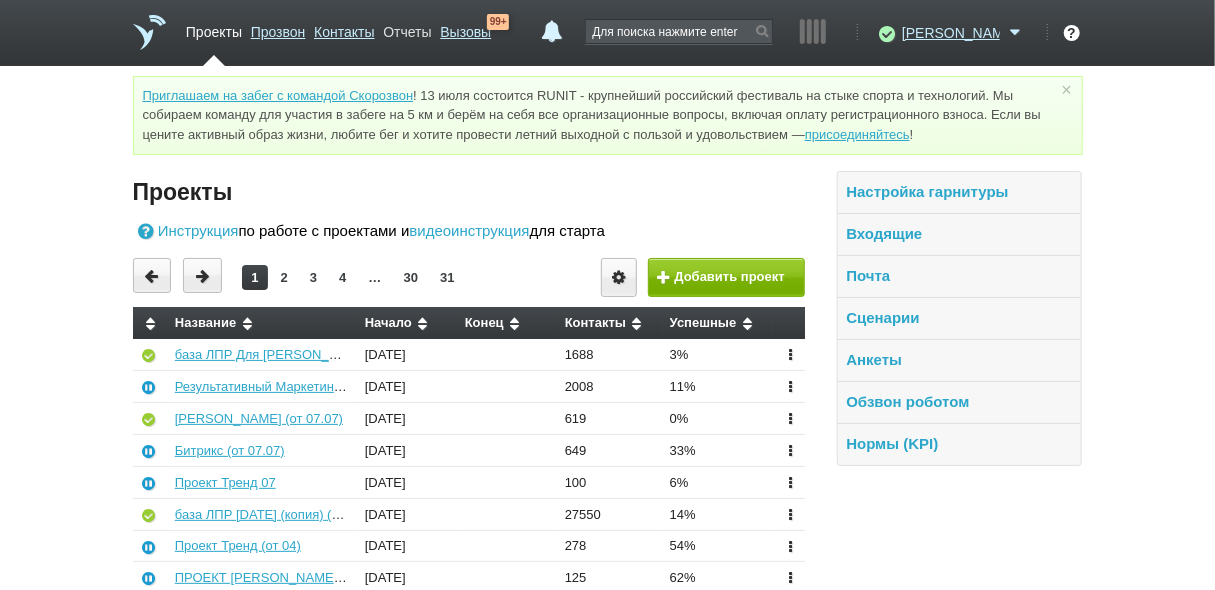 click on "Отчеты" at bounding box center (407, 28) 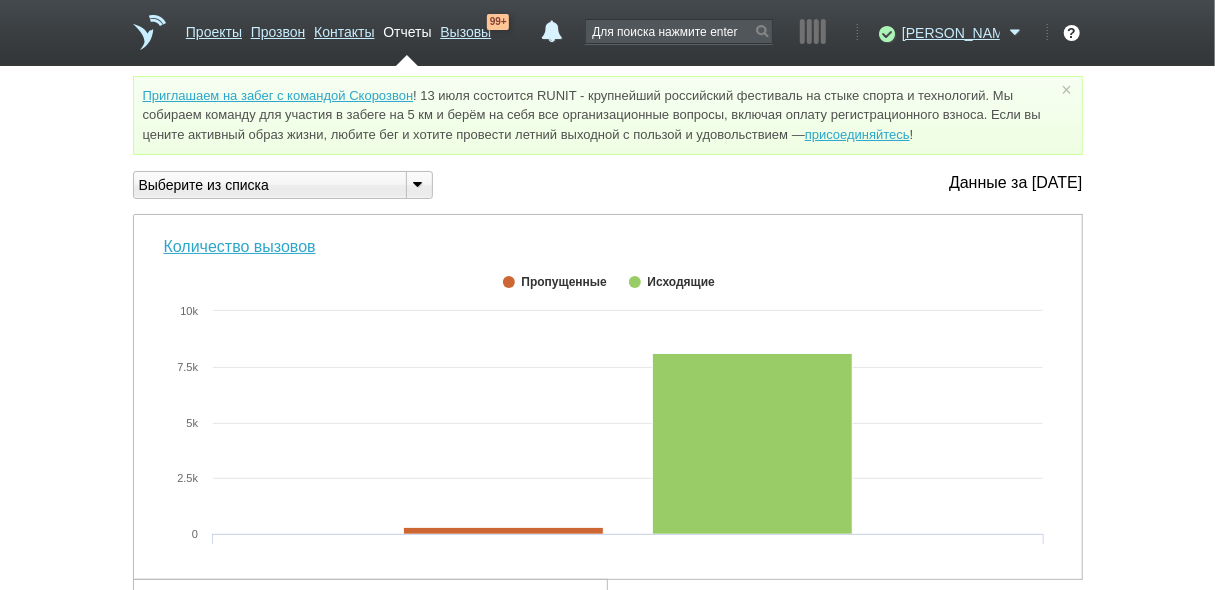 click at bounding box center [419, 185] 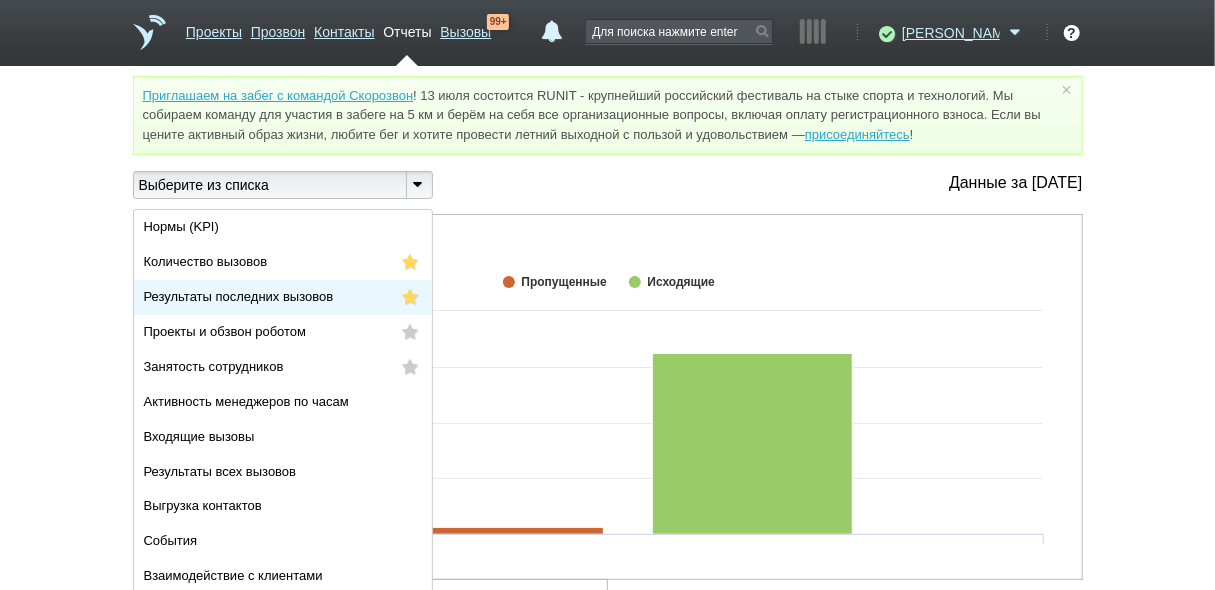click on "Результаты последних вызовов" at bounding box center (239, 296) 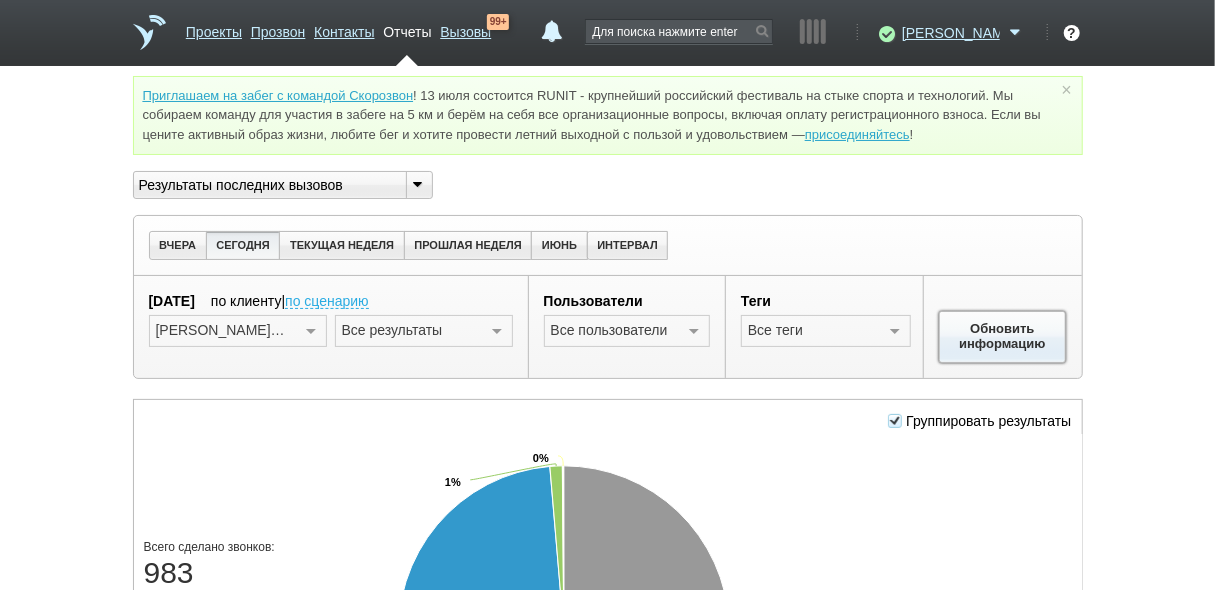 click on "Обновить информацию" at bounding box center [1003, 337] 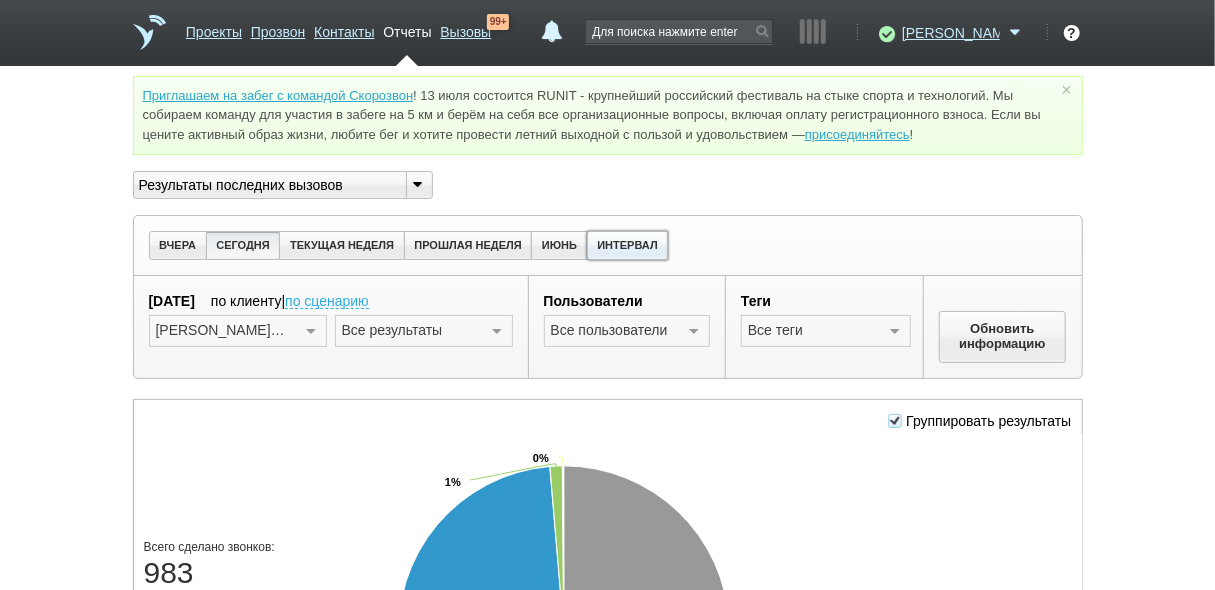 click on "ИНТЕРВАЛ" at bounding box center (628, 245) 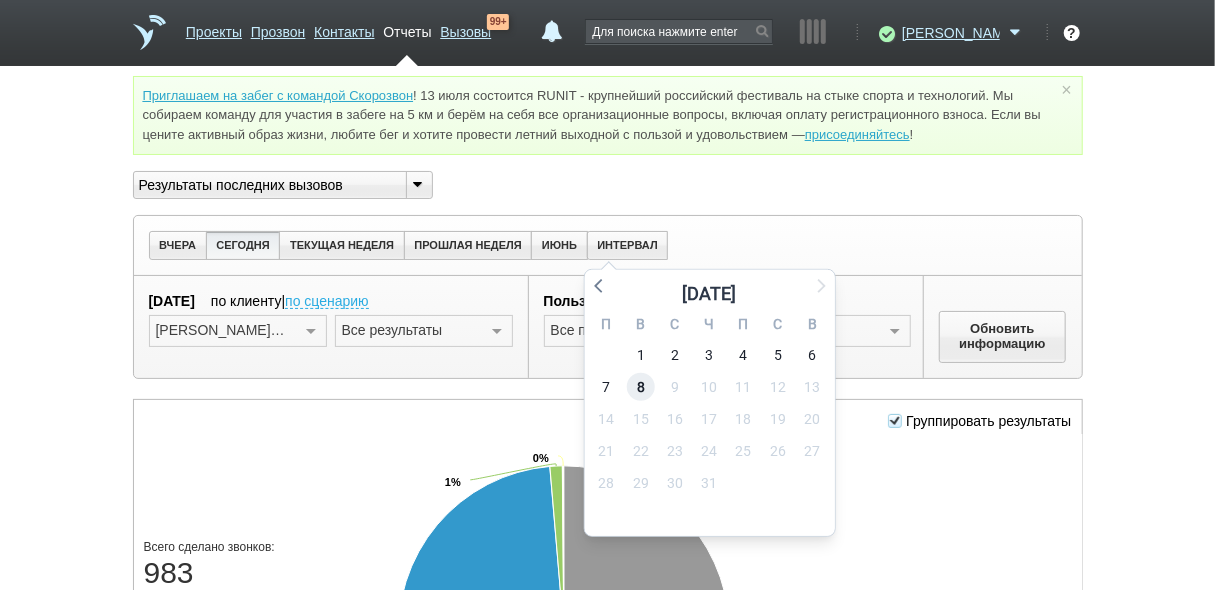 click on "8" at bounding box center [641, 387] 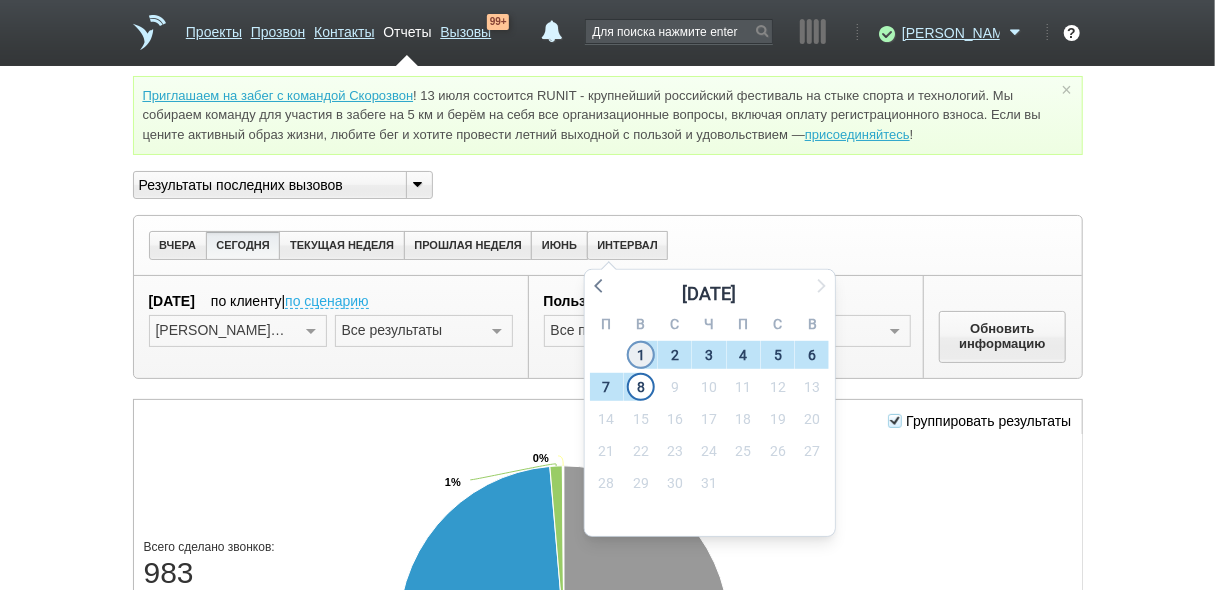 click on "1" at bounding box center [641, 355] 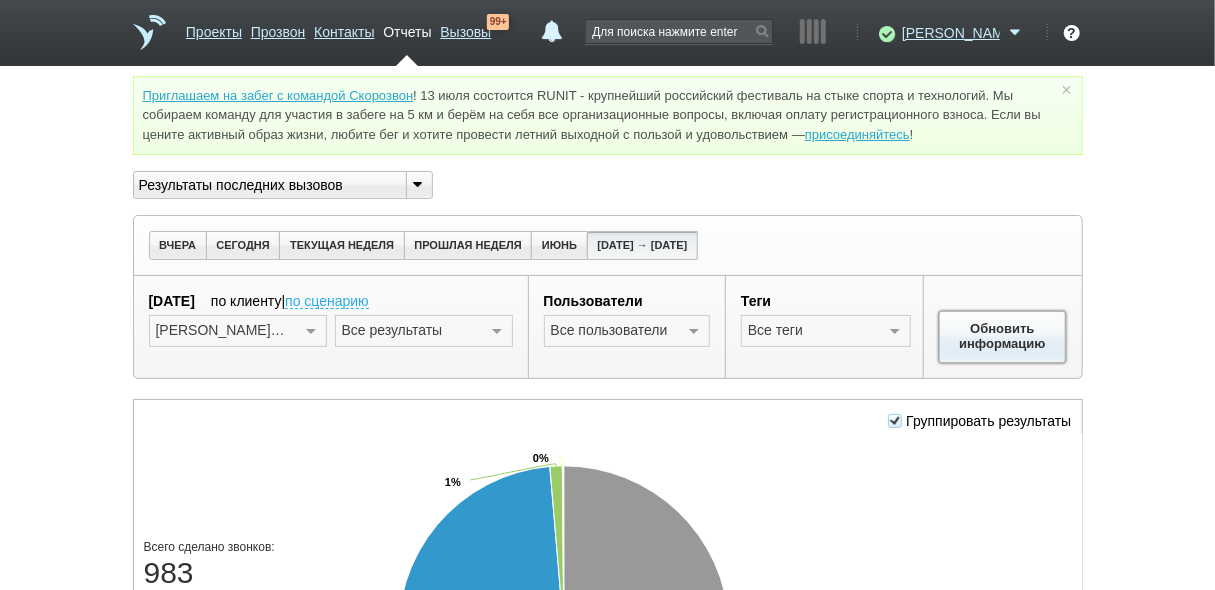 click on "Обновить информацию" at bounding box center [1003, 337] 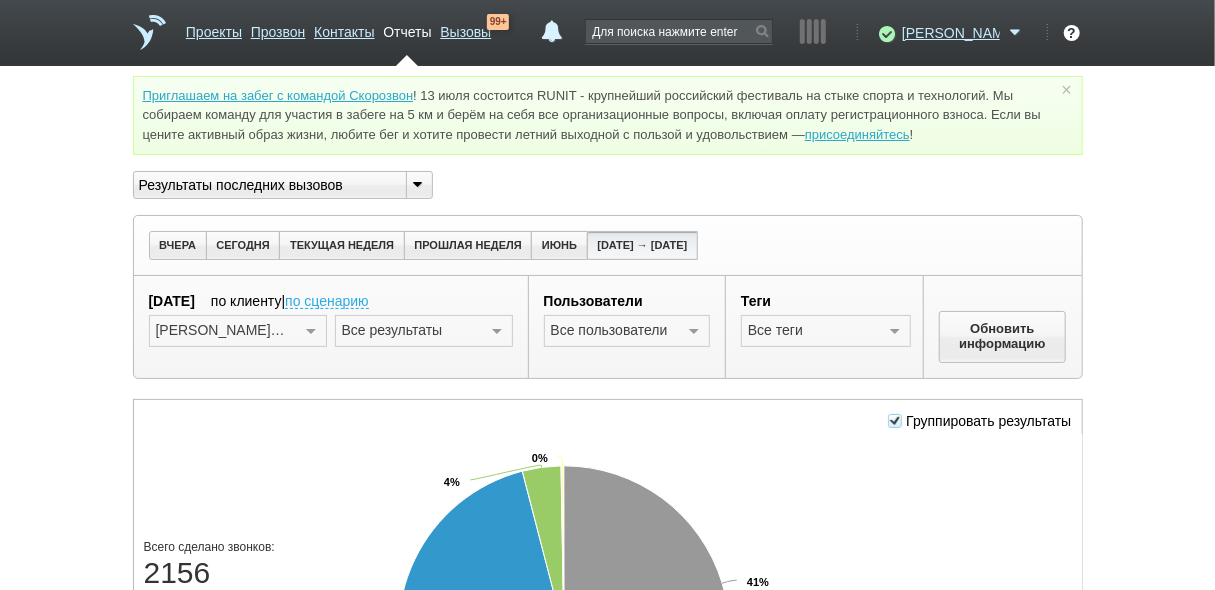 click at bounding box center [497, 332] 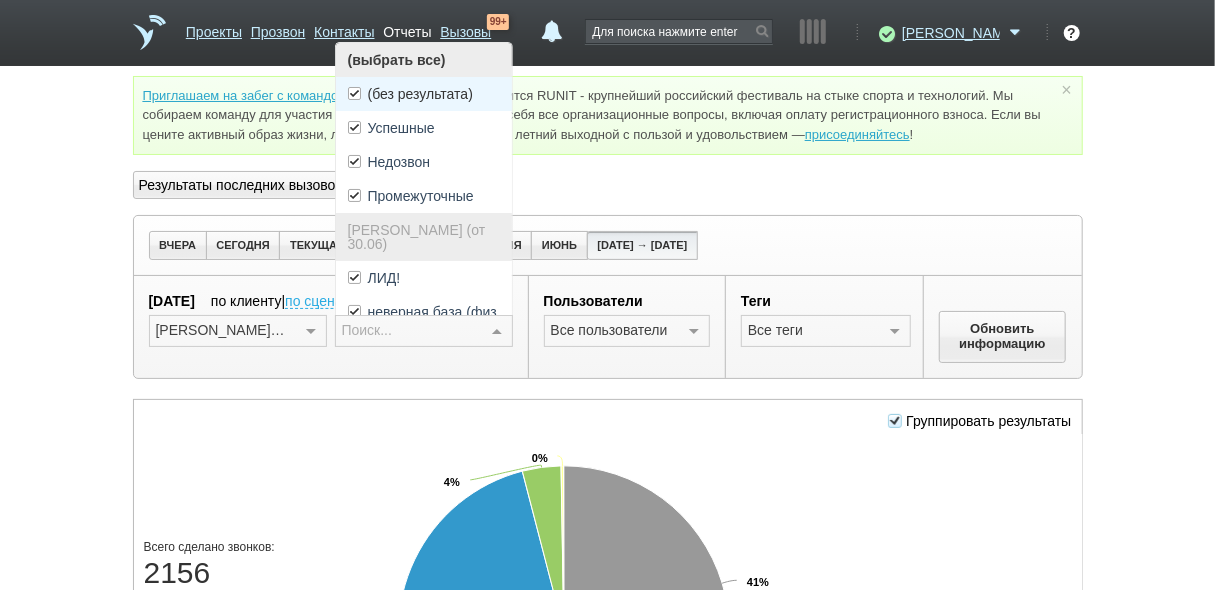 click on "(без результата)" at bounding box center [424, 94] 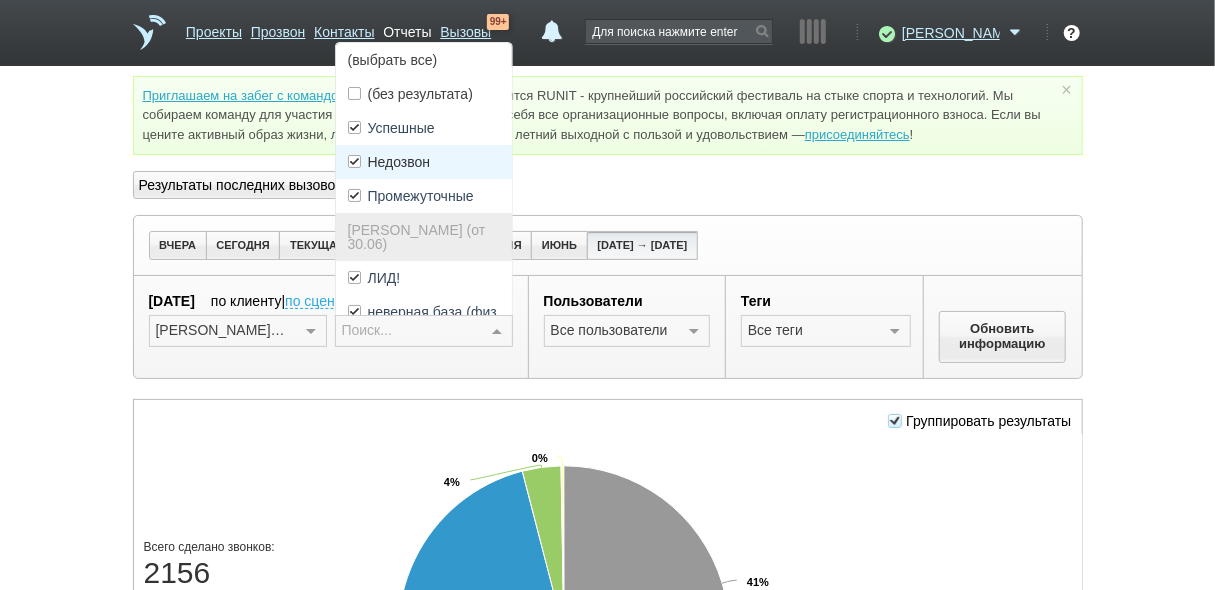 click on "Недозвон" at bounding box center [424, 162] 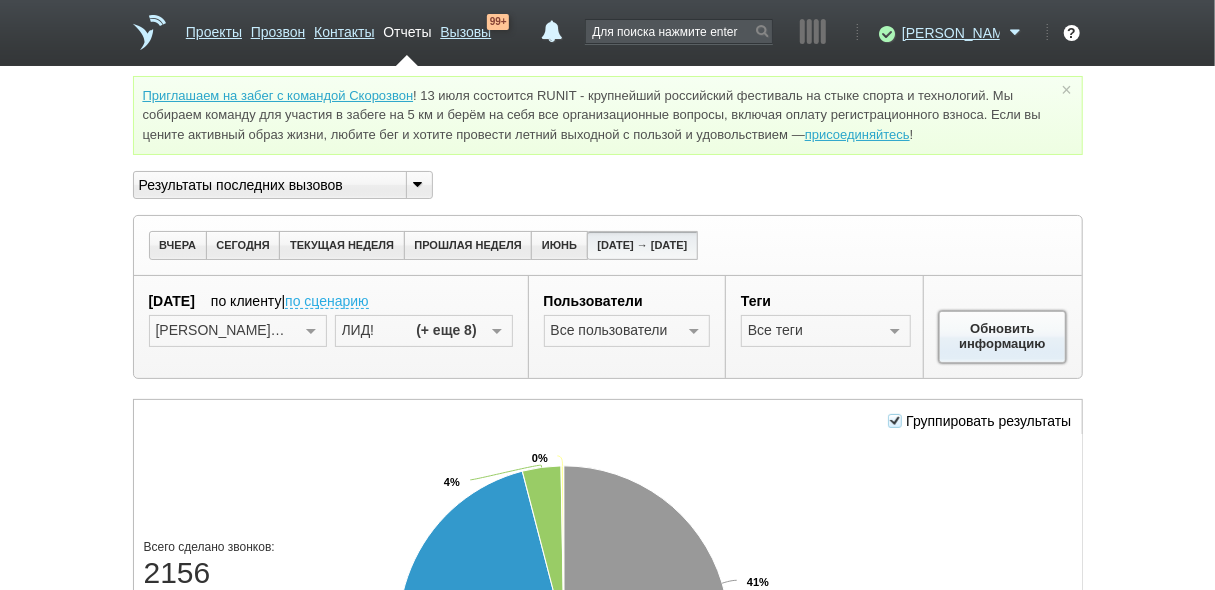 click on "Обновить информацию" at bounding box center [1003, 337] 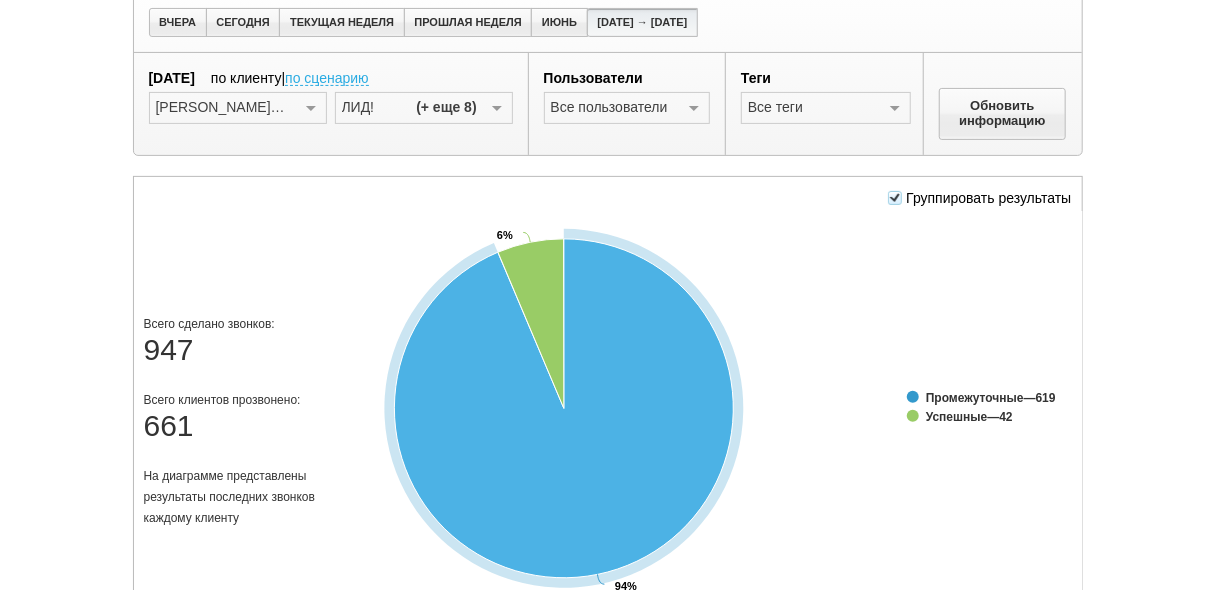 scroll, scrollTop: 240, scrollLeft: 0, axis: vertical 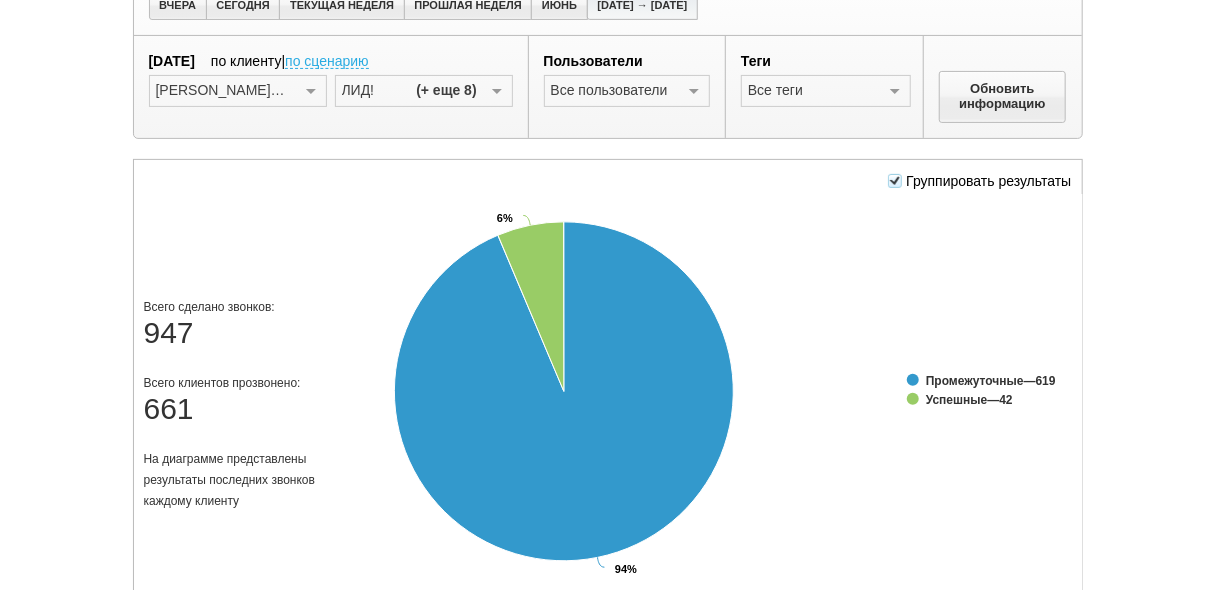 click at bounding box center [895, 181] 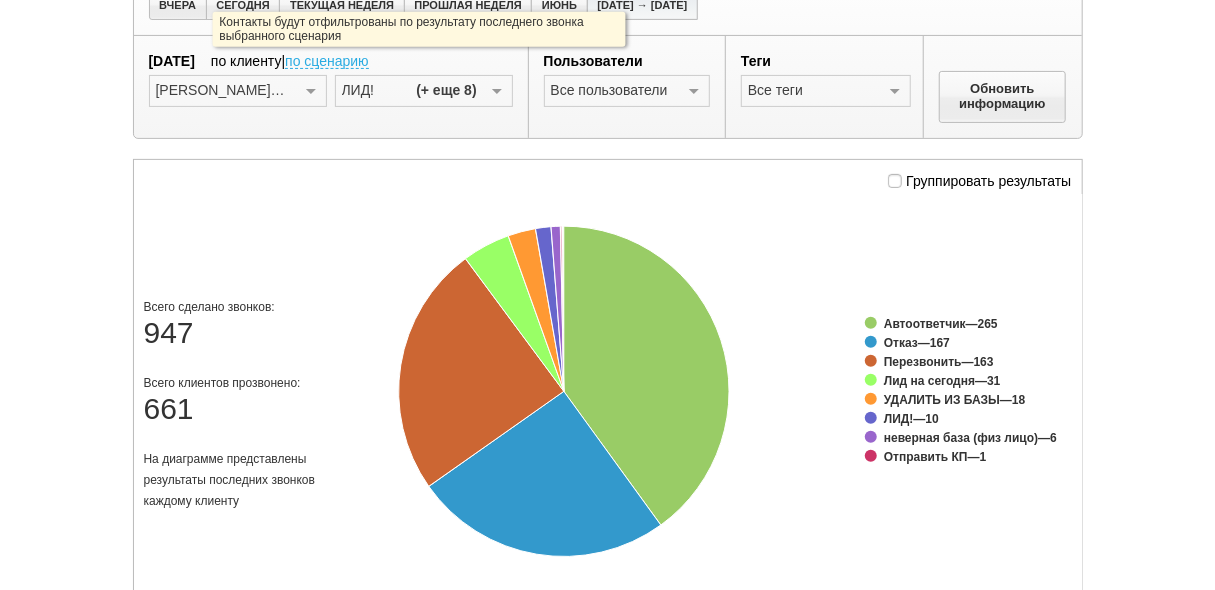 click on "по сценарию" at bounding box center (327, 62) 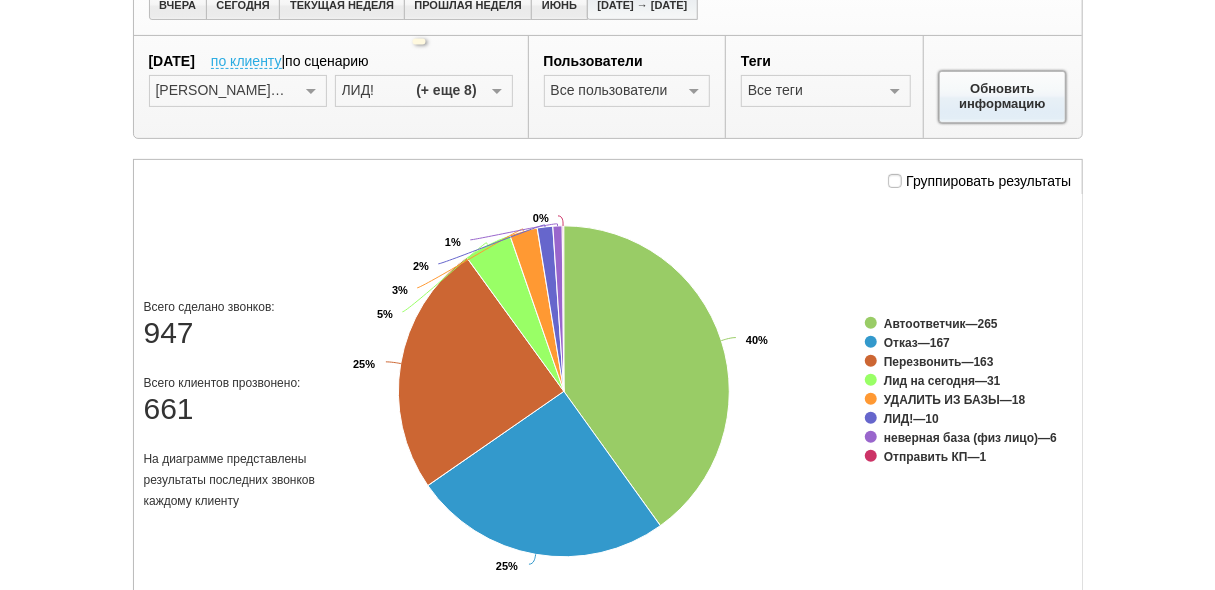 click on "Обновить информацию" at bounding box center [1003, 97] 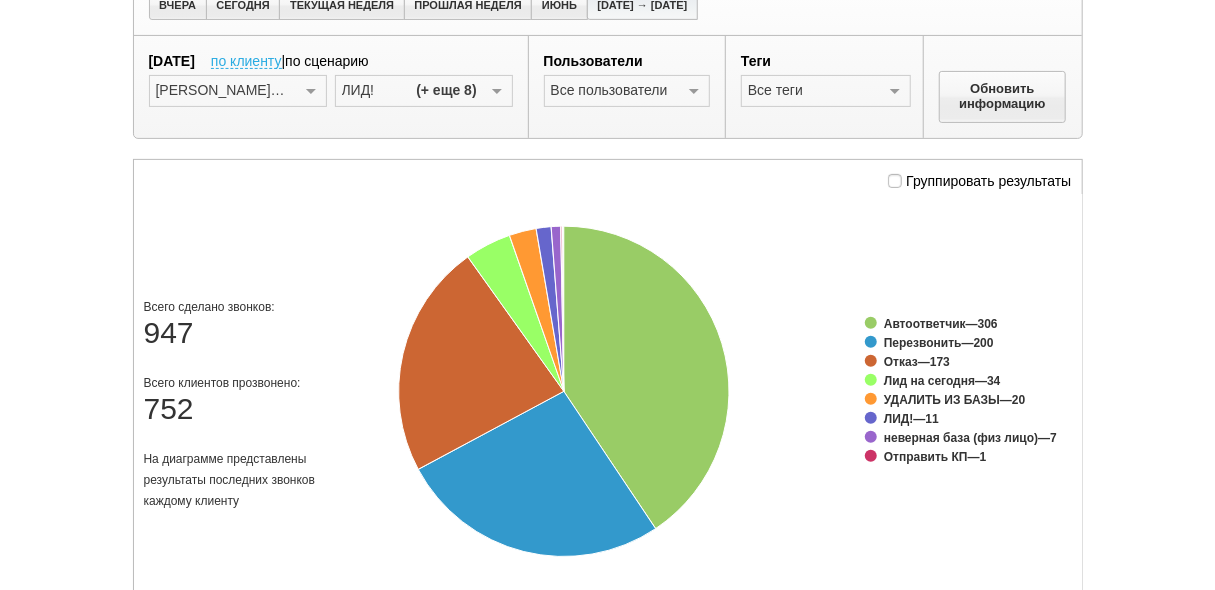 click at bounding box center (497, 92) 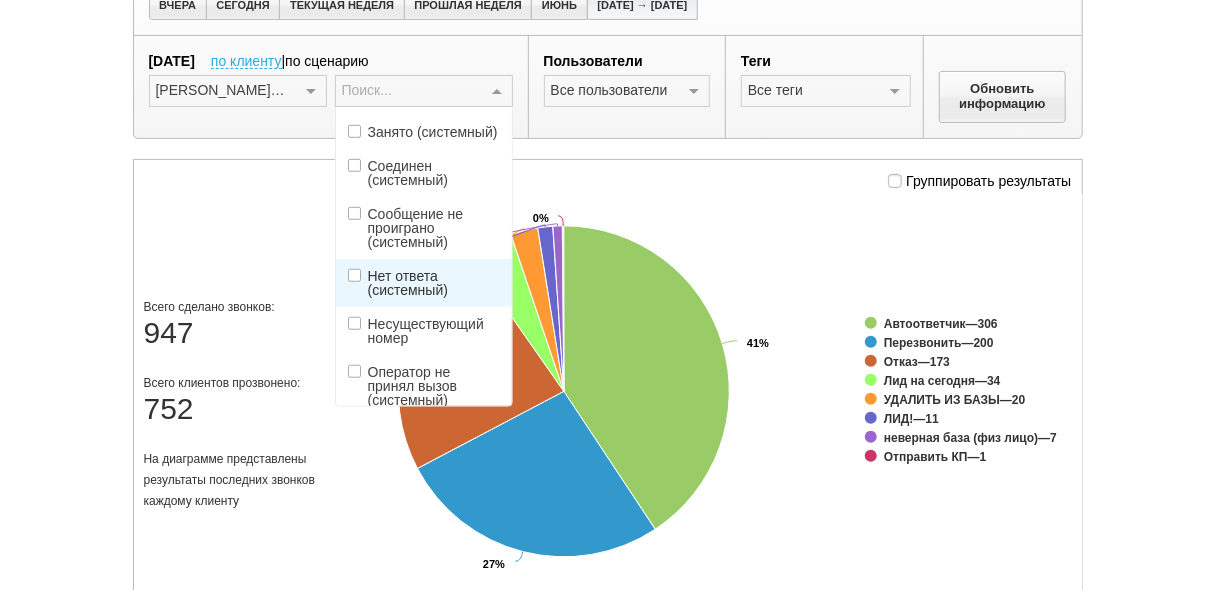 scroll, scrollTop: 720, scrollLeft: 0, axis: vertical 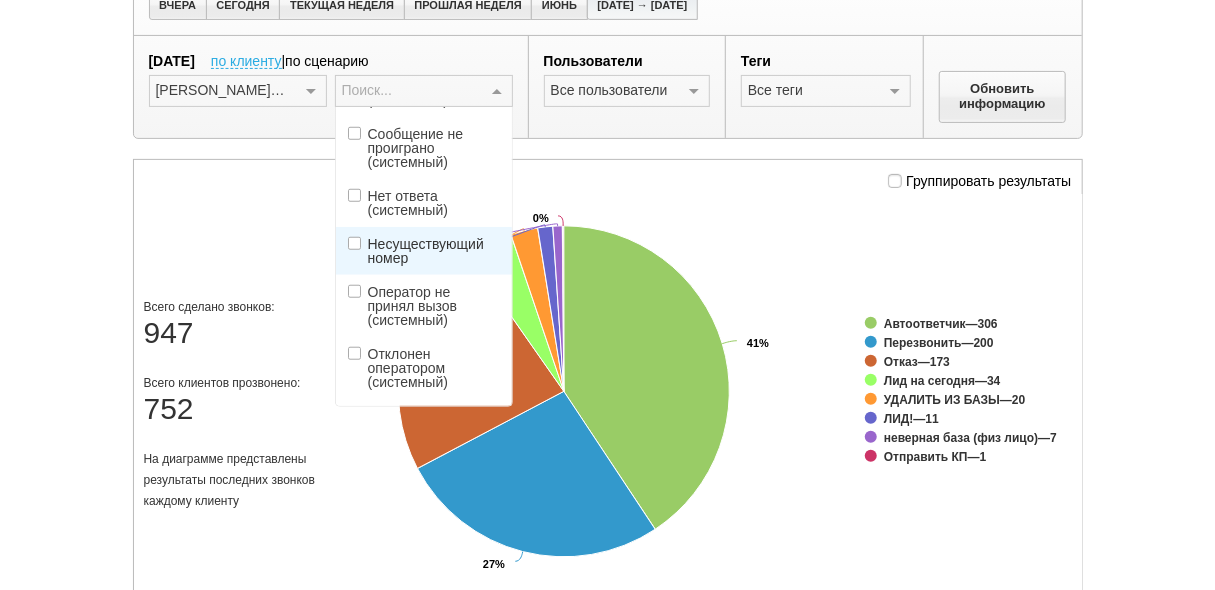 click on "Несуществующий номер" at bounding box center (434, 251) 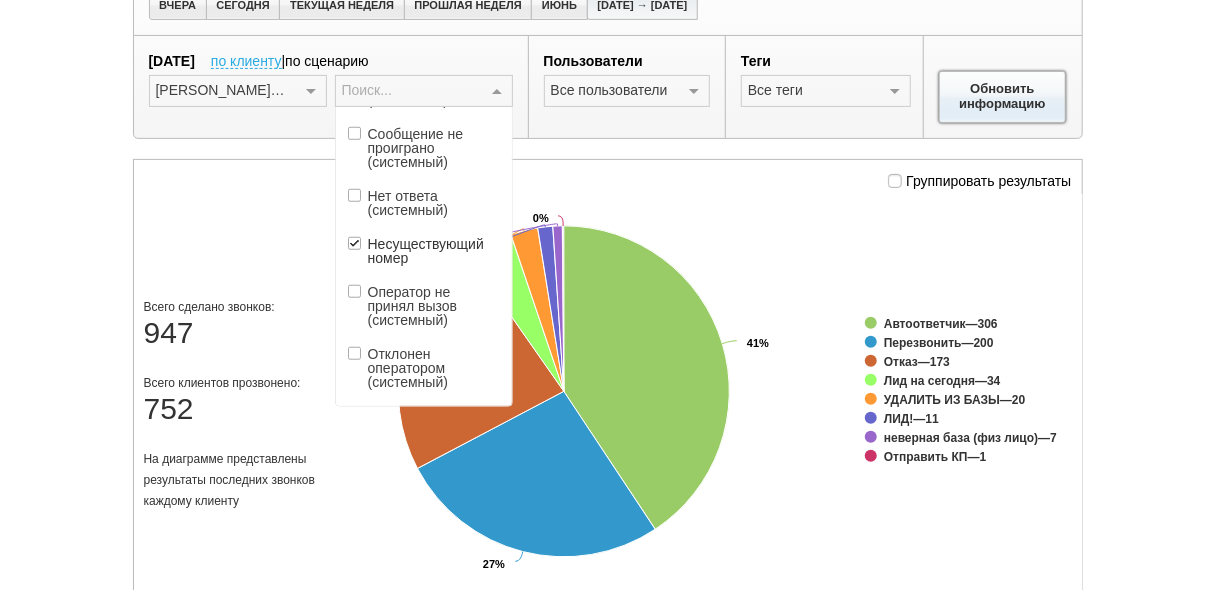click on "Обновить информацию" at bounding box center (1003, 97) 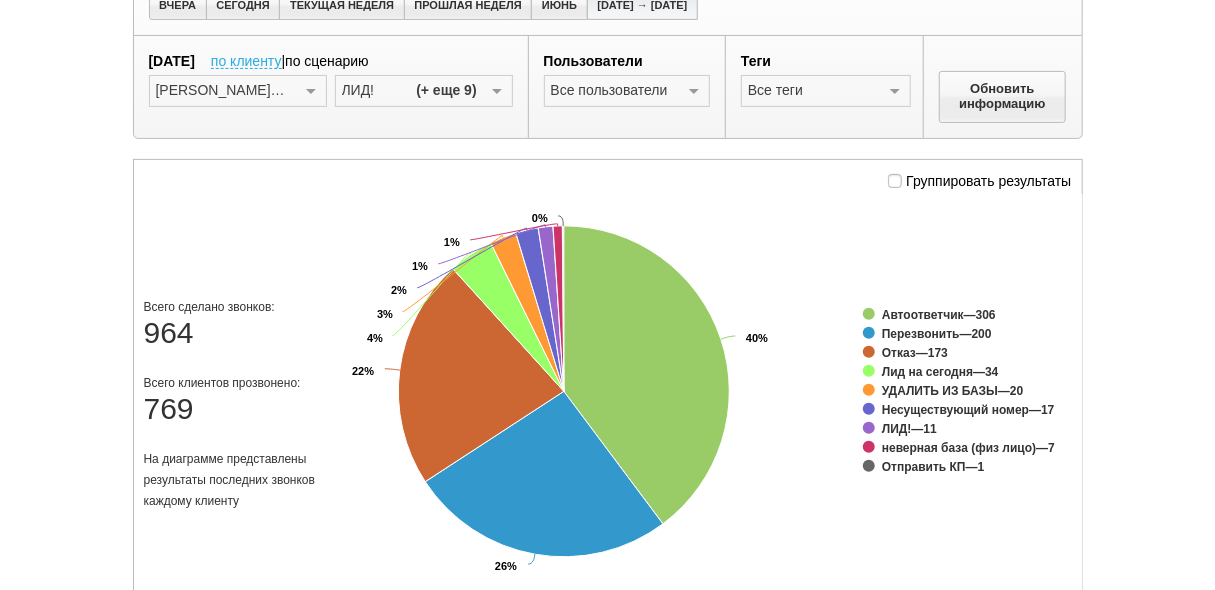 scroll, scrollTop: 160, scrollLeft: 0, axis: vertical 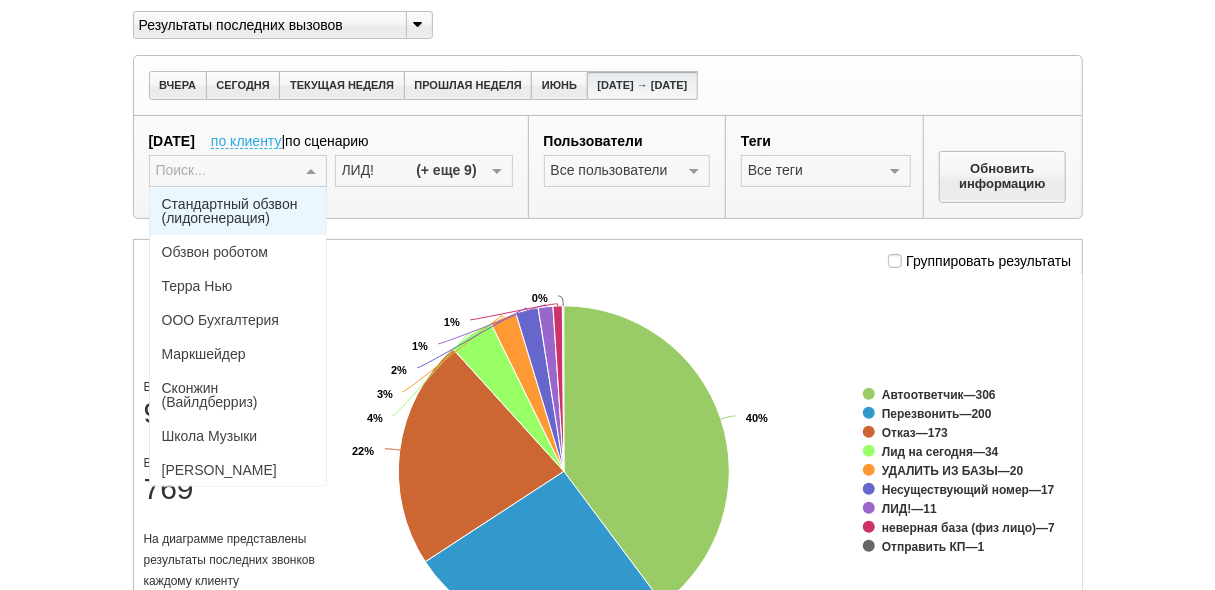 click at bounding box center [311, 172] 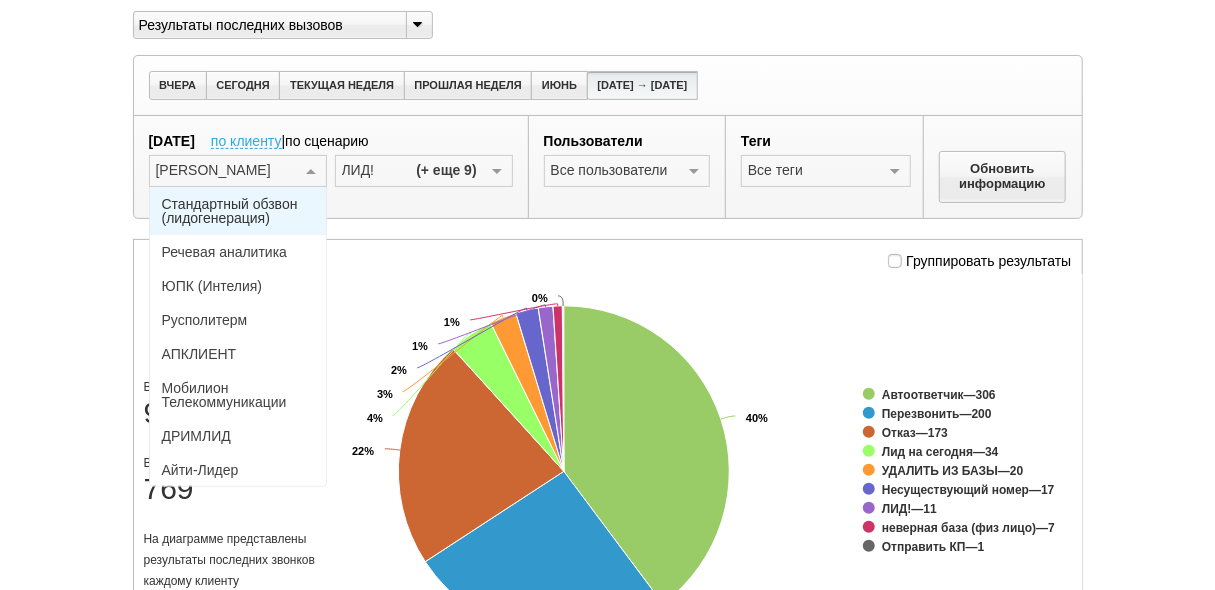 type on "Лит" 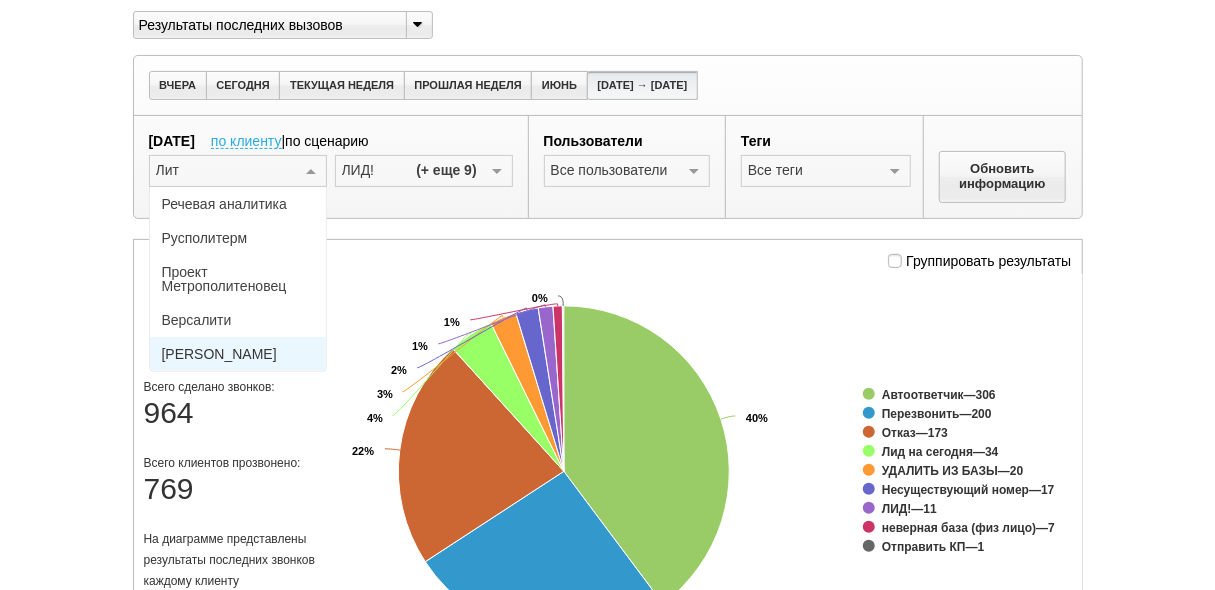 click on "[PERSON_NAME]" at bounding box center [238, 354] 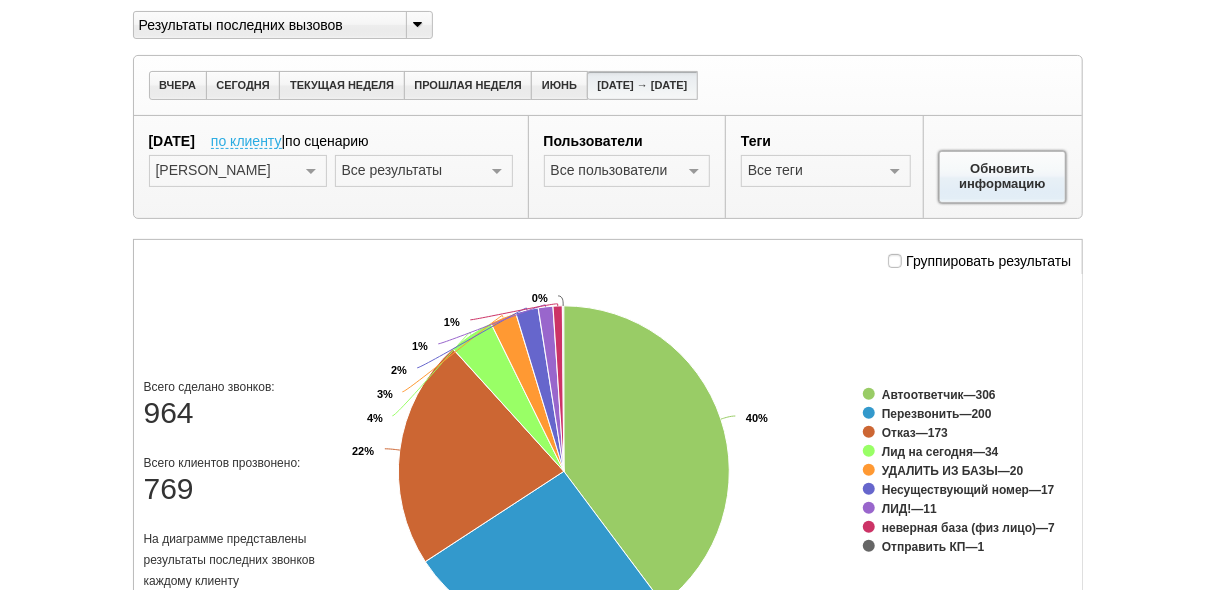 click on "Обновить информацию" at bounding box center [1003, 177] 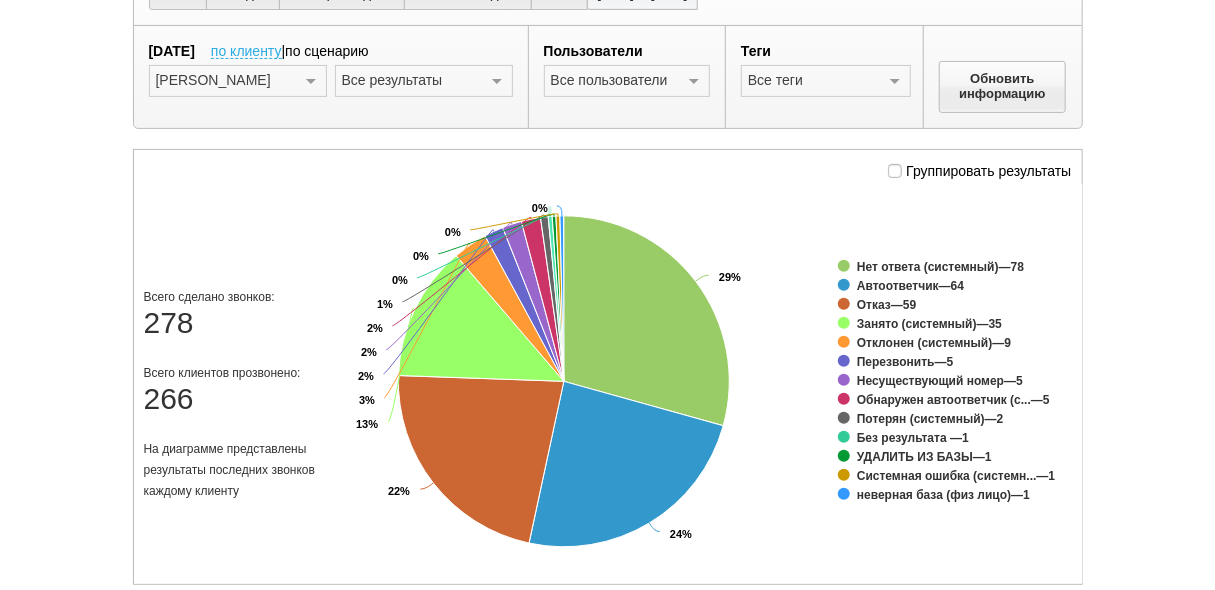 scroll, scrollTop: 160, scrollLeft: 0, axis: vertical 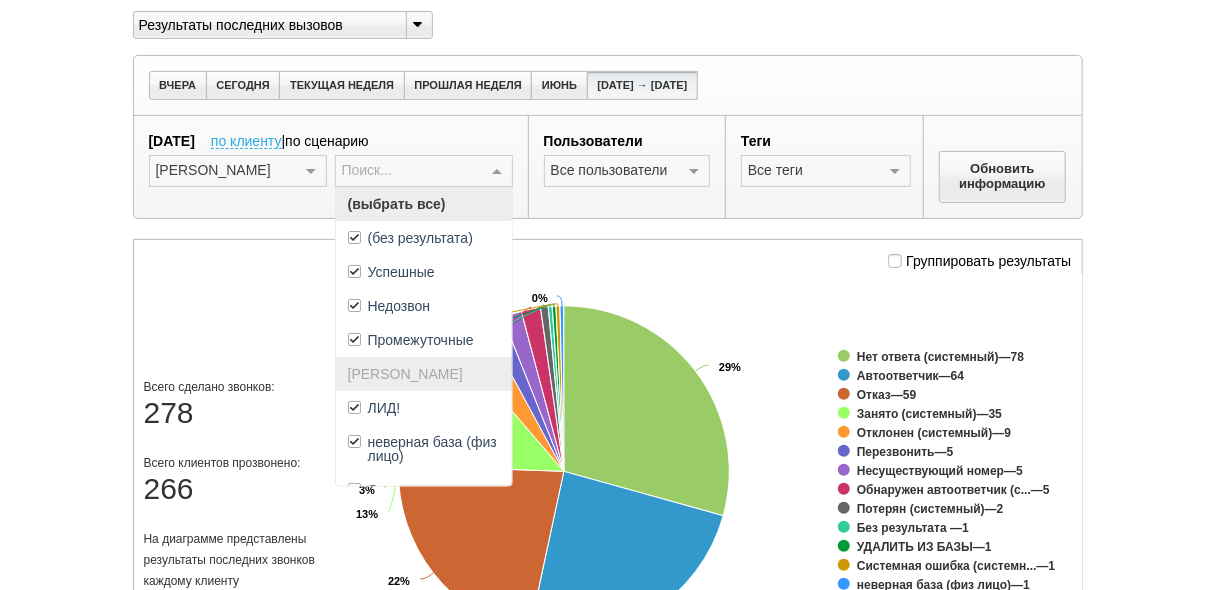 click at bounding box center (497, 172) 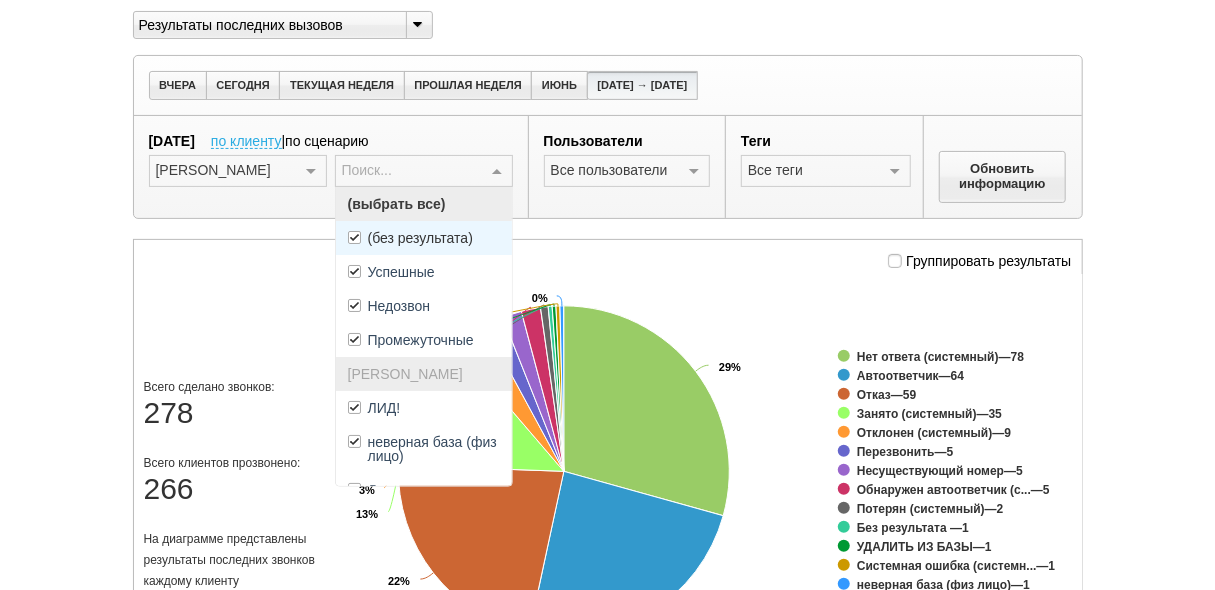 click on "(без результата)" at bounding box center [424, 238] 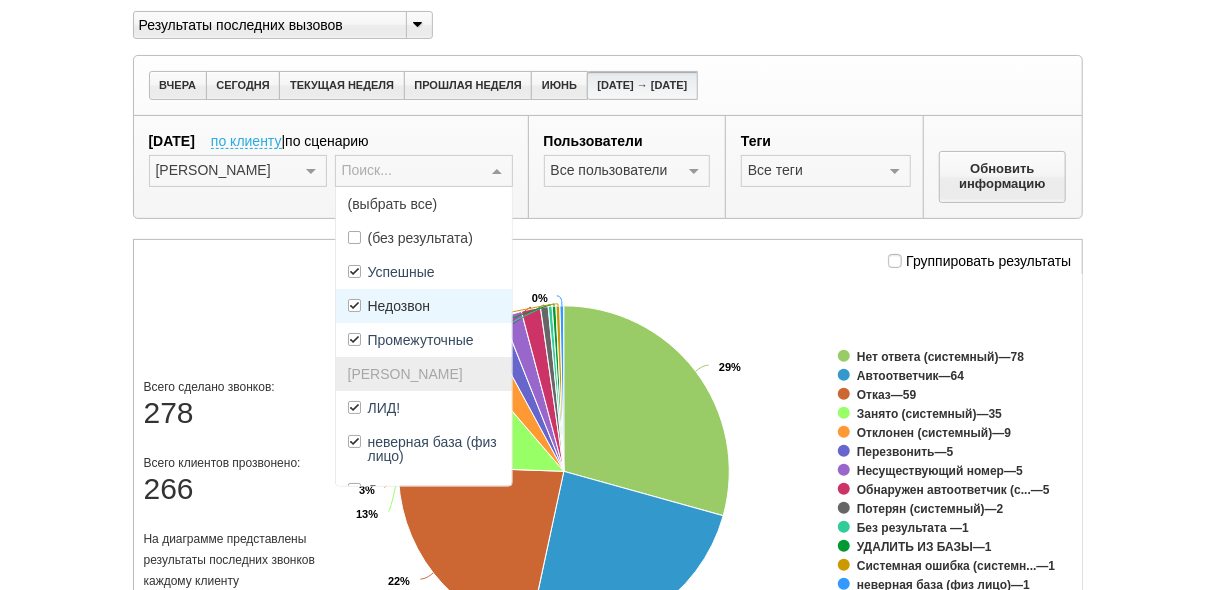 click on "Недозвон" at bounding box center [424, 306] 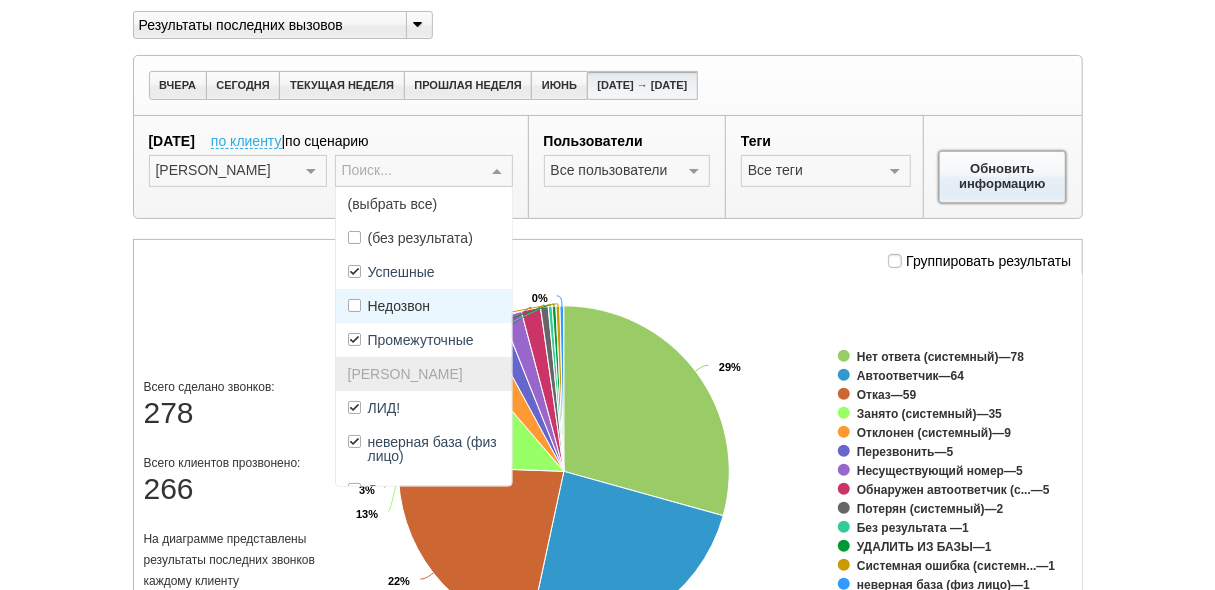 click on "Обновить информацию" at bounding box center [1003, 177] 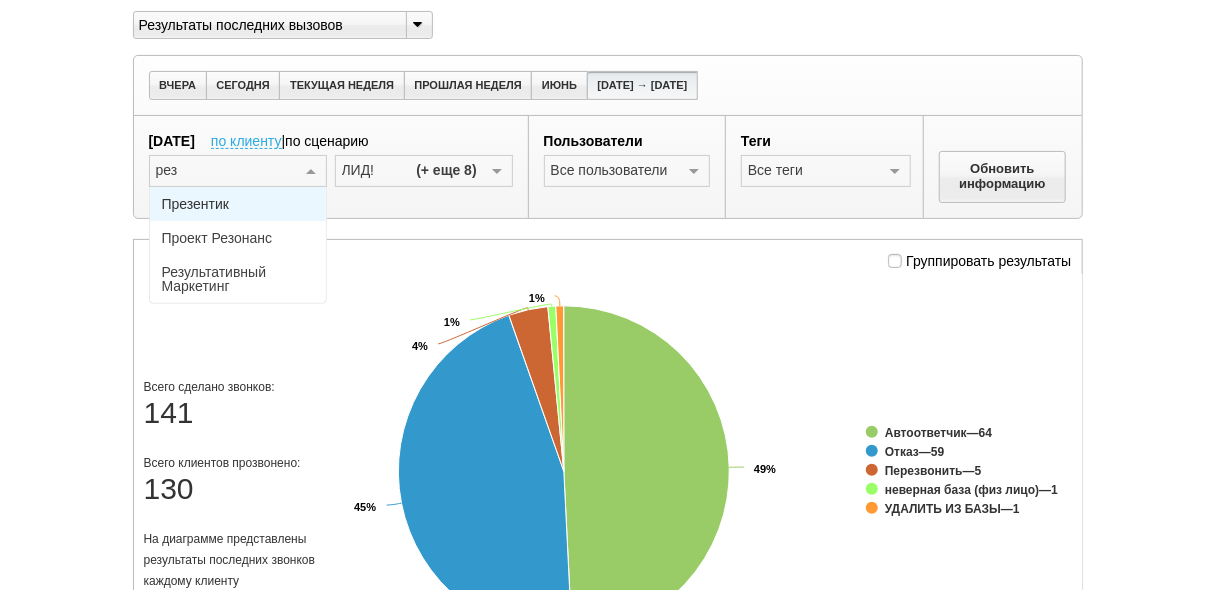 type on "резу" 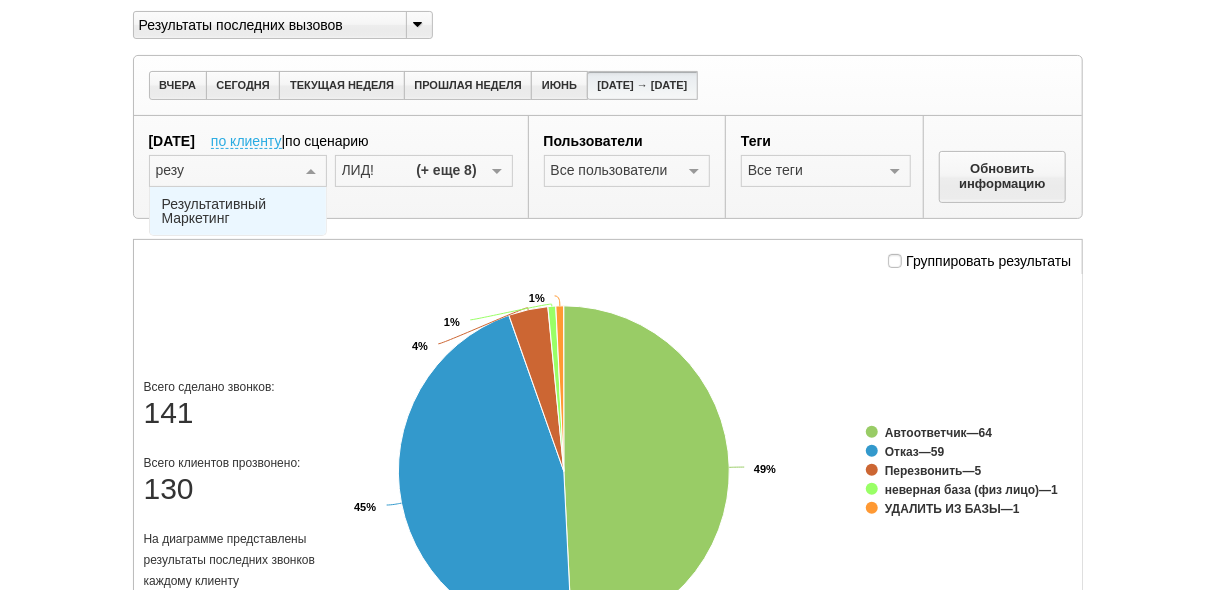 click on "Результативный Маркетинг" at bounding box center [238, 211] 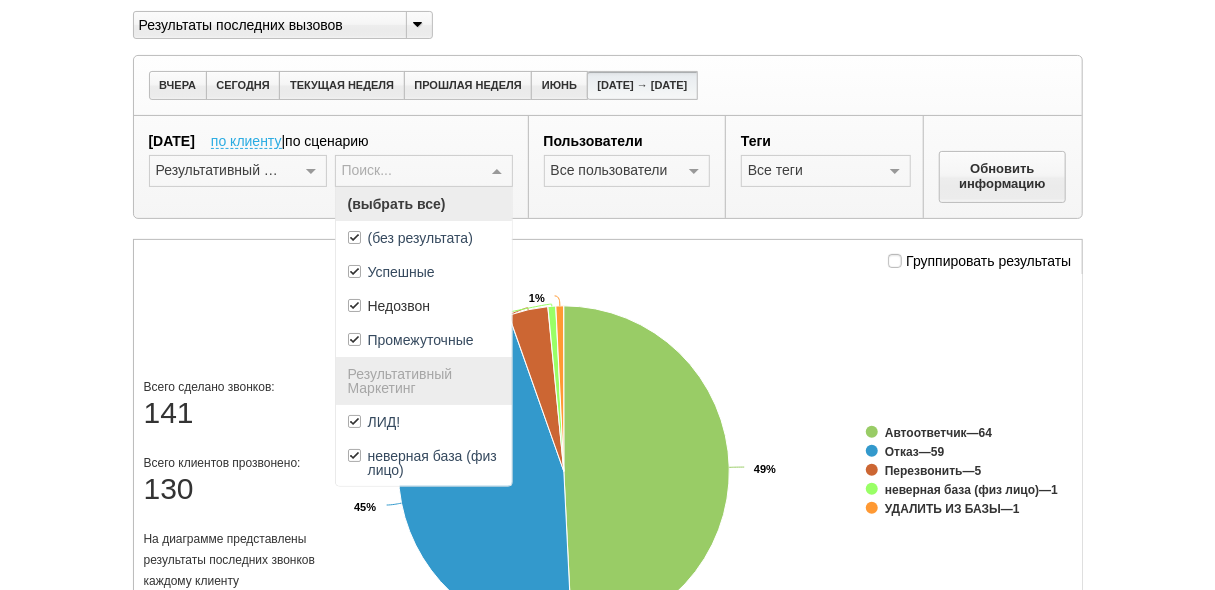 click at bounding box center [497, 172] 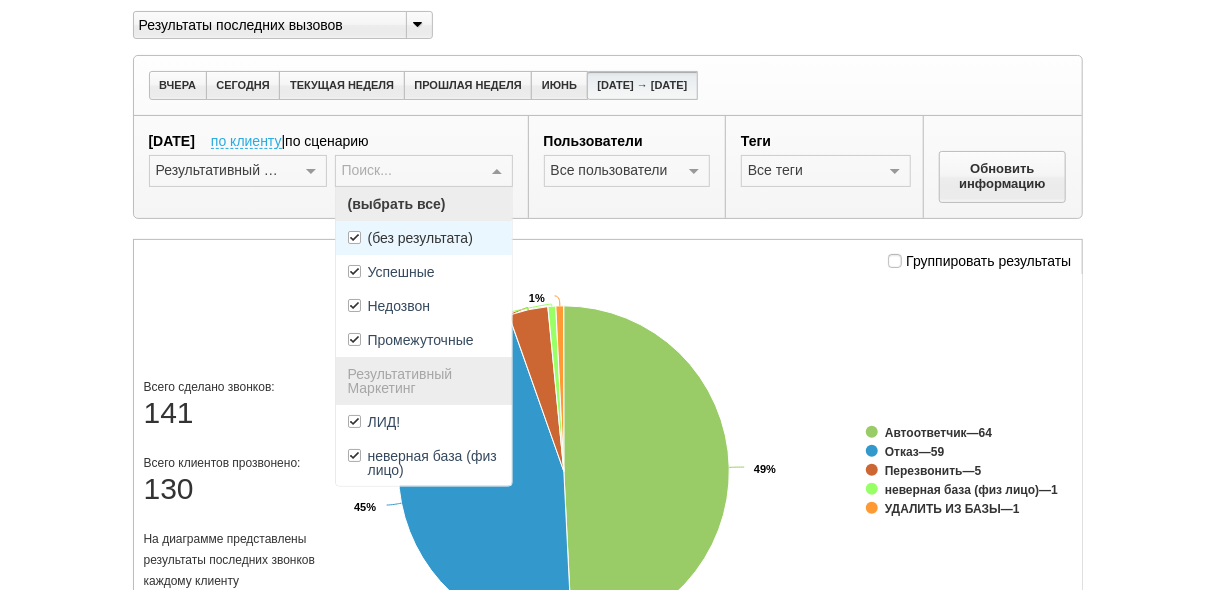 click on "(без результата)" at bounding box center (424, 238) 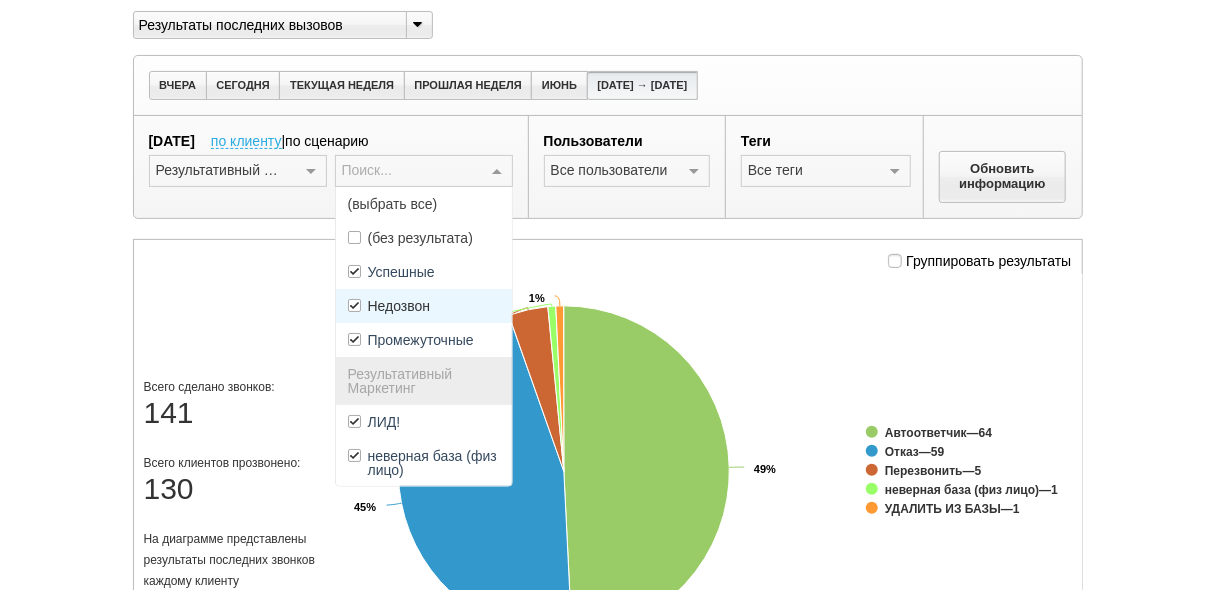 click on "Недозвон" at bounding box center [424, 306] 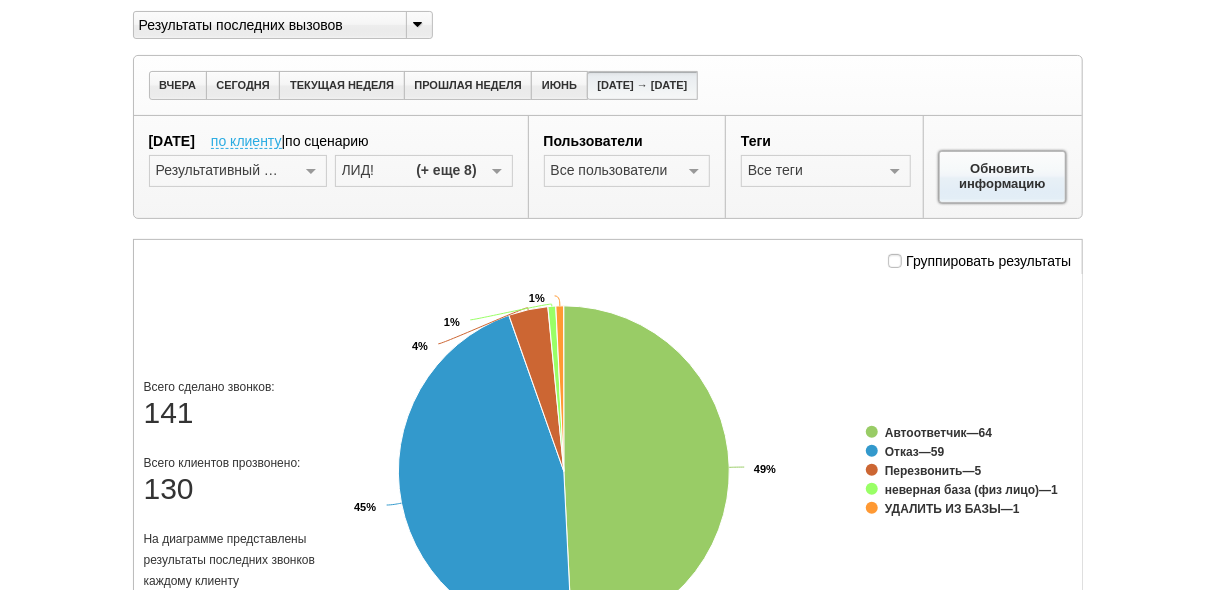 click on "Обновить информацию" at bounding box center [1003, 177] 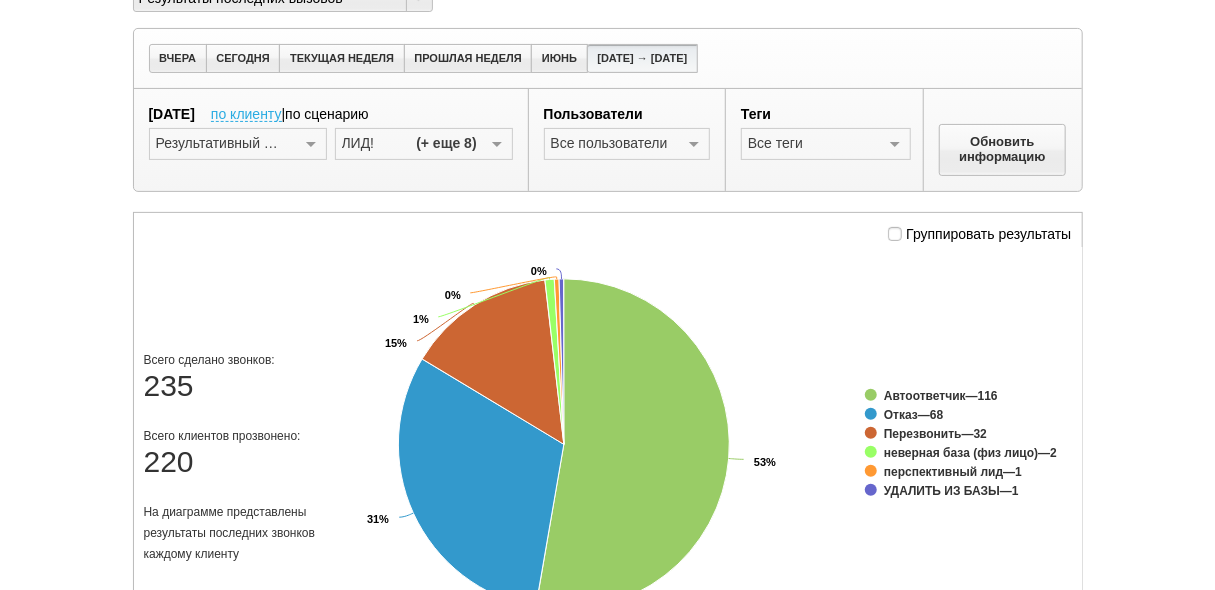 scroll, scrollTop: 160, scrollLeft: 0, axis: vertical 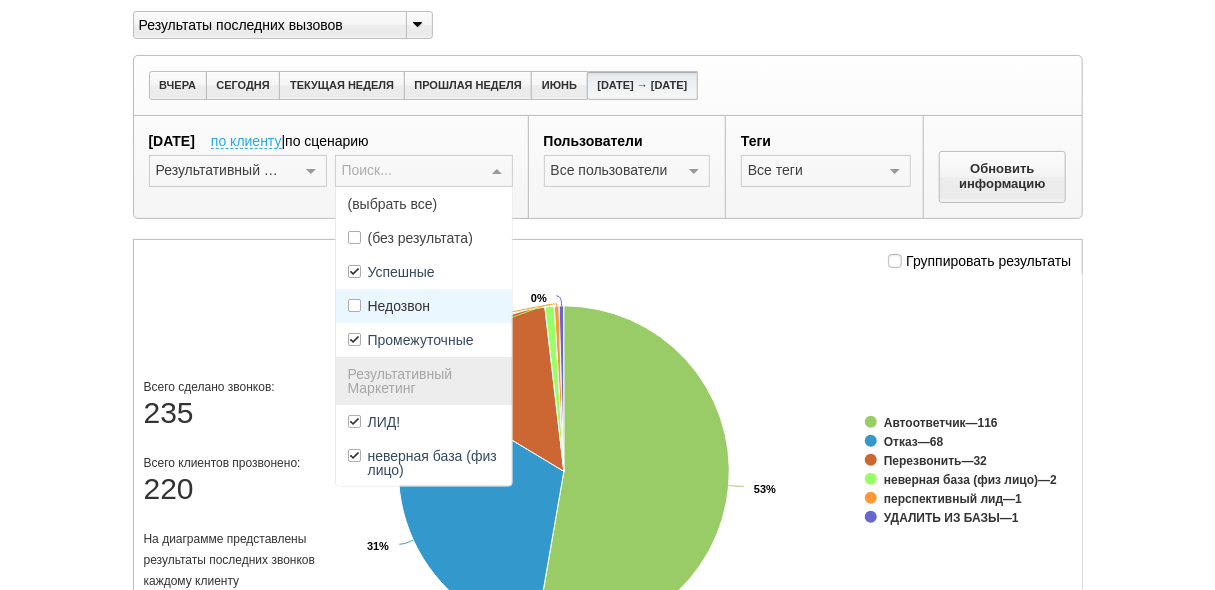 click at bounding box center (497, 172) 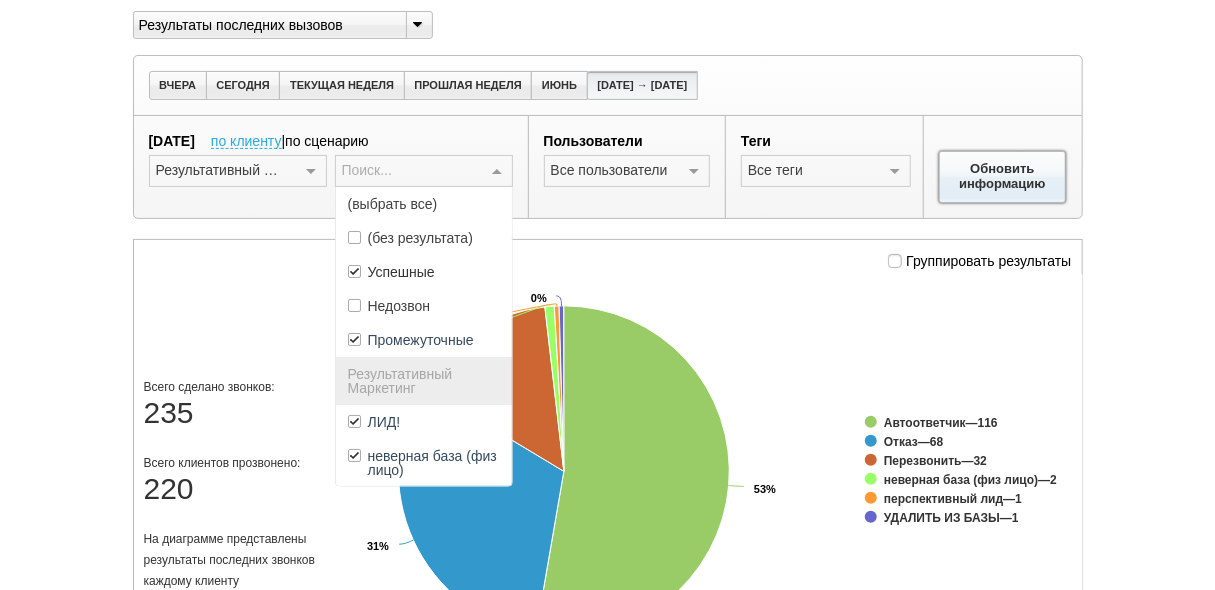 click on "Обновить информацию" at bounding box center [1003, 177] 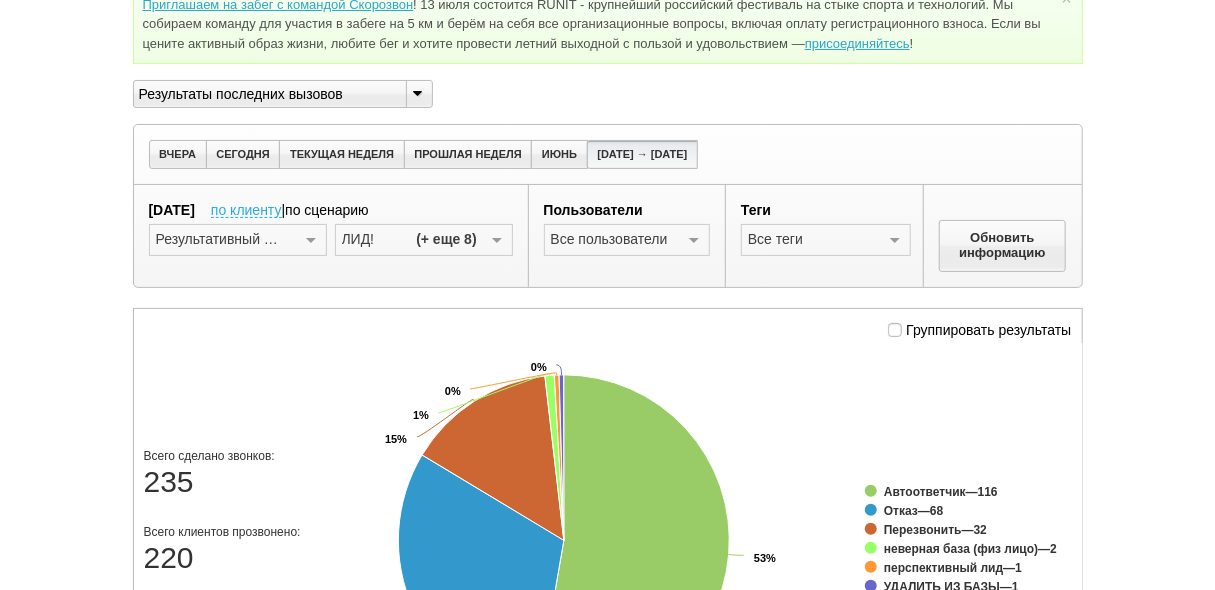 scroll, scrollTop: 0, scrollLeft: 0, axis: both 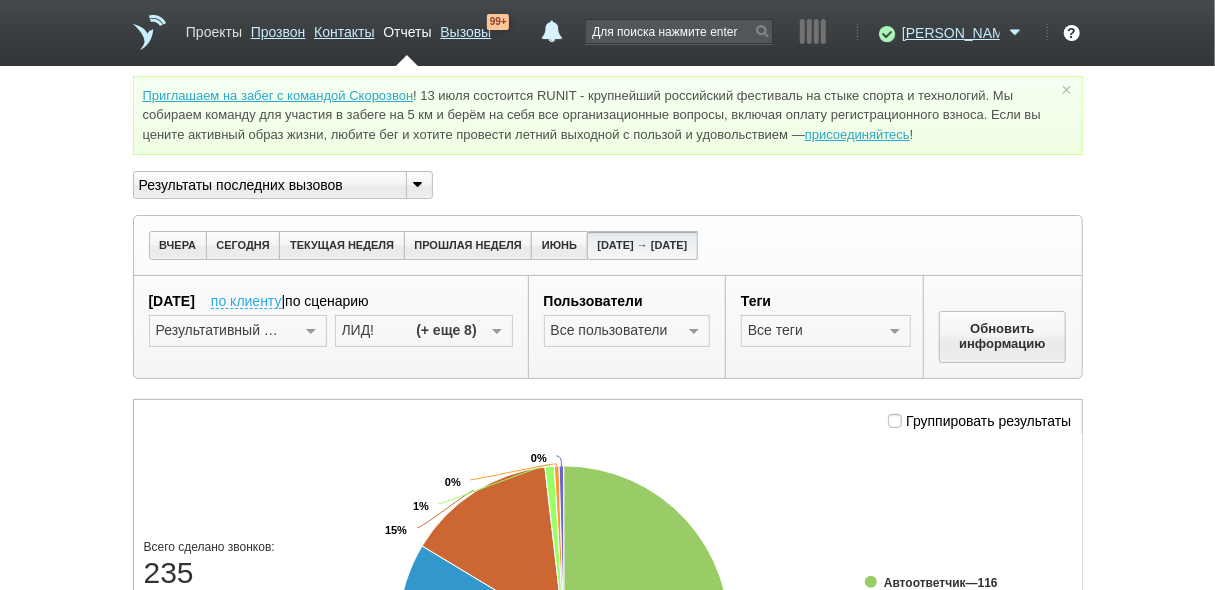 click on "Проекты" at bounding box center (214, 28) 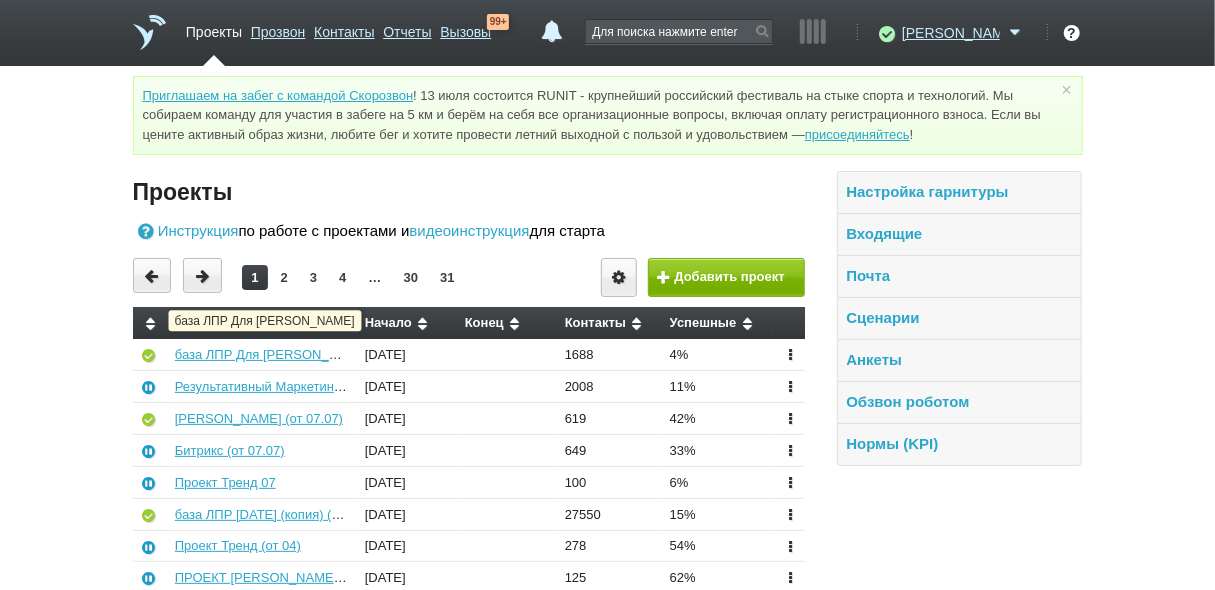 click on "база ЛПР  Для [PERSON_NAME]" at bounding box center (263, 354) 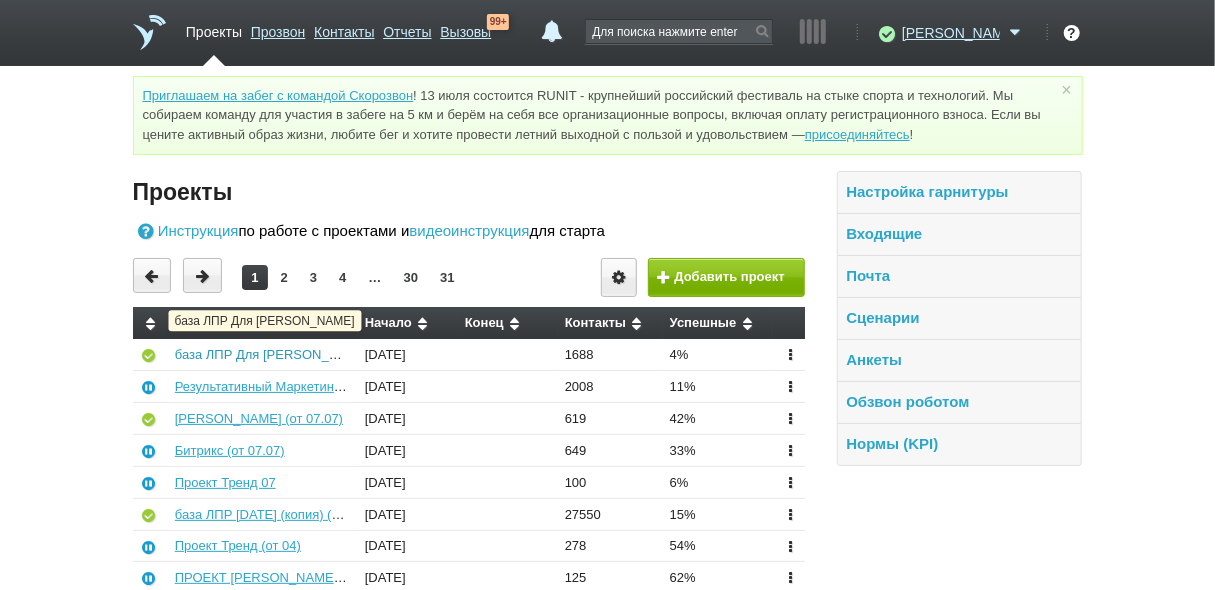 click on "база ЛПР  Для [PERSON_NAME]" at bounding box center [272, 354] 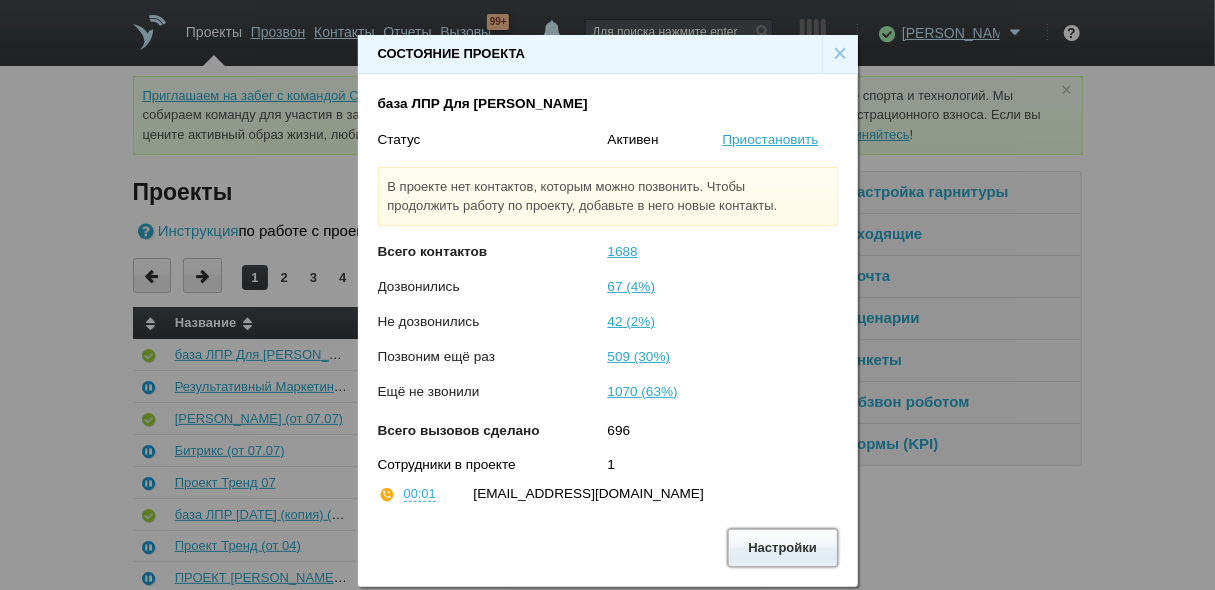 click on "Настройки" at bounding box center [783, 547] 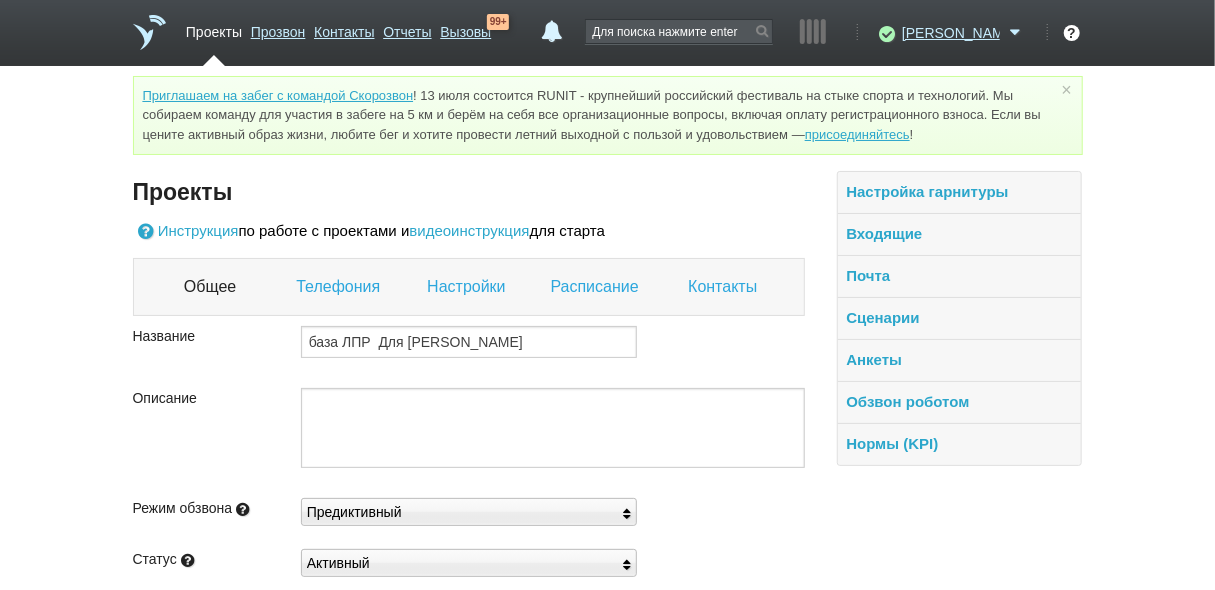 click on "Контакты" at bounding box center (725, 287) 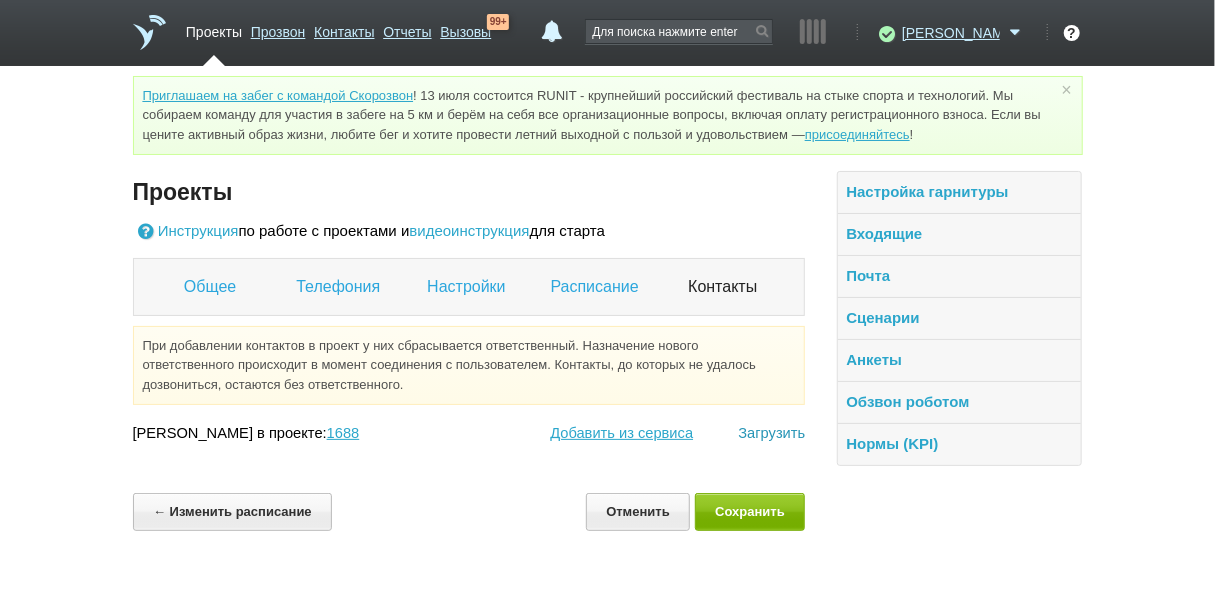 click on "Загрузить" at bounding box center (771, 433) 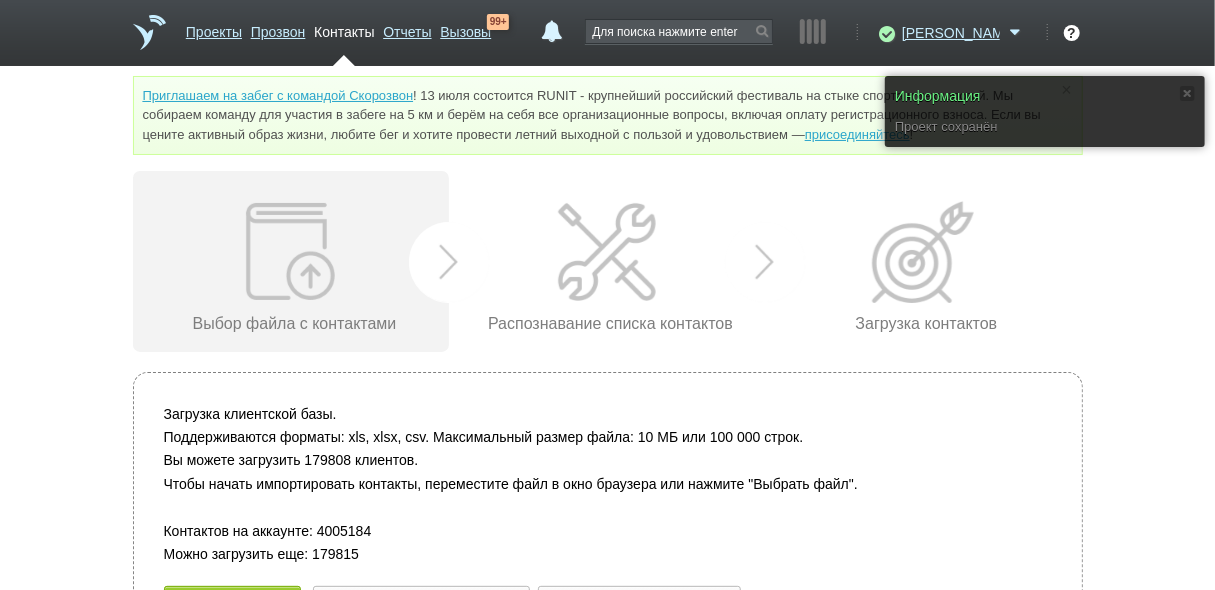 scroll, scrollTop: 61, scrollLeft: 0, axis: vertical 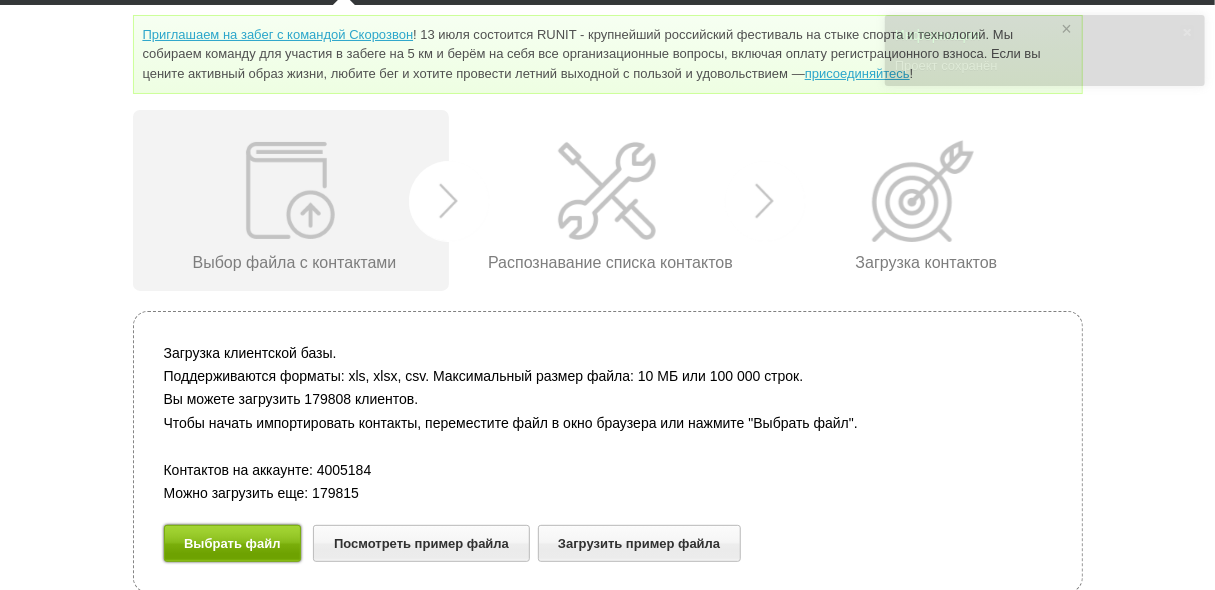 click on "Выбрать файл" at bounding box center (233, 543) 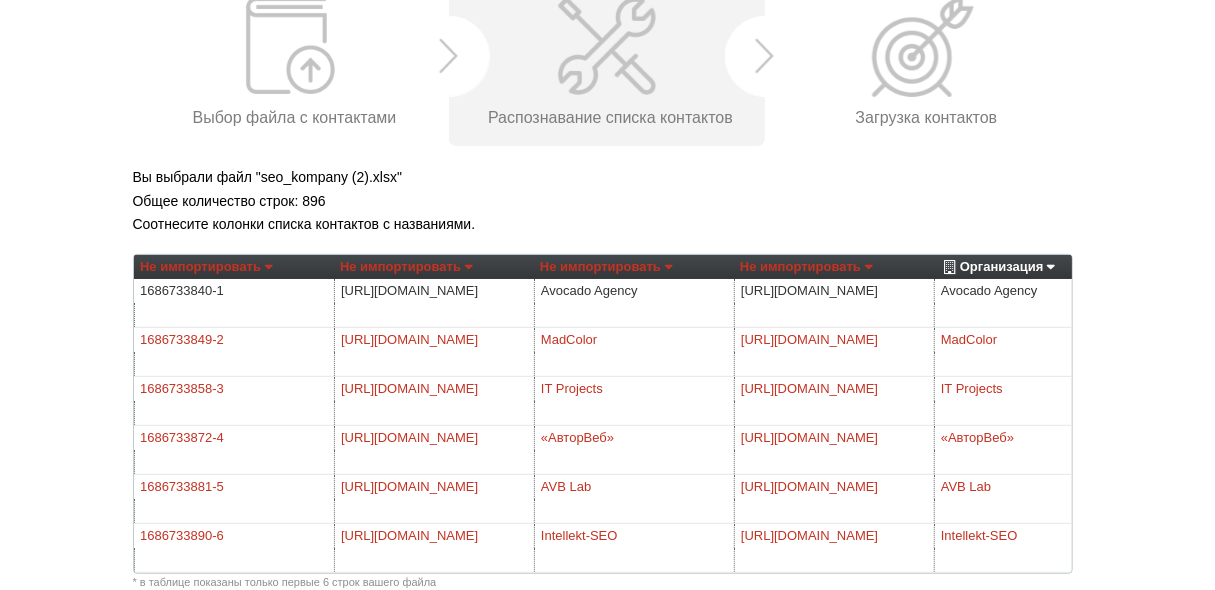 scroll, scrollTop: 221, scrollLeft: 0, axis: vertical 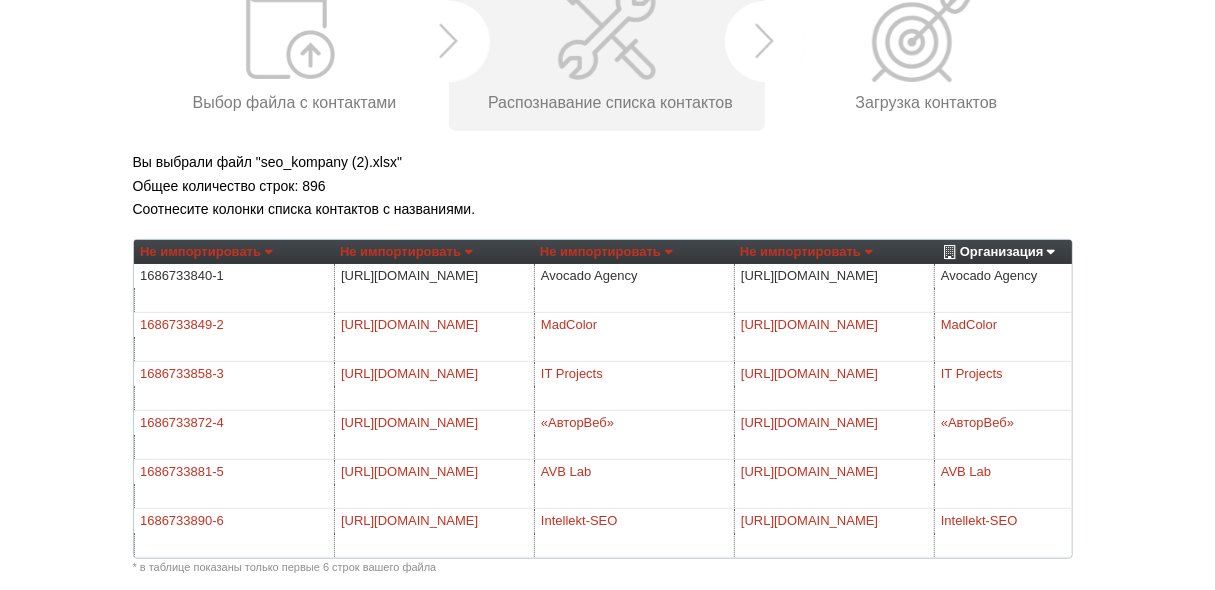 click on "Не импортировать" at bounding box center (606, 252) 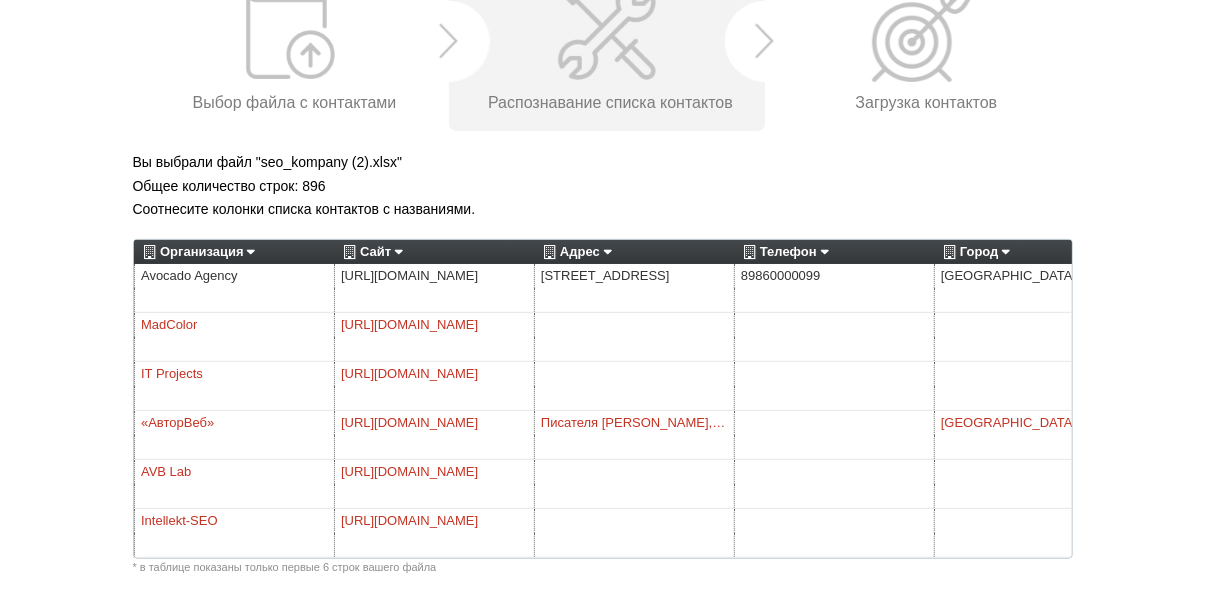 scroll, scrollTop: 0, scrollLeft: 806, axis: horizontal 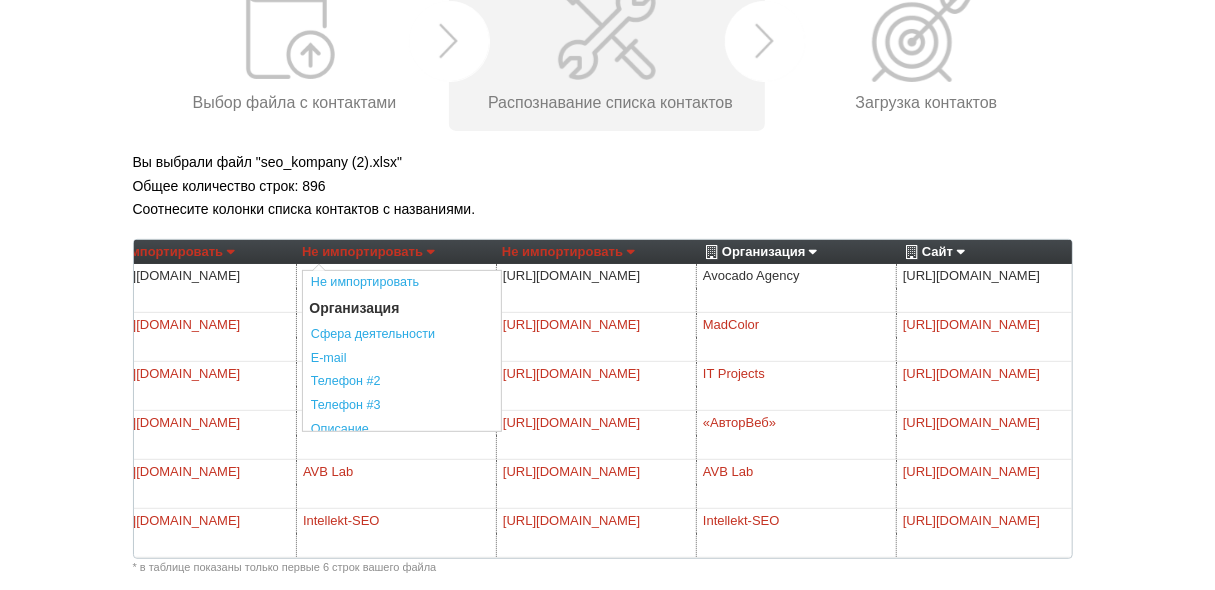 click on "Общее количество строк: 896" at bounding box center (608, 186) 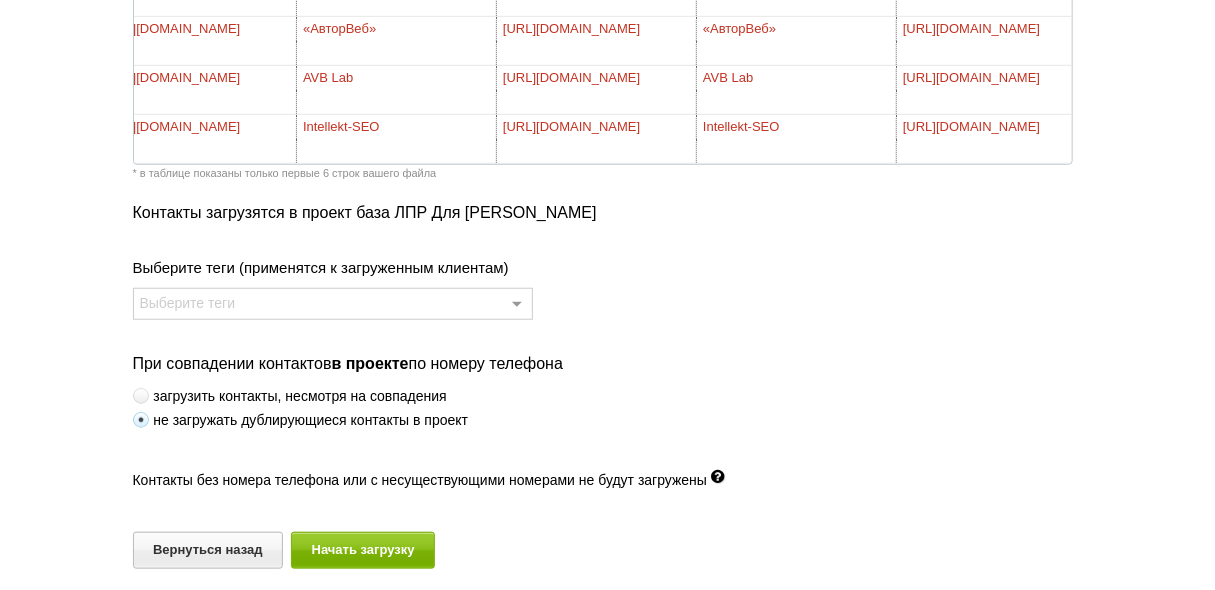 scroll, scrollTop: 621, scrollLeft: 0, axis: vertical 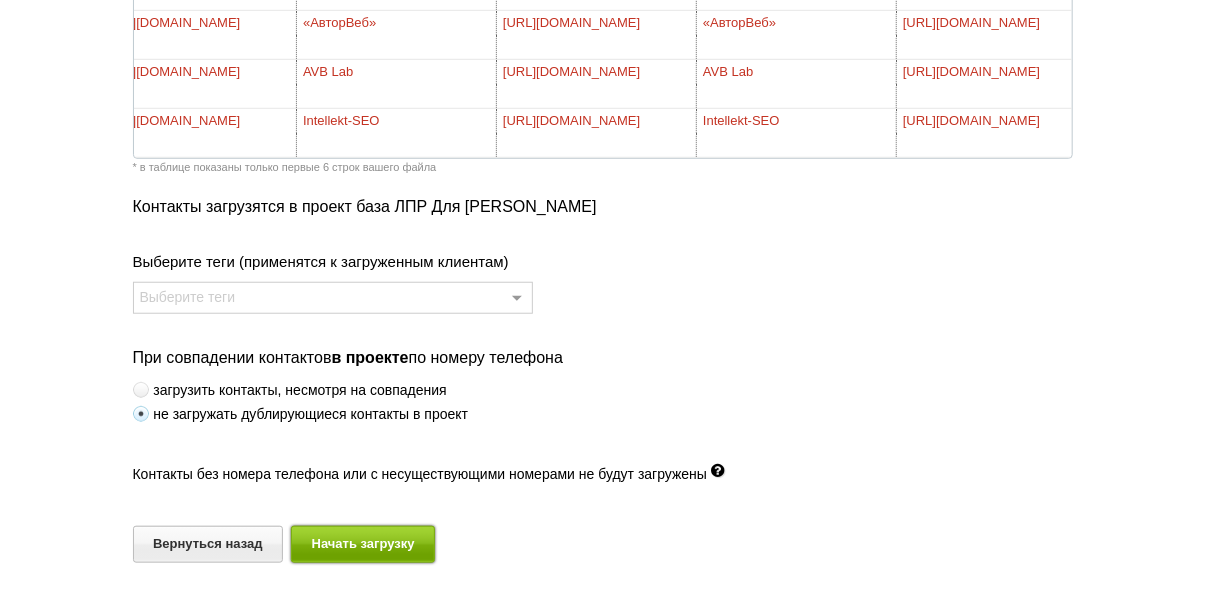 click on "Начать загрузку" at bounding box center [363, 544] 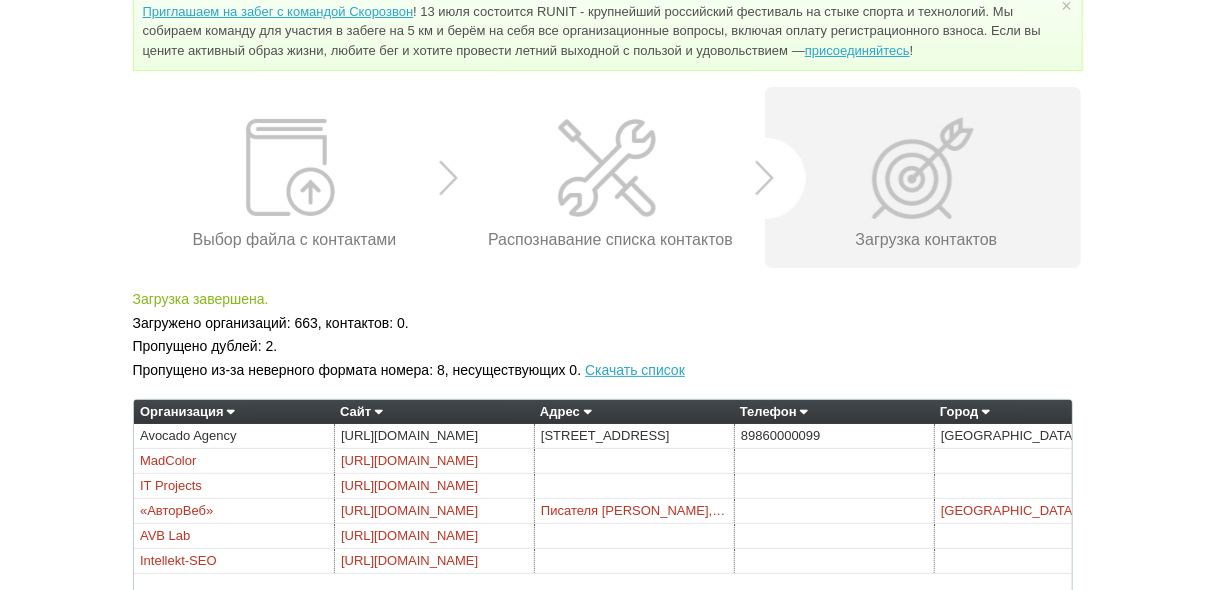 scroll, scrollTop: 225, scrollLeft: 0, axis: vertical 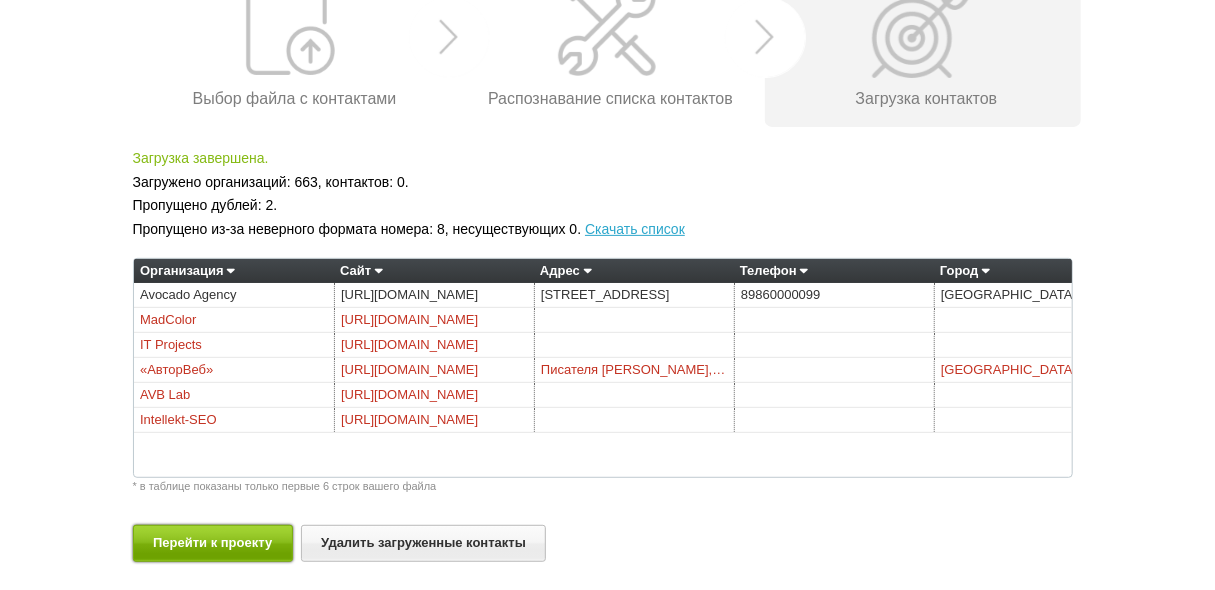 click on "Перейти к проекту" at bounding box center [213, 543] 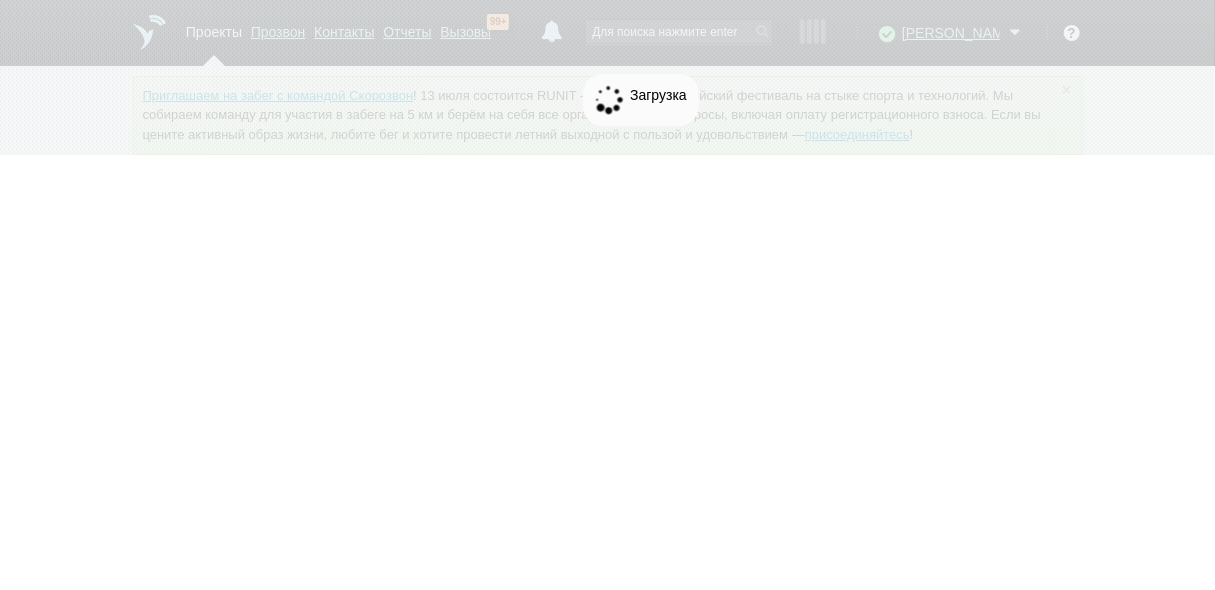 scroll, scrollTop: 0, scrollLeft: 0, axis: both 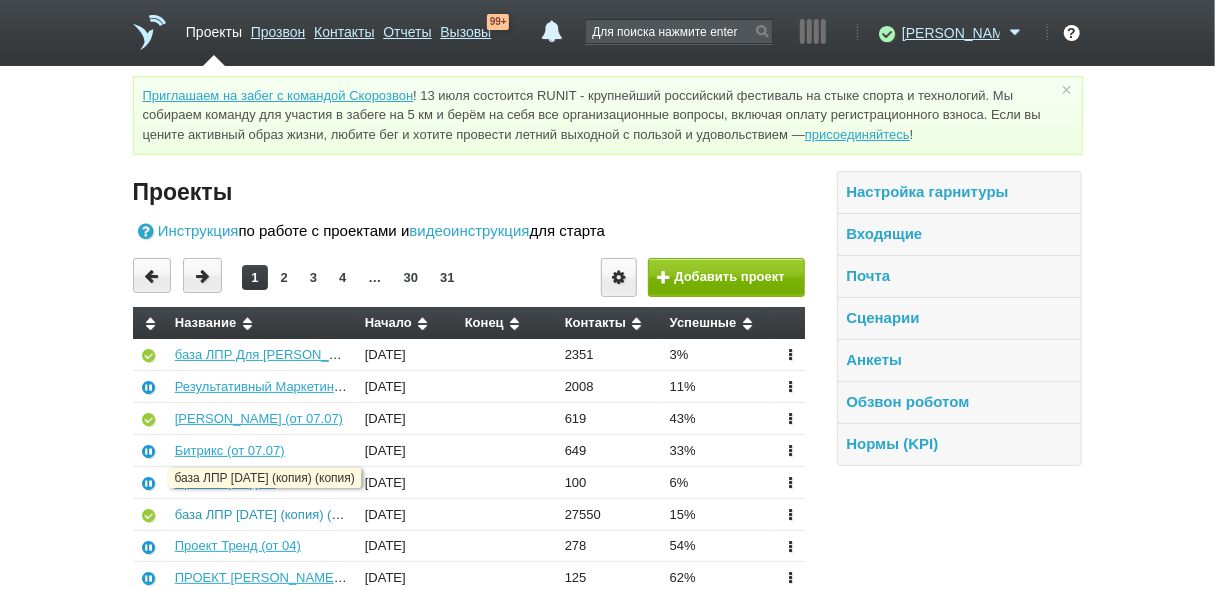 click on "база ЛПР  [DATE] (копия) (копия)" at bounding box center [272, 514] 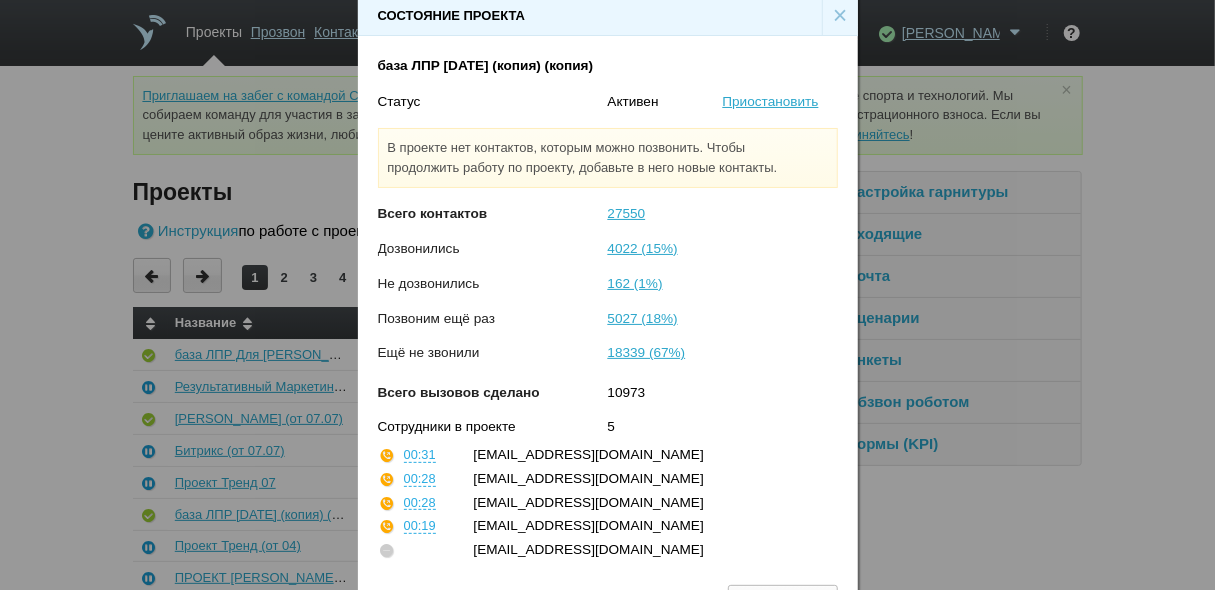 scroll, scrollTop: 0, scrollLeft: 0, axis: both 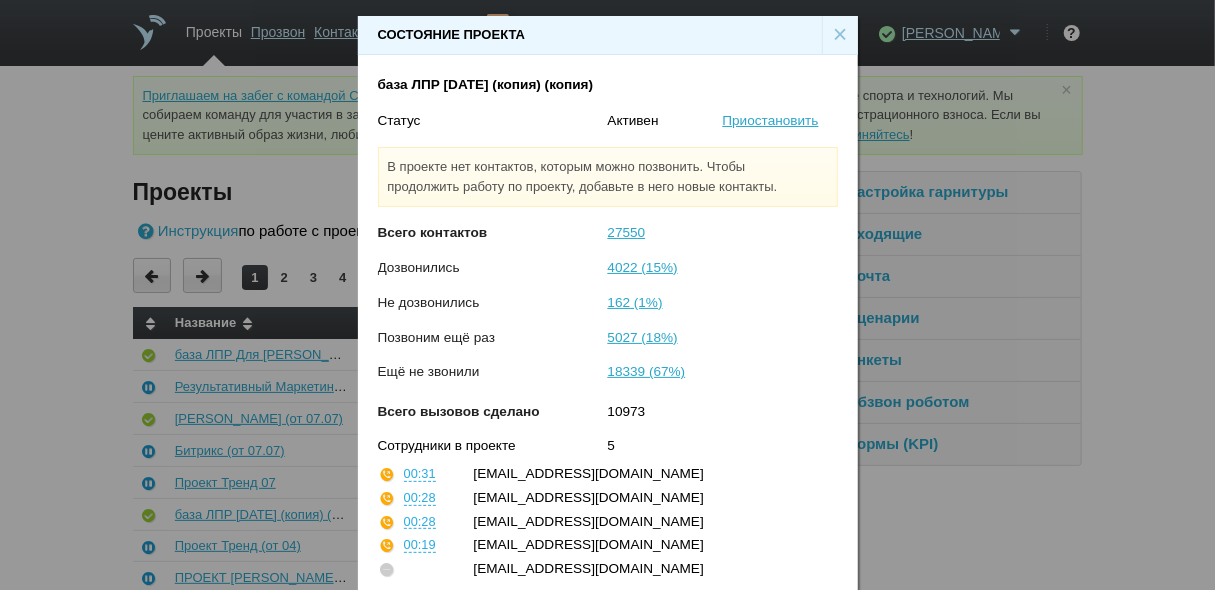 click on "×" at bounding box center (840, 35) 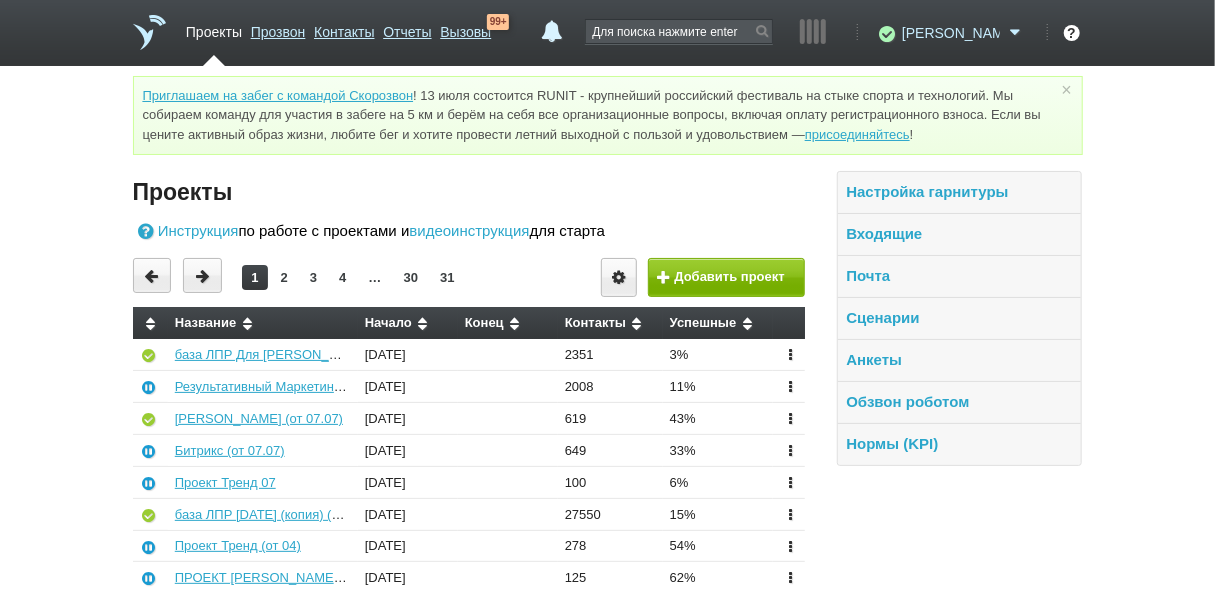 click on "[PERSON_NAME]" at bounding box center [951, 33] 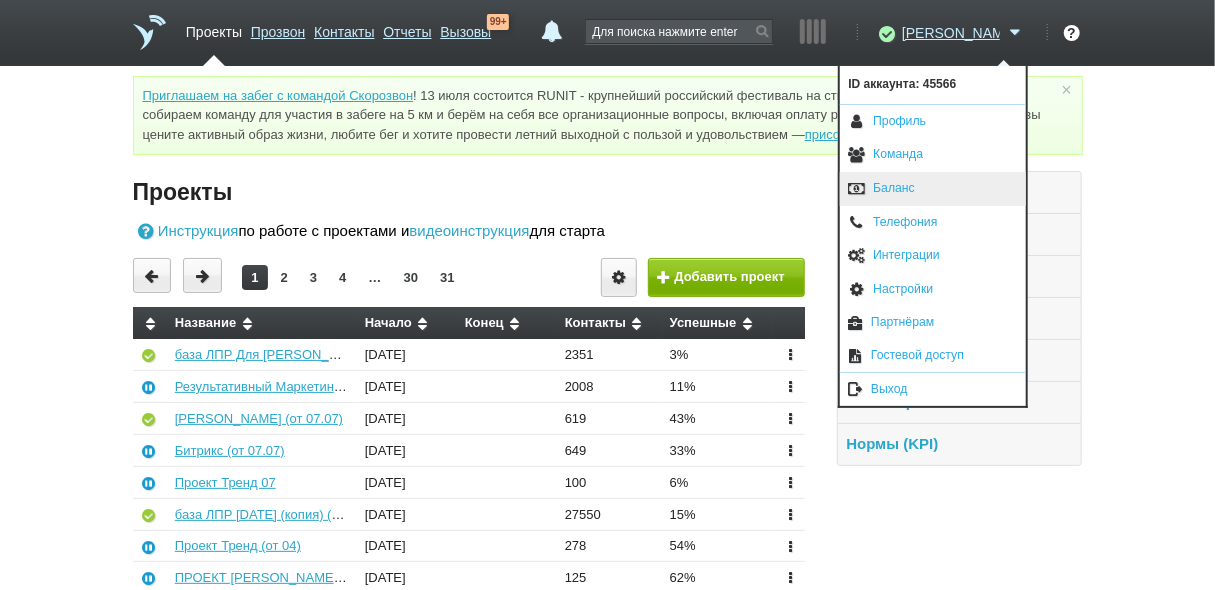 click on "Баланс" at bounding box center (933, 189) 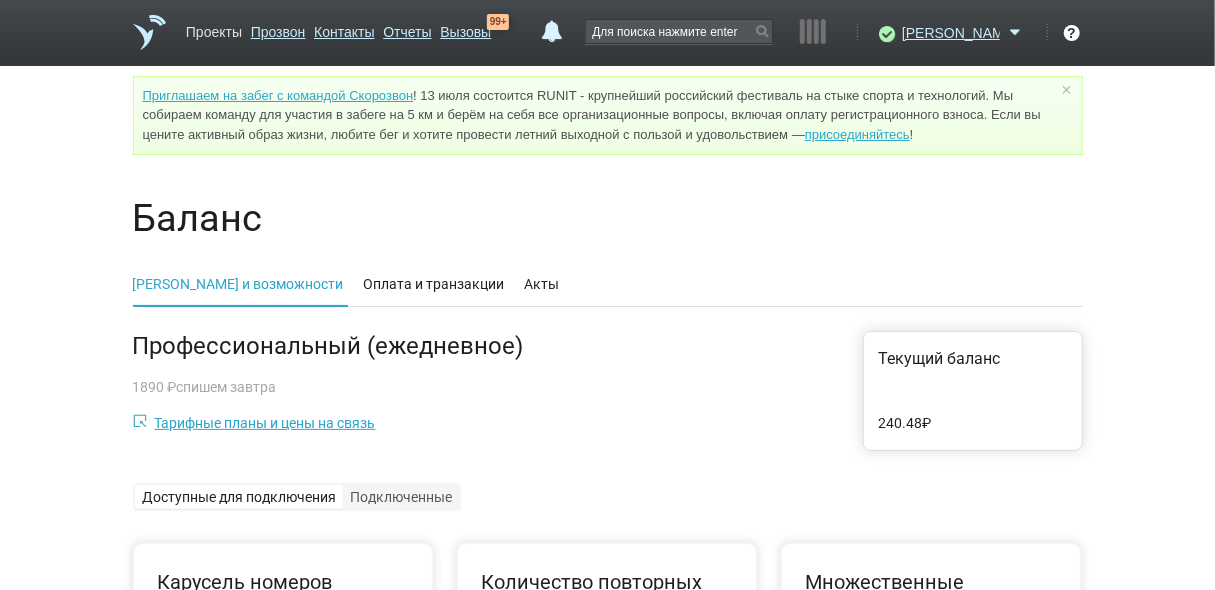 click on "Проекты" at bounding box center [214, 28] 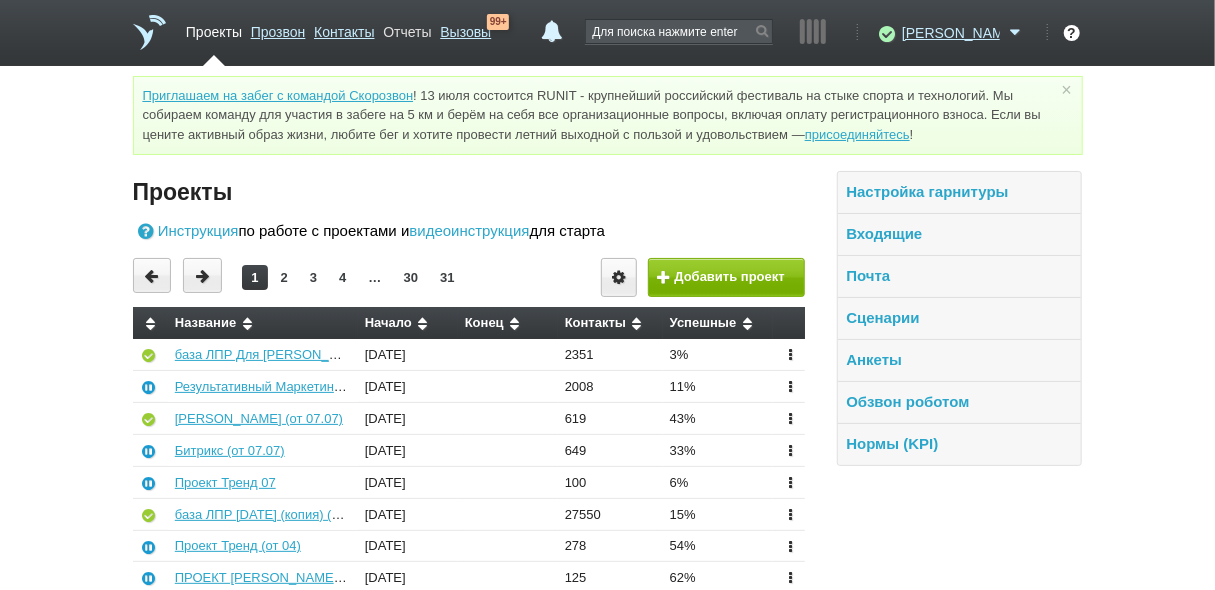click on "Отчеты" at bounding box center [407, 28] 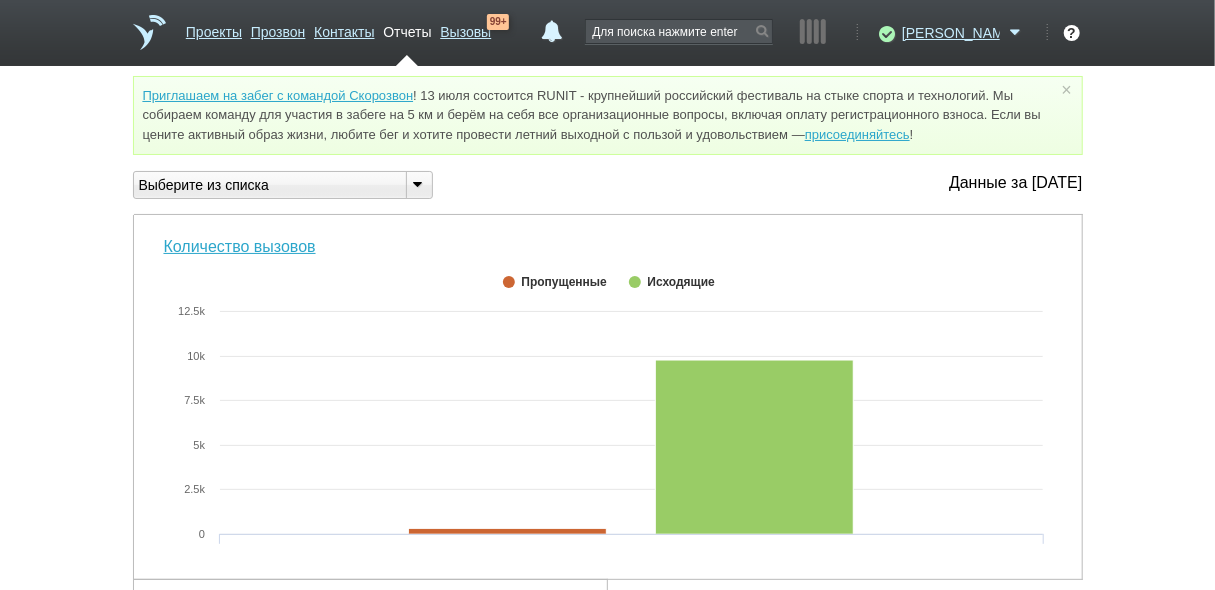 click at bounding box center [418, 183] 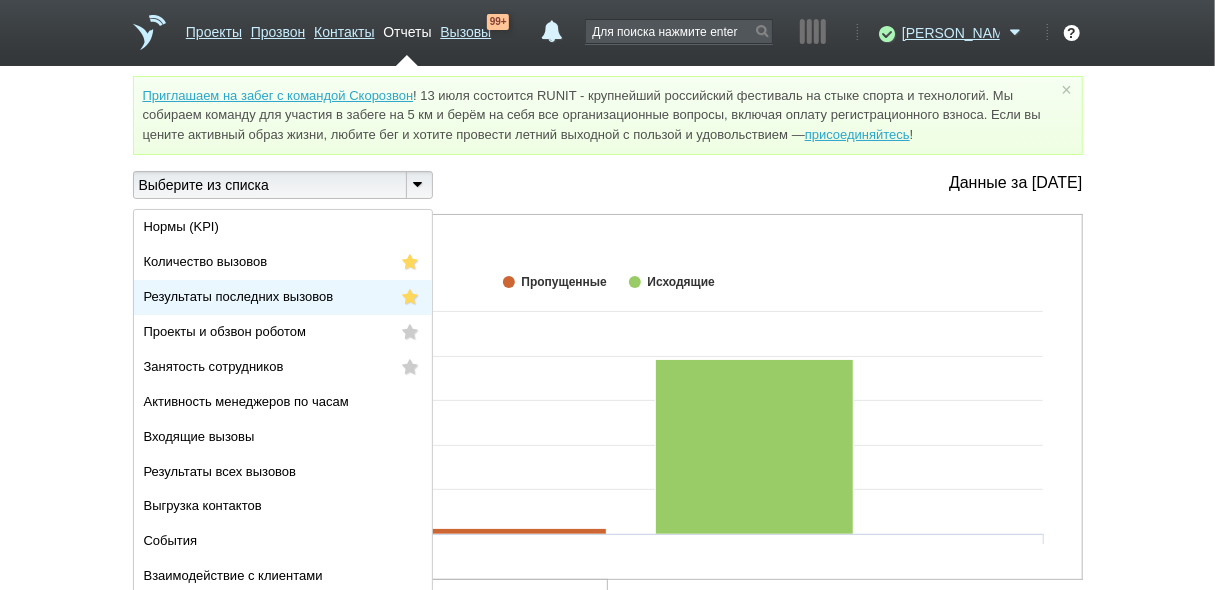 click on "Результаты последних вызовов" at bounding box center [239, 296] 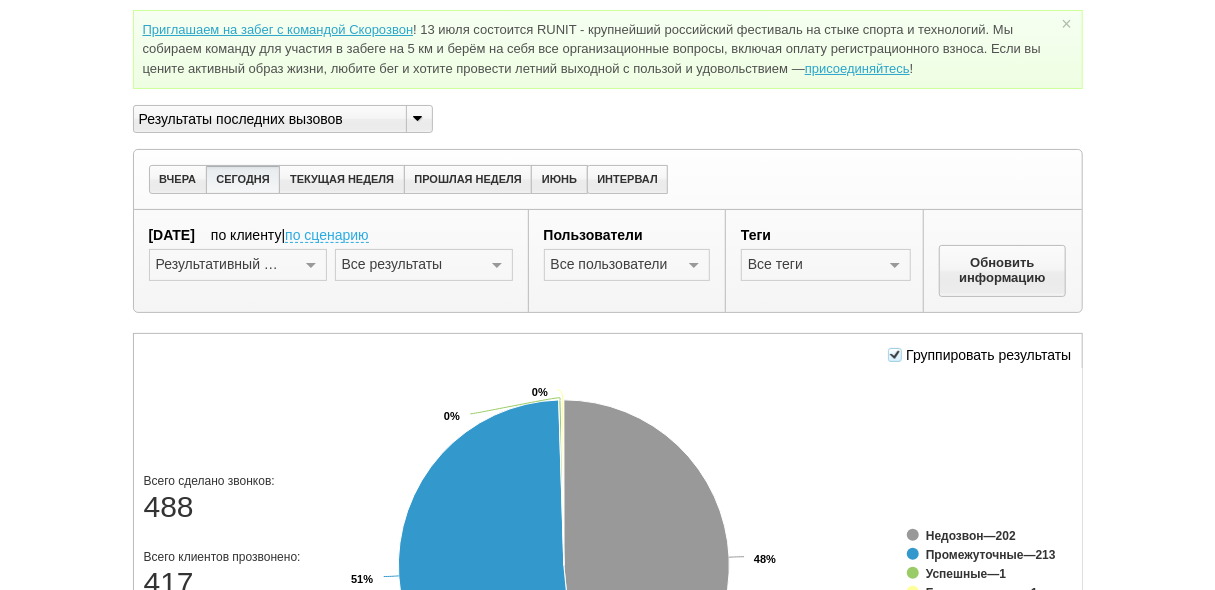 scroll, scrollTop: 160, scrollLeft: 0, axis: vertical 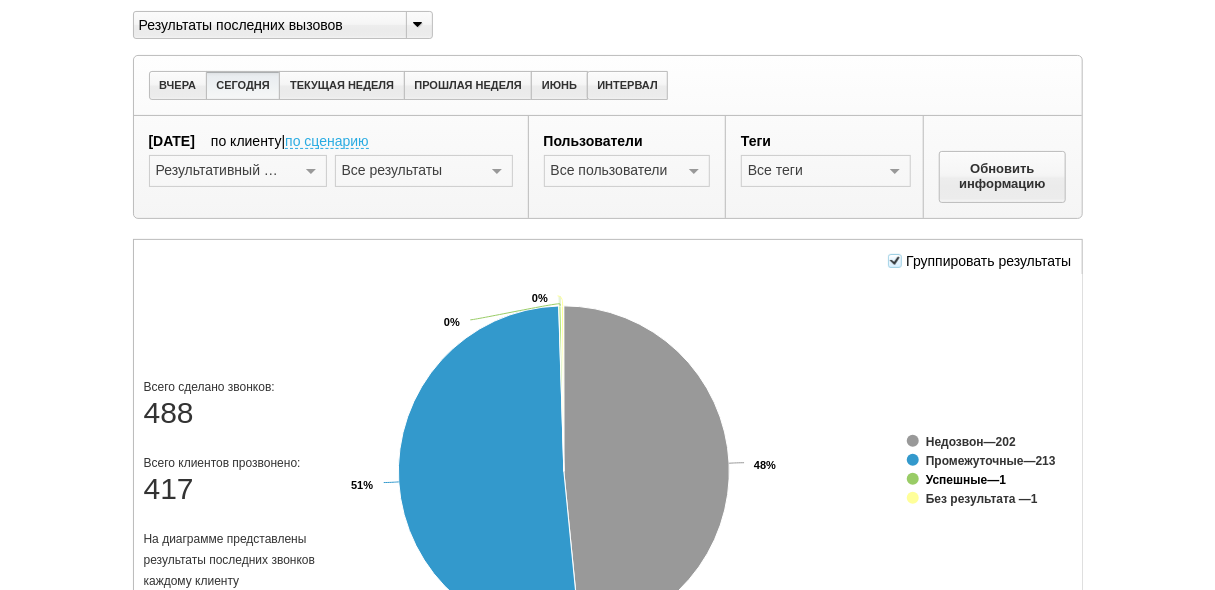 click on "Успешные" 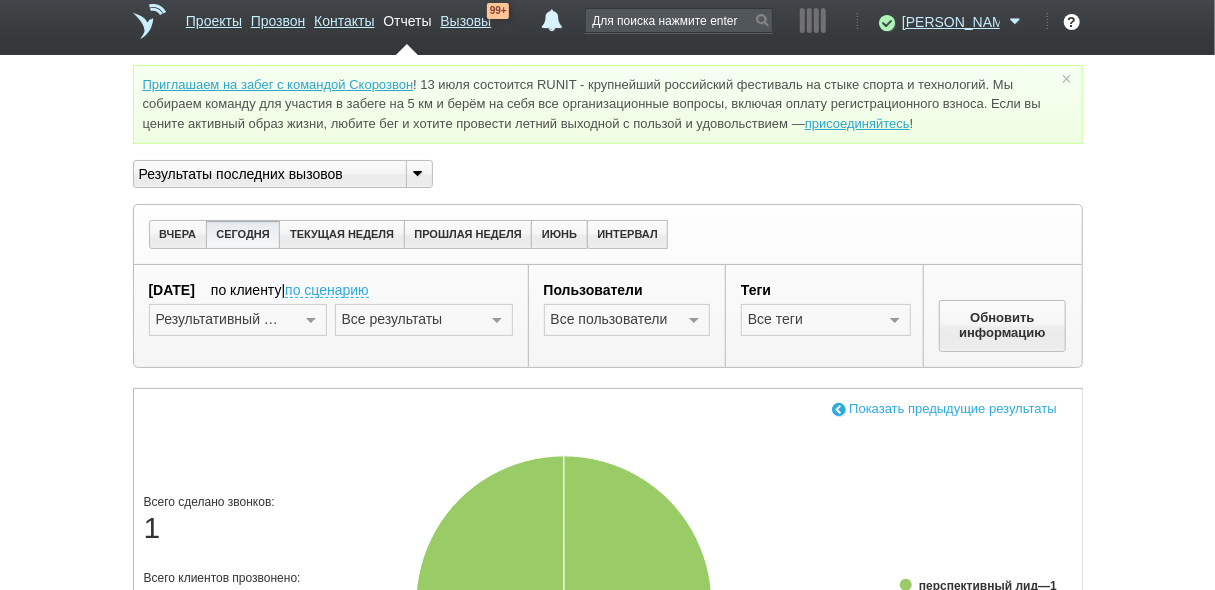 scroll, scrollTop: 0, scrollLeft: 0, axis: both 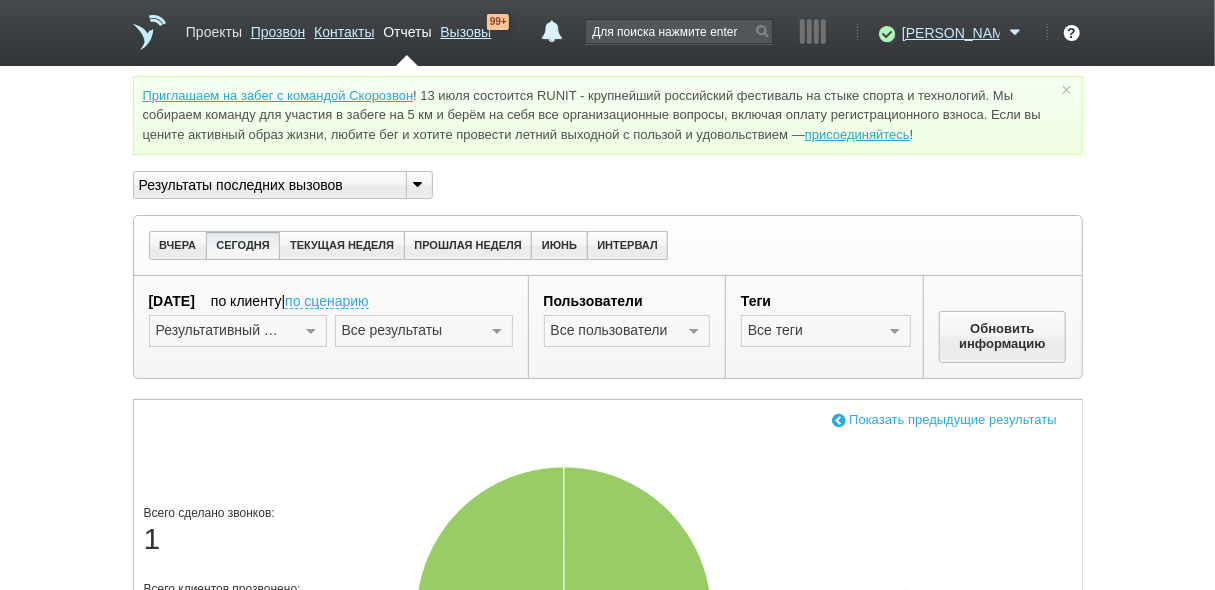 click on "Проекты" at bounding box center (214, 28) 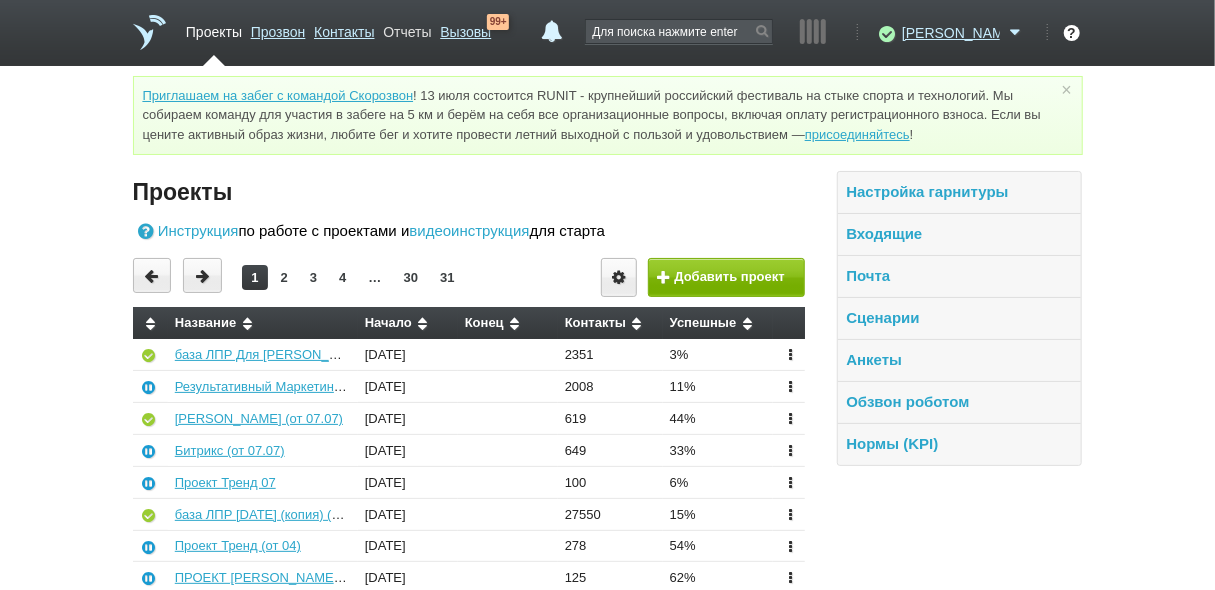 click on "Отчеты" at bounding box center [407, 28] 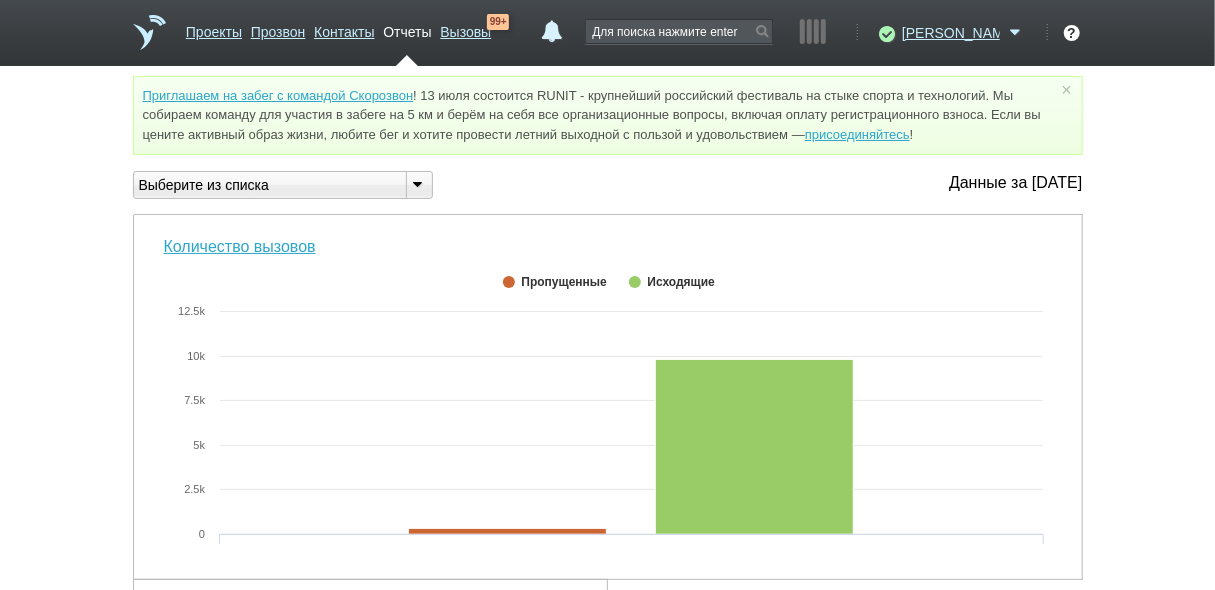 click at bounding box center [418, 183] 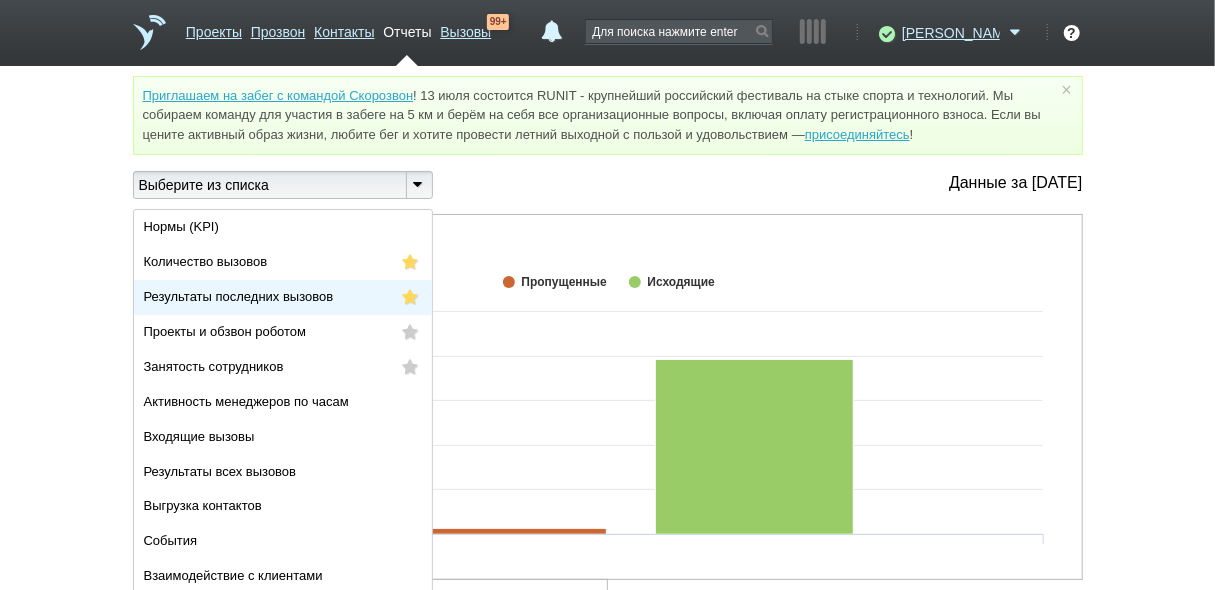 click on "Результаты последних вызовов" at bounding box center [283, 297] 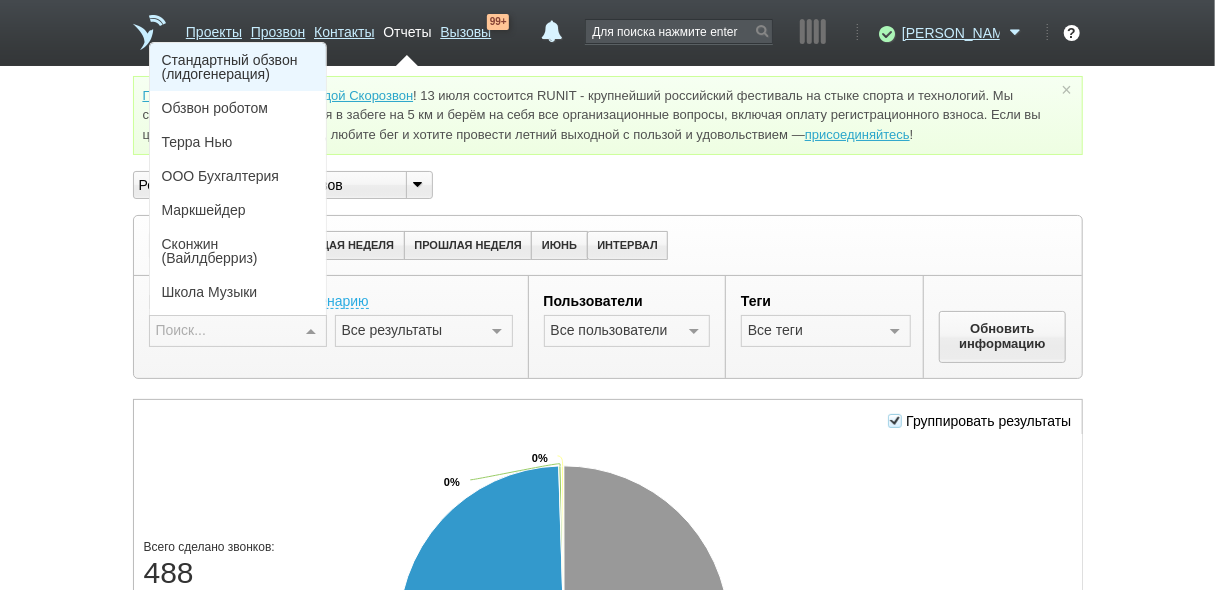 click on "Стандартный обзвон (лидогенерация)" at bounding box center (238, 67) 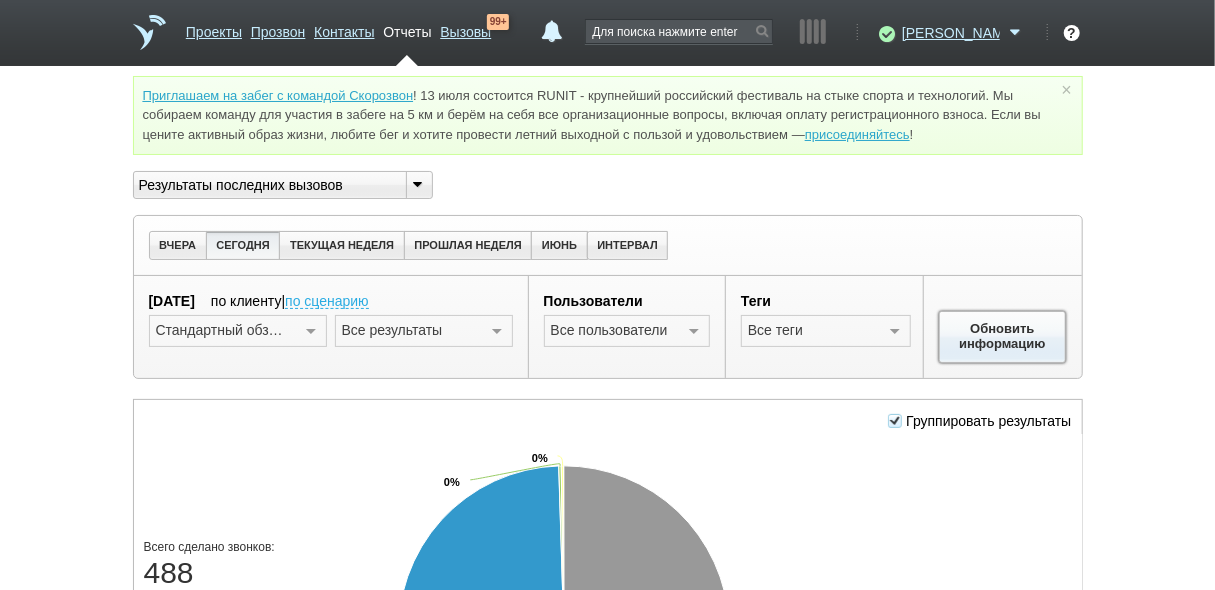 click on "Обновить информацию" at bounding box center (1003, 337) 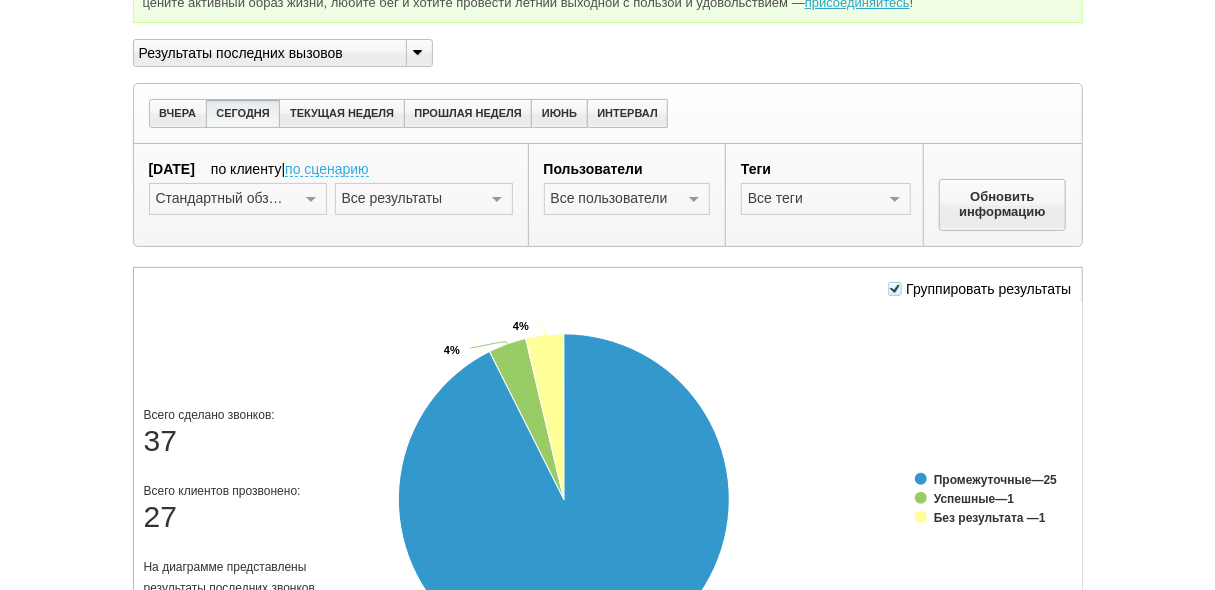 scroll, scrollTop: 400, scrollLeft: 0, axis: vertical 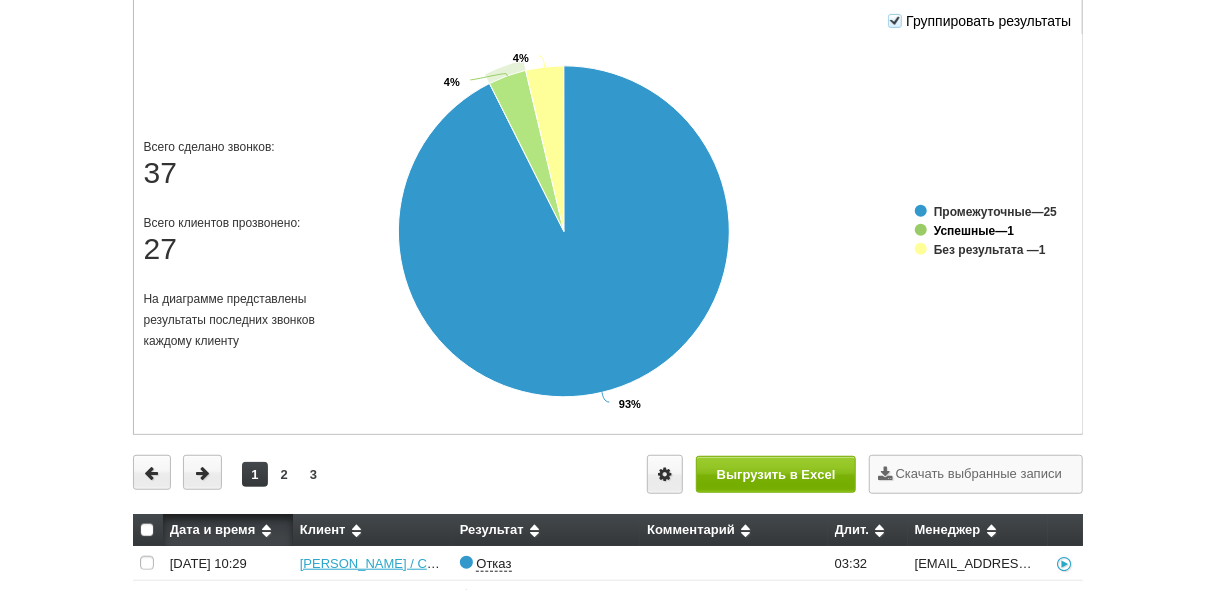 click on "Успешные" 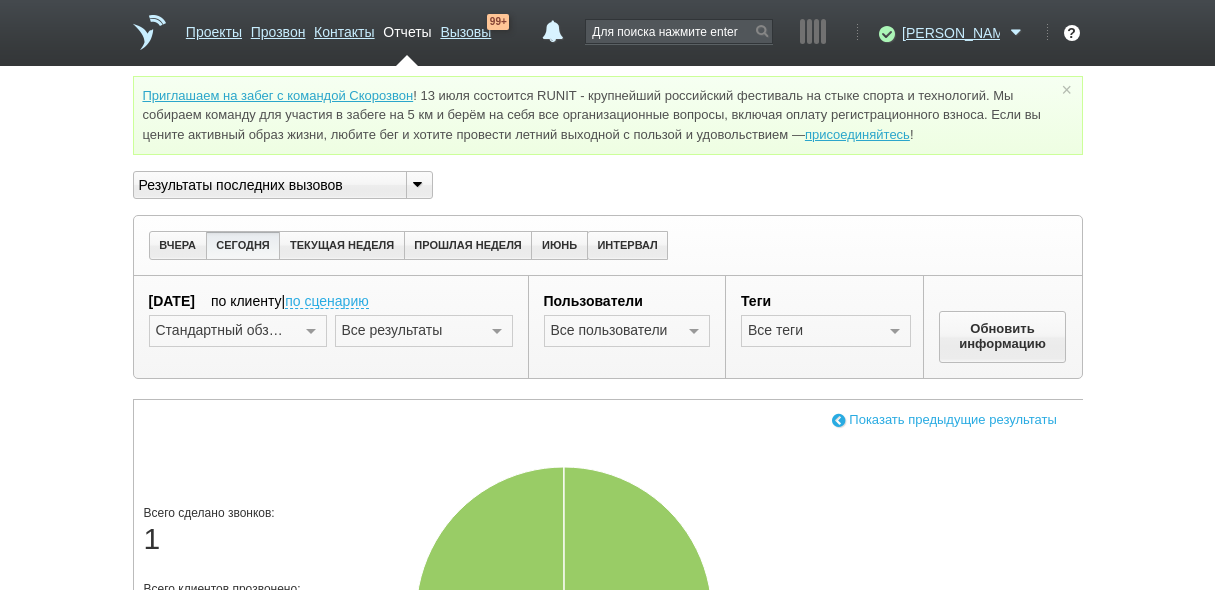 scroll, scrollTop: 400, scrollLeft: 0, axis: vertical 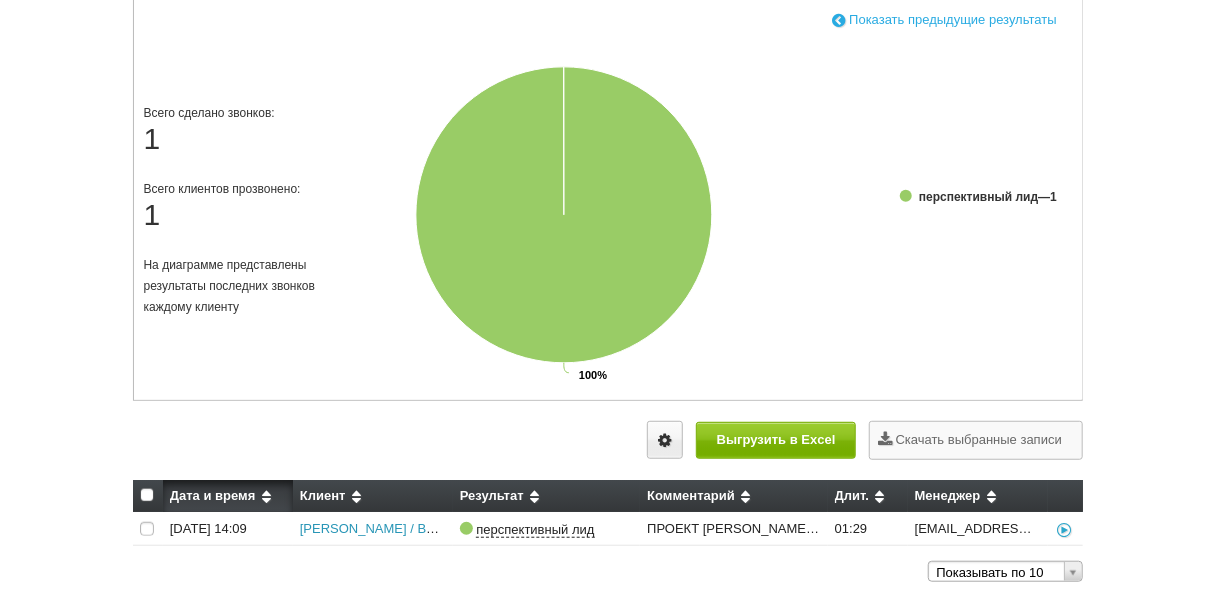 click on "[PERSON_NAME] / Вовремя, печатный центр" at bounding box center [437, 528] 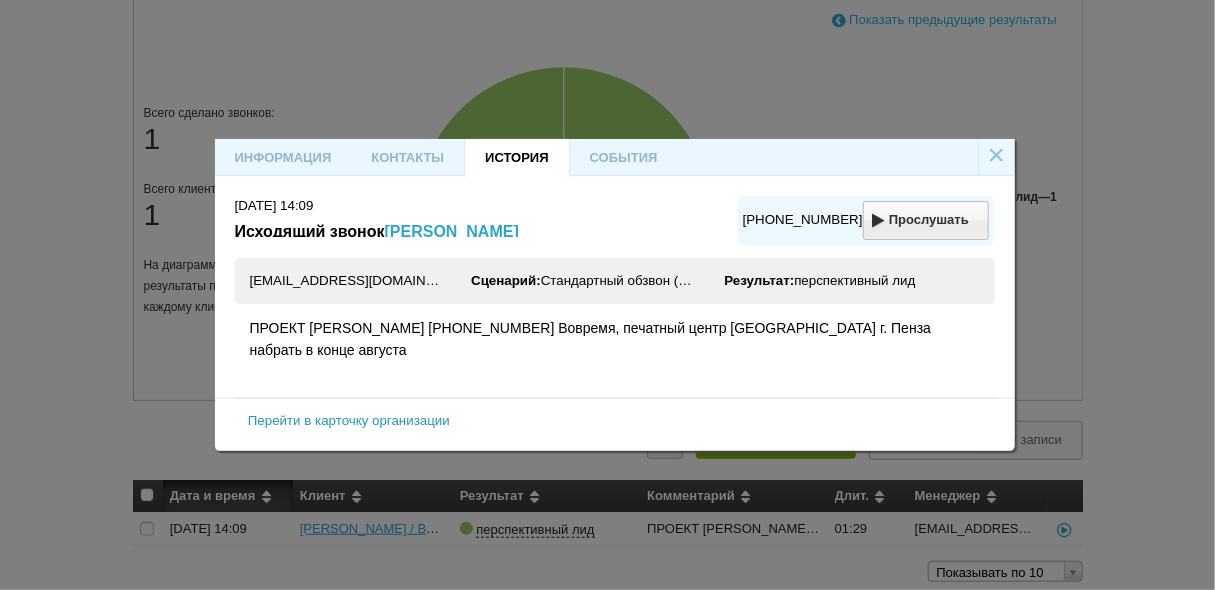 click on "Перейти в карточку организации" at bounding box center [349, 420] 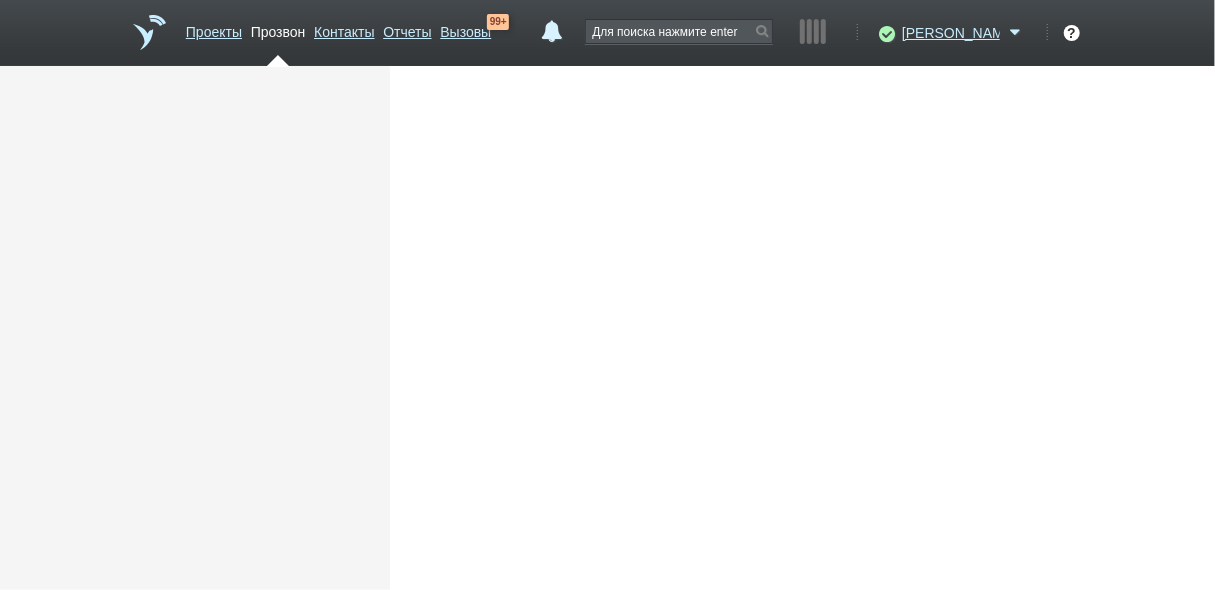 scroll, scrollTop: 0, scrollLeft: 0, axis: both 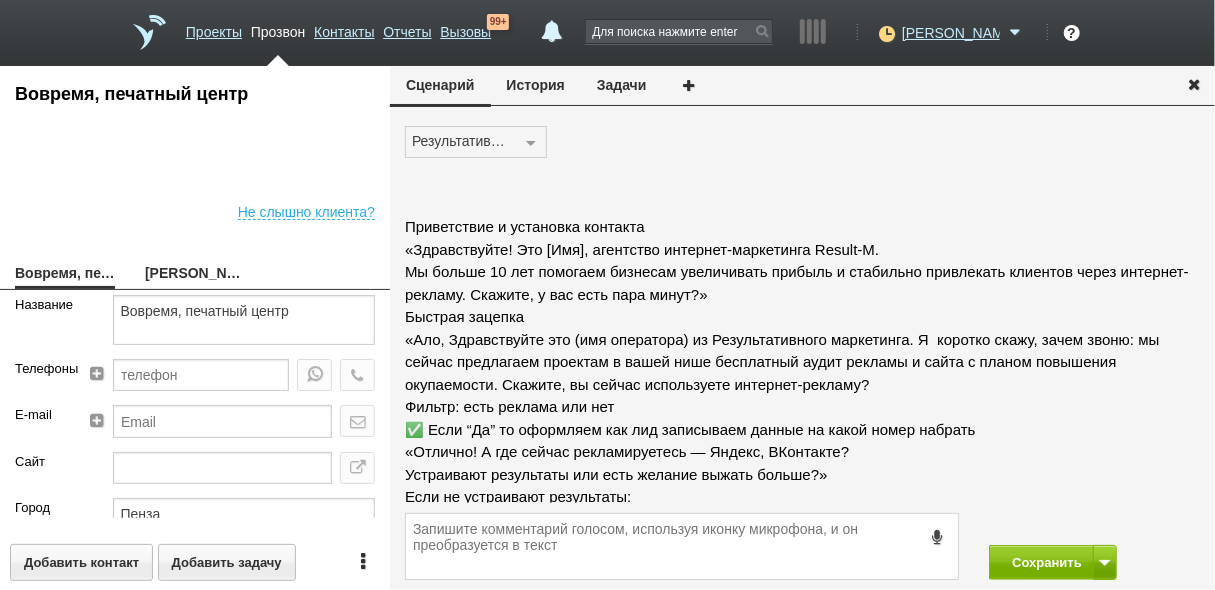 click on "История" at bounding box center (536, 85) 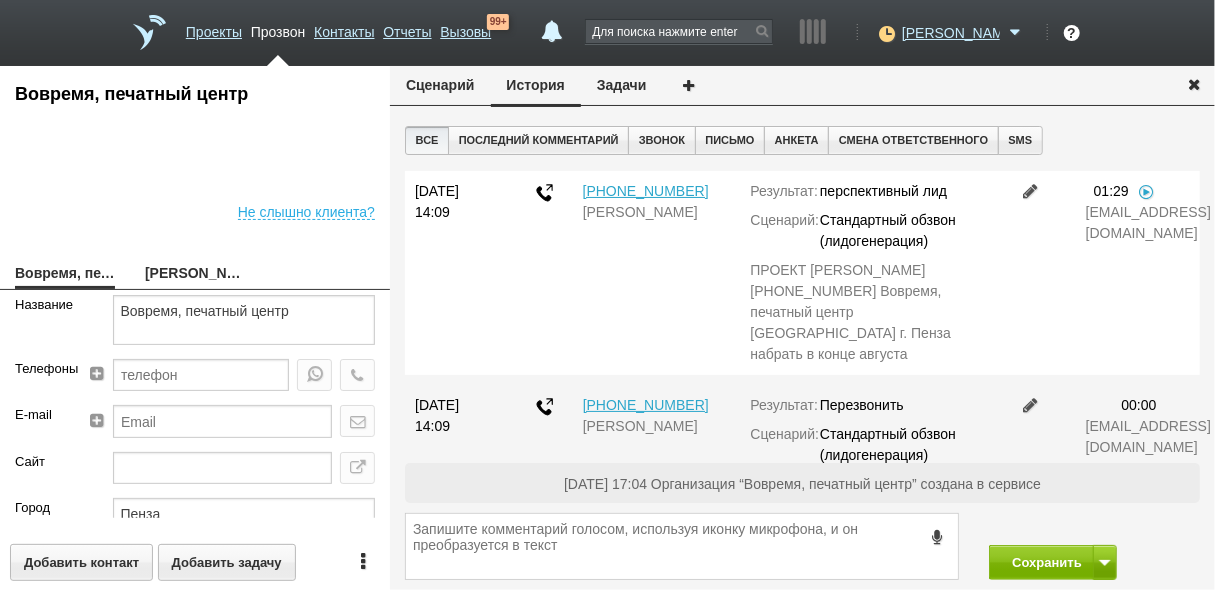 click at bounding box center [1031, 191] 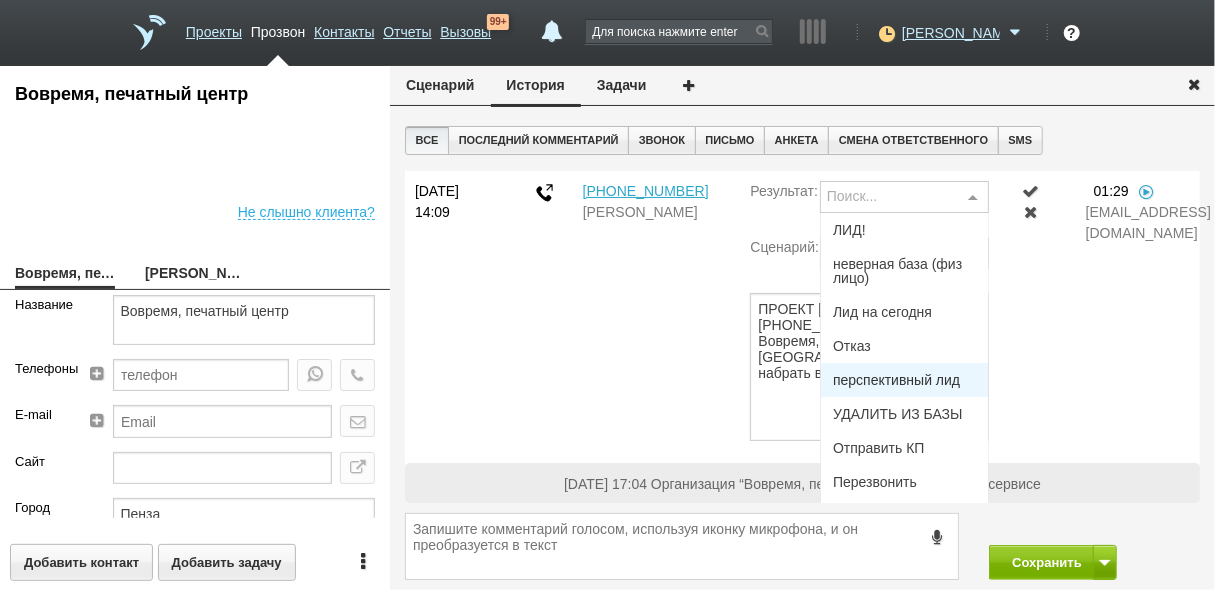 click on "перспективный лид" at bounding box center [896, 380] 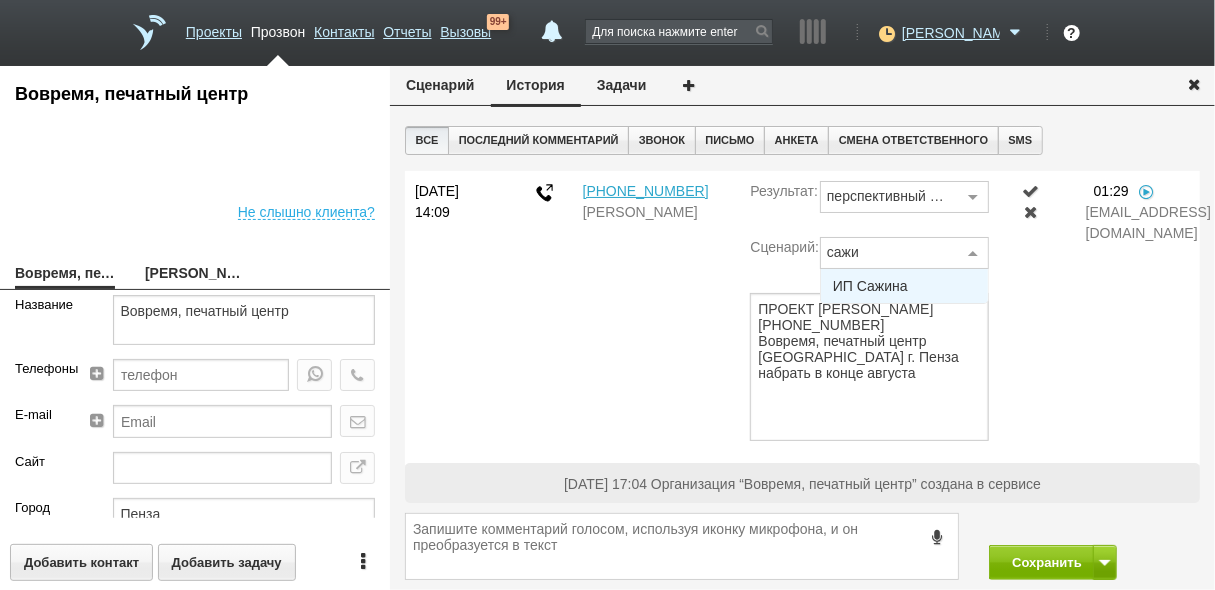 type on "[PERSON_NAME]" 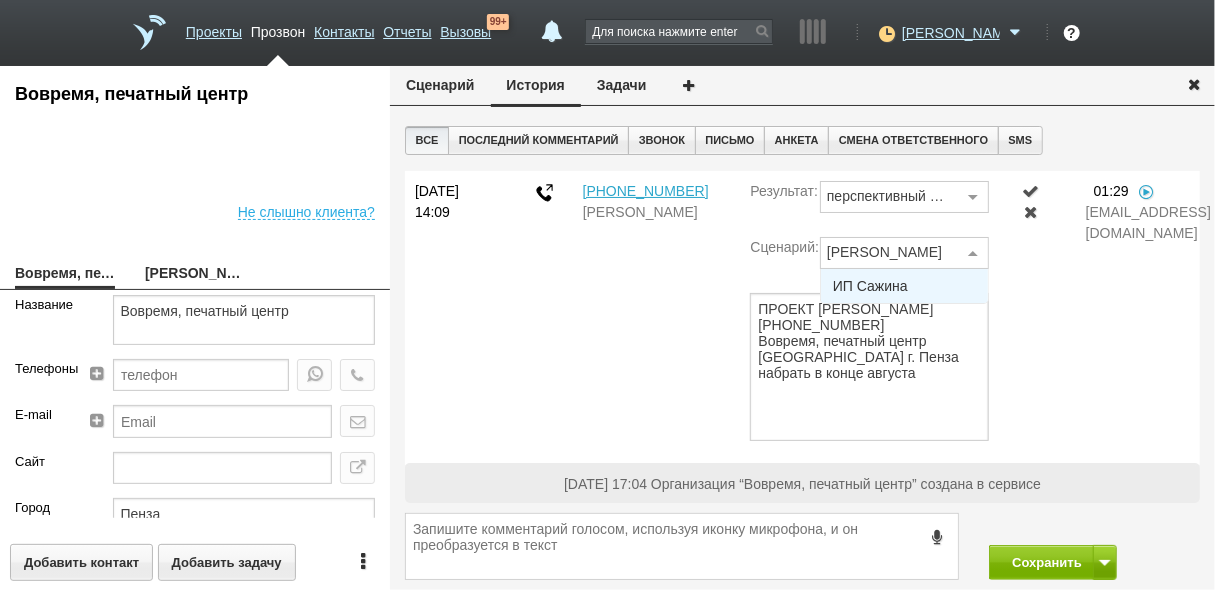 click on "ИП Сажина" at bounding box center [904, 286] 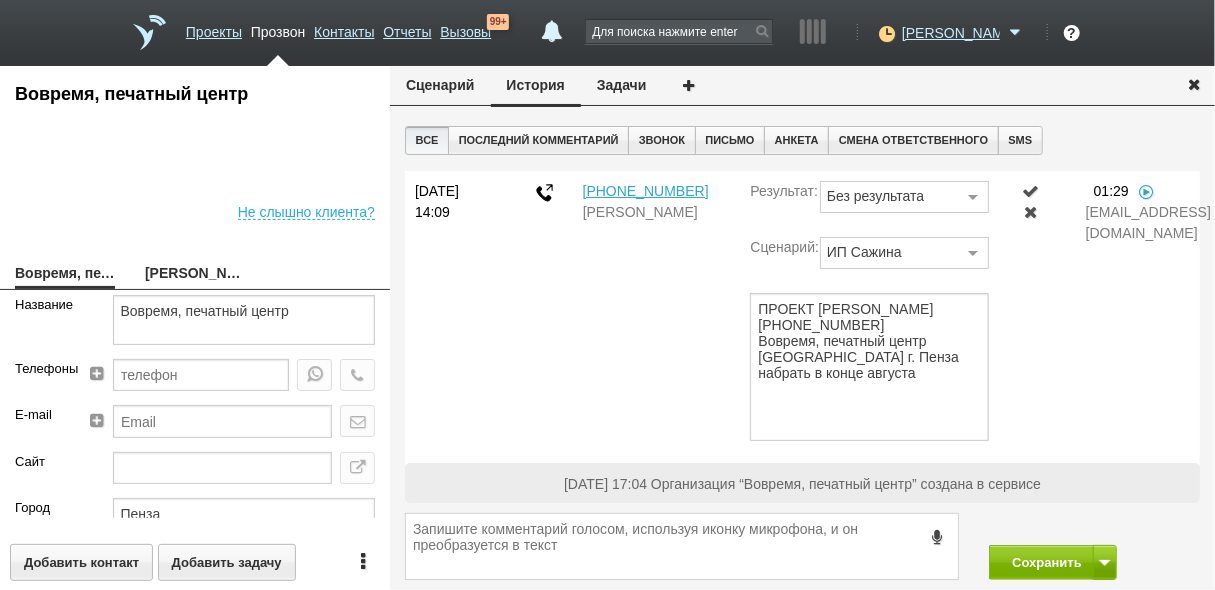 click at bounding box center (973, 198) 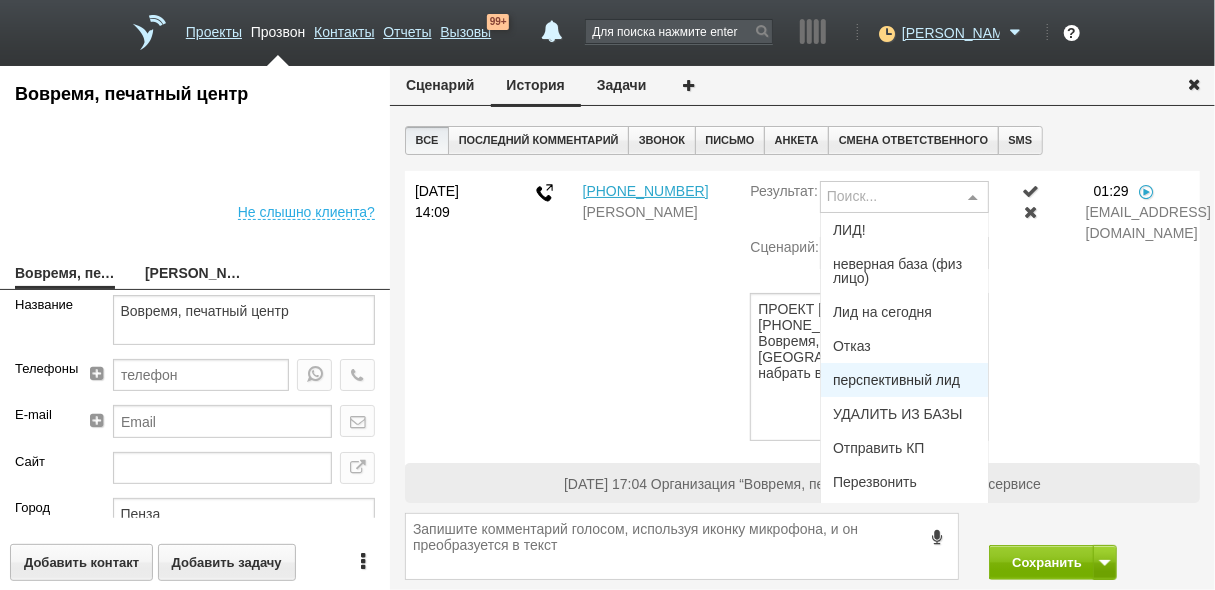 click on "перспективный лид" at bounding box center [896, 380] 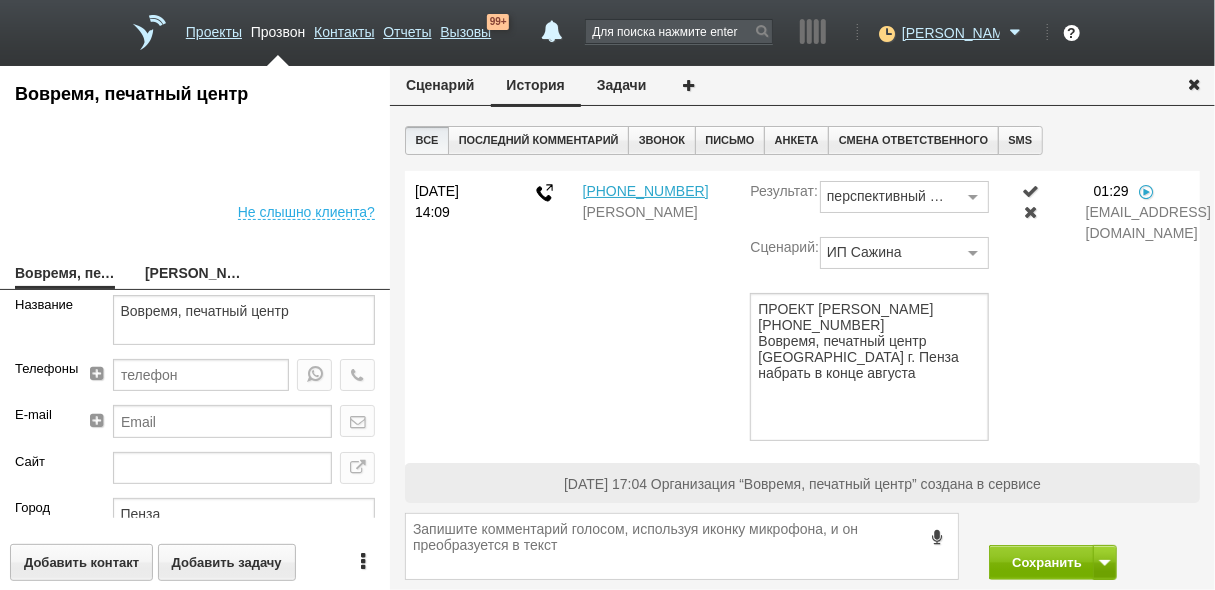 click at bounding box center [1031, 191] 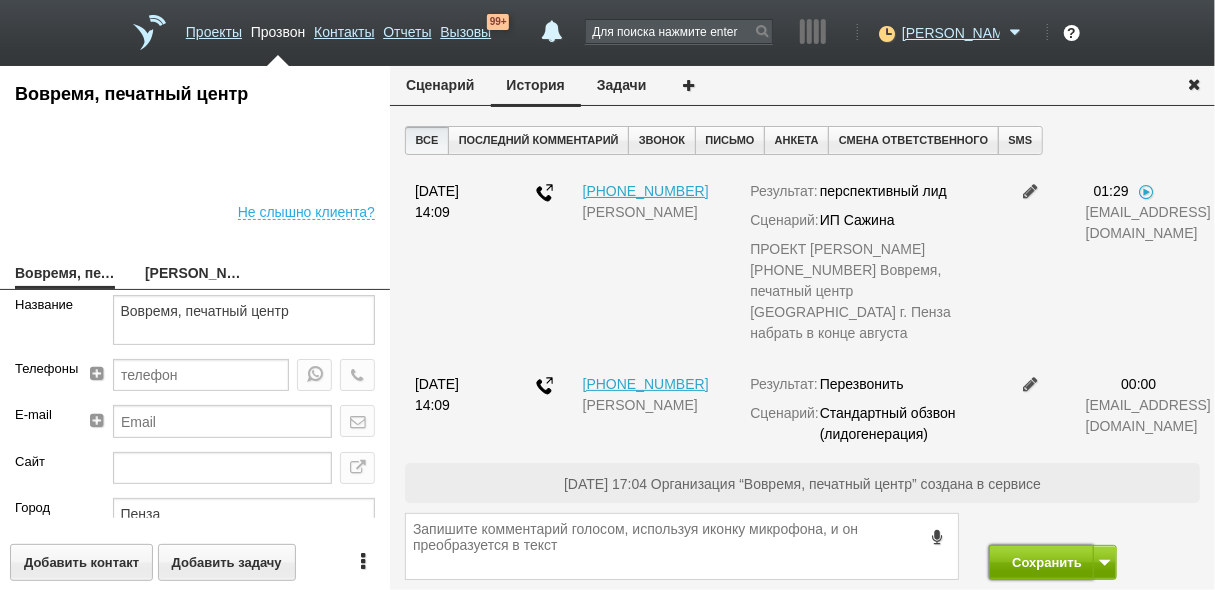 click on "Сохранить" at bounding box center [1041, 562] 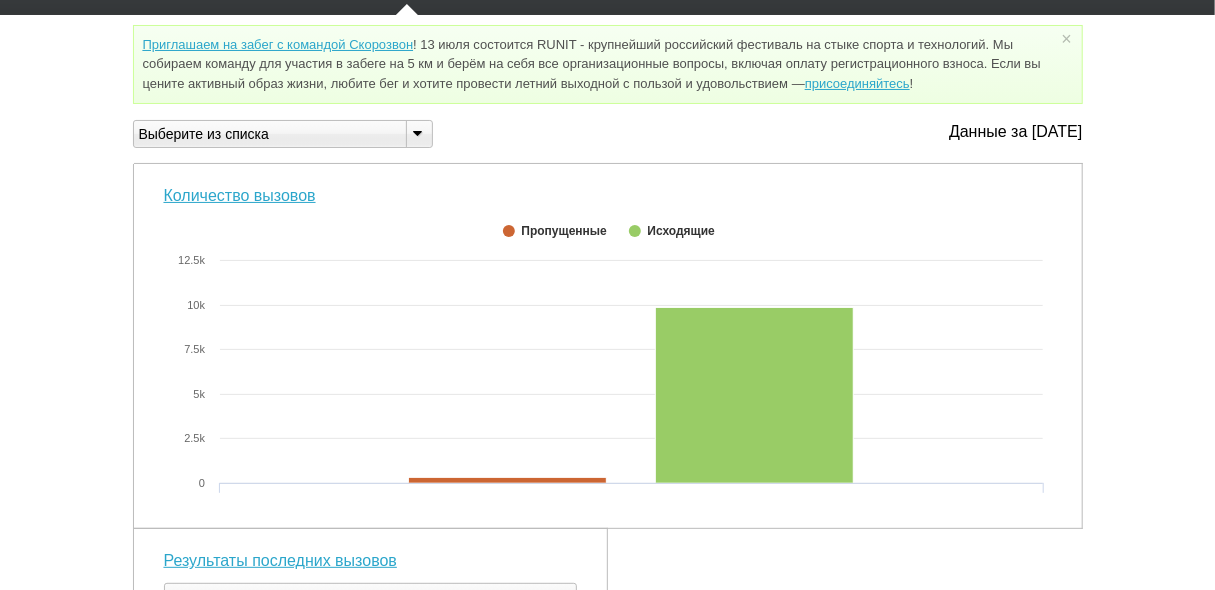scroll, scrollTop: 0, scrollLeft: 0, axis: both 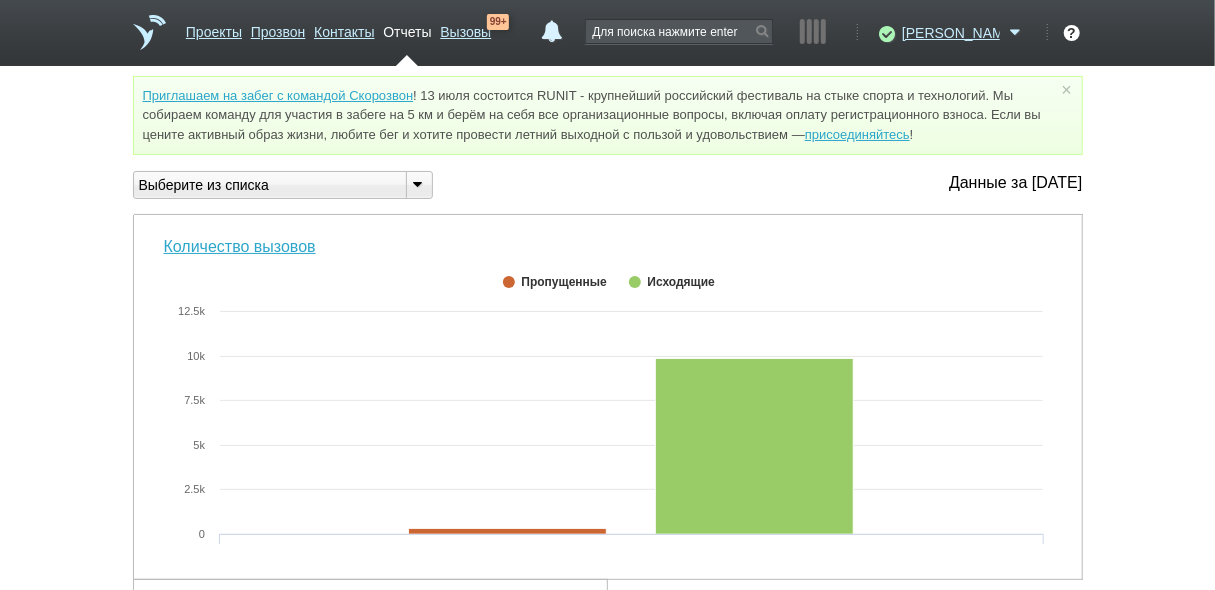 drag, startPoint x: 419, startPoint y: 183, endPoint x: 379, endPoint y: 203, distance: 44.72136 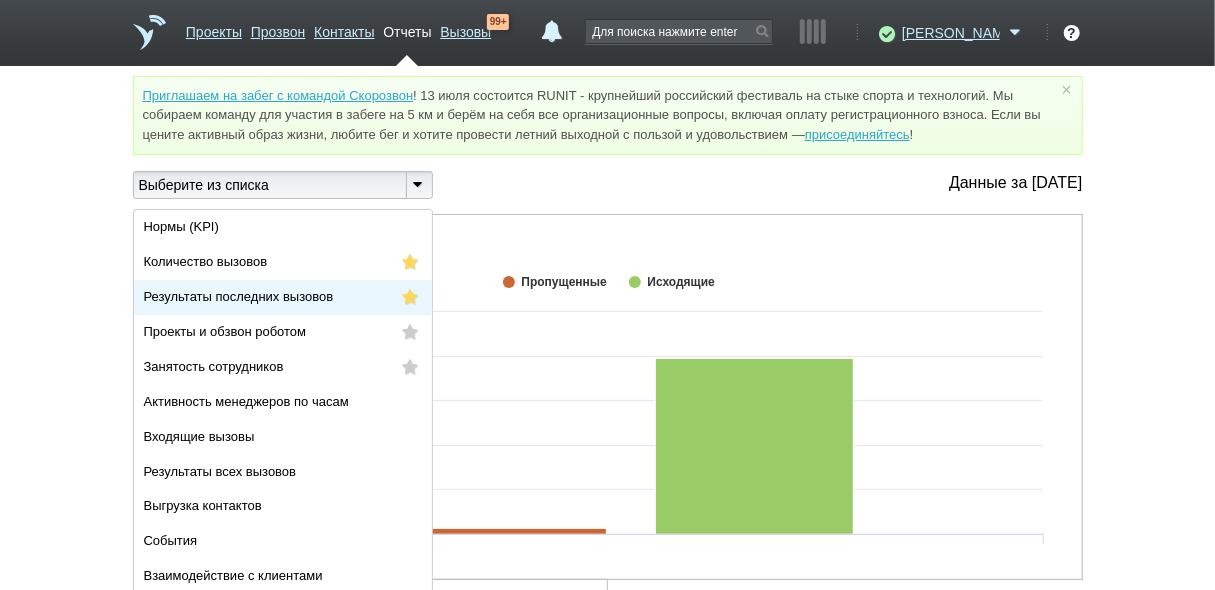 click on "Результаты последних вызовов" at bounding box center (239, 296) 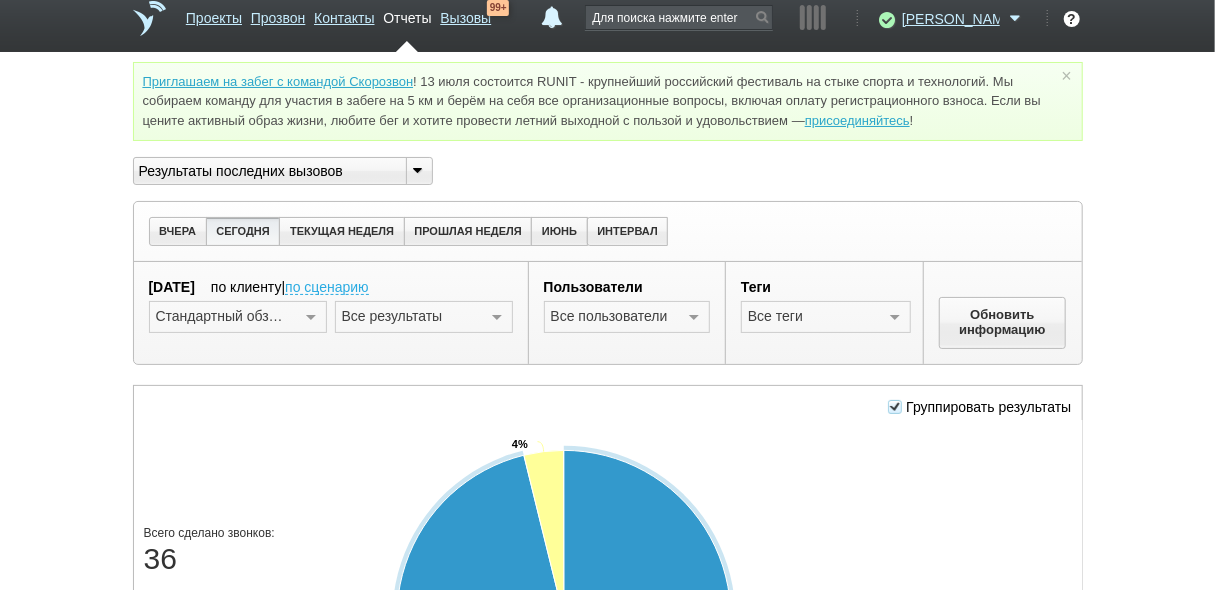 scroll, scrollTop: 0, scrollLeft: 0, axis: both 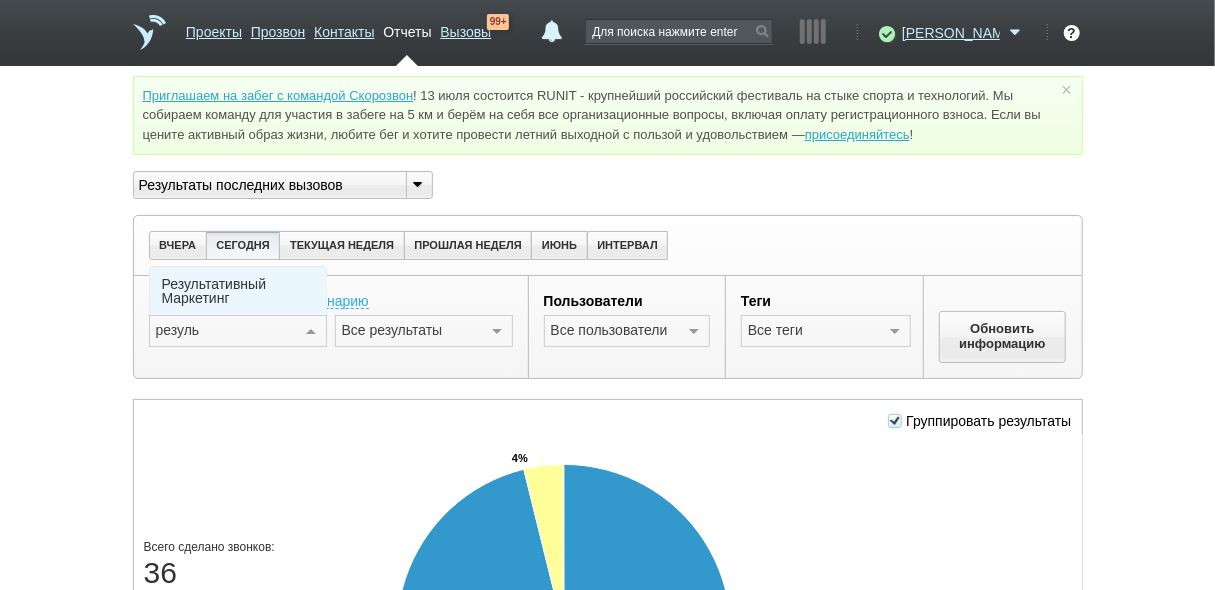 type on "результ" 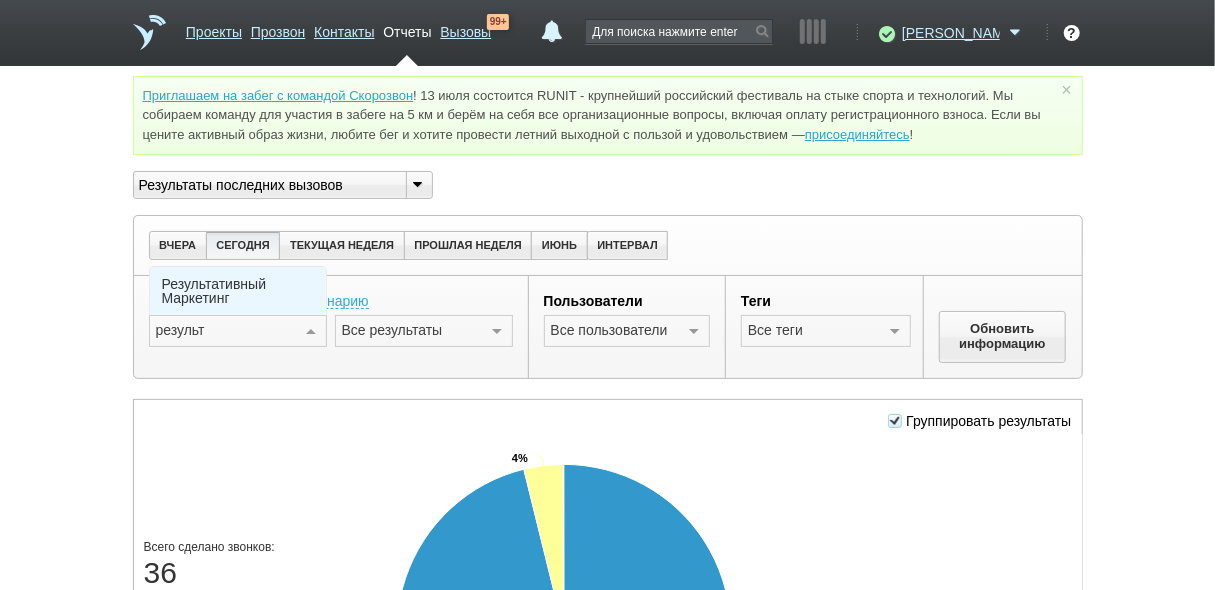 click on "Результативный Маркетинг" at bounding box center [238, 291] 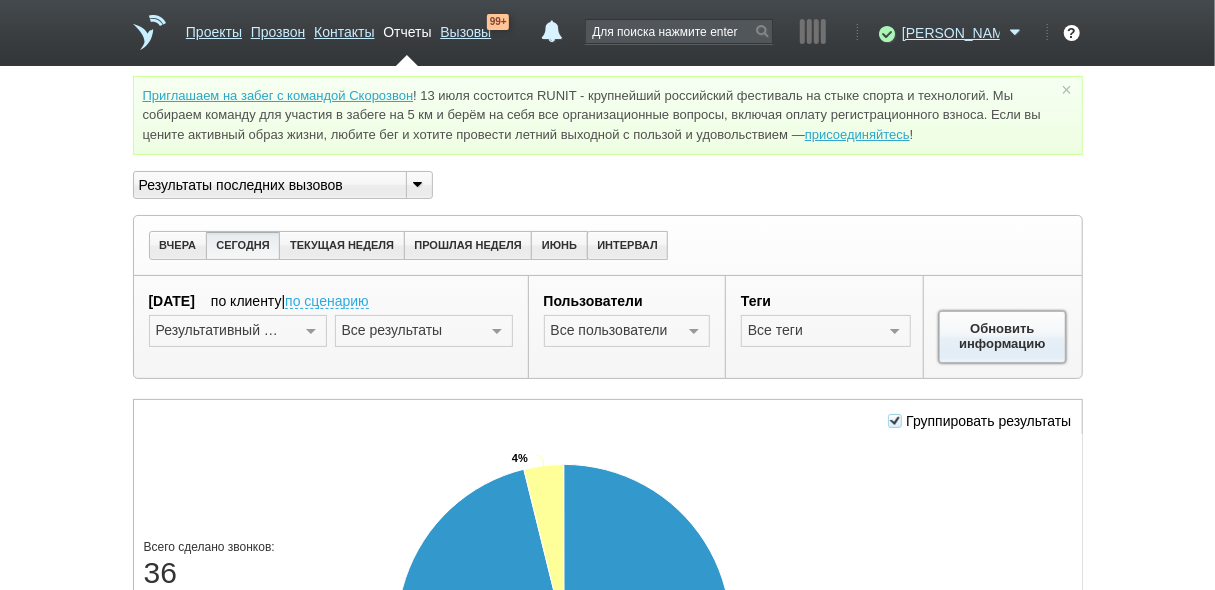 click on "Обновить информацию" at bounding box center [1003, 337] 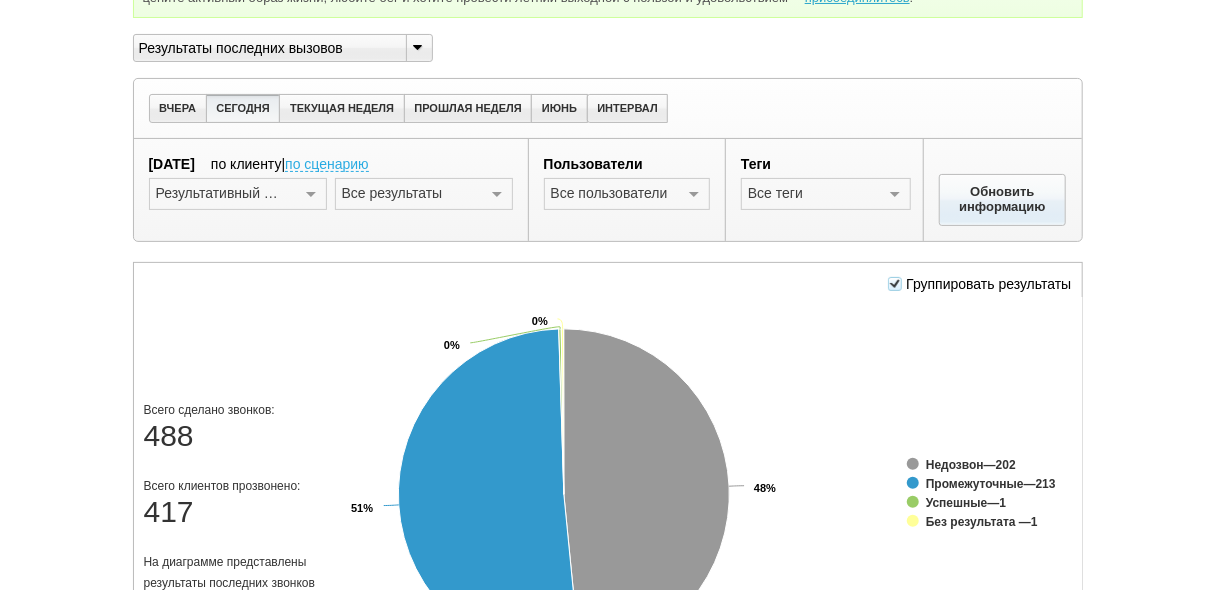 scroll, scrollTop: 400, scrollLeft: 0, axis: vertical 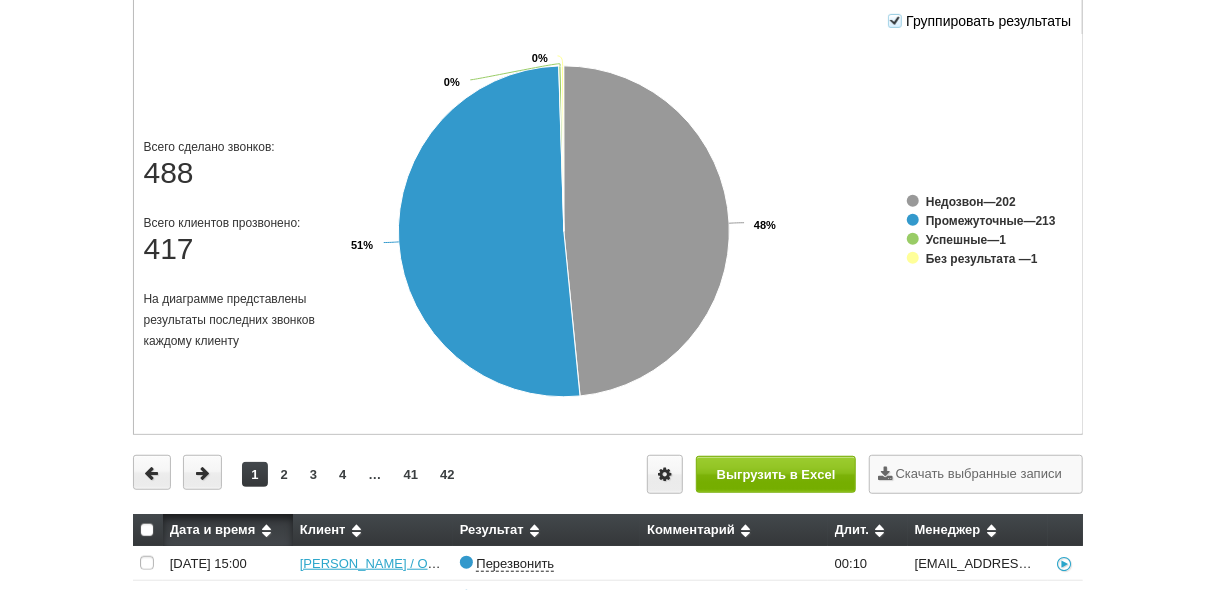 click on "Группировать результаты   Created with Highcharts 5.0.11 48% 48% 51% 51% 0% 0% 0% 0% Недозвон  —  202 Промежуточные  —  213 Успешные  —  1 Без результата —  1 Всего сделано звонков:     488       Всего клиентов прозвонено:     417       На диаграмме представлены   результаты последних звонков каждому клиенту" at bounding box center (608, 217) 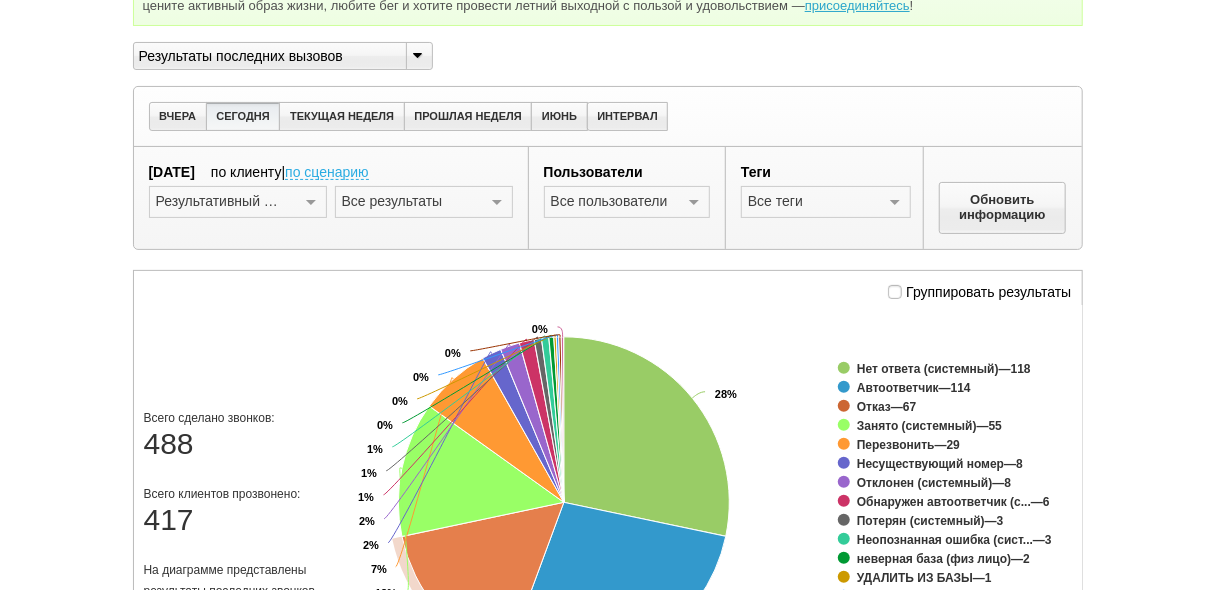 scroll, scrollTop: 80, scrollLeft: 0, axis: vertical 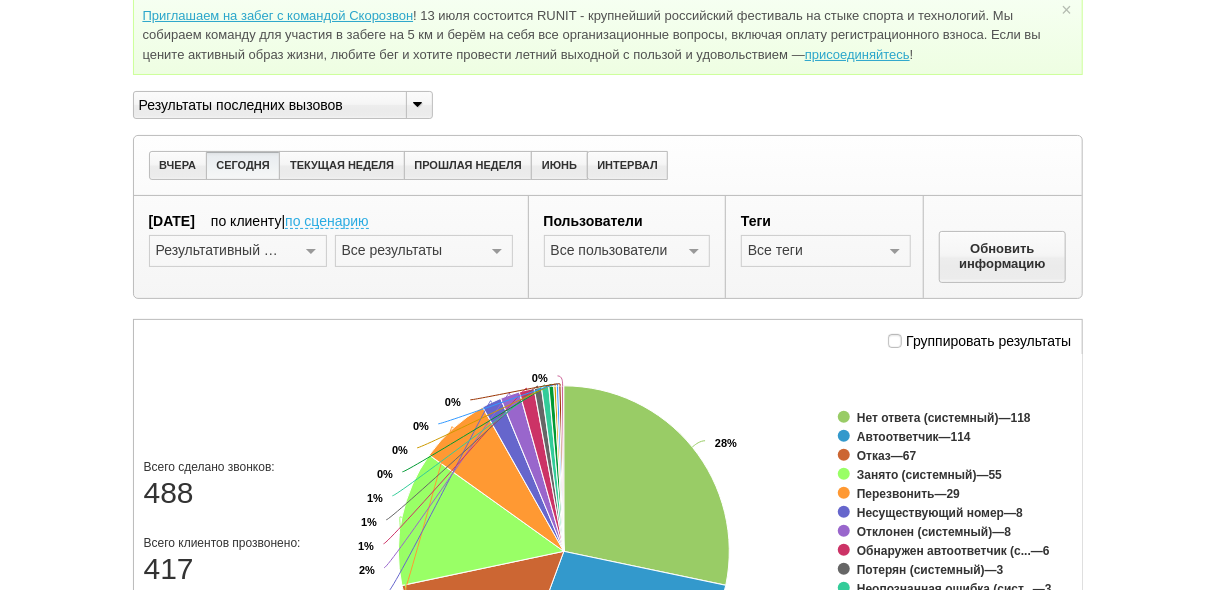 click at bounding box center (497, 252) 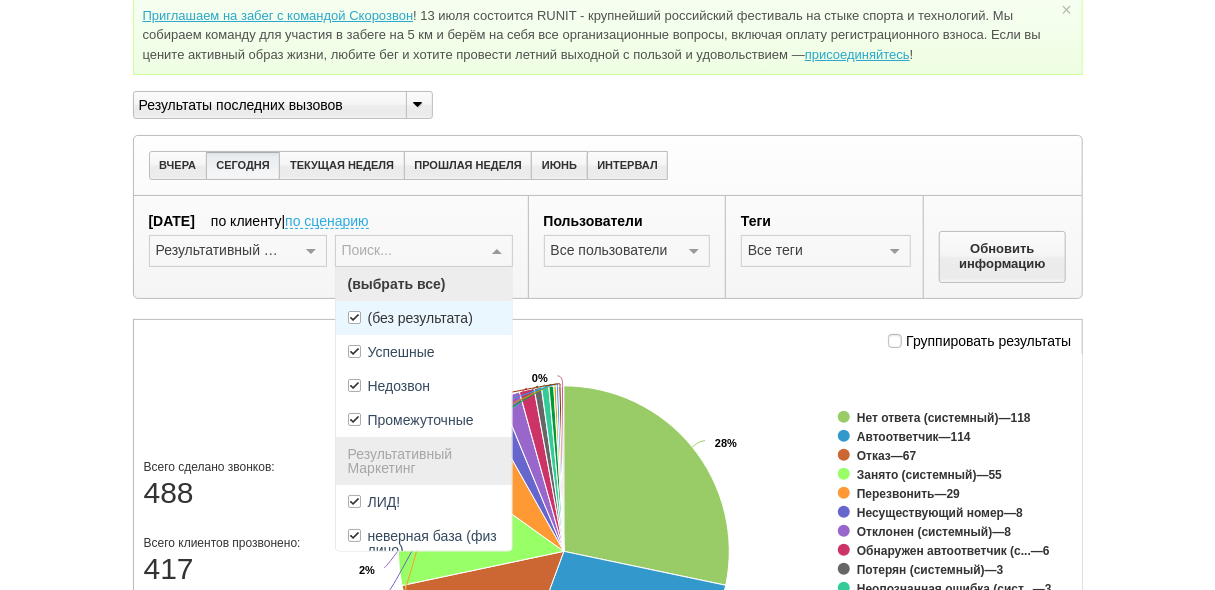 click on "(без результата)" at bounding box center (420, 318) 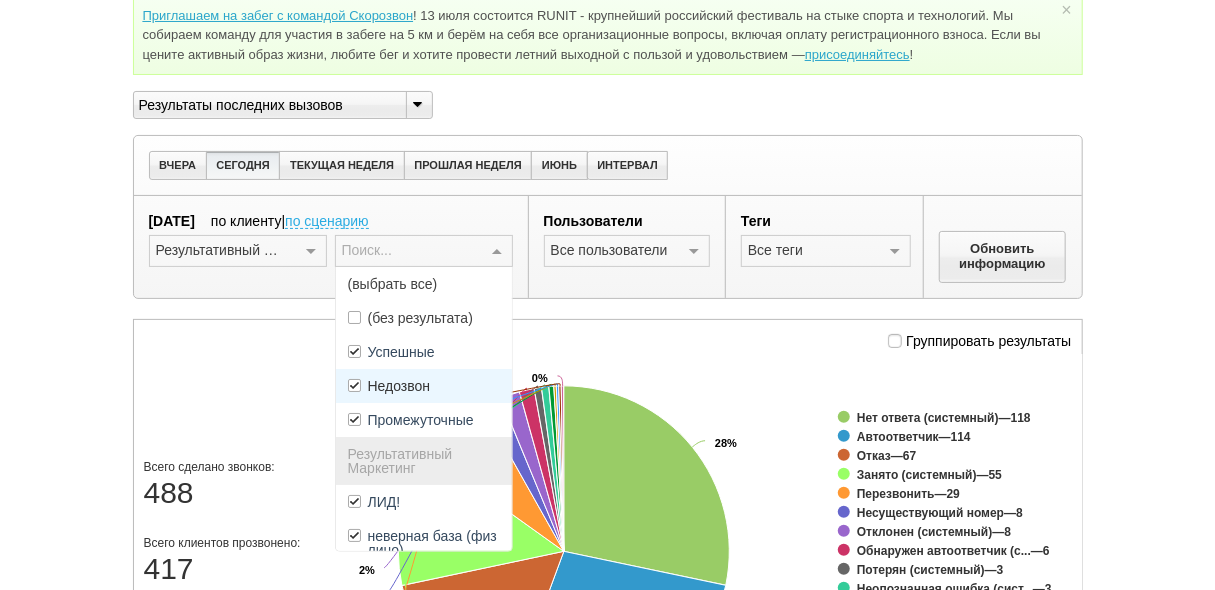 click on "Недозвон" at bounding box center [424, 386] 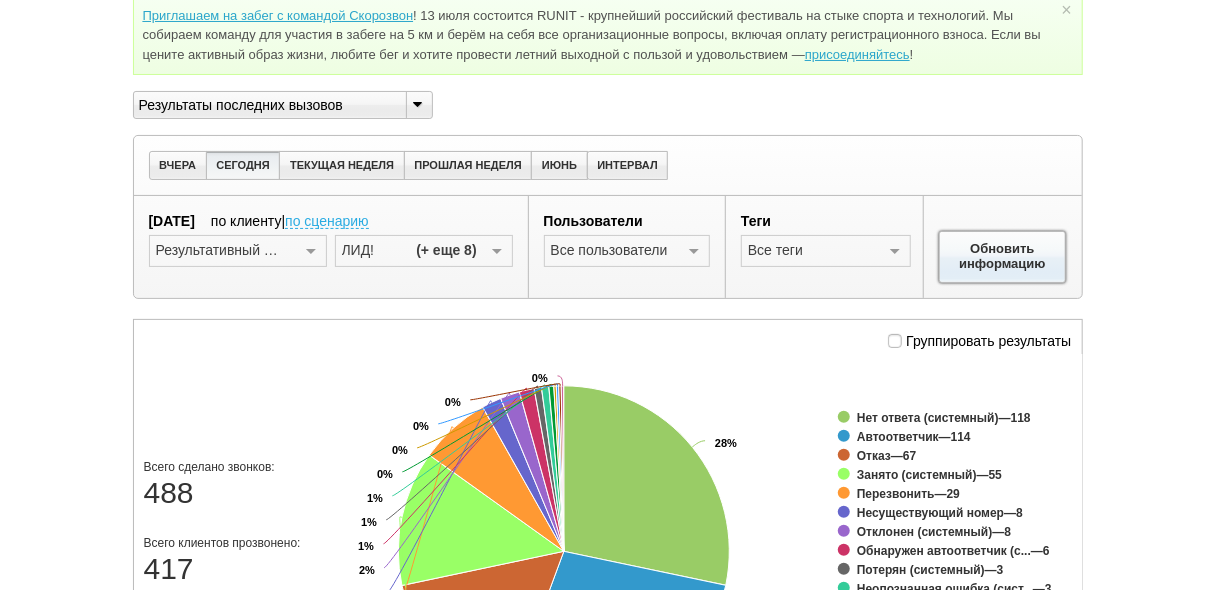 click on "Обновить информацию" at bounding box center [1003, 257] 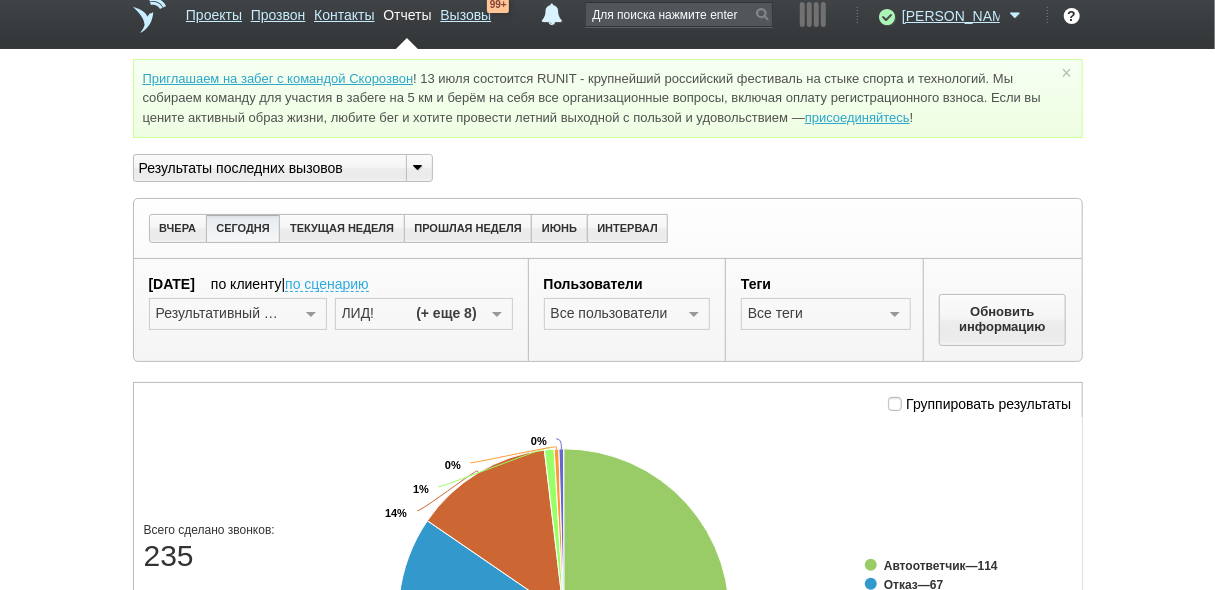 scroll, scrollTop: 0, scrollLeft: 0, axis: both 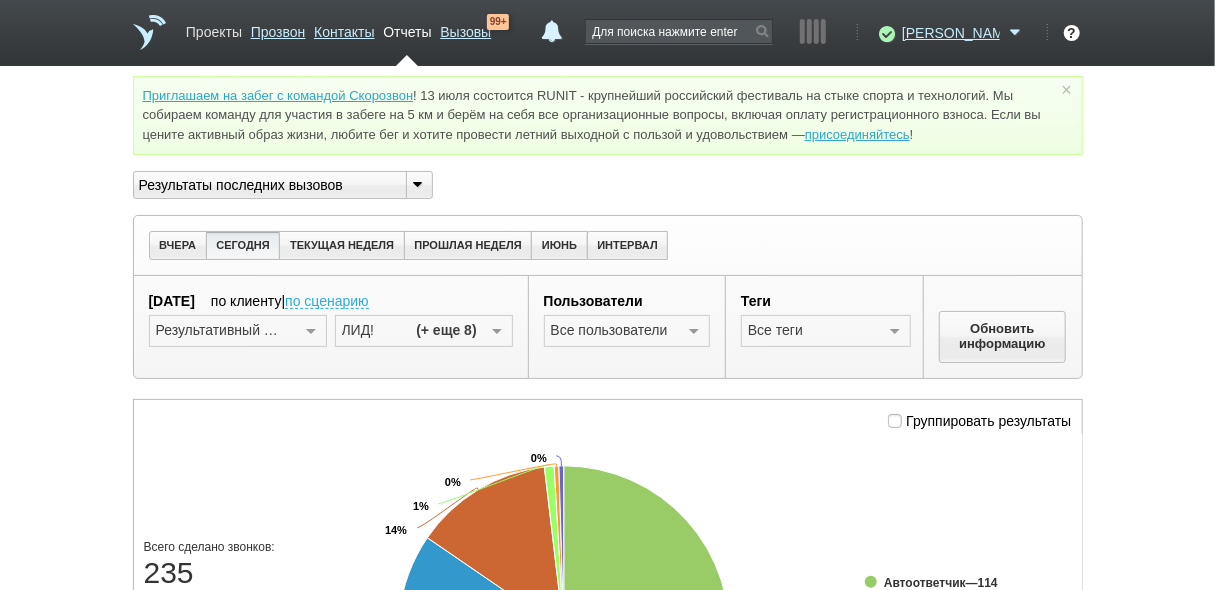 click on "Проекты" at bounding box center (214, 28) 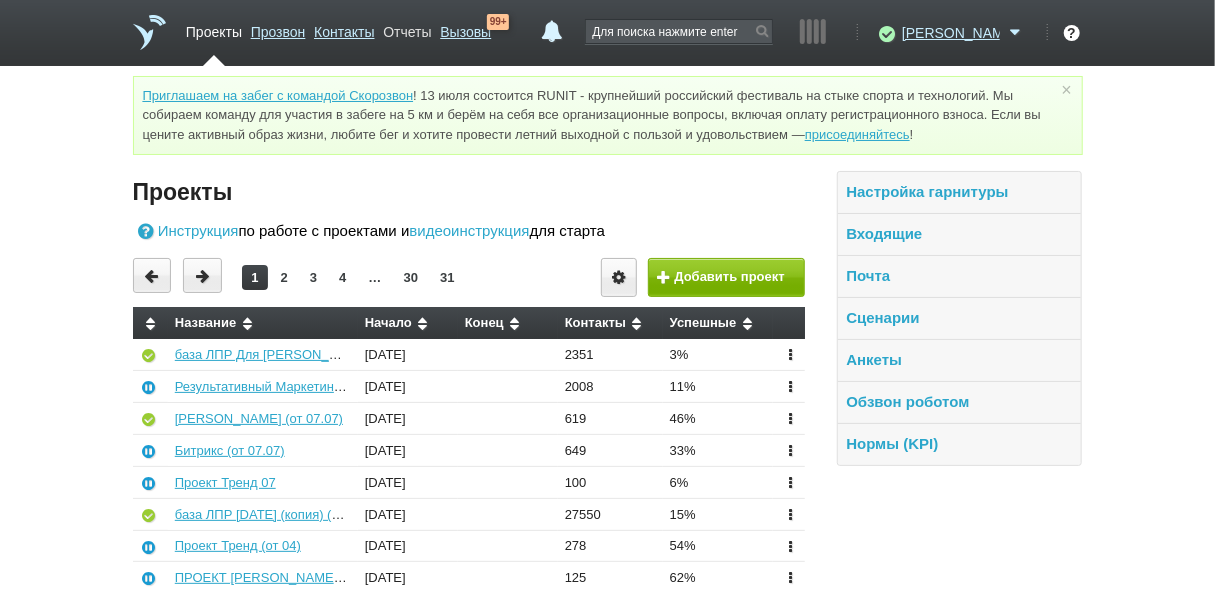 click on "Отчеты" at bounding box center [407, 28] 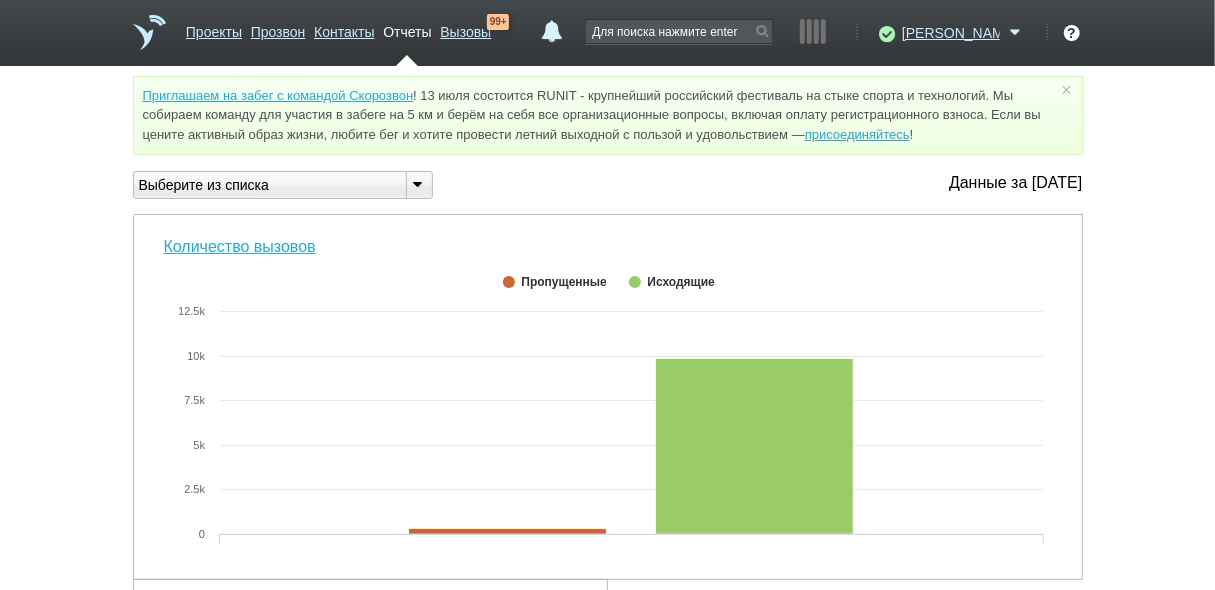 click at bounding box center (418, 183) 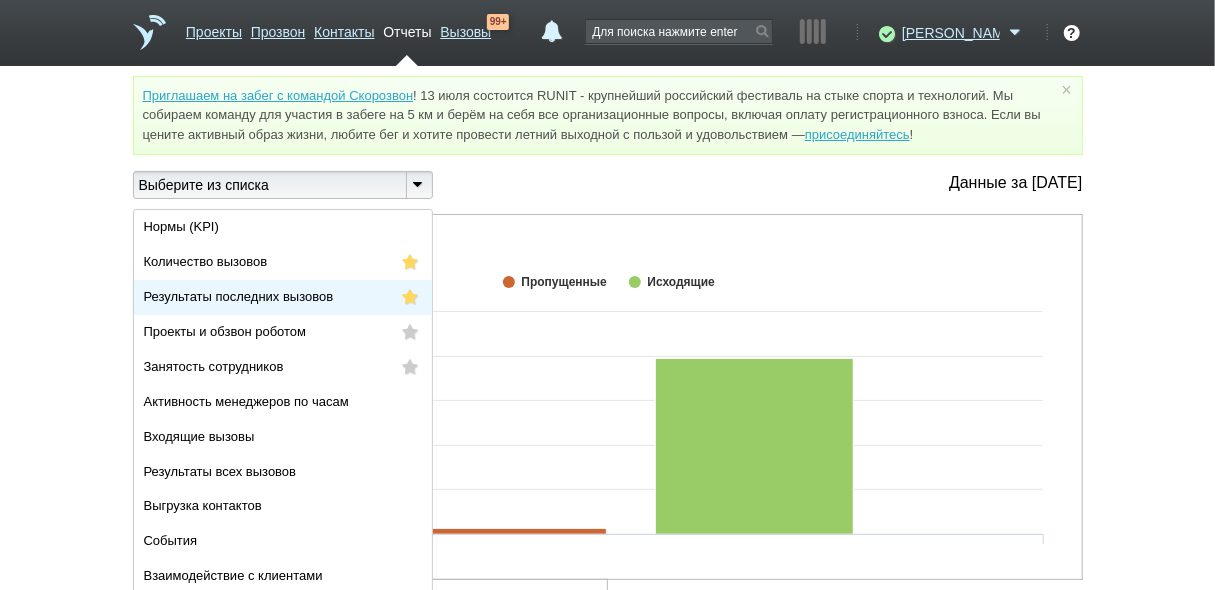 click on "Результаты последних вызовов" at bounding box center [239, 296] 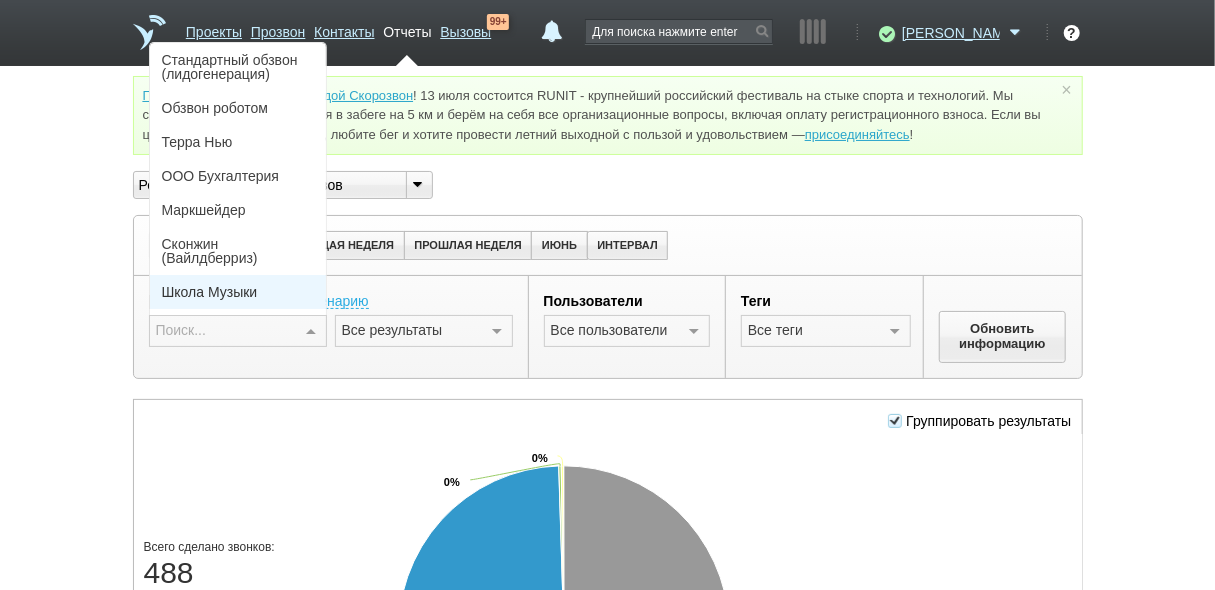 type on "д" 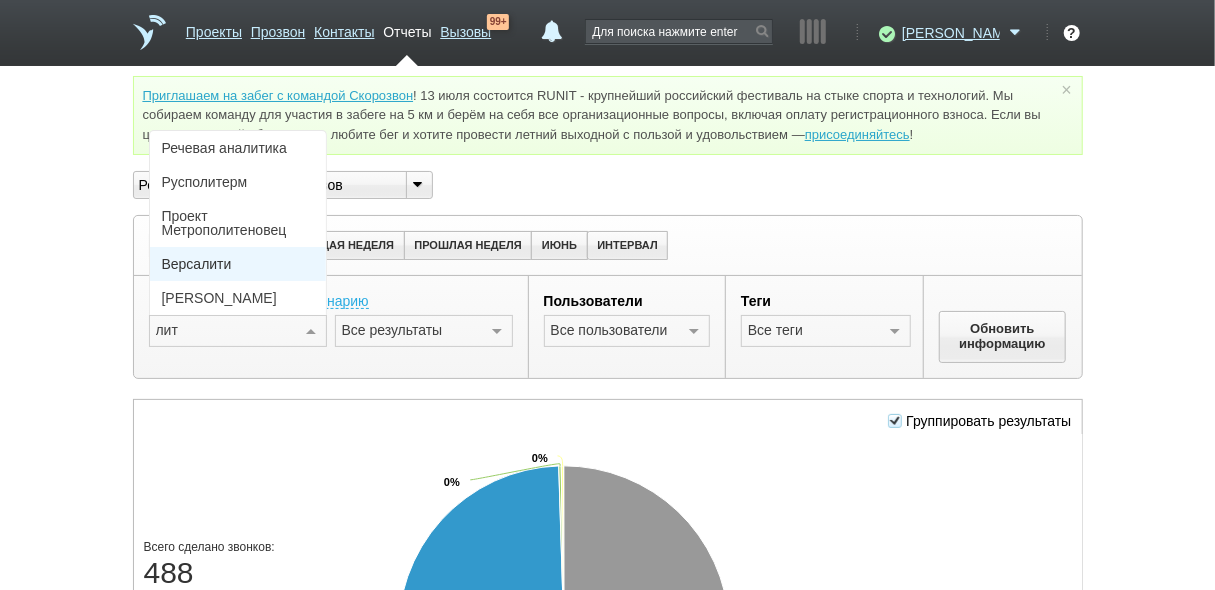 click on "Версалити" at bounding box center (238, 264) 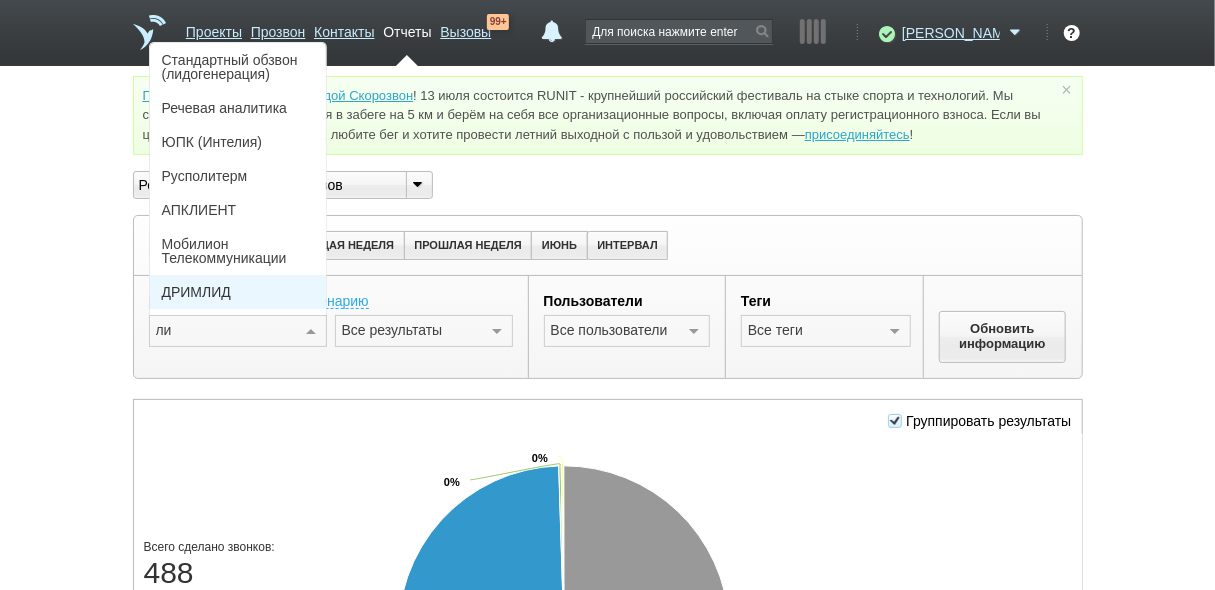 type on "лит" 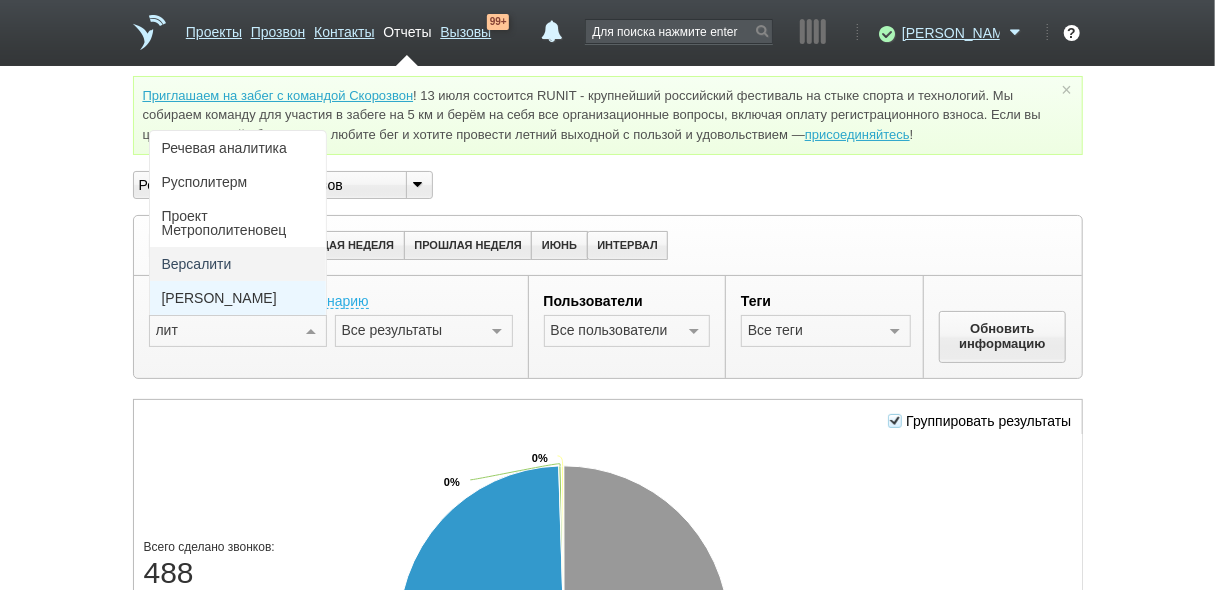 click on "[PERSON_NAME]" at bounding box center [238, 298] 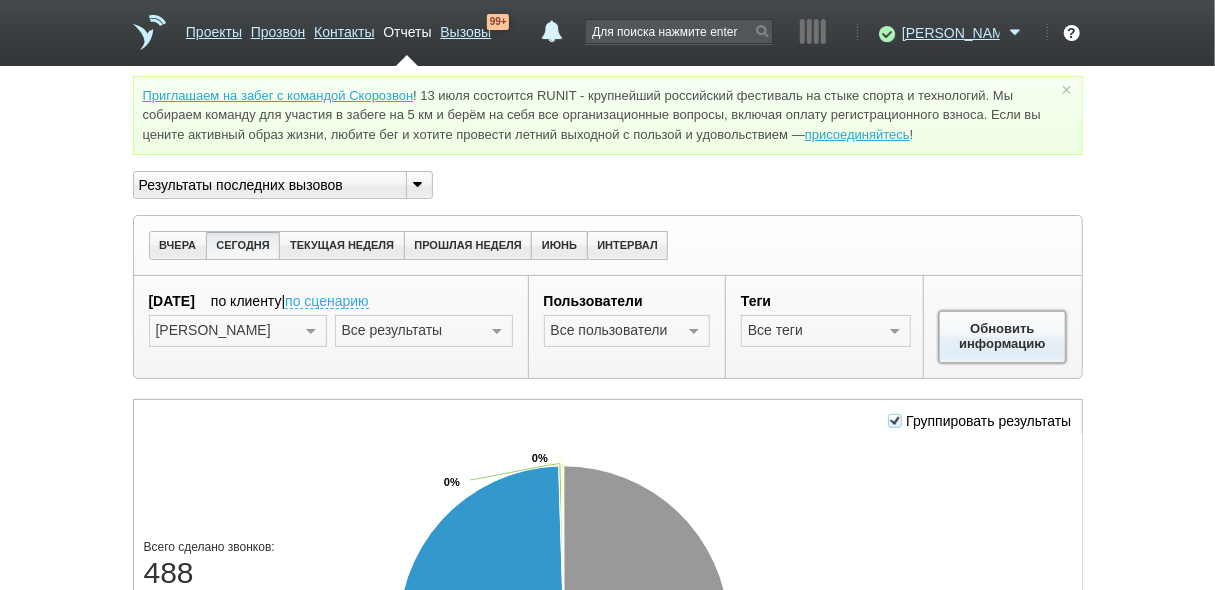 click on "Обновить информацию" at bounding box center (1003, 337) 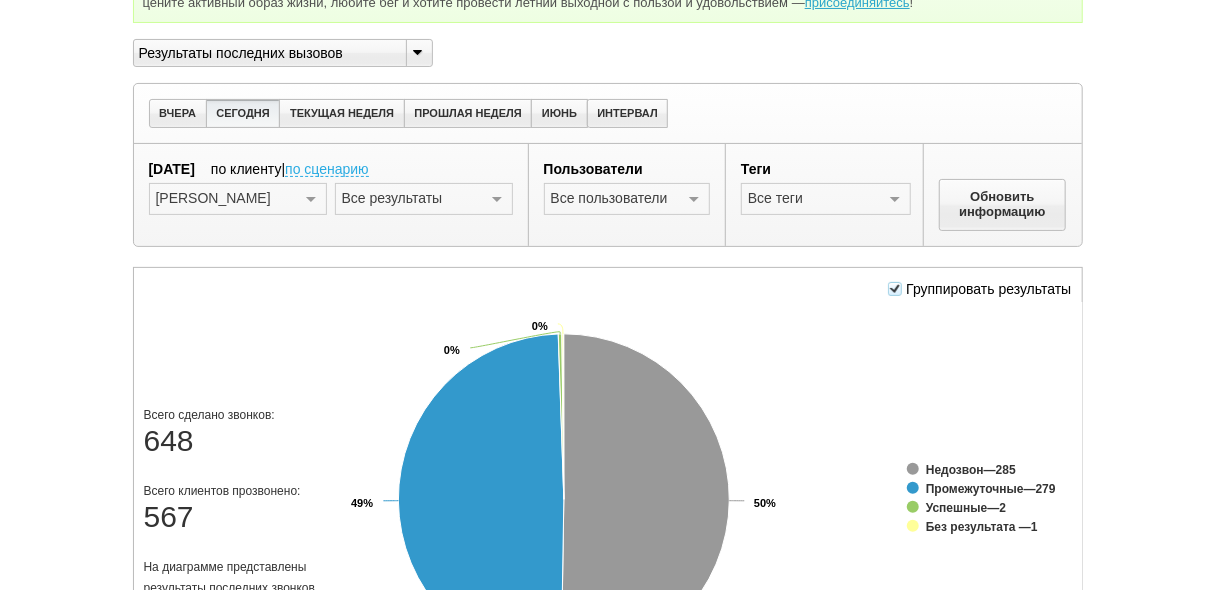 scroll, scrollTop: 400, scrollLeft: 0, axis: vertical 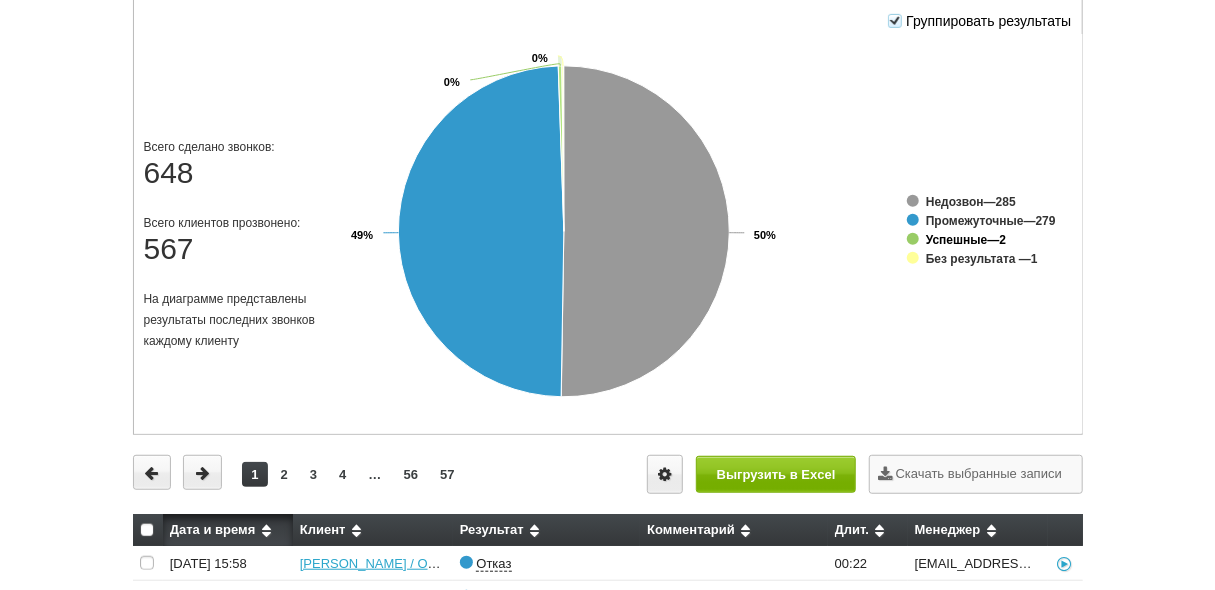 click on "Успешные" 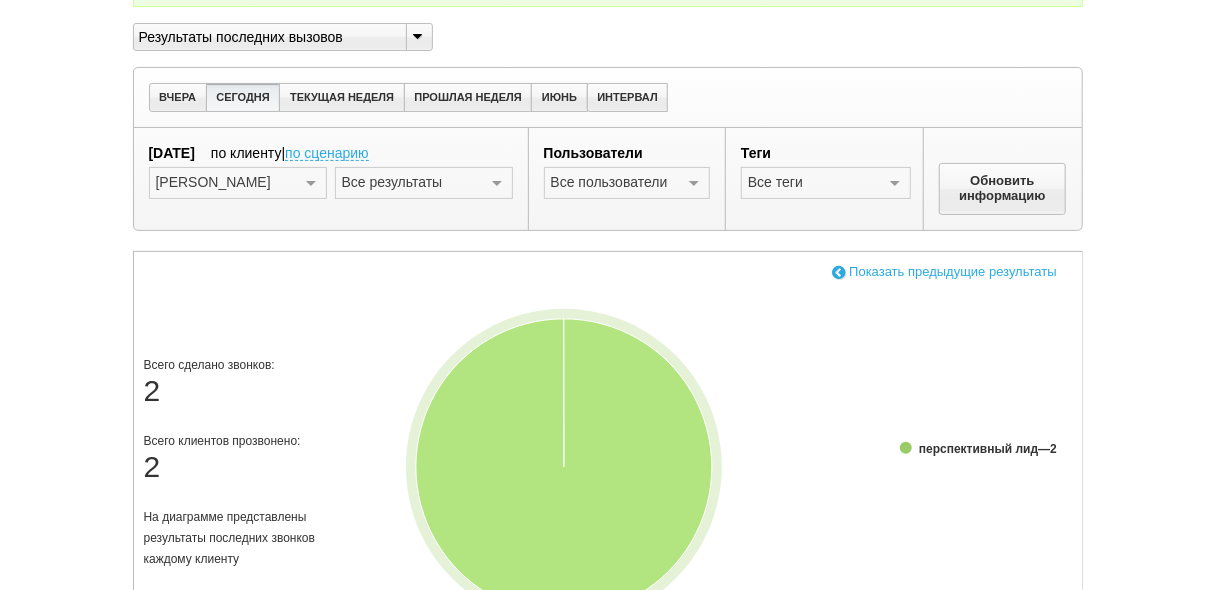 scroll, scrollTop: 147, scrollLeft: 0, axis: vertical 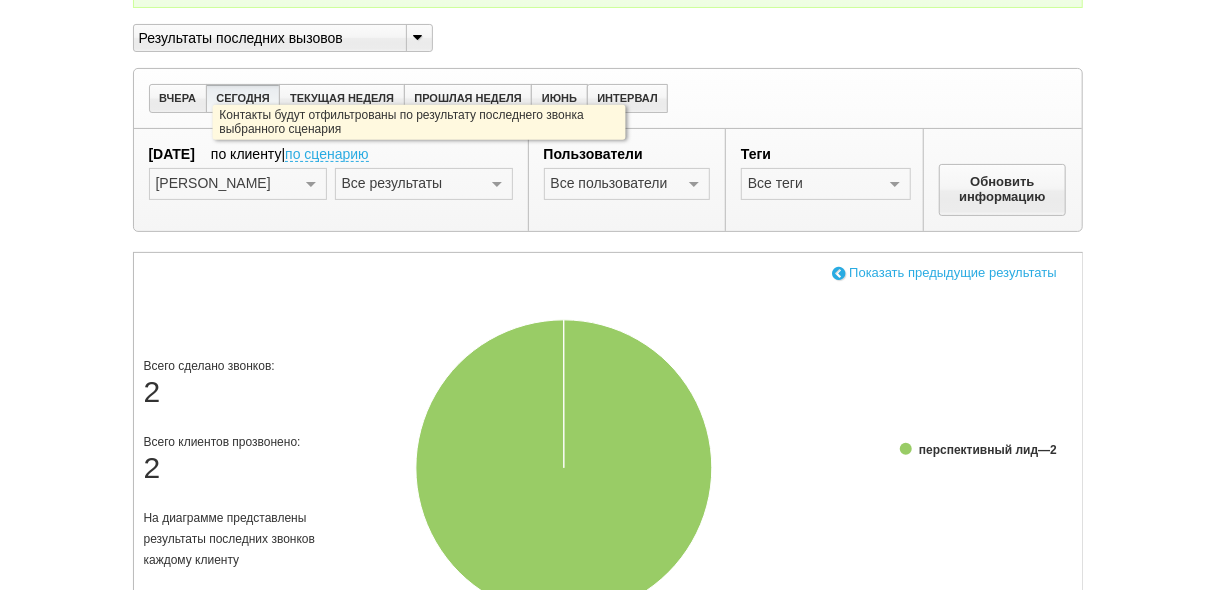 click on "по сценарию" at bounding box center (327, 155) 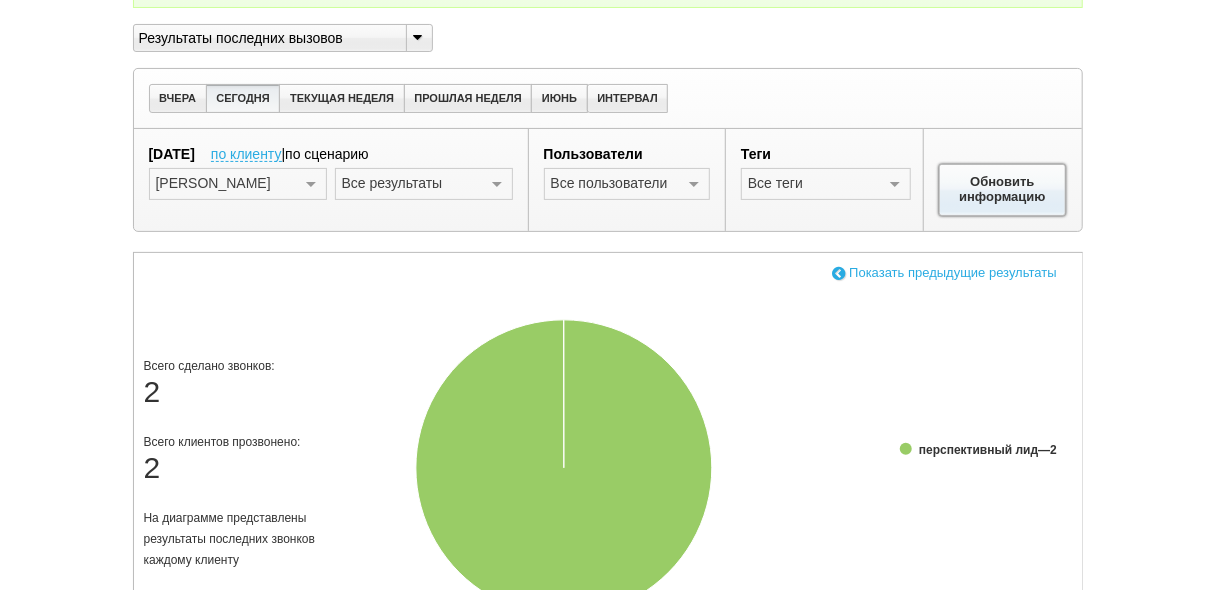 click on "Обновить информацию" at bounding box center (1003, 190) 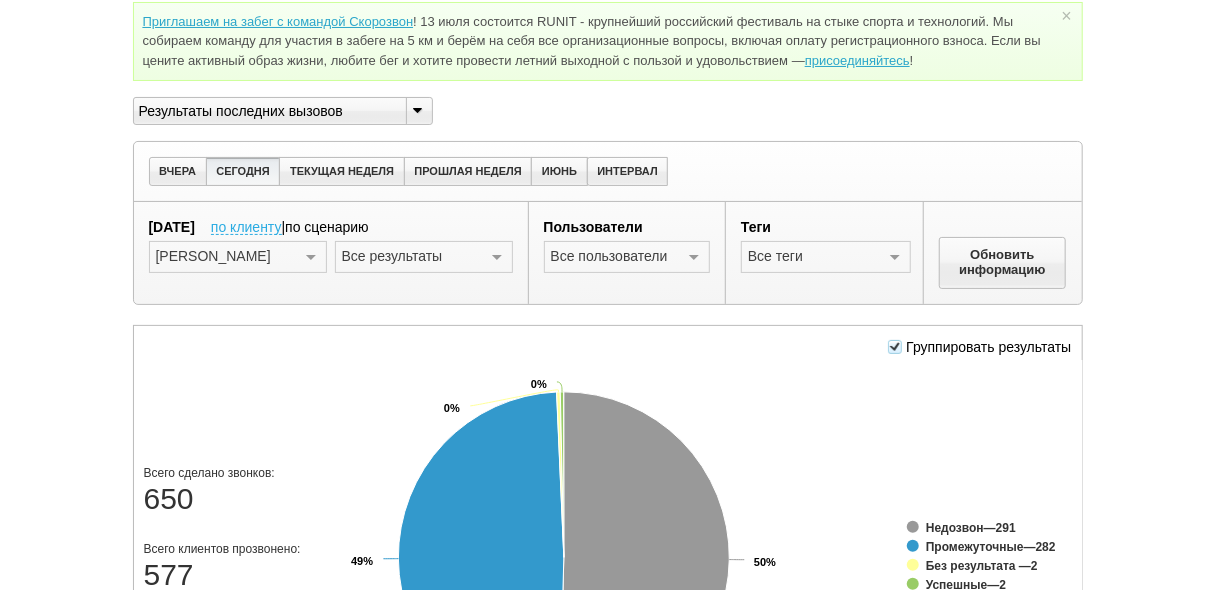 scroll, scrollTop: 0, scrollLeft: 0, axis: both 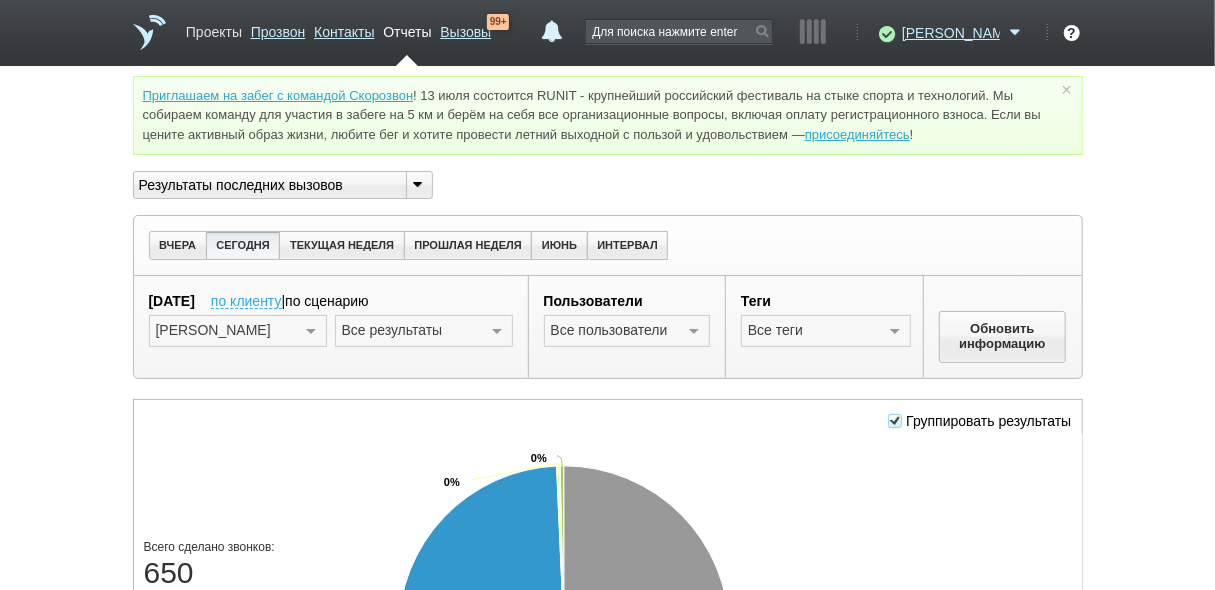 click on "Проекты" at bounding box center (214, 28) 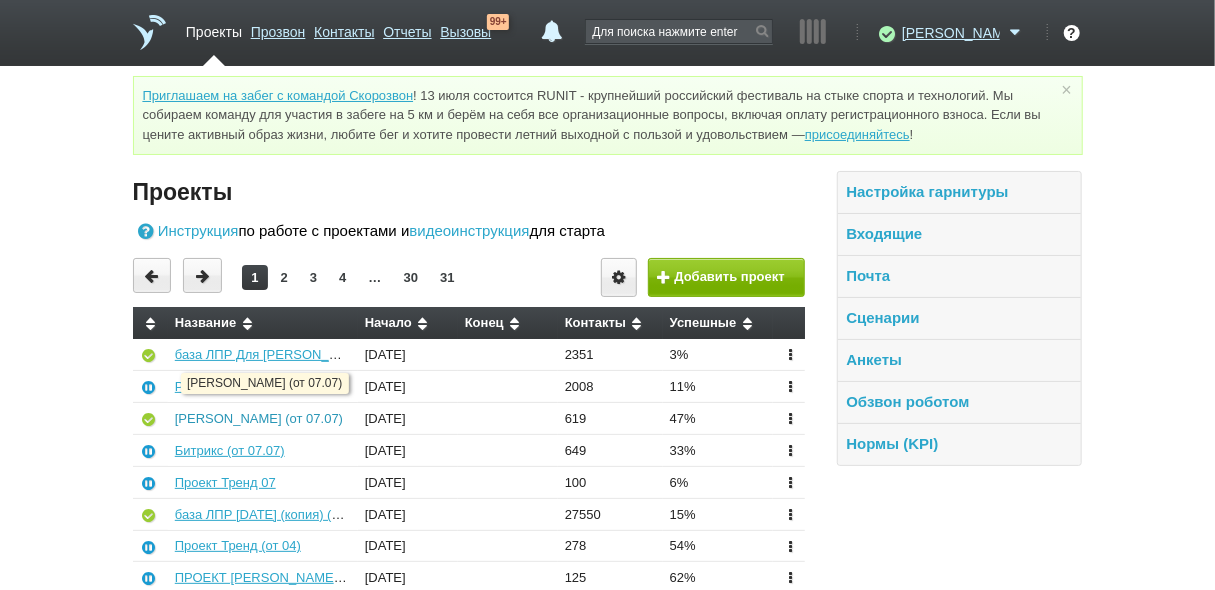 click on "[PERSON_NAME] (от 07.07)" at bounding box center [259, 418] 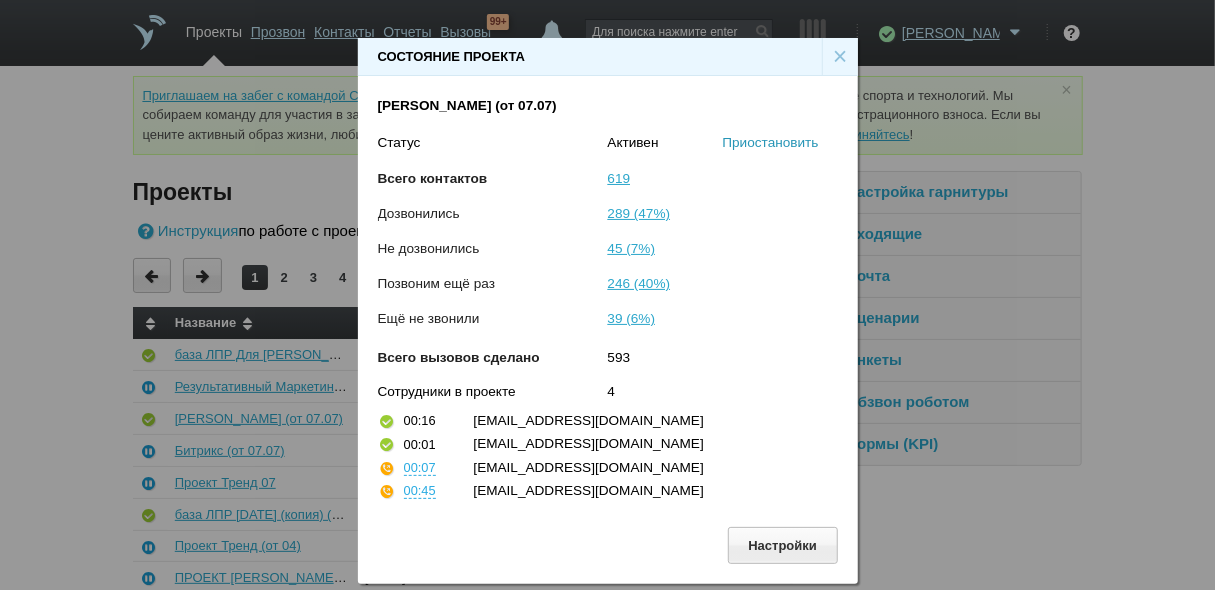 click on "Приостановить" at bounding box center [771, 142] 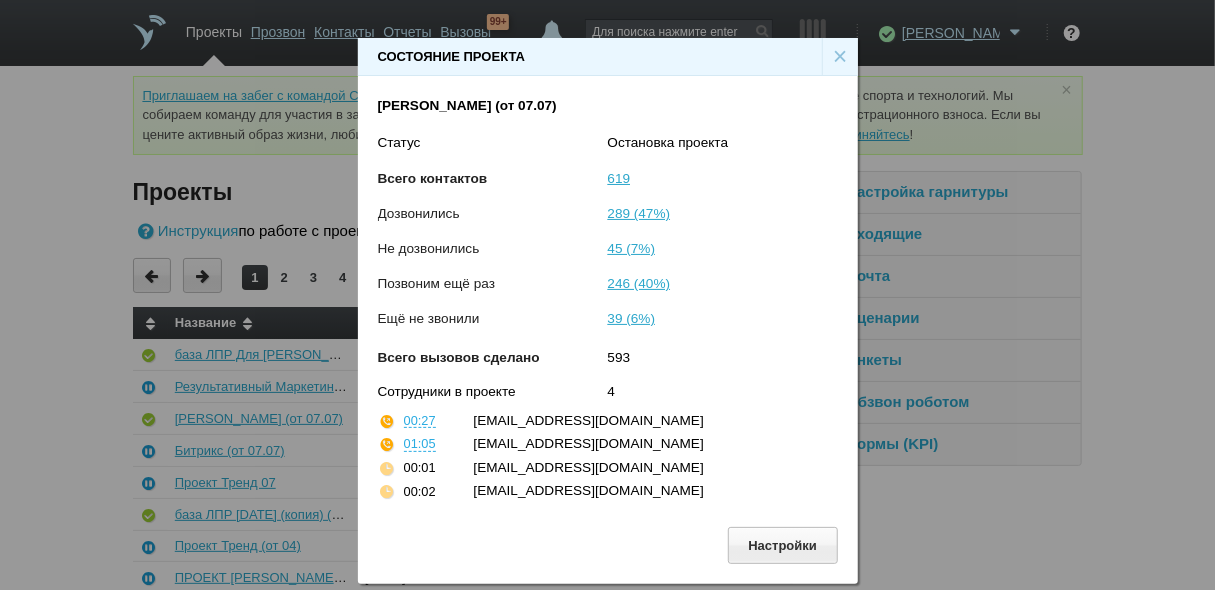 click on "×" at bounding box center [840, 57] 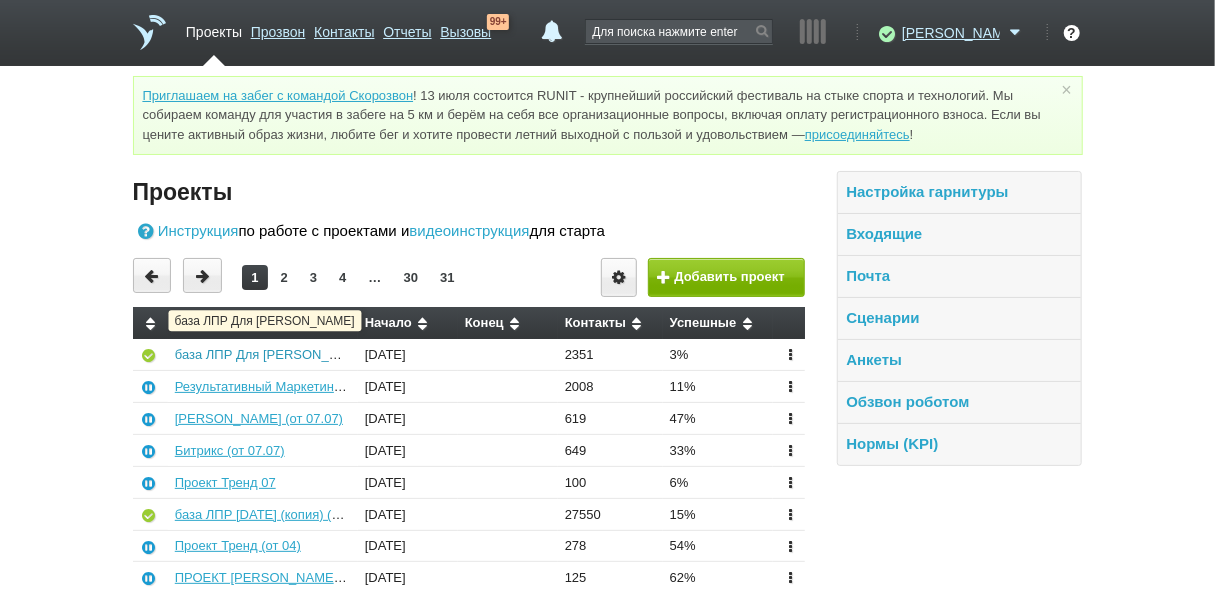 click on "база ЛПР  Для [PERSON_NAME]" at bounding box center (272, 354) 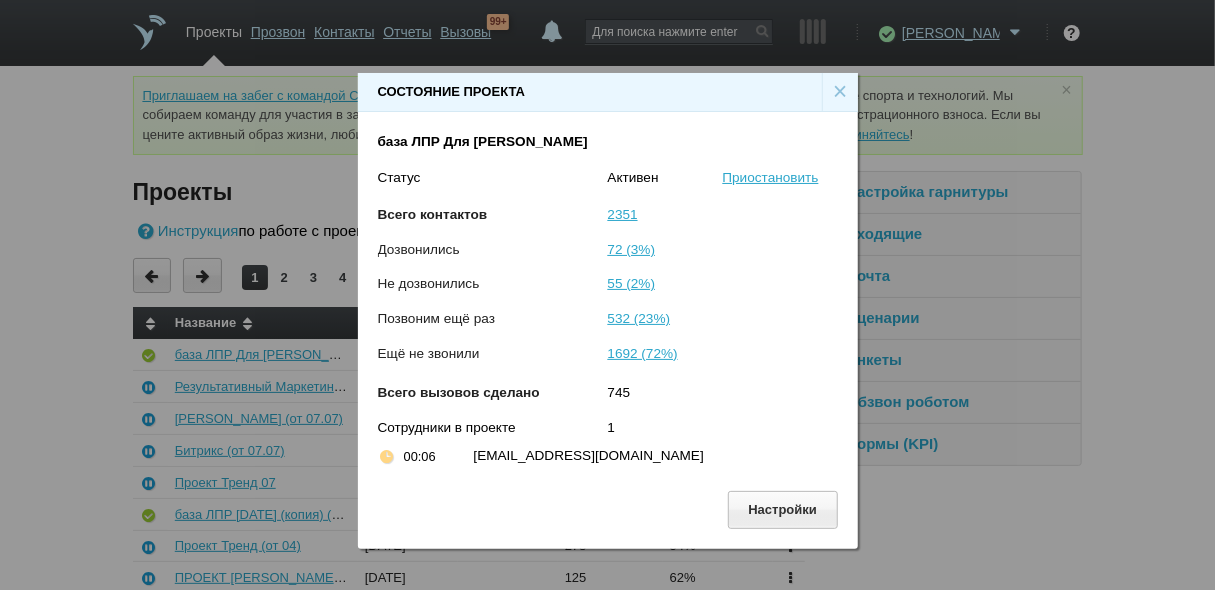 click on "×" at bounding box center (840, 92) 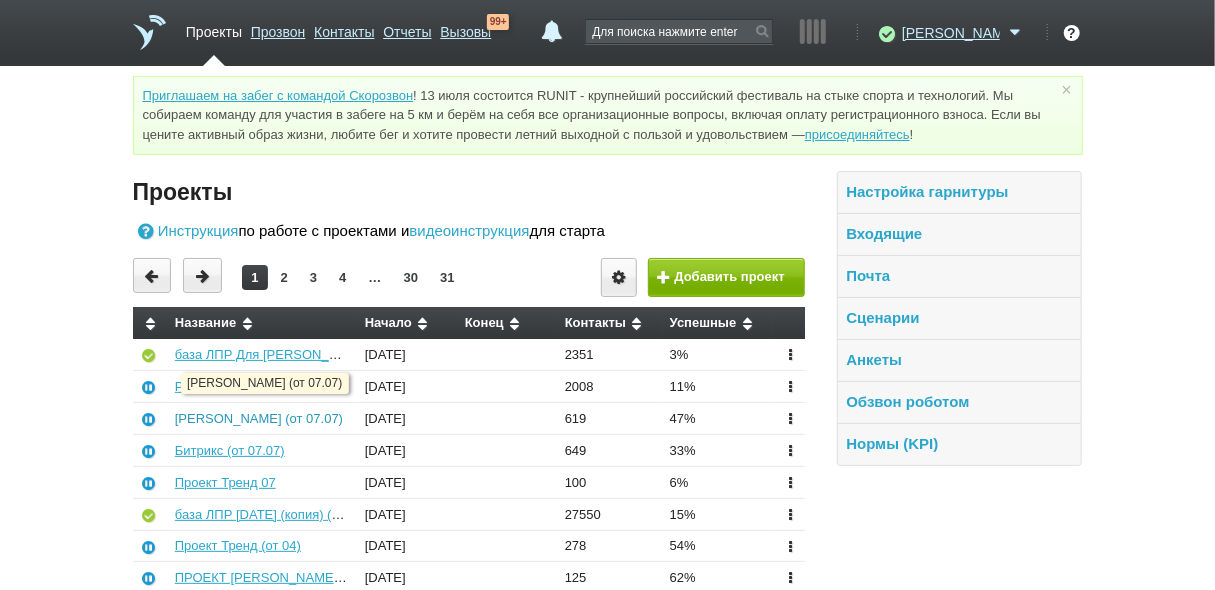 click on "[PERSON_NAME] (от 07.07)" at bounding box center (259, 418) 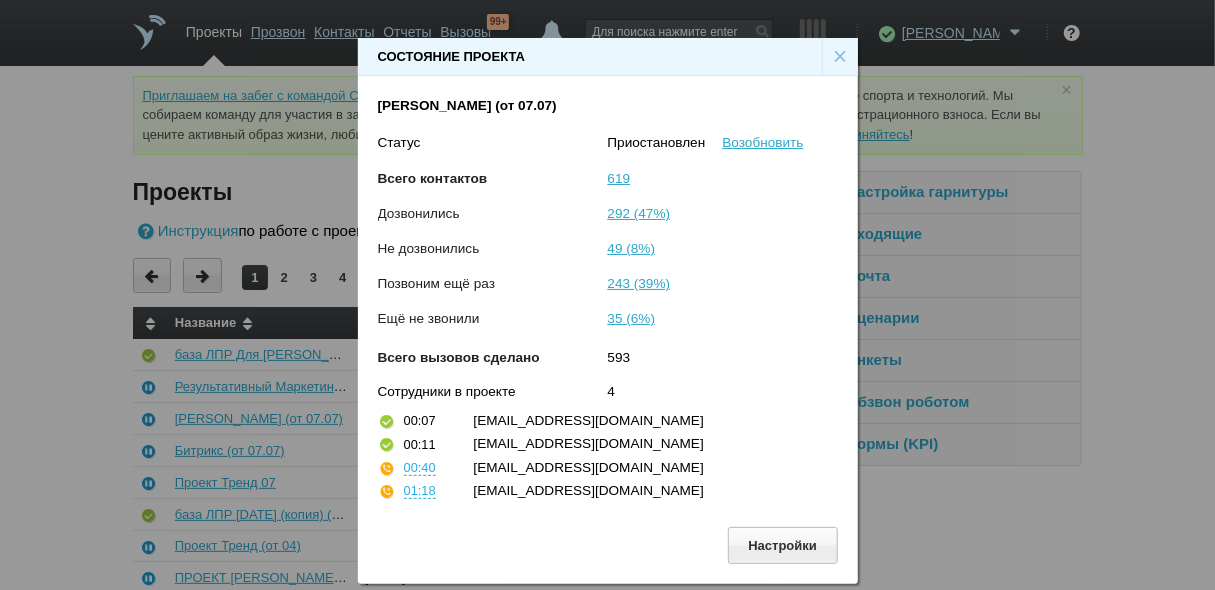 click on "×" at bounding box center (840, 57) 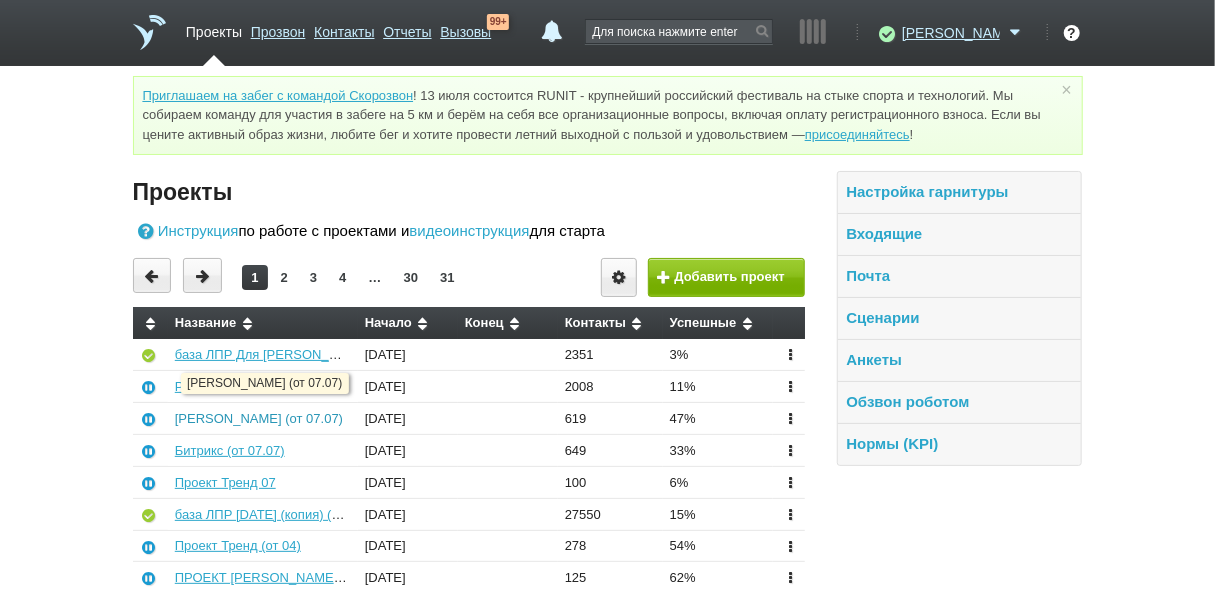 click on "[PERSON_NAME] (от 07.07)" at bounding box center [259, 418] 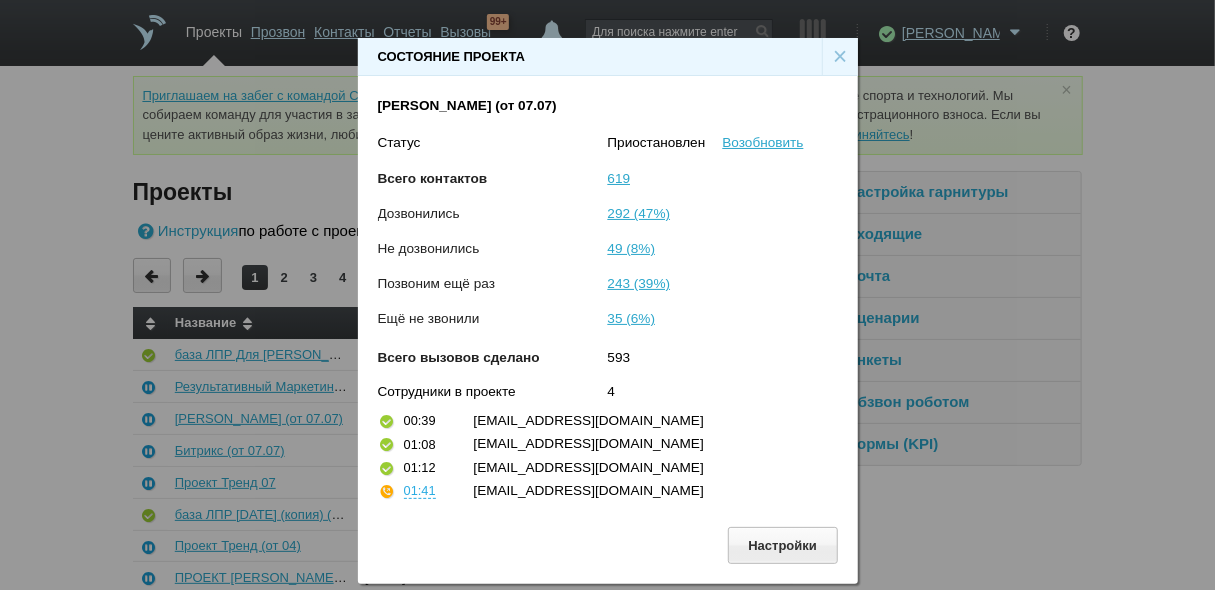 click on "×" at bounding box center (840, 57) 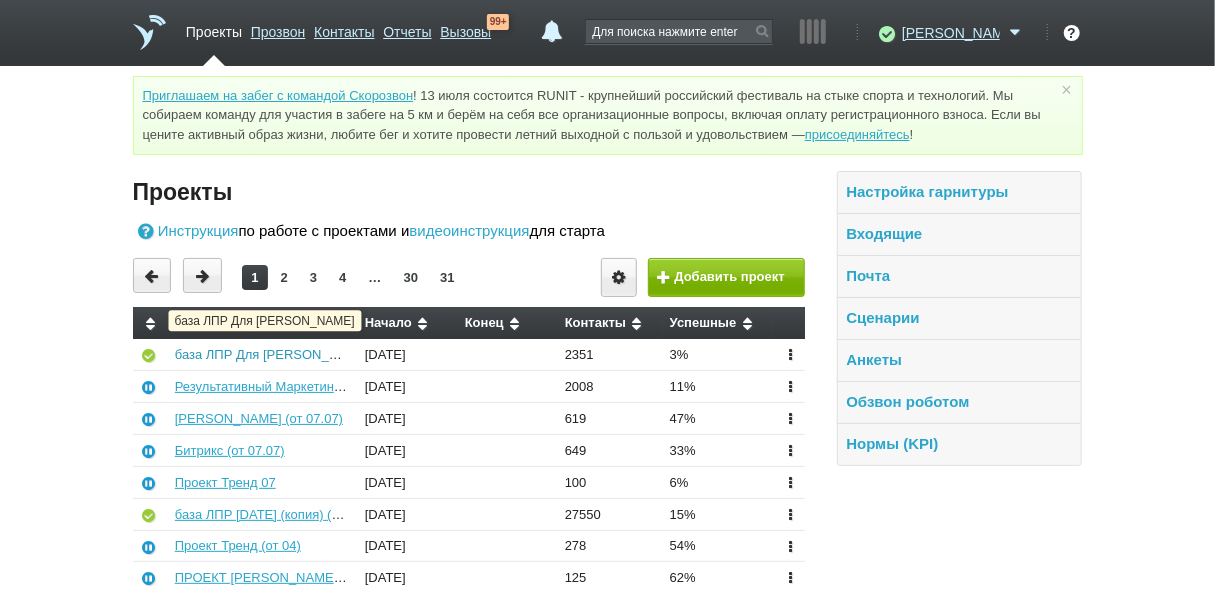 click on "база ЛПР  Для [PERSON_NAME]" at bounding box center (272, 354) 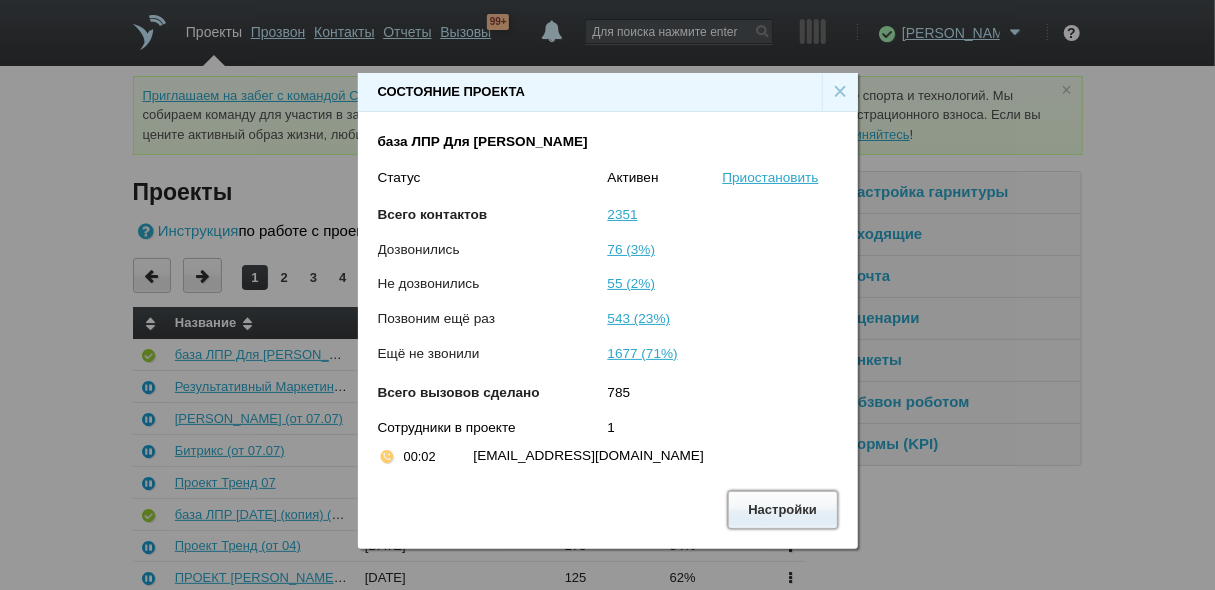 click on "Настройки" at bounding box center [783, 509] 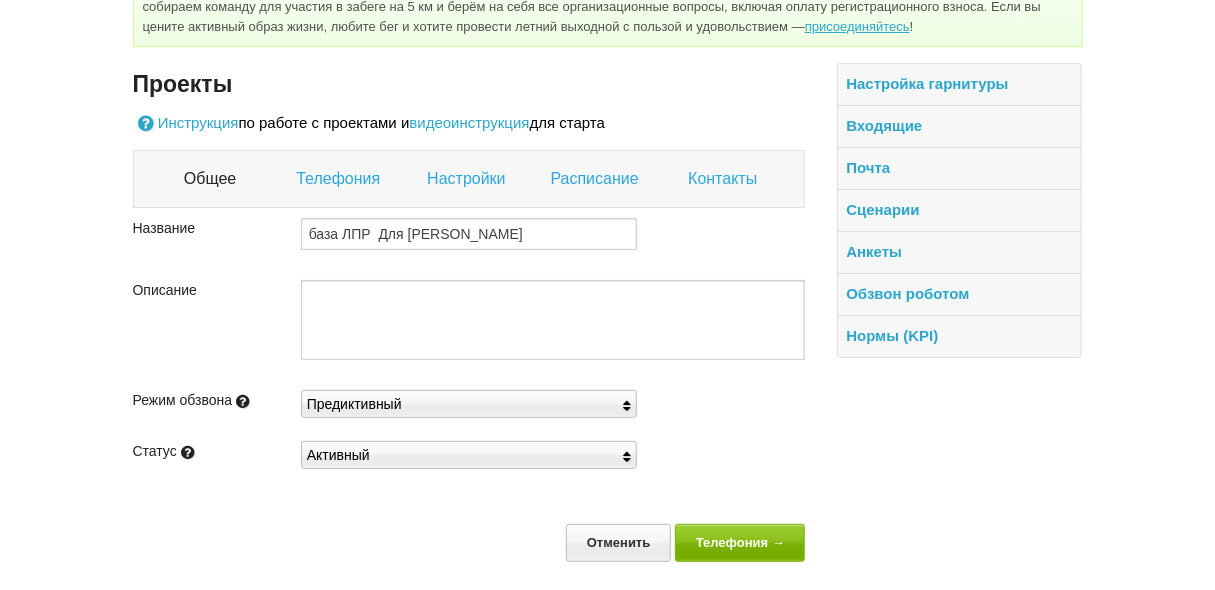 scroll, scrollTop: 110, scrollLeft: 0, axis: vertical 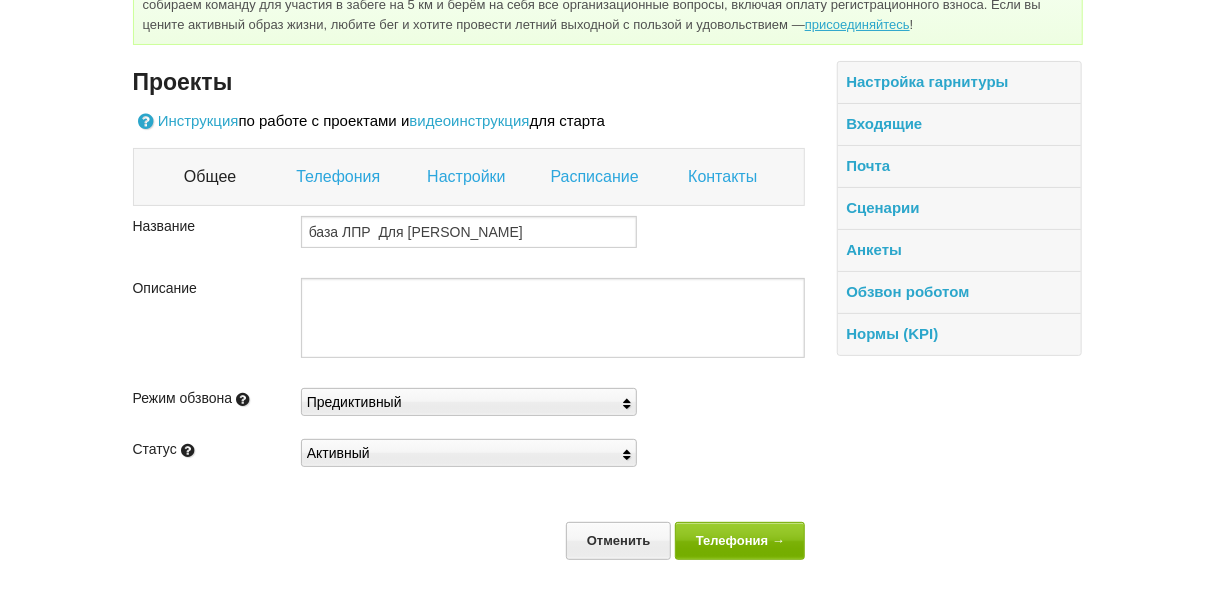 click on "Общее Телефония Настройки Расписание Контакты" at bounding box center (469, 177) 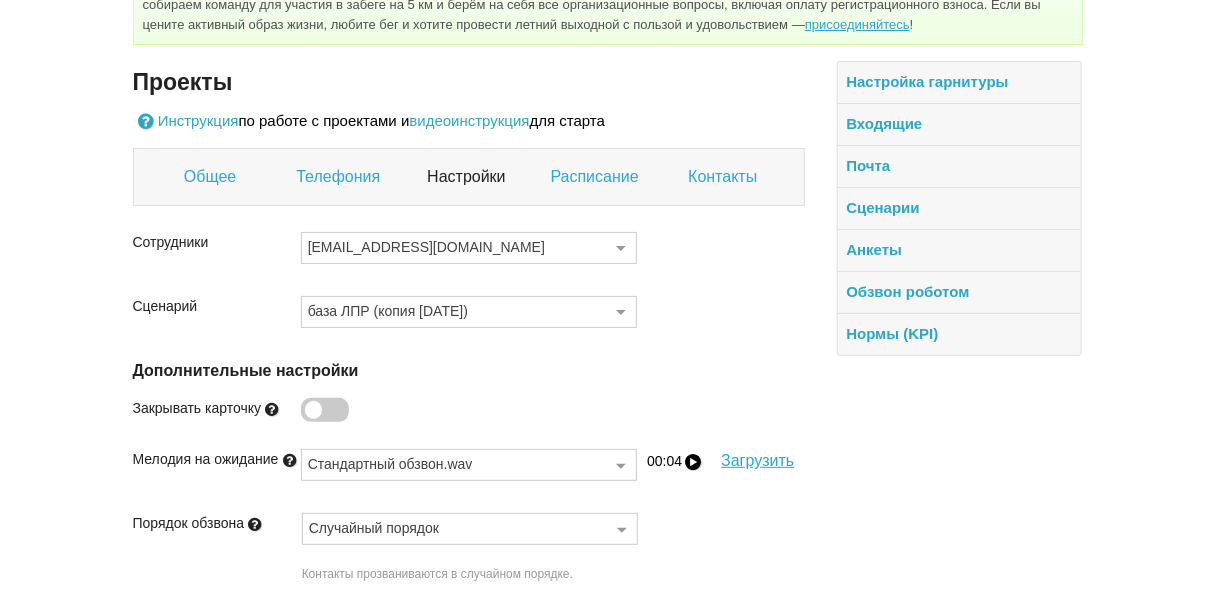 click on "[EMAIL_ADDRESS][DOMAIN_NAME] Выберите сотрудников" at bounding box center [469, 248] 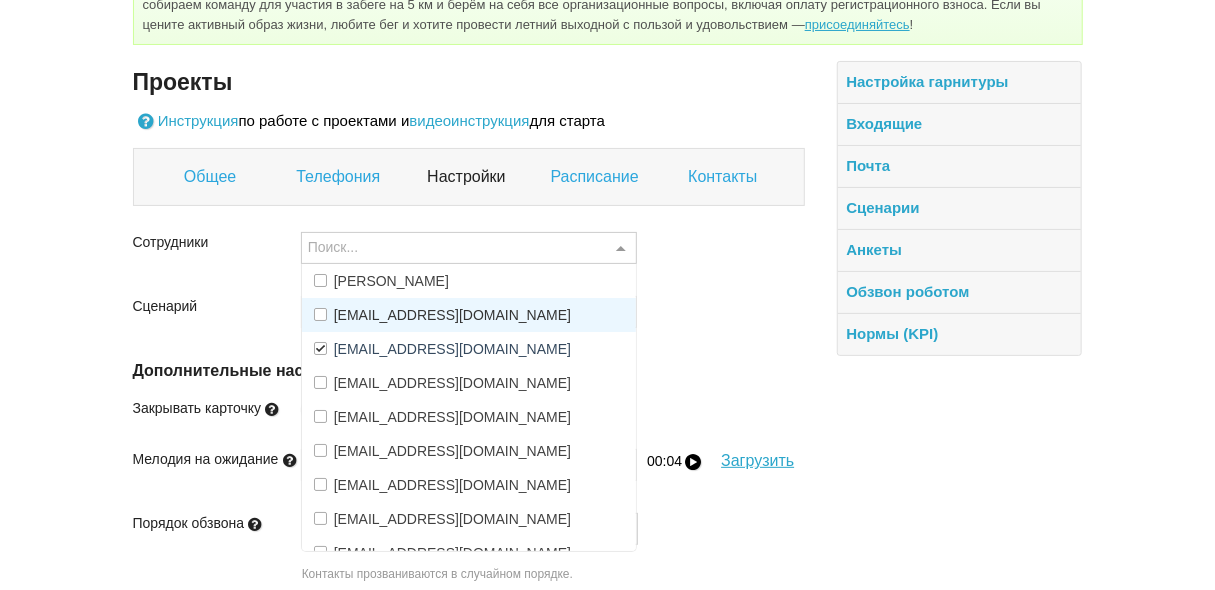 click on "[EMAIL_ADDRESS][DOMAIN_NAME]" at bounding box center [452, 315] 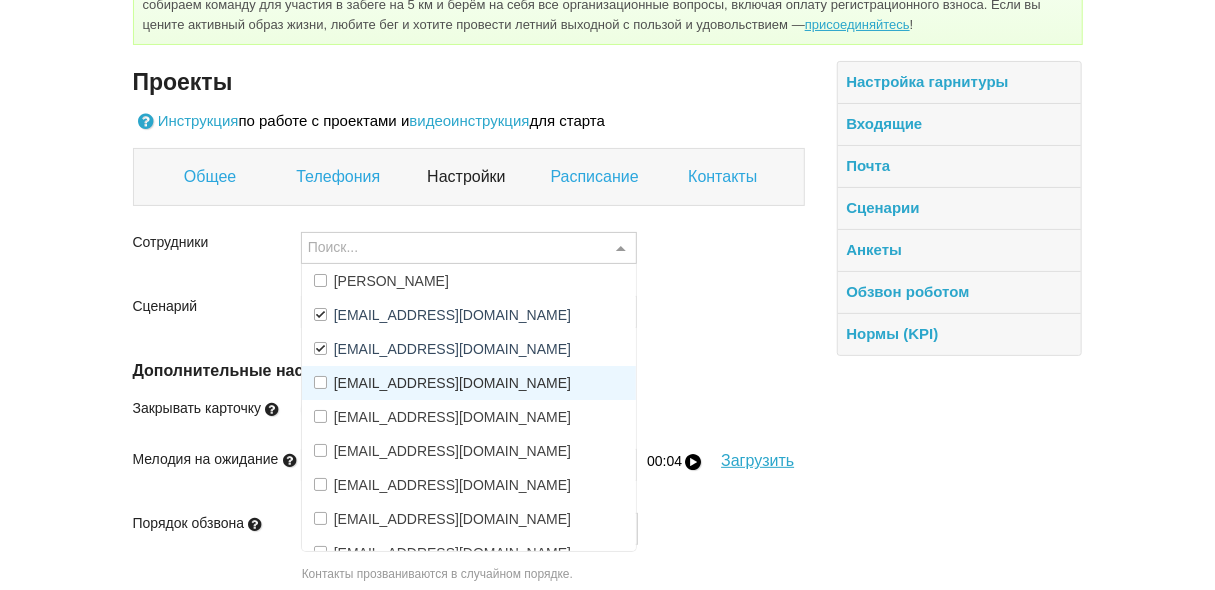 click on "[EMAIL_ADDRESS][DOMAIN_NAME]" at bounding box center [452, 383] 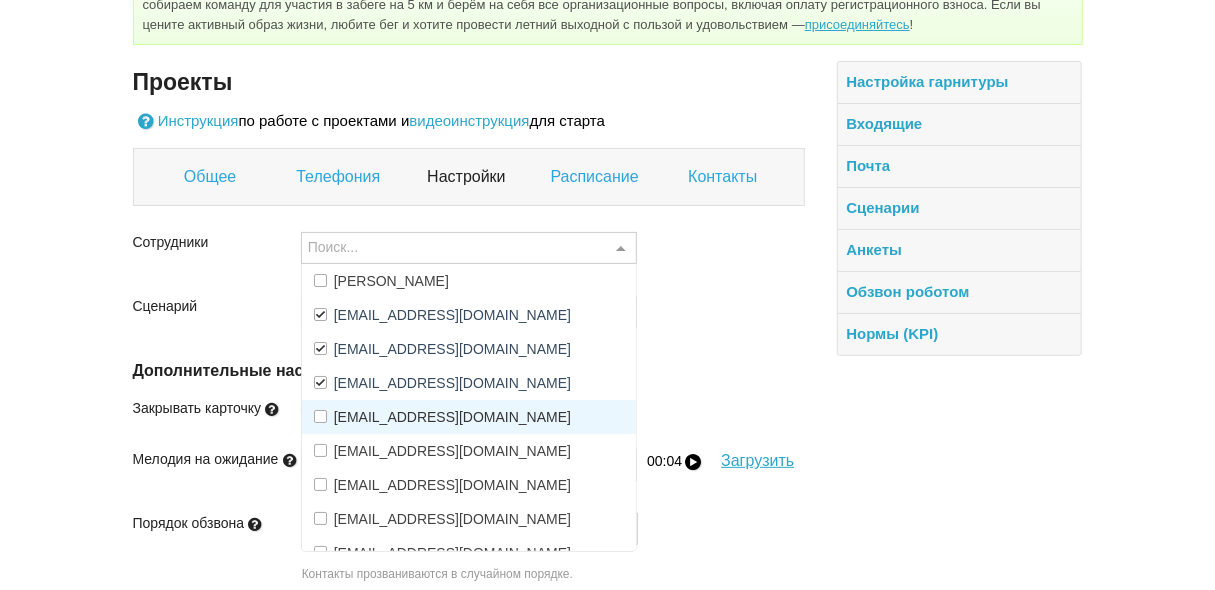 click on "[EMAIL_ADDRESS][DOMAIN_NAME]" at bounding box center (452, 417) 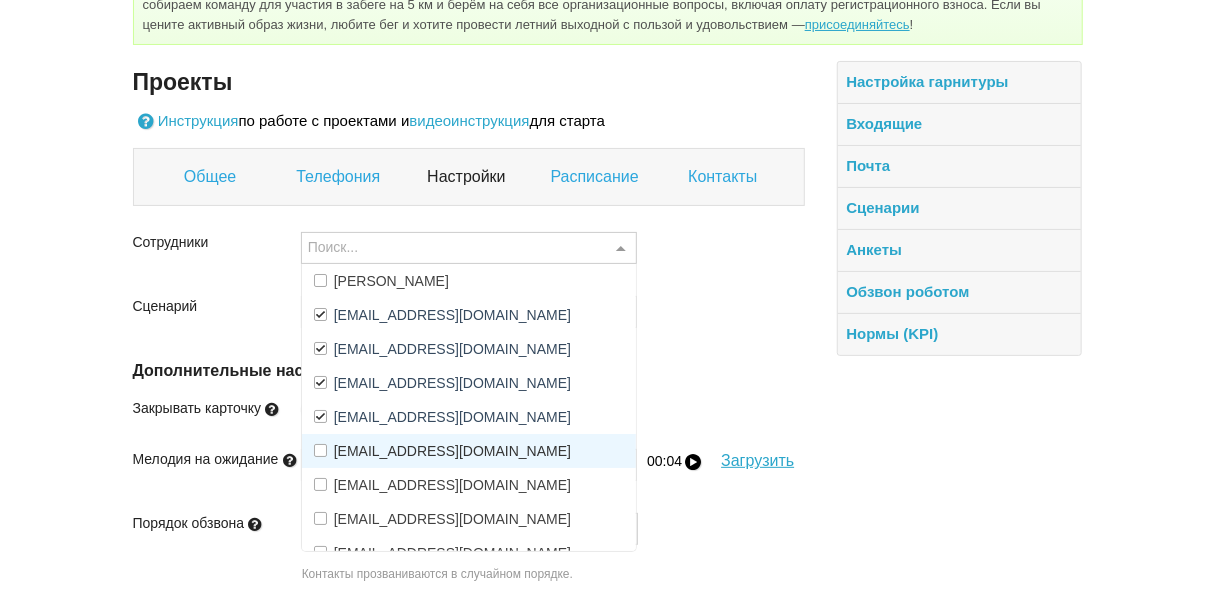 drag, startPoint x: 350, startPoint y: 452, endPoint x: 354, endPoint y: 496, distance: 44.181442 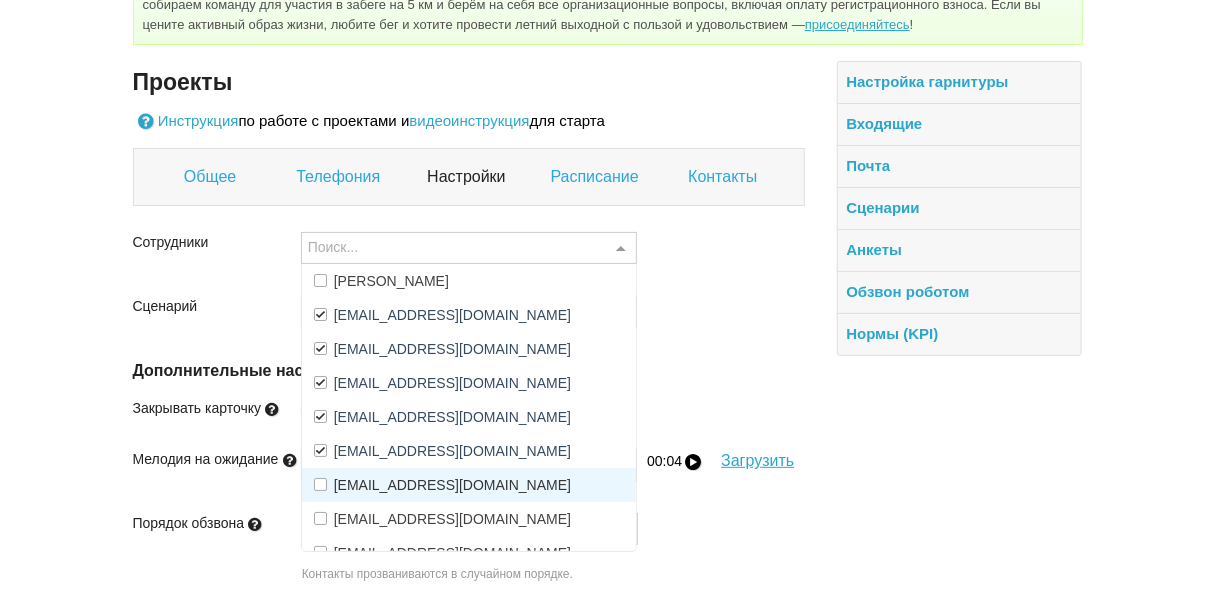 drag, startPoint x: 355, startPoint y: 473, endPoint x: 364, endPoint y: 496, distance: 24.698177 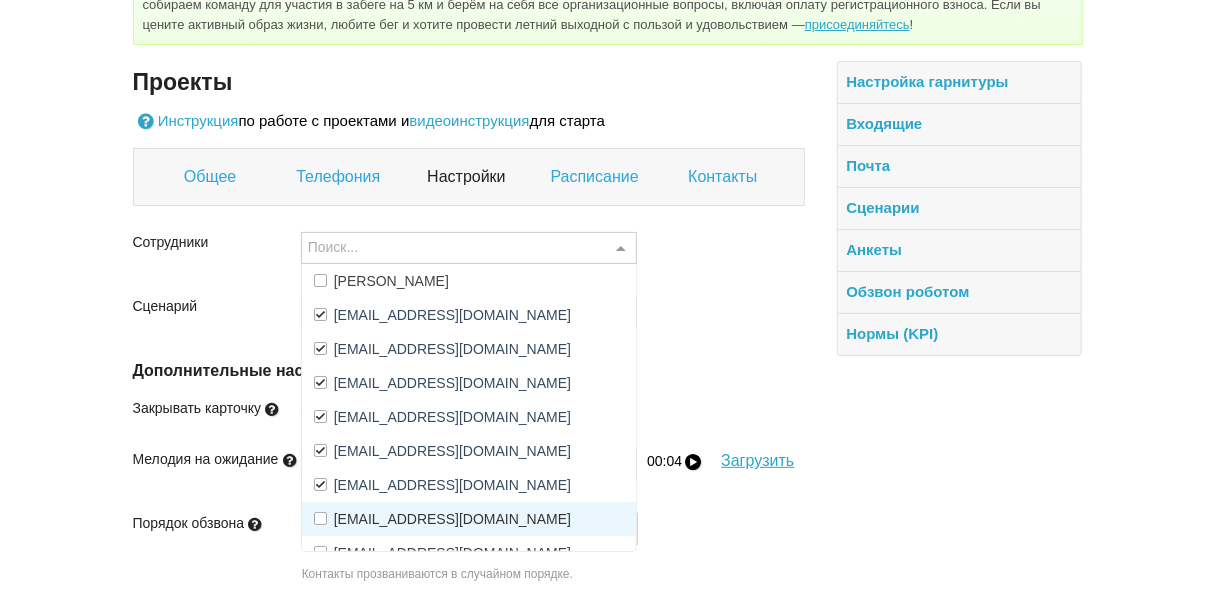 click on "[EMAIL_ADDRESS][DOMAIN_NAME]" at bounding box center (469, 519) 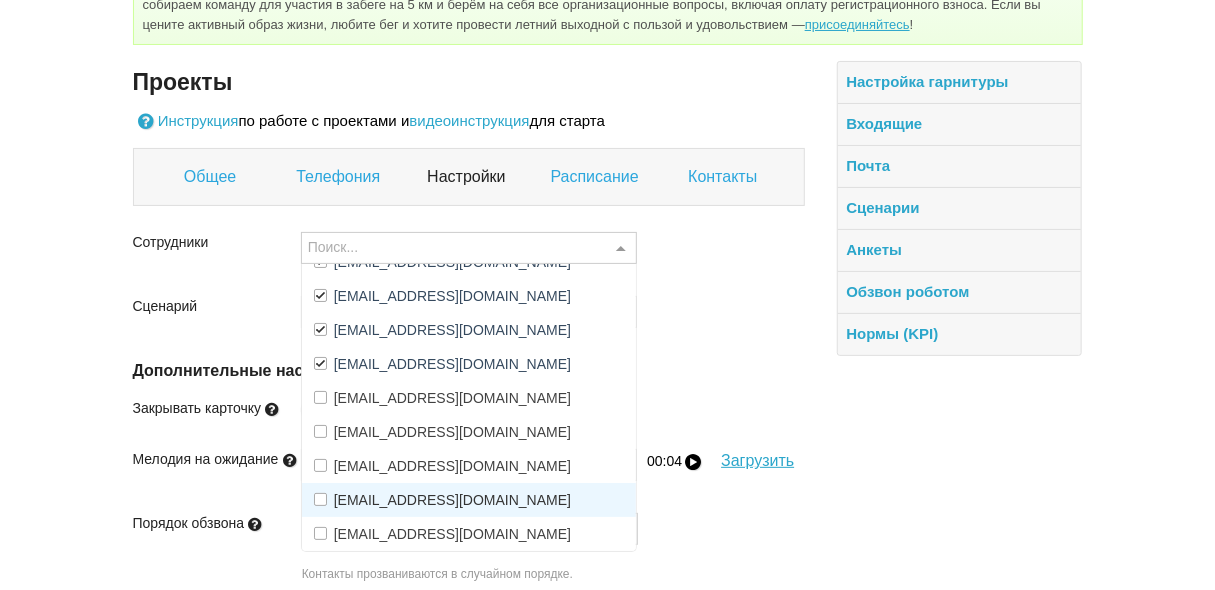 scroll, scrollTop: 160, scrollLeft: 0, axis: vertical 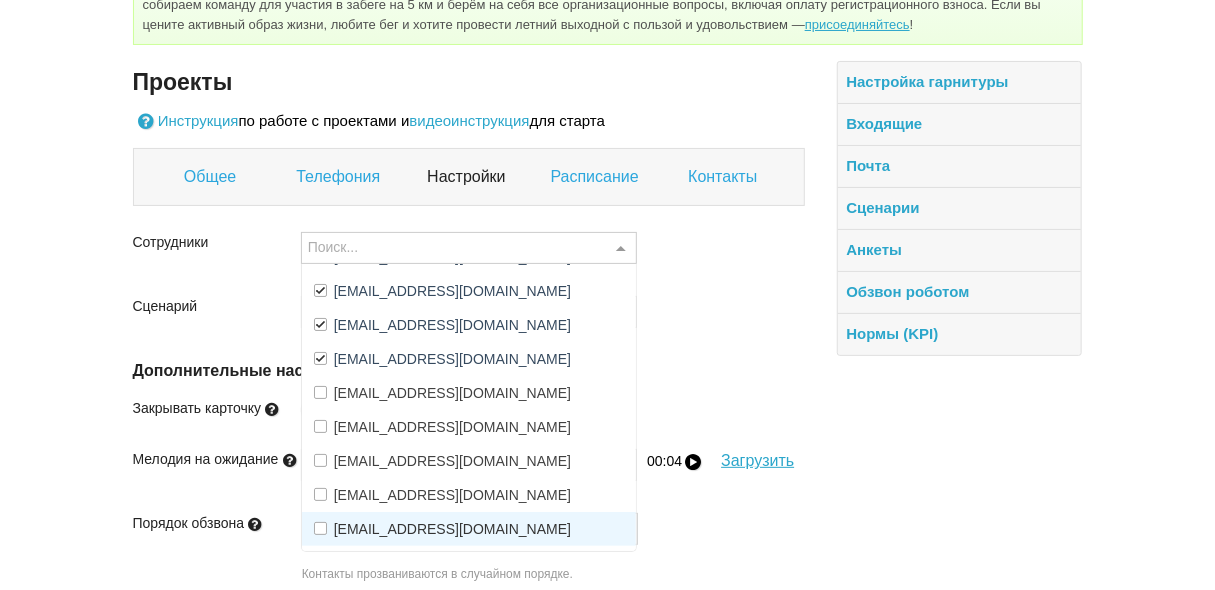 drag, startPoint x: 370, startPoint y: 535, endPoint x: 369, endPoint y: 510, distance: 25.019993 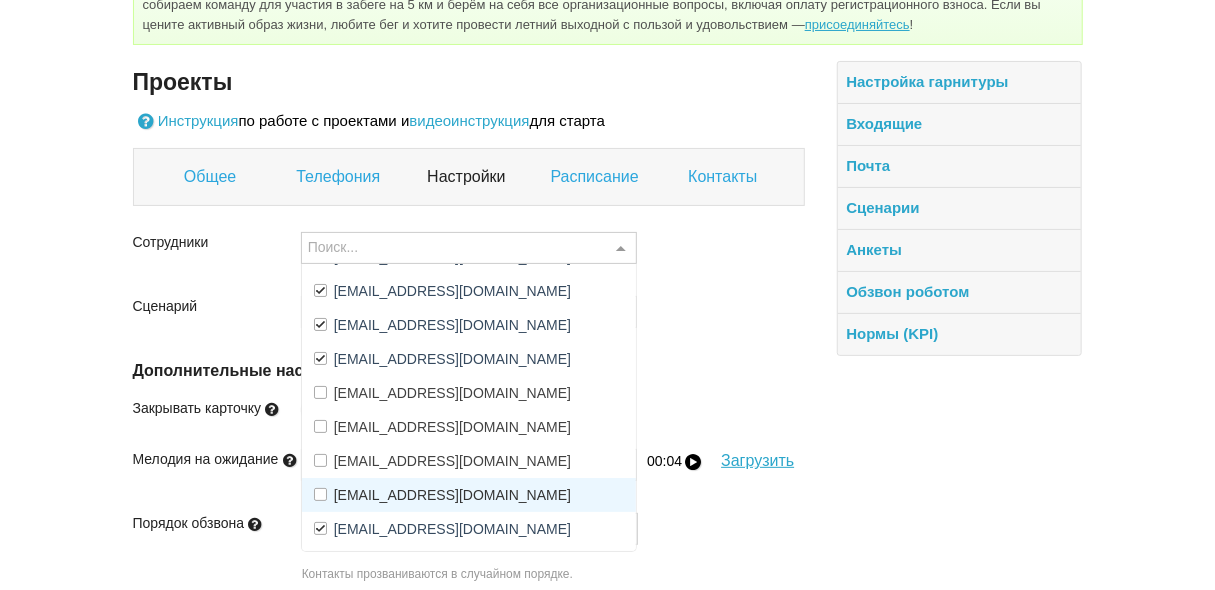 click on "[EMAIL_ADDRESS][DOMAIN_NAME]" at bounding box center (452, 495) 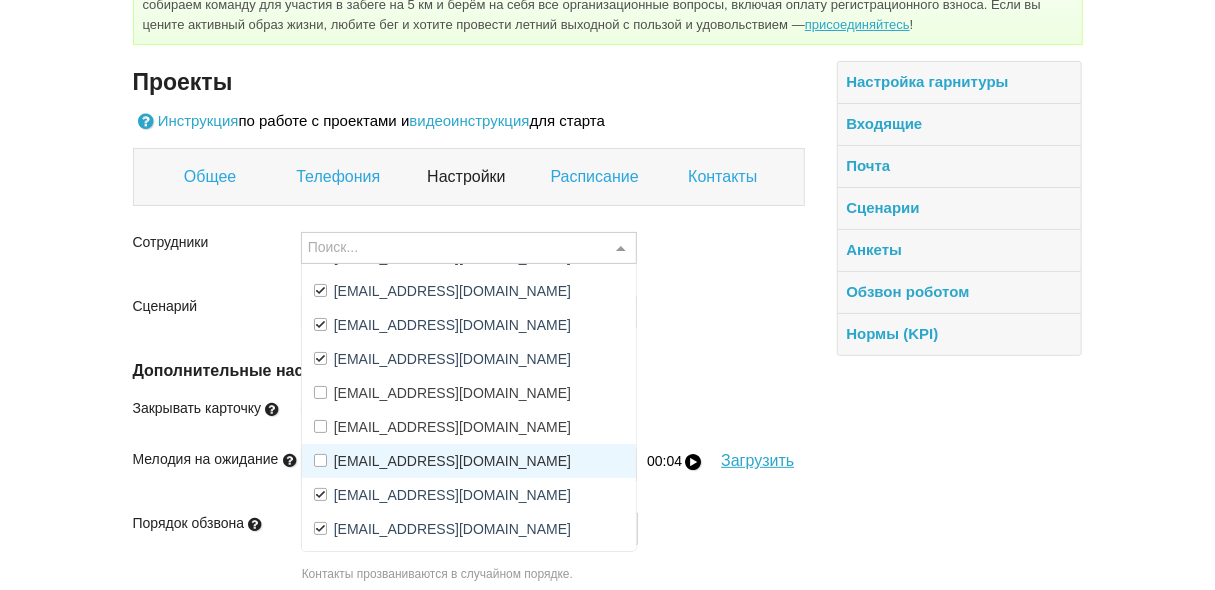 drag, startPoint x: 366, startPoint y: 464, endPoint x: 365, endPoint y: 439, distance: 25.019993 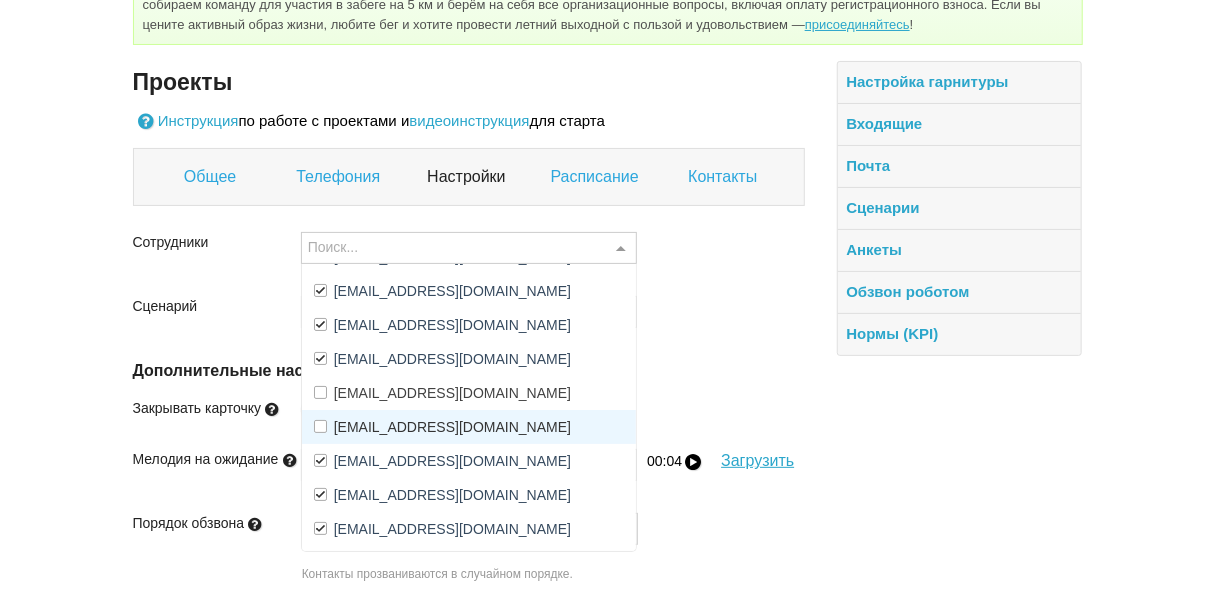 click on "[EMAIL_ADDRESS][DOMAIN_NAME]" at bounding box center (452, 427) 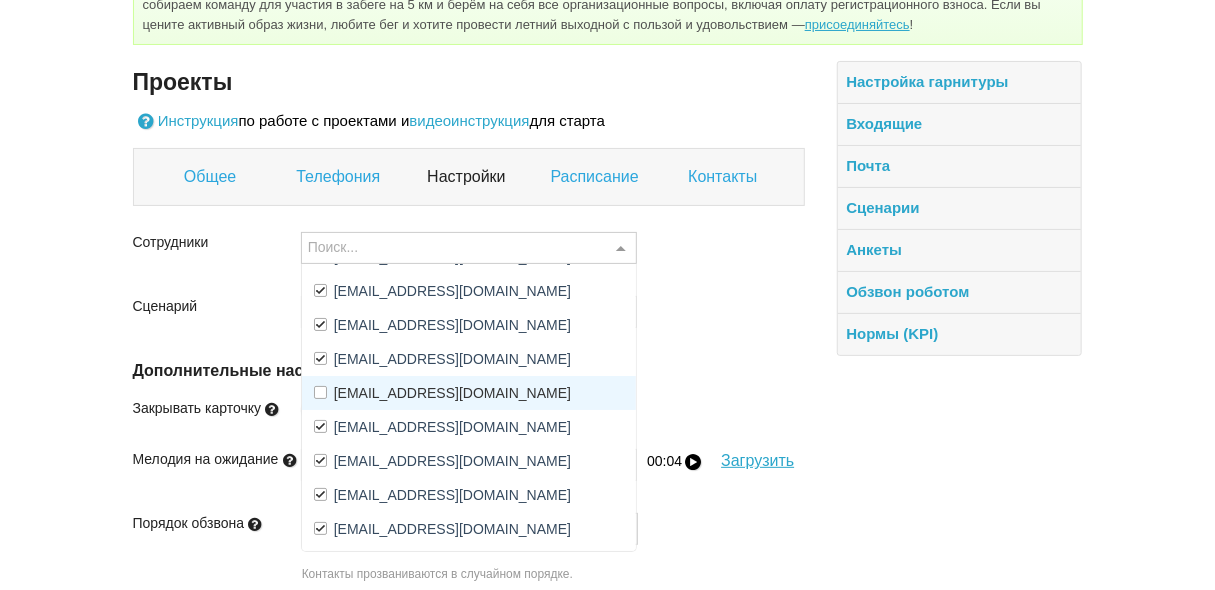 click on "[EMAIL_ADDRESS][DOMAIN_NAME]" at bounding box center [452, 393] 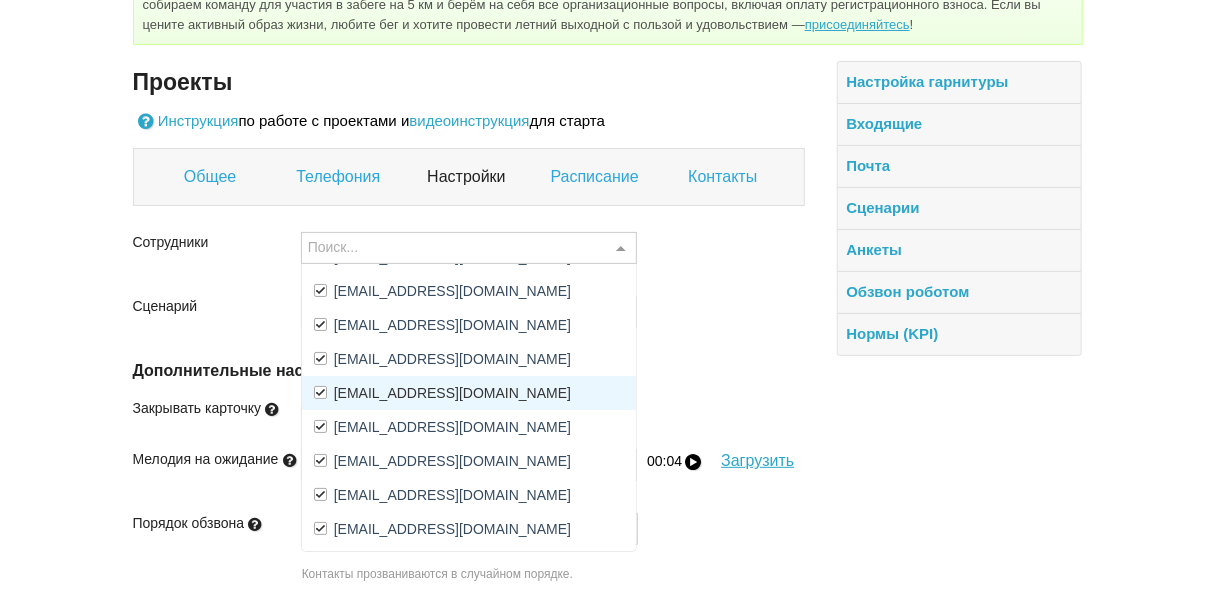 scroll, scrollTop: 188, scrollLeft: 0, axis: vertical 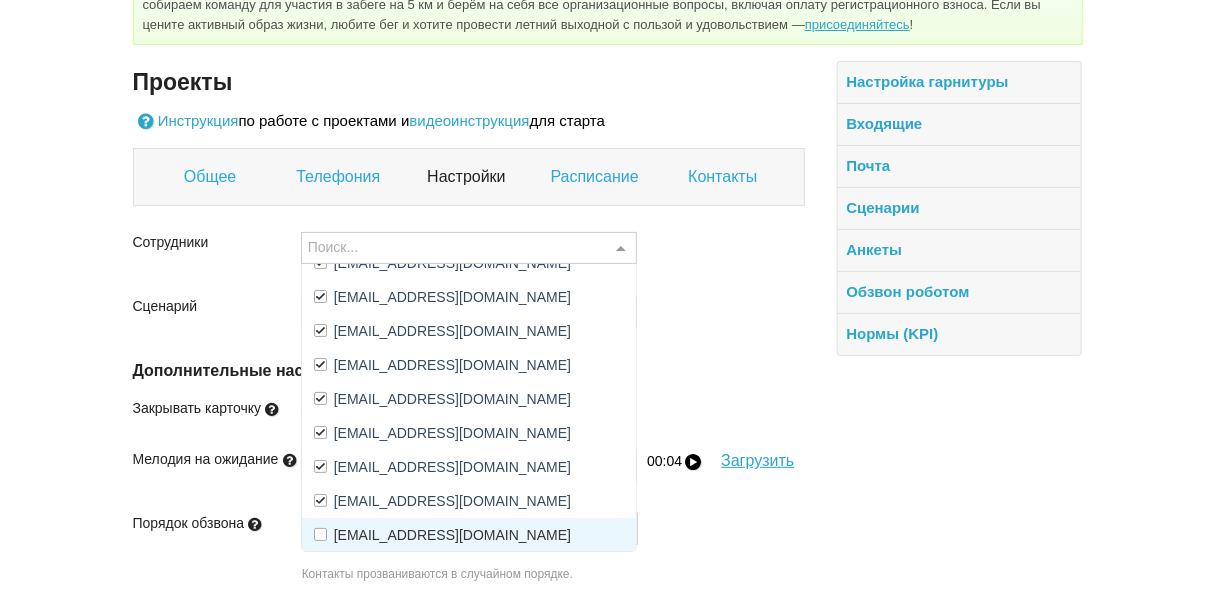 click on "[EMAIL_ADDRESS][DOMAIN_NAME]" at bounding box center [452, 535] 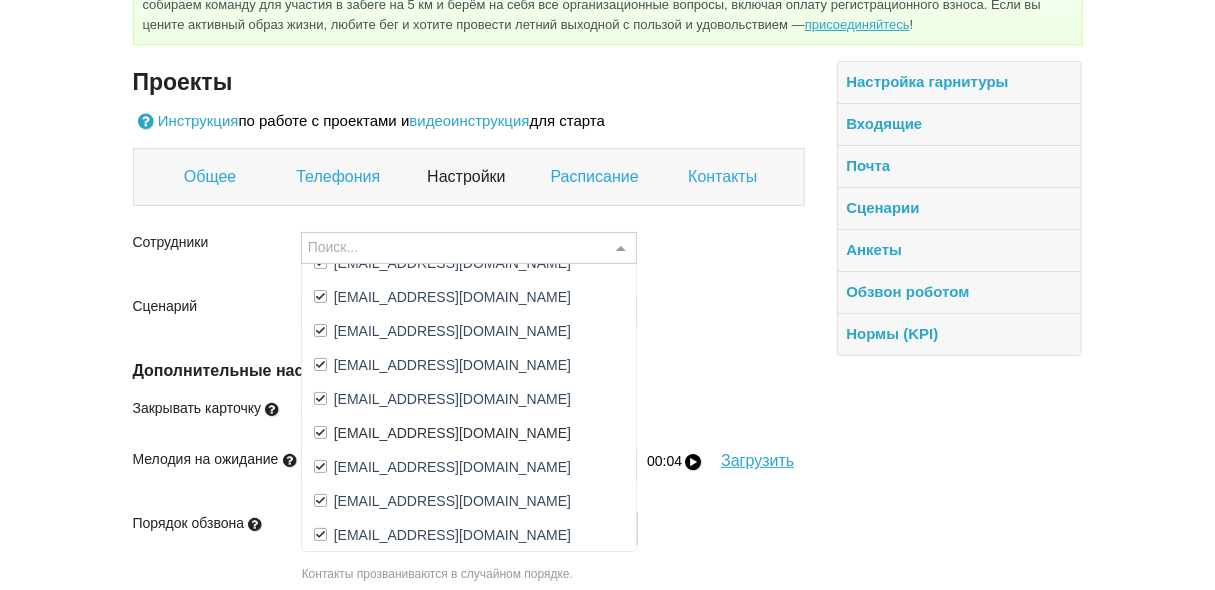 click on "Порядок обзвона Случайный порядок Случайный порядок По дате добавления По количеству попыток По часовому поясу По приоритету в карточке Ничего не найдено Список пуст Контакты прозваниваются в случайном порядке." at bounding box center (469, 565) 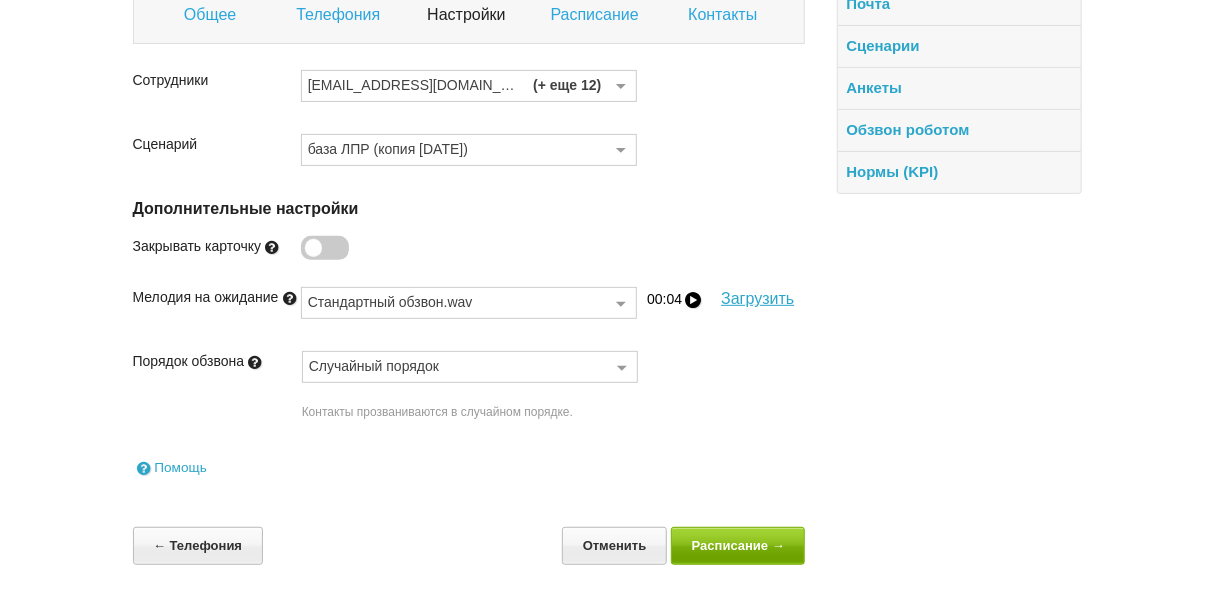 scroll, scrollTop: 275, scrollLeft: 0, axis: vertical 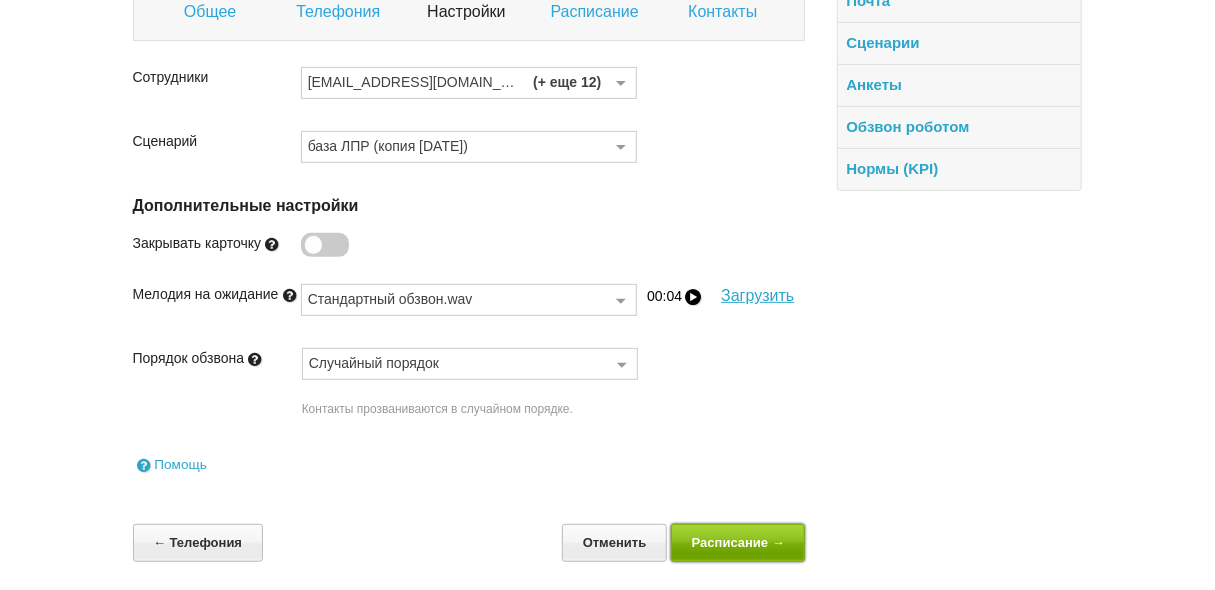 click on "Расписание →" at bounding box center (738, 542) 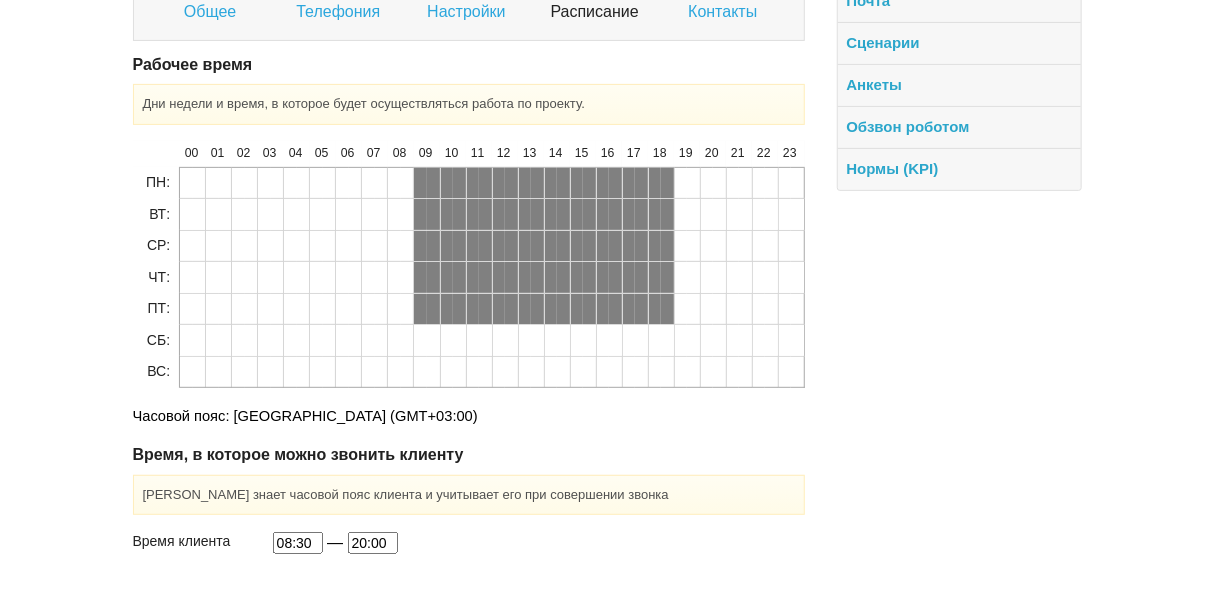 scroll, scrollTop: 364, scrollLeft: 0, axis: vertical 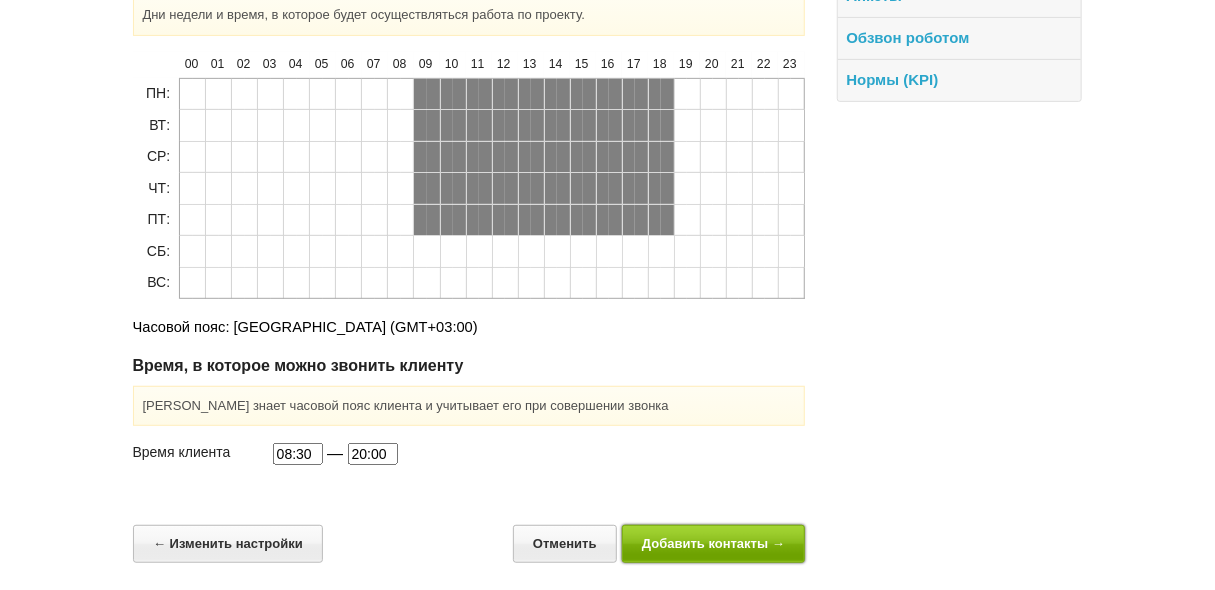 click on "Добавить контакты →" at bounding box center (714, 543) 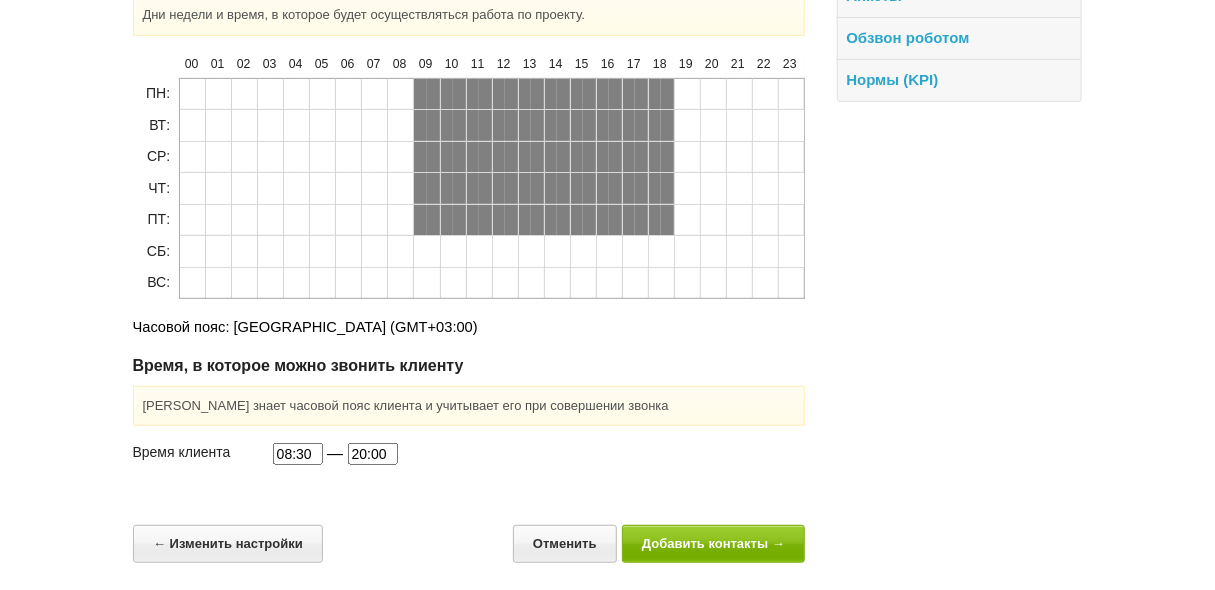 scroll, scrollTop: 0, scrollLeft: 0, axis: both 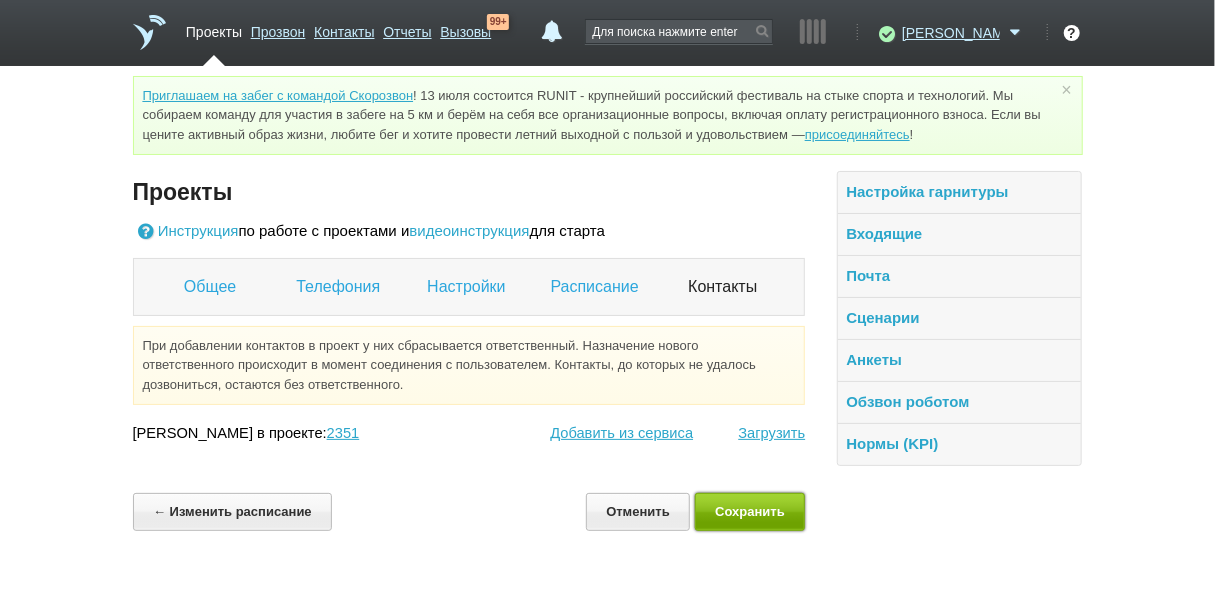 click on "Сохранить" at bounding box center (750, 511) 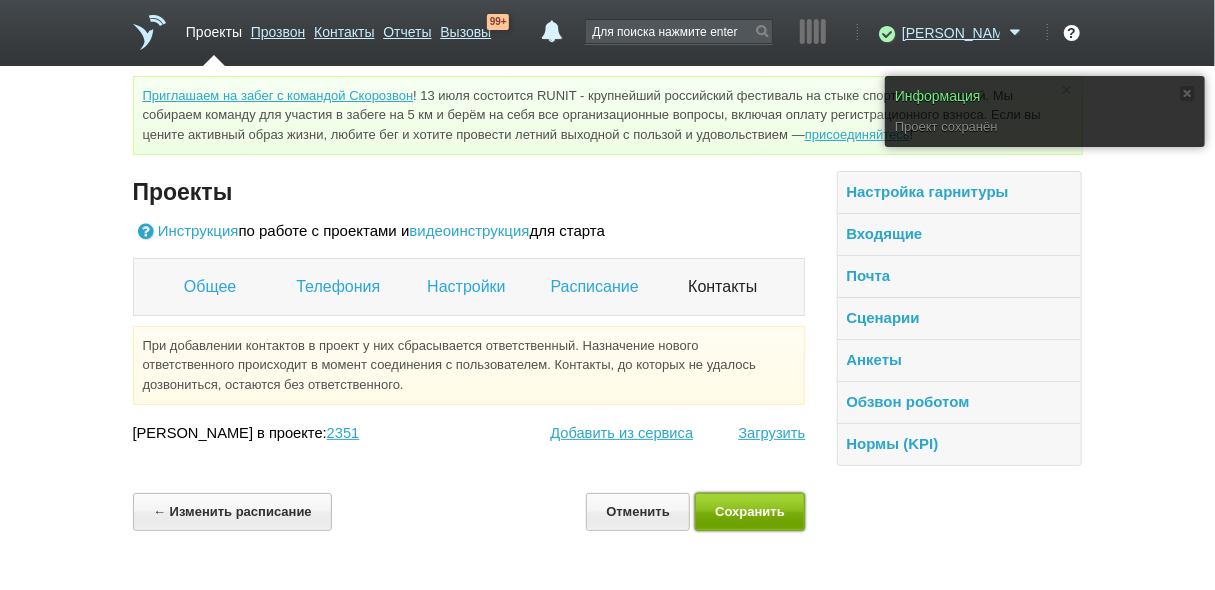 click on "Сохранить" at bounding box center [750, 511] 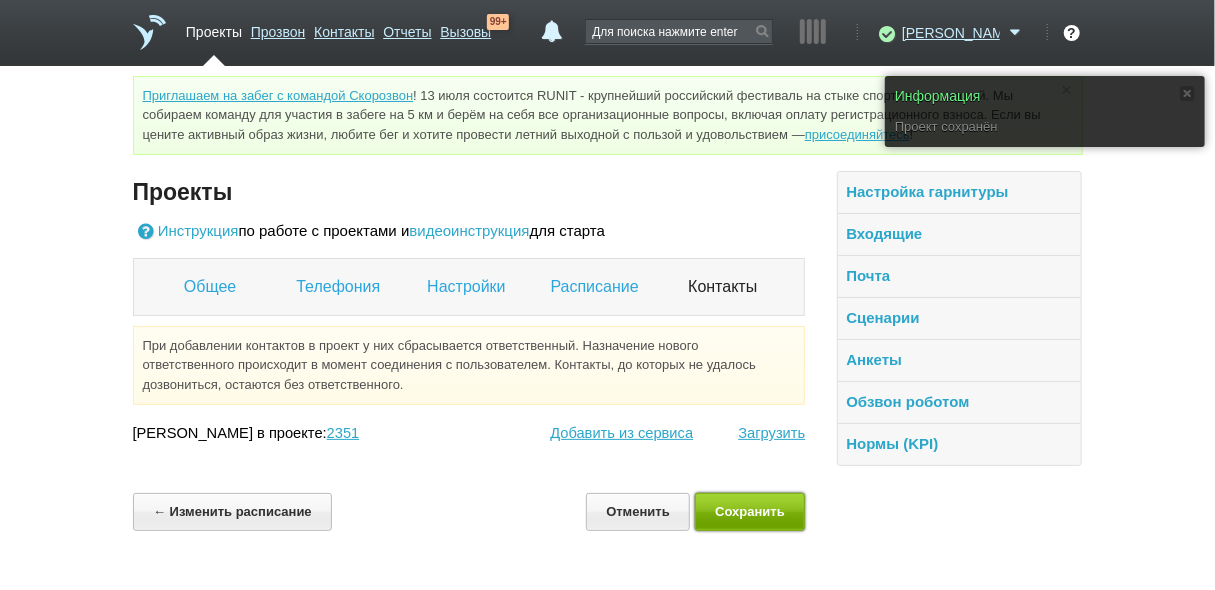 click on "Сохранить" at bounding box center [750, 511] 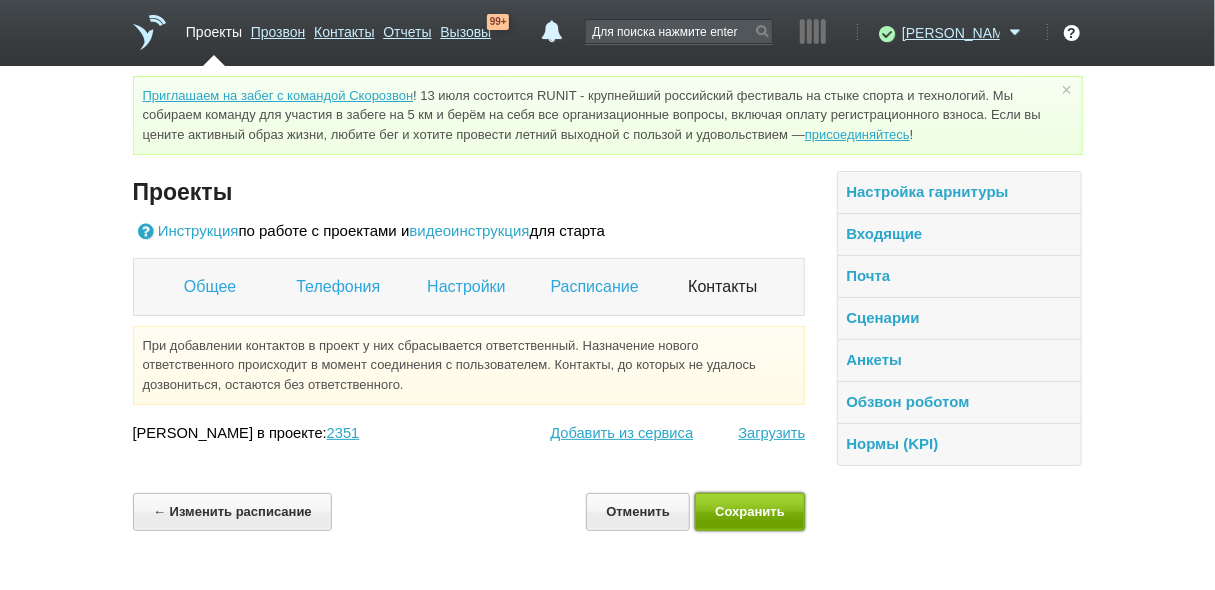 click on "Сохранить" at bounding box center (750, 511) 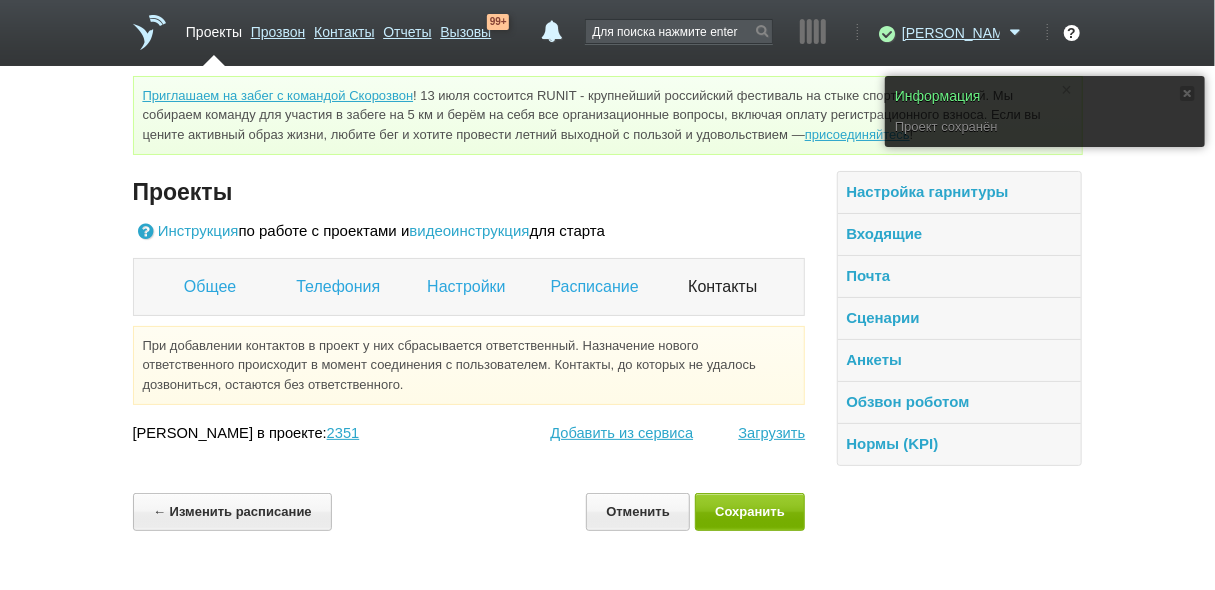 click on "Проекты" at bounding box center (214, 28) 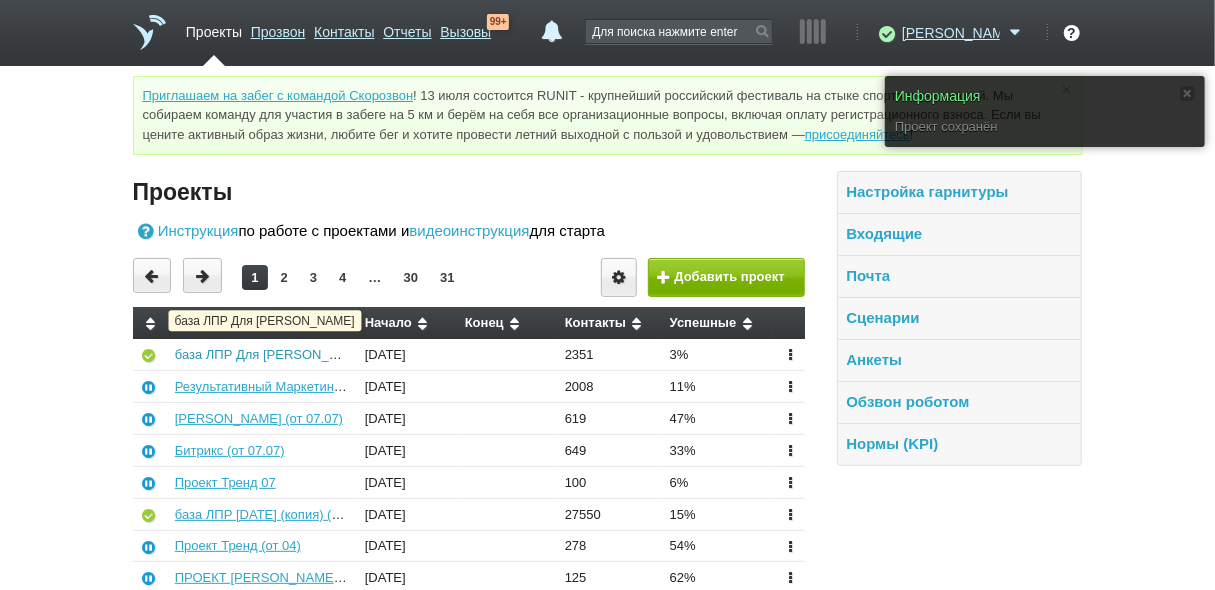 click on "база ЛПР  Для [PERSON_NAME]" at bounding box center (272, 354) 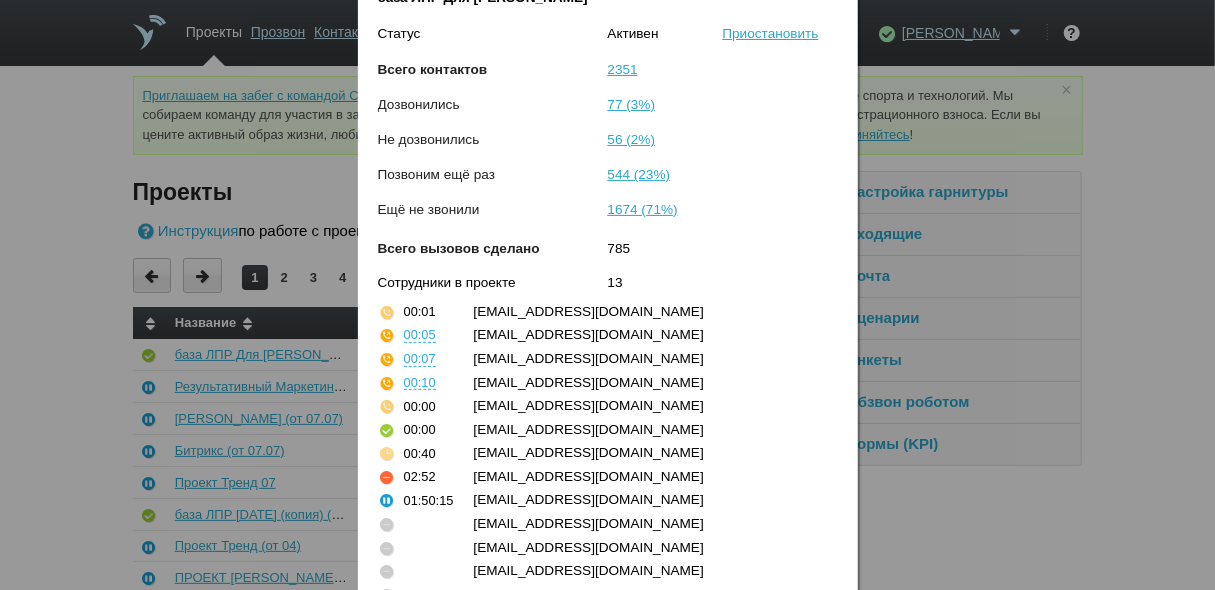 scroll, scrollTop: 0, scrollLeft: 0, axis: both 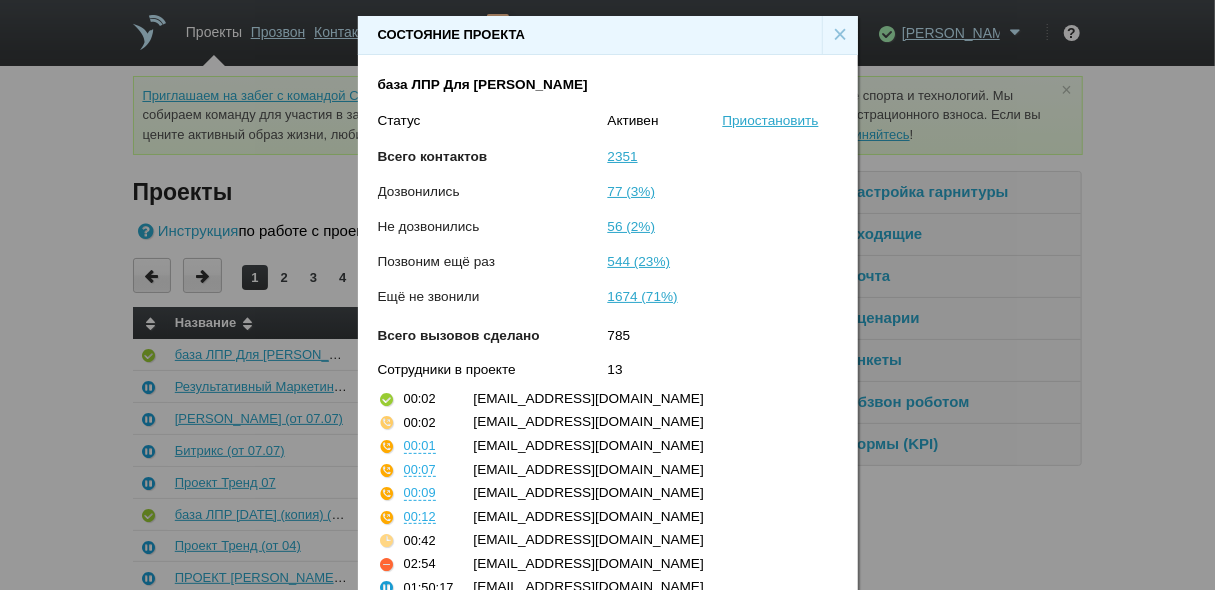 click on "×" at bounding box center [840, 35] 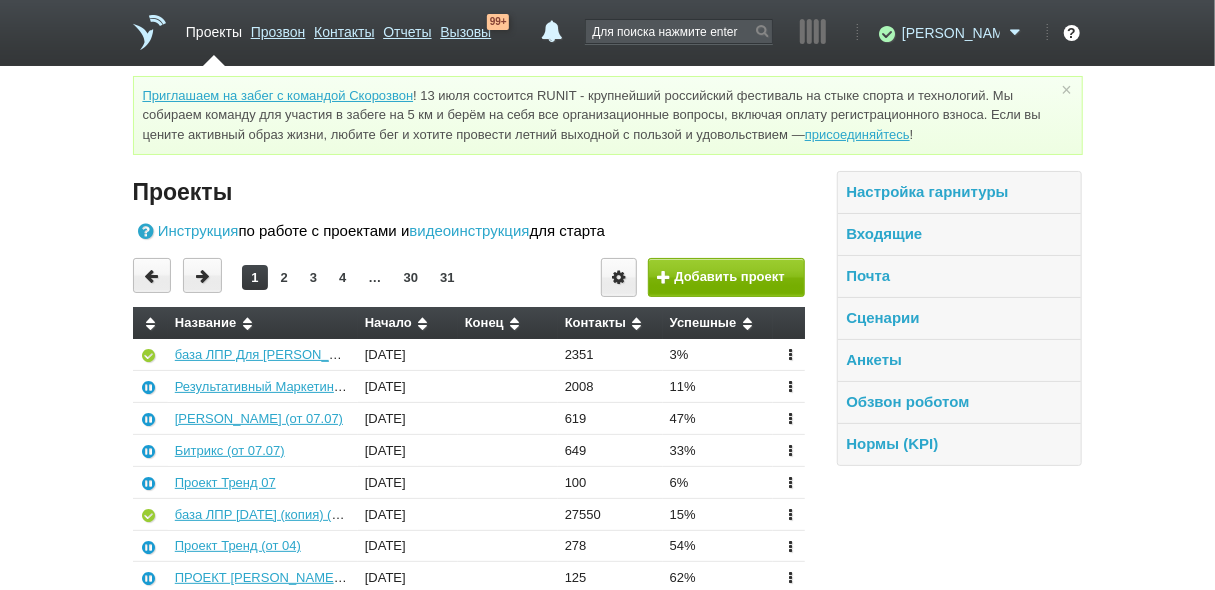 click on "[PERSON_NAME]" at bounding box center (951, 33) 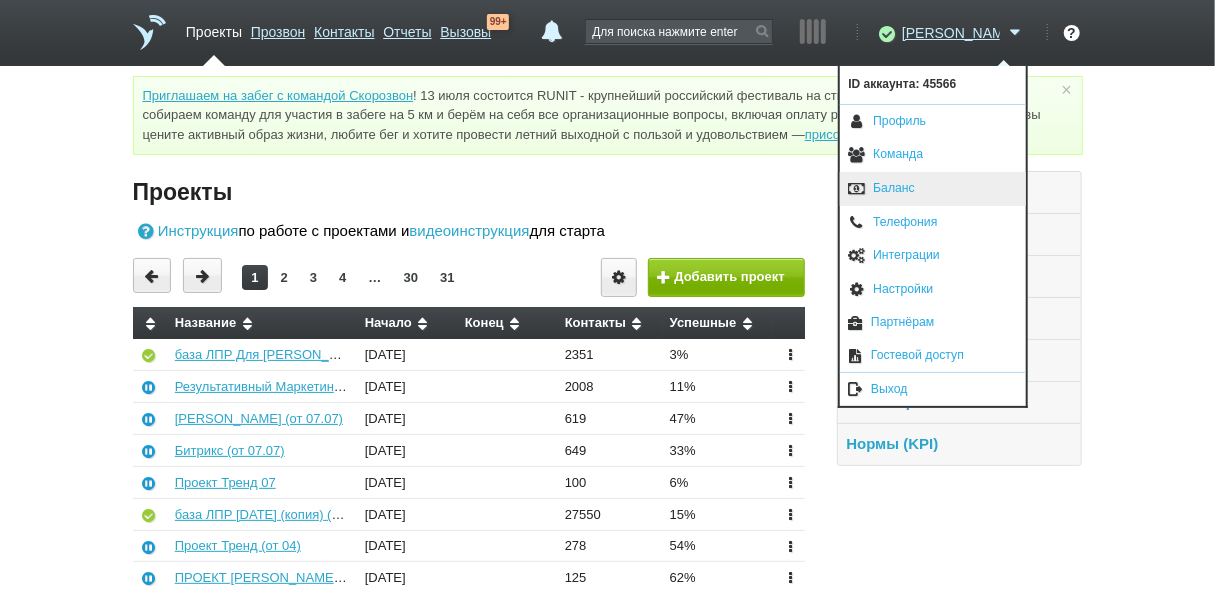 click on "Баланс" at bounding box center [933, 189] 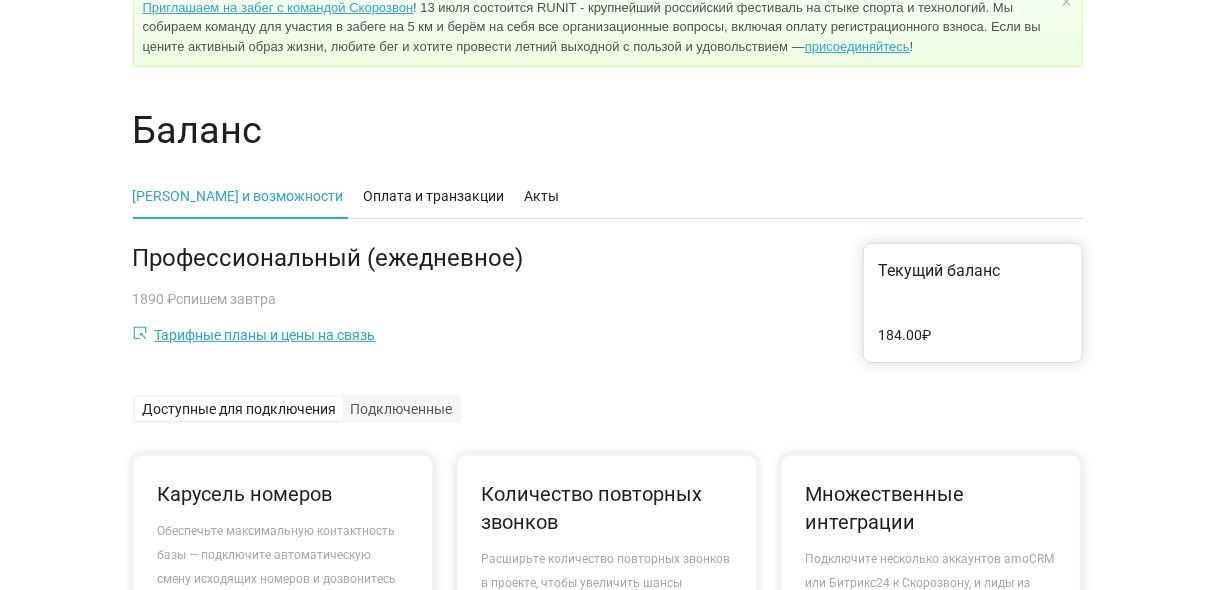 scroll, scrollTop: 0, scrollLeft: 0, axis: both 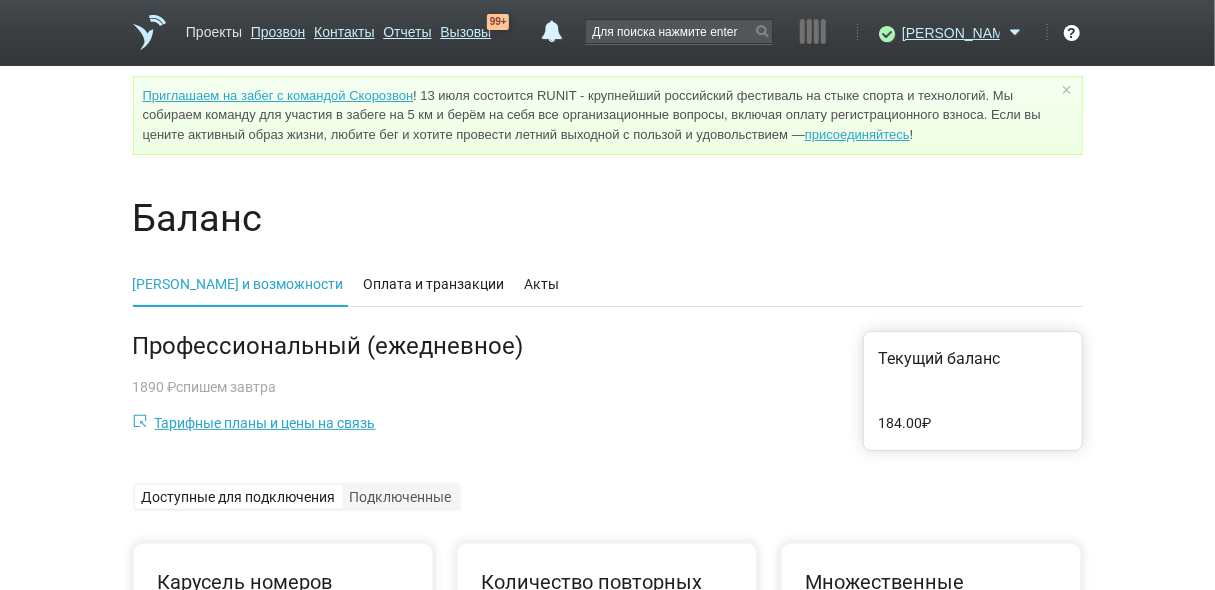 click on "Проекты" at bounding box center (214, 28) 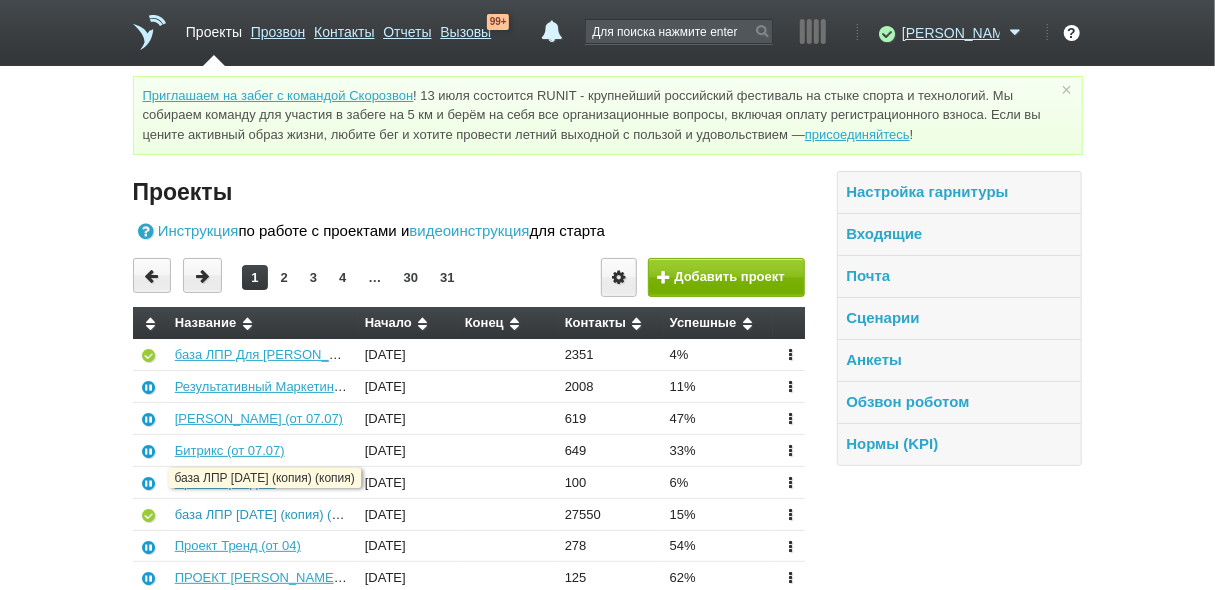 click on "база ЛПР  [DATE] (копия) (копия)" at bounding box center (272, 514) 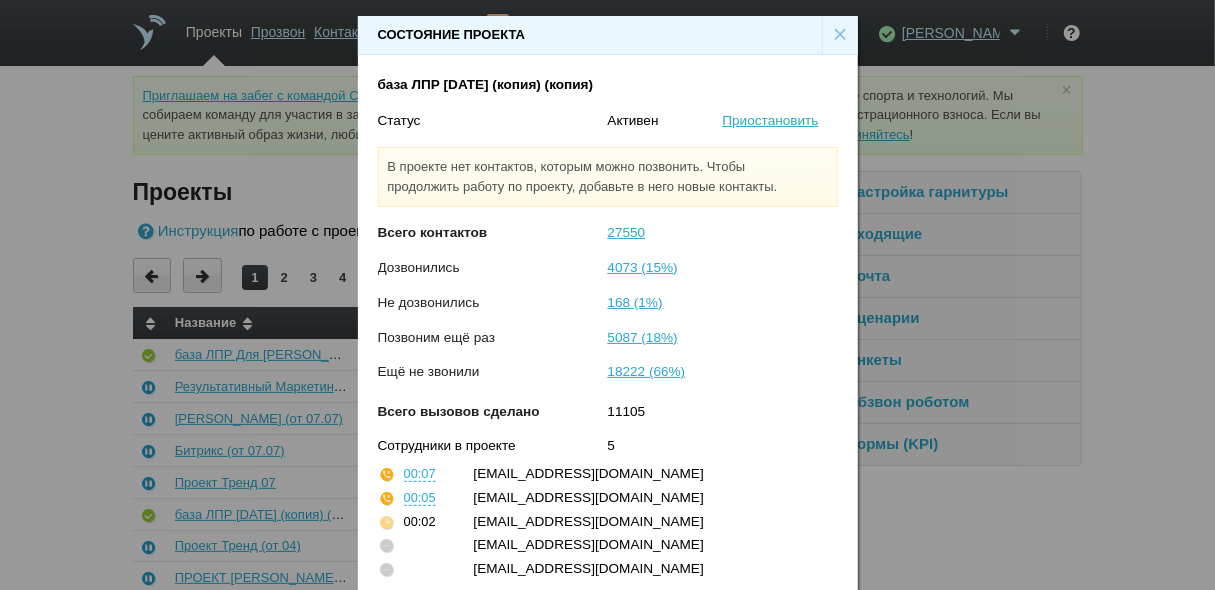 scroll, scrollTop: 53, scrollLeft: 0, axis: vertical 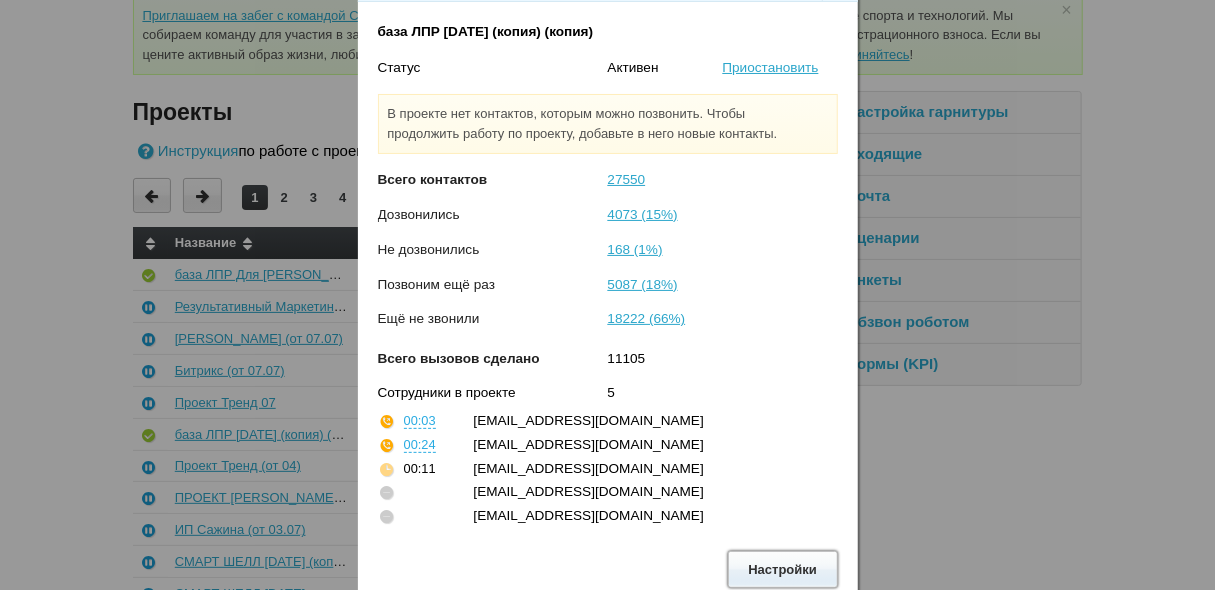 click on "Настройки" at bounding box center [783, 569] 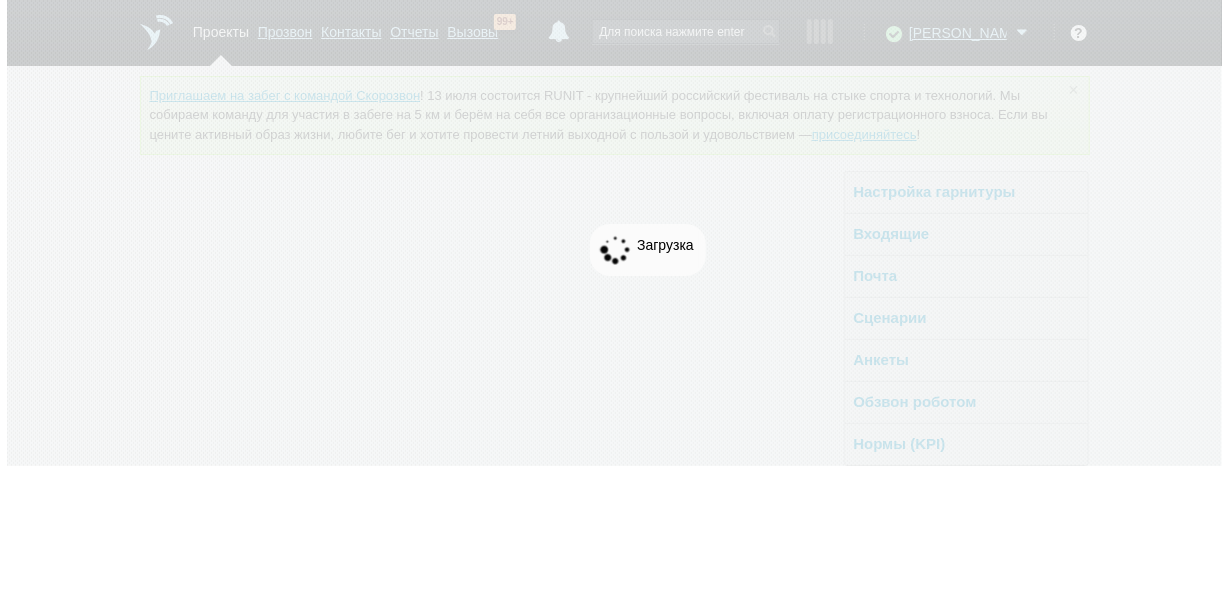 scroll, scrollTop: 0, scrollLeft: 0, axis: both 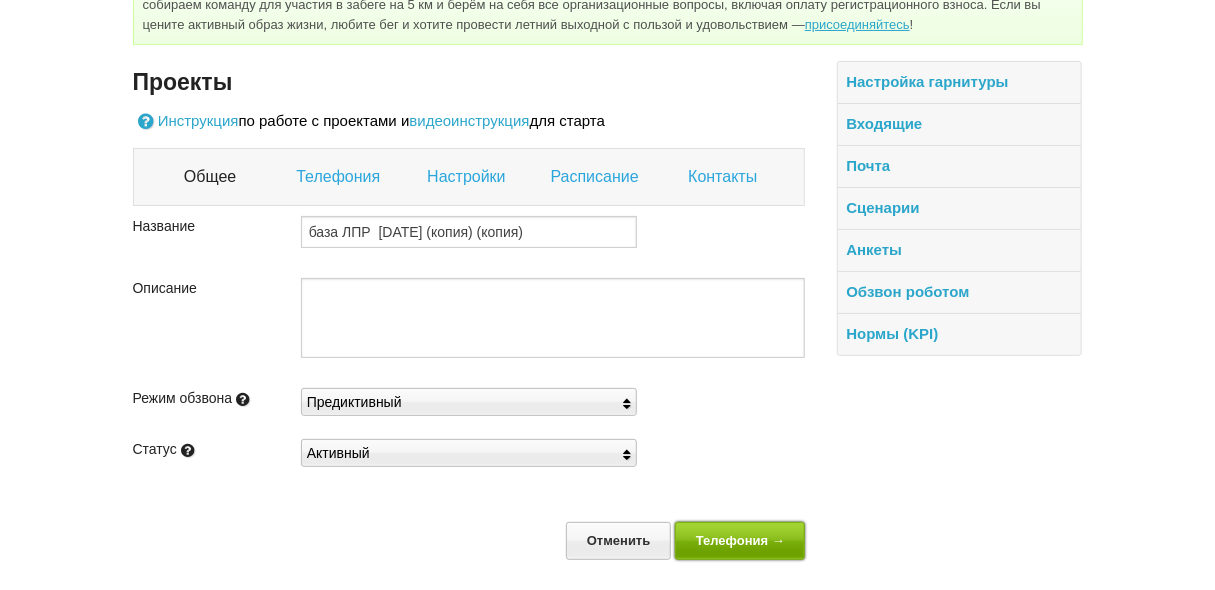 click on "Телефония →" at bounding box center (740, 540) 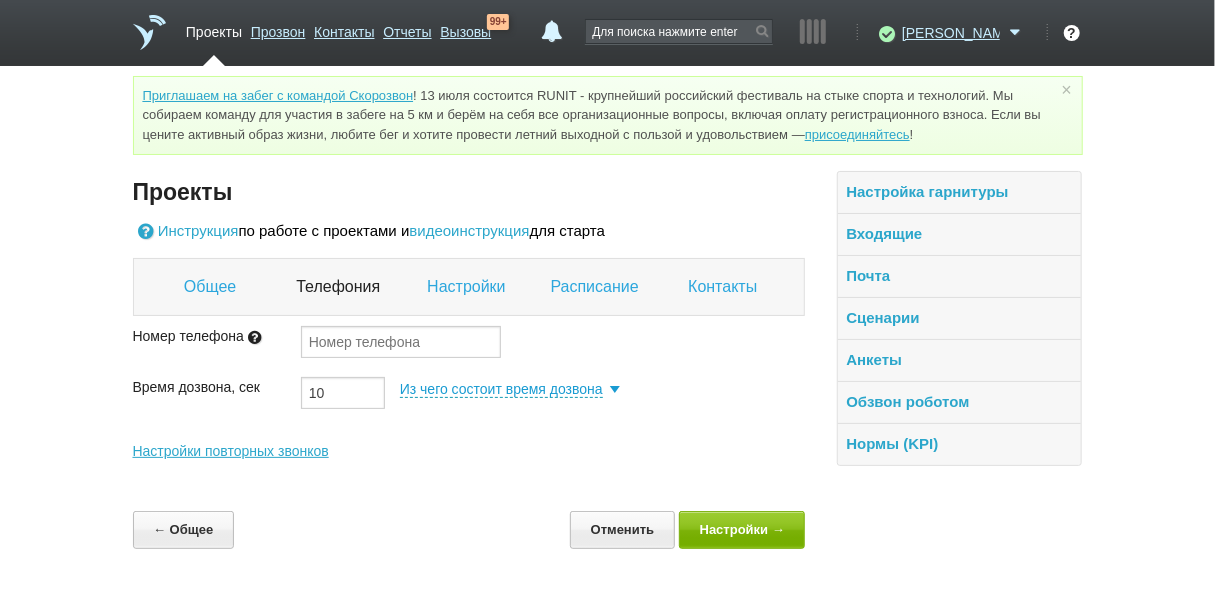 scroll, scrollTop: 0, scrollLeft: 0, axis: both 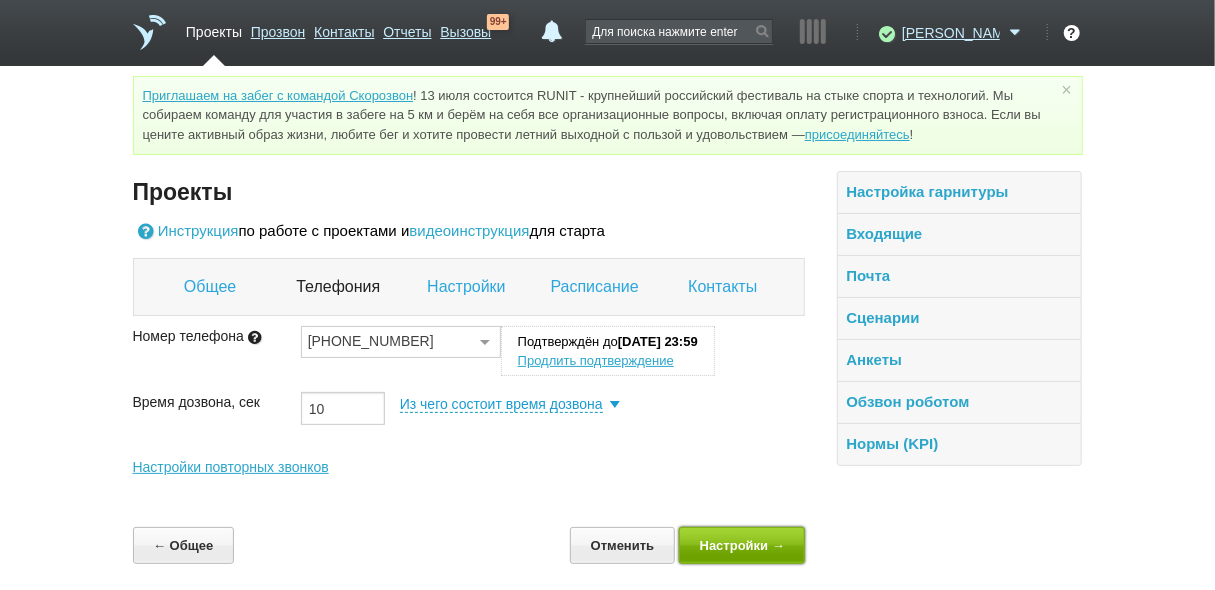 click on "Настройки →" at bounding box center (742, 545) 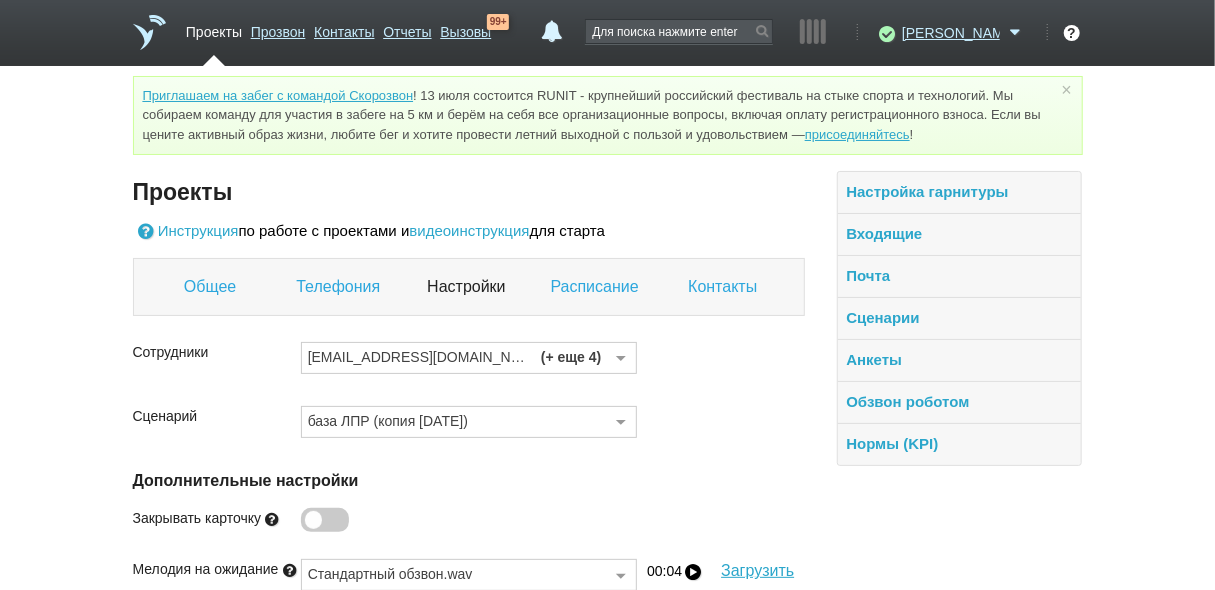 click at bounding box center [621, 359] 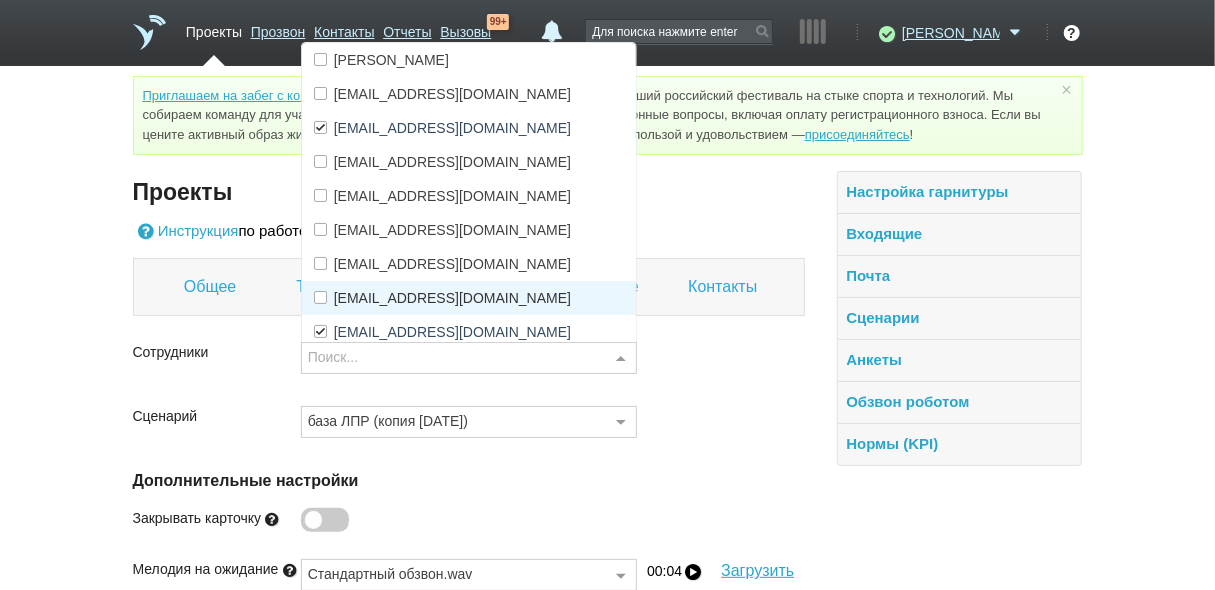 drag, startPoint x: 389, startPoint y: 300, endPoint x: 387, endPoint y: 286, distance: 14.142136 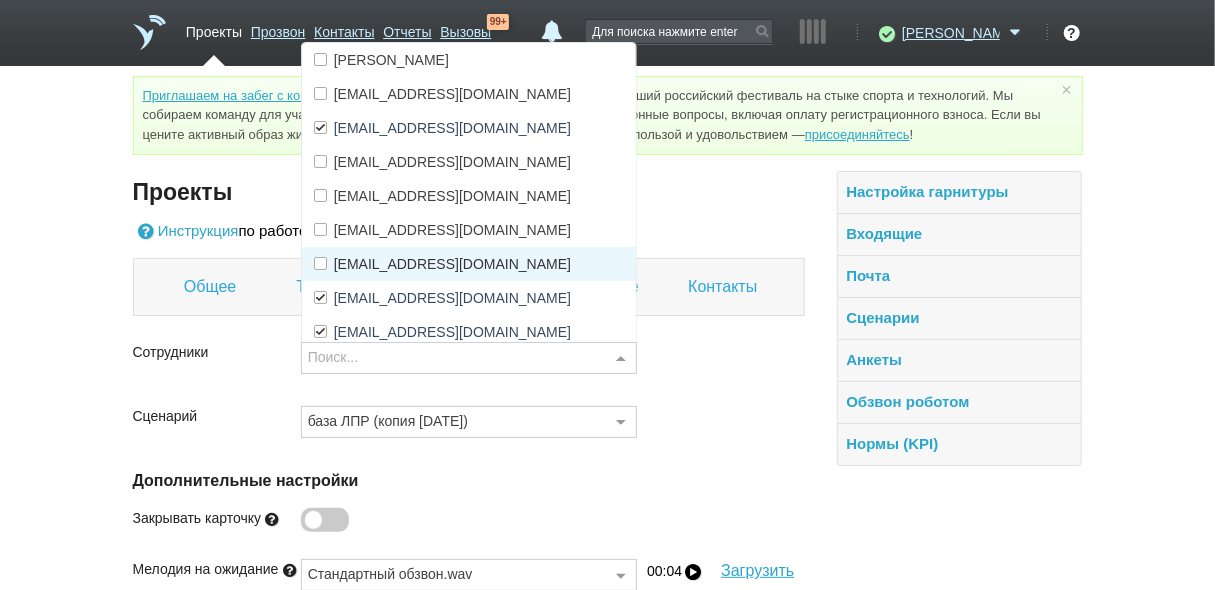drag, startPoint x: 387, startPoint y: 252, endPoint x: 387, endPoint y: 237, distance: 15 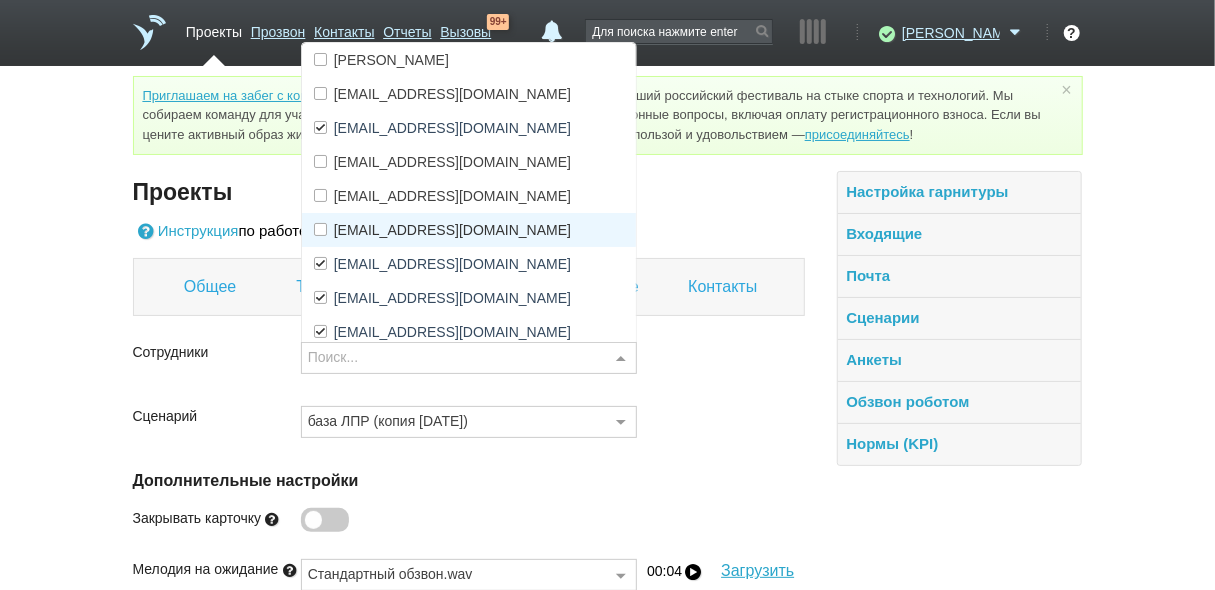 click on "[EMAIL_ADDRESS][DOMAIN_NAME]" at bounding box center (452, 230) 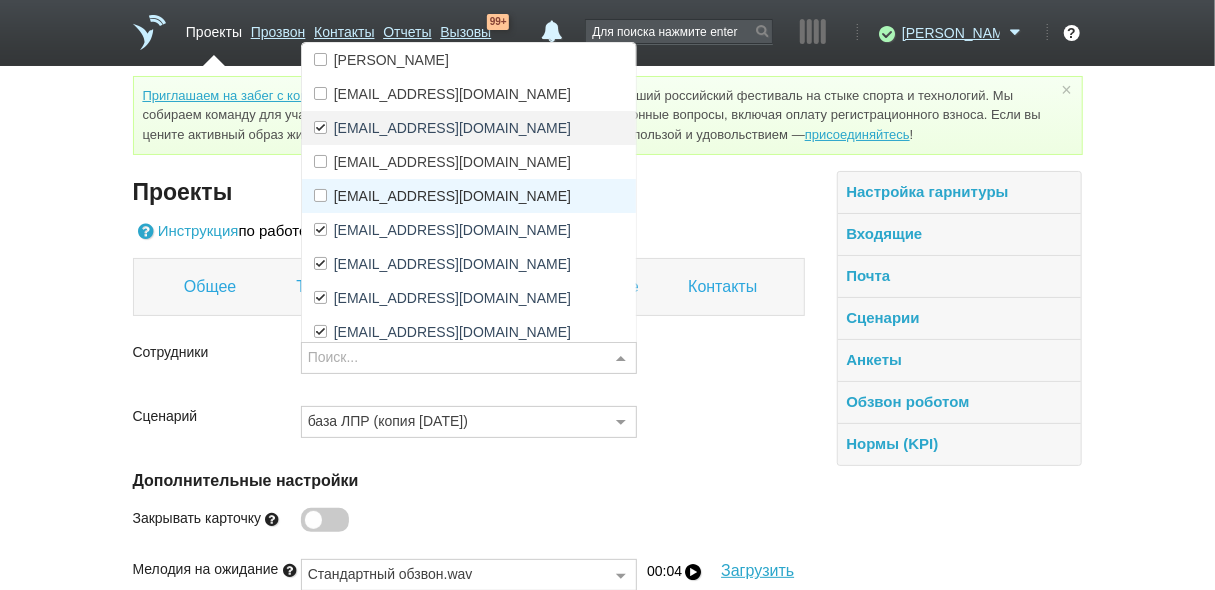 drag, startPoint x: 387, startPoint y: 195, endPoint x: 387, endPoint y: 137, distance: 58 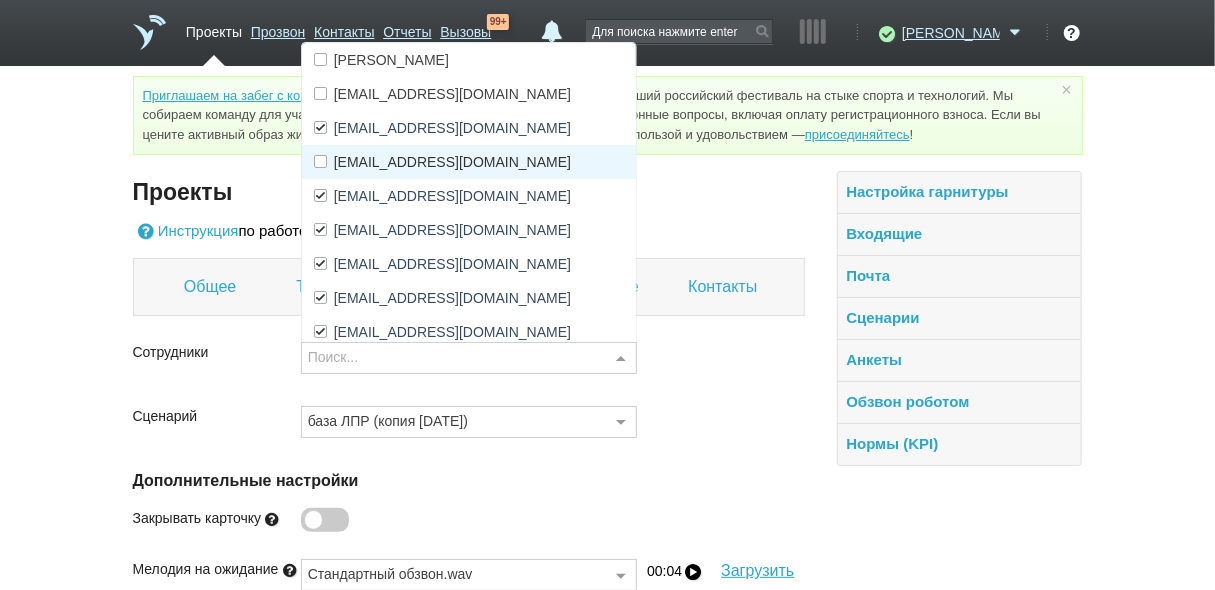 click on "[EMAIL_ADDRESS][DOMAIN_NAME]" at bounding box center [469, 162] 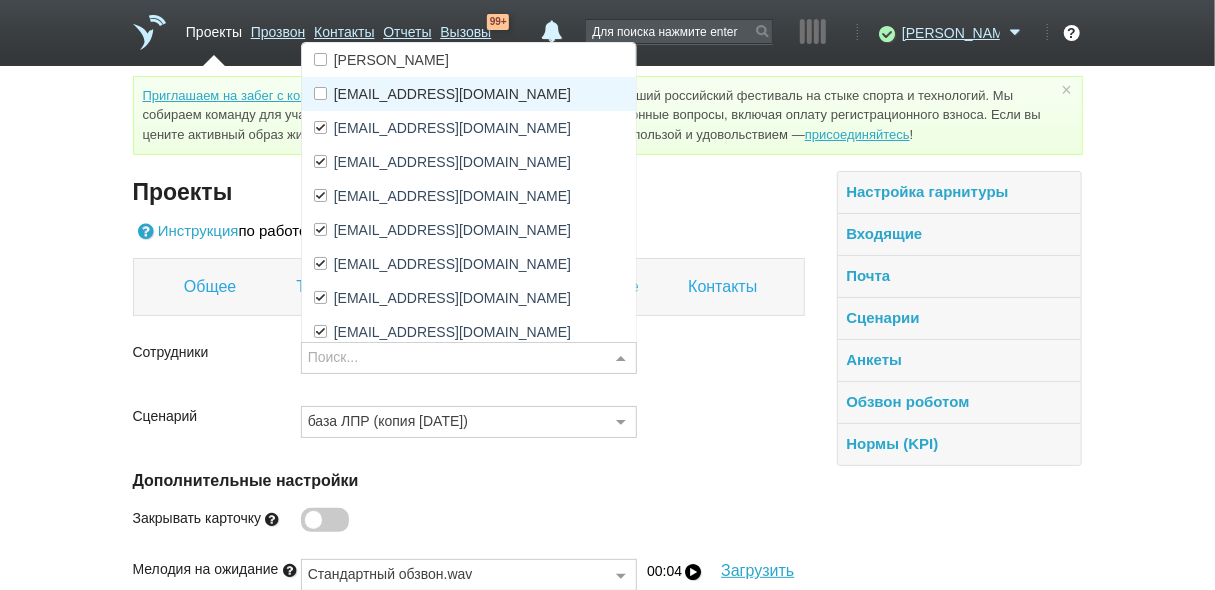 click on "[EMAIL_ADDRESS][DOMAIN_NAME]" at bounding box center (469, 94) 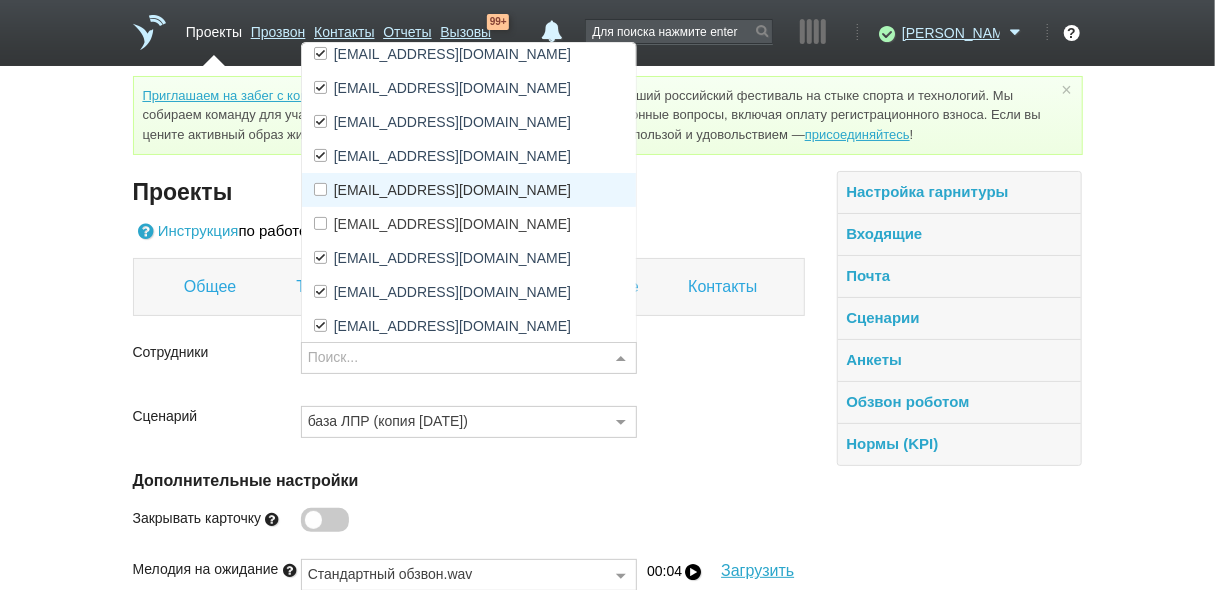 scroll, scrollTop: 176, scrollLeft: 0, axis: vertical 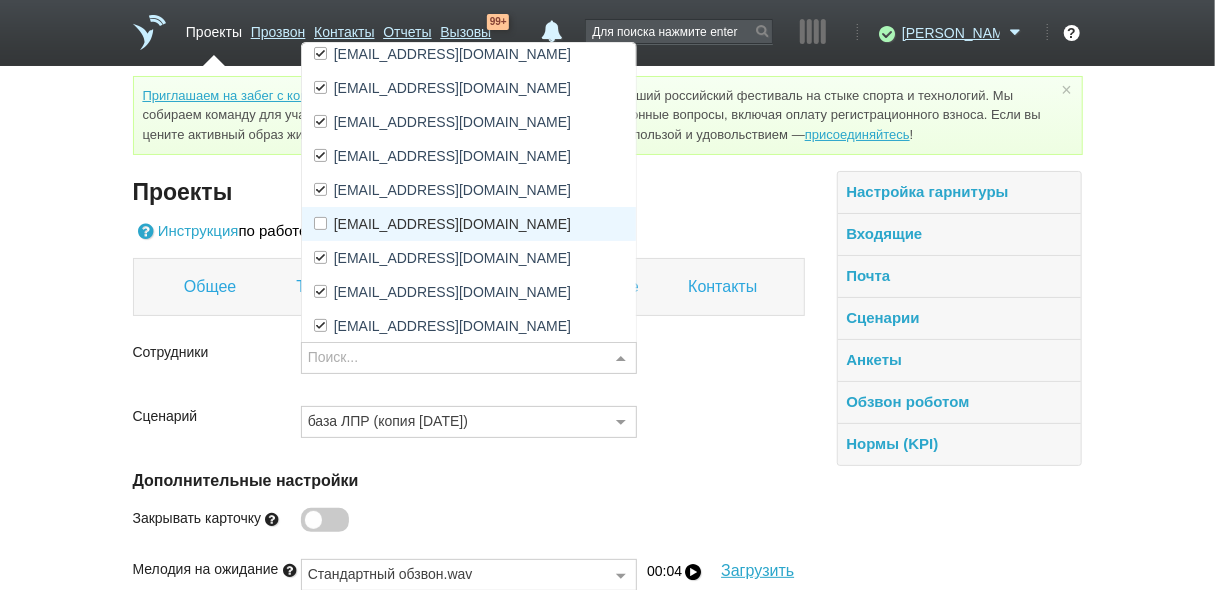 click on "[EMAIL_ADDRESS][DOMAIN_NAME]" at bounding box center [452, 224] 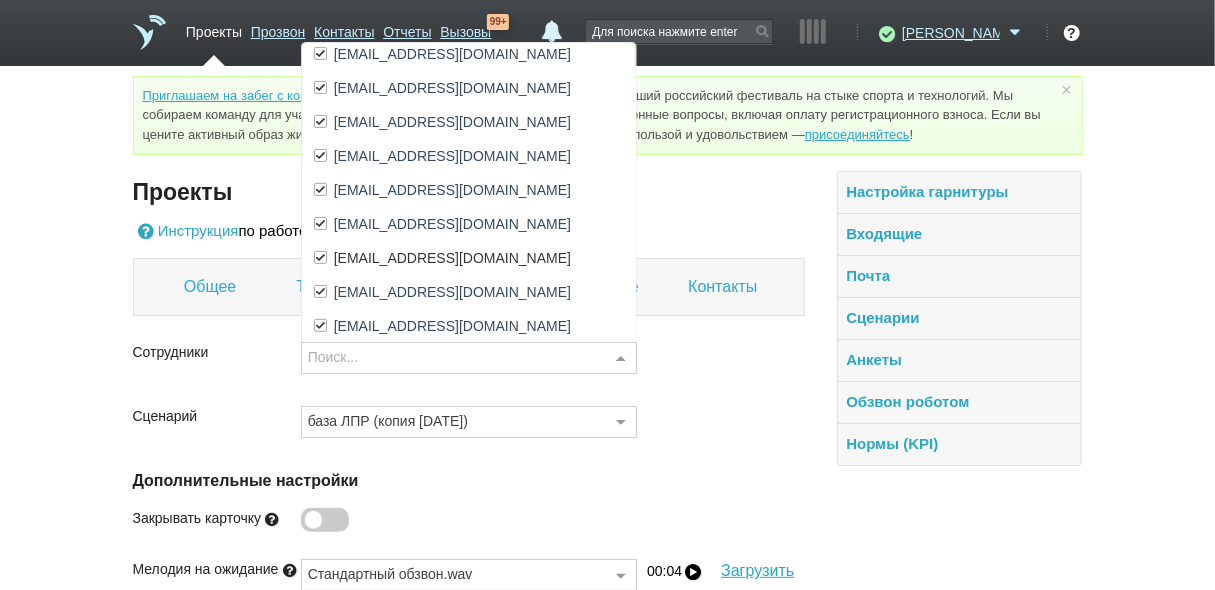 scroll, scrollTop: 240, scrollLeft: 0, axis: vertical 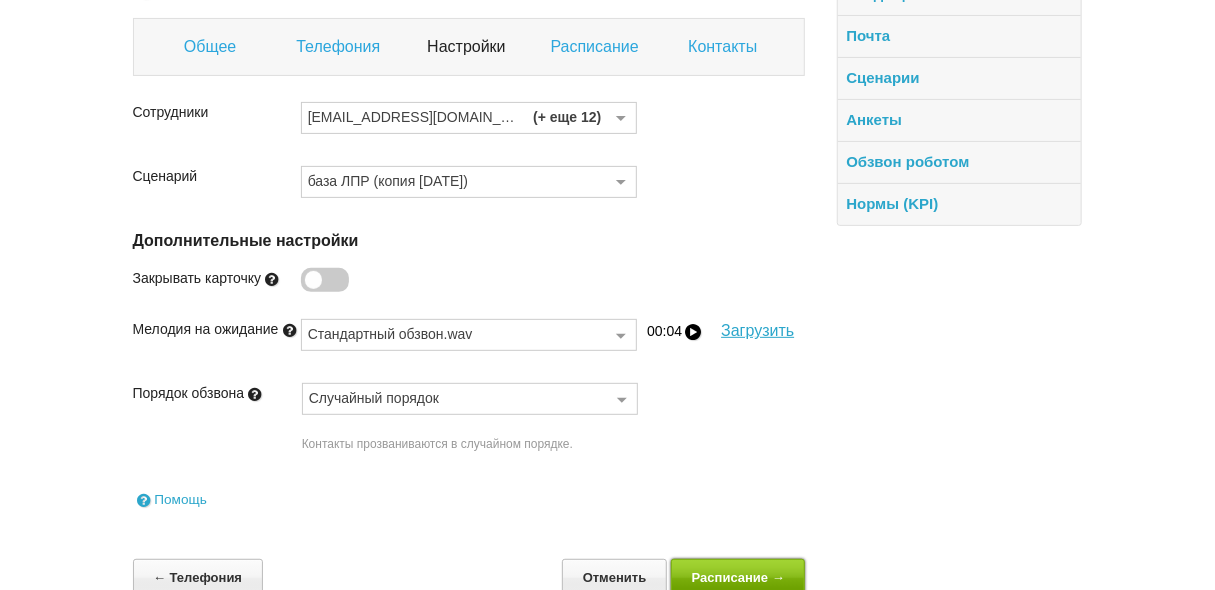 click on "Расписание →" at bounding box center [738, 577] 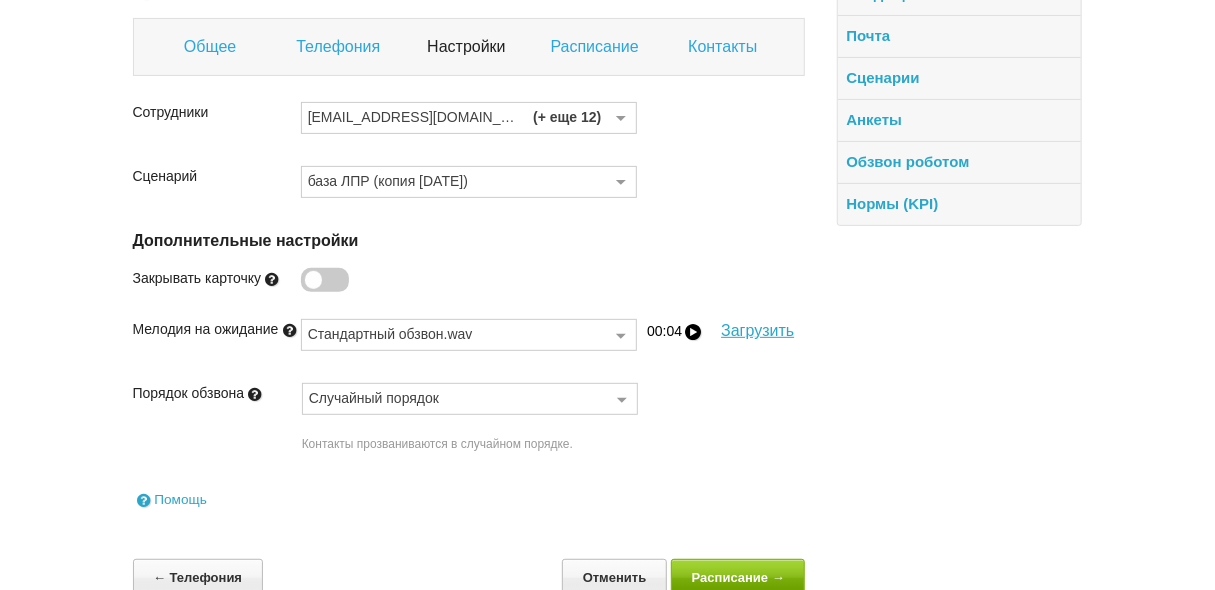scroll, scrollTop: 0, scrollLeft: 0, axis: both 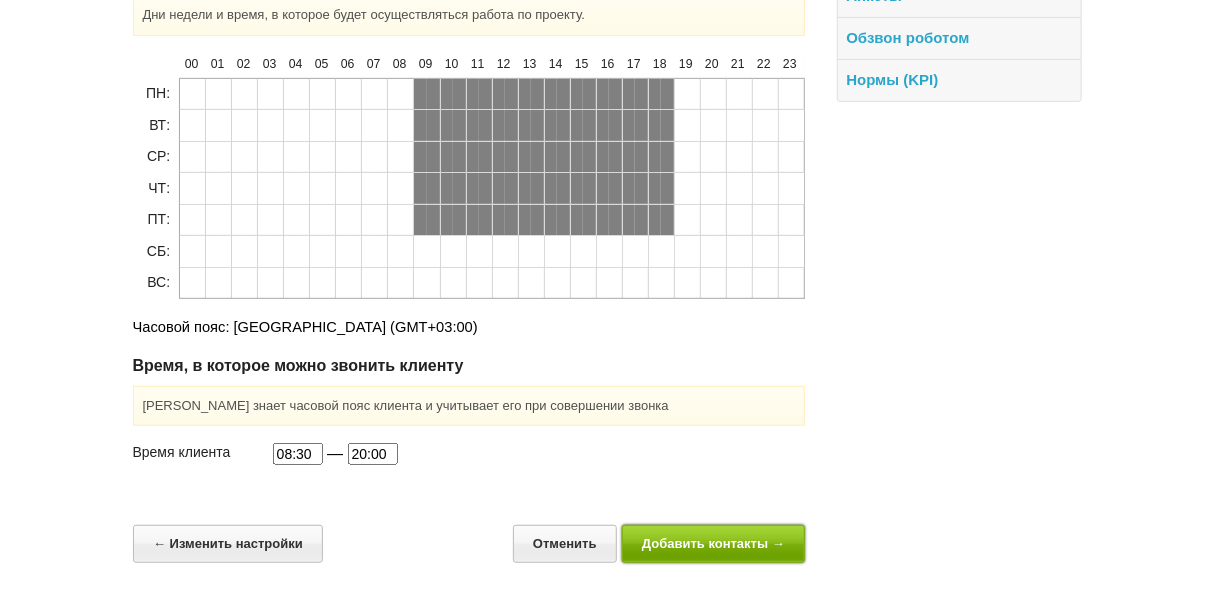 click on "Добавить контакты →" at bounding box center [714, 543] 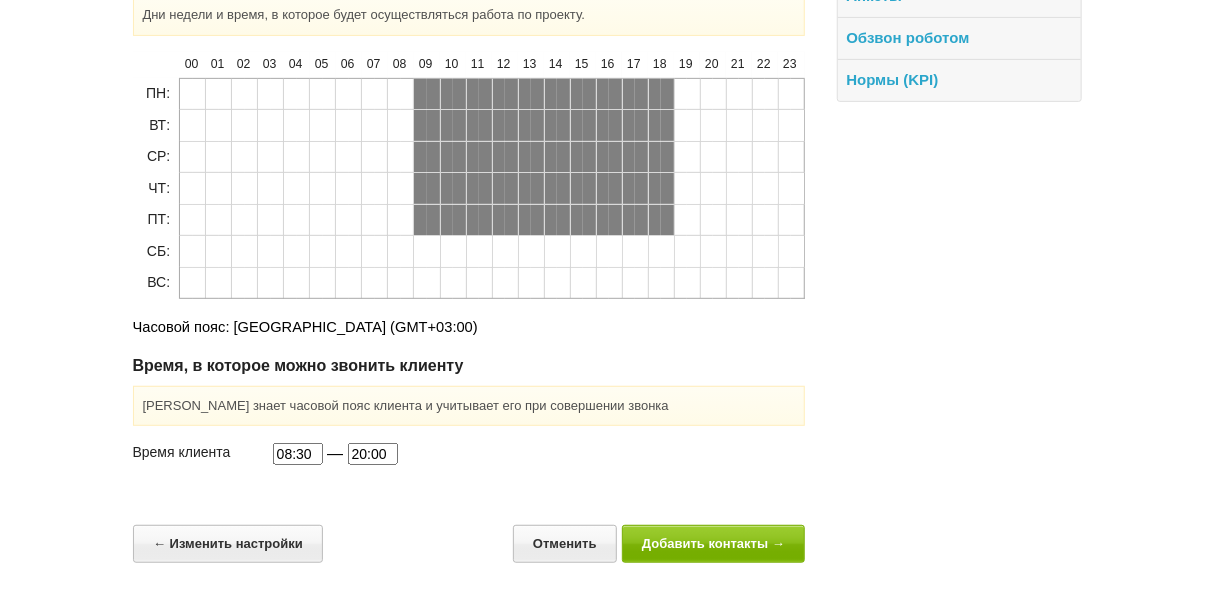 scroll, scrollTop: 0, scrollLeft: 0, axis: both 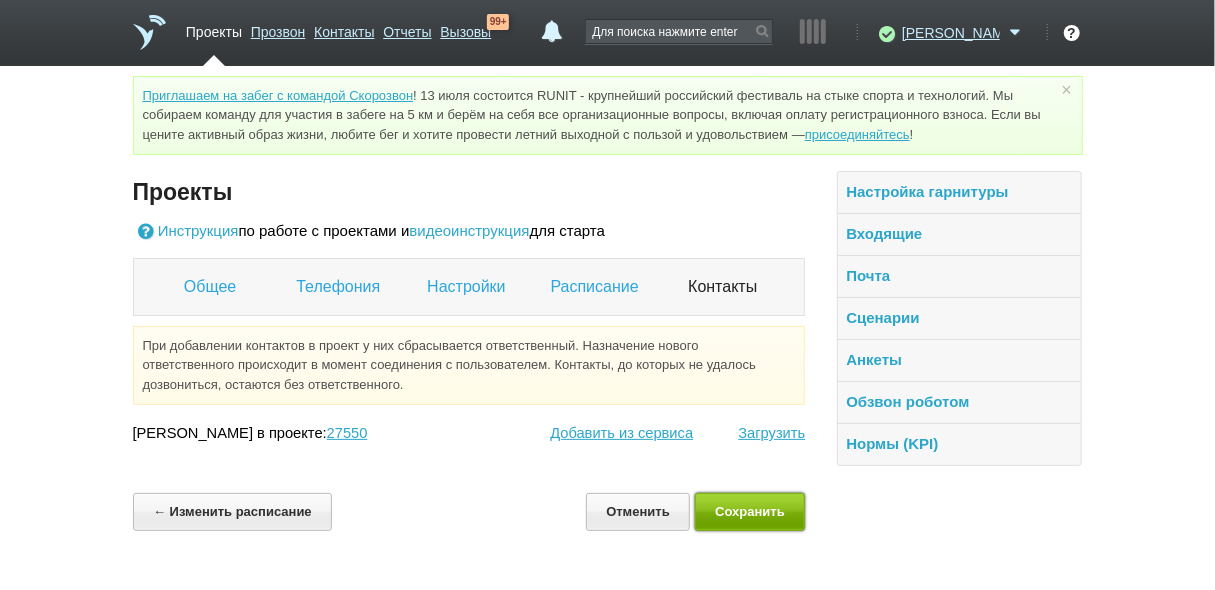 click on "Сохранить" at bounding box center (750, 511) 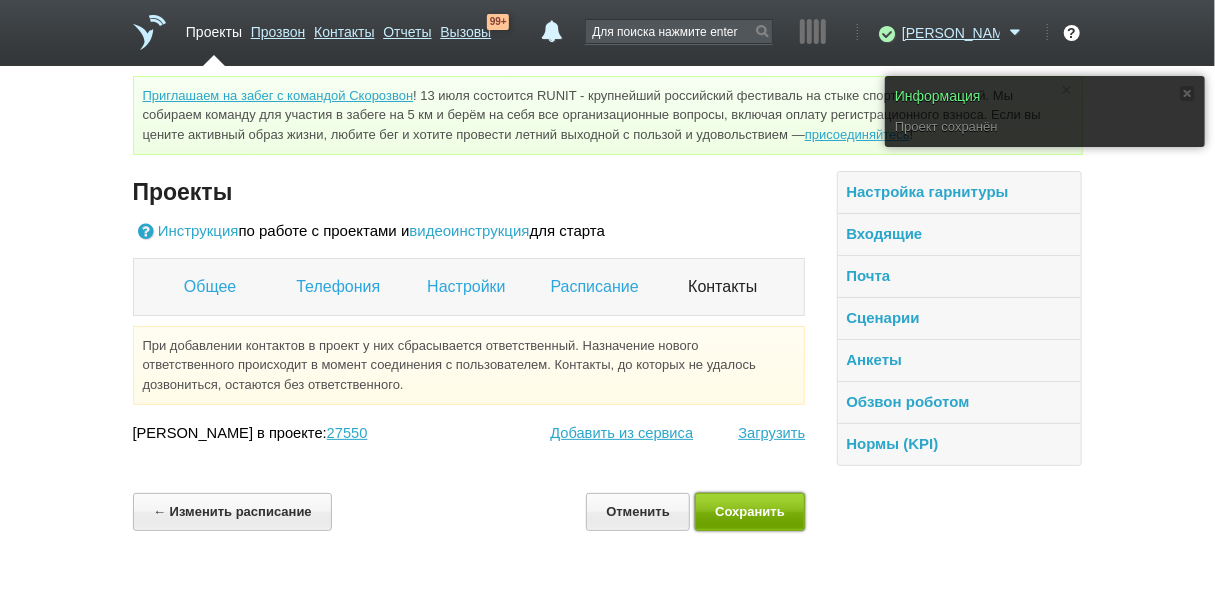 click on "Сохранить" at bounding box center [750, 511] 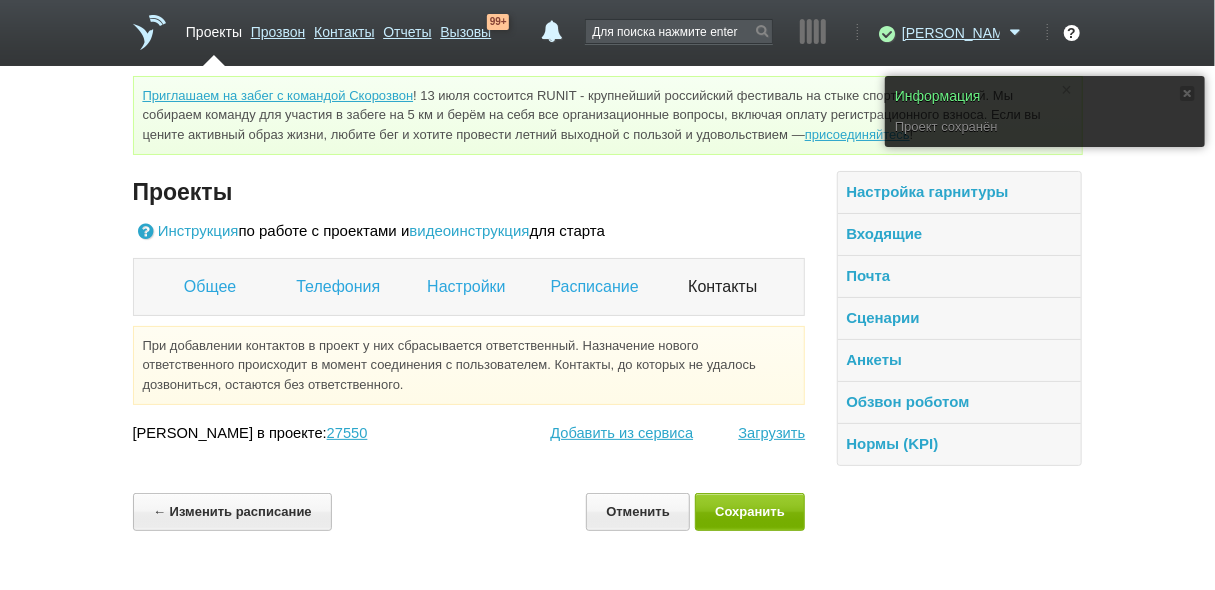 click on "Проекты" at bounding box center (214, 28) 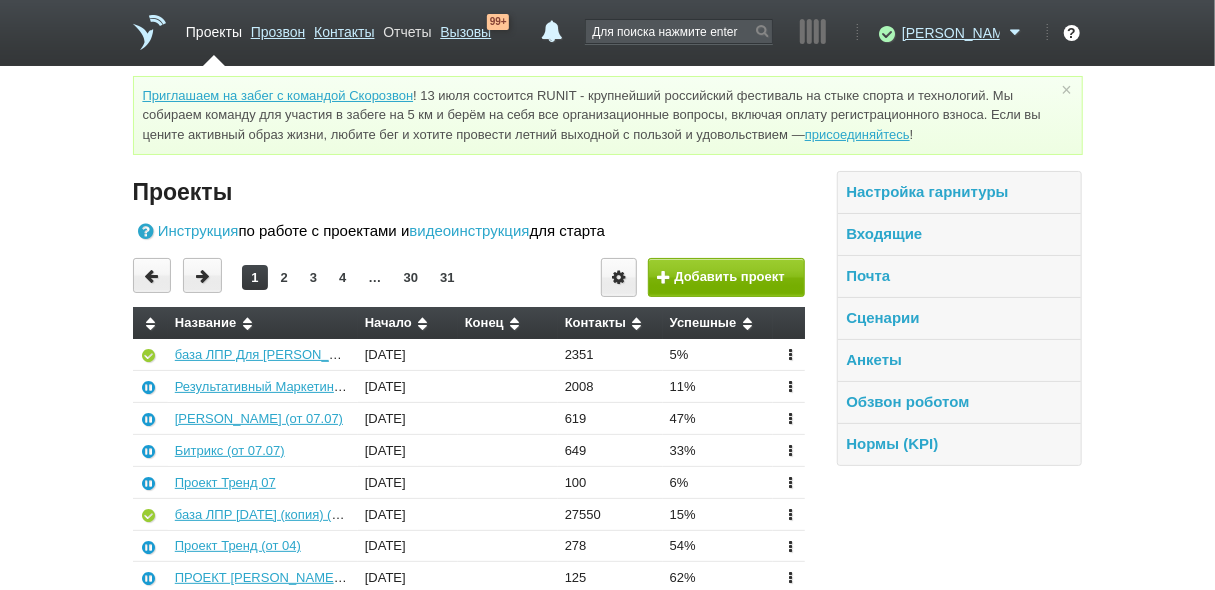 click on "Отчеты" at bounding box center (407, 28) 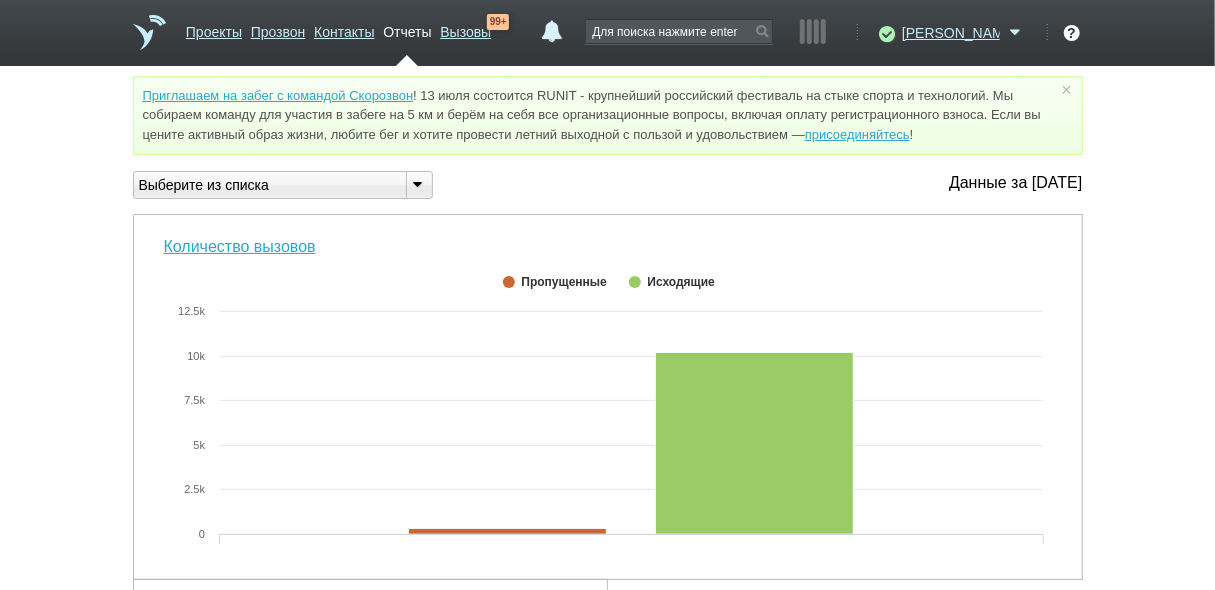 click at bounding box center [418, 183] 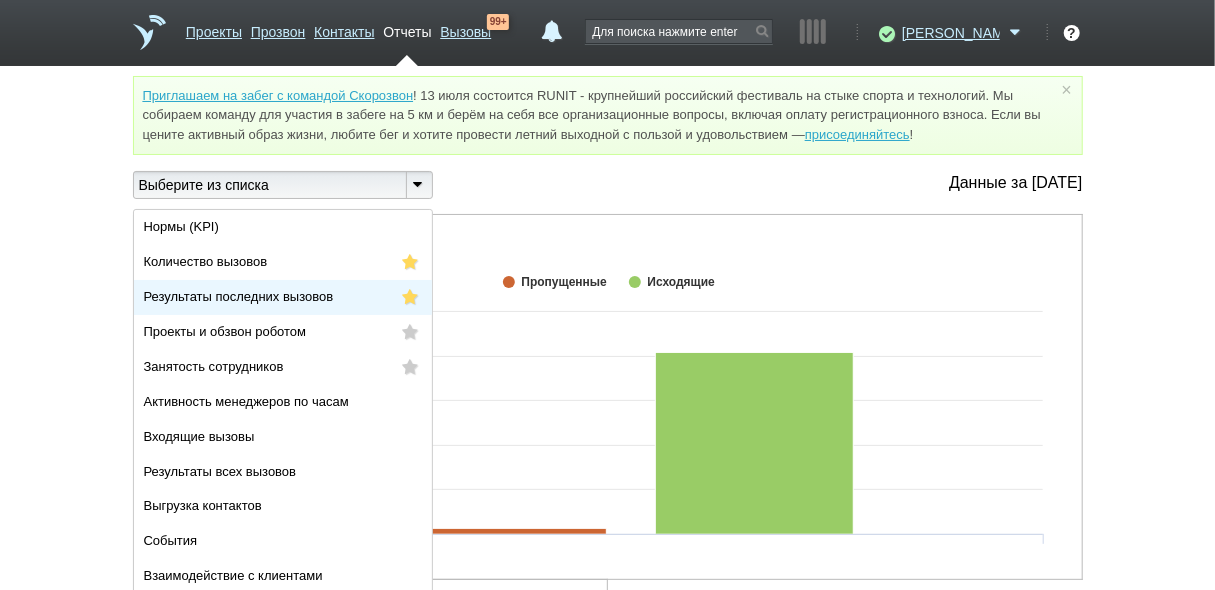 click on "Результаты последних вызовов" at bounding box center (283, 297) 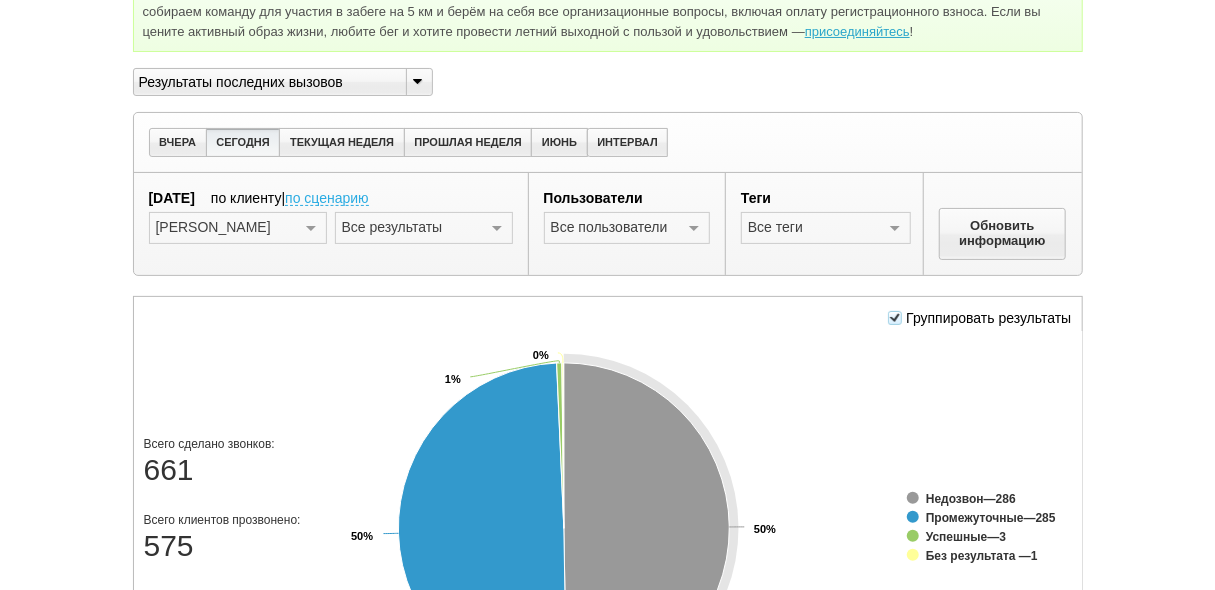scroll, scrollTop: 320, scrollLeft: 0, axis: vertical 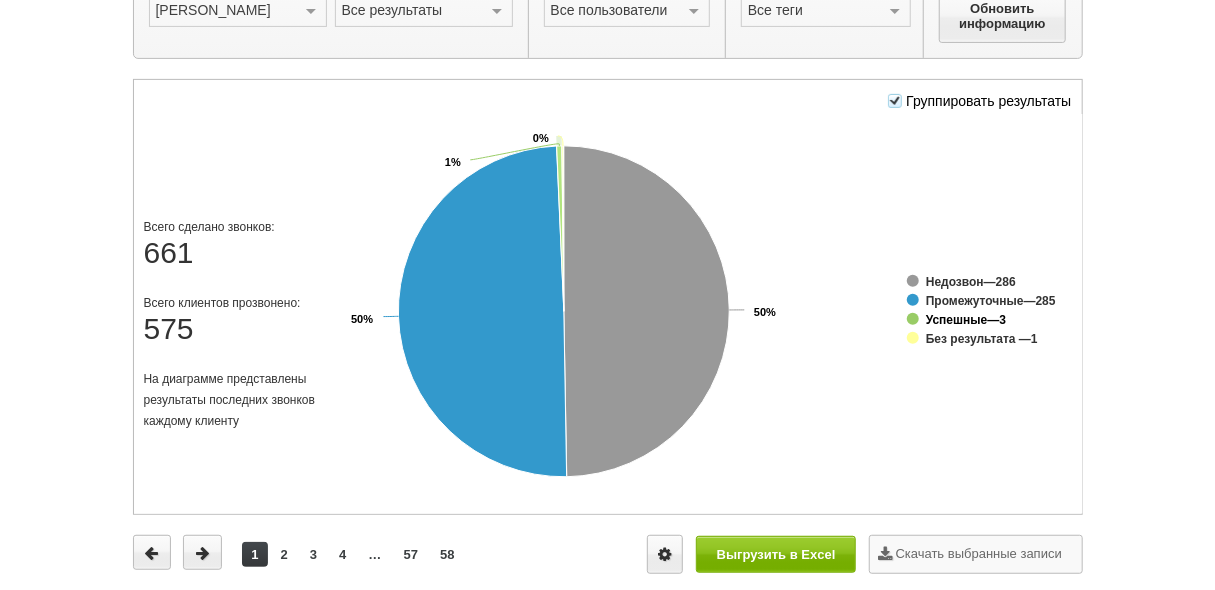click on "Успешные" 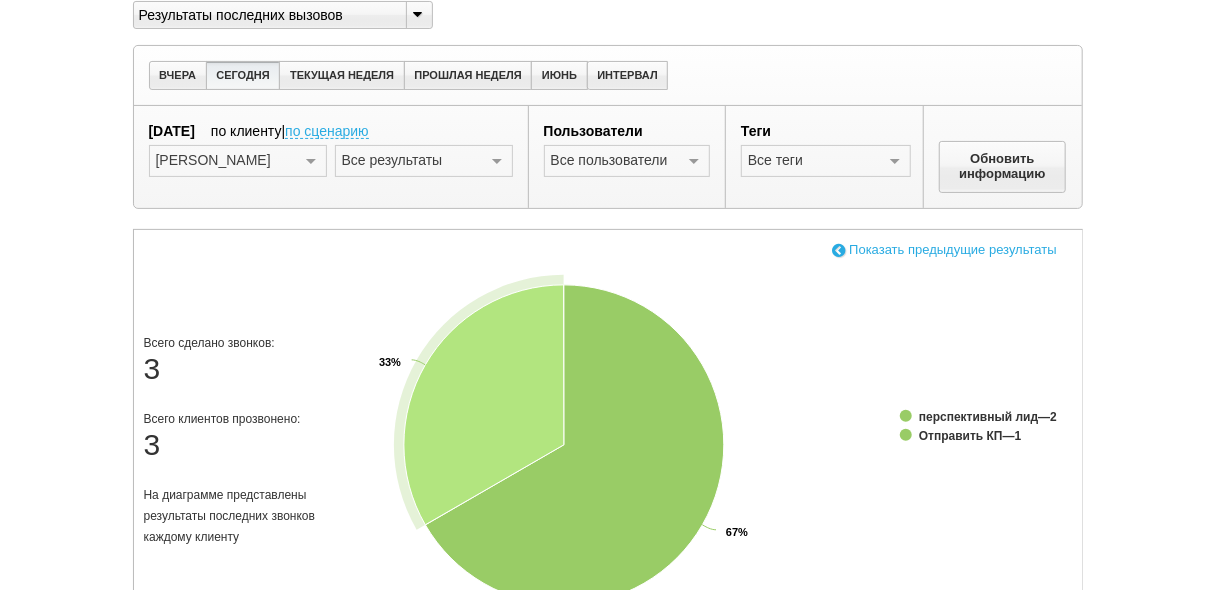 scroll, scrollTop: 0, scrollLeft: 0, axis: both 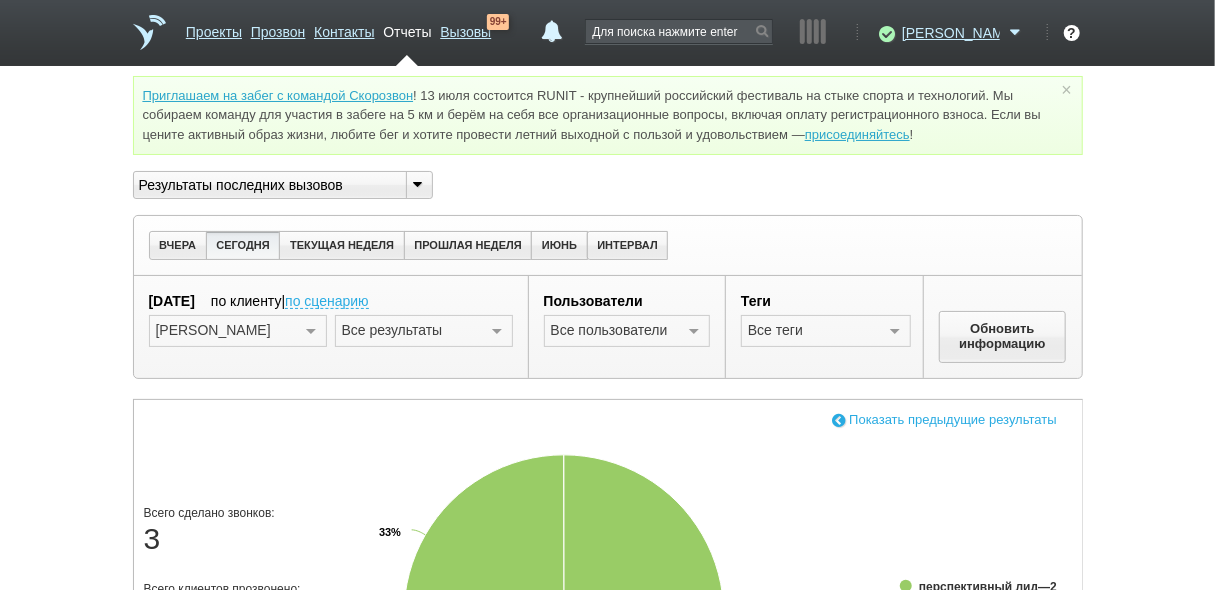click at bounding box center [311, 332] 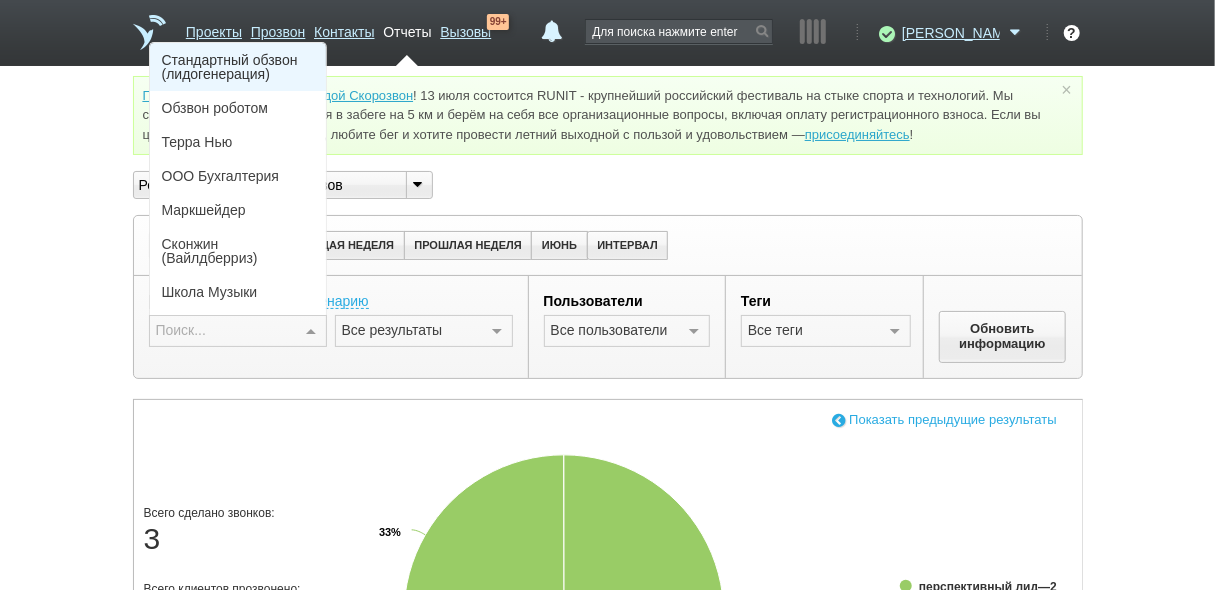 click on "Стандартный обзвон (лидогенерация)" at bounding box center (238, 67) 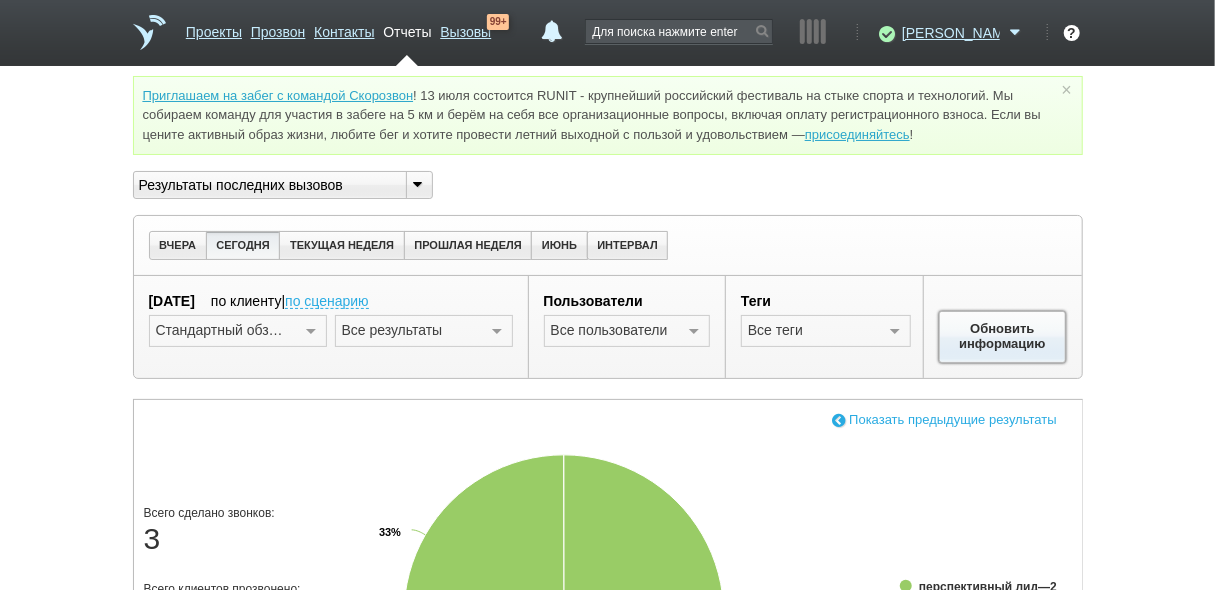 click on "Обновить информацию" at bounding box center [1003, 337] 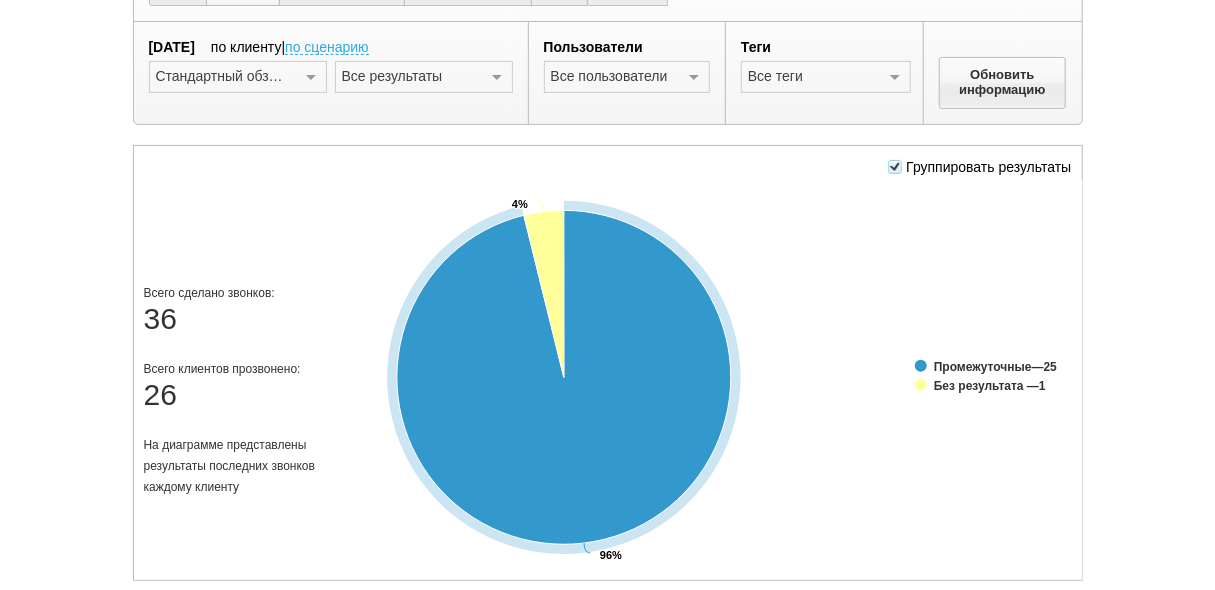 scroll, scrollTop: 320, scrollLeft: 0, axis: vertical 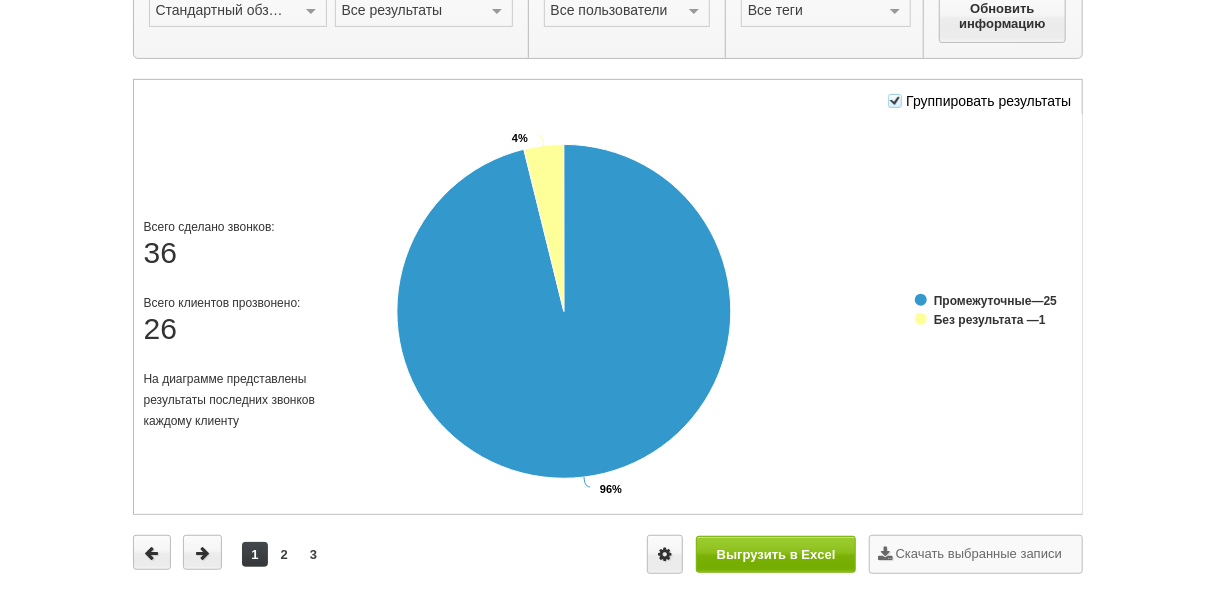 click at bounding box center (895, 101) 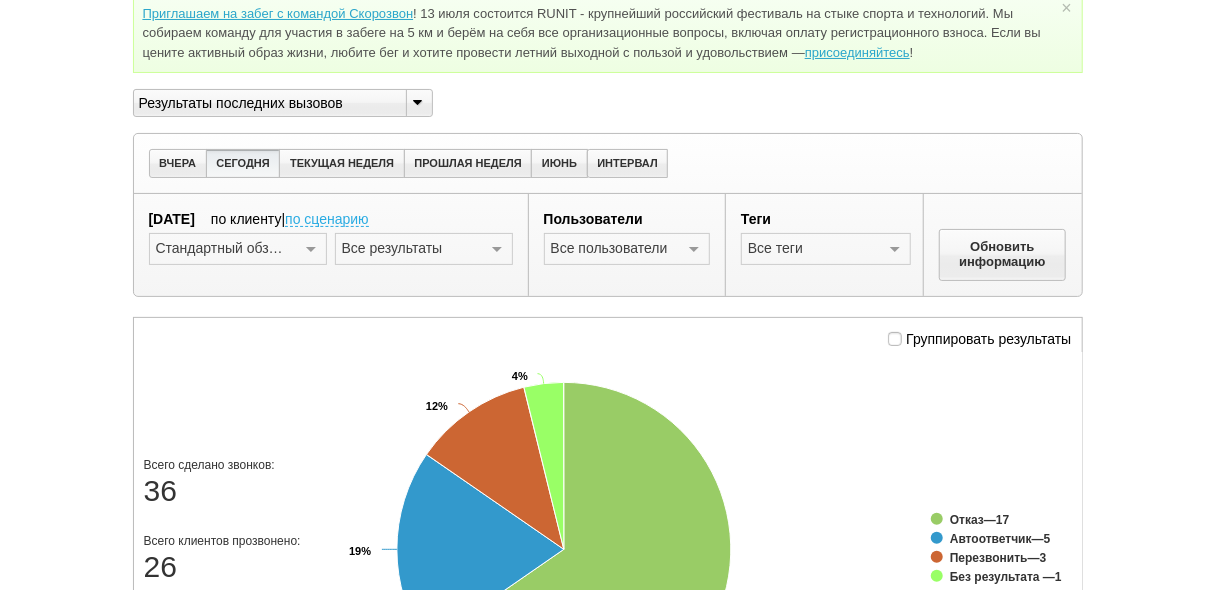 scroll, scrollTop: 80, scrollLeft: 0, axis: vertical 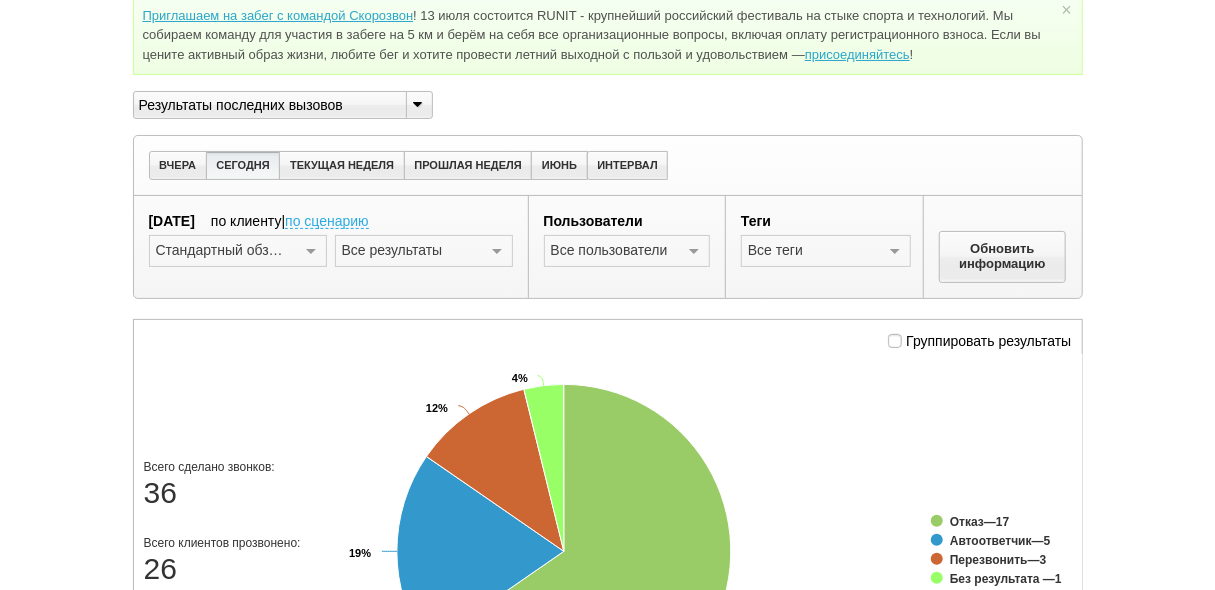 click at bounding box center [311, 252] 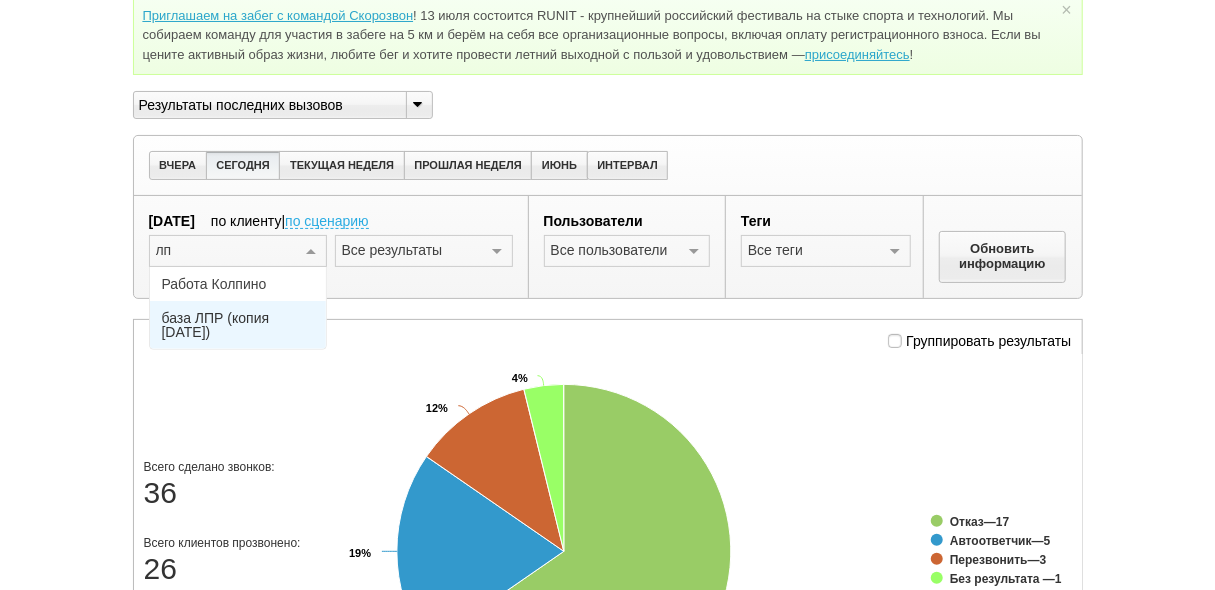 type on "лпр" 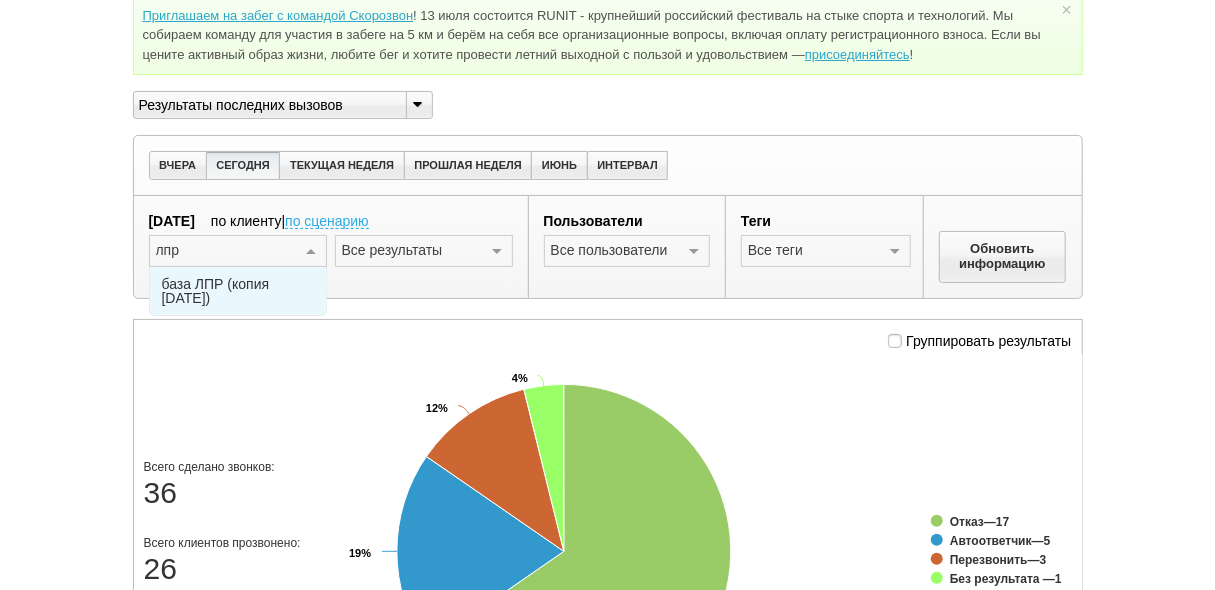 drag, startPoint x: 307, startPoint y: 289, endPoint x: 328, endPoint y: 299, distance: 23.259407 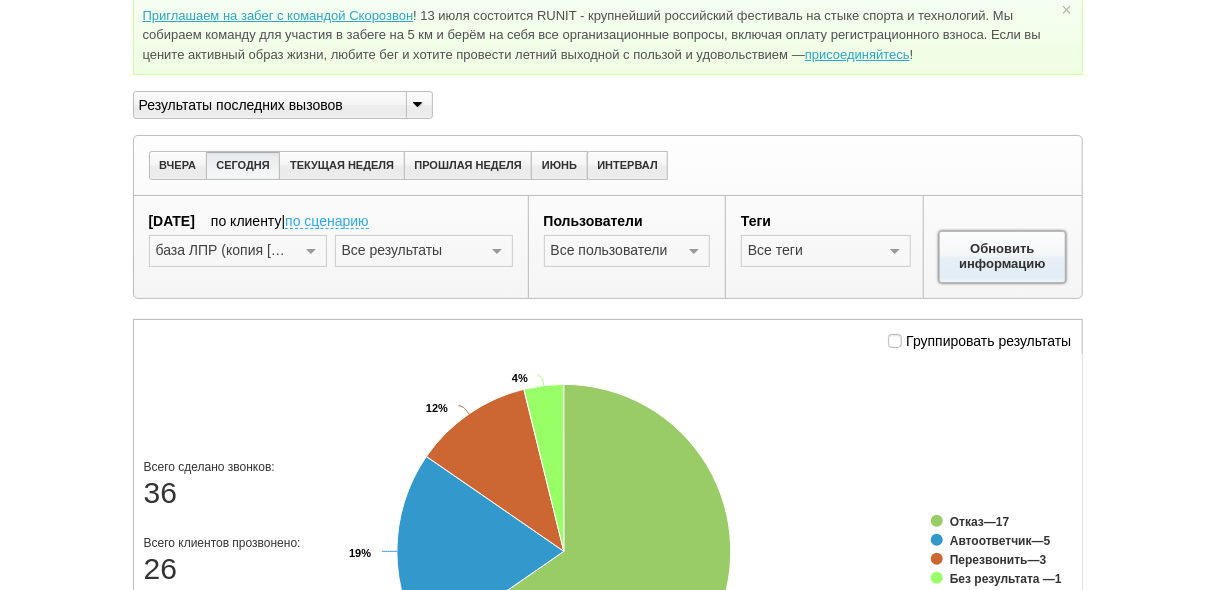 click on "Обновить информацию" at bounding box center (1003, 257) 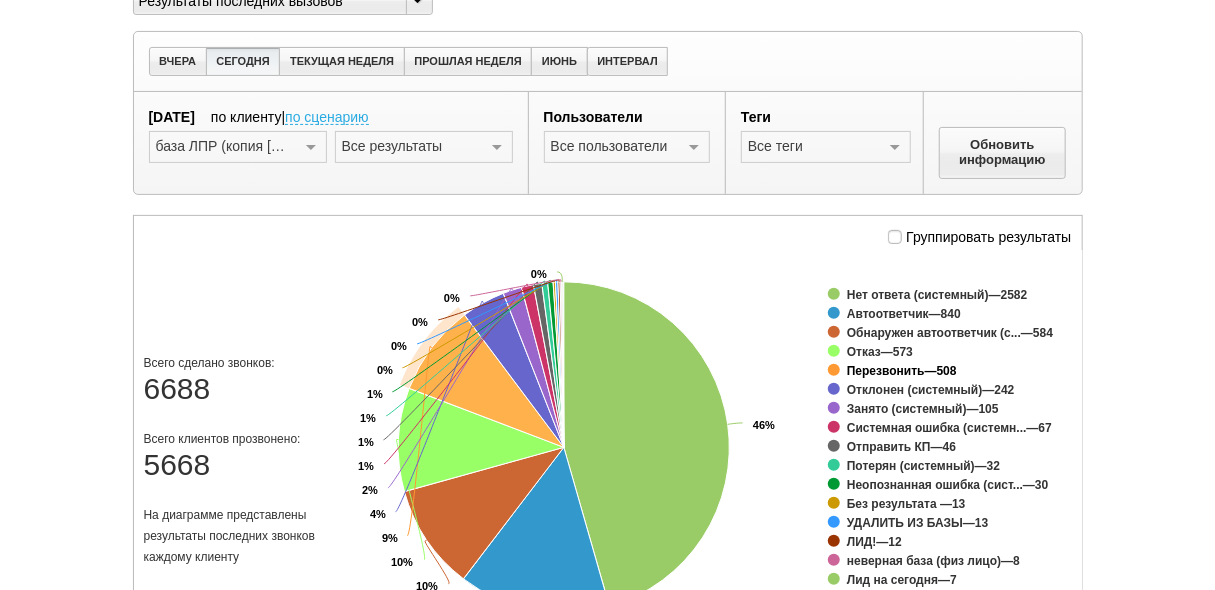 scroll, scrollTop: 400, scrollLeft: 0, axis: vertical 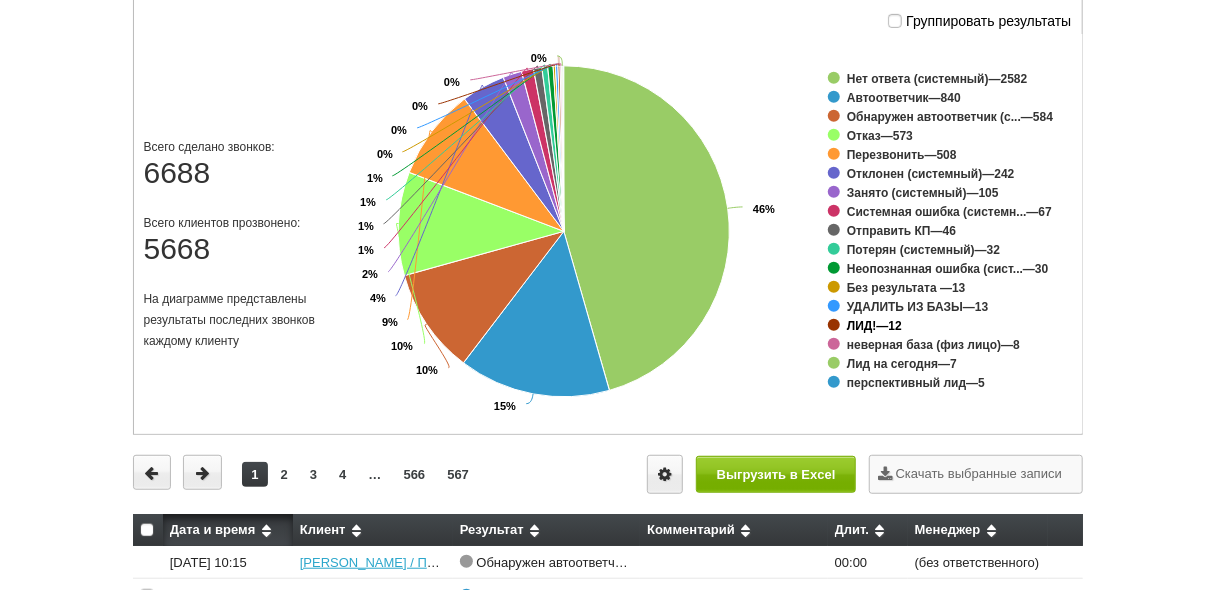 click on "ЛИД!" 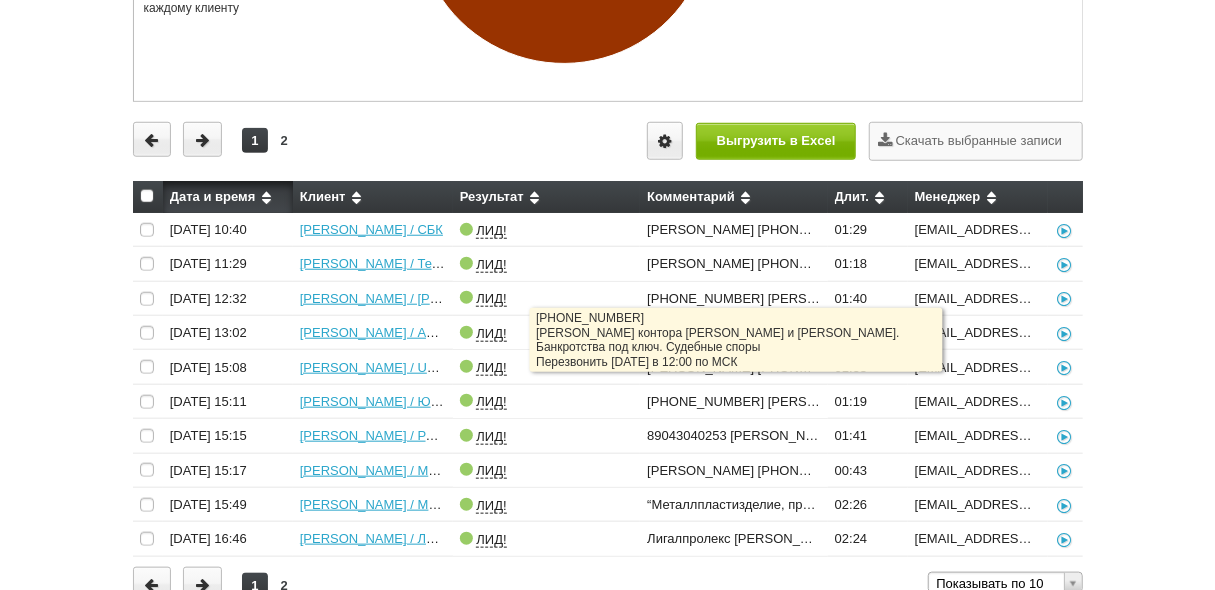 scroll, scrollTop: 720, scrollLeft: 0, axis: vertical 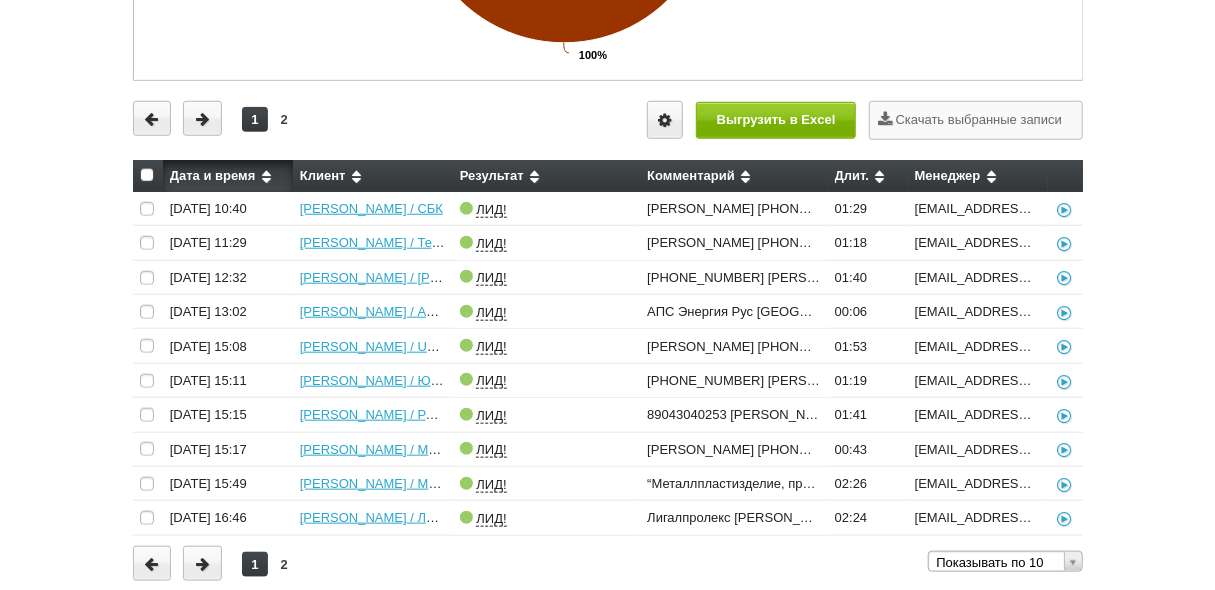 click on "2" at bounding box center (284, 564) 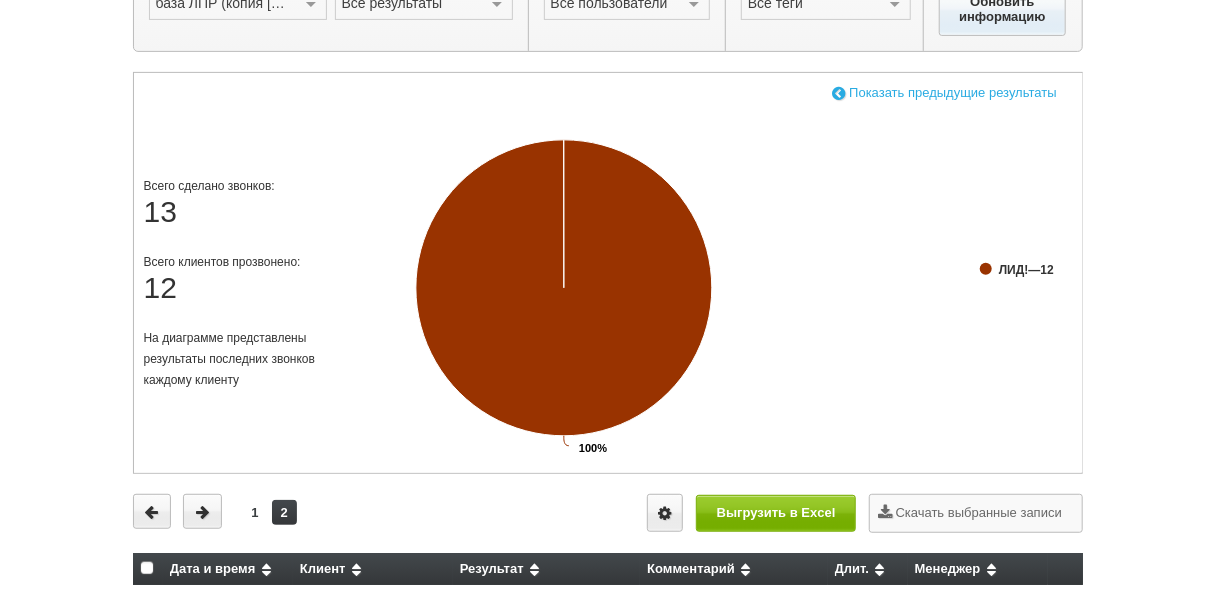 scroll, scrollTop: 147, scrollLeft: 0, axis: vertical 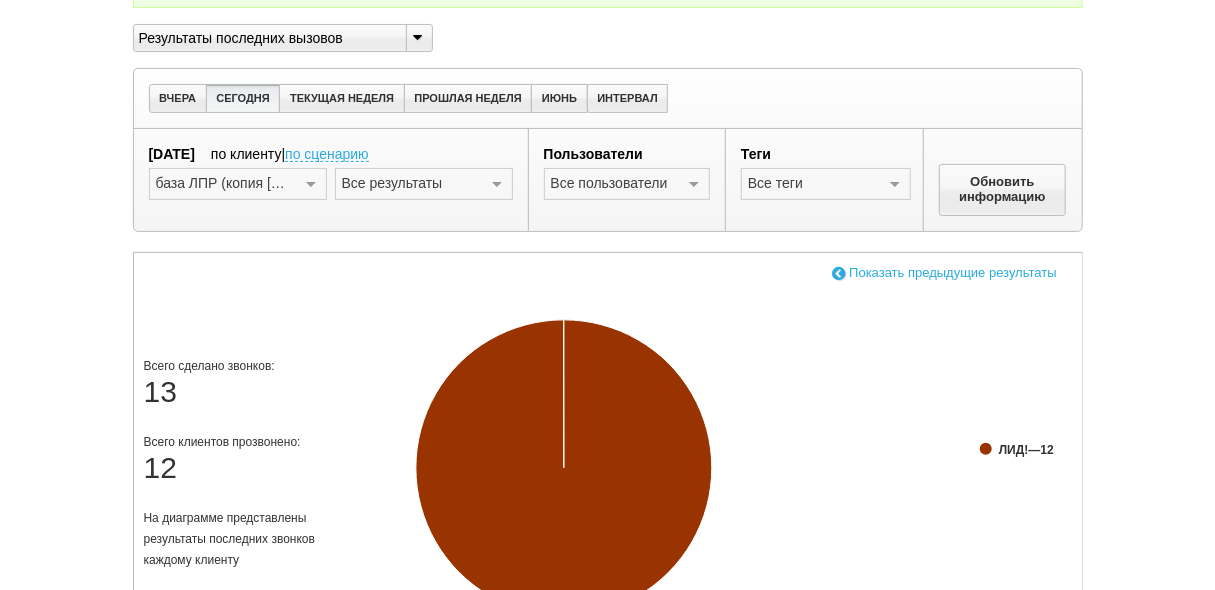 click at bounding box center [839, 272] 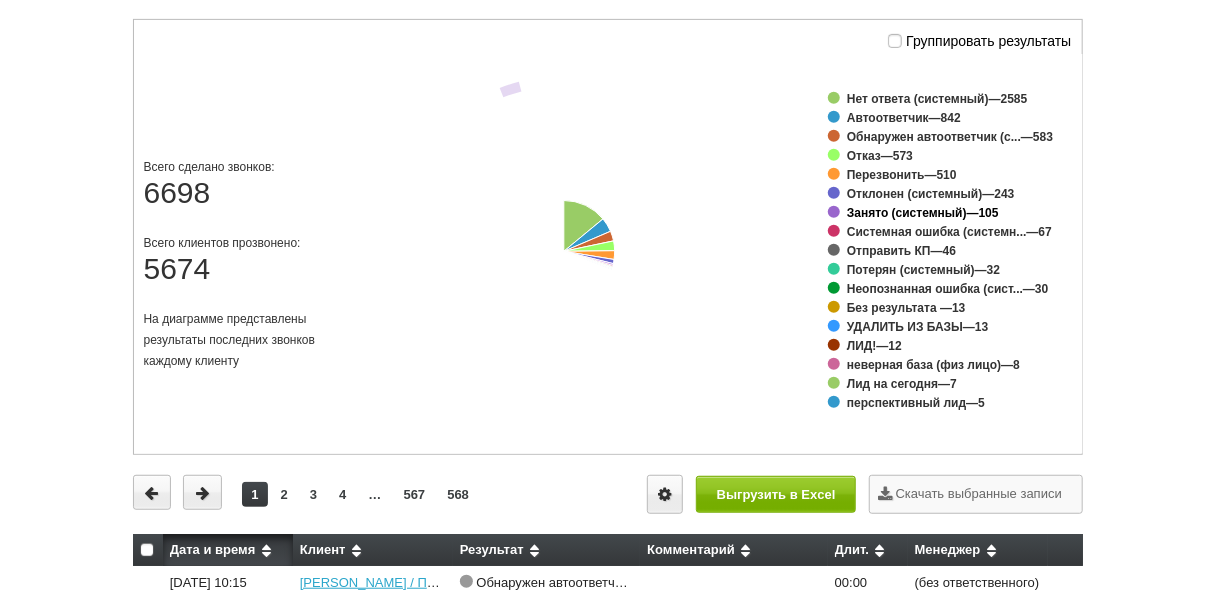 scroll, scrollTop: 387, scrollLeft: 0, axis: vertical 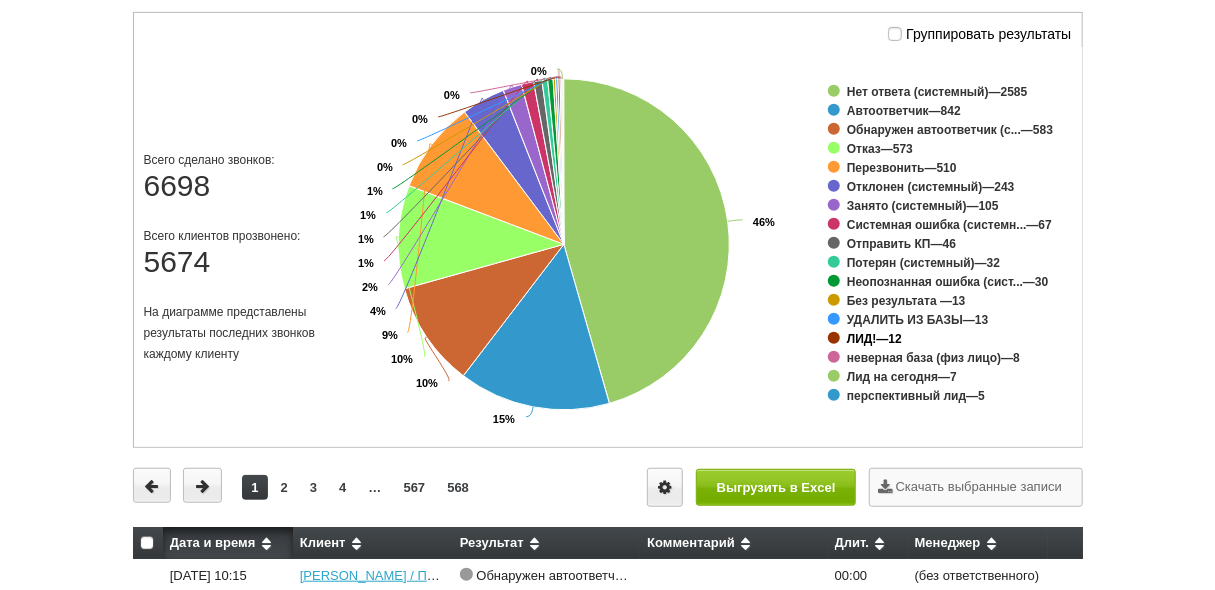 click on "ЛИД!" 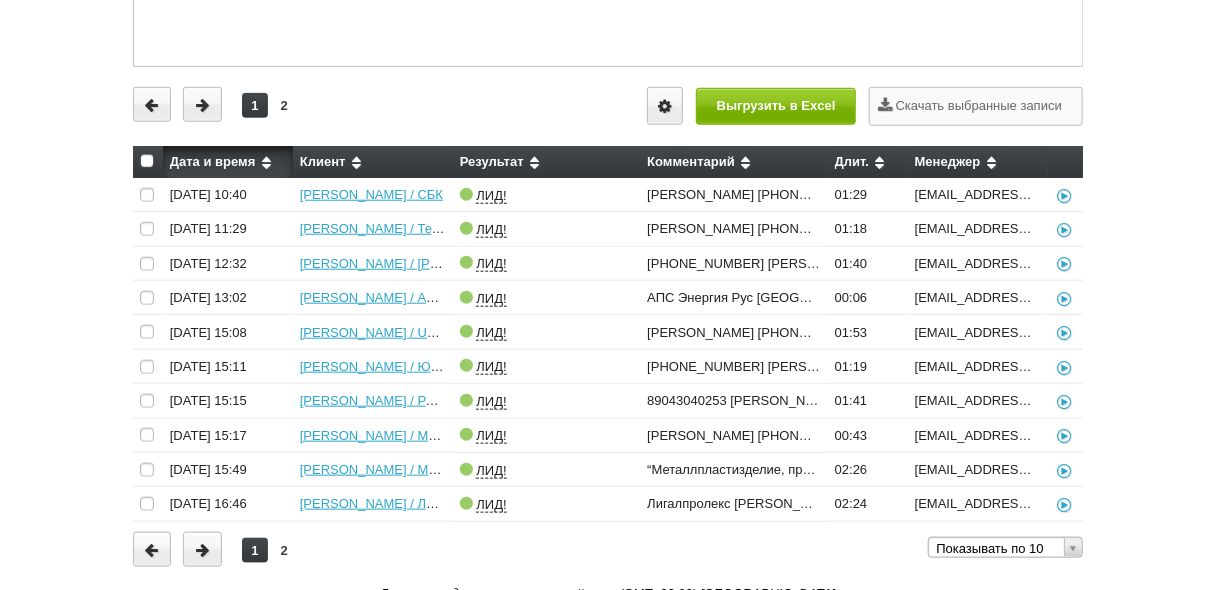 scroll, scrollTop: 738, scrollLeft: 0, axis: vertical 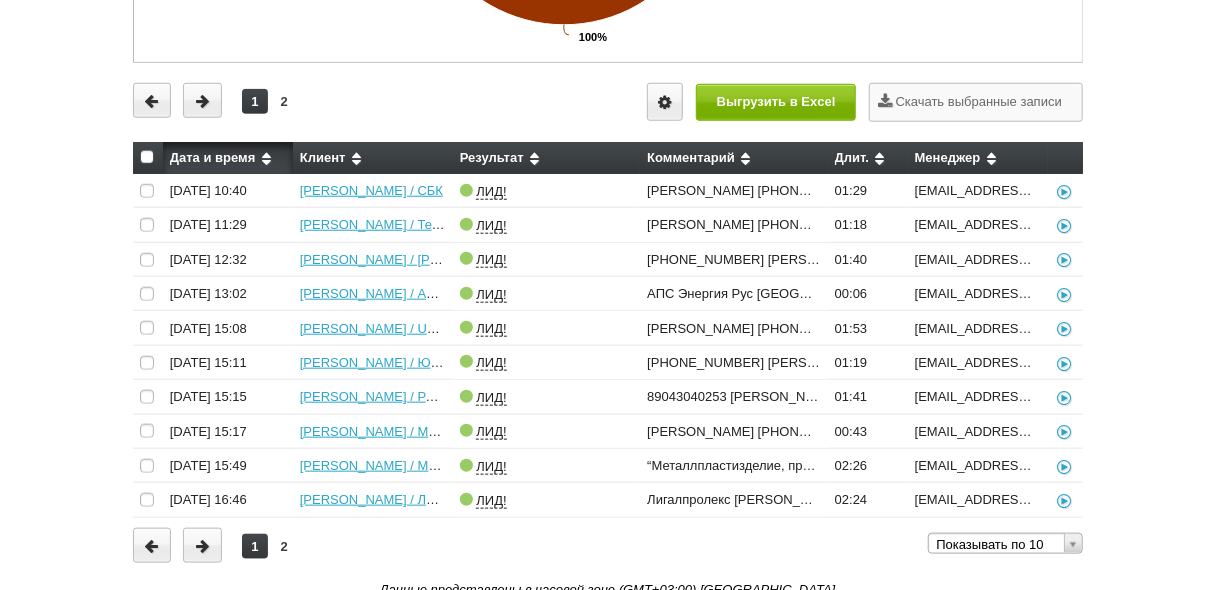 click on "2" at bounding box center [284, 546] 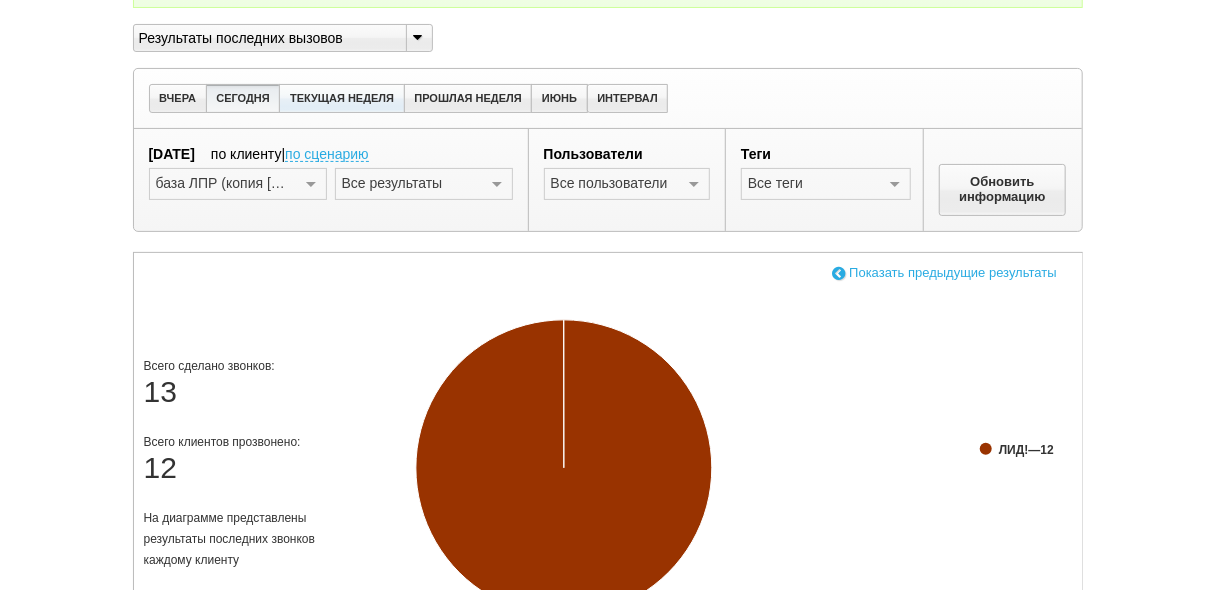 scroll, scrollTop: 0, scrollLeft: 0, axis: both 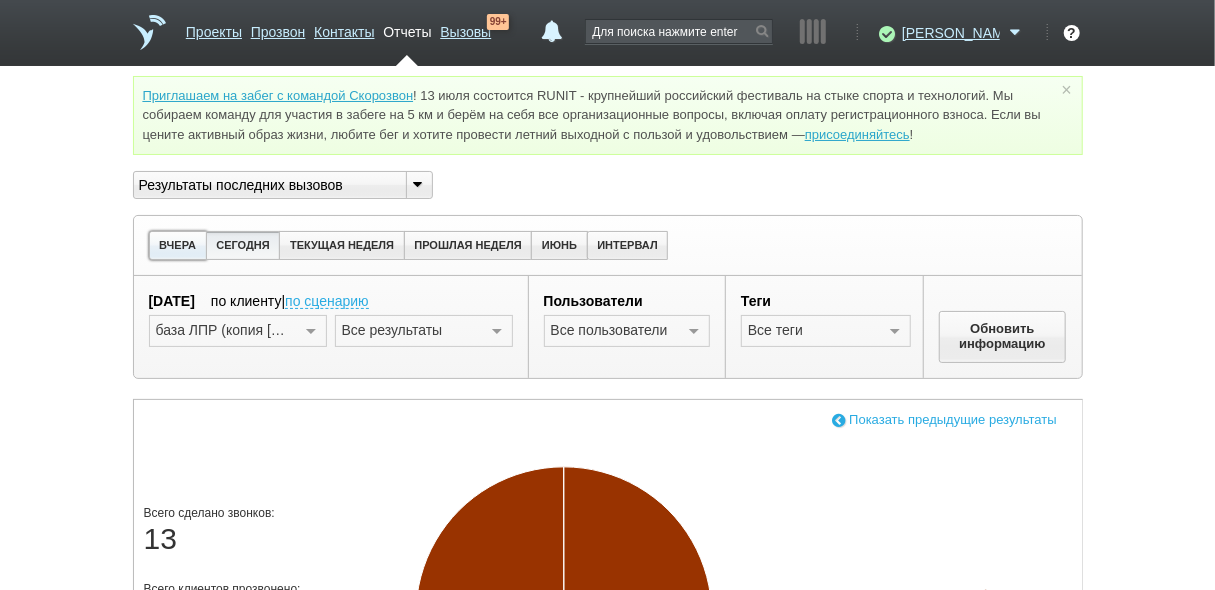 click on "ВЧЕРА" at bounding box center (178, 245) 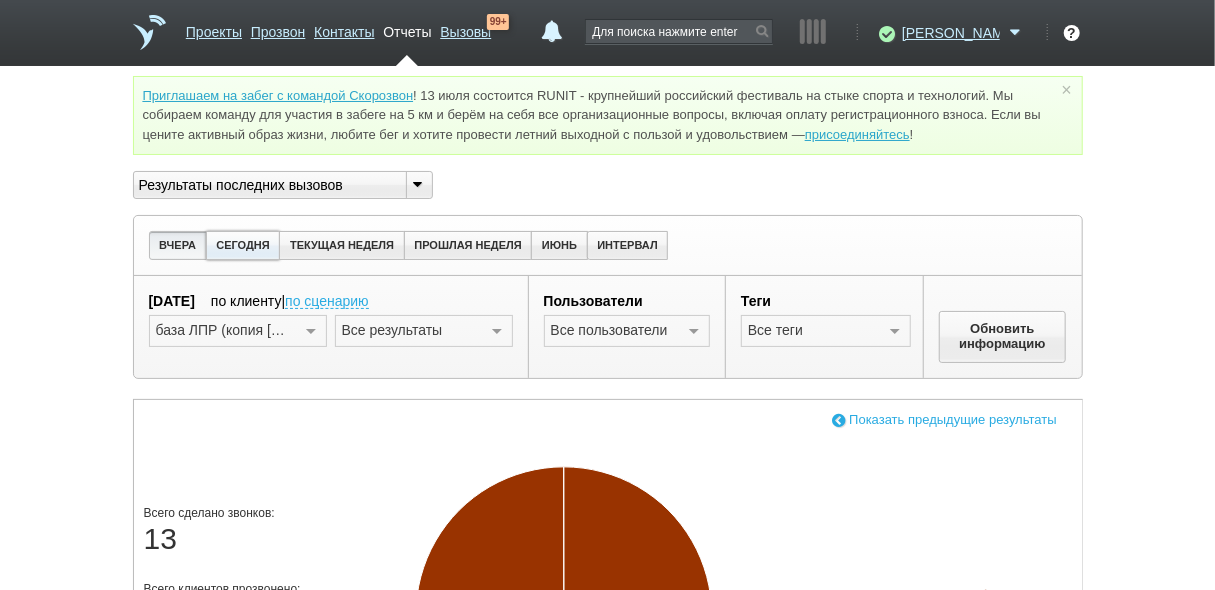click on "СЕГОДНЯ" at bounding box center (243, 245) 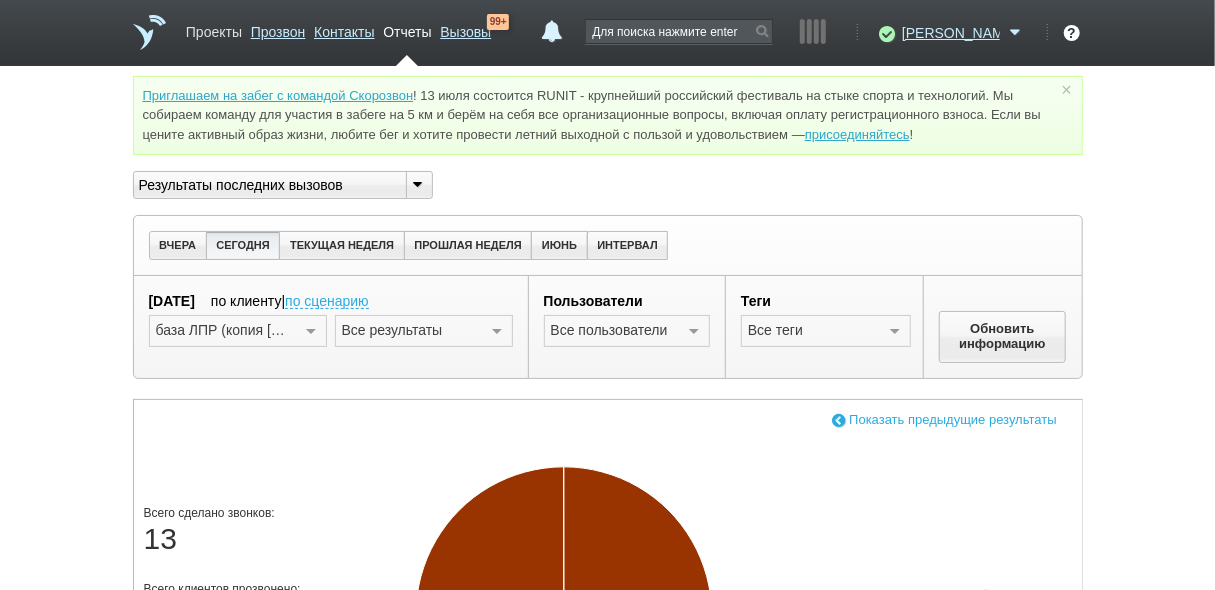 click on "Проекты" at bounding box center [214, 28] 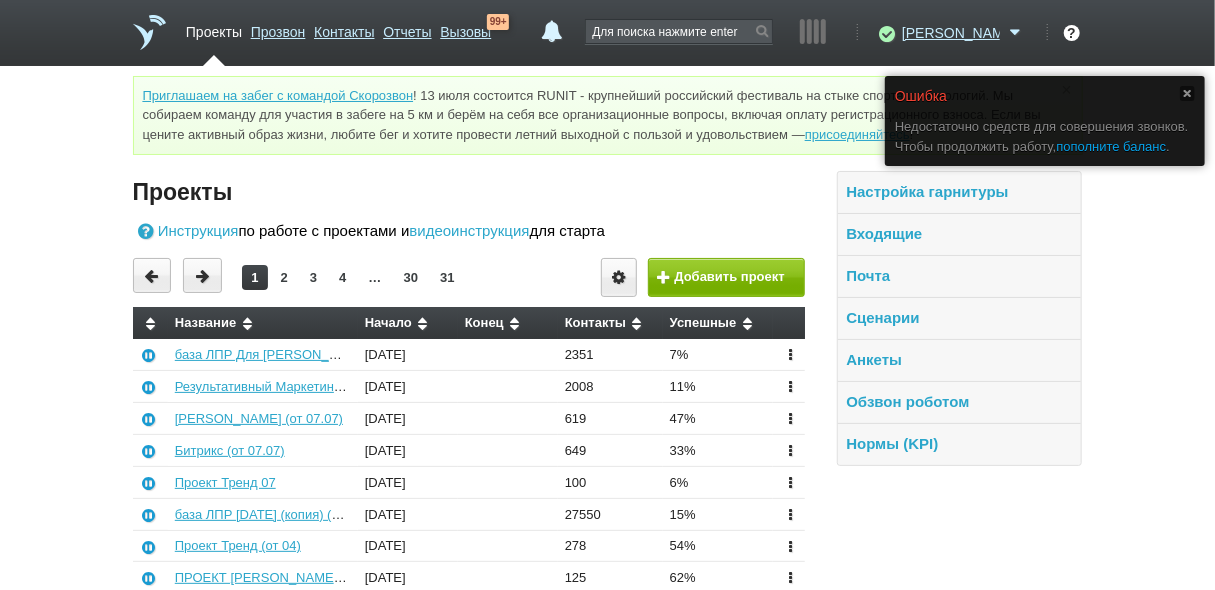 click on "пополните баланс" at bounding box center (1112, 146) 